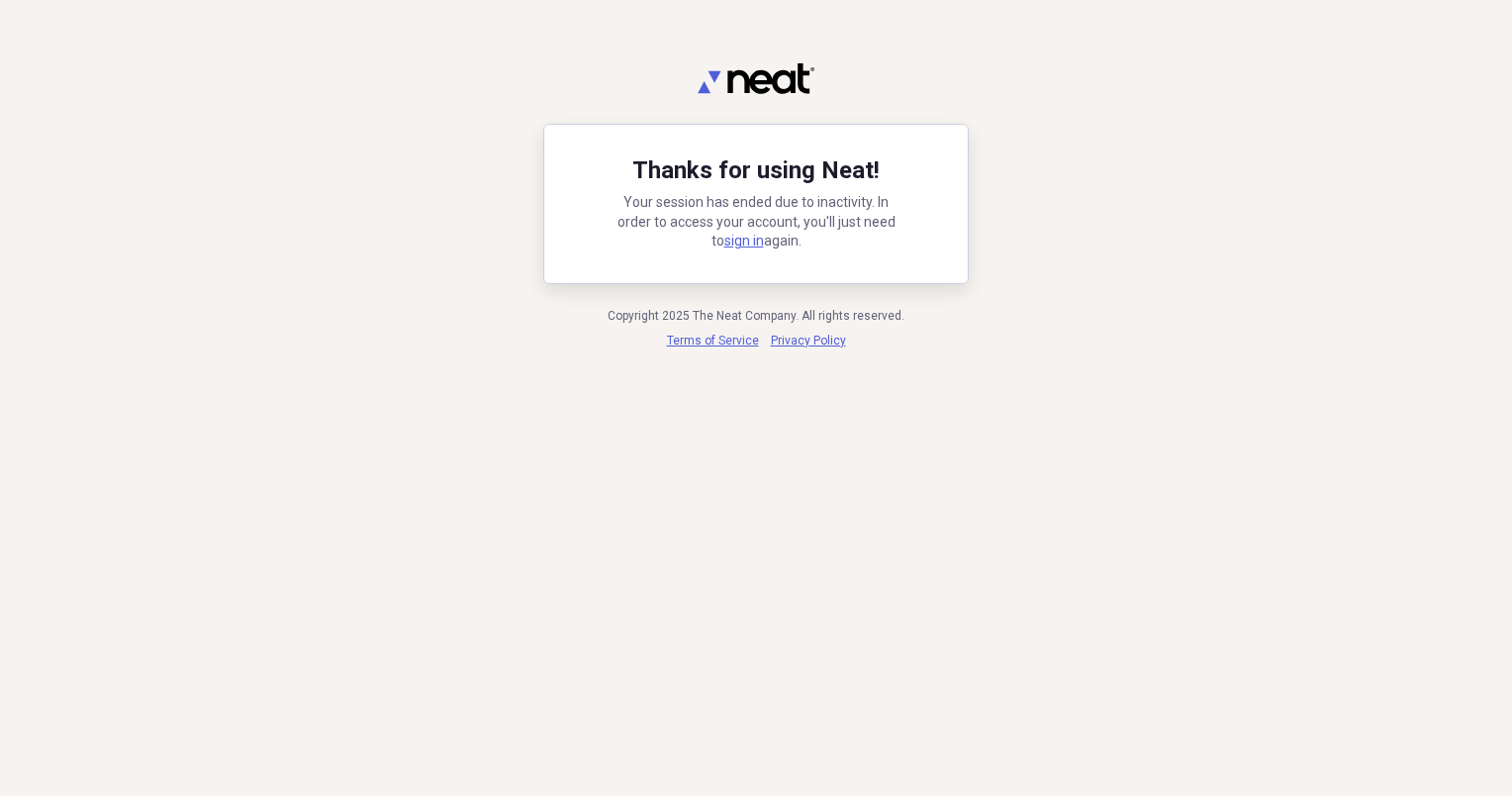 scroll, scrollTop: 0, scrollLeft: 0, axis: both 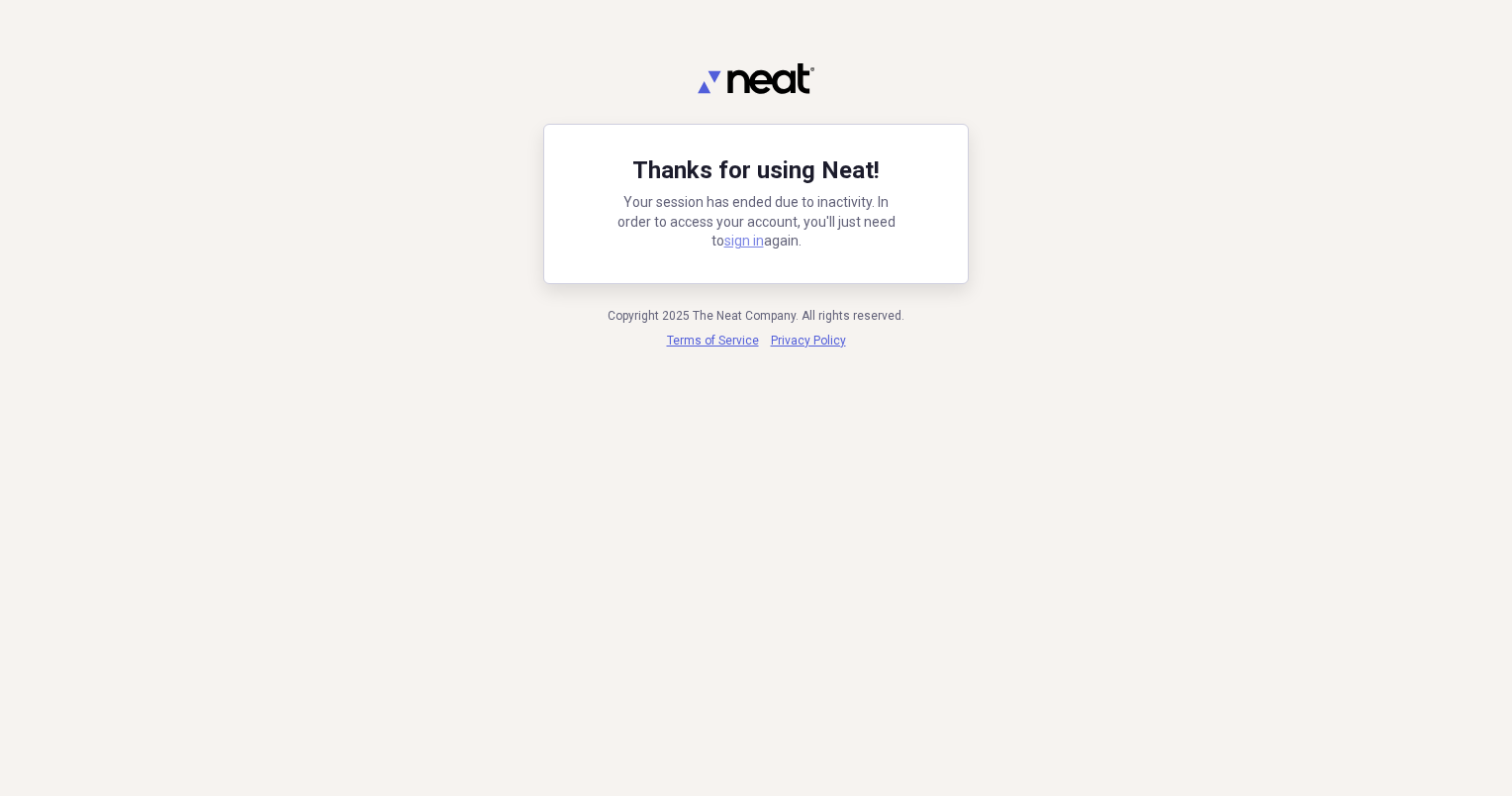 click on "sign in" at bounding box center (744, 241) 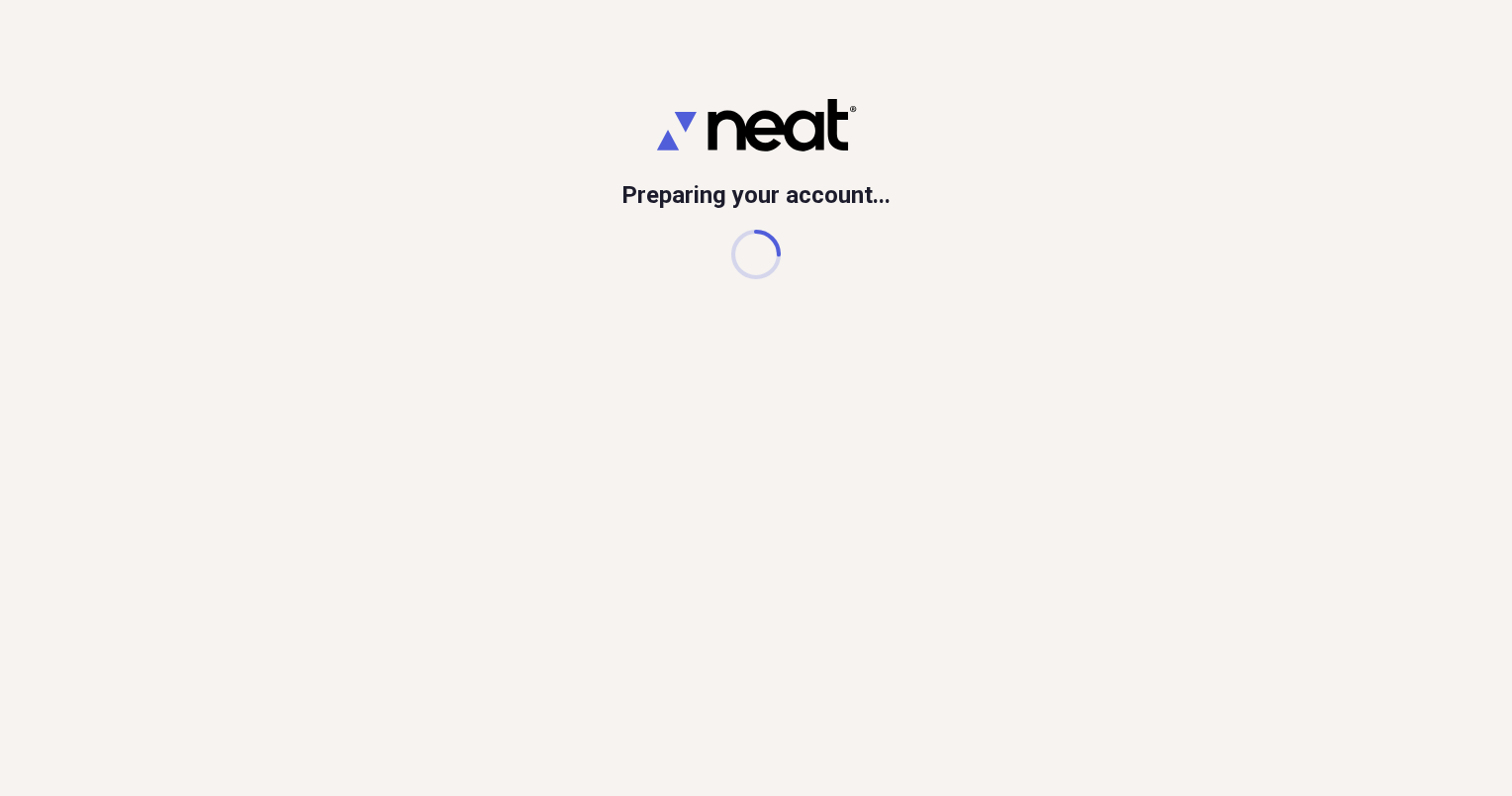 scroll, scrollTop: 0, scrollLeft: 0, axis: both 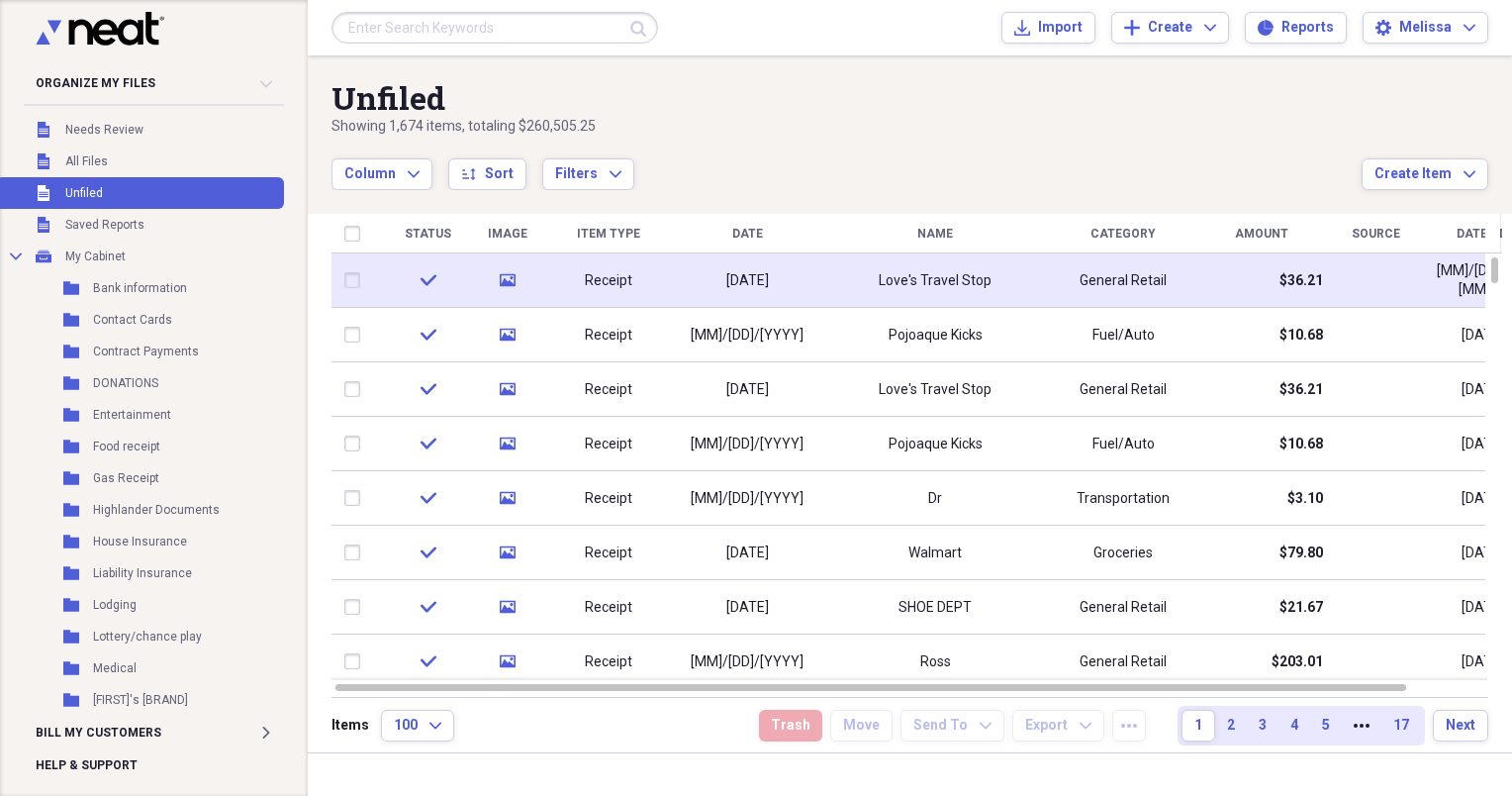 click on "Receipt" at bounding box center [609, 281] 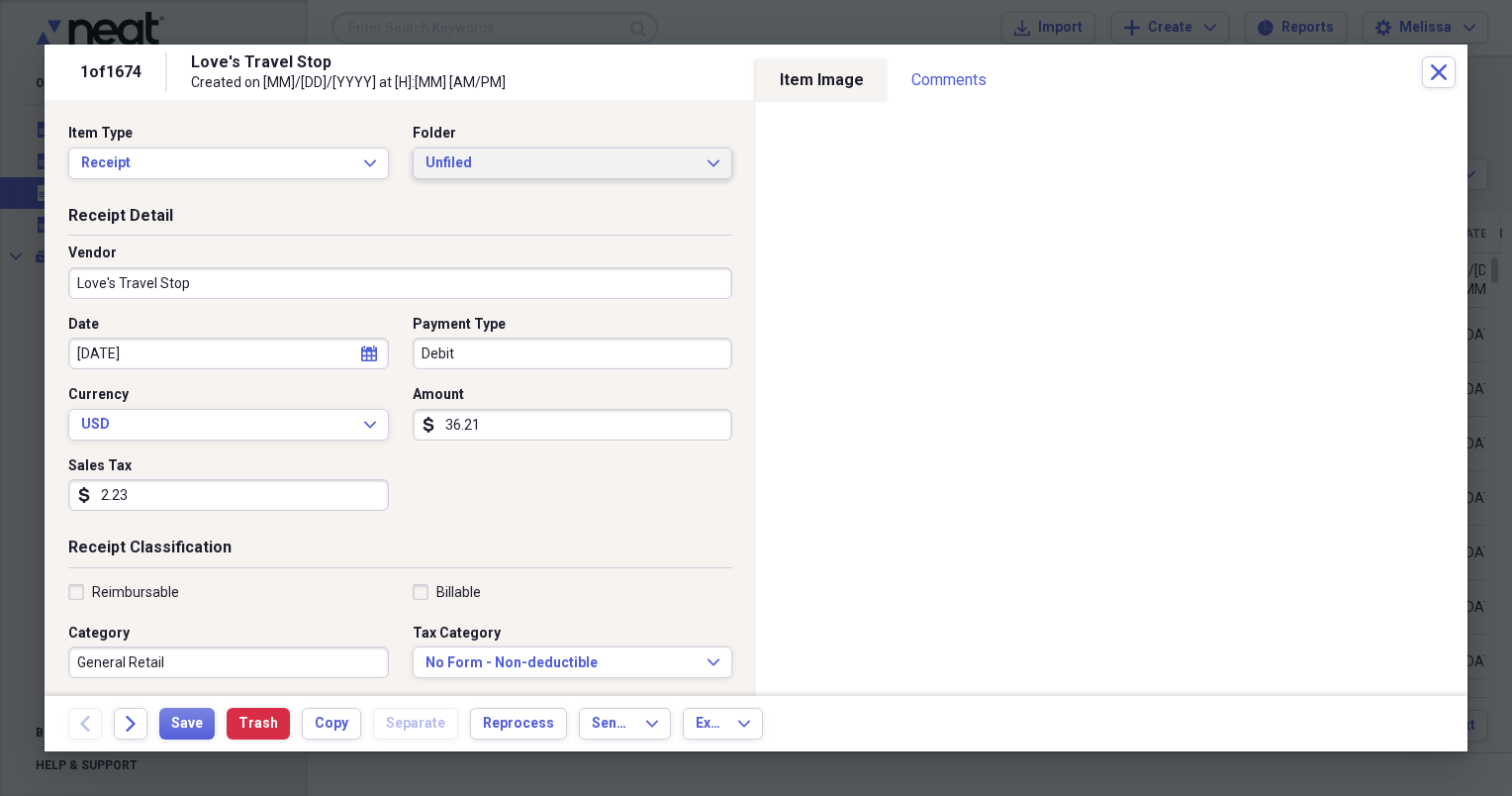 click on "Unfiled Expand" at bounding box center (573, 163) 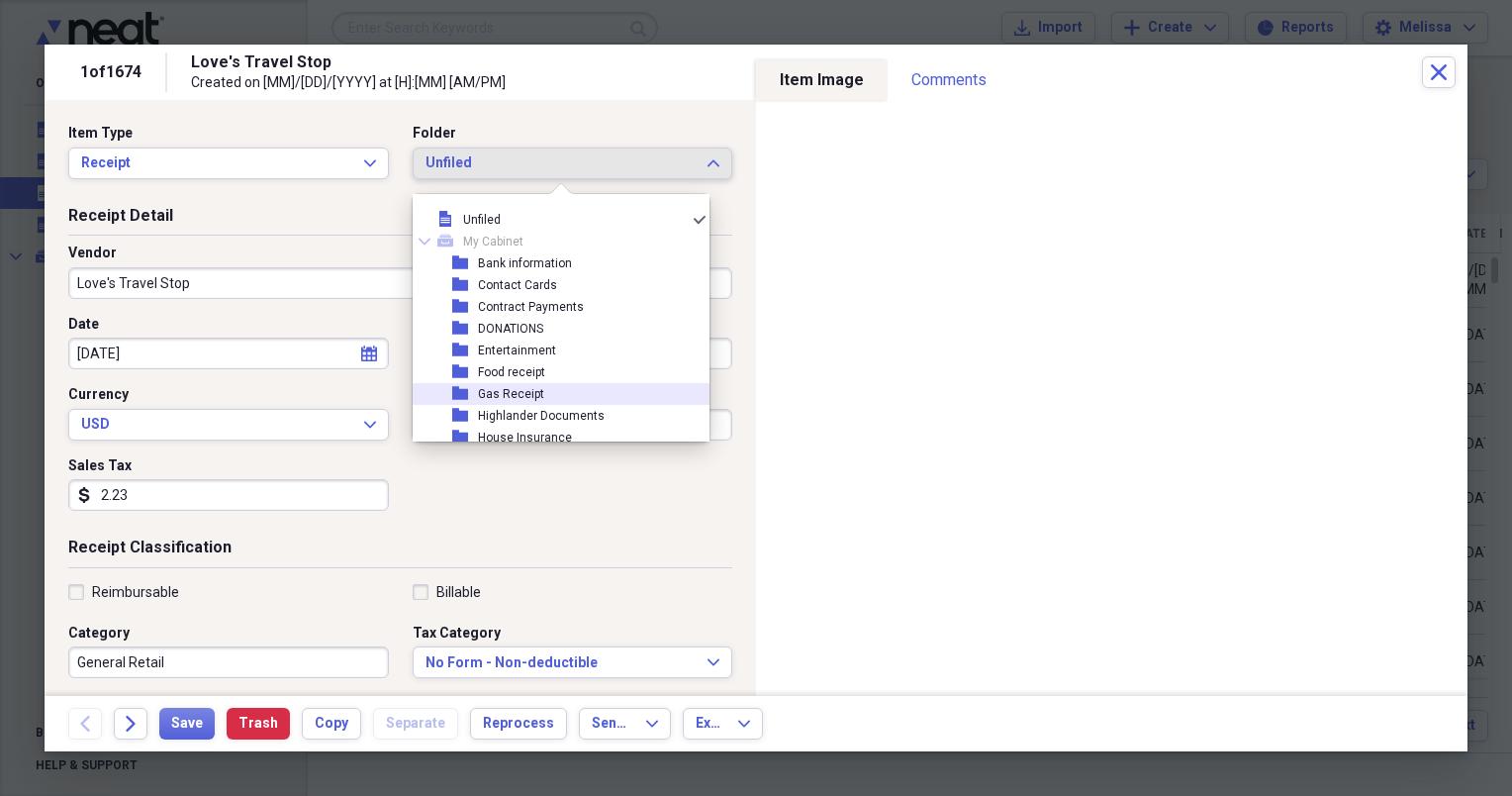 click on "folder Gas Receipt" at bounding box center (553, 394) 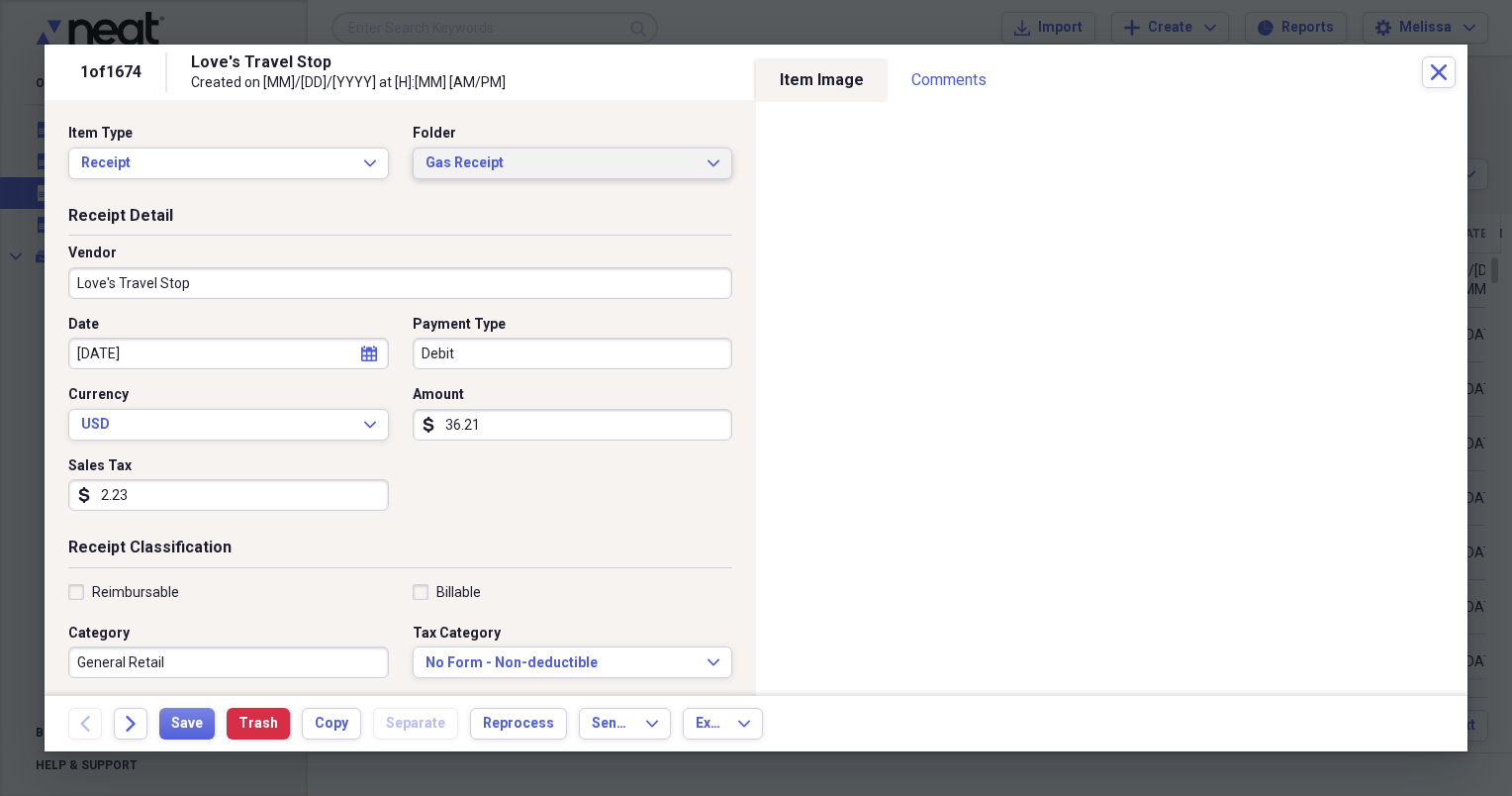 click on "Gas Receipt Expand" at bounding box center [573, 163] 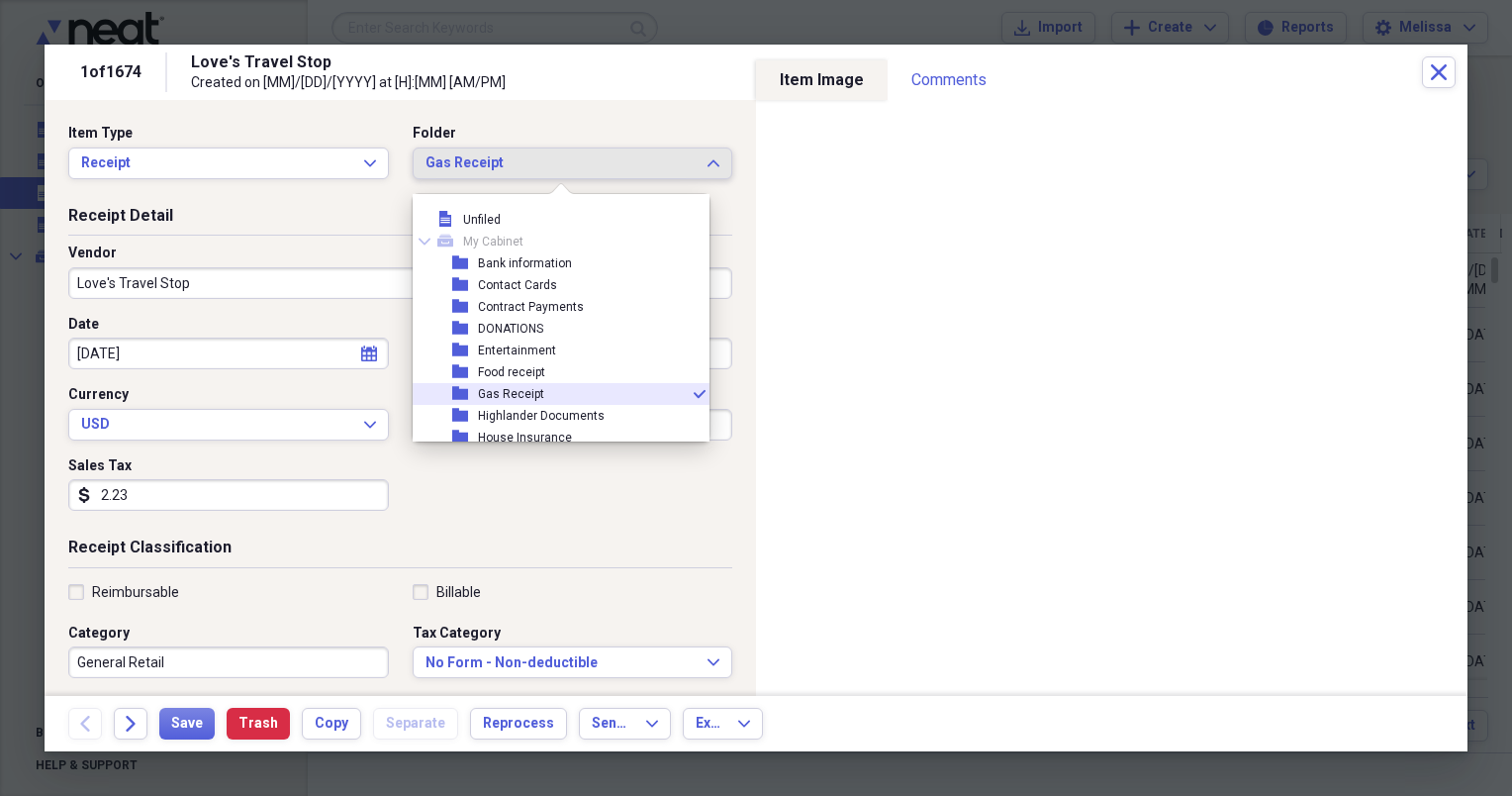 scroll, scrollTop: 75, scrollLeft: 0, axis: vertical 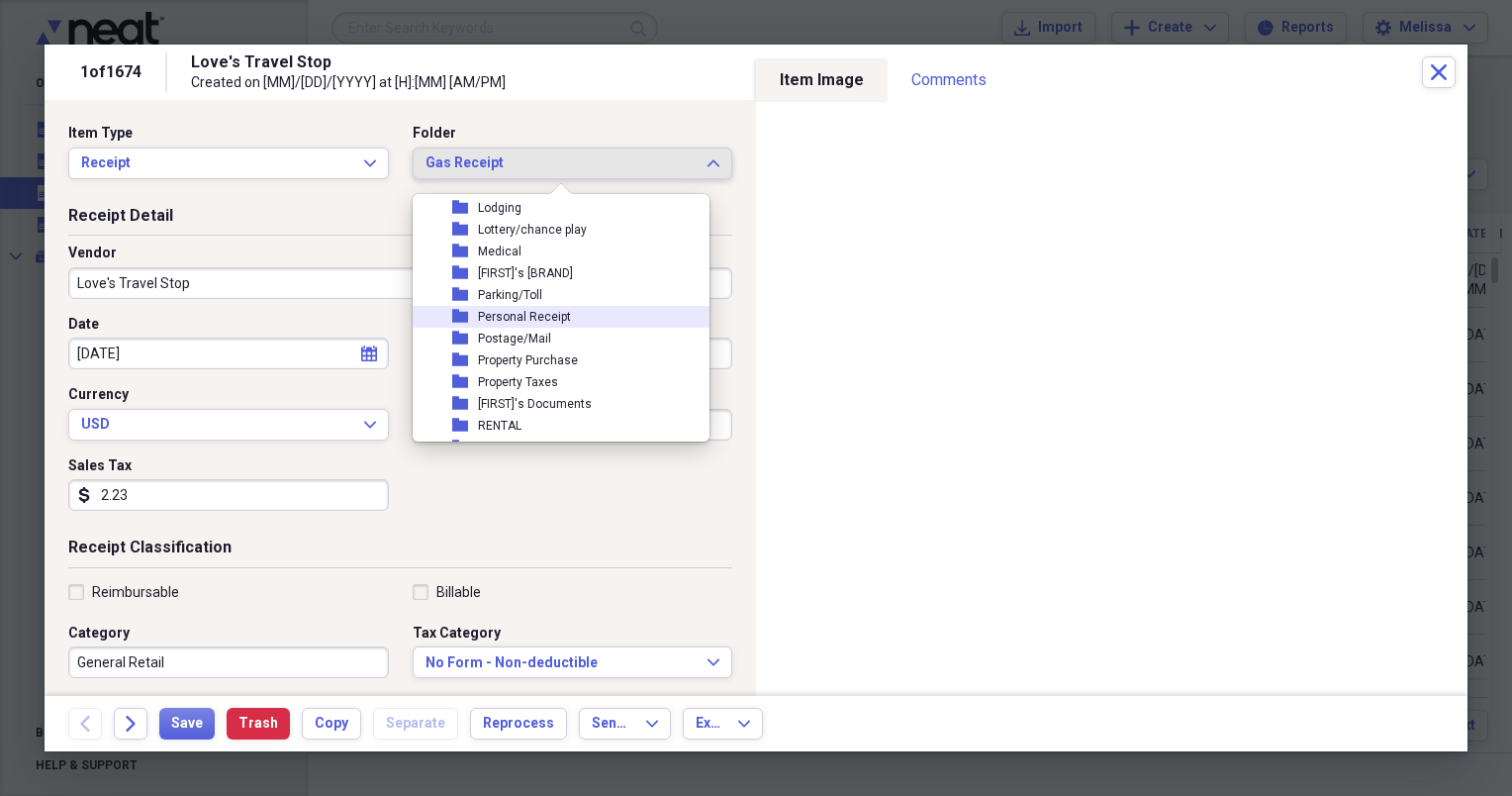 click on "folder Personal Receipt" at bounding box center (553, 317) 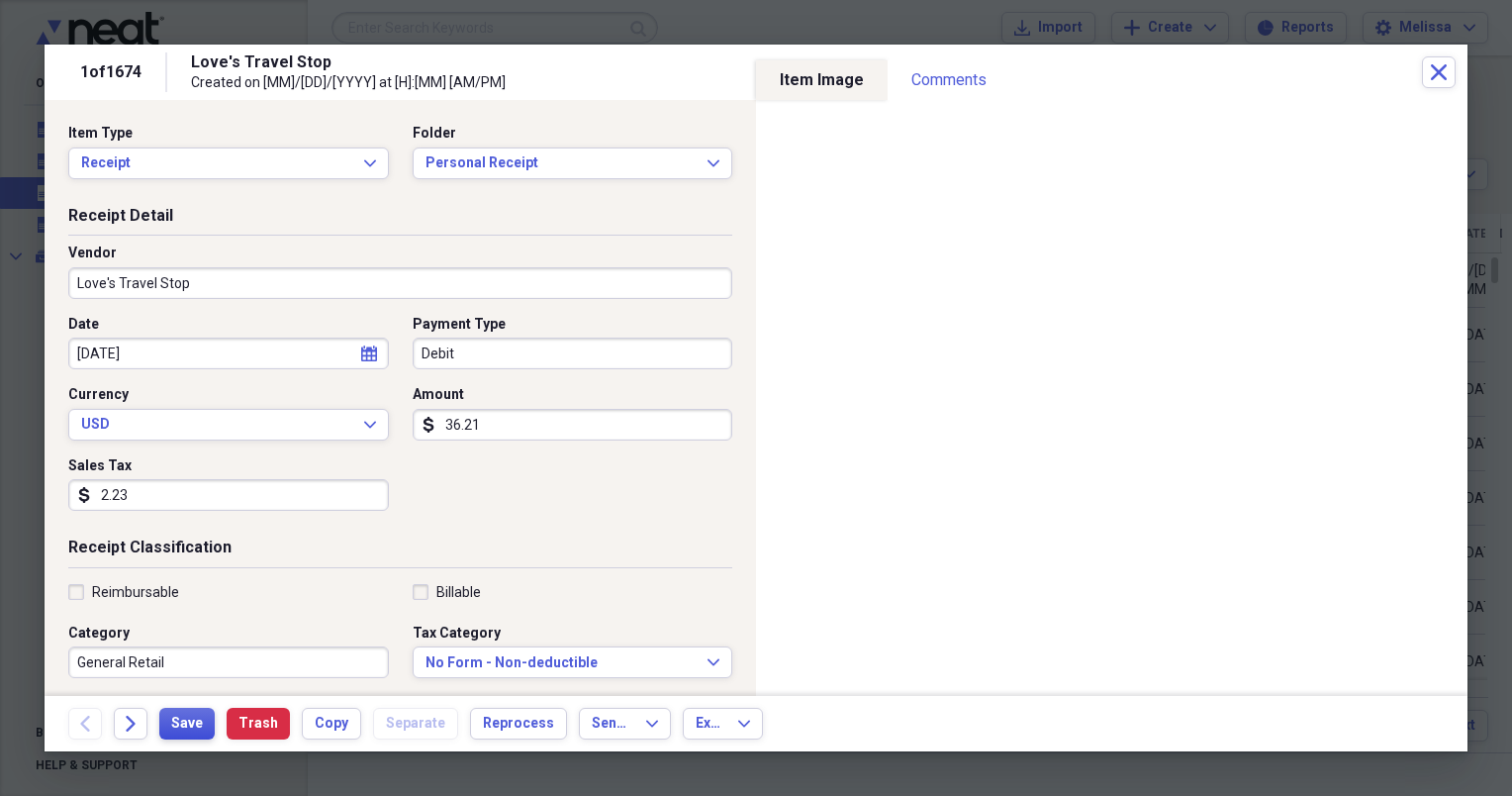 click on "Save" at bounding box center (187, 724) 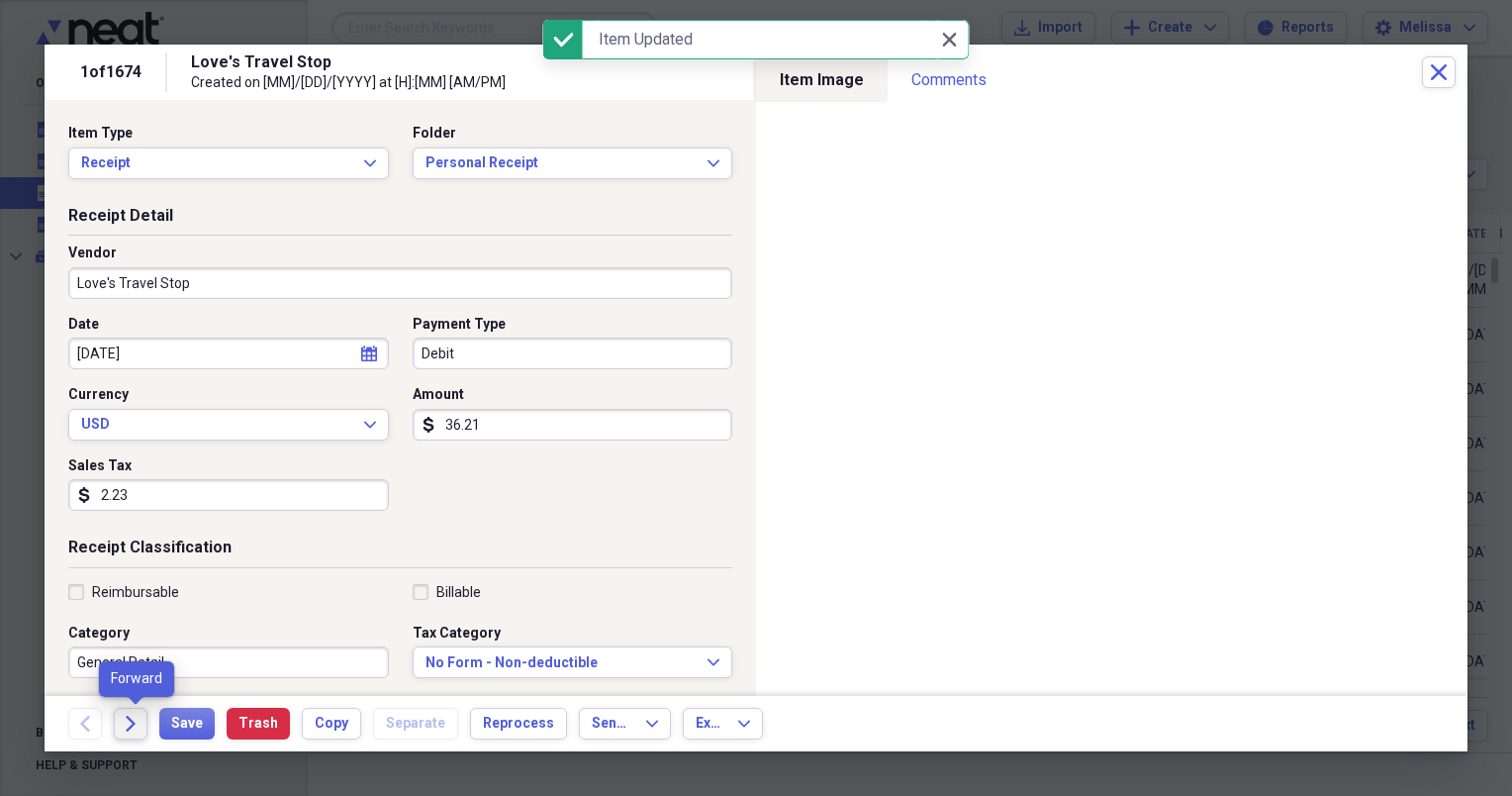 click on "Forward" 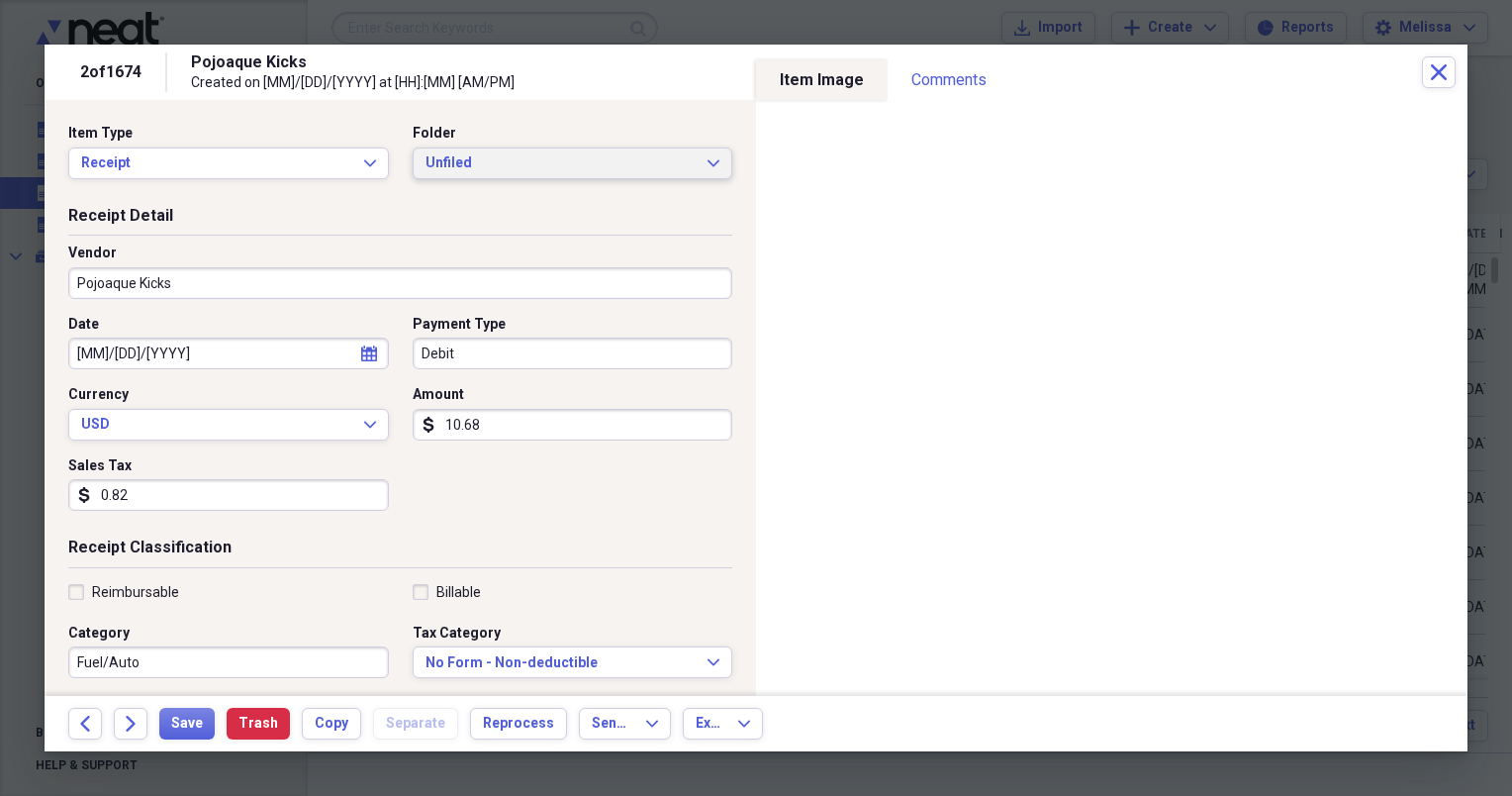 click on "Expand" 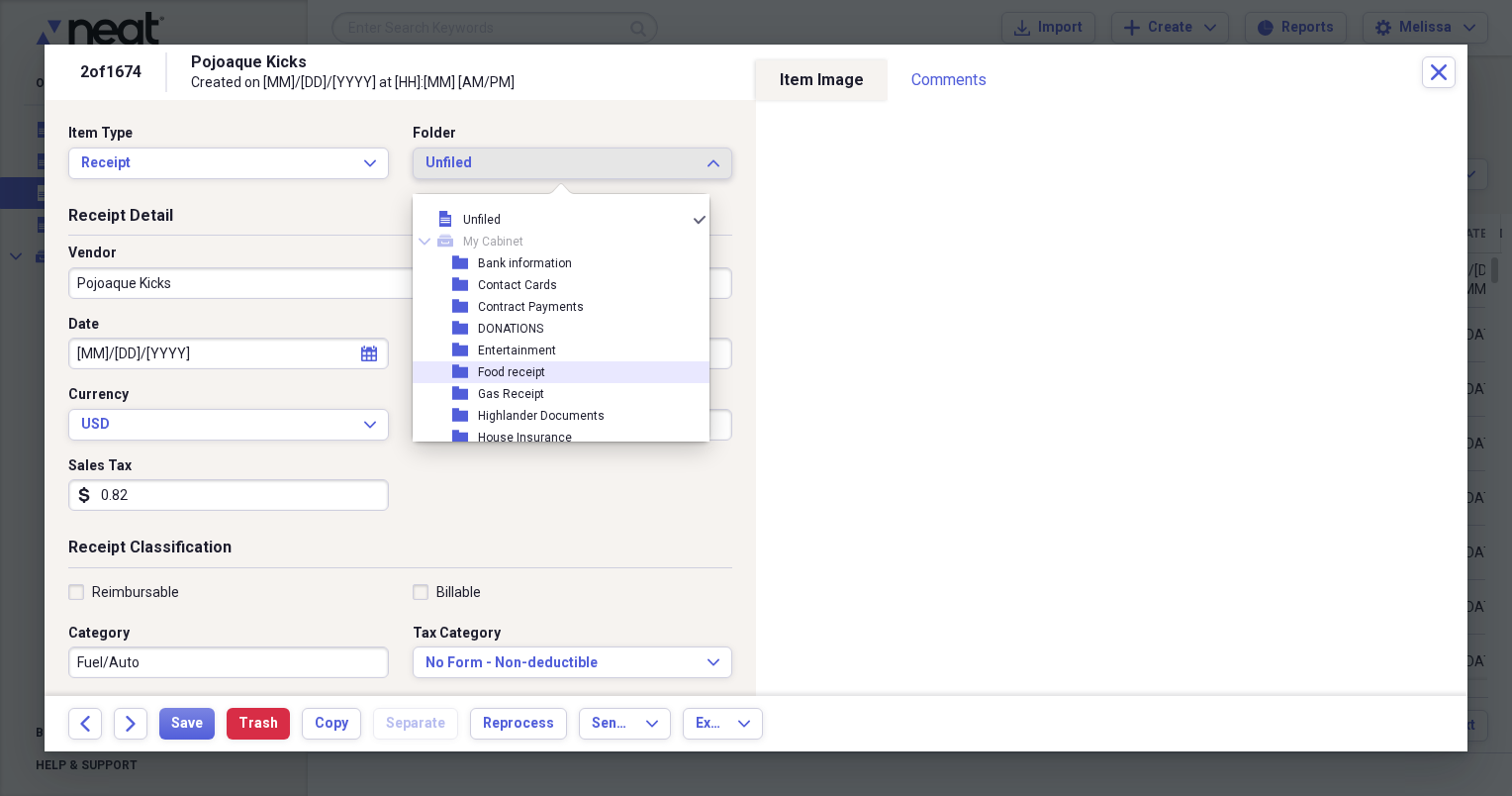 click on "Food receipt" at bounding box center [512, 372] 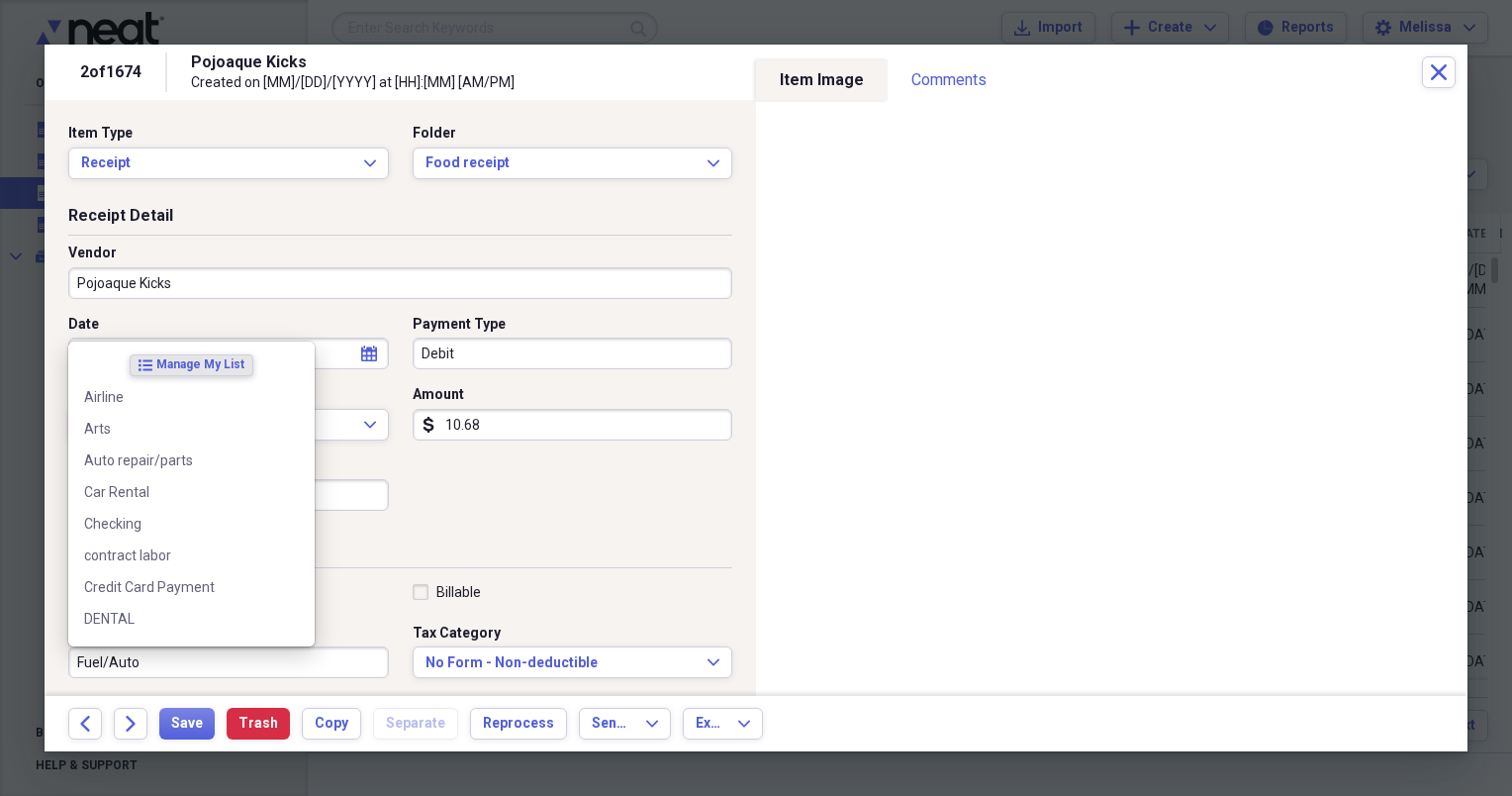 click on "Fuel/Auto" at bounding box center (229, 662) 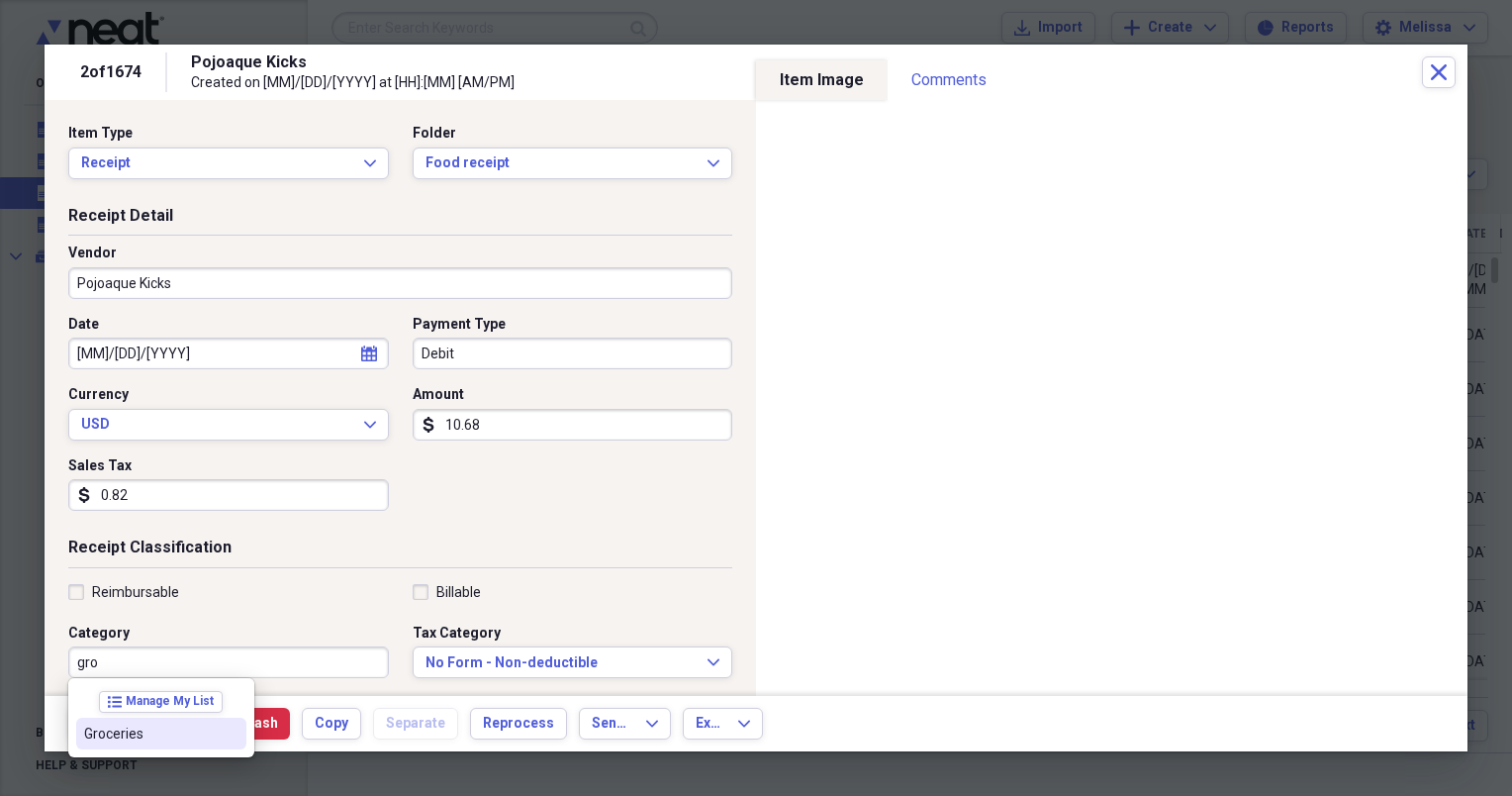 click on "Groceries" at bounding box center (161, 734) 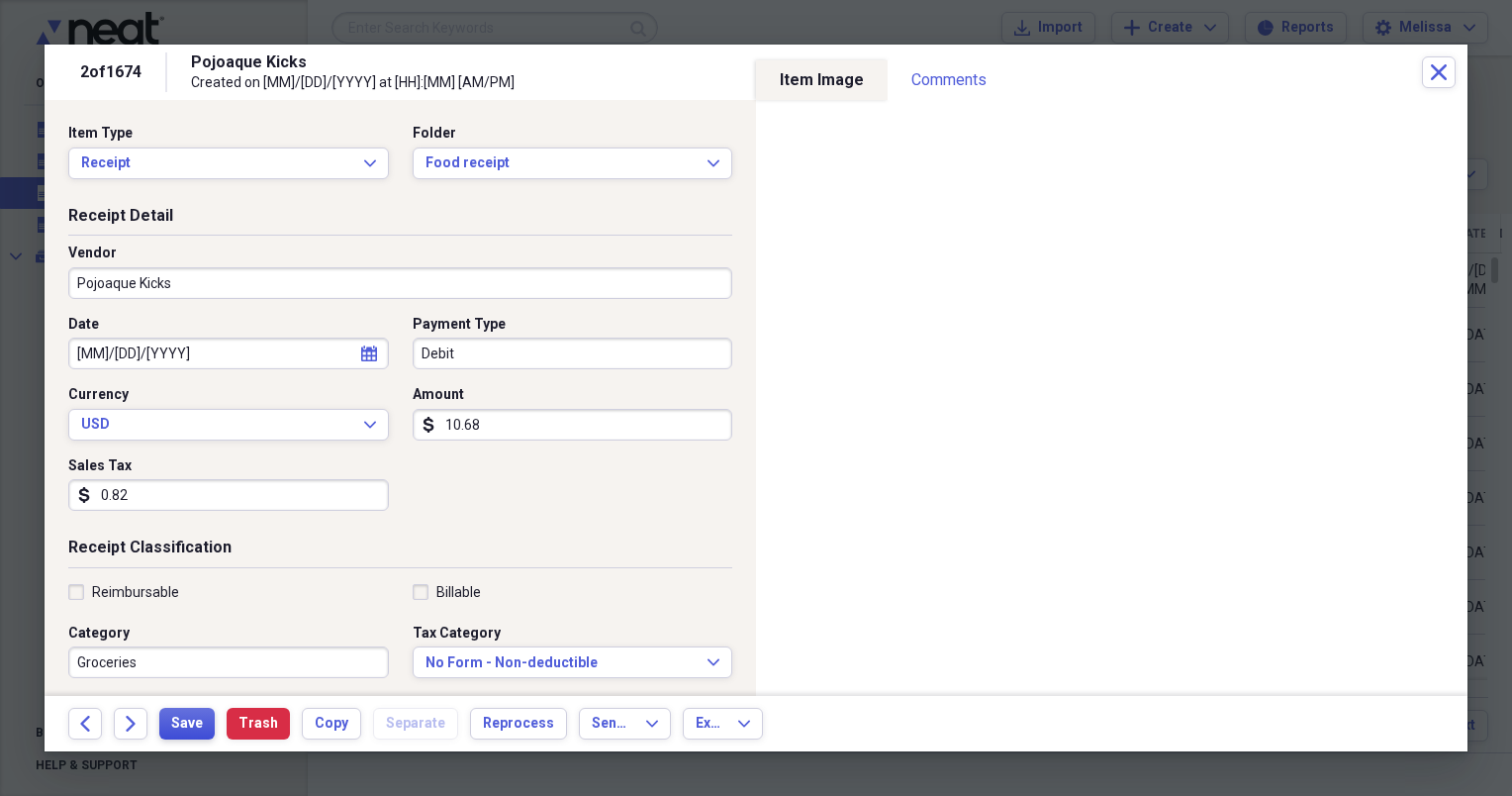 click on "Save" at bounding box center [187, 724] 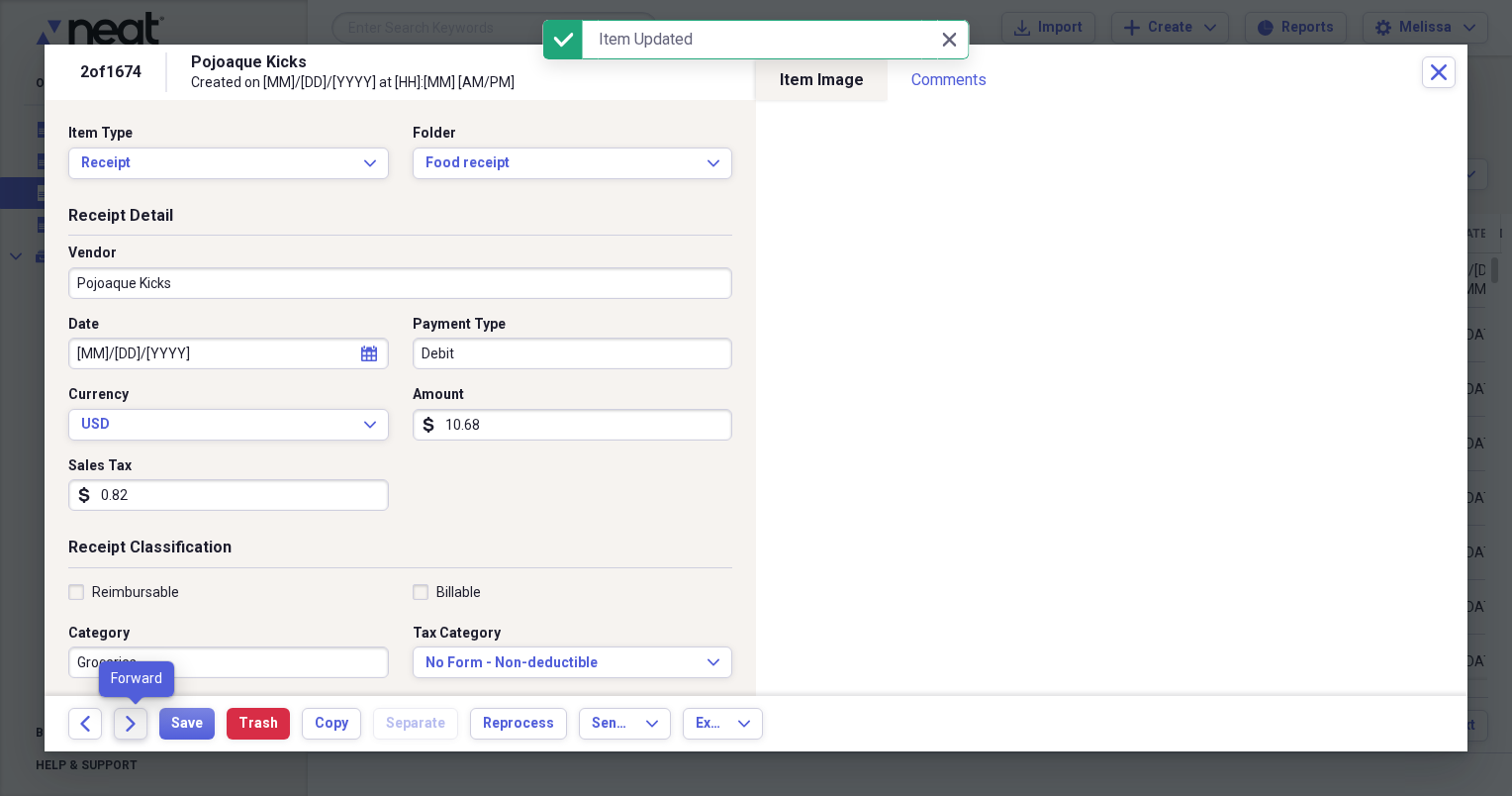 click on "Forward" at bounding box center (131, 724) 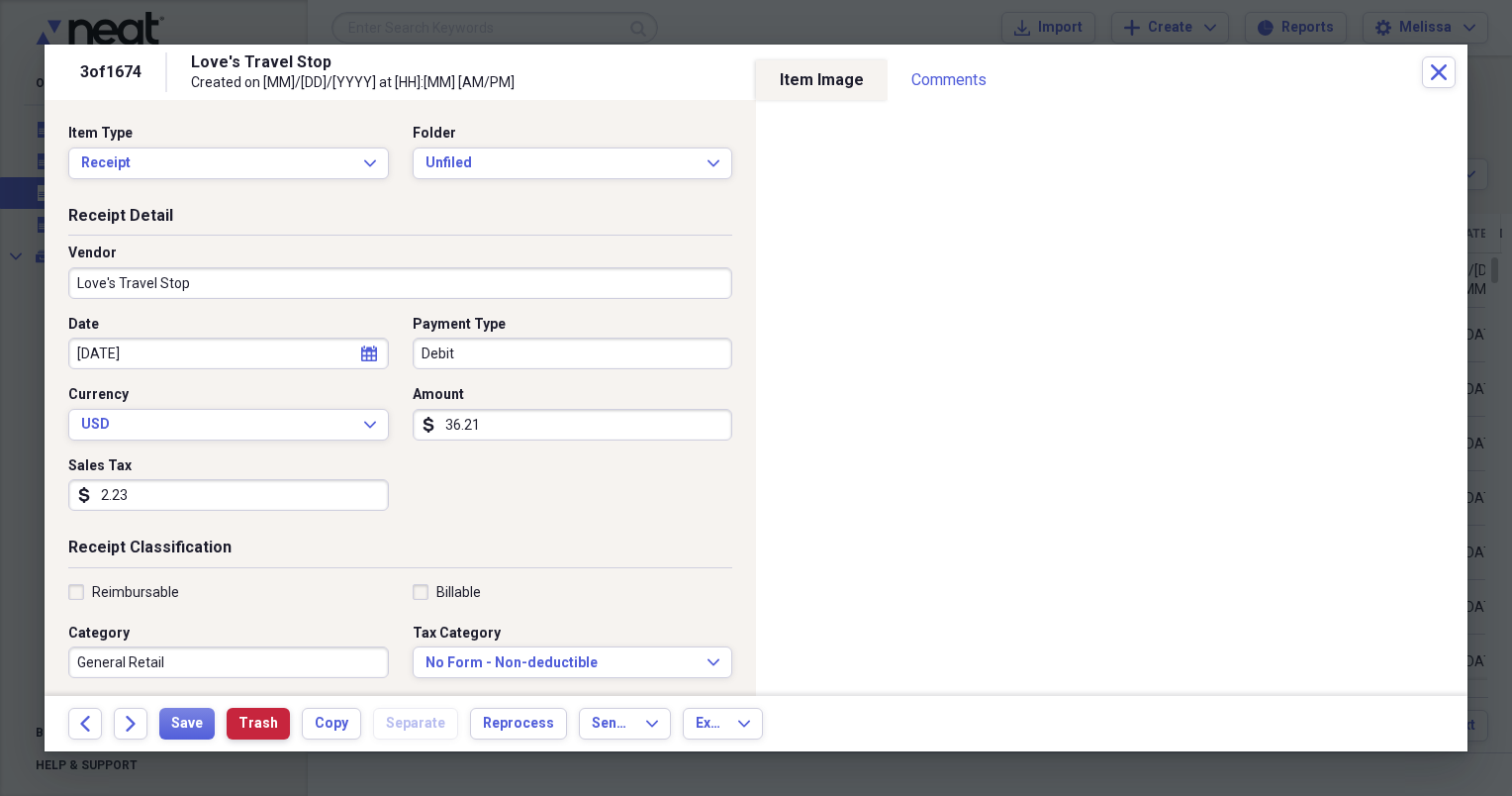 click on "Trash" at bounding box center [258, 724] 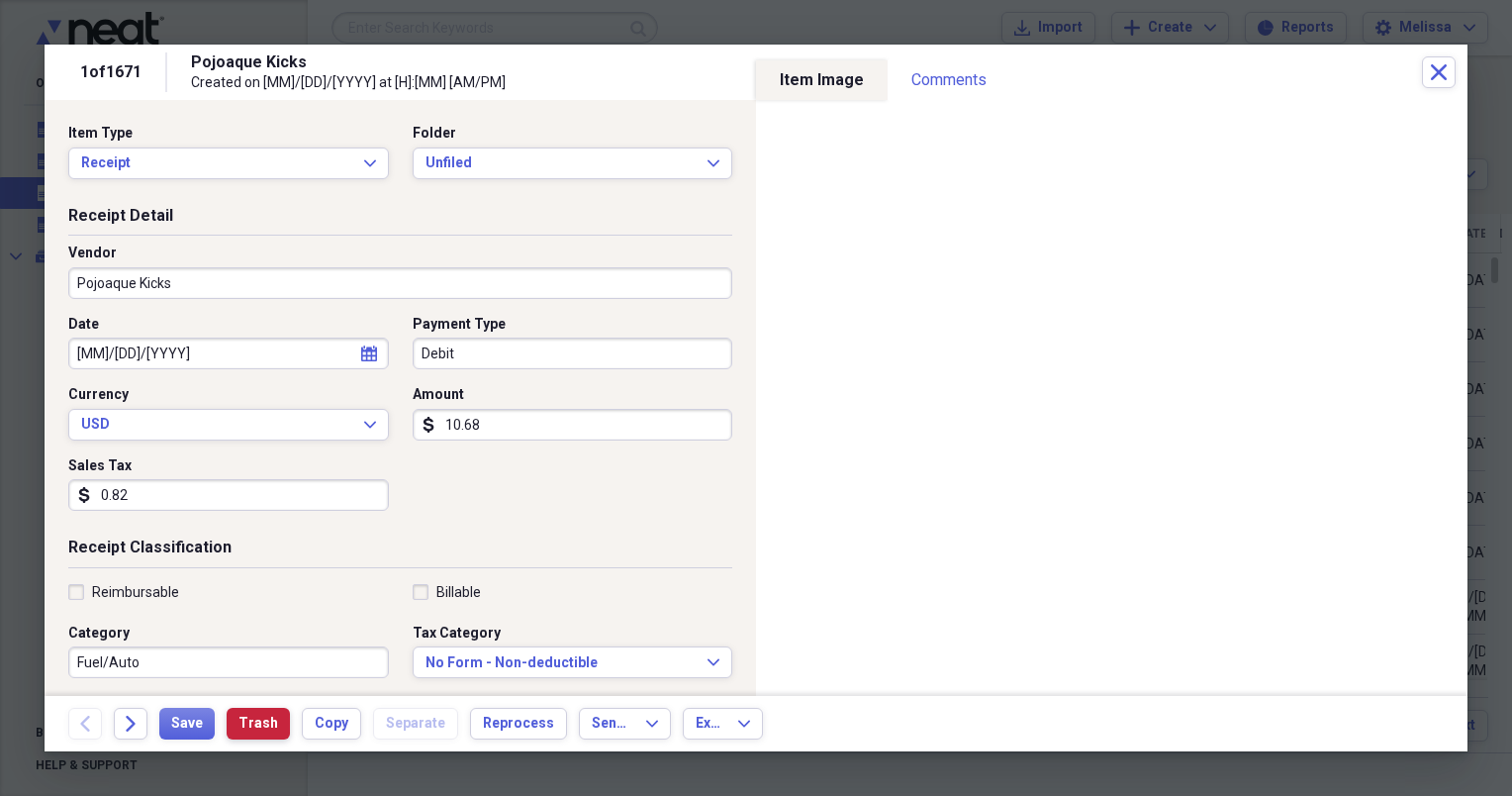 click on "Trash" at bounding box center (258, 724) 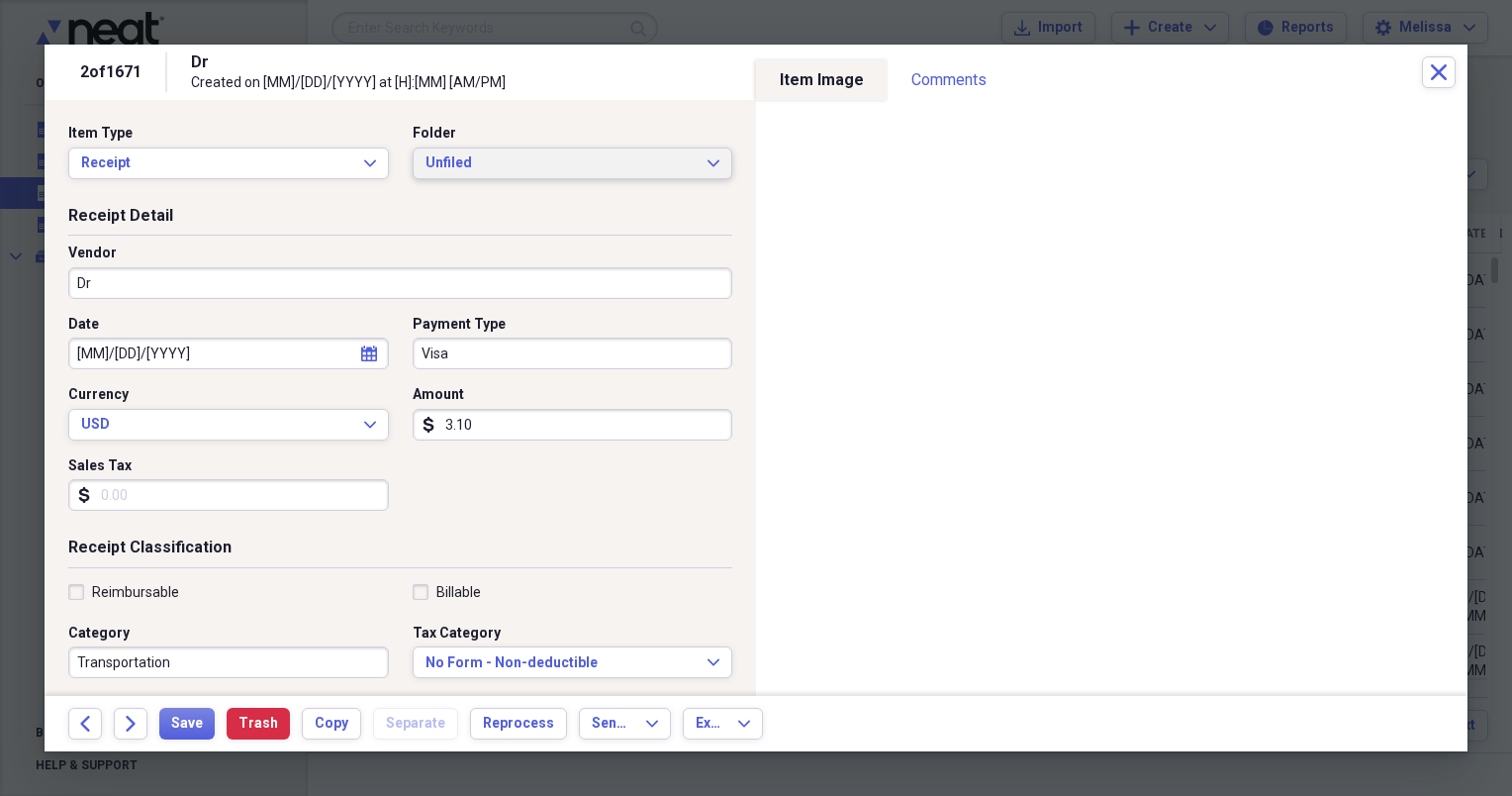 click on "Unfiled Expand" at bounding box center (573, 163) 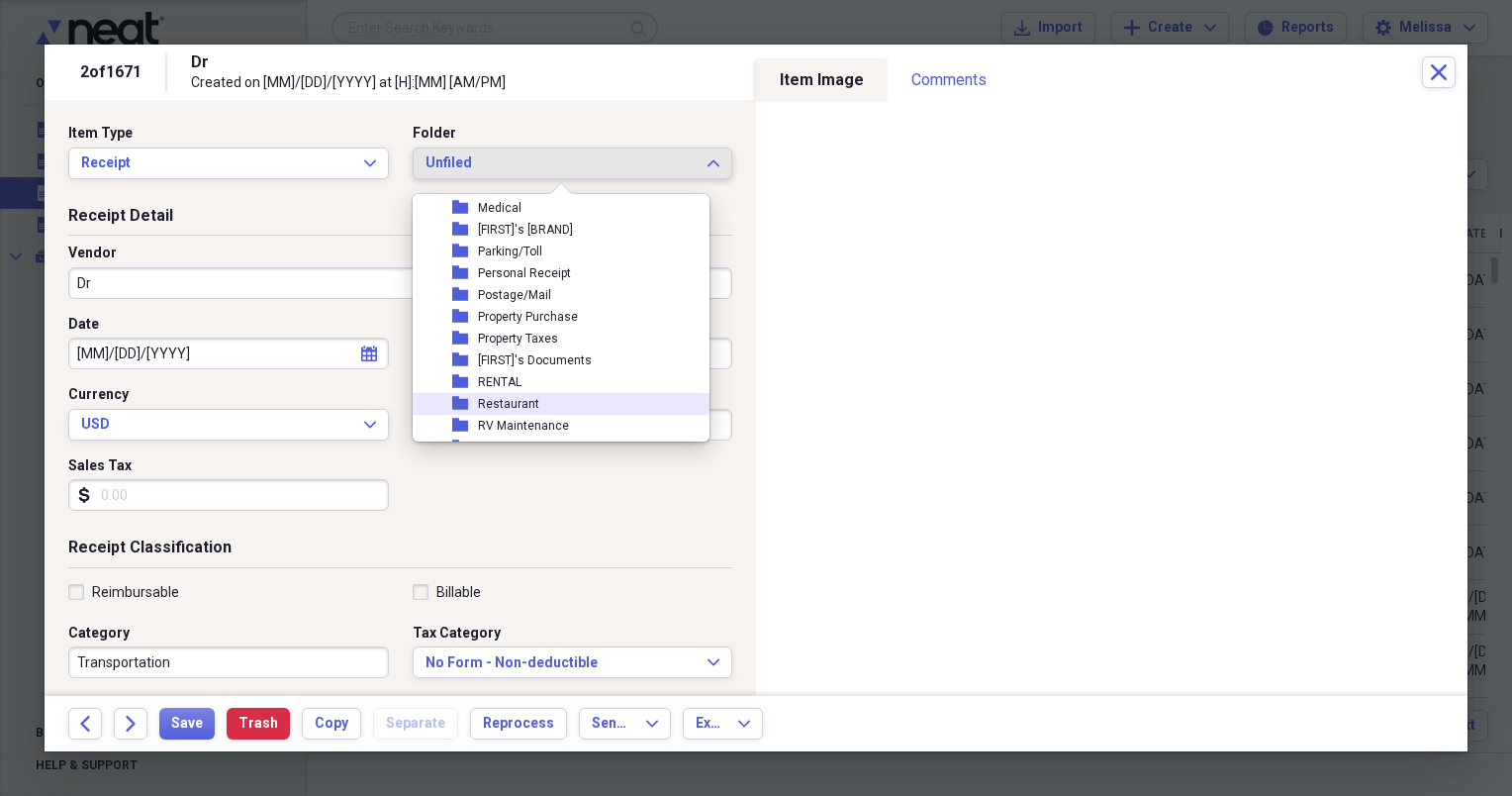 scroll, scrollTop: 356, scrollLeft: 0, axis: vertical 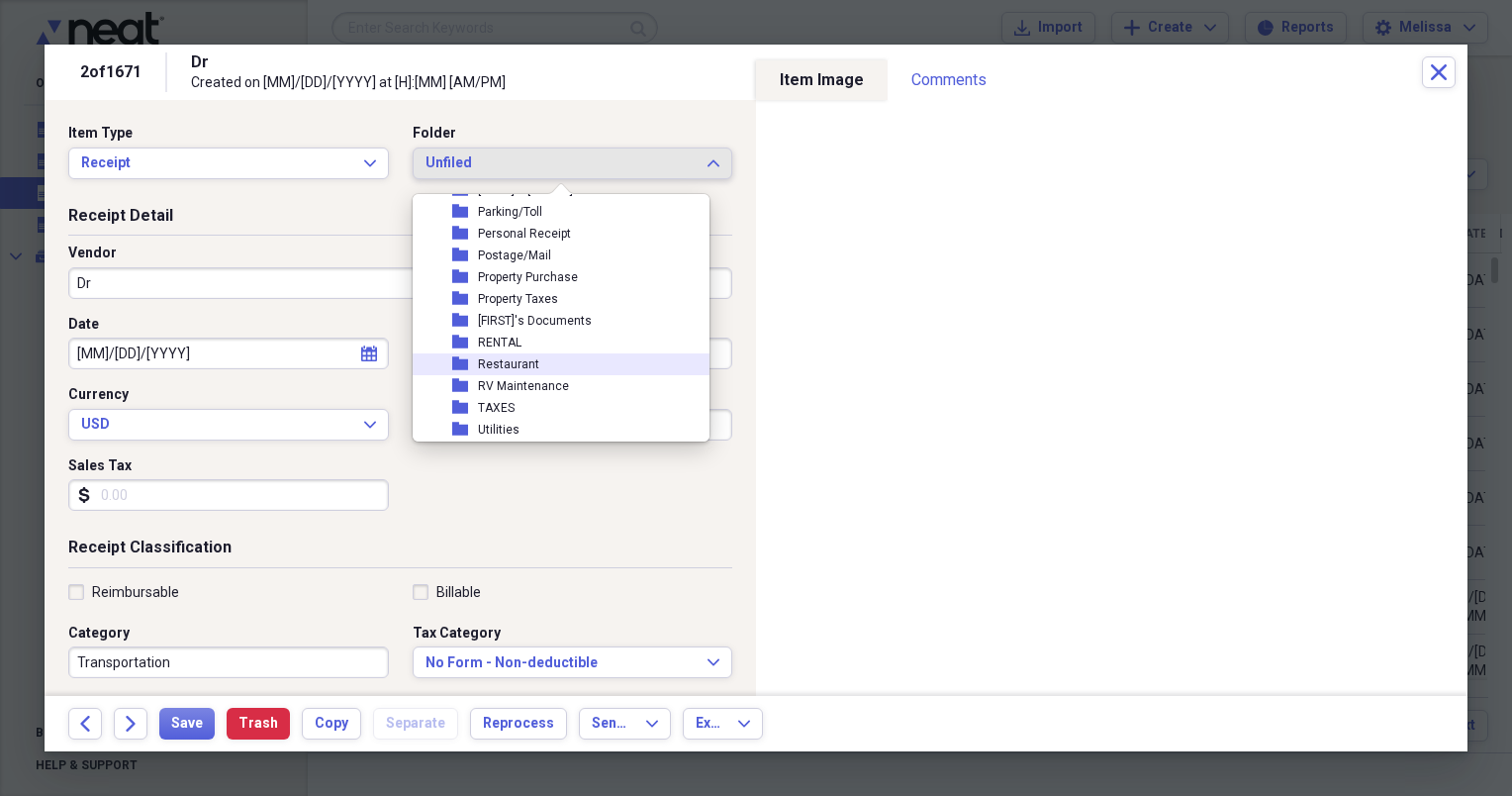 click on "folder Restaurant" at bounding box center (553, 364) 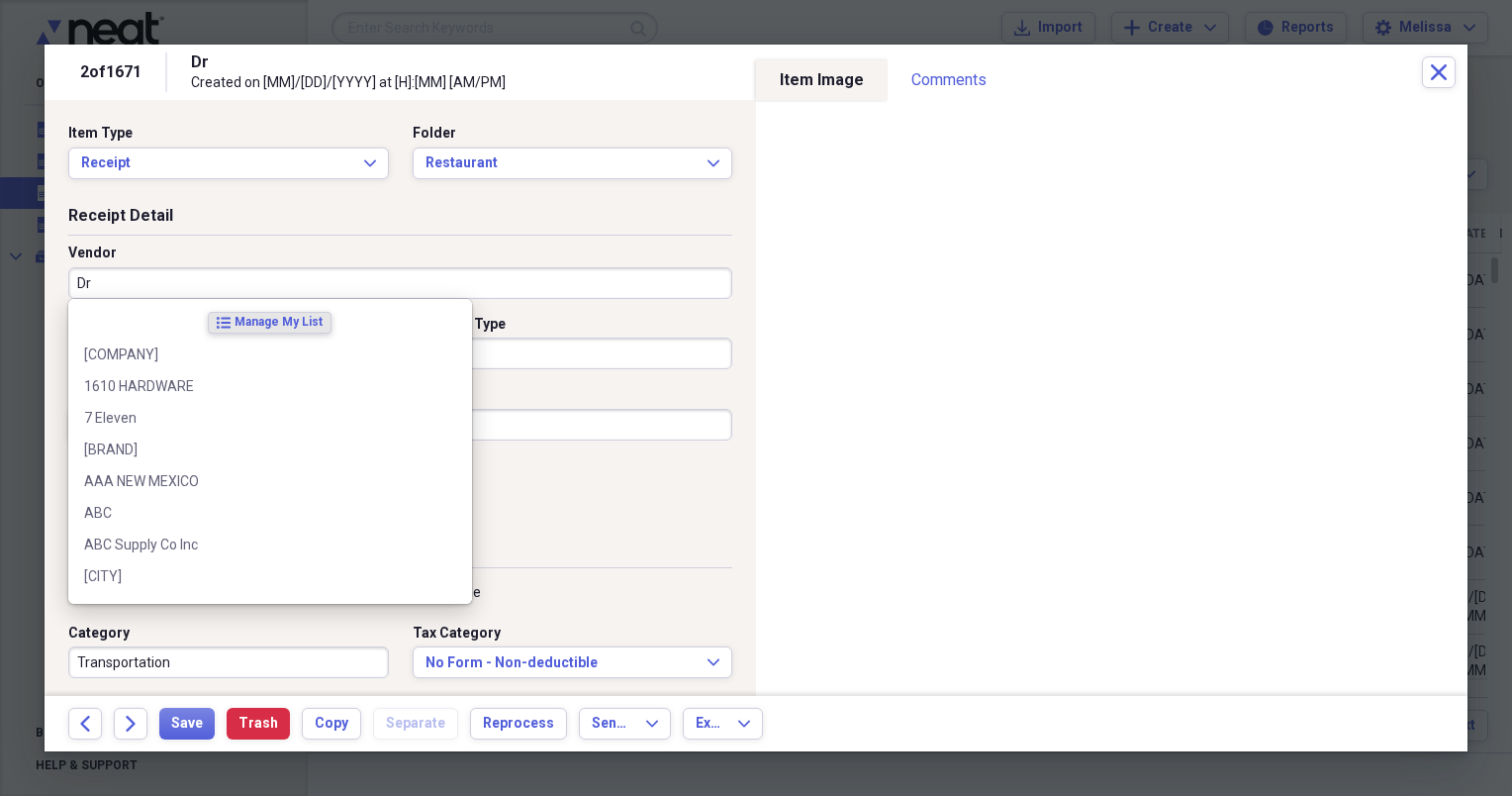 click on "Dr" at bounding box center (400, 283) 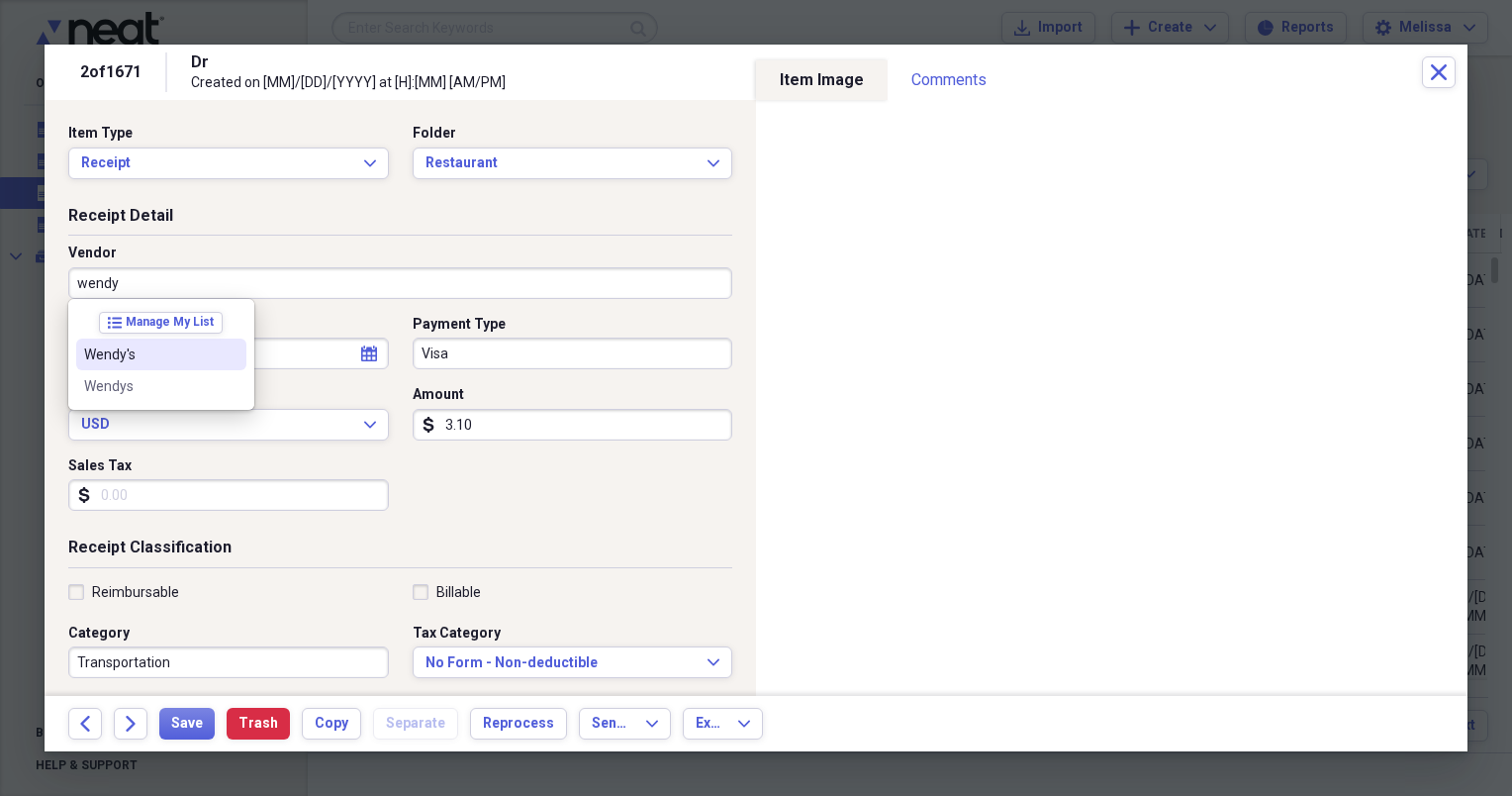 click at bounding box center [231, 354] 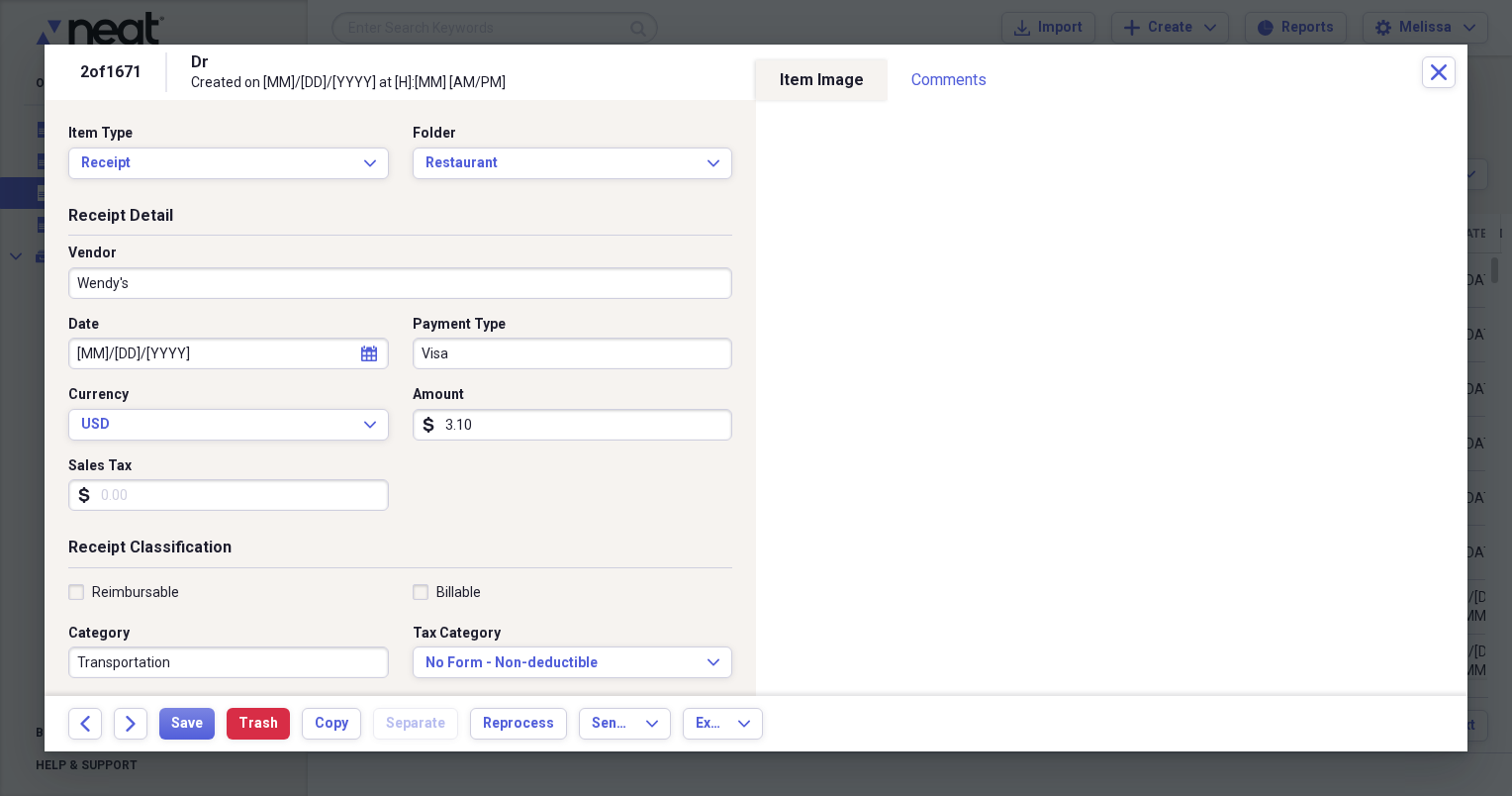 type on "Meals/Restaurants" 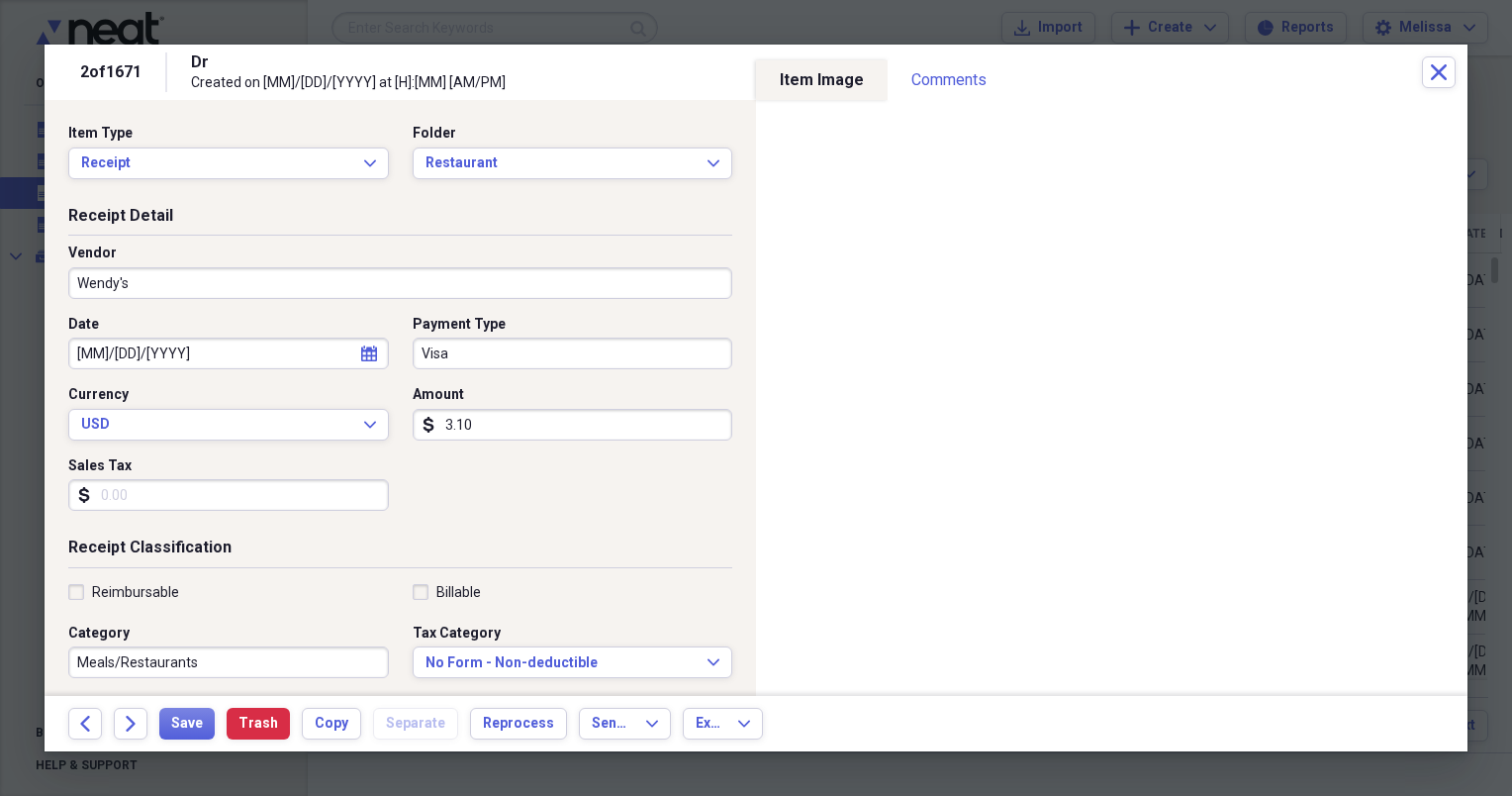 click on "[MM]/[DD]/[YYYY]" at bounding box center [229, 353] 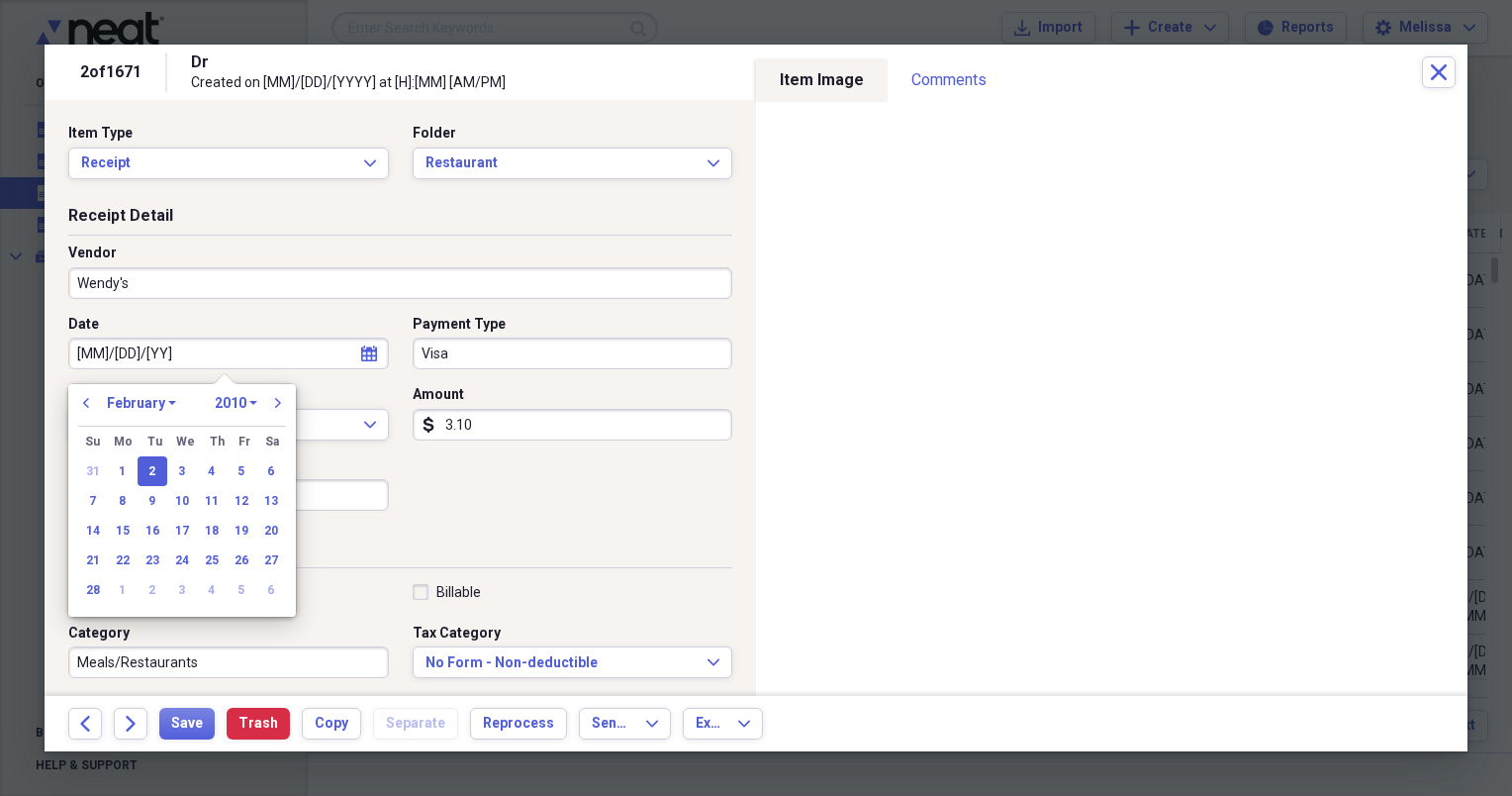 type on "[DATE]" 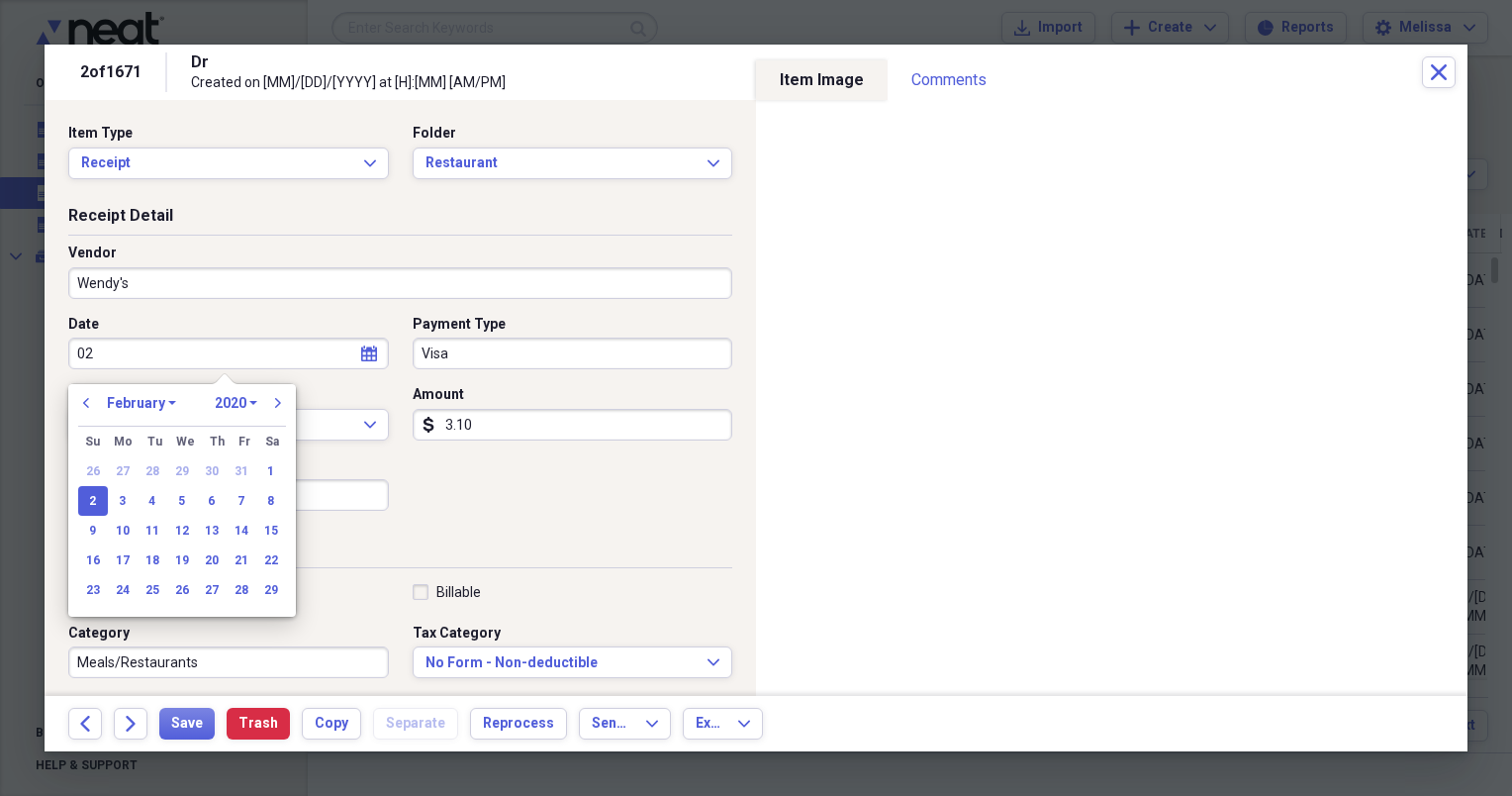 type on "0" 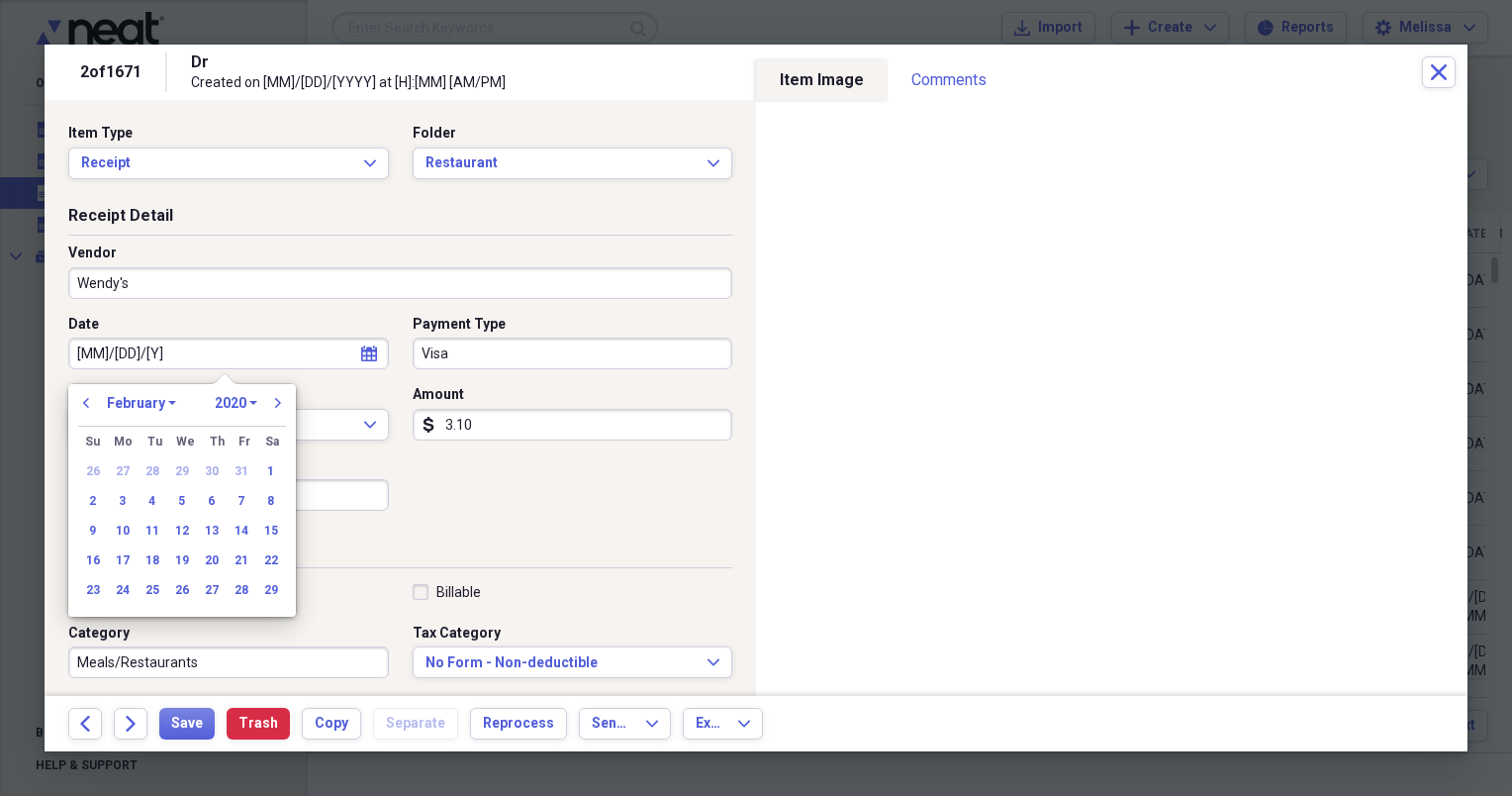 type on "[DATE]" 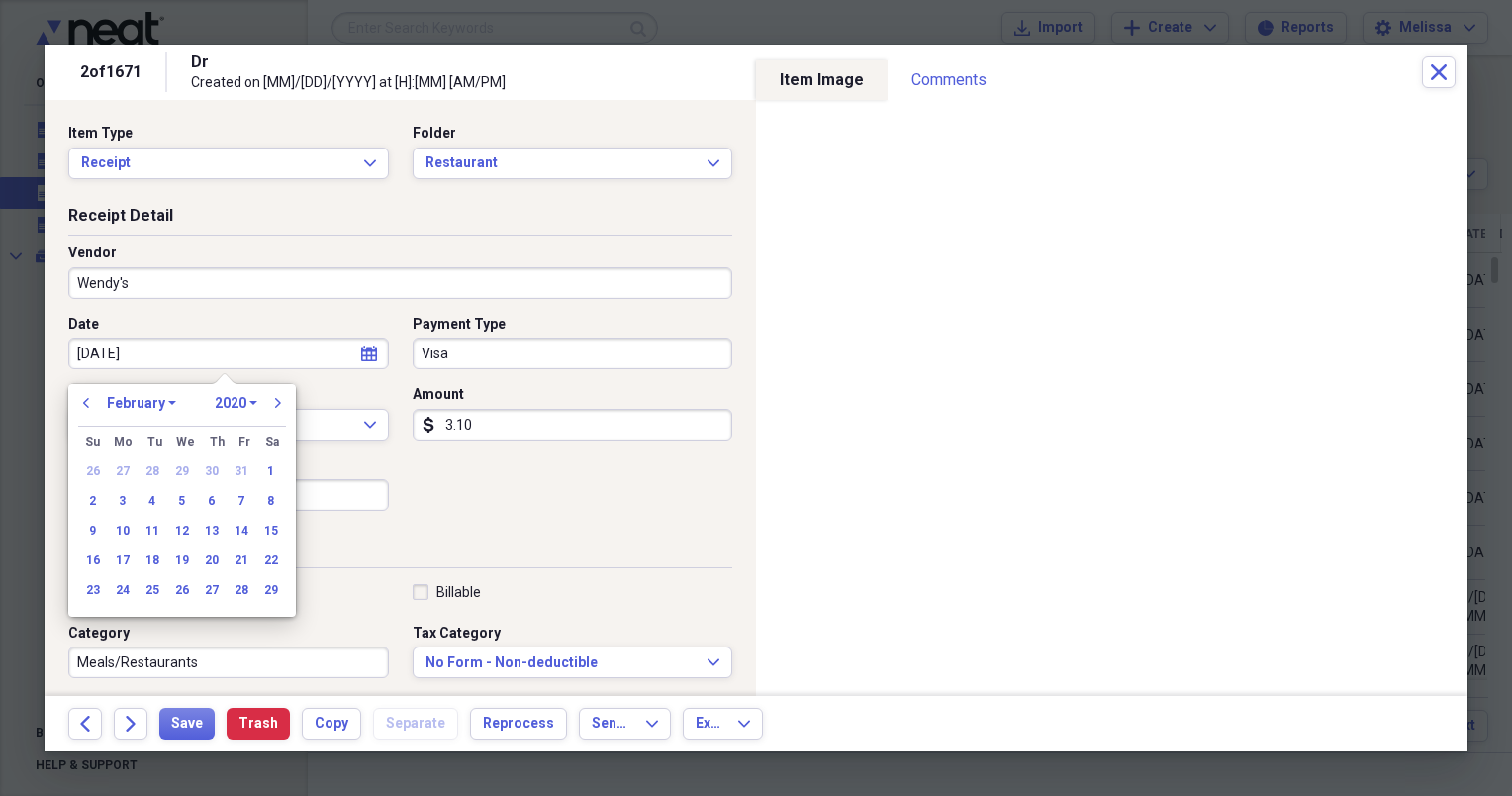select on "5" 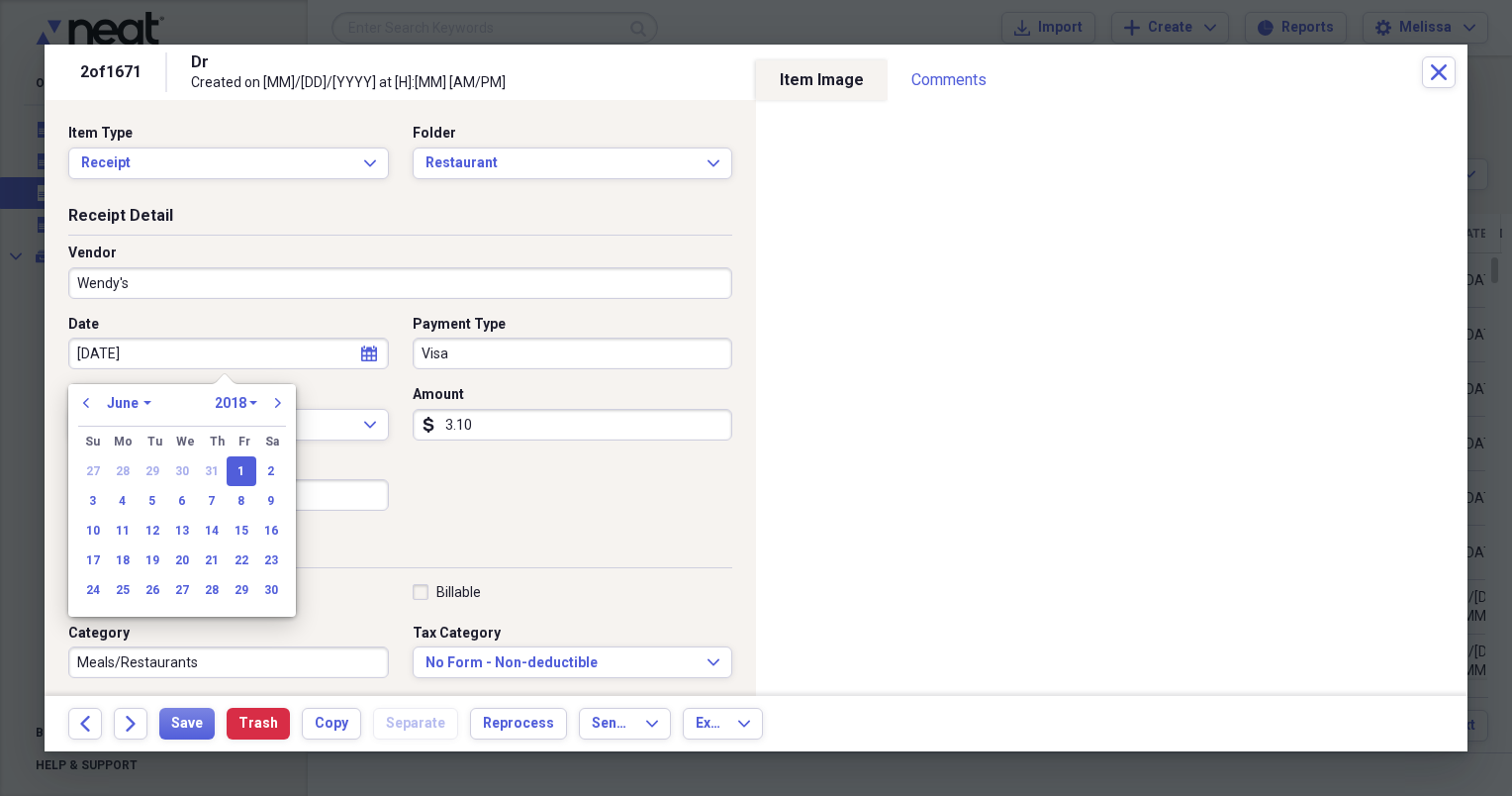 type on "06/01/2018" 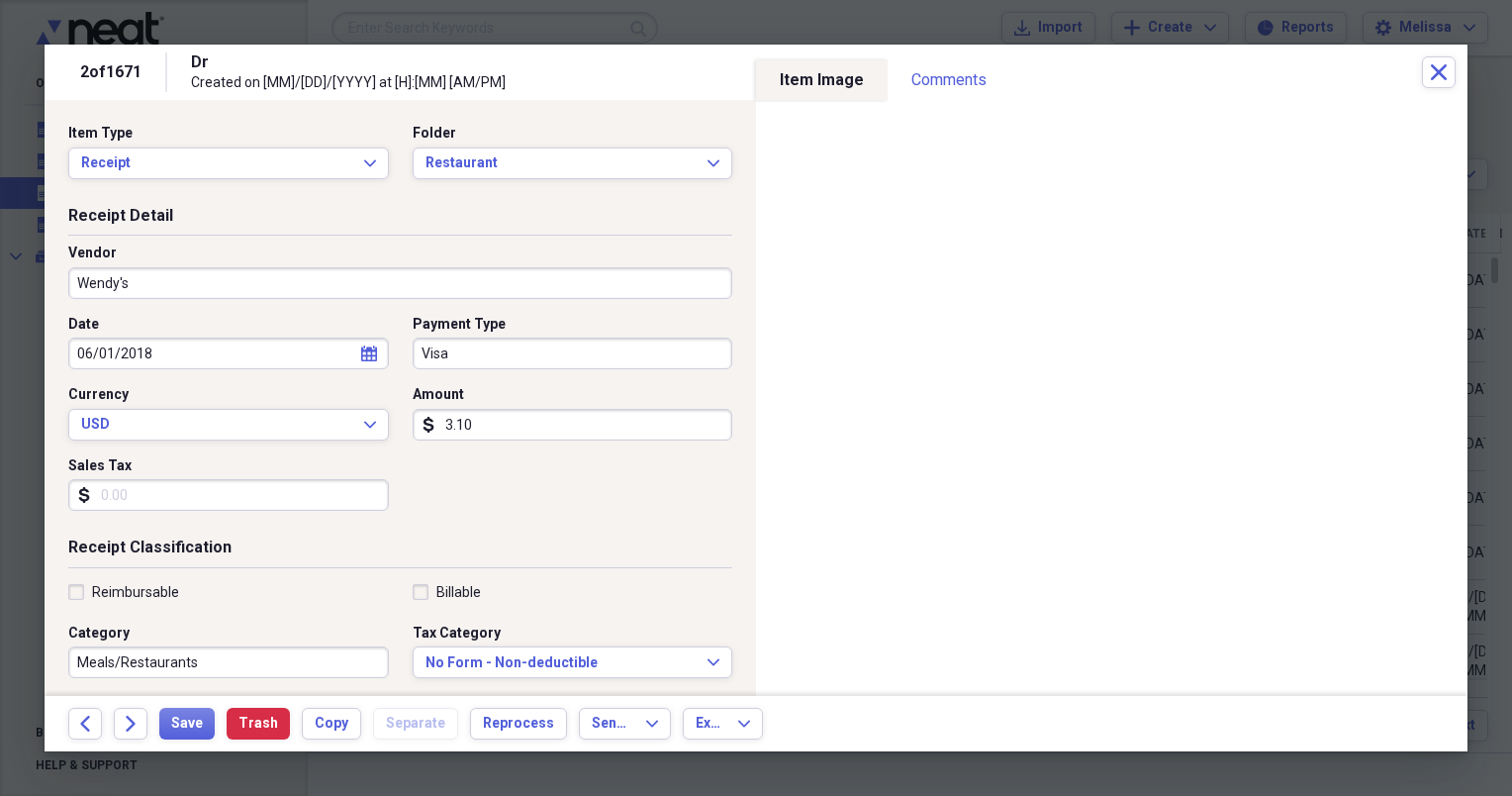 click on "Date [DATE] calendar Calendar Payment Type Visa Currency USD Expand Amount dollar-sign [AMOUNT] Sales Tax dollar-sign" at bounding box center [400, 421] 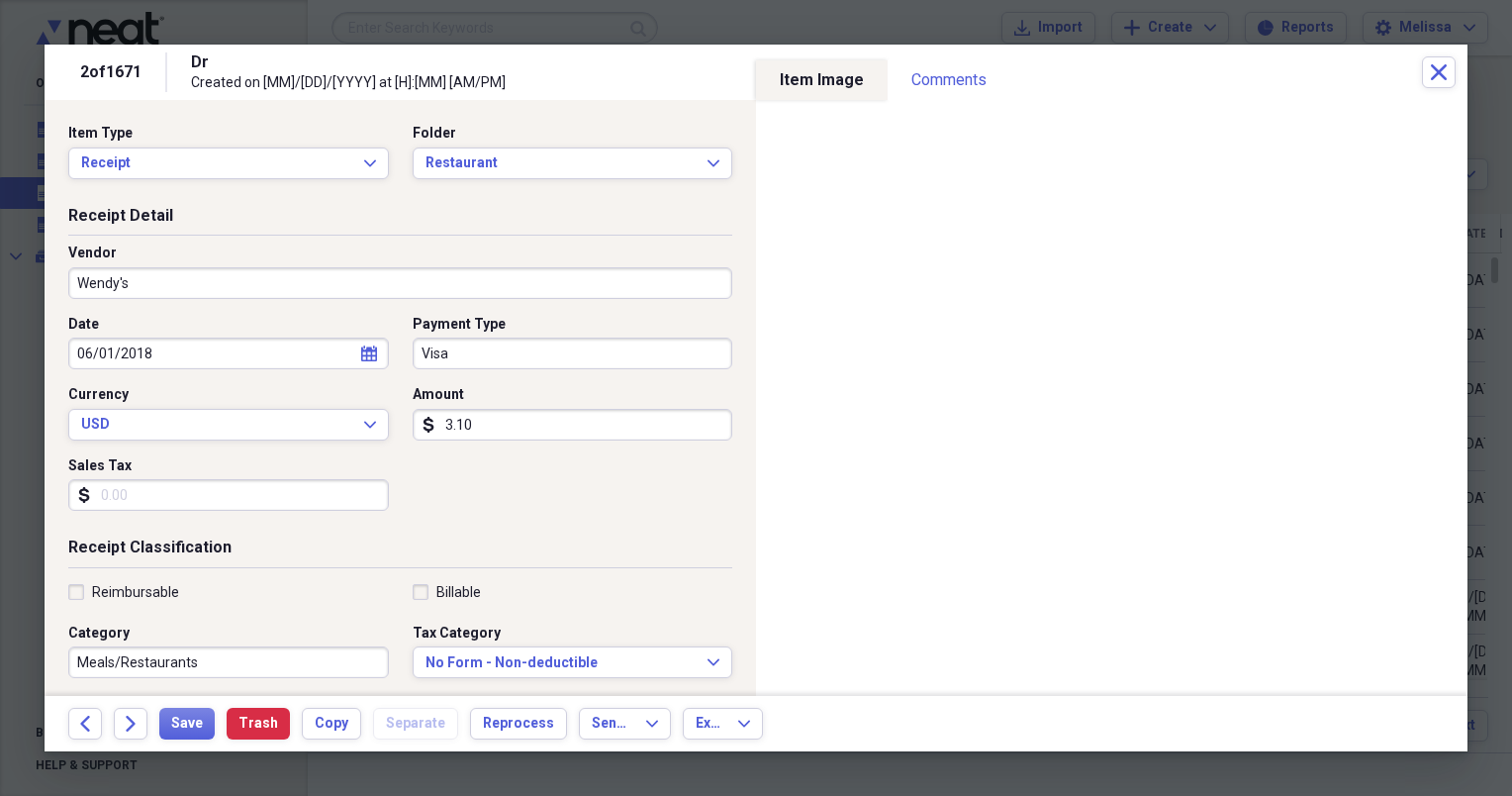 click on "3.10" at bounding box center (573, 425) 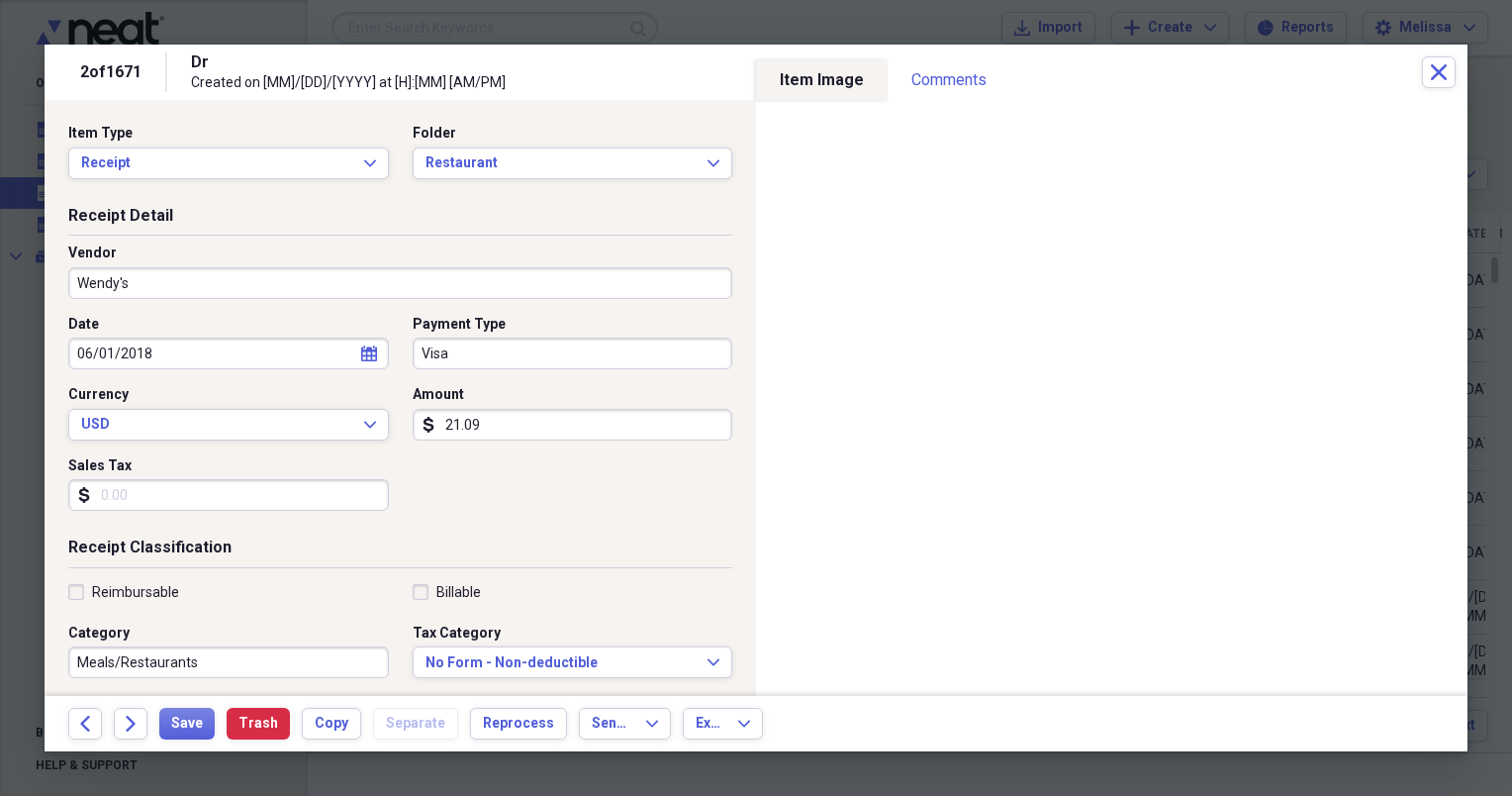 type on "21.09" 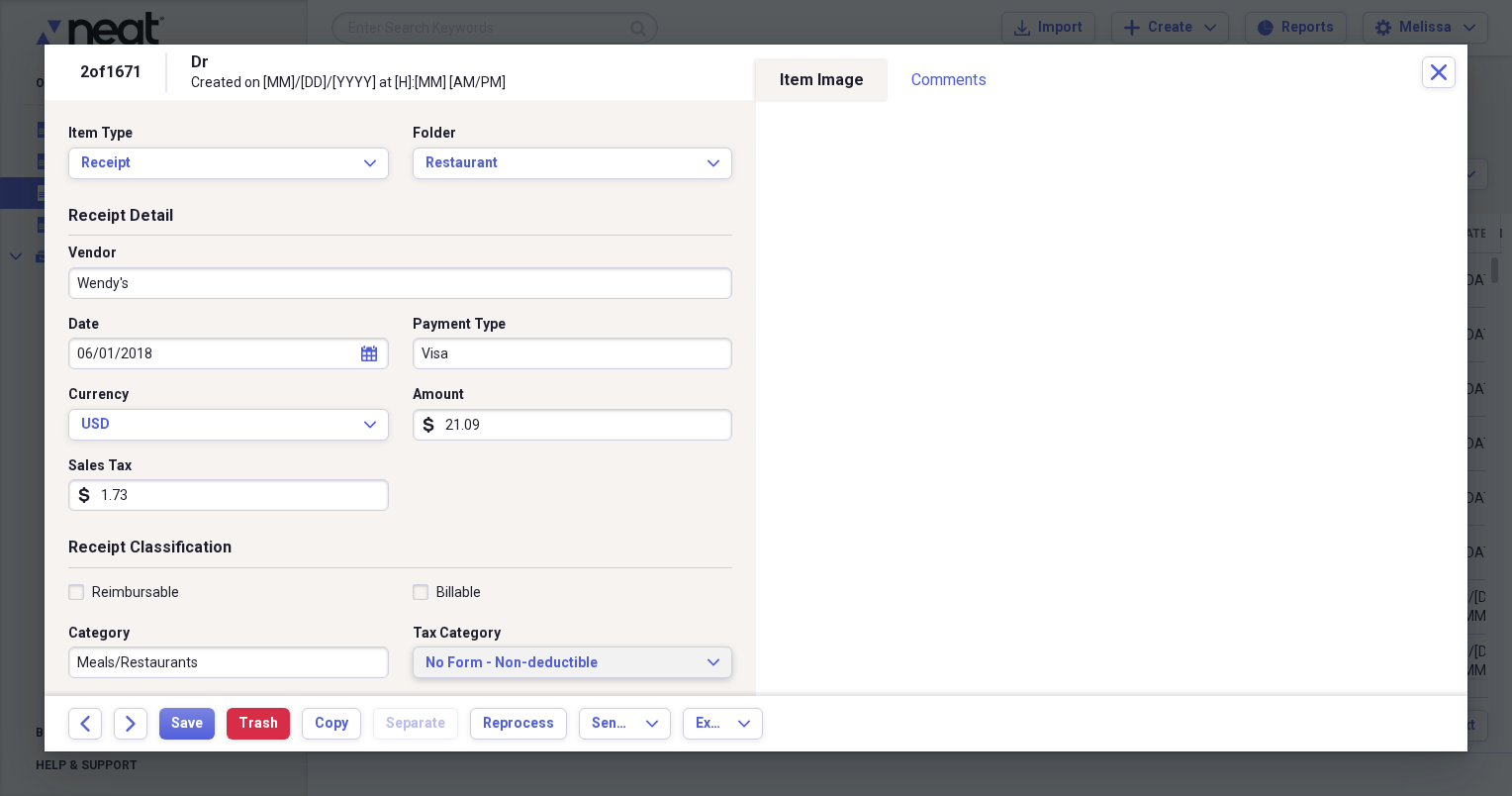 type on "1.73" 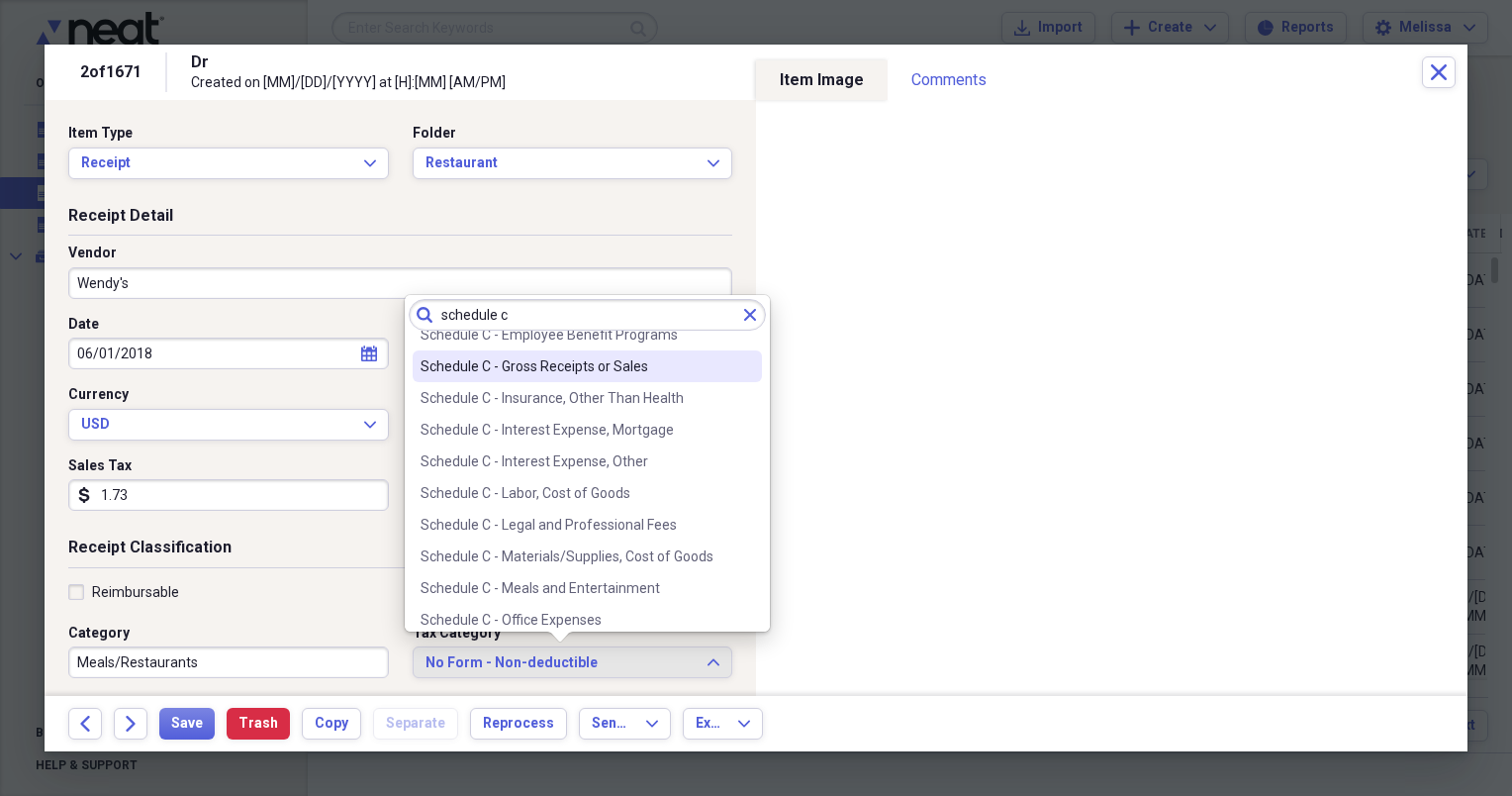 scroll, scrollTop: 277, scrollLeft: 0, axis: vertical 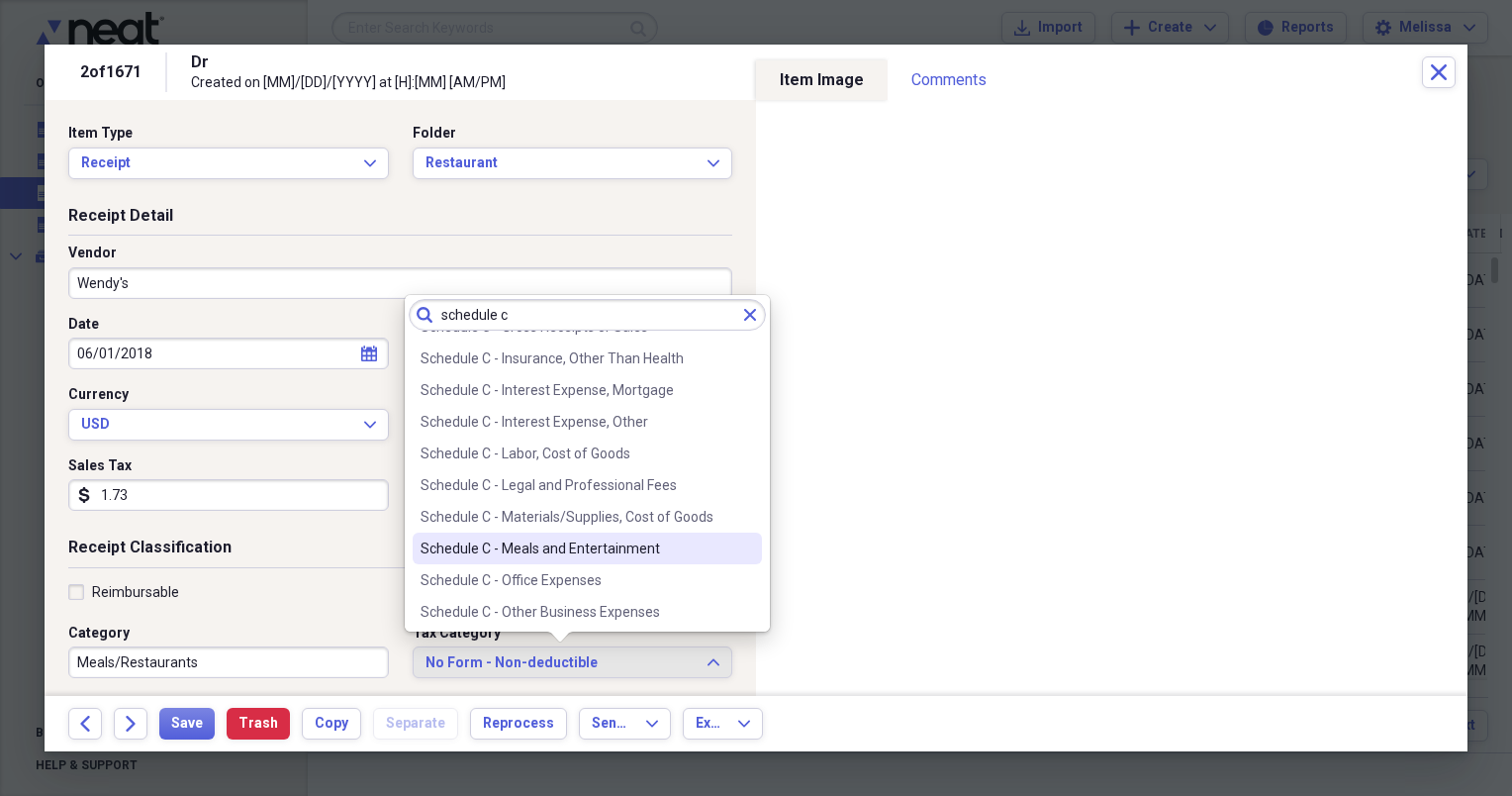 type on "schedule c" 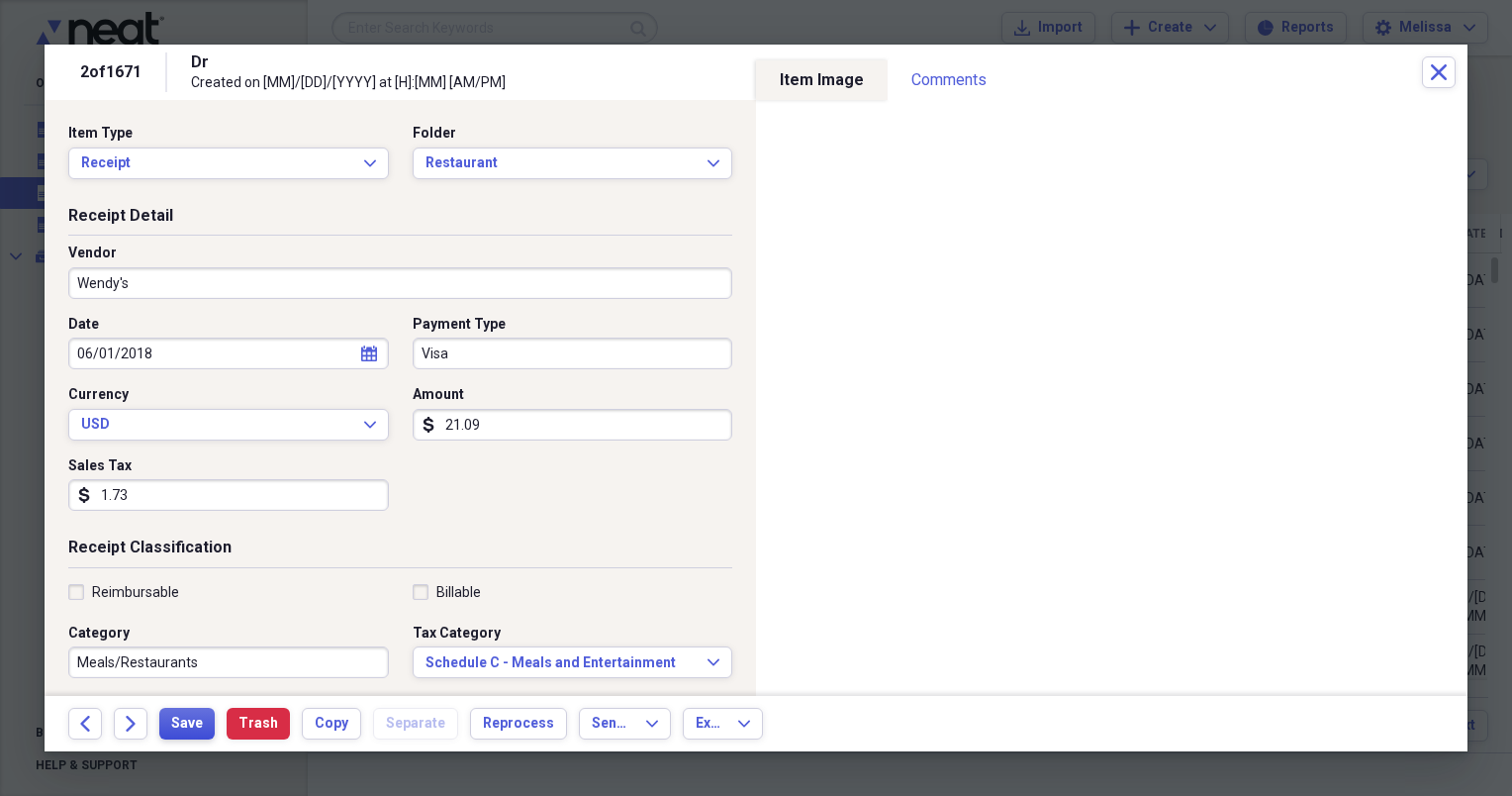 click on "Save" at bounding box center [187, 724] 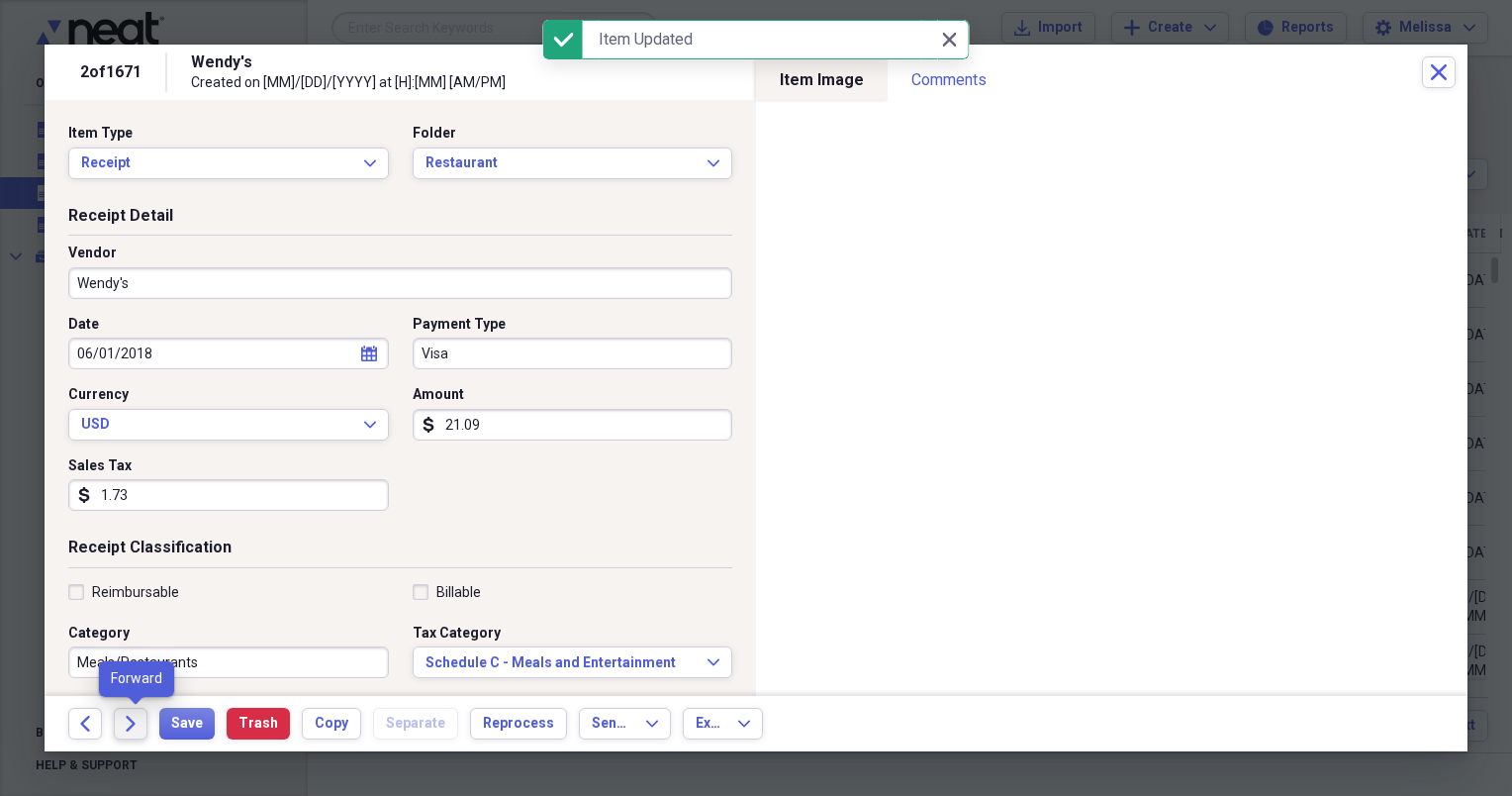 click on "Forward" 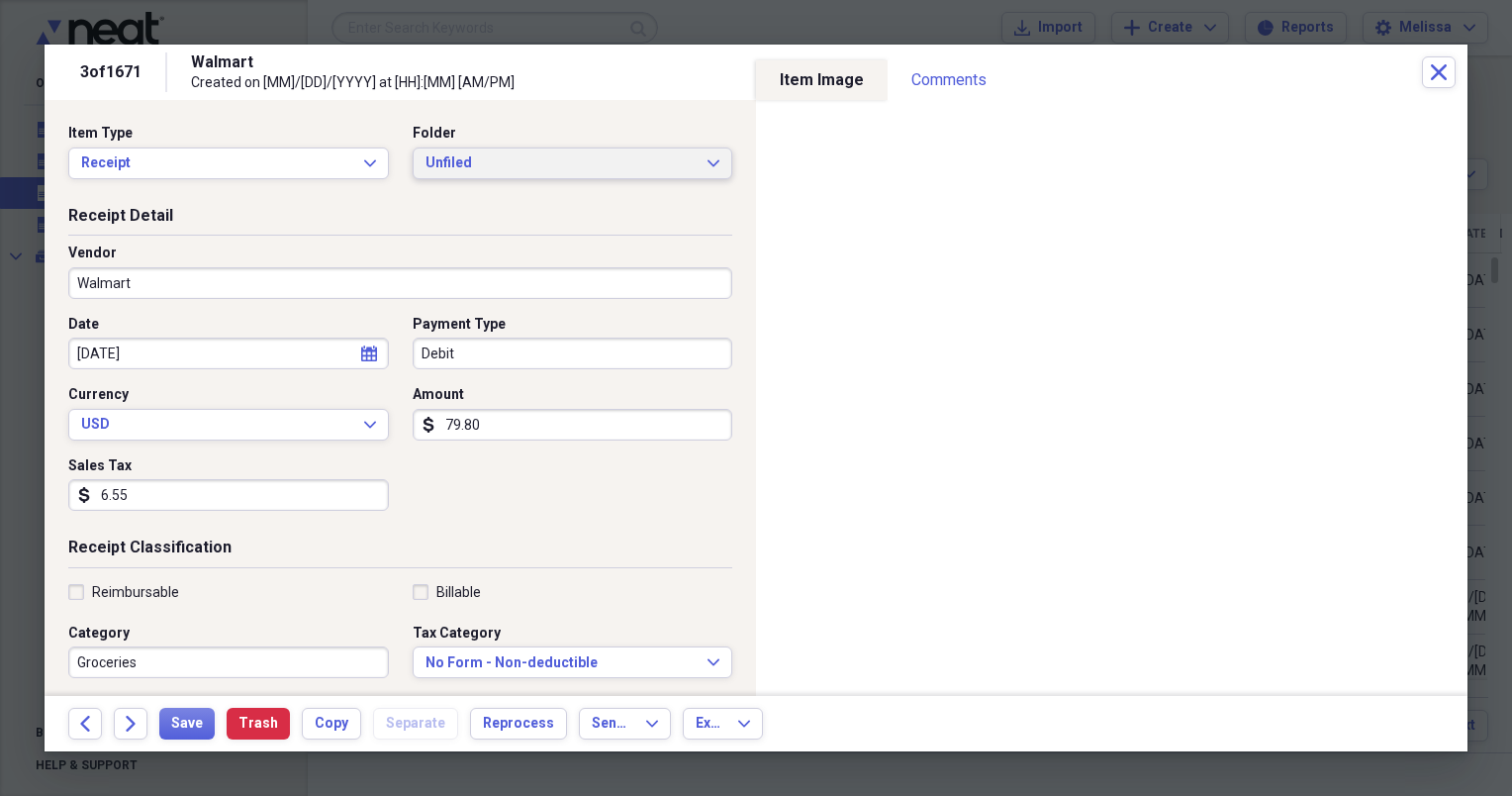 click on "Unfiled" at bounding box center (561, 163) 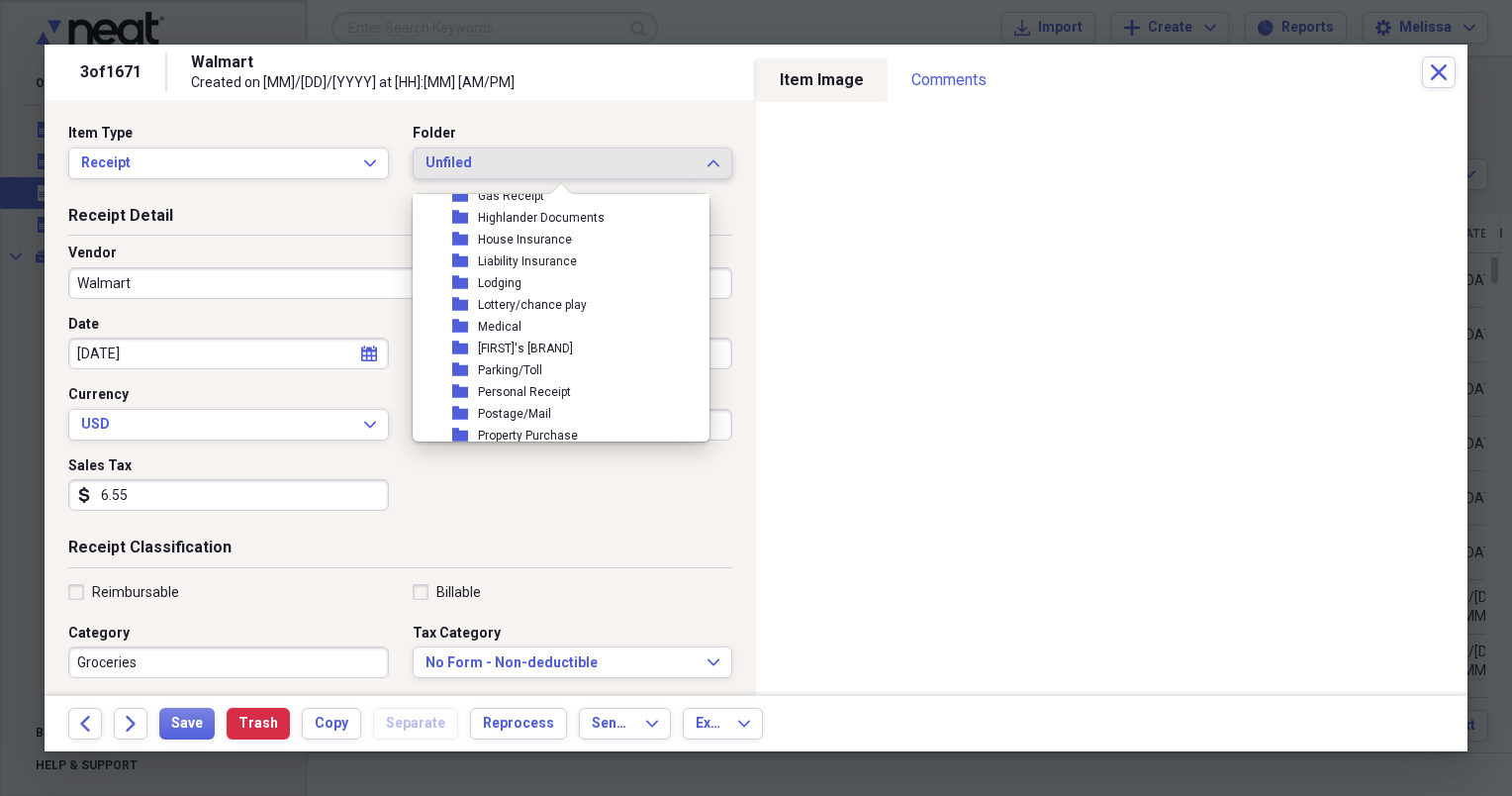 scroll, scrollTop: 238, scrollLeft: 0, axis: vertical 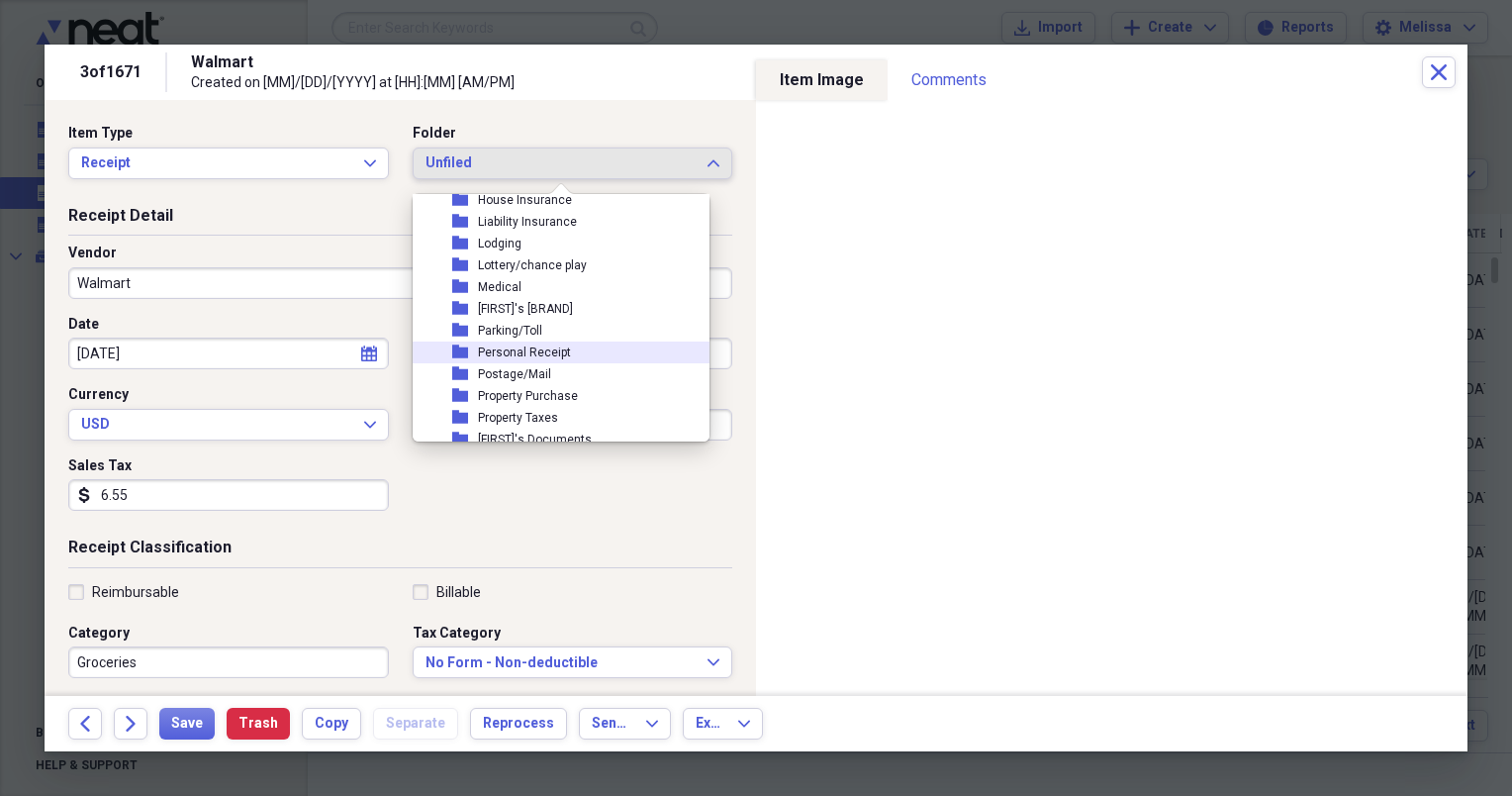 click on "folder Personal Receipt" at bounding box center (553, 352) 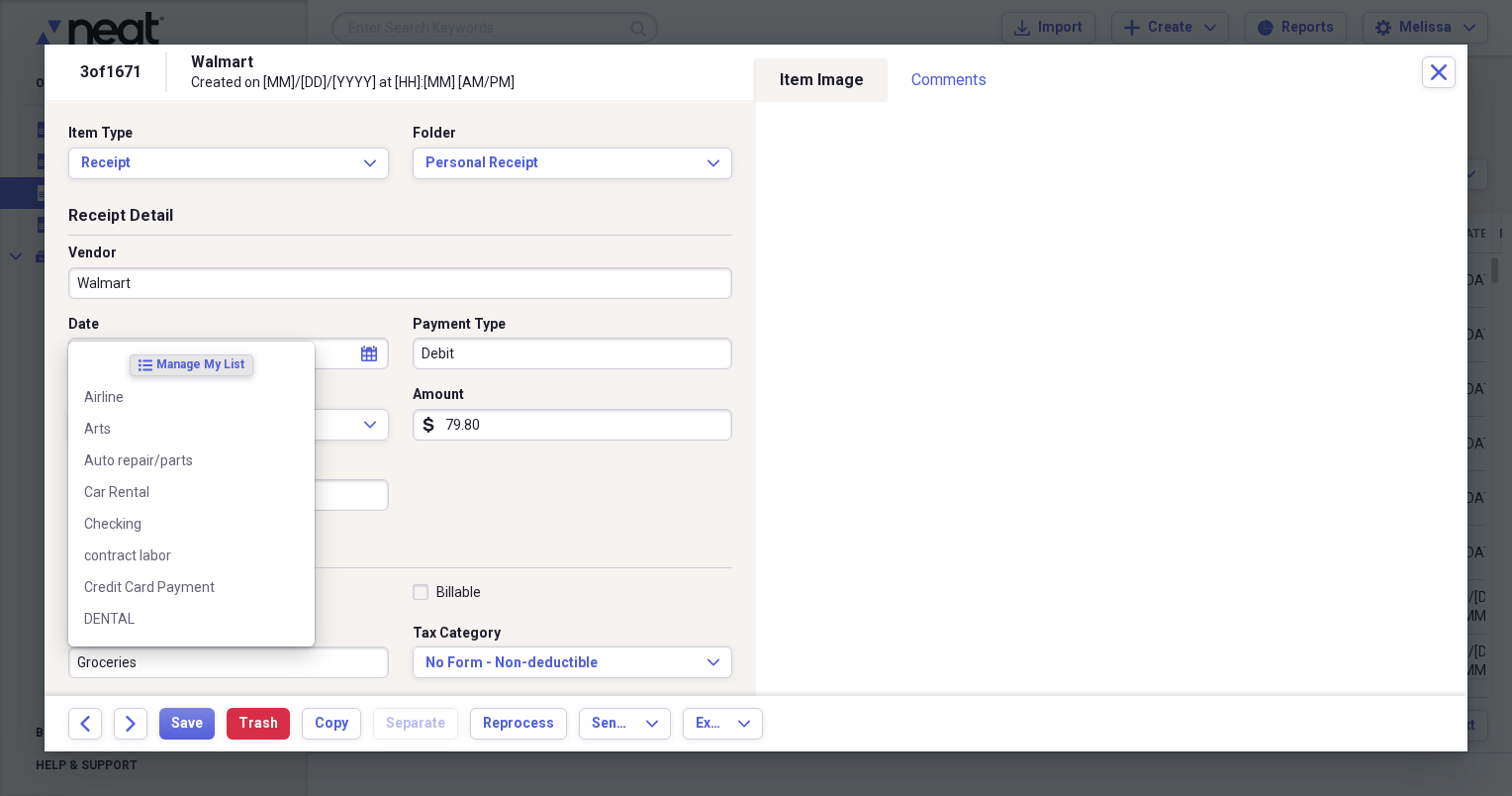 click on "Groceries" at bounding box center (229, 662) 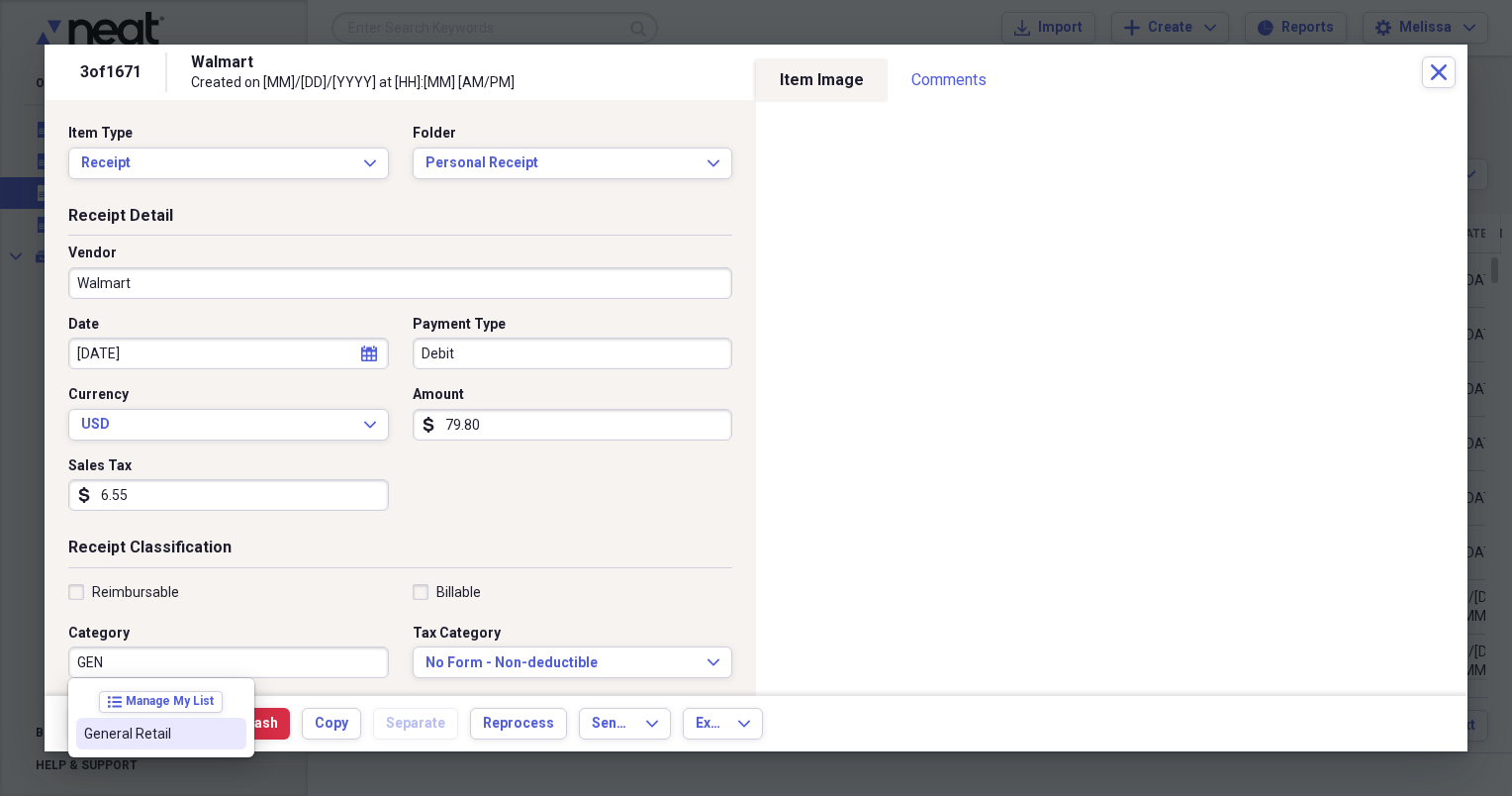 click on "General Retail" at bounding box center [161, 734] 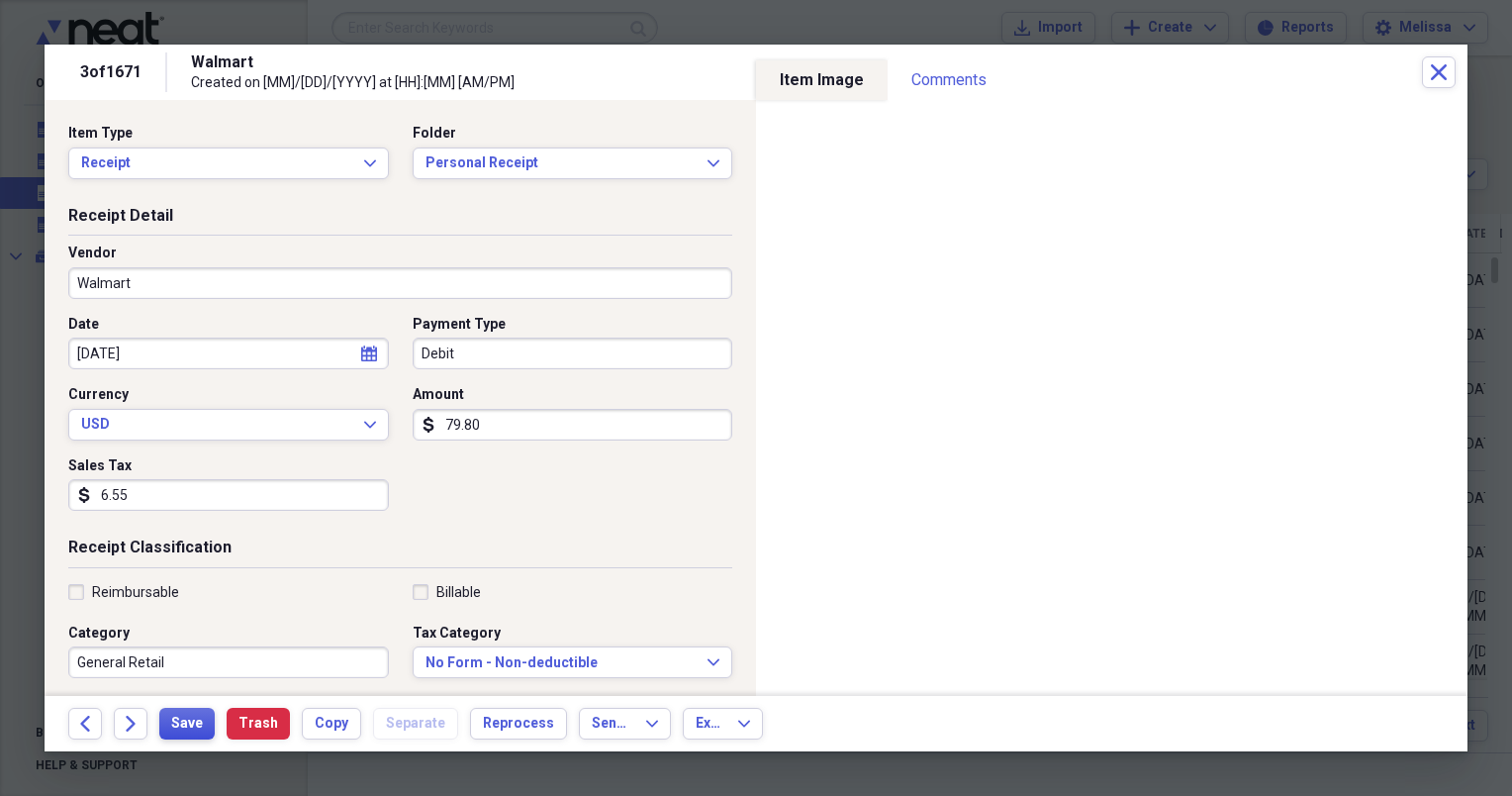 click on "Save" at bounding box center [187, 724] 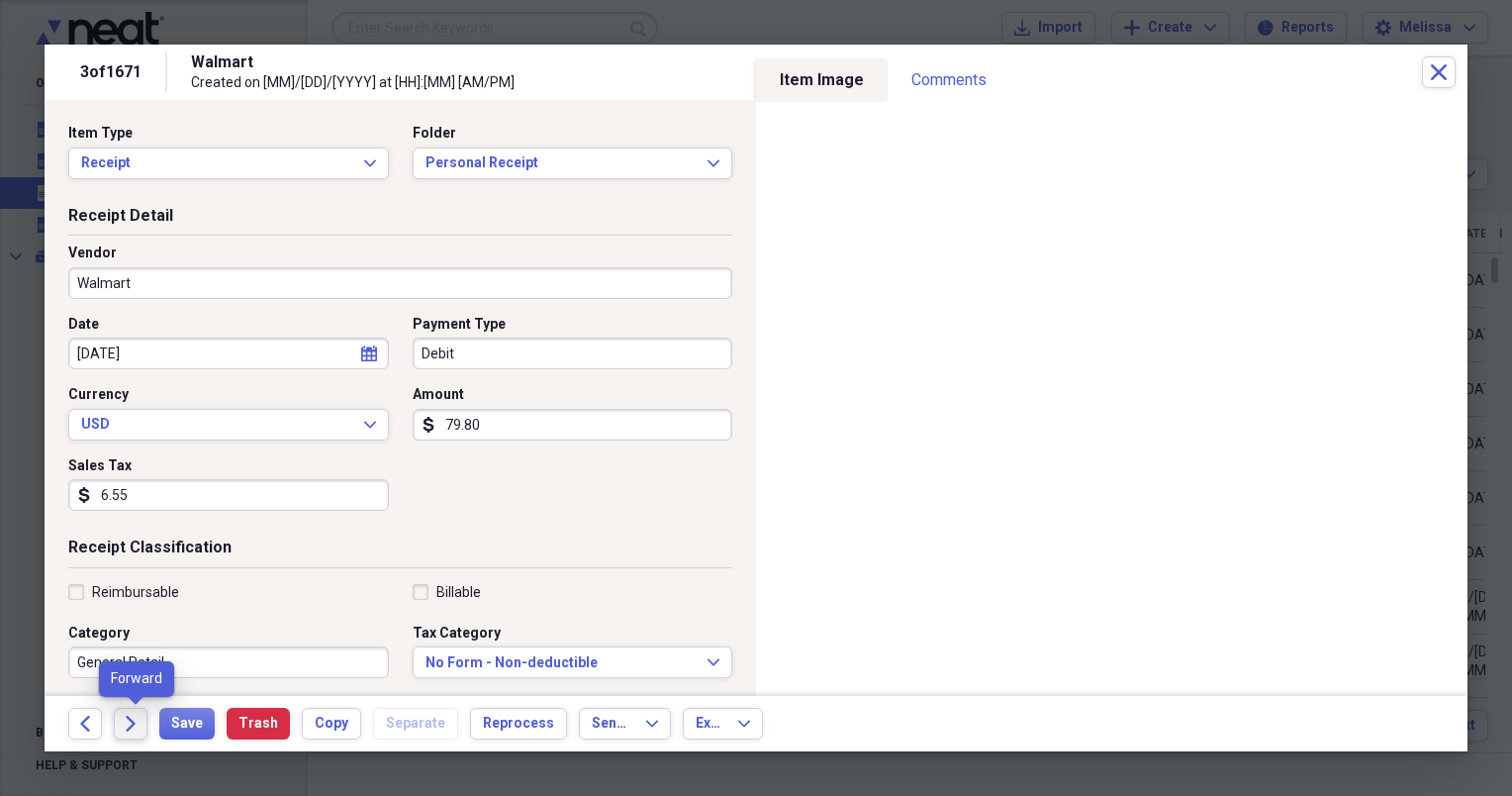click on "Forward" at bounding box center [131, 724] 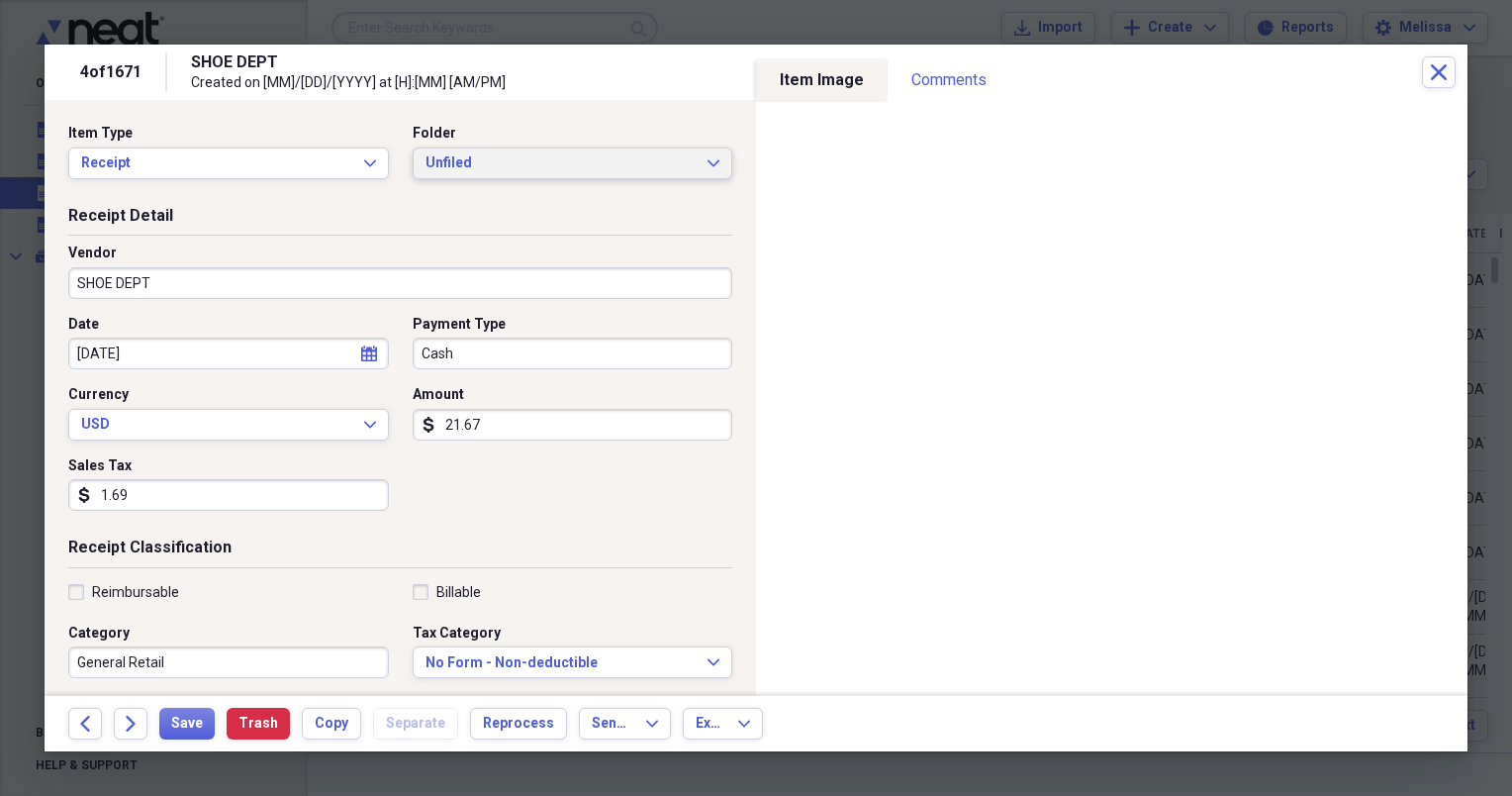 click on "Expand" 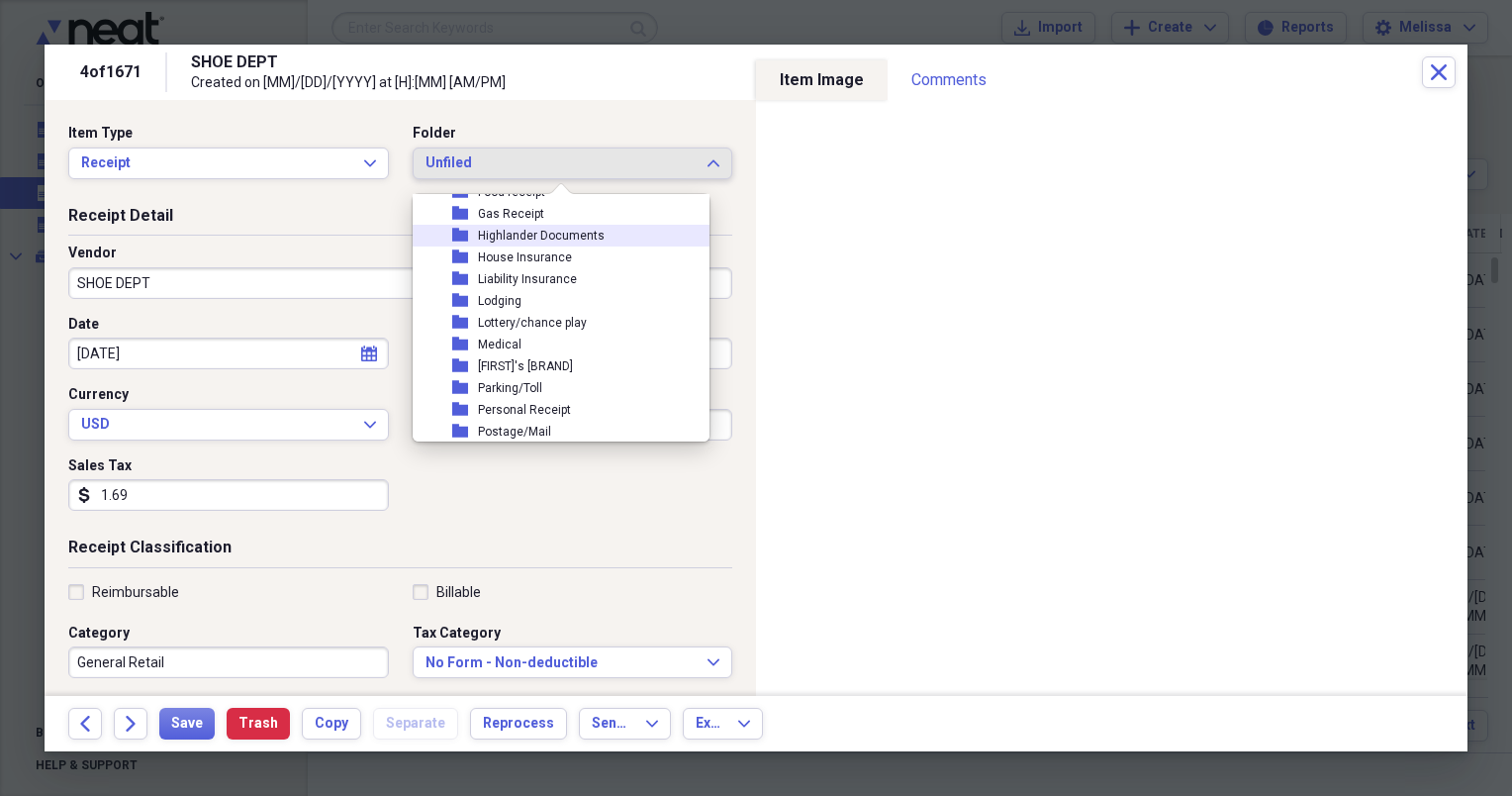 scroll, scrollTop: 198, scrollLeft: 0, axis: vertical 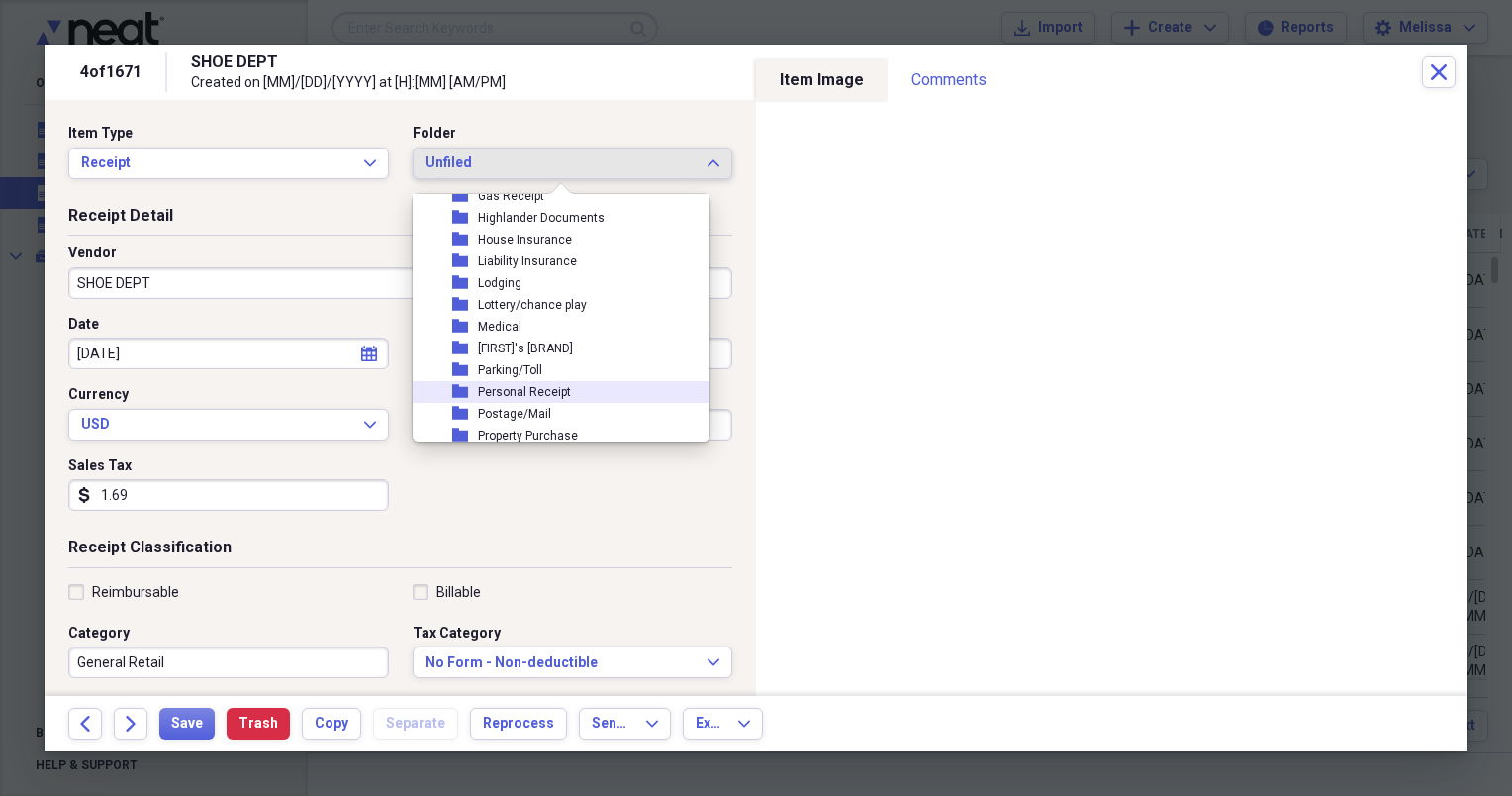 click on "folder Personal Receipt" at bounding box center [553, 392] 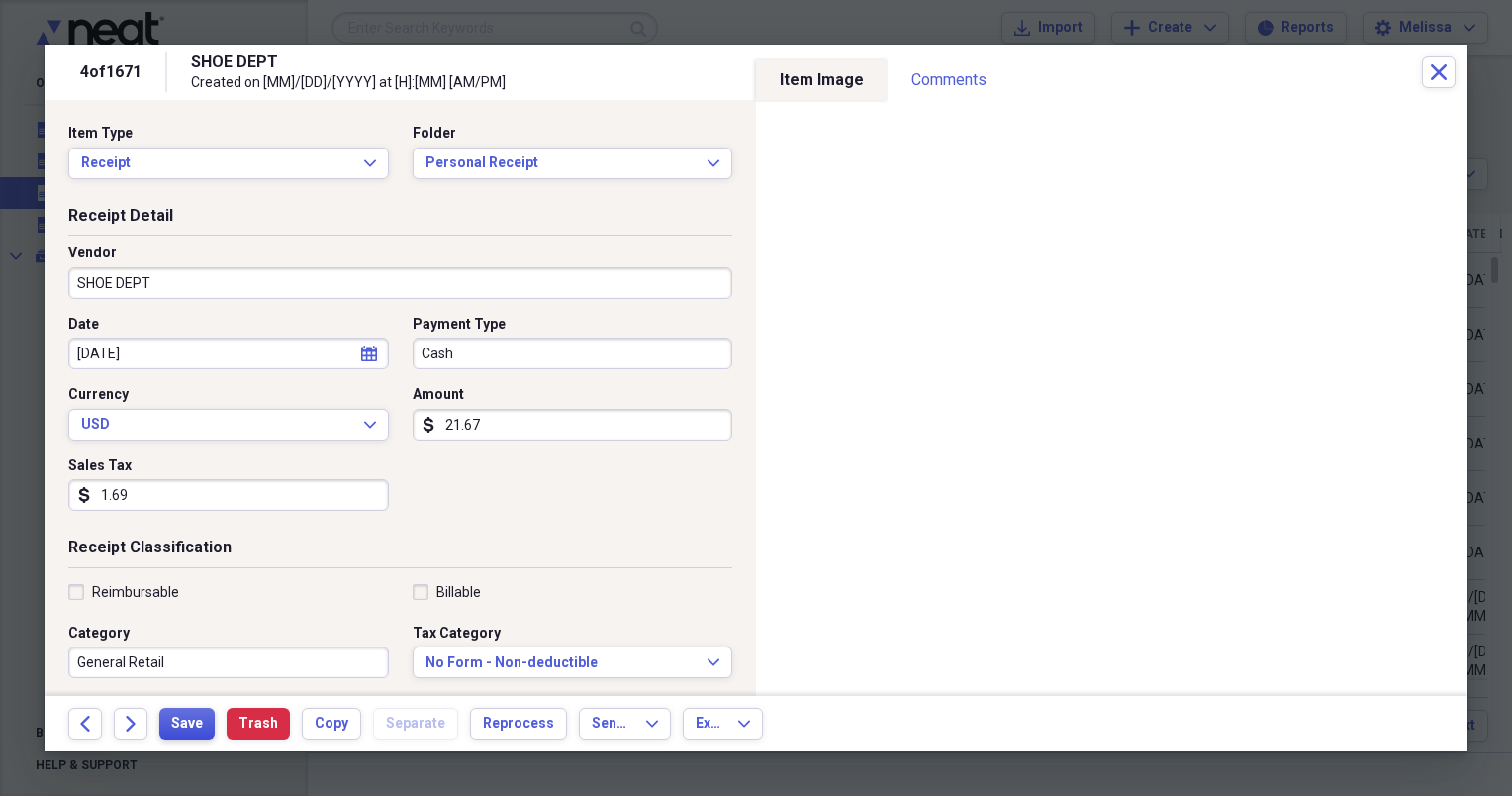 click on "Save" at bounding box center [187, 724] 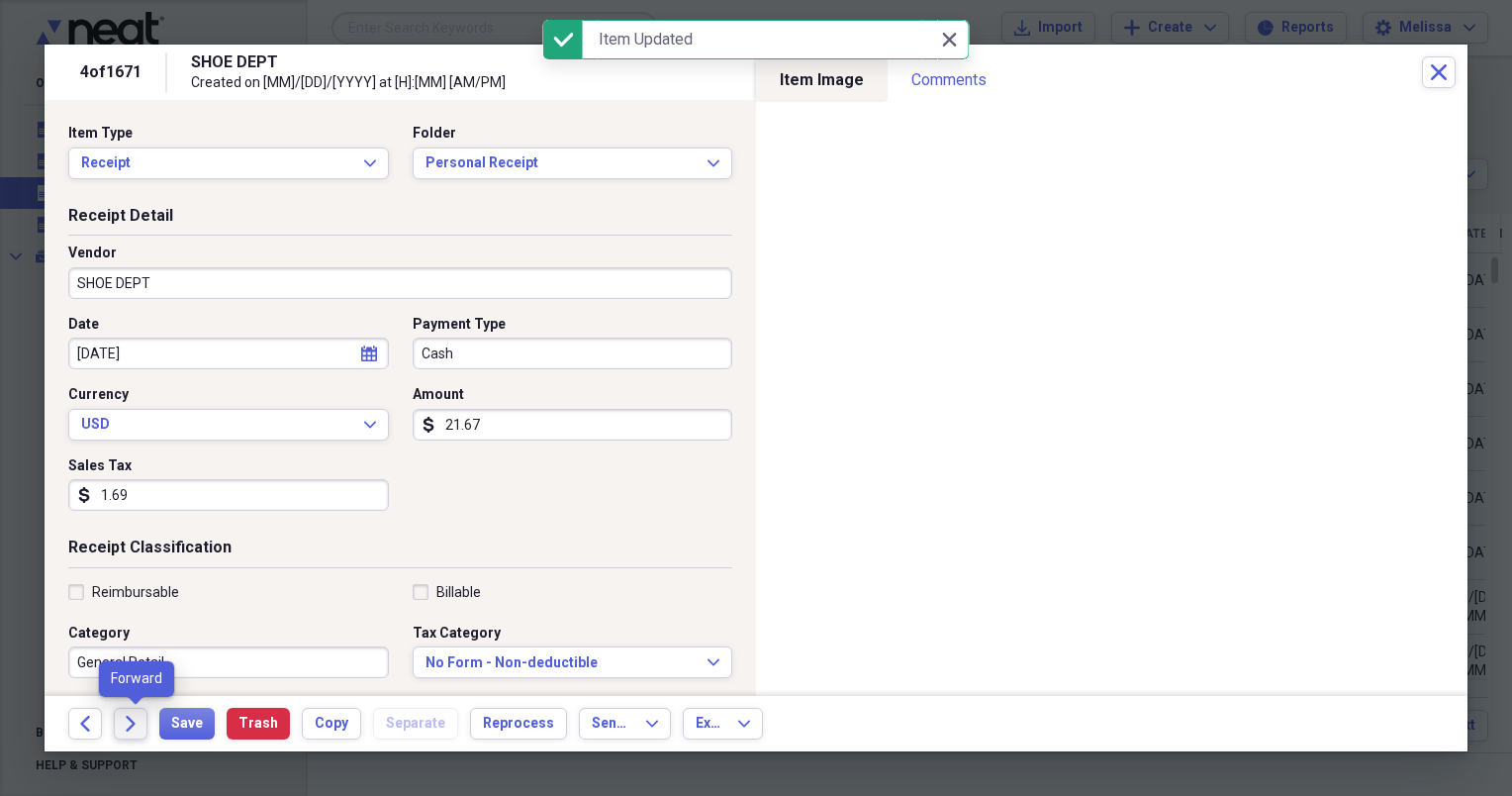click 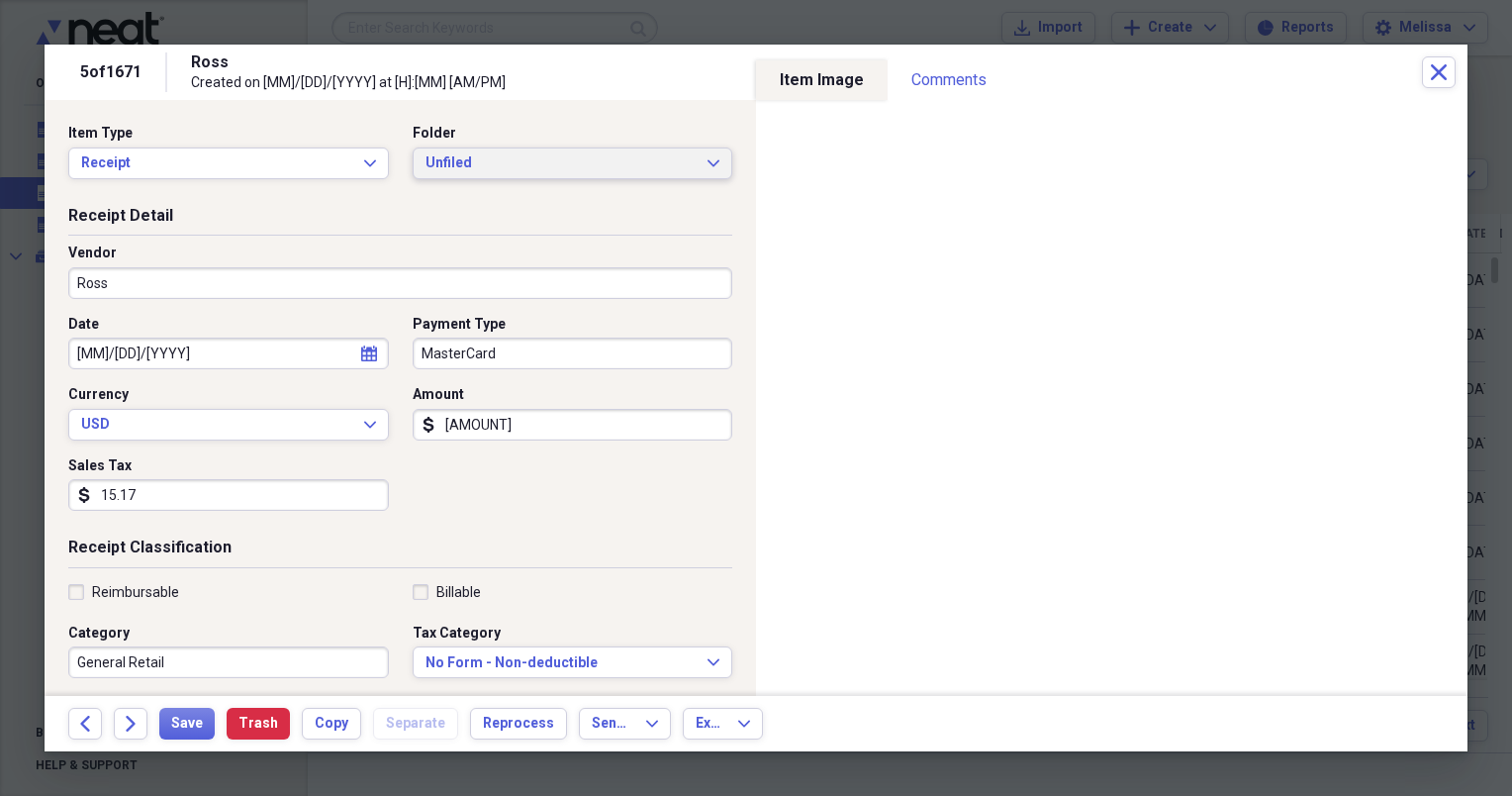 click on "Unfiled Expand" at bounding box center (573, 163) 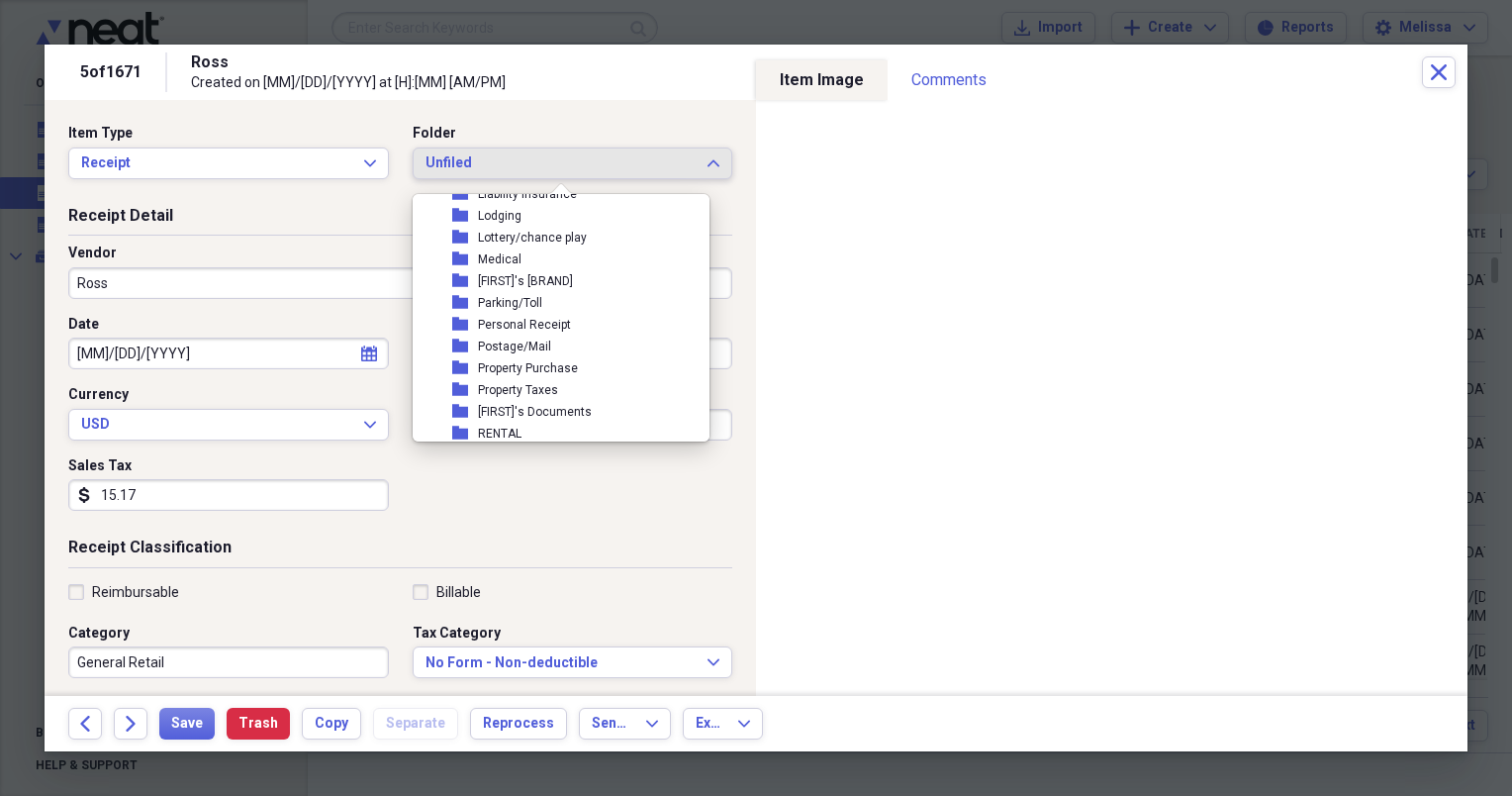scroll, scrollTop: 277, scrollLeft: 0, axis: vertical 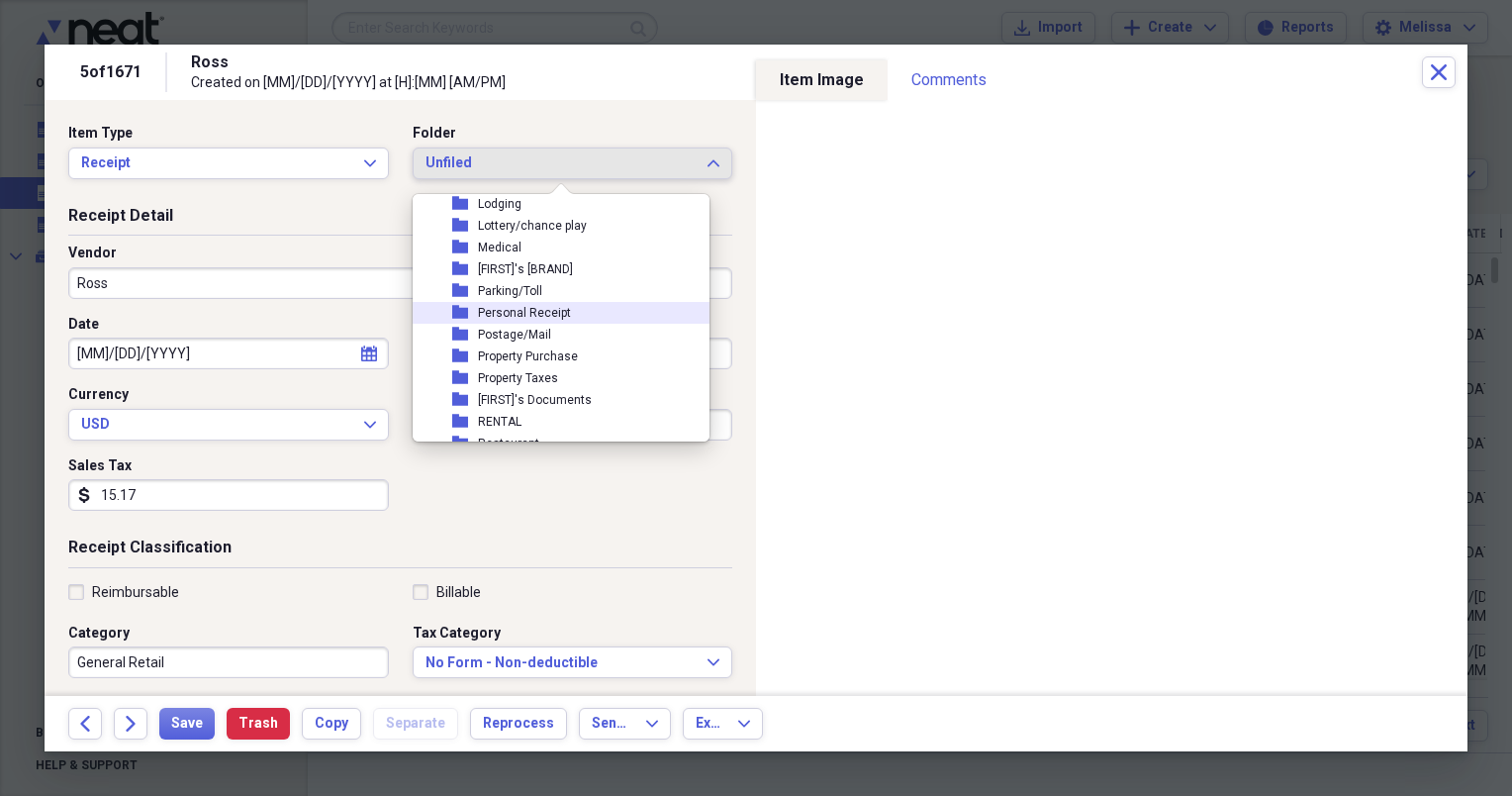 click on "folder Personal Receipt" at bounding box center [553, 313] 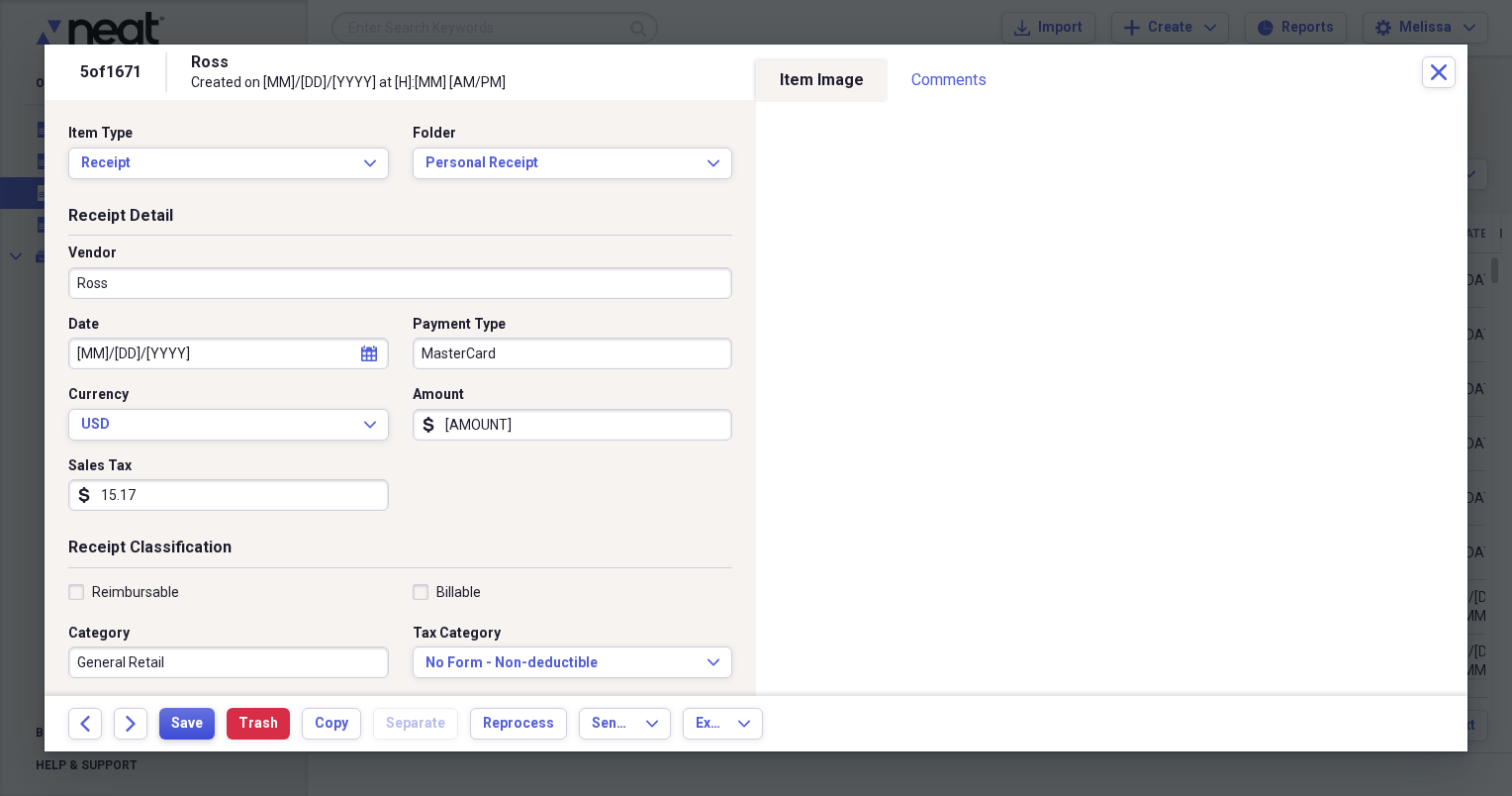 click on "Save" at bounding box center [187, 724] 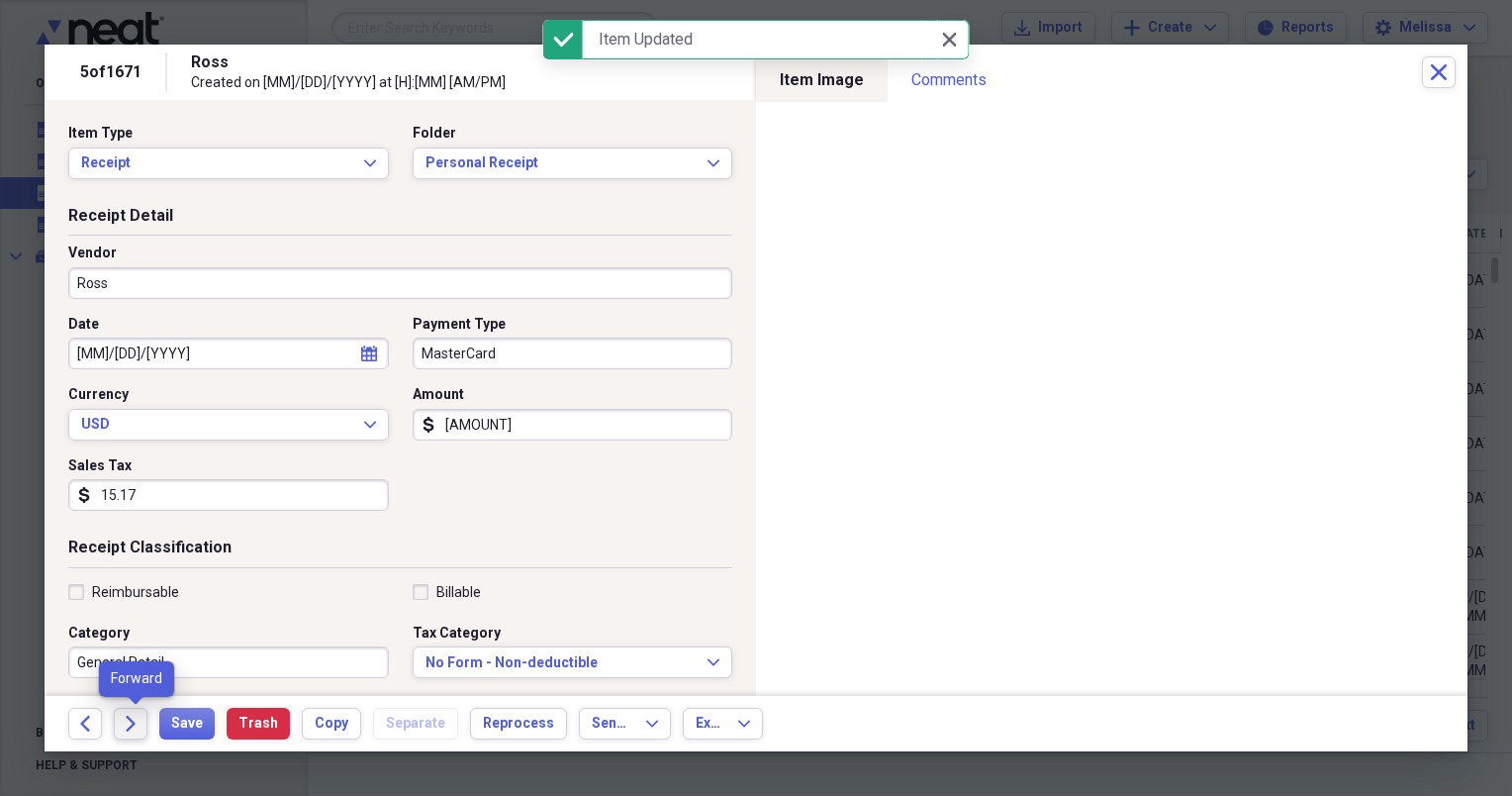 click on "Forward" at bounding box center [131, 724] 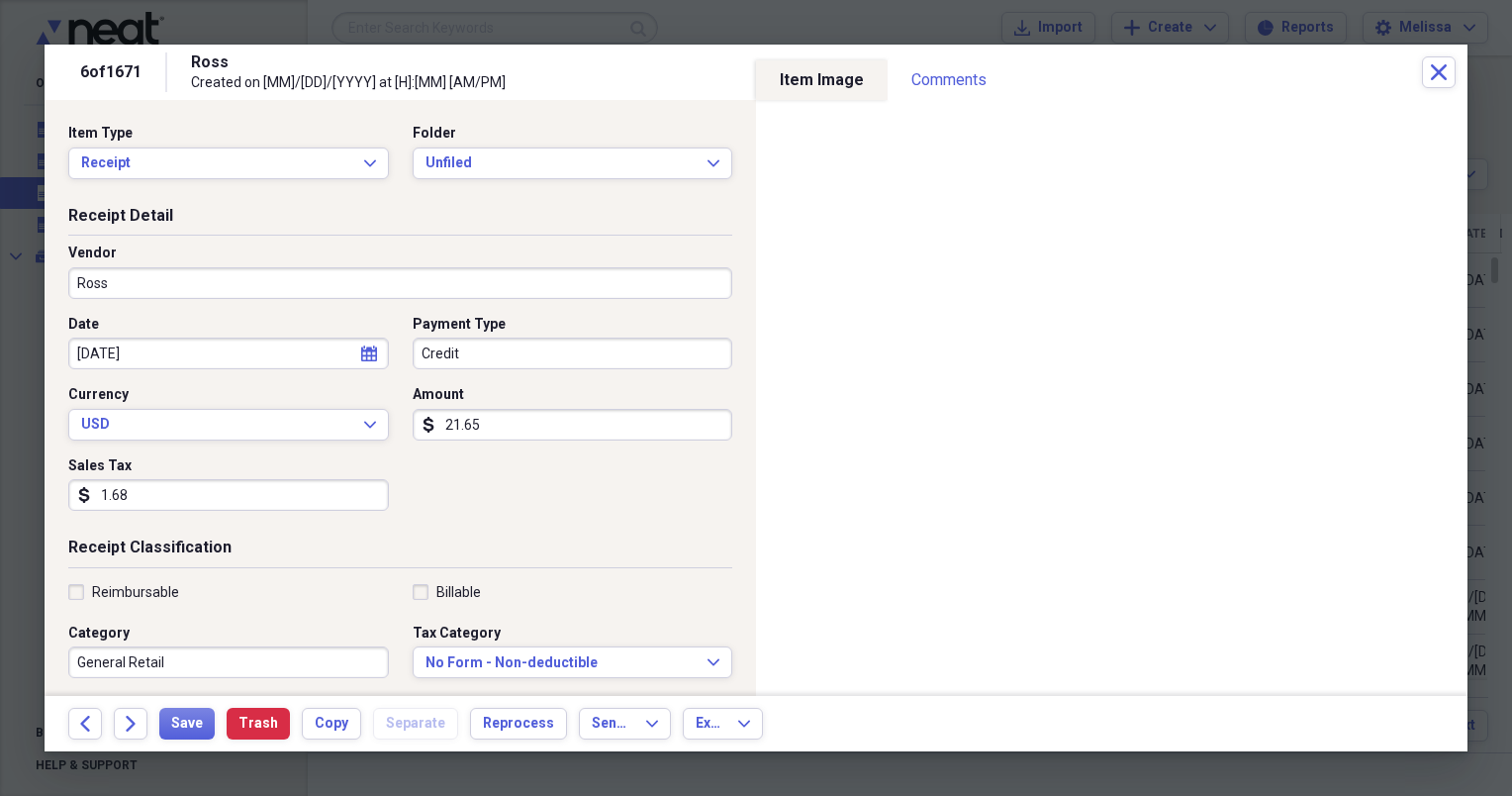 click on "Receipt Detail" at bounding box center [400, 220] 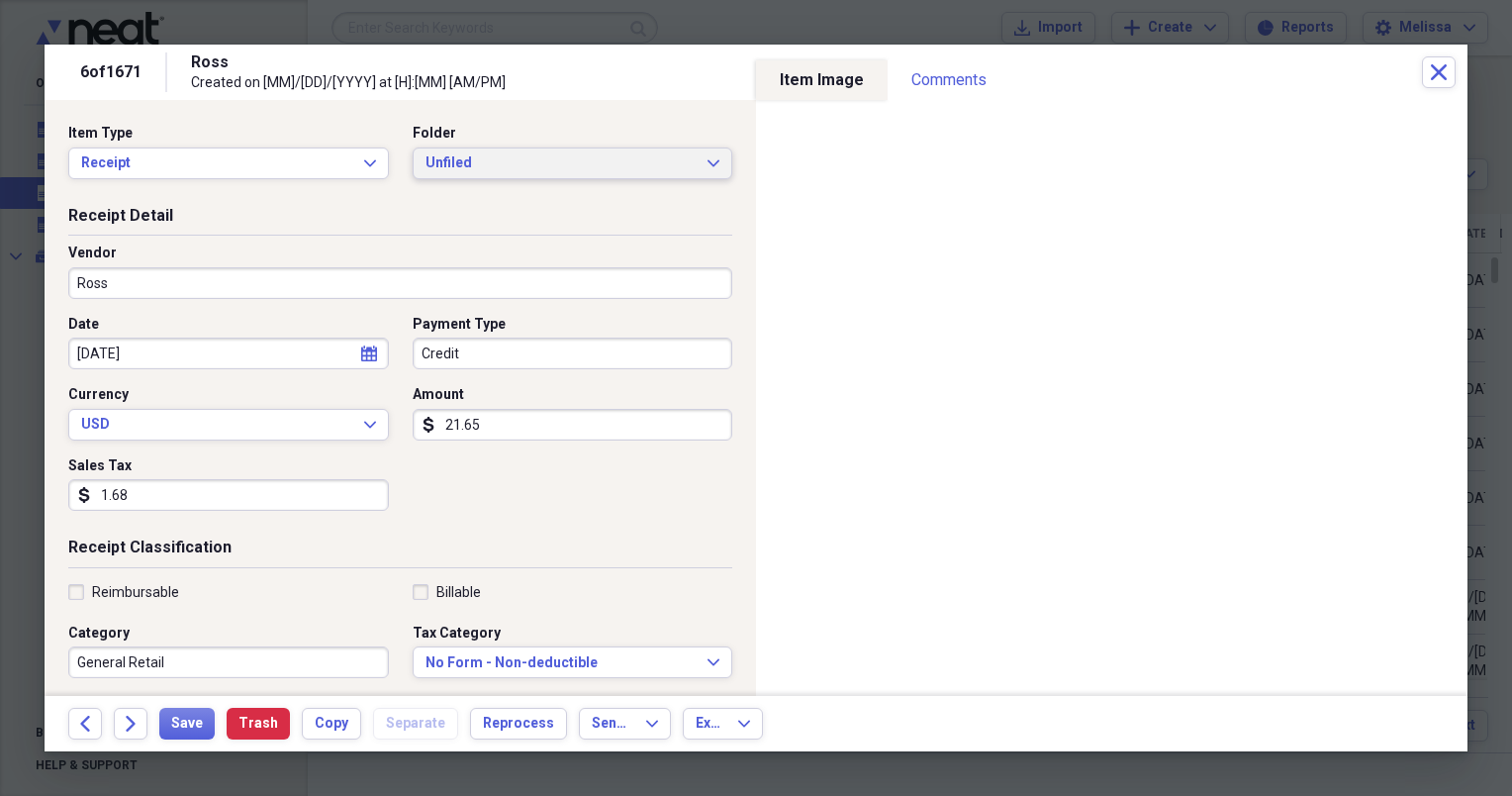 click on "Unfiled Expand" at bounding box center [573, 163] 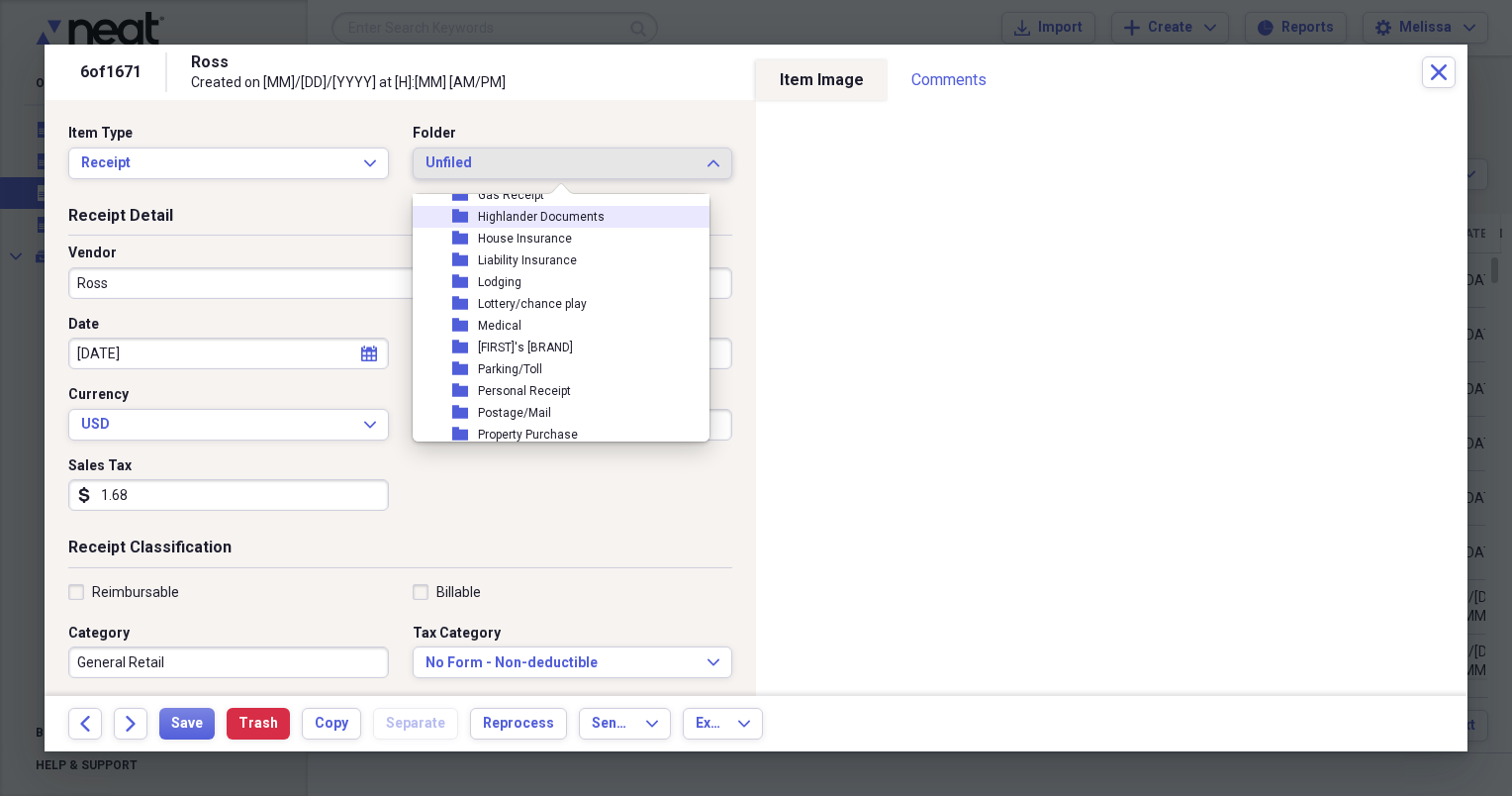 scroll, scrollTop: 238, scrollLeft: 0, axis: vertical 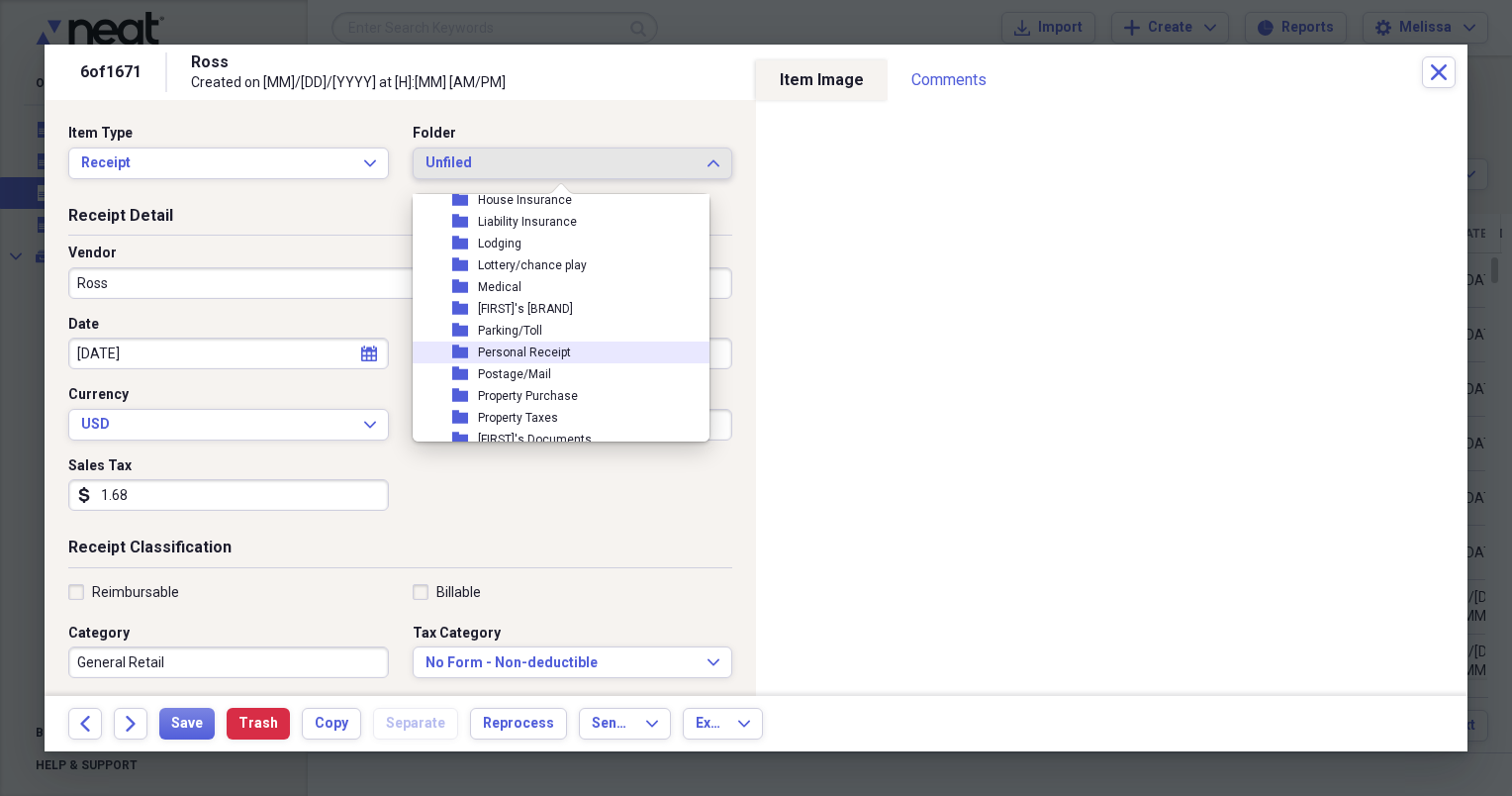 click on "folder Personal Receipt" at bounding box center (553, 352) 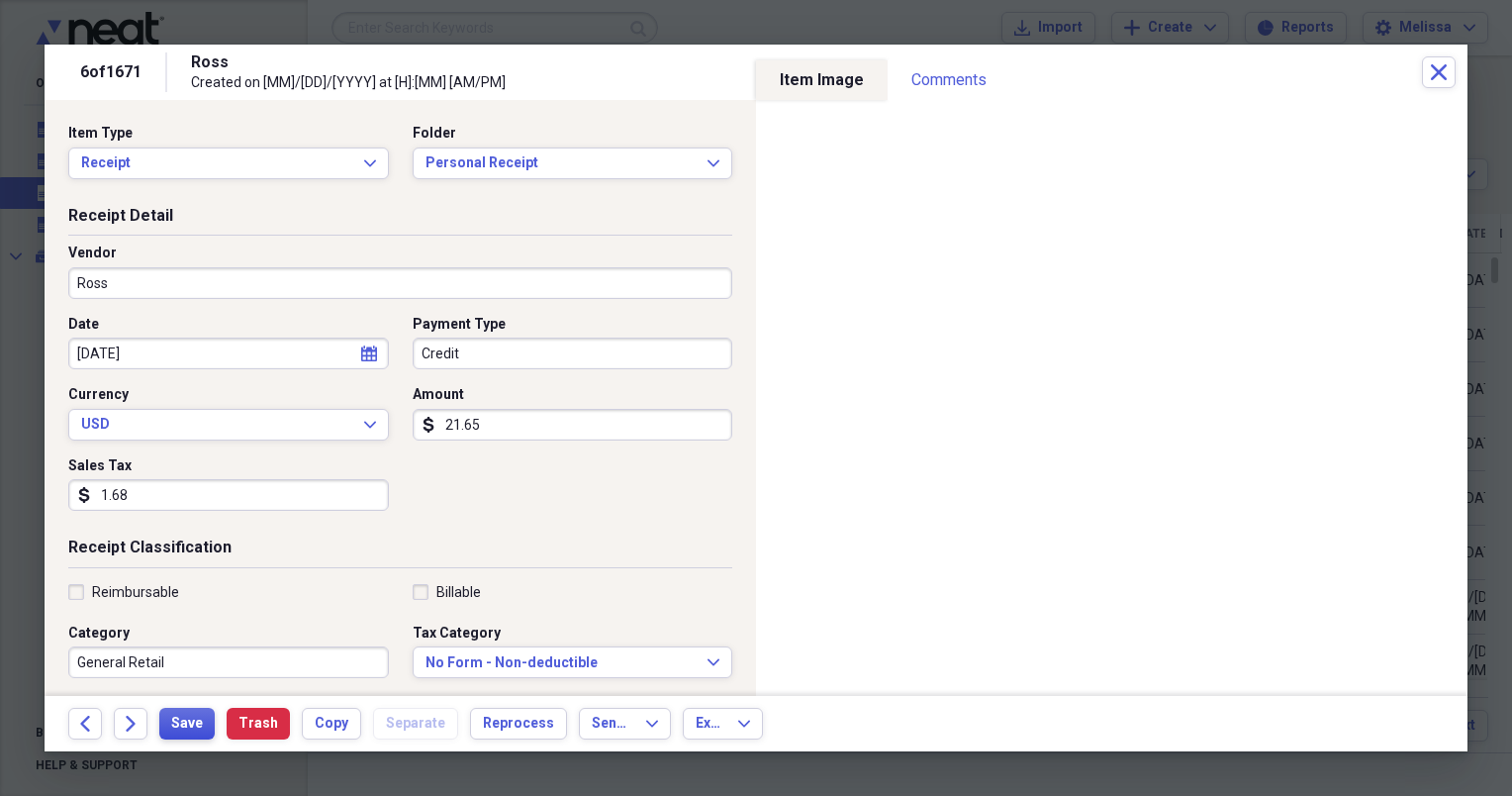 click on "Save" at bounding box center (187, 724) 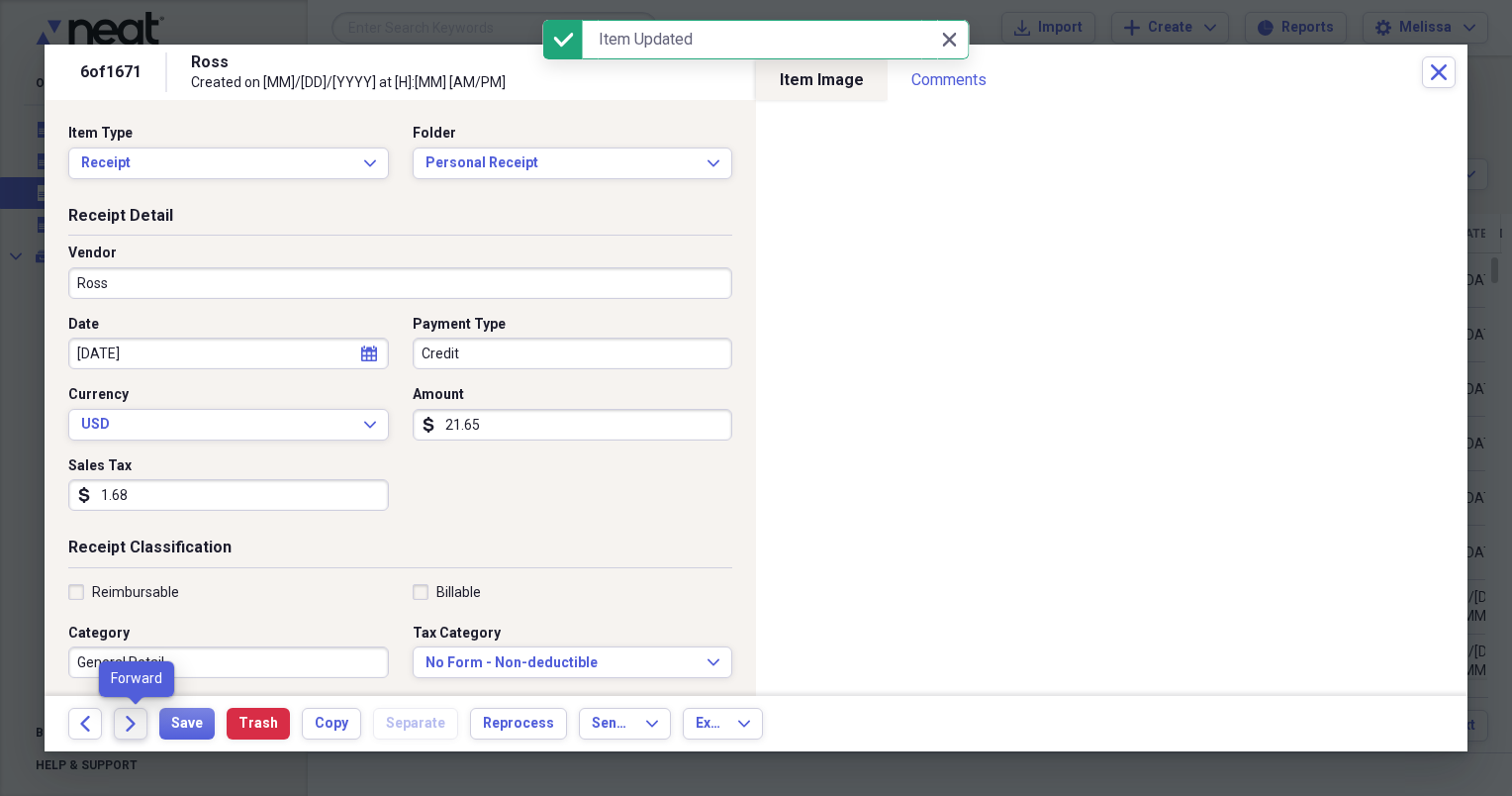 click on "Forward" 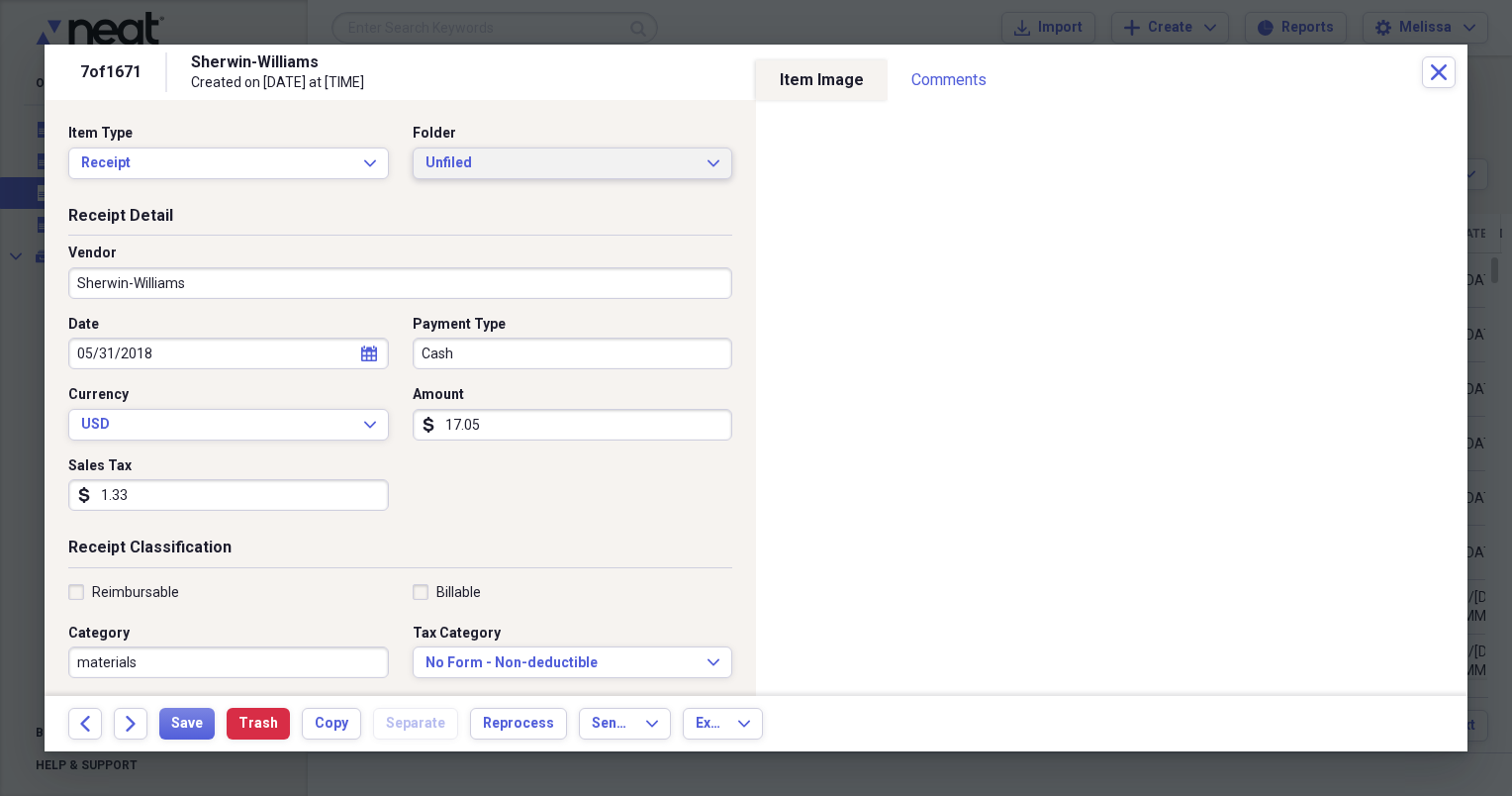 click on "Unfiled Expand" at bounding box center [573, 163] 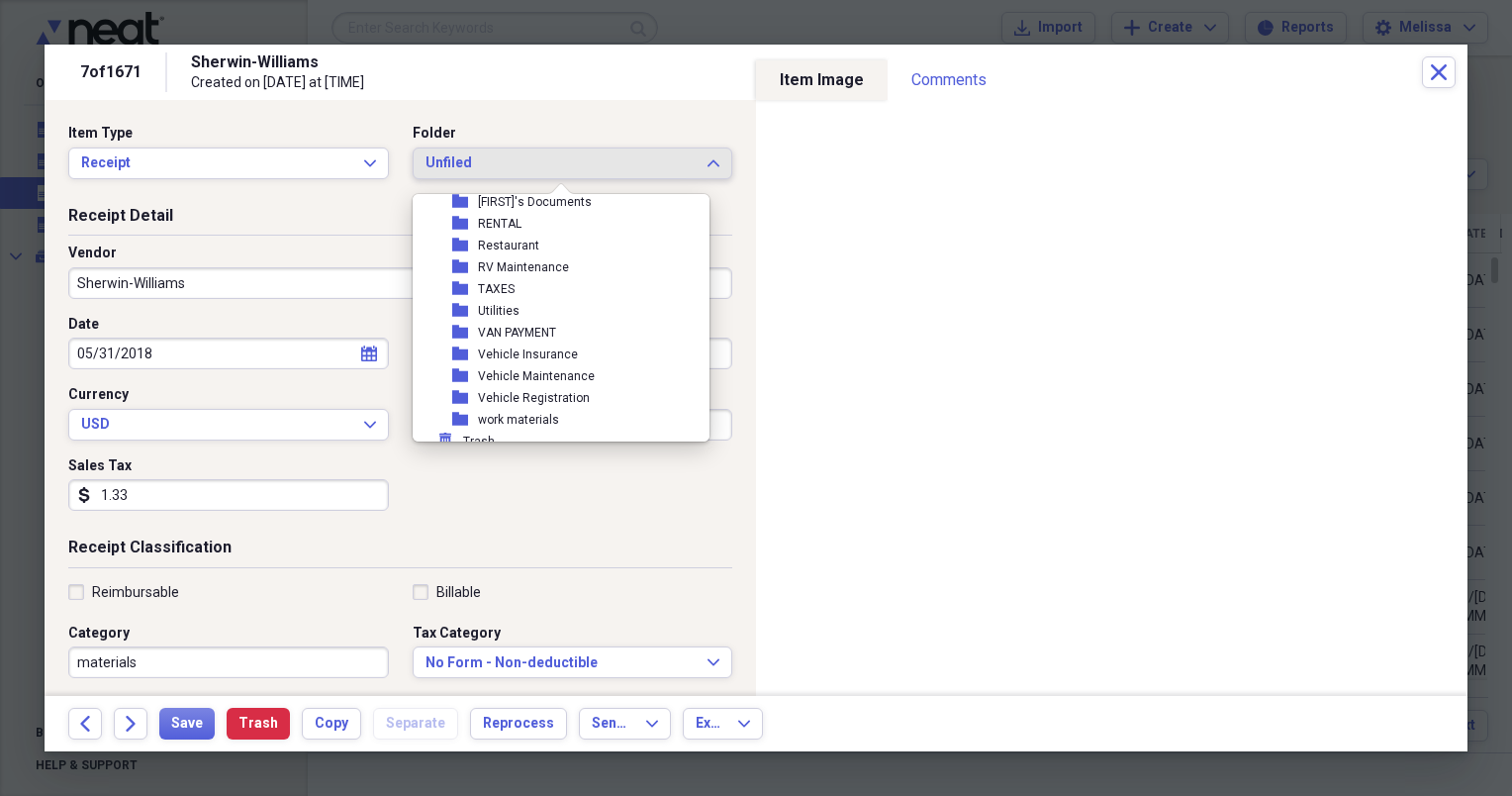 scroll, scrollTop: 485, scrollLeft: 0, axis: vertical 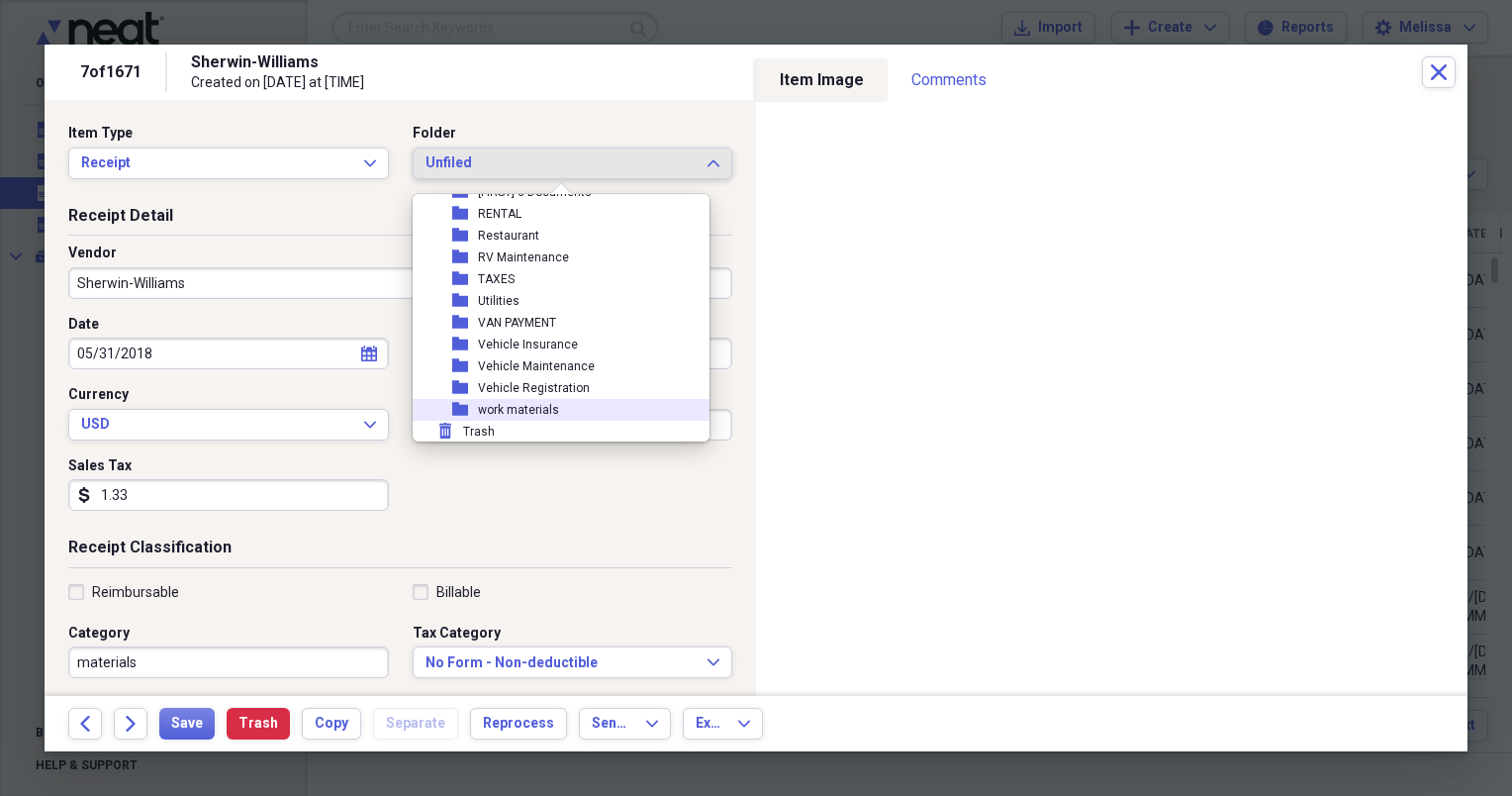 click on "work materials" at bounding box center (519, 410) 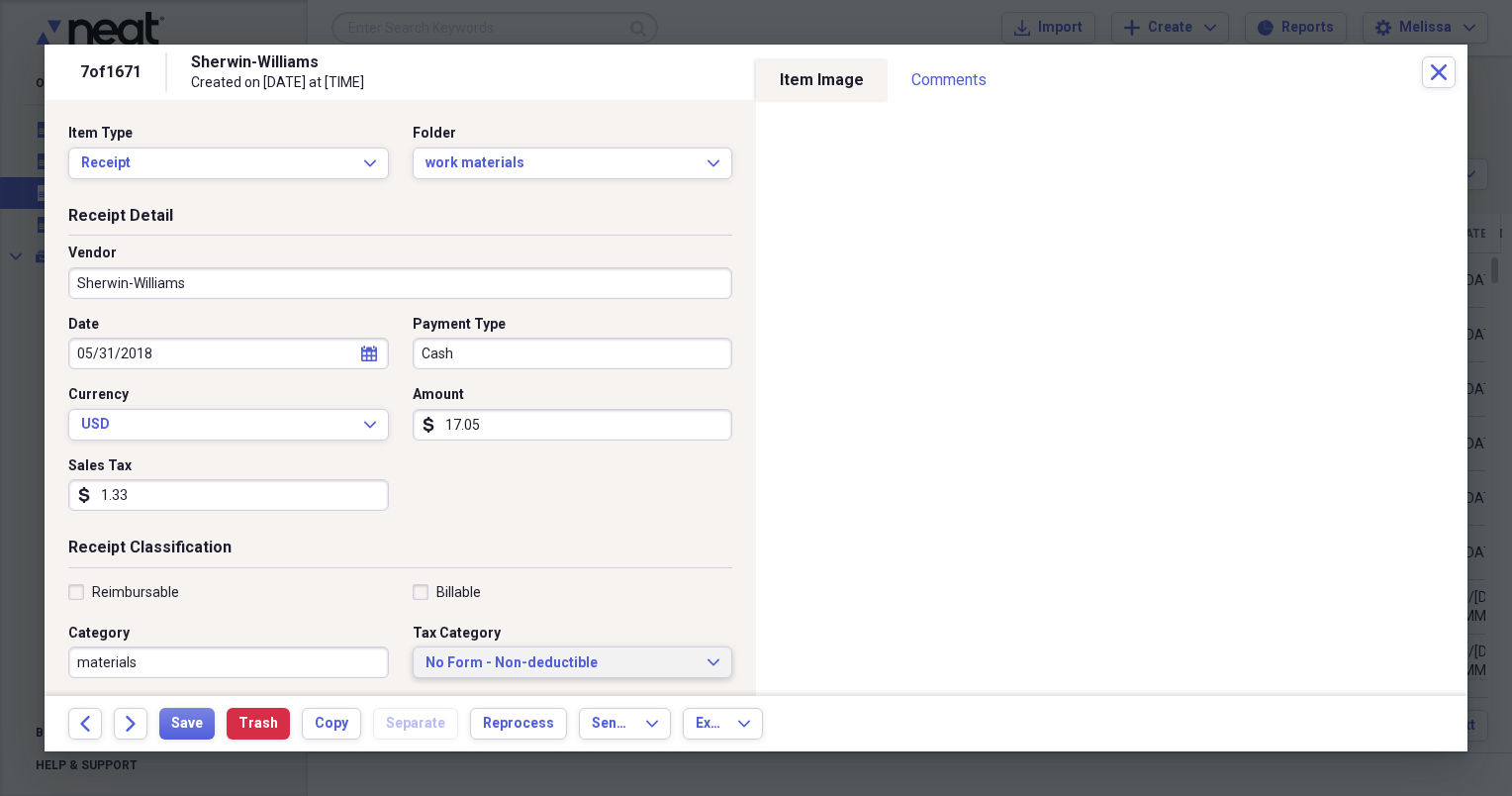 click on "No Form - Non-deductible" at bounding box center [561, 663] 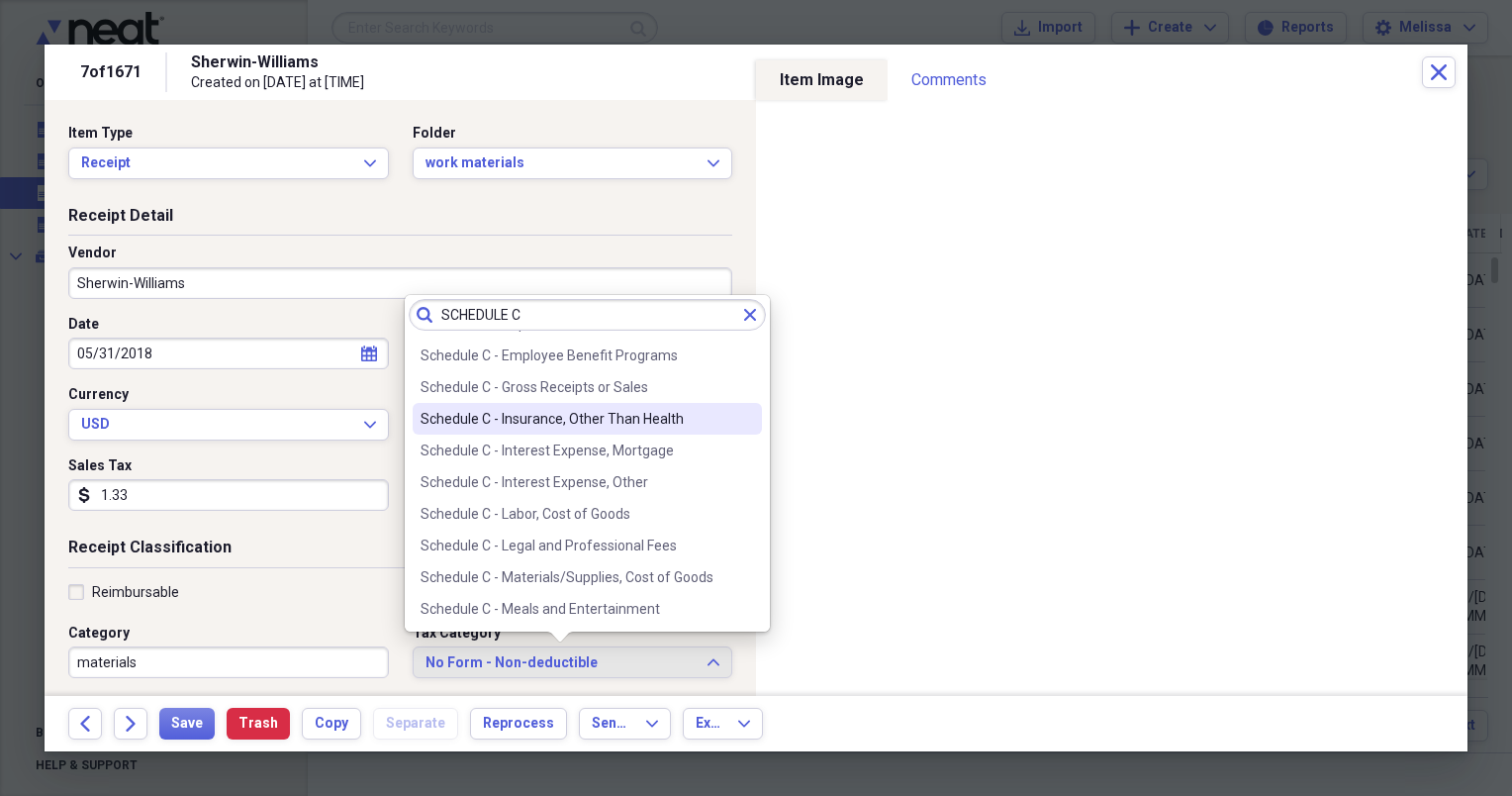 scroll, scrollTop: 238, scrollLeft: 0, axis: vertical 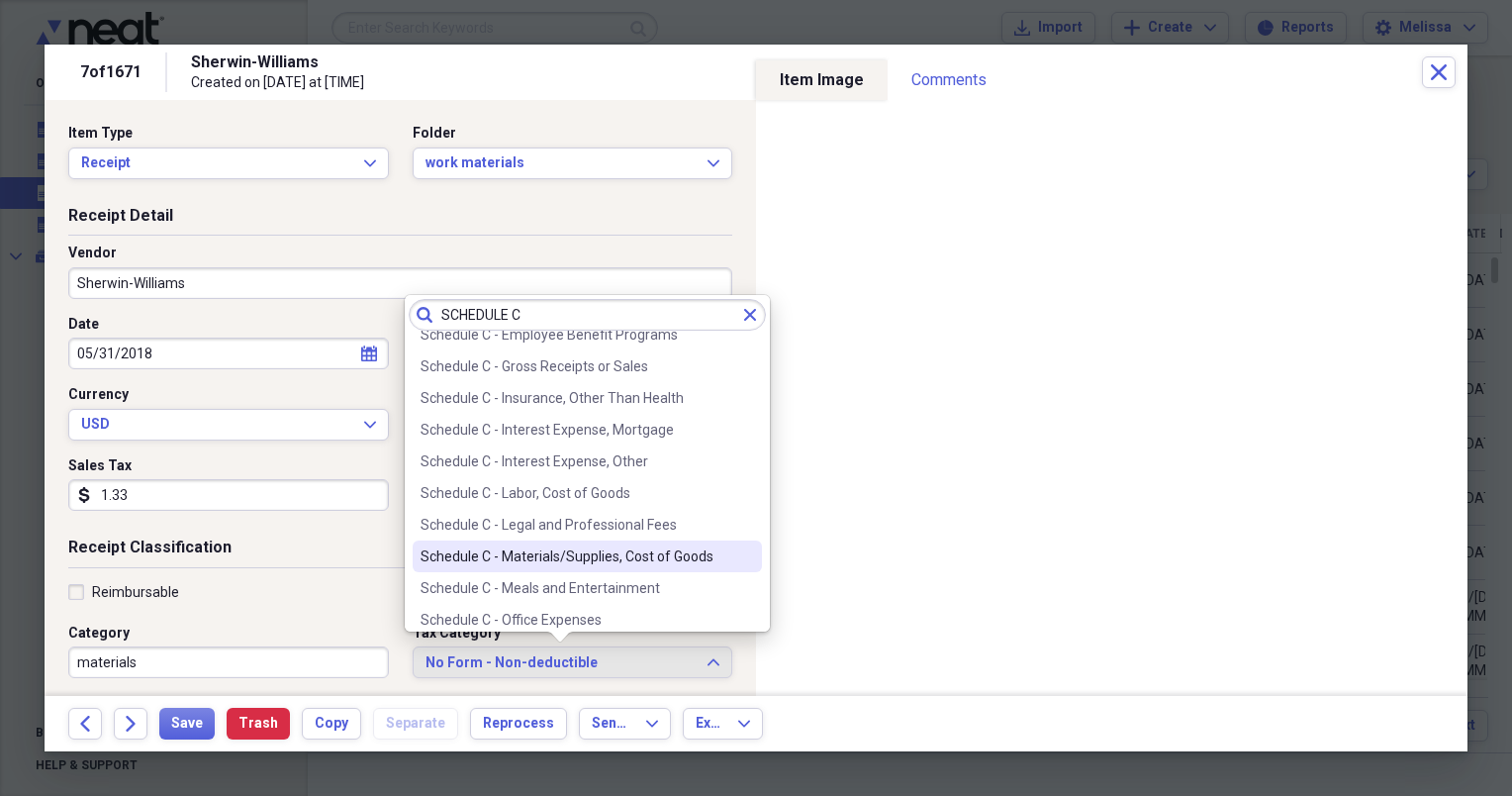 type on "SCHEDULE C" 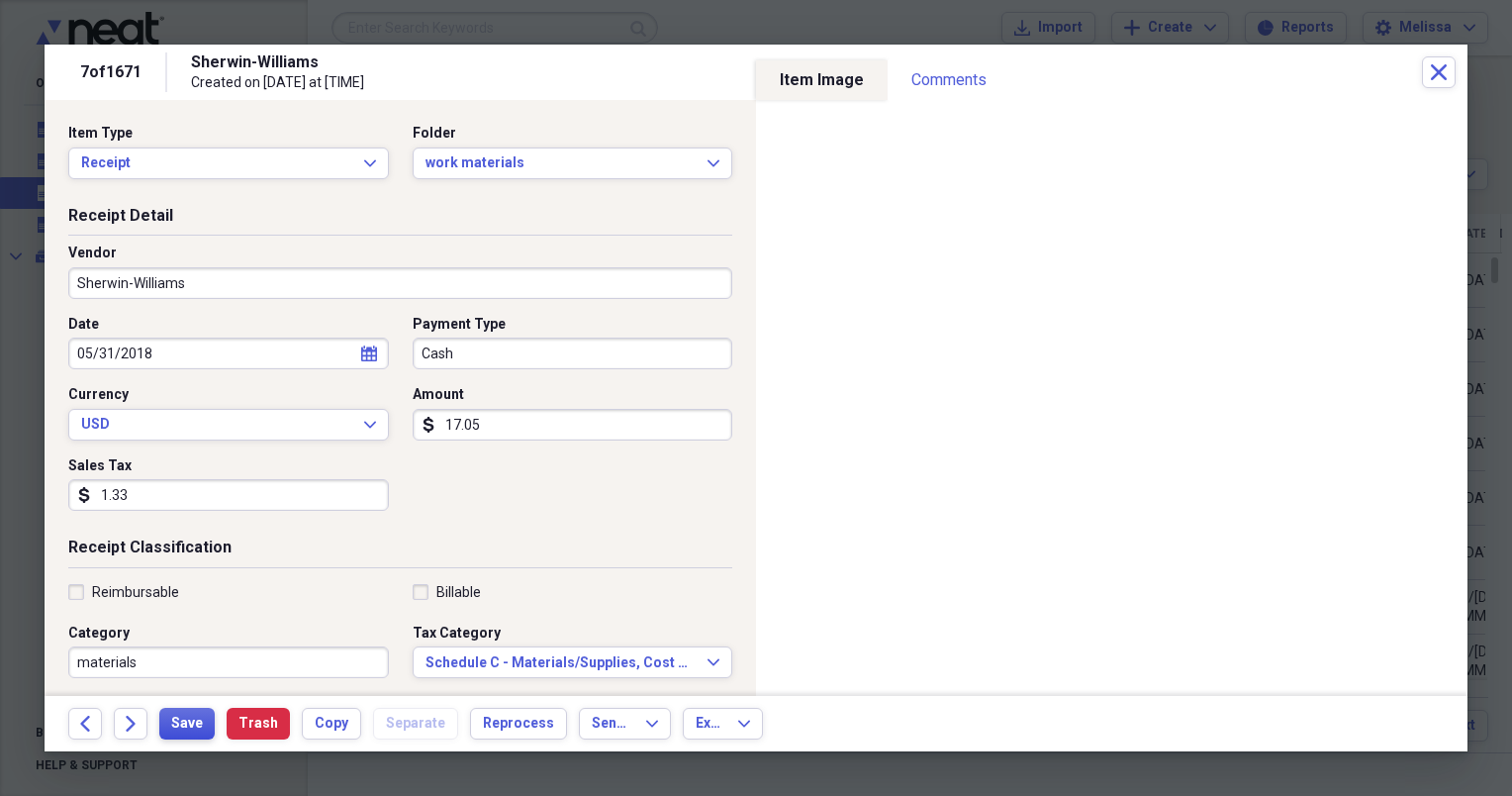 click on "Save" at bounding box center (187, 724) 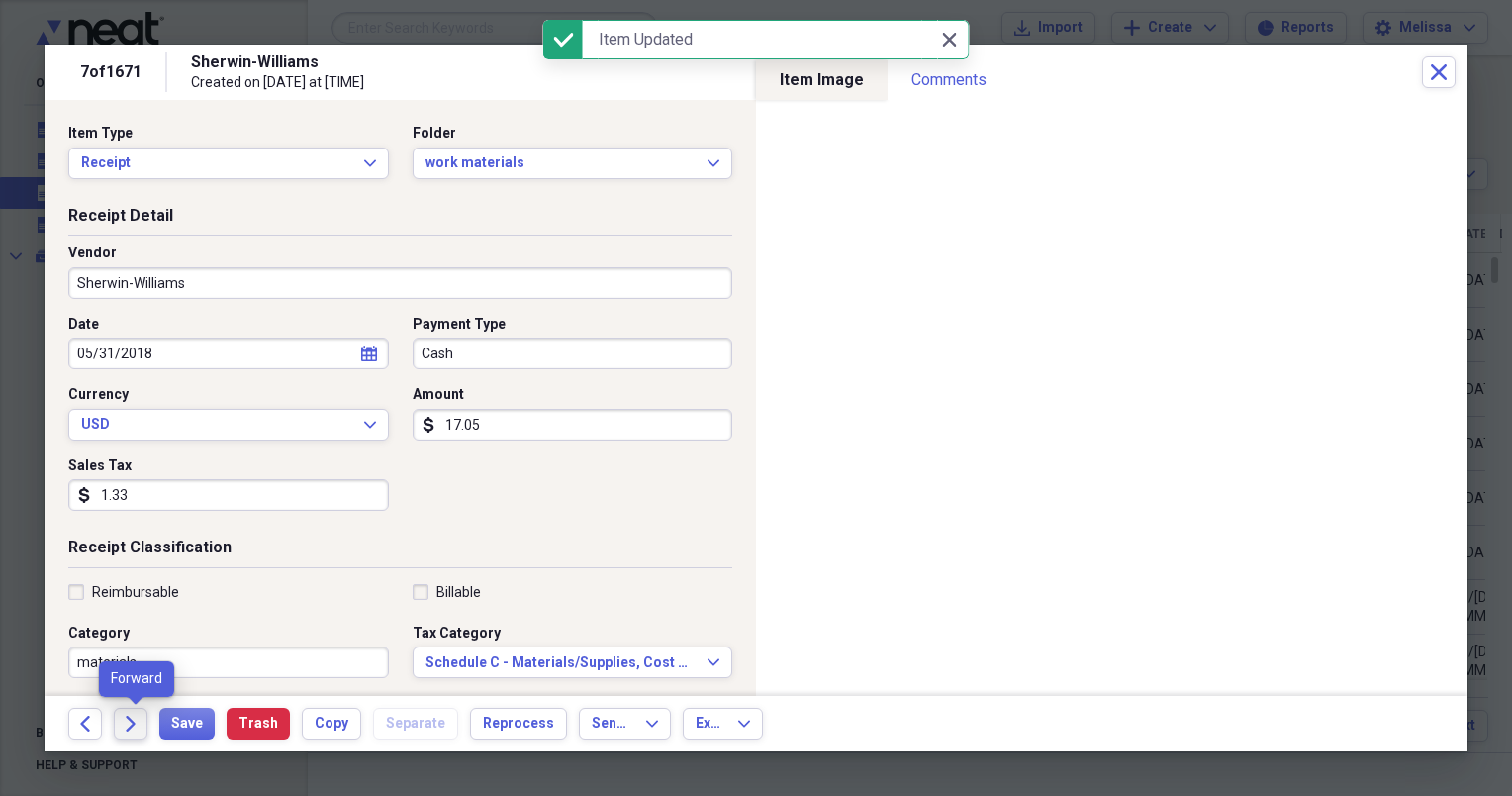 click on "Forward" 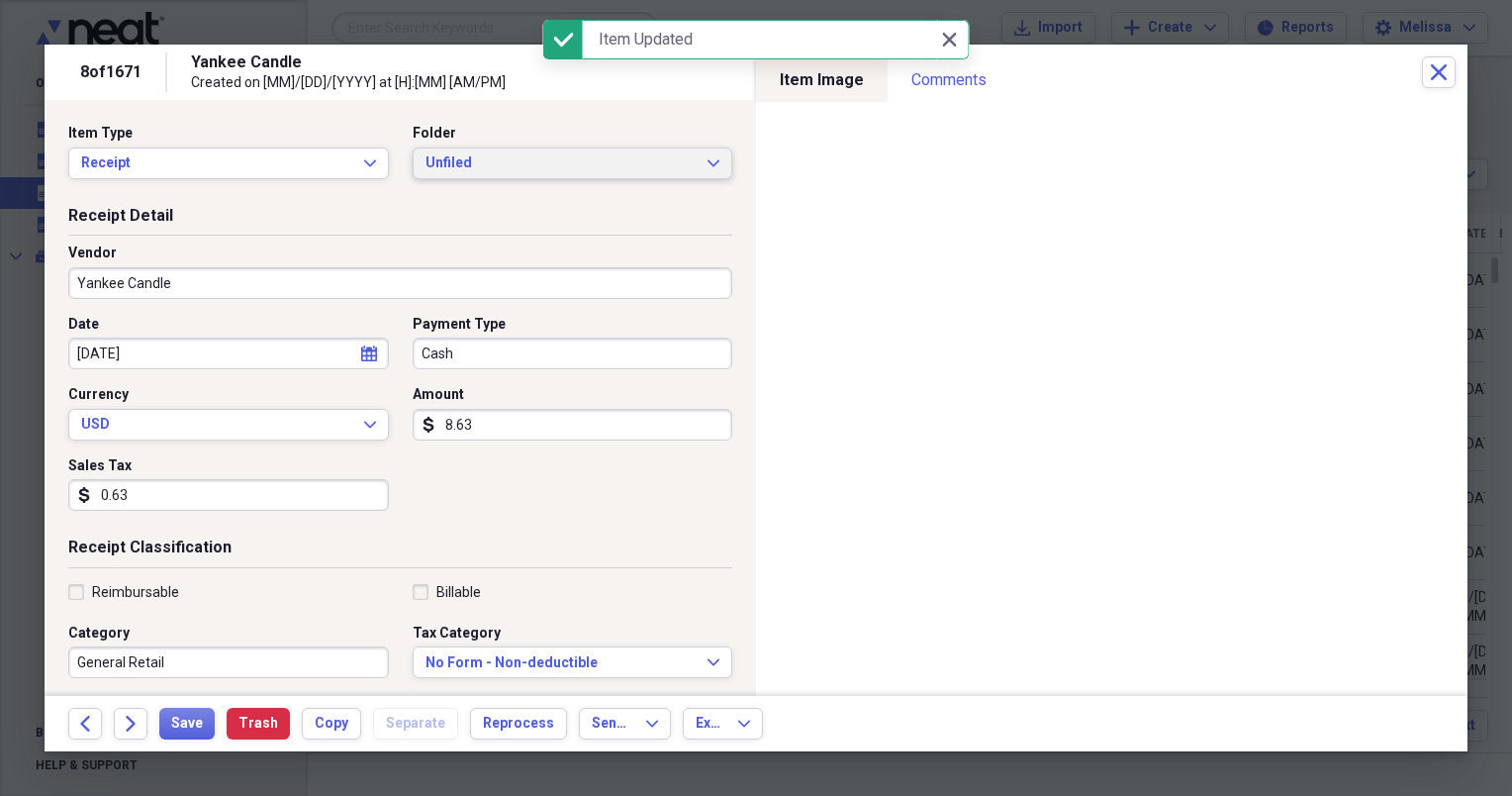click on "Expand" 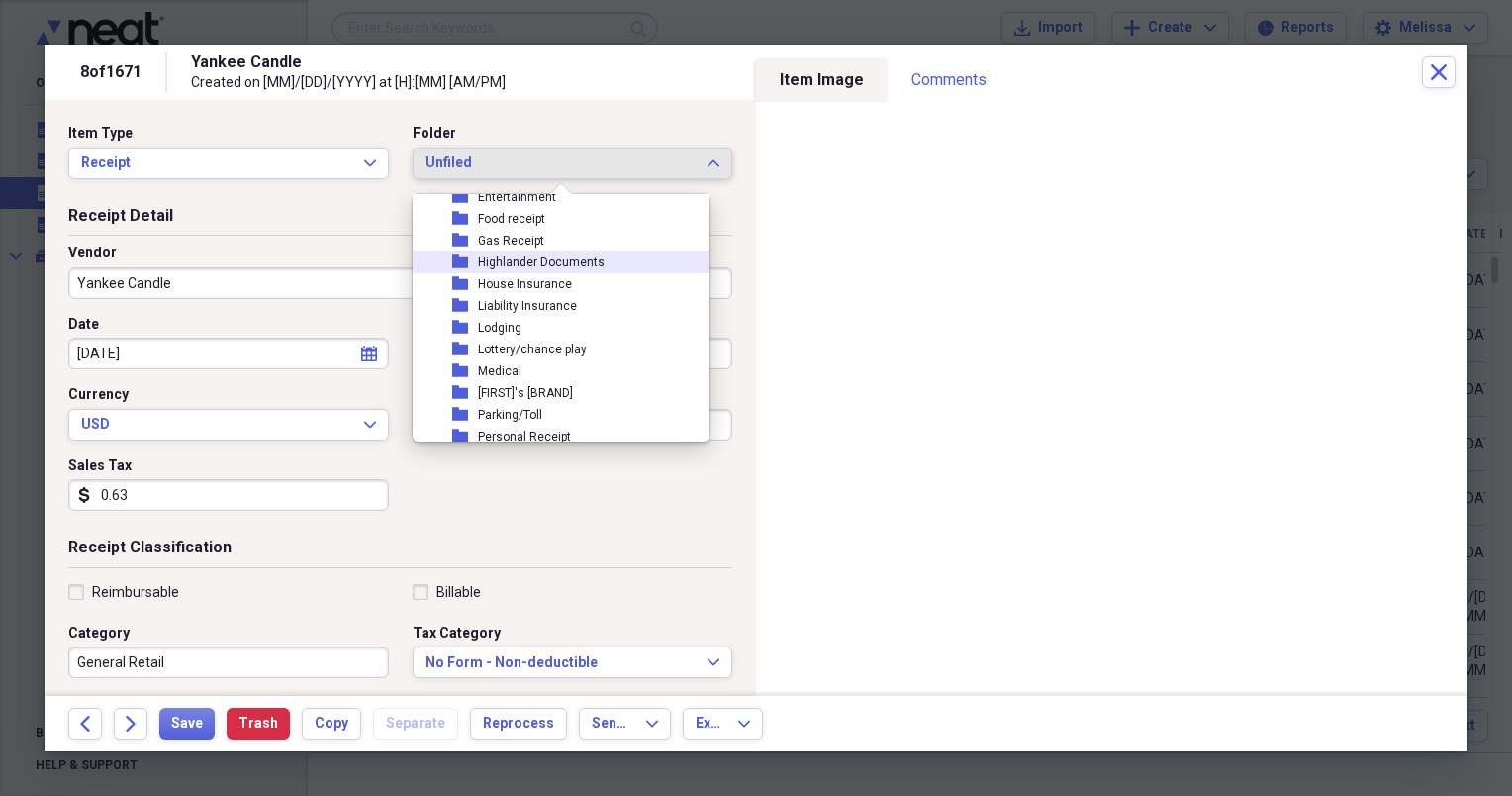 scroll, scrollTop: 198, scrollLeft: 0, axis: vertical 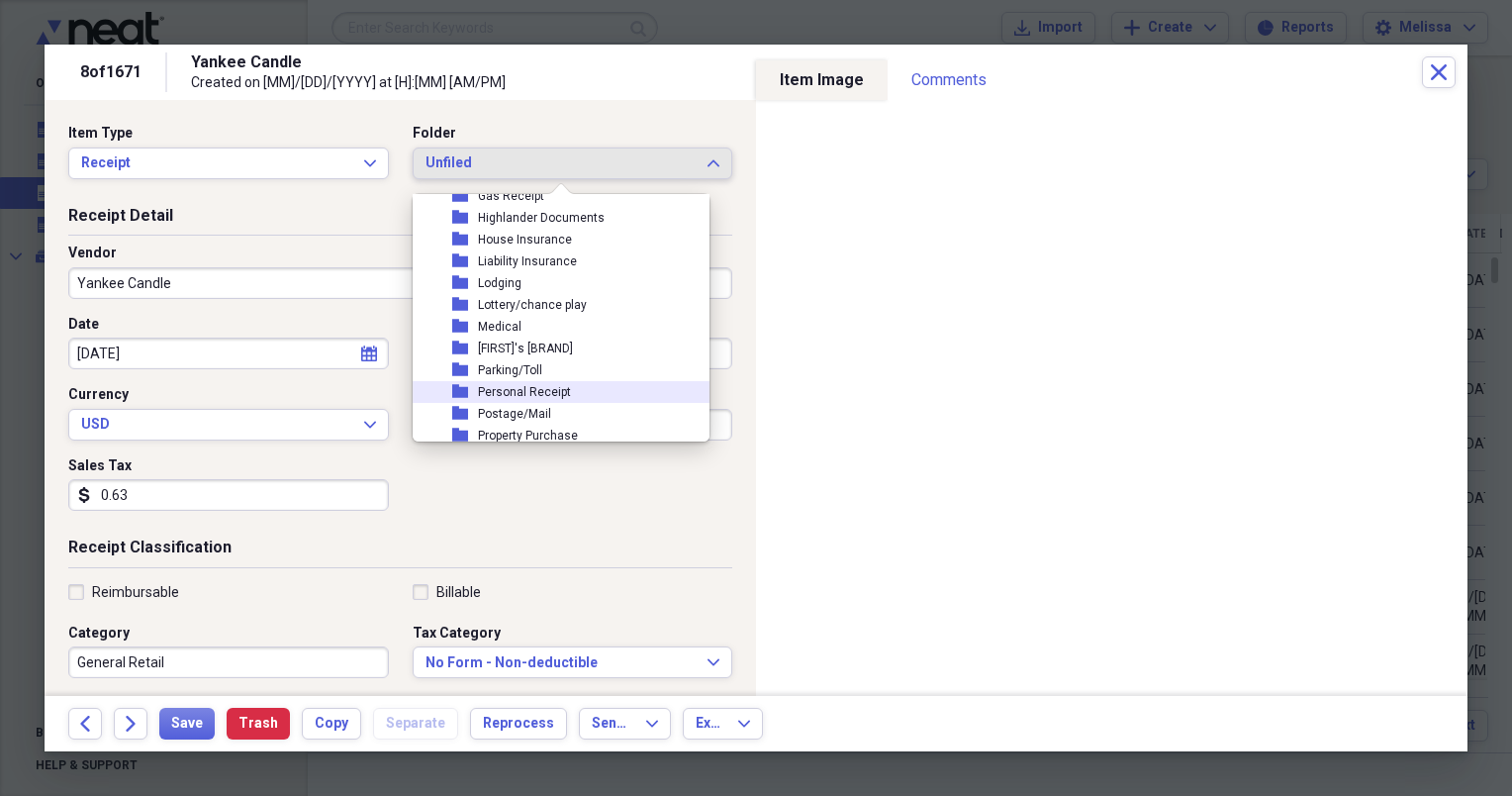 click on "folder Personal Receipt" at bounding box center [553, 392] 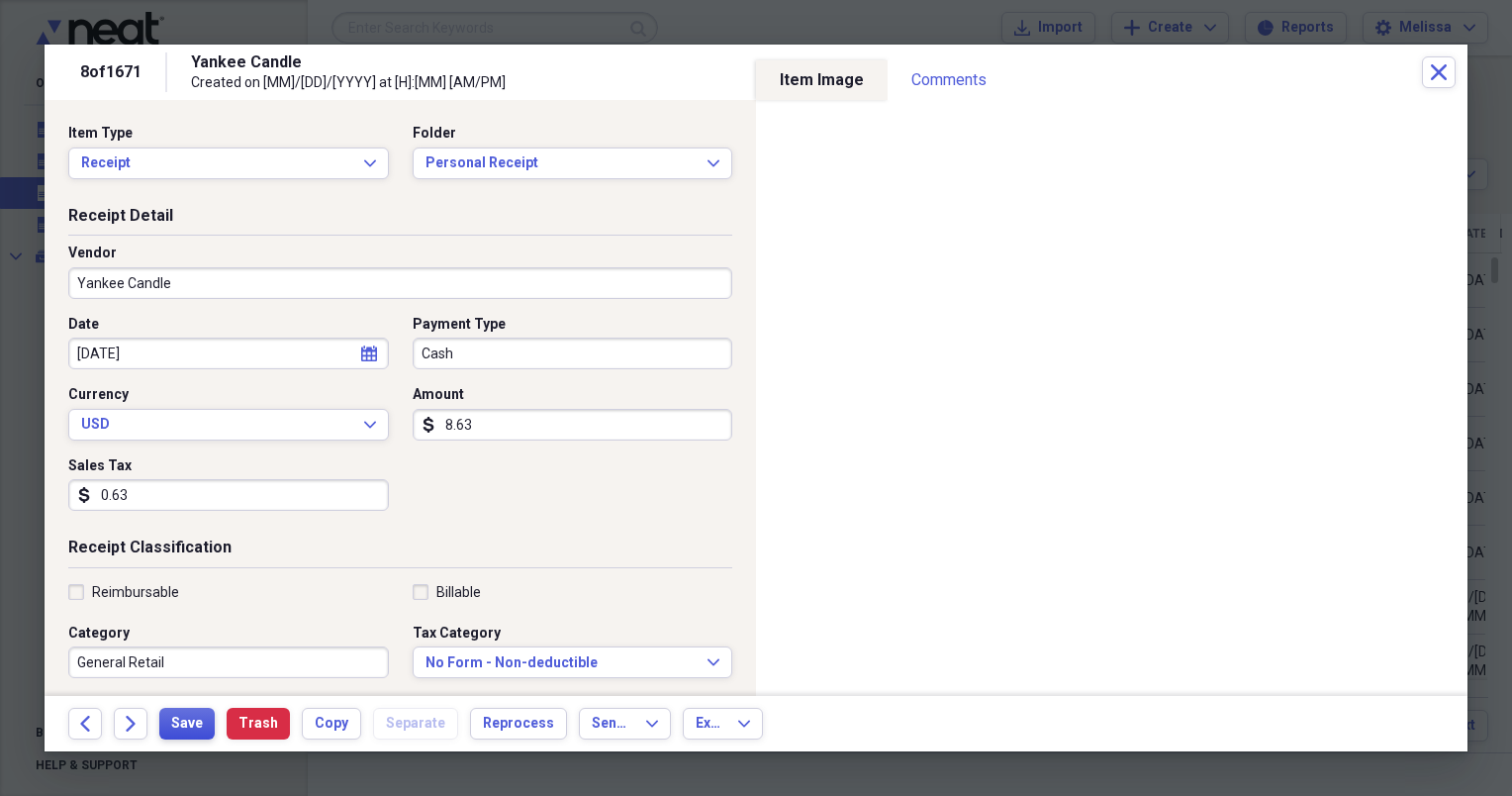 click on "Save" at bounding box center (187, 724) 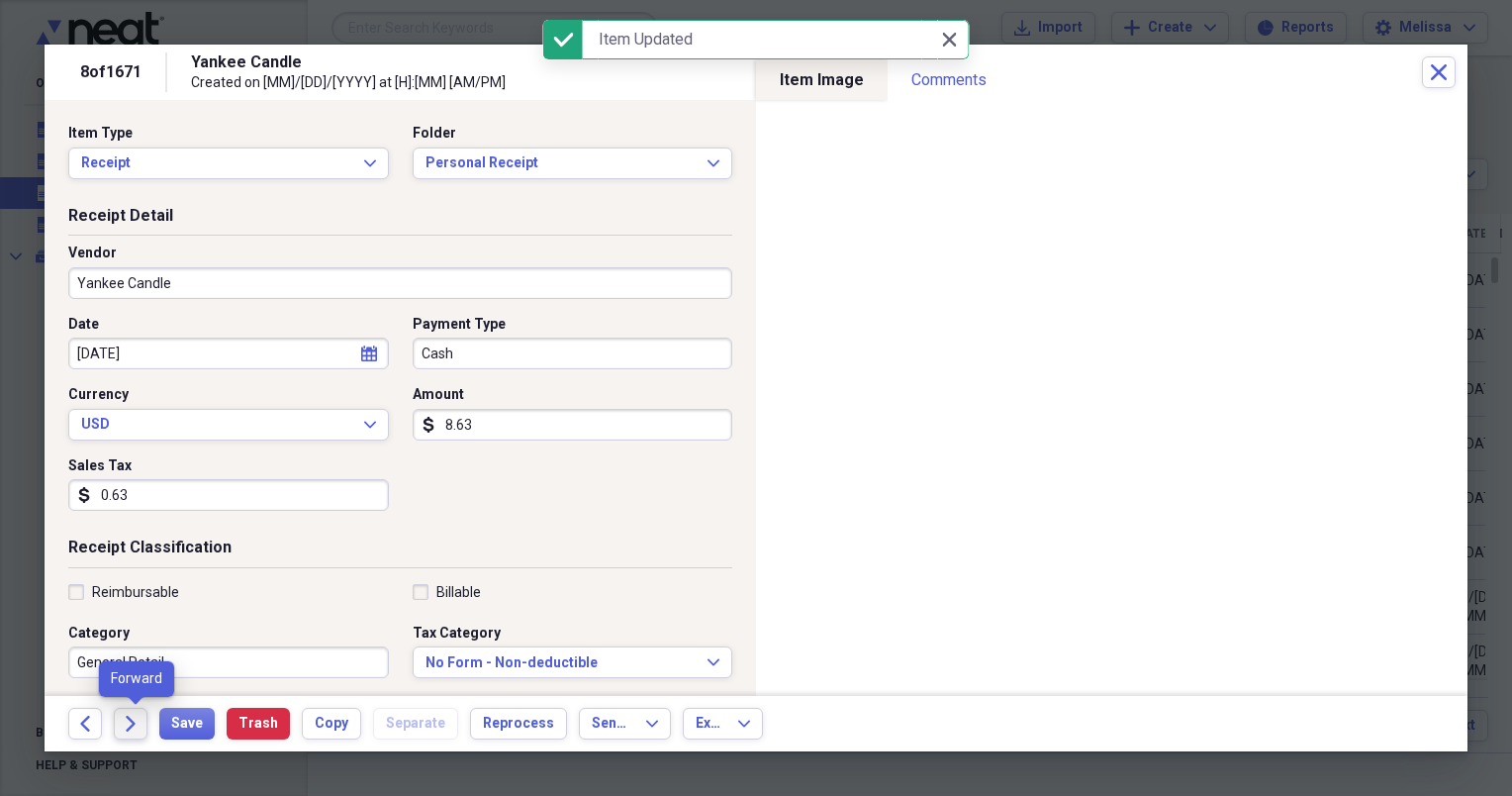 click on "Forward" 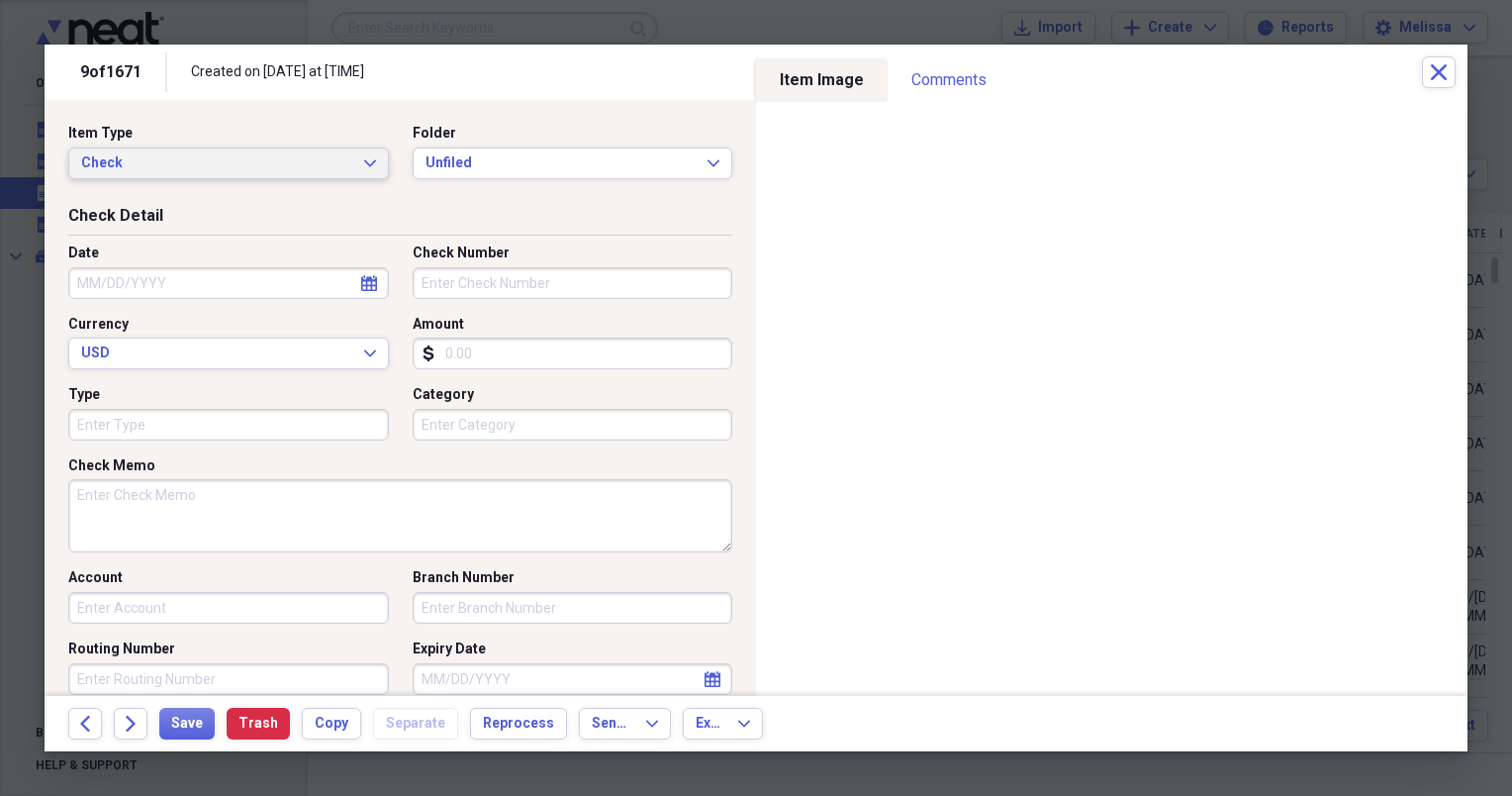 click on "Check Expand" at bounding box center (229, 163) 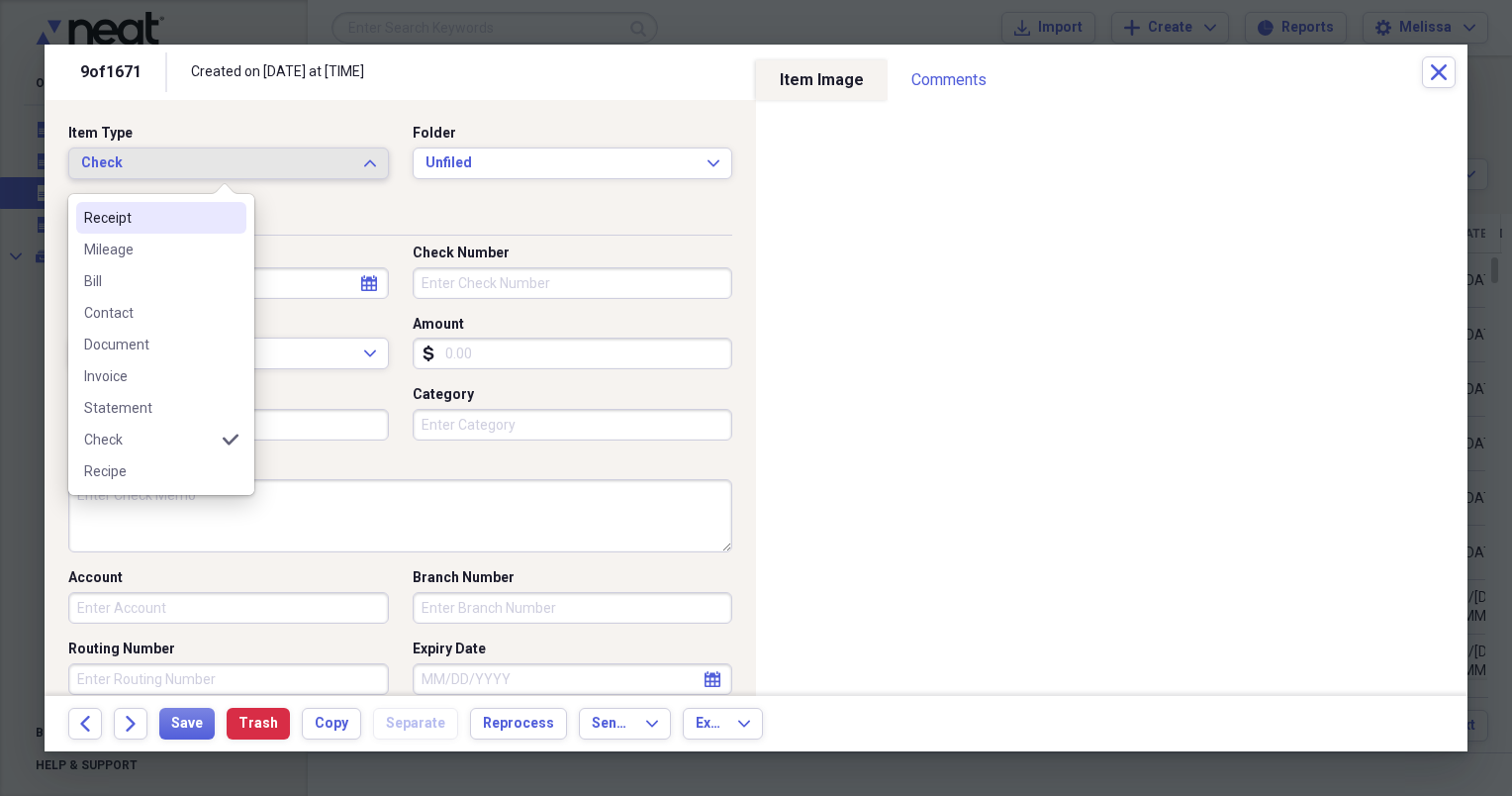 click on "Receipt" at bounding box center (161, 218) 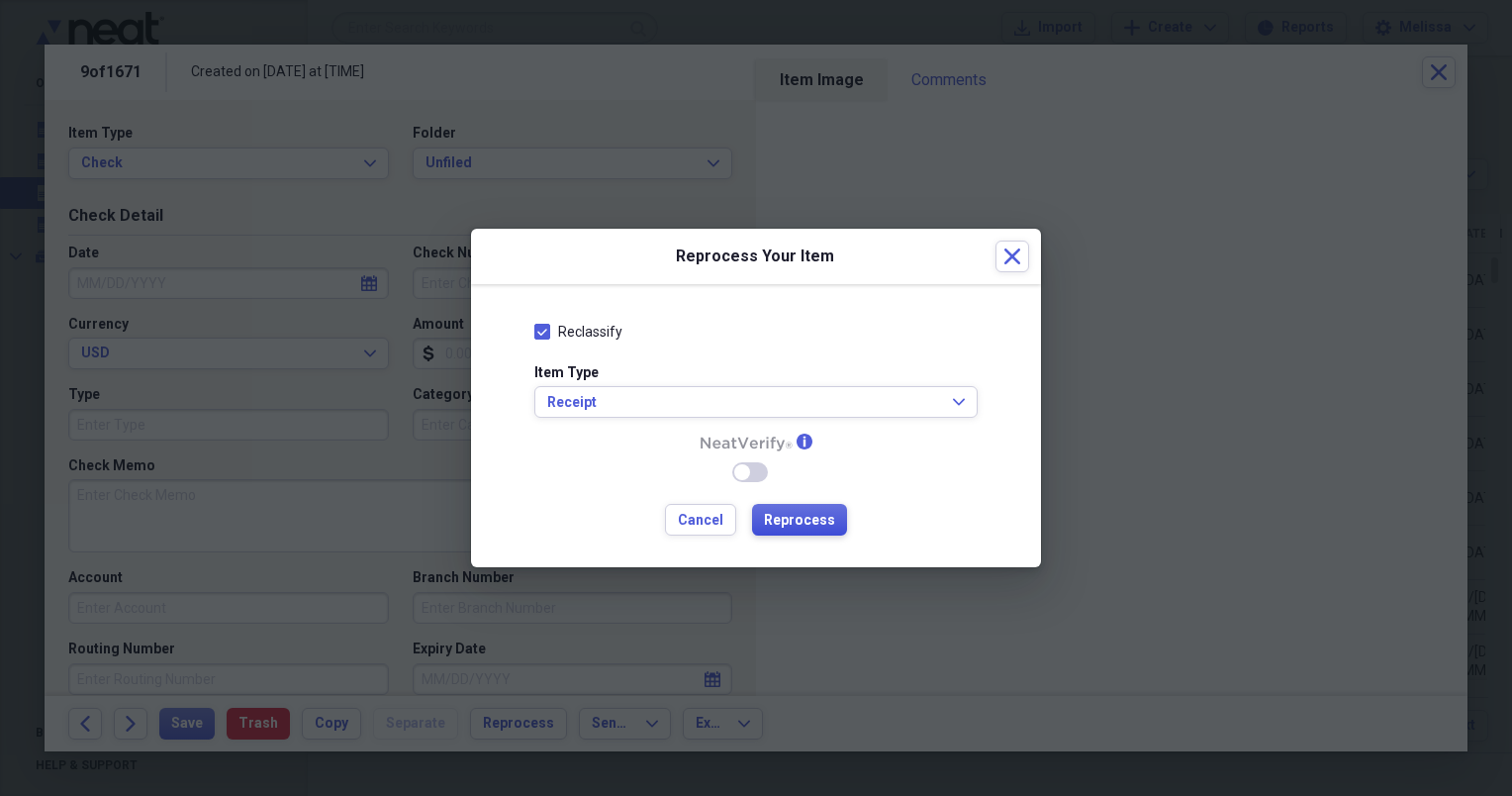 click on "Reprocess" at bounding box center (800, 521) 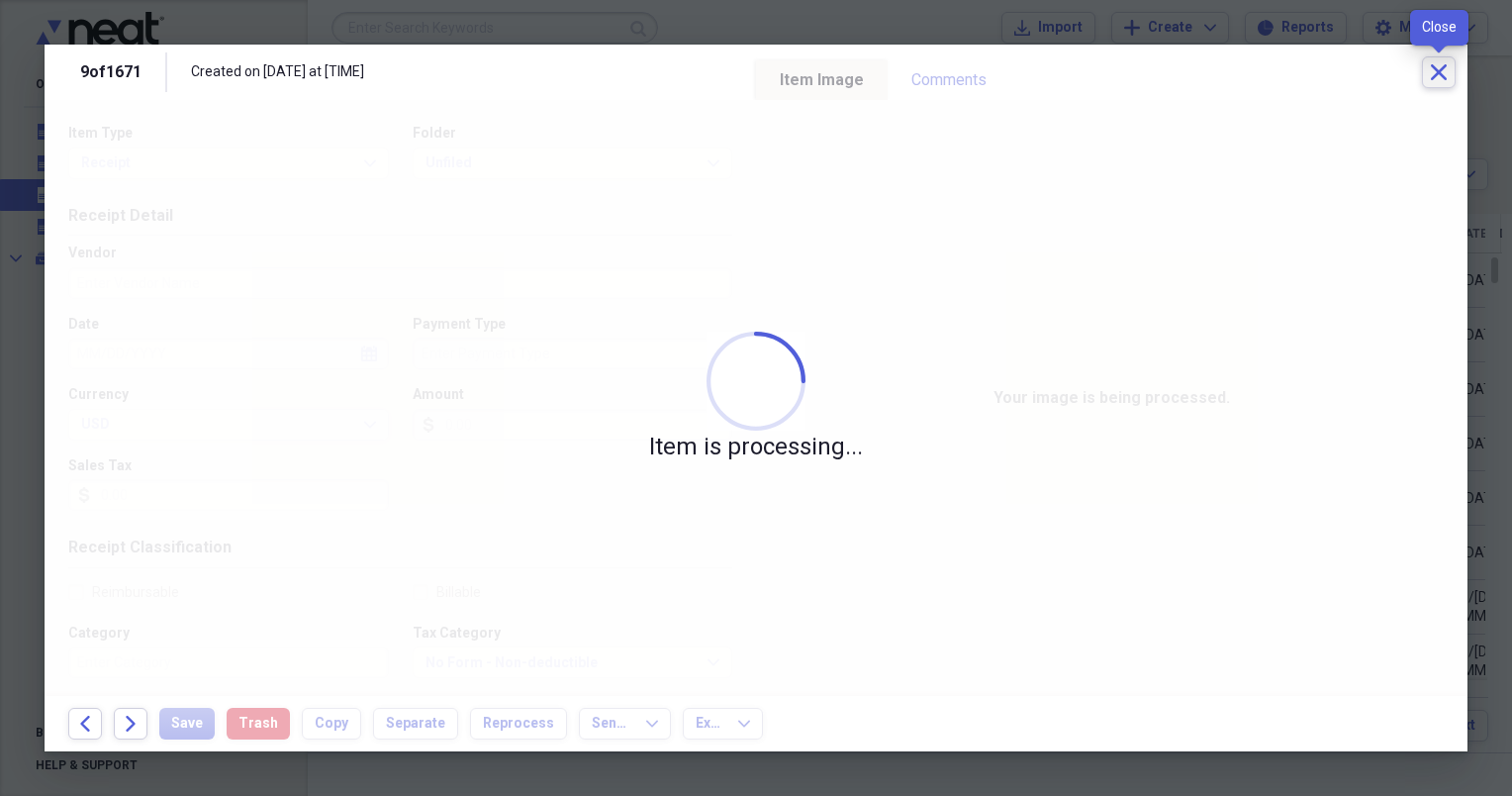 click 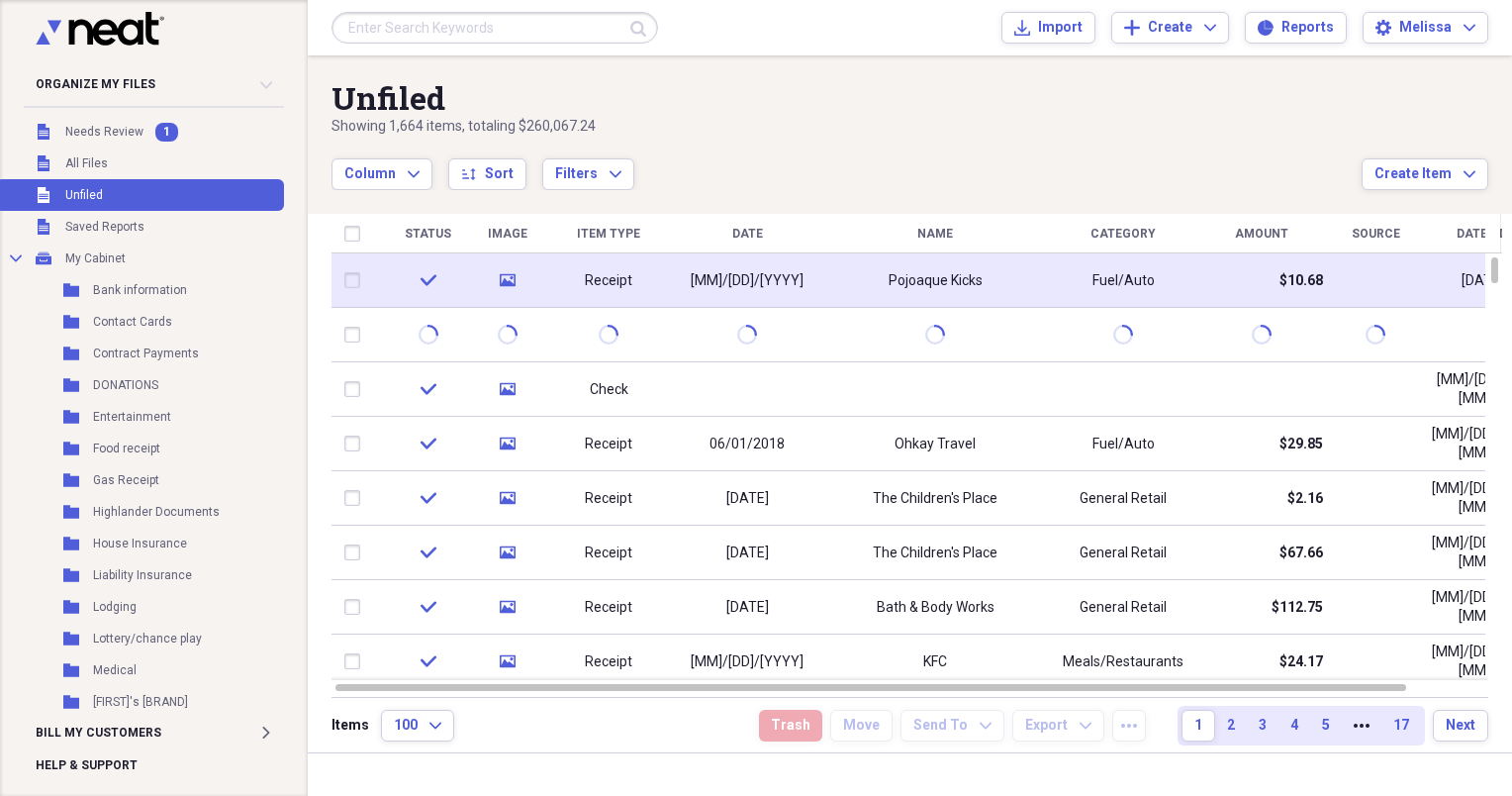click on "Receipt" at bounding box center (609, 280) 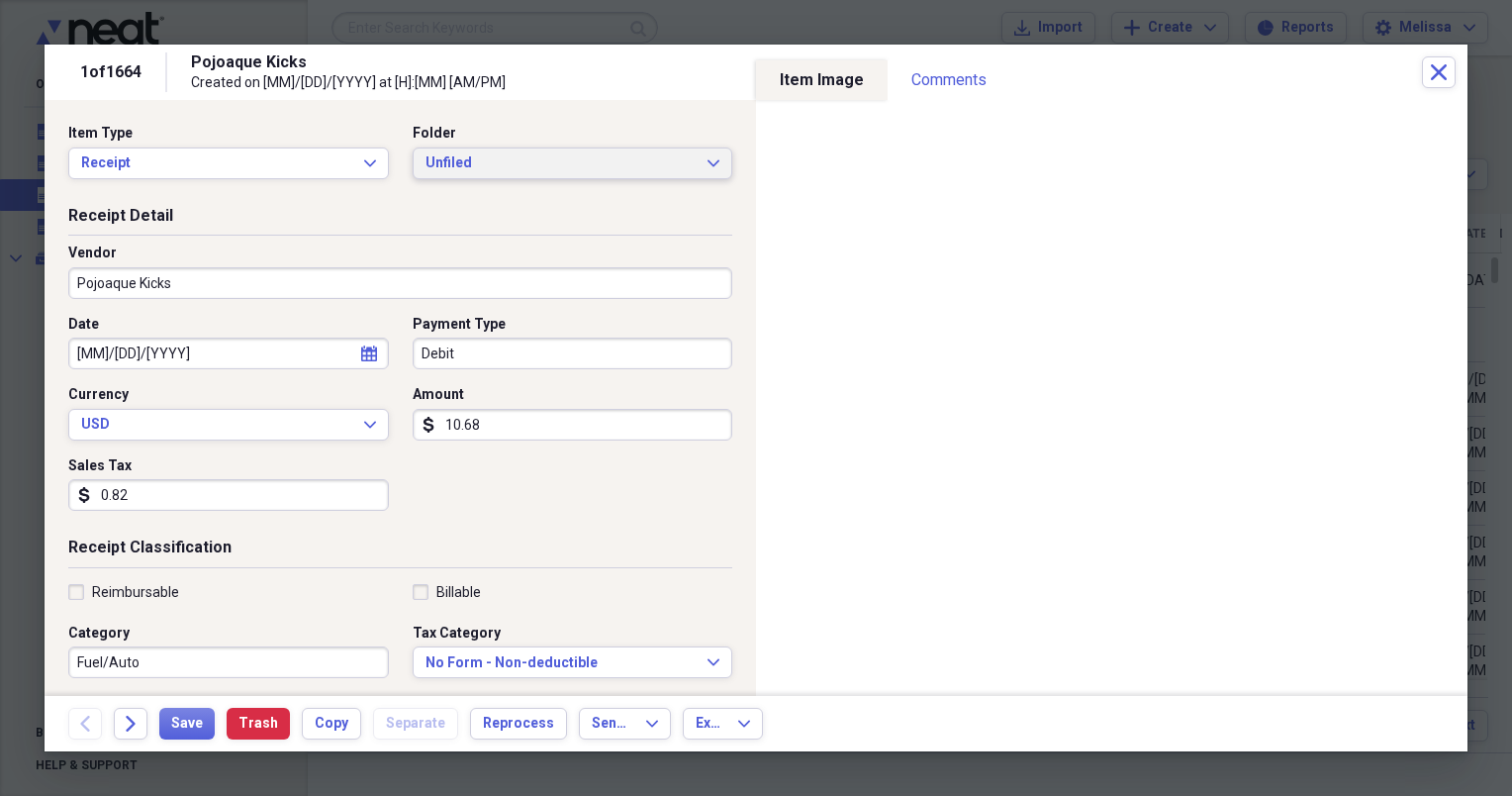 click on "Expand" 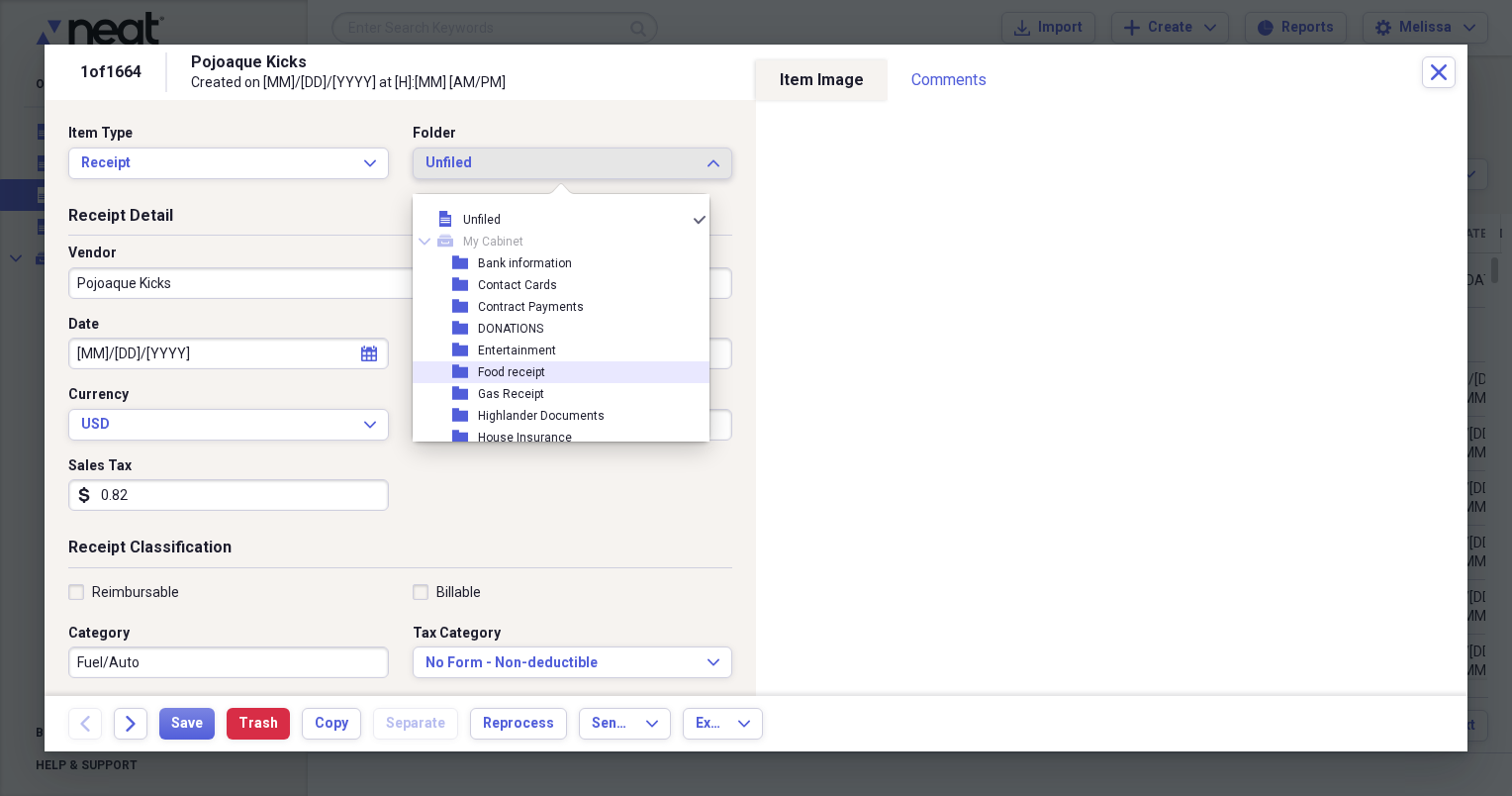 click on "folder Food receipt" at bounding box center (553, 372) 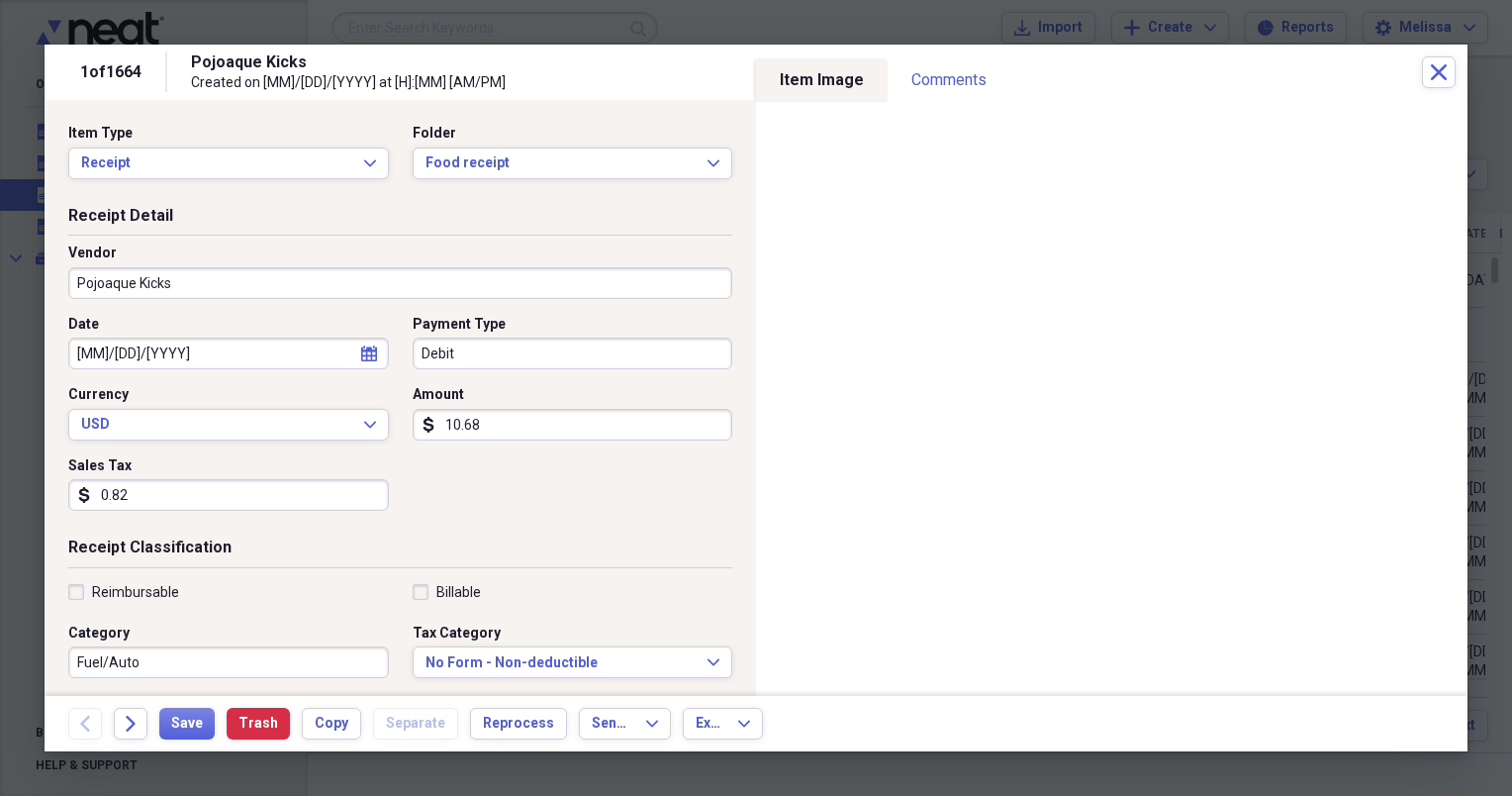 click on "Fuel/Auto" at bounding box center (229, 662) 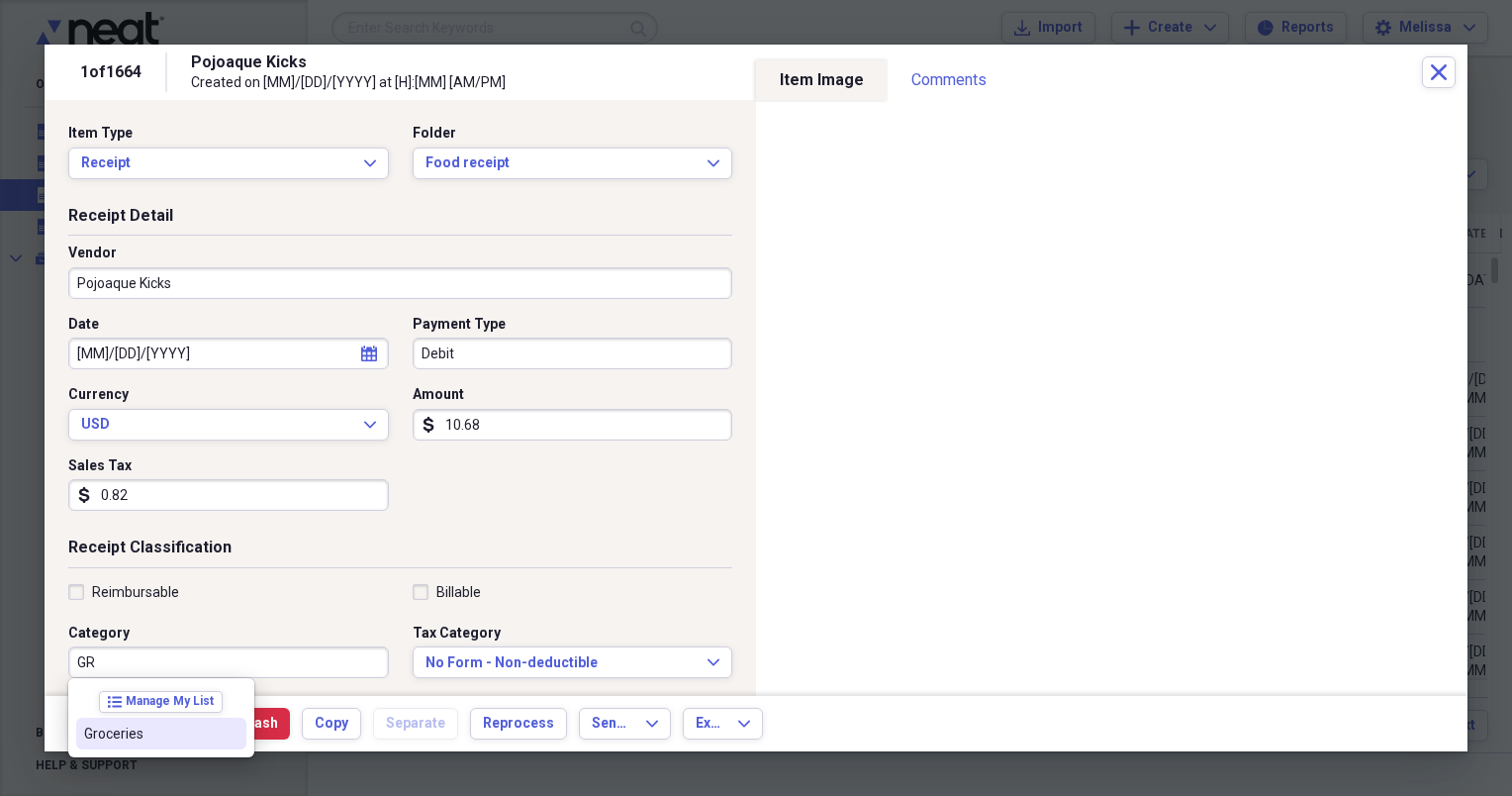 click on "Groceries" at bounding box center (161, 734) 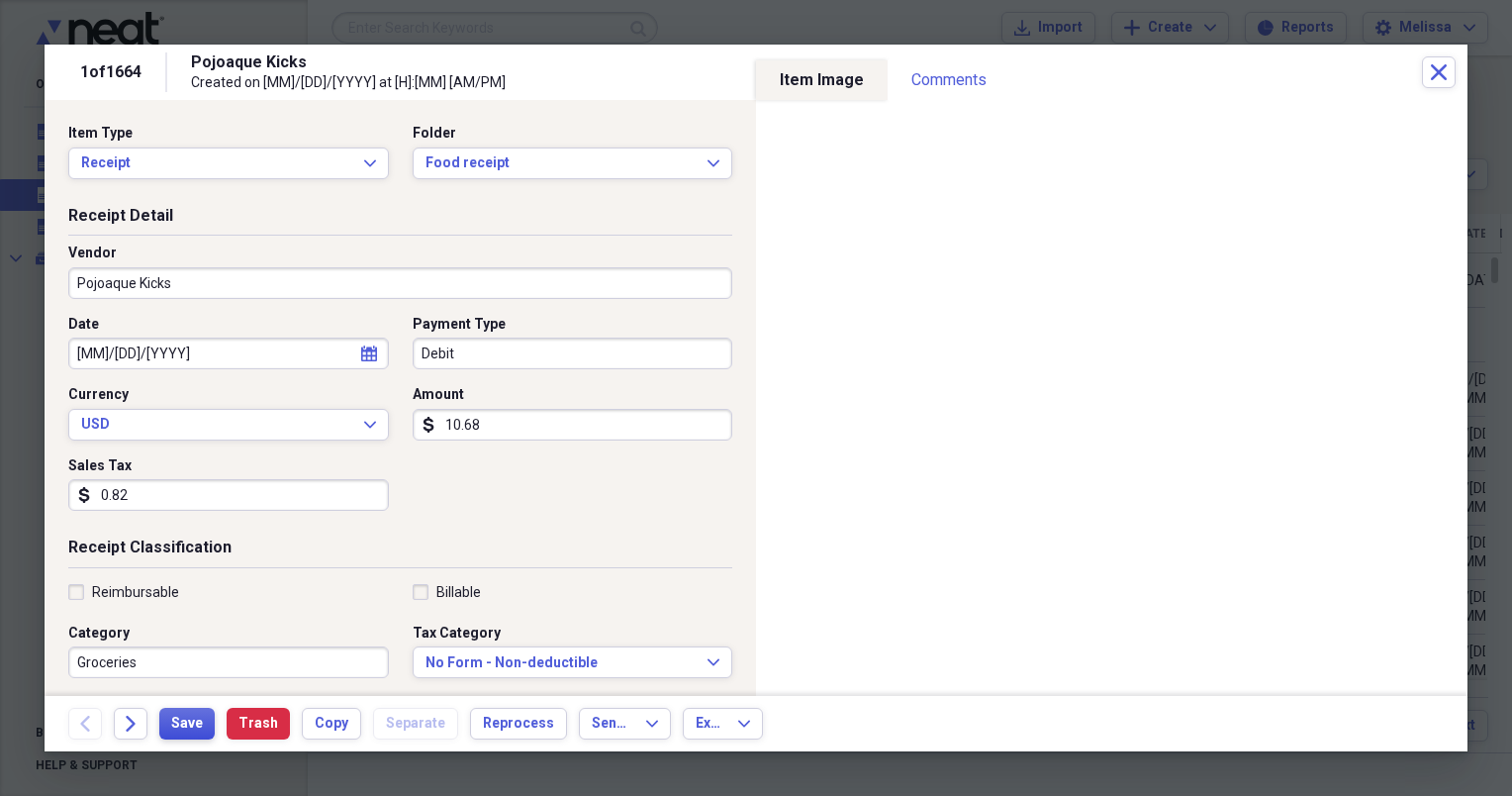 click on "Save" at bounding box center [187, 724] 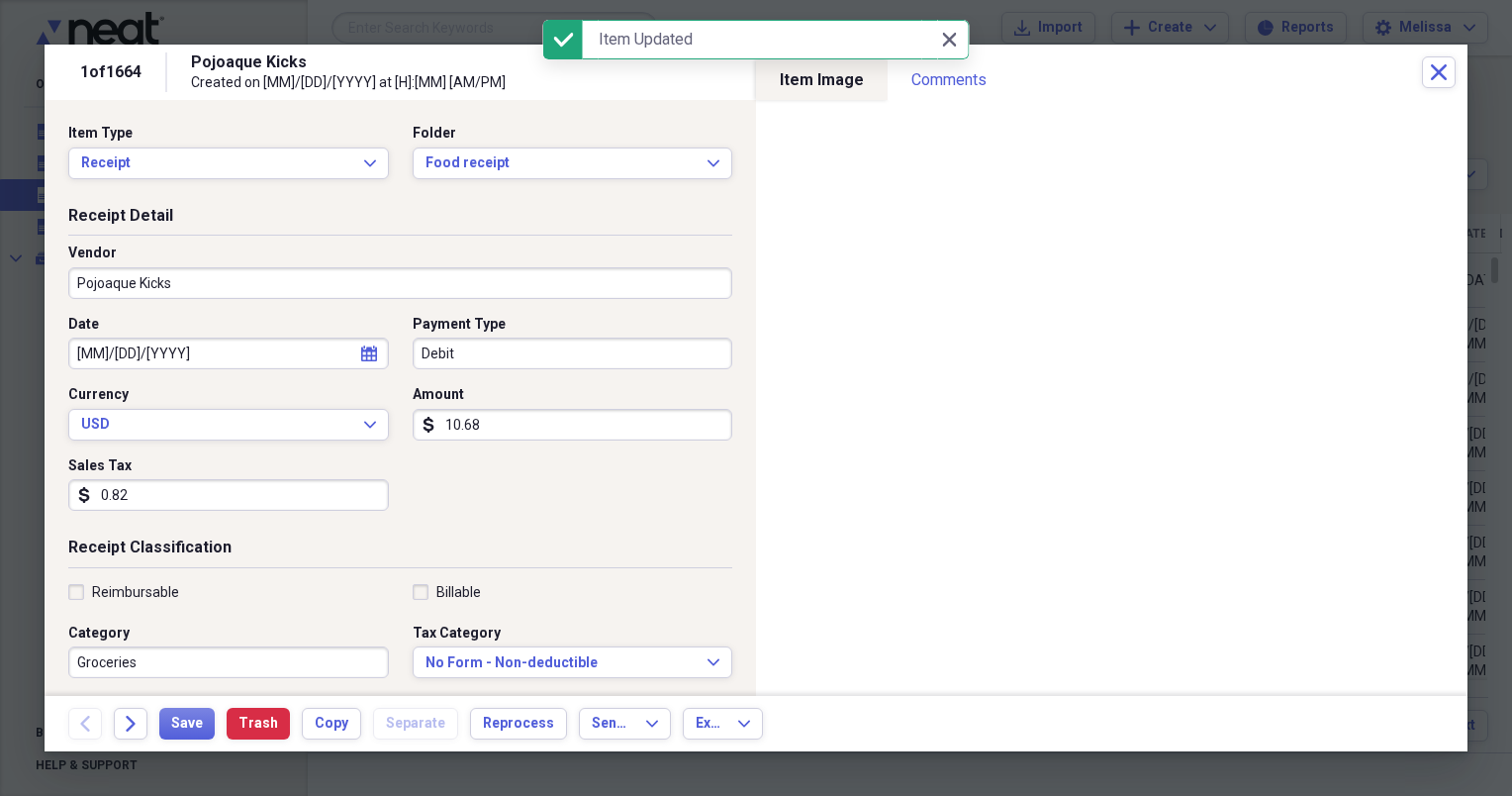 click on "Back" at bounding box center (91, 724) 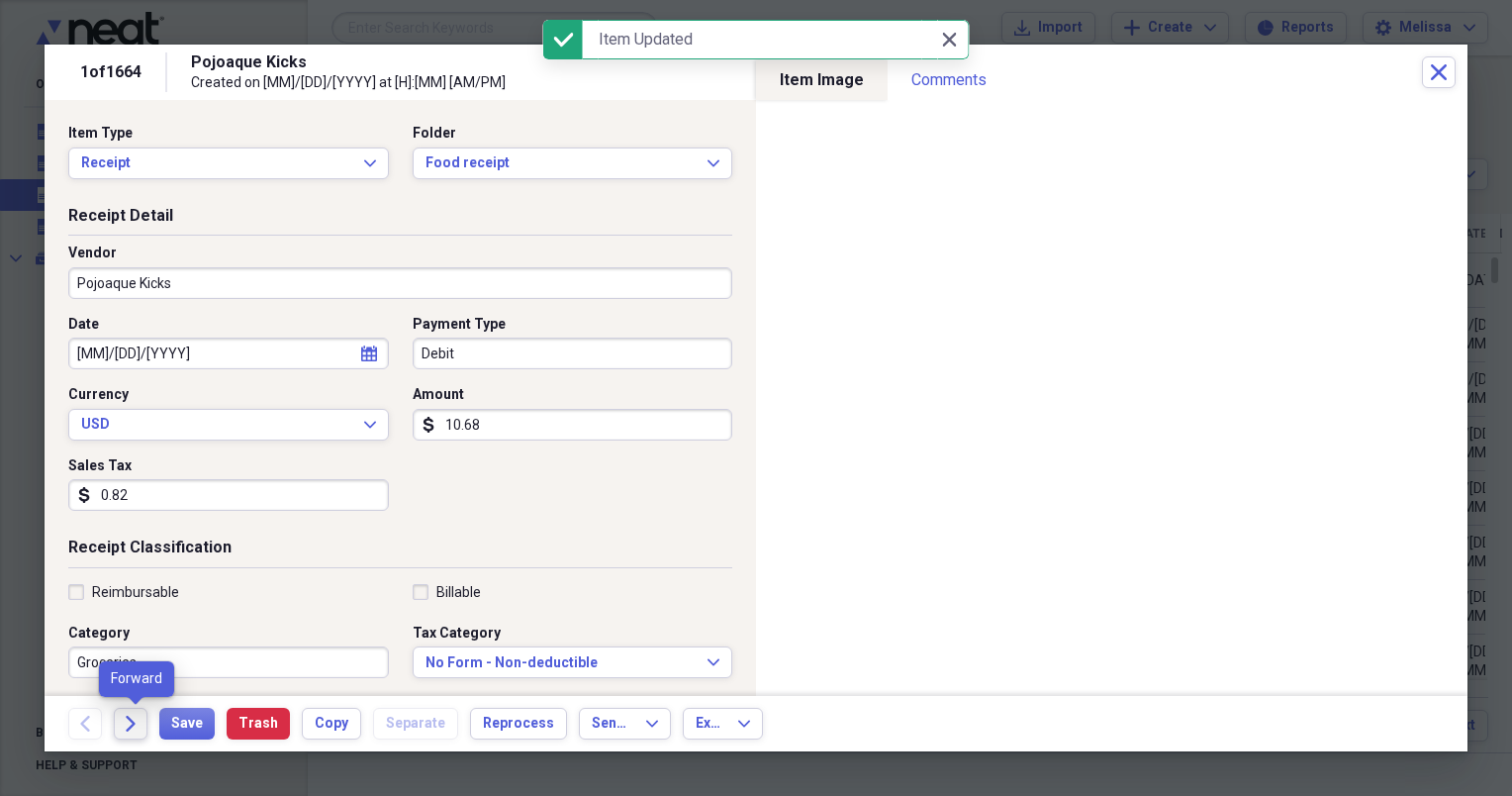 click on "Forward" at bounding box center [131, 724] 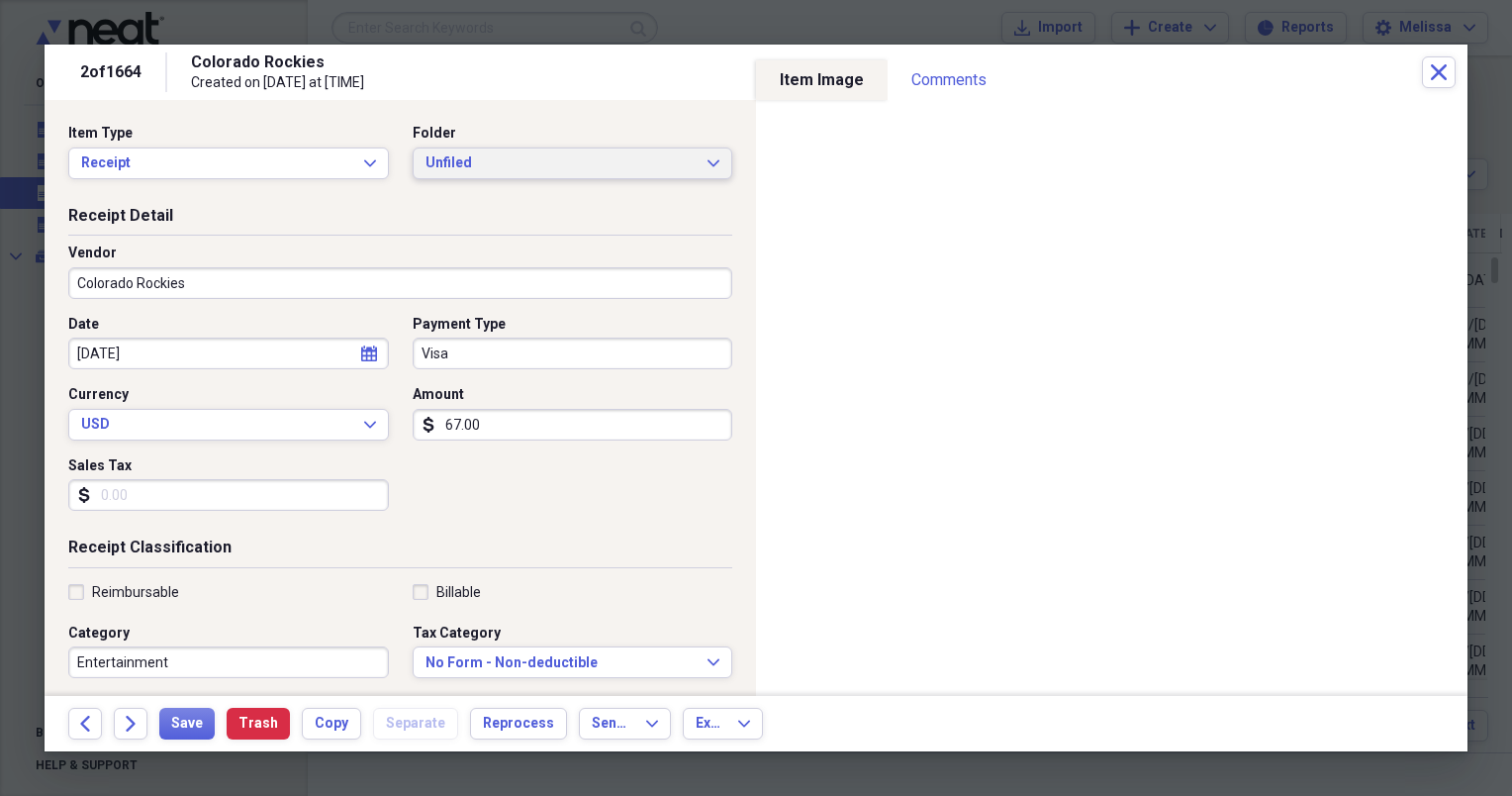 click on "Unfiled Expand" at bounding box center [573, 163] 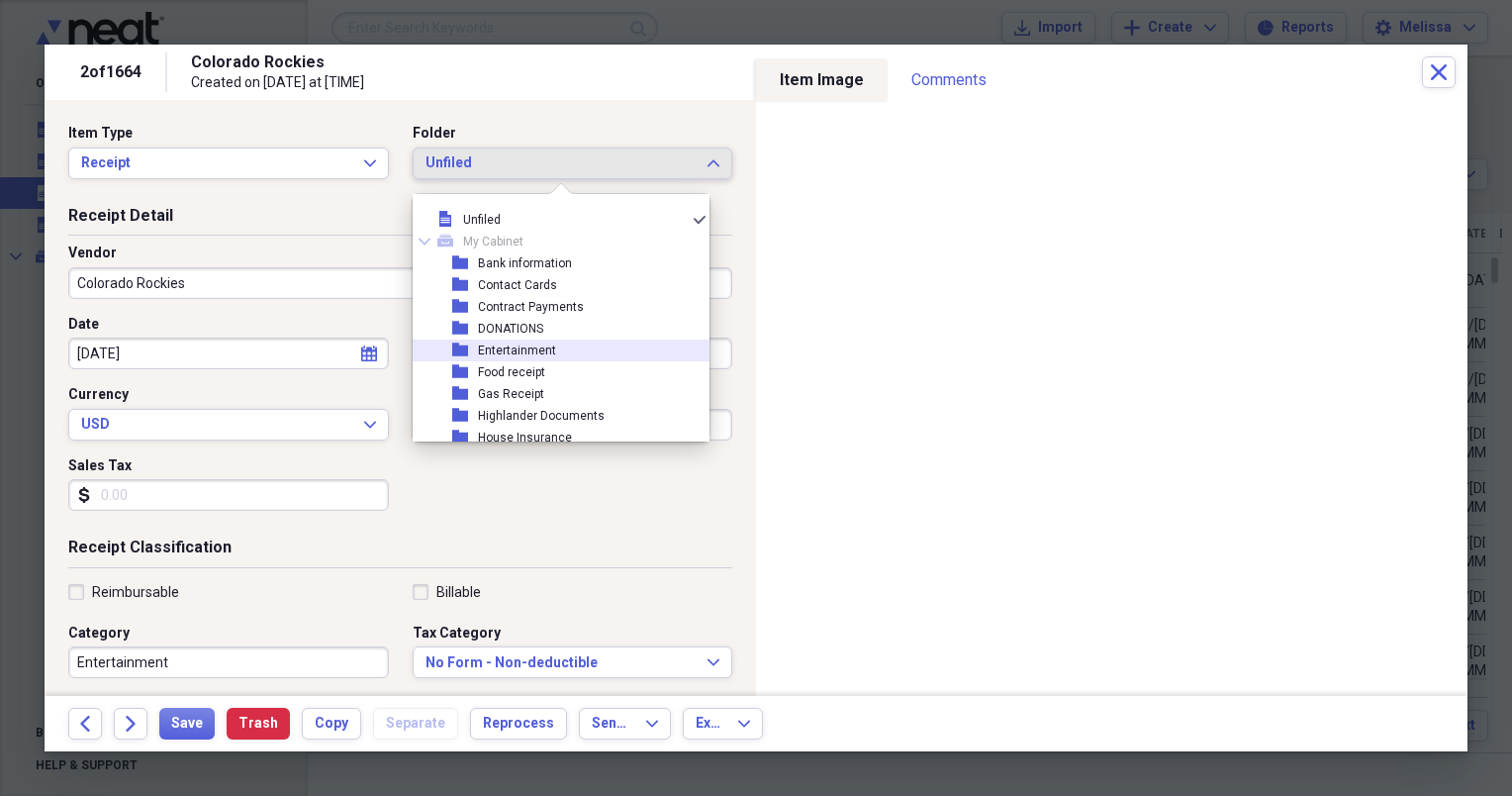 click on "folder Entertainment" at bounding box center [553, 350] 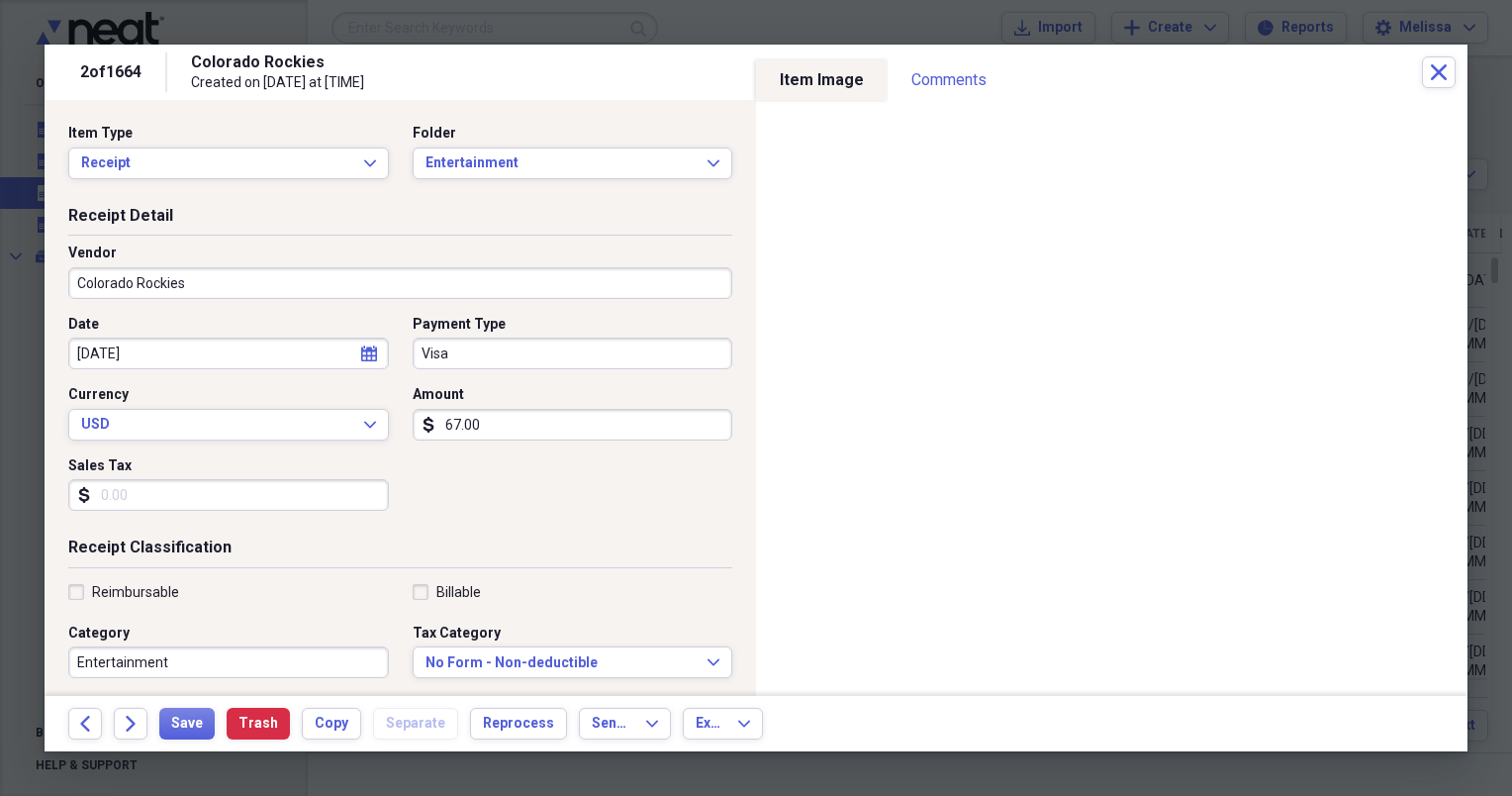 click on "67.00" at bounding box center (573, 425) 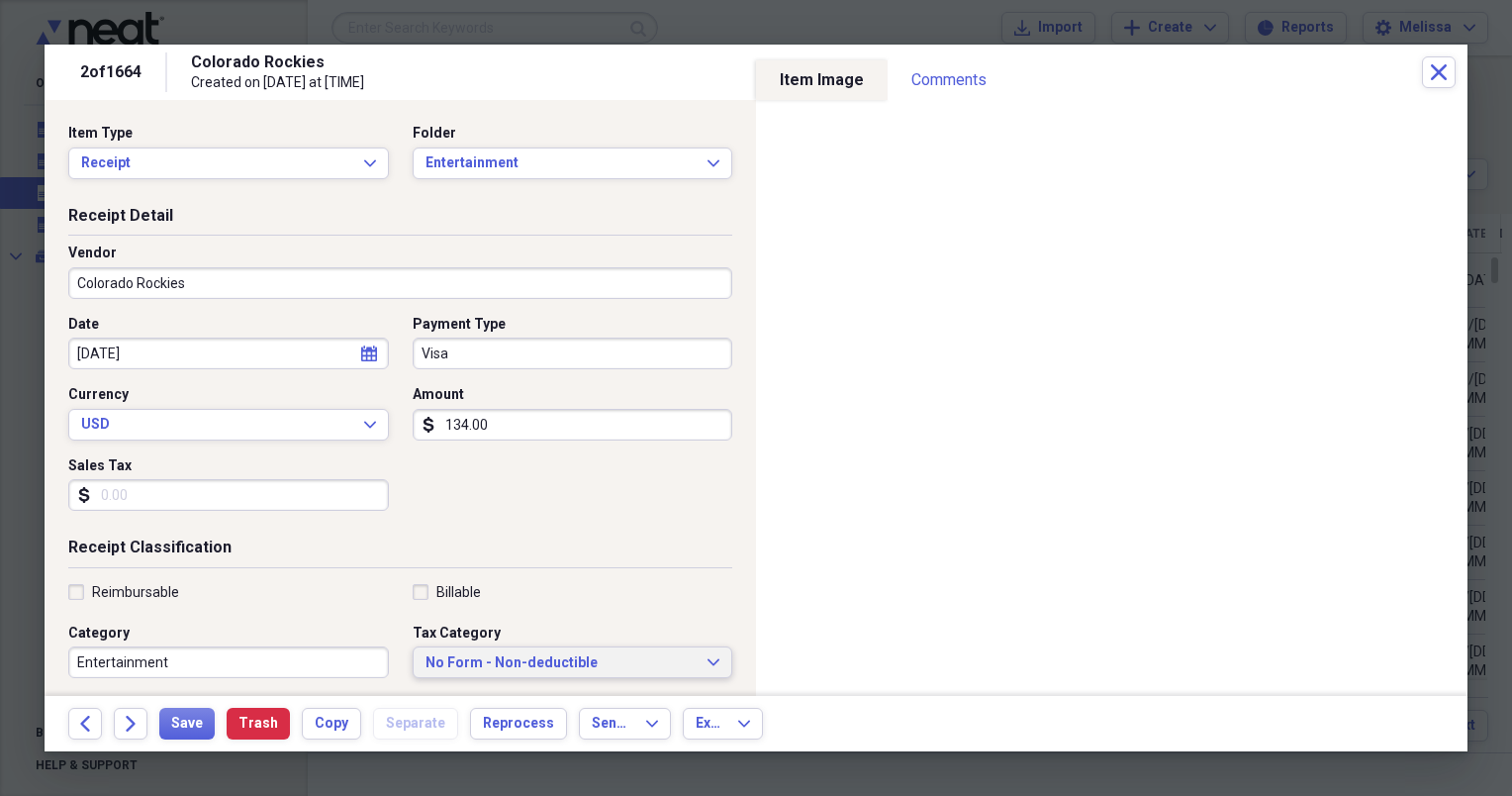 type on "134.00" 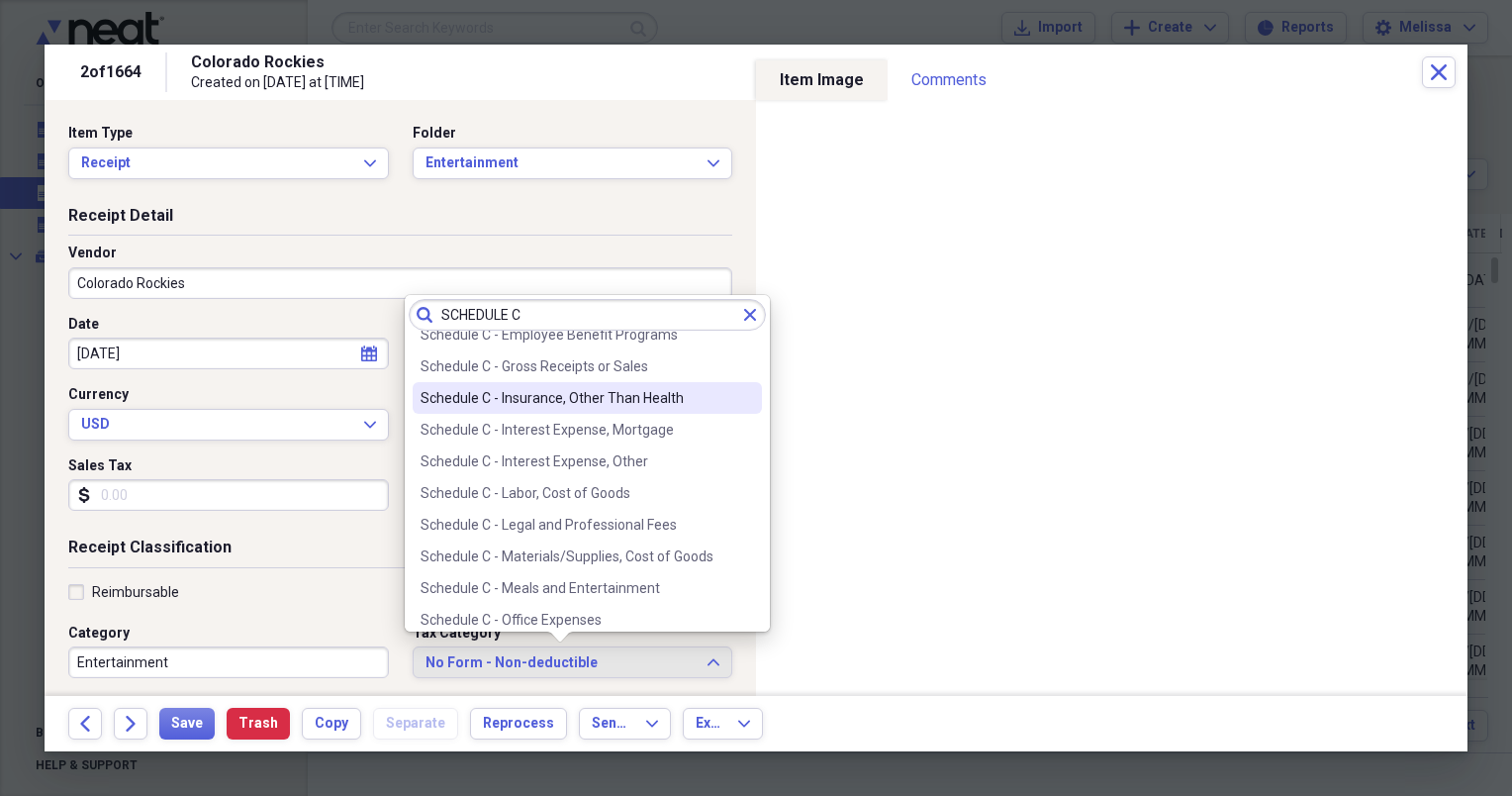 scroll, scrollTop: 290, scrollLeft: 0, axis: vertical 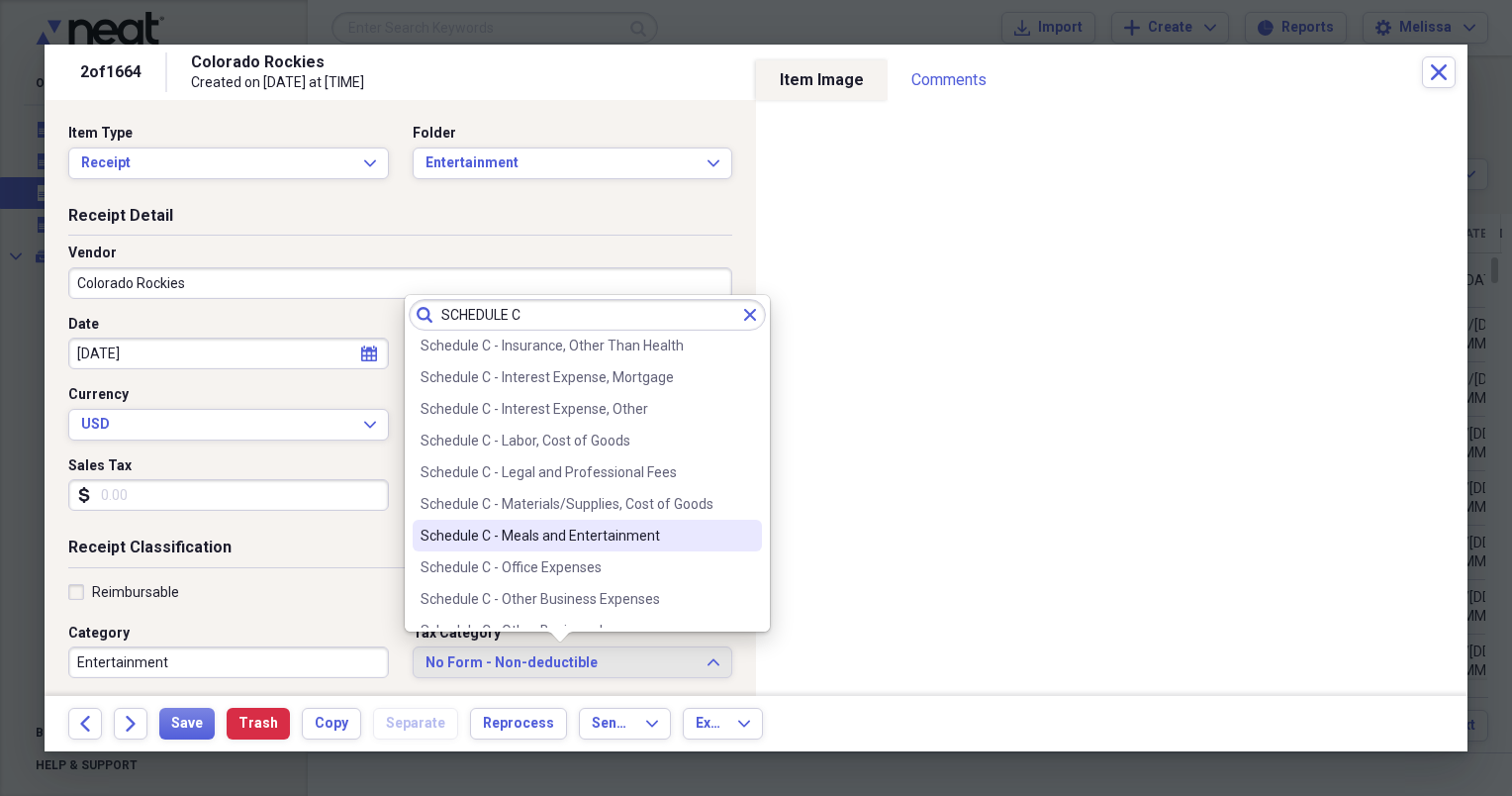 type on "SCHEDULE C" 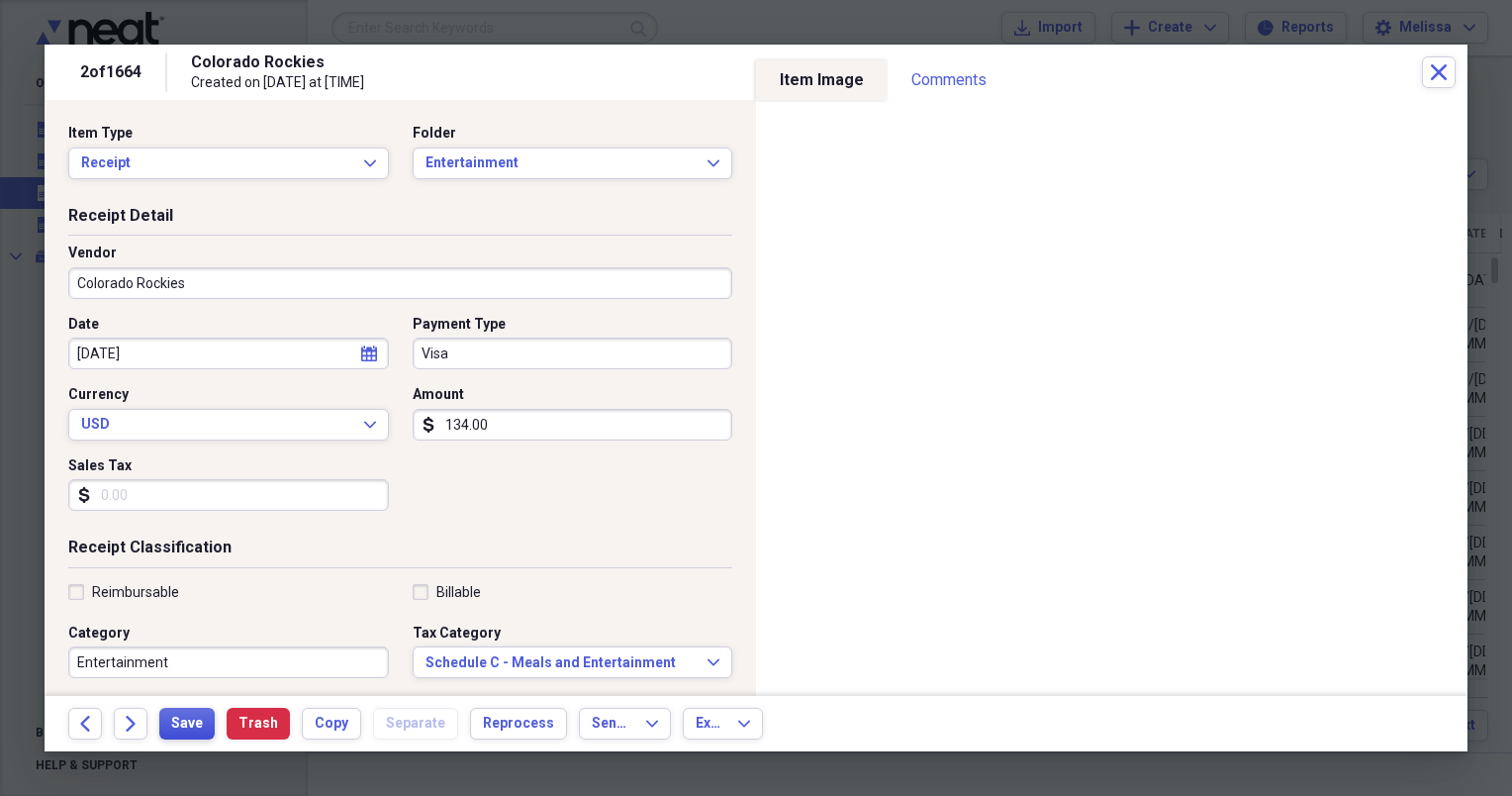 click on "Save" at bounding box center (187, 724) 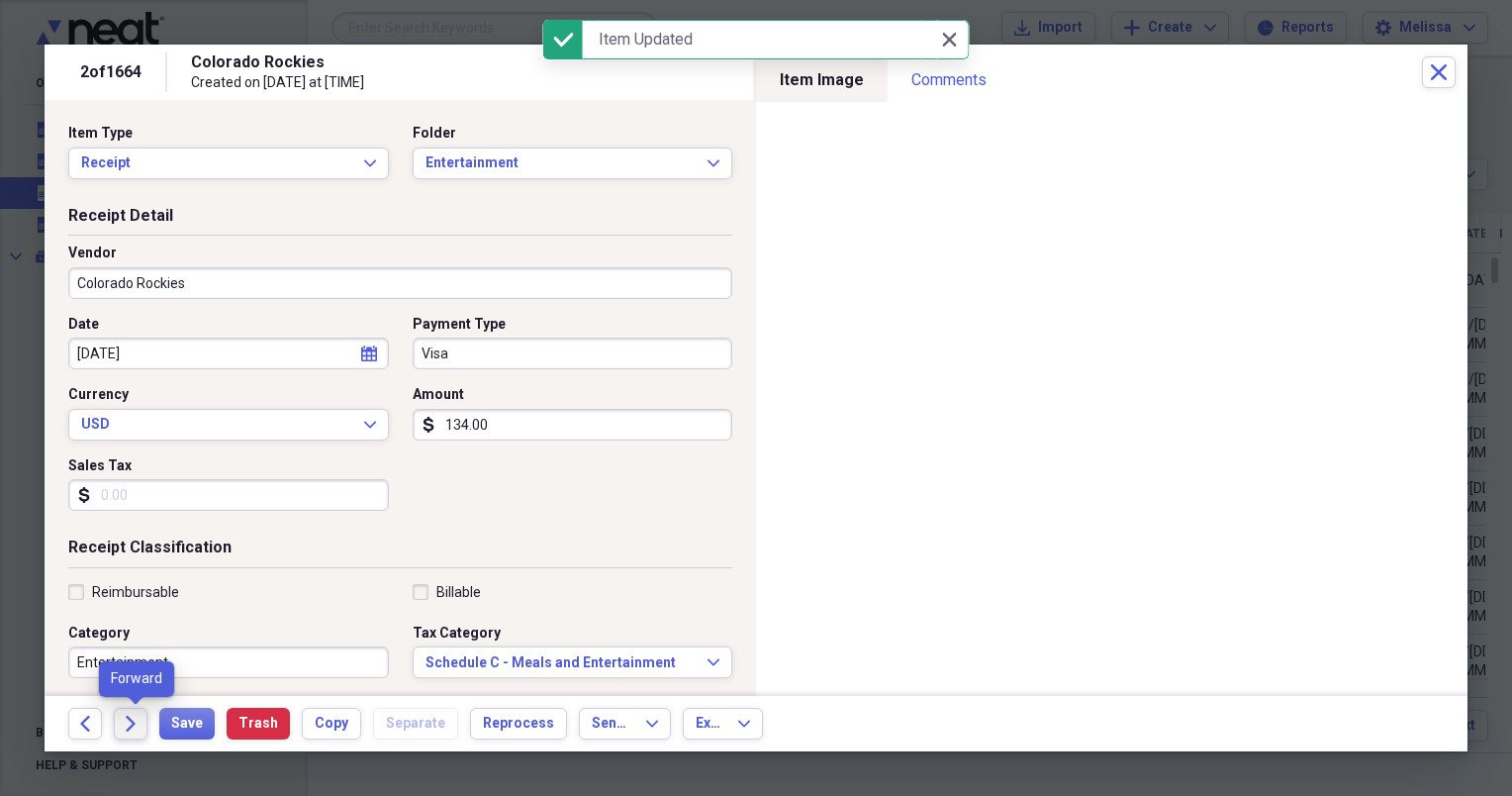 click on "Forward" at bounding box center [131, 724] 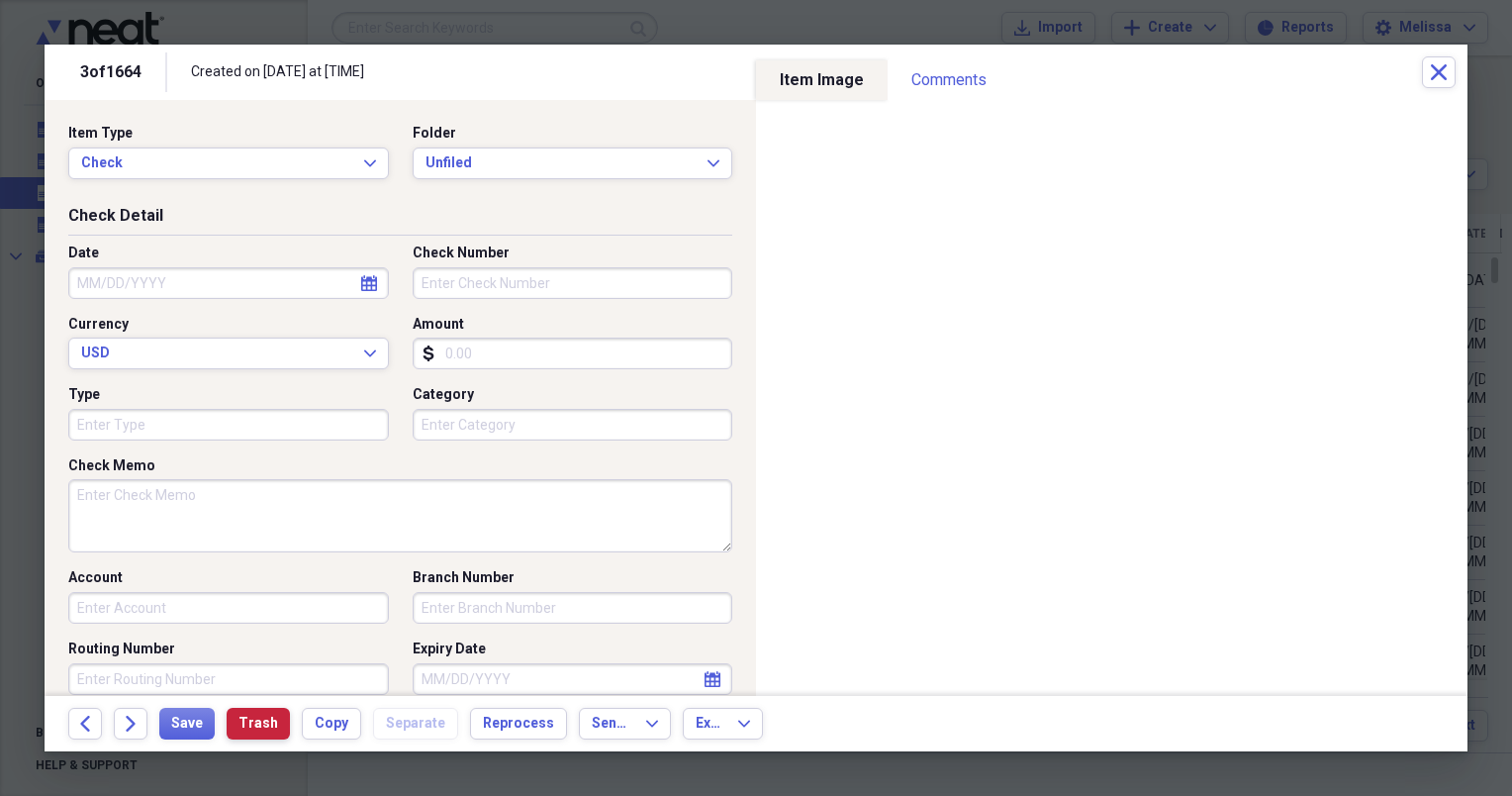 click on "Trash" at bounding box center [258, 724] 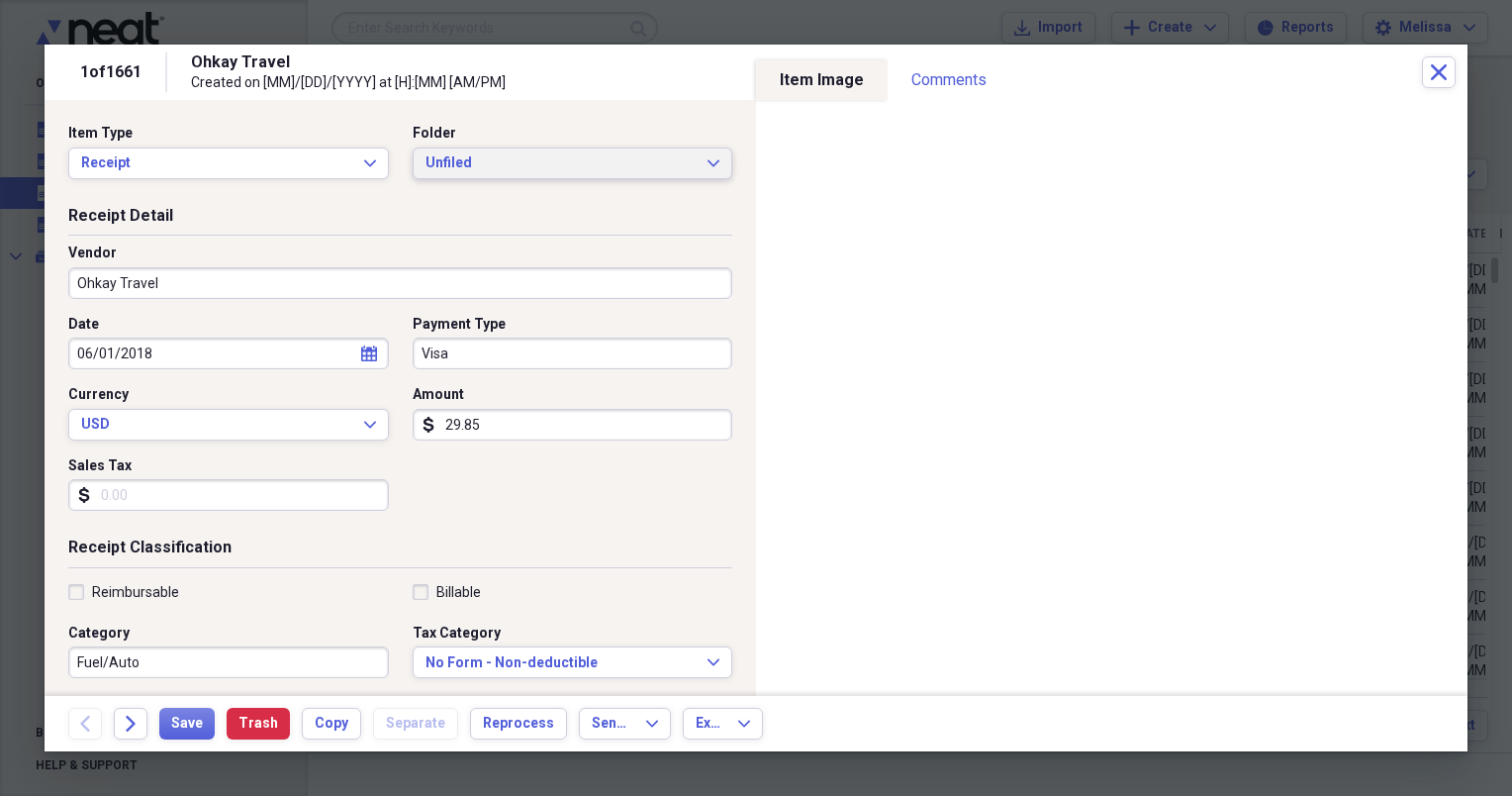 click on "Unfiled Expand" at bounding box center (573, 163) 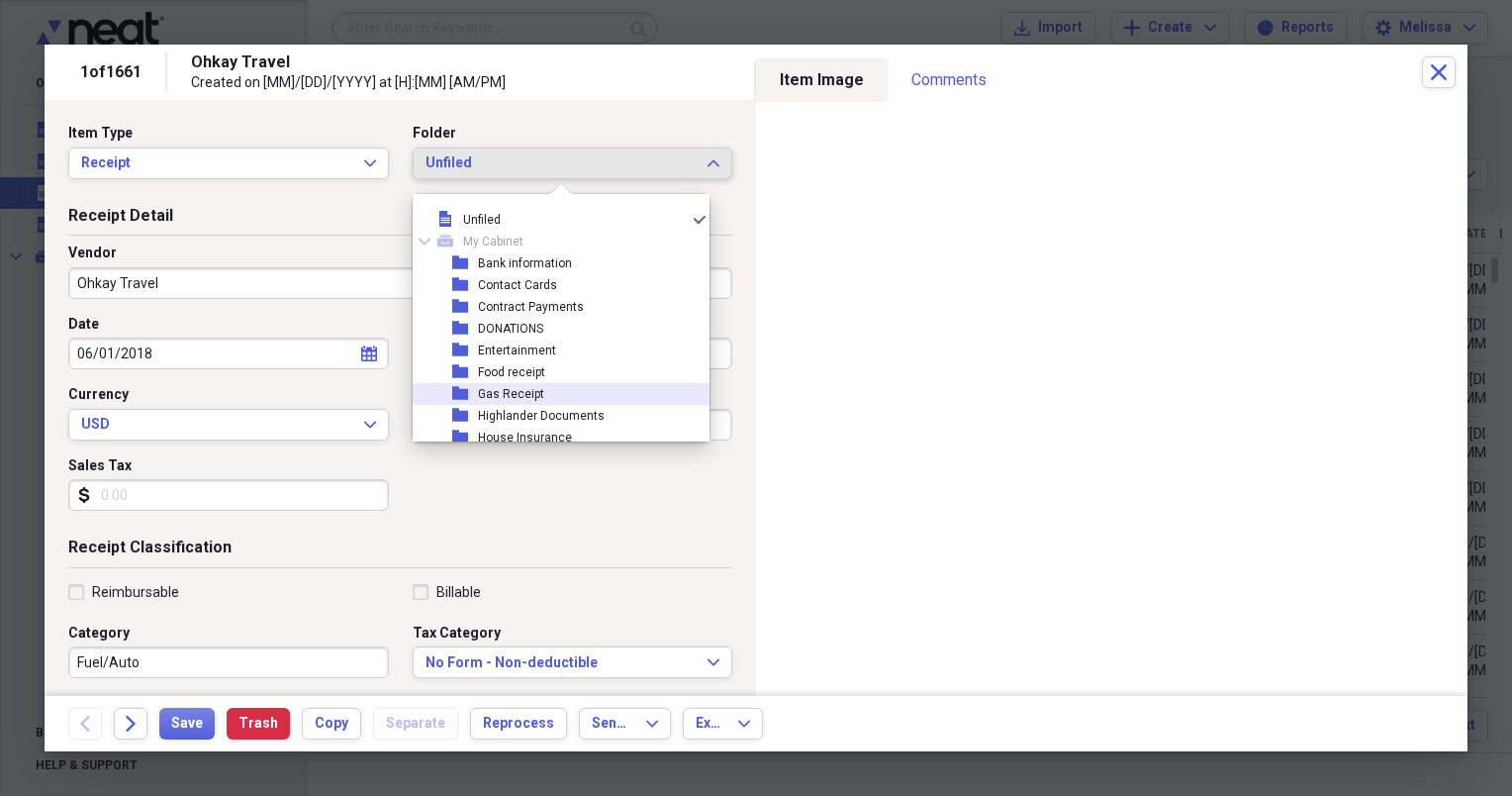 click on "Gas Receipt" at bounding box center [511, 394] 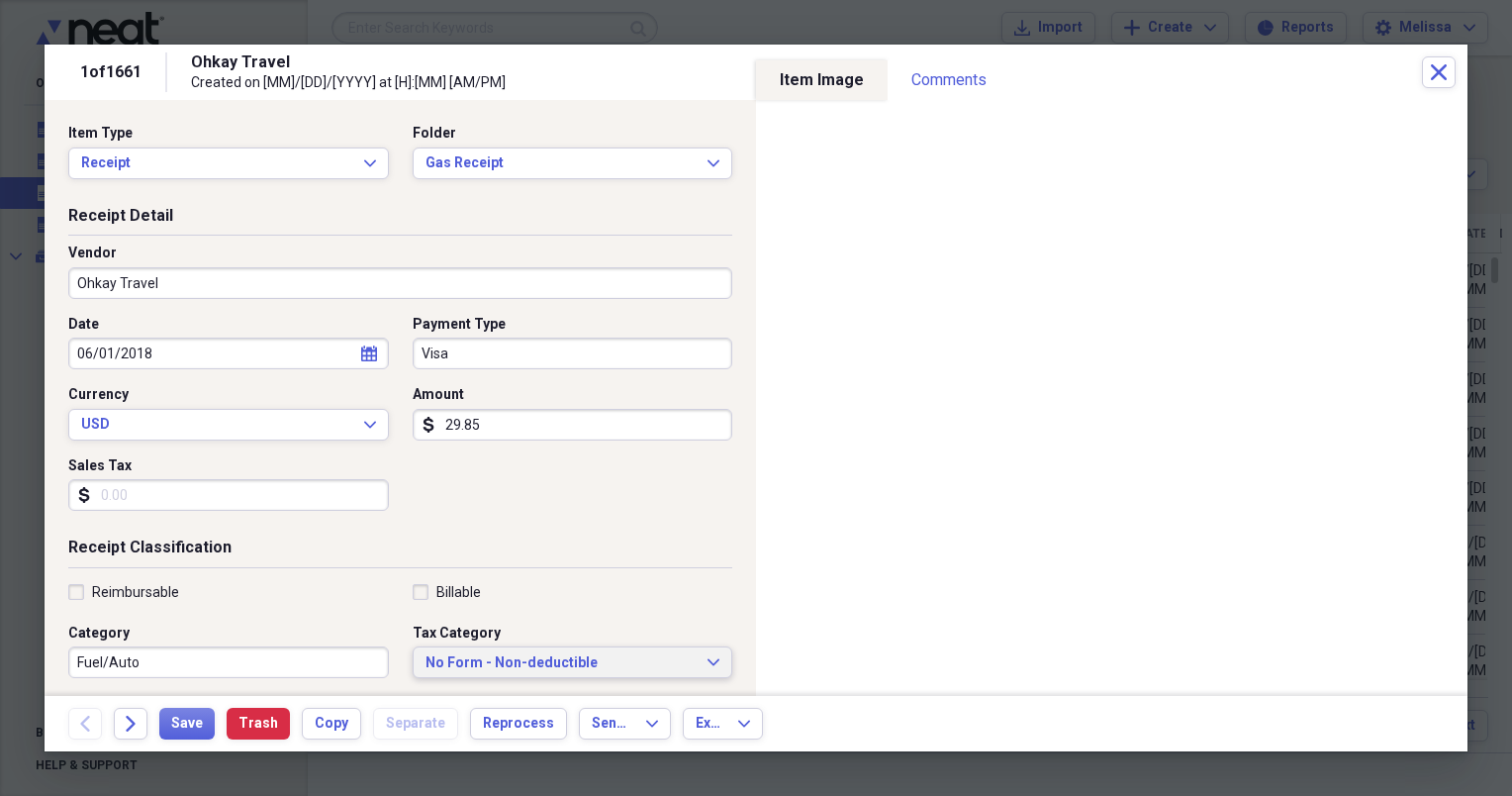 click on "No Form - Non-deductible" at bounding box center (561, 663) 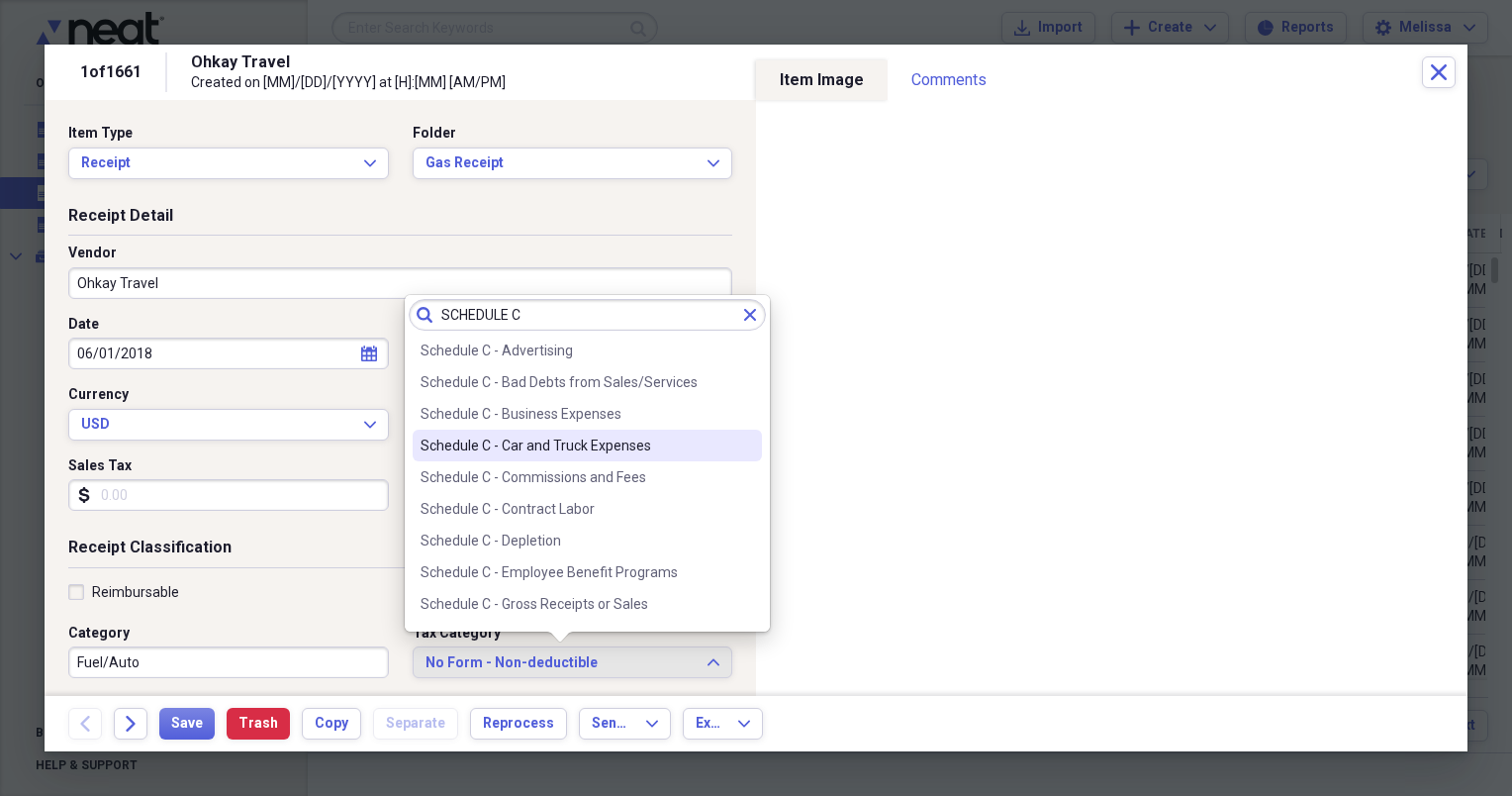type on "SCHEDULE C" 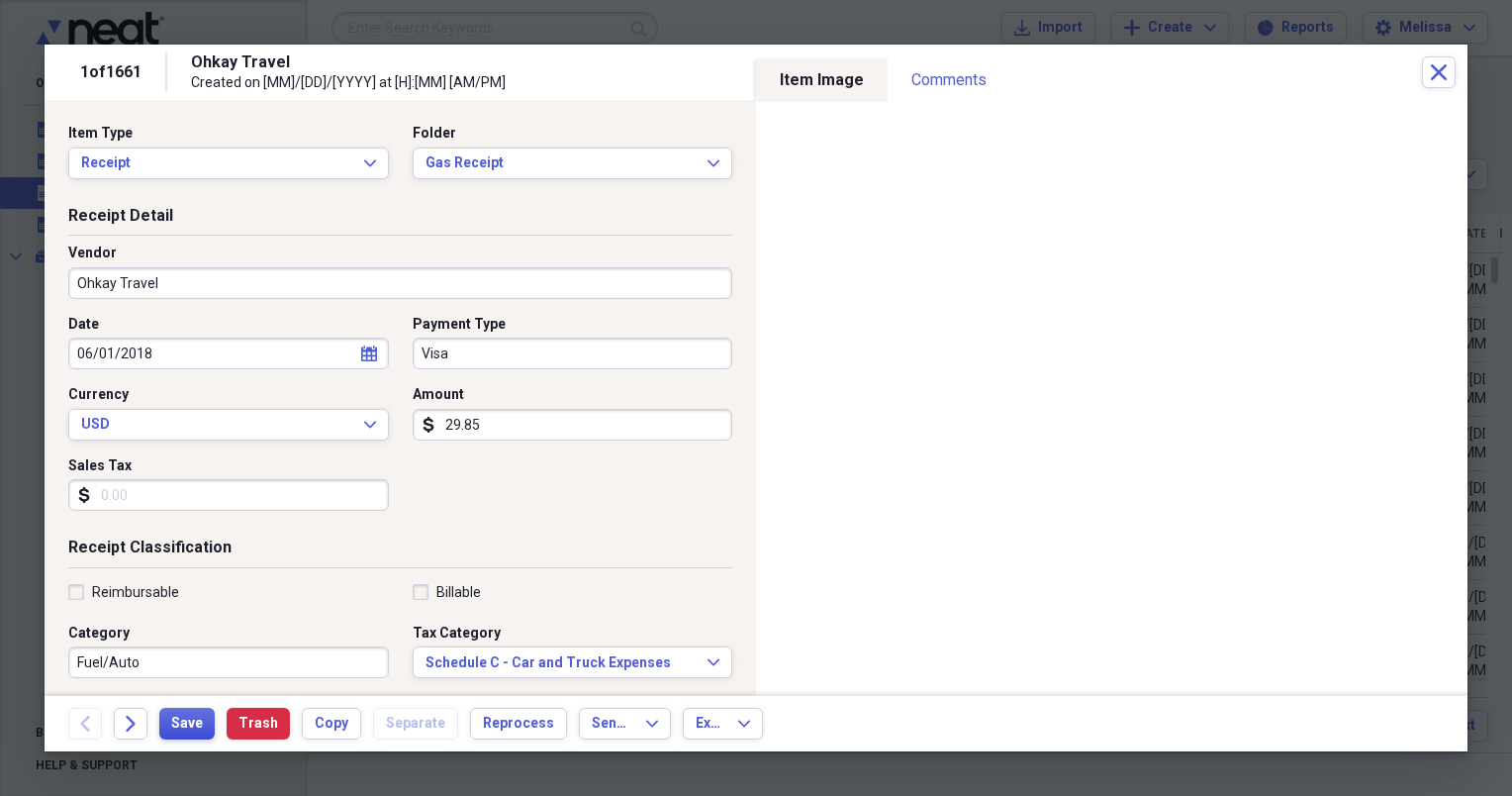 click on "Save" at bounding box center [187, 724] 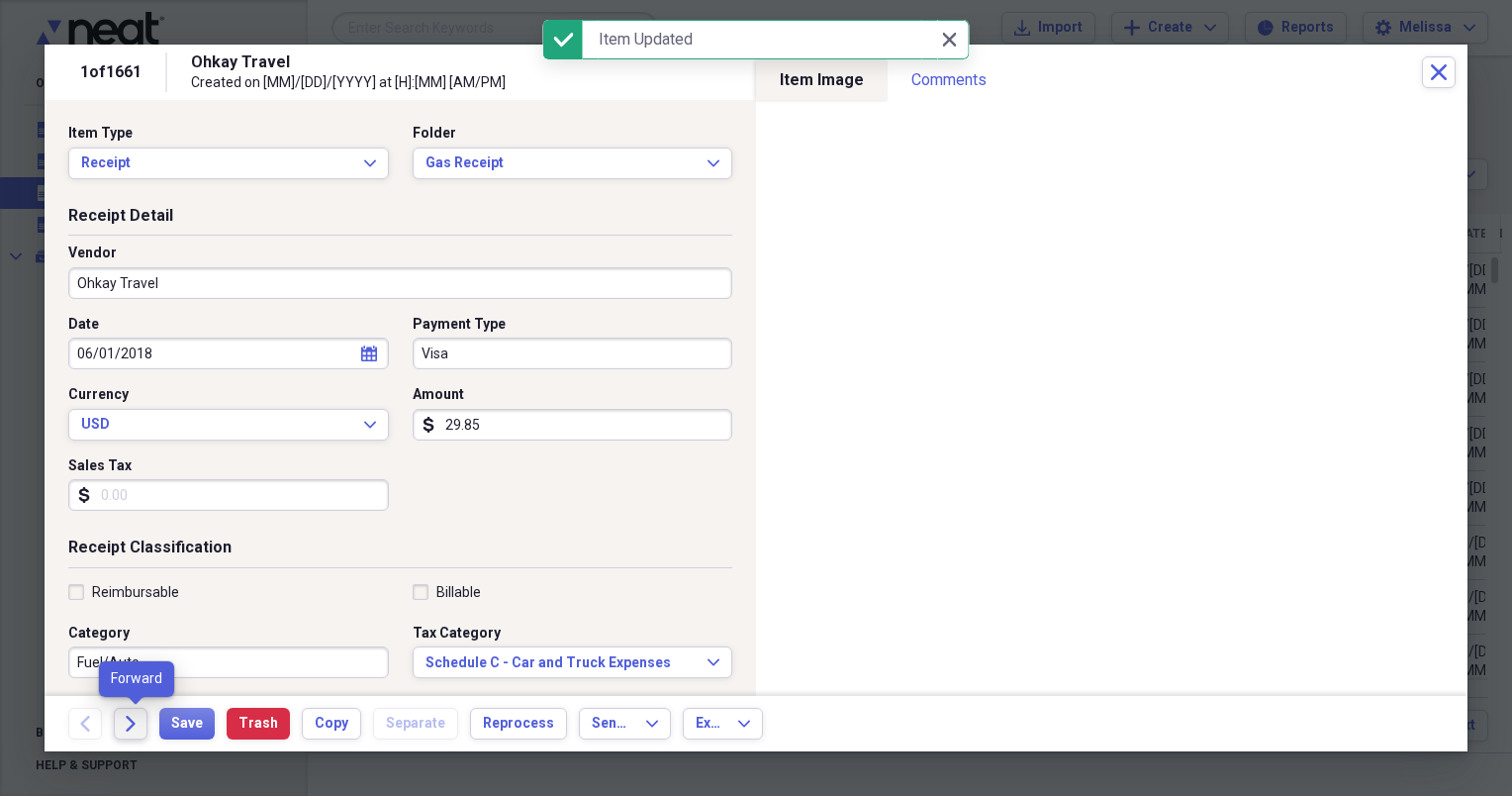 click on "Forward" 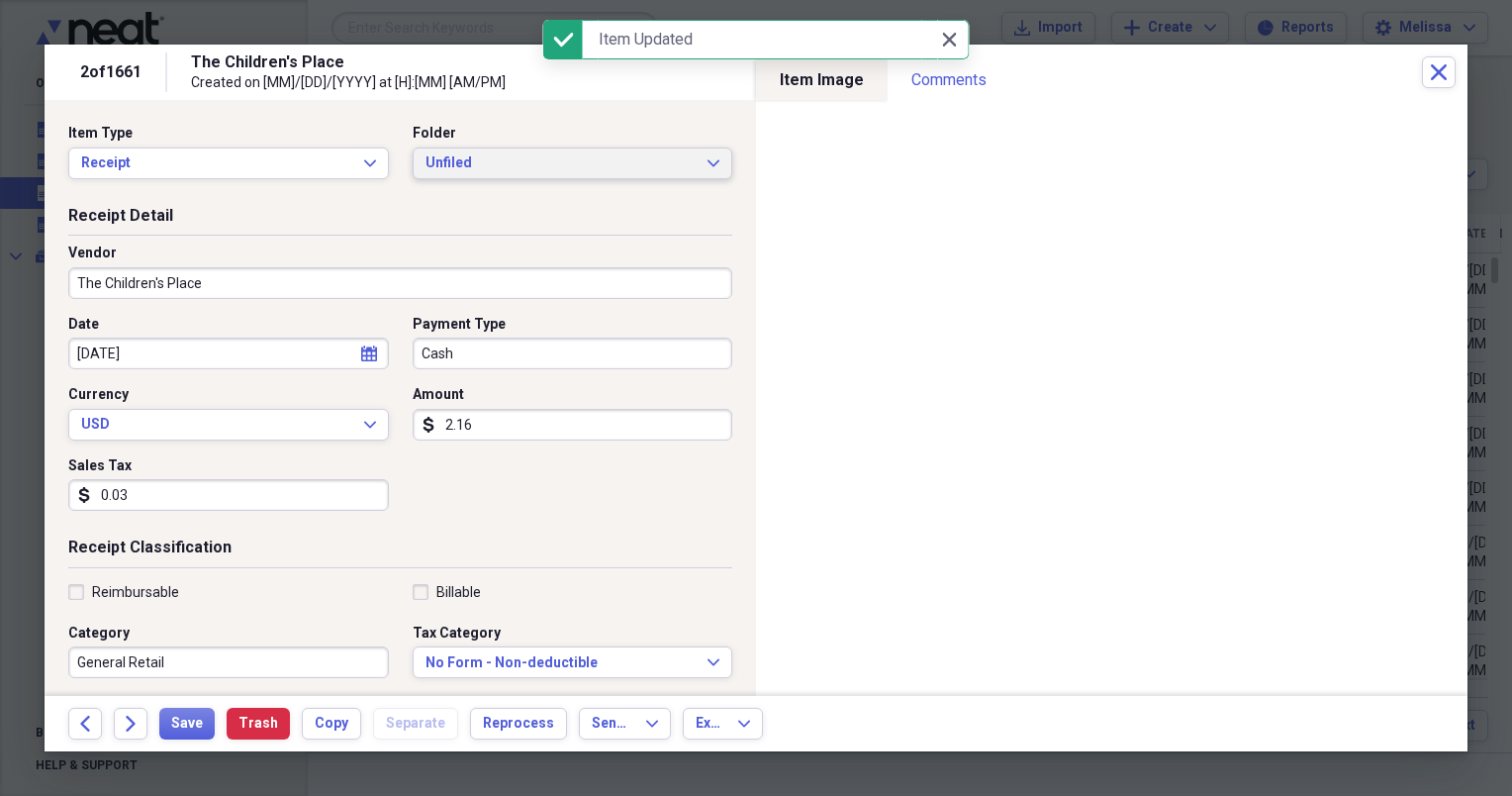 click on "Expand" 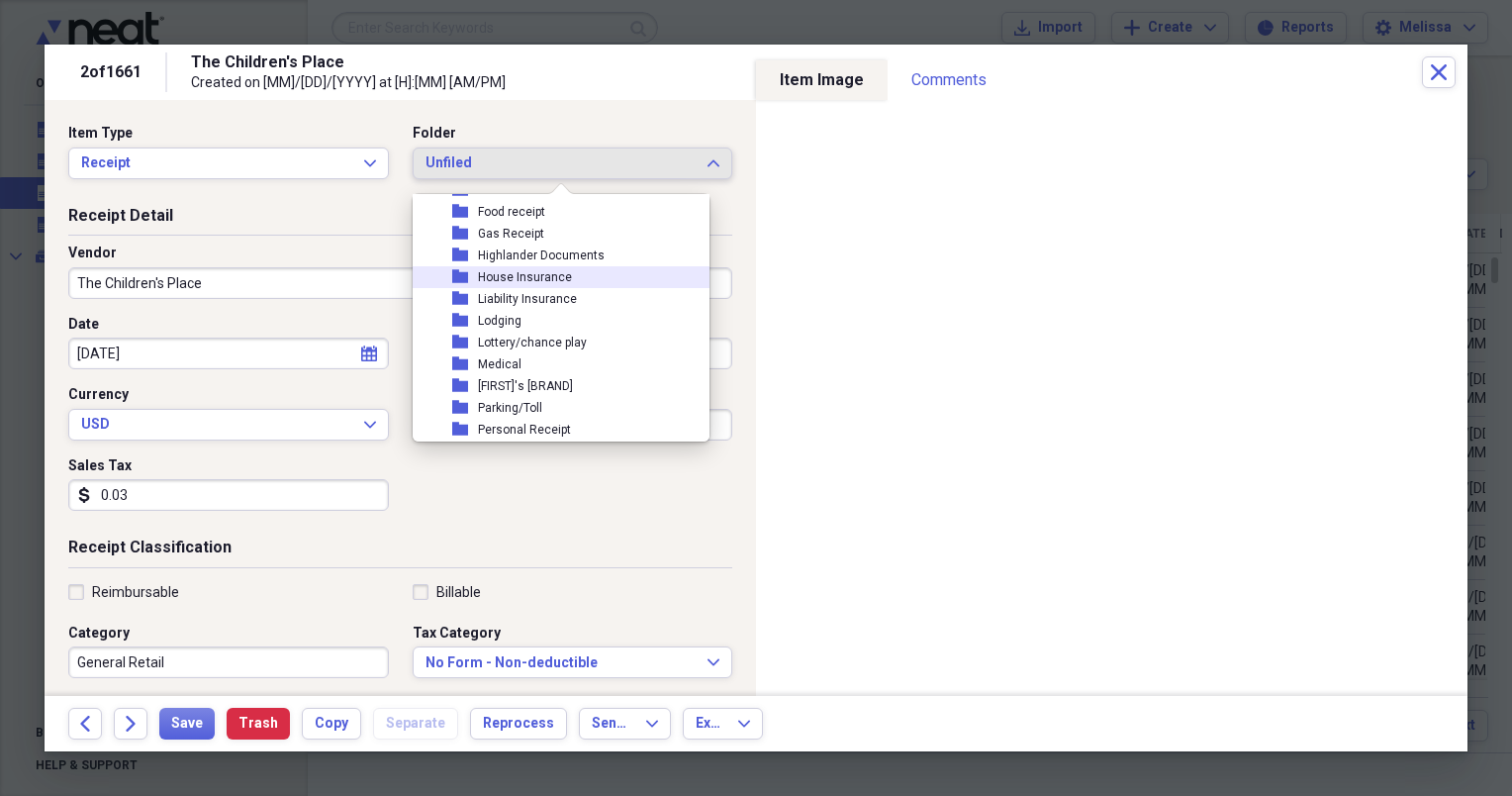 scroll, scrollTop: 198, scrollLeft: 0, axis: vertical 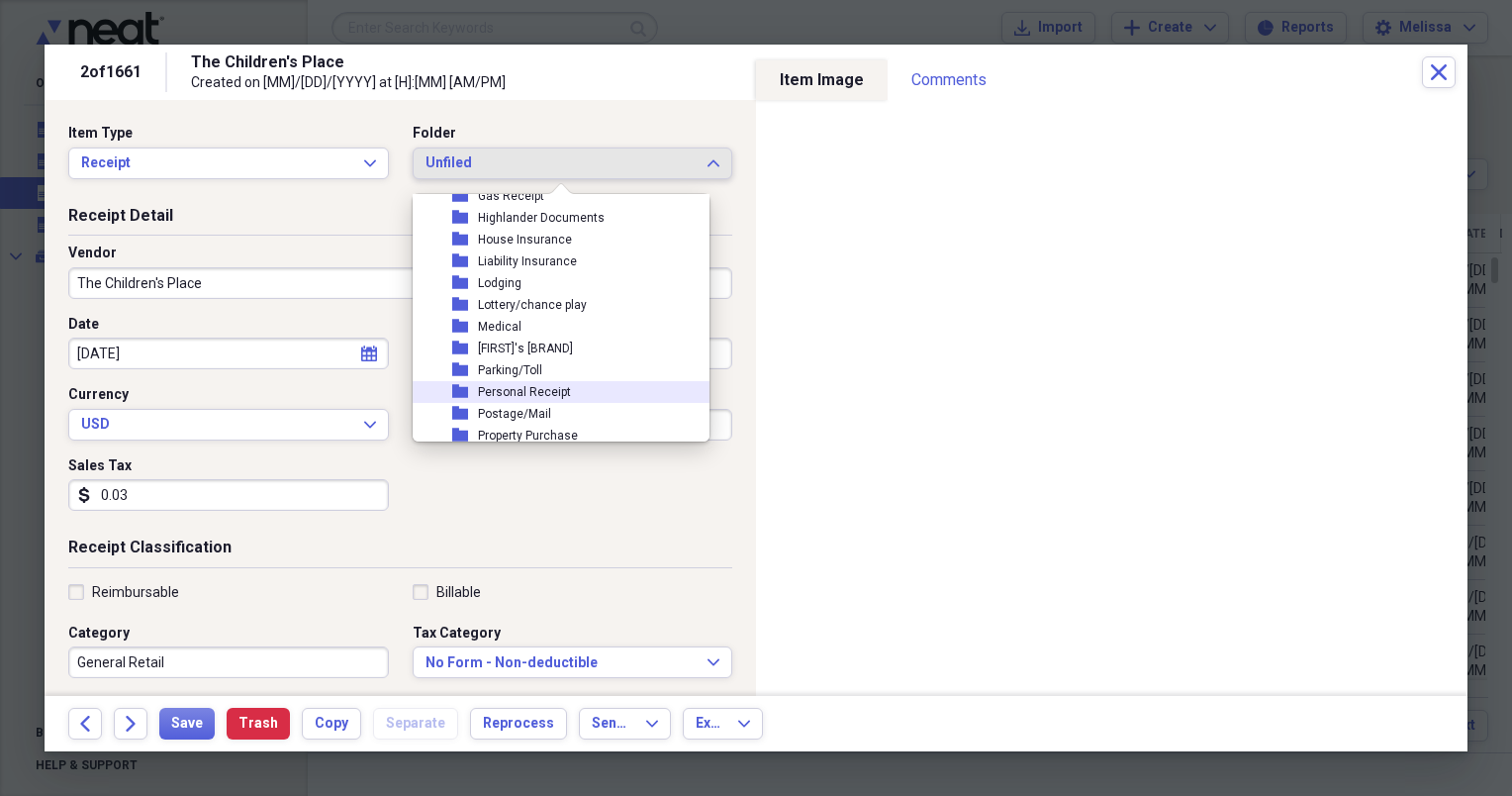 click on "folder Personal Receipt" at bounding box center [553, 392] 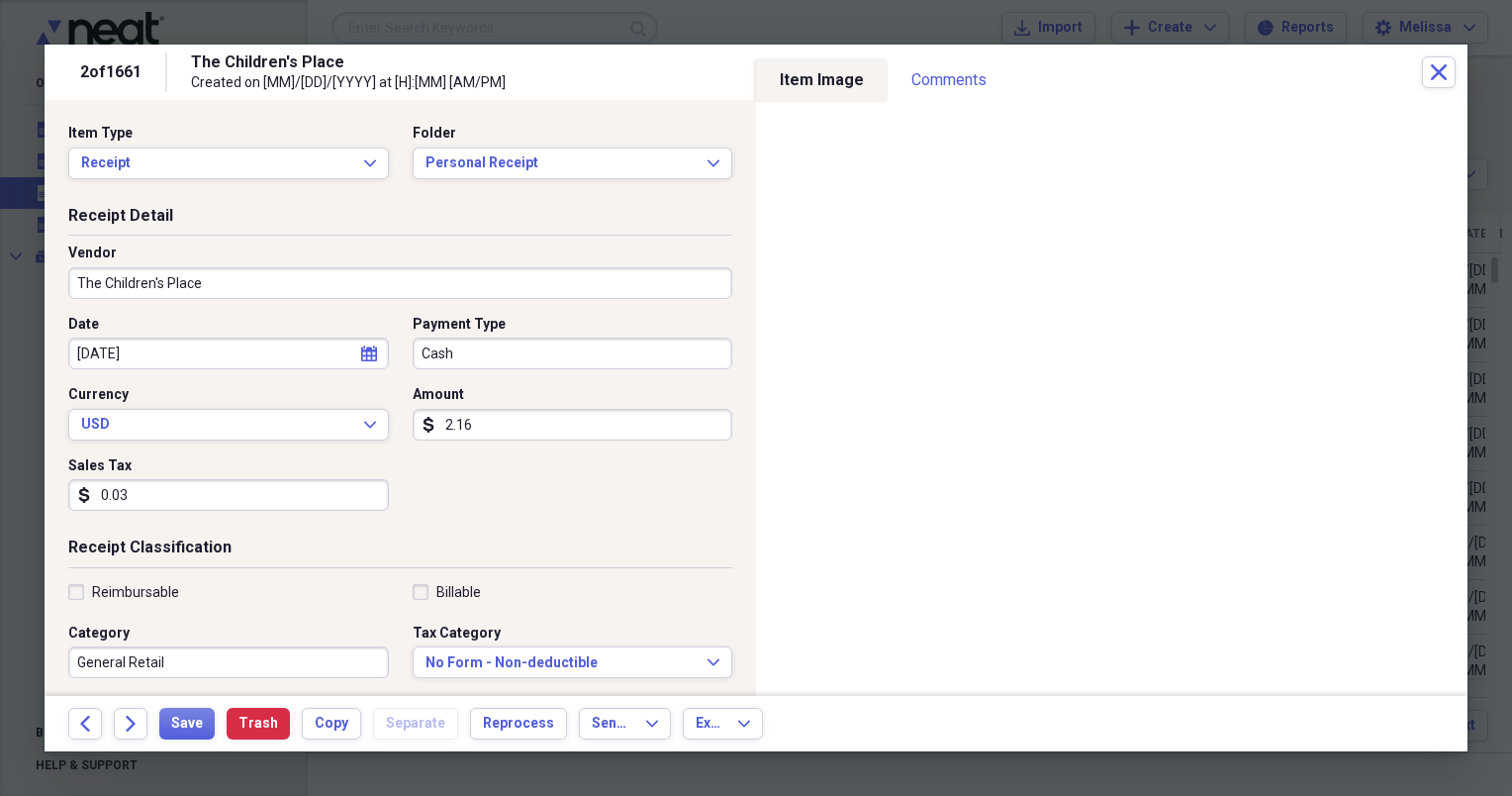 click on "0.03" at bounding box center (229, 495) 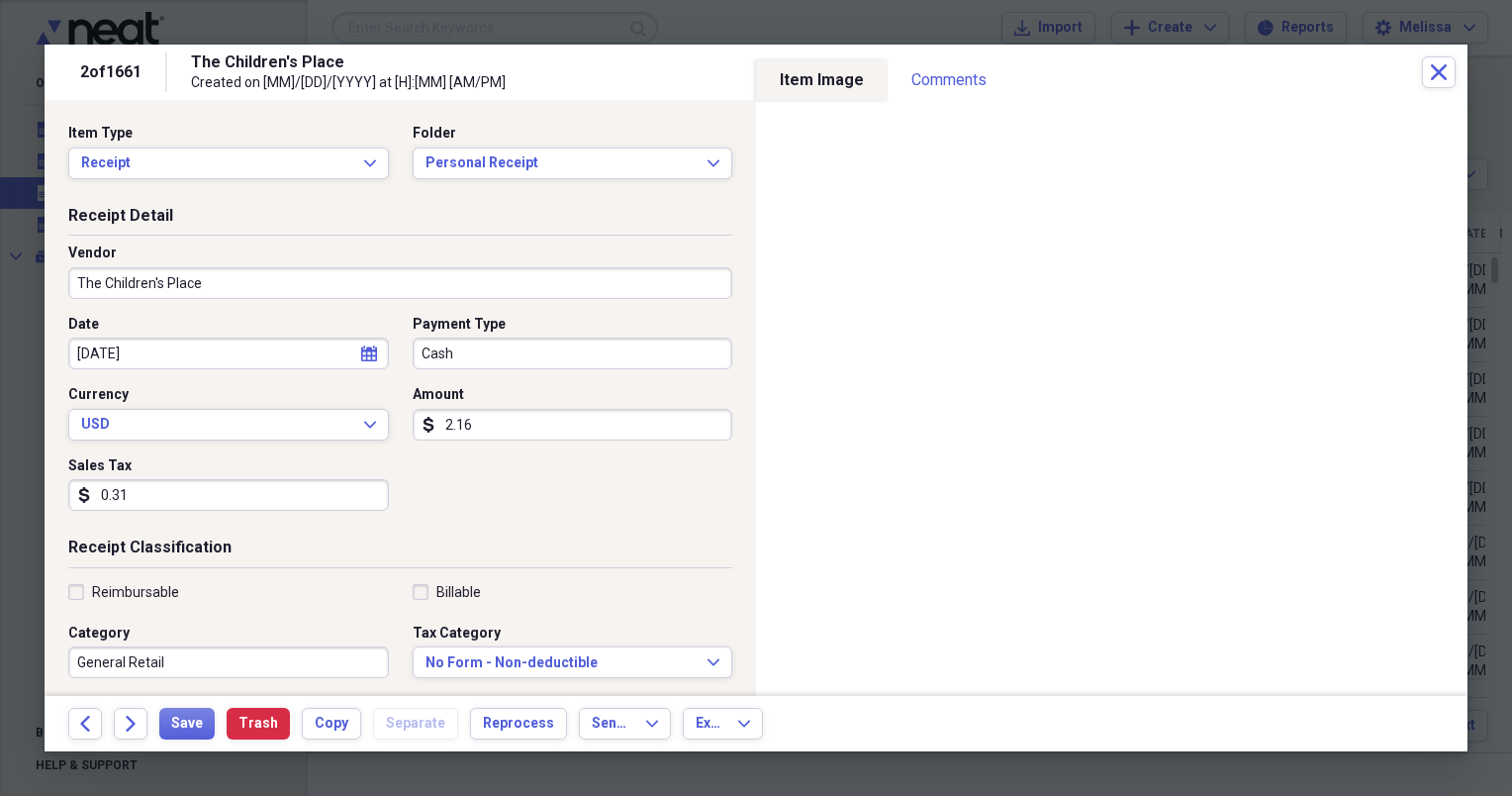 type on "0.03" 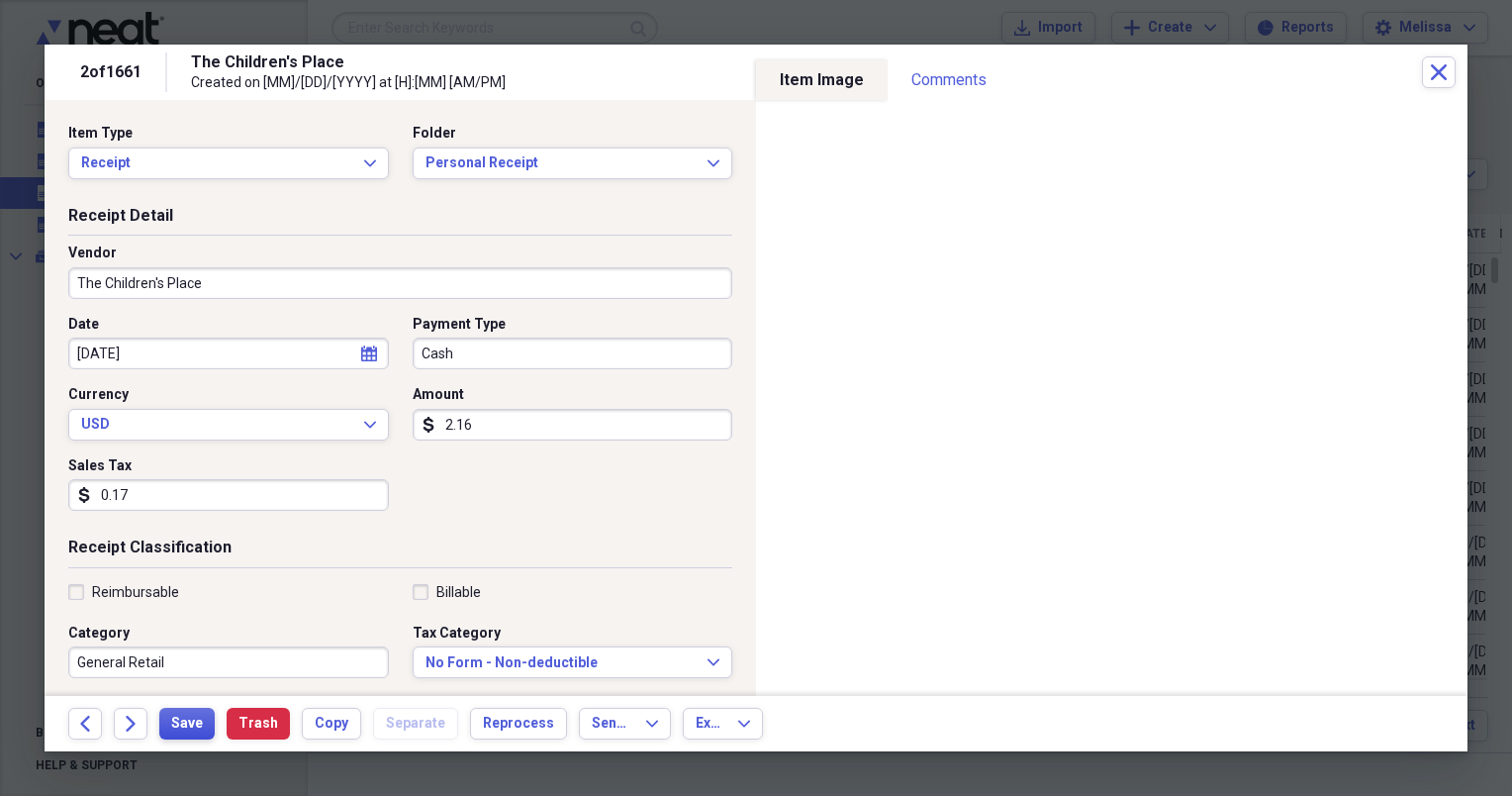type on "0.17" 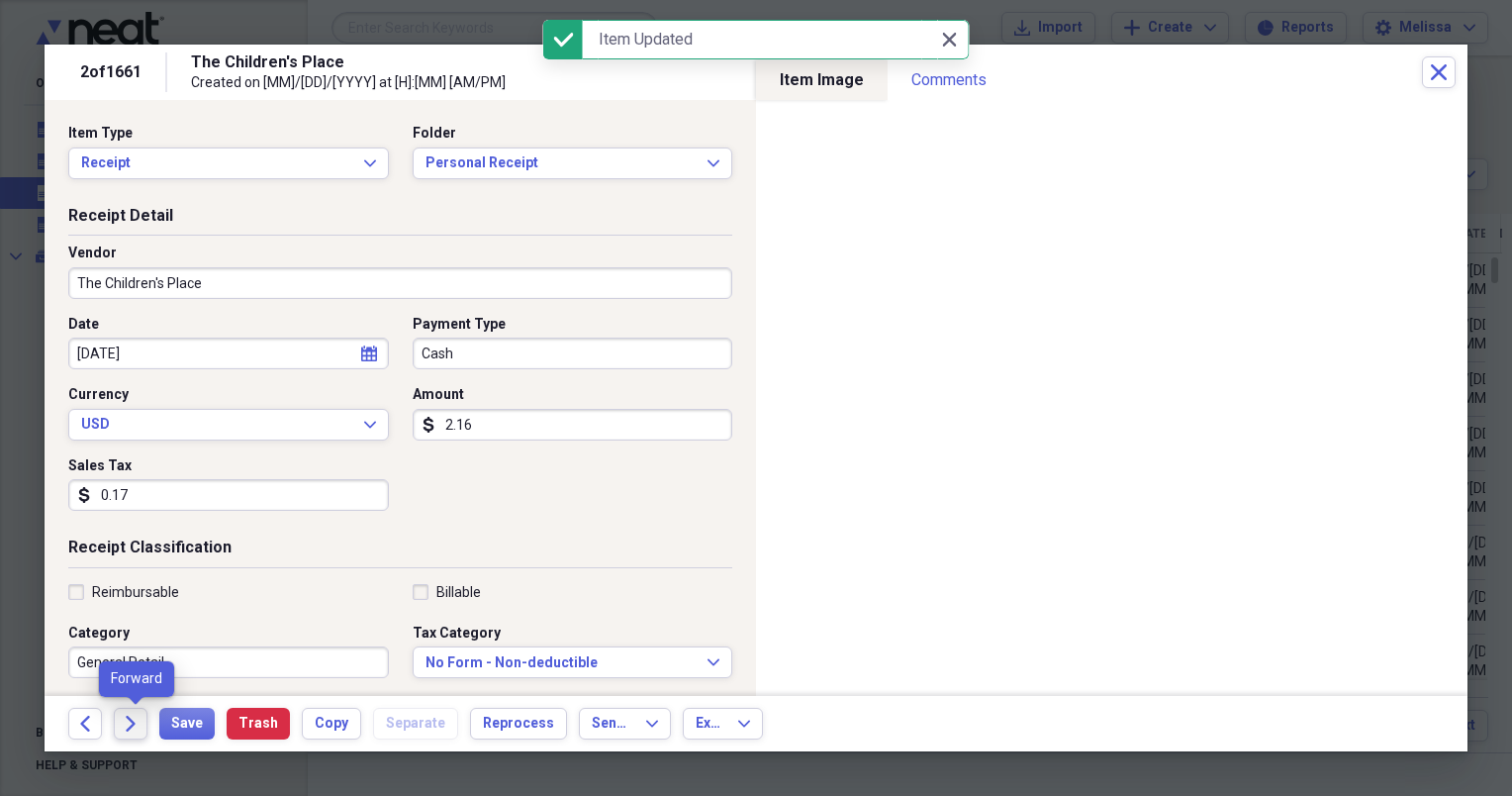 click on "Forward" 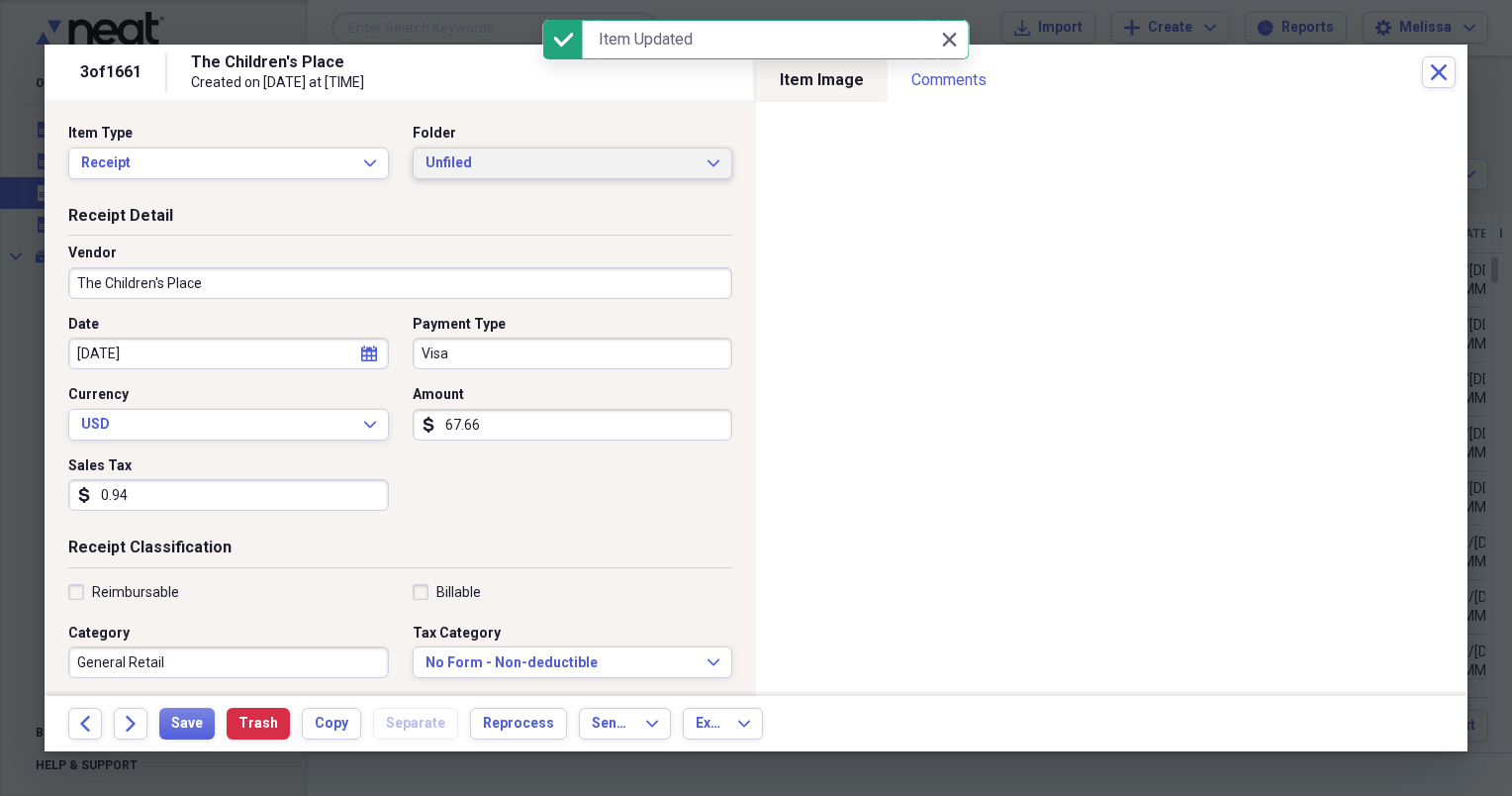 click on "Expand" 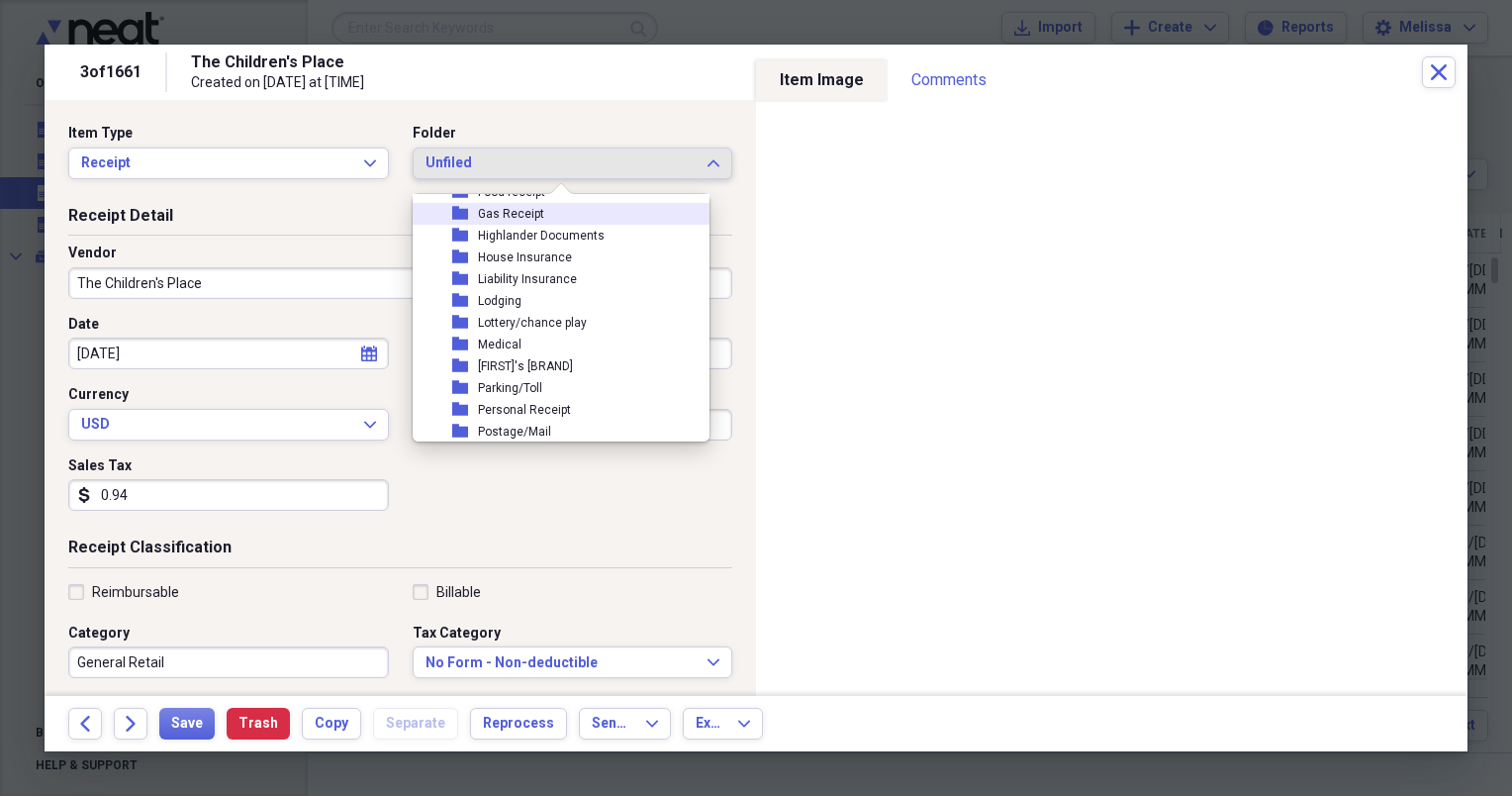 scroll, scrollTop: 198, scrollLeft: 0, axis: vertical 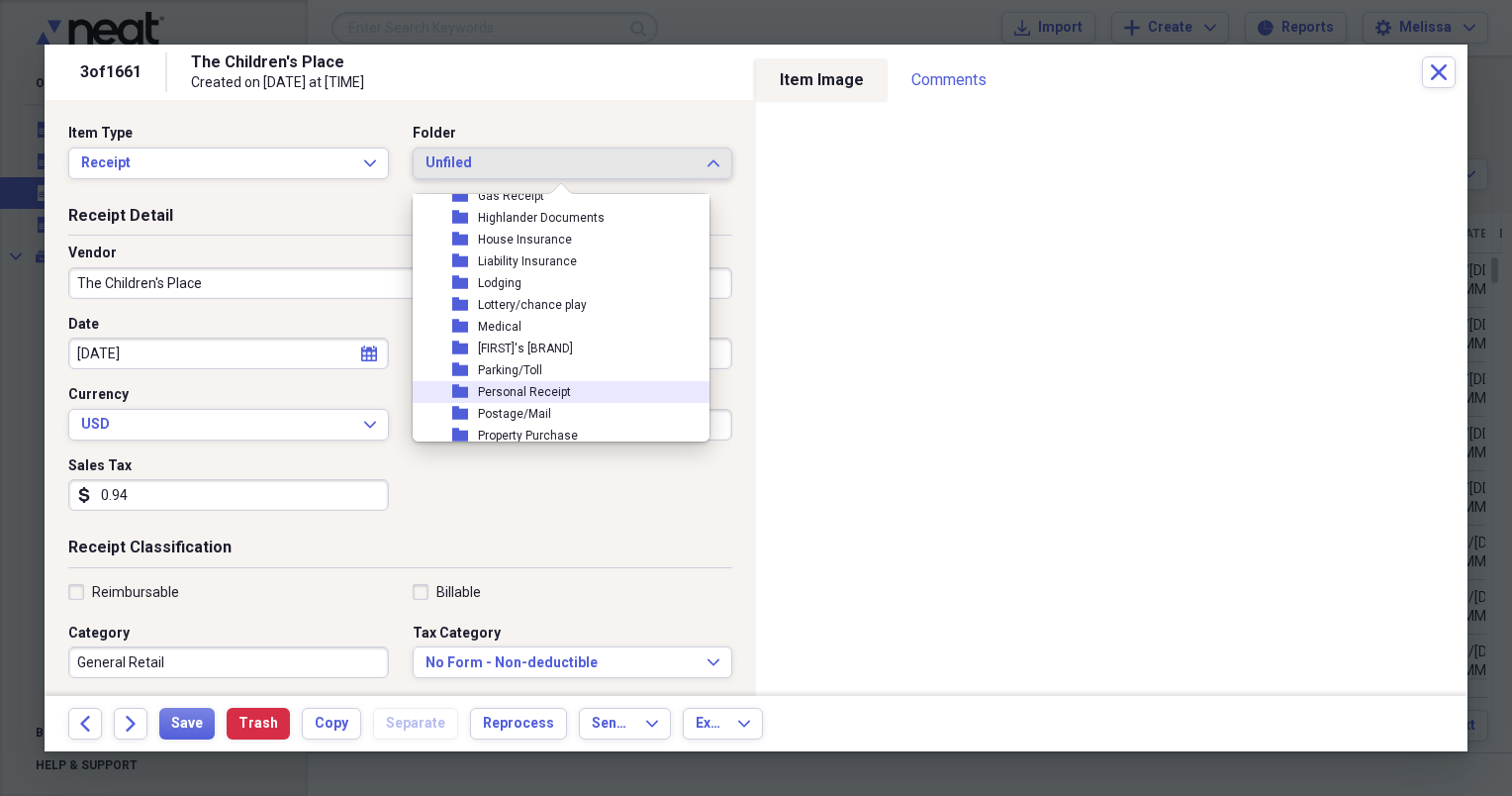 click on "folder Personal Receipt" at bounding box center (553, 392) 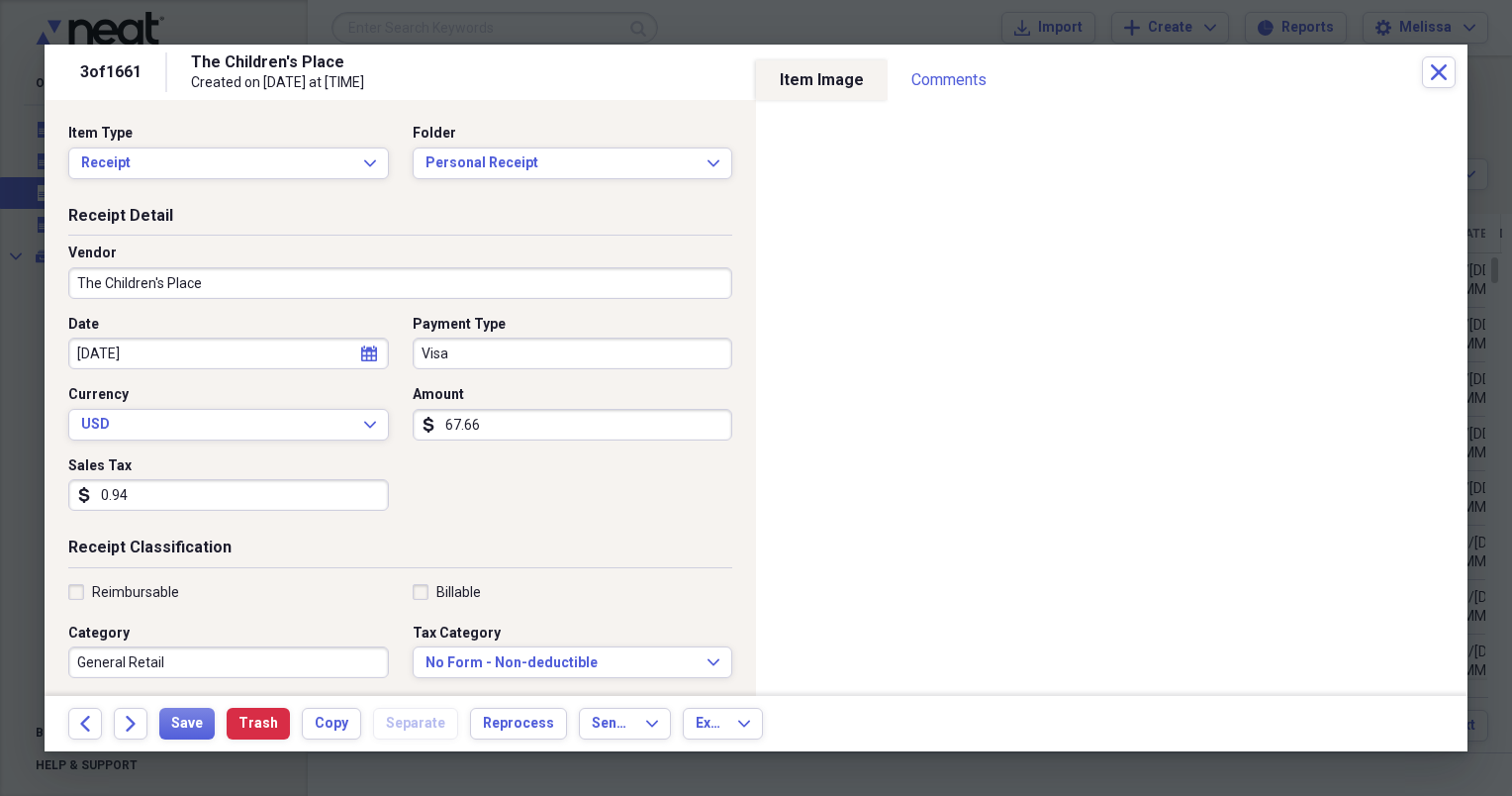 click on "0.94" at bounding box center (229, 495) 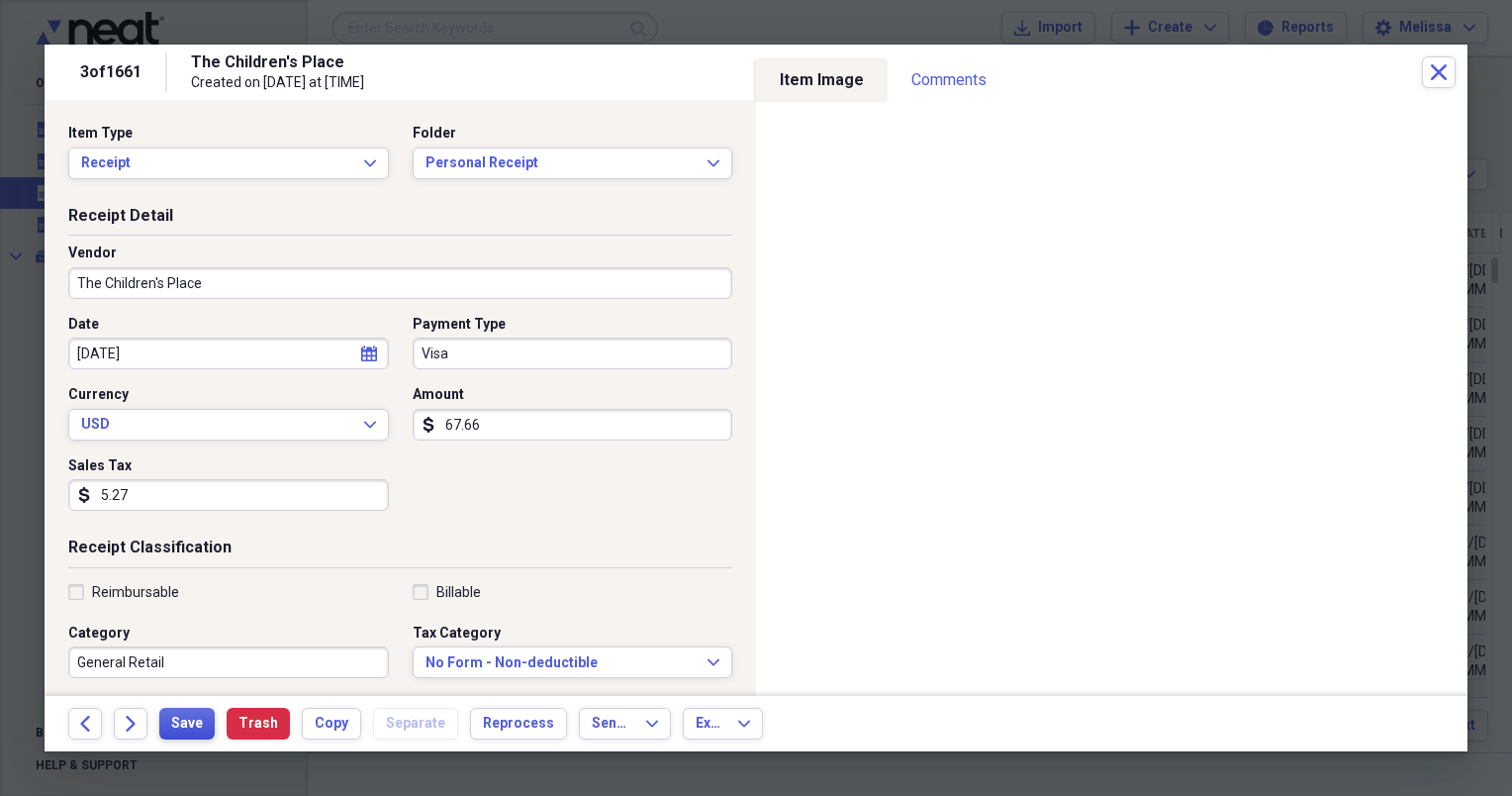 type on "5.27" 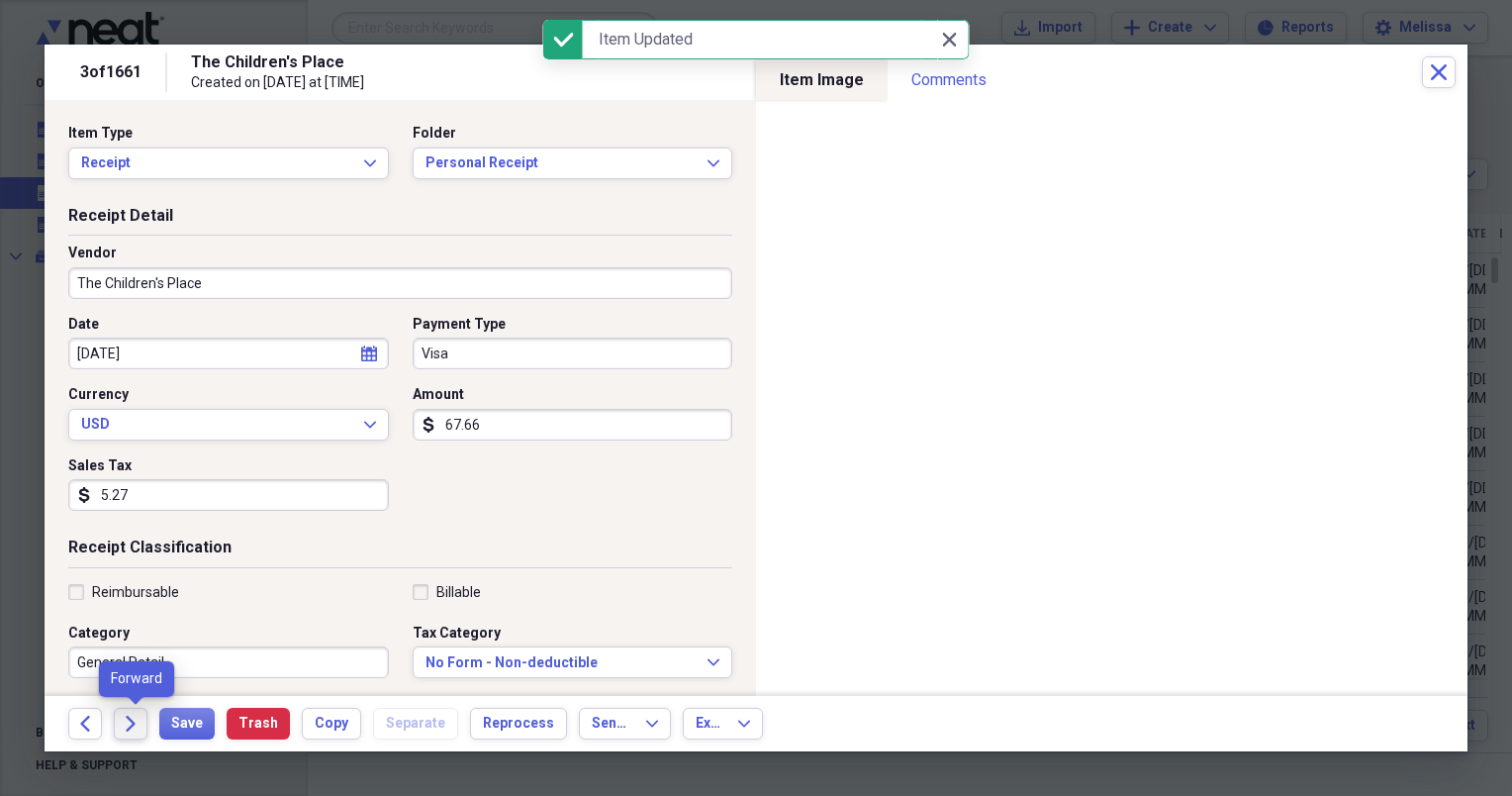click on "Forward" at bounding box center [131, 724] 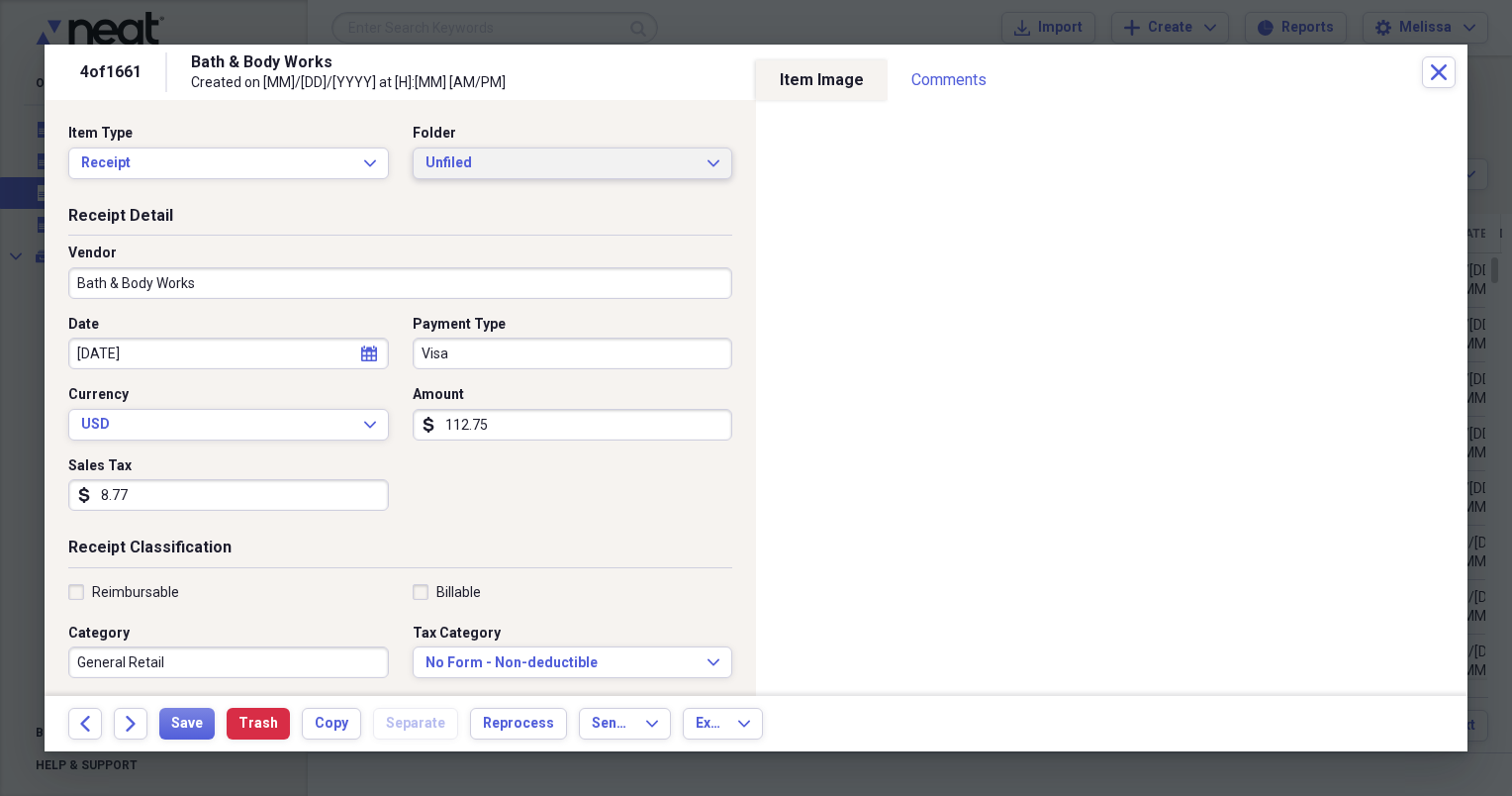 click on "Expand" 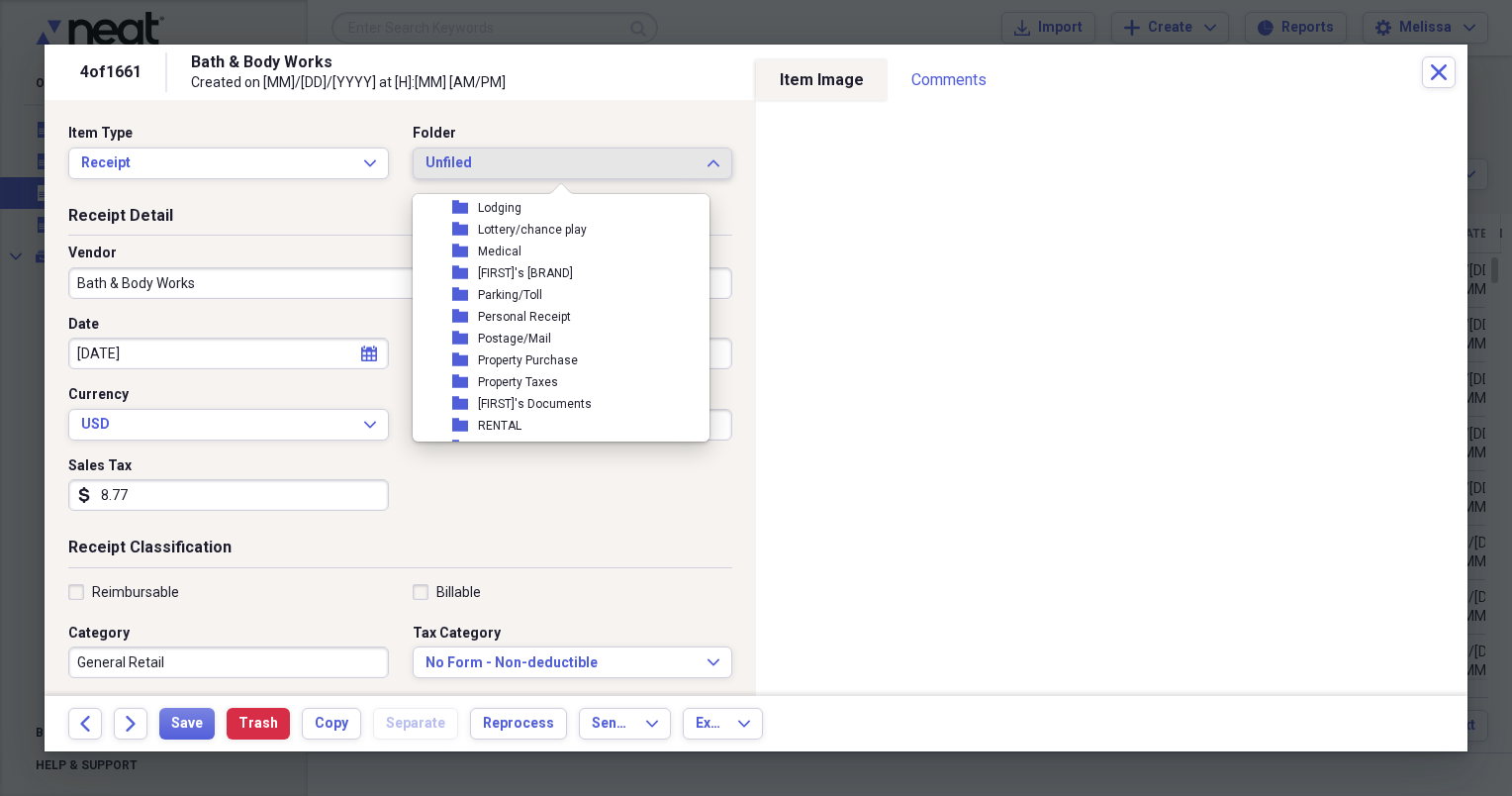 scroll, scrollTop: 277, scrollLeft: 0, axis: vertical 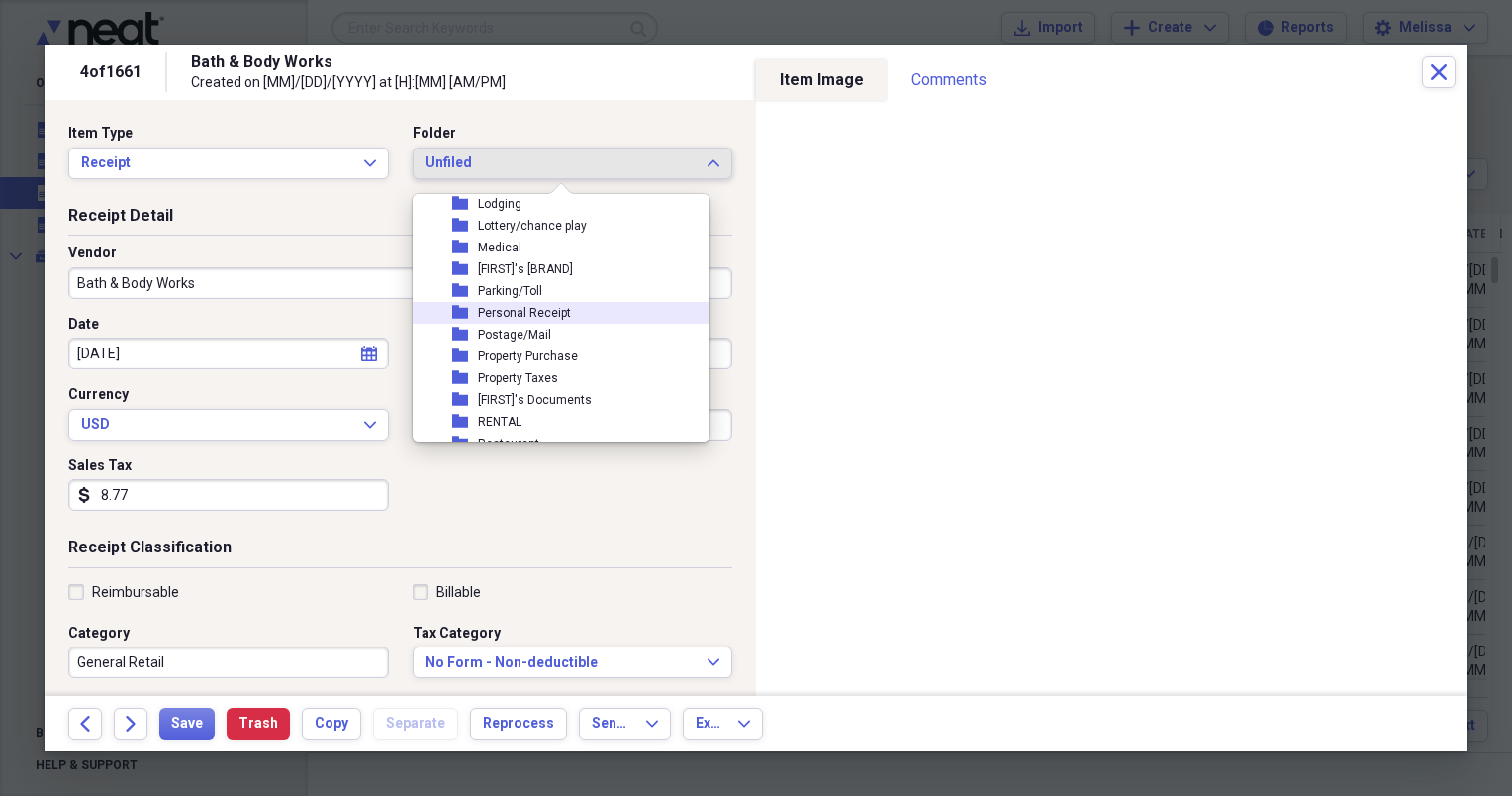 click on "Personal Receipt" at bounding box center (524, 313) 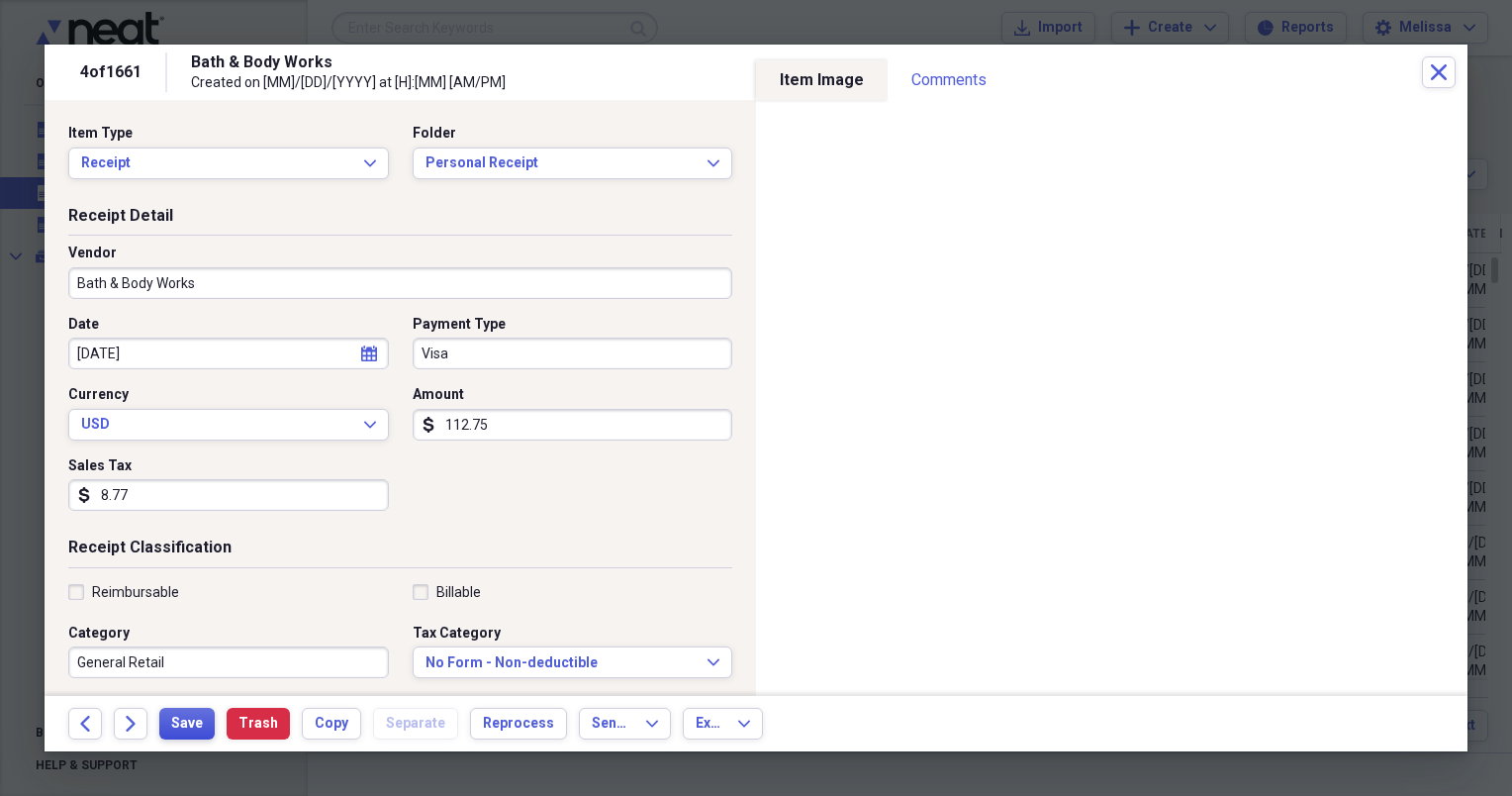click on "Save" at bounding box center [187, 724] 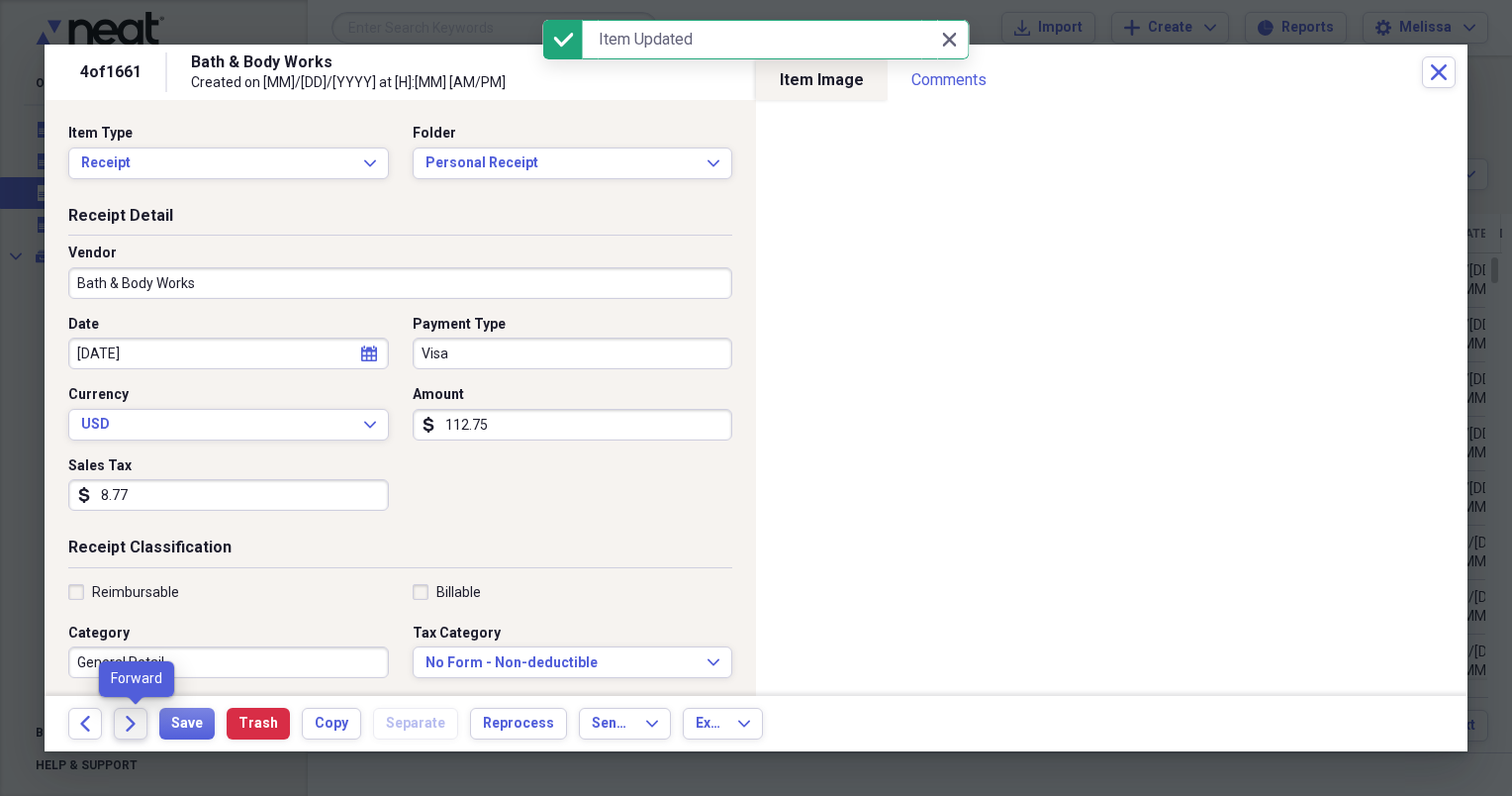click on "Forward" at bounding box center [131, 724] 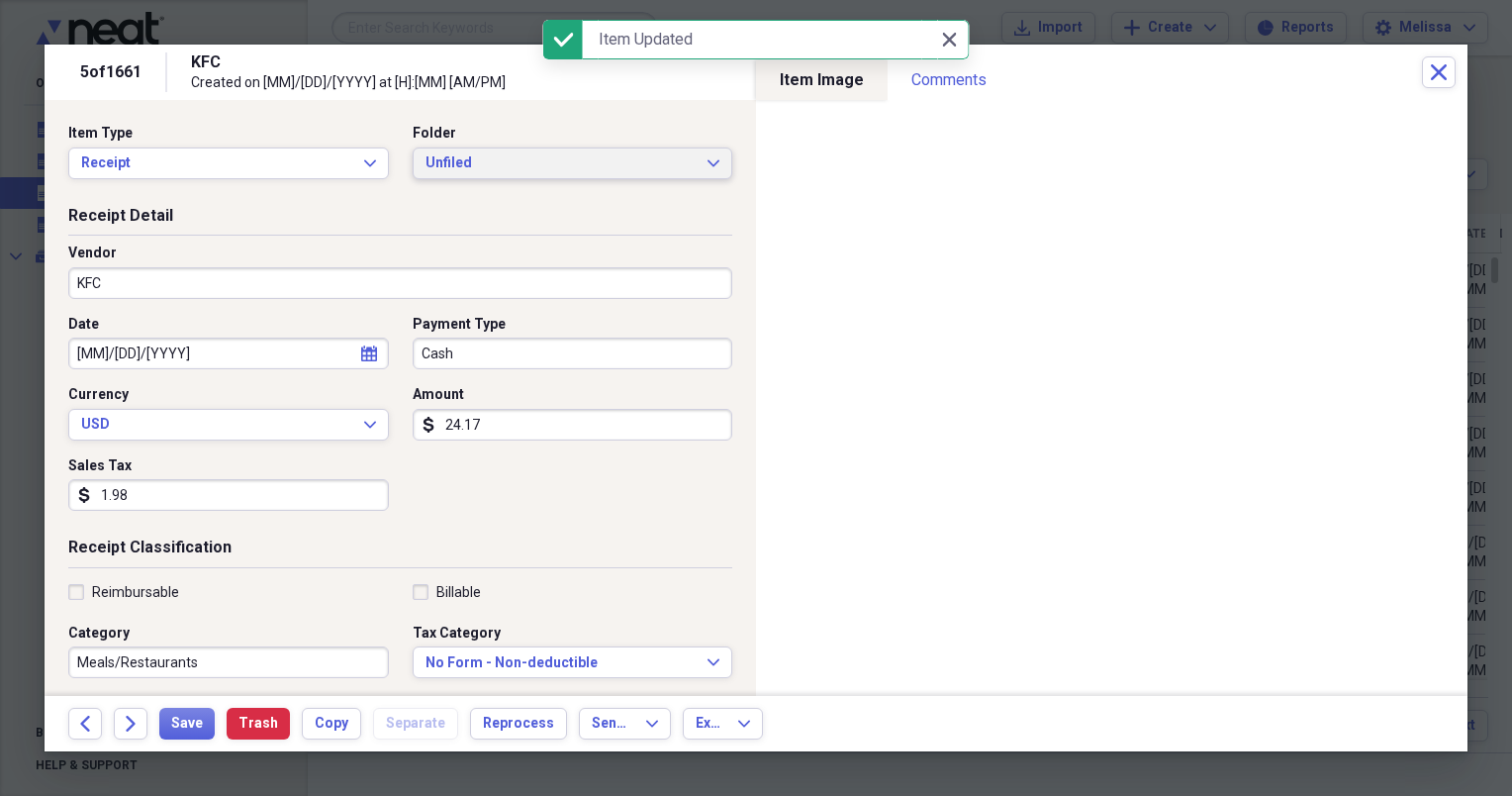 click on "Unfiled Expand" at bounding box center (573, 163) 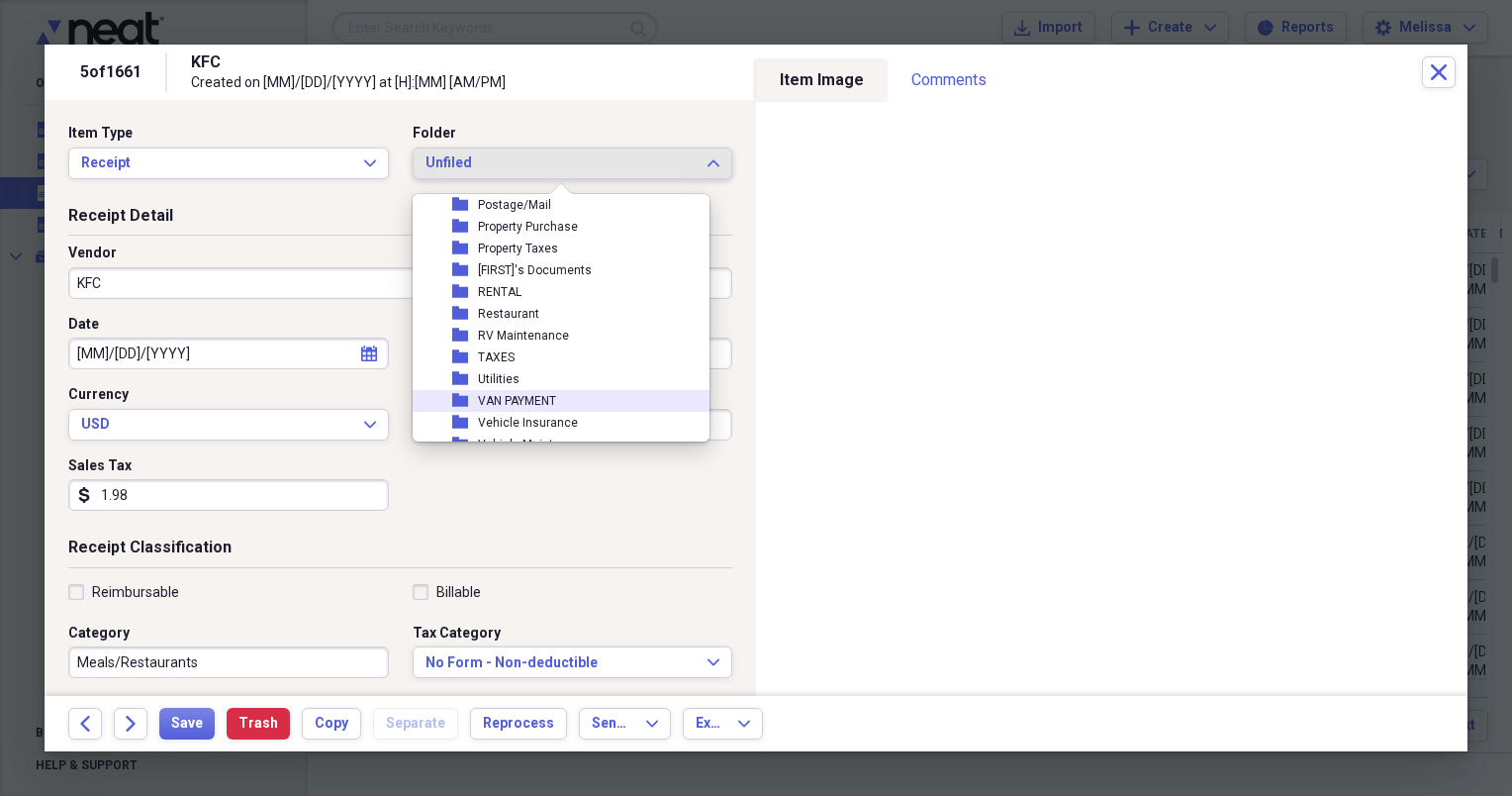 scroll, scrollTop: 420, scrollLeft: 0, axis: vertical 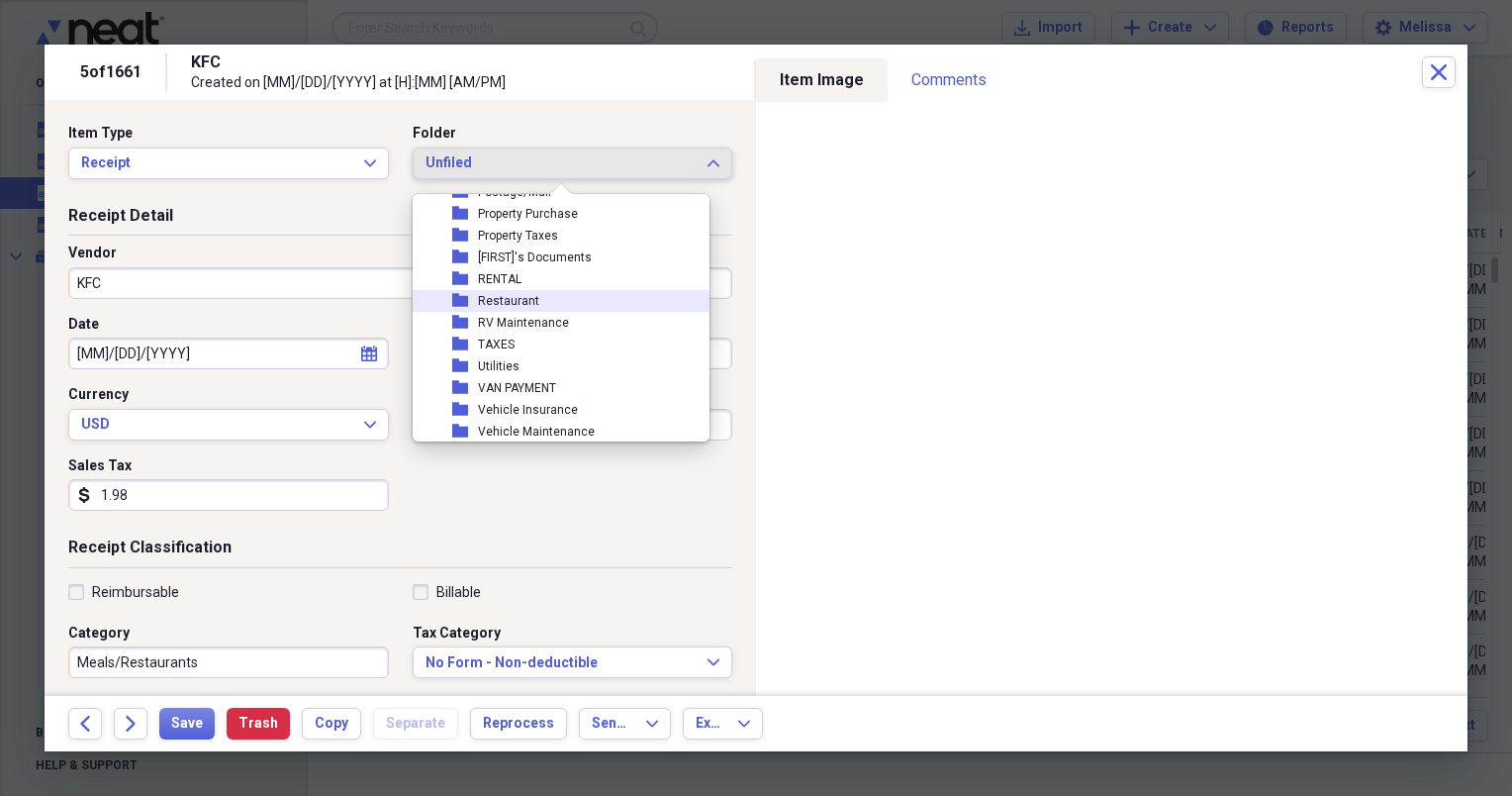 click on "folder Restaurant" at bounding box center [553, 301] 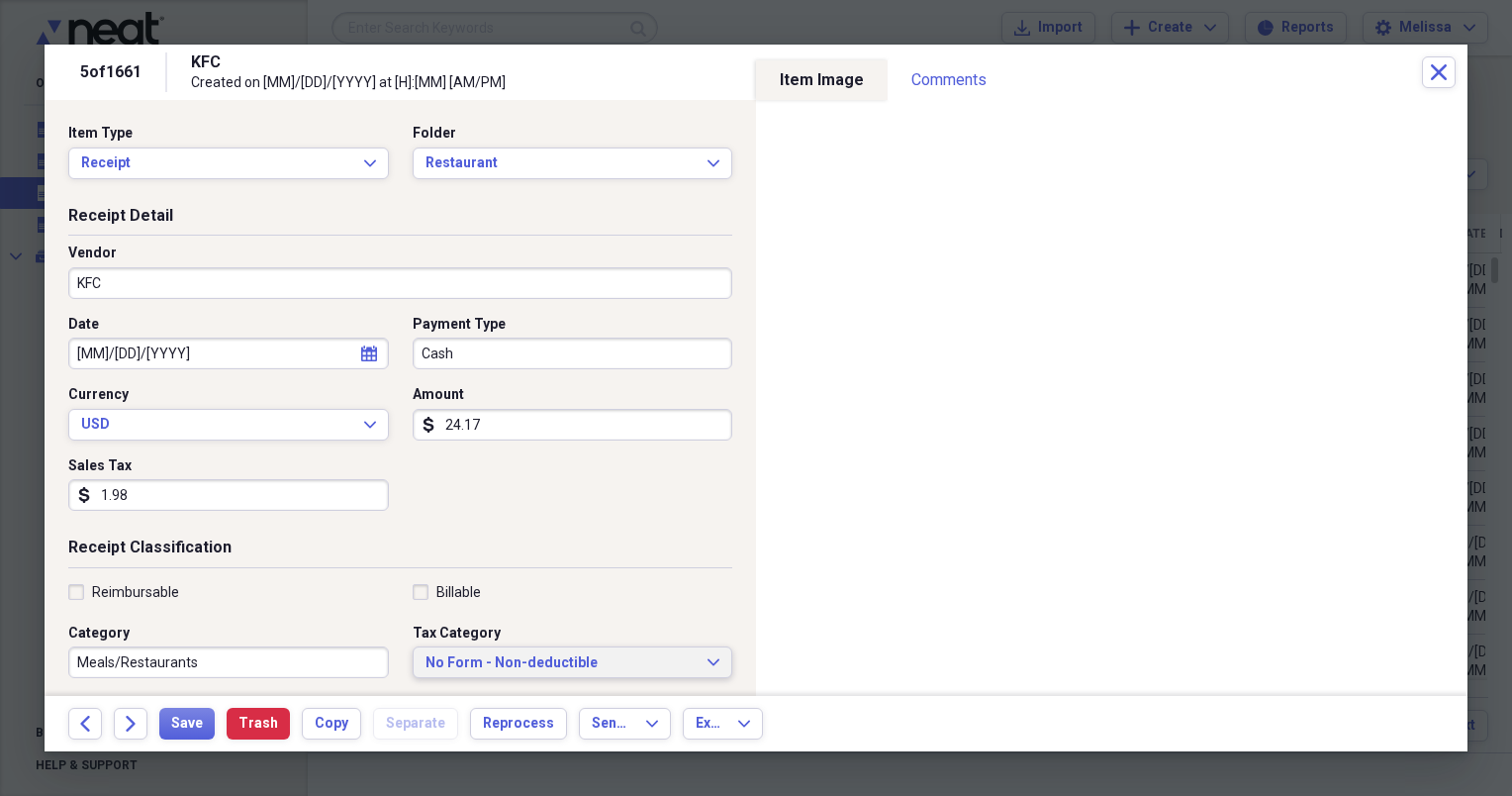 click on "No Form - Non-deductible" at bounding box center (561, 663) 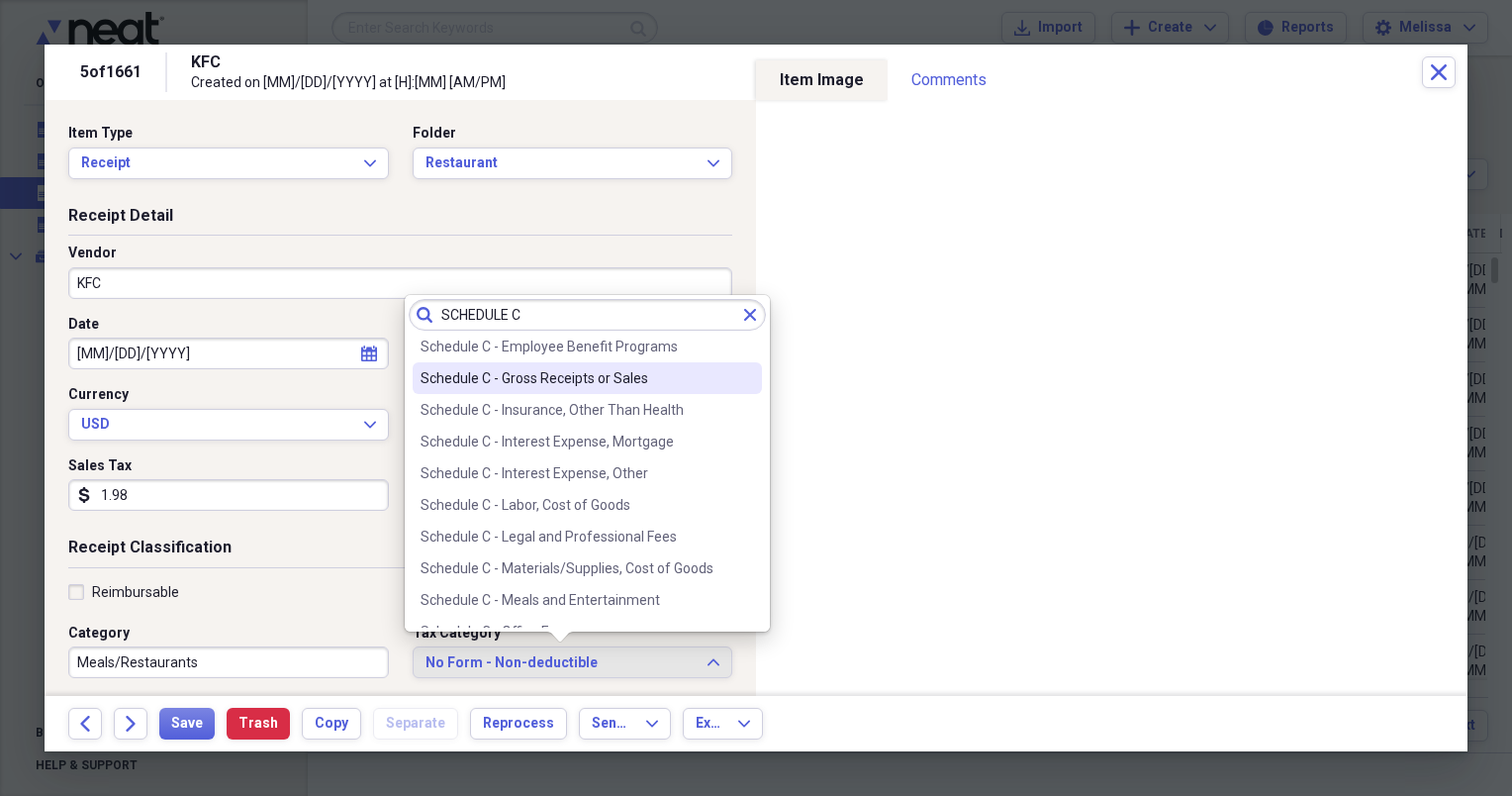 scroll, scrollTop: 238, scrollLeft: 0, axis: vertical 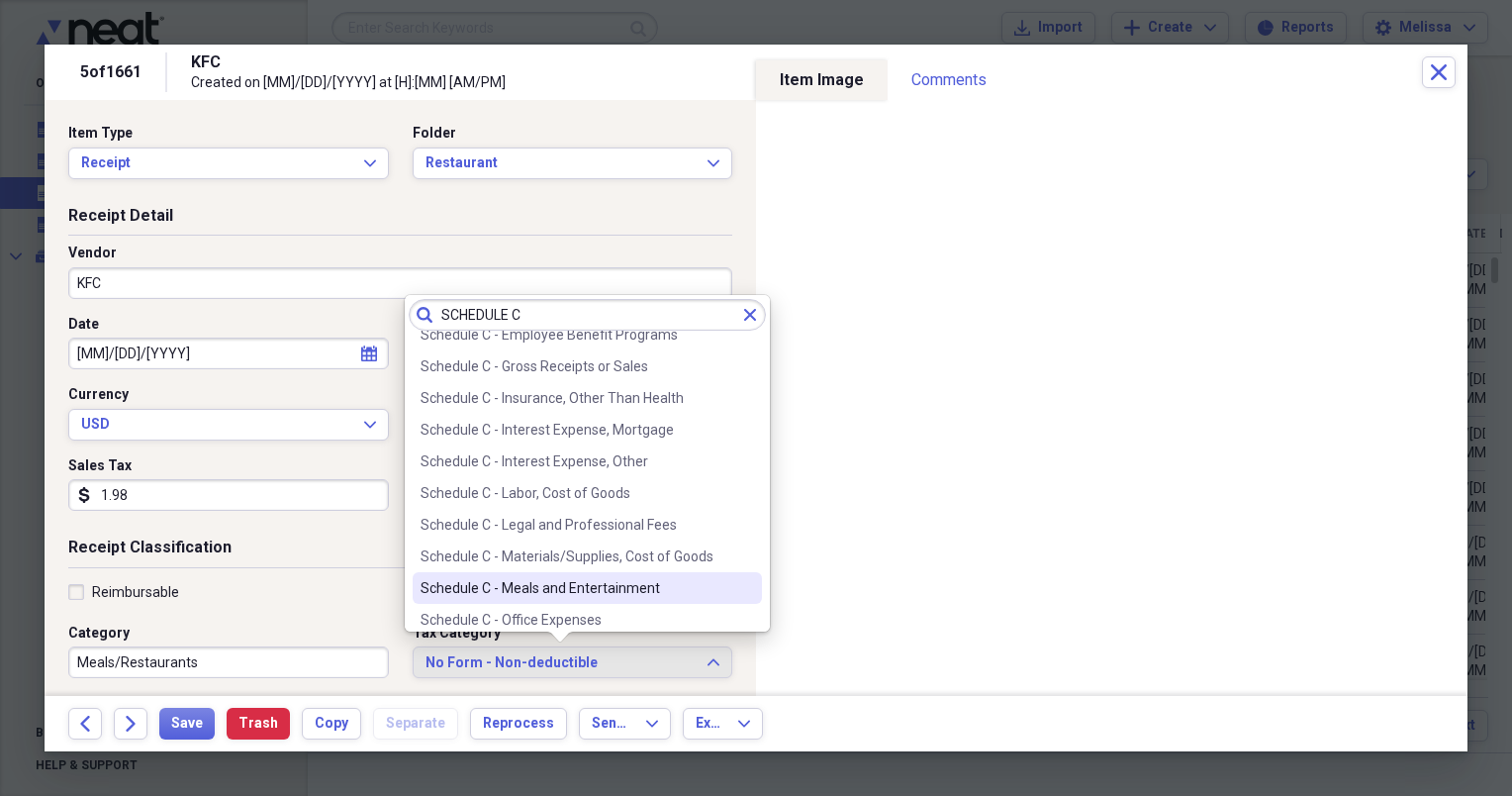 type on "SCHEDULE C" 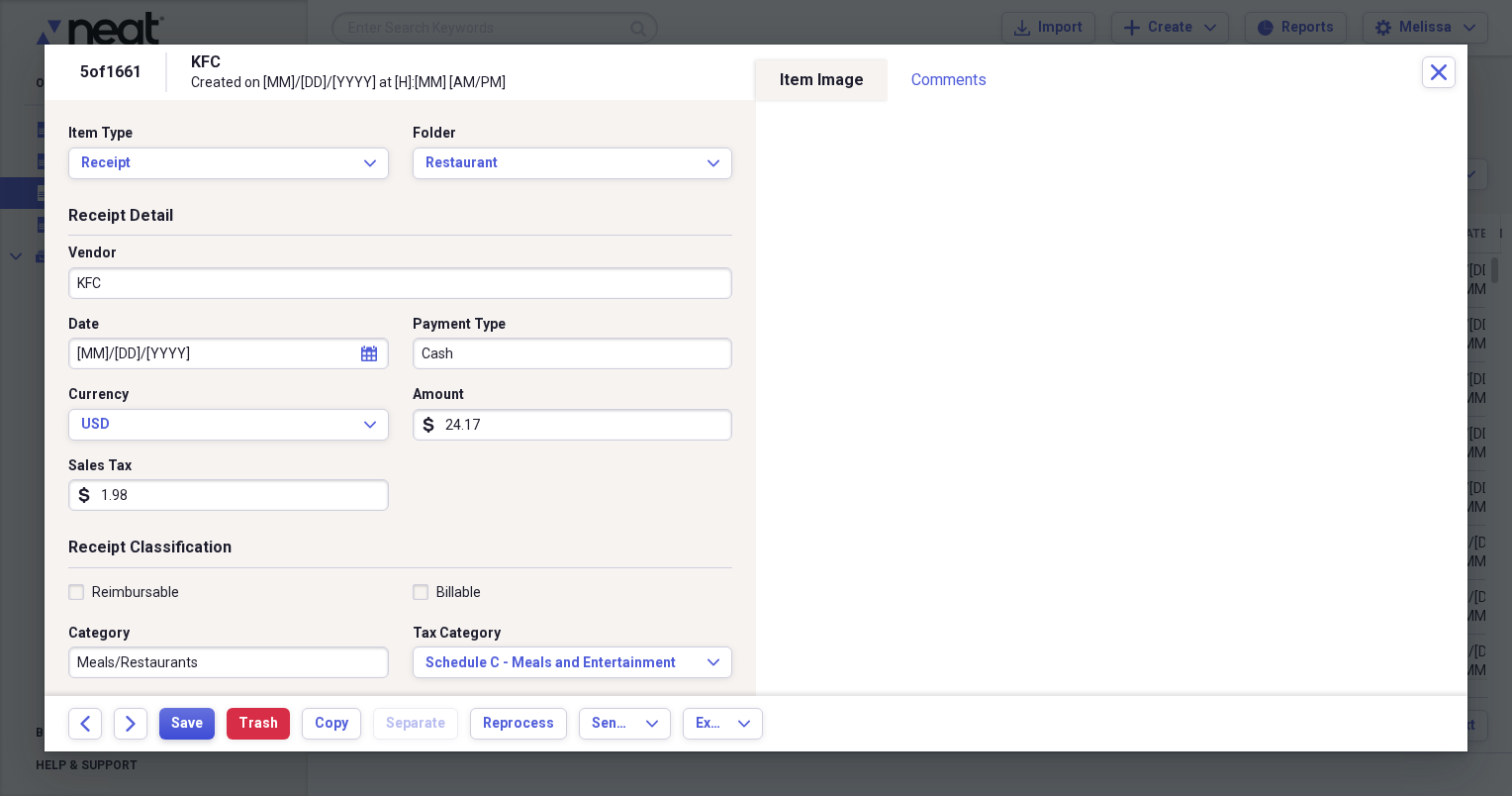 click on "Save" at bounding box center [187, 724] 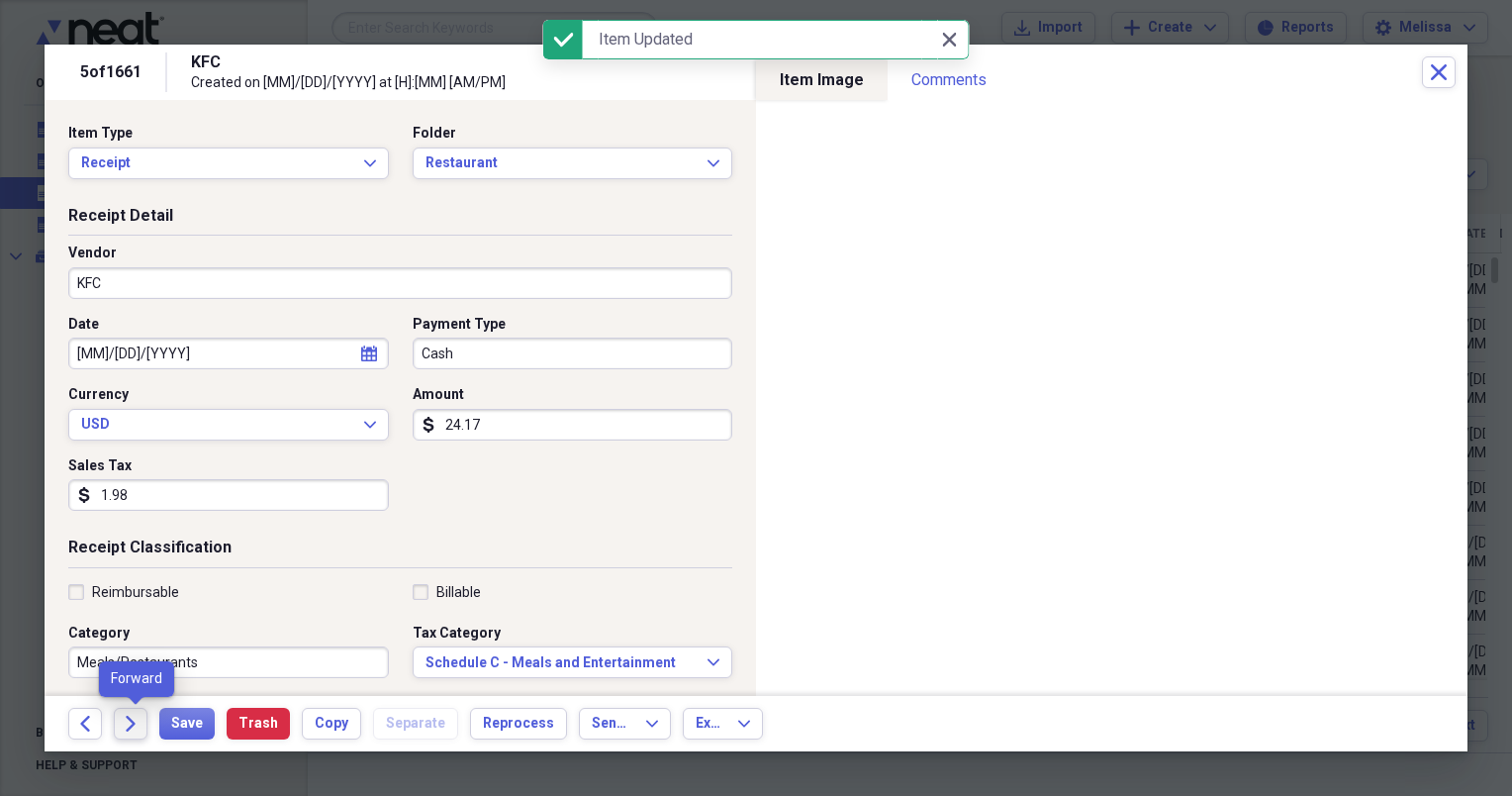 click on "Forward" 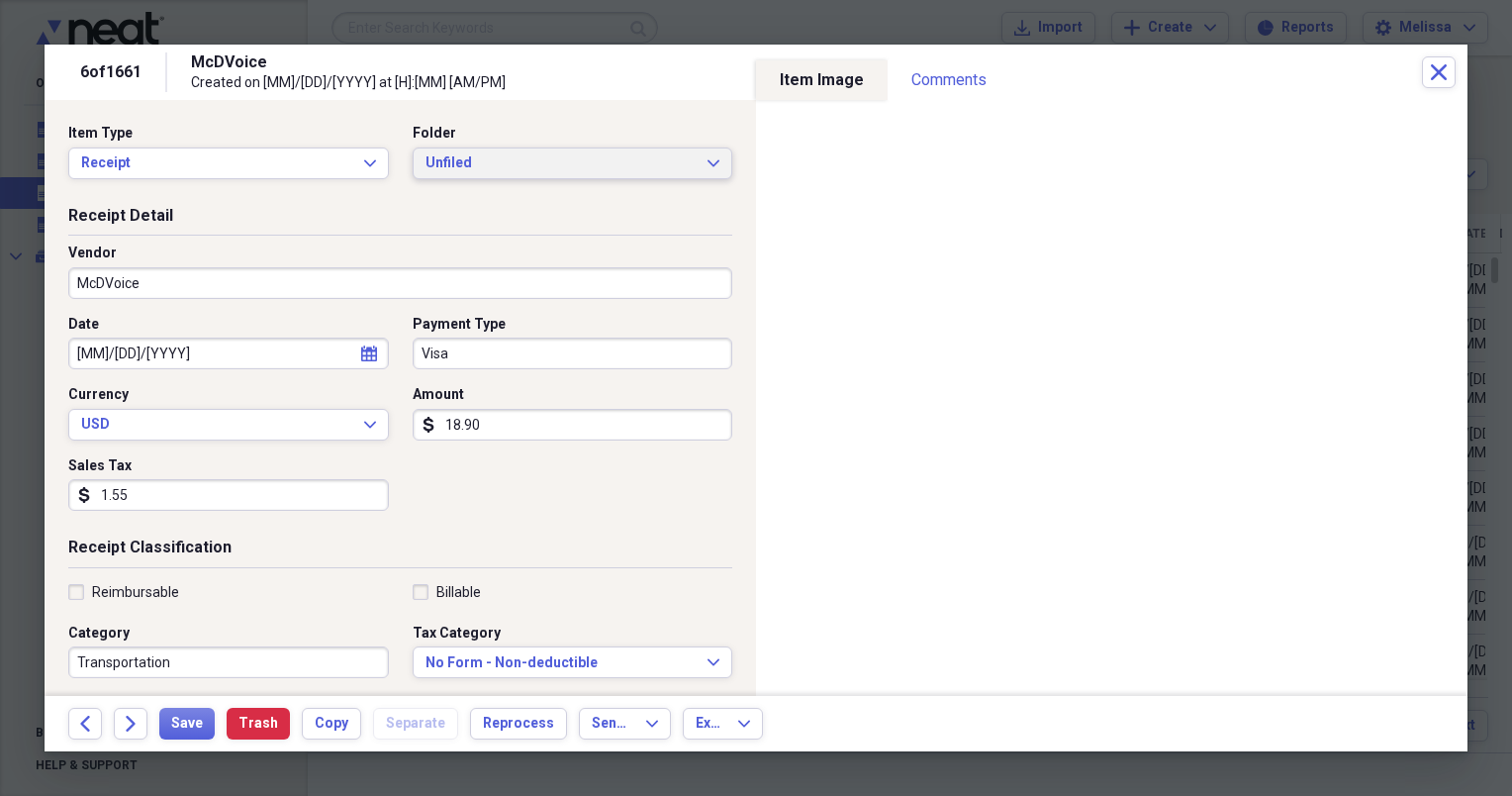 click on "Unfiled Expand" at bounding box center [573, 163] 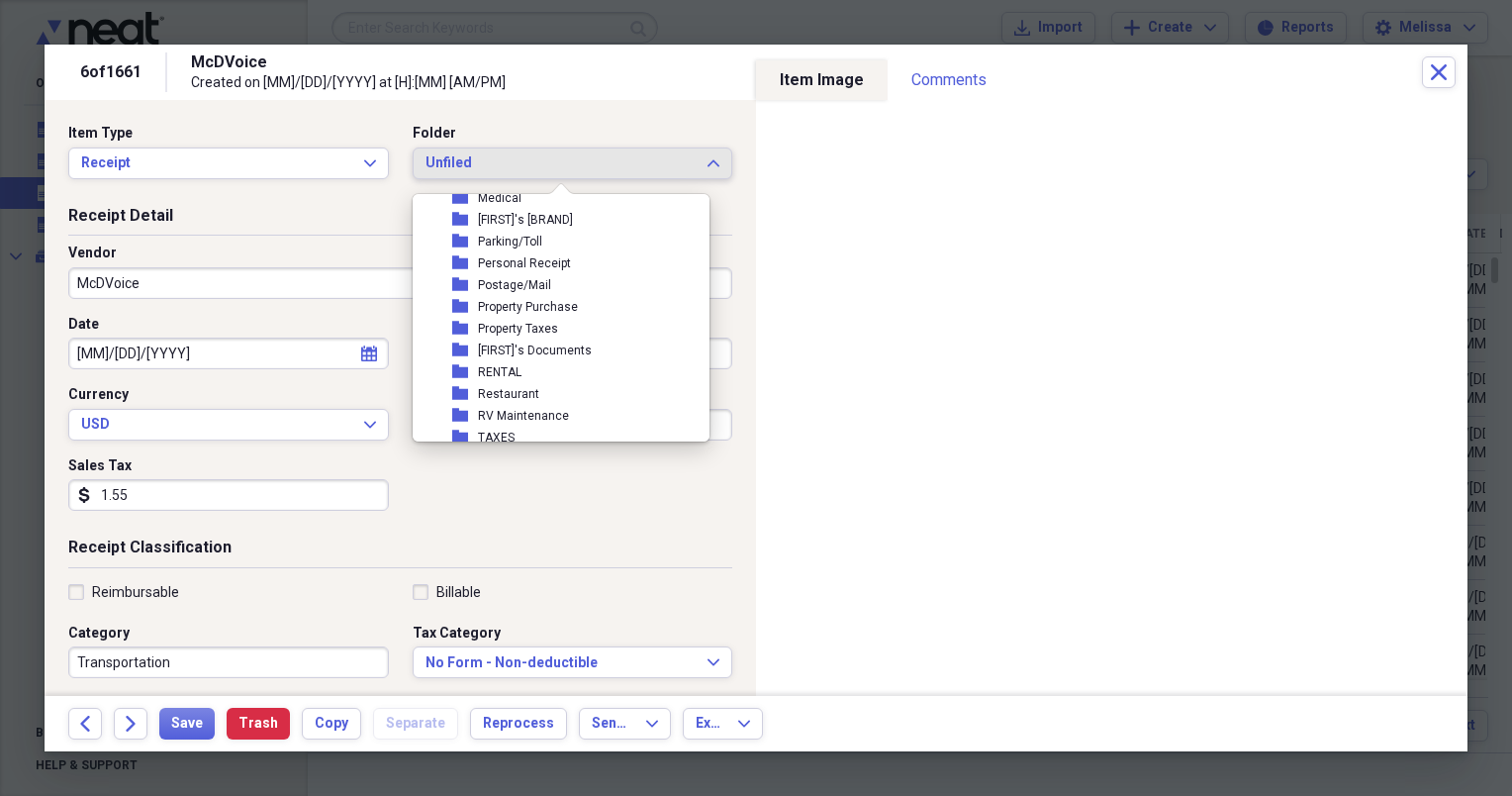 scroll, scrollTop: 330, scrollLeft: 0, axis: vertical 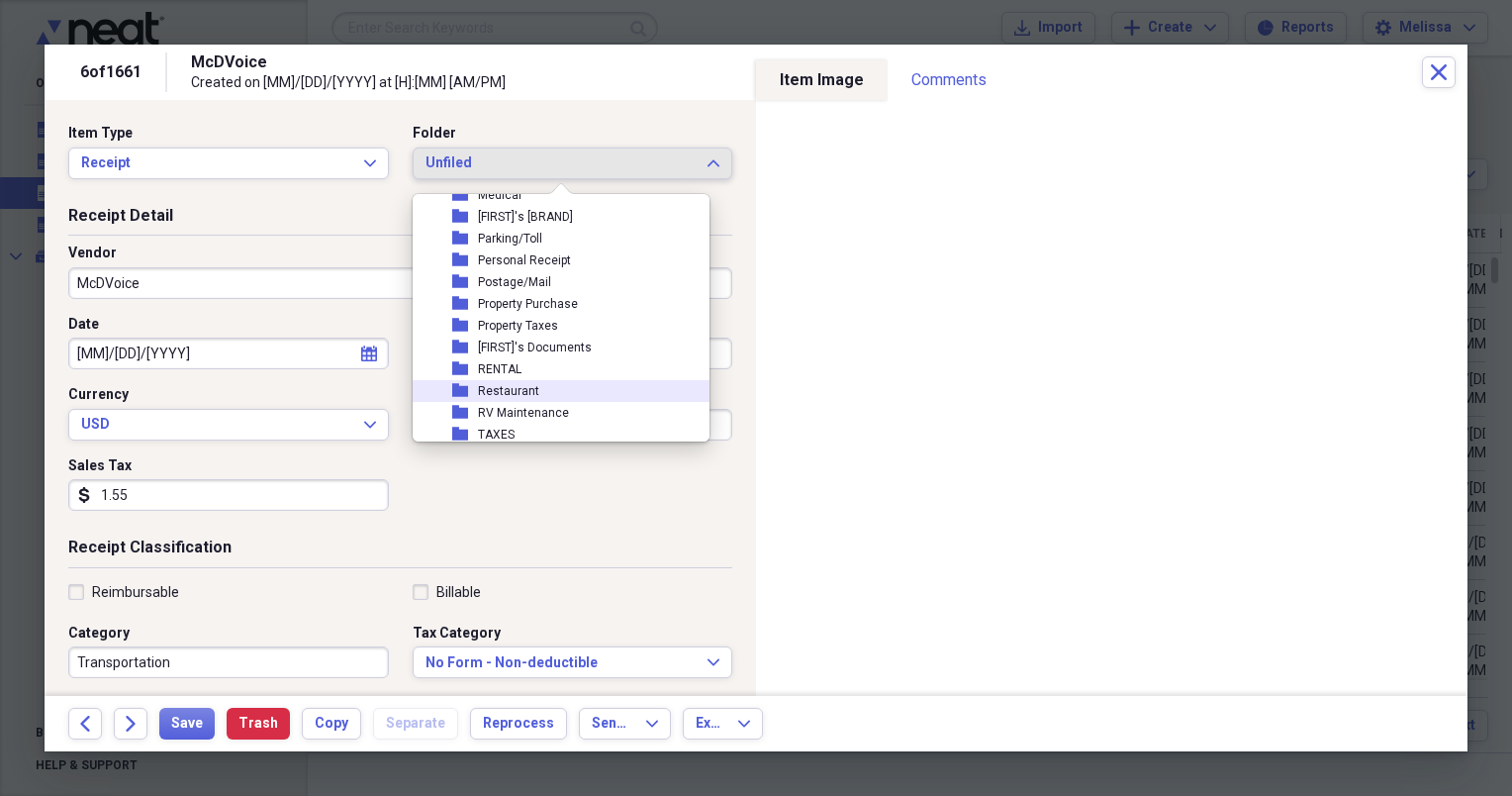 click on "folder Restaurant" at bounding box center (553, 391) 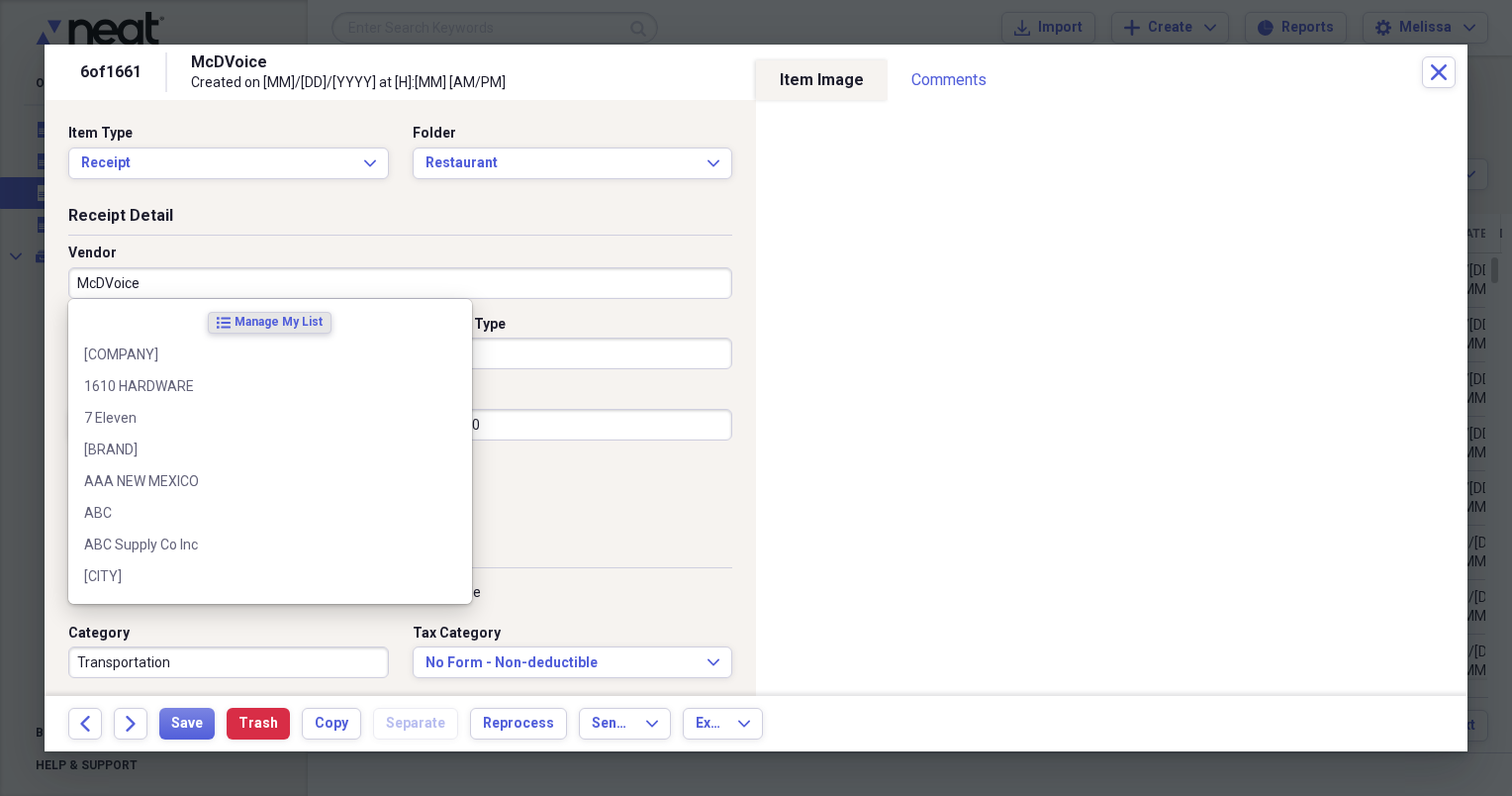 click on "McDVoice" at bounding box center (400, 283) 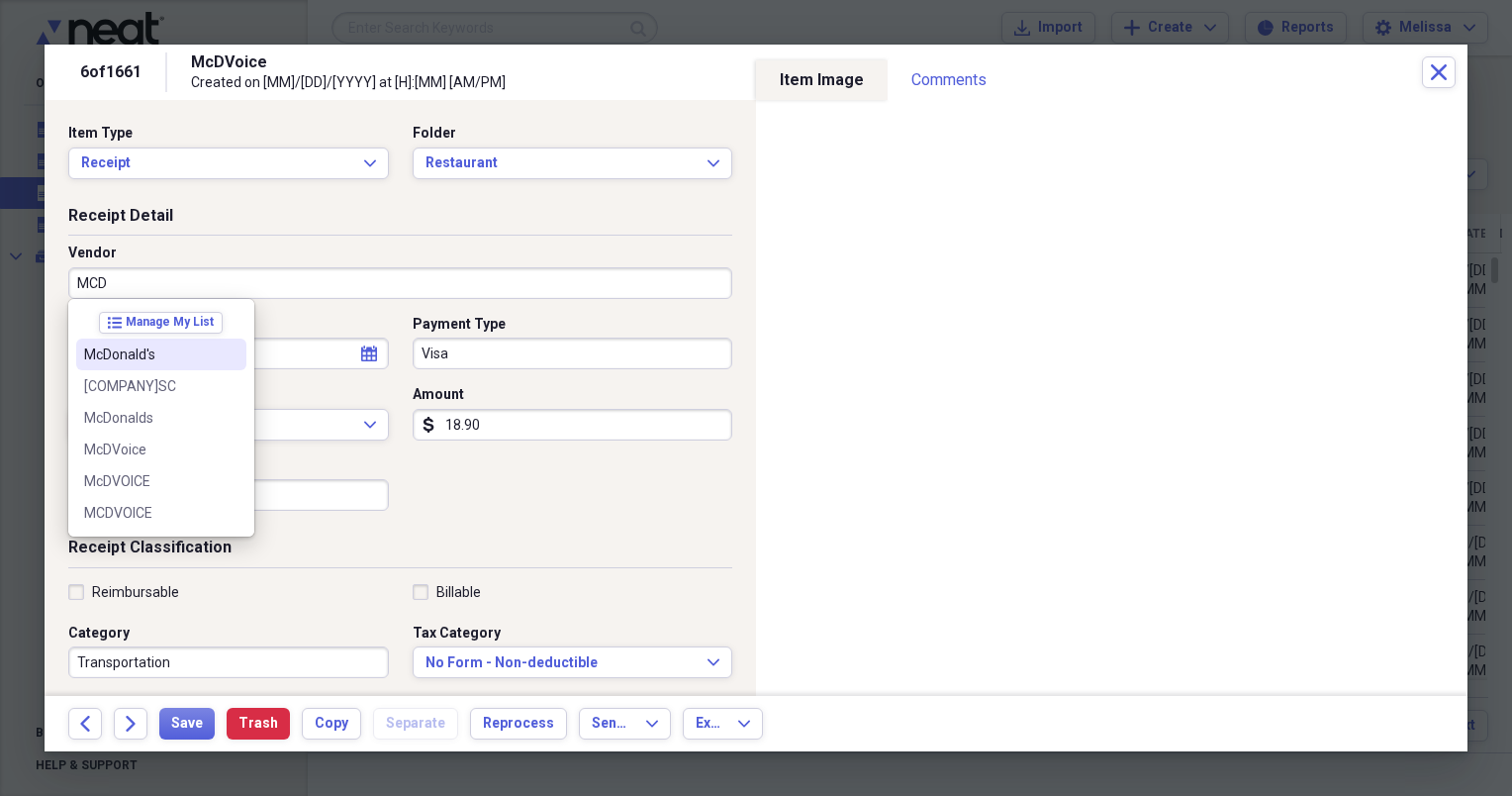 click on "McDonald's" at bounding box center [149, 354] 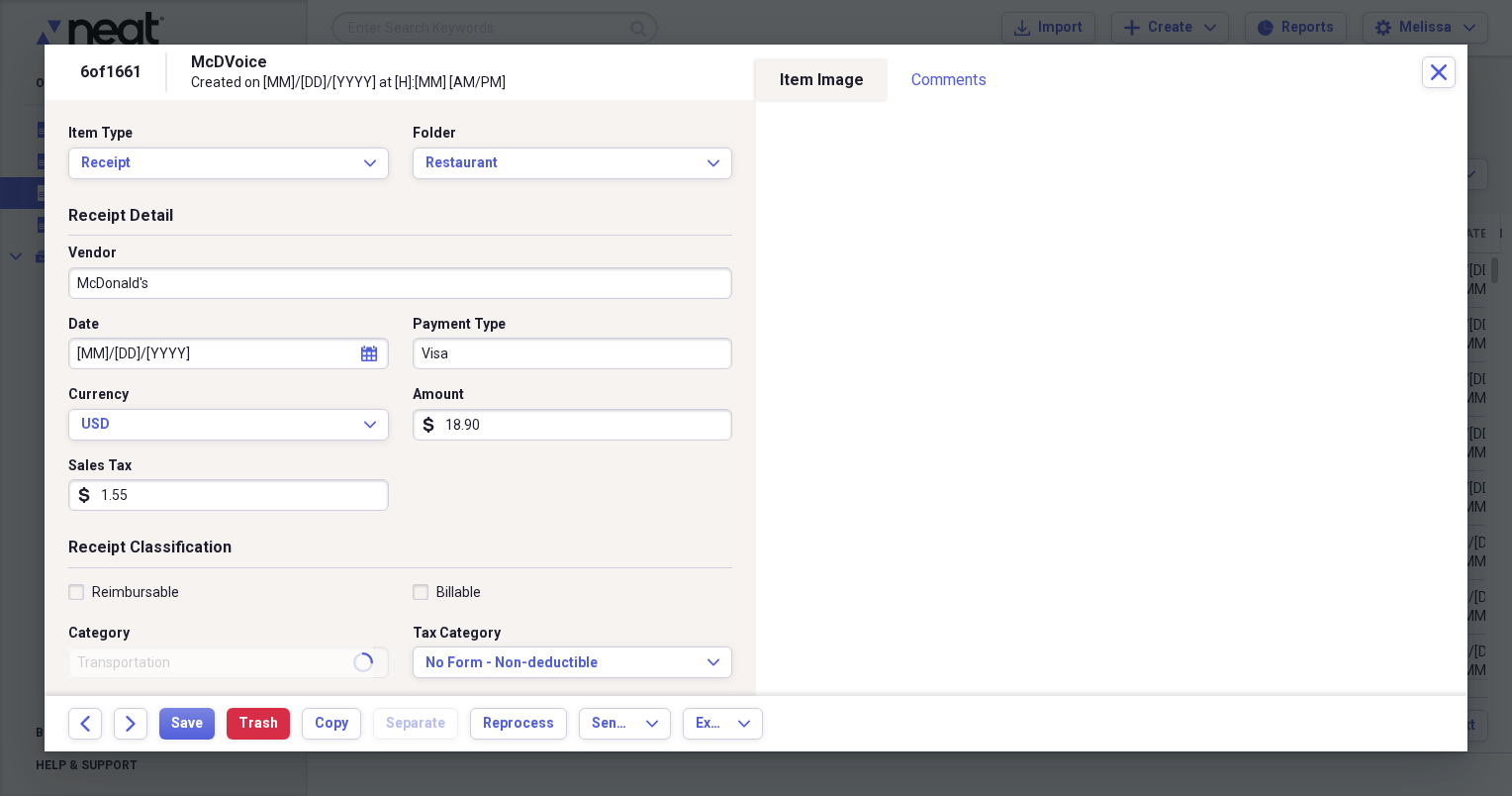 type on "Meals/Restaurants" 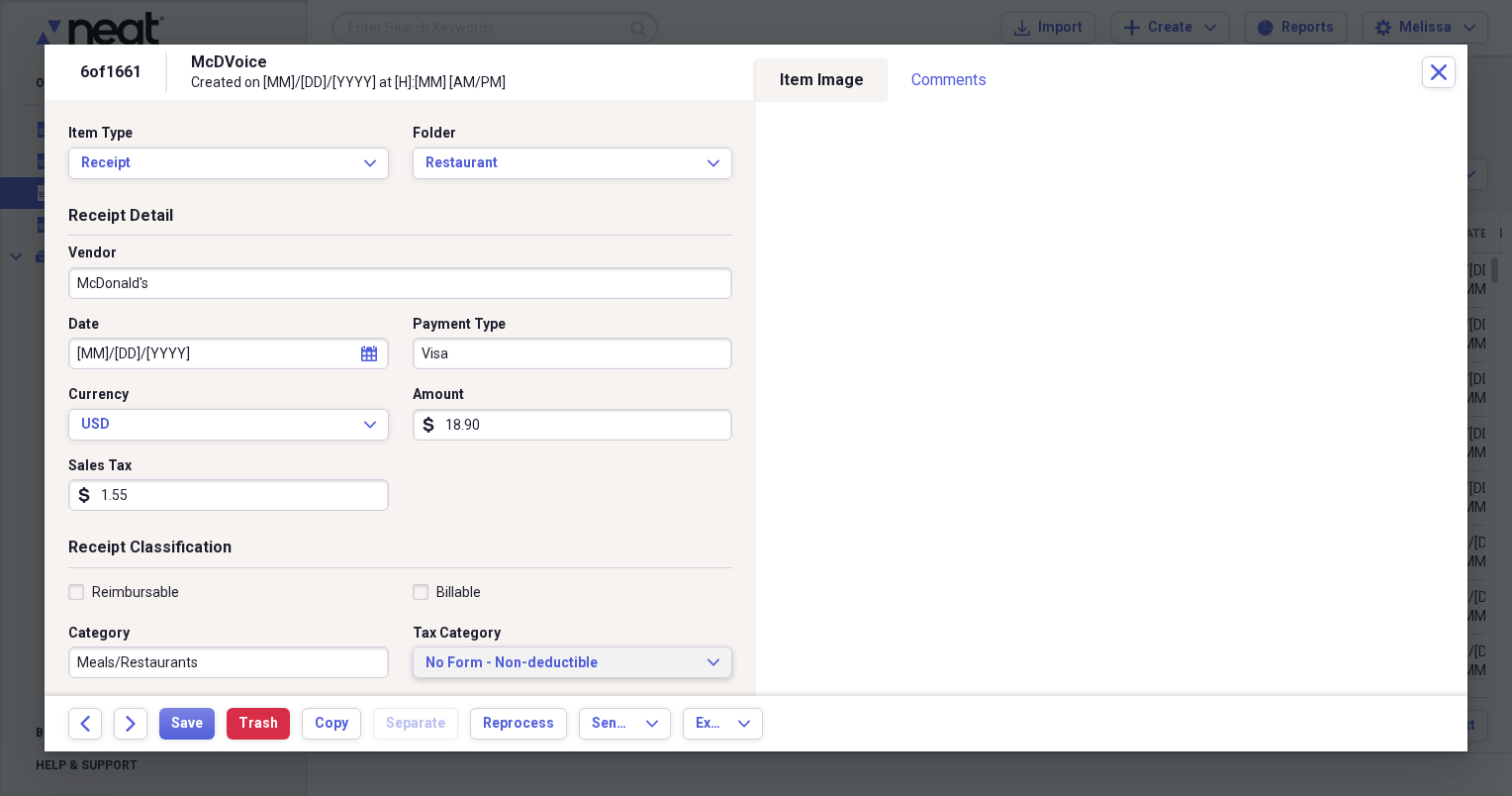 click on "No Form - Non-deductible Expand" at bounding box center [573, 662] 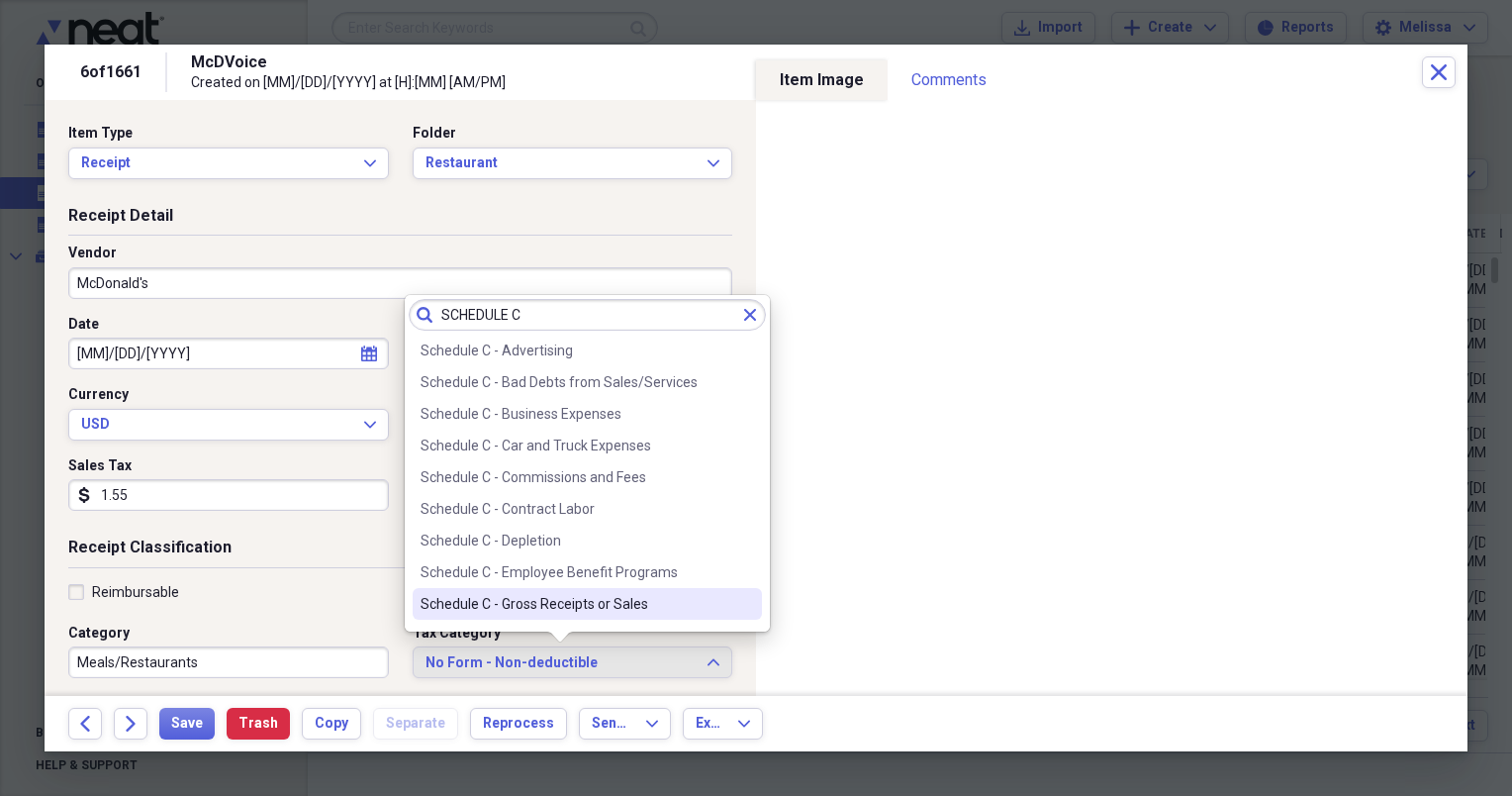type on "SCHEDULE C" 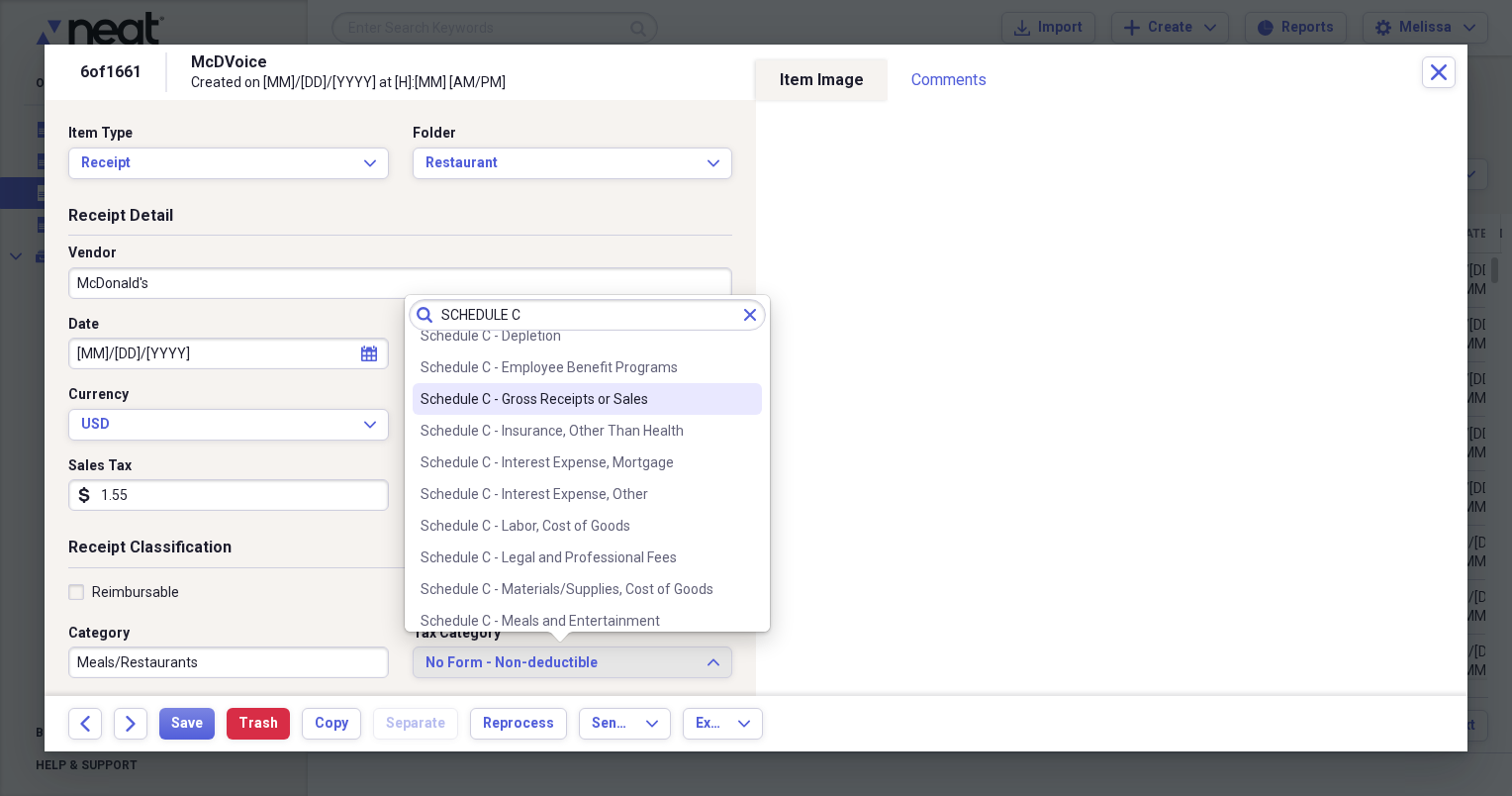 scroll, scrollTop: 238, scrollLeft: 0, axis: vertical 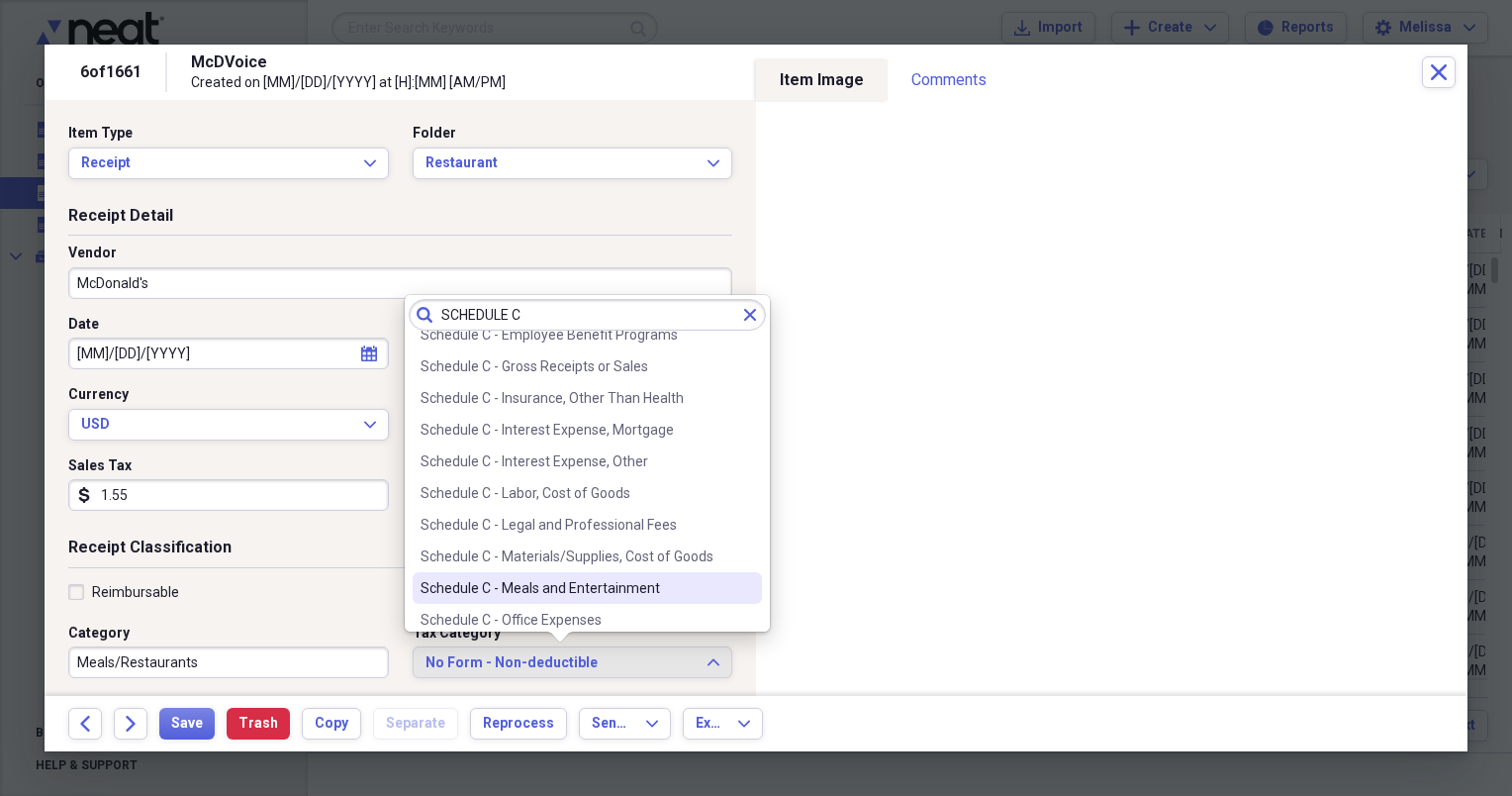 click on "Schedule C - Meals and Entertainment" at bounding box center [587, 588] 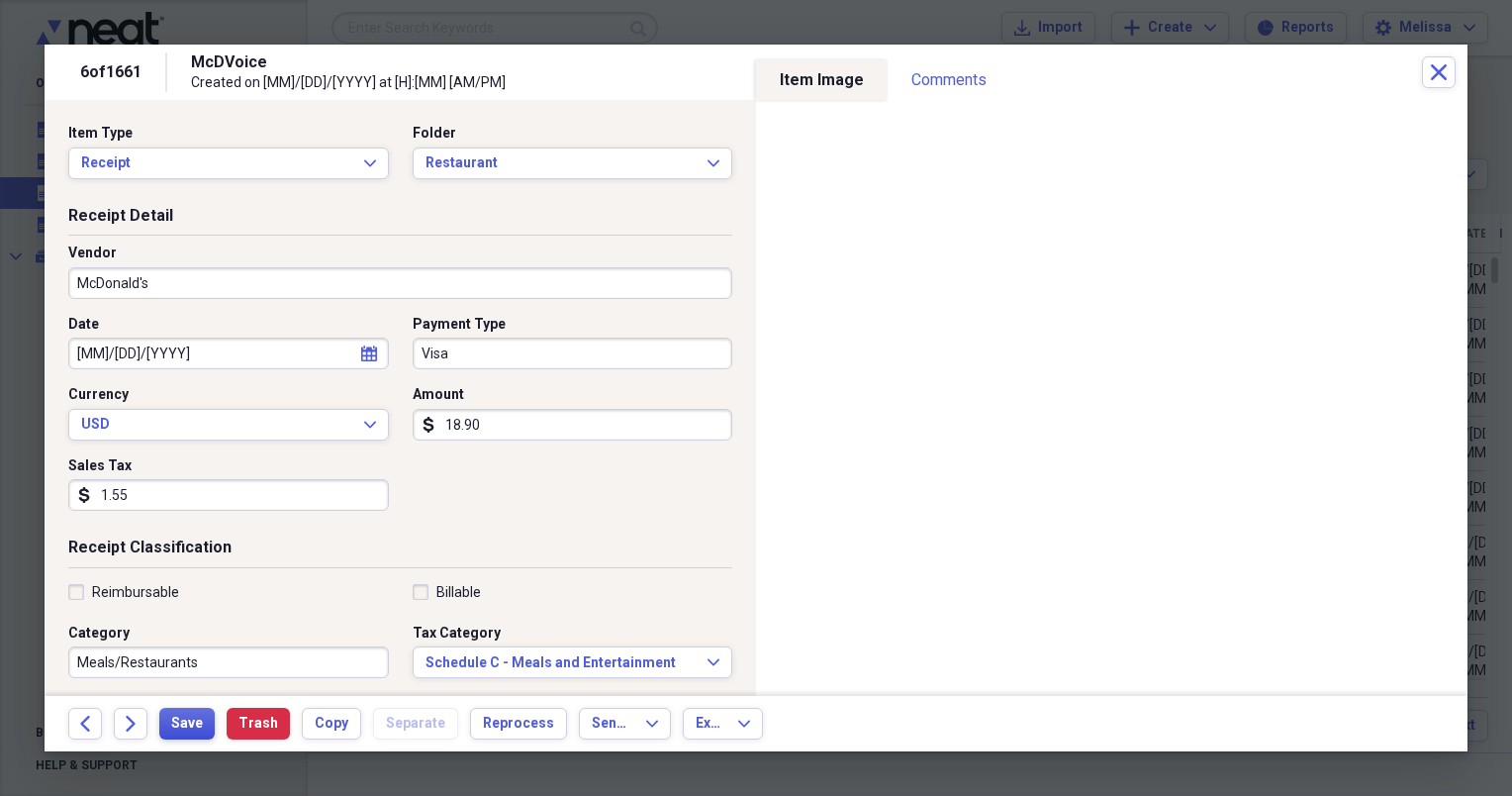 click on "Save" at bounding box center (187, 724) 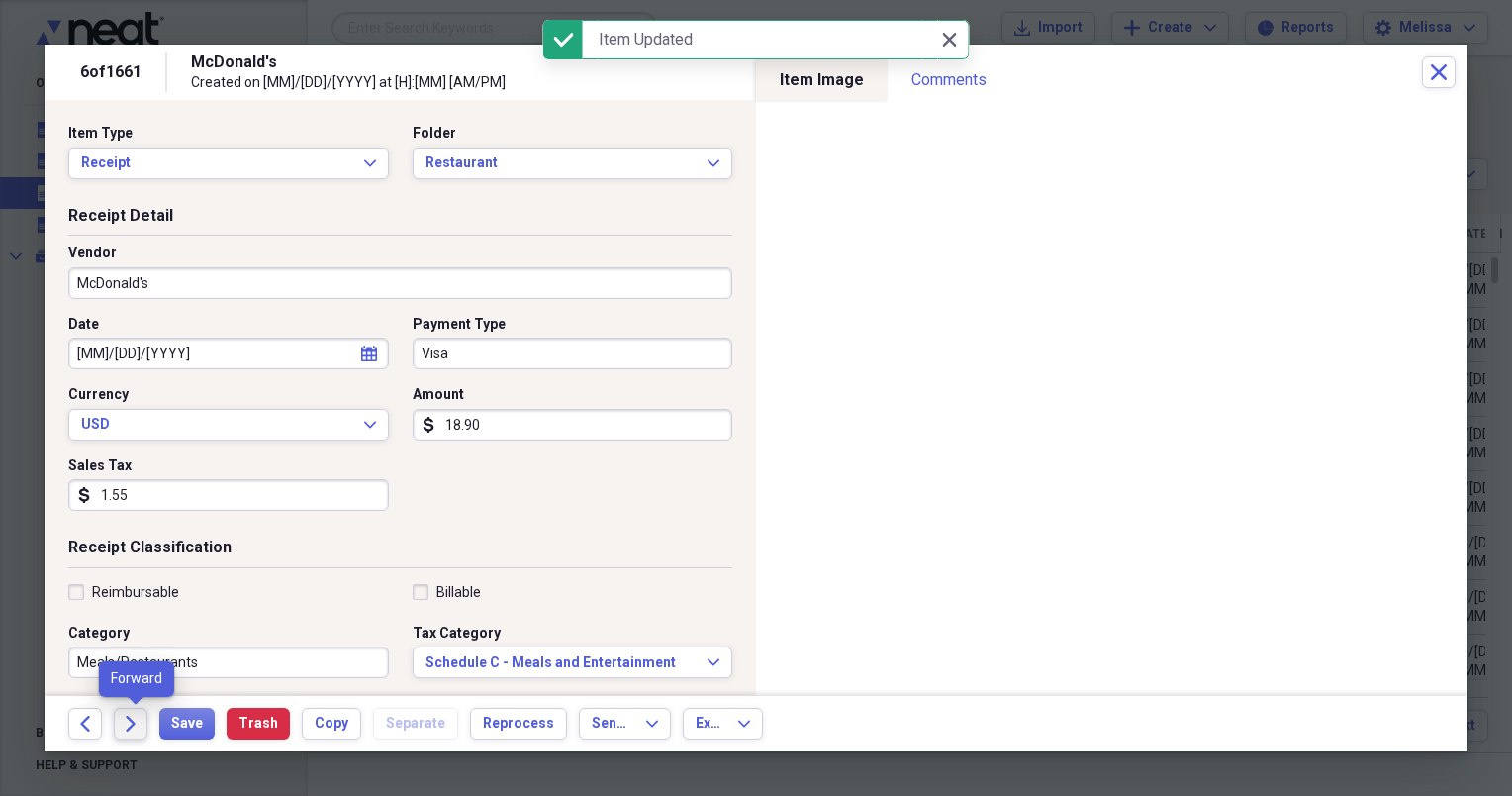 click on "Forward" 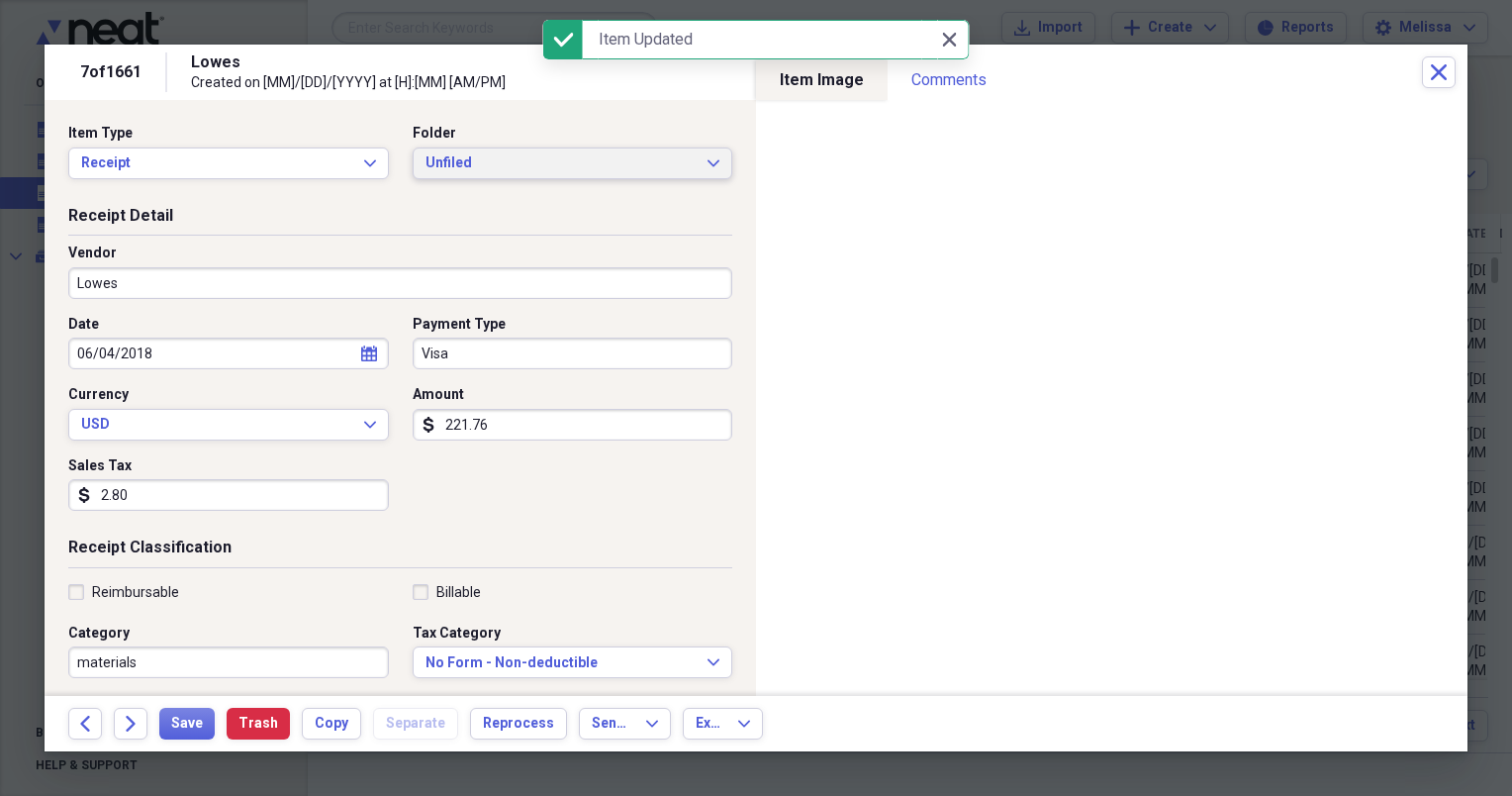 click on "Unfiled Expand" at bounding box center (573, 163) 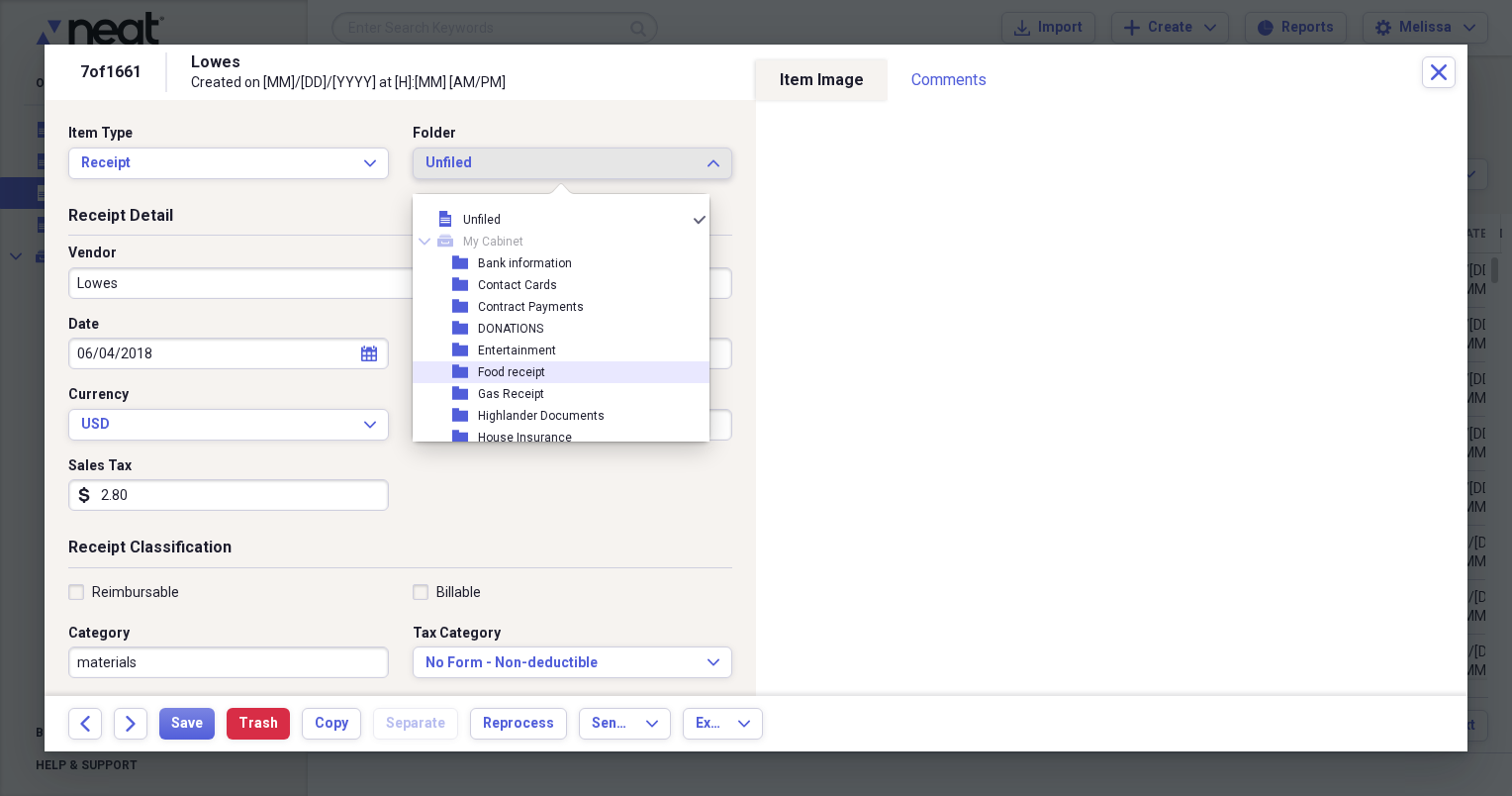 click on "folder Food receipt" at bounding box center [553, 372] 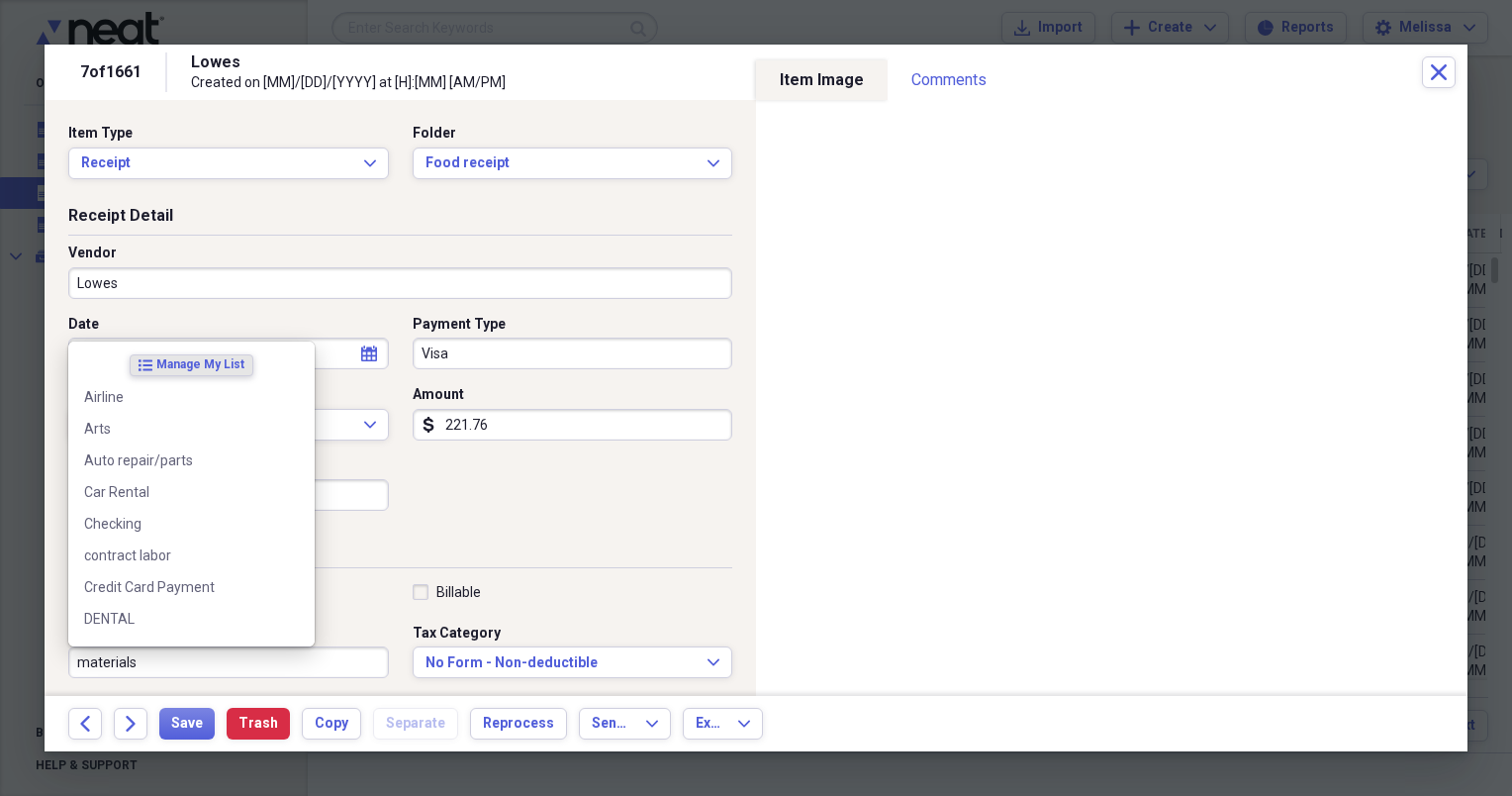 click on "materials" at bounding box center (229, 662) 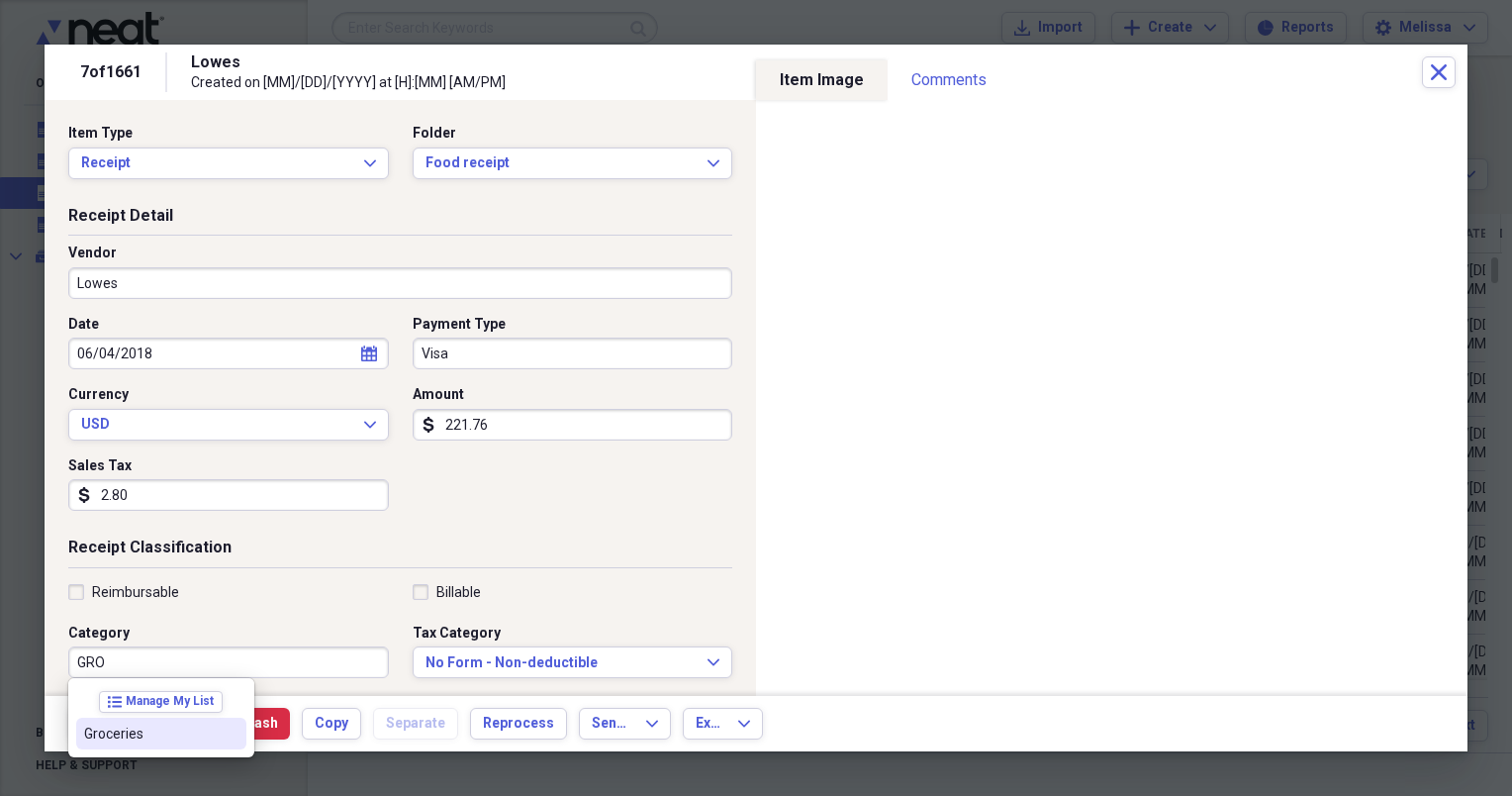 click on "Groceries" at bounding box center (149, 734) 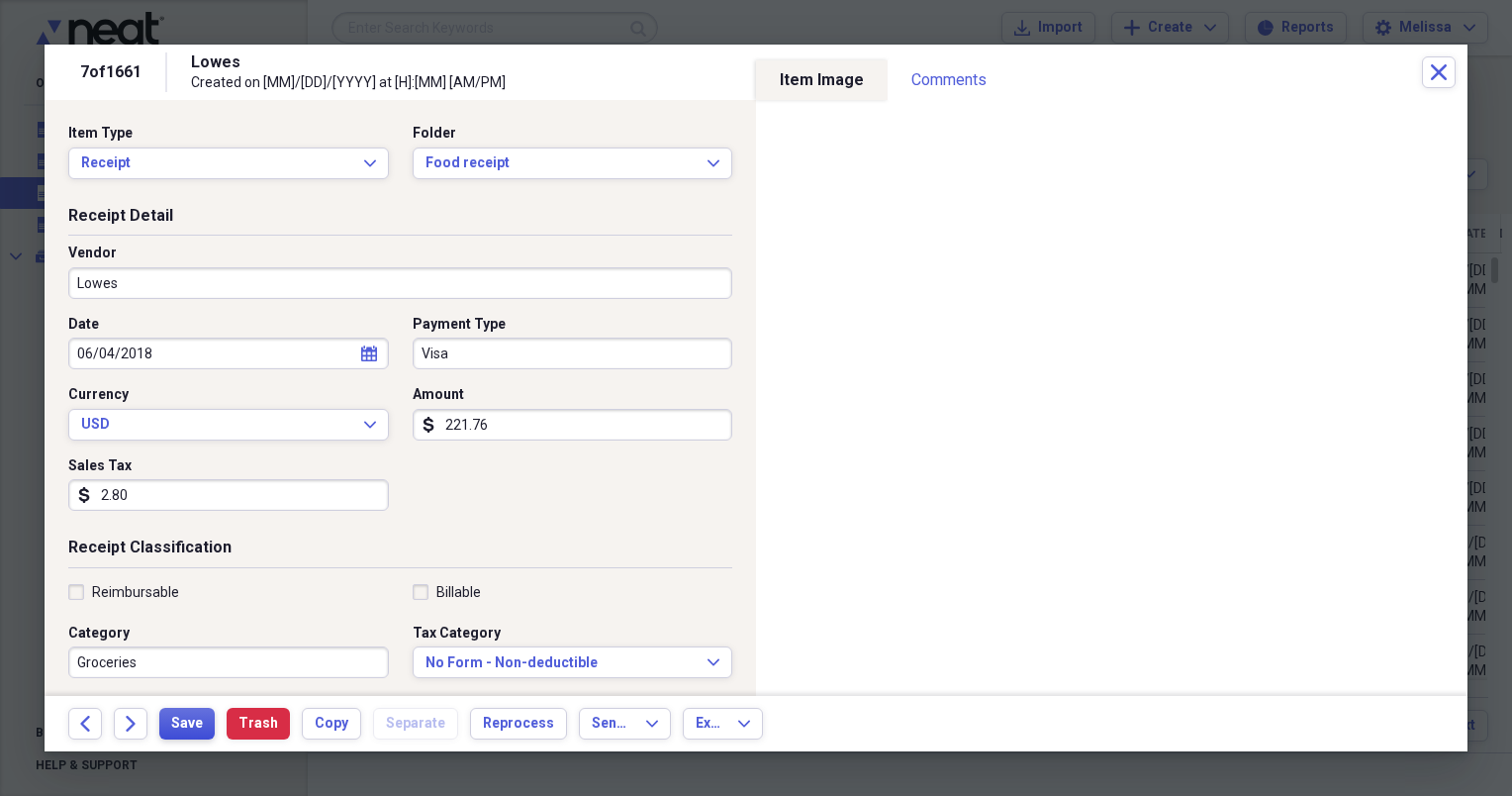 click on "Save" at bounding box center [187, 724] 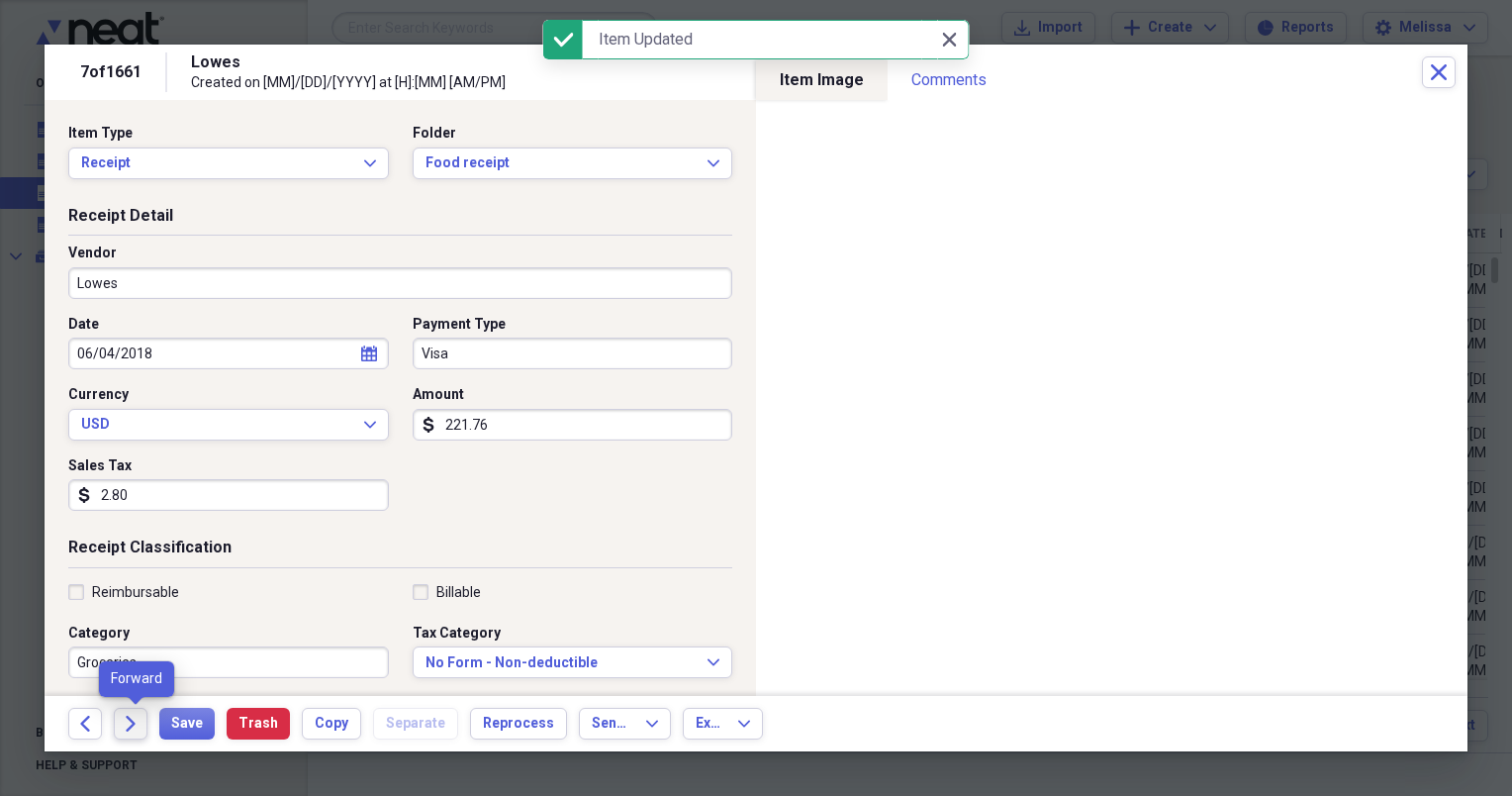 click on "Forward" 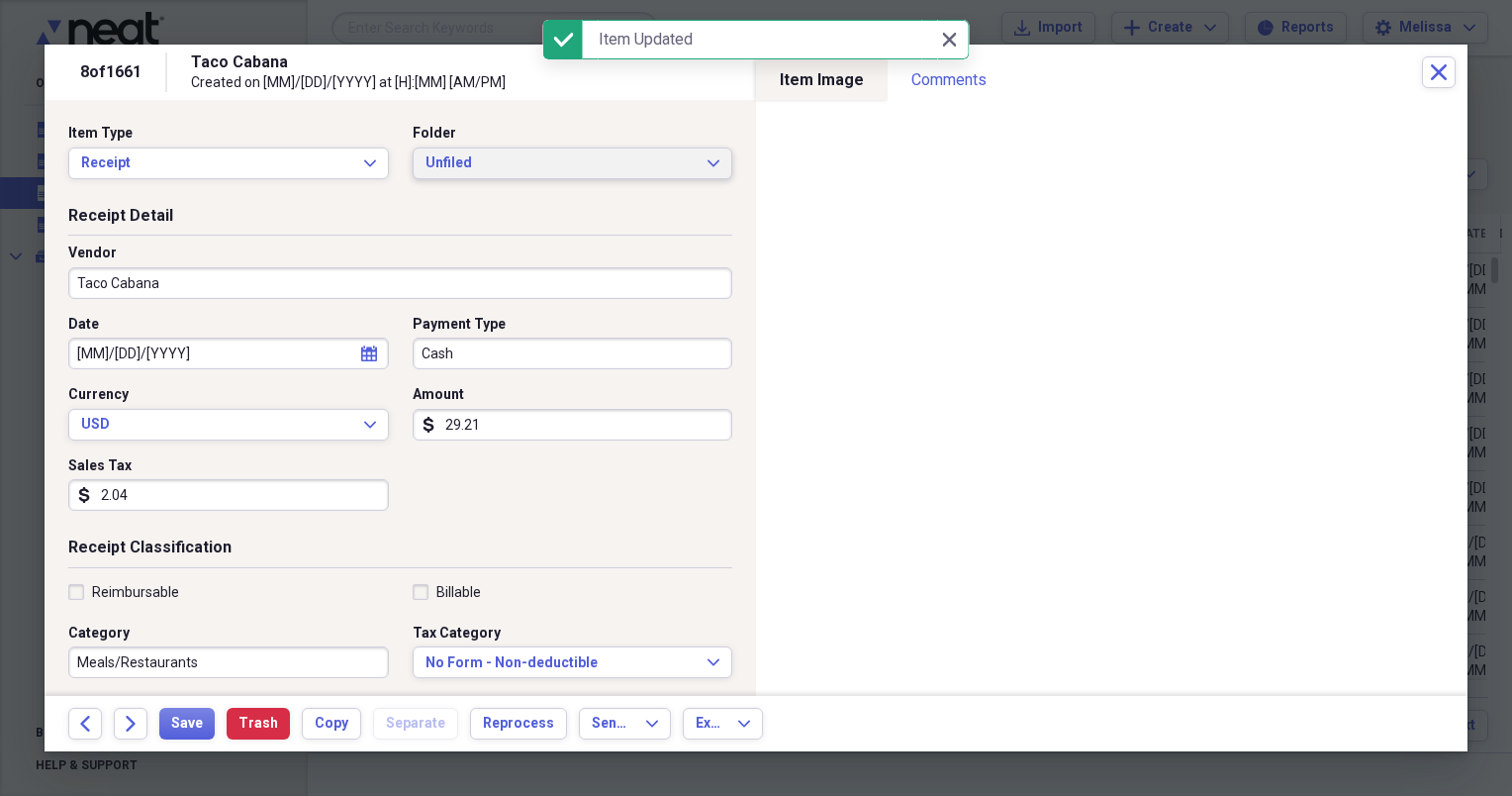 click on "Unfiled Expand" at bounding box center [573, 163] 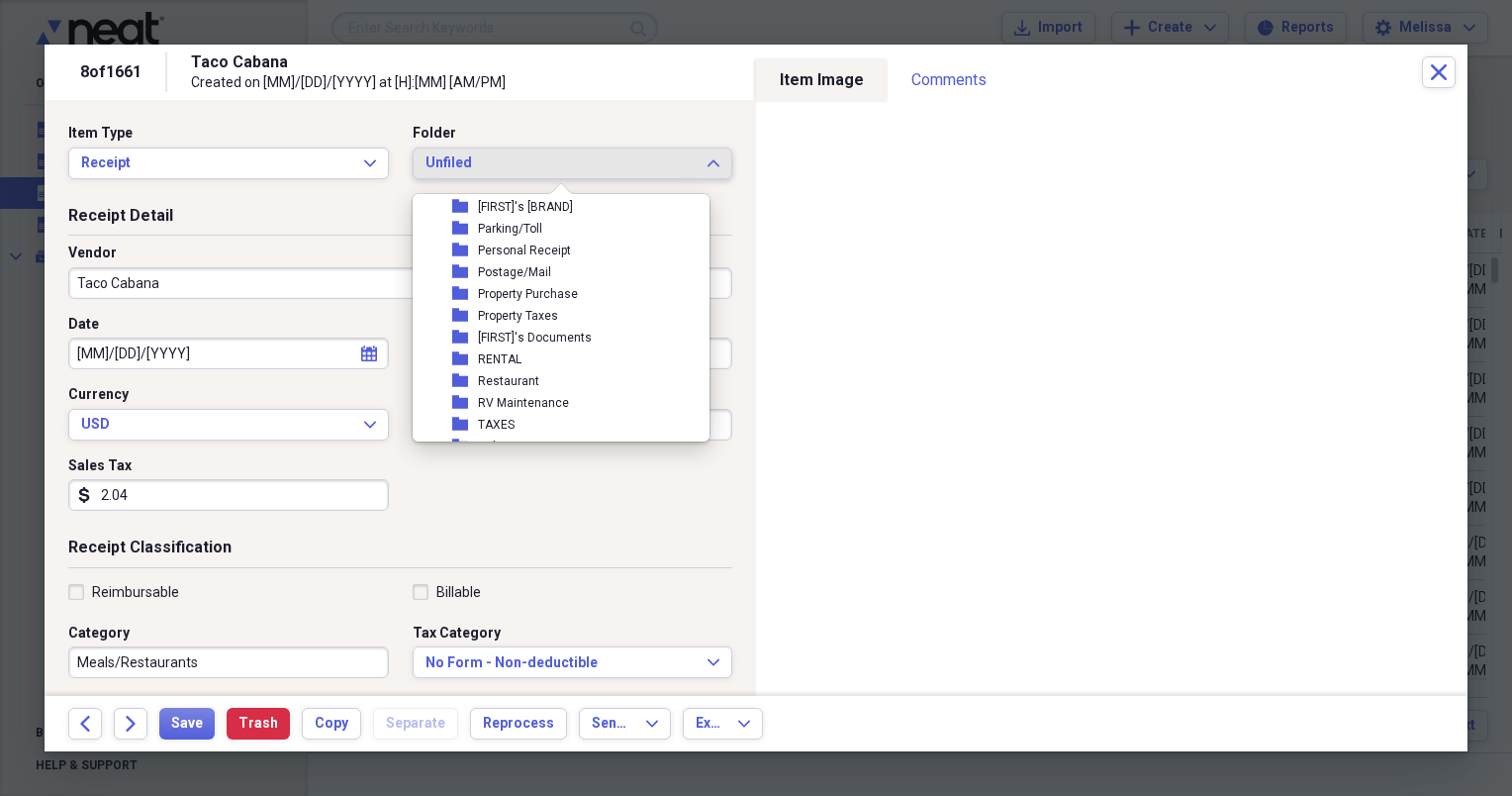 scroll, scrollTop: 356, scrollLeft: 0, axis: vertical 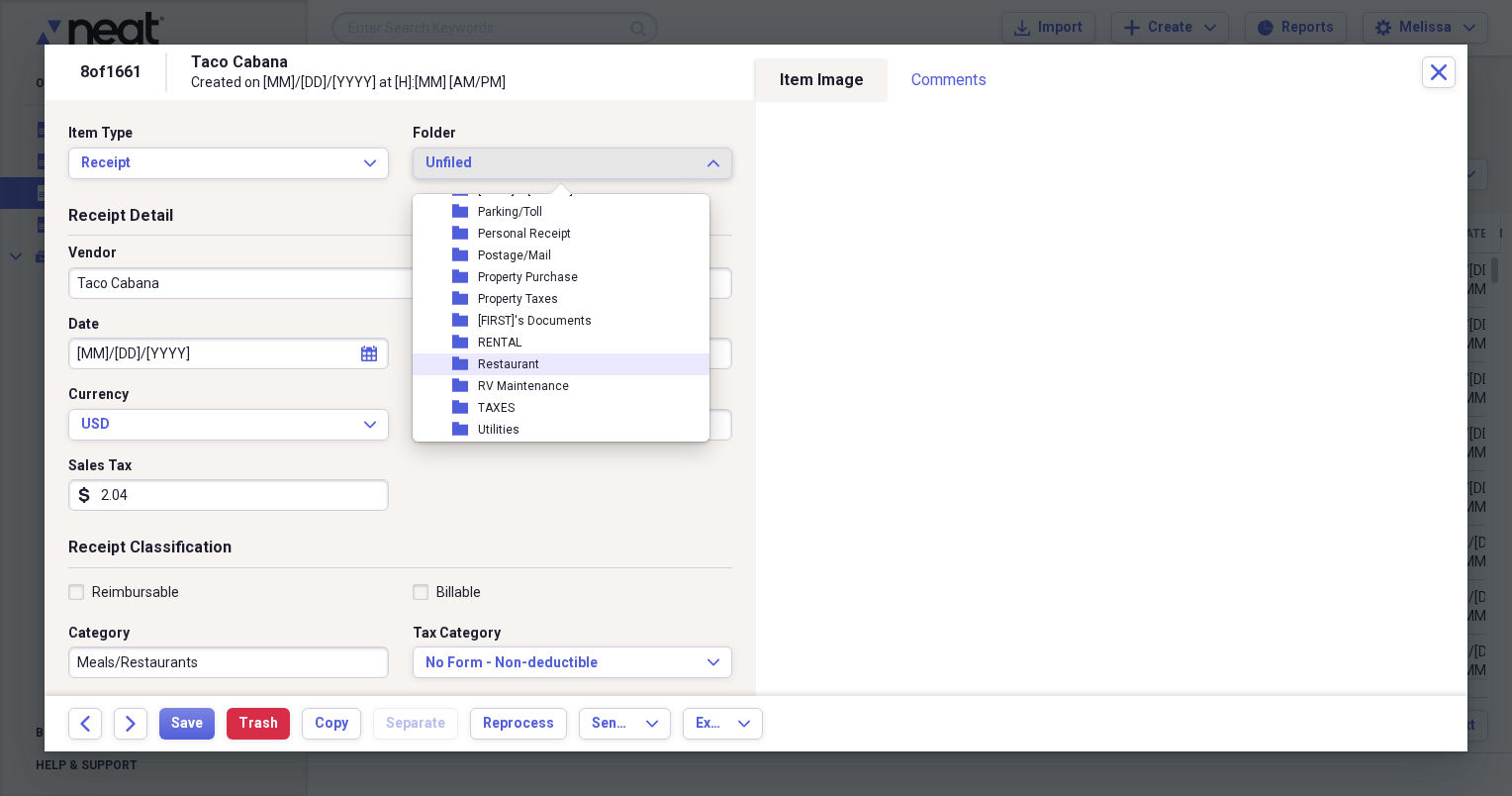click on "folder Restaurant" at bounding box center [553, 364] 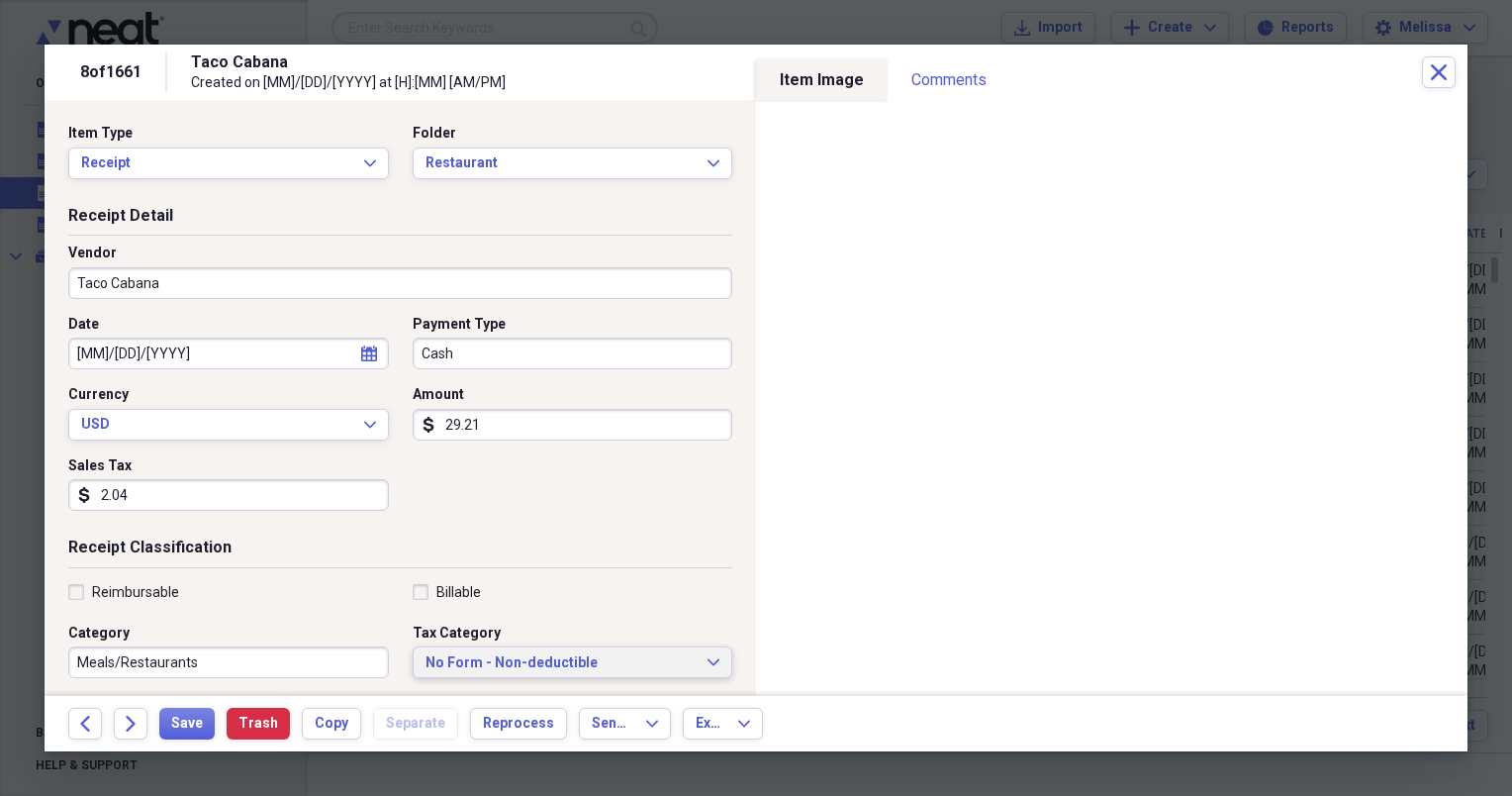 click on "No Form - Non-deductible" at bounding box center [561, 663] 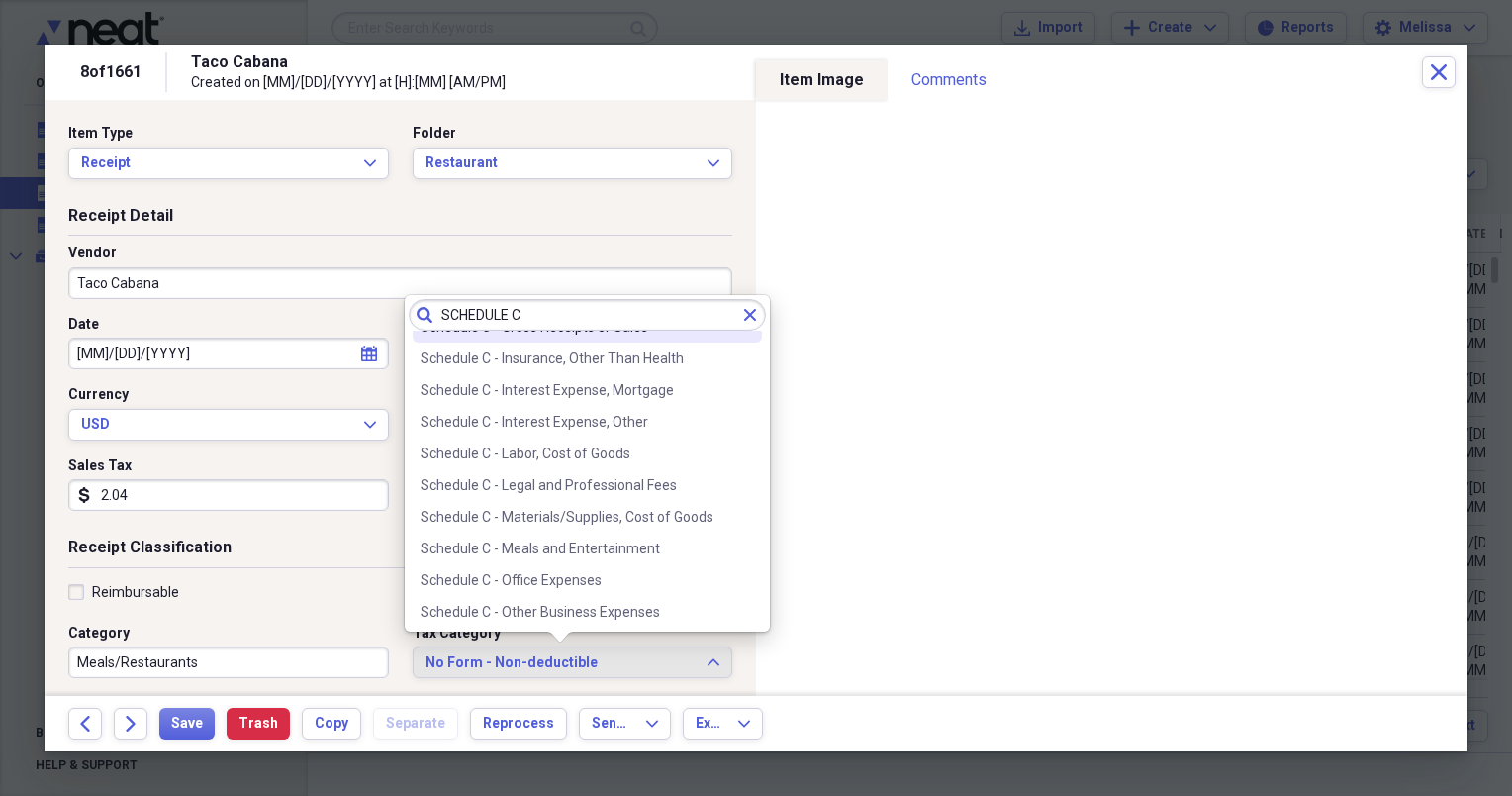 scroll, scrollTop: 290, scrollLeft: 0, axis: vertical 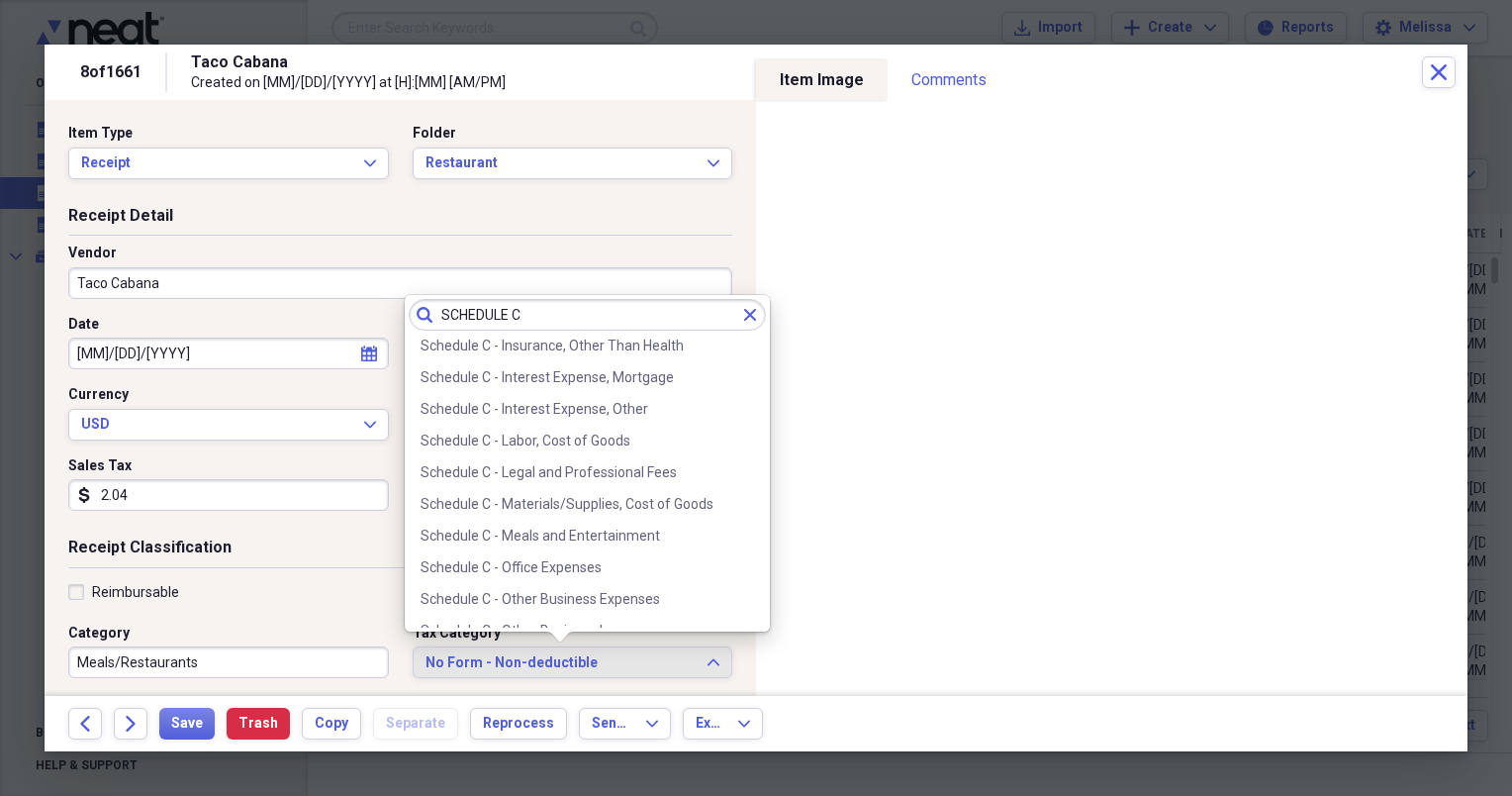 type on "SCHEDULE C" 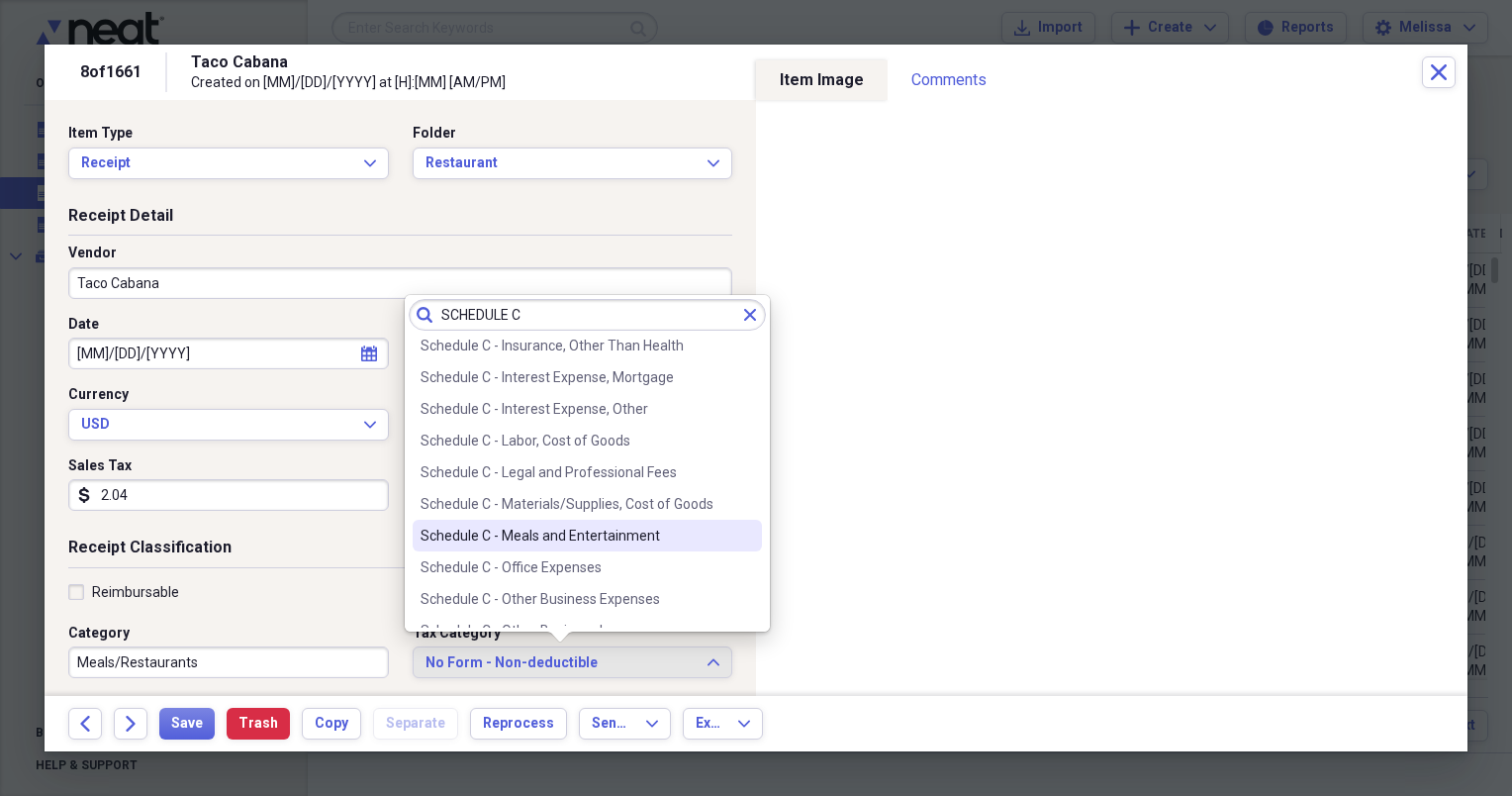 click on "Schedule C - Meals and Entertainment" at bounding box center [575, 536] 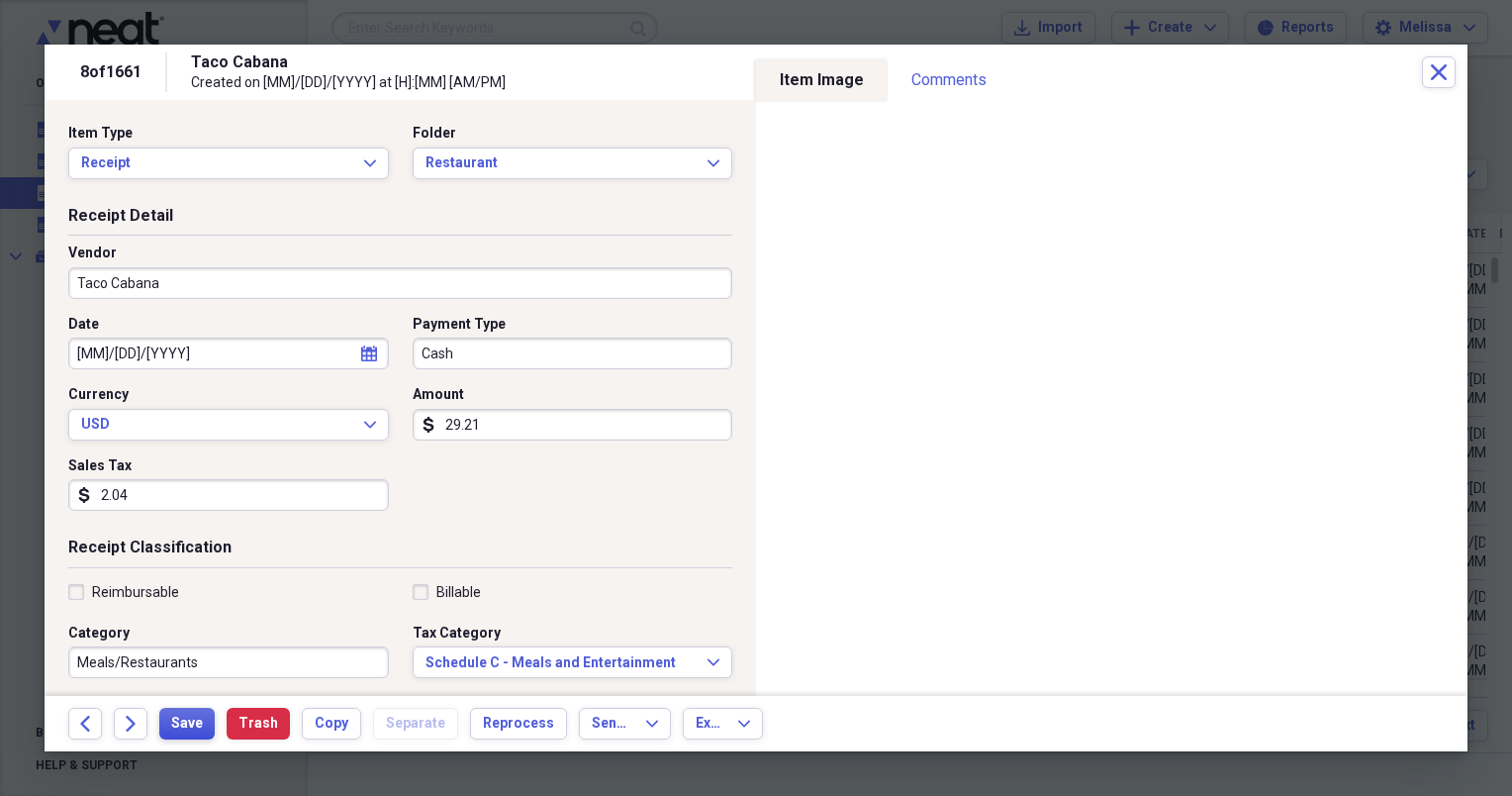 click on "Save" at bounding box center [187, 724] 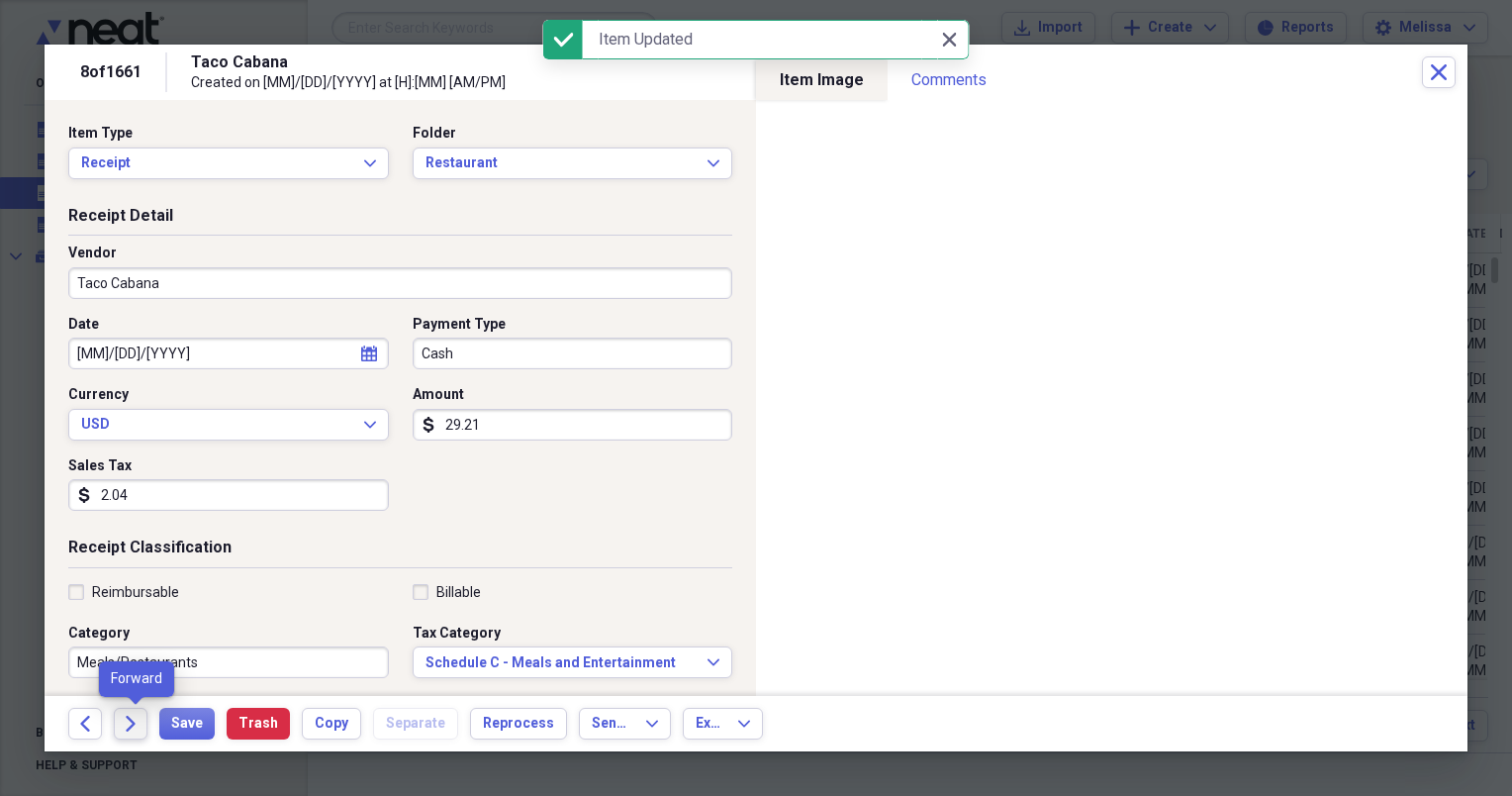 click on "Forward" at bounding box center [131, 724] 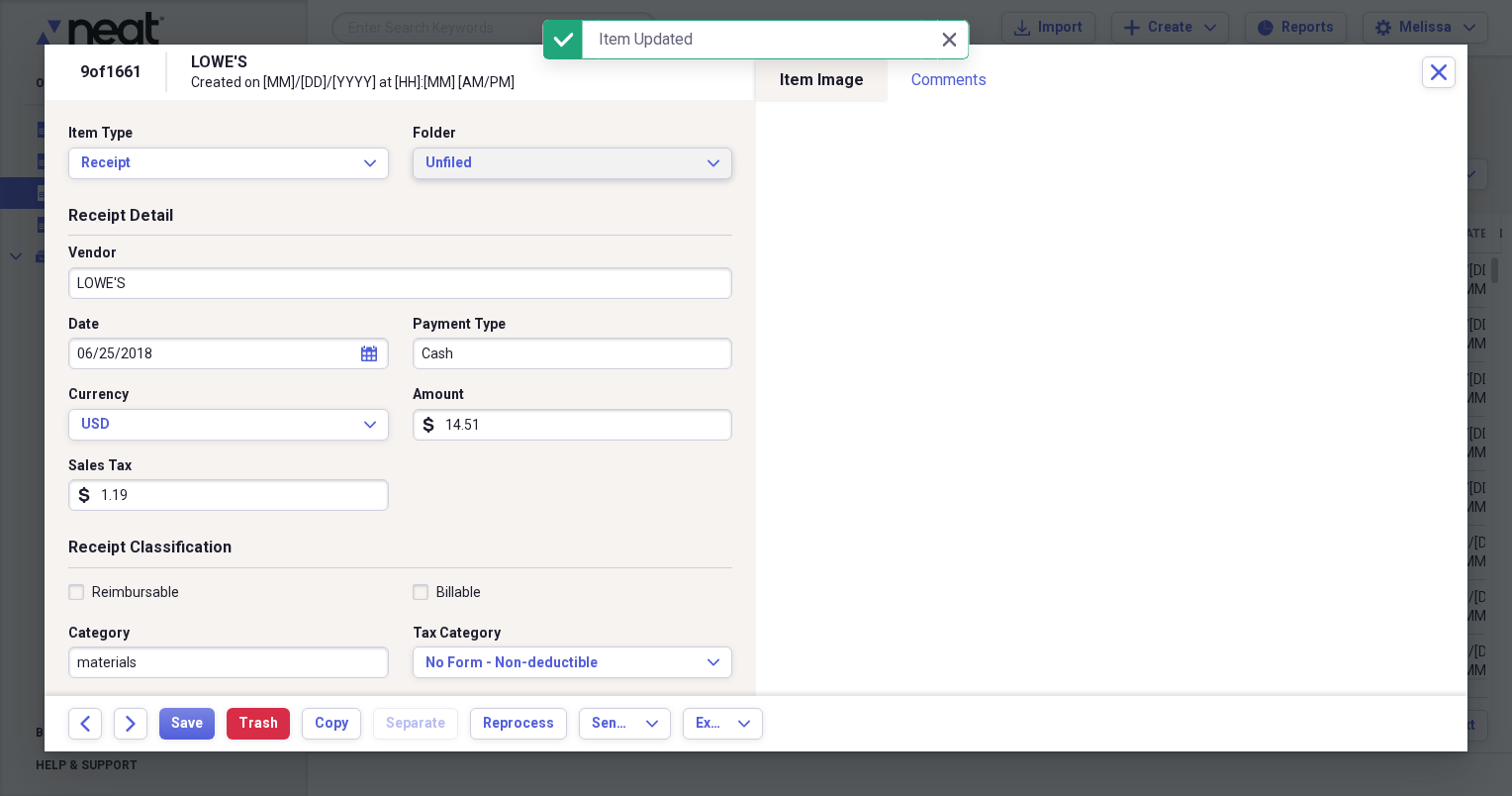 click on "Unfiled Expand" at bounding box center (573, 163) 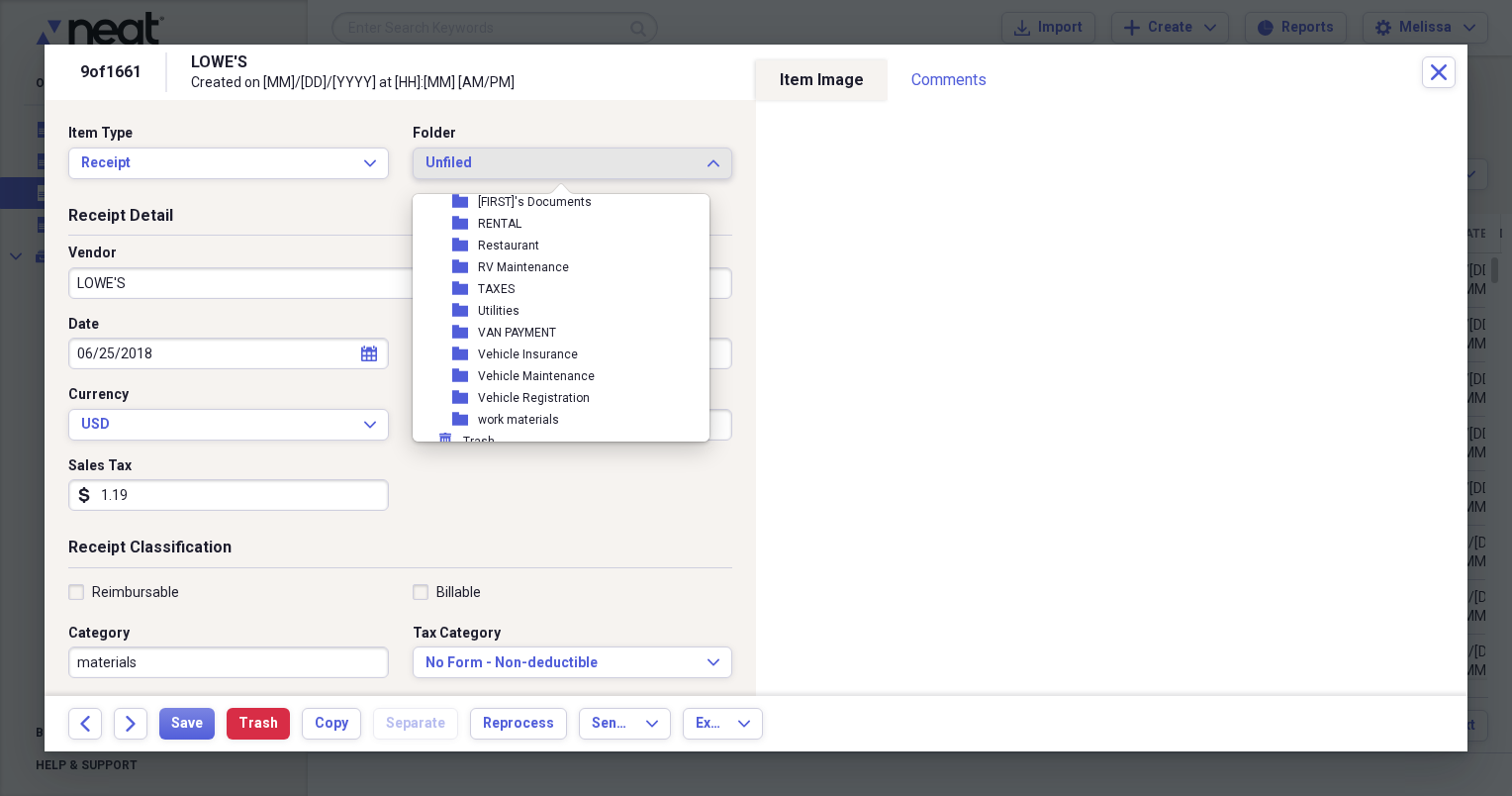 scroll, scrollTop: 485, scrollLeft: 0, axis: vertical 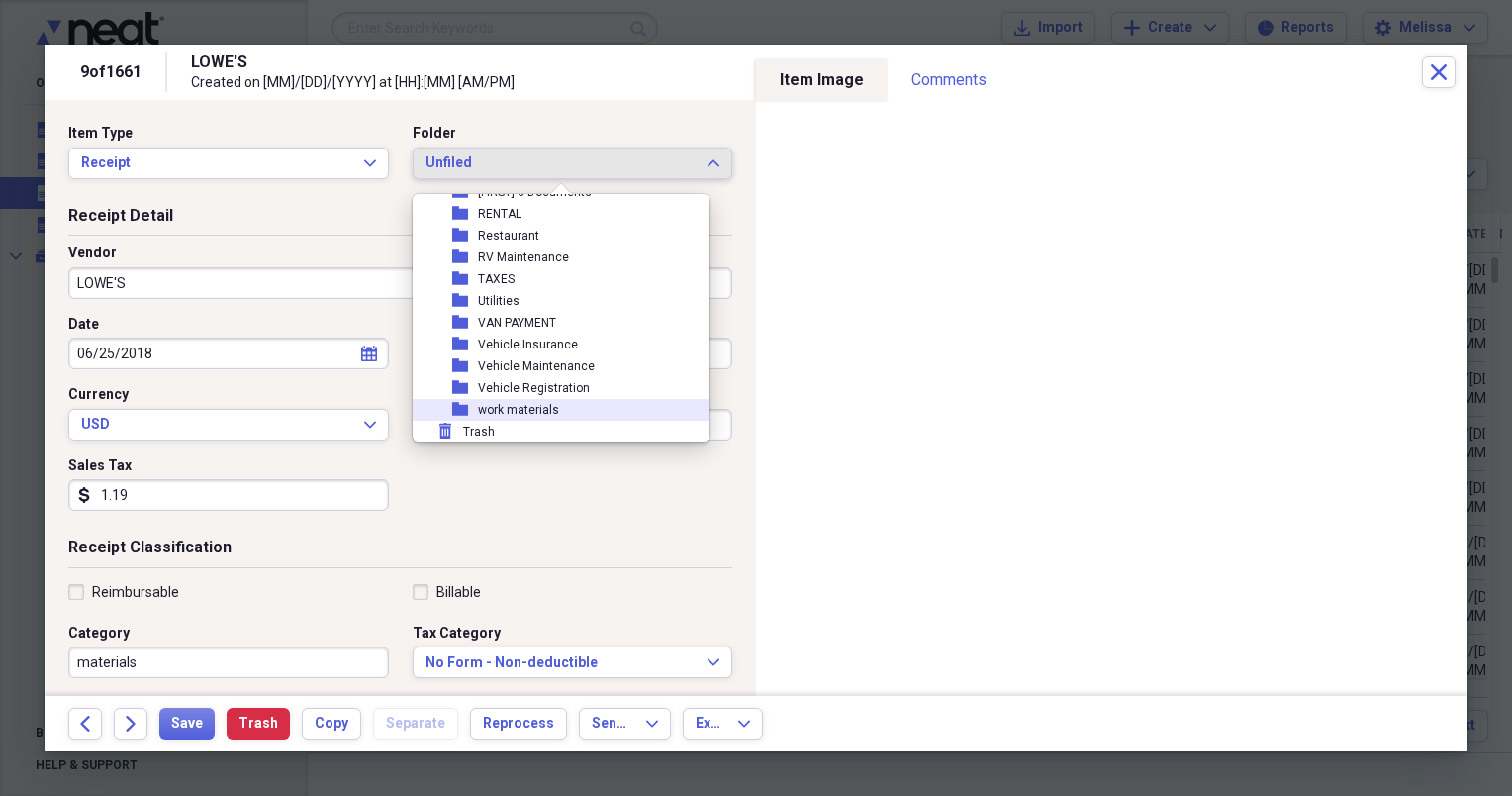 click on "folder work materials" at bounding box center [553, 410] 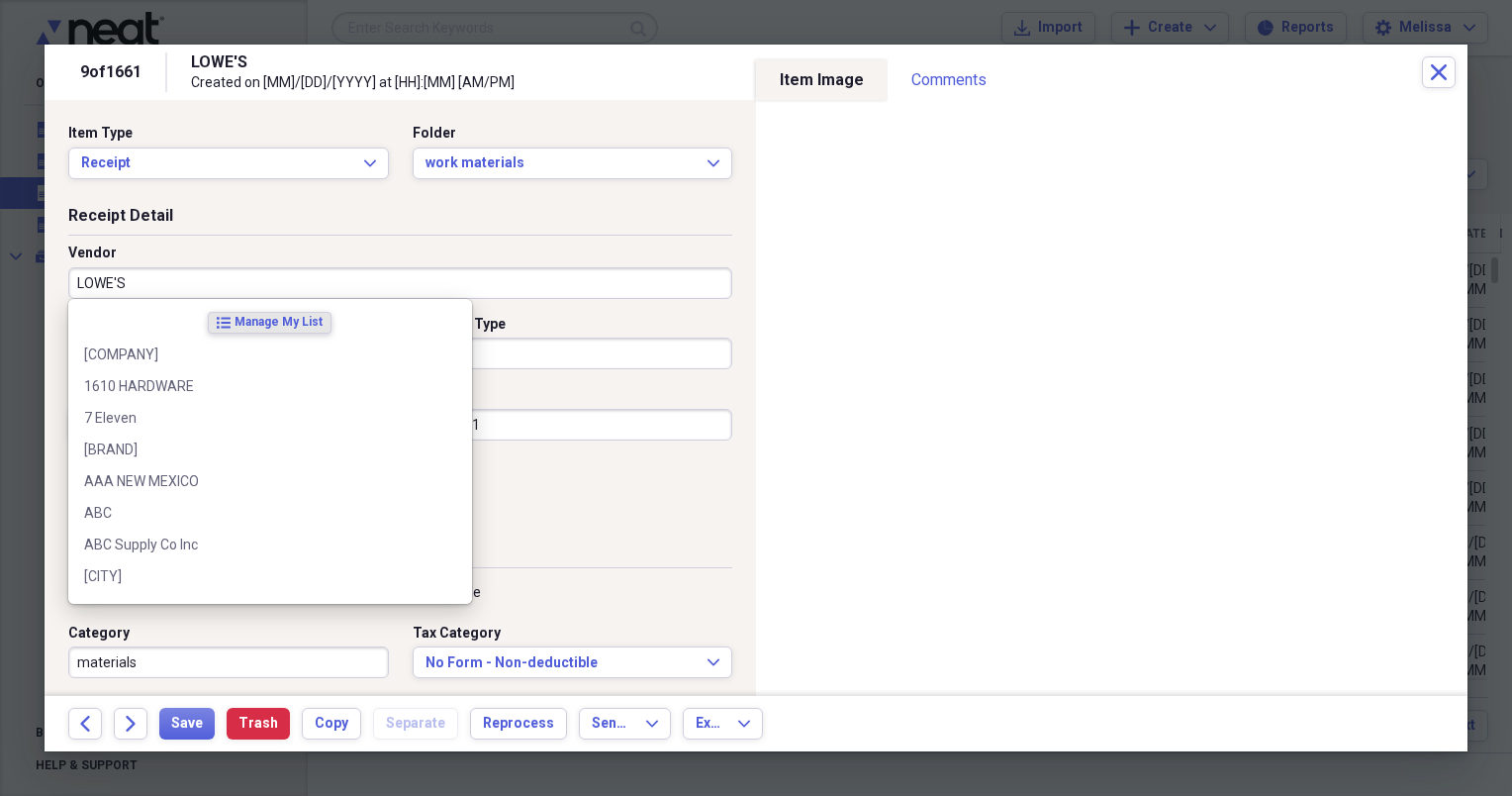 click on "LOWE'S" at bounding box center (400, 283) 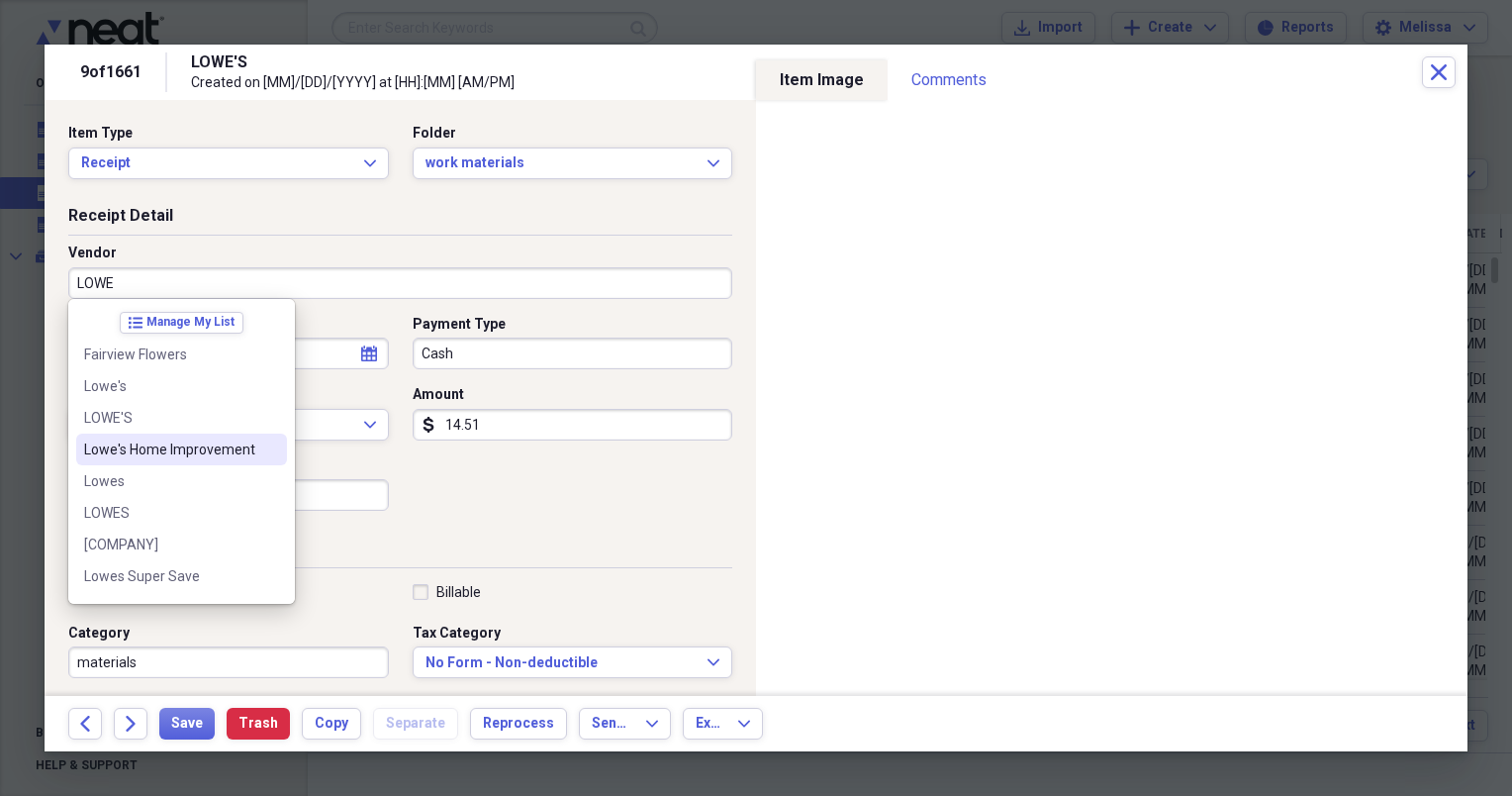 click on "Lowe's Home Improvement" at bounding box center [169, 449] 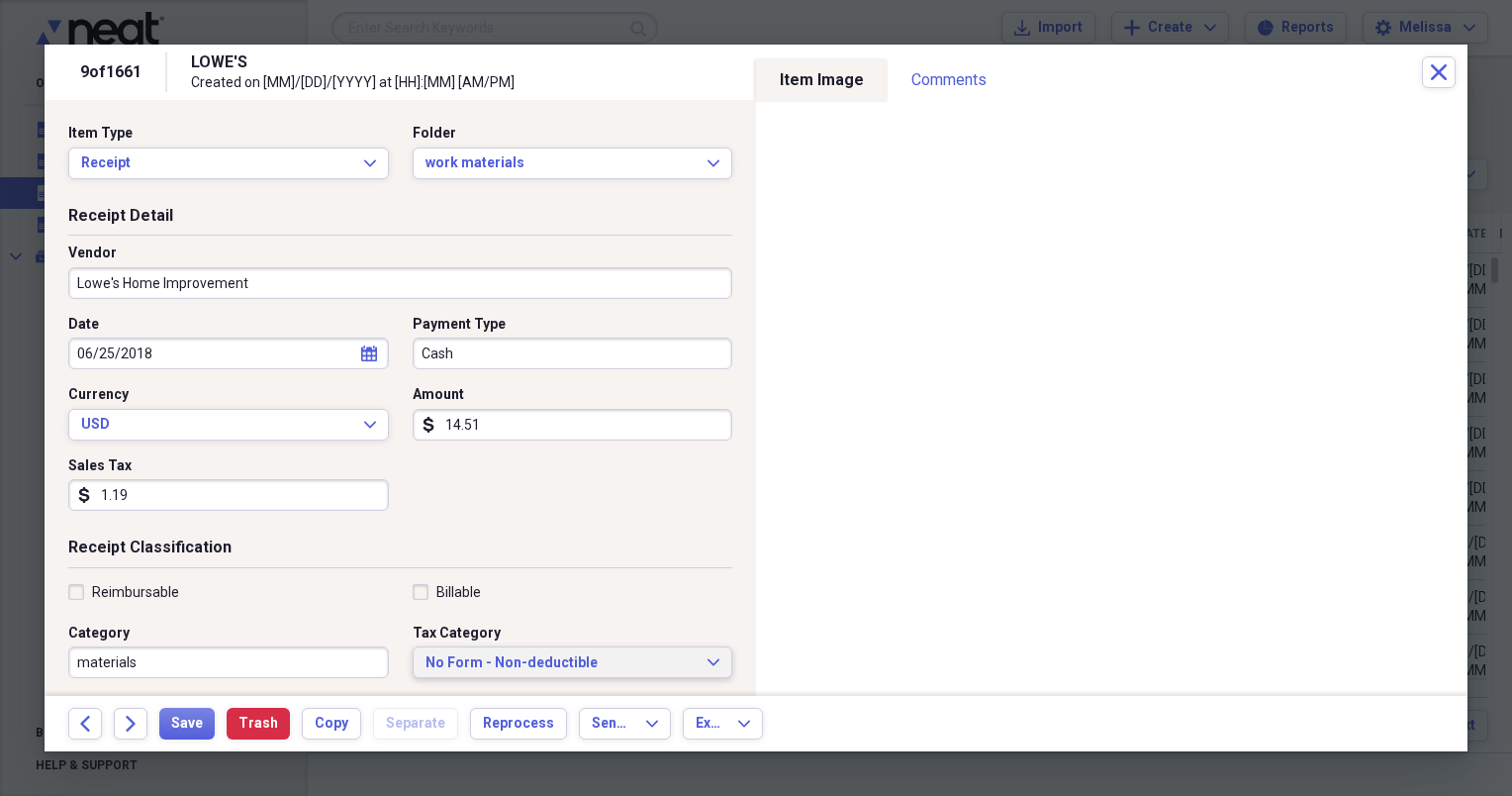 click on "No Form - Non-deductible" at bounding box center (561, 663) 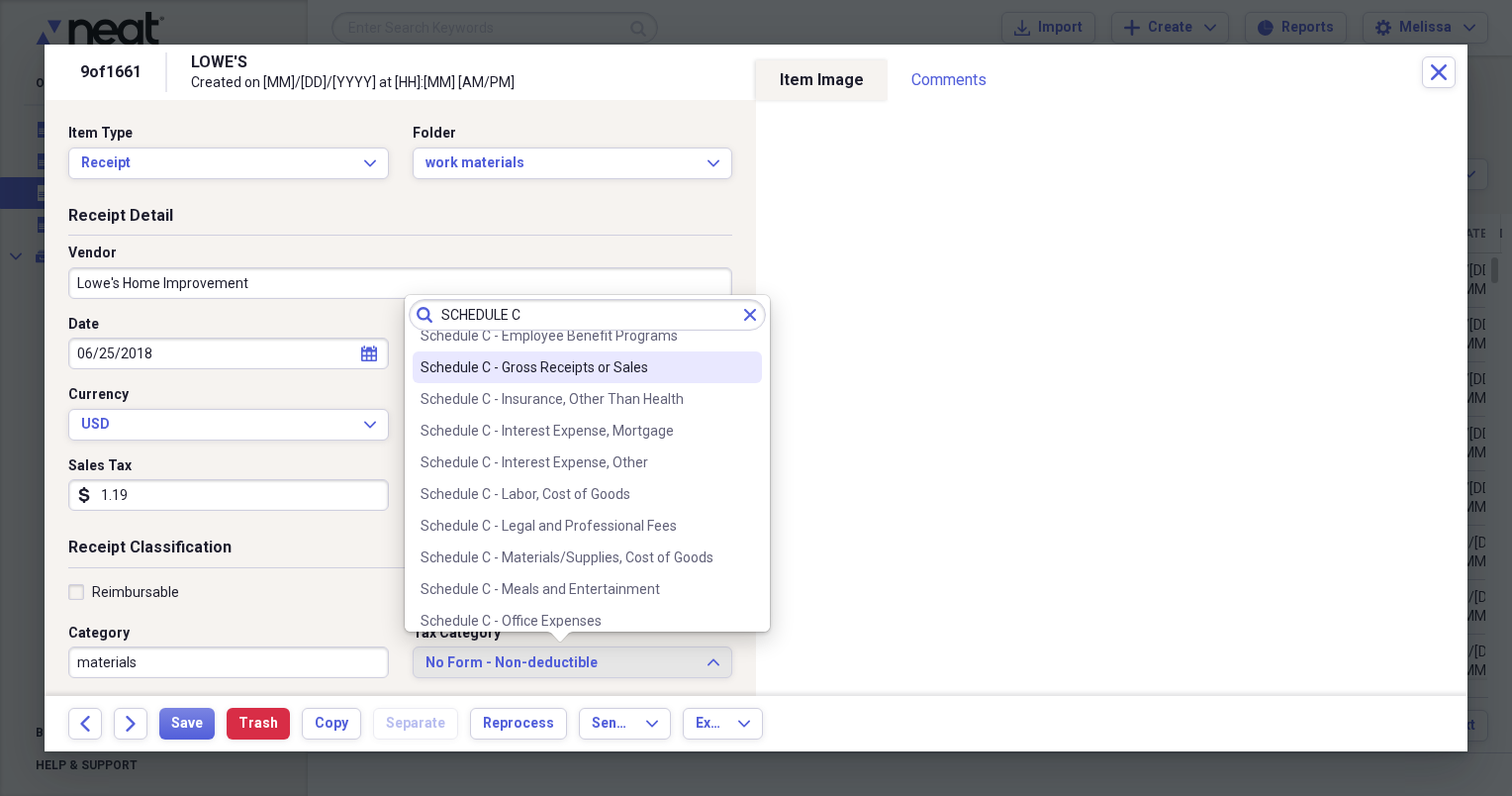 scroll, scrollTop: 277, scrollLeft: 0, axis: vertical 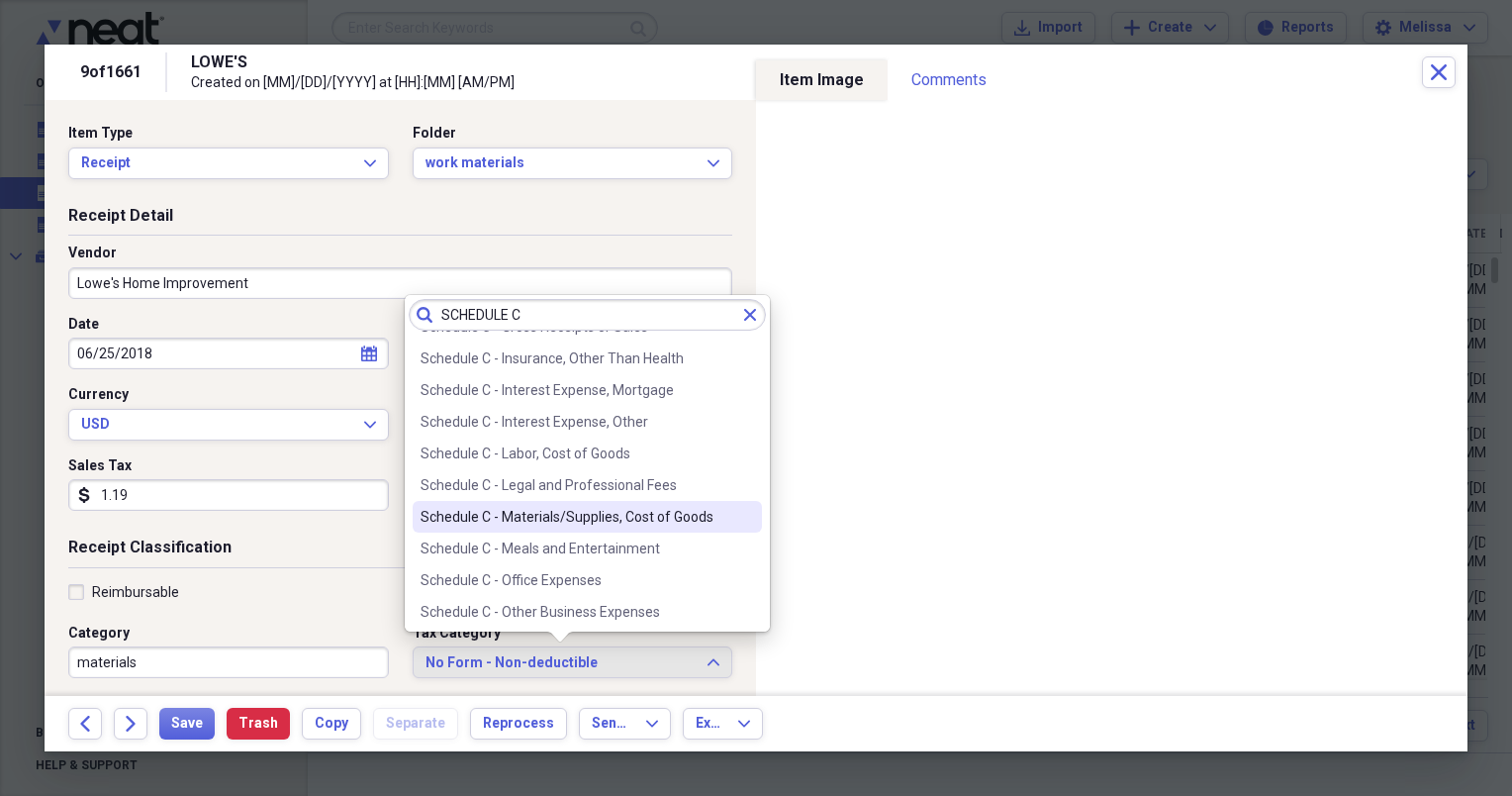 type on "SCHEDULE C" 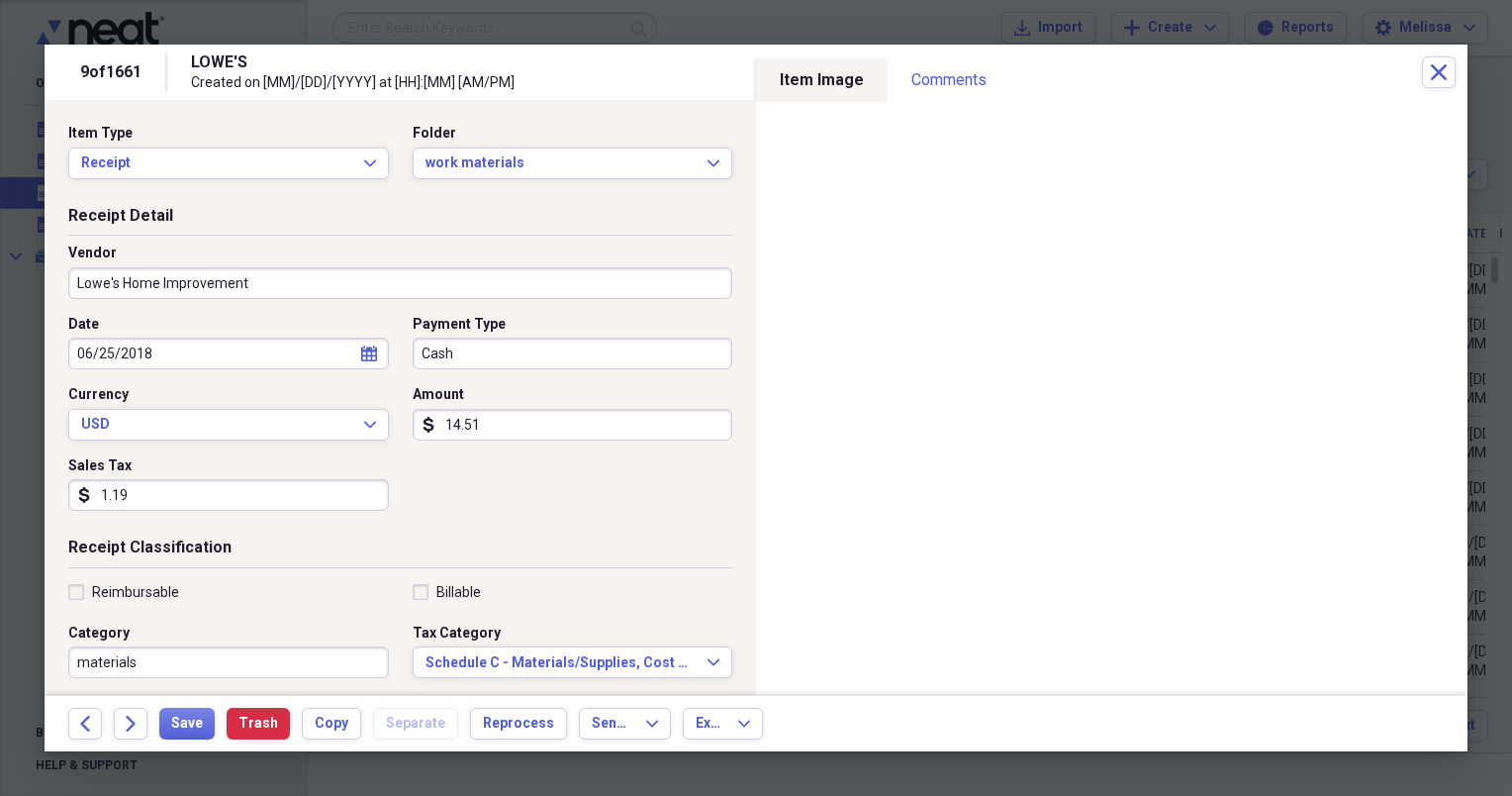 click on "Date [MM]/[DD]/[YYYY] calendar Calendar Payment Type Cash Currency USD Expand Amount dollar-sign [AMOUNT] Sales Tax dollar-sign [AMOUNT]" at bounding box center (400, 421) 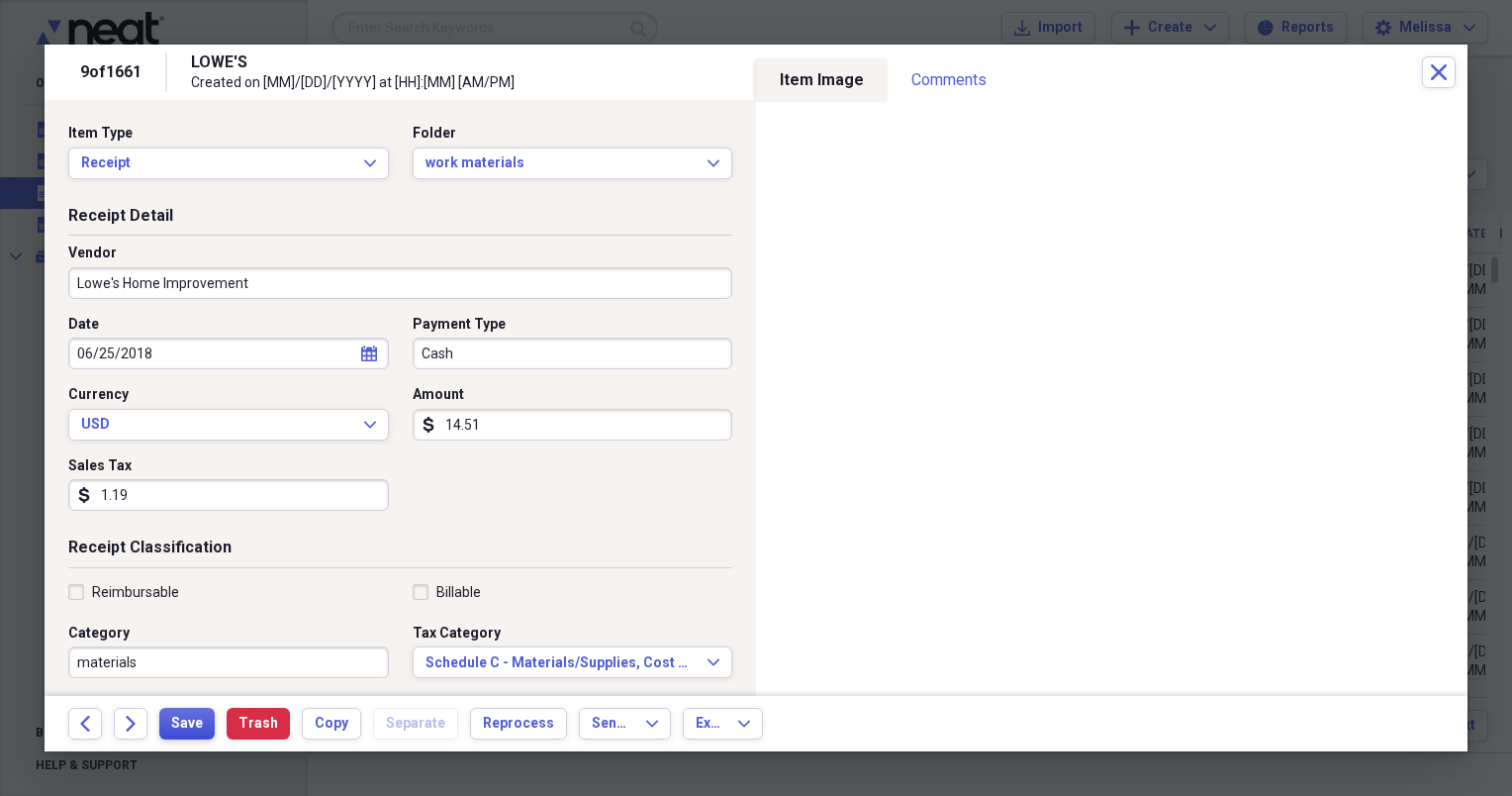 click on "Save" at bounding box center (187, 724) 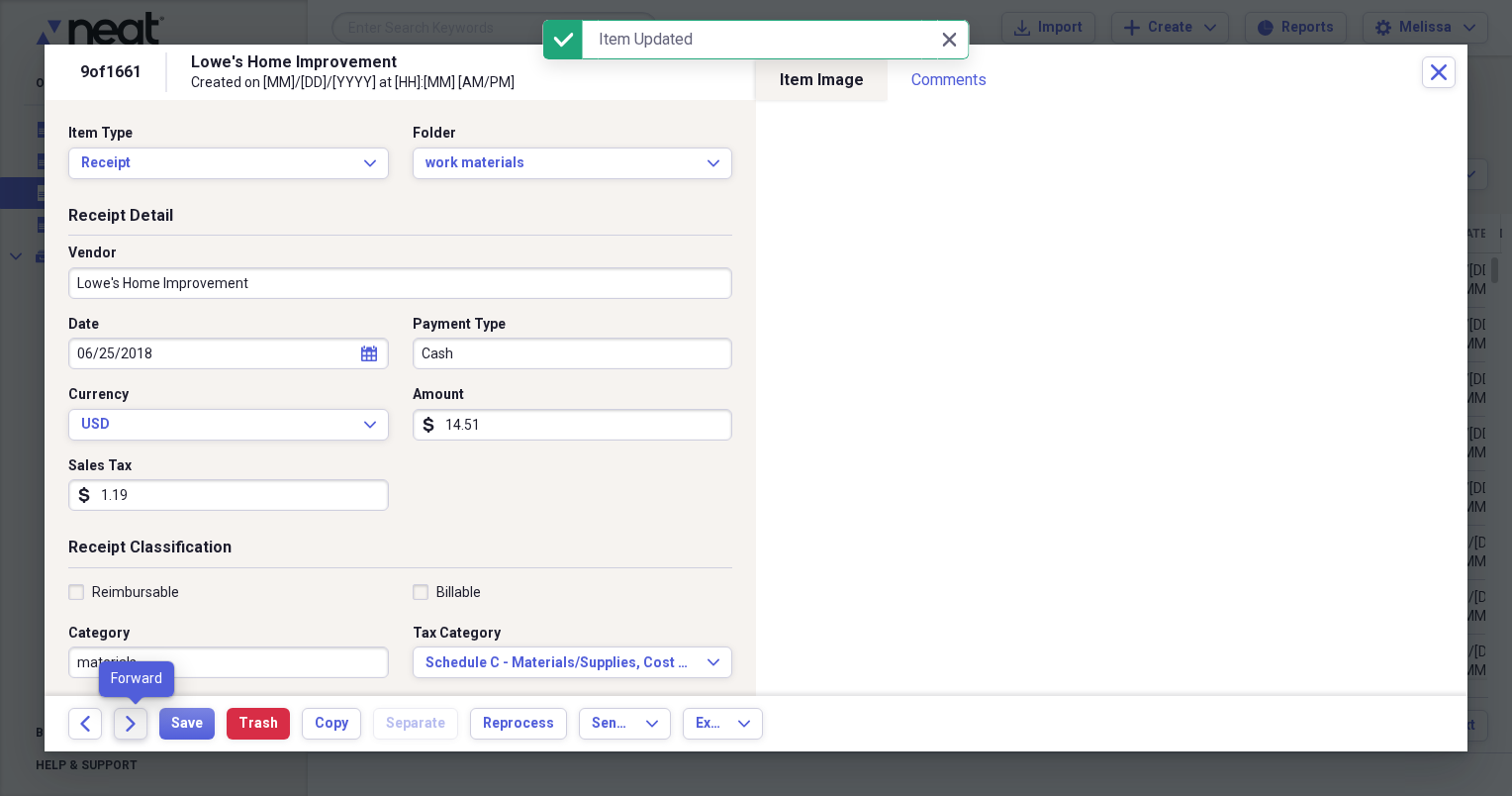 click on "Forward" 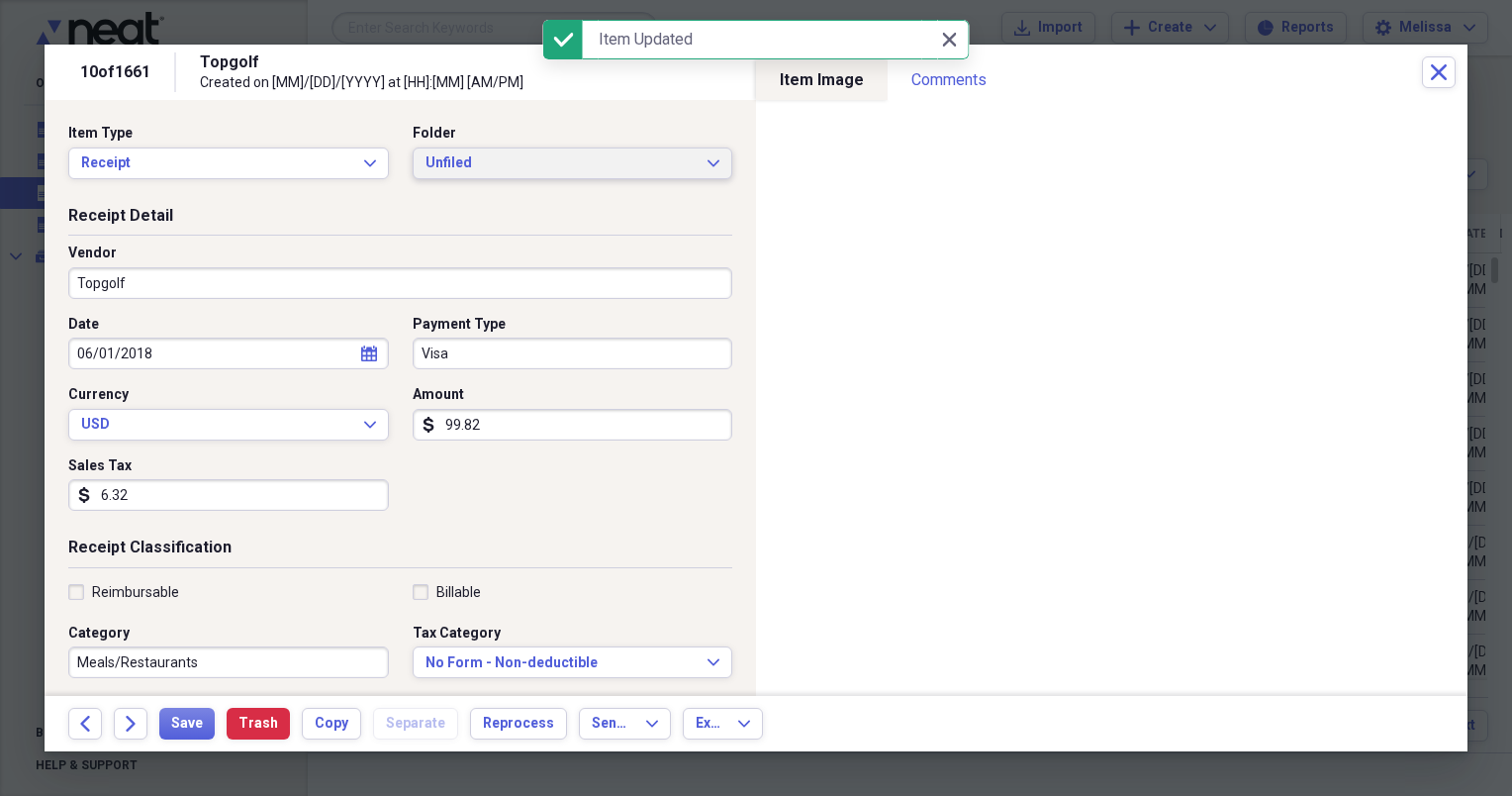 click on "Unfiled Expand" at bounding box center [573, 163] 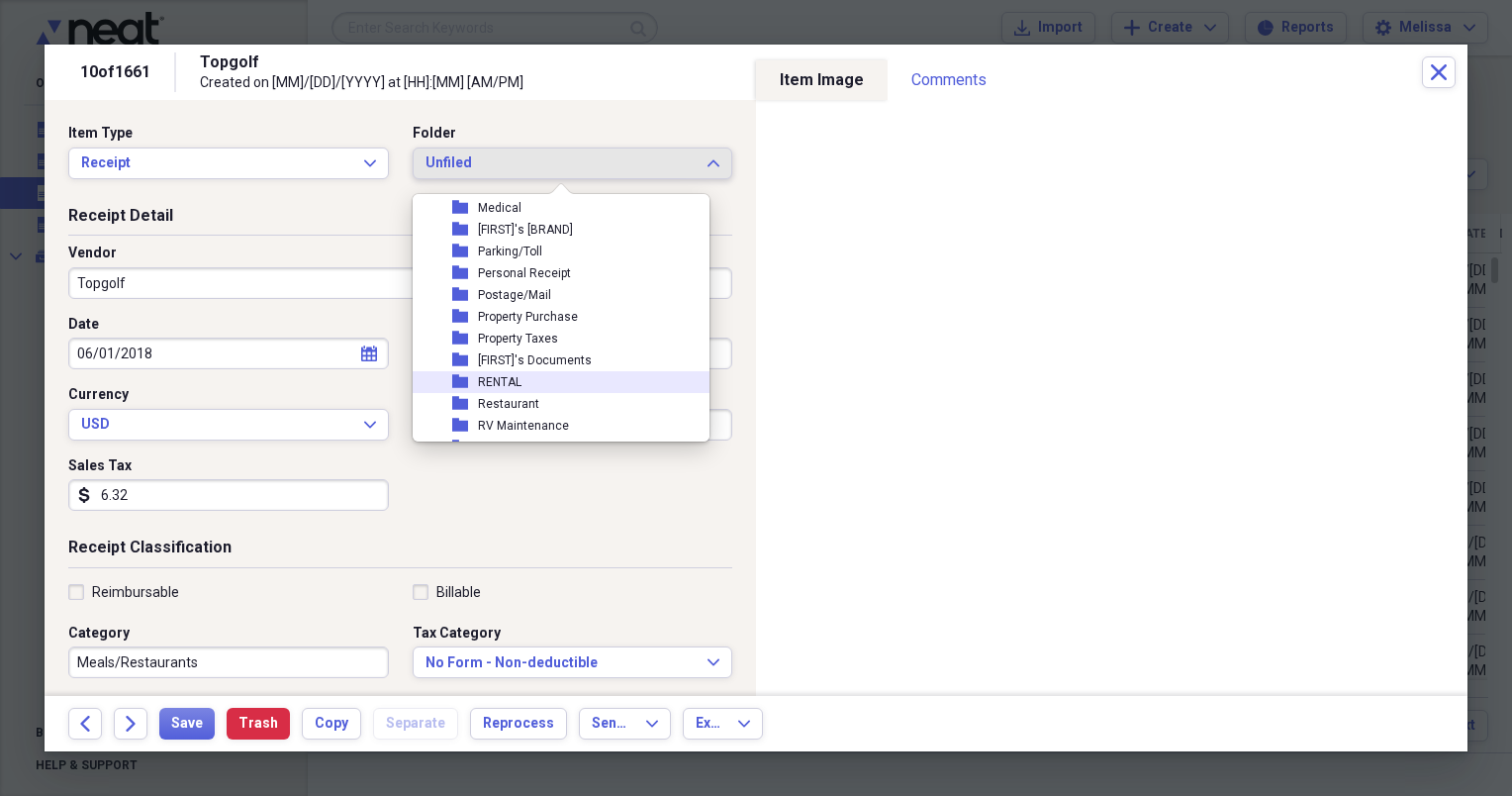 scroll, scrollTop: 356, scrollLeft: 0, axis: vertical 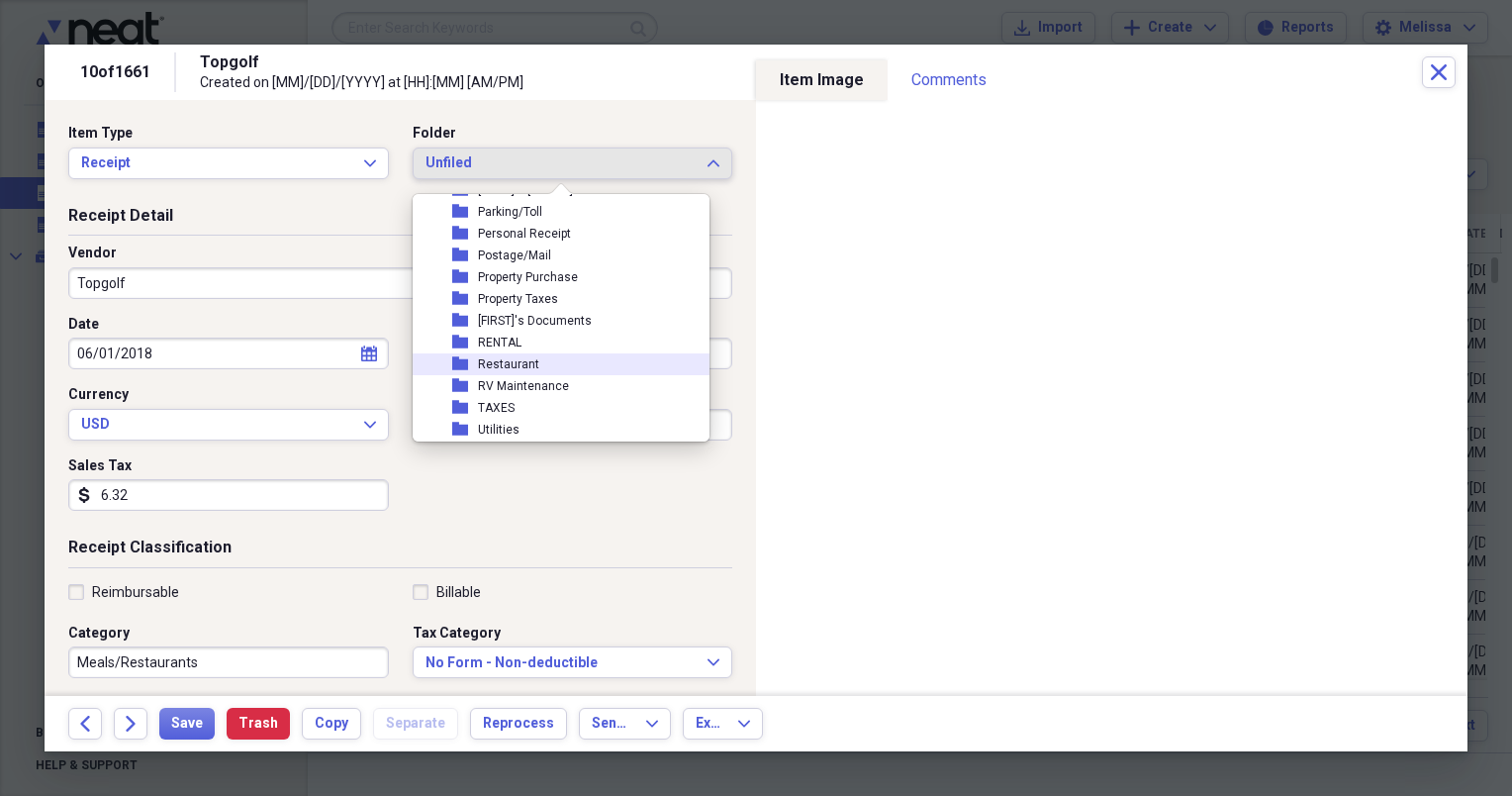 click on "folder Restaurant" at bounding box center (553, 364) 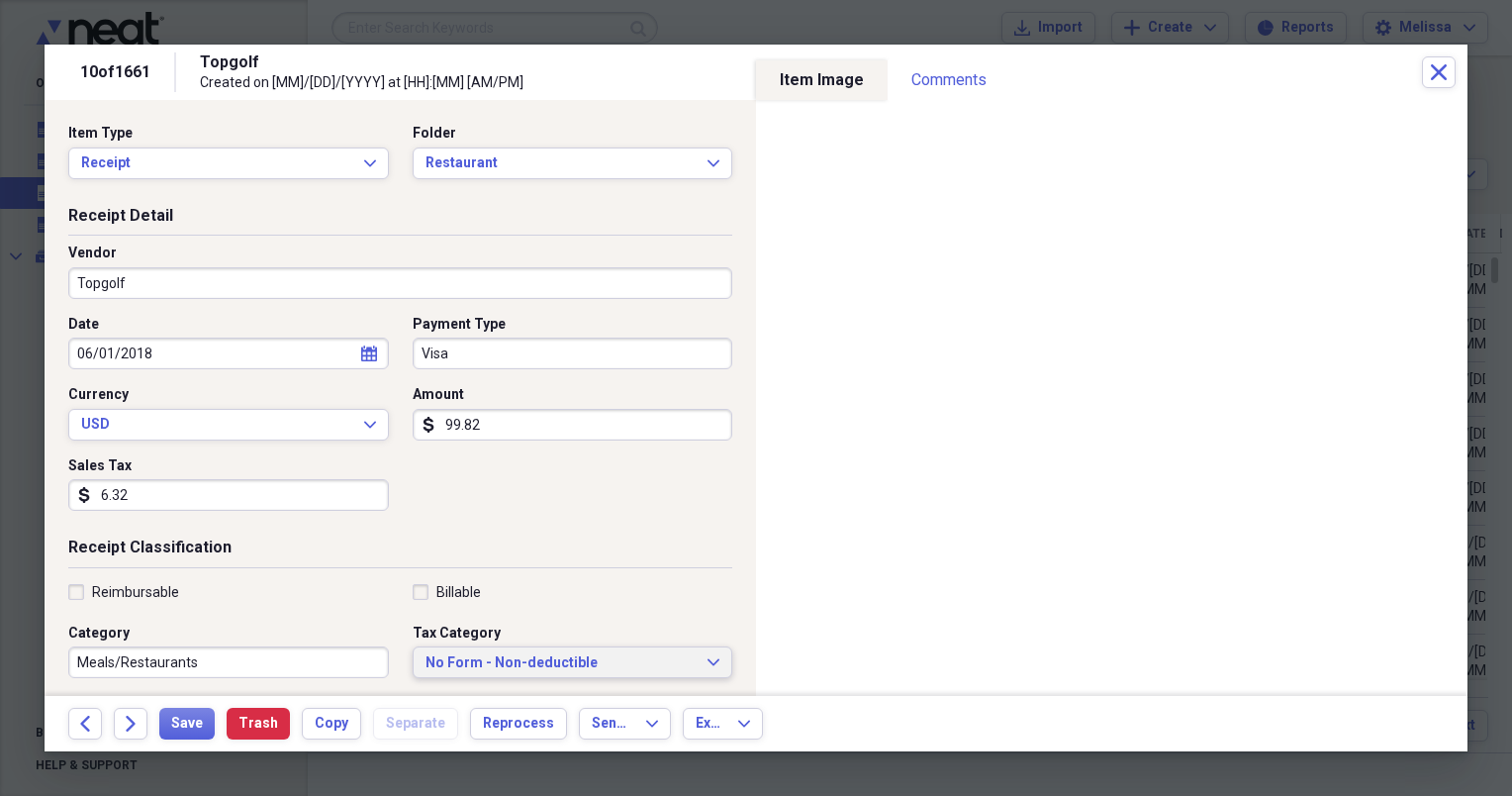 click on "No Form - Non-deductible" at bounding box center (561, 663) 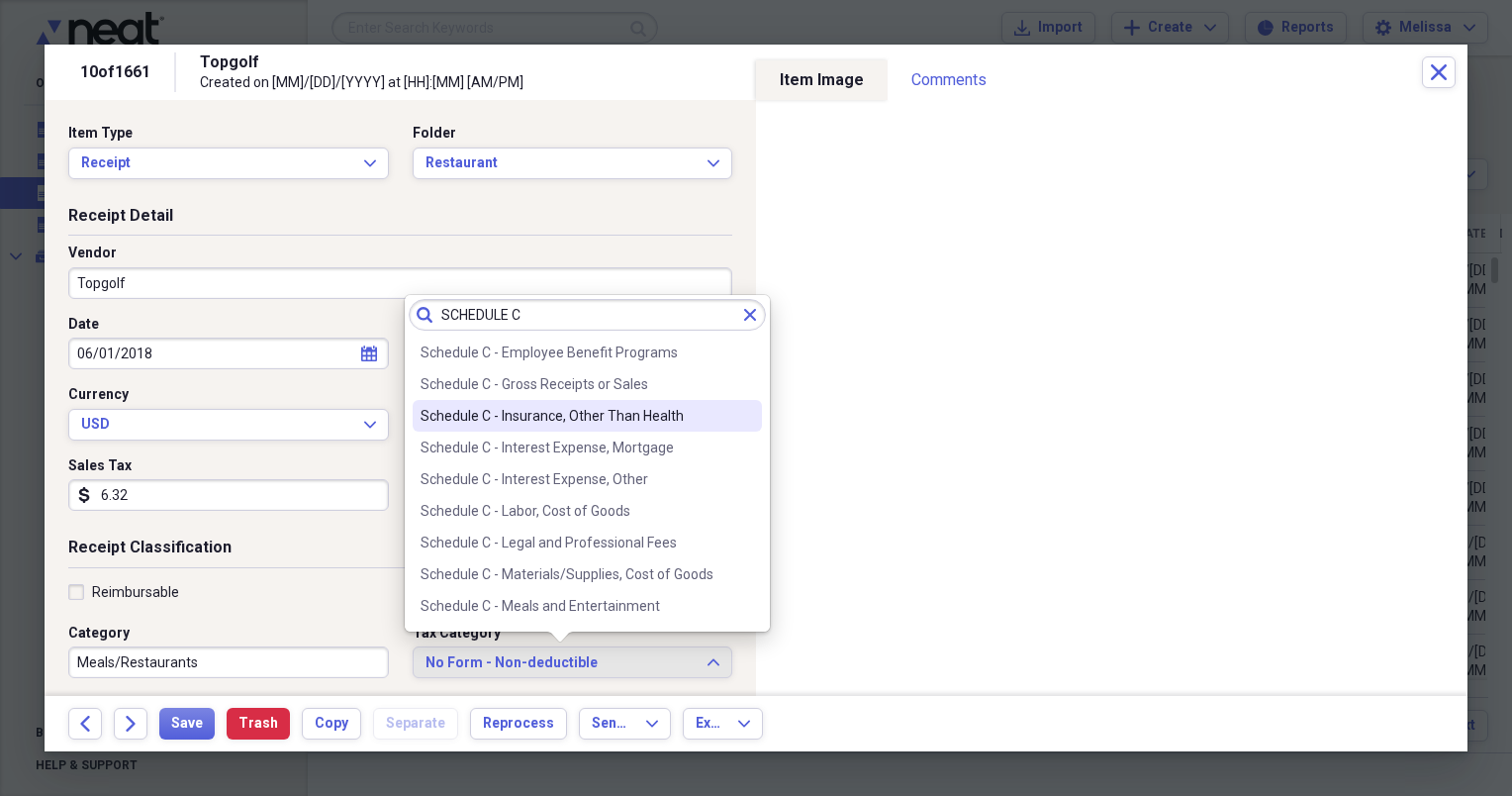 scroll, scrollTop: 238, scrollLeft: 0, axis: vertical 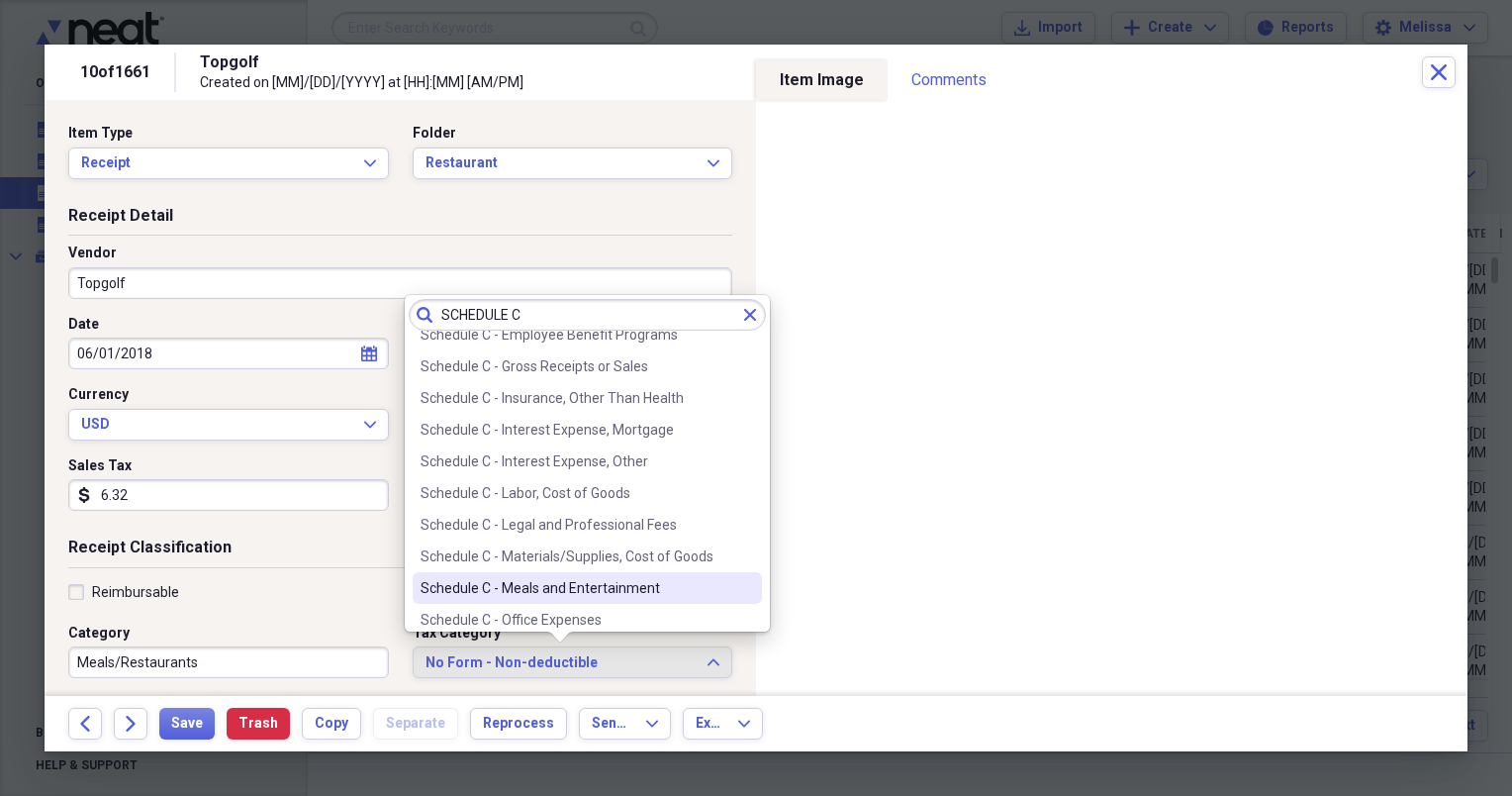 type on "SCHEDULE C" 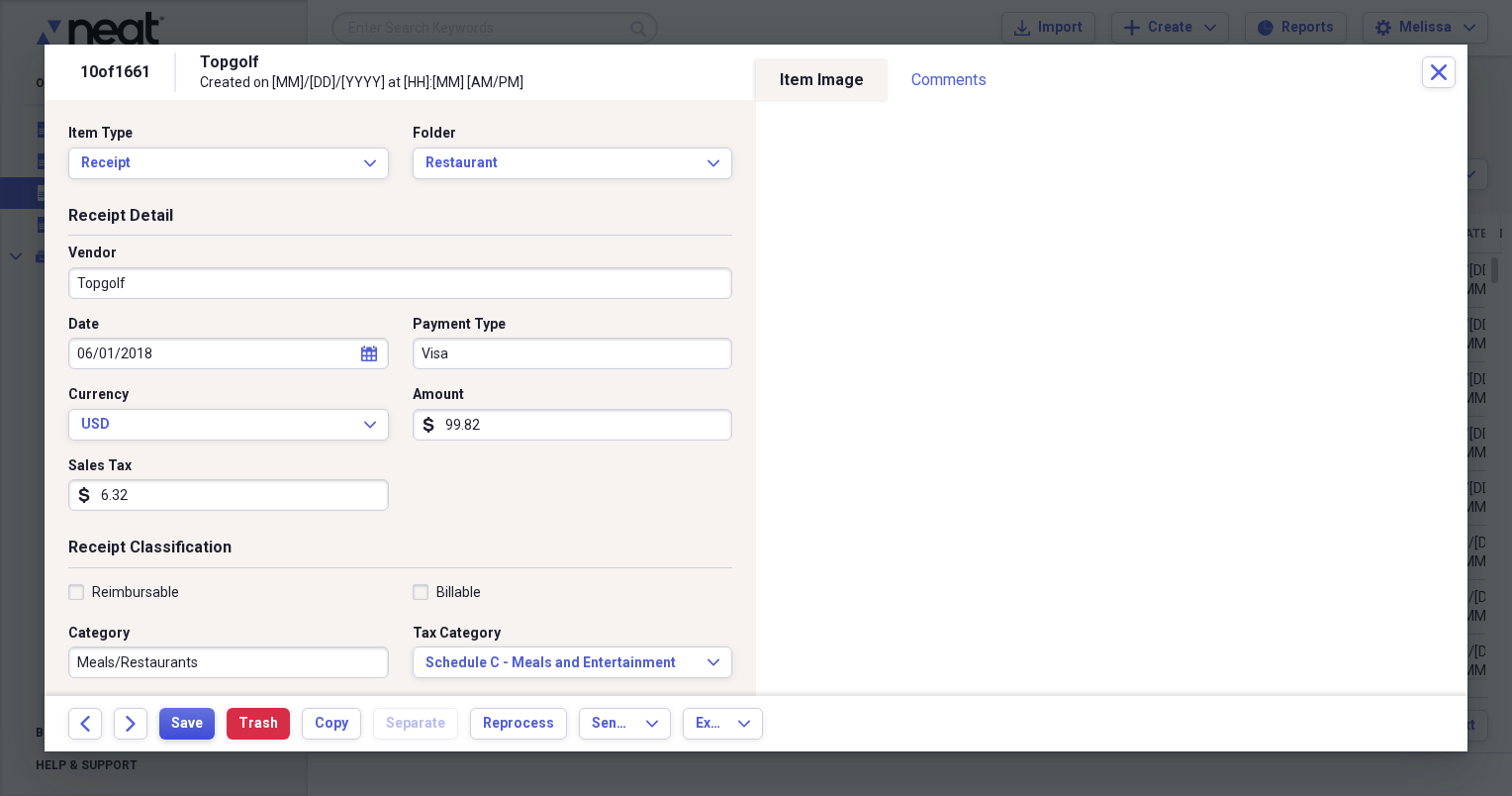 click on "Save" at bounding box center (187, 724) 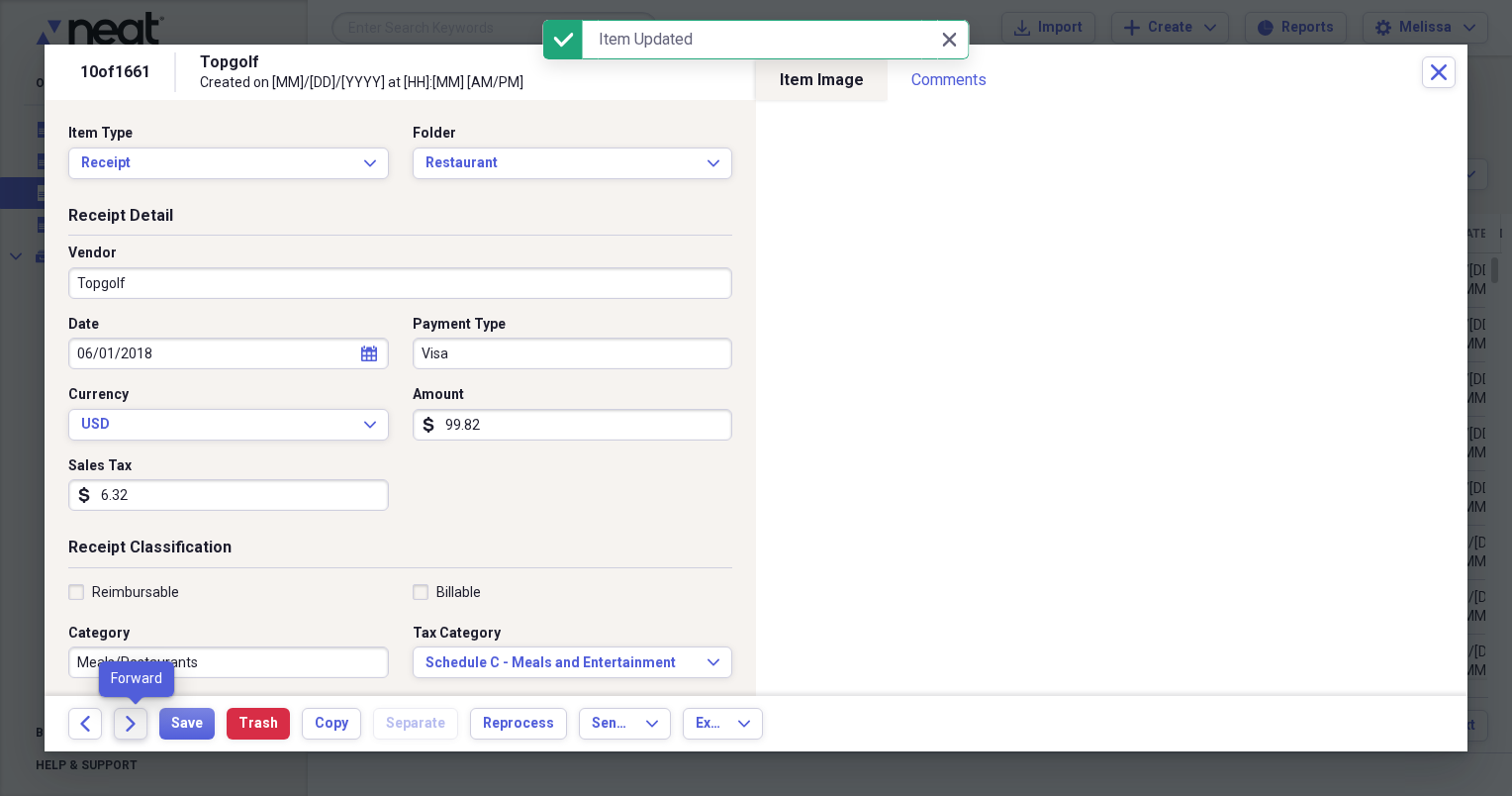 click on "Forward" 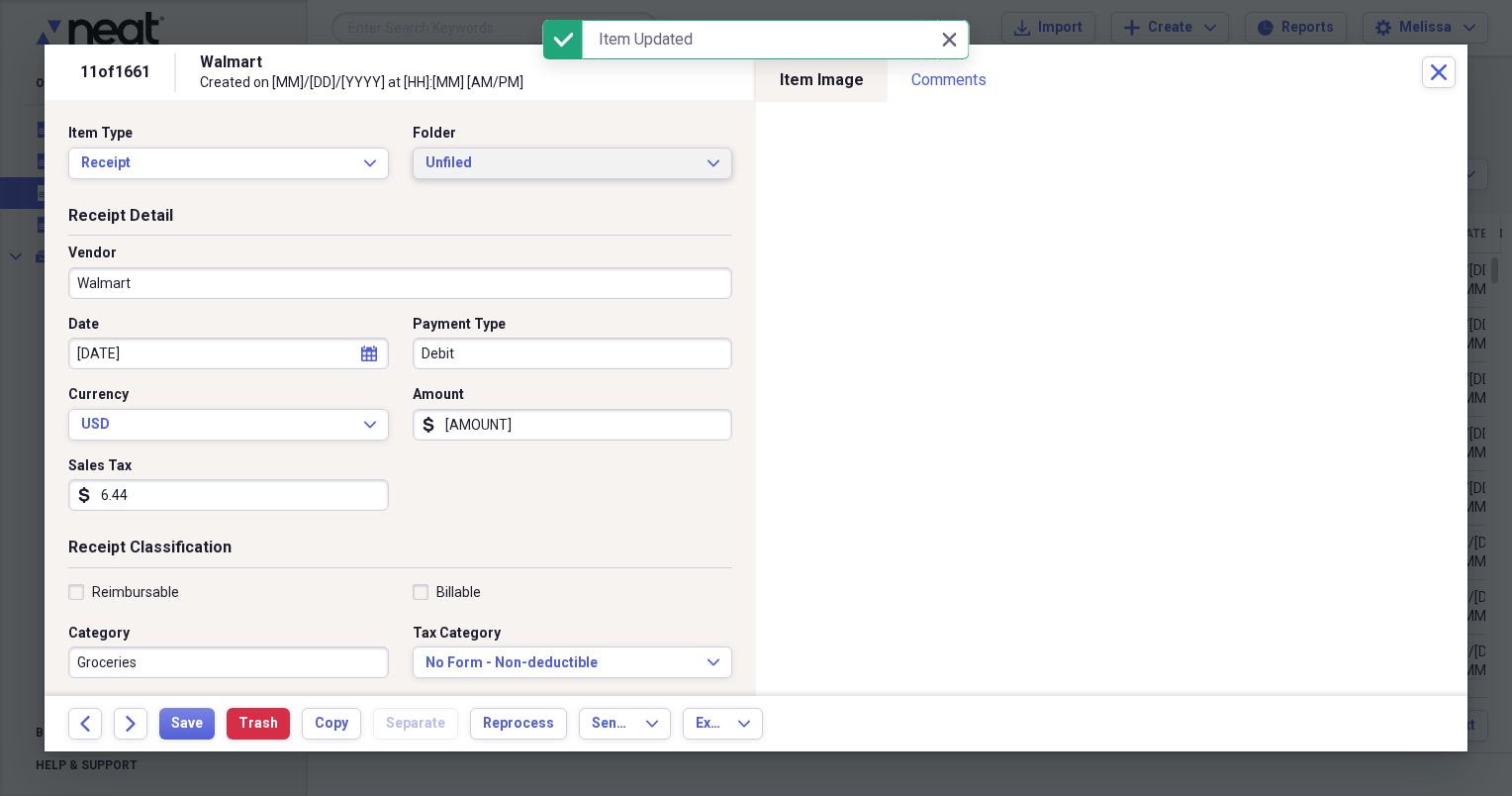 click 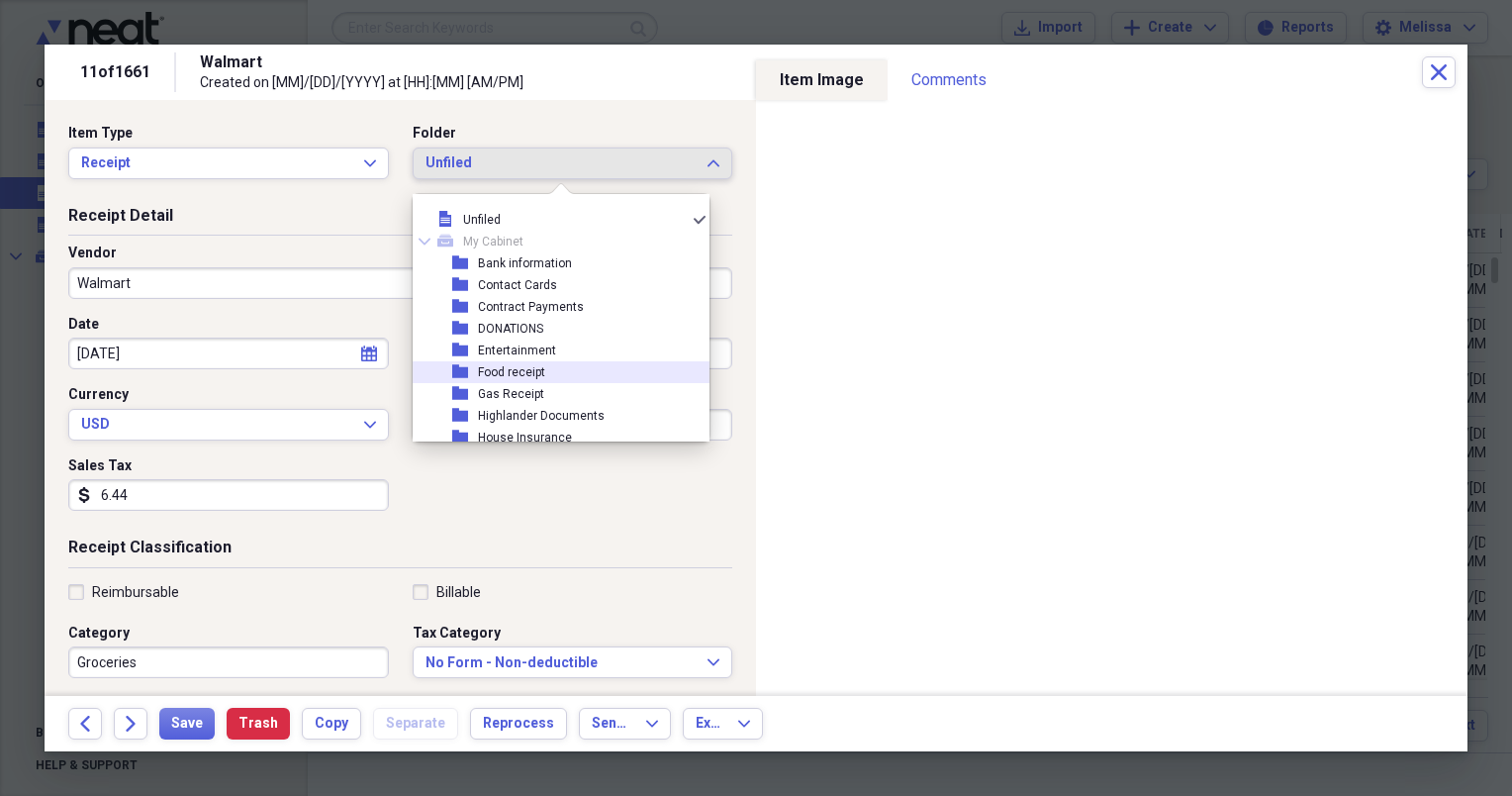 click on "folder Food receipt" at bounding box center (553, 372) 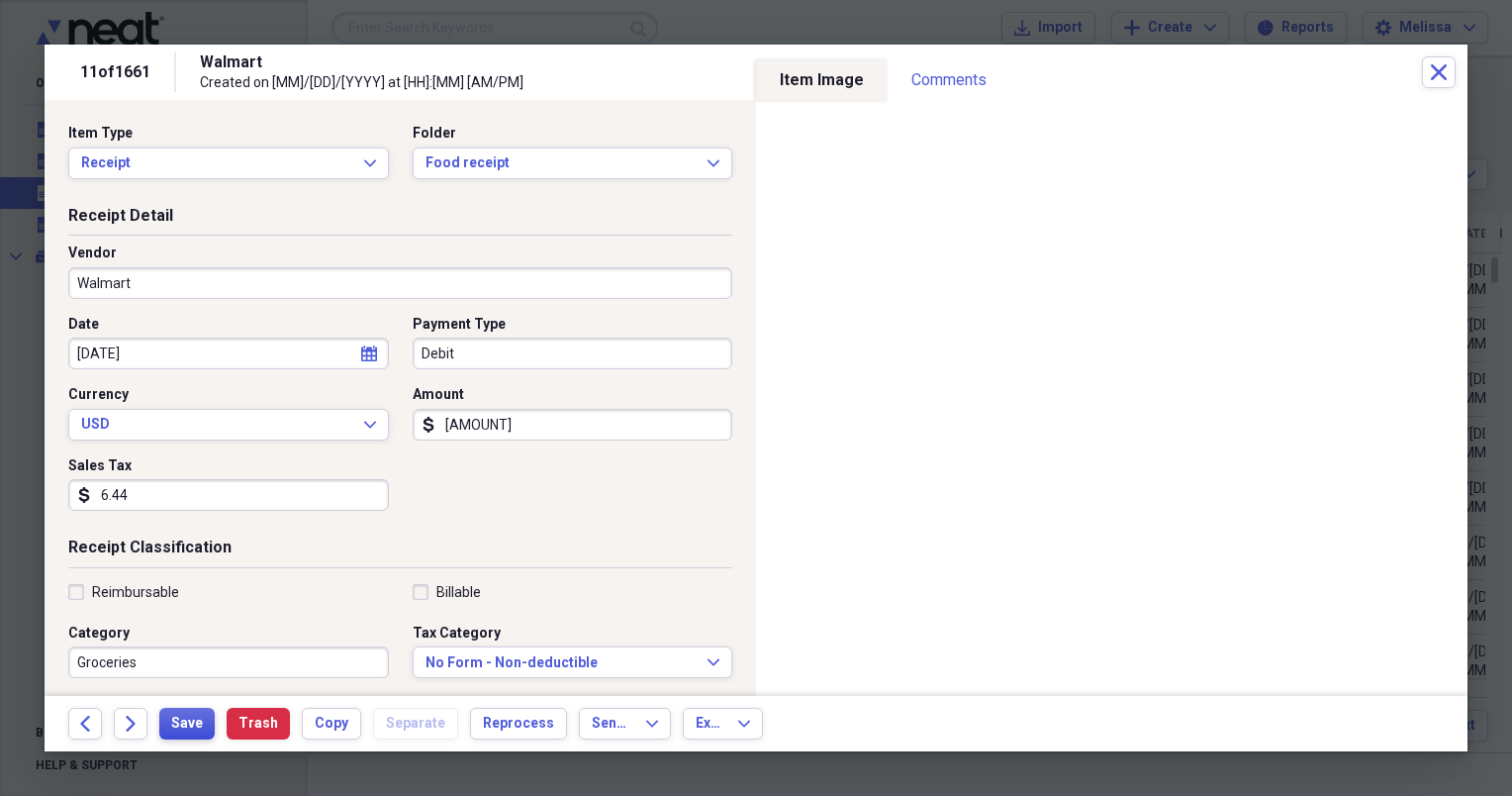 click on "Save" at bounding box center [187, 724] 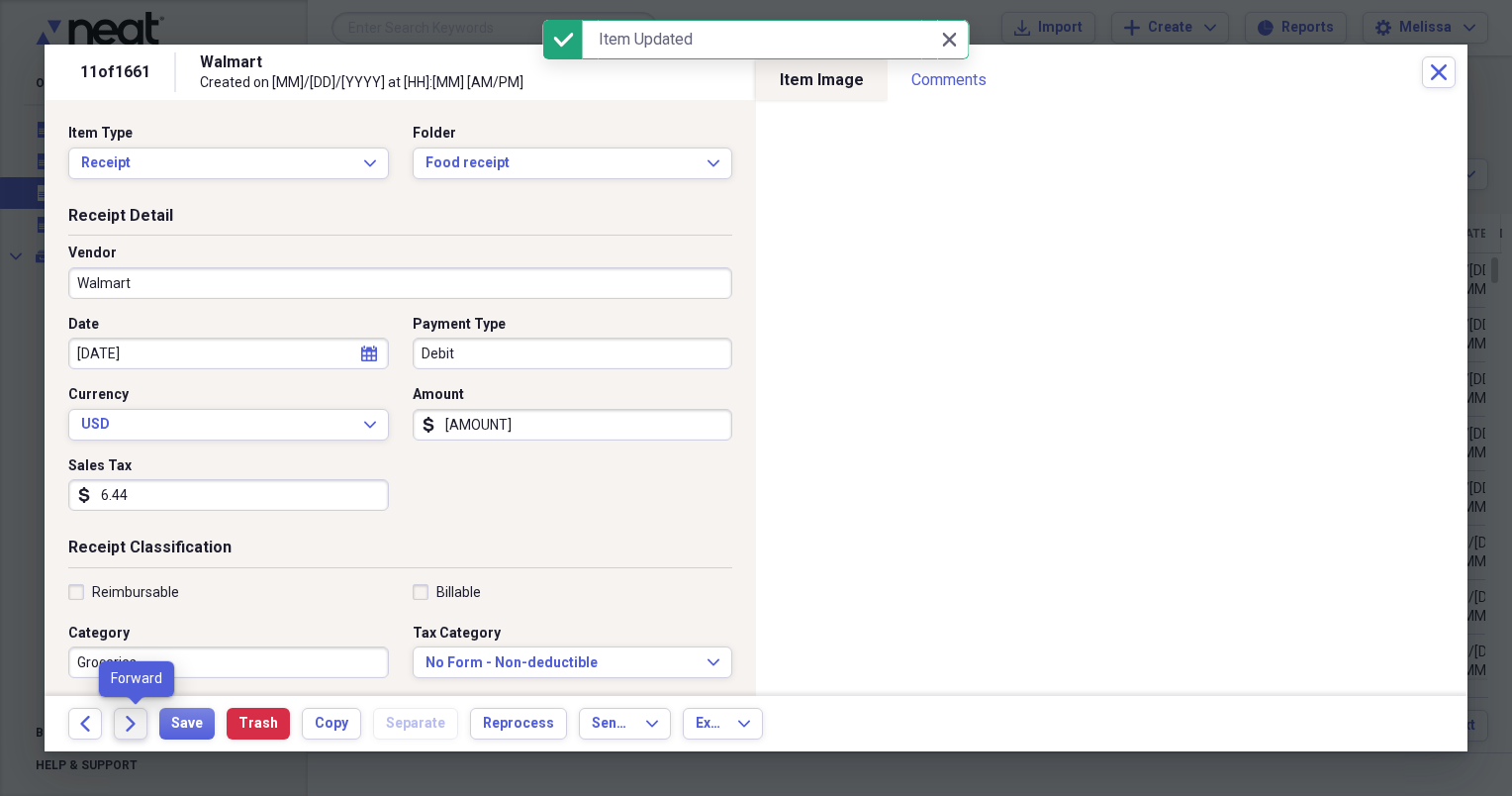 click on "Forward" 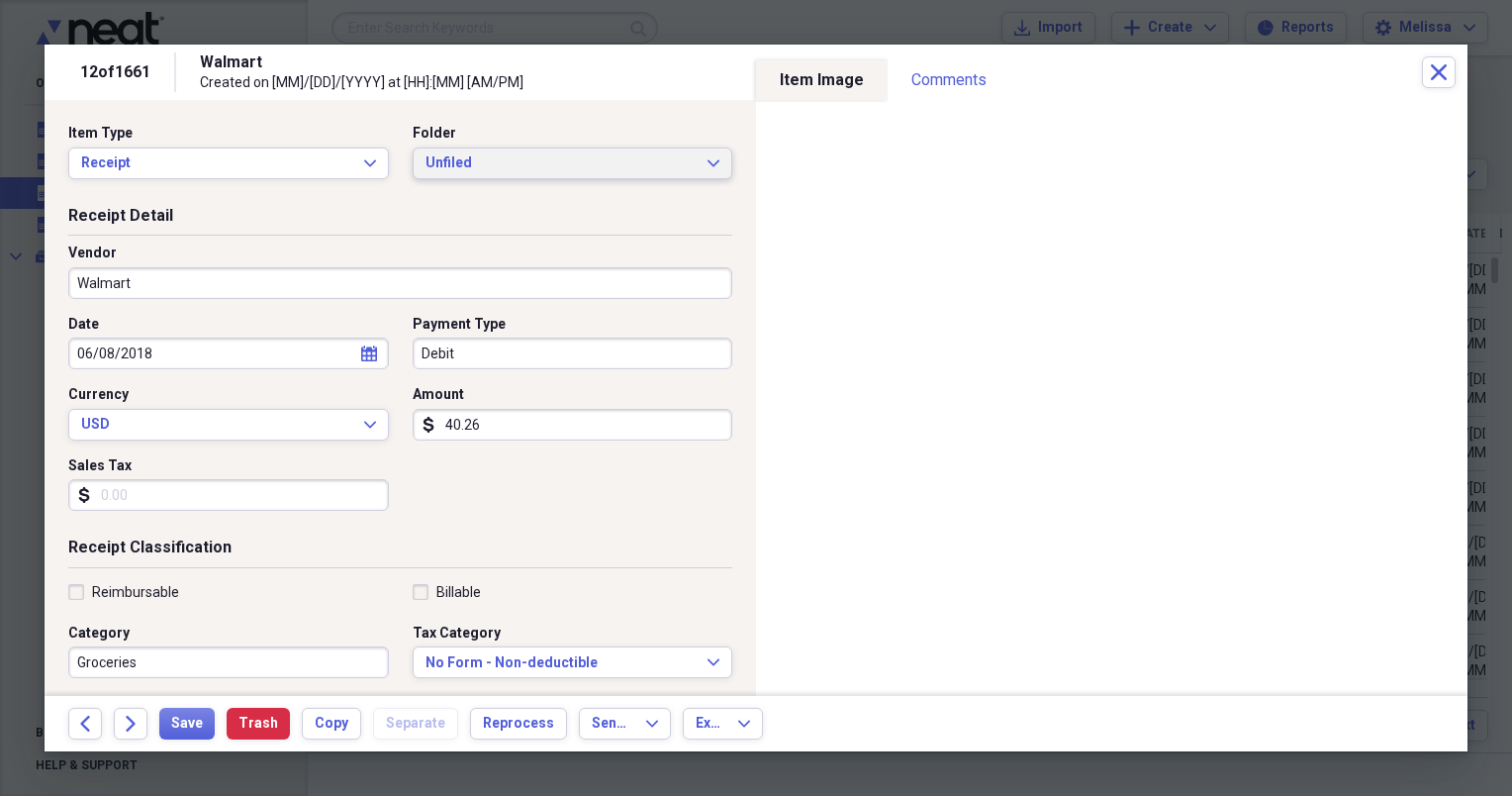 click on "Expand" 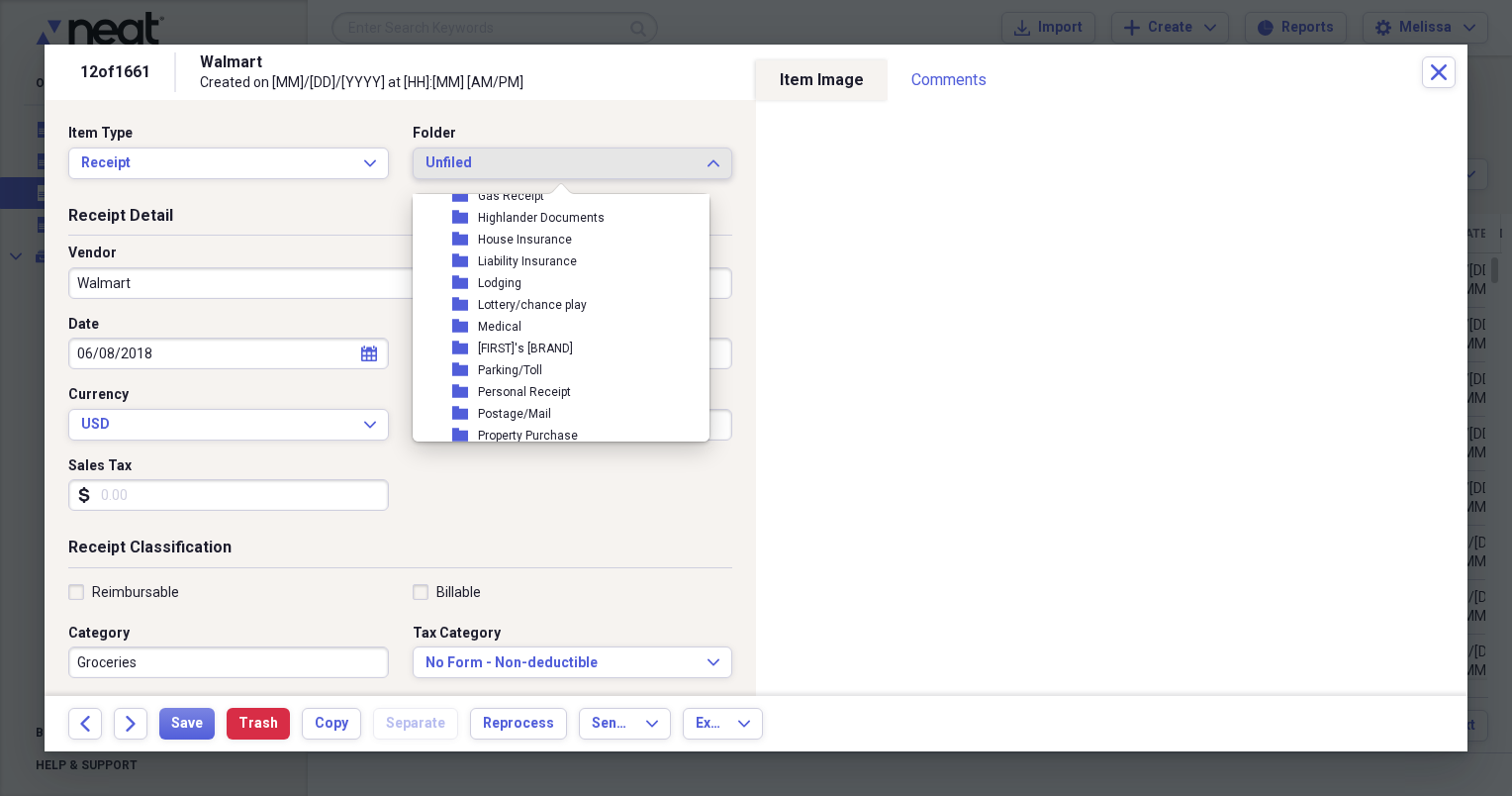 scroll, scrollTop: 238, scrollLeft: 0, axis: vertical 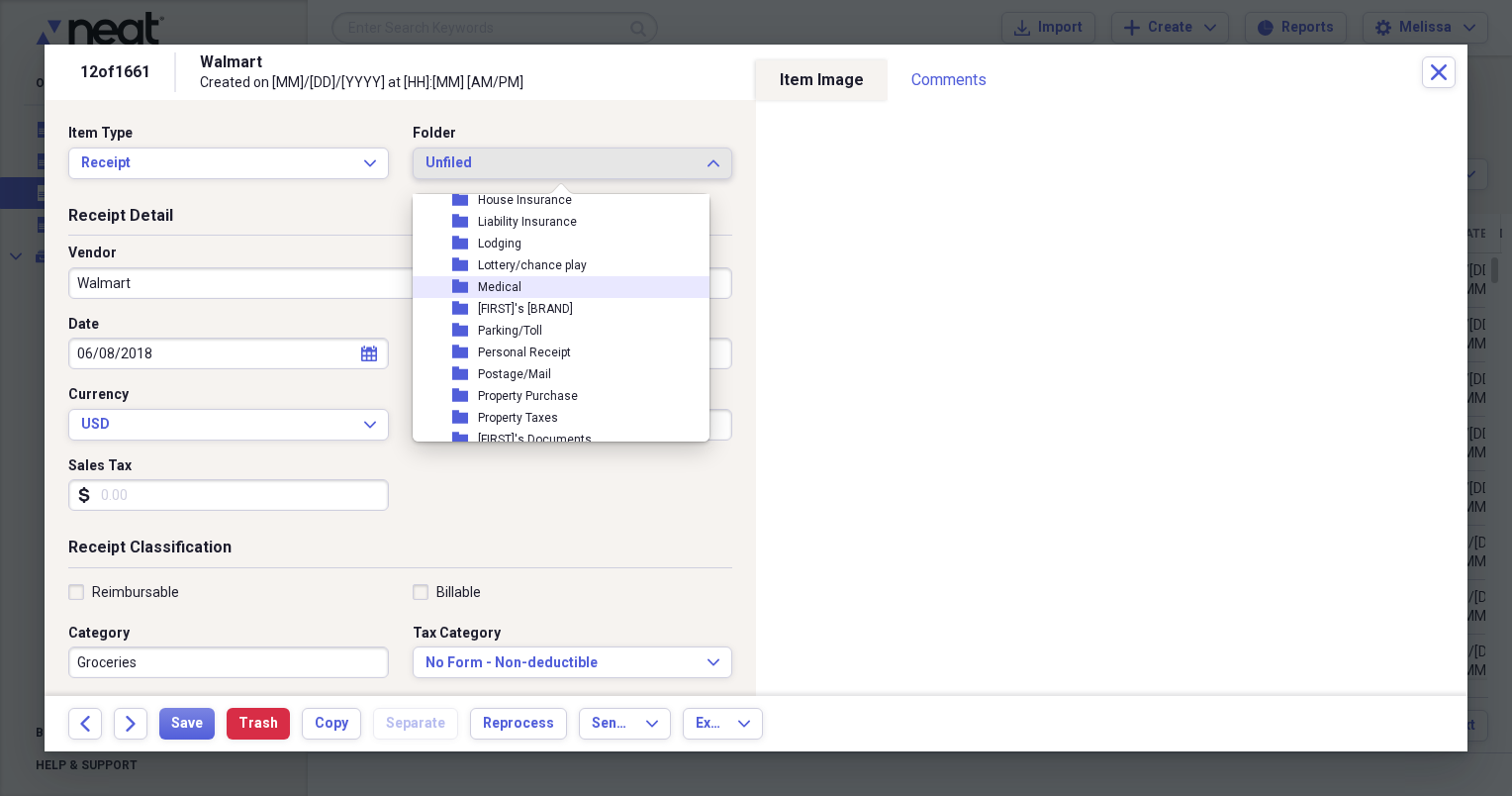 click on "folder Medical" at bounding box center (553, 287) 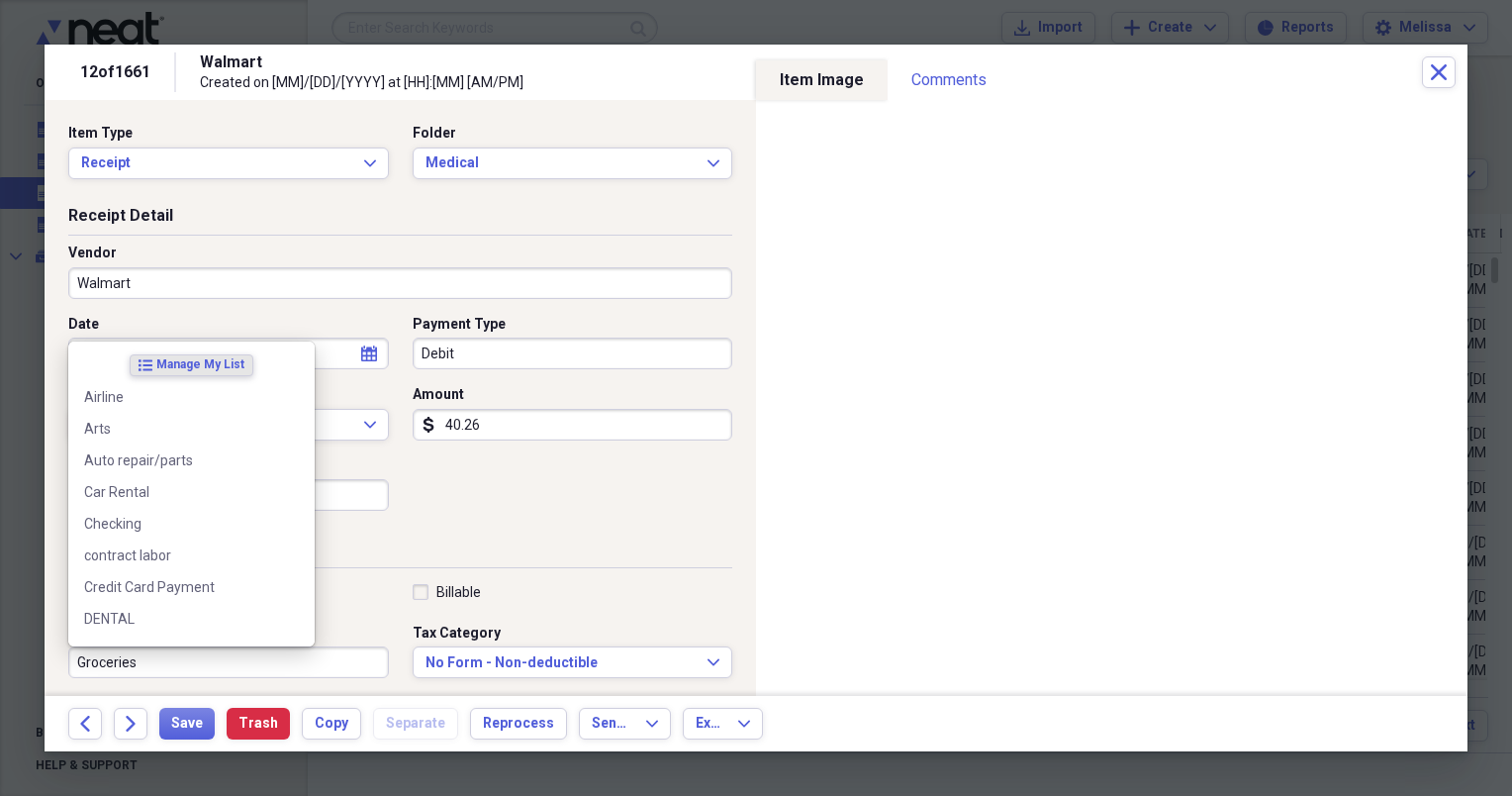 click on "Groceries" at bounding box center (229, 662) 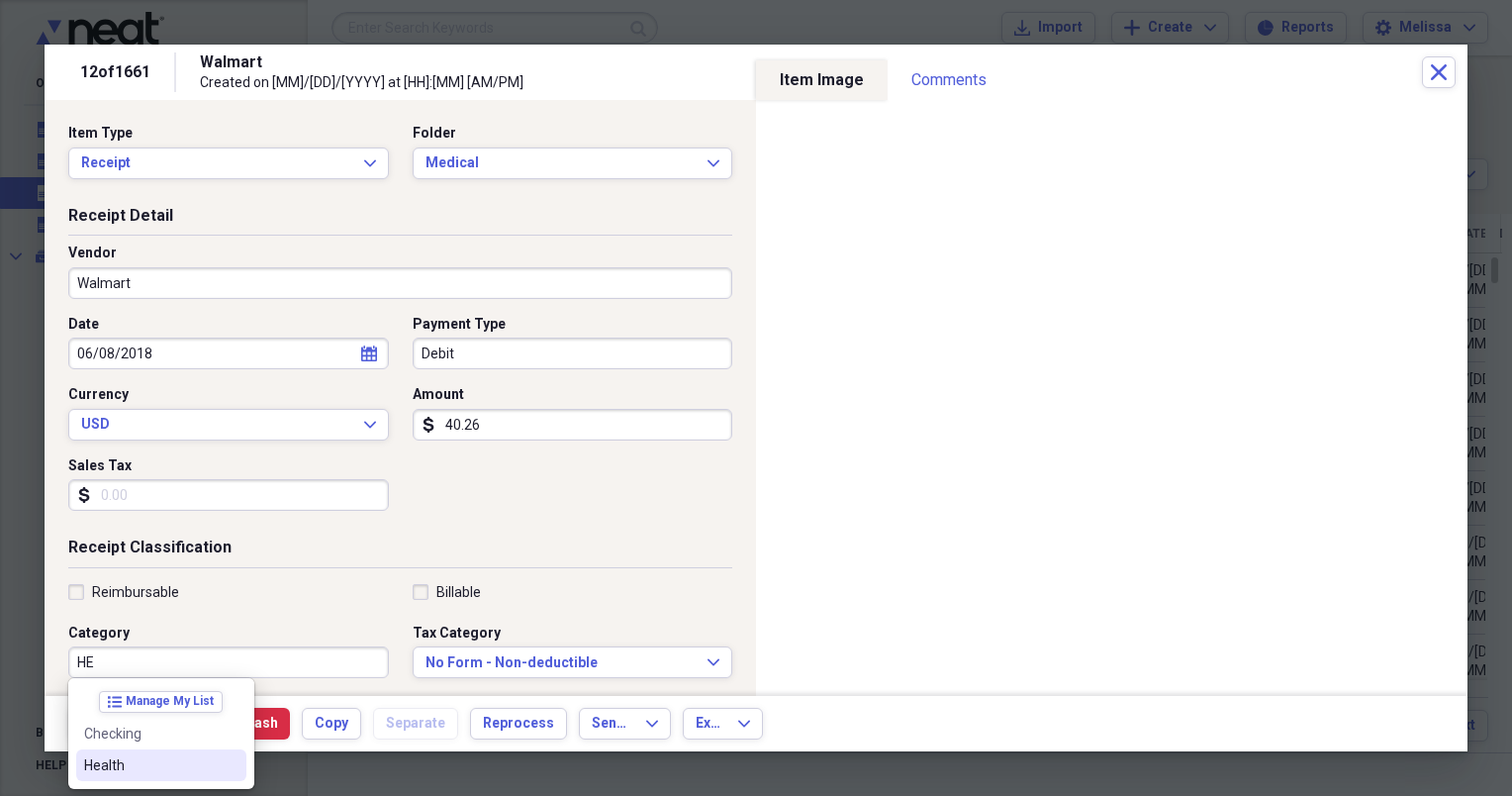 click on "Health" at bounding box center (149, 765) 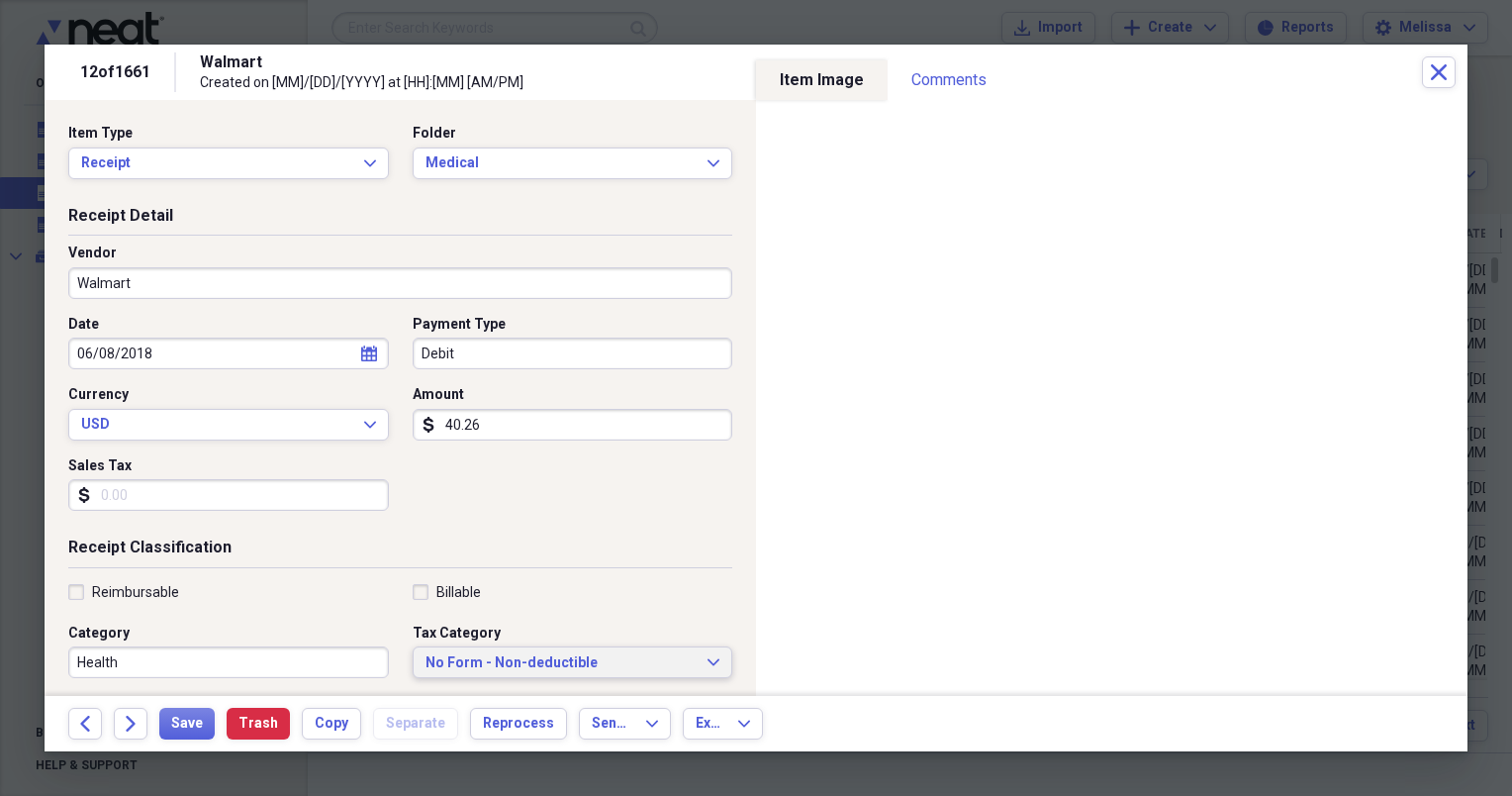 click on "No Form - Non-deductible" at bounding box center (561, 663) 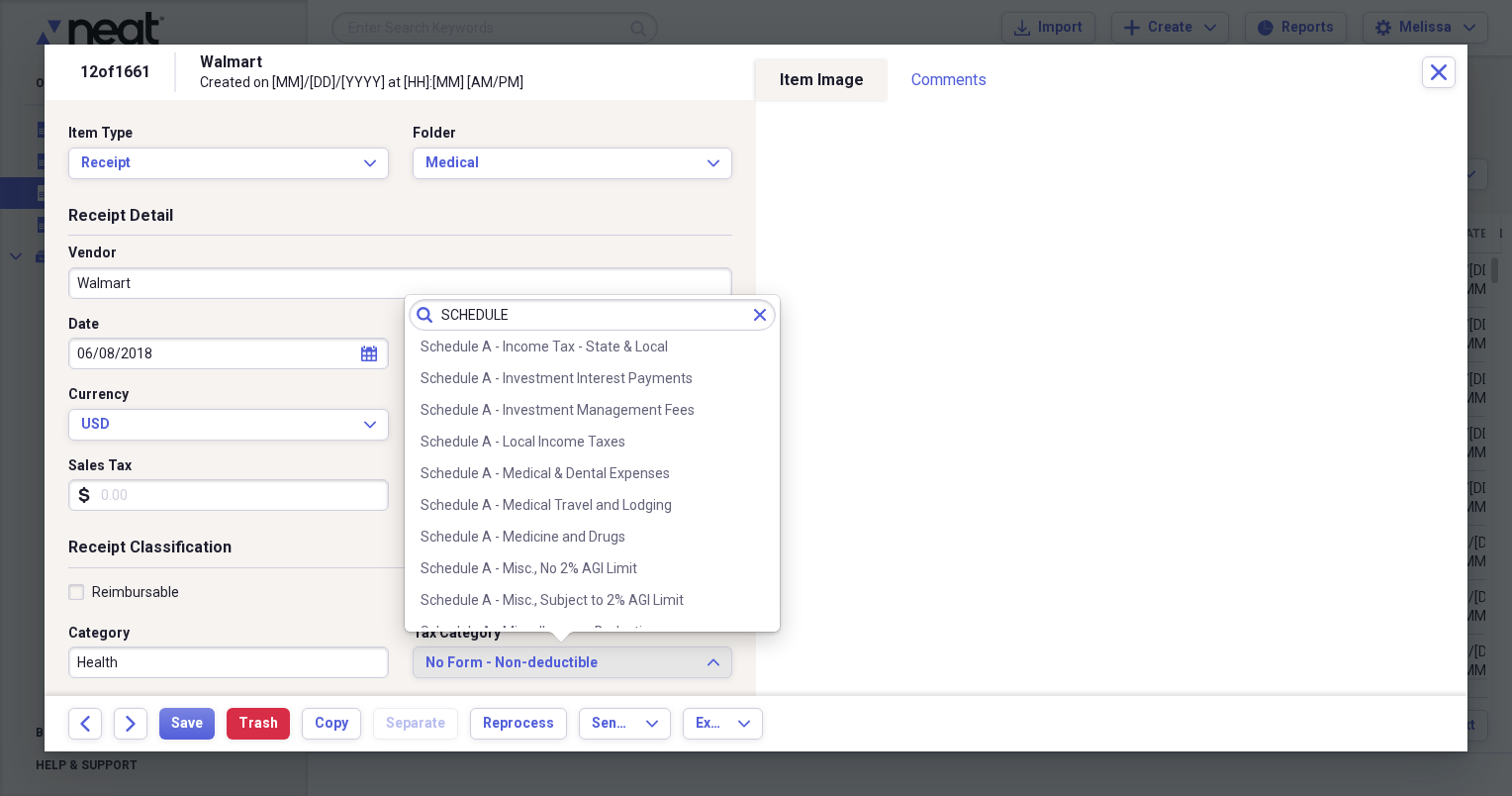 scroll, scrollTop: 238, scrollLeft: 0, axis: vertical 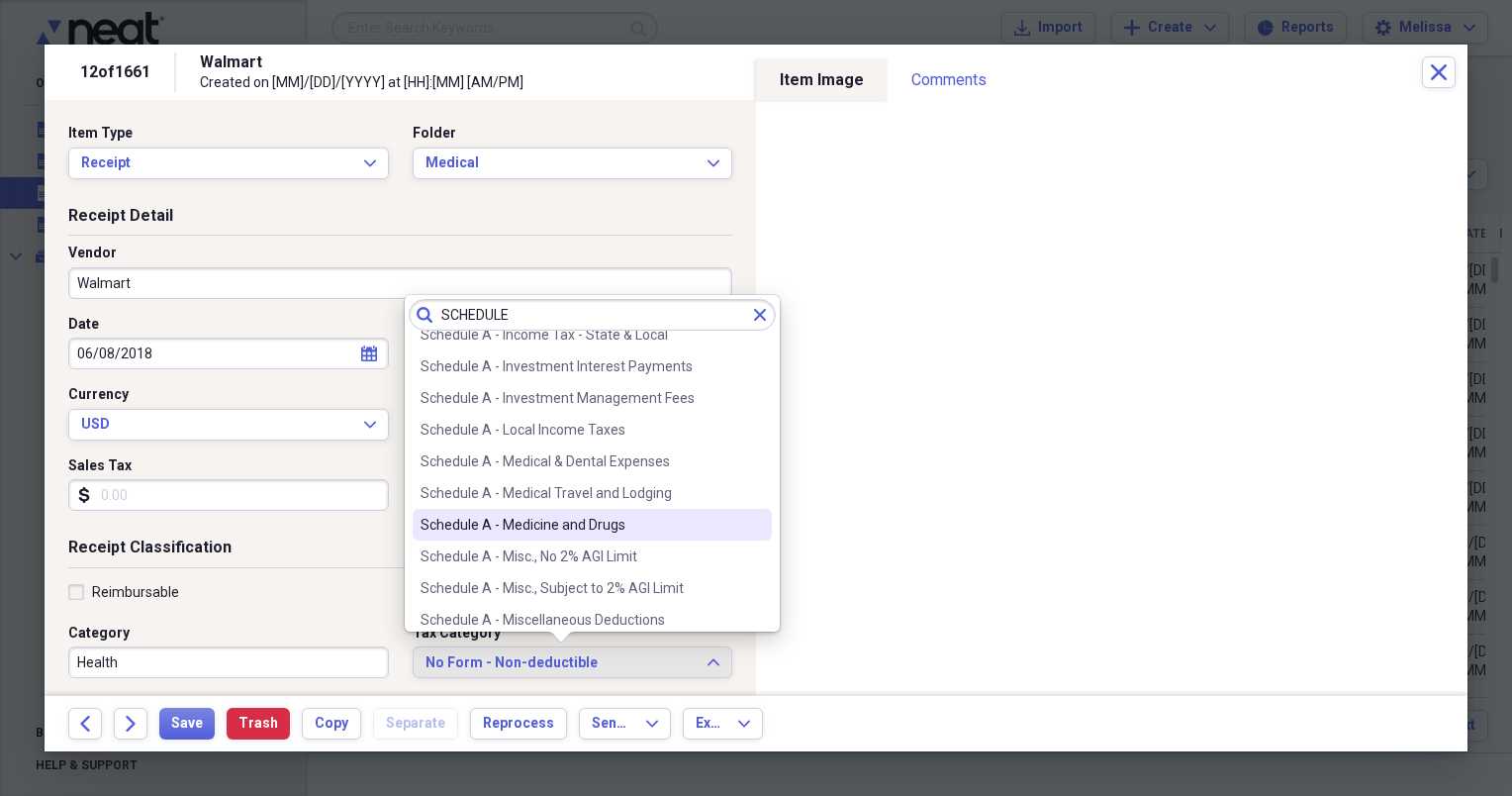 type on "SCHEDULE" 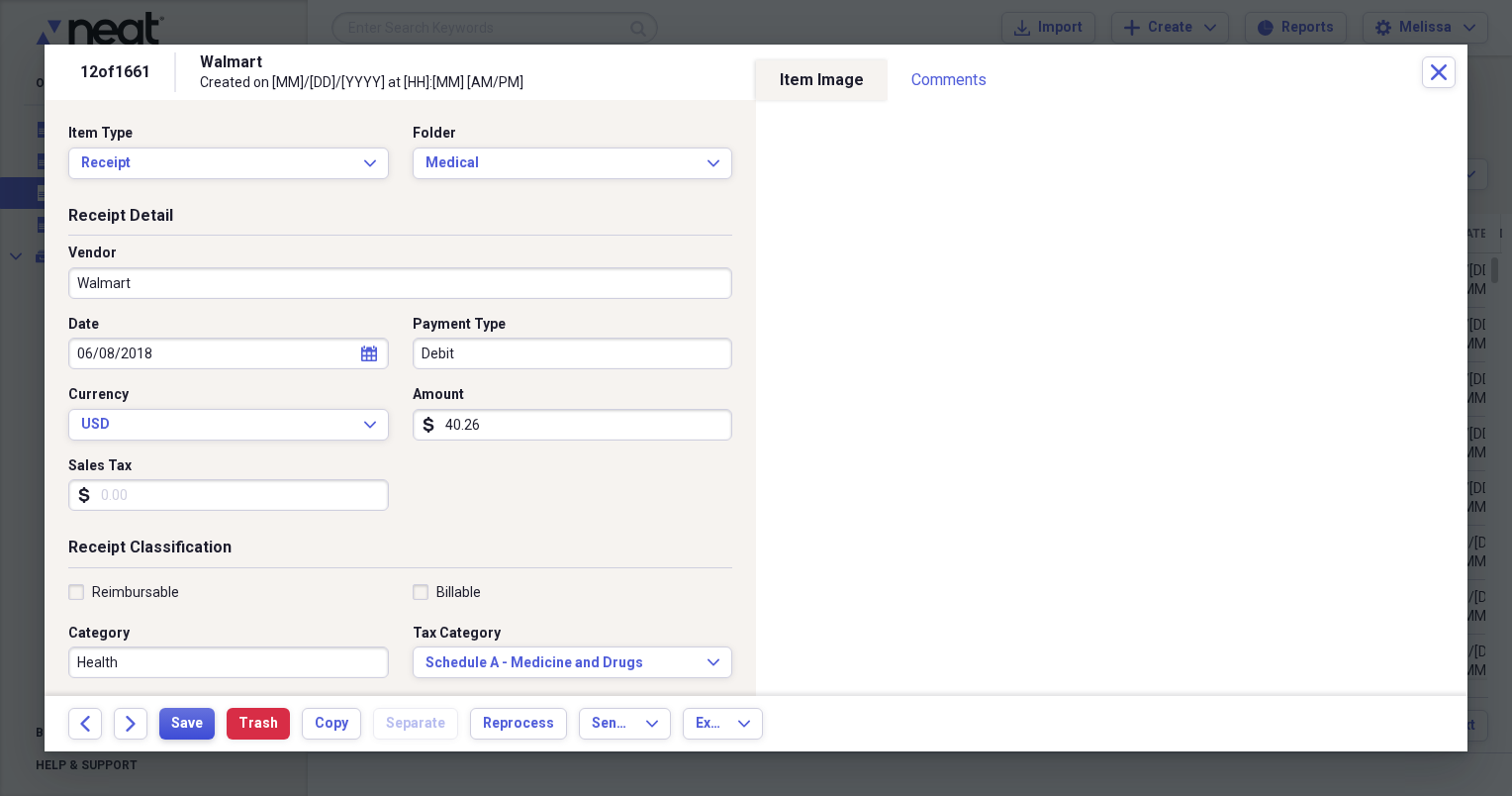 click on "Save" at bounding box center (187, 724) 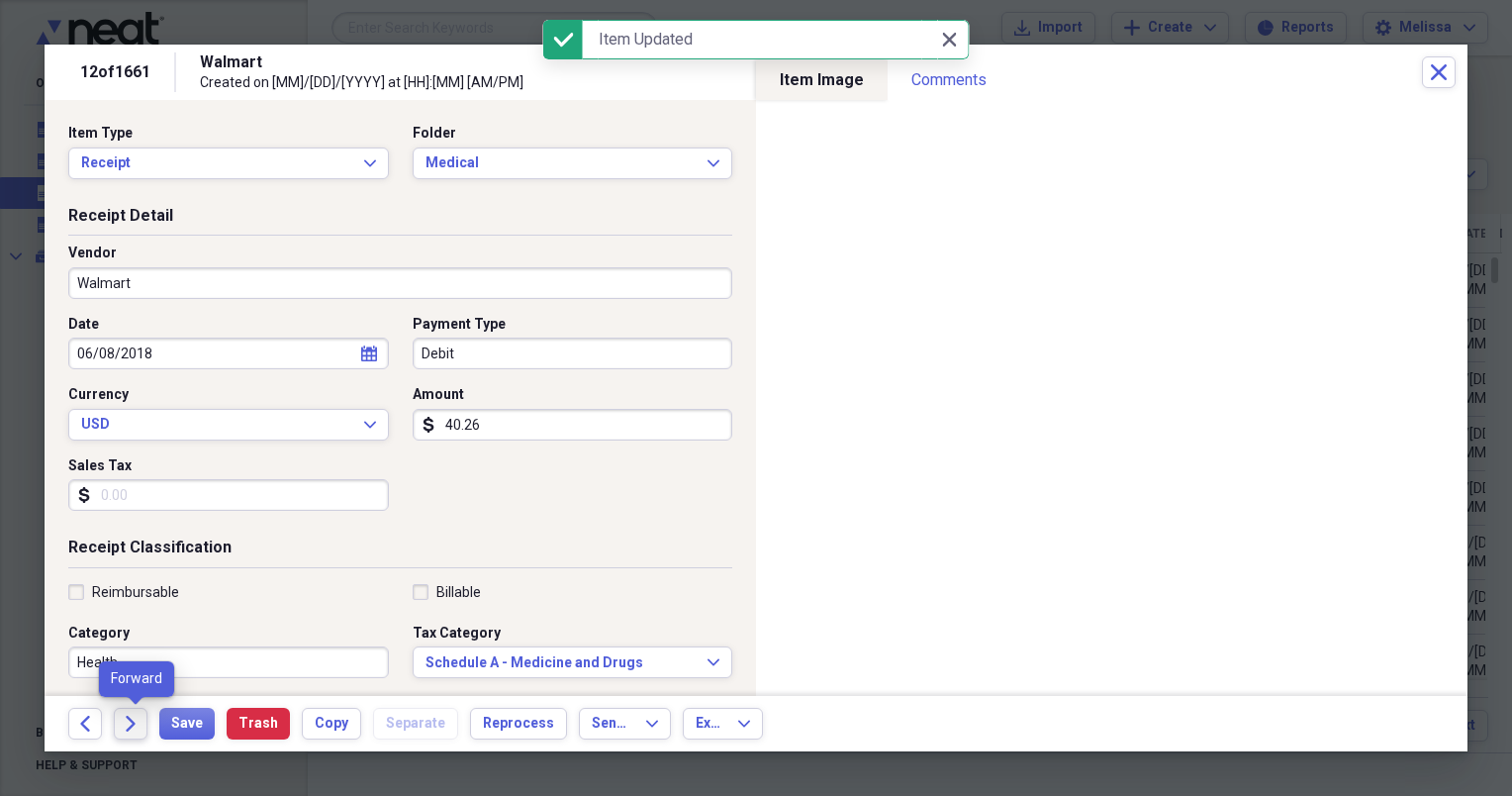 click on "Forward" at bounding box center [131, 724] 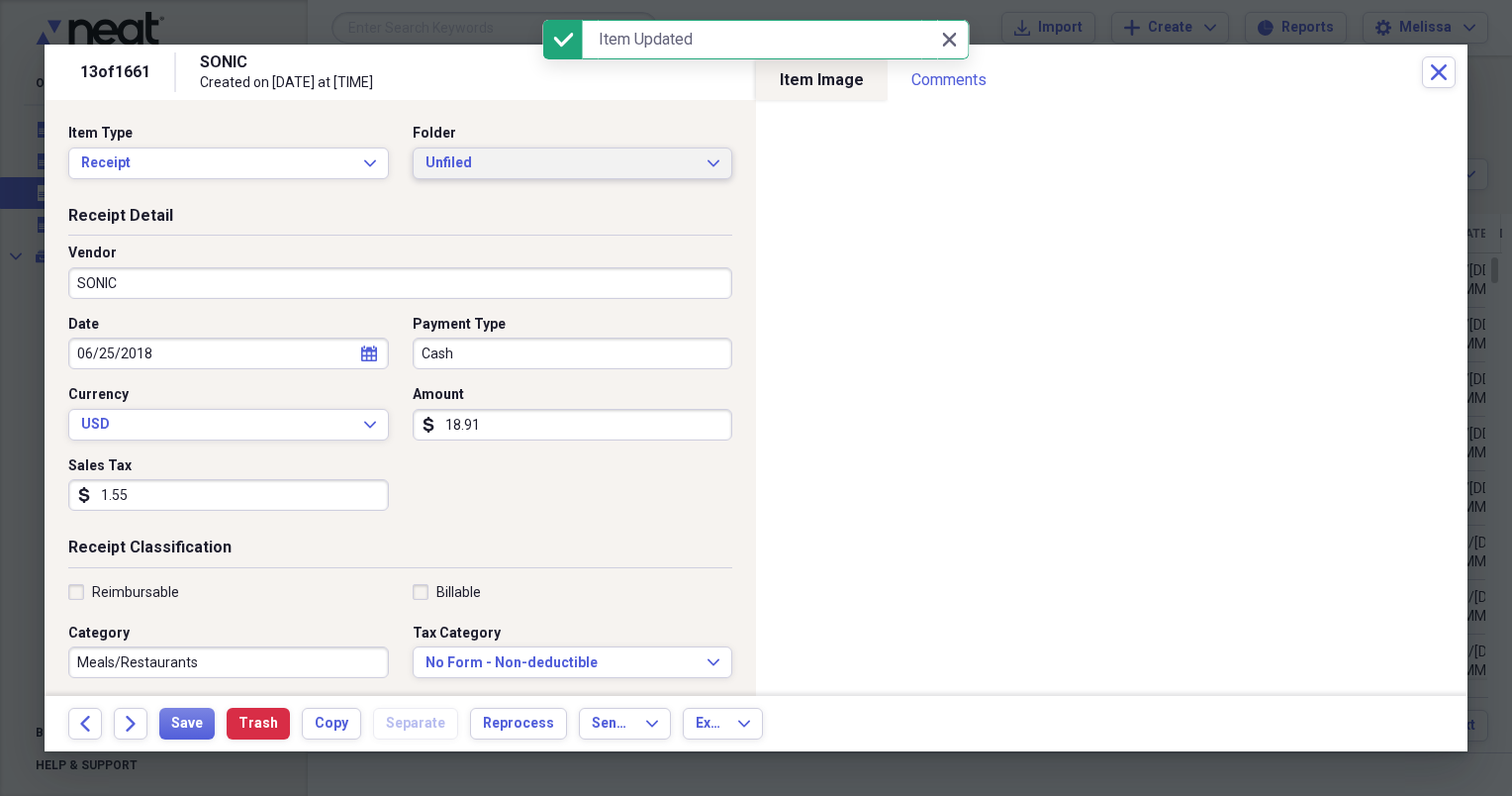 click on "Unfiled Expand" at bounding box center [573, 163] 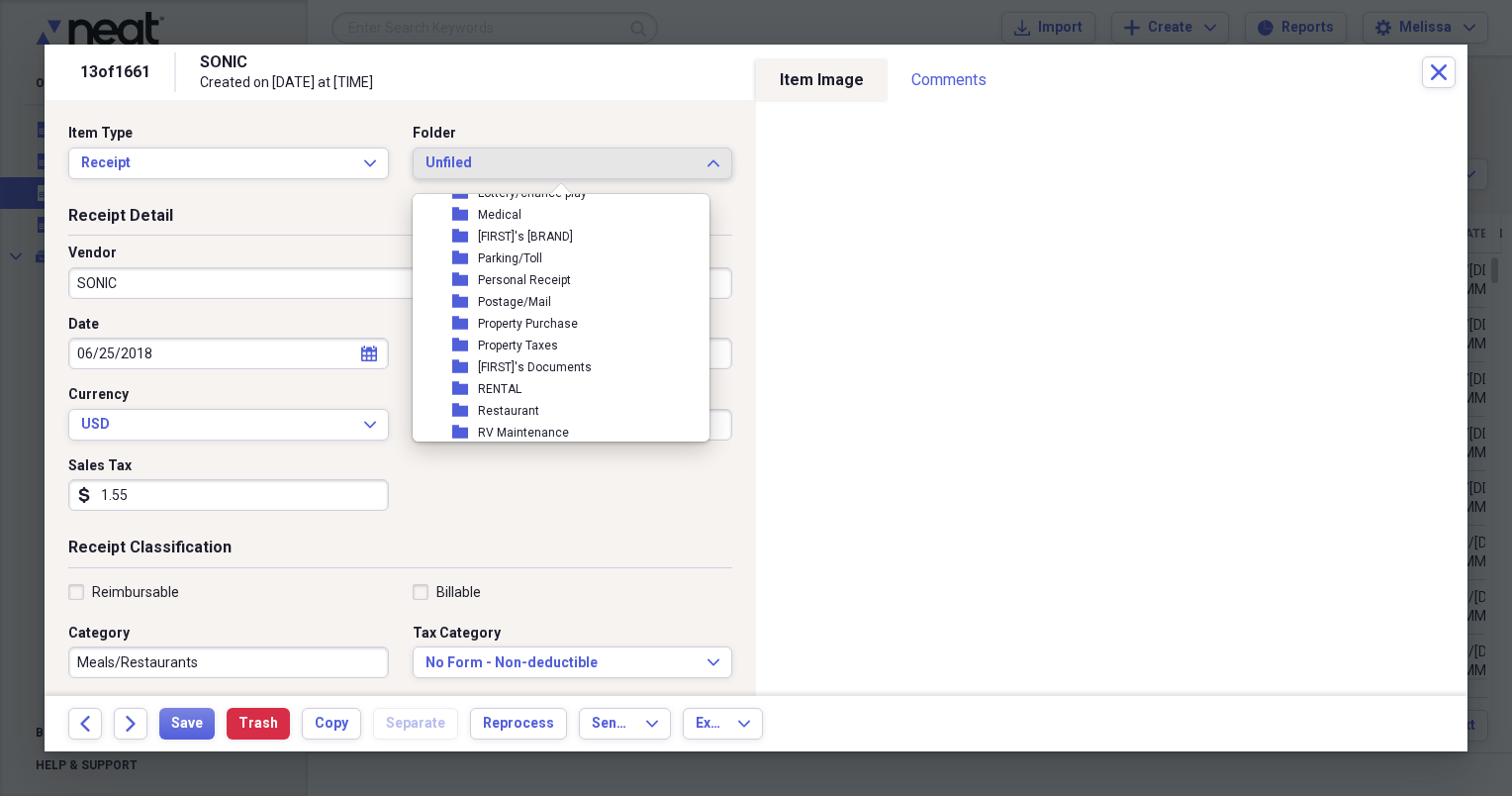 scroll, scrollTop: 317, scrollLeft: 0, axis: vertical 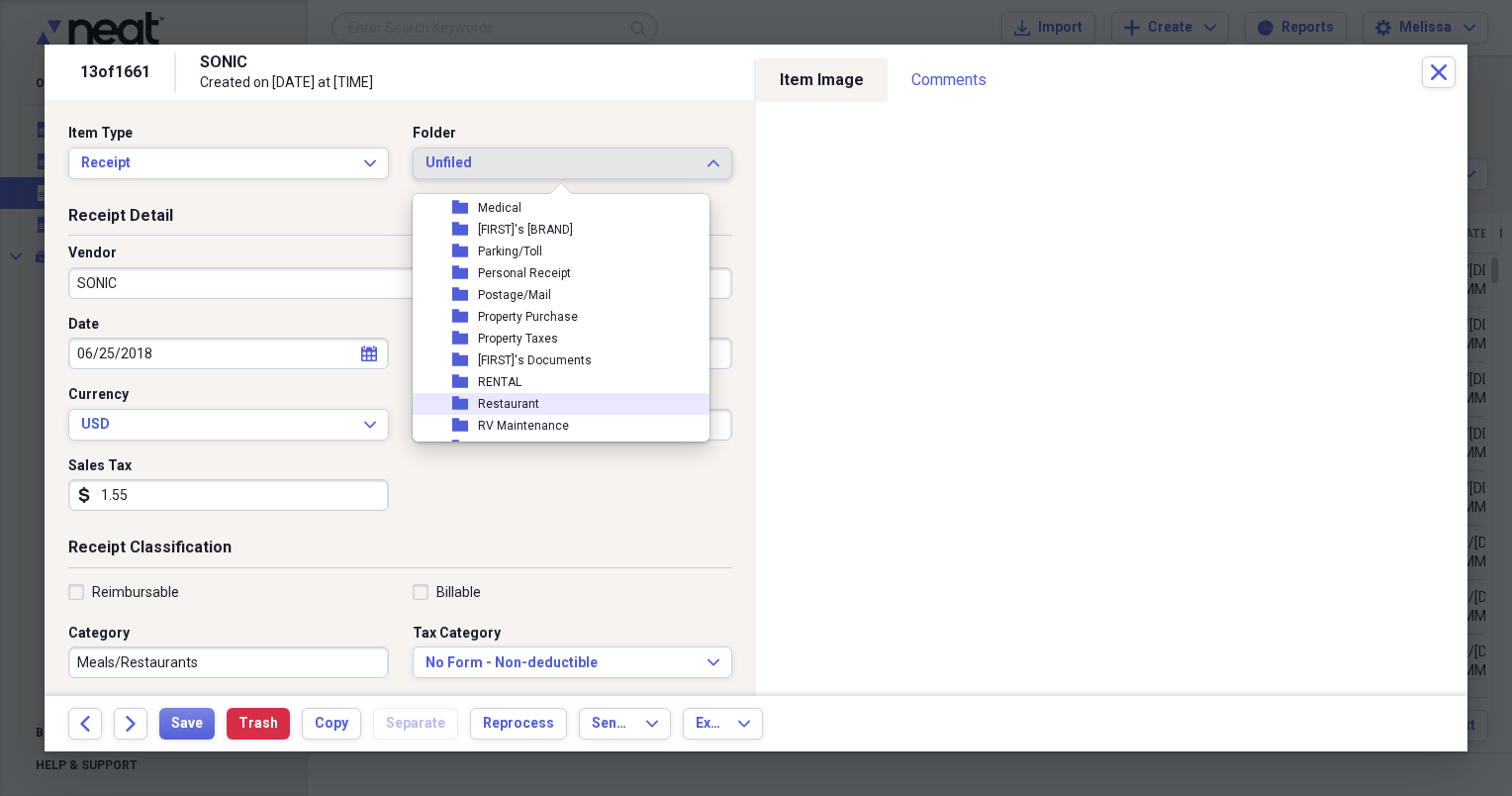 click on "folder Restaurant" at bounding box center [553, 404] 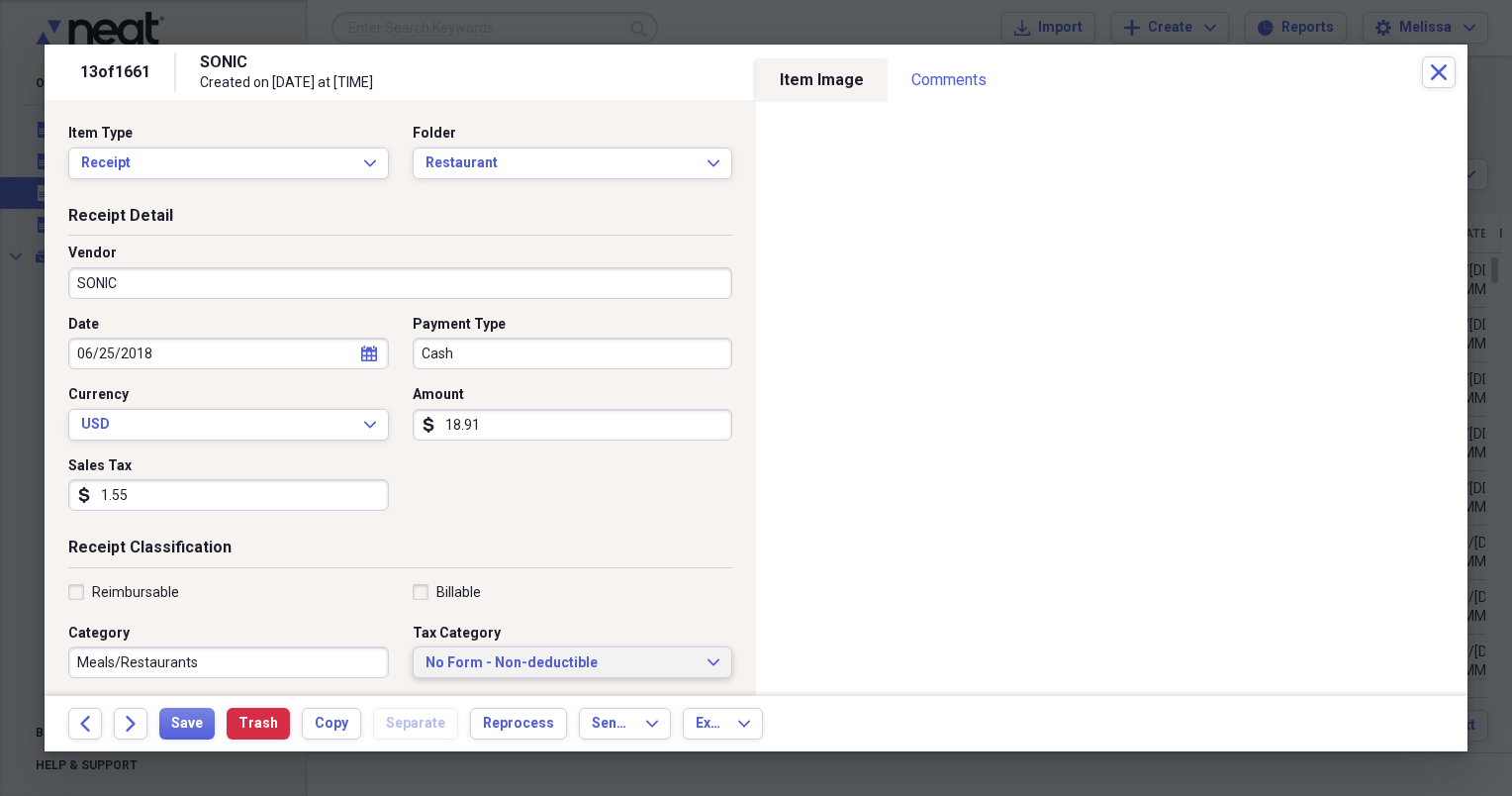 click on "No Form - Non-deductible" at bounding box center (561, 663) 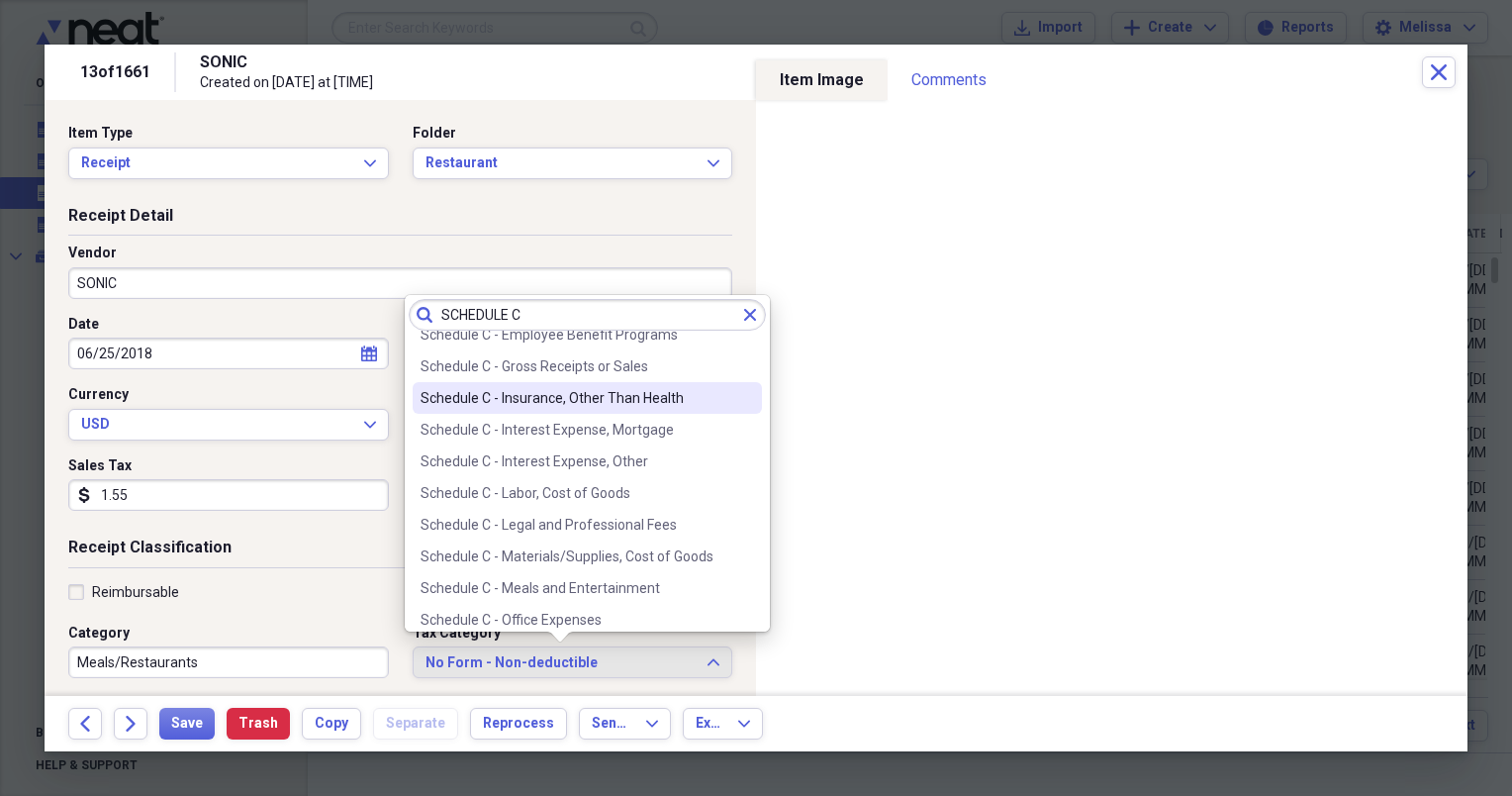 scroll, scrollTop: 277, scrollLeft: 0, axis: vertical 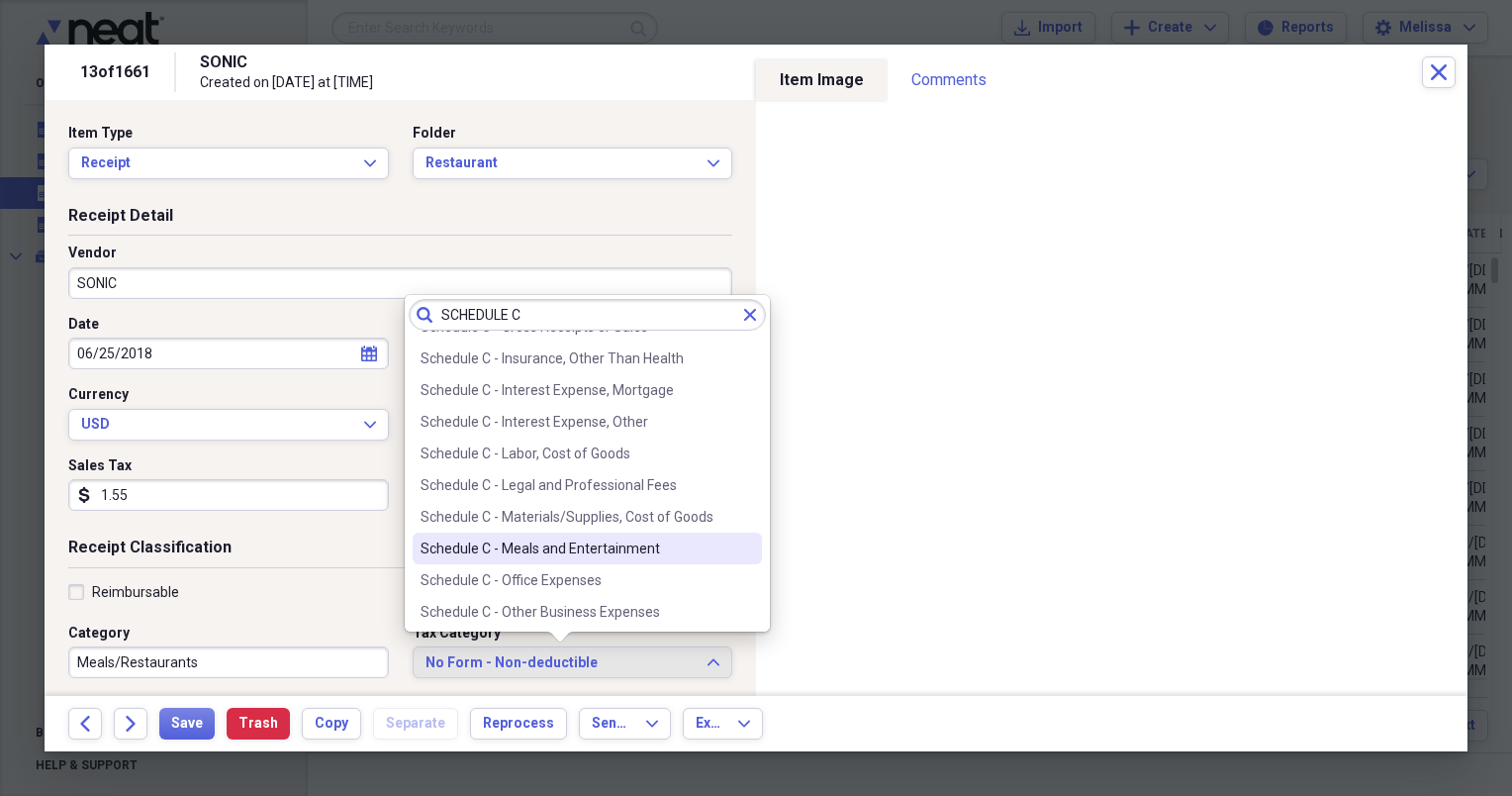 type on "SCHEDULE C" 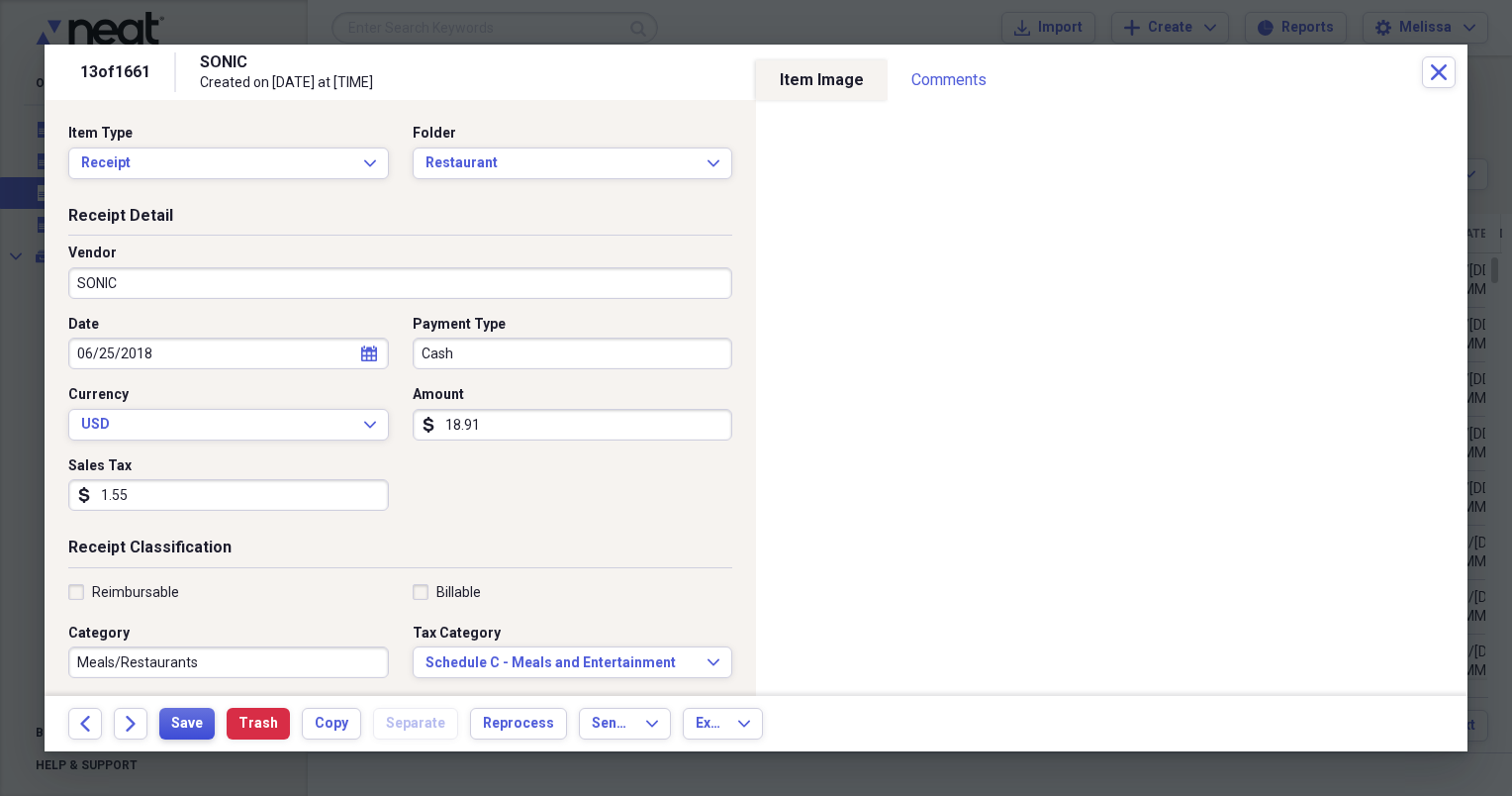 click on "Save" at bounding box center (187, 724) 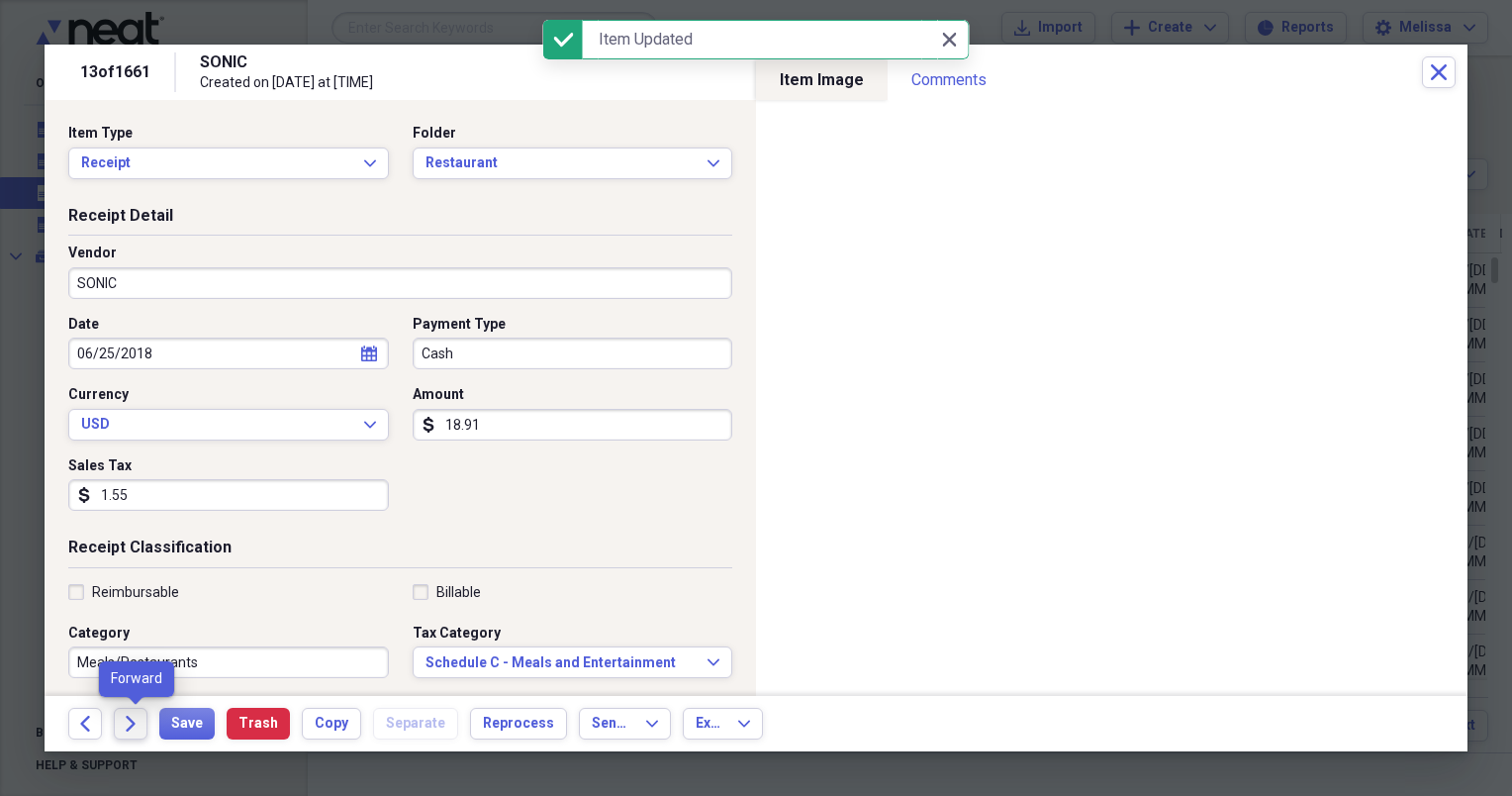 click on "Forward" 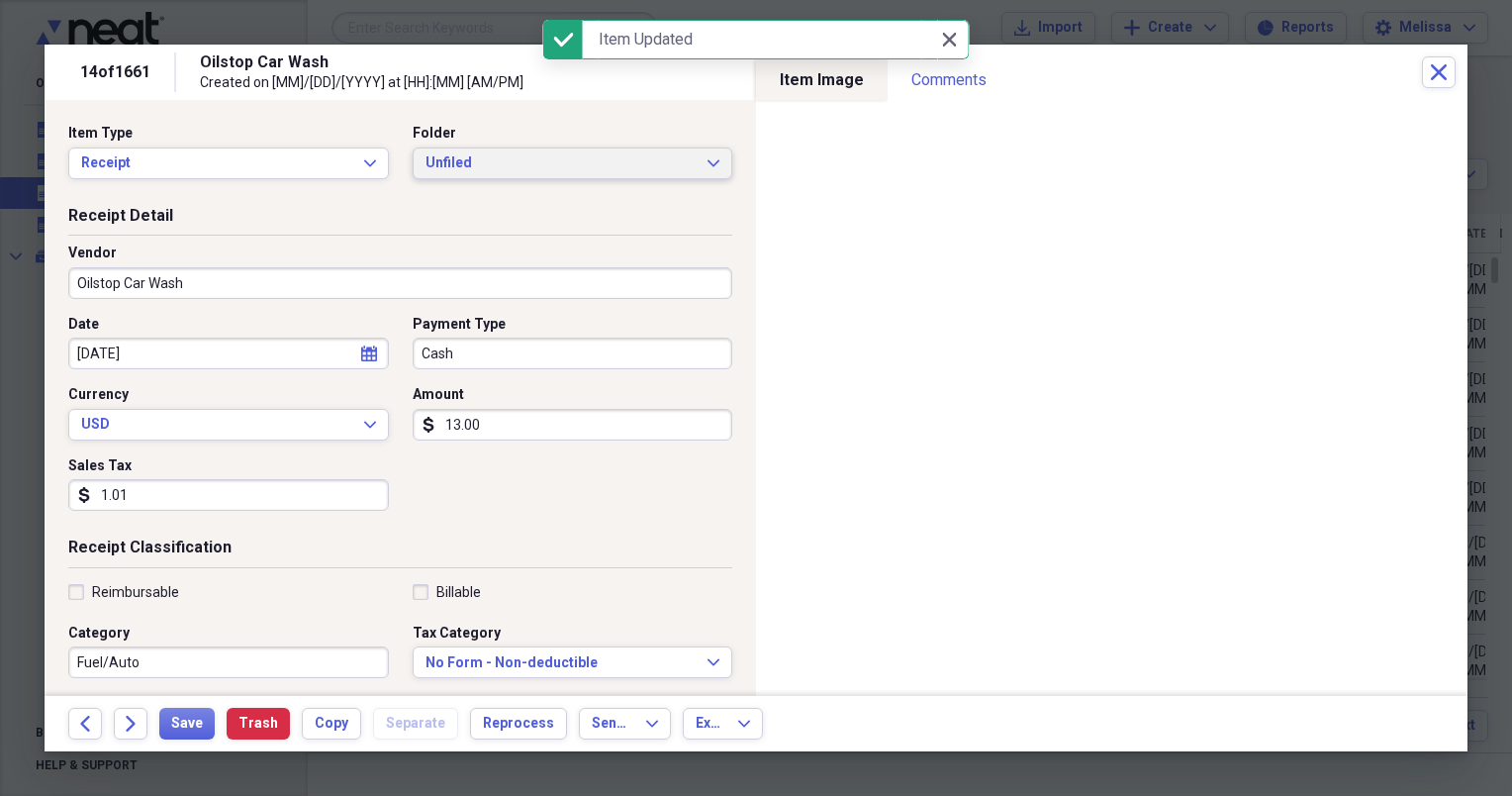 click on "Expand" 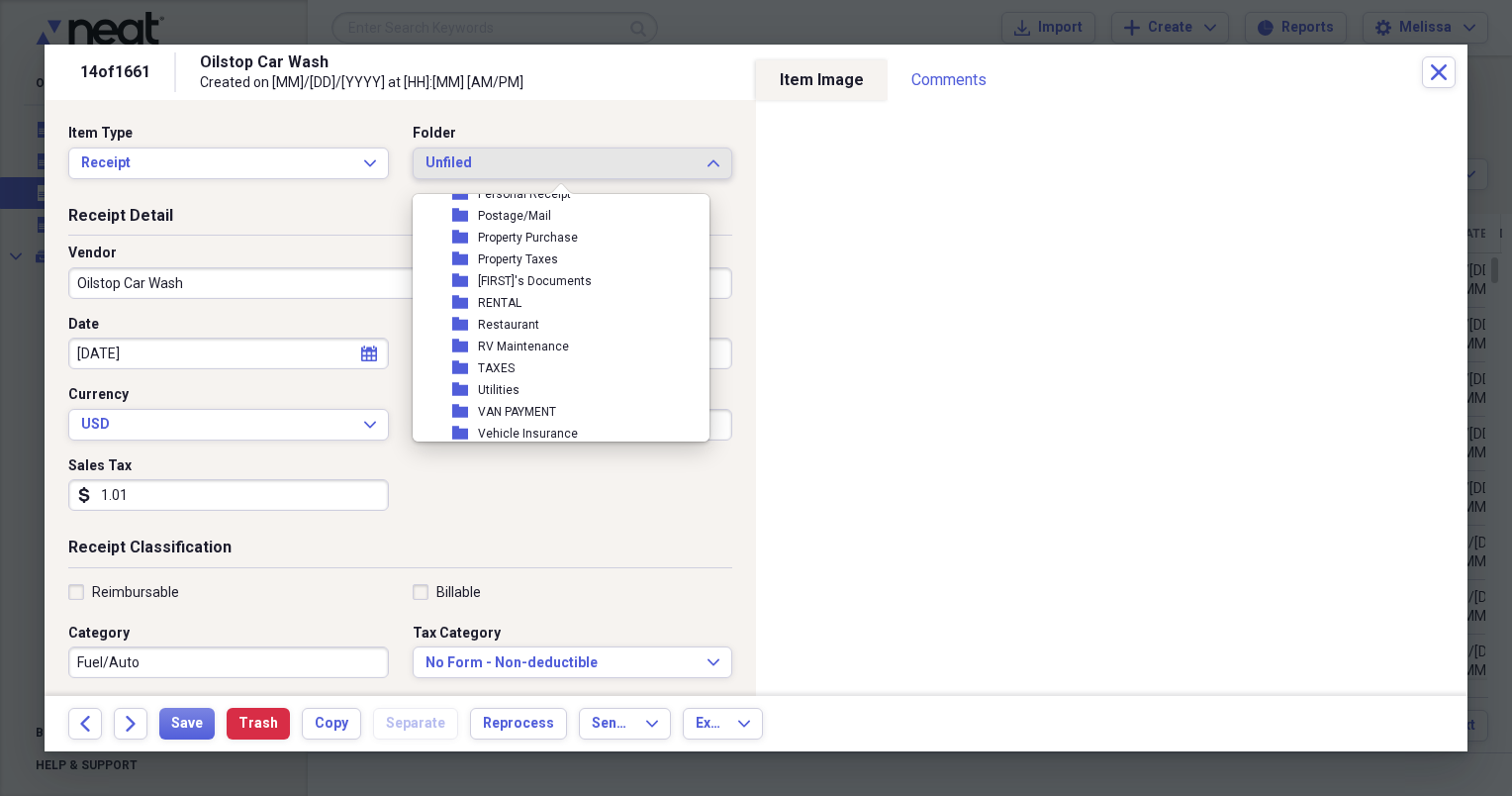 scroll, scrollTop: 436, scrollLeft: 0, axis: vertical 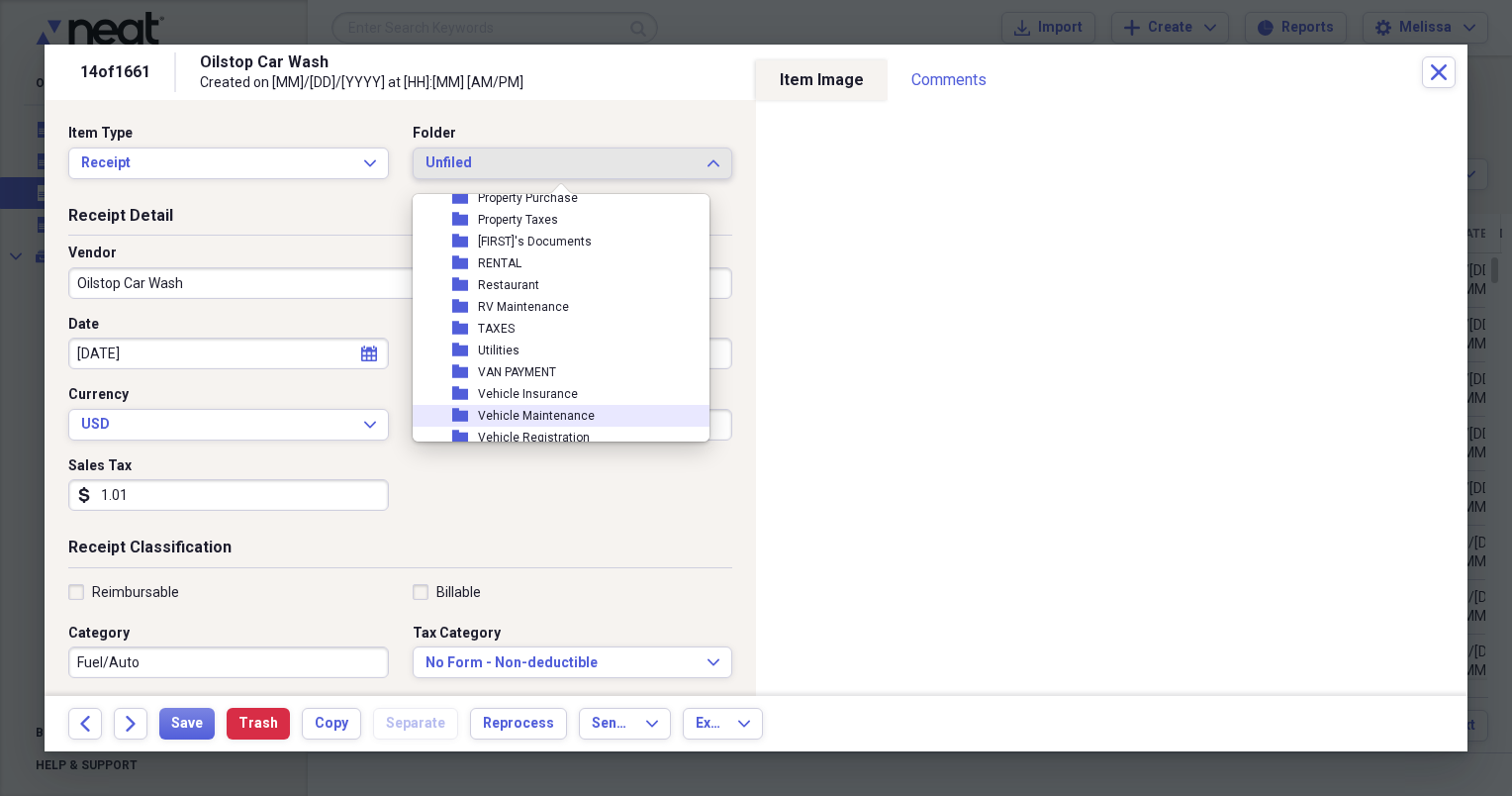 click on "folder Vehicle Maintenance" at bounding box center (553, 416) 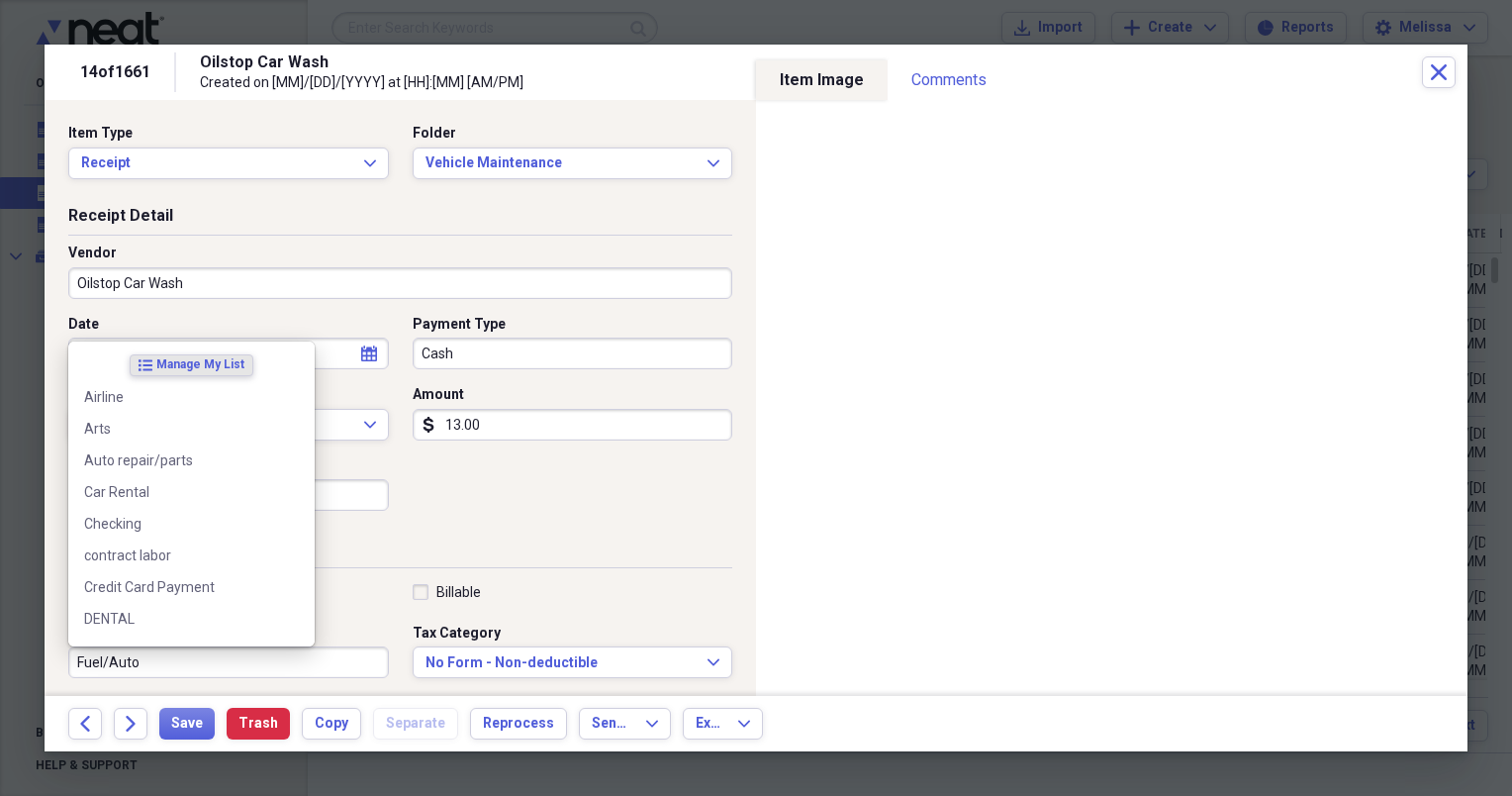 click on "Fuel/Auto" at bounding box center (229, 662) 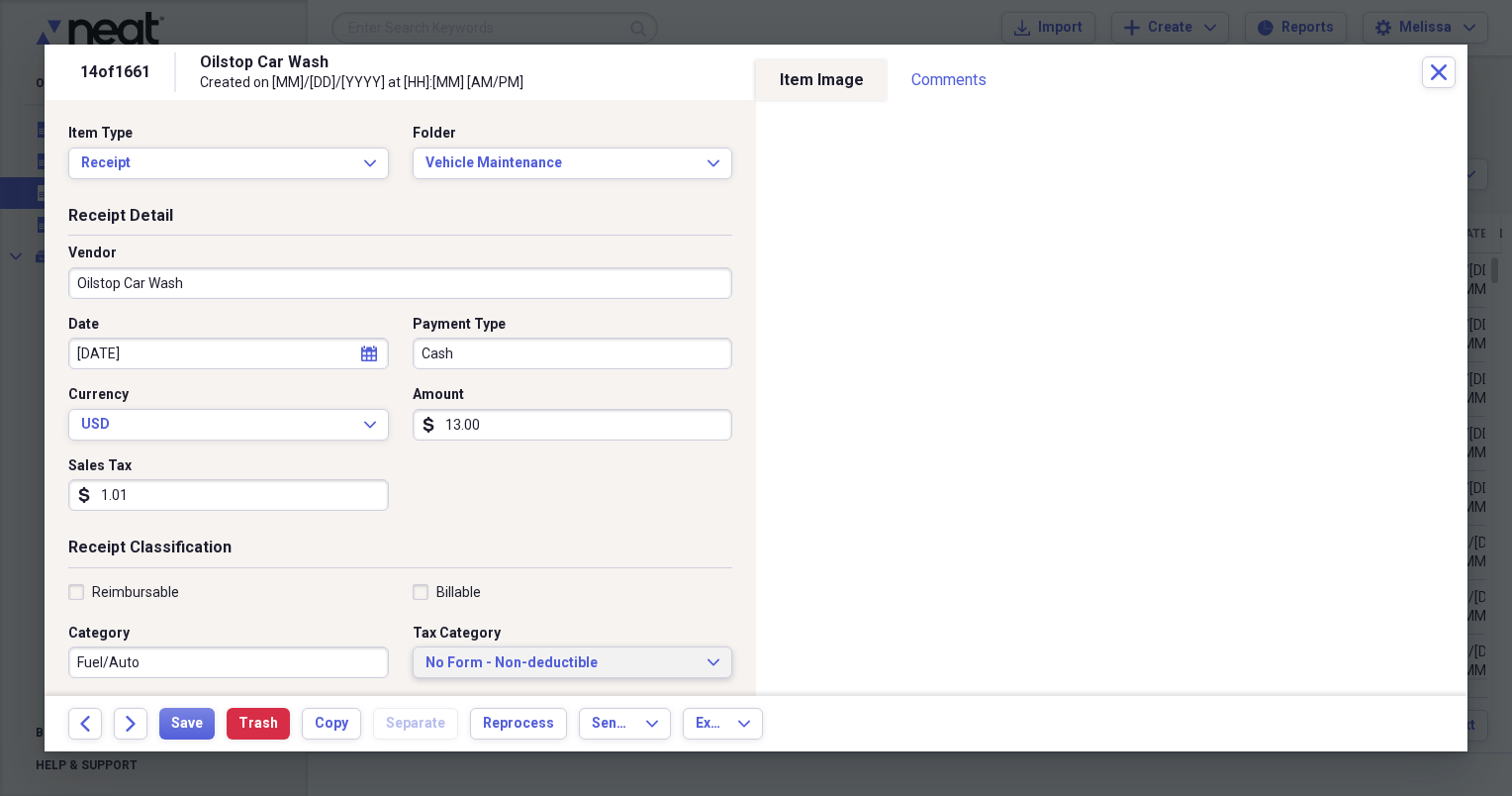 click on "No Form - Non-deductible Expand" at bounding box center (573, 662) 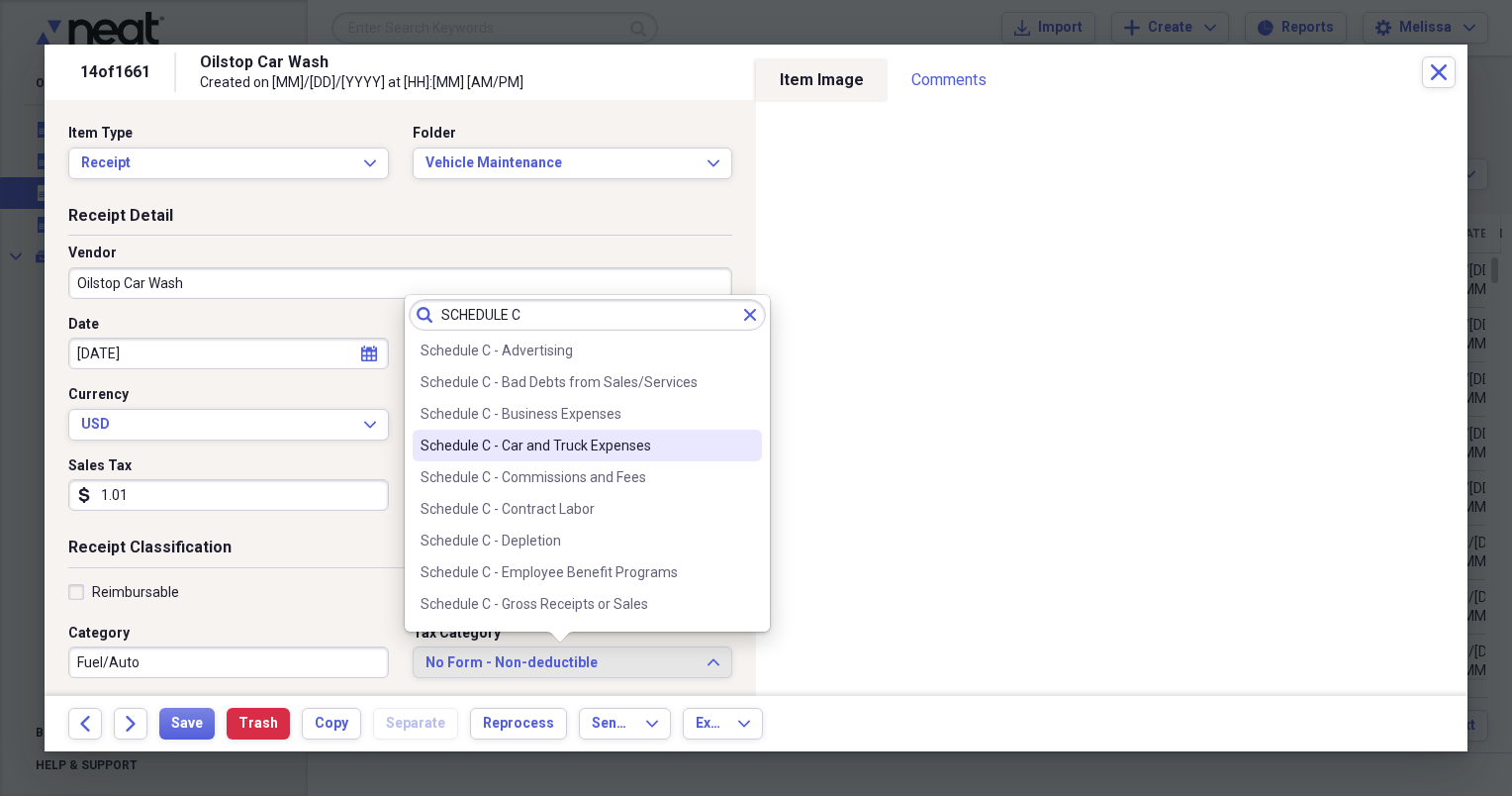 type on "SCHEDULE C" 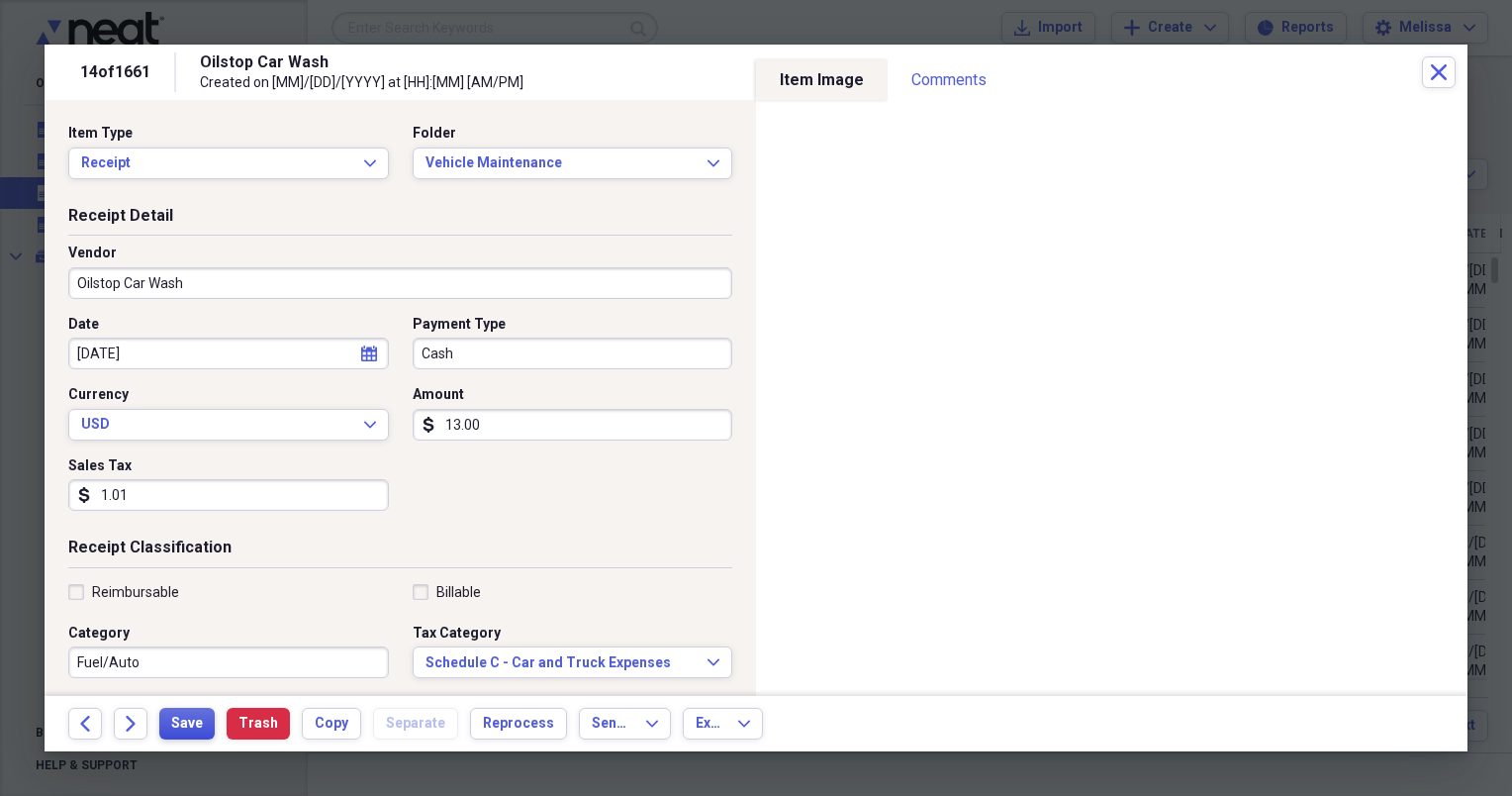 click on "Save" at bounding box center [187, 724] 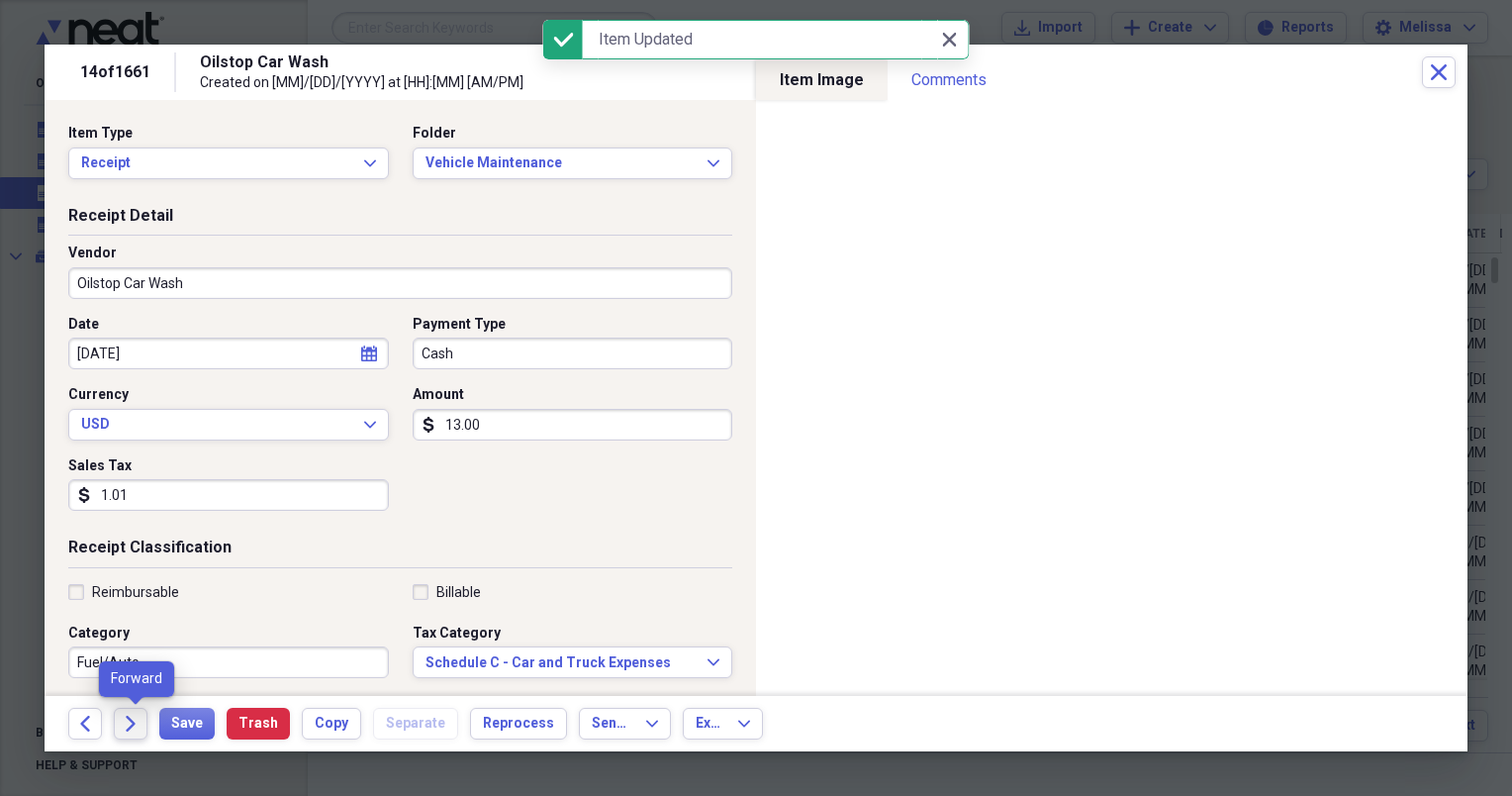 click 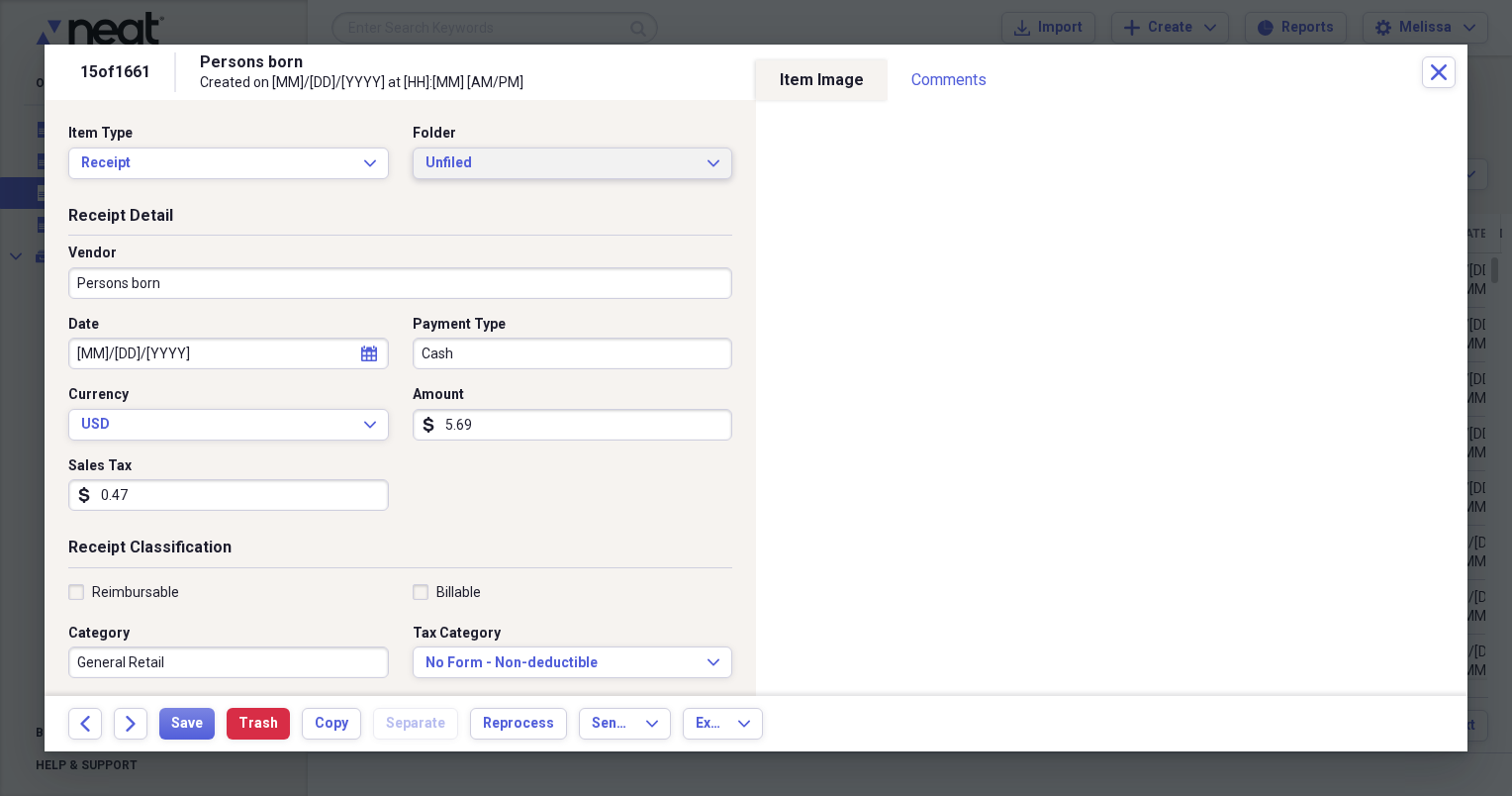 click on "Unfiled Expand" at bounding box center [573, 163] 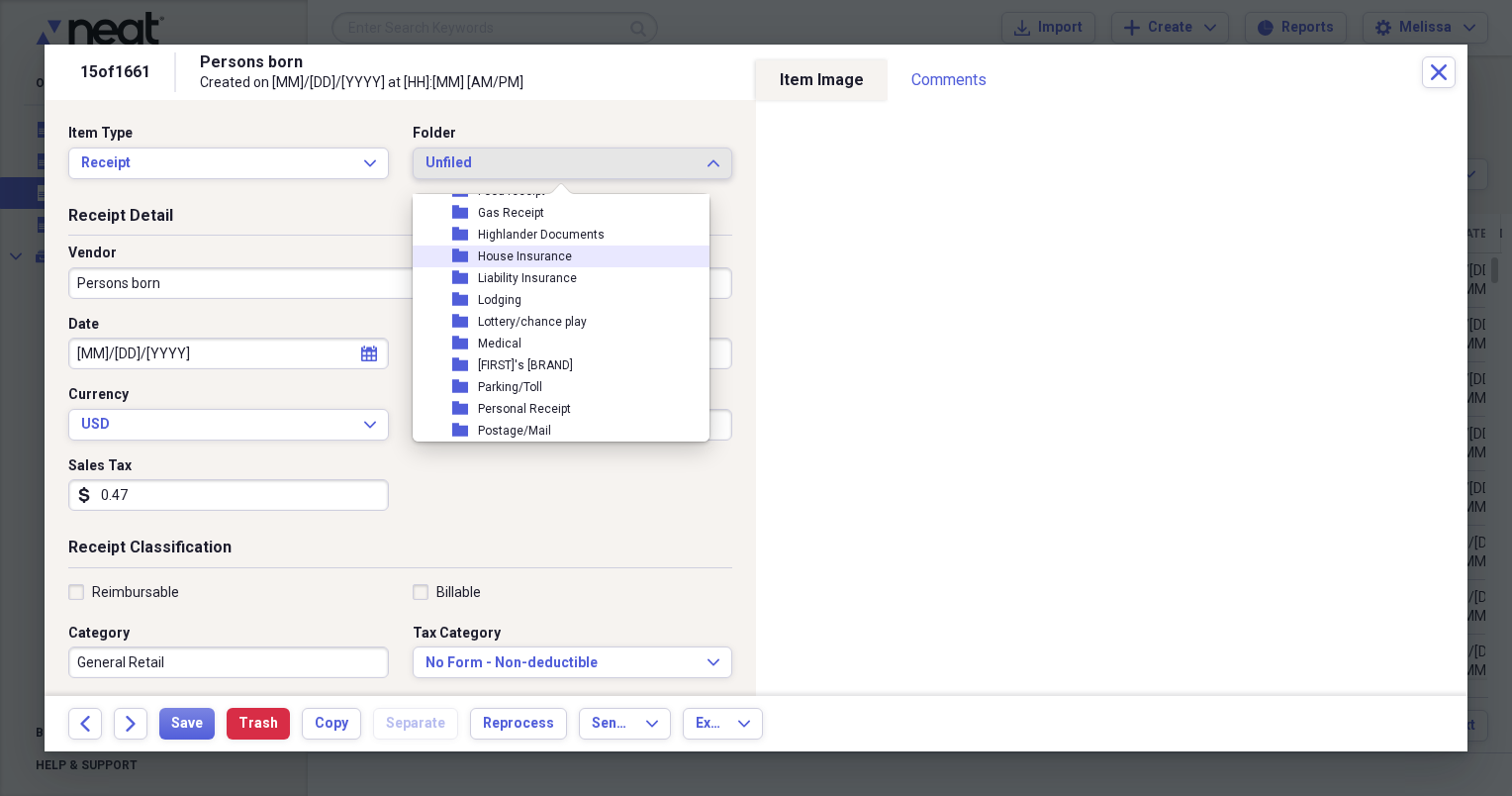 scroll, scrollTop: 198, scrollLeft: 0, axis: vertical 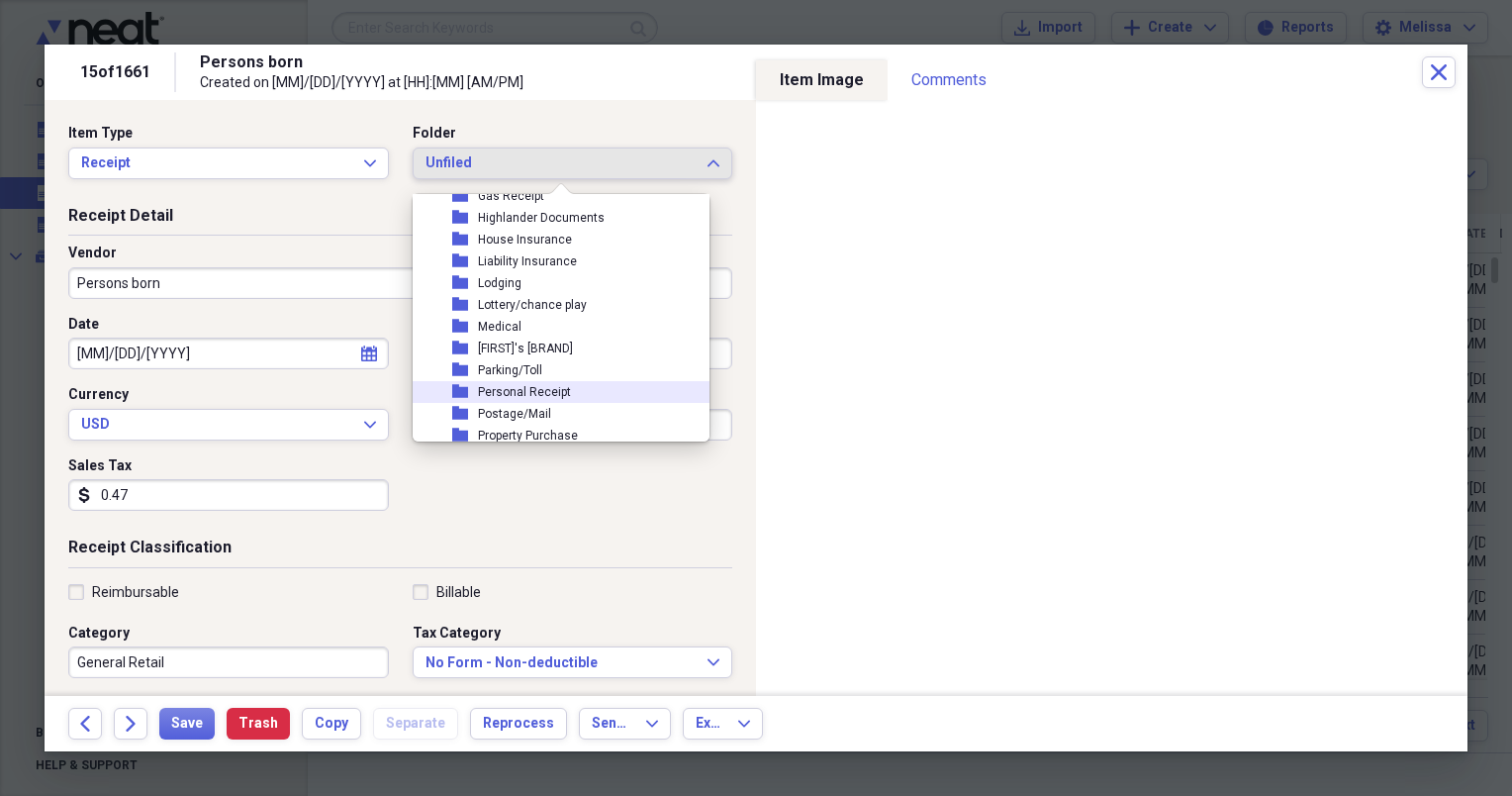 click on "folder Personal Receipt" at bounding box center (553, 392) 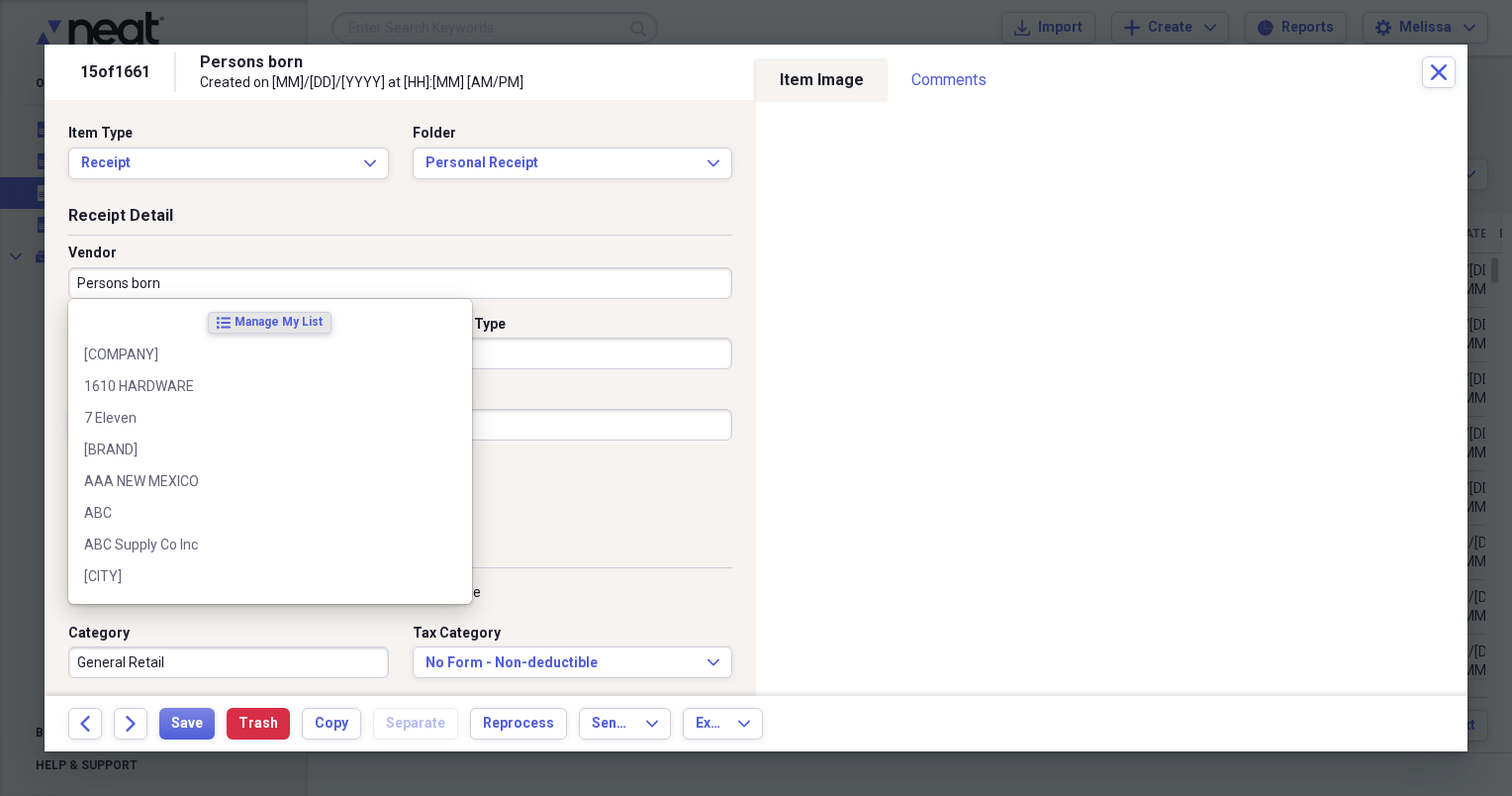 click on "Persons born" at bounding box center (400, 283) 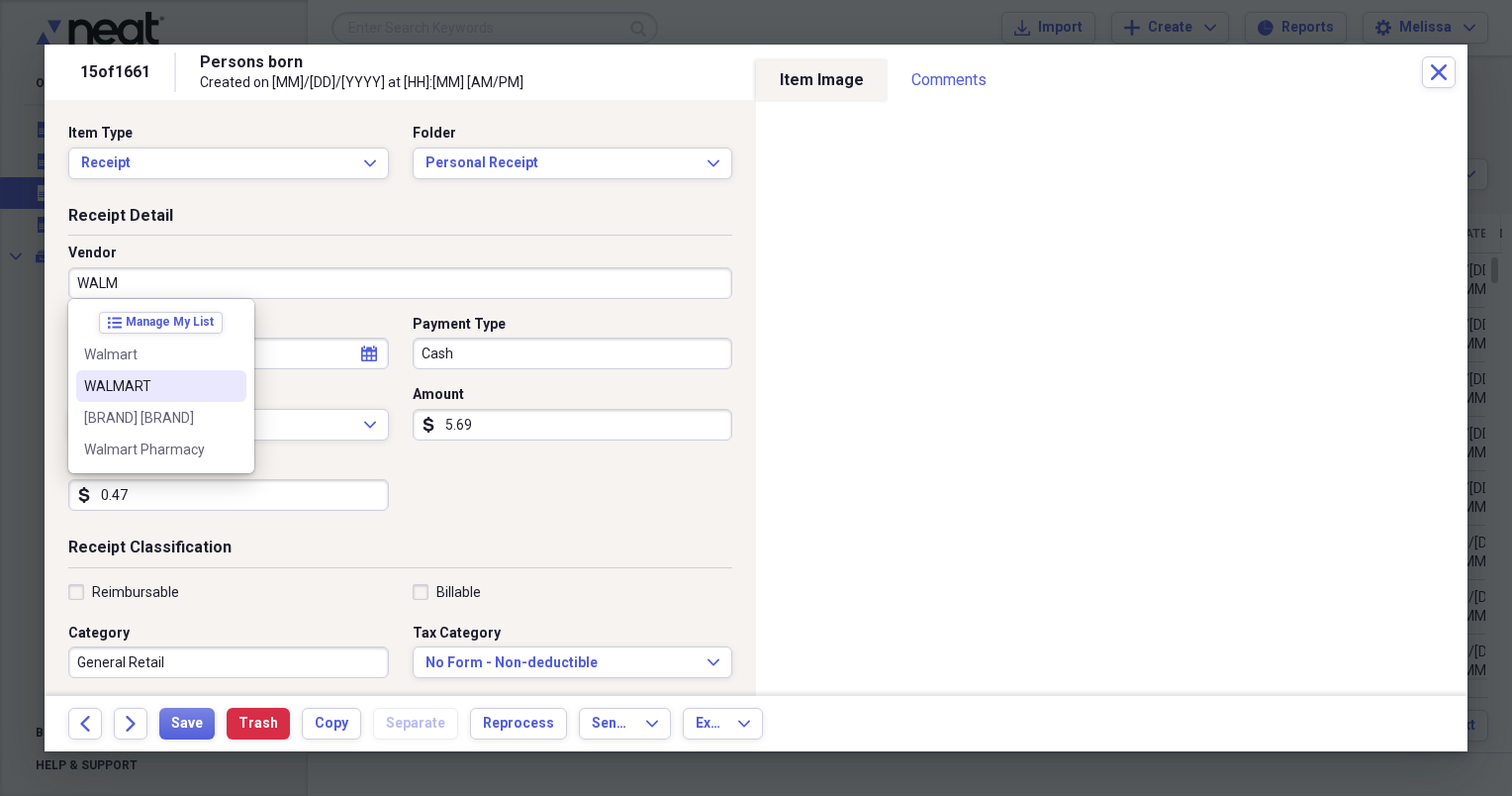 click on "WALMART" at bounding box center [161, 386] 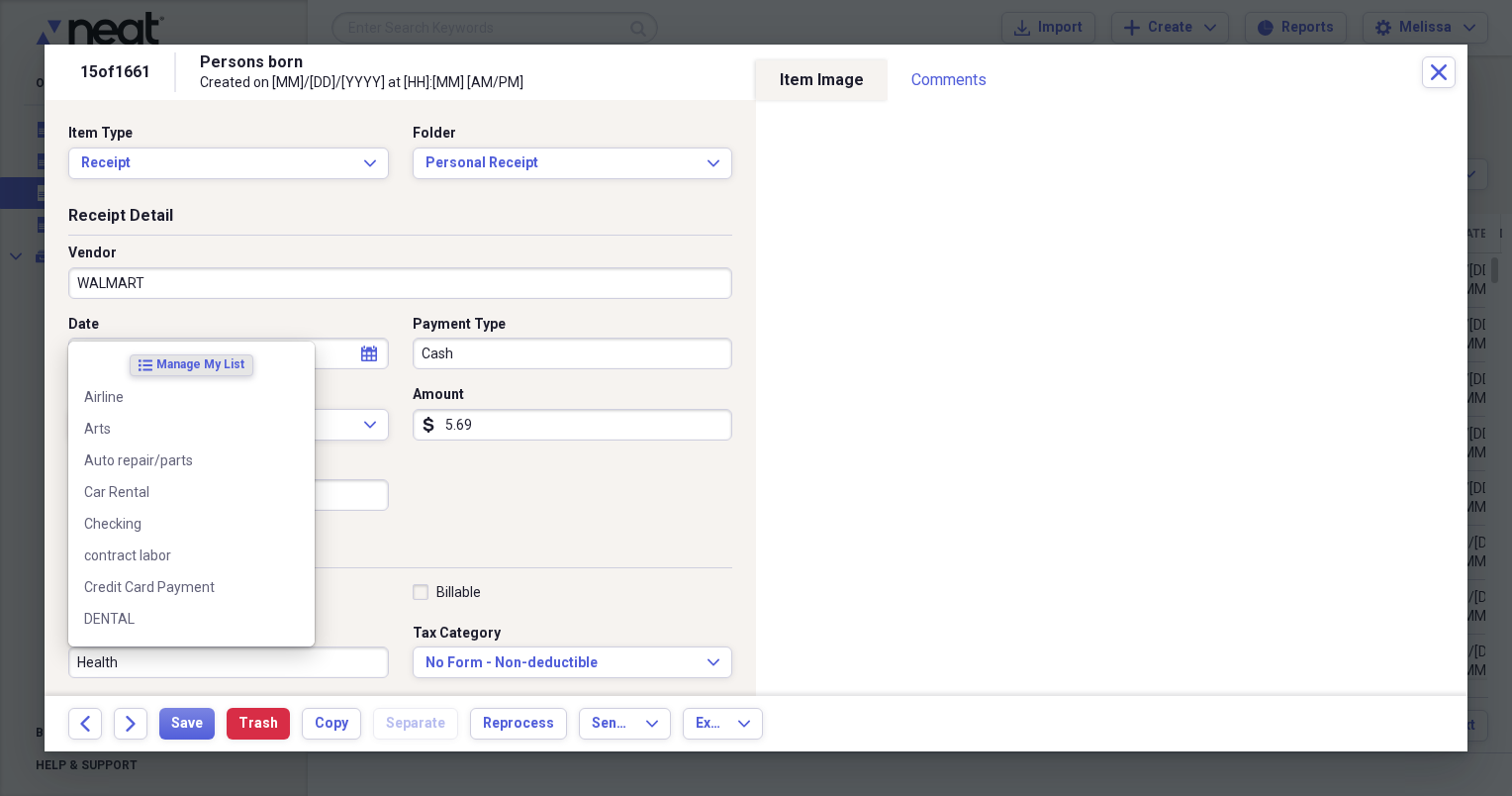 click on "Health" at bounding box center (229, 662) 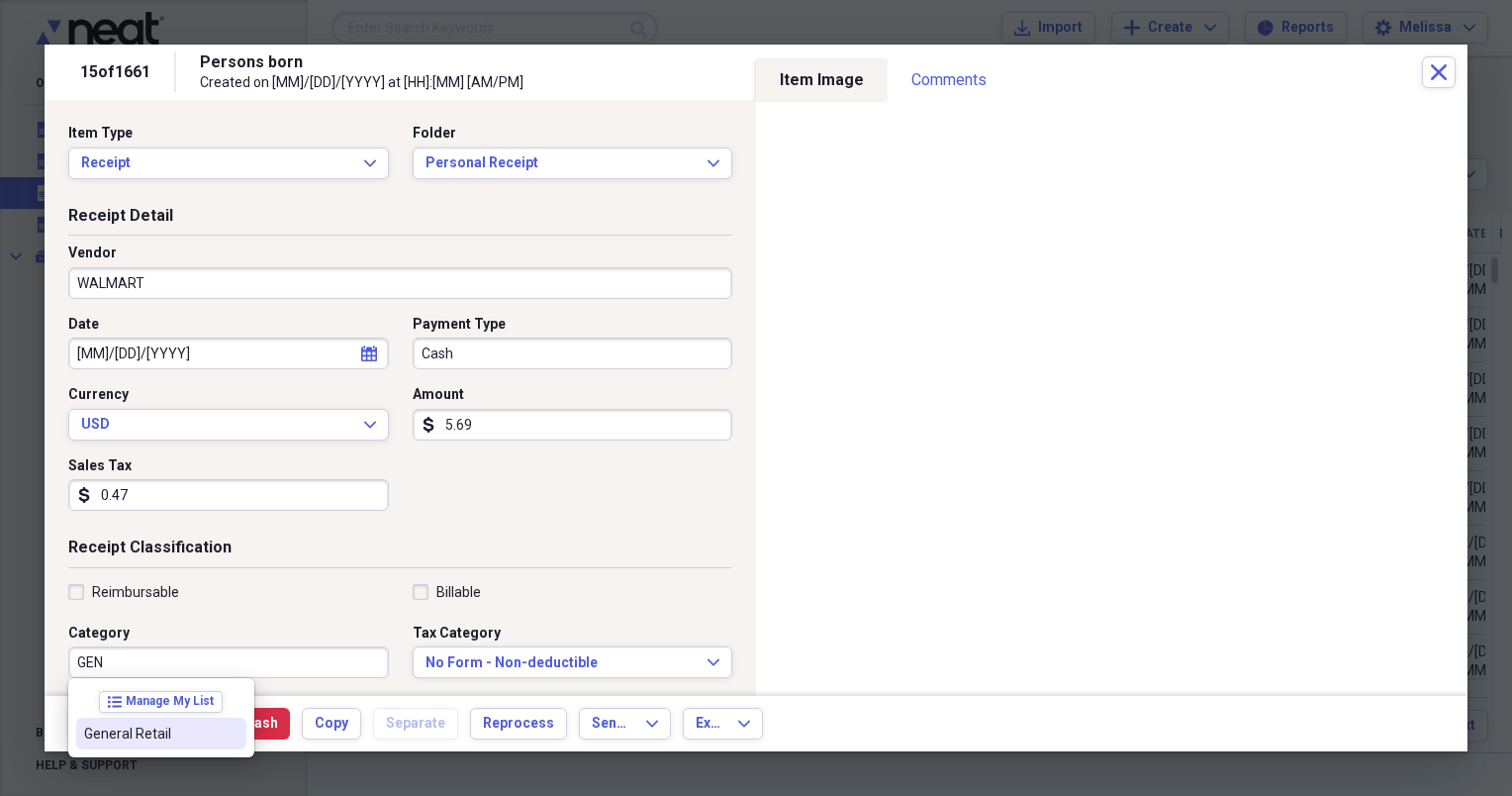 click on "General Retail" at bounding box center (149, 734) 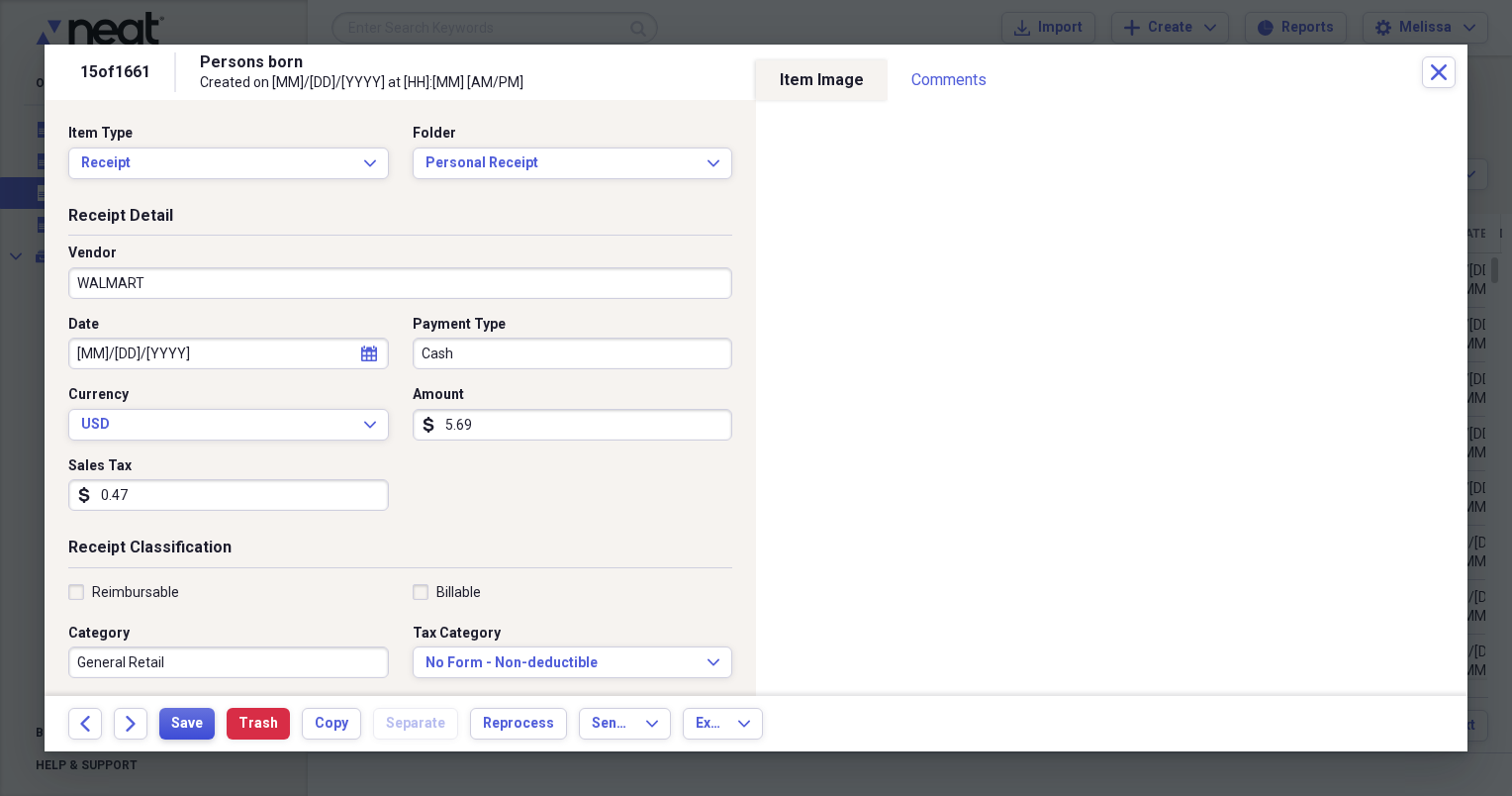 click on "Save" at bounding box center [187, 724] 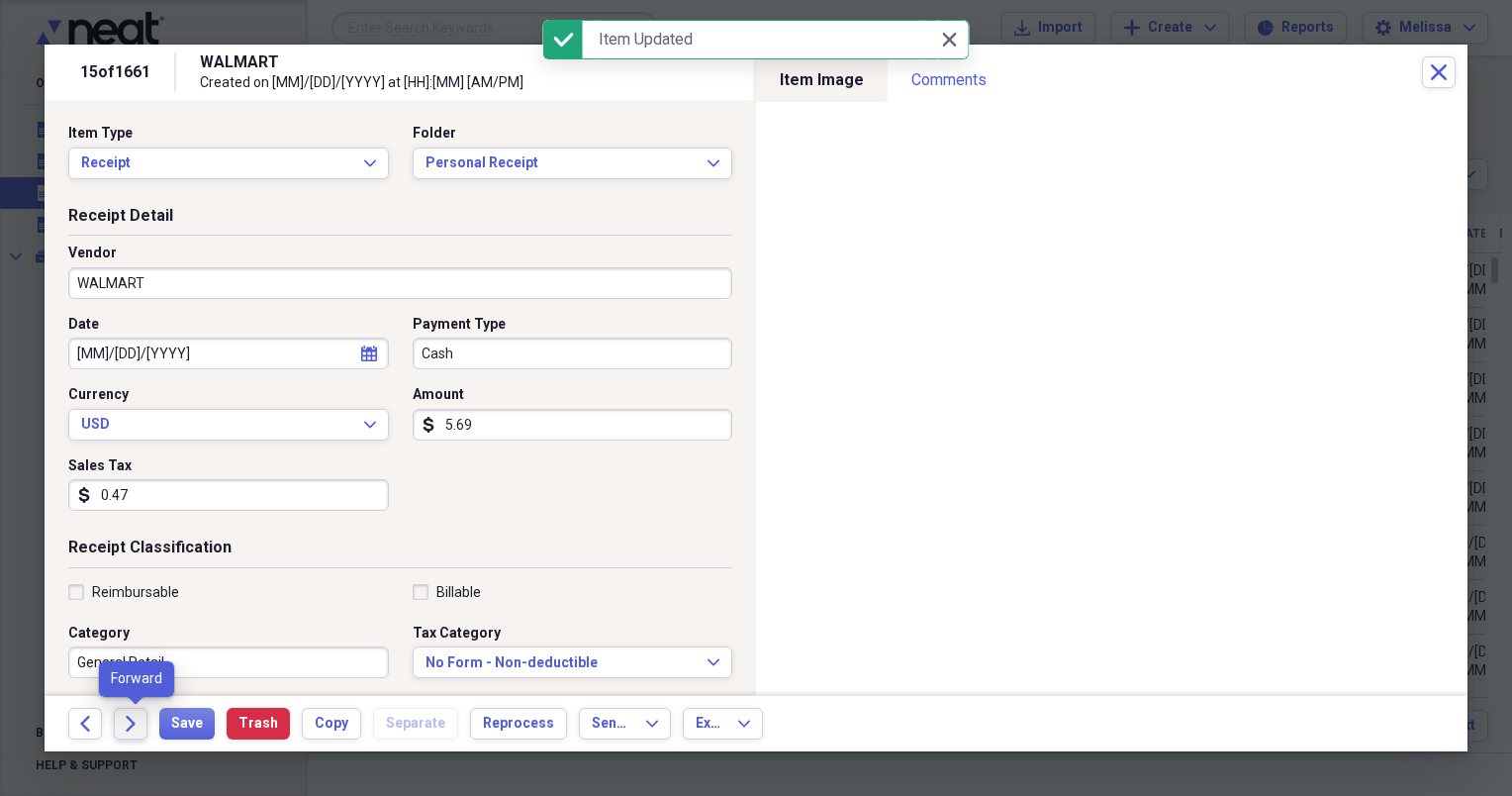 click on "Forward" 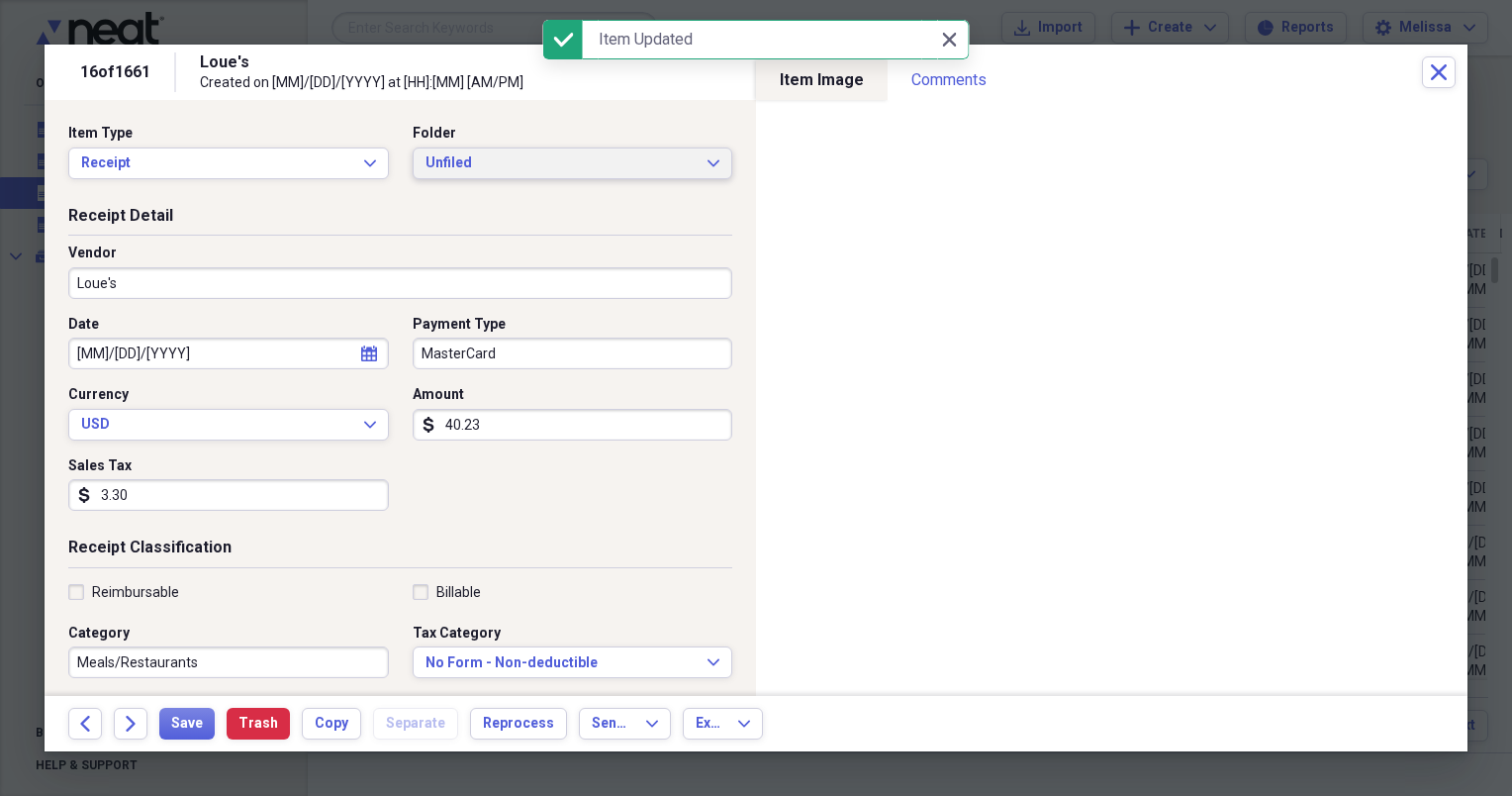 click on "Unfiled Expand" at bounding box center (573, 163) 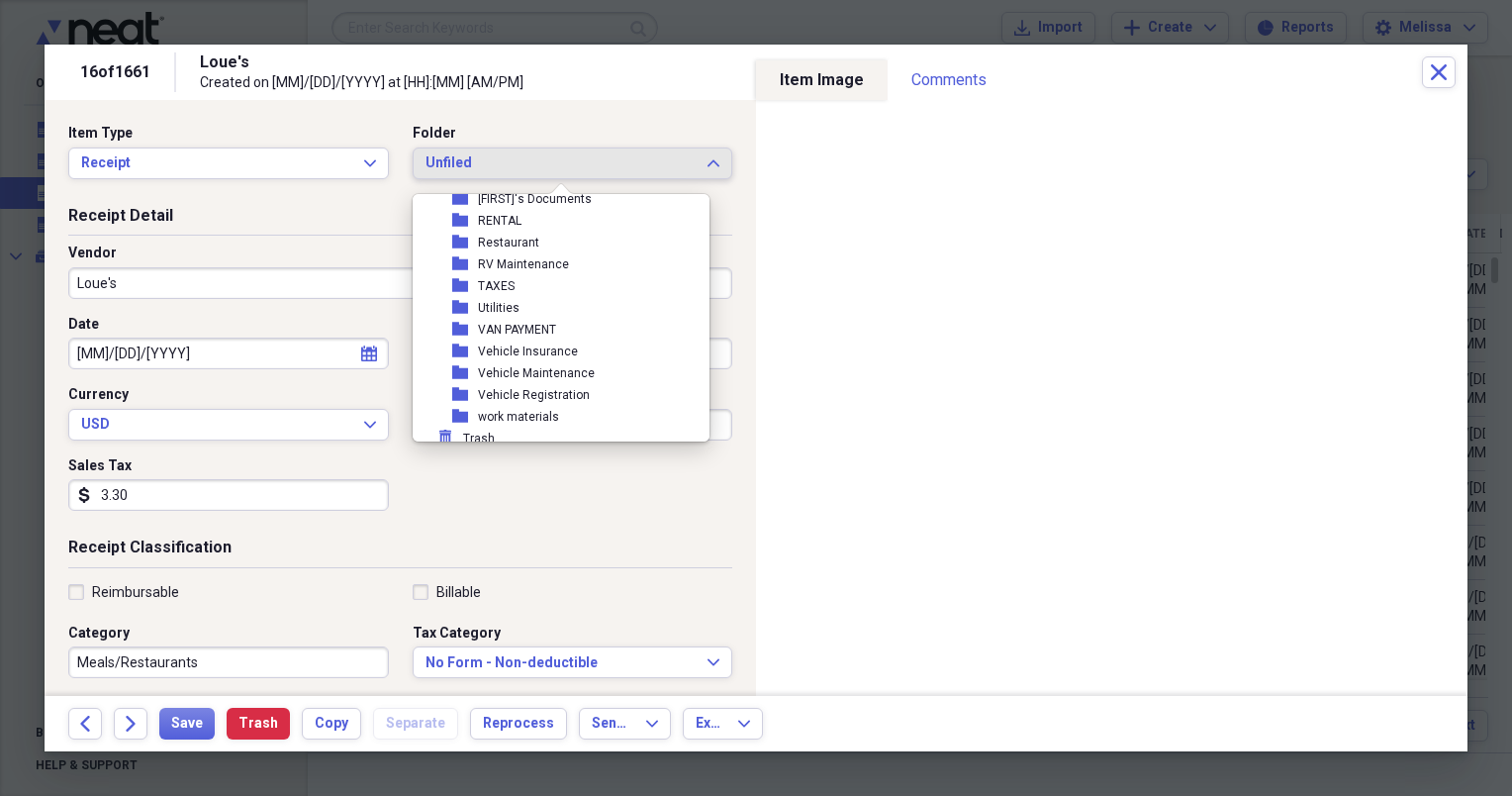 scroll, scrollTop: 485, scrollLeft: 0, axis: vertical 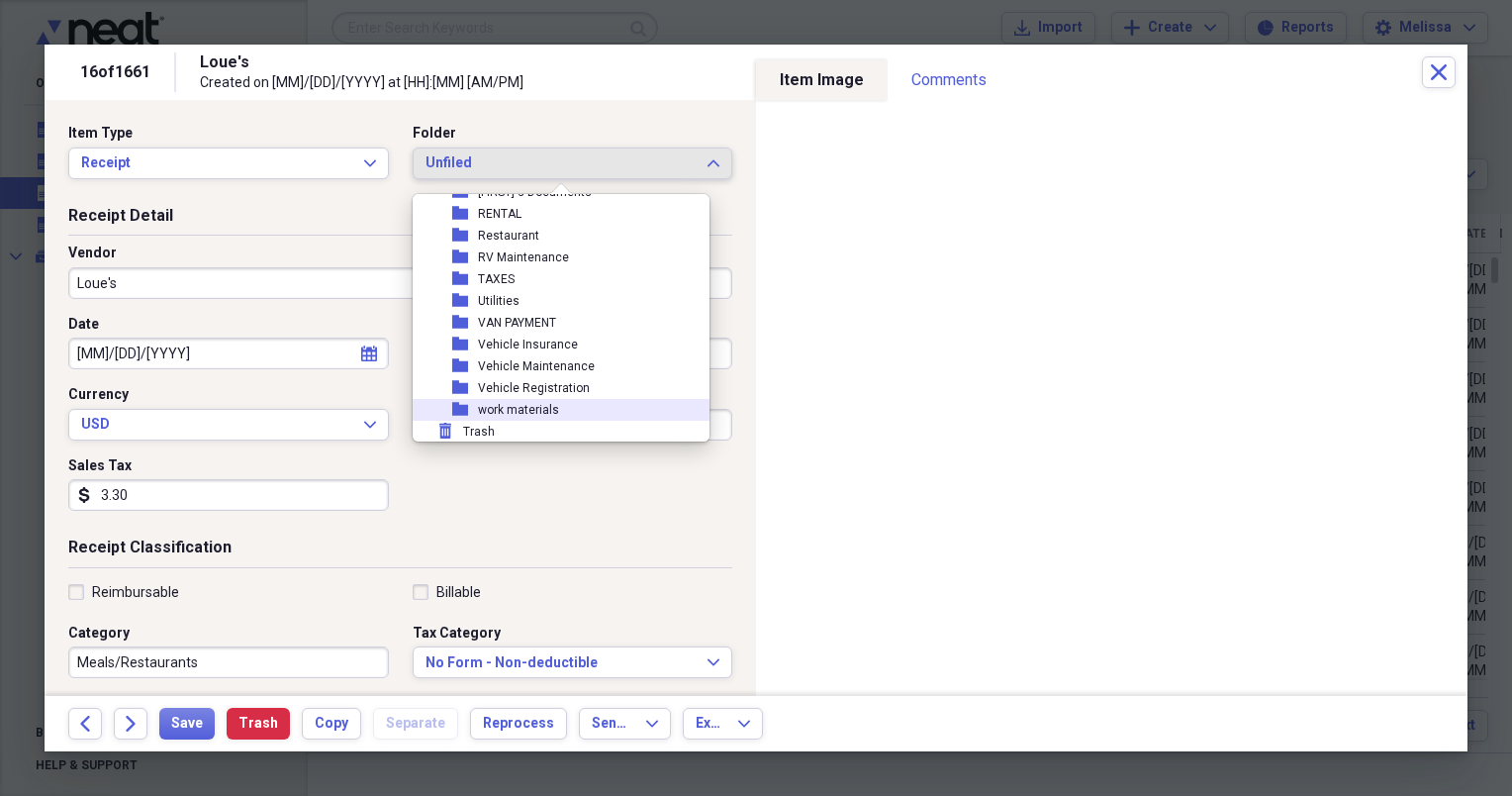 click on "folder work materials" at bounding box center [553, 410] 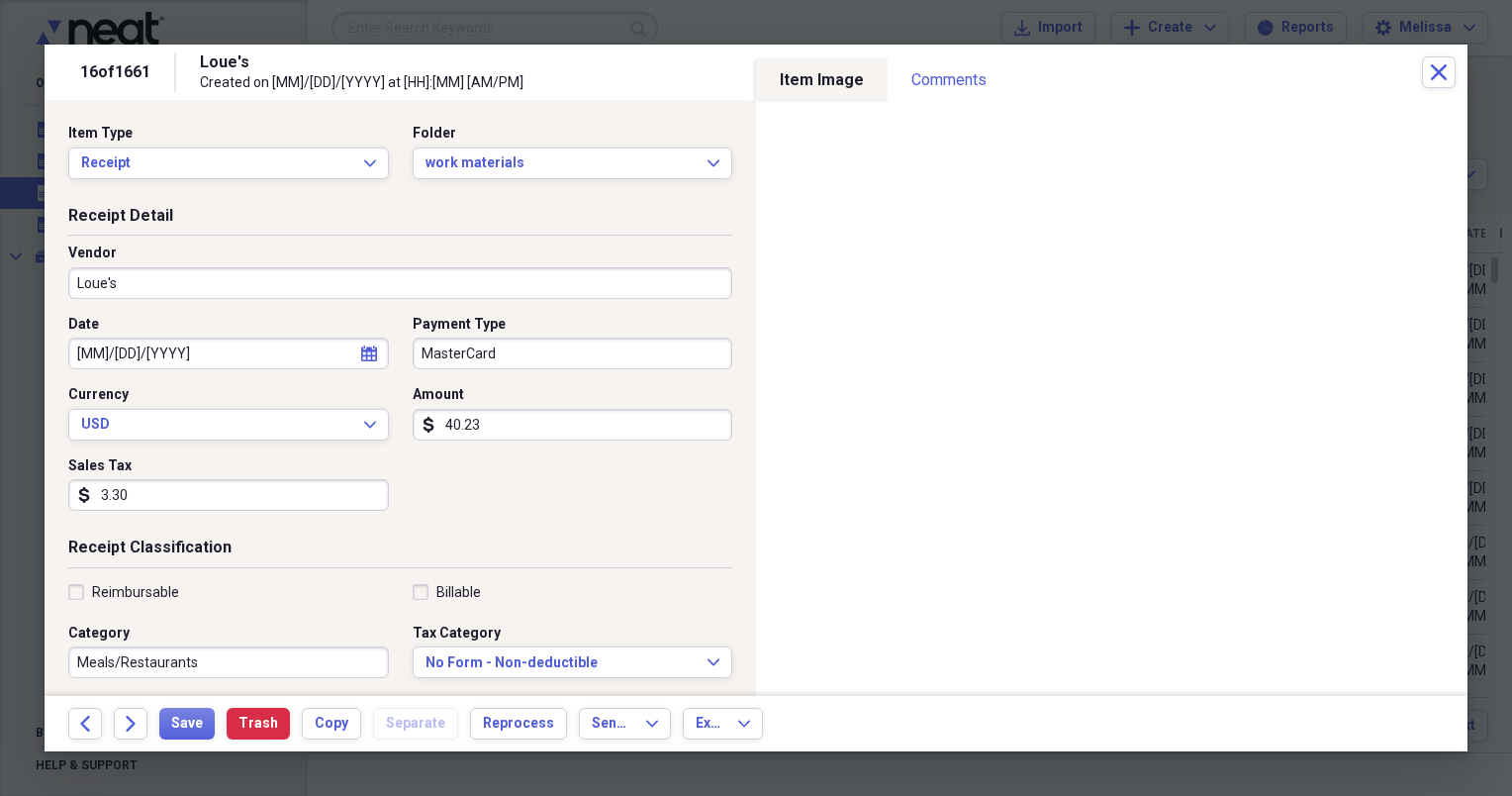 click on "Loue's" at bounding box center [400, 283] 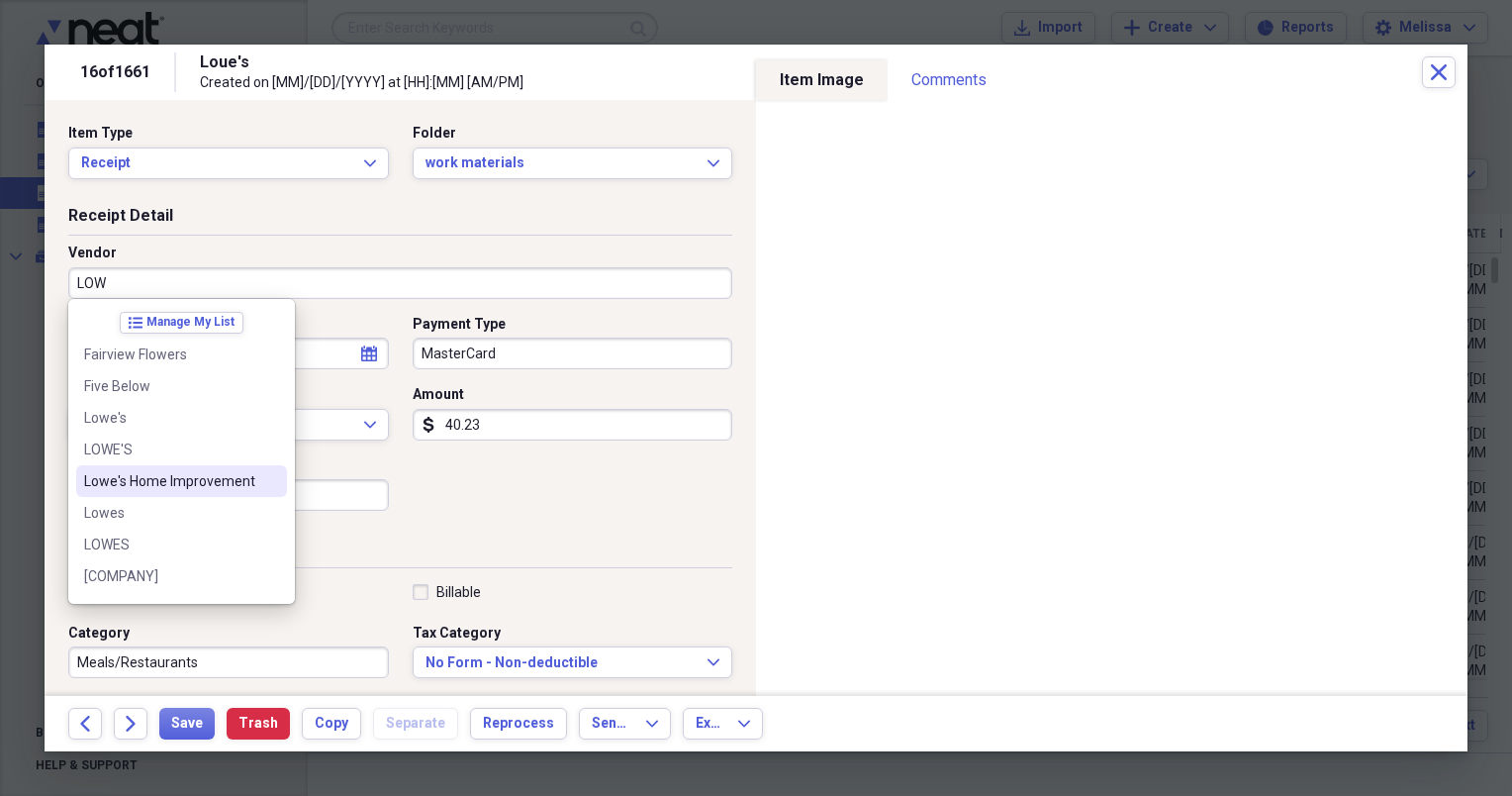 click on "Lowe's Home Improvement" at bounding box center [169, 481] 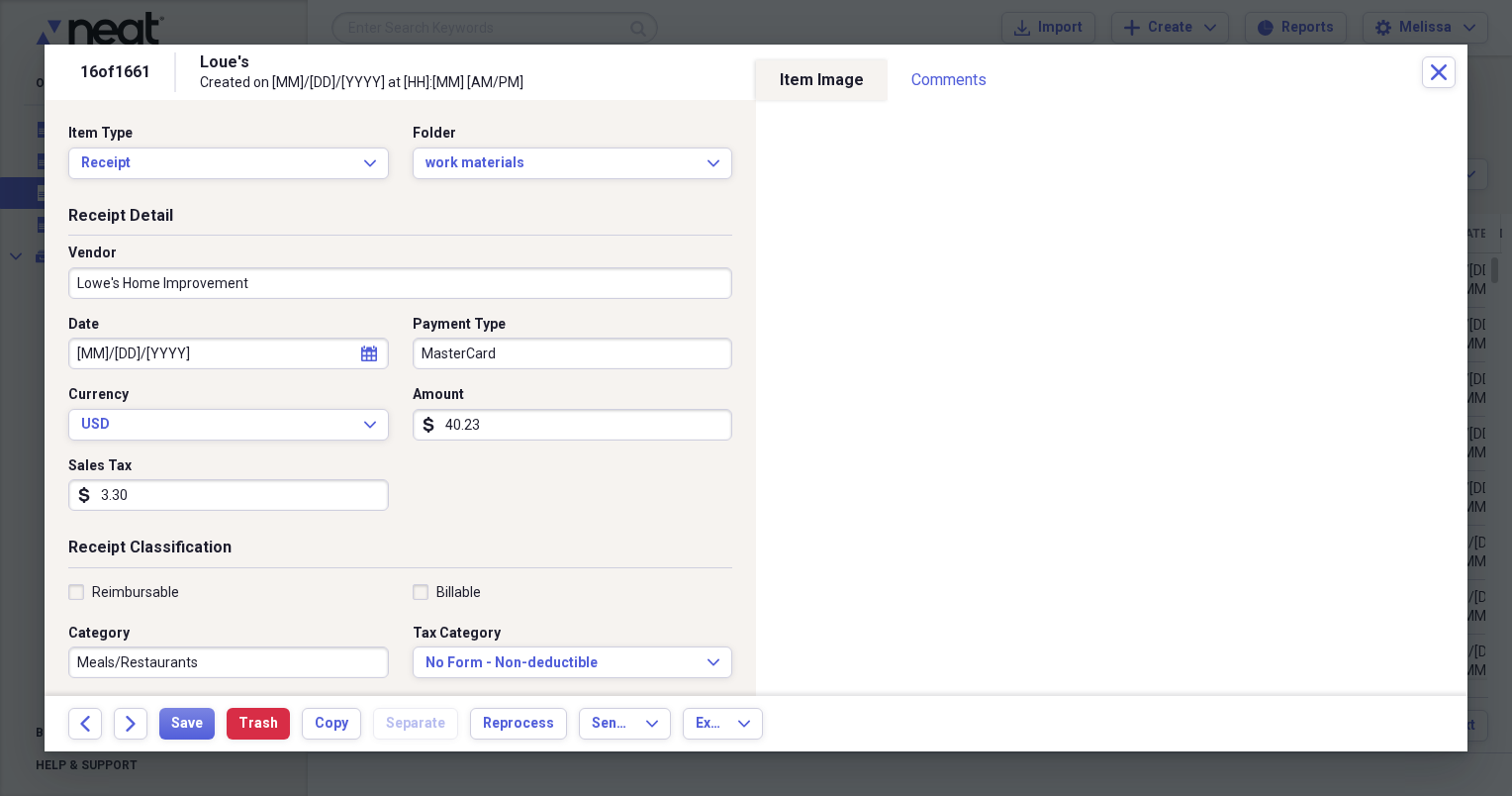 type on "materials" 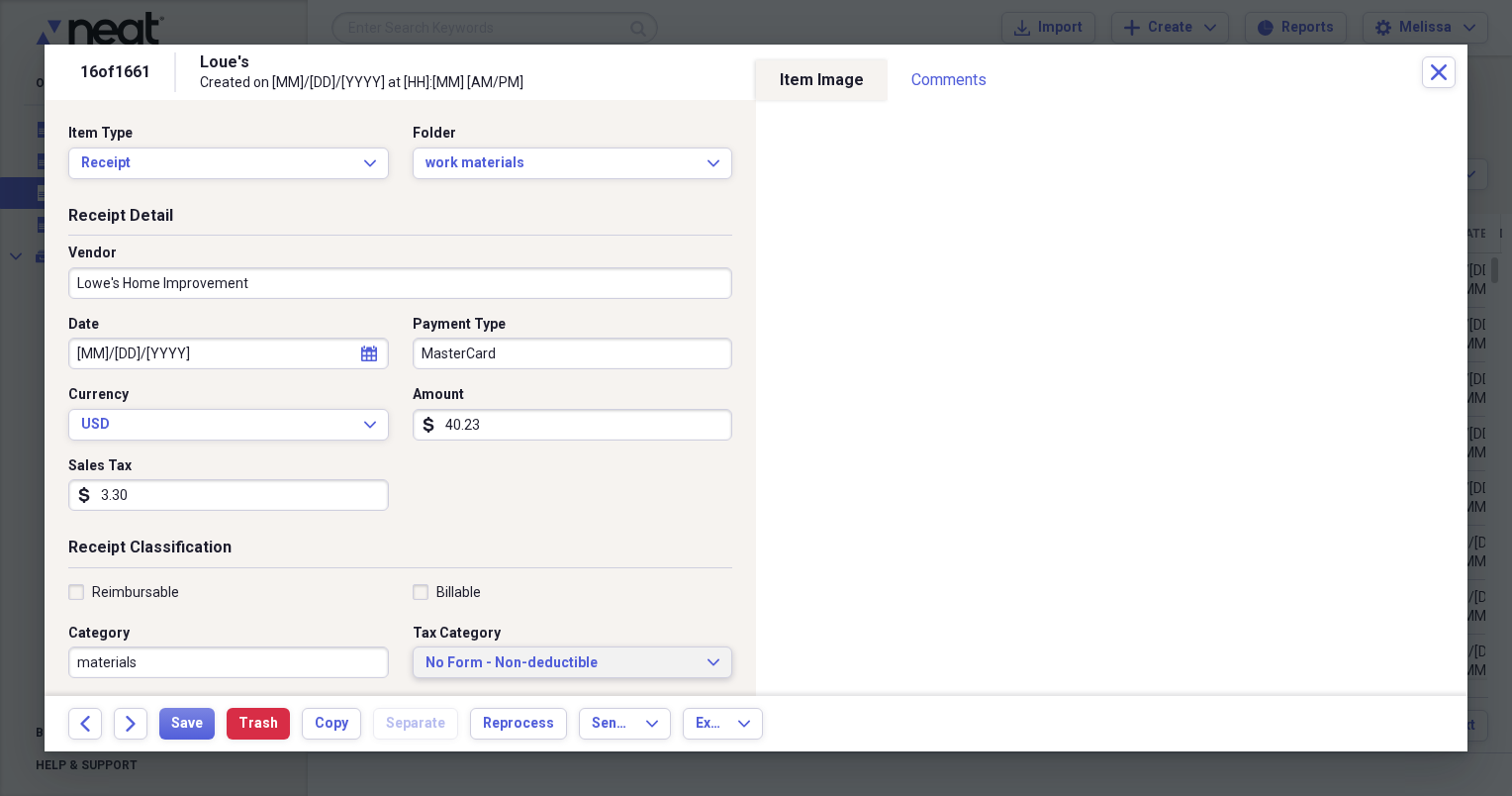 click on "No Form - Non-deductible Expand" at bounding box center [573, 662] 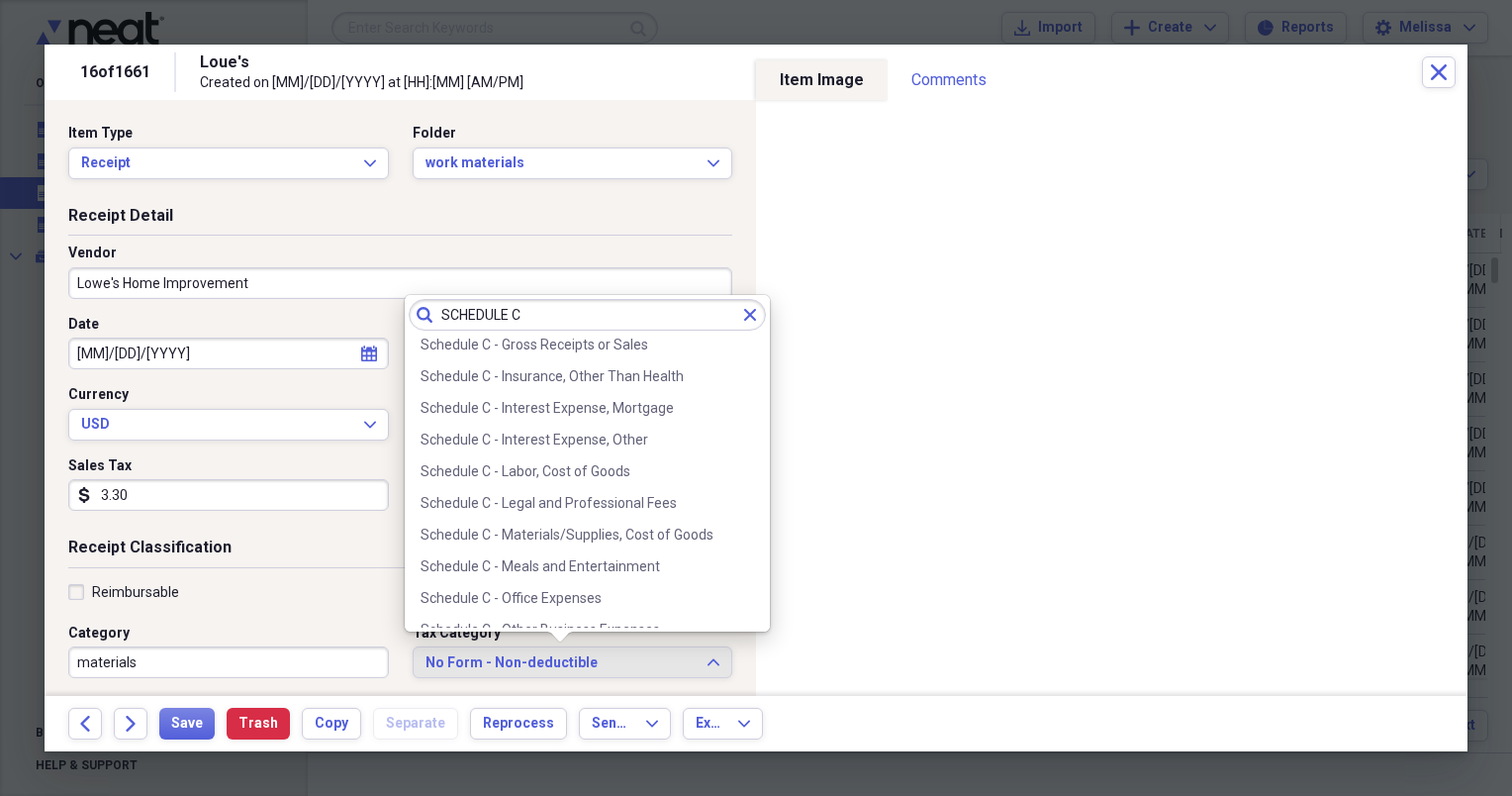 scroll, scrollTop: 277, scrollLeft: 0, axis: vertical 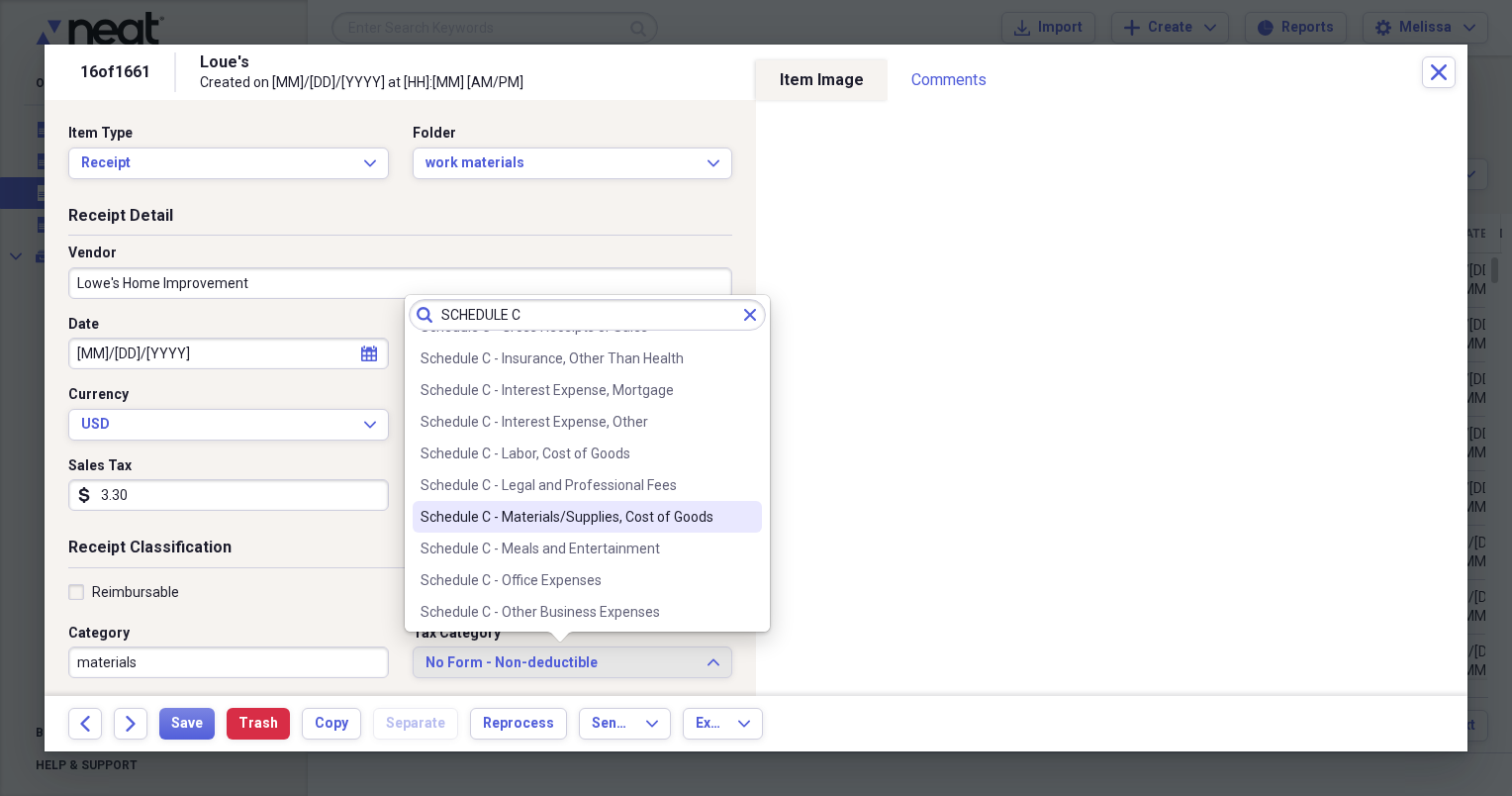 type on "SCHEDULE C" 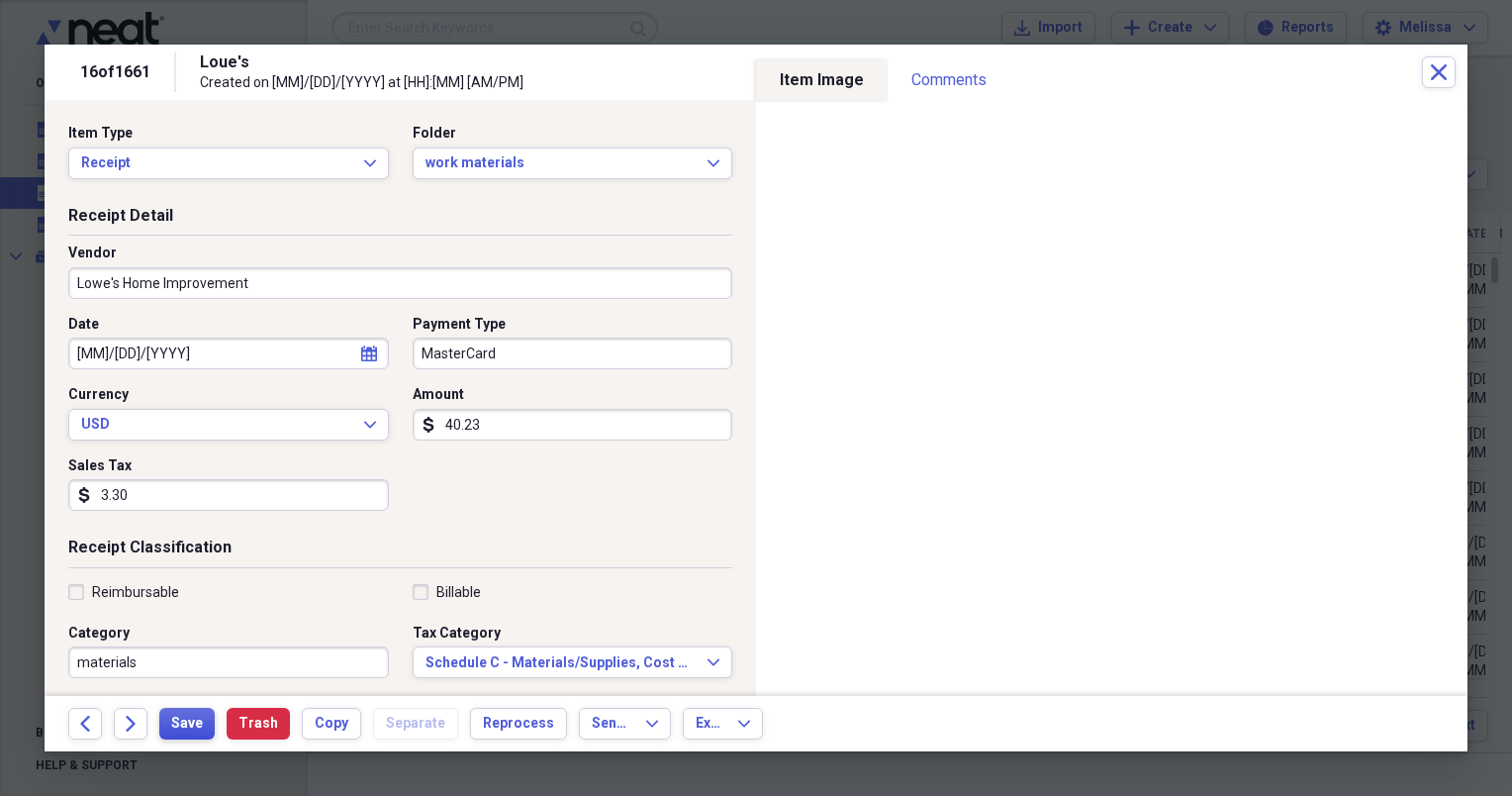 click on "Save" at bounding box center (187, 724) 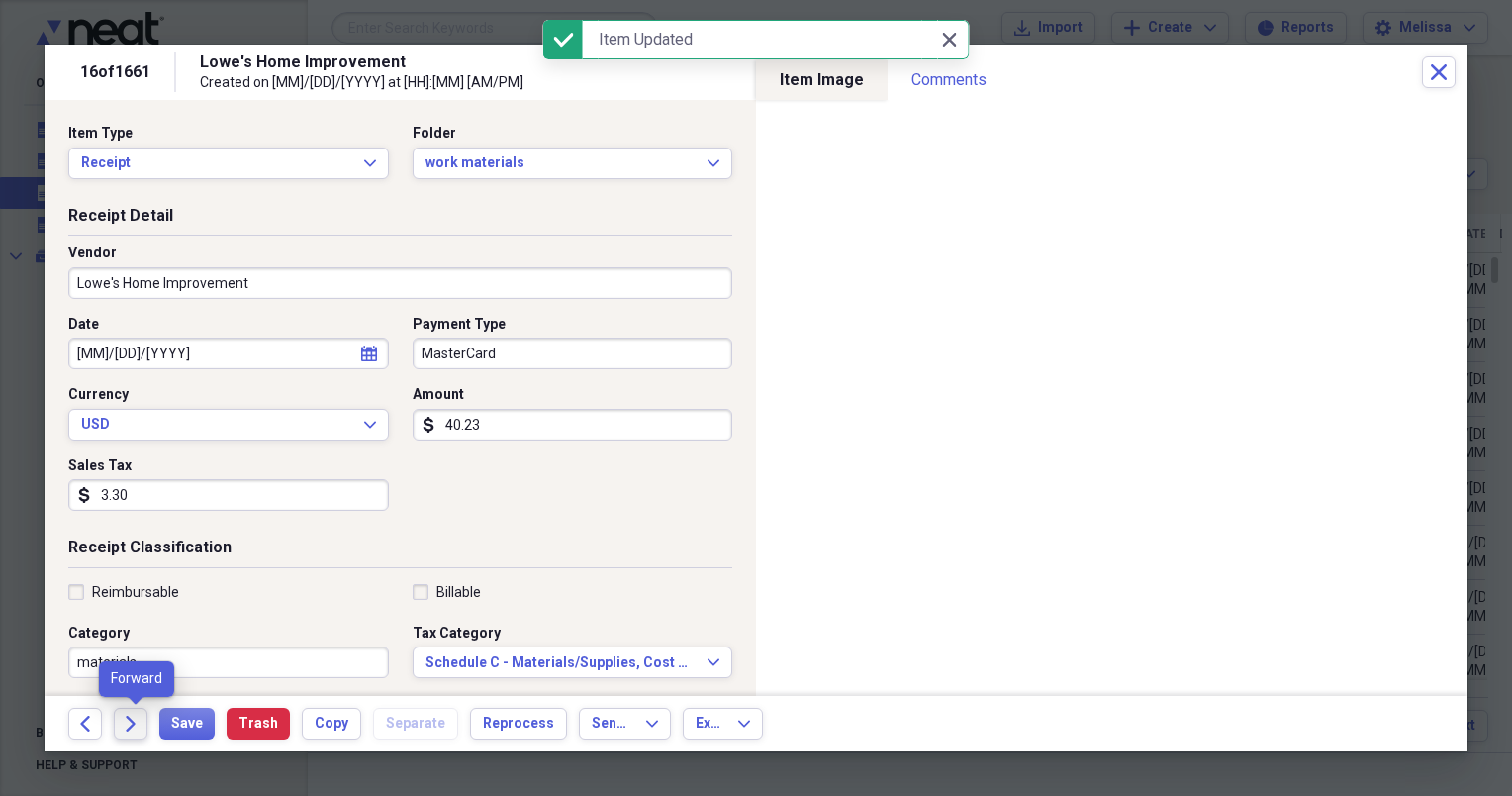 click 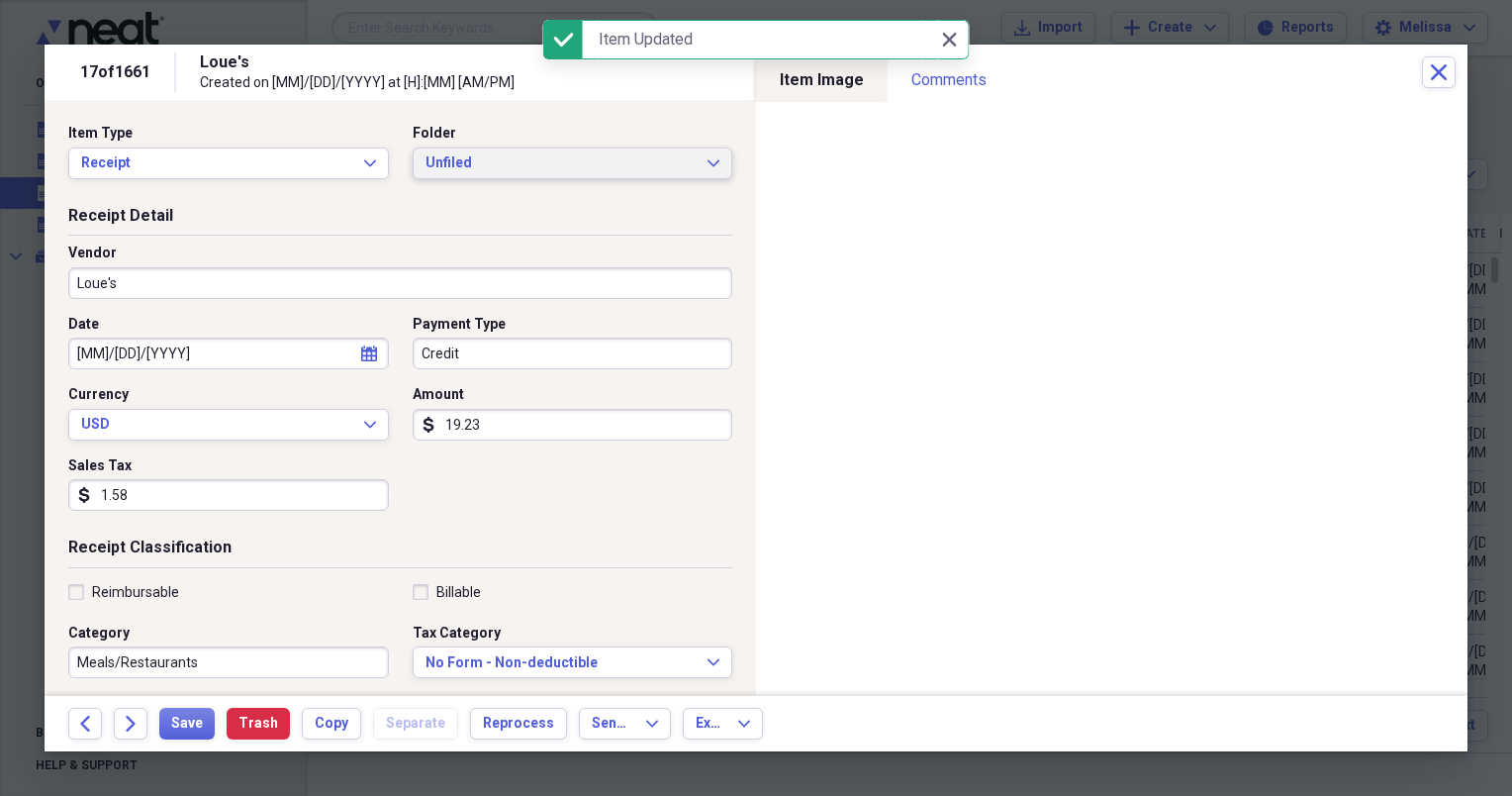 click on "Unfiled Expand" at bounding box center (573, 163) 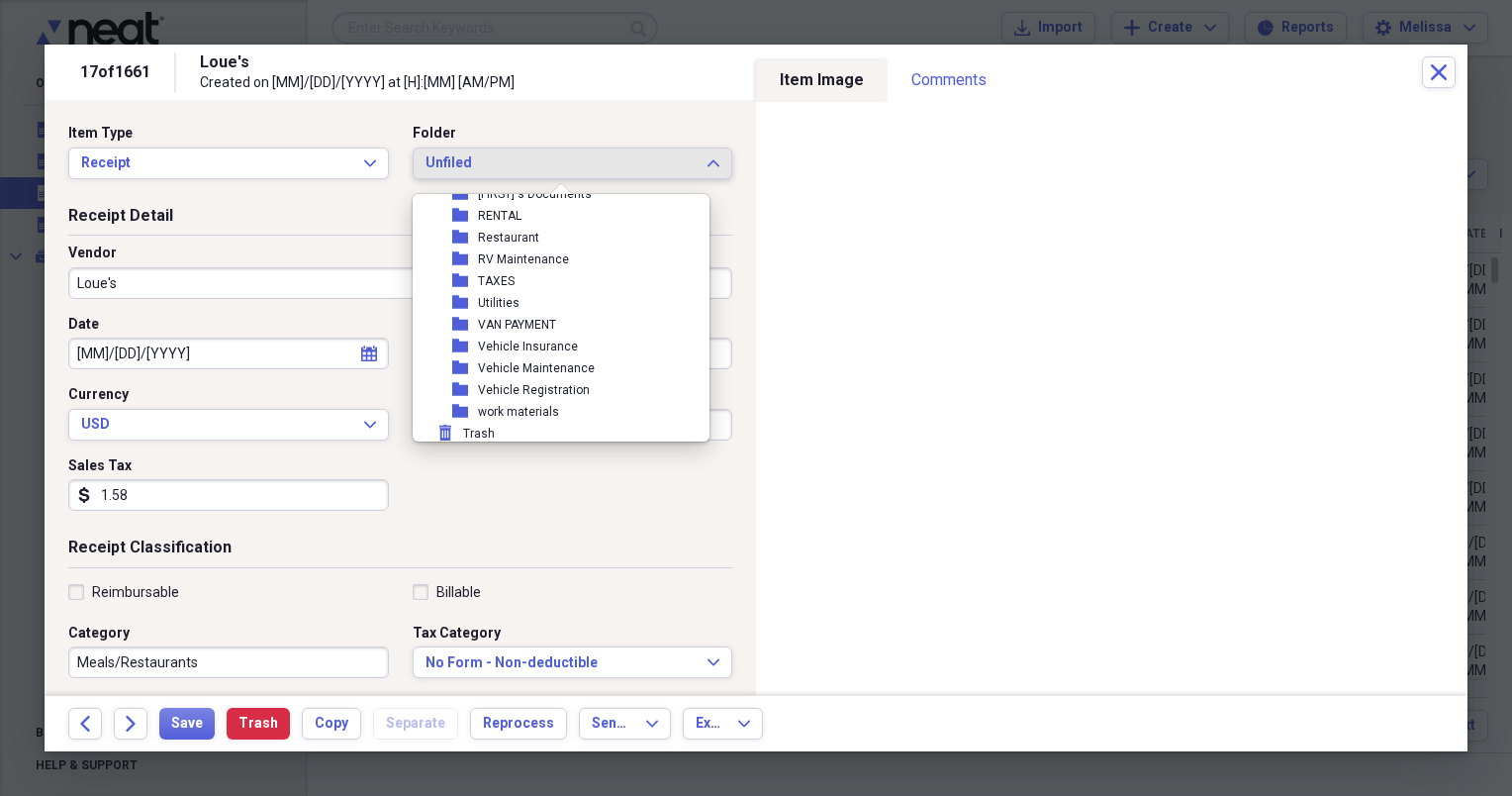scroll, scrollTop: 485, scrollLeft: 0, axis: vertical 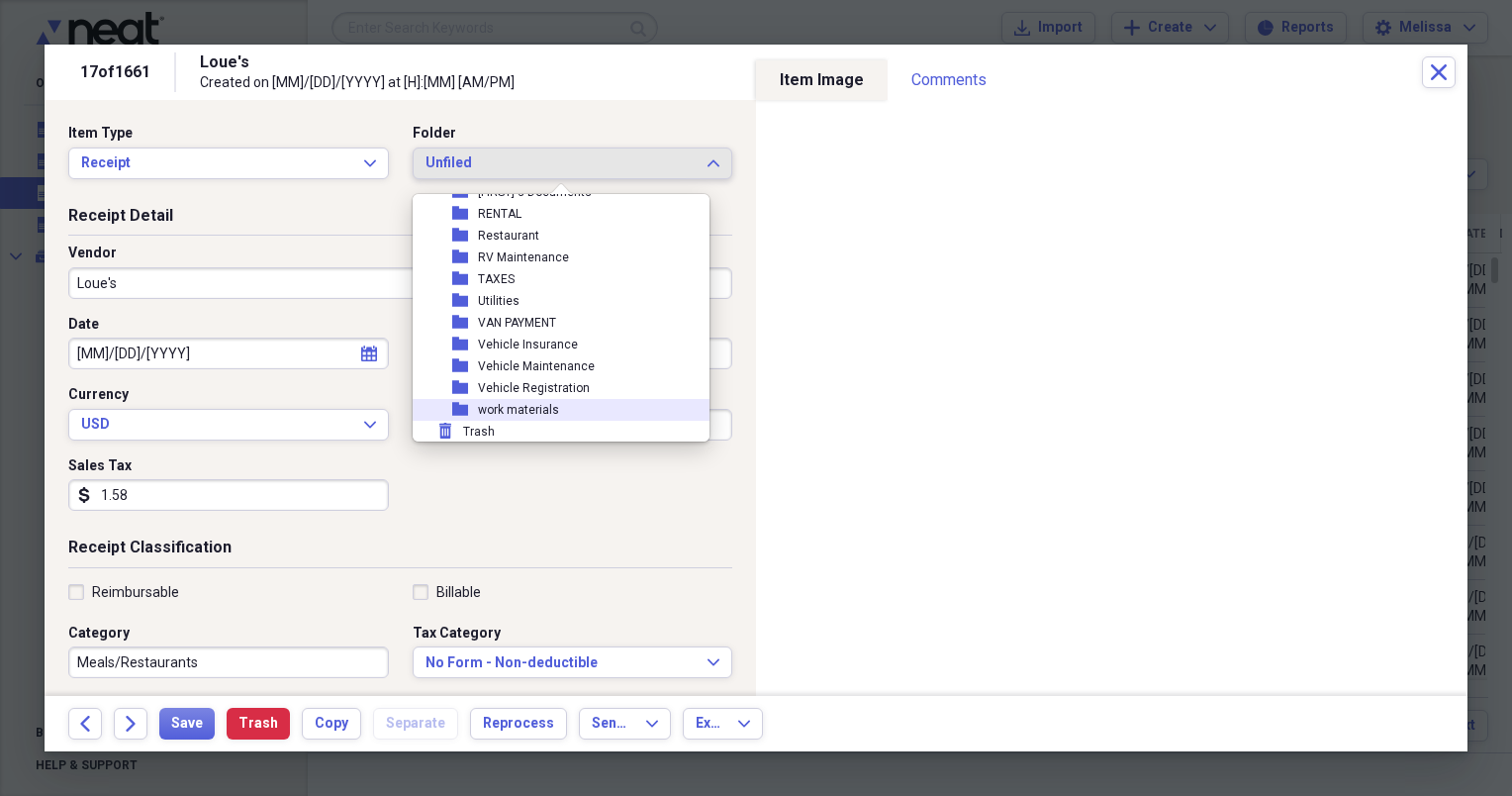 click on "folder work materials" at bounding box center (553, 410) 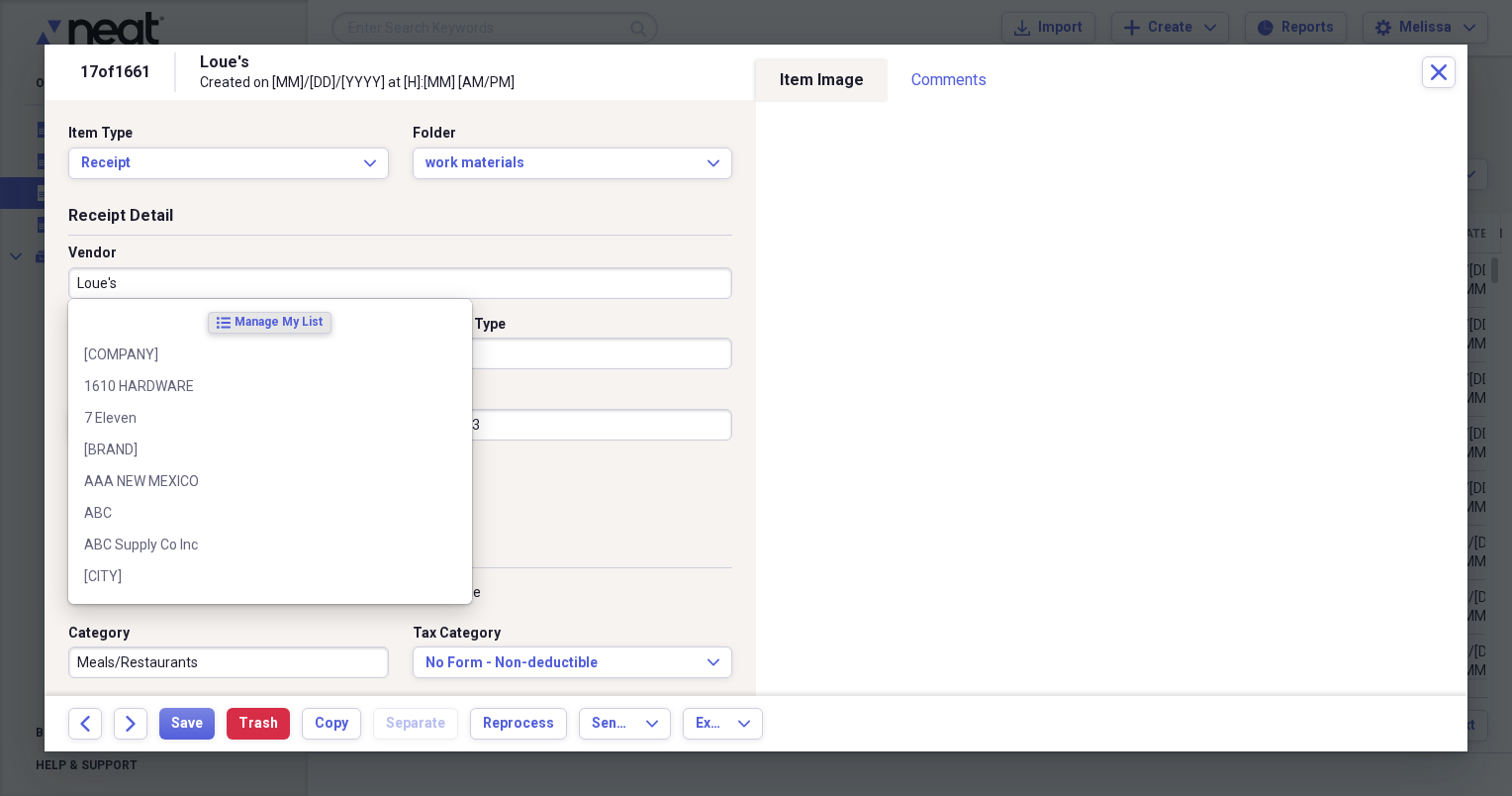 click on "Loue's" at bounding box center [400, 283] 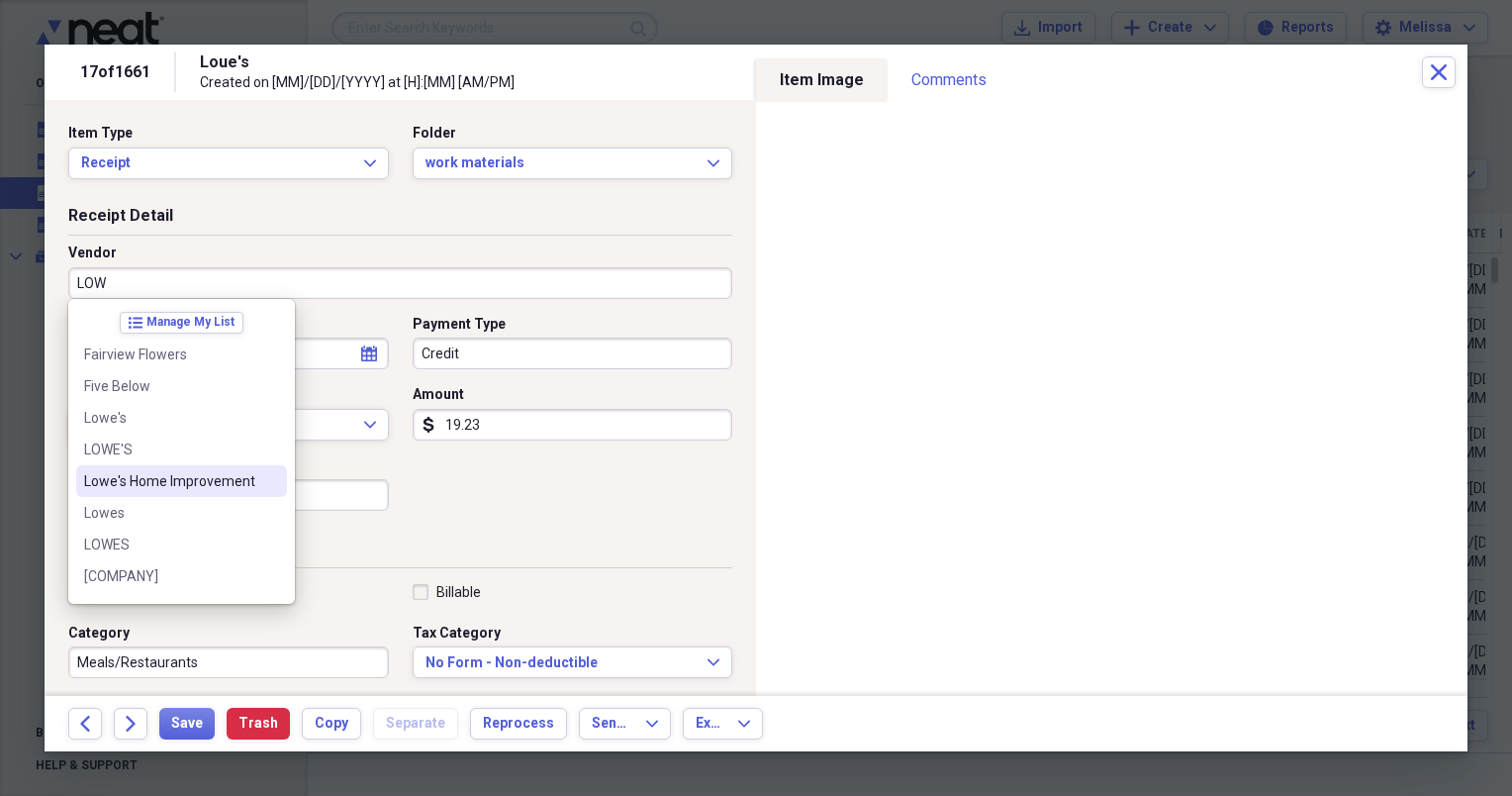 click on "Lowe's Home Improvement" at bounding box center [169, 481] 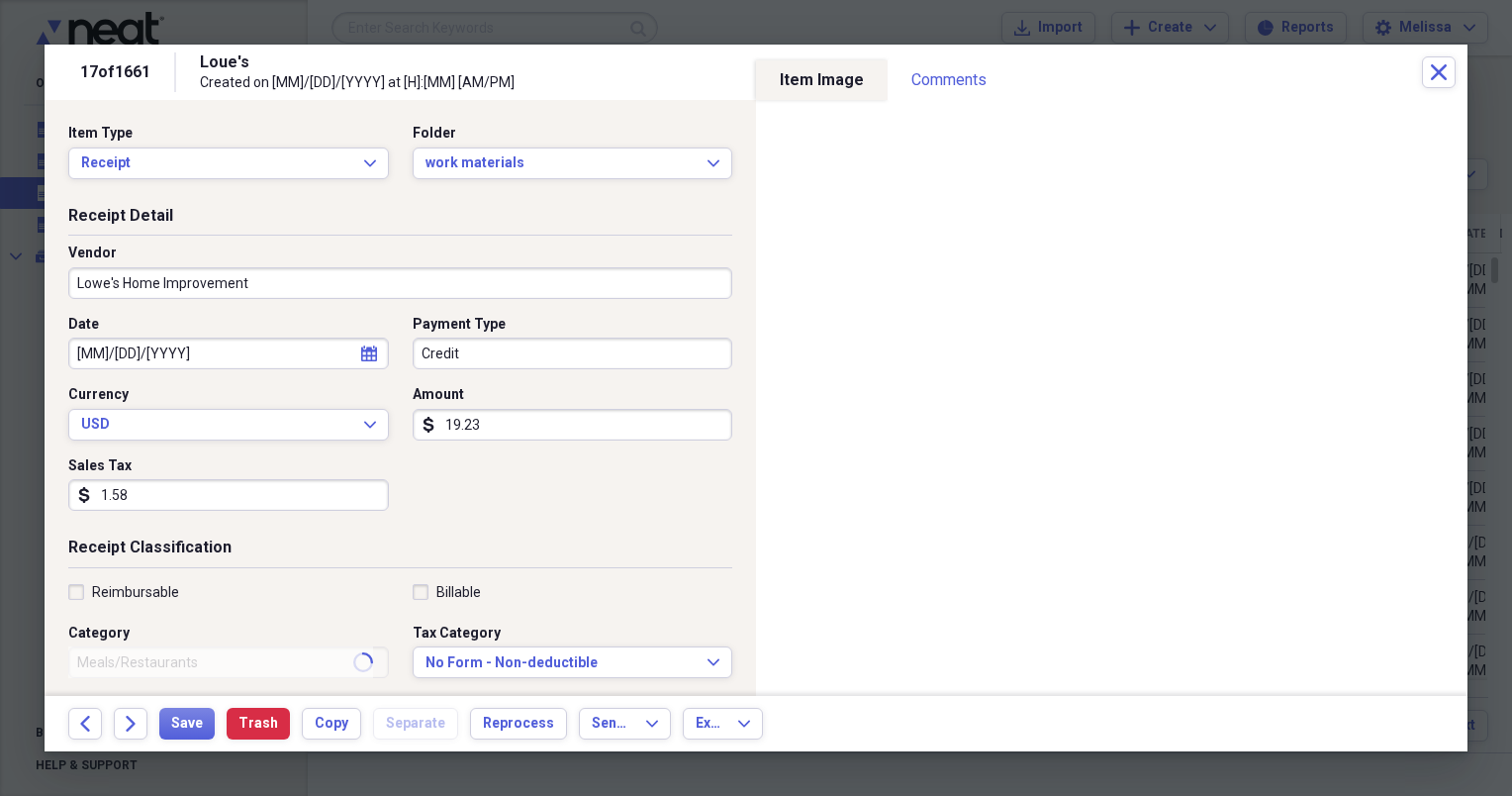 type on "materials" 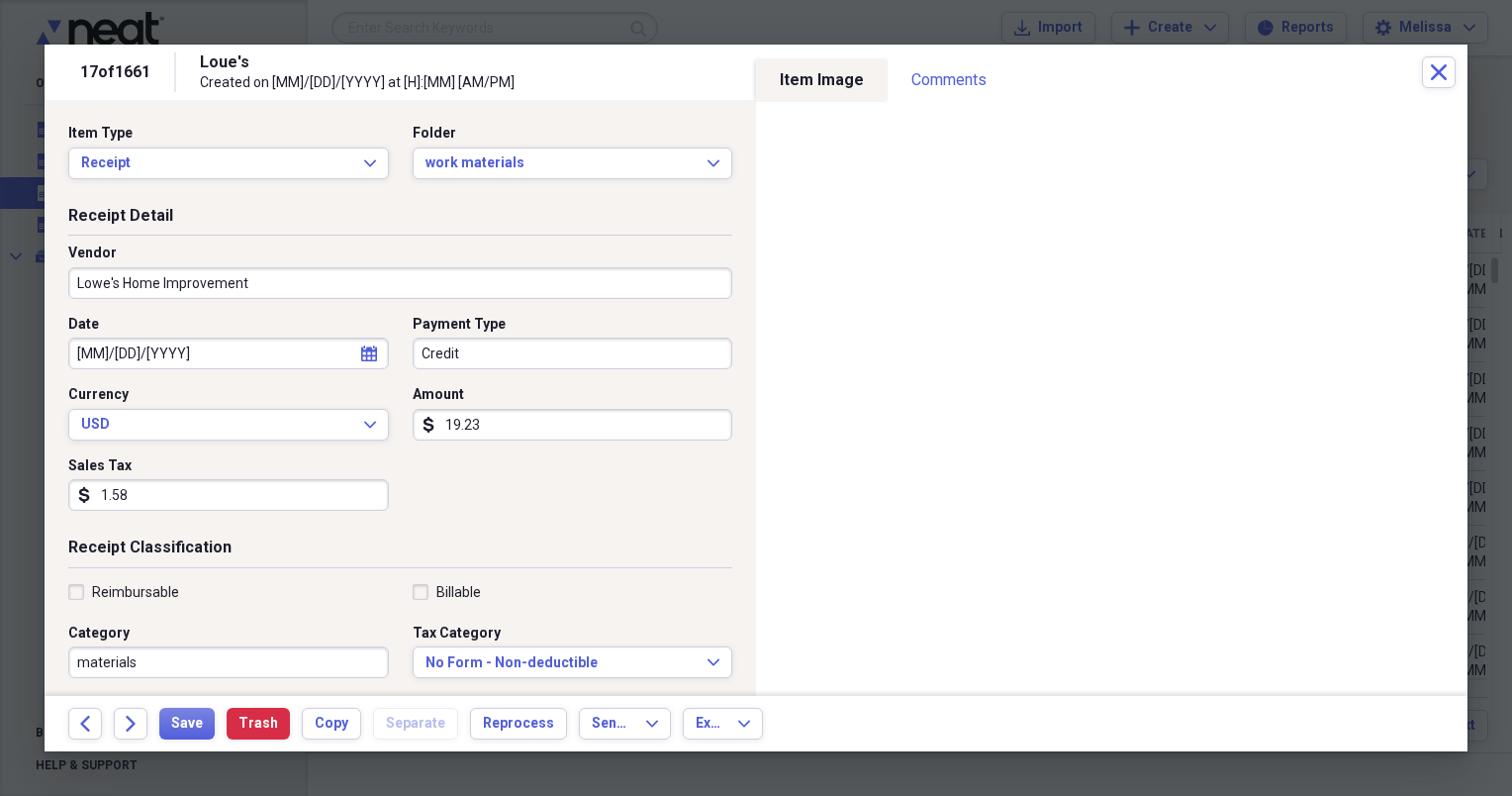 select on "5" 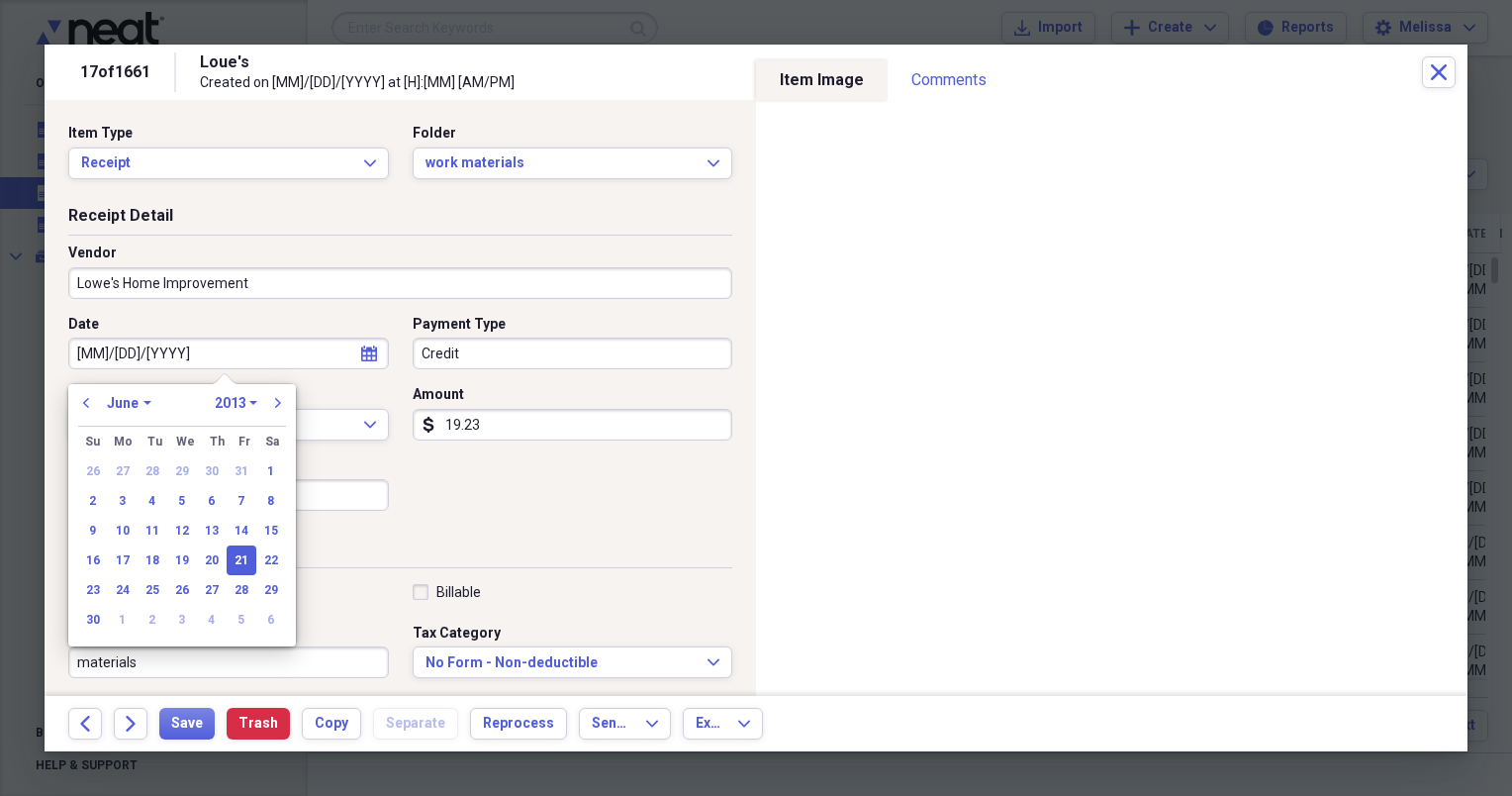click on "[MM]/[DD]/[YYYY]" at bounding box center (229, 353) 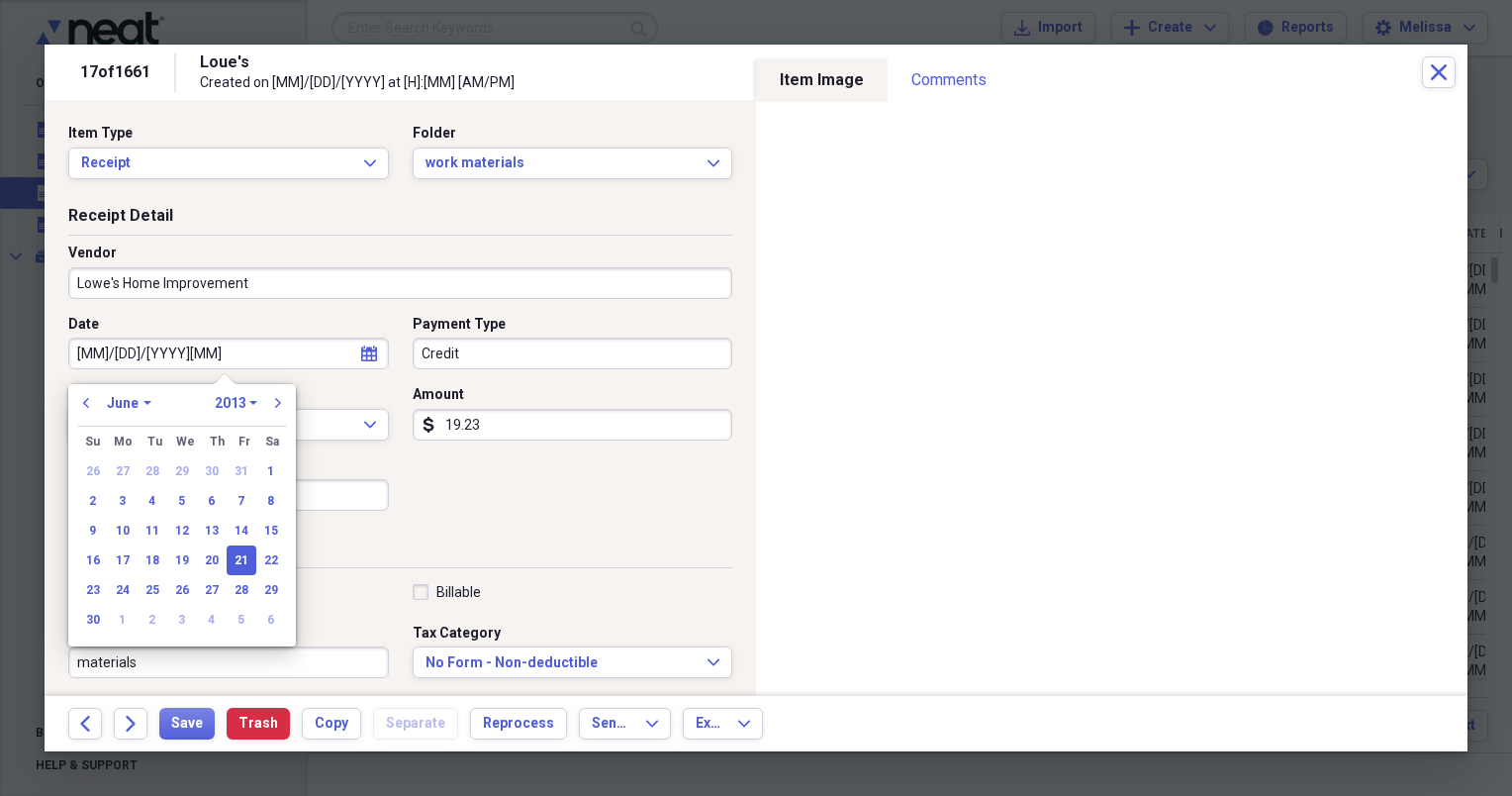 click on "[MM]/[DD]/[YYYY][MM]" at bounding box center [229, 353] 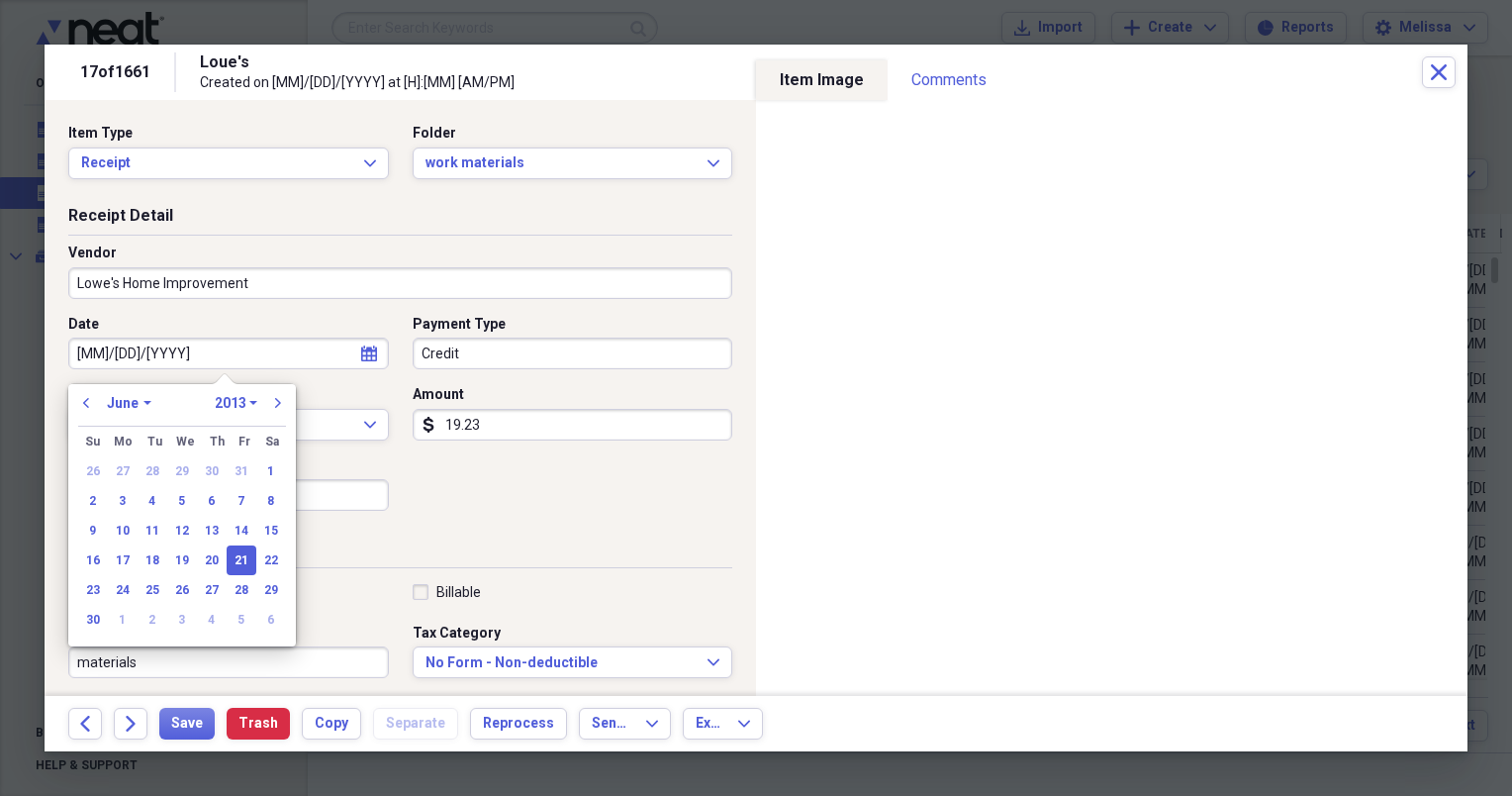 type on "[MM]/[DD]/[YY]" 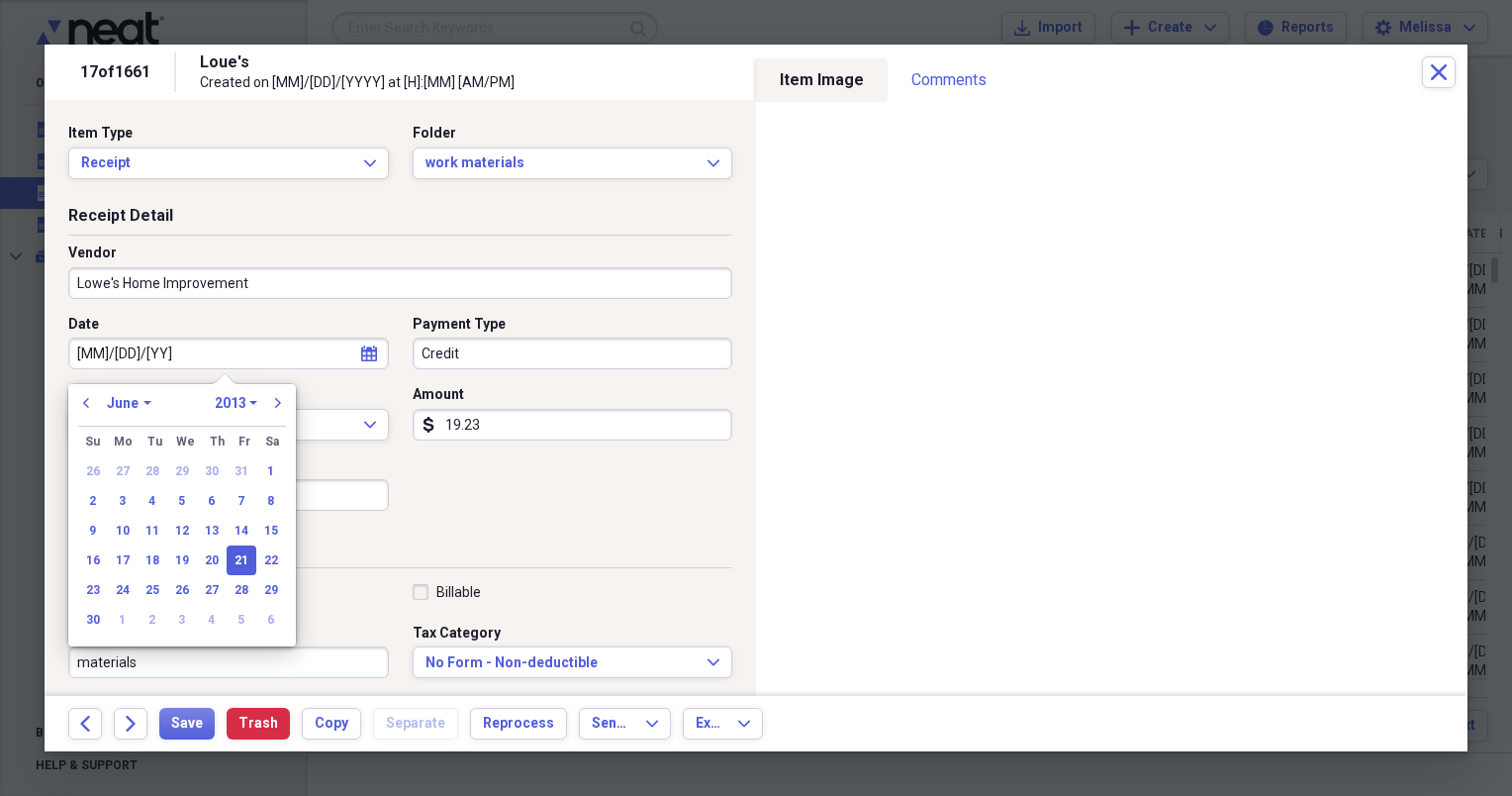 select on "2020" 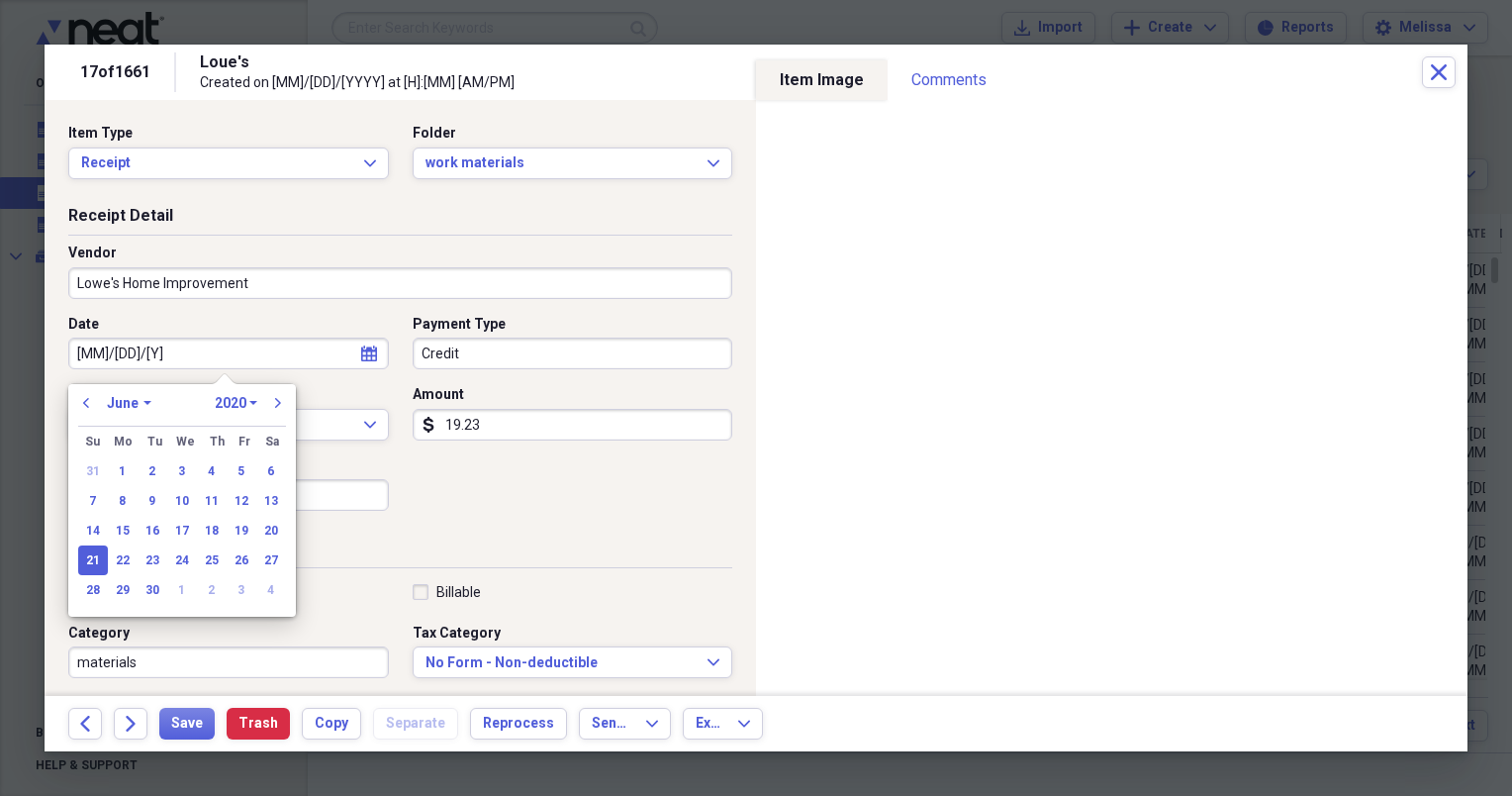 type on "[DATE]" 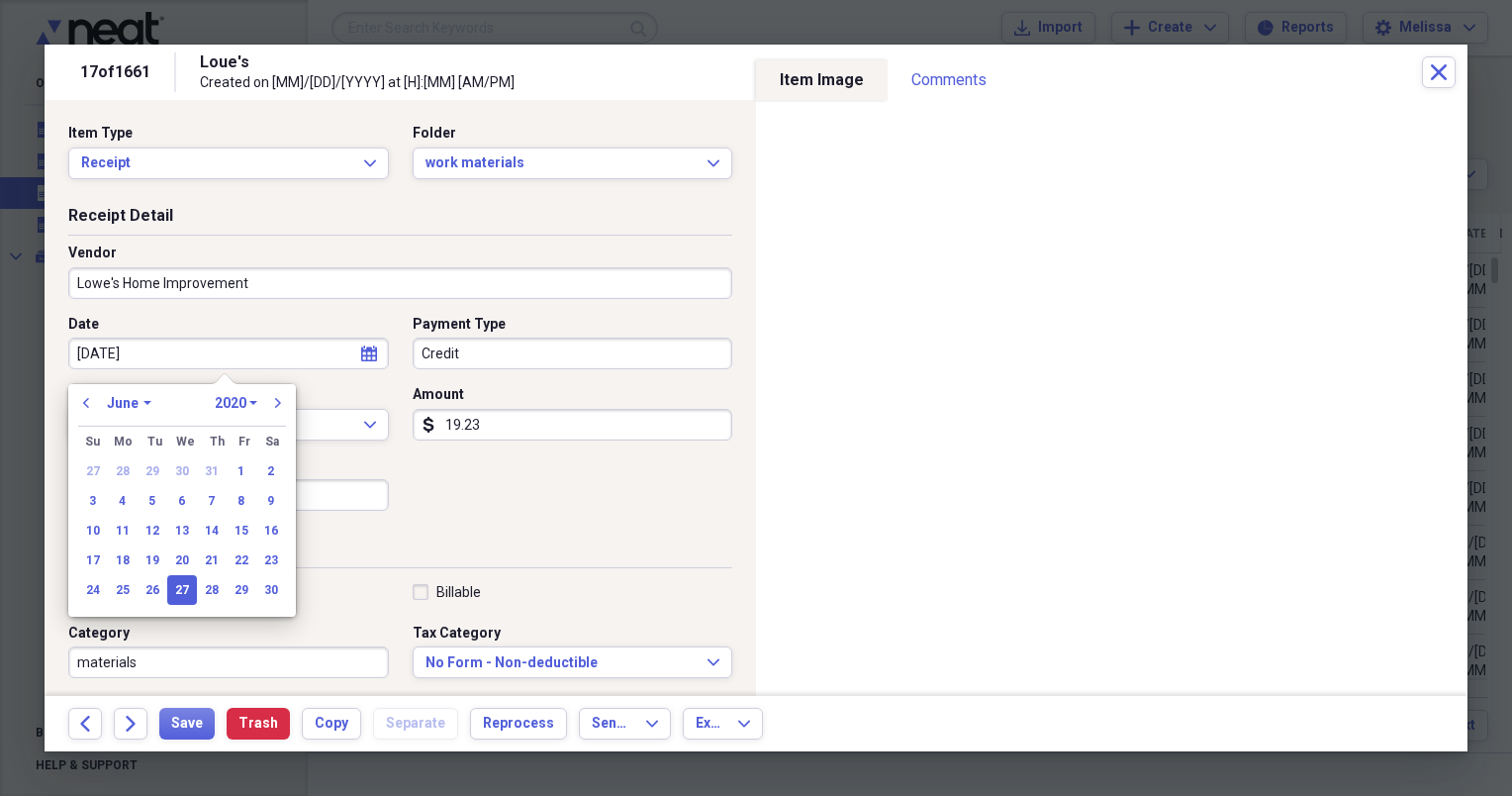 select on "2018" 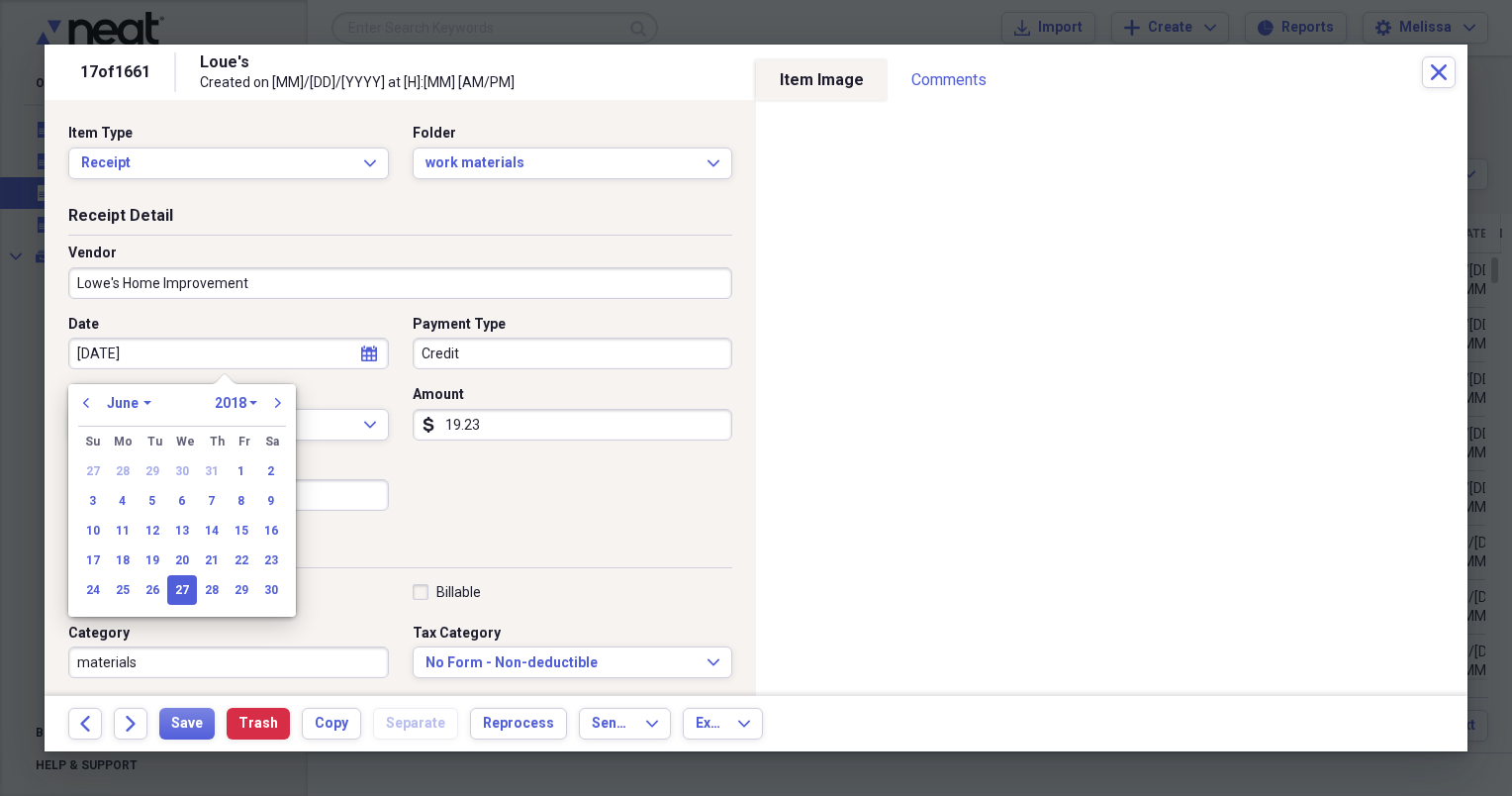 type on "06/27/2018" 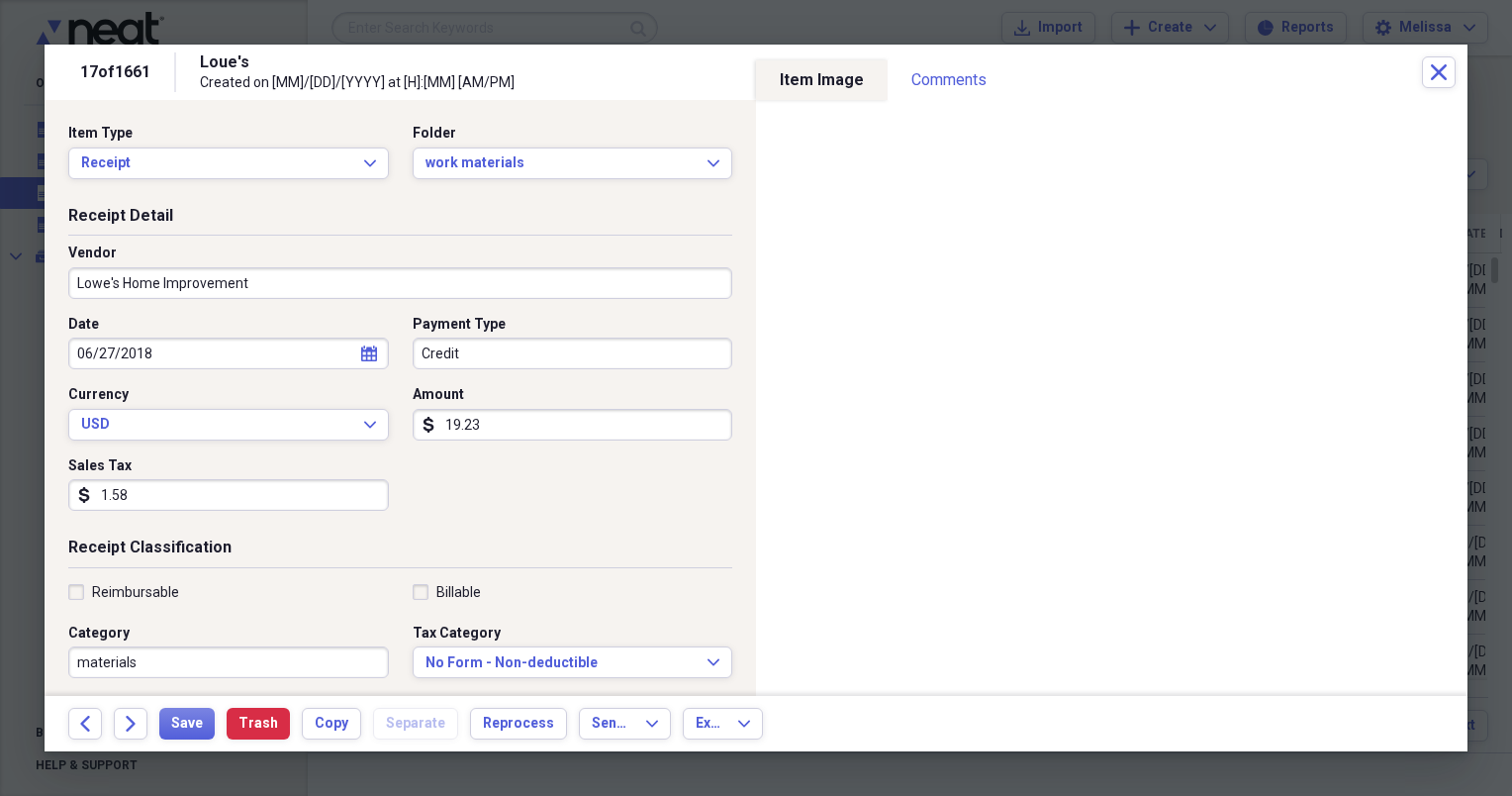 click on "Date [MM]/[DD]/[YYYY] calendar Calendar Payment Type Credit Currency USD Expand Amount dollar-sign [AMOUNT] Sales Tax dollar-sign [AMOUNT]" at bounding box center [400, 421] 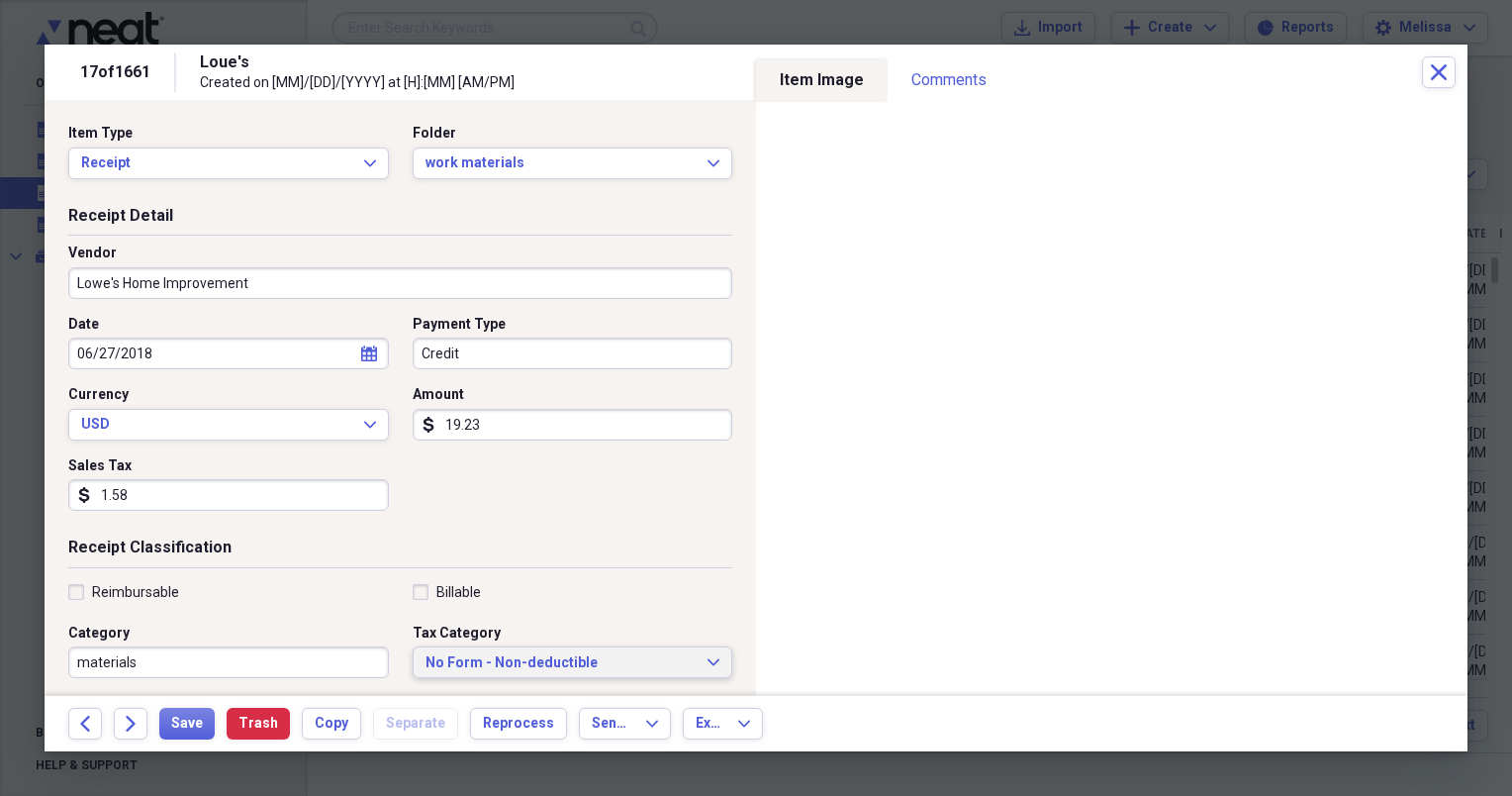 click on "No Form - Non-deductible Expand" at bounding box center (573, 662) 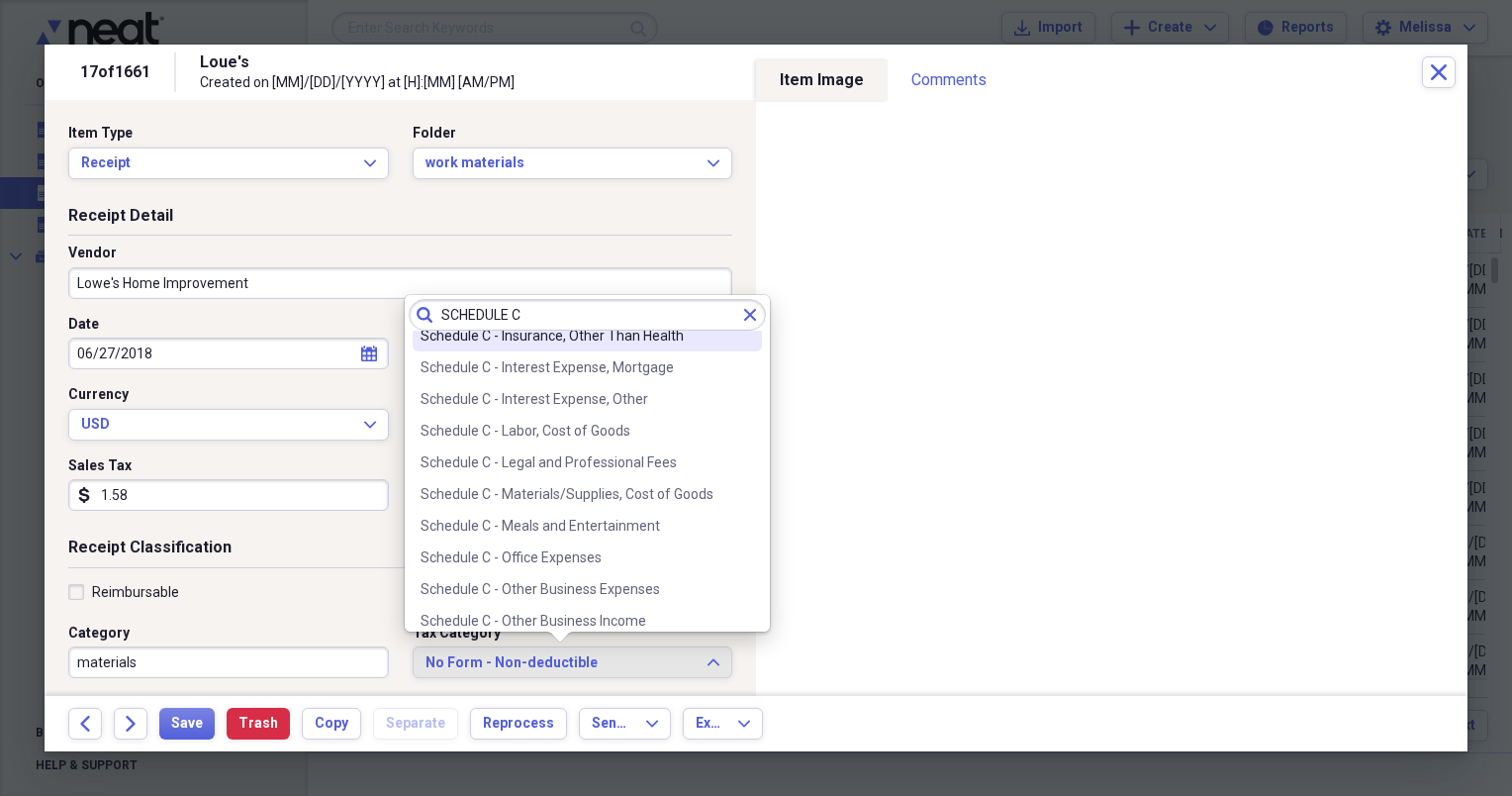 scroll, scrollTop: 317, scrollLeft: 0, axis: vertical 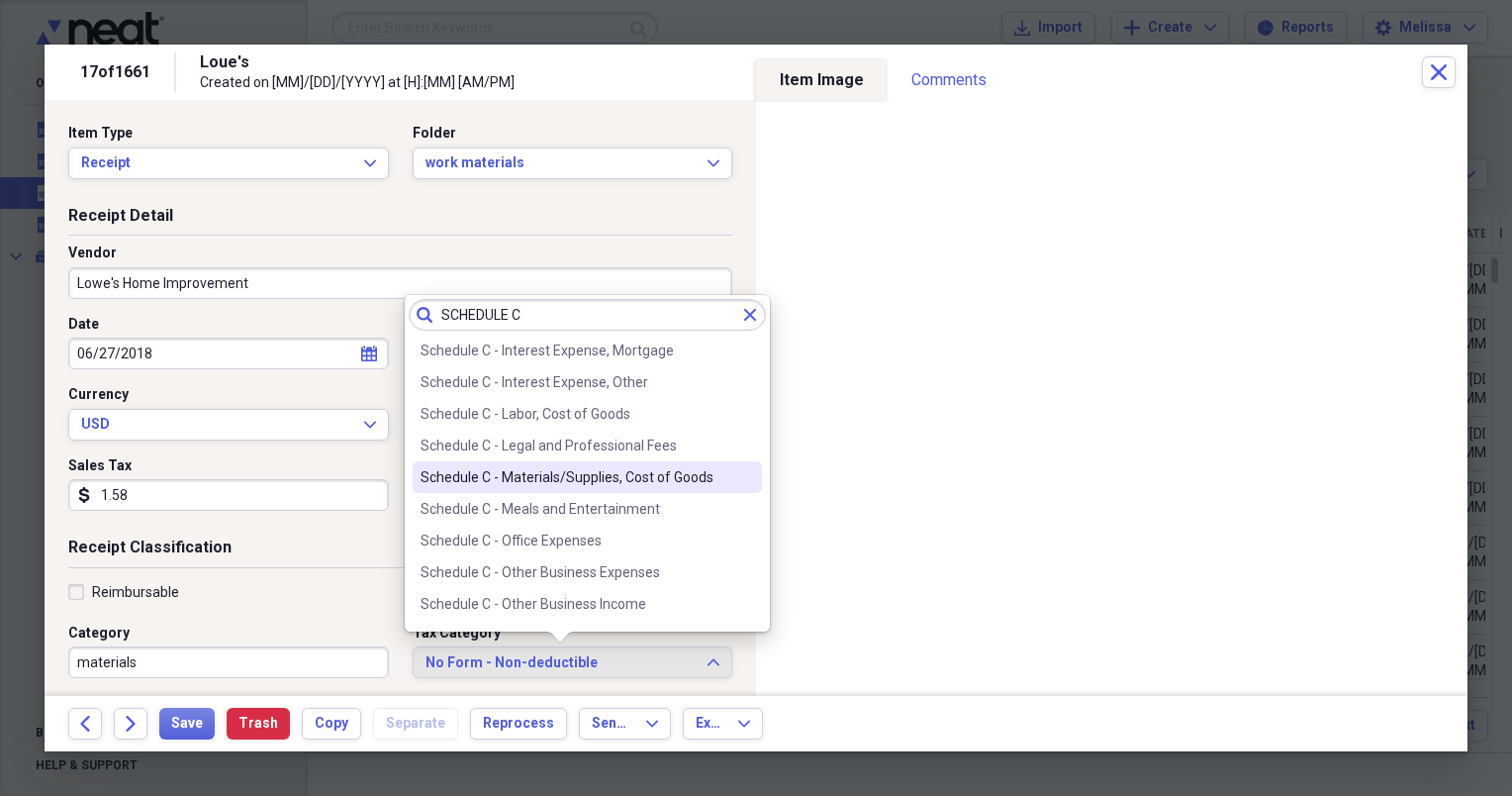 type on "SCHEDULE C" 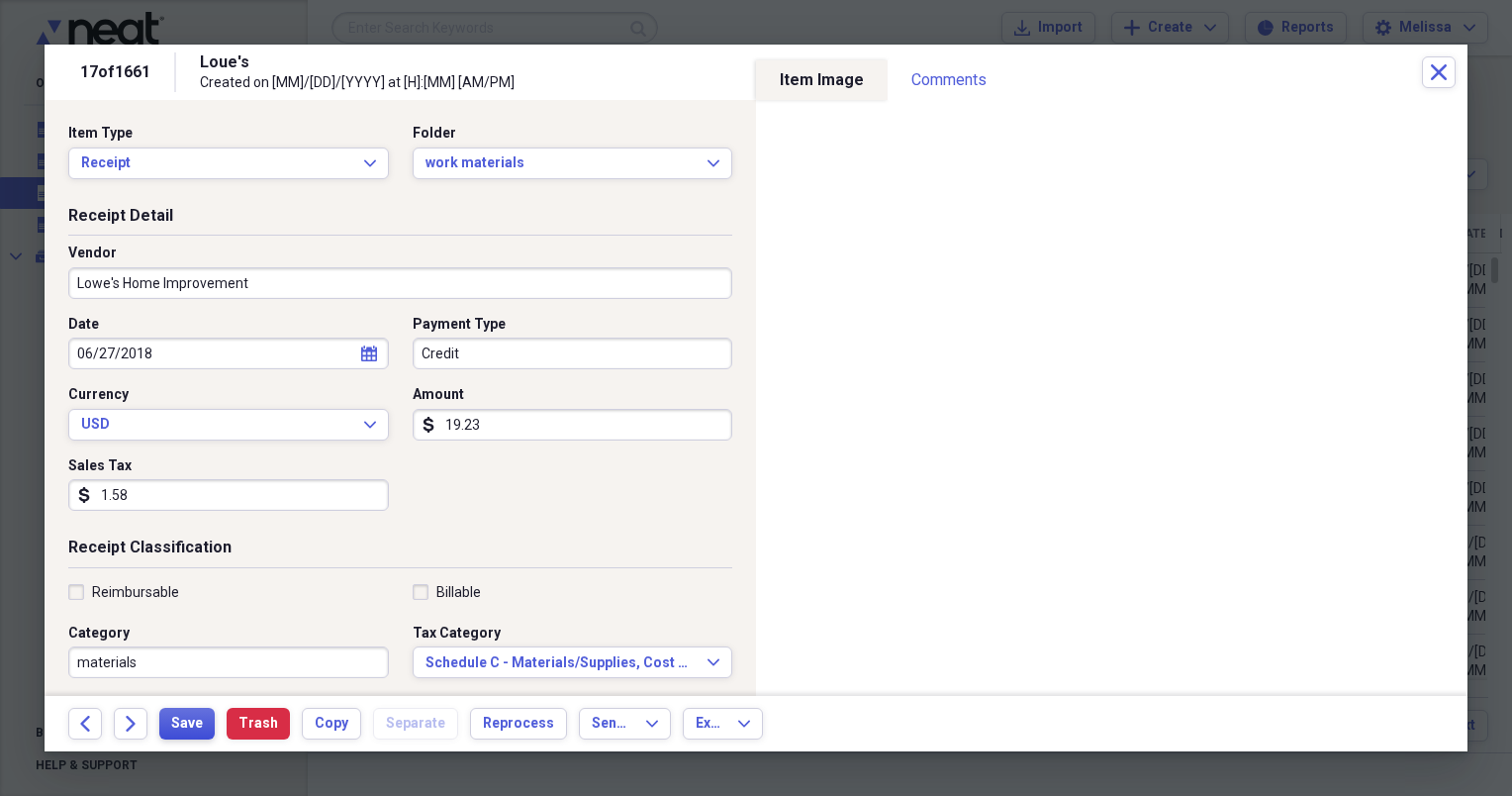 click on "Save" at bounding box center (187, 724) 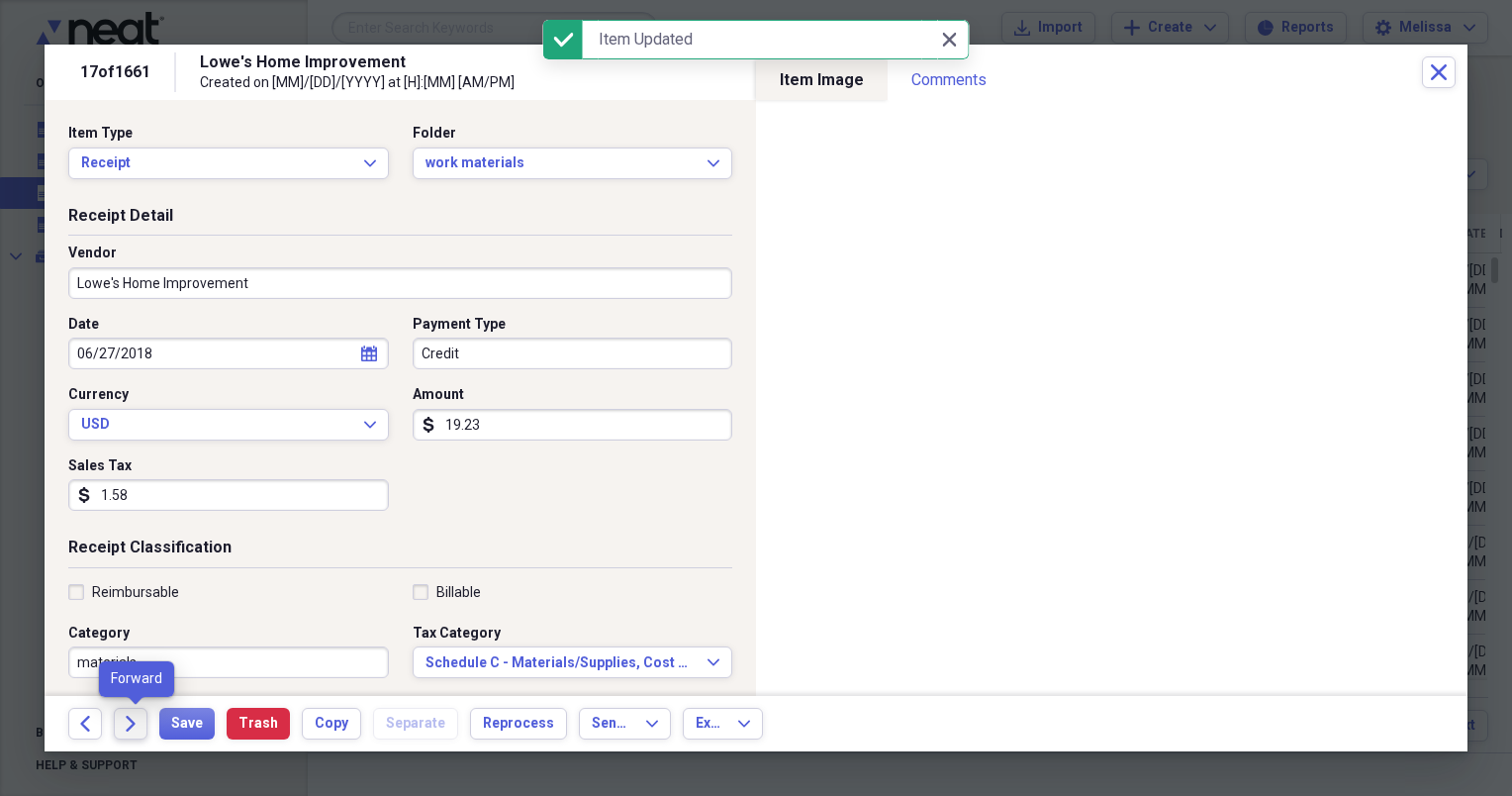 click on "Forward" 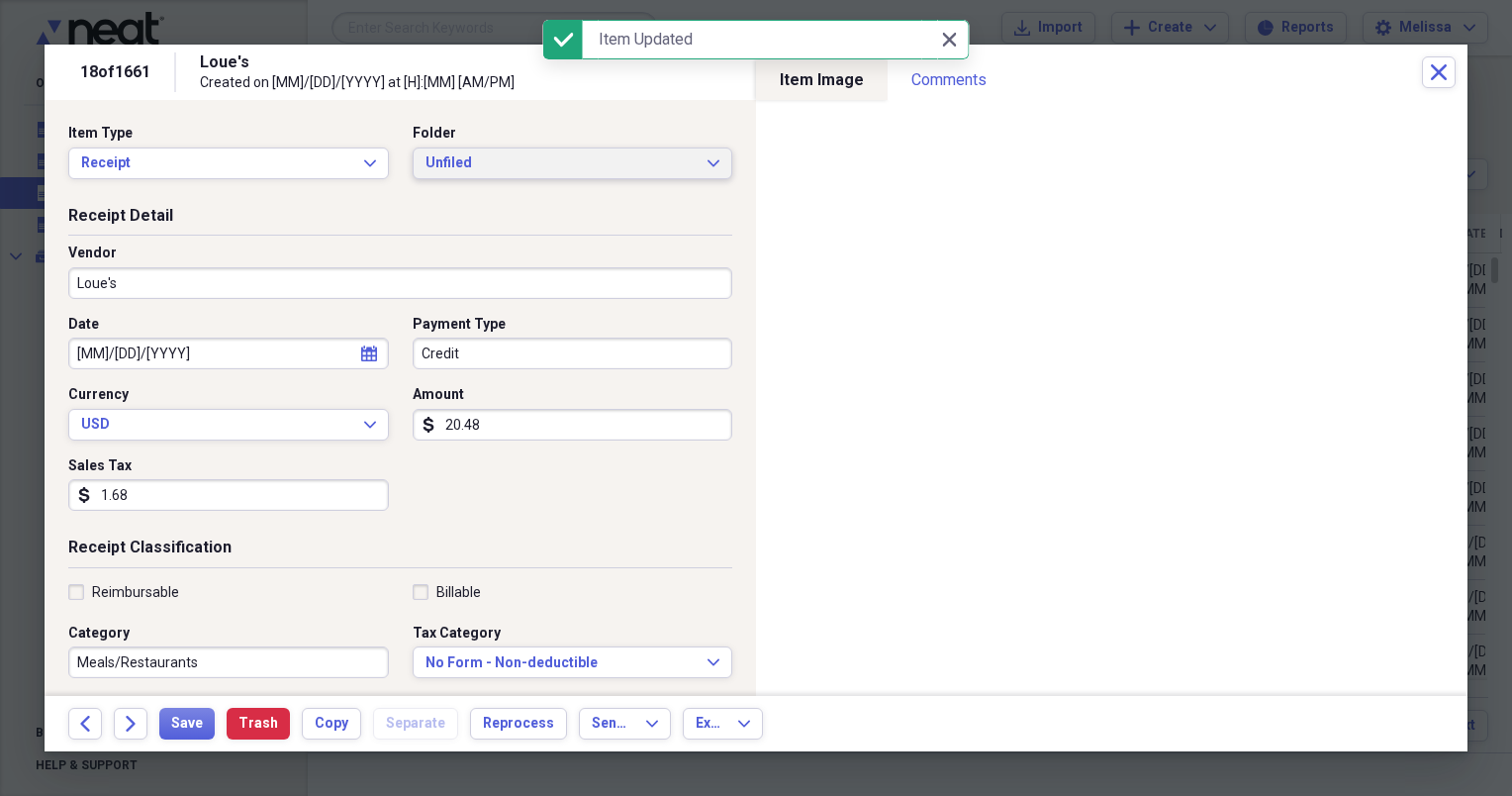 click on "Unfiled Expand" at bounding box center [573, 163] 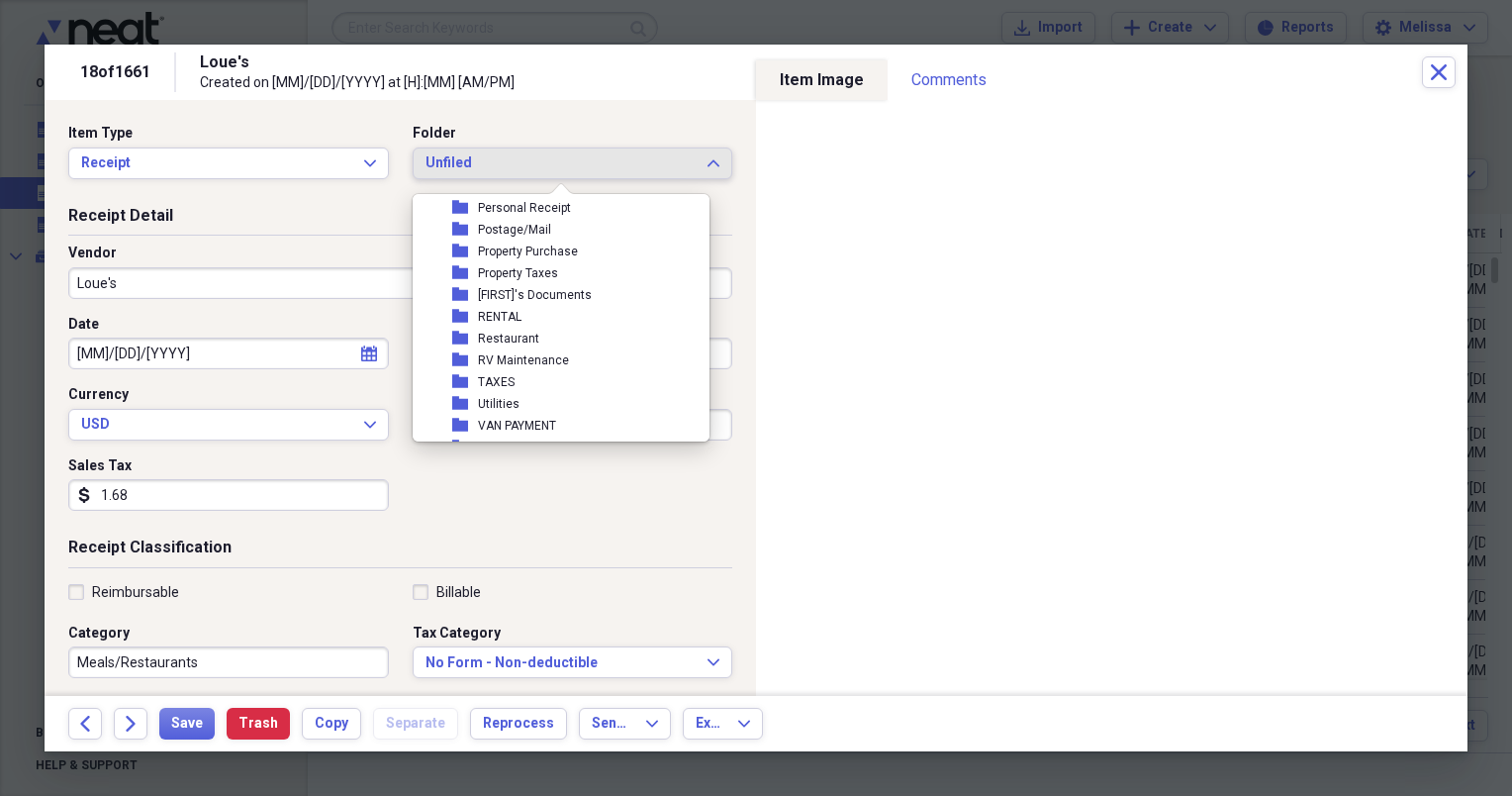 scroll, scrollTop: 485, scrollLeft: 0, axis: vertical 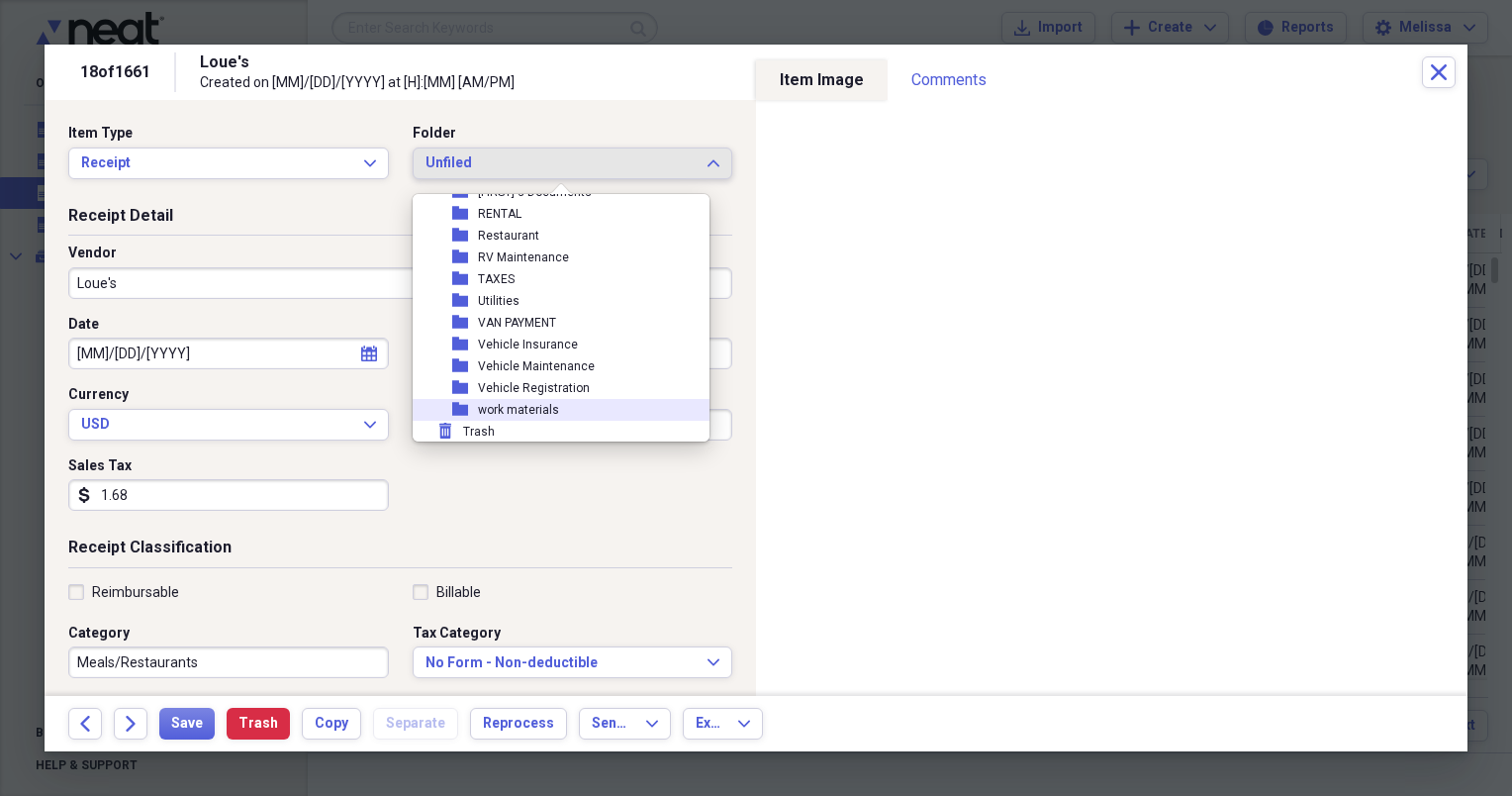 click on "work materials" at bounding box center (519, 410) 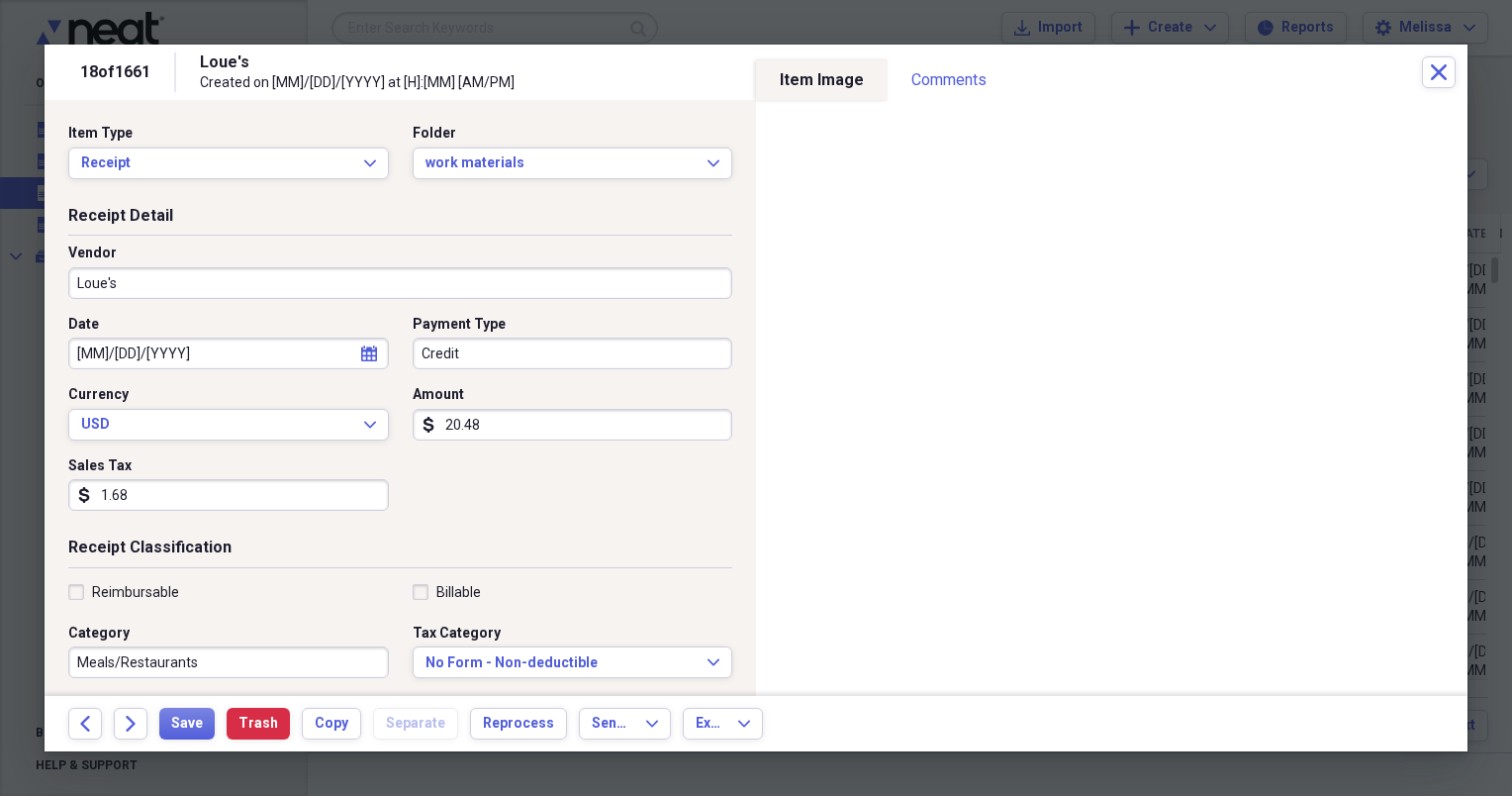 click on "Loue's" at bounding box center (400, 283) 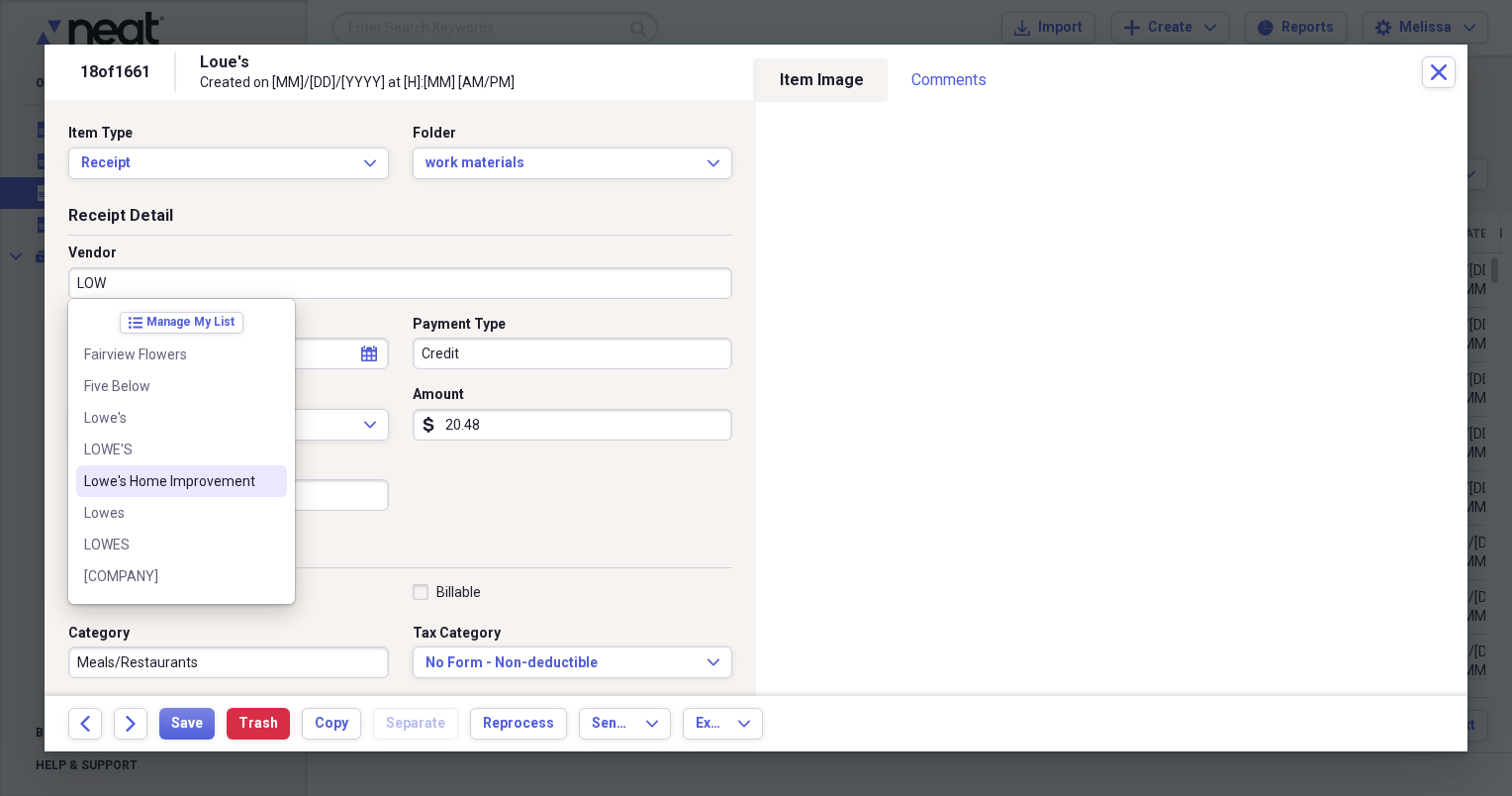 click on "Lowe's Home Improvement" at bounding box center (169, 481) 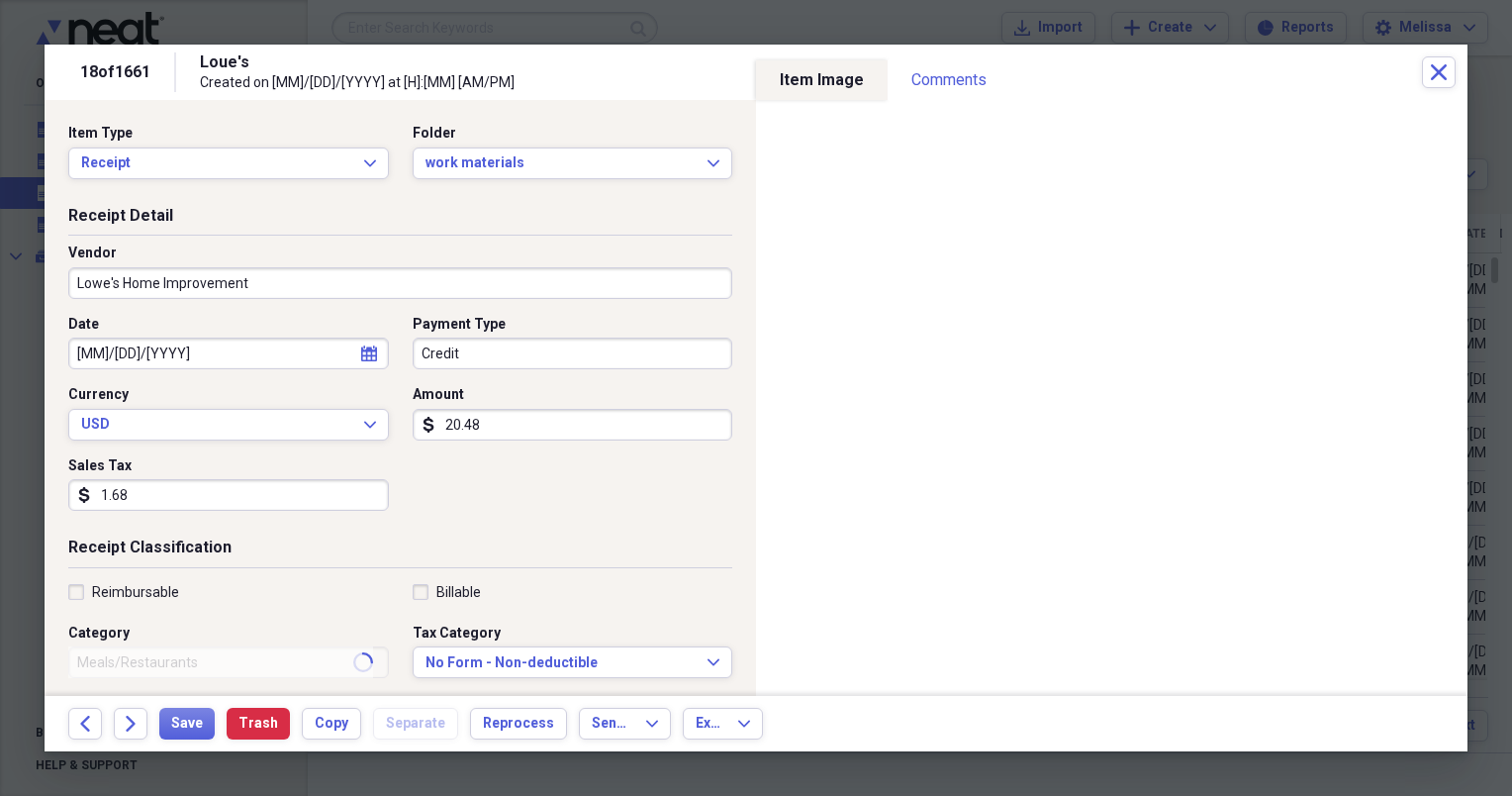 type on "materials" 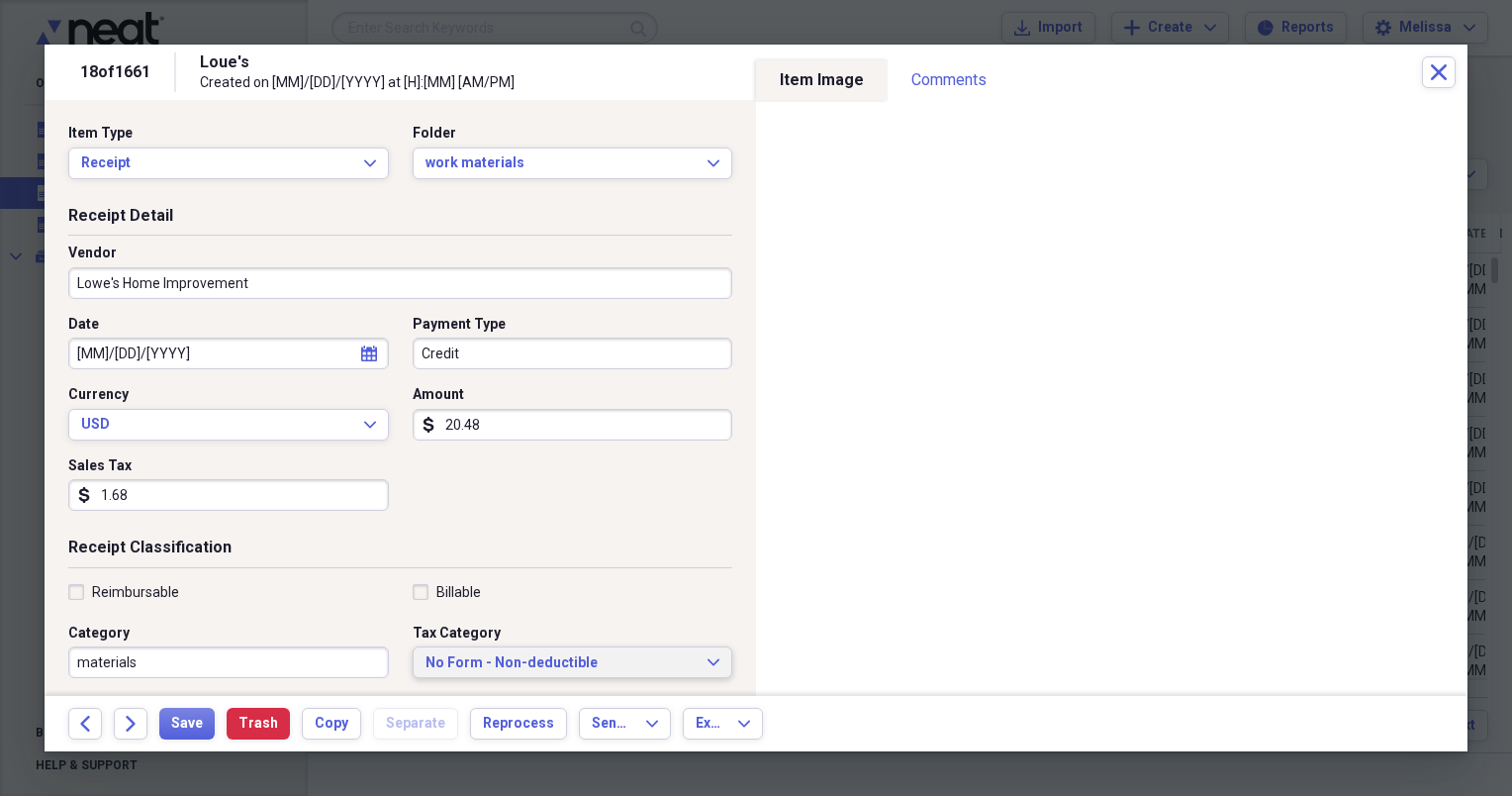 click on "No Form - Non-deductible" at bounding box center [561, 663] 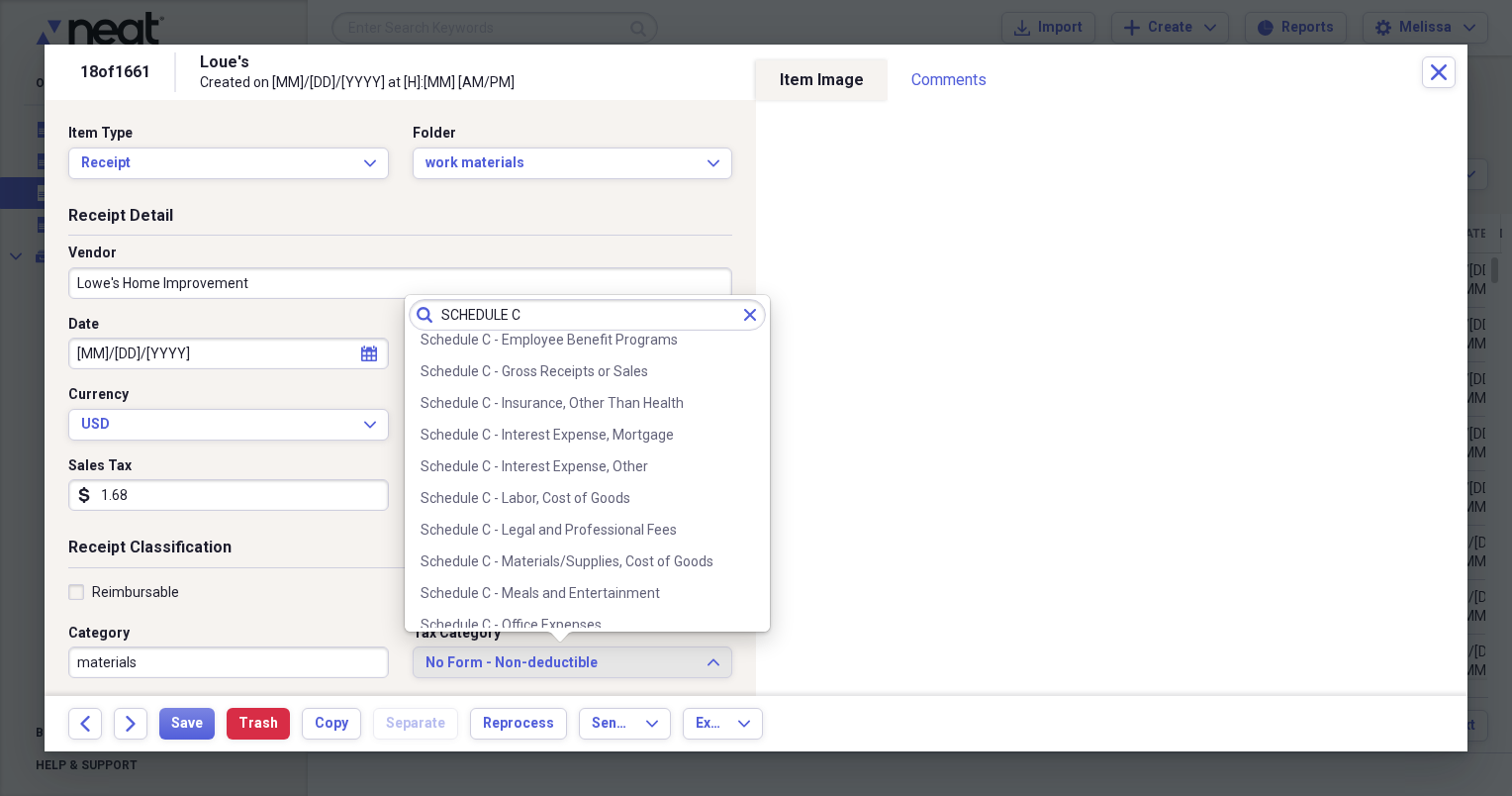 scroll, scrollTop: 238, scrollLeft: 0, axis: vertical 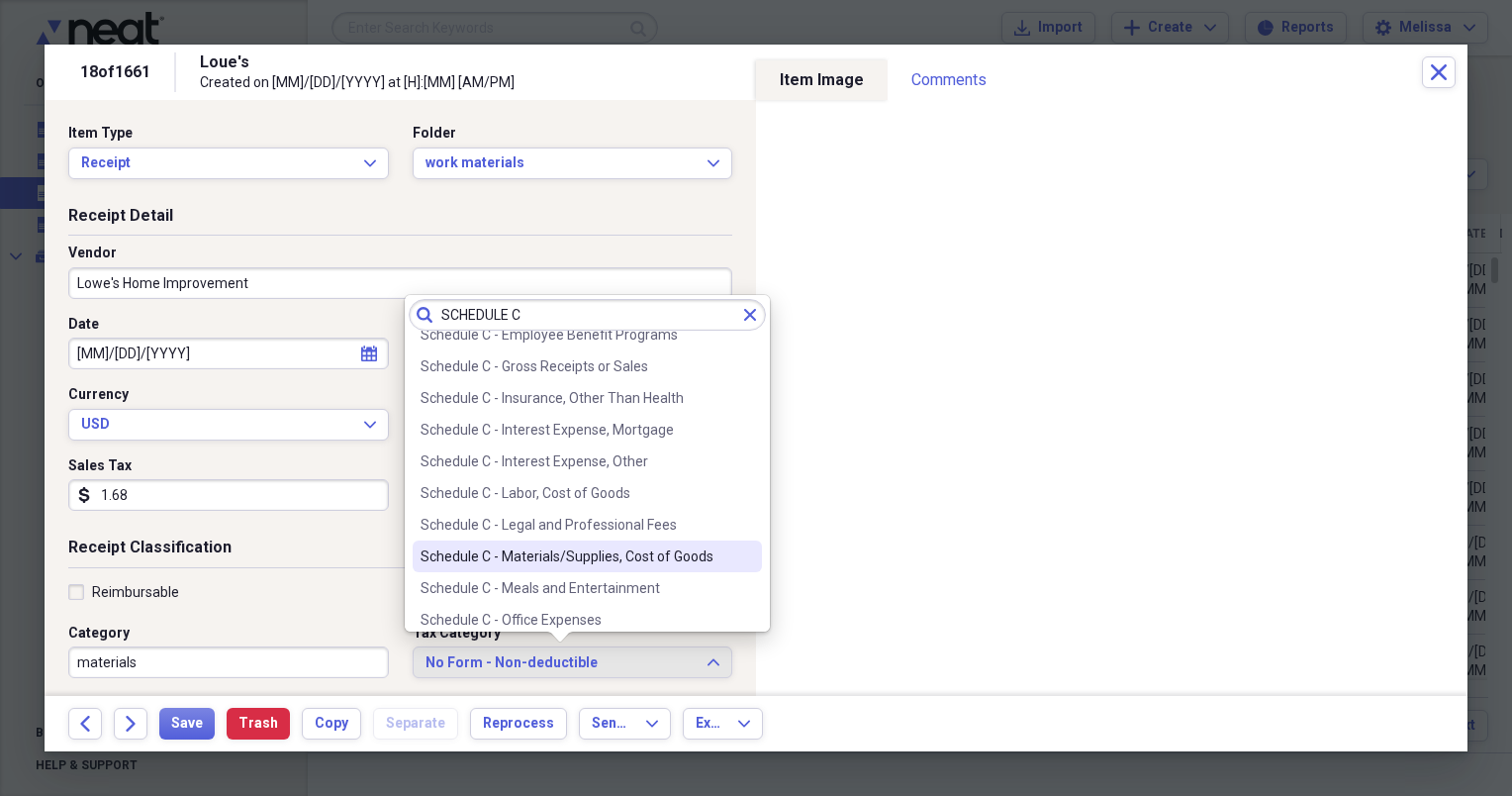 type on "SCHEDULE C" 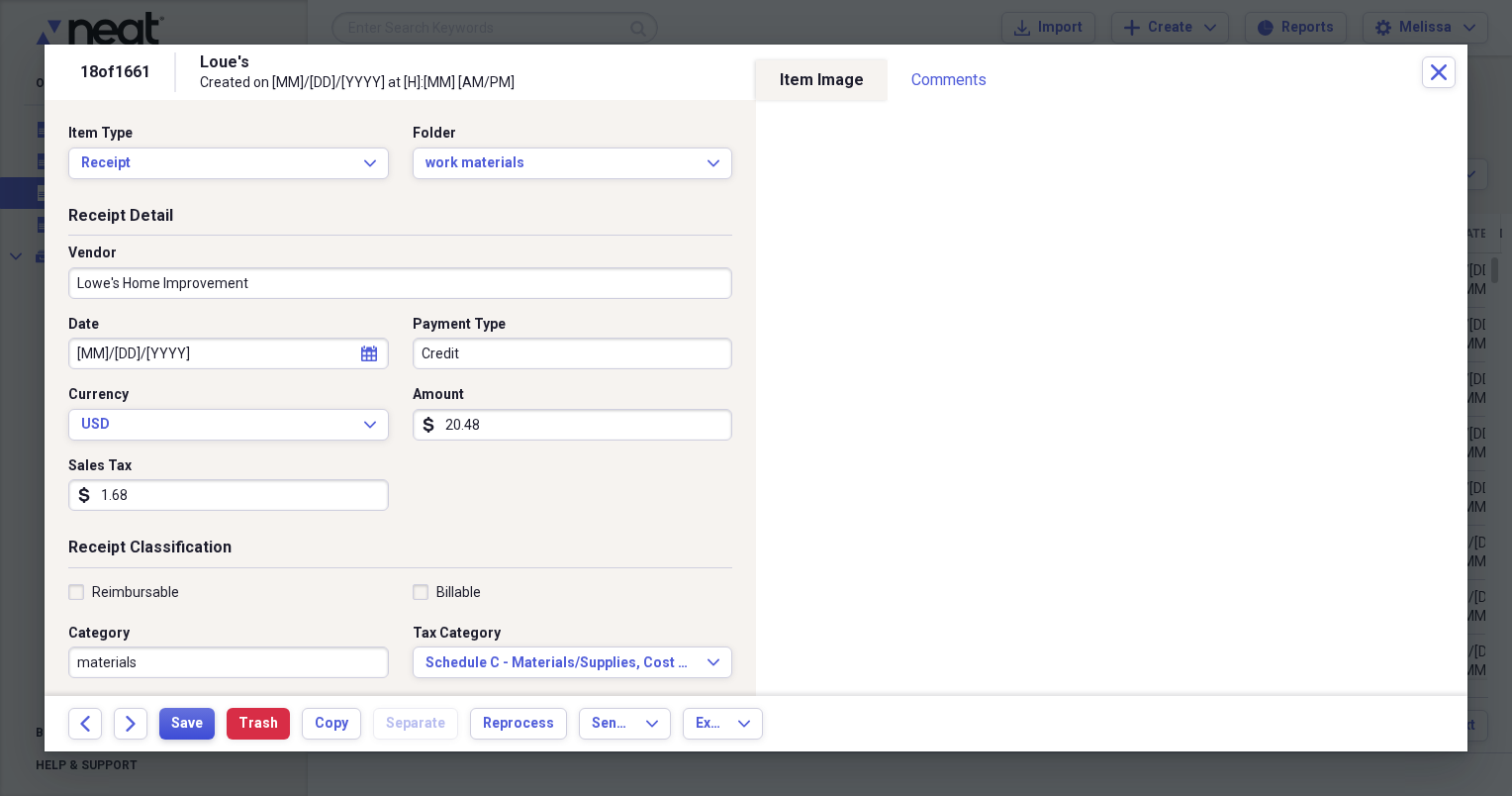 click on "Save" at bounding box center (187, 724) 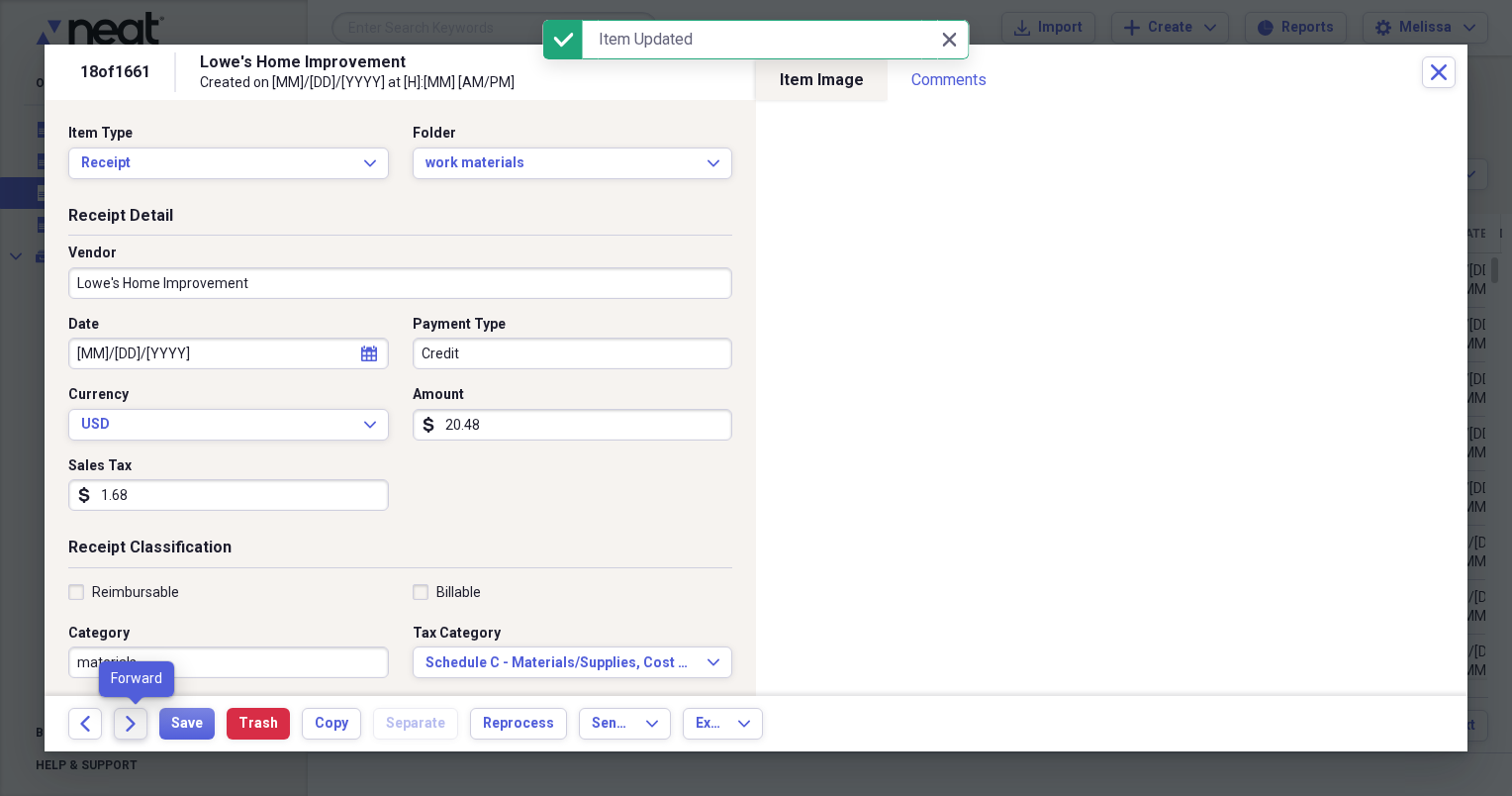 click on "Forward" 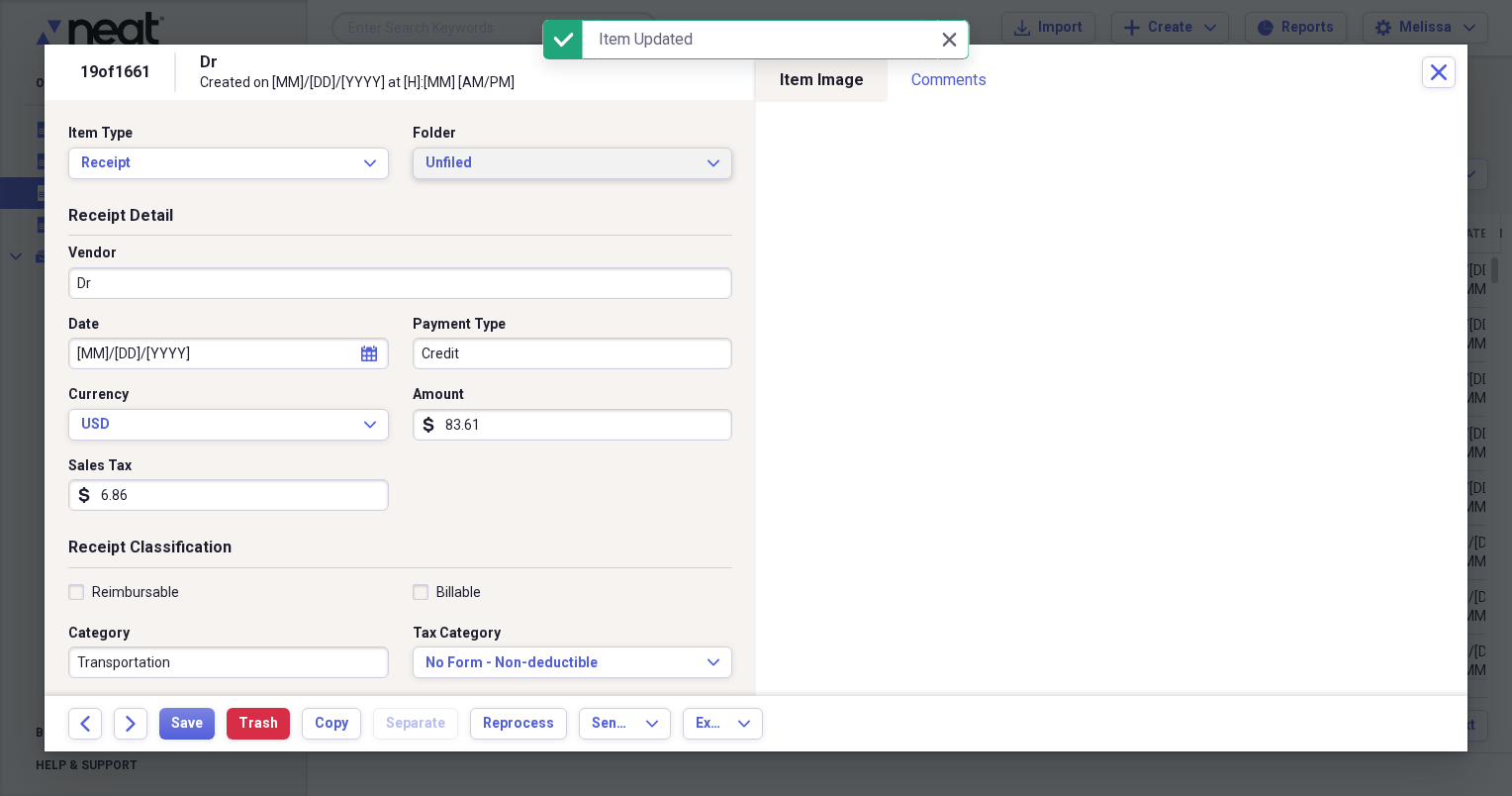 click on "Unfiled Expand" at bounding box center [573, 163] 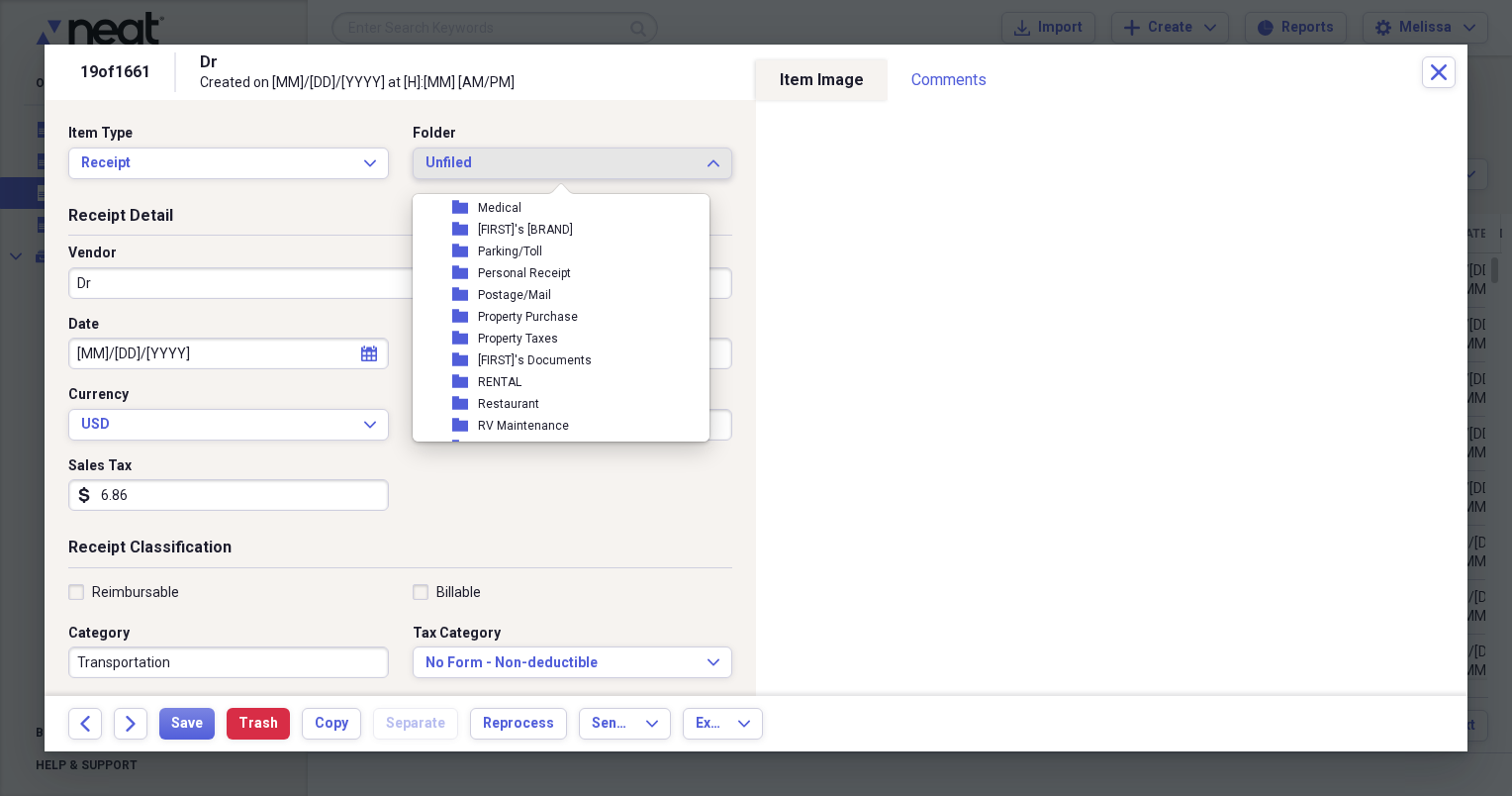scroll, scrollTop: 356, scrollLeft: 0, axis: vertical 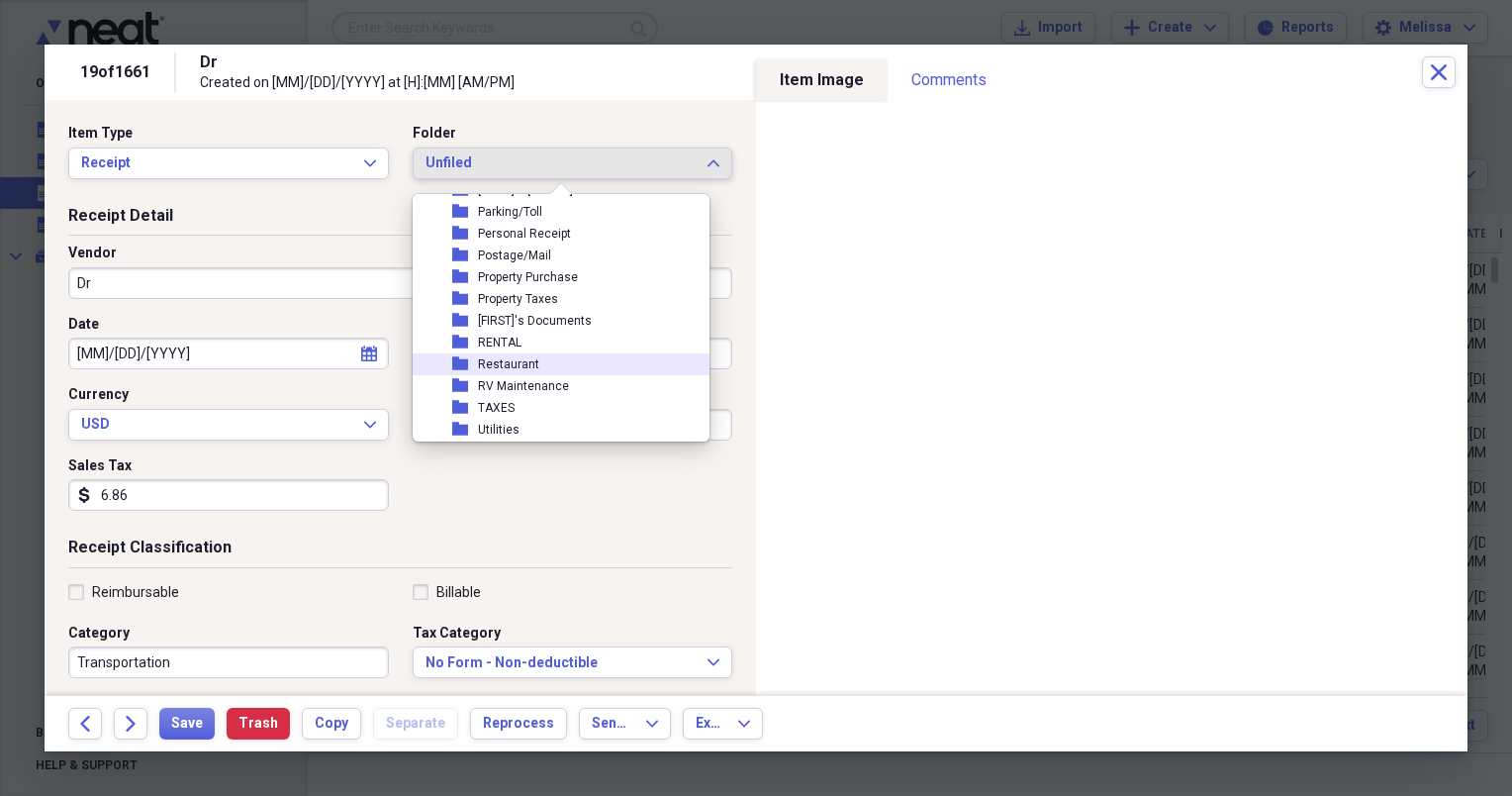 click on "folder Restaurant" at bounding box center (553, 364) 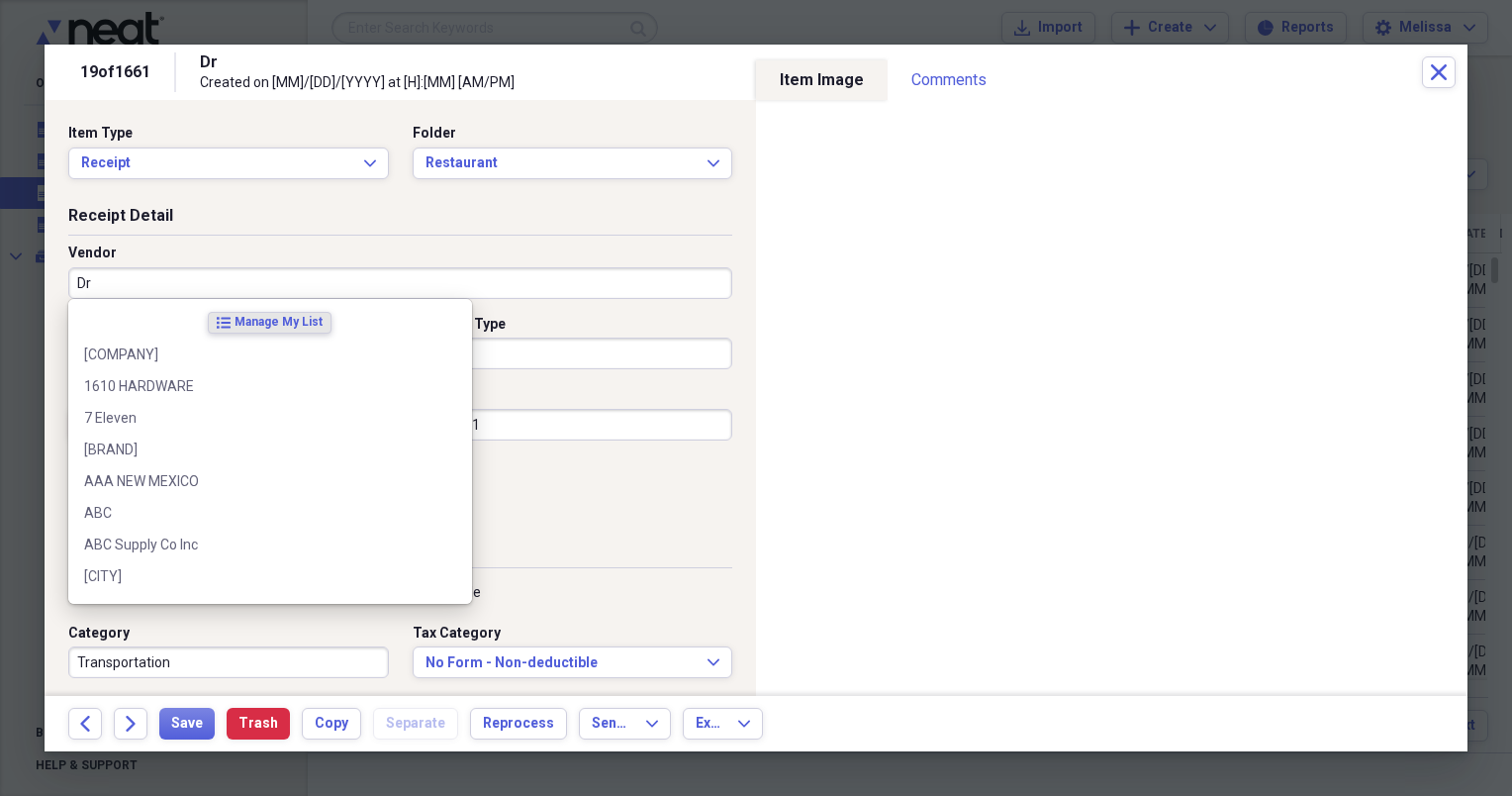 click on "Dr" at bounding box center (400, 283) 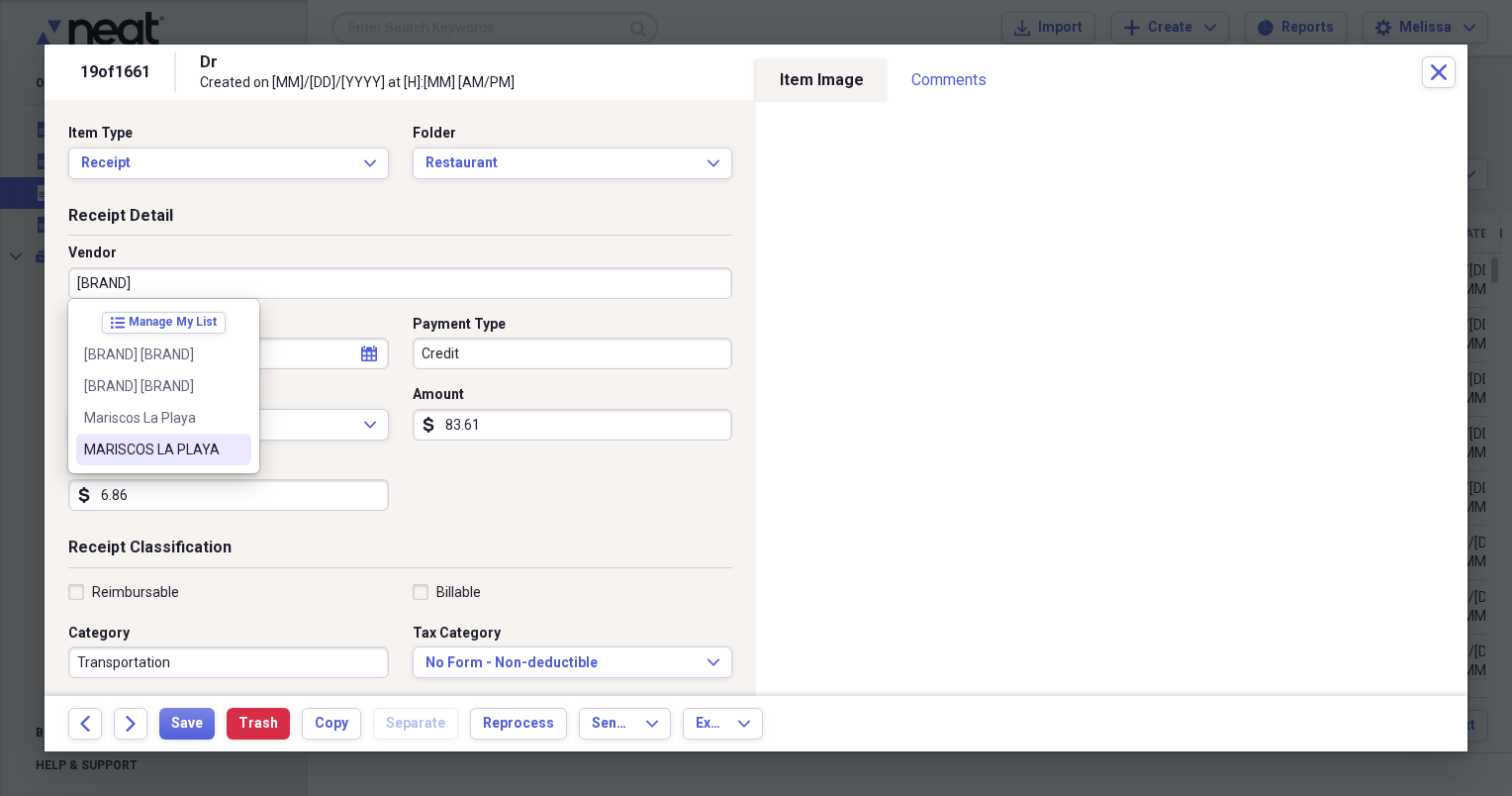click on "MARISCOS LA PLAYA" at bounding box center (163, 449) 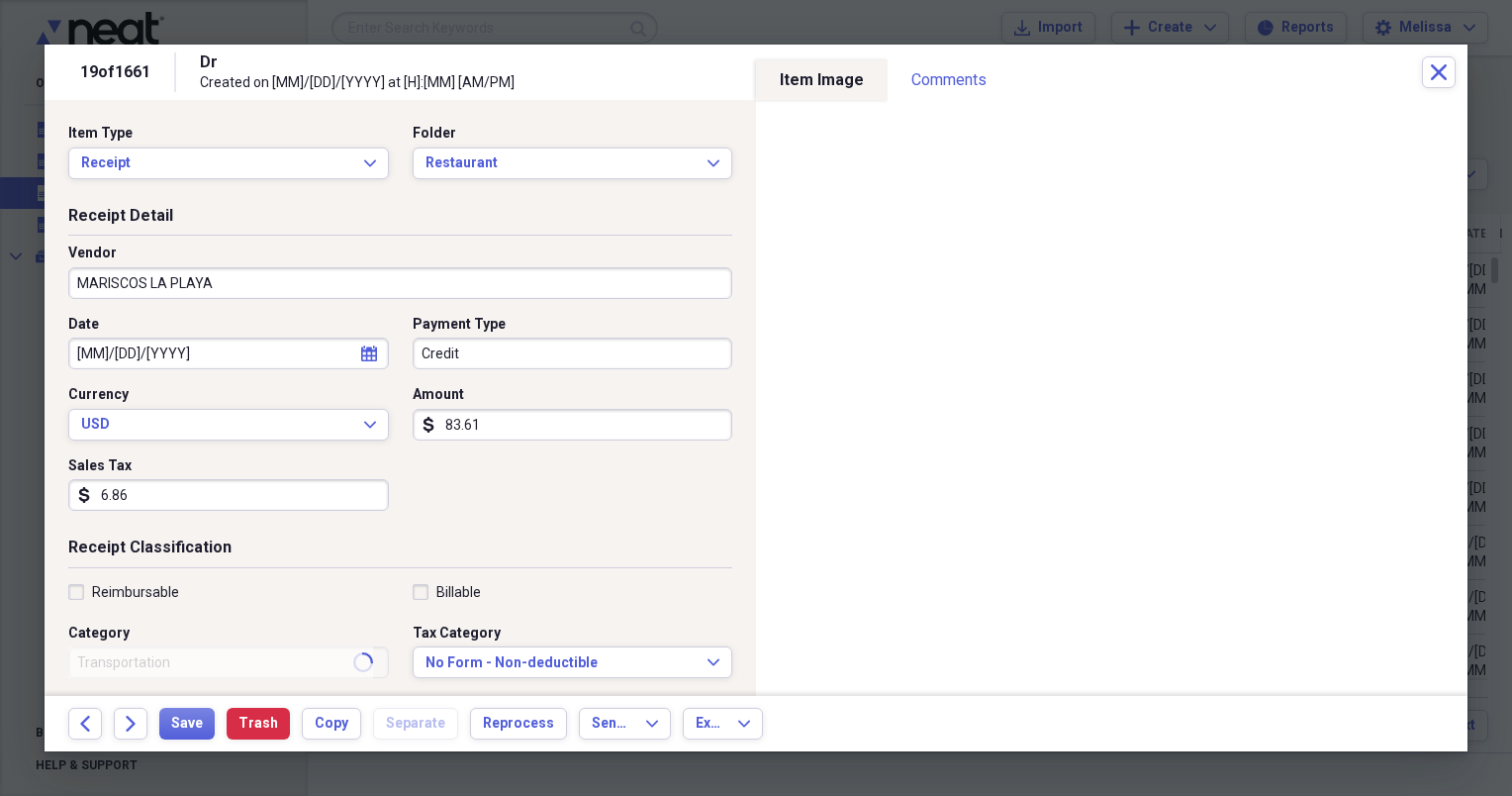 type on "Meals/Restaurants" 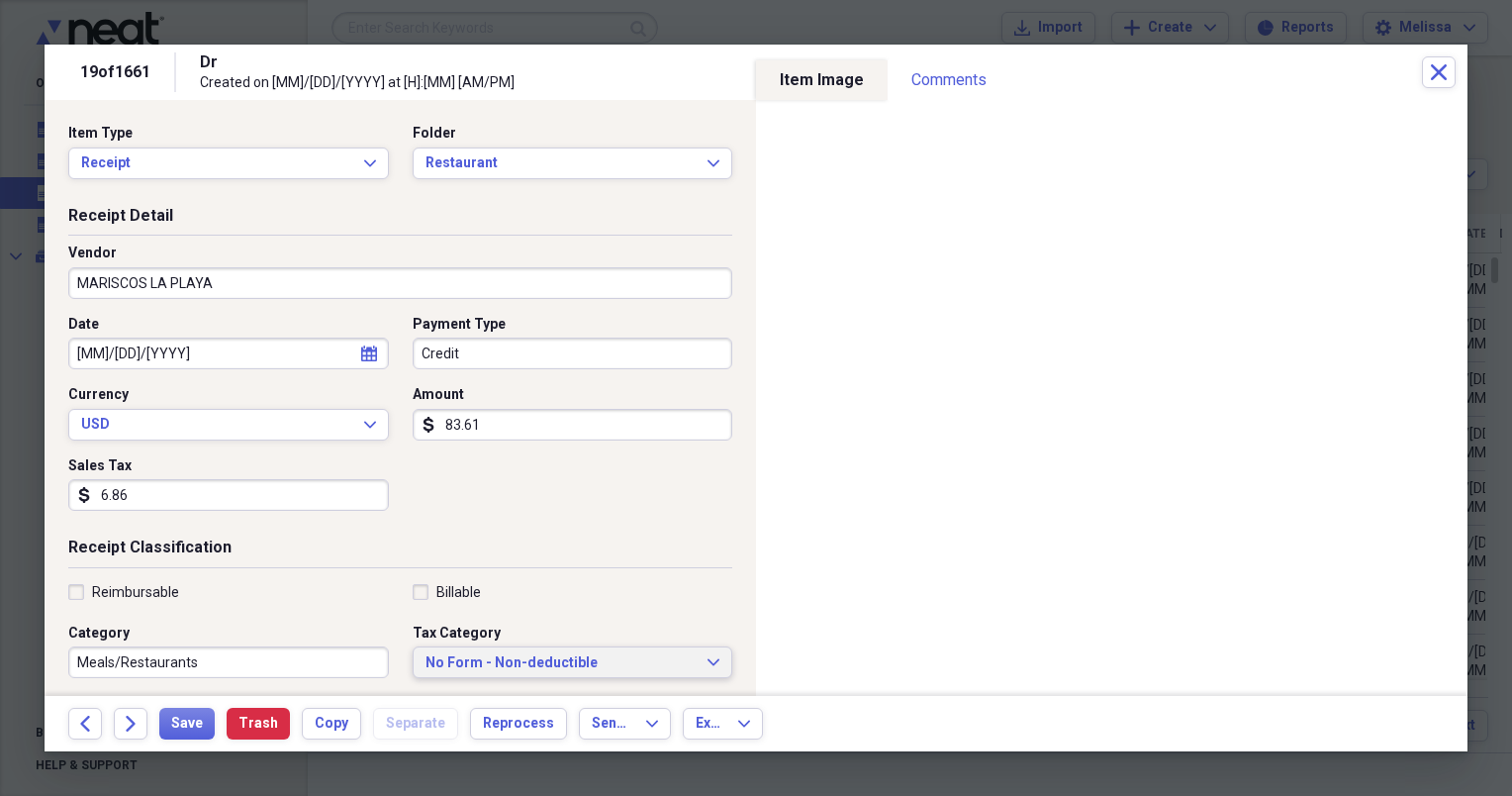 click on "No Form - Non-deductible Expand" at bounding box center [573, 662] 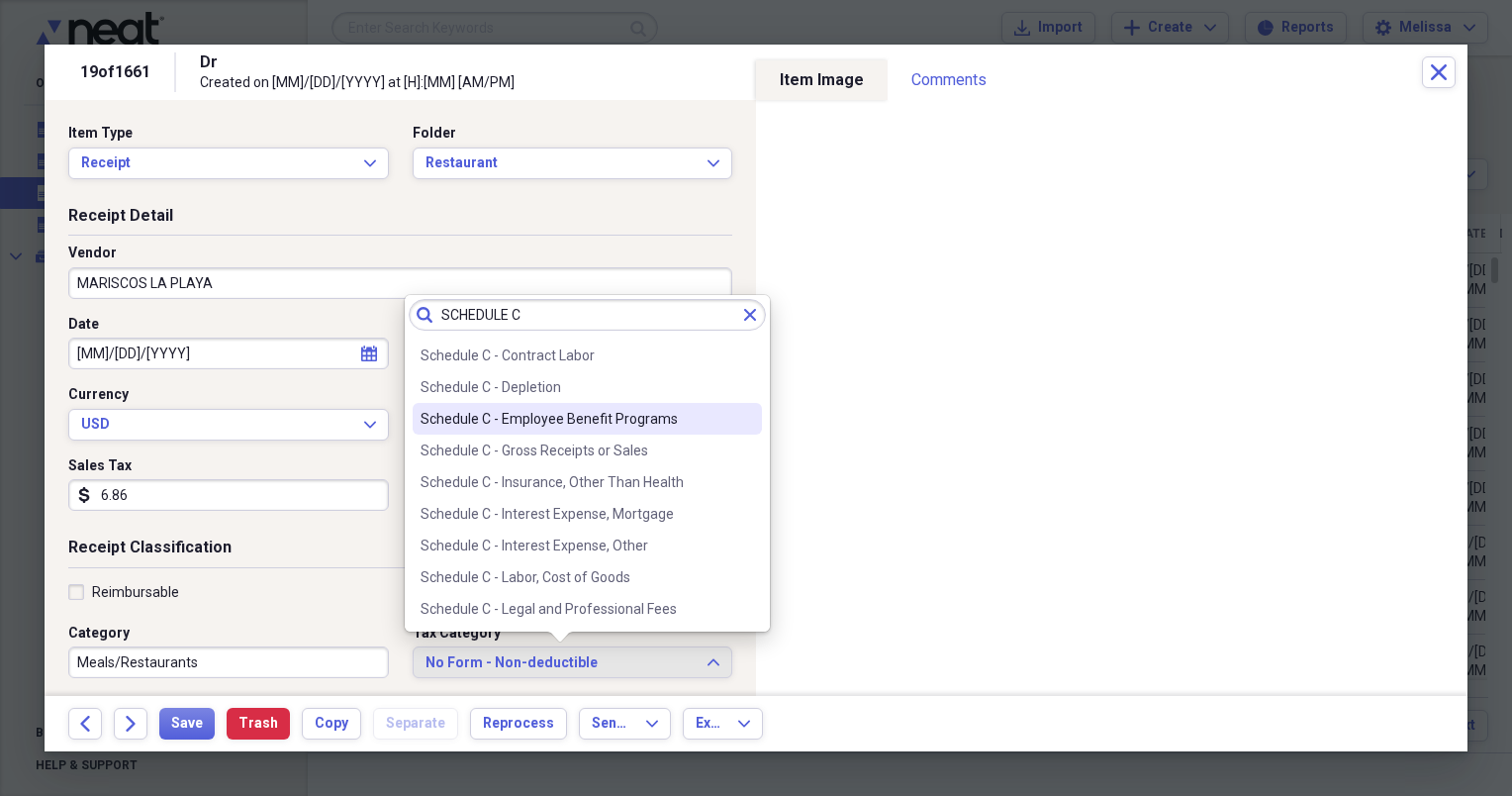 scroll, scrollTop: 198, scrollLeft: 0, axis: vertical 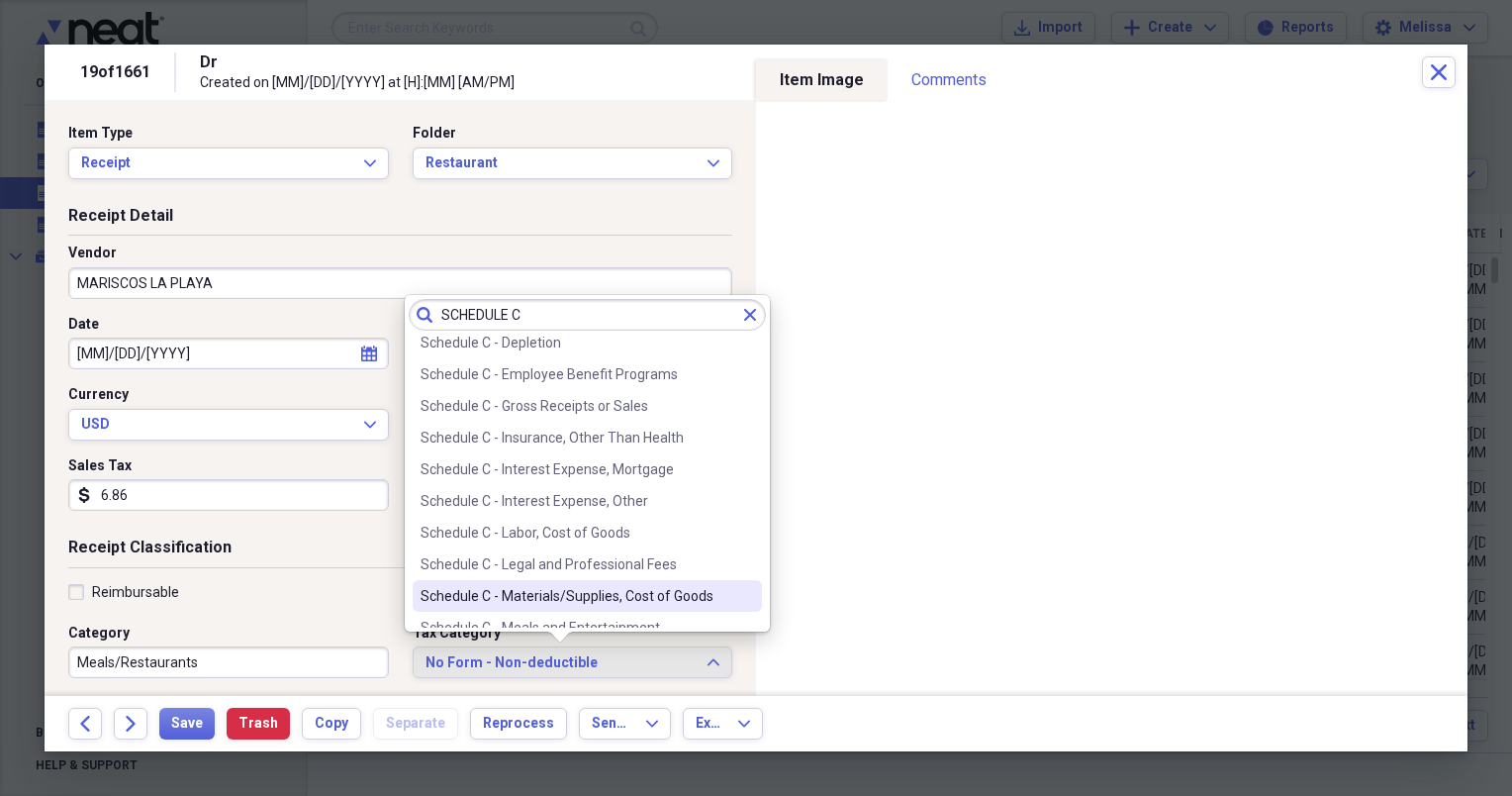 type on "SCHEDULE C" 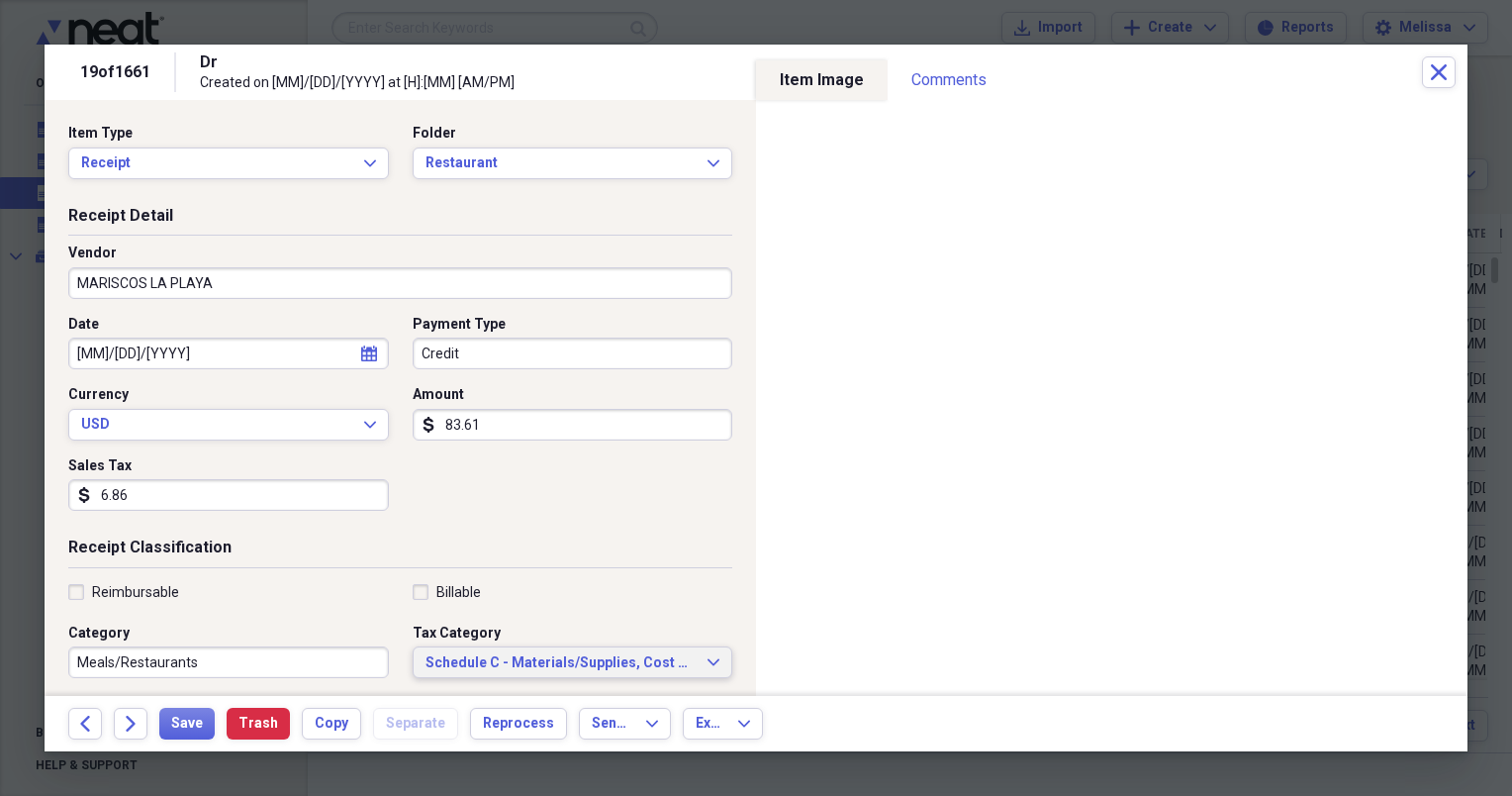 click on "Schedule C - Materials/Supplies, Cost of Goods Expand" at bounding box center [573, 663] 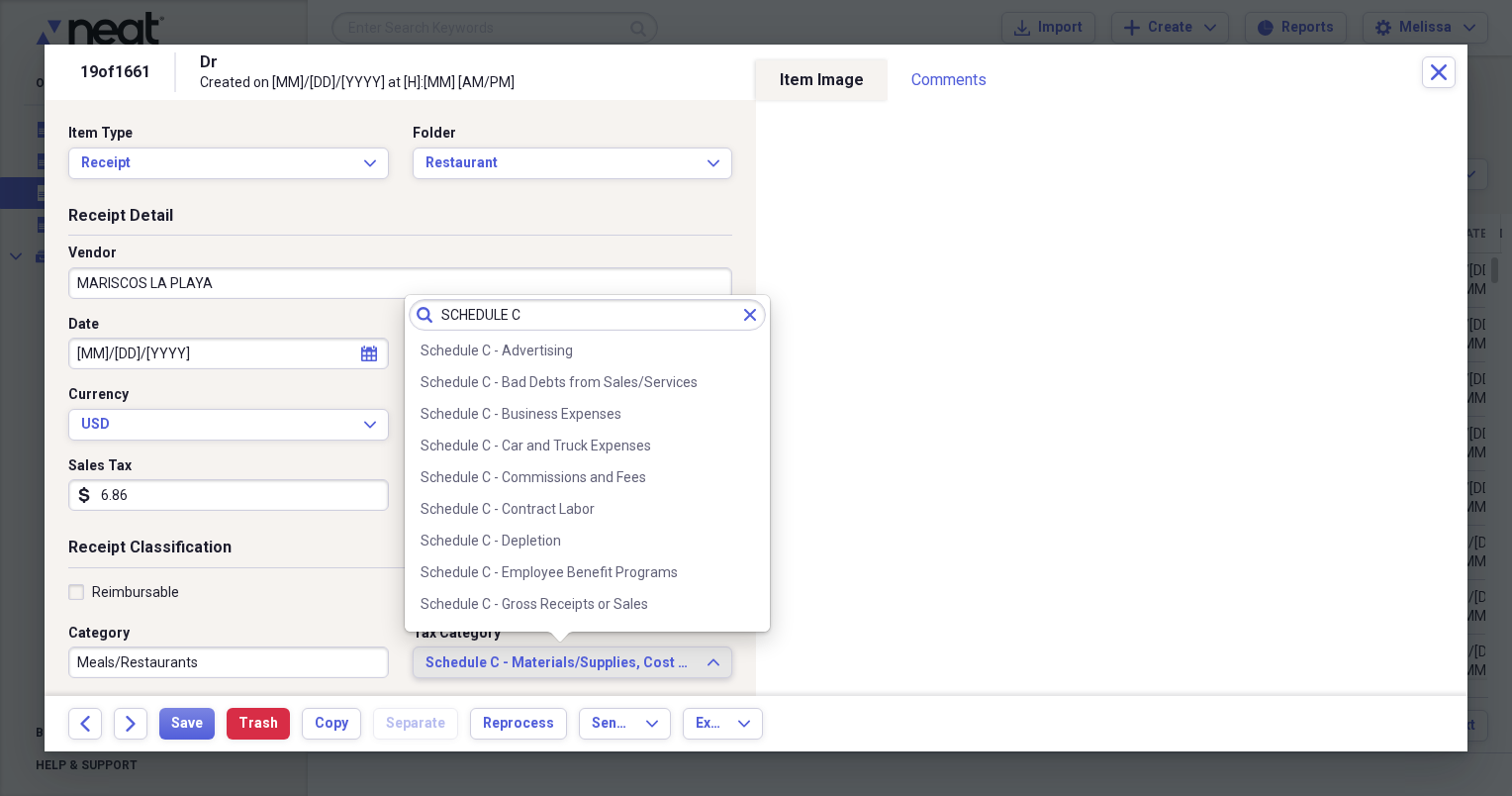 scroll, scrollTop: 218, scrollLeft: 0, axis: vertical 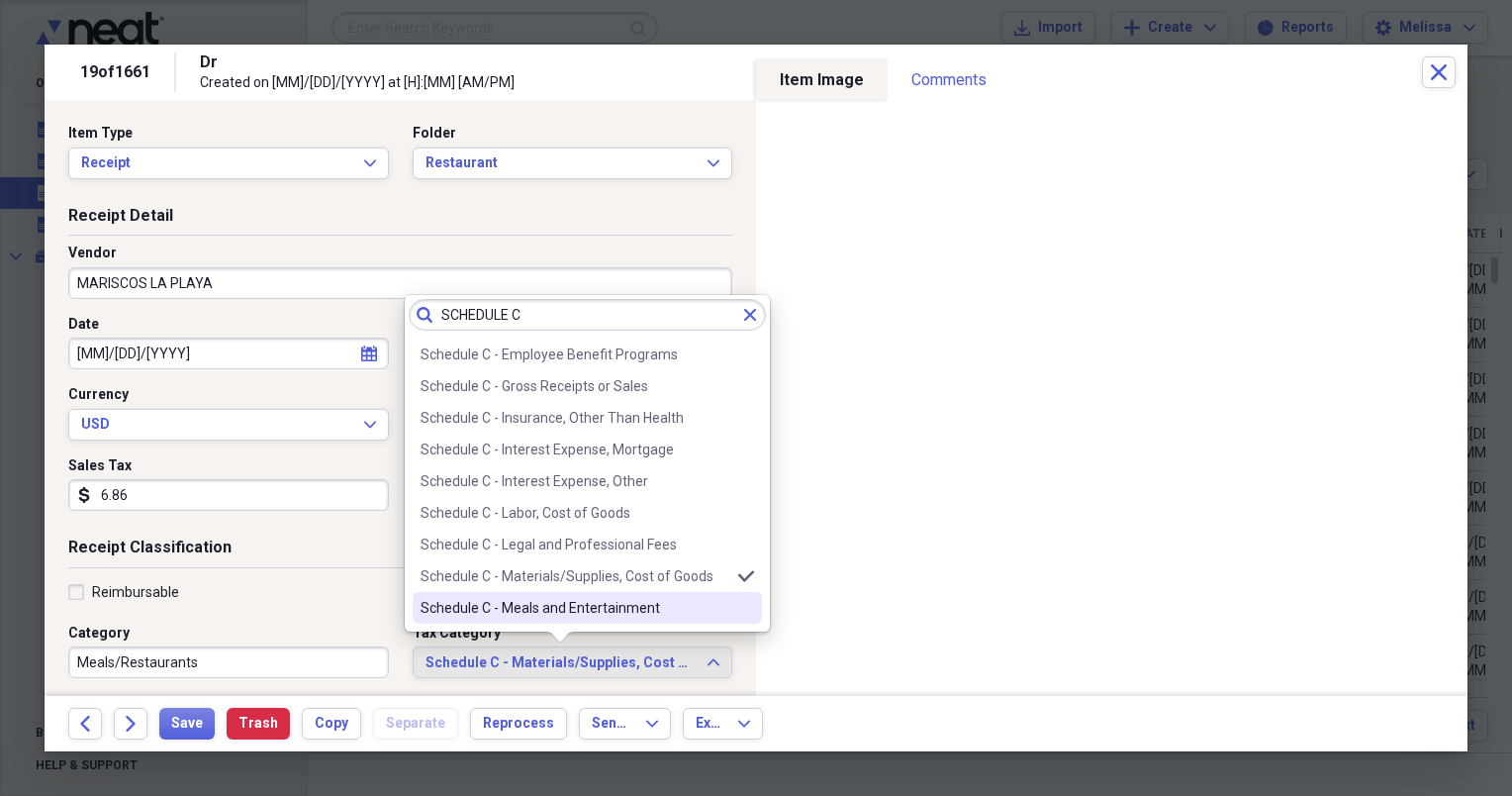 click on "Schedule C - Meals and Entertainment" at bounding box center [587, 608] 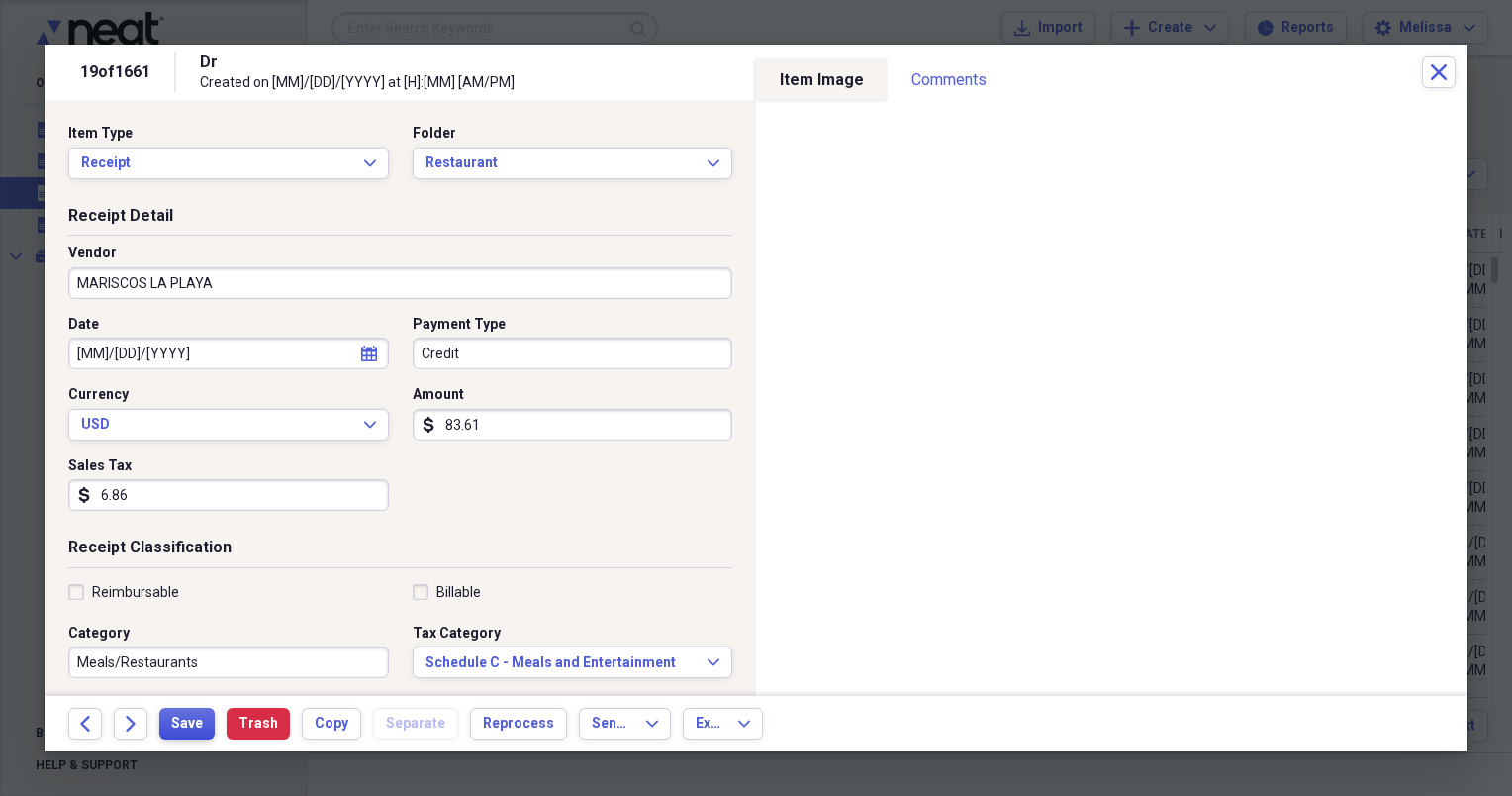 click on "Save" at bounding box center (187, 724) 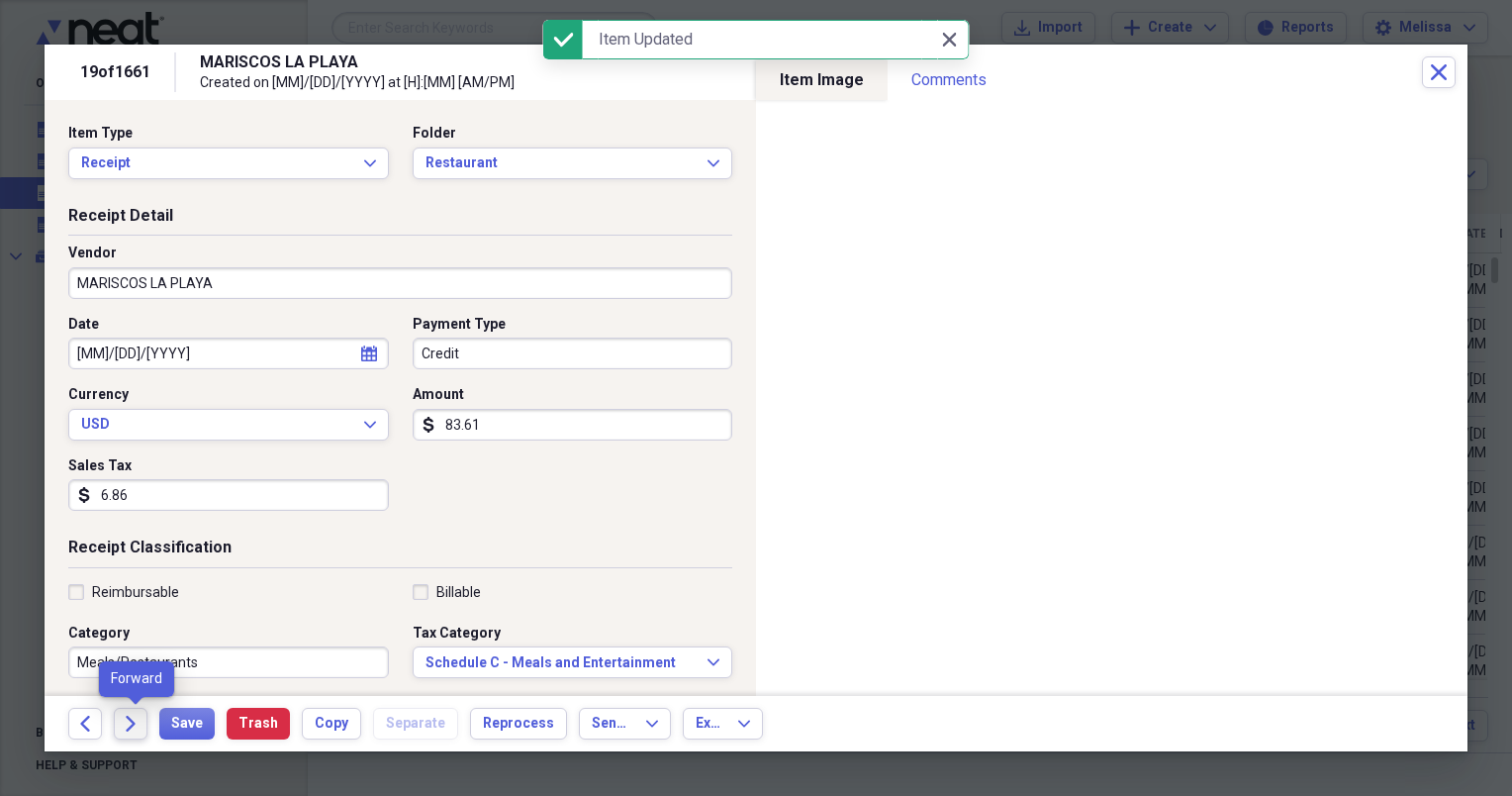 click on "Forward" at bounding box center (131, 724) 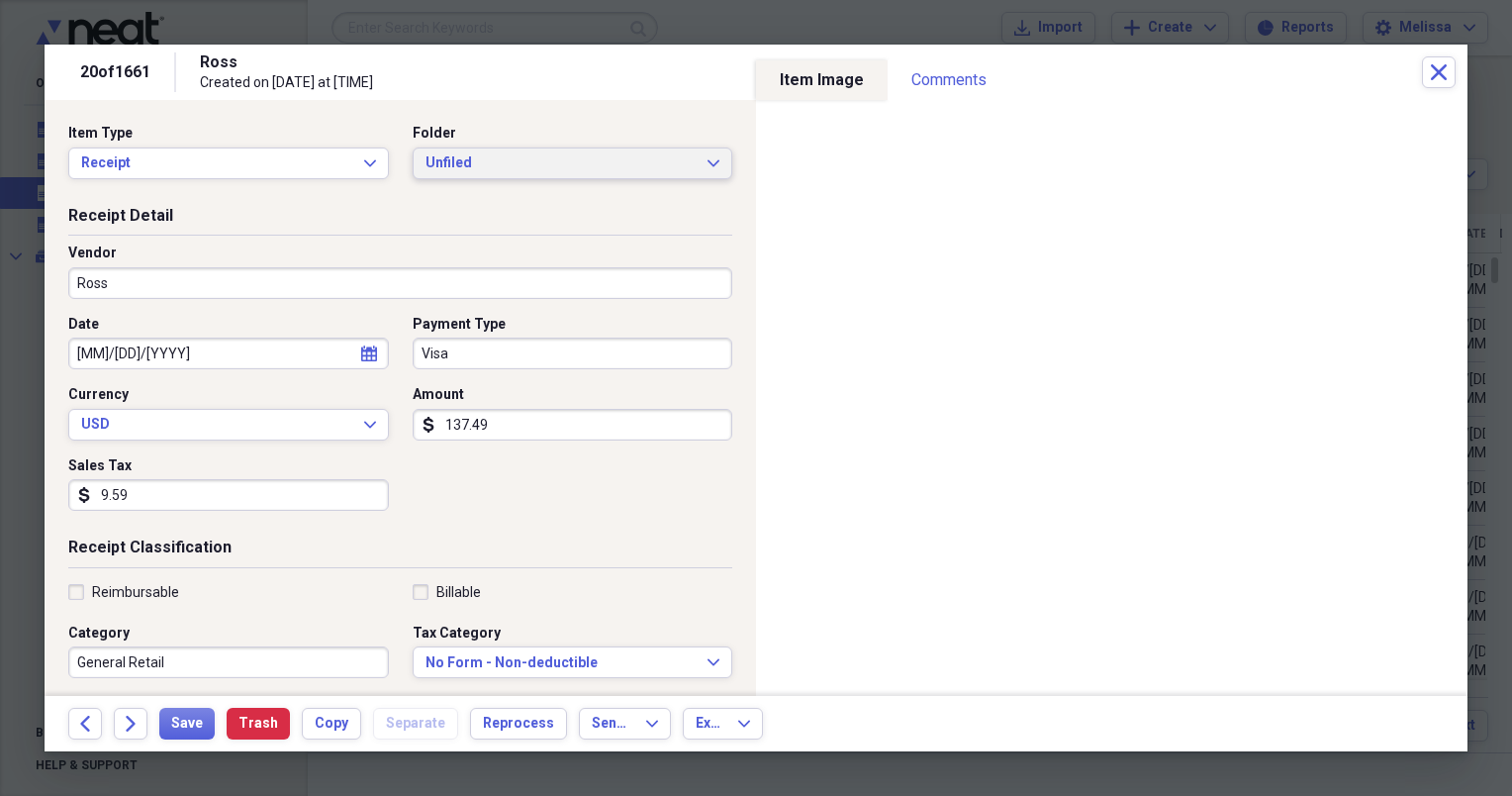 click on "Expand" 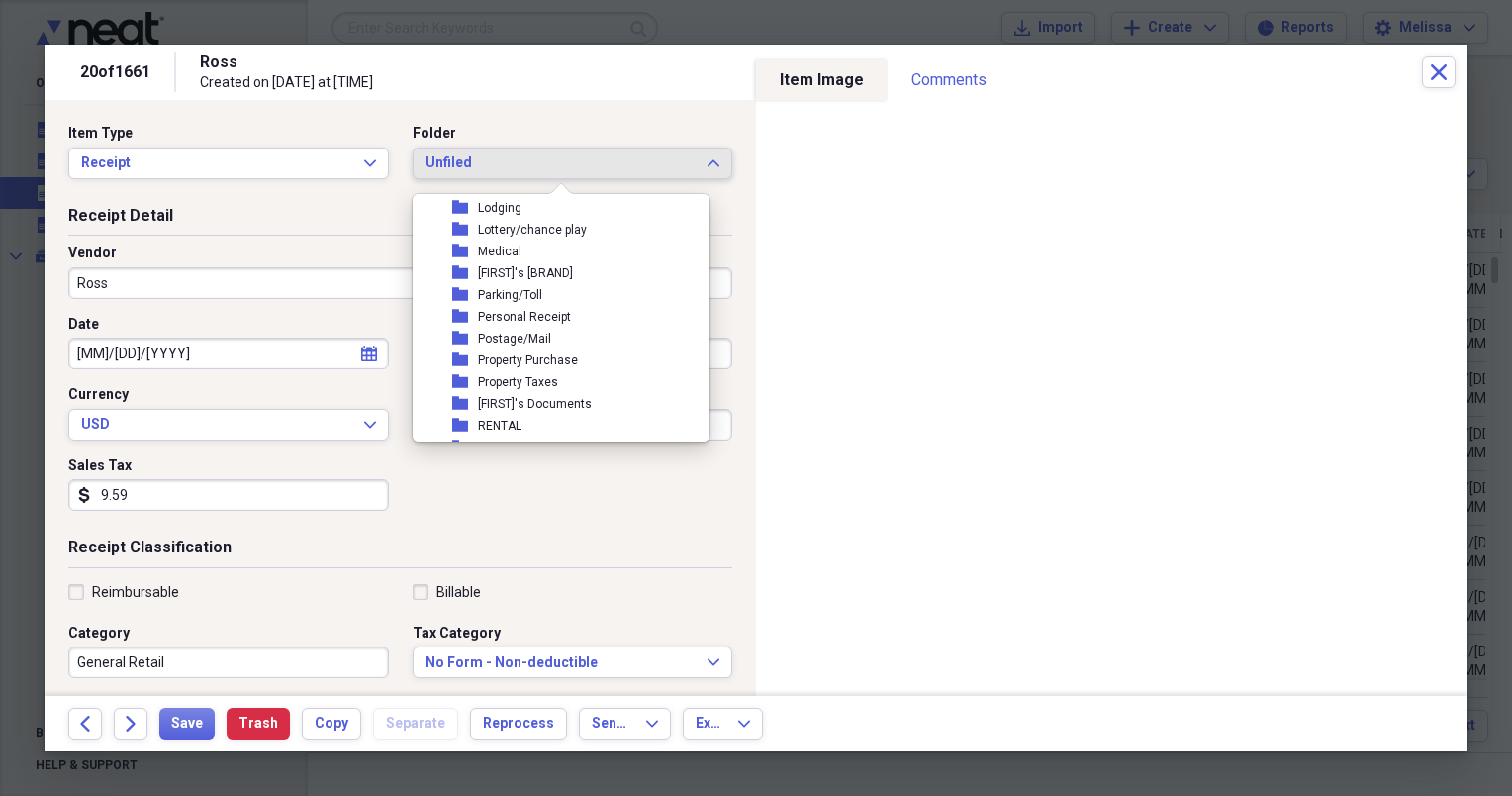 scroll, scrollTop: 277, scrollLeft: 0, axis: vertical 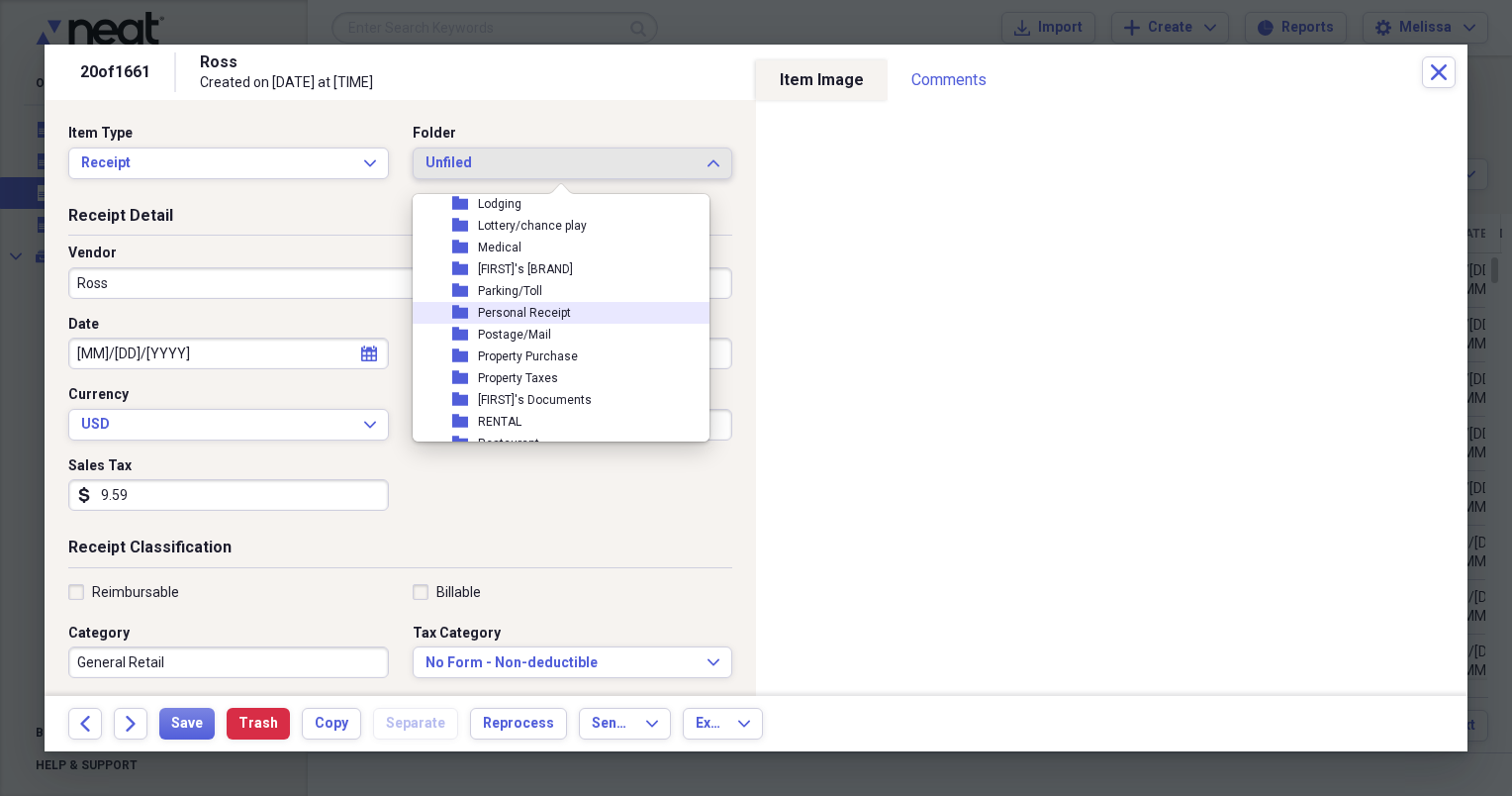 click on "Personal Receipt" at bounding box center [524, 313] 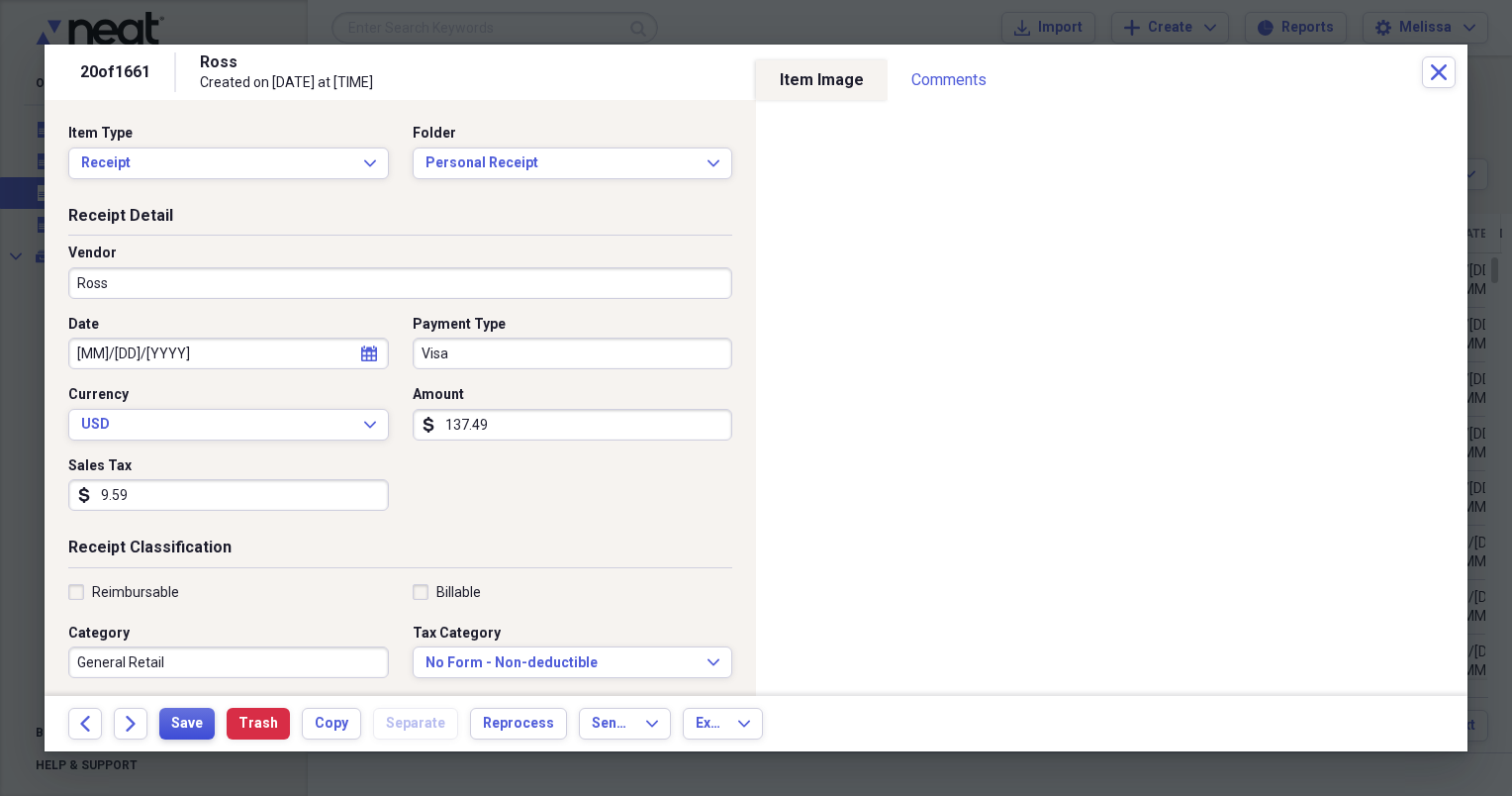 click on "Save" at bounding box center [187, 724] 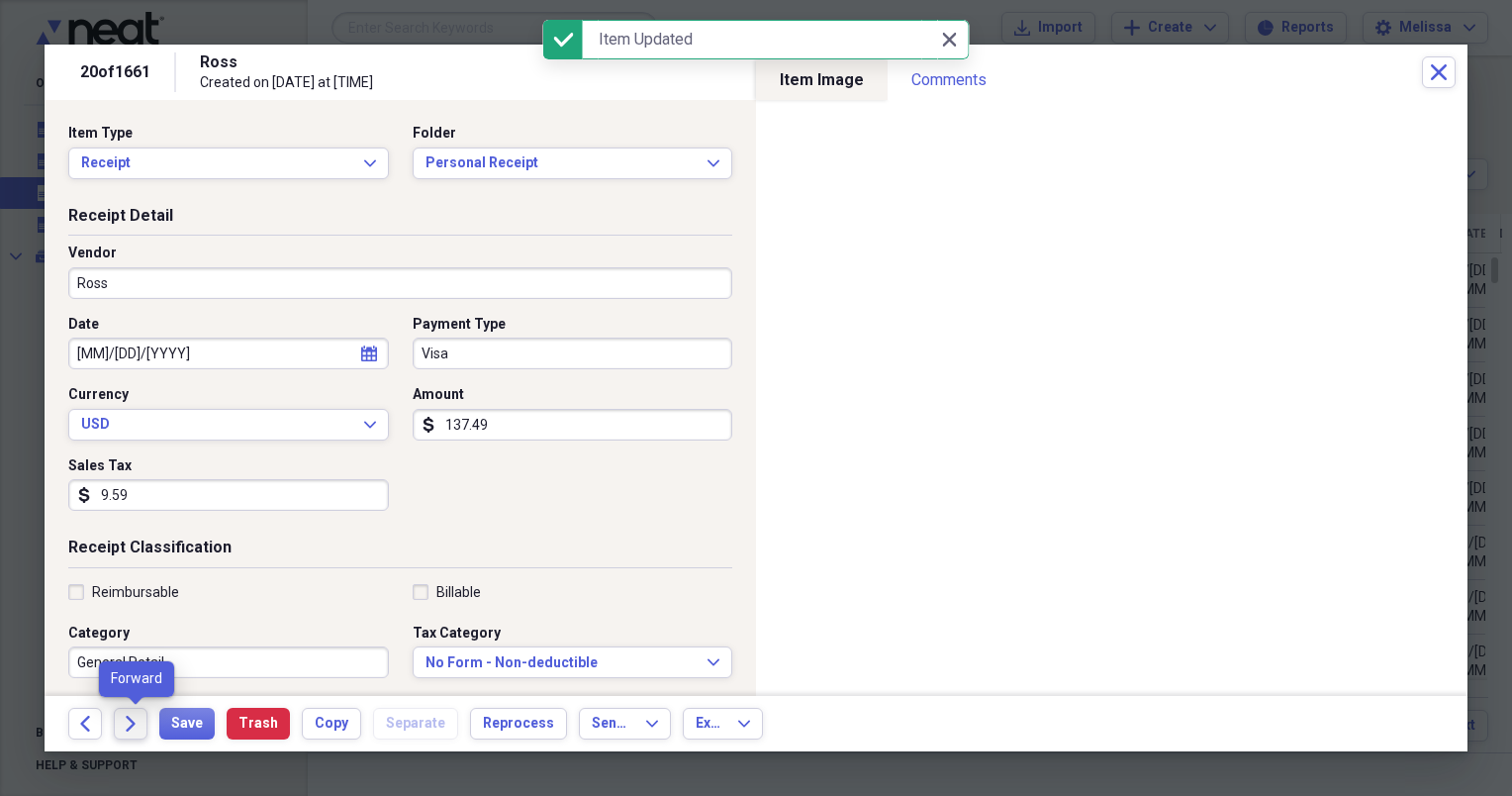 click on "Forward" 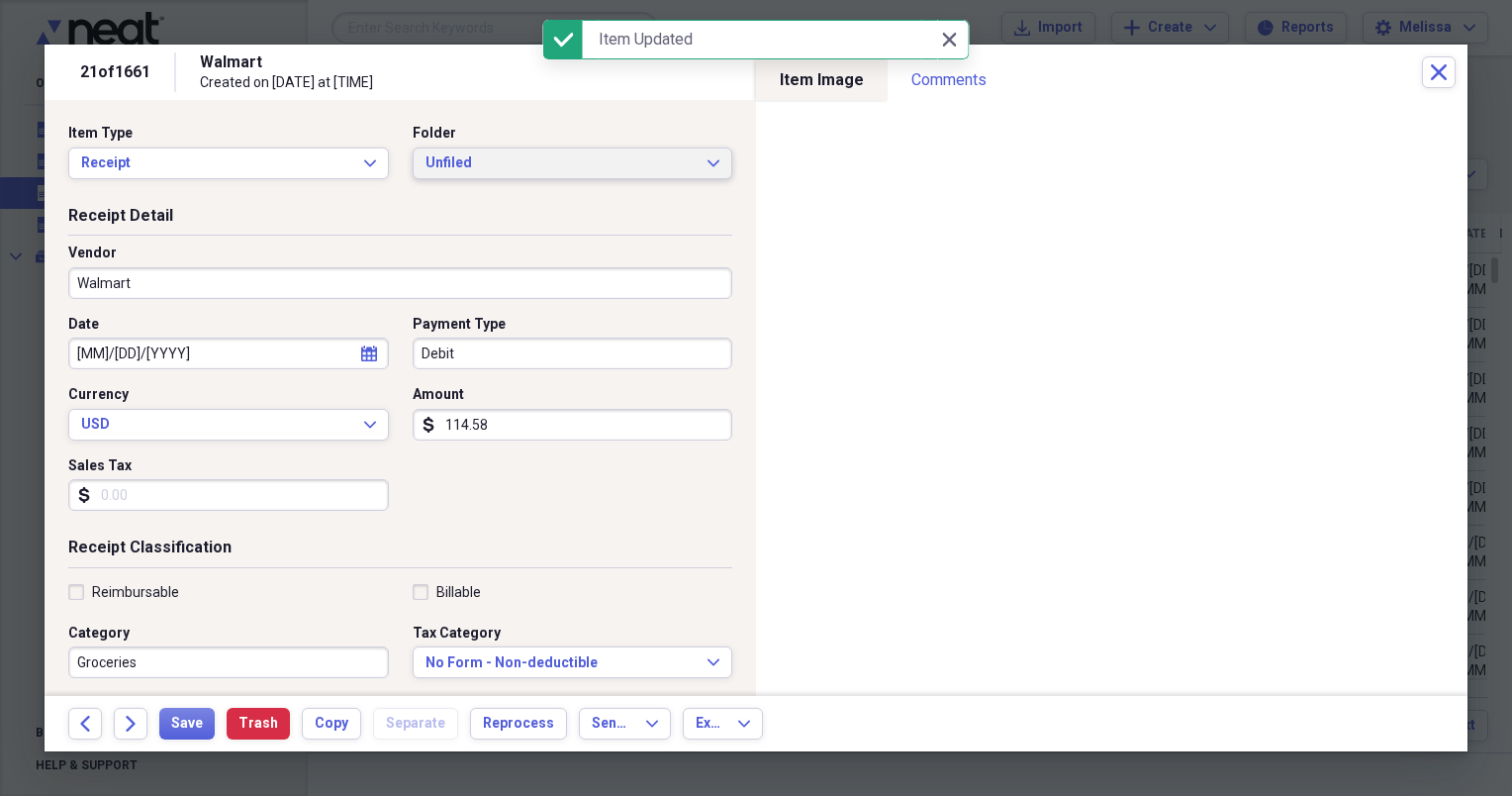 click on "Unfiled" at bounding box center (561, 163) 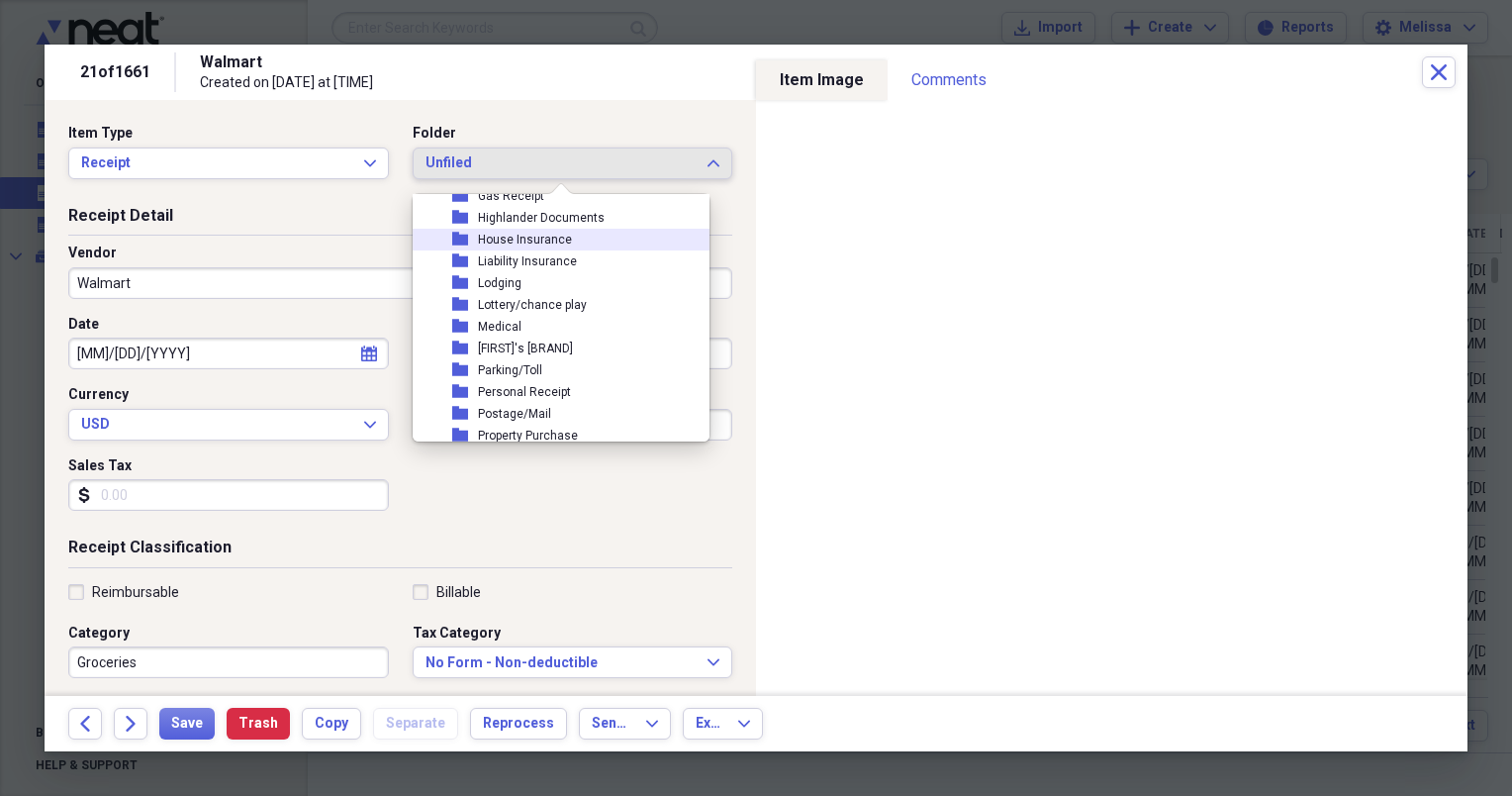 scroll, scrollTop: 211, scrollLeft: 0, axis: vertical 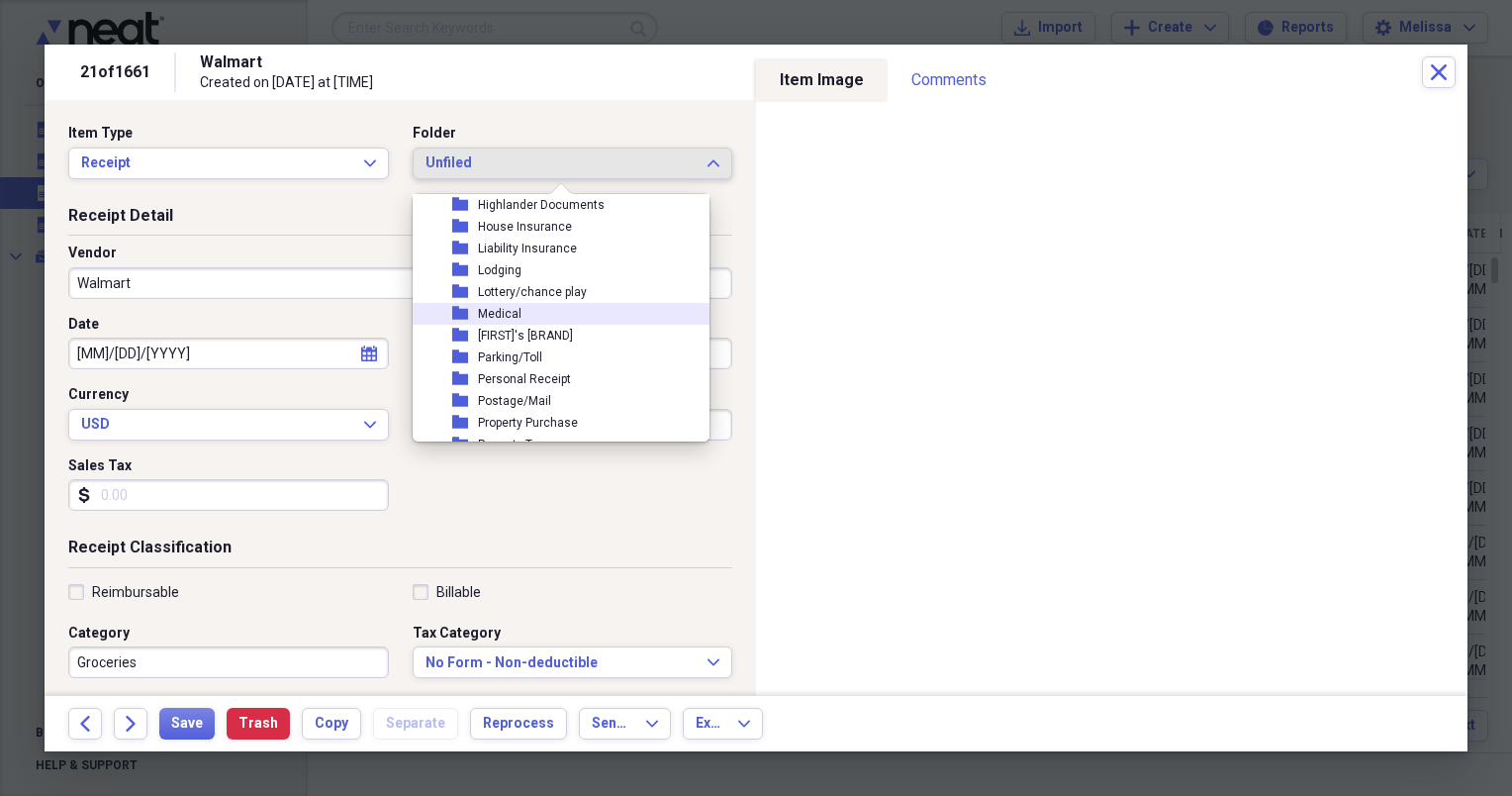 click on "Medical" at bounding box center [500, 314] 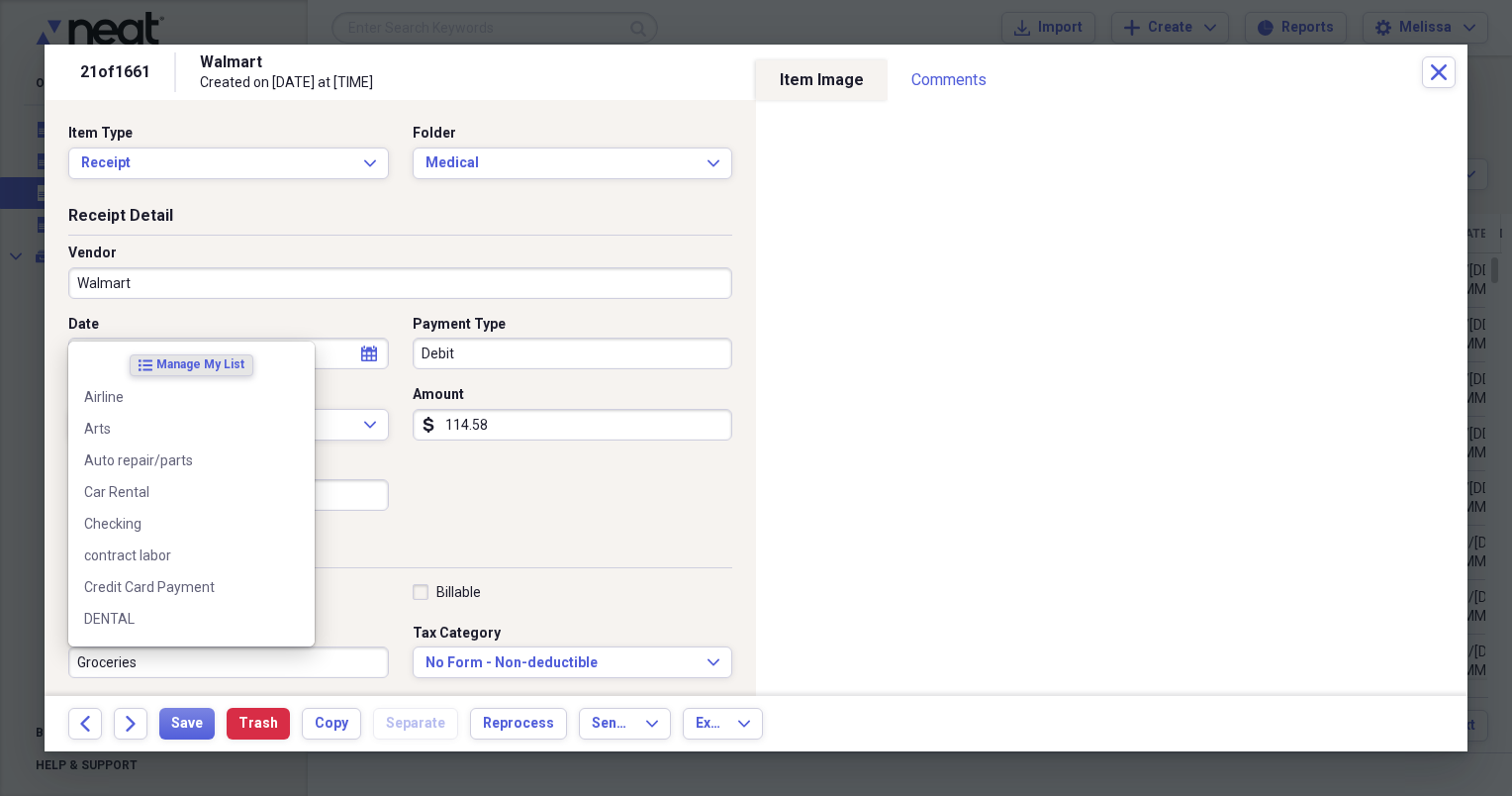 click on "Groceries" at bounding box center [229, 662] 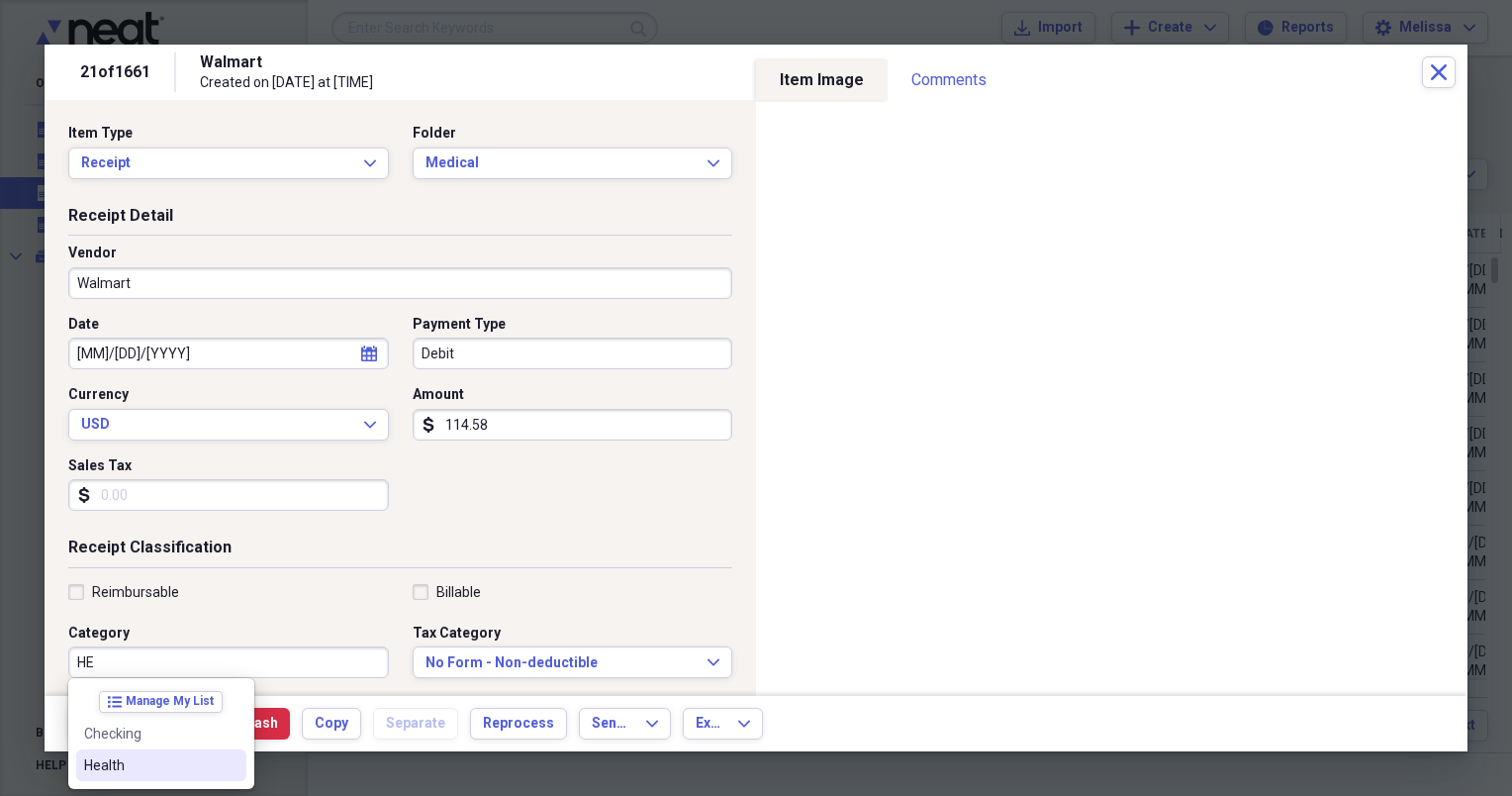 click on "Health" at bounding box center (161, 765) 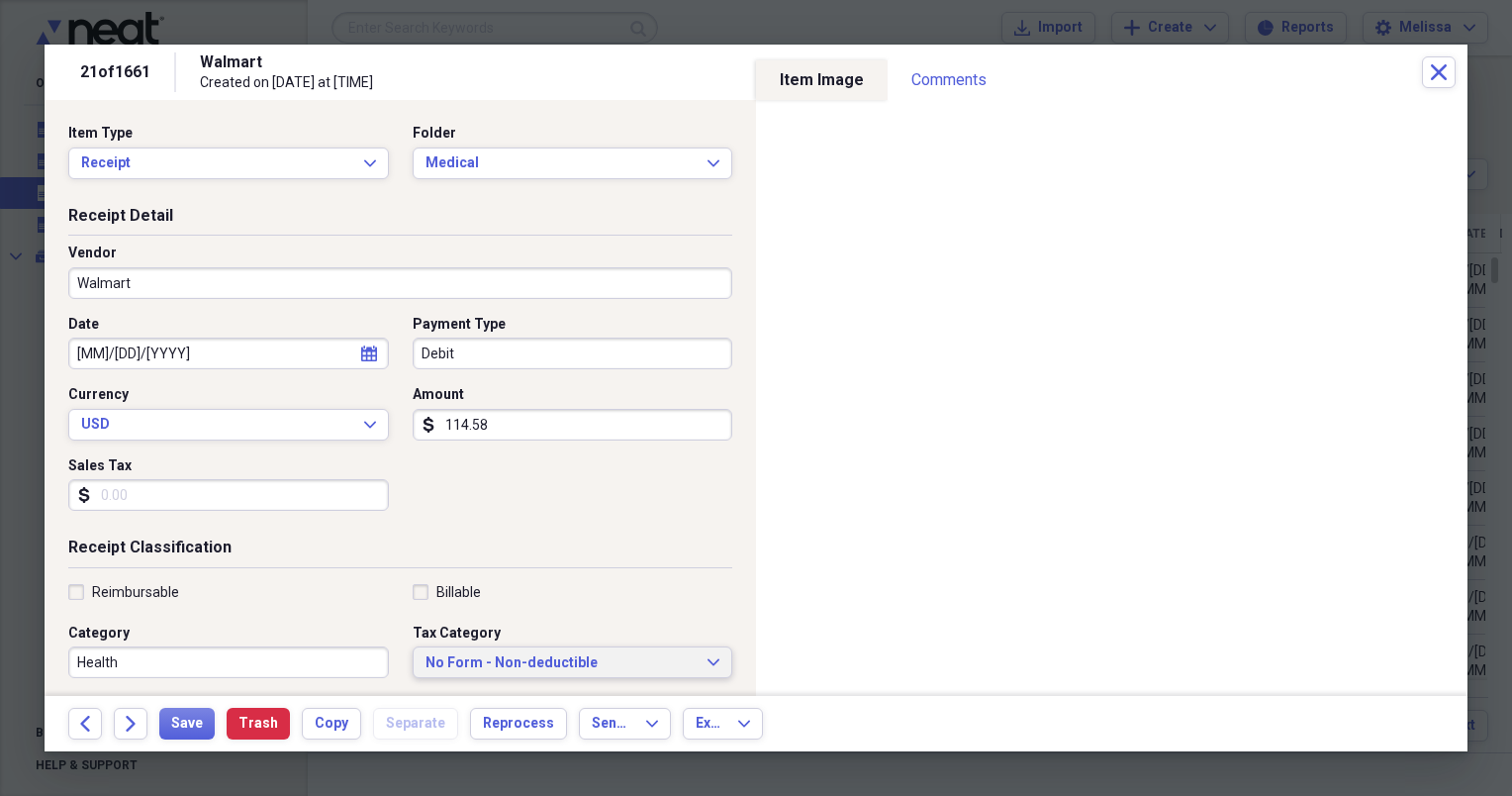 click on "No Form - Non-deductible" at bounding box center [561, 663] 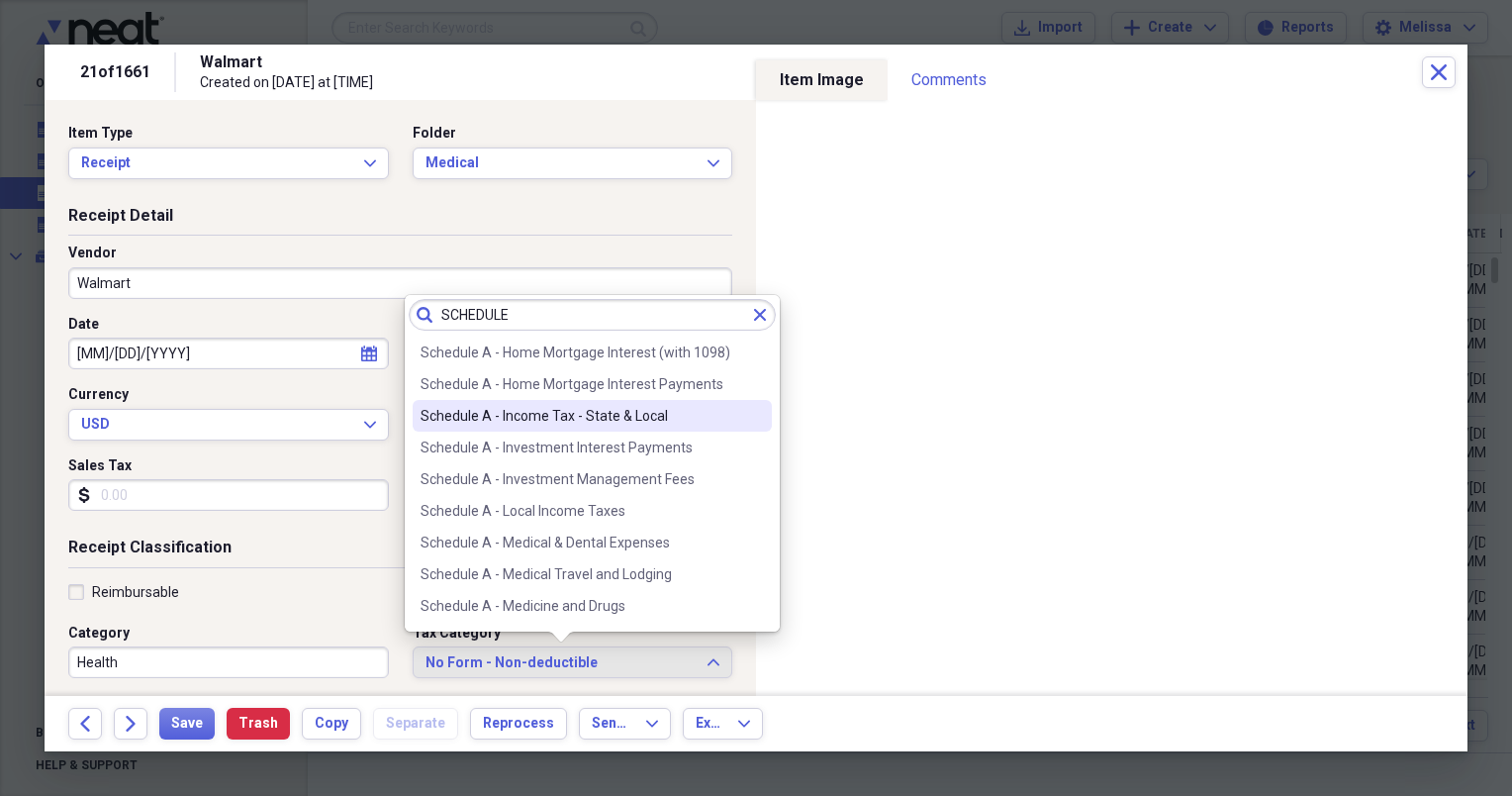 scroll, scrollTop: 158, scrollLeft: 0, axis: vertical 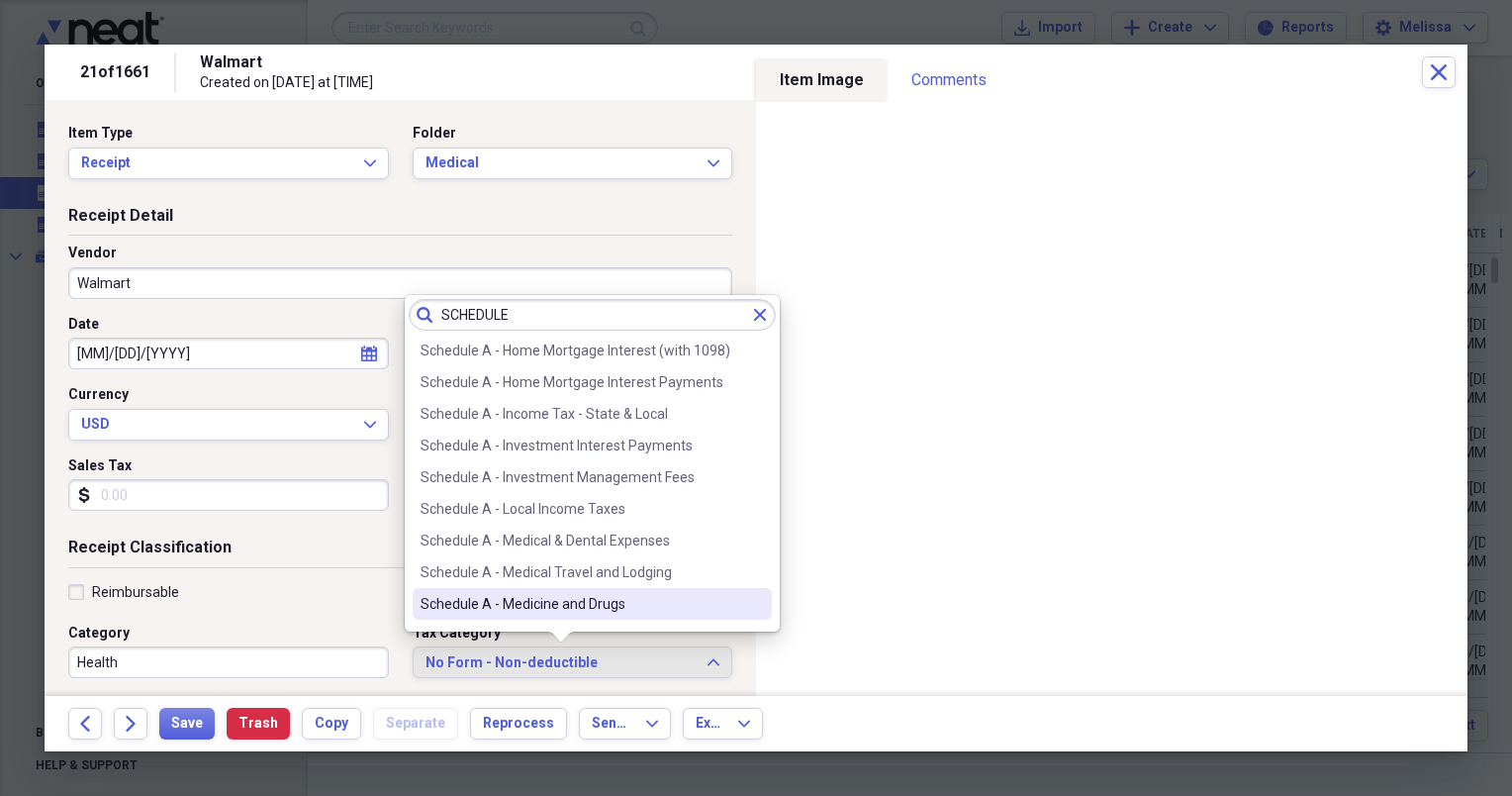 type on "SCHEDULE" 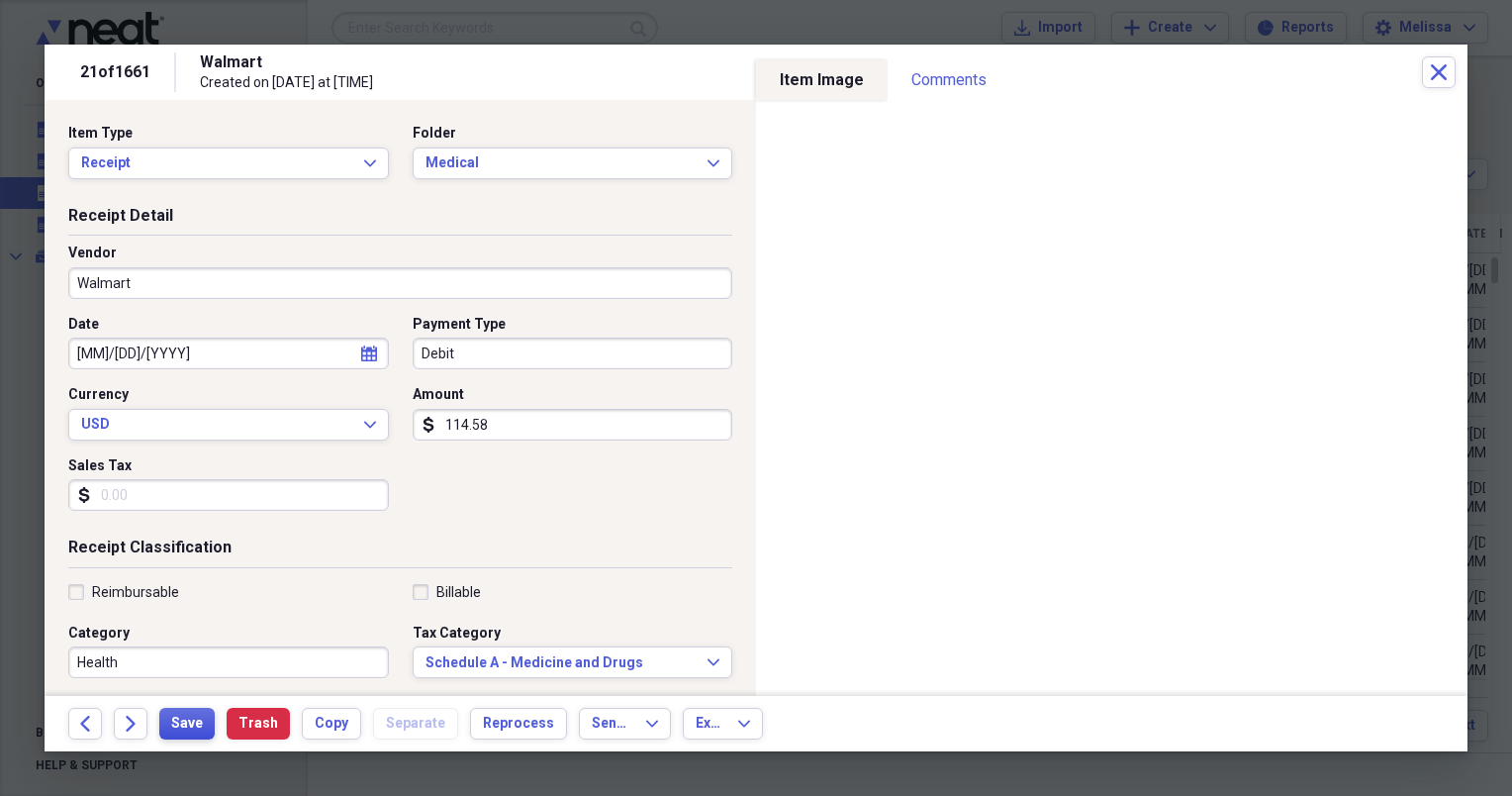 click on "Save" at bounding box center [187, 724] 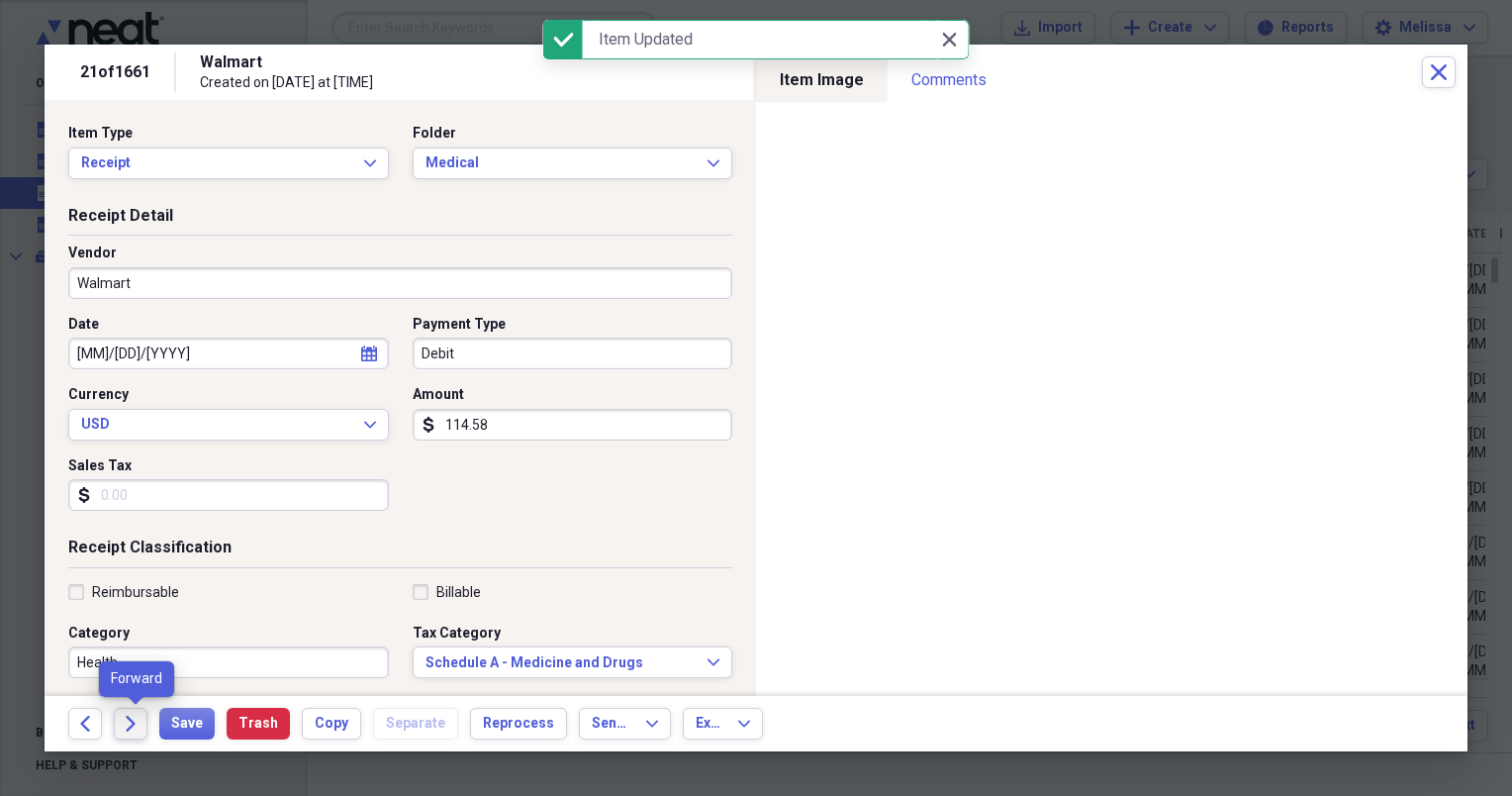 click on "Forward" 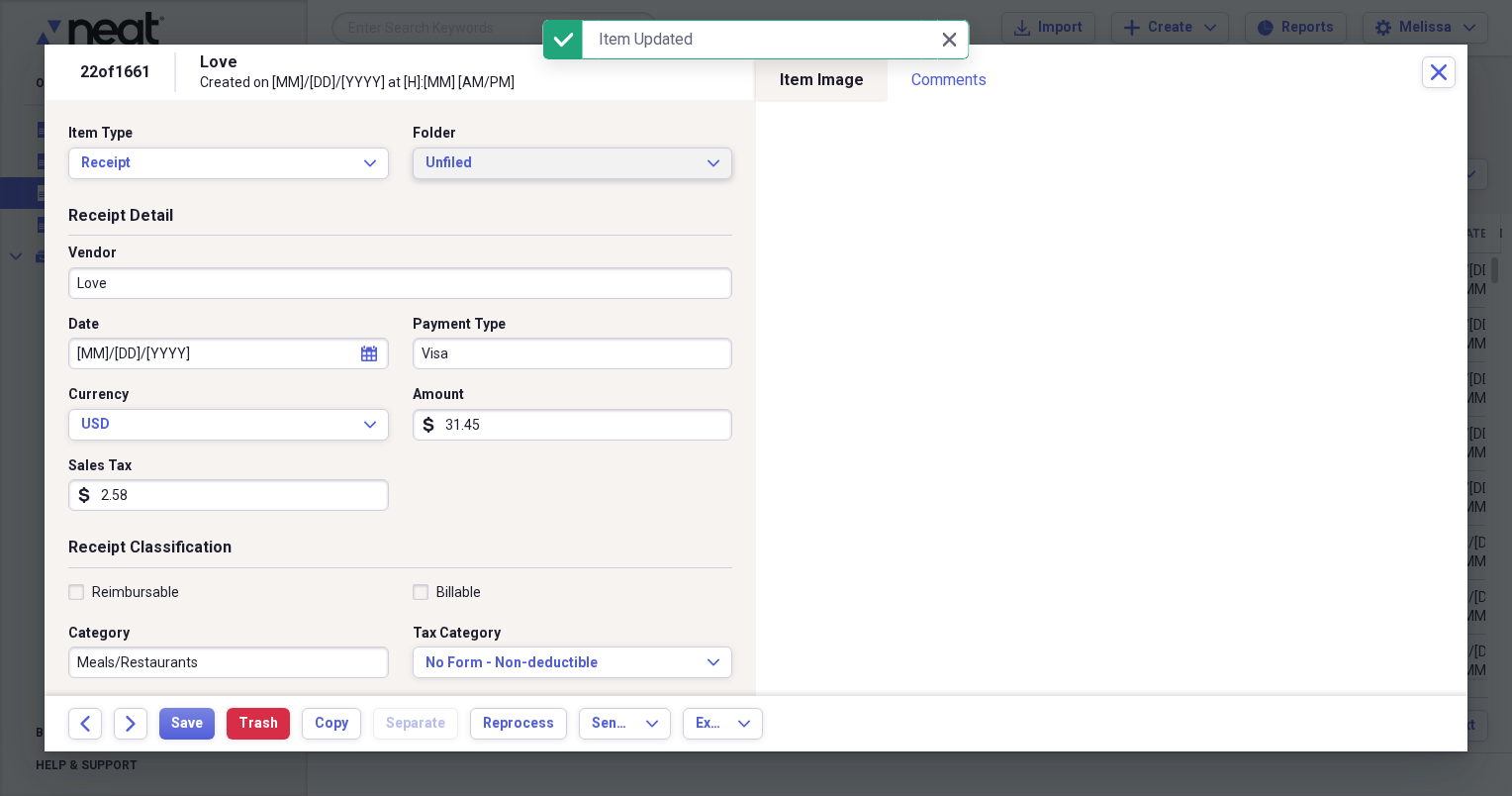 click on "Unfiled Expand" at bounding box center (573, 163) 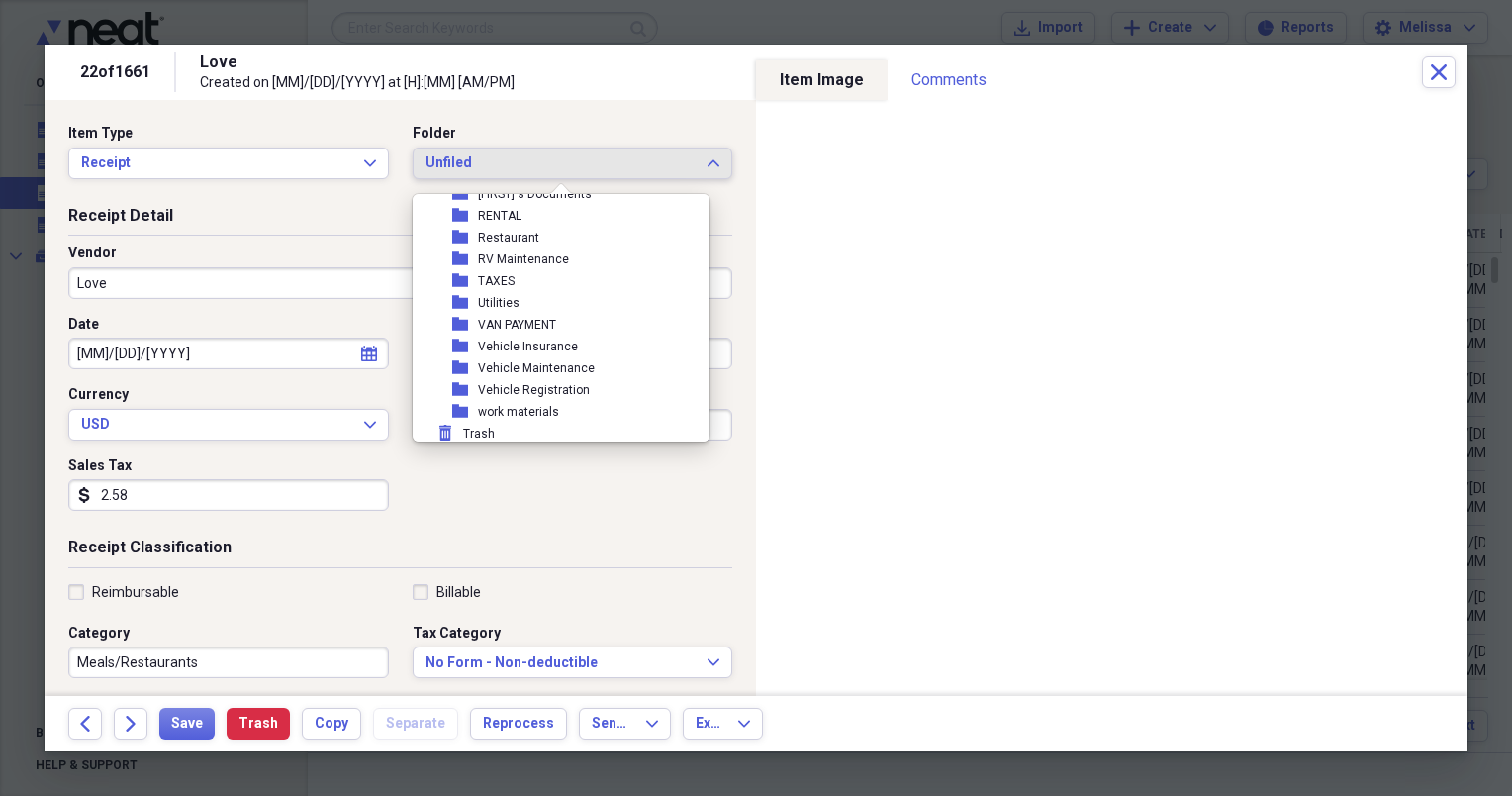 scroll, scrollTop: 485, scrollLeft: 0, axis: vertical 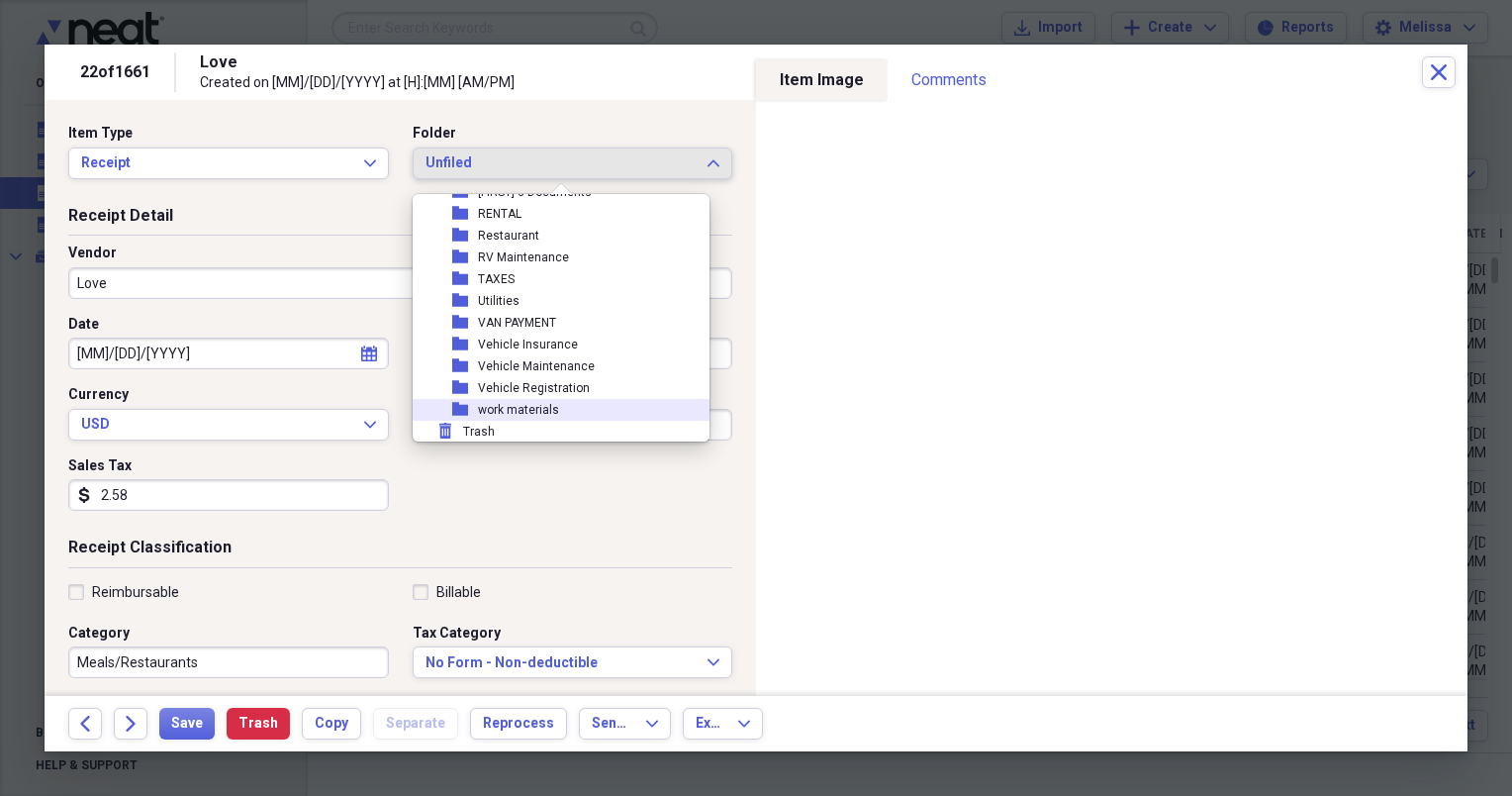 click on "folder work materials" at bounding box center (553, 410) 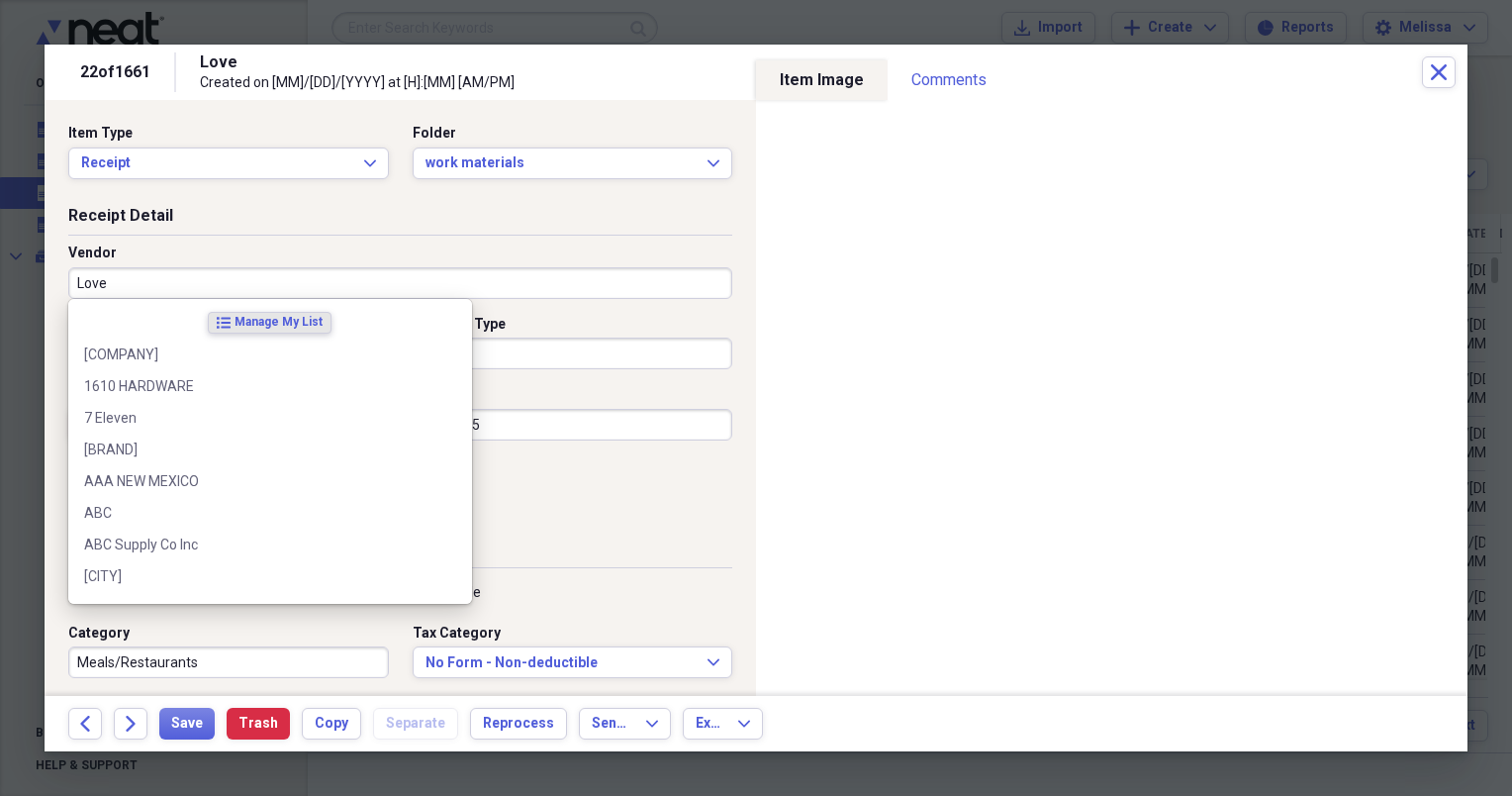 click on "Love" at bounding box center (400, 283) 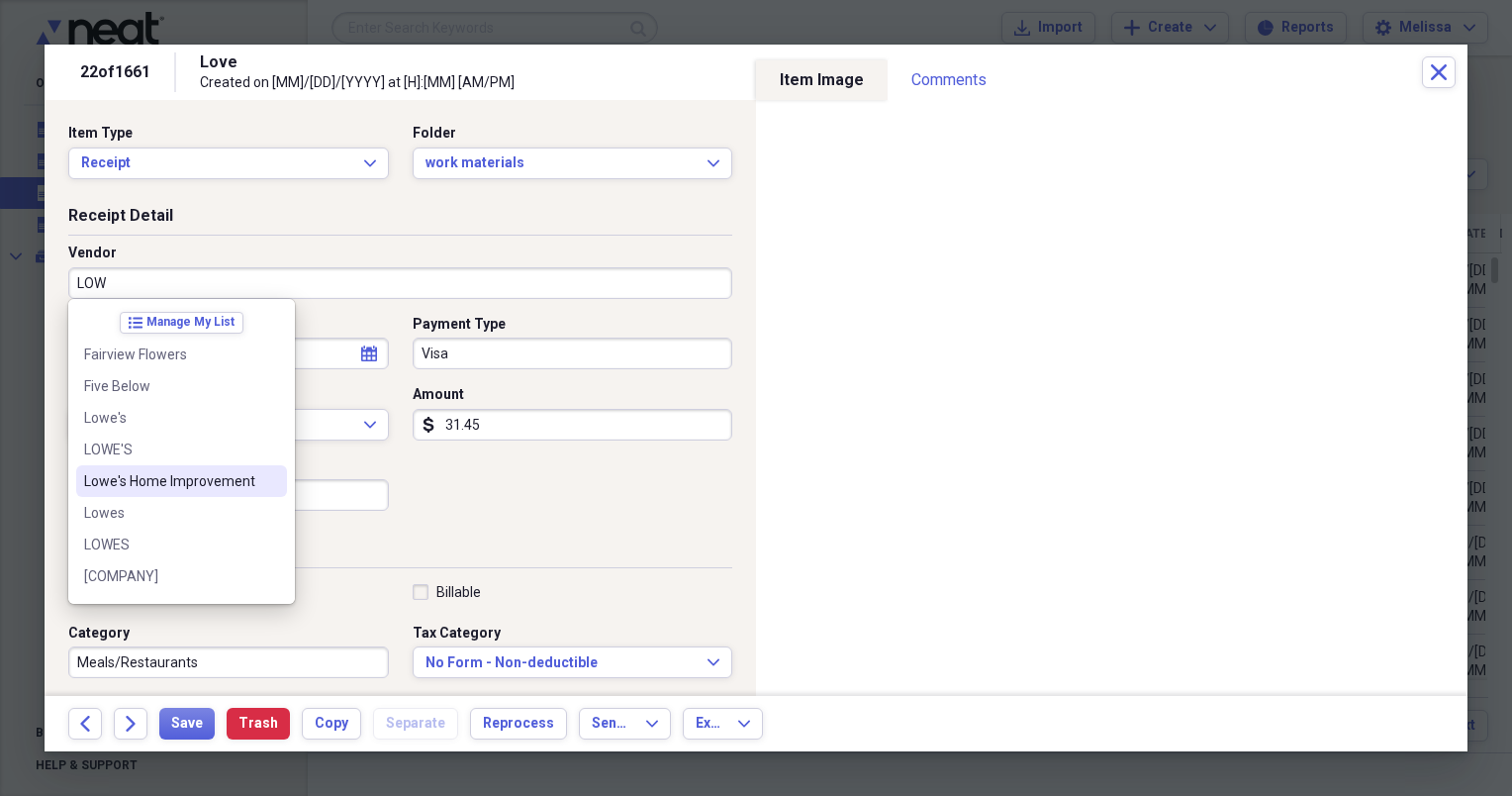 click on "Lowe's Home Improvement" at bounding box center (169, 481) 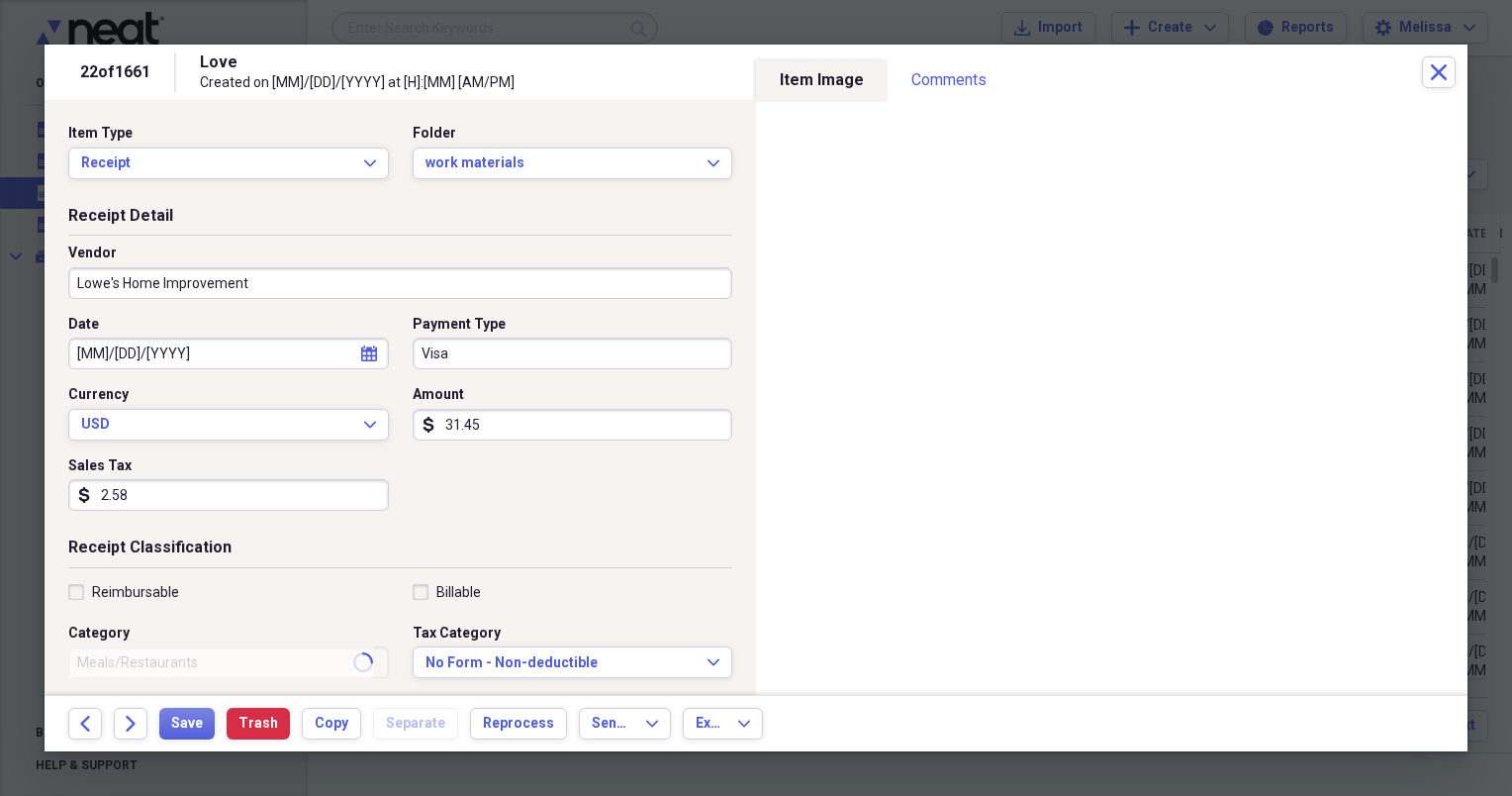 type on "materials" 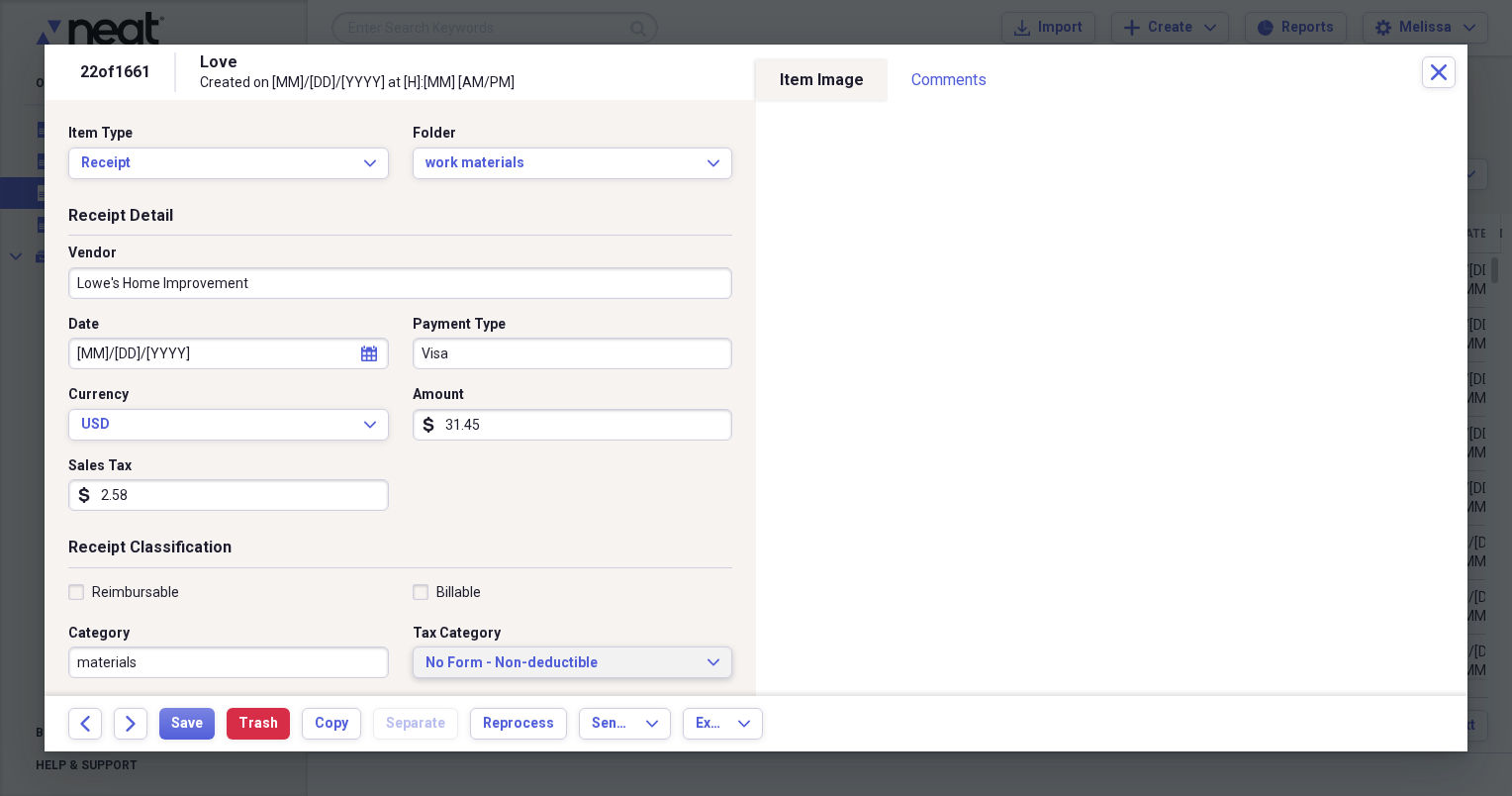 click on "No Form - Non-deductible" at bounding box center [561, 663] 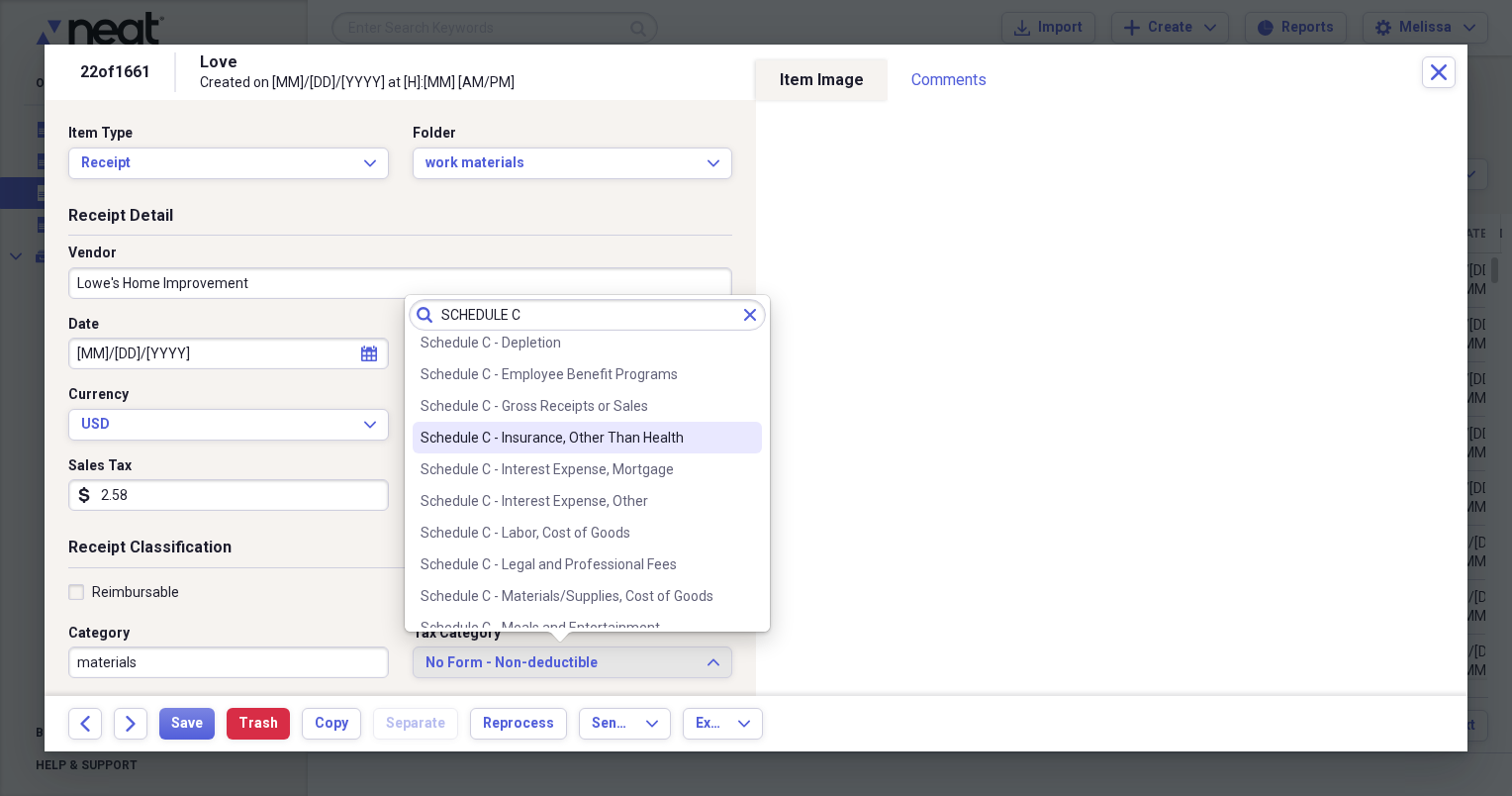 scroll, scrollTop: 238, scrollLeft: 0, axis: vertical 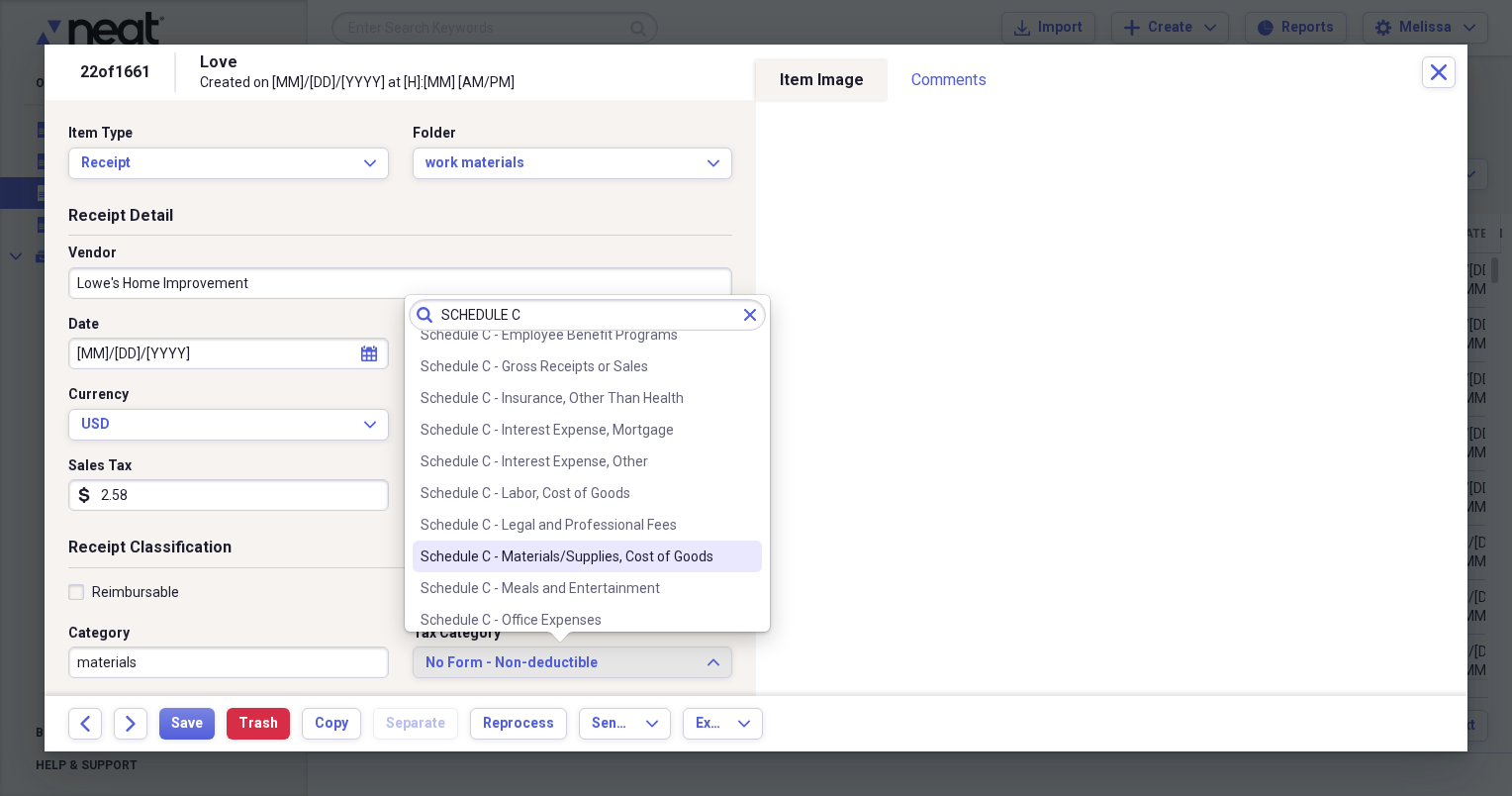 type on "SCHEDULE C" 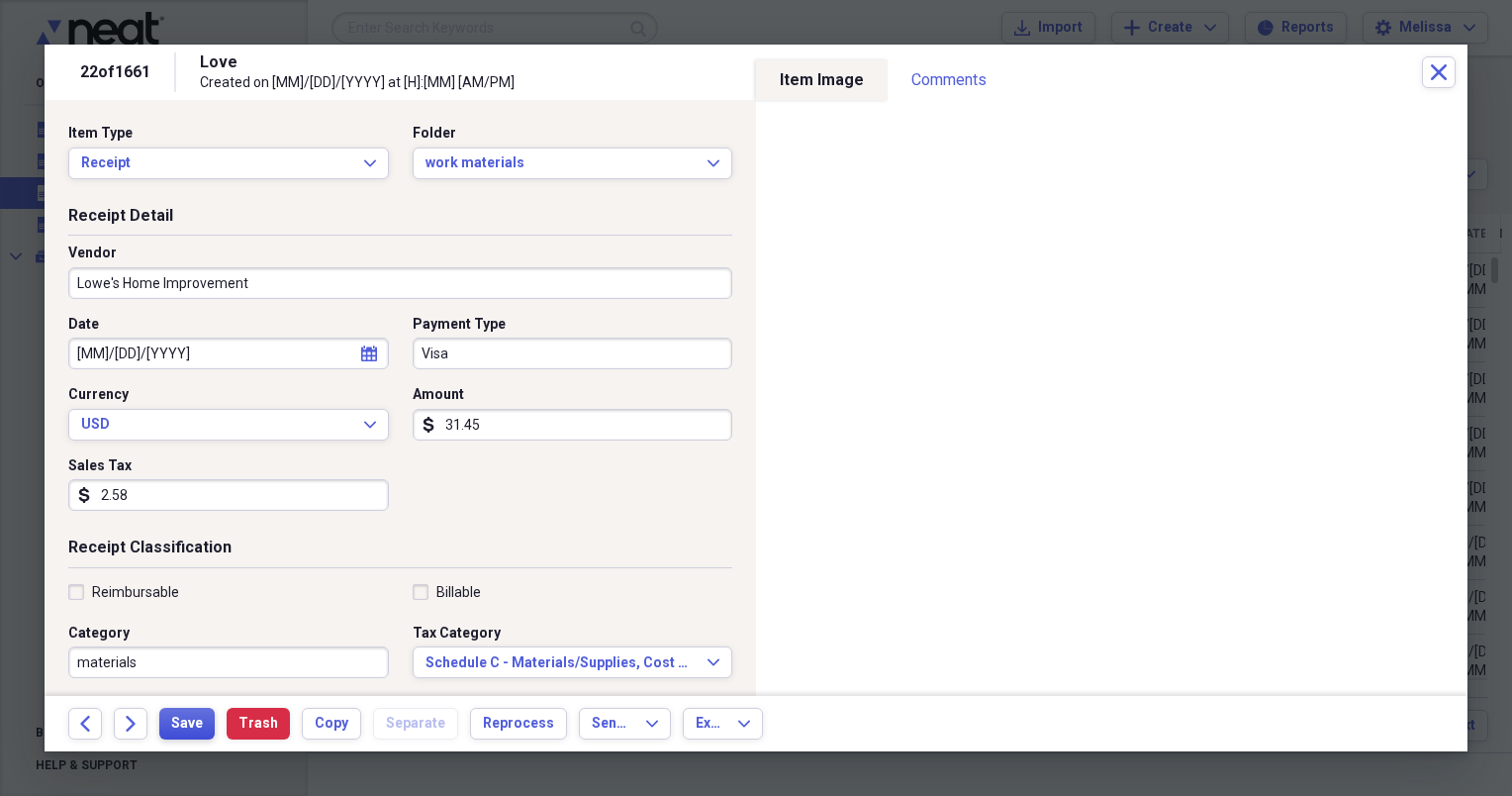 click on "Save" at bounding box center [187, 724] 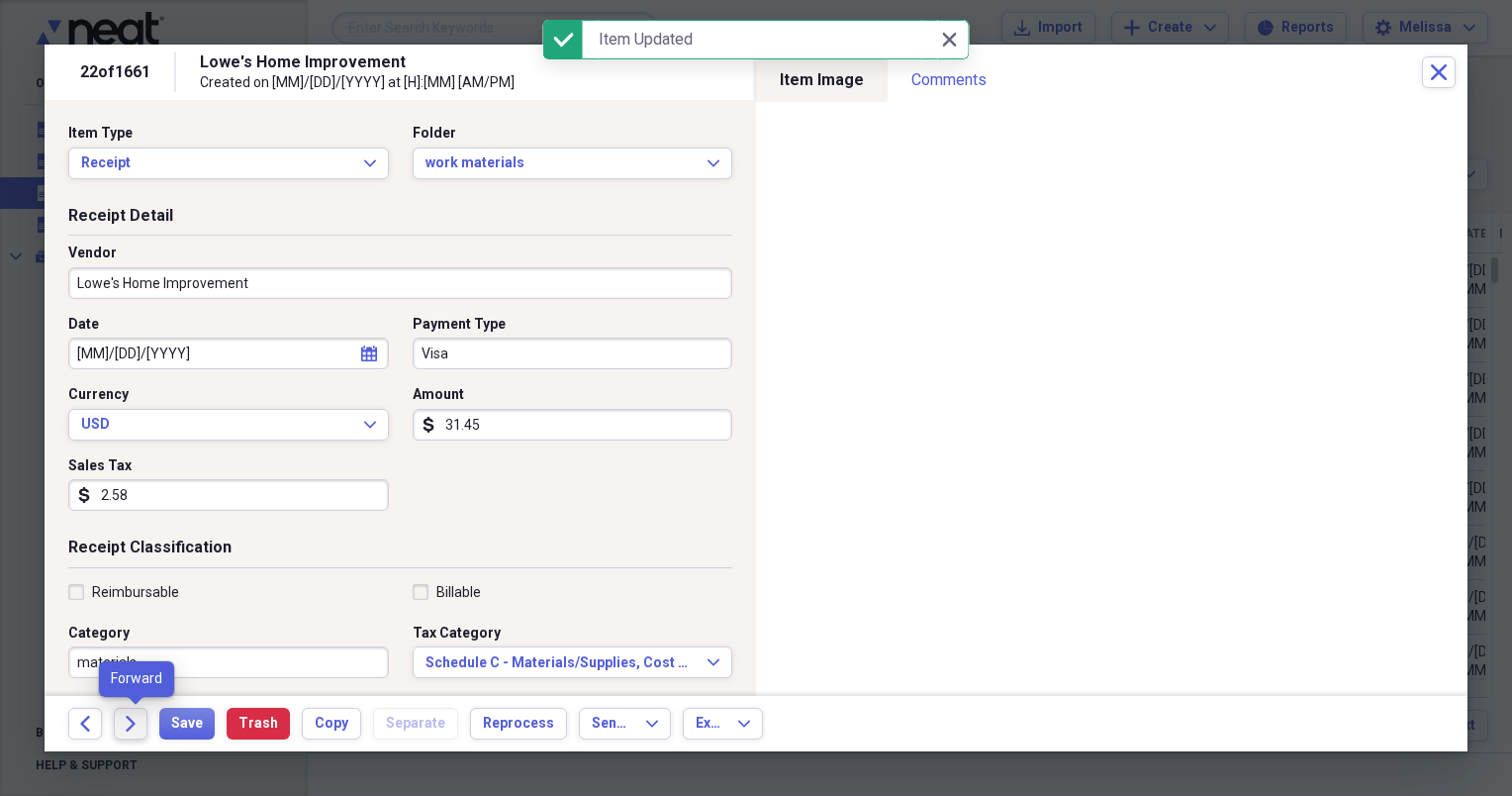 click on "Forward" 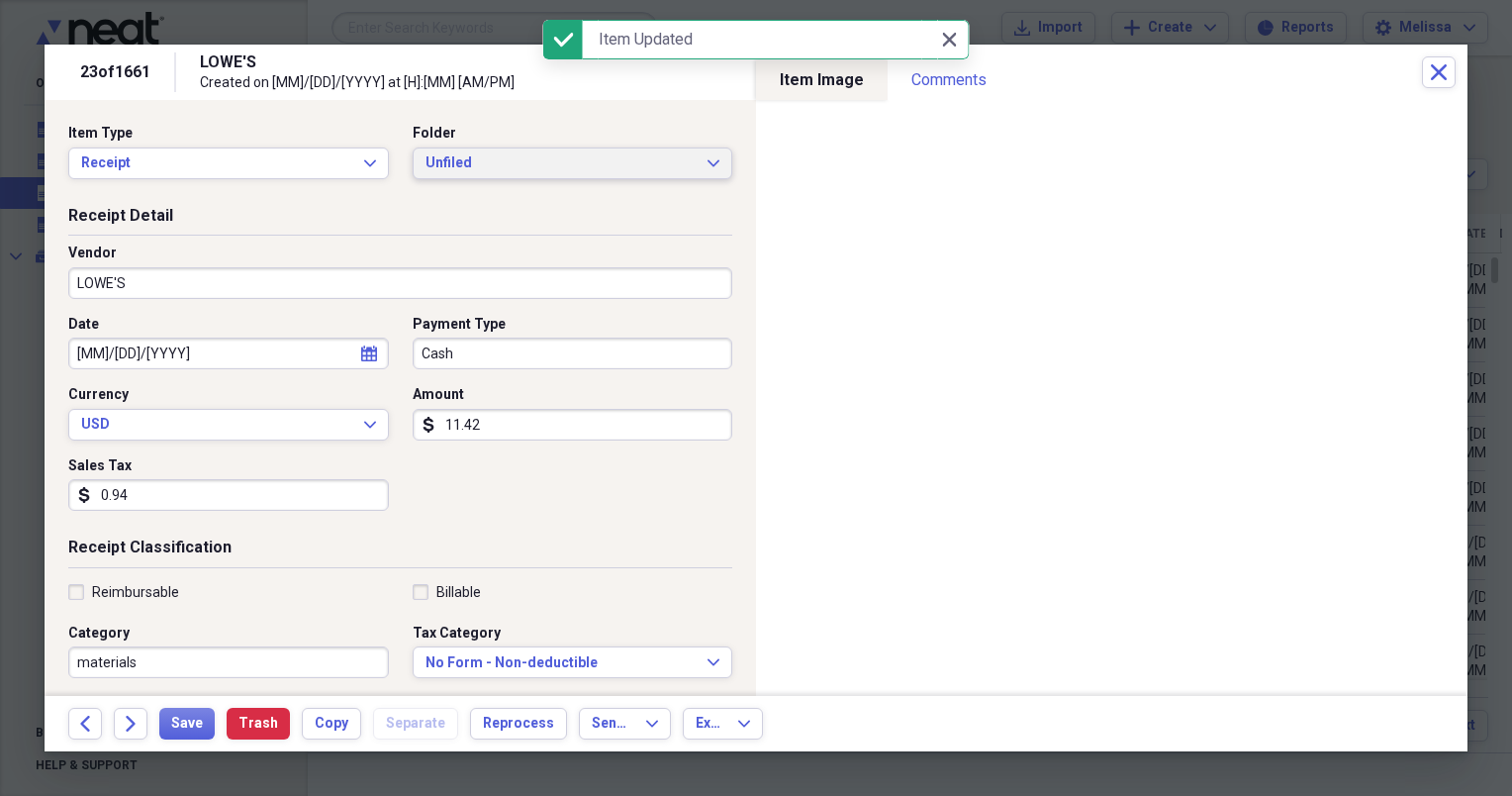 click on "Unfiled Expand" at bounding box center [573, 163] 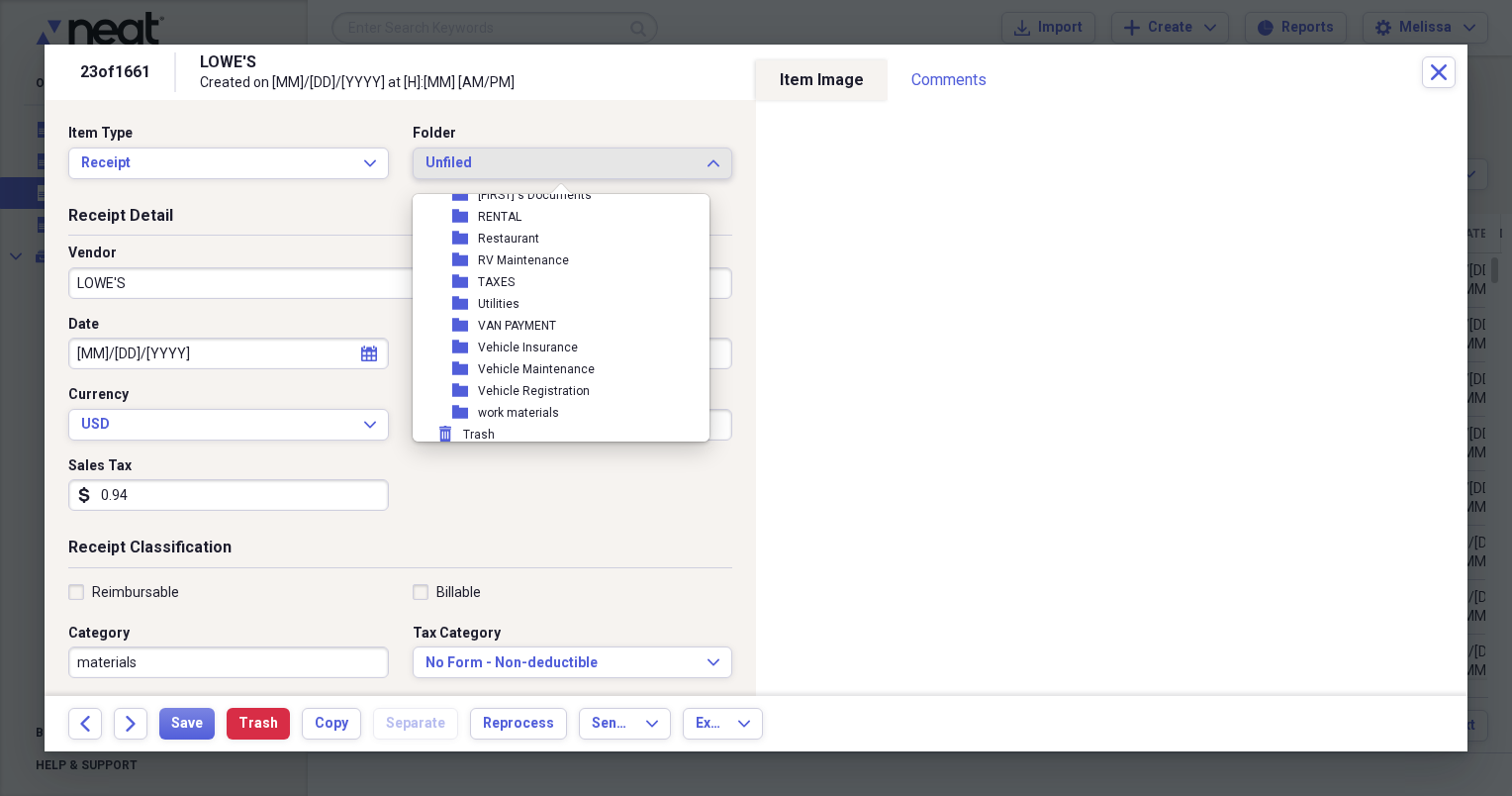 scroll, scrollTop: 485, scrollLeft: 0, axis: vertical 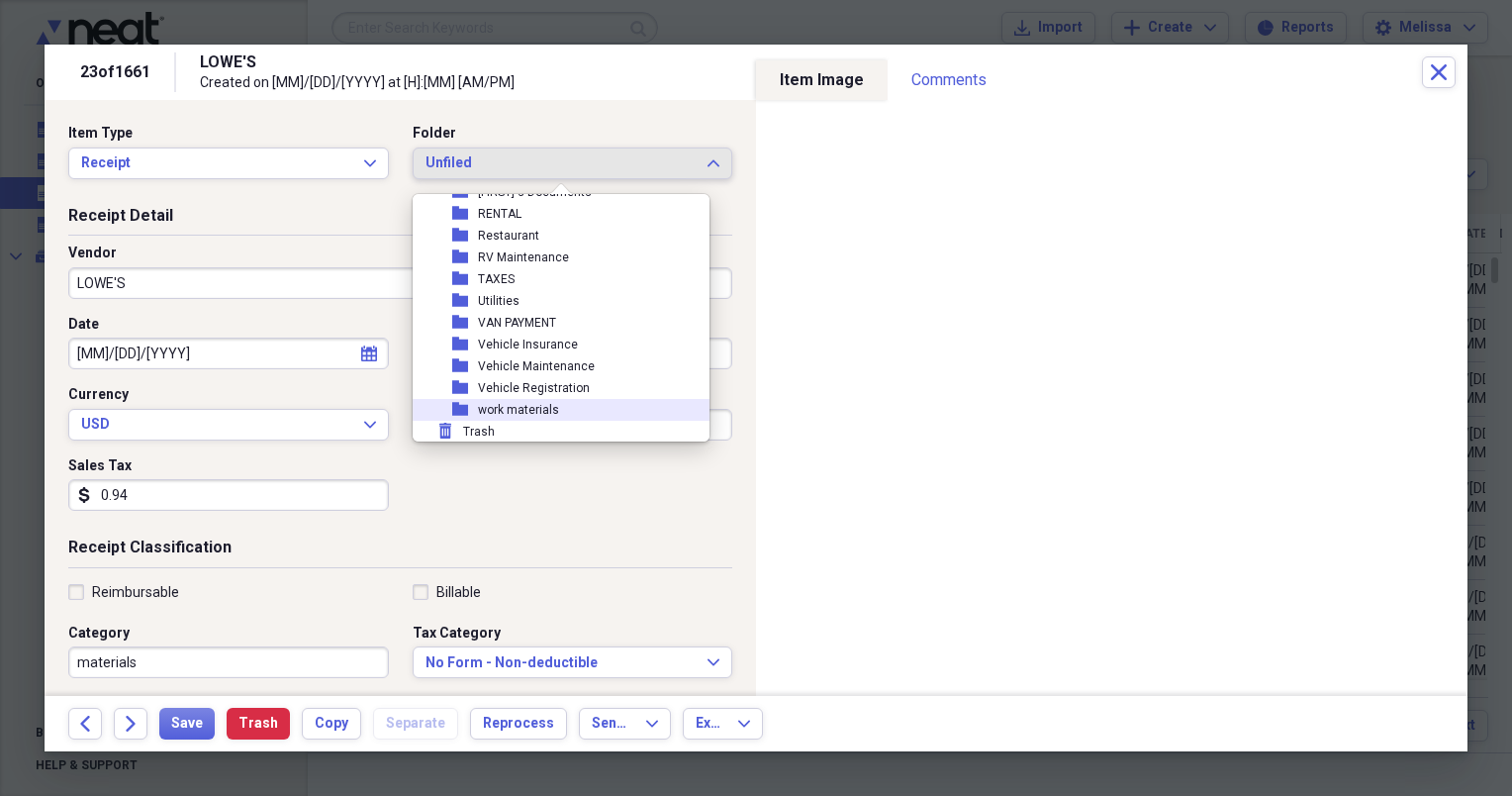click on "work materials" at bounding box center [519, 410] 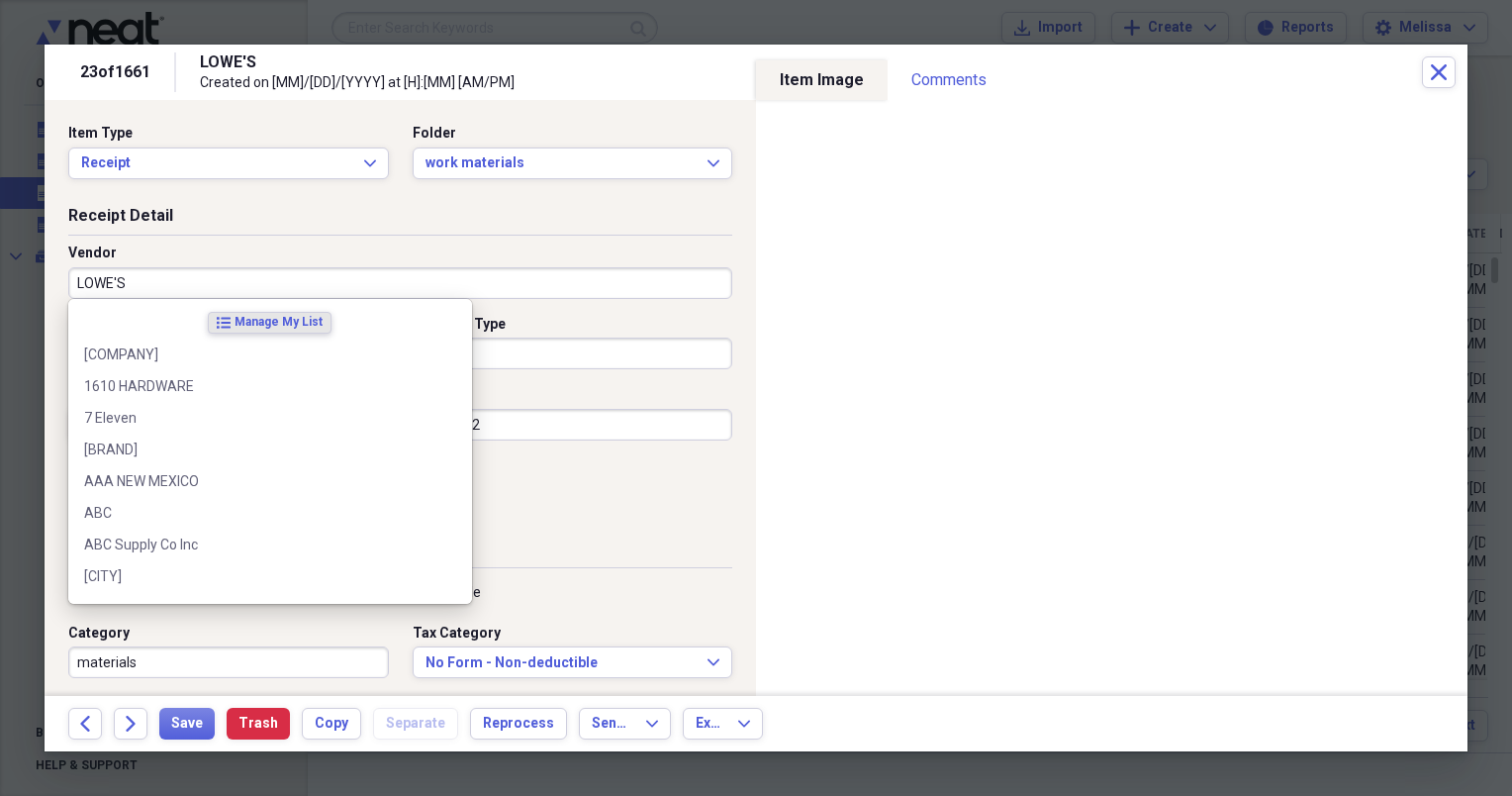click on "LOWE'S" at bounding box center [400, 283] 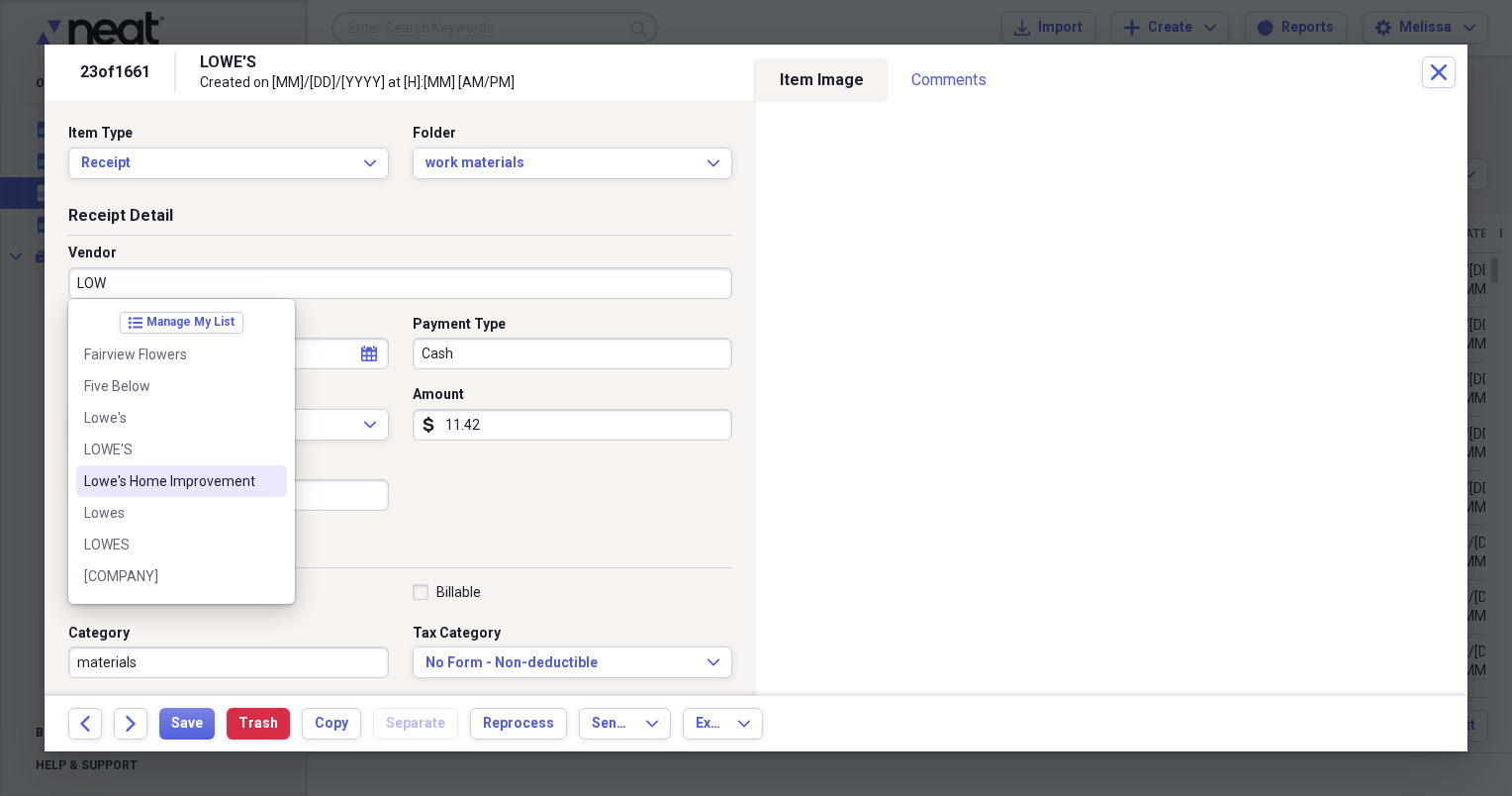 click on "Lowe's Home Improvement" at bounding box center [169, 481] 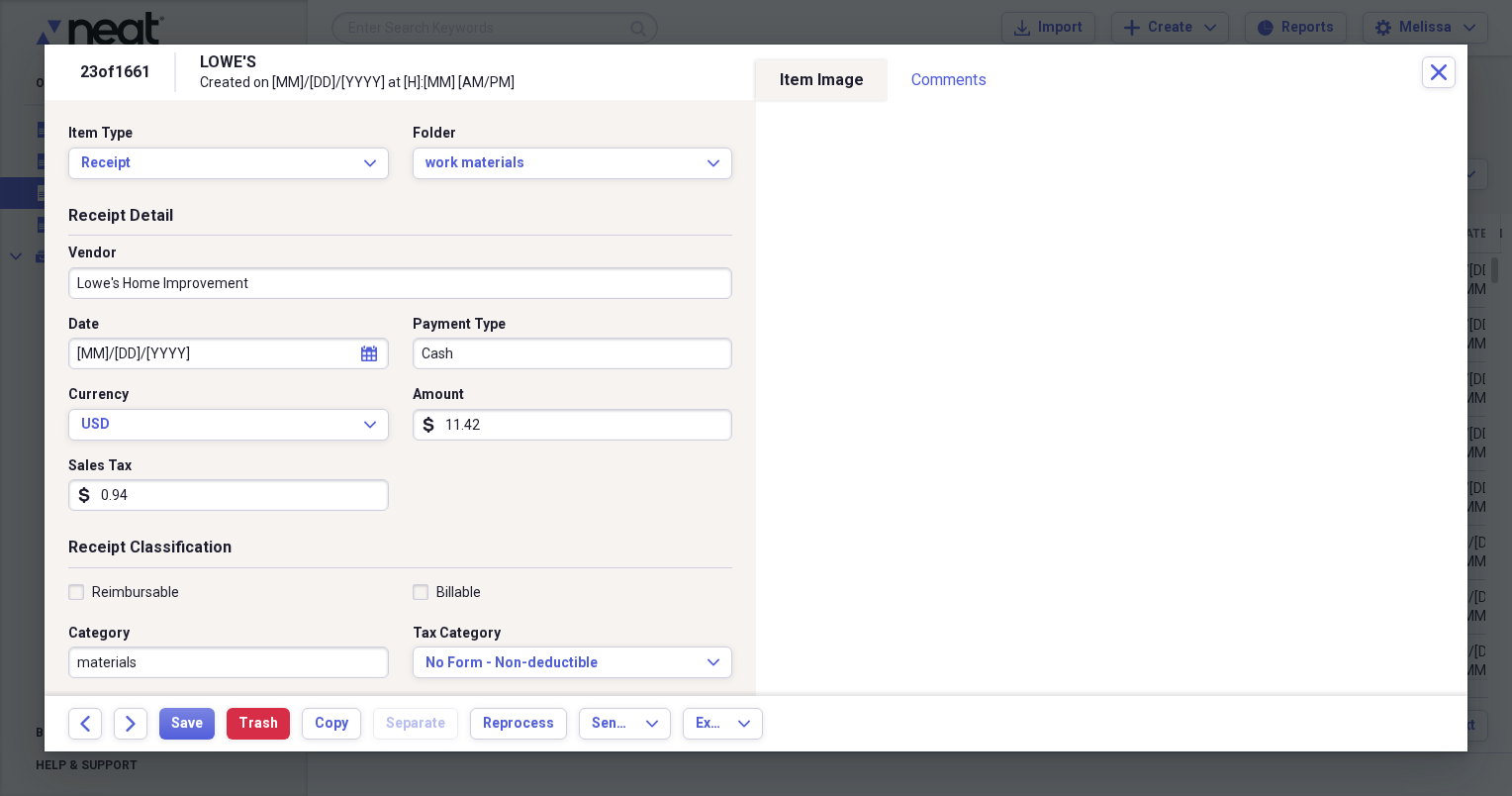 select on "5" 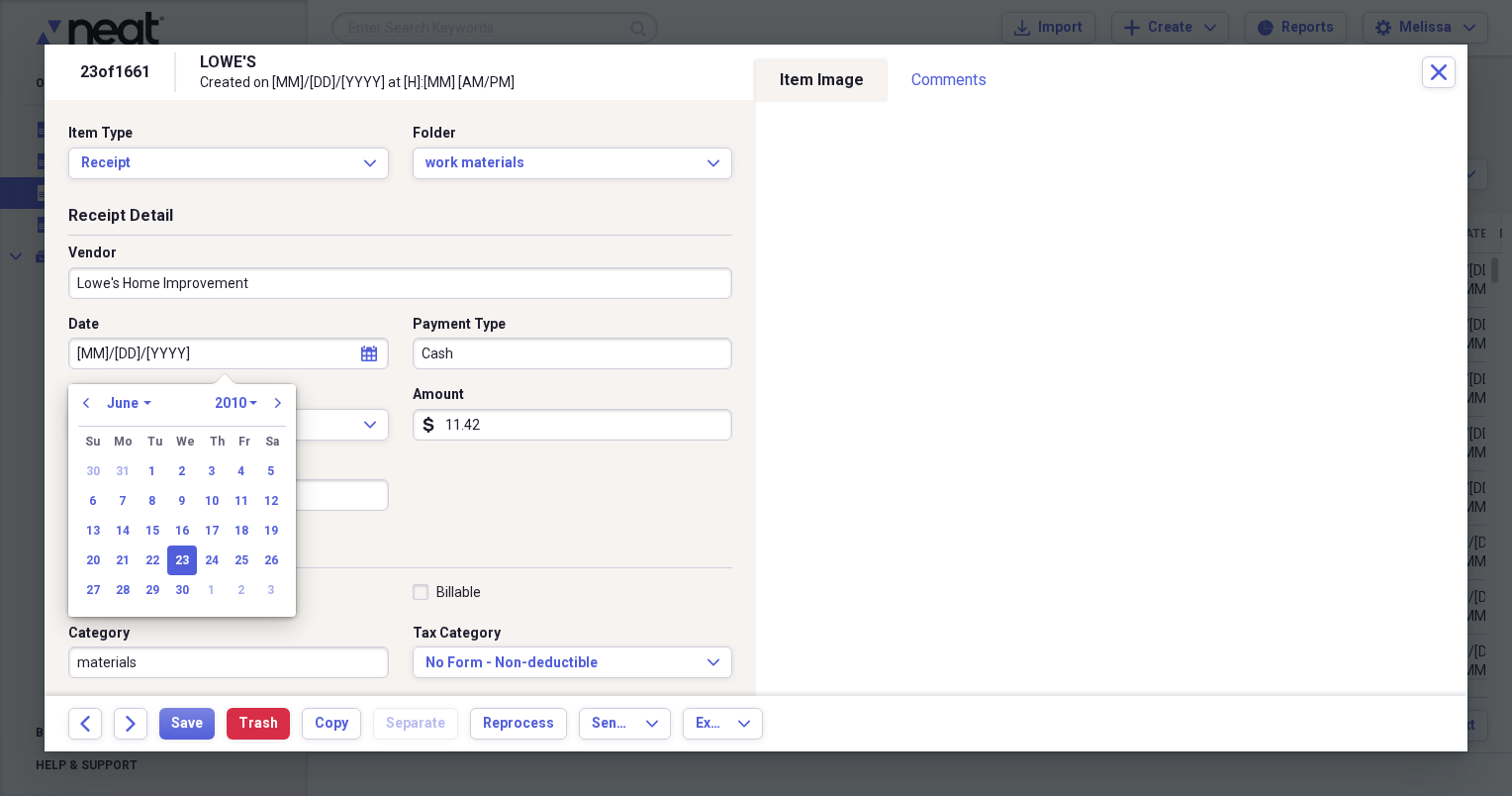 click on "[MM]/[DD]/[YYYY]" at bounding box center (229, 353) 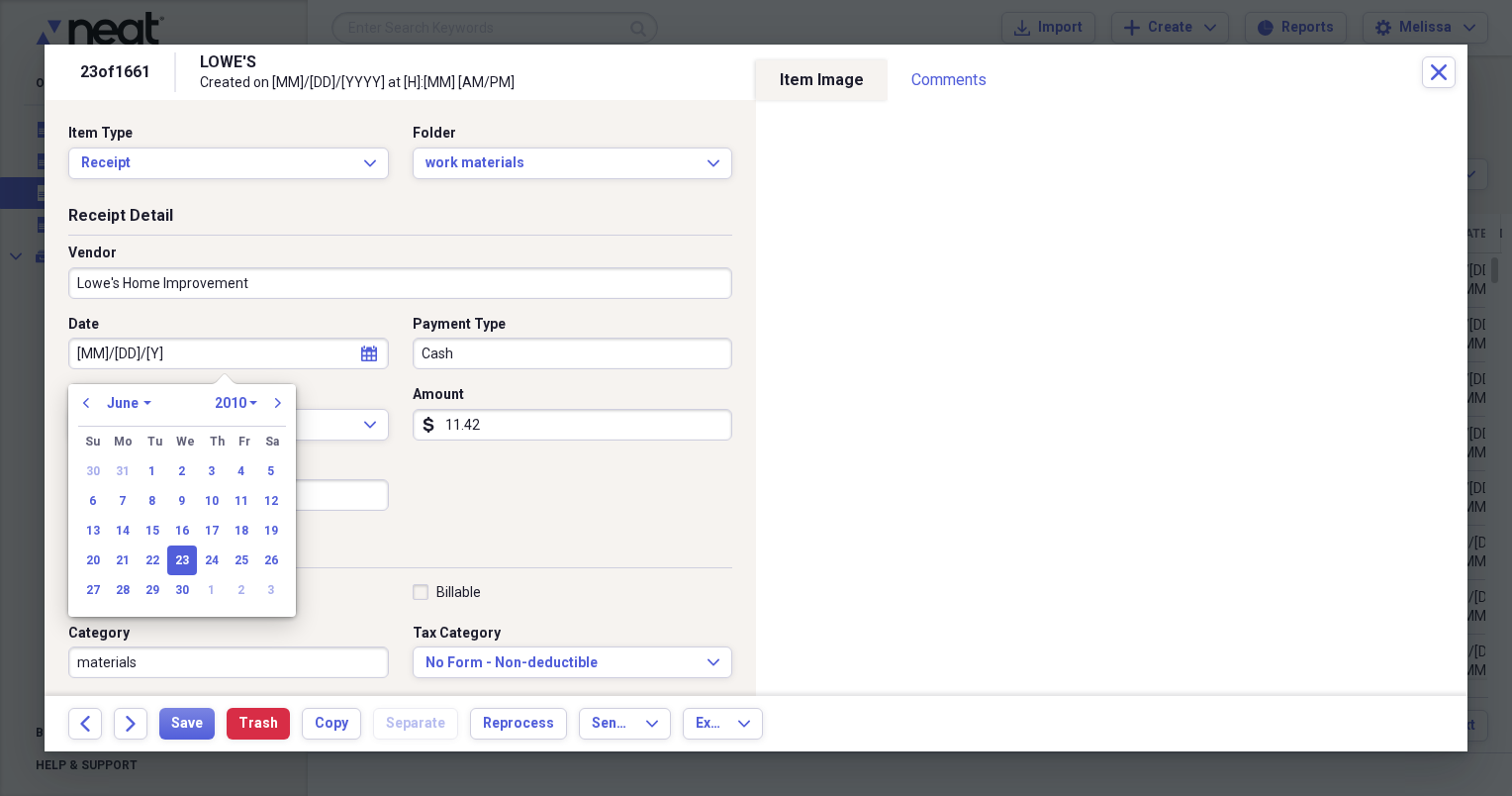 type on "06/23/20" 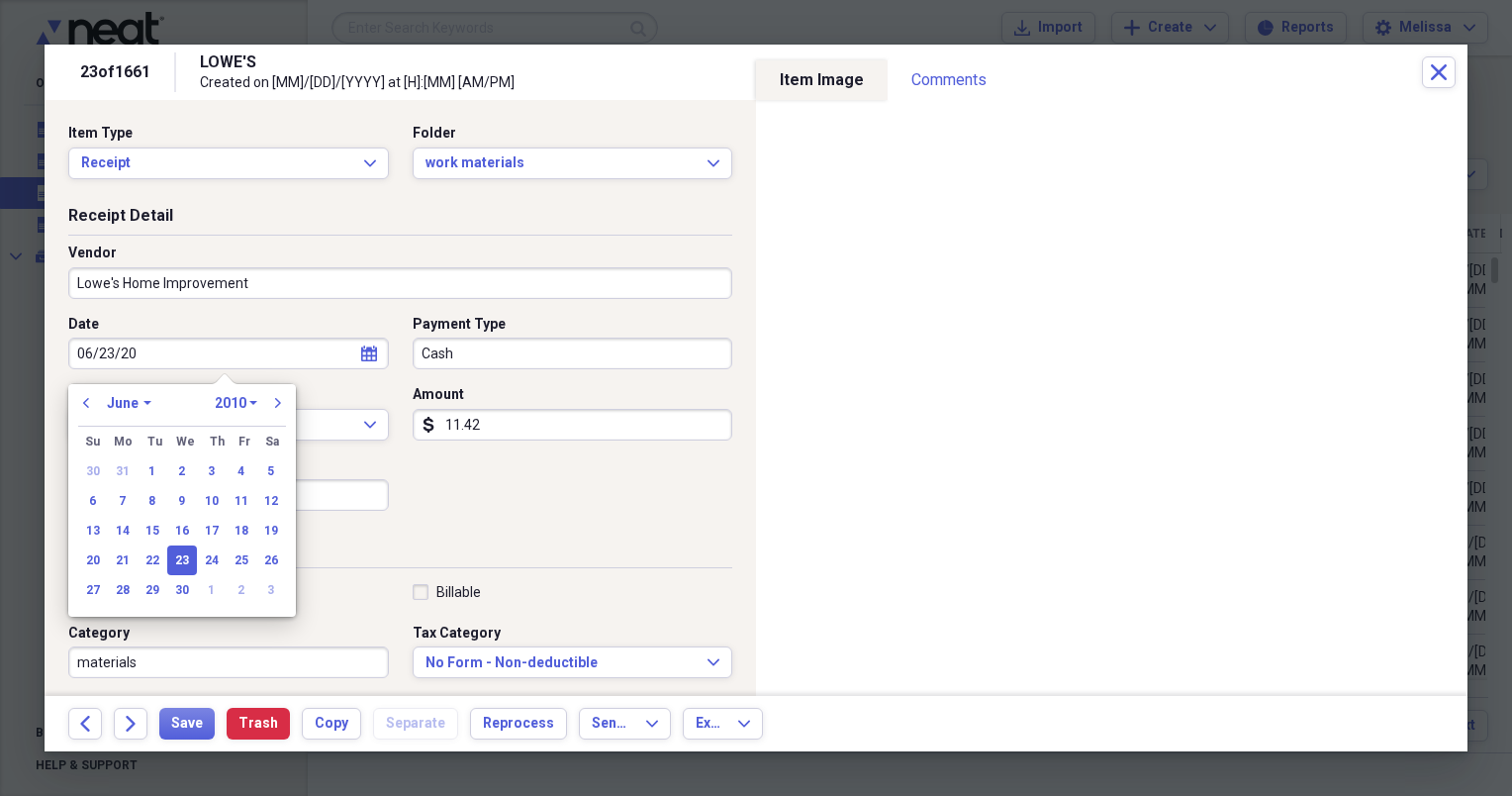 select on "2020" 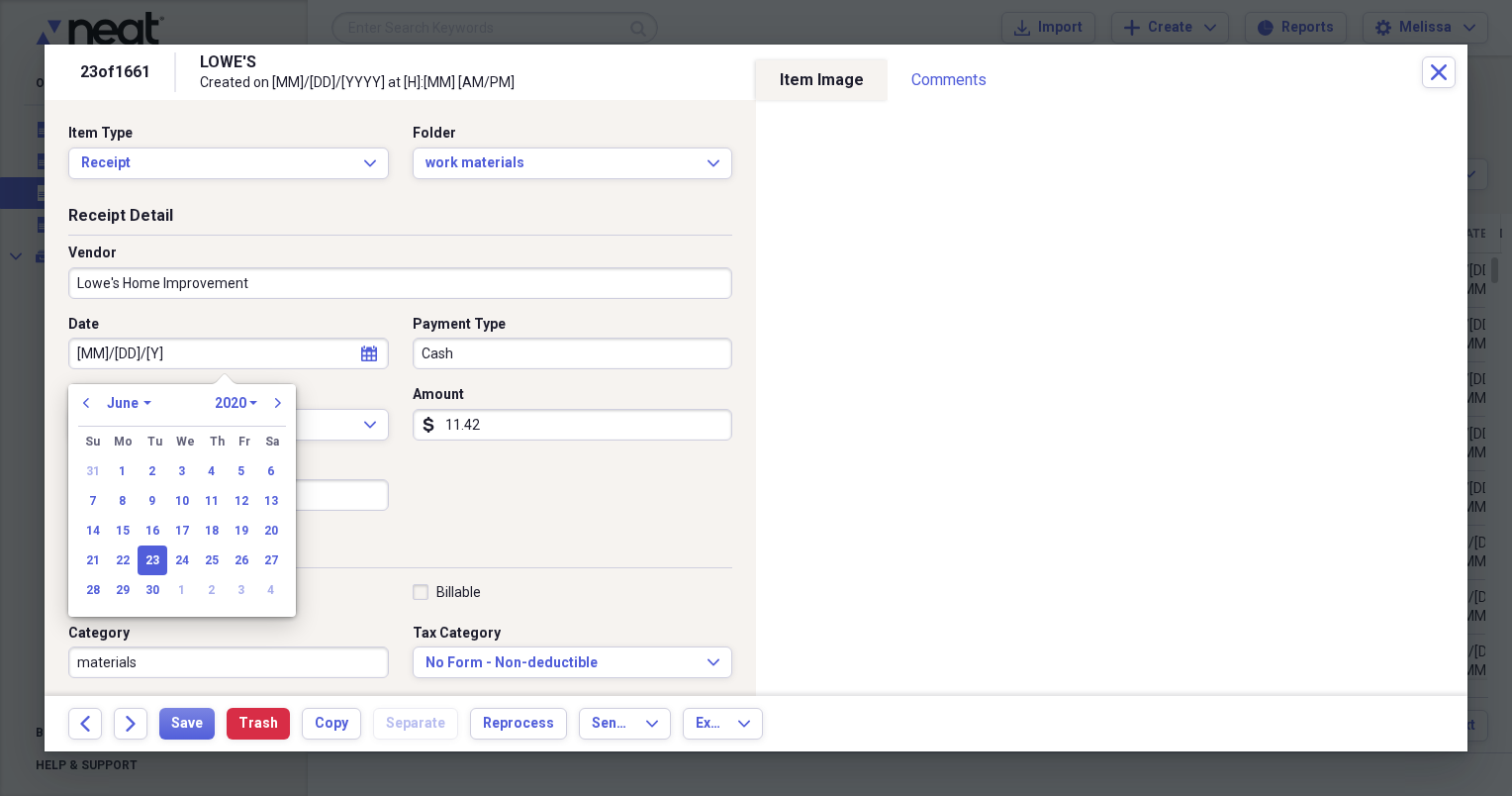 type on "[DATE]" 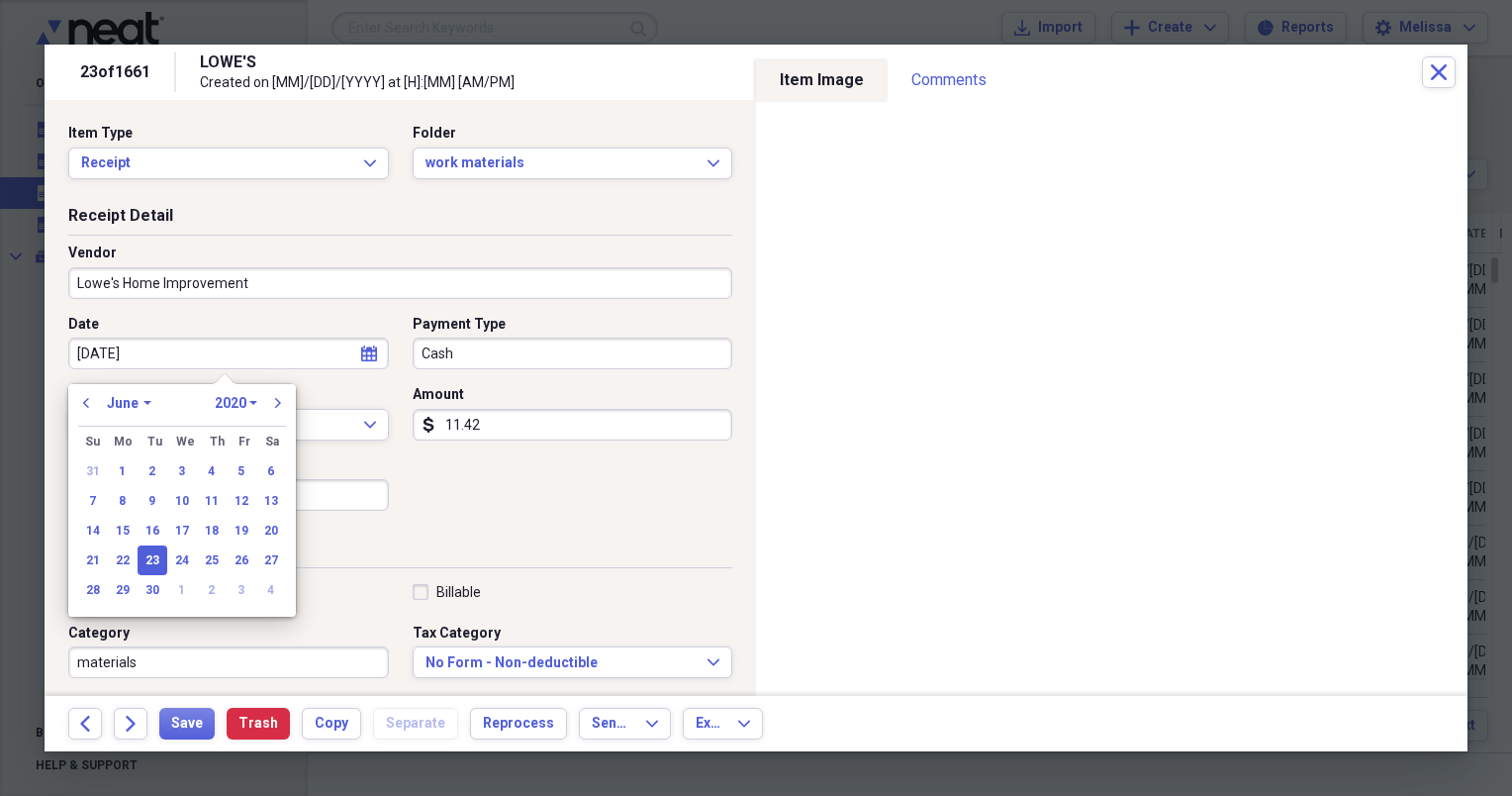 select on "2018" 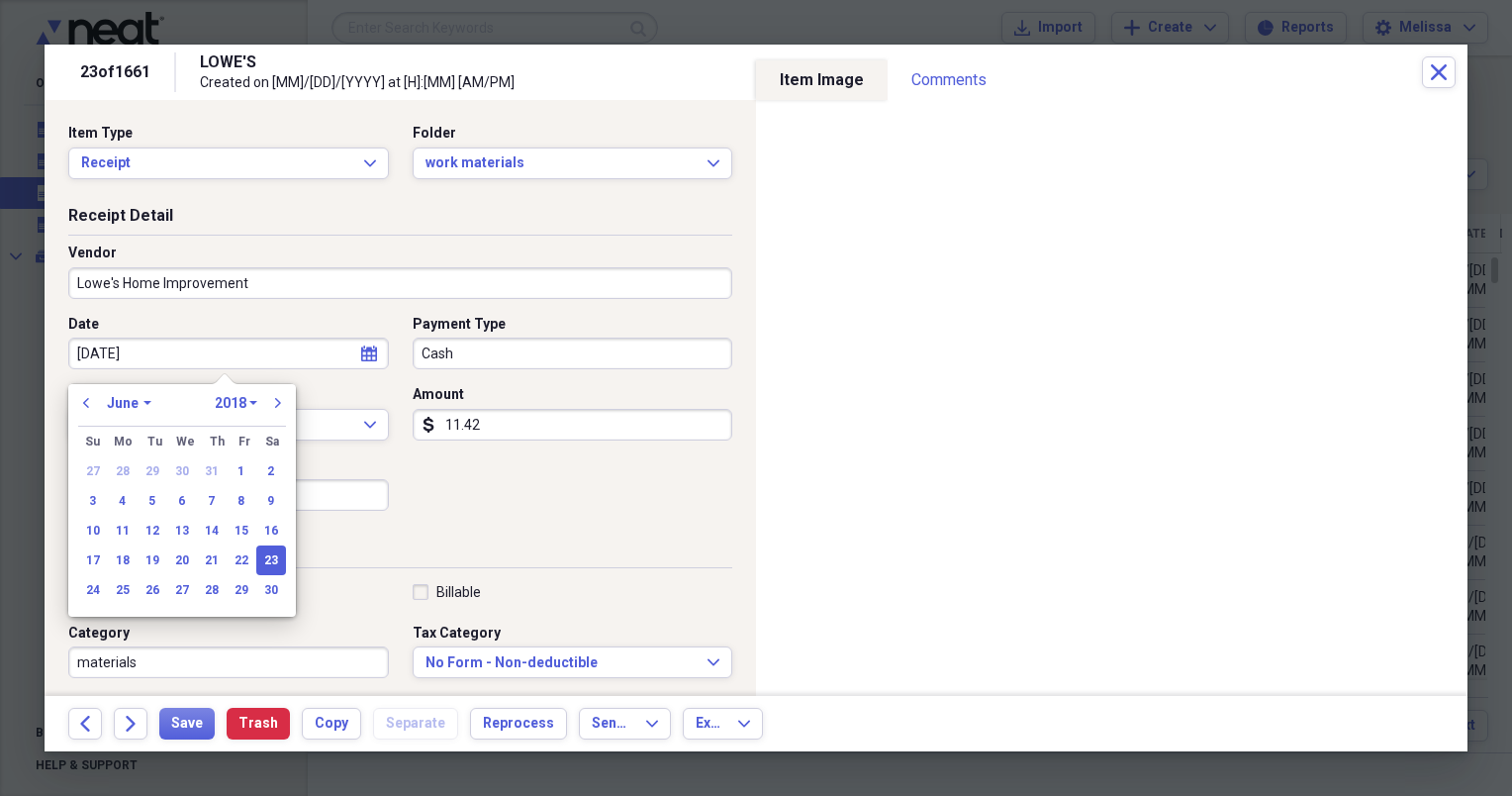 type on "[DATE]" 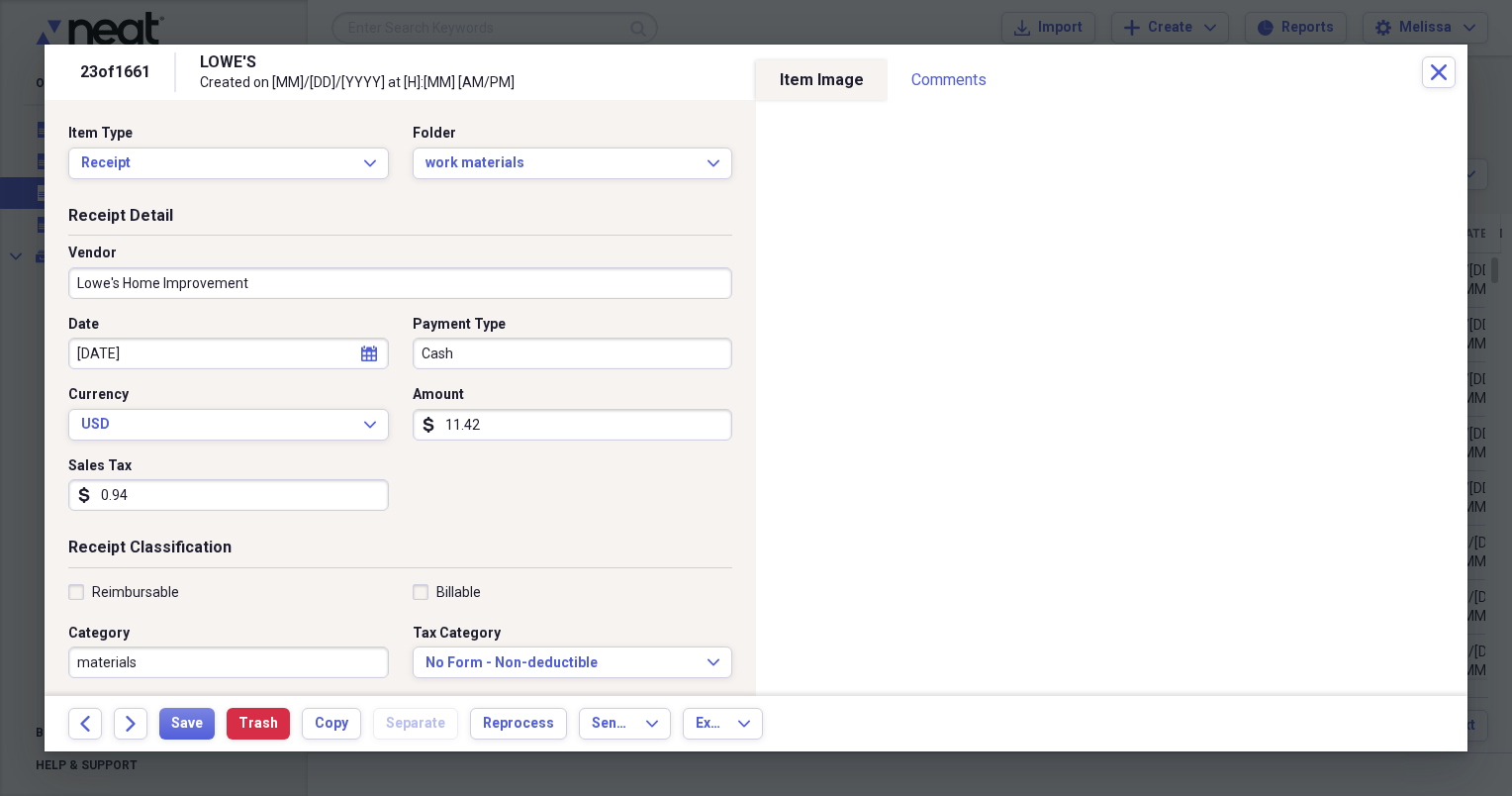 click on "Receipt Classification" at bounding box center (400, 551) 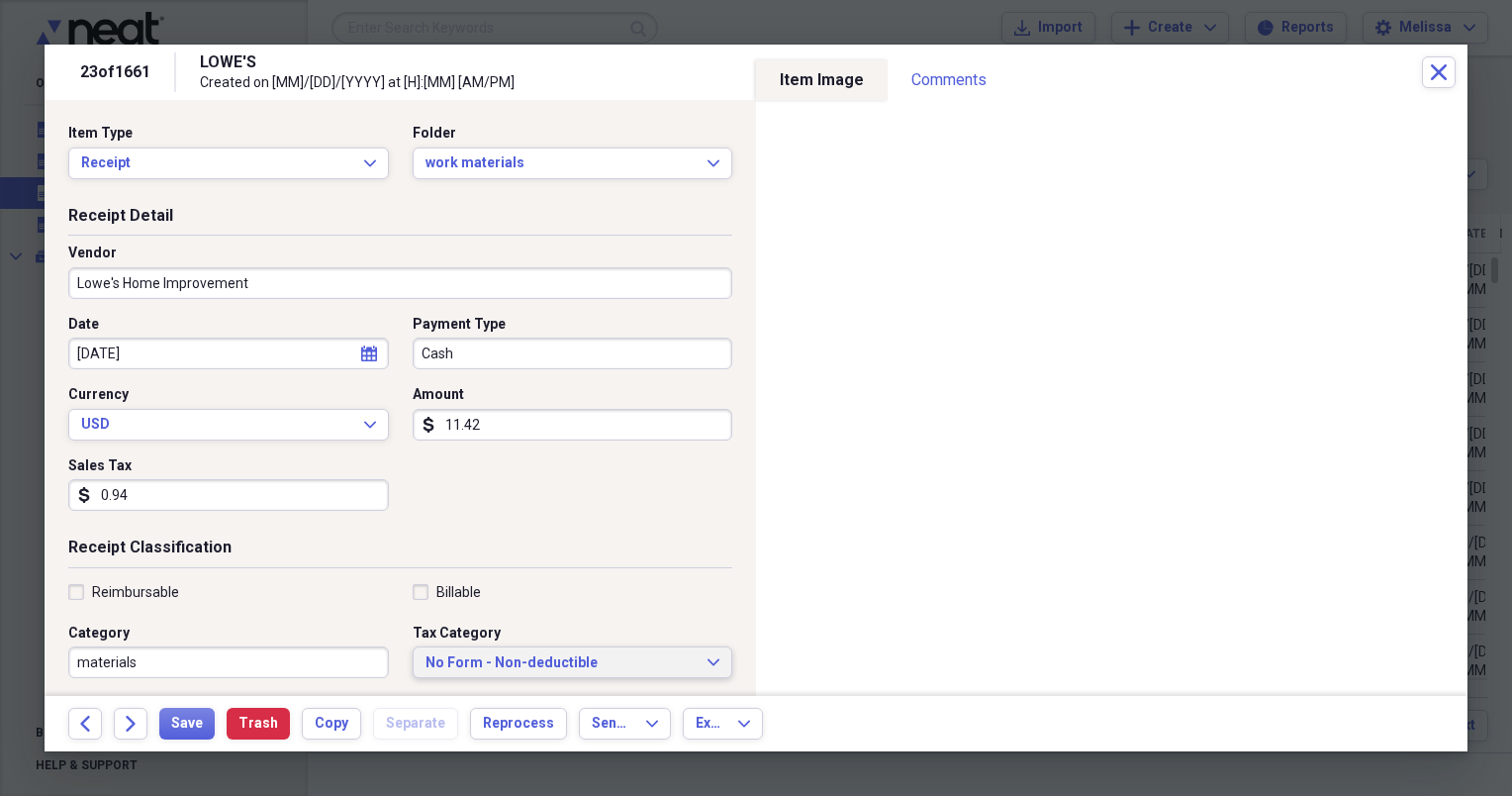 click on "No Form - Non-deductible" at bounding box center [561, 663] 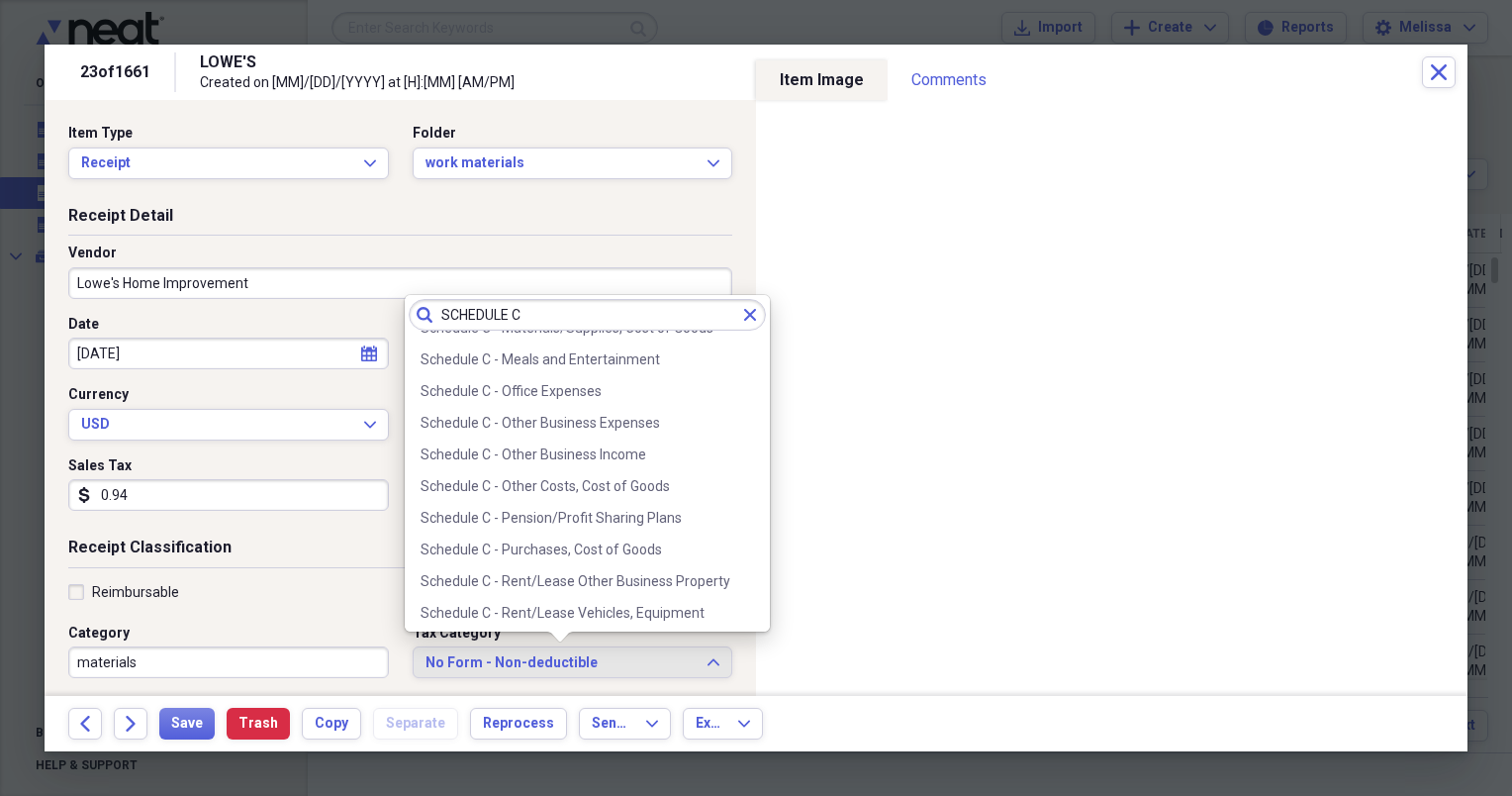 scroll, scrollTop: 475, scrollLeft: 0, axis: vertical 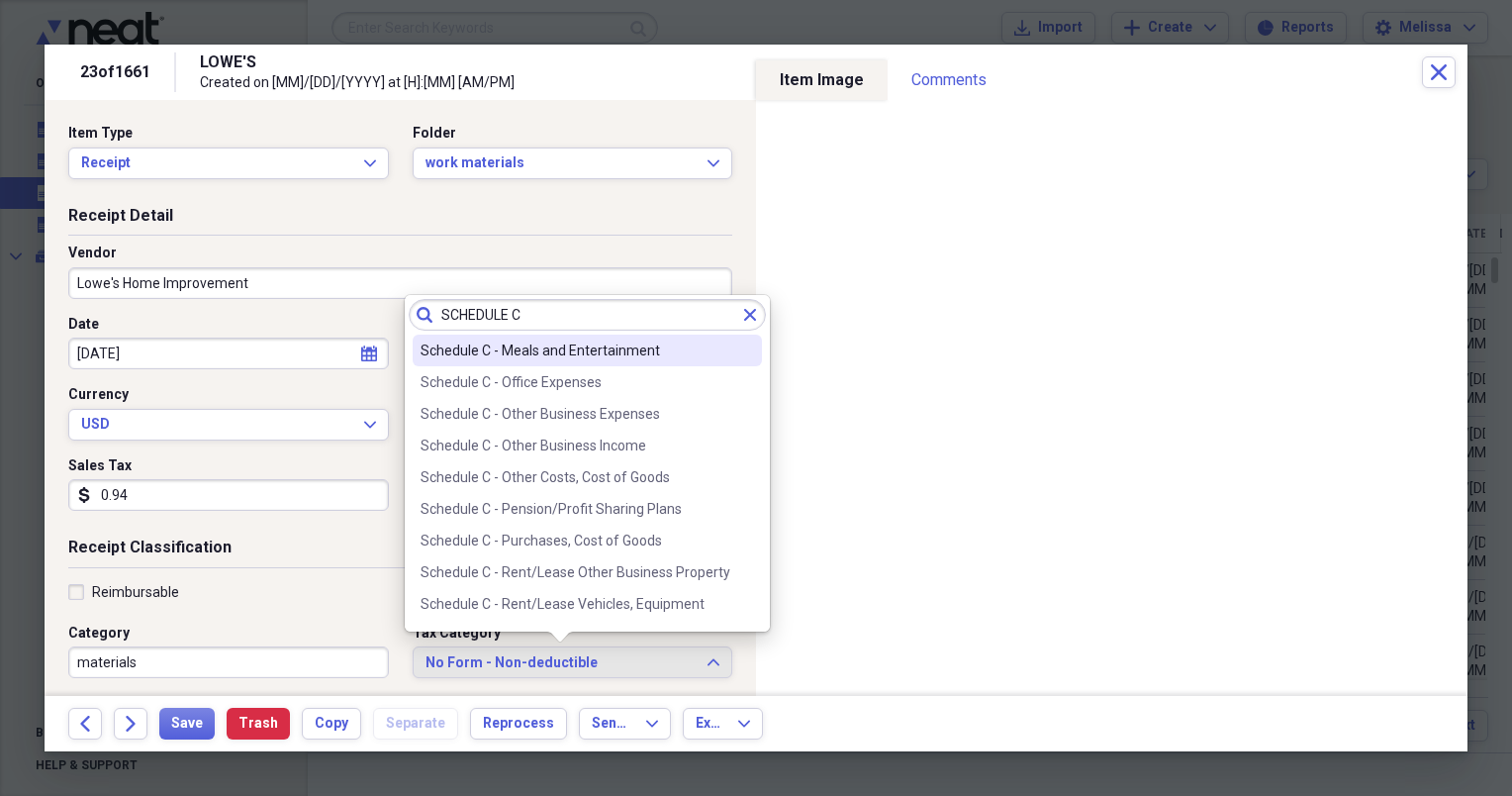 type on "SCHEDULE C" 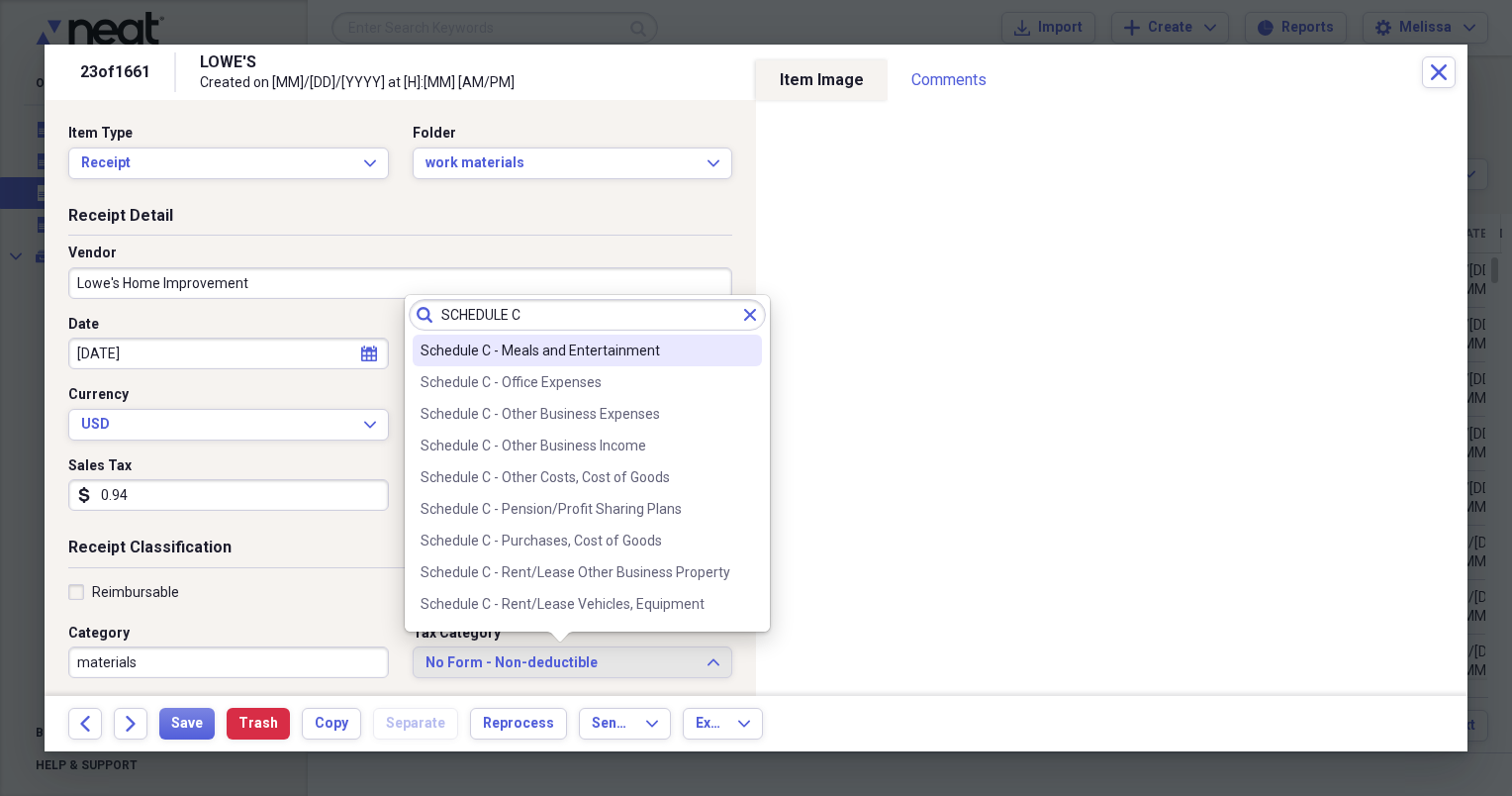 scroll, scrollTop: 436, scrollLeft: 0, axis: vertical 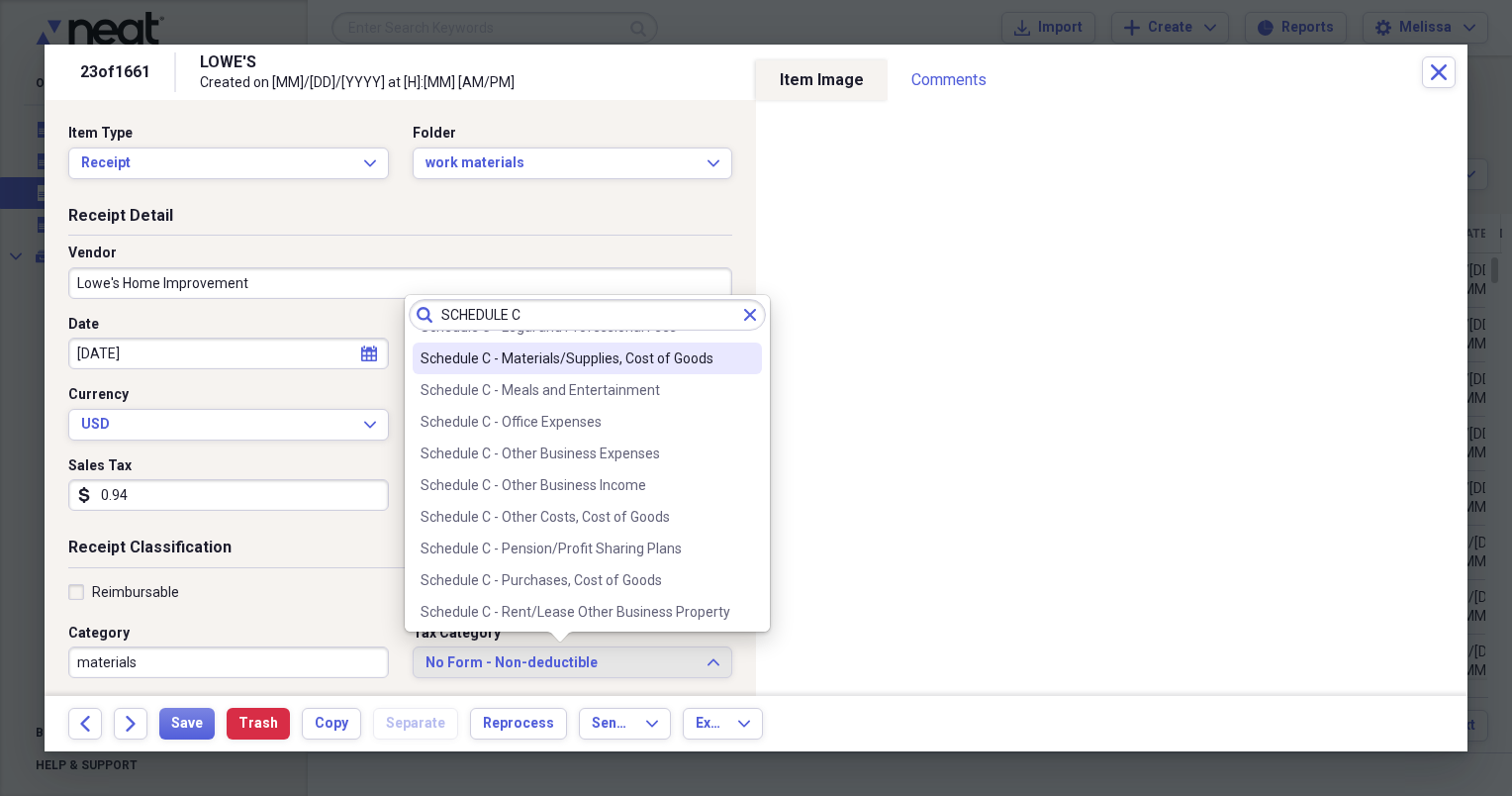 click on "Schedule C - Materials/Supplies, Cost of Goods" at bounding box center (575, 358) 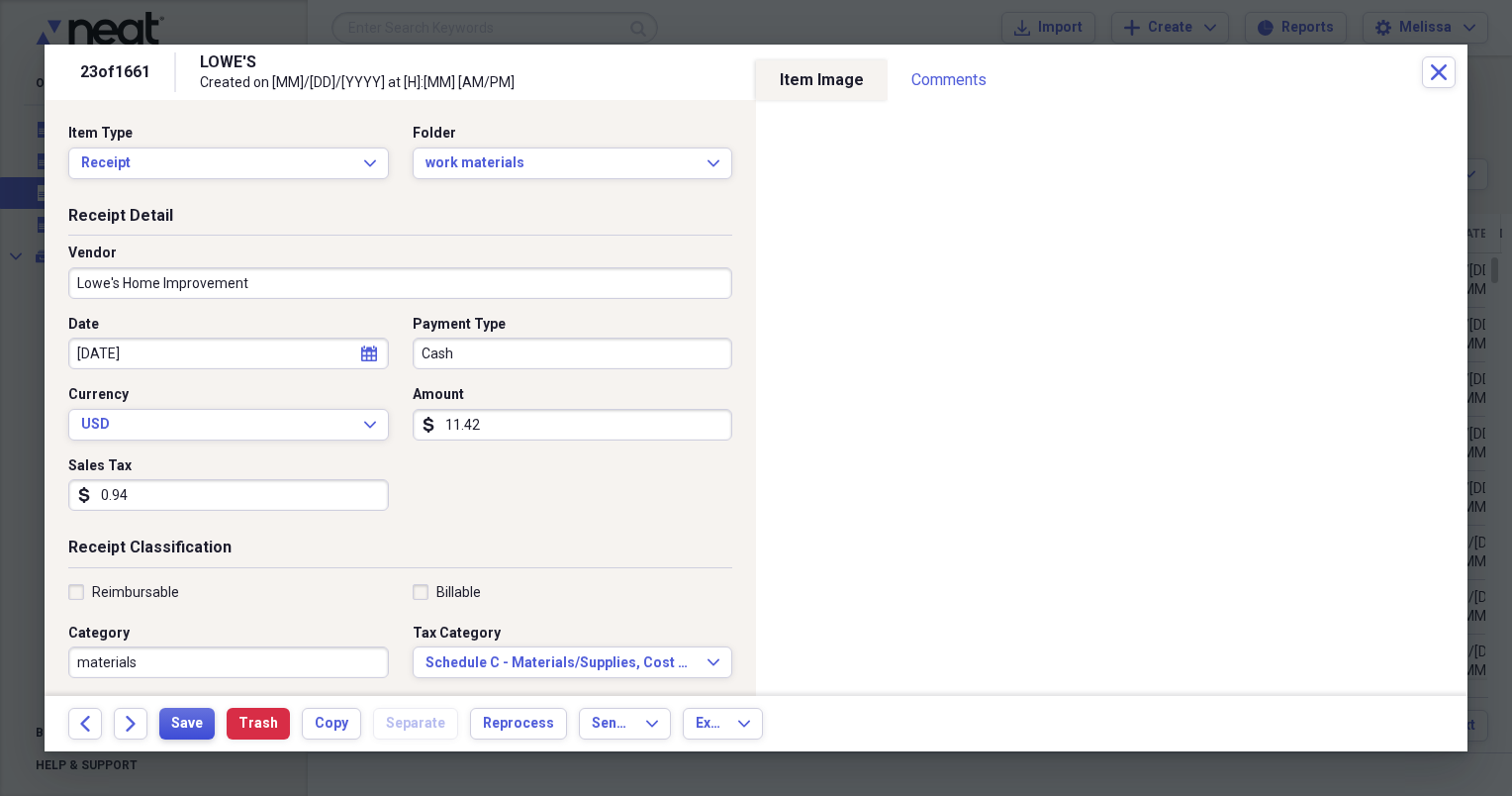 click on "Save" at bounding box center (187, 724) 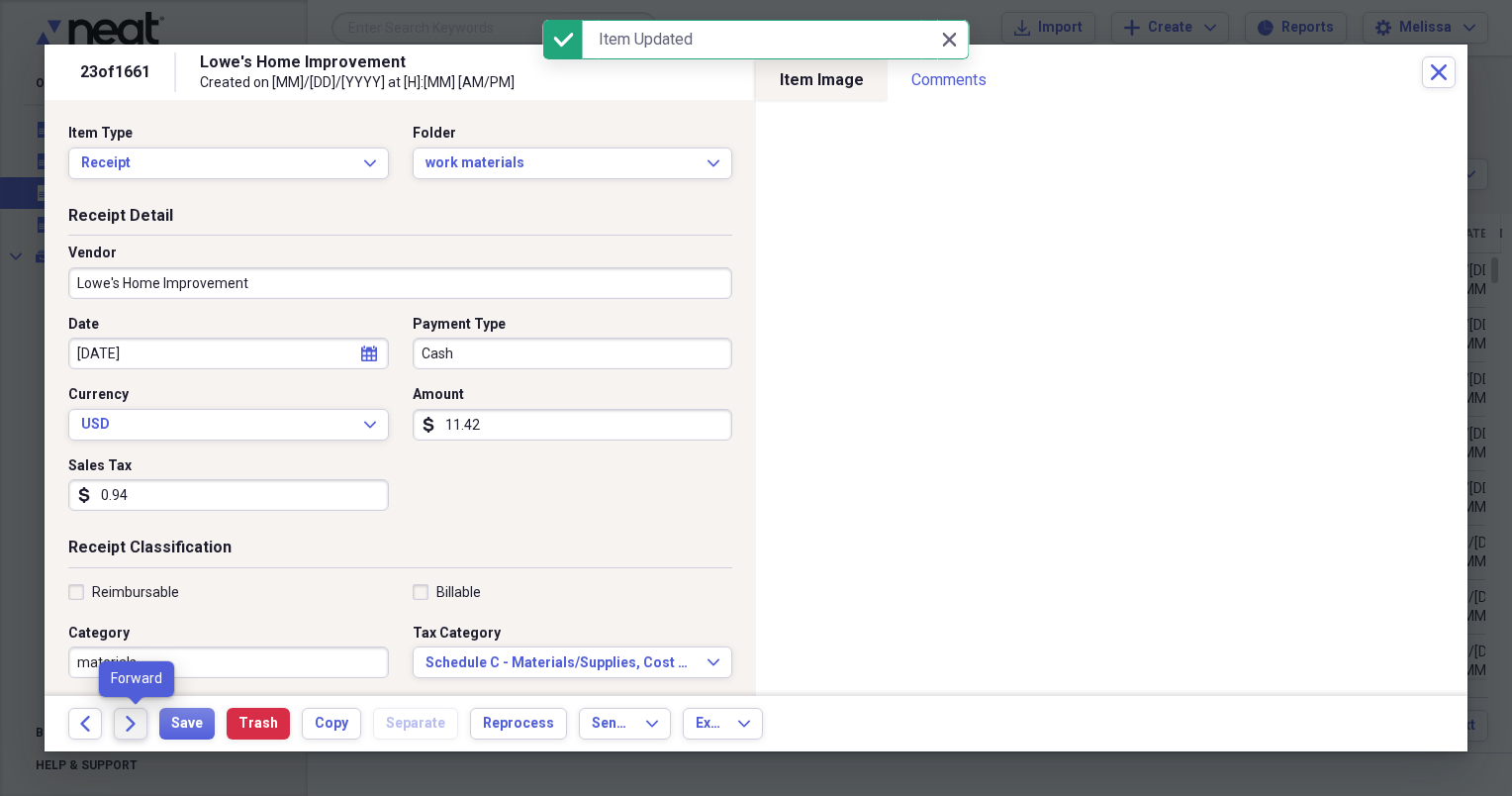 click 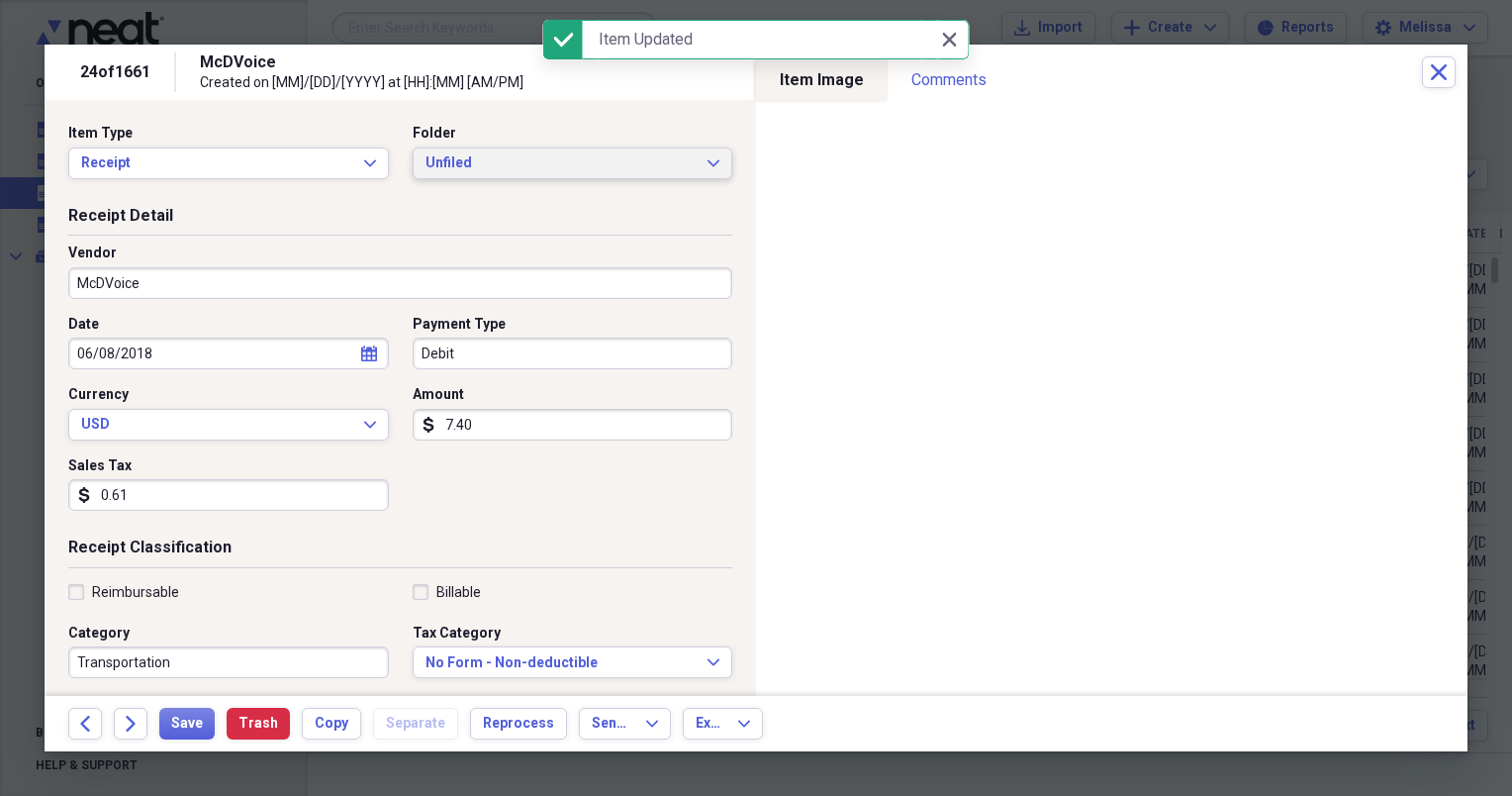 click on "Unfiled Expand" at bounding box center (573, 163) 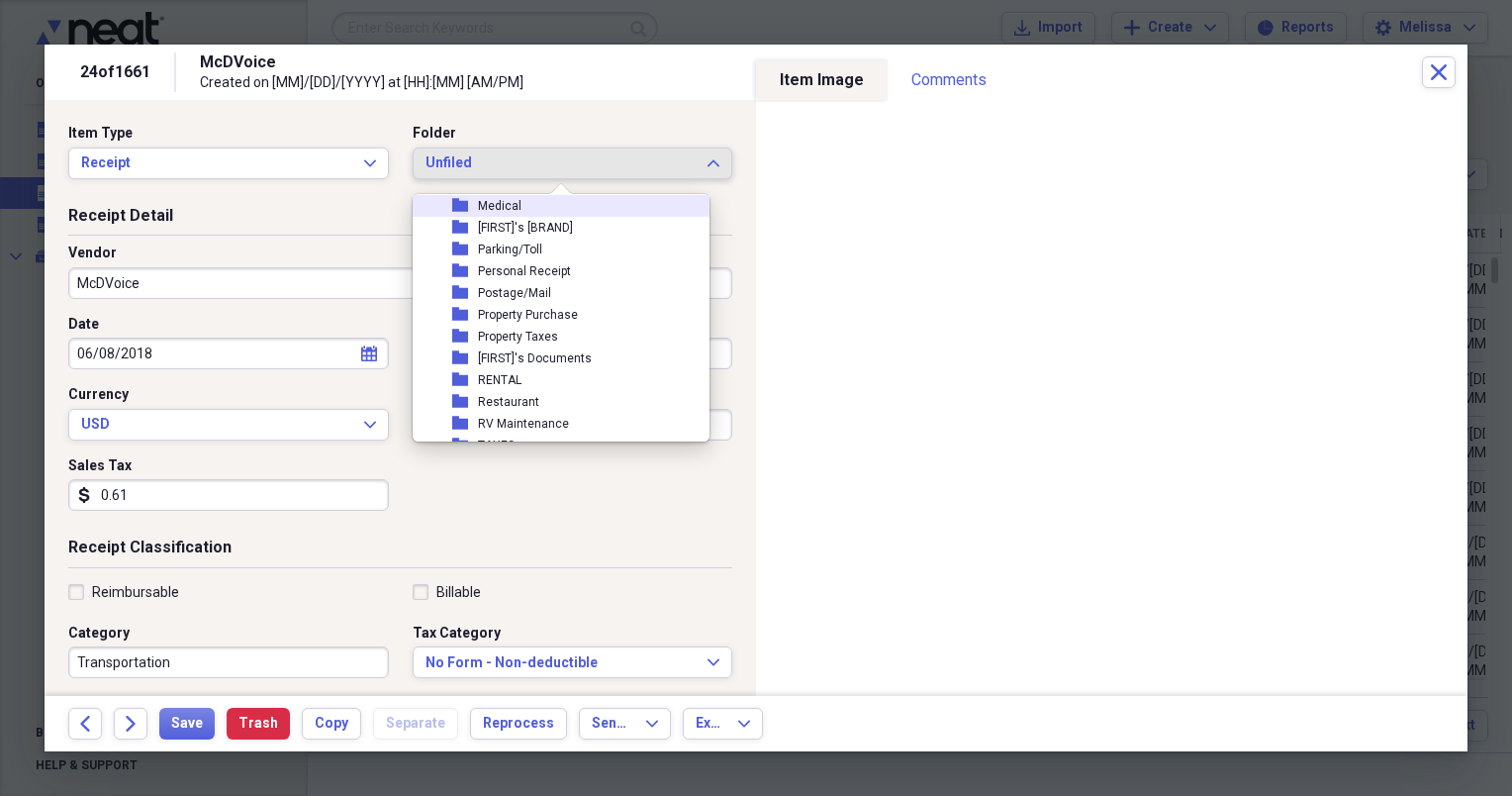 scroll, scrollTop: 356, scrollLeft: 0, axis: vertical 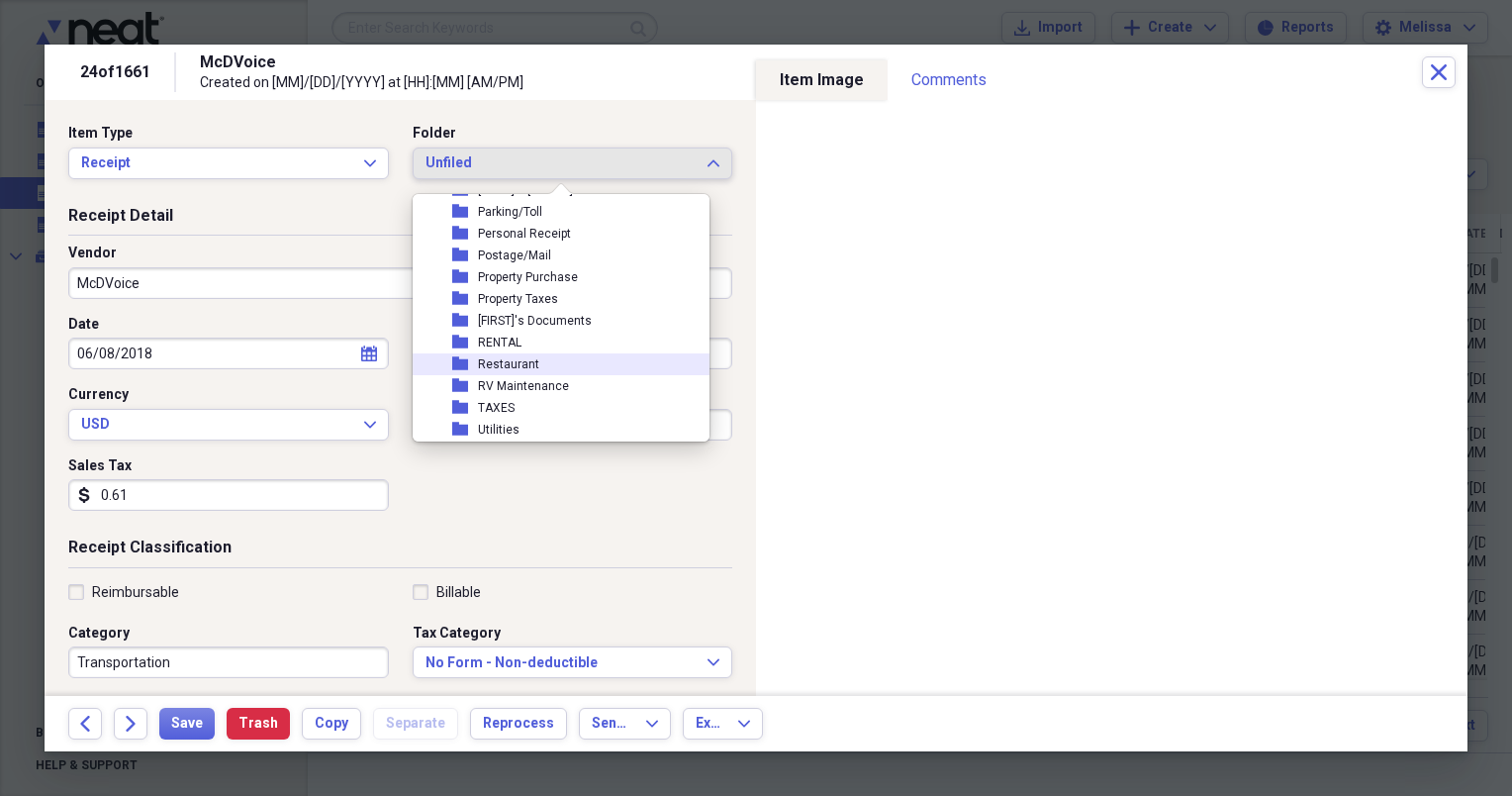 click on "folder Restaurant" at bounding box center [553, 364] 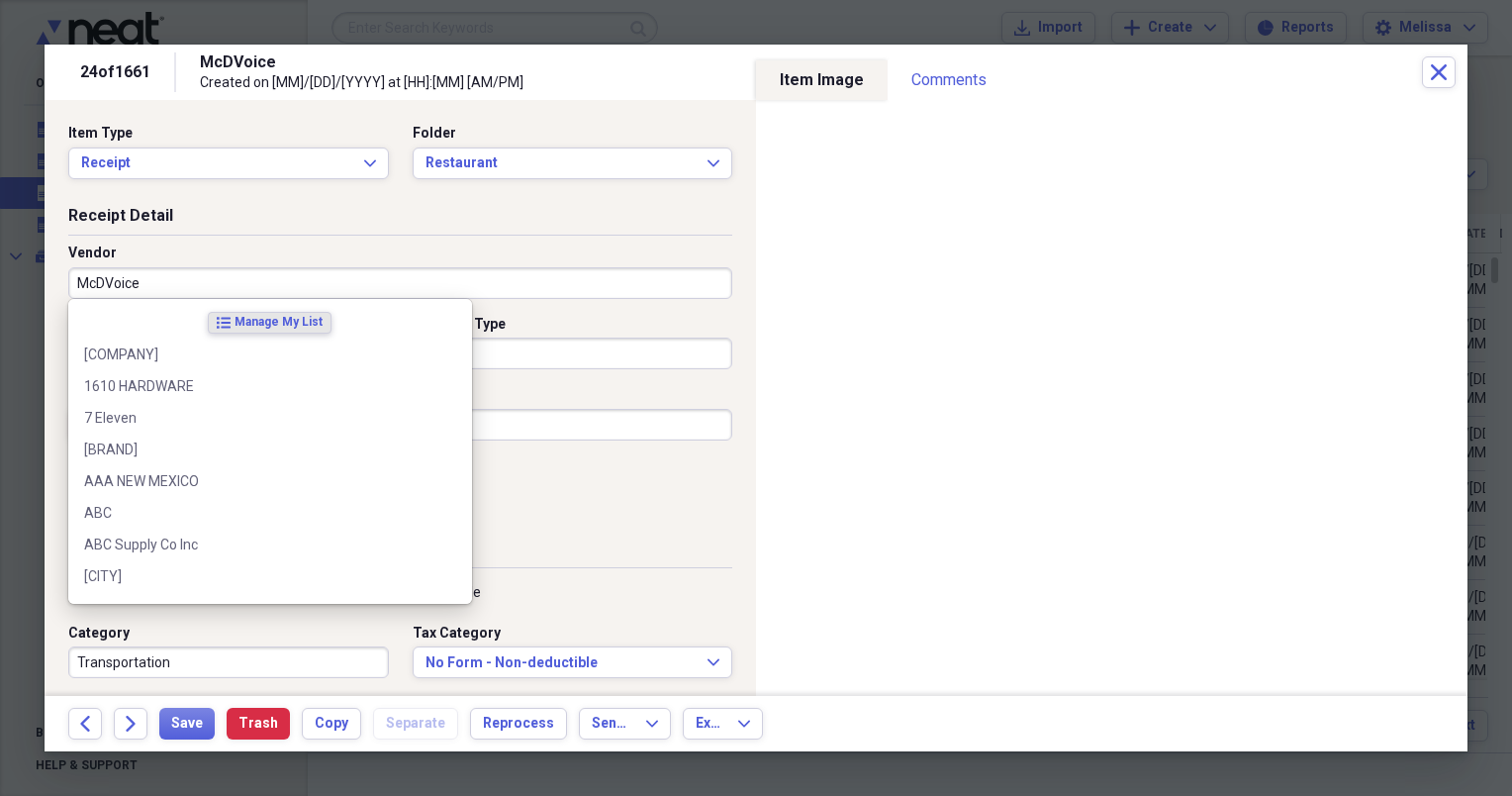 click on "McDVoice" at bounding box center [400, 283] 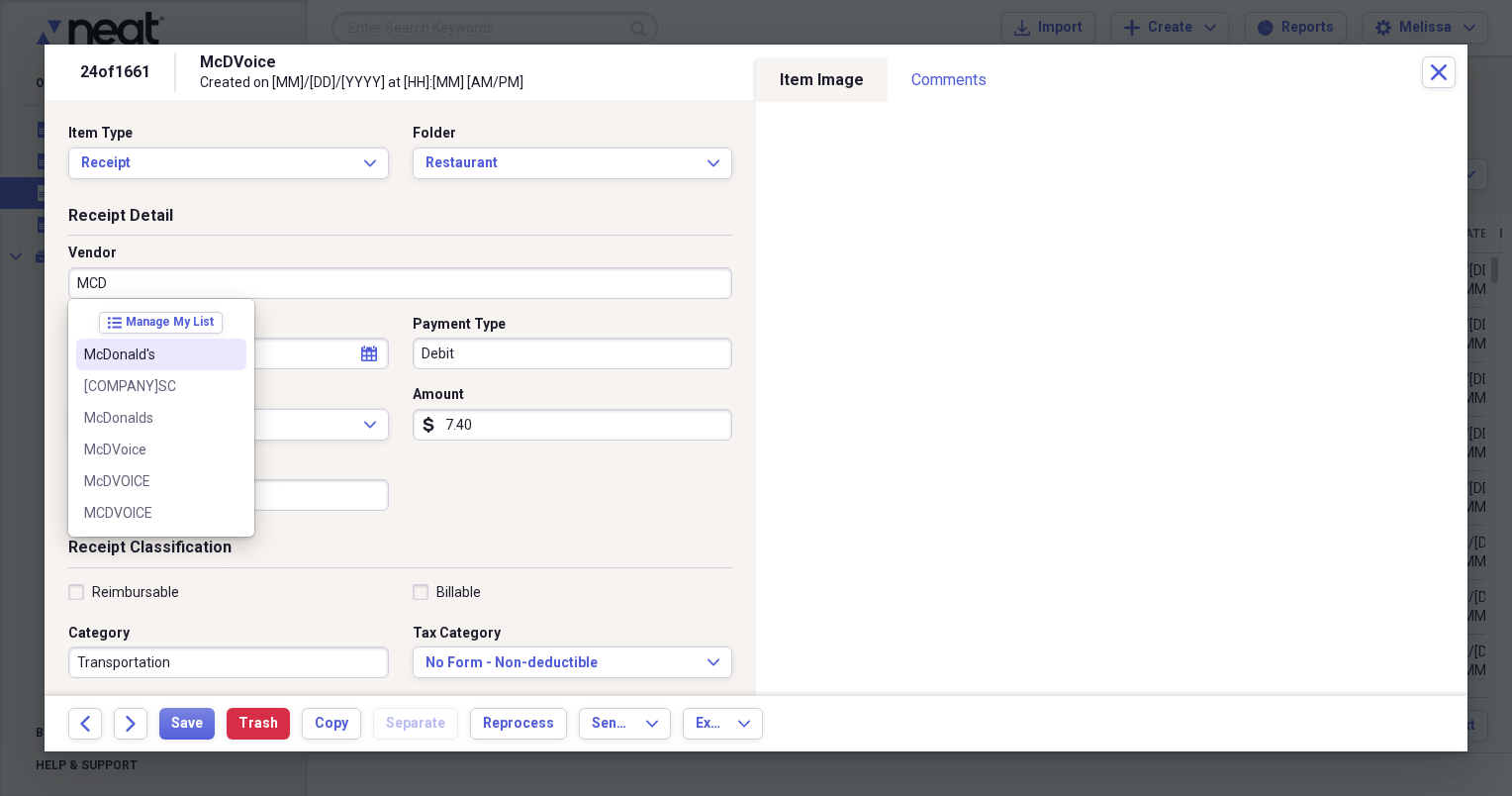 click on "McDonald's" at bounding box center (149, 354) 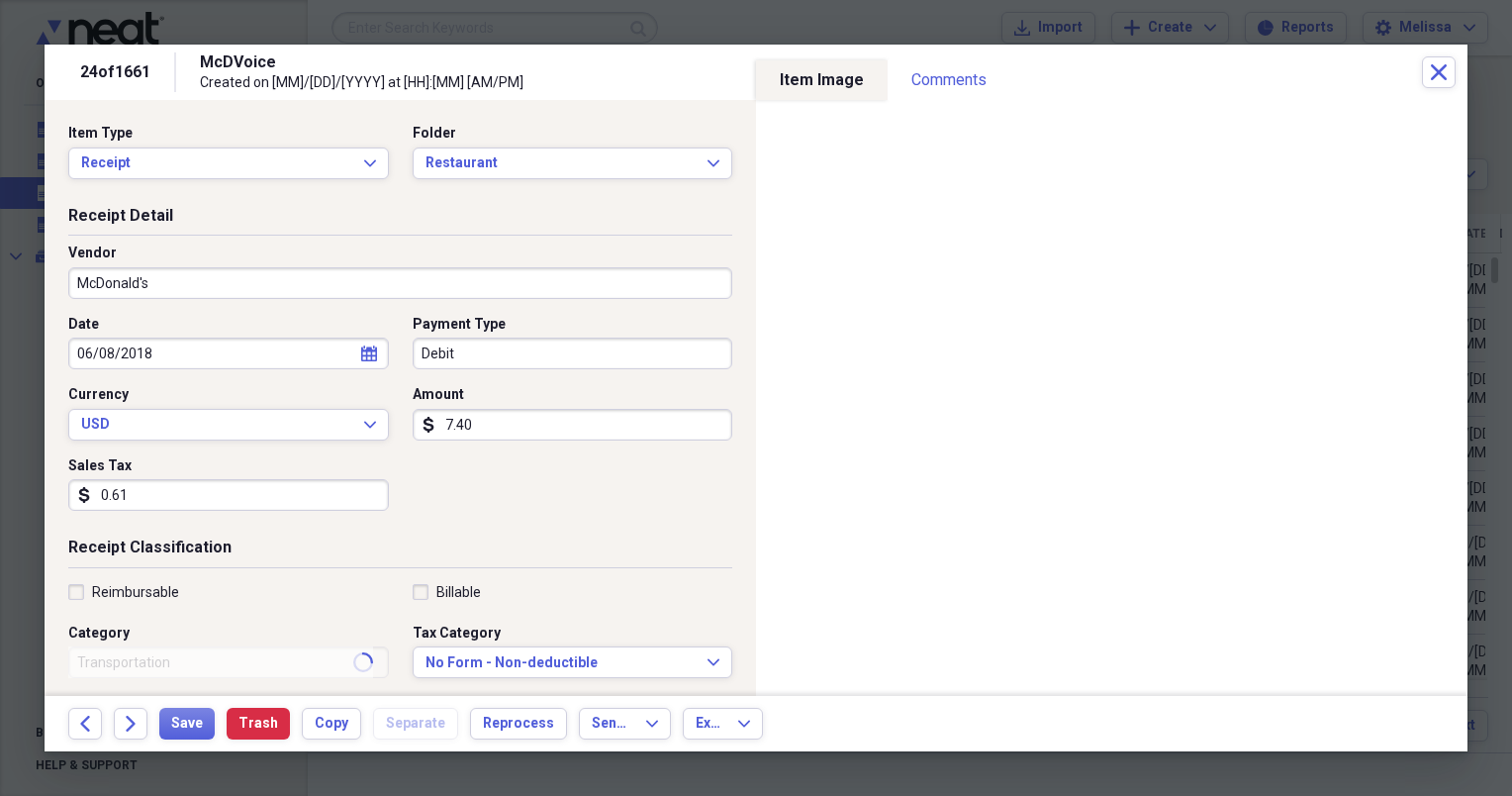 type on "Meals/Restaurants" 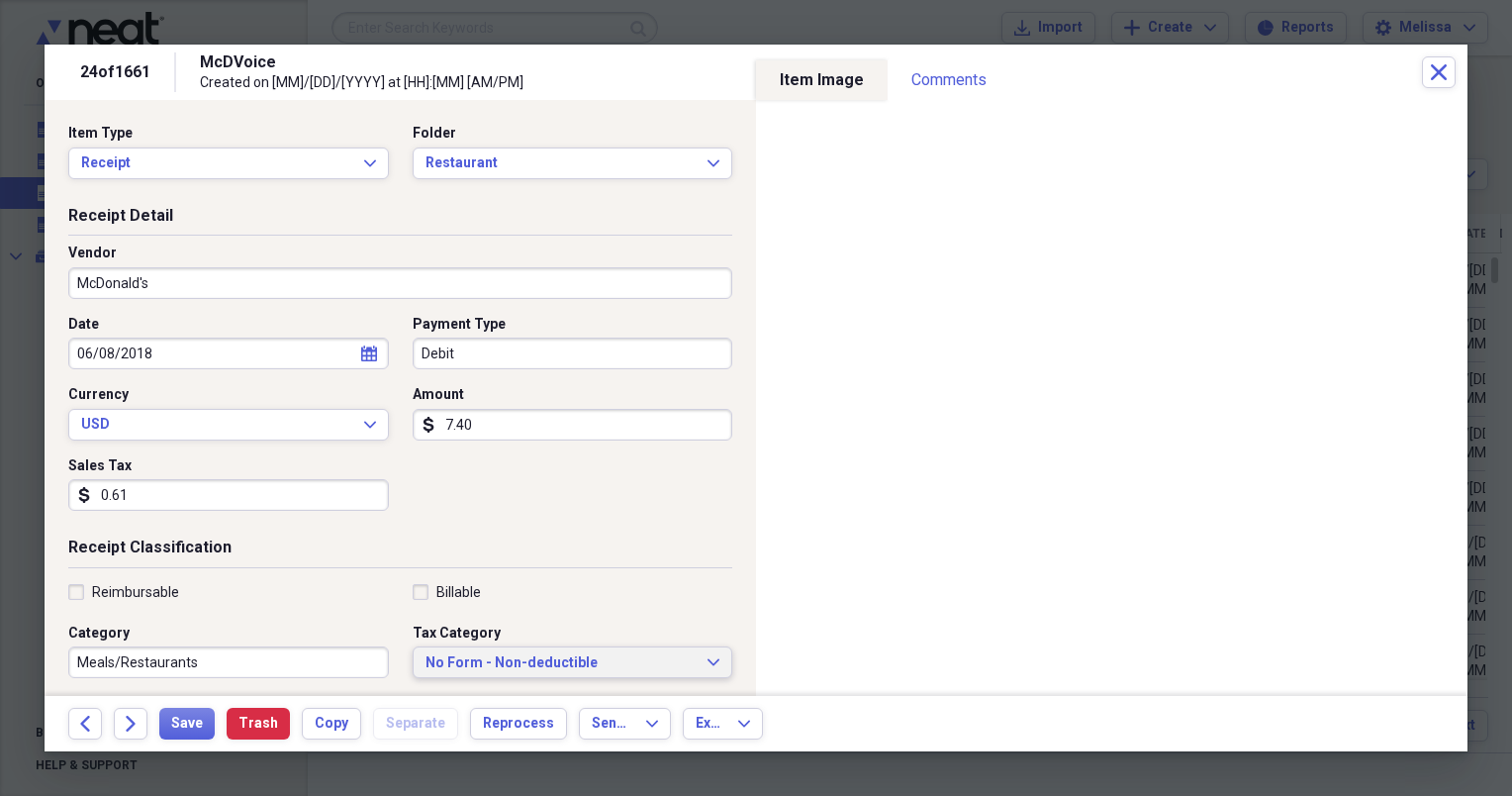 click on "No Form - Non-deductible" at bounding box center (561, 663) 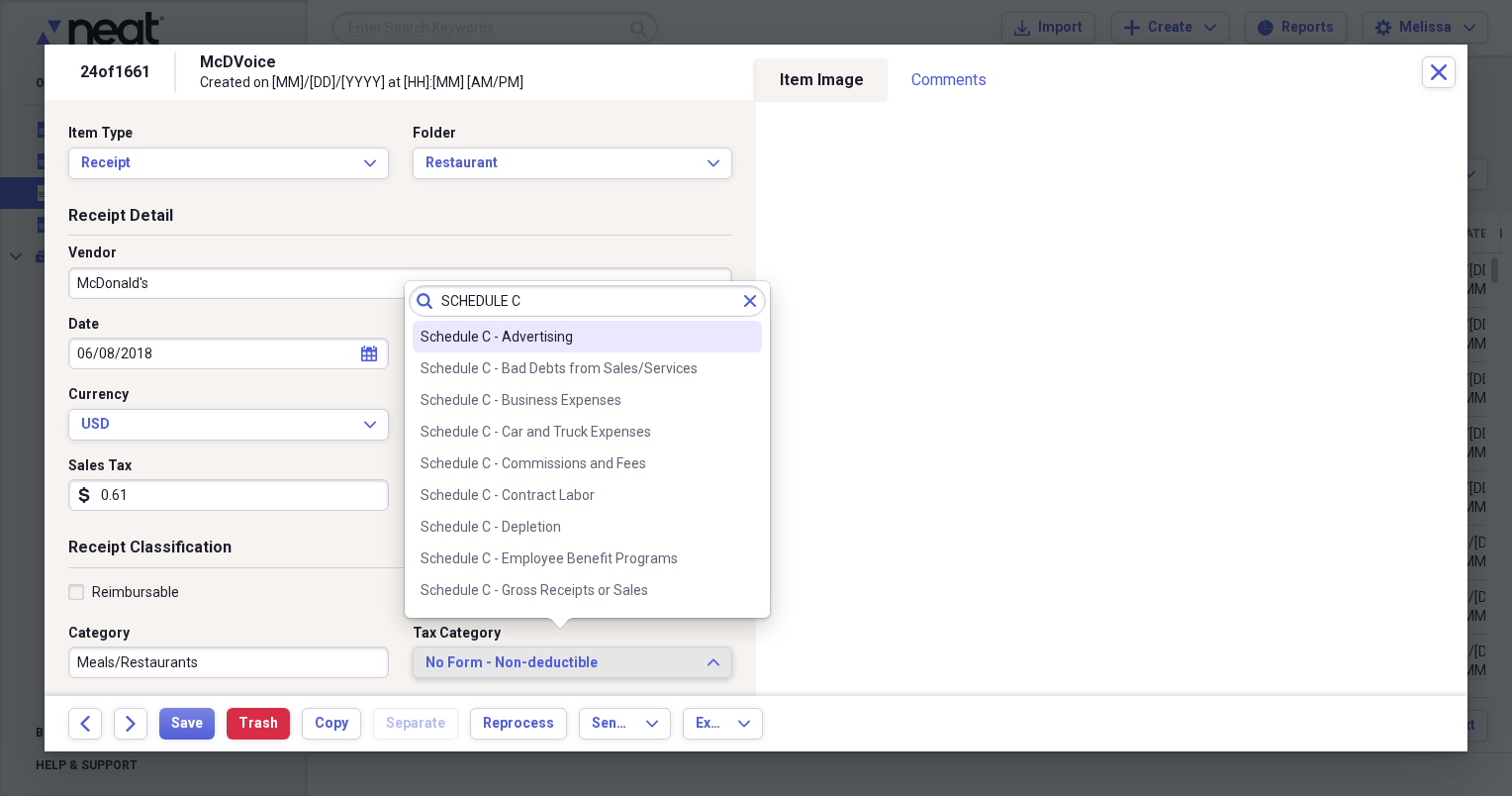 scroll, scrollTop: 14, scrollLeft: 0, axis: vertical 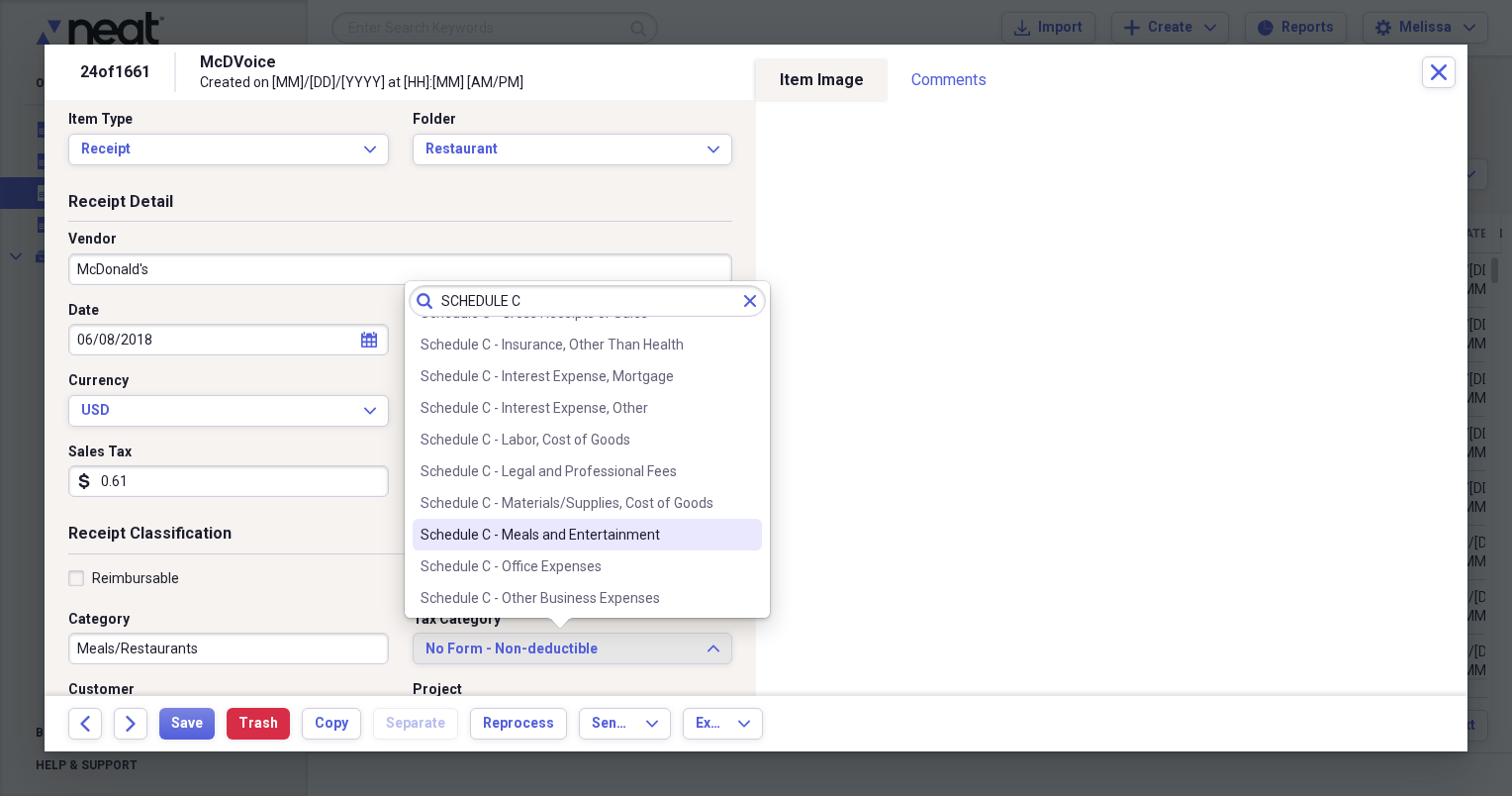 type on "SCHEDULE C" 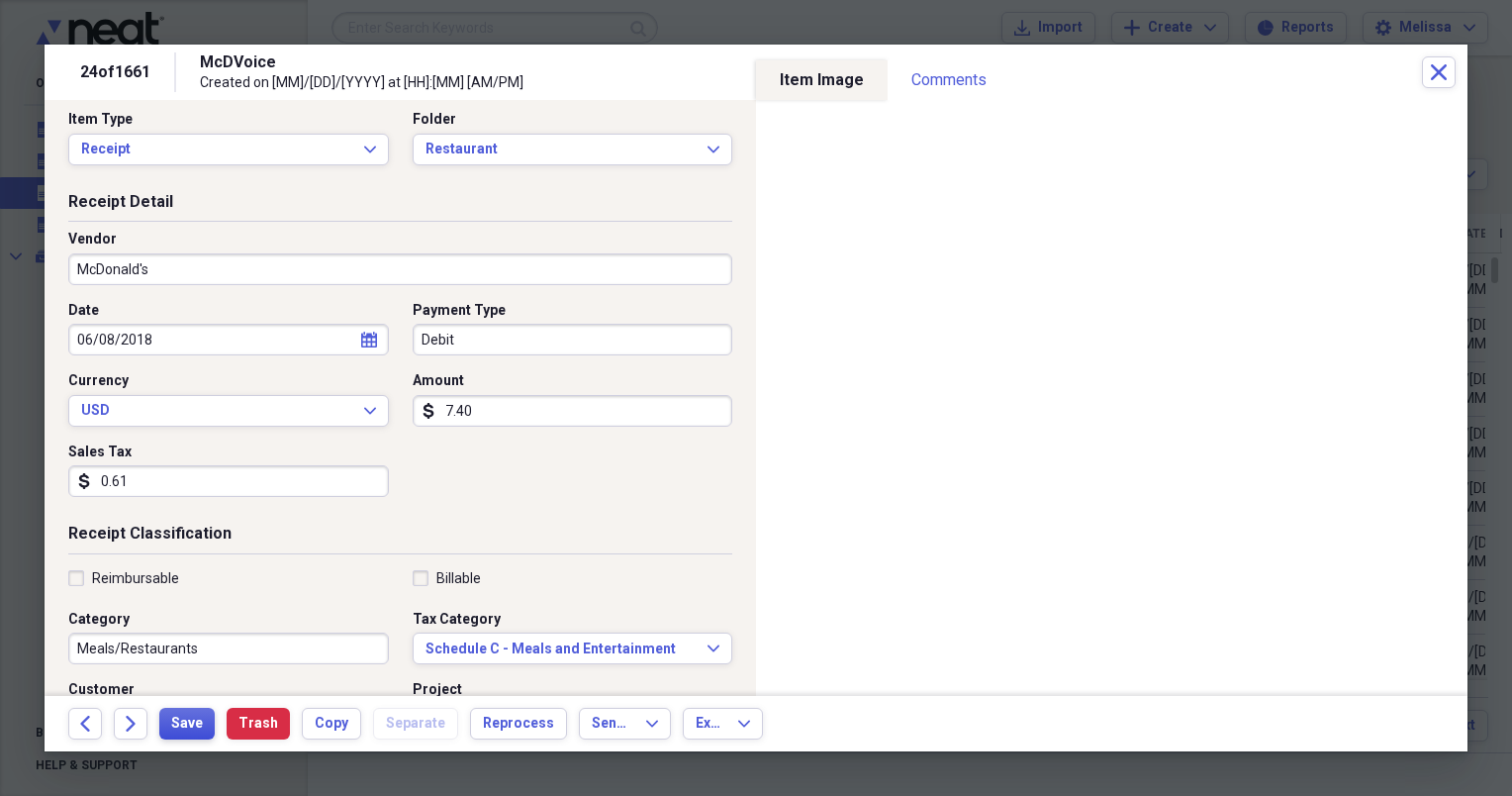 click on "Save" at bounding box center (187, 724) 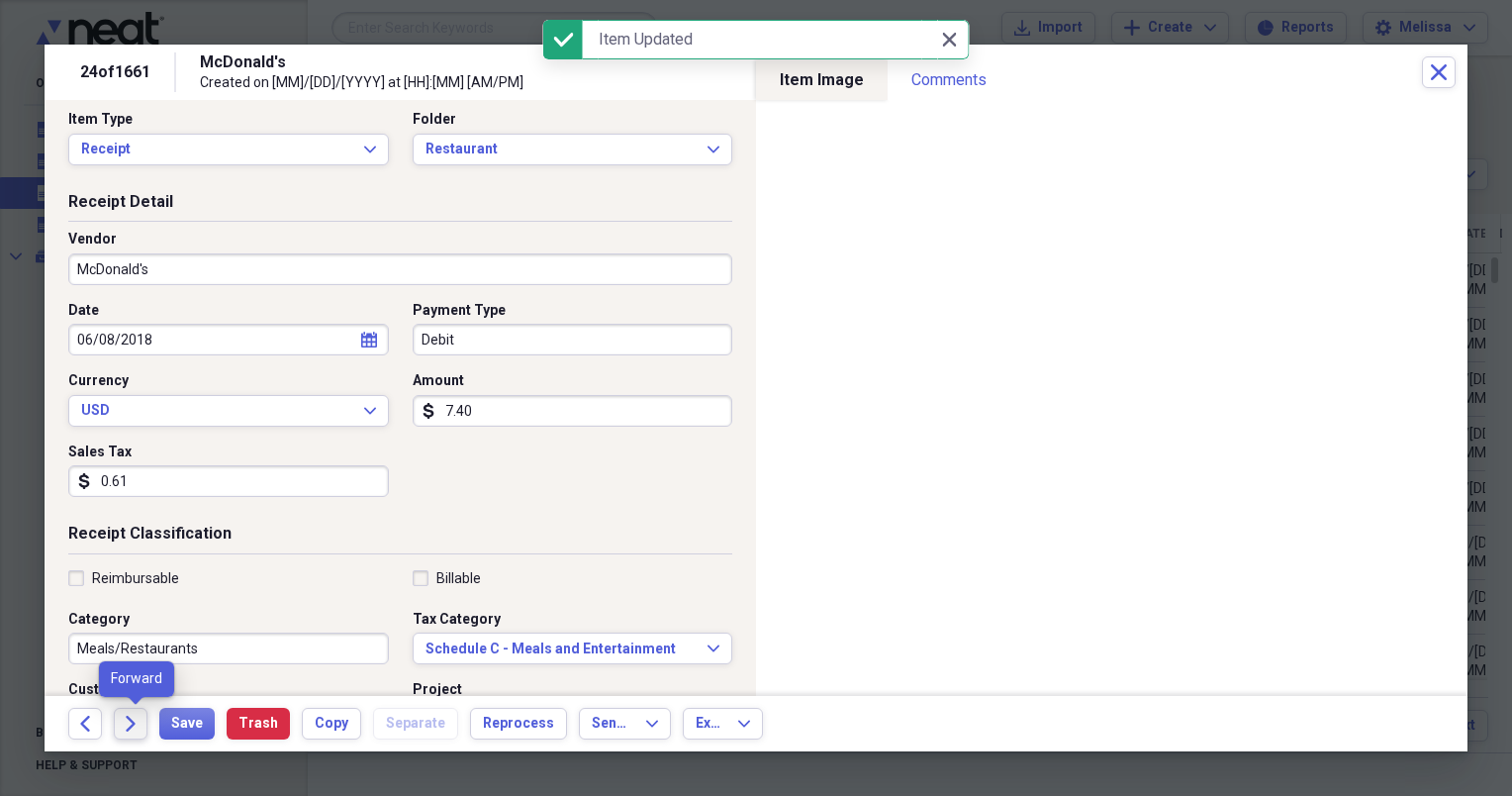 click on "Forward" at bounding box center [131, 724] 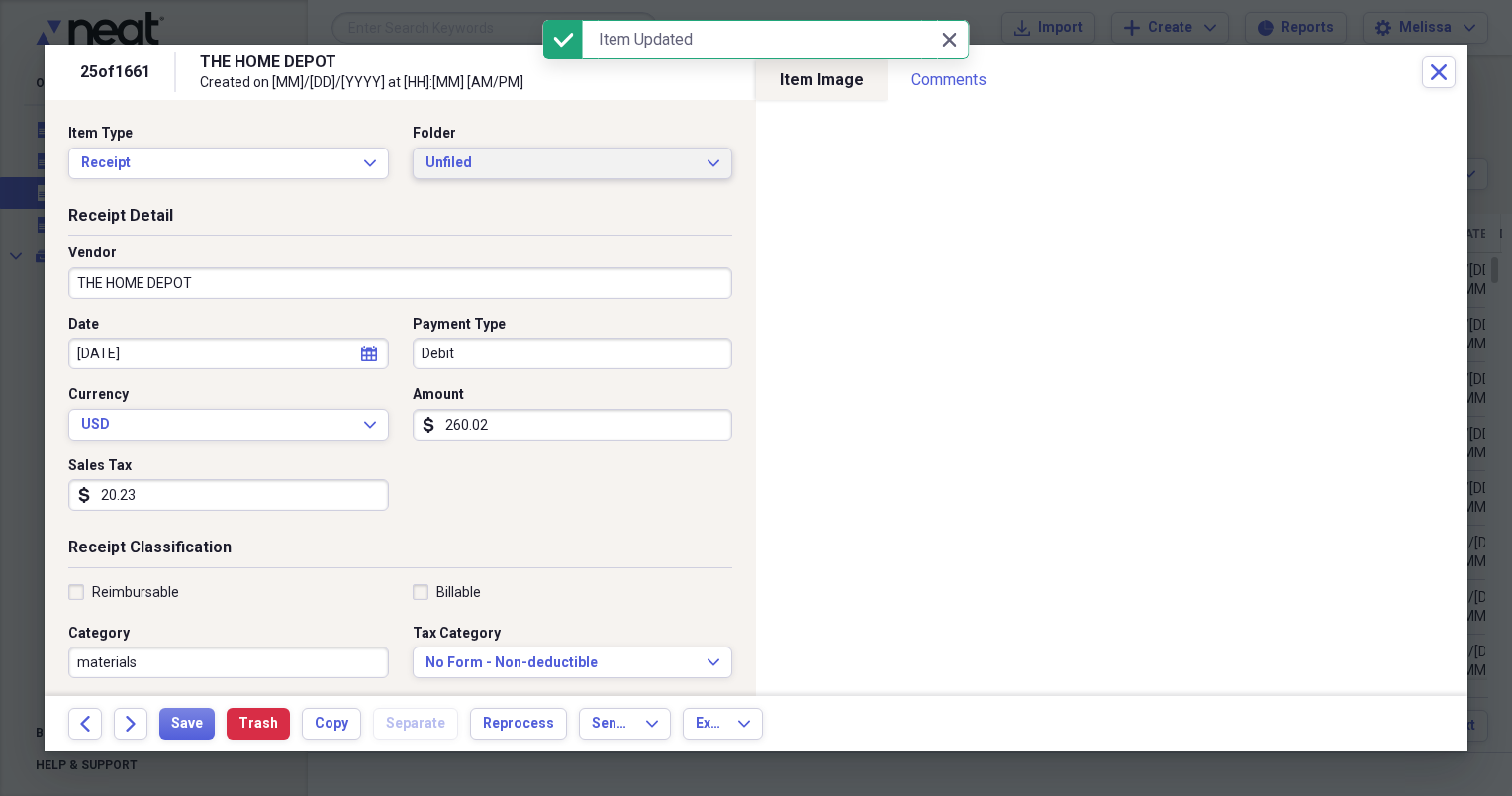 click on "Unfiled Expand" at bounding box center [573, 163] 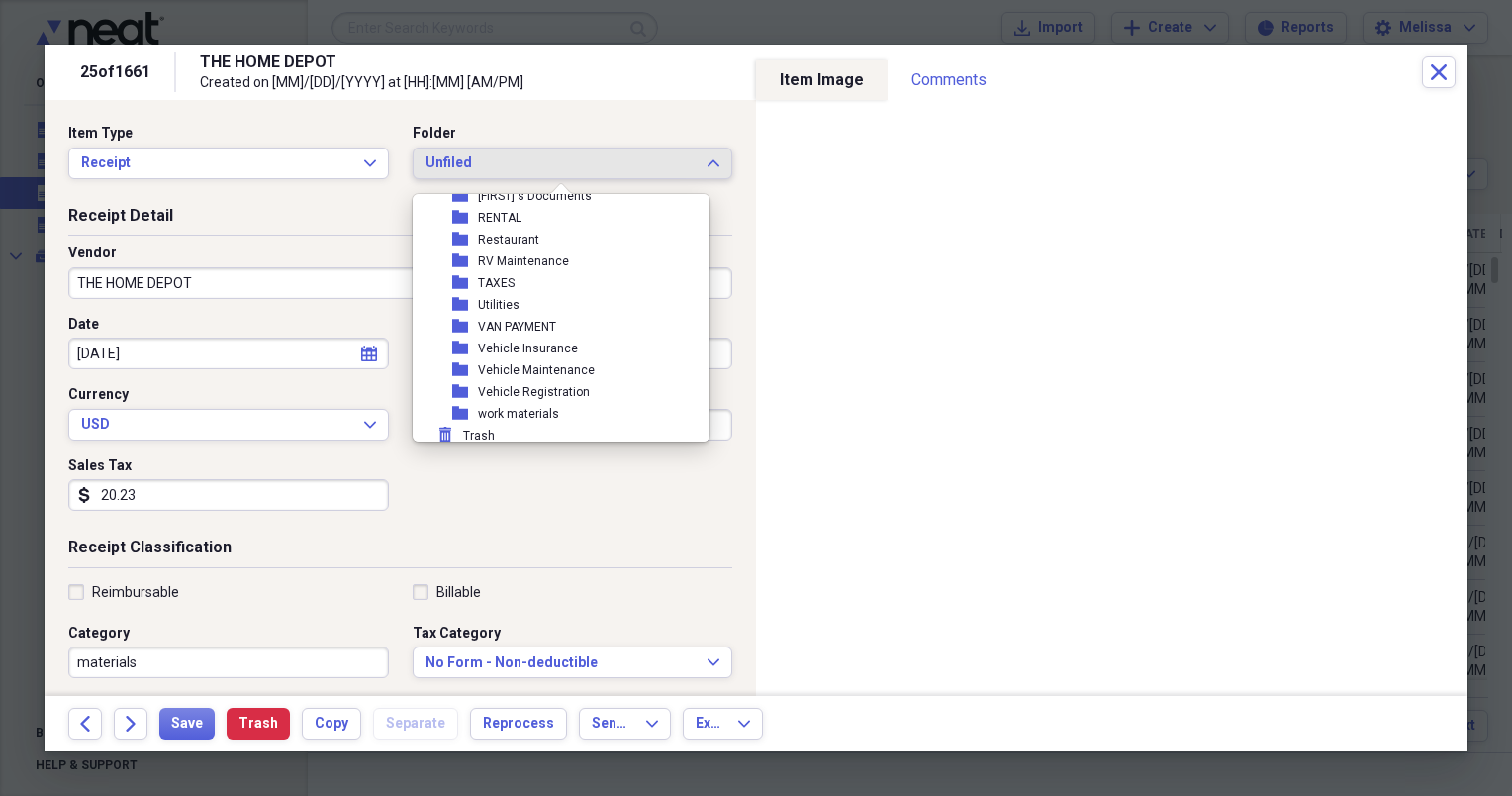 scroll, scrollTop: 483, scrollLeft: 0, axis: vertical 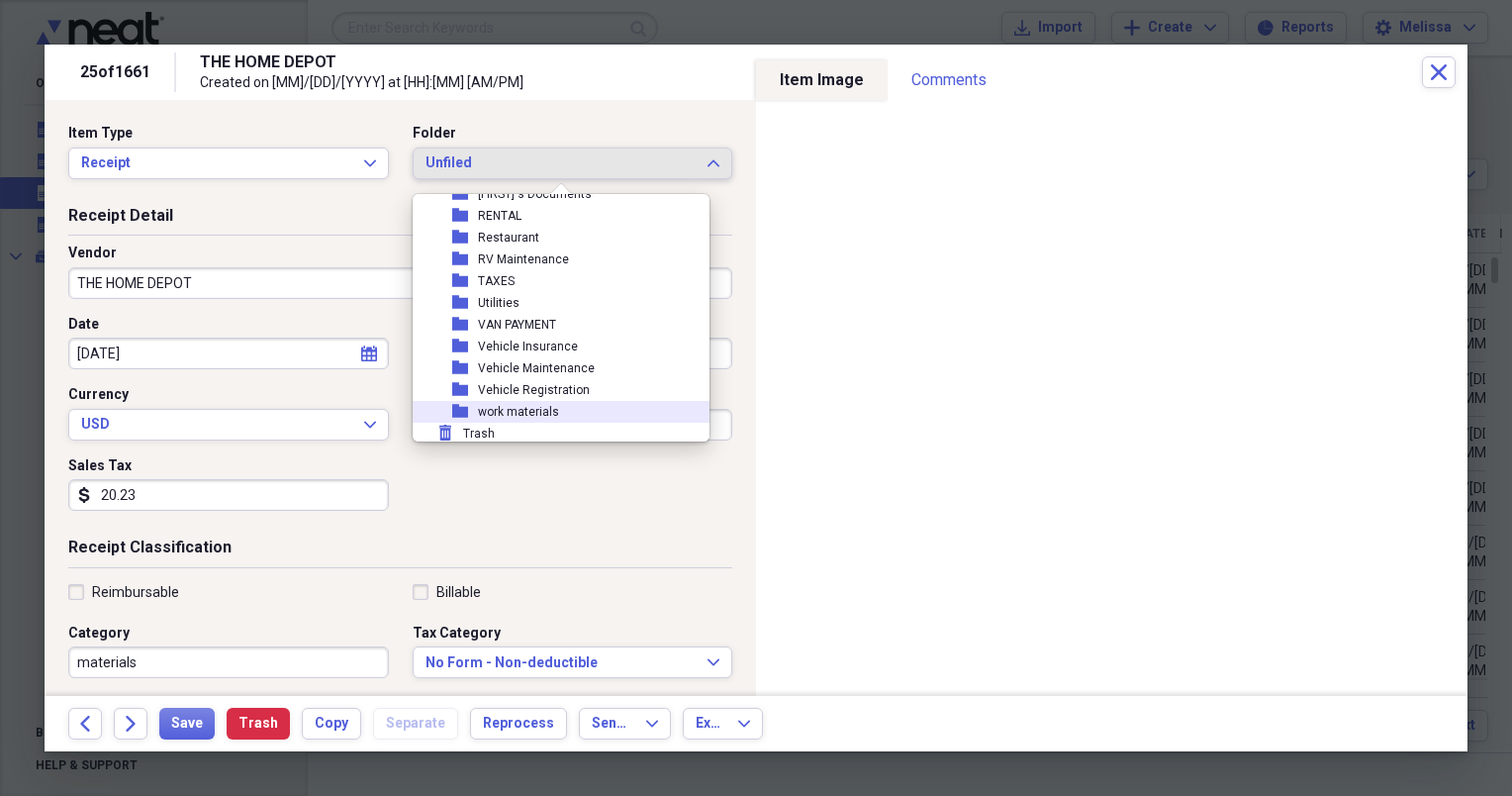 click on "work materials" at bounding box center (519, 412) 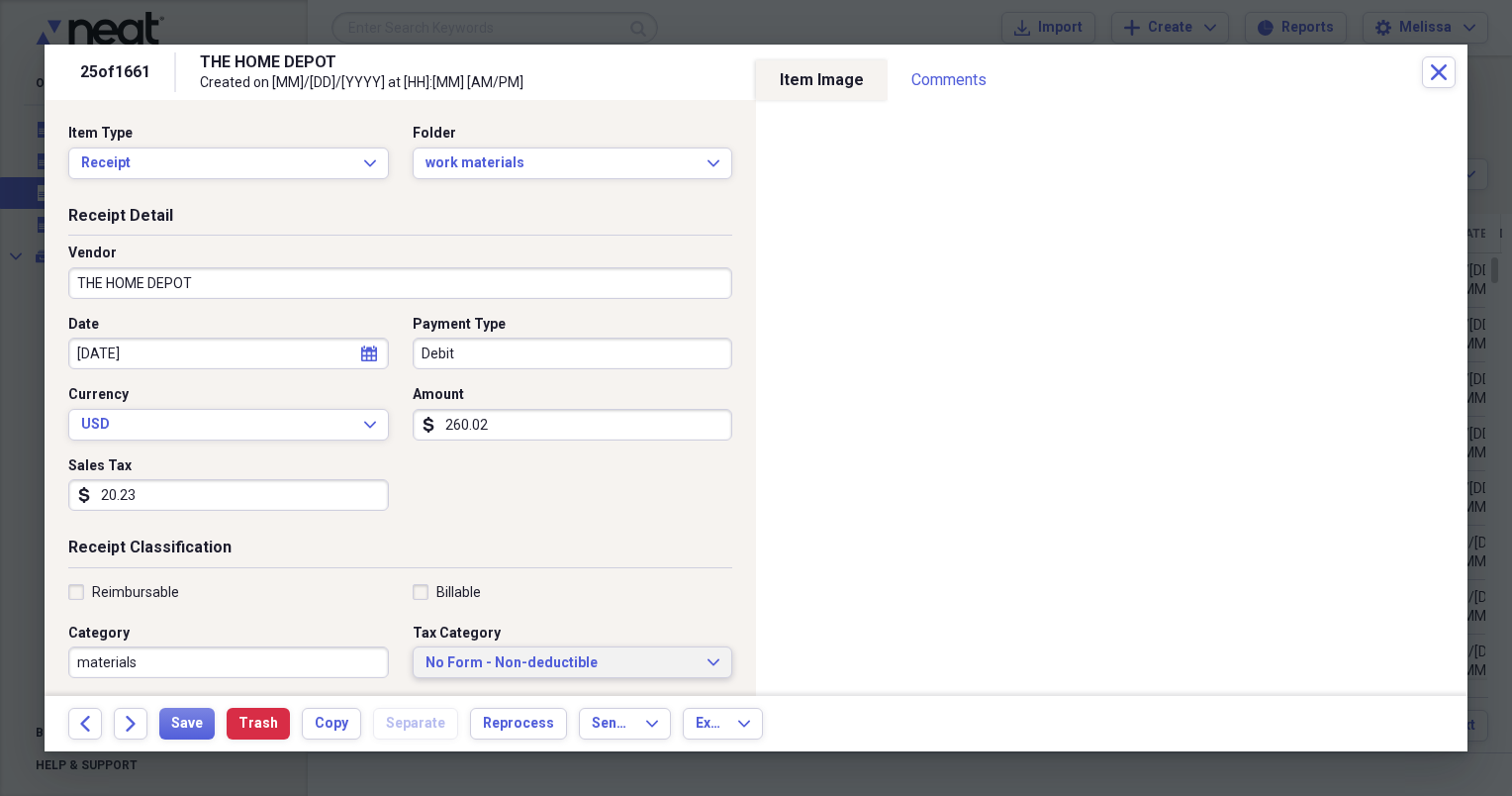 click on "No Form - Non-deductible" at bounding box center (561, 663) 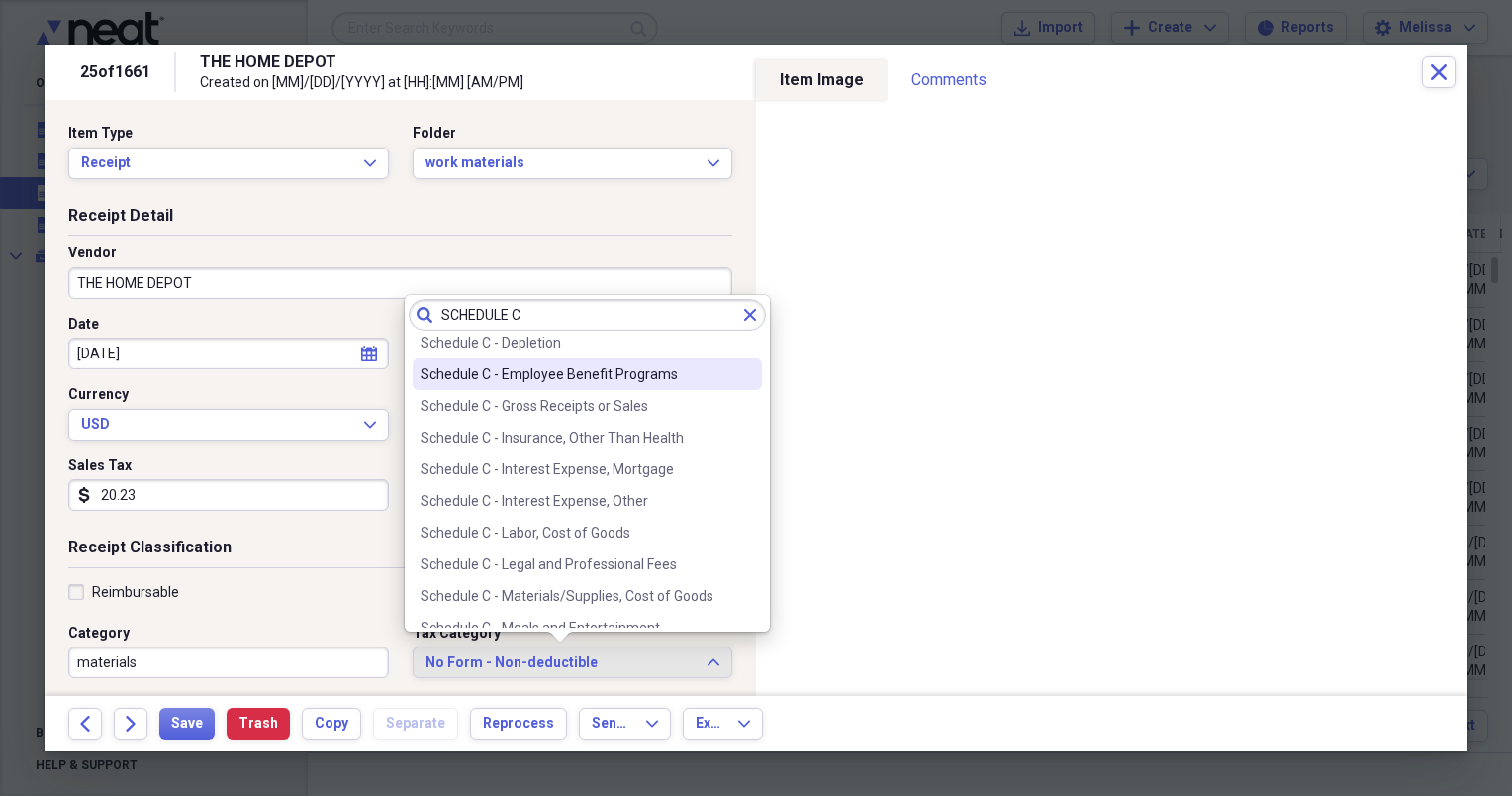 scroll, scrollTop: 238, scrollLeft: 0, axis: vertical 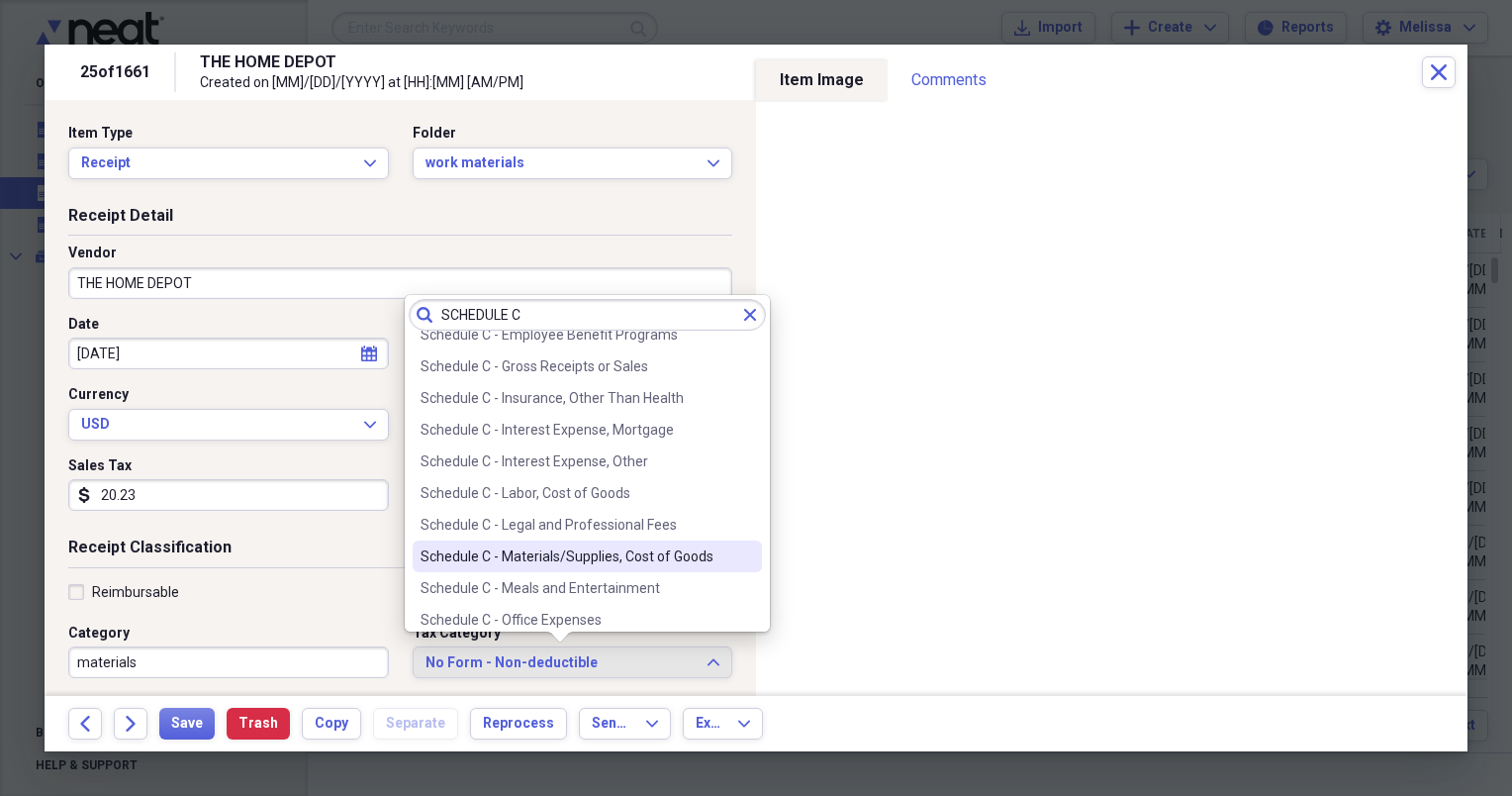 type on "SCHEDULE C" 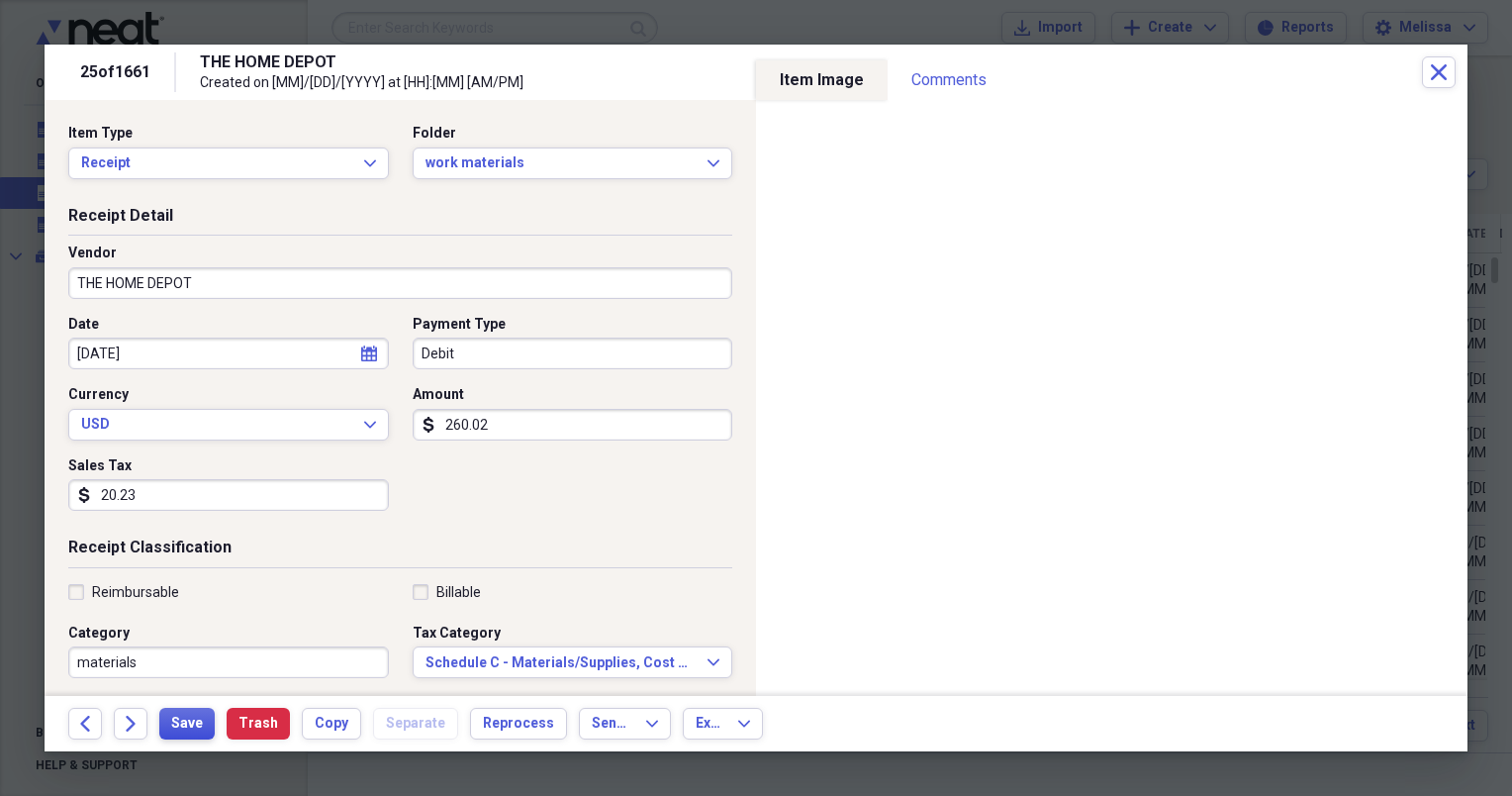 click on "Save" at bounding box center (187, 724) 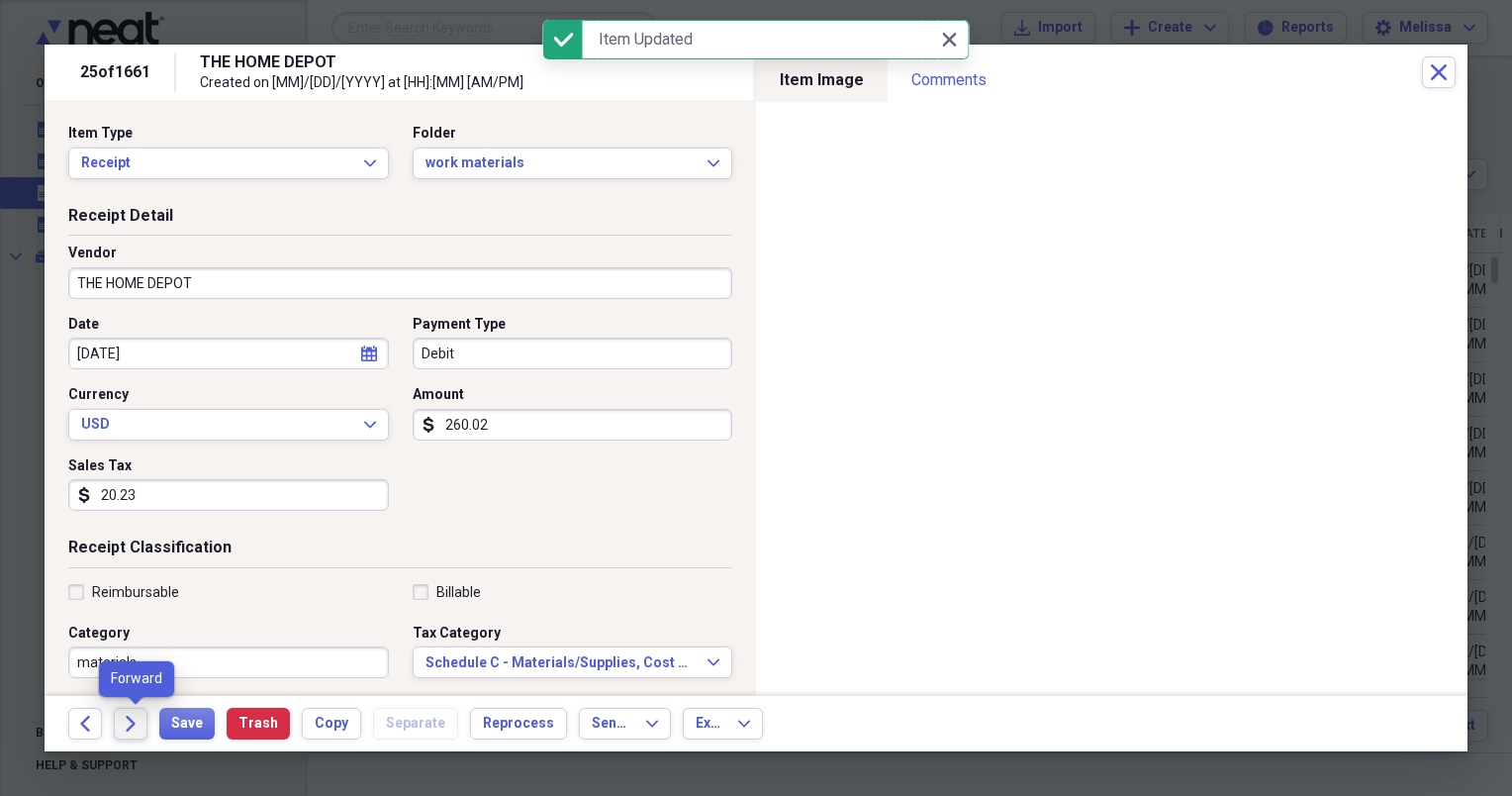 click on "Forward" 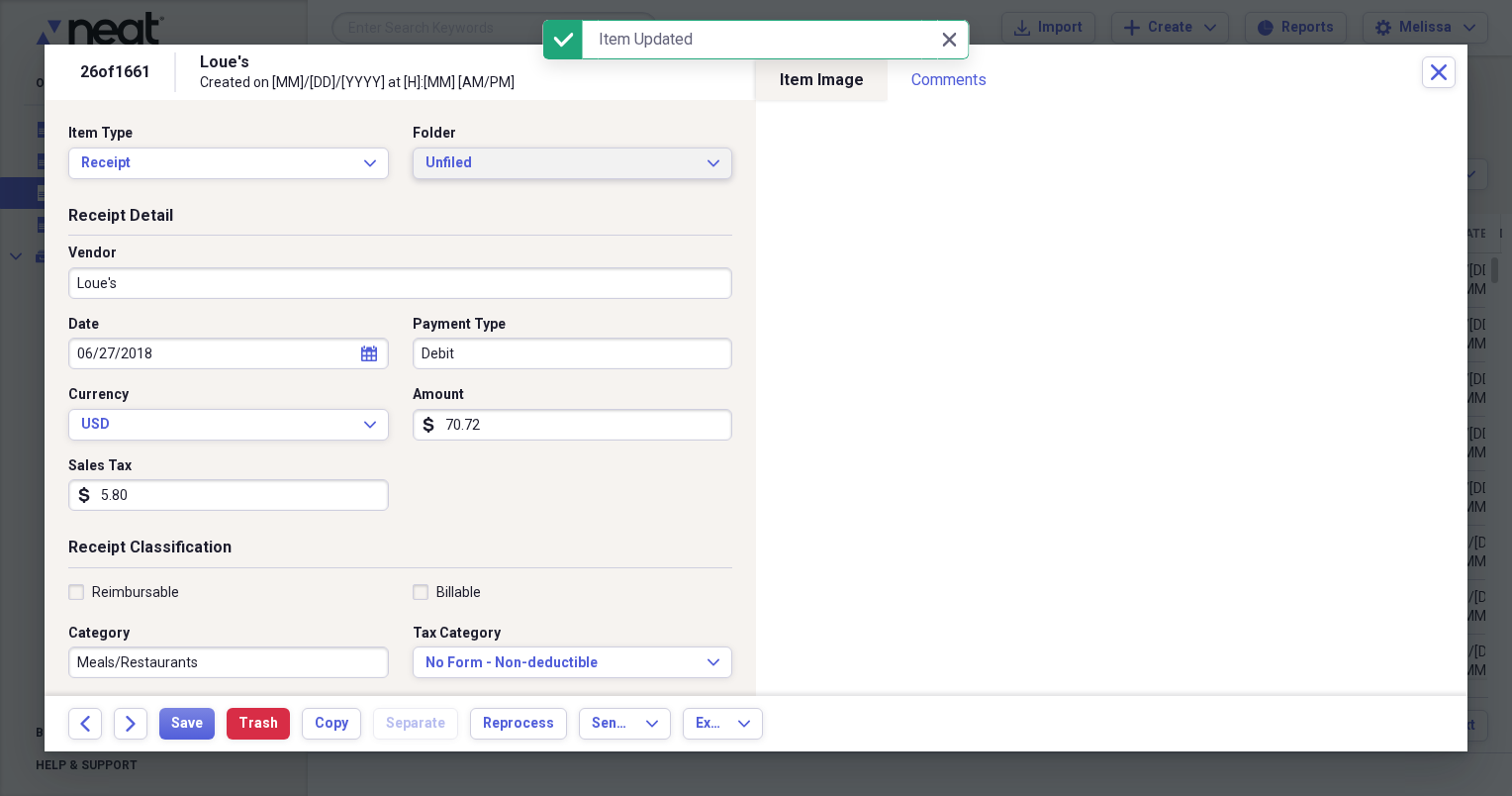click on "Expand" 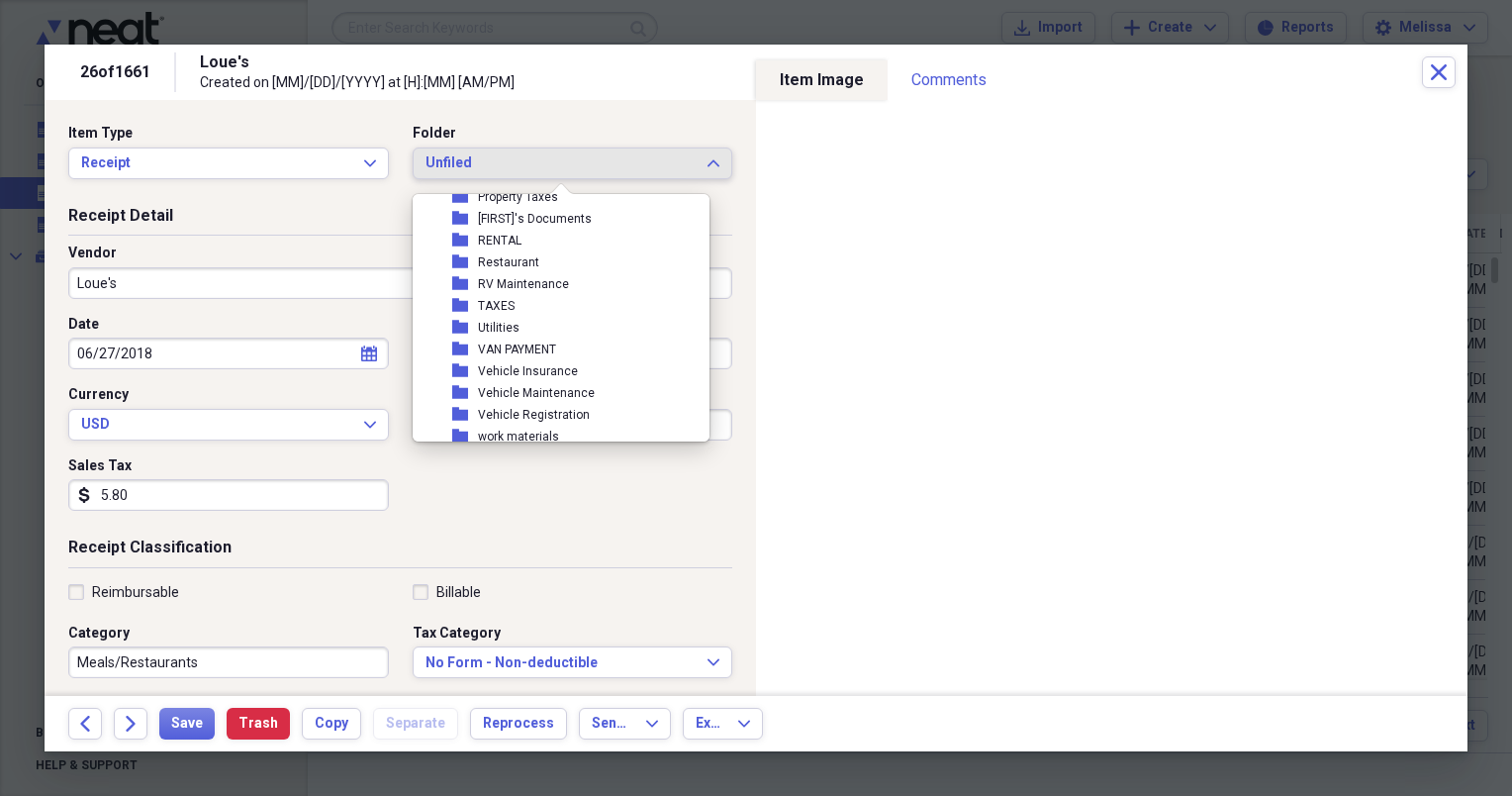 scroll, scrollTop: 475, scrollLeft: 0, axis: vertical 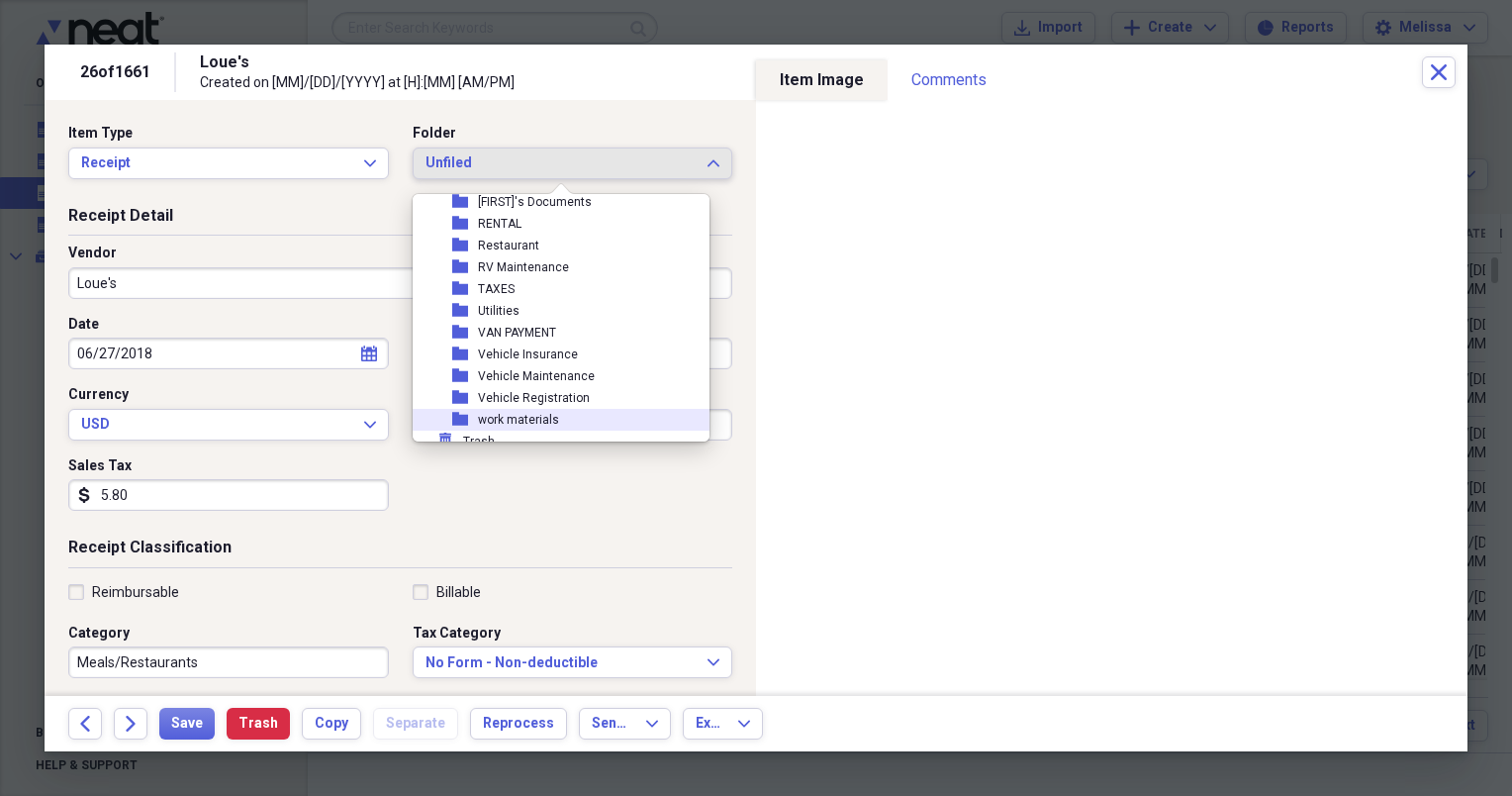 click on "folder work materials" at bounding box center (553, 420) 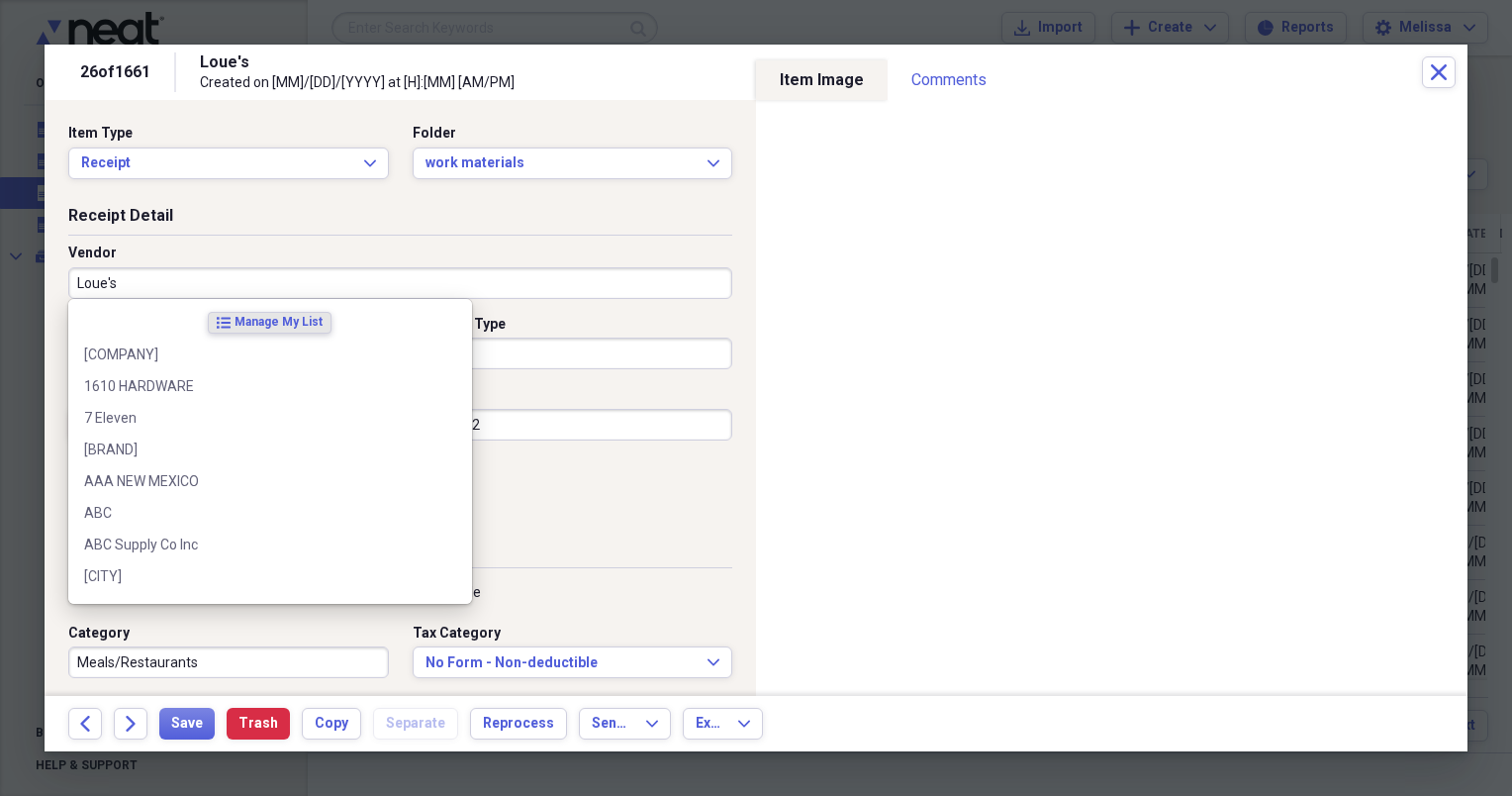 click on "Loue's" at bounding box center [400, 283] 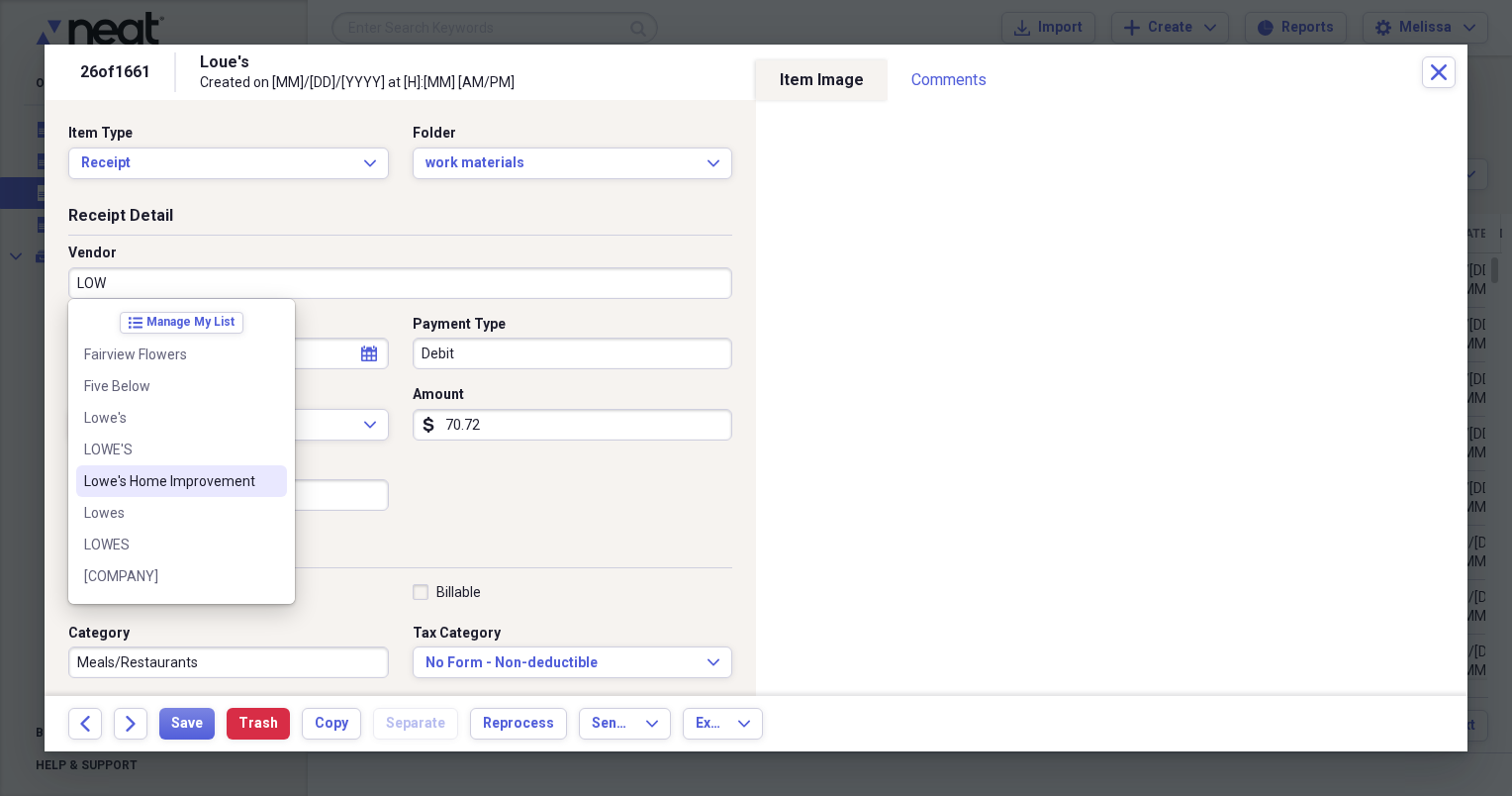 click on "Lowe's Home Improvement" at bounding box center [169, 481] 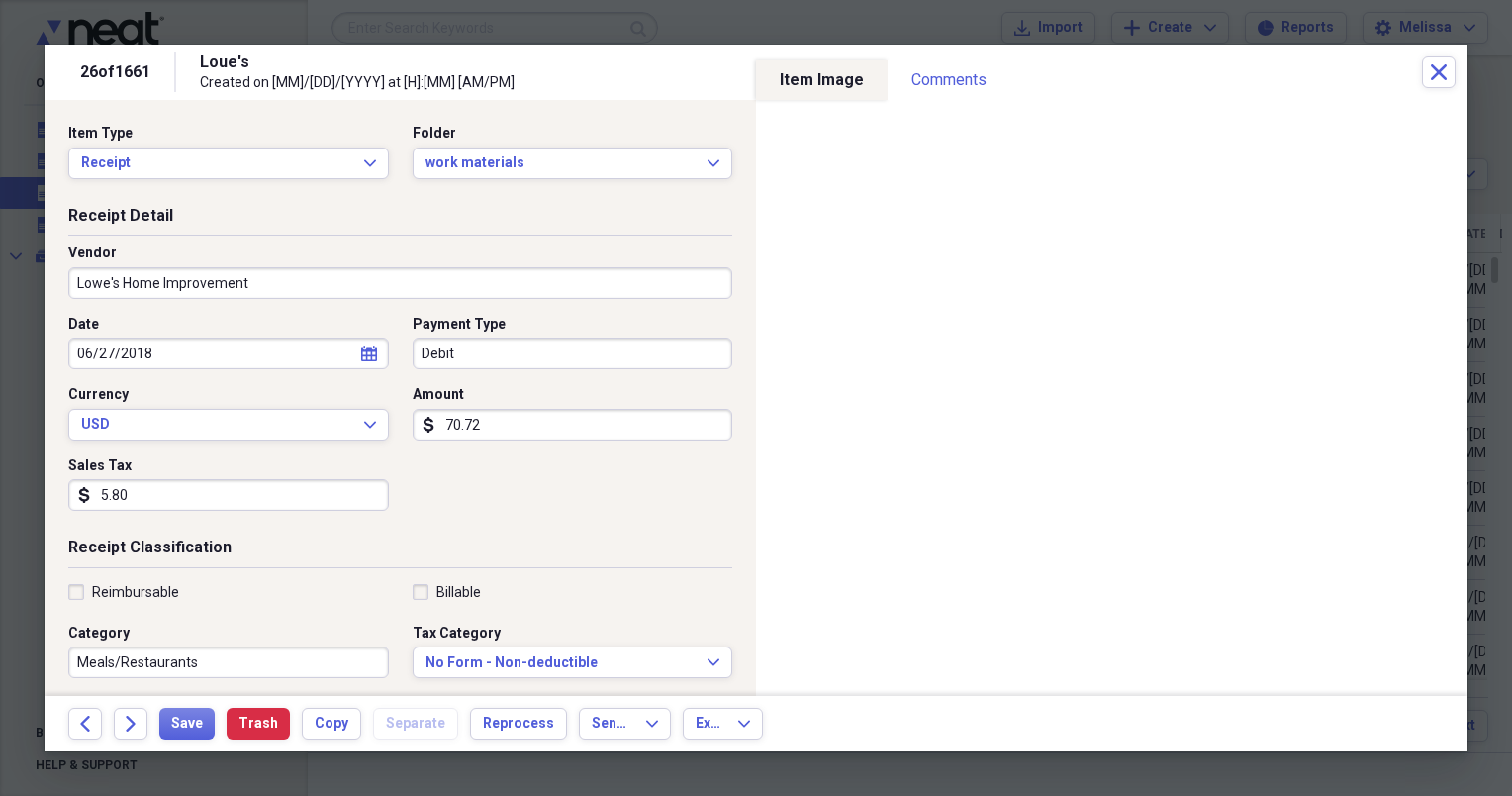 type on "materials" 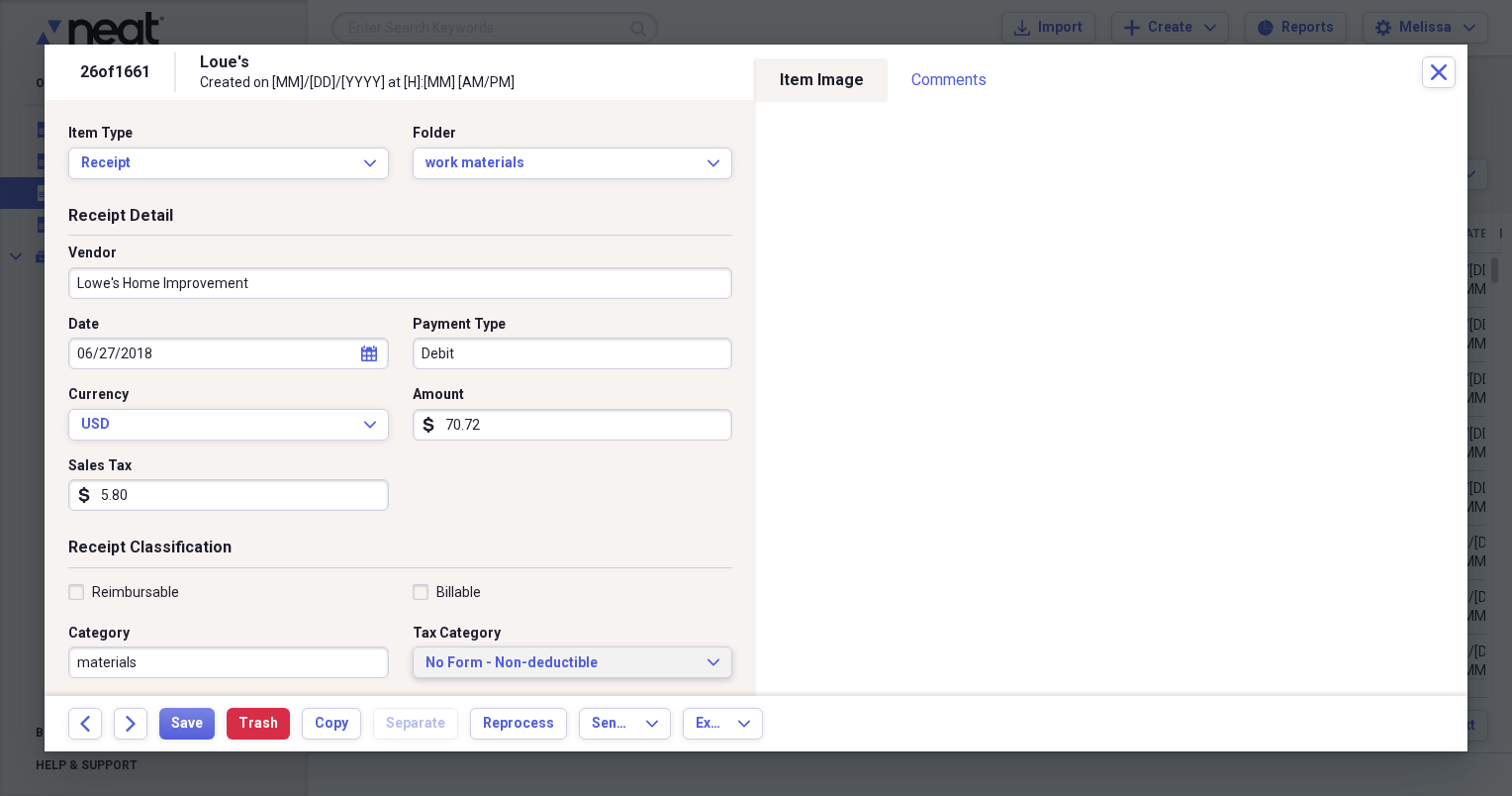 click on "No Form - Non-deductible" at bounding box center [561, 663] 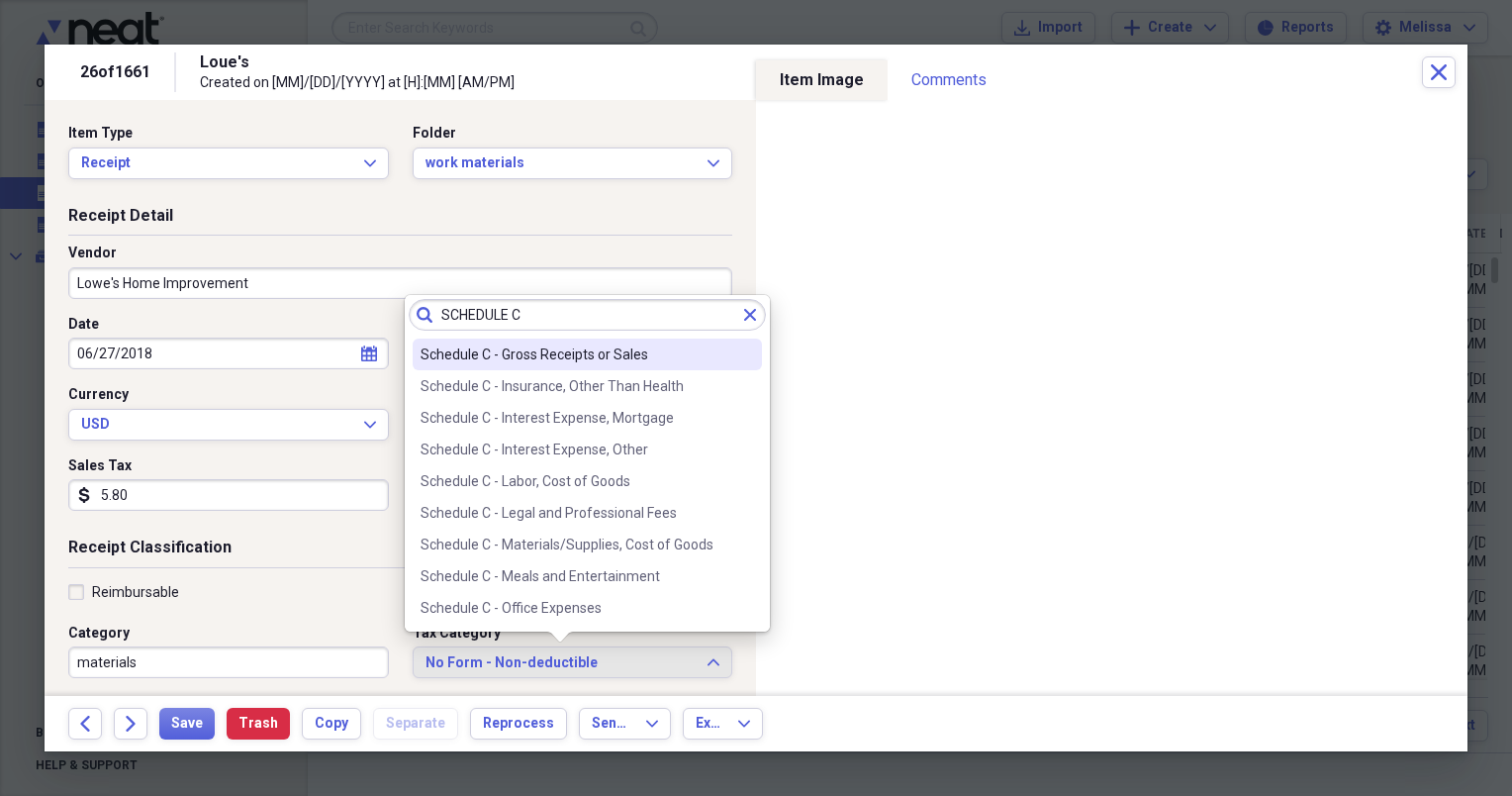 scroll, scrollTop: 395, scrollLeft: 0, axis: vertical 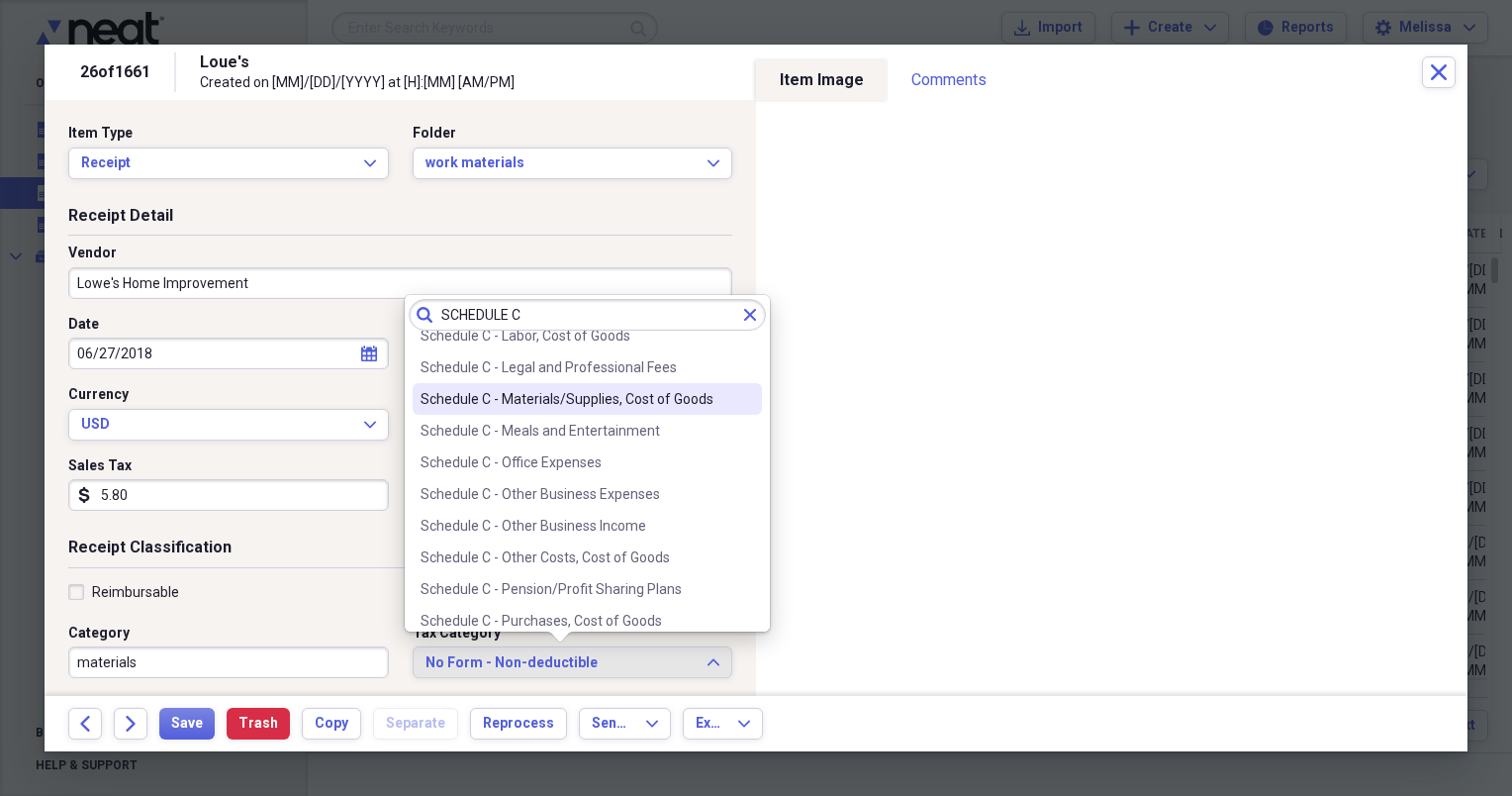 type on "SCHEDULE C" 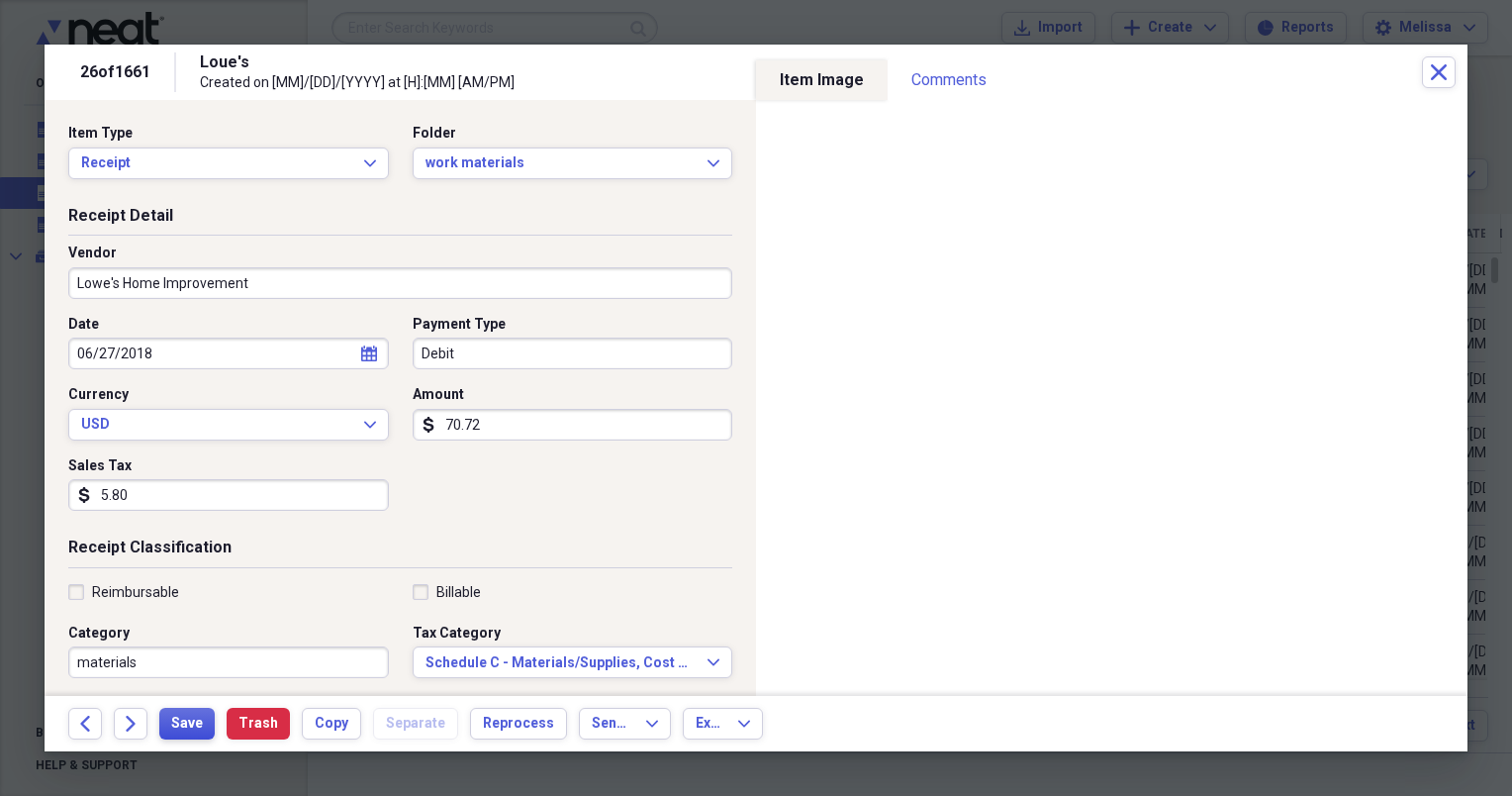 click on "Save" at bounding box center (187, 724) 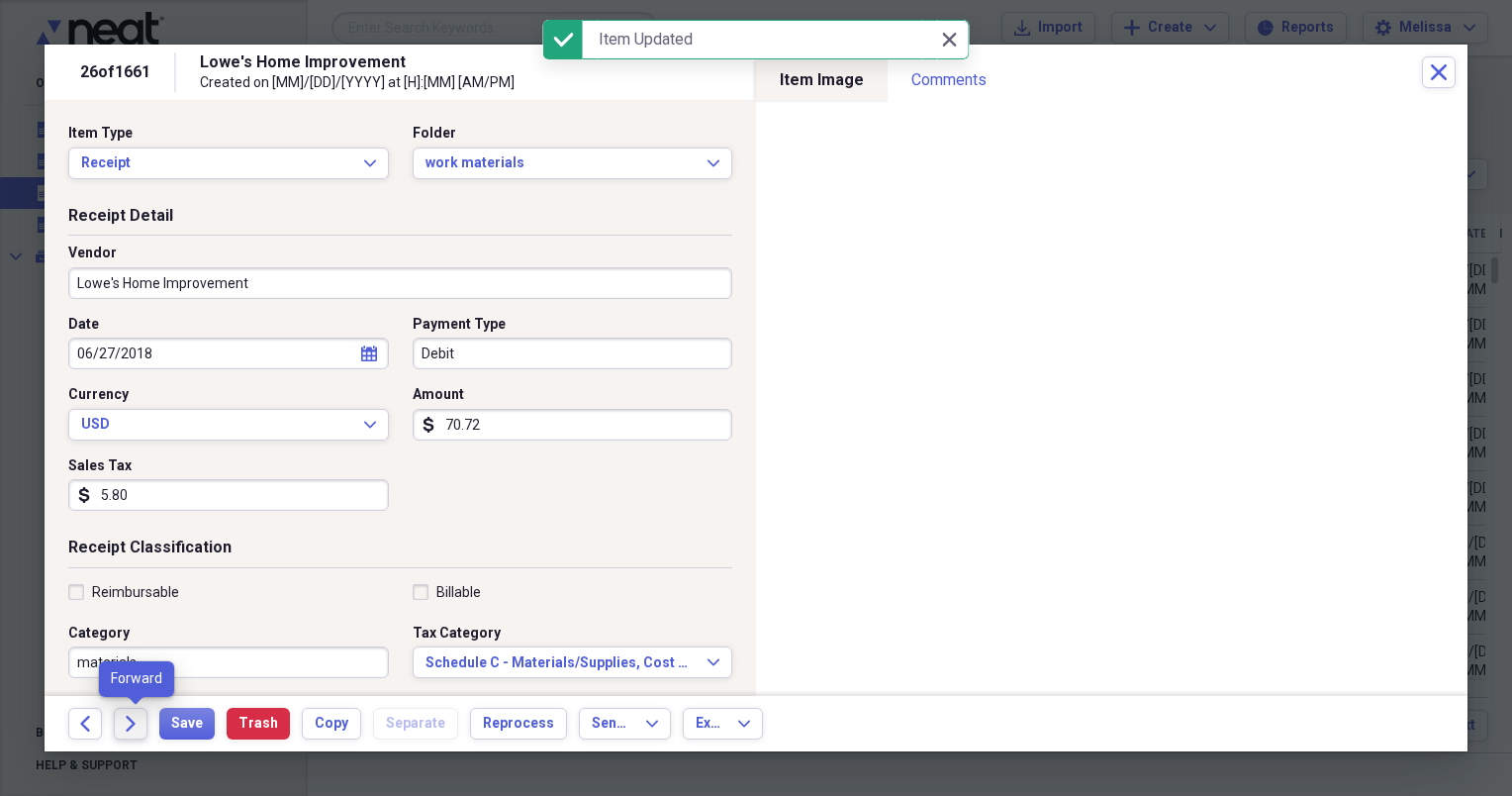 click on "Forward" at bounding box center (131, 724) 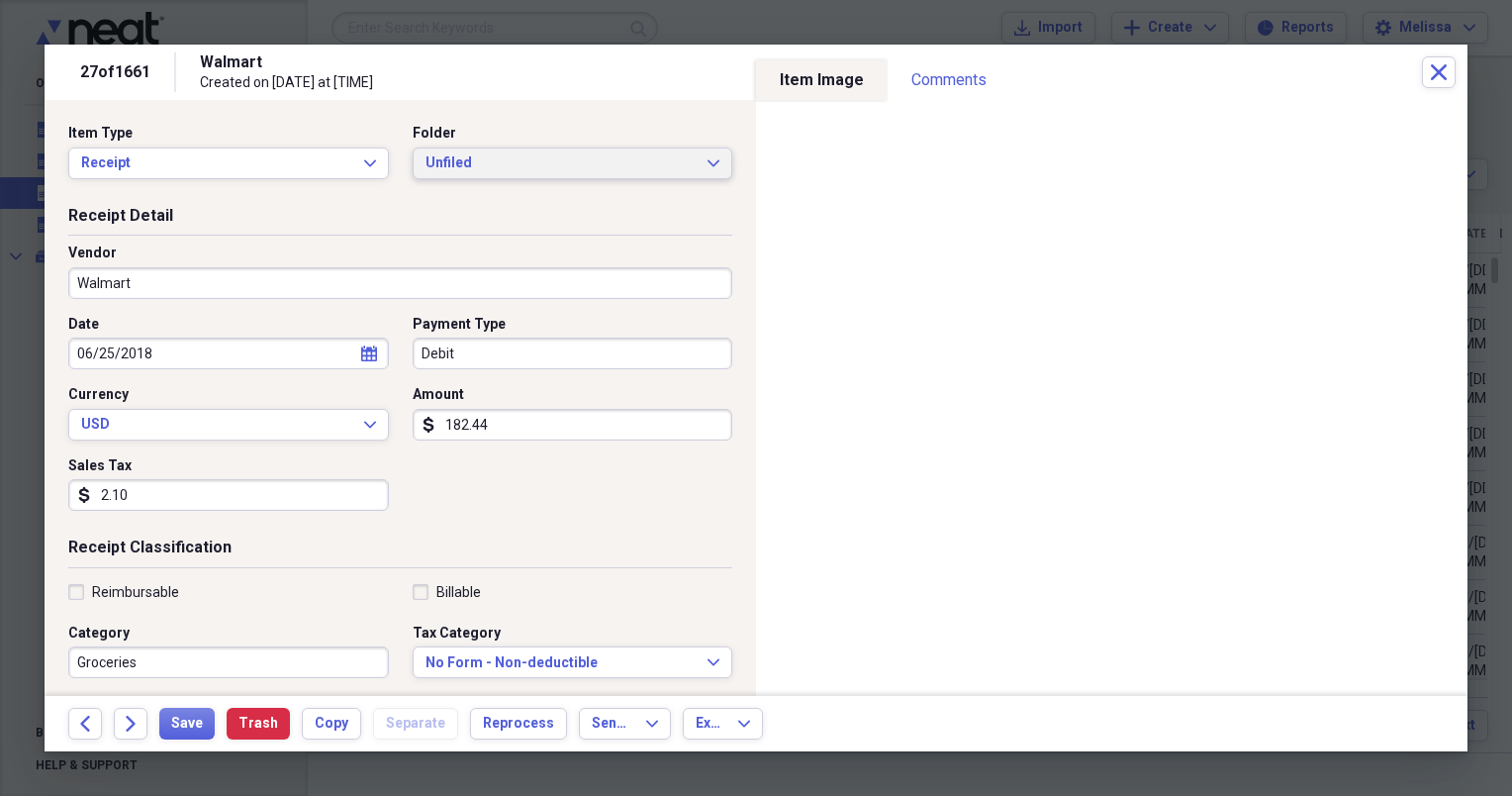 click on "Expand" 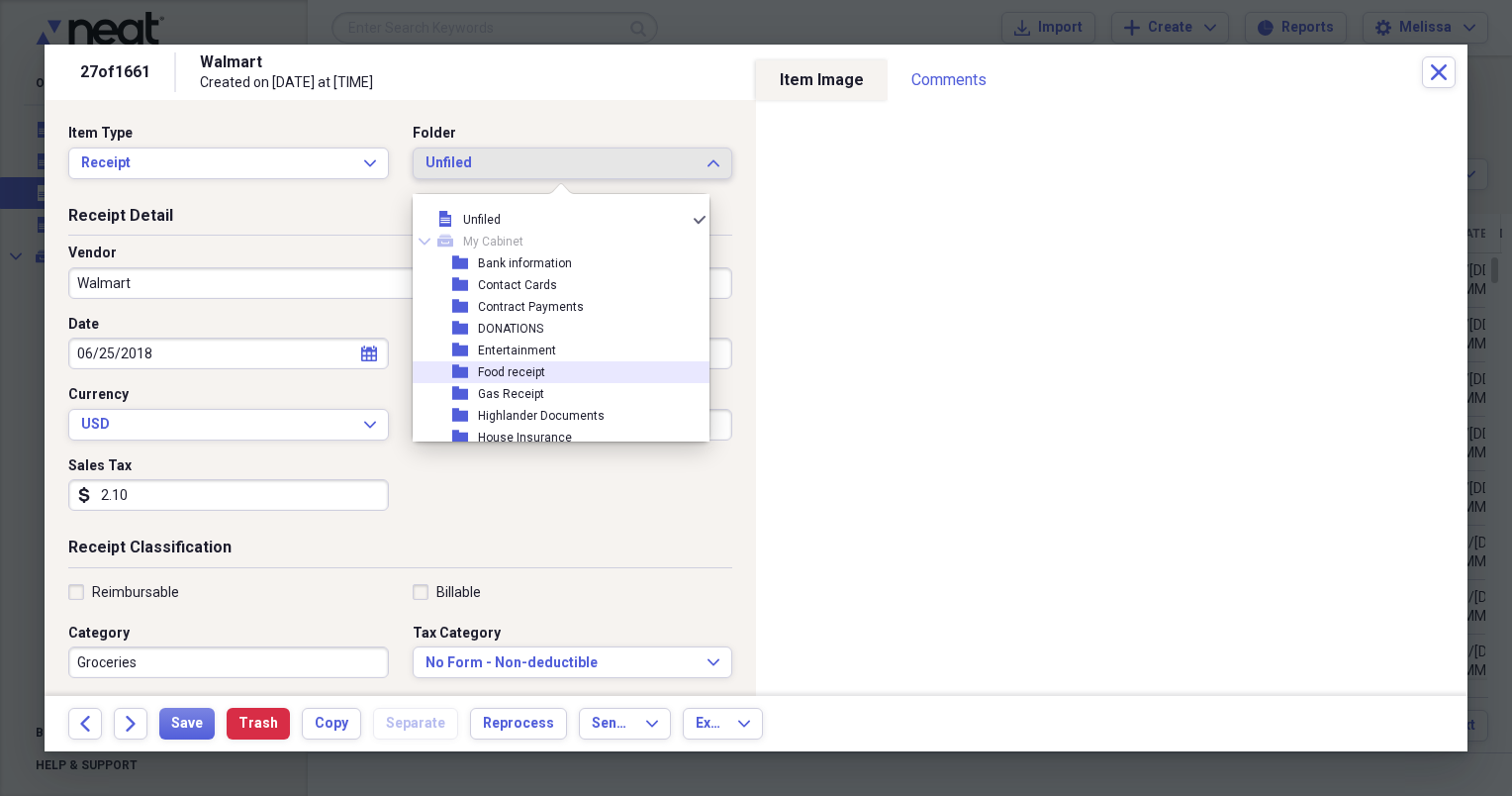 click on "Food receipt" at bounding box center [512, 372] 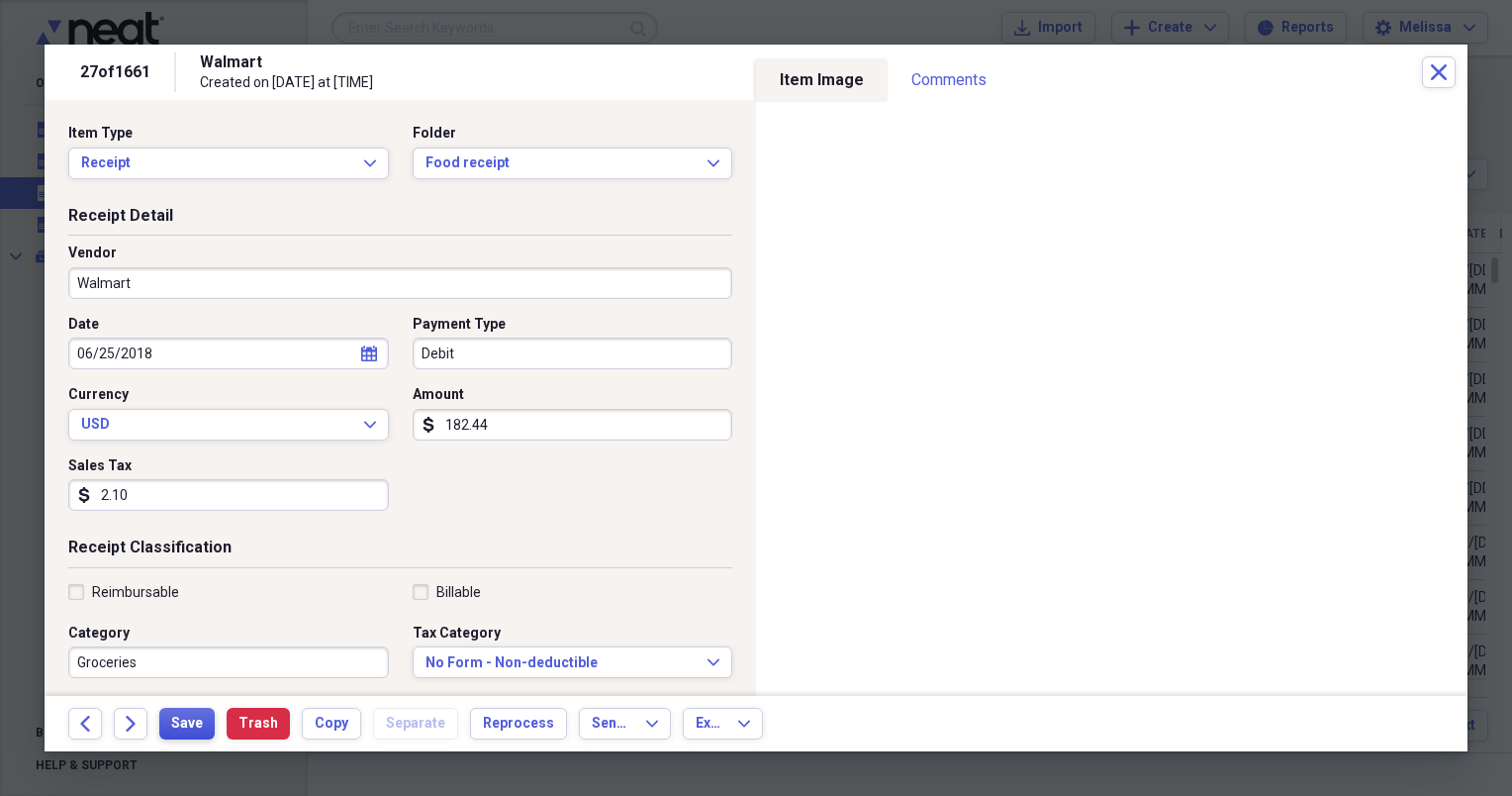 click on "Save" at bounding box center (187, 724) 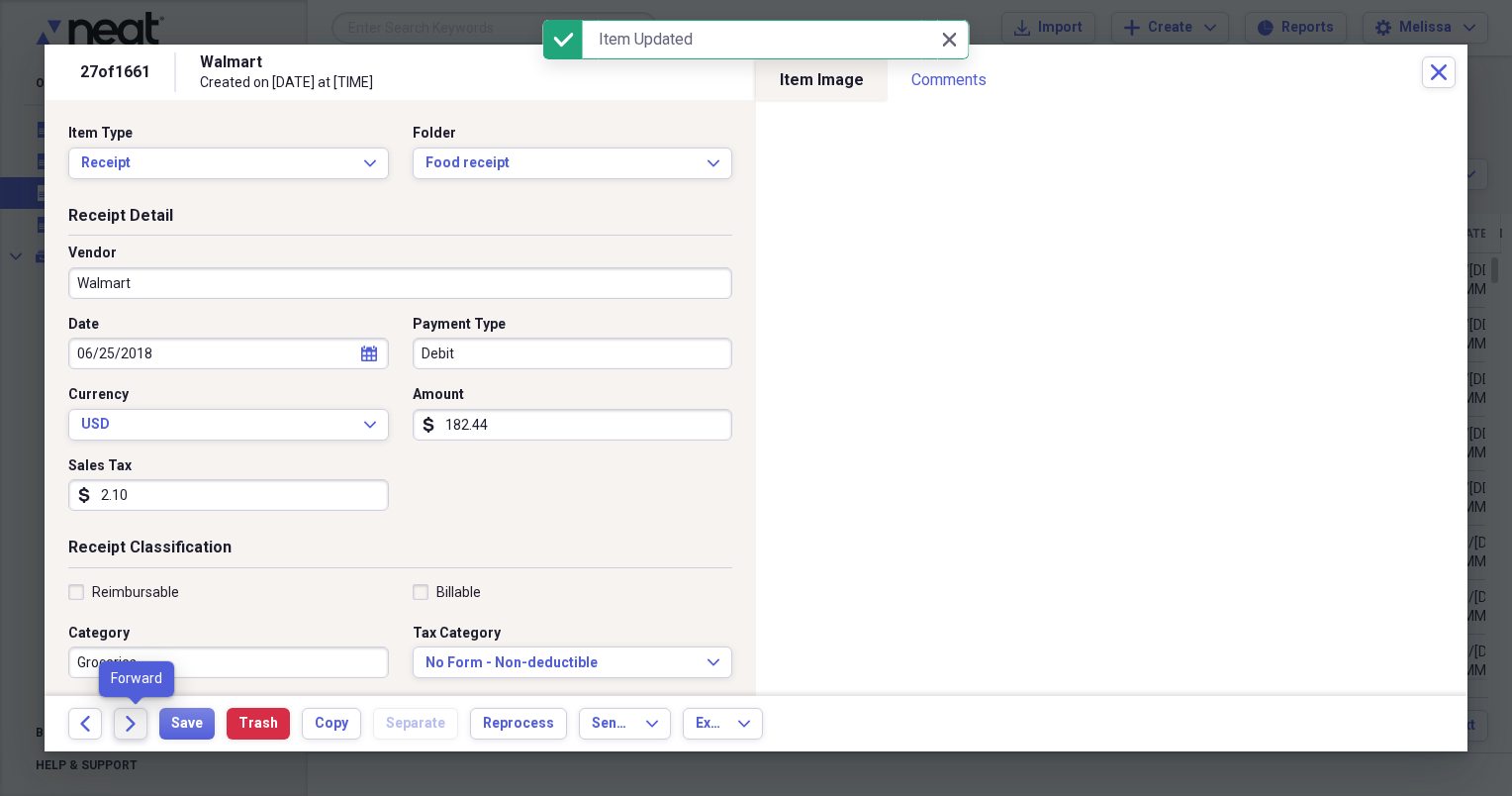 click on "Forward" 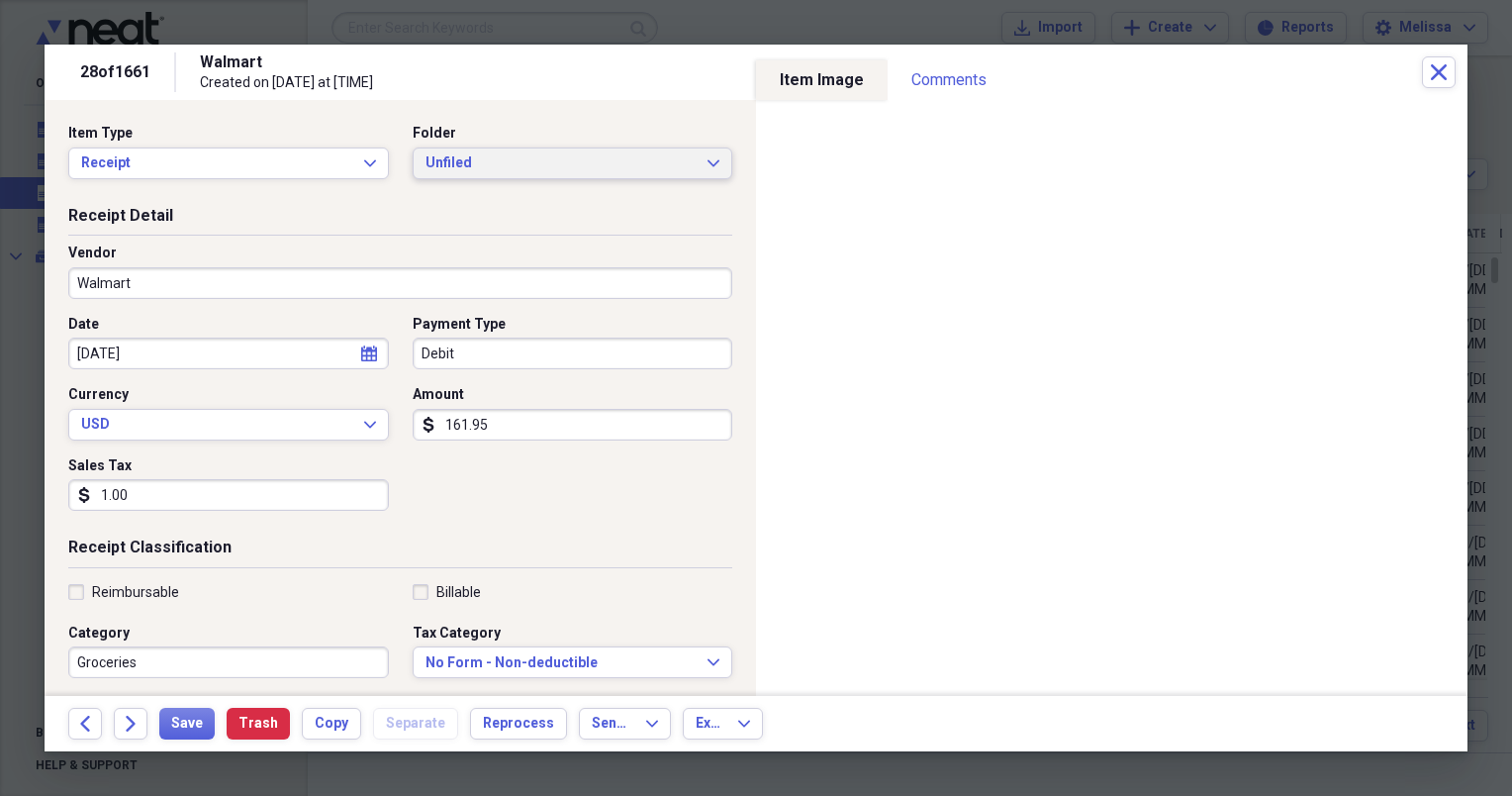 click on "Expand" 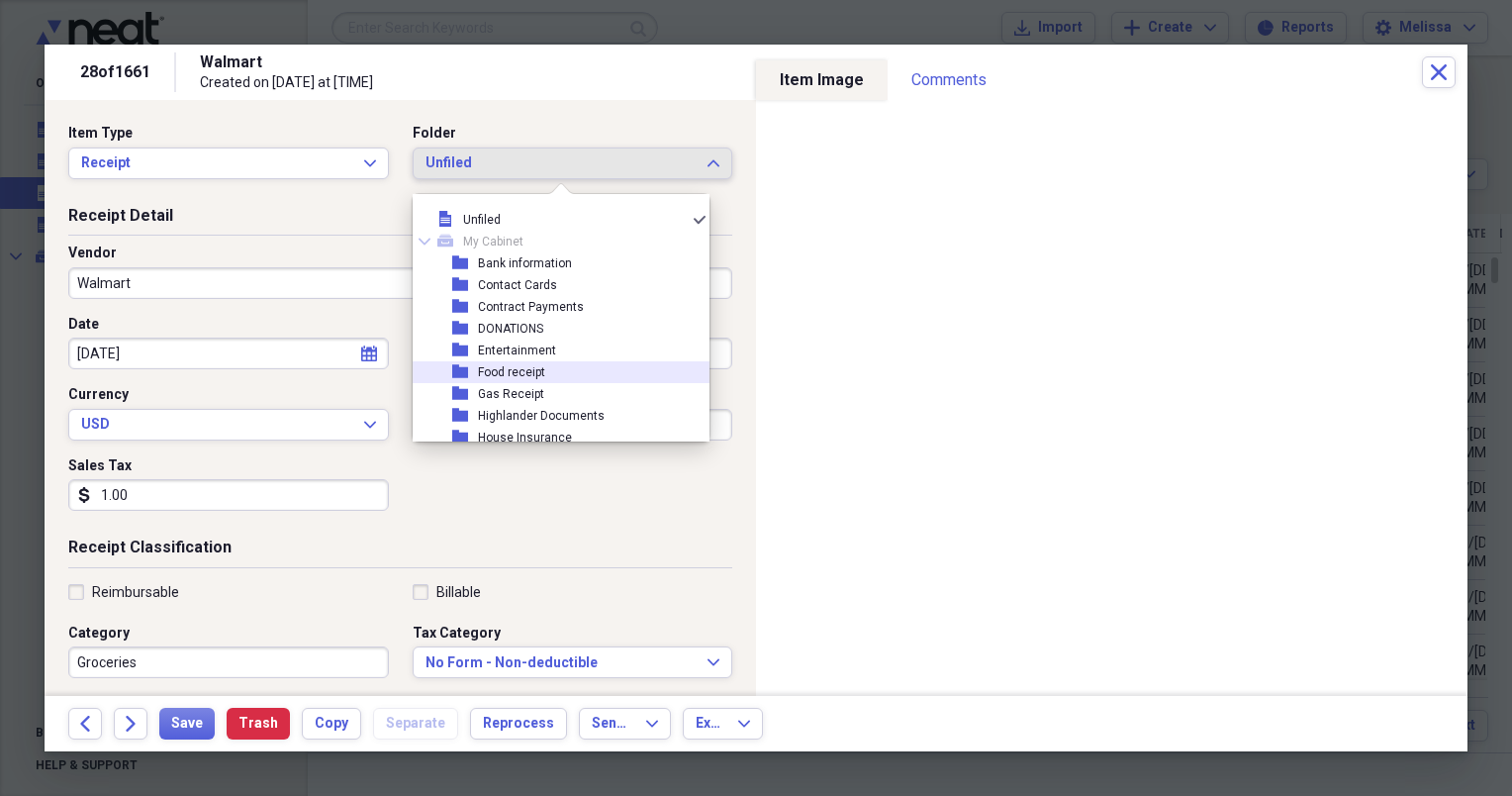 click on "folder Food receipt" at bounding box center (553, 372) 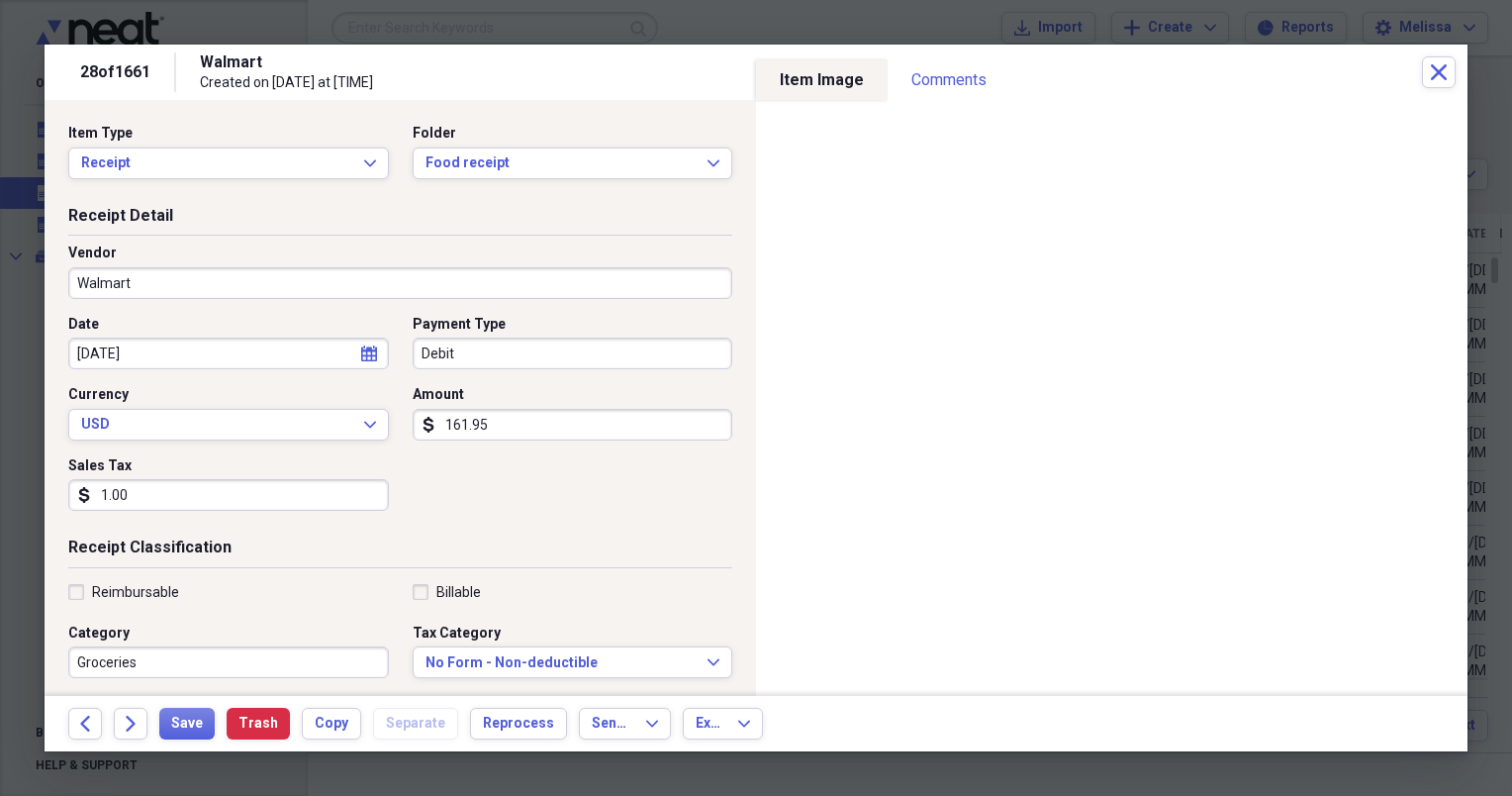 click on "1.00" at bounding box center [229, 495] 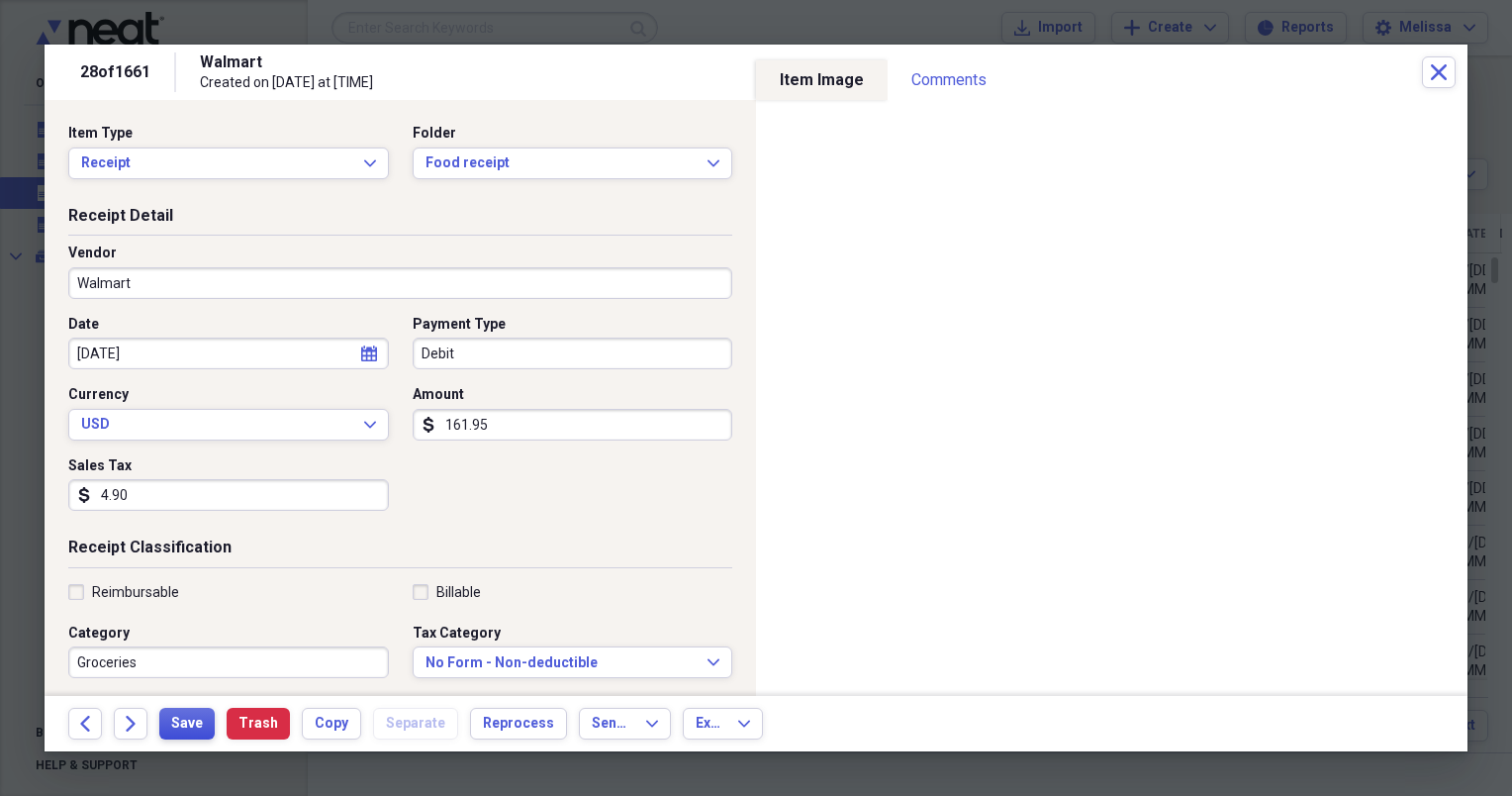 type on "4.90" 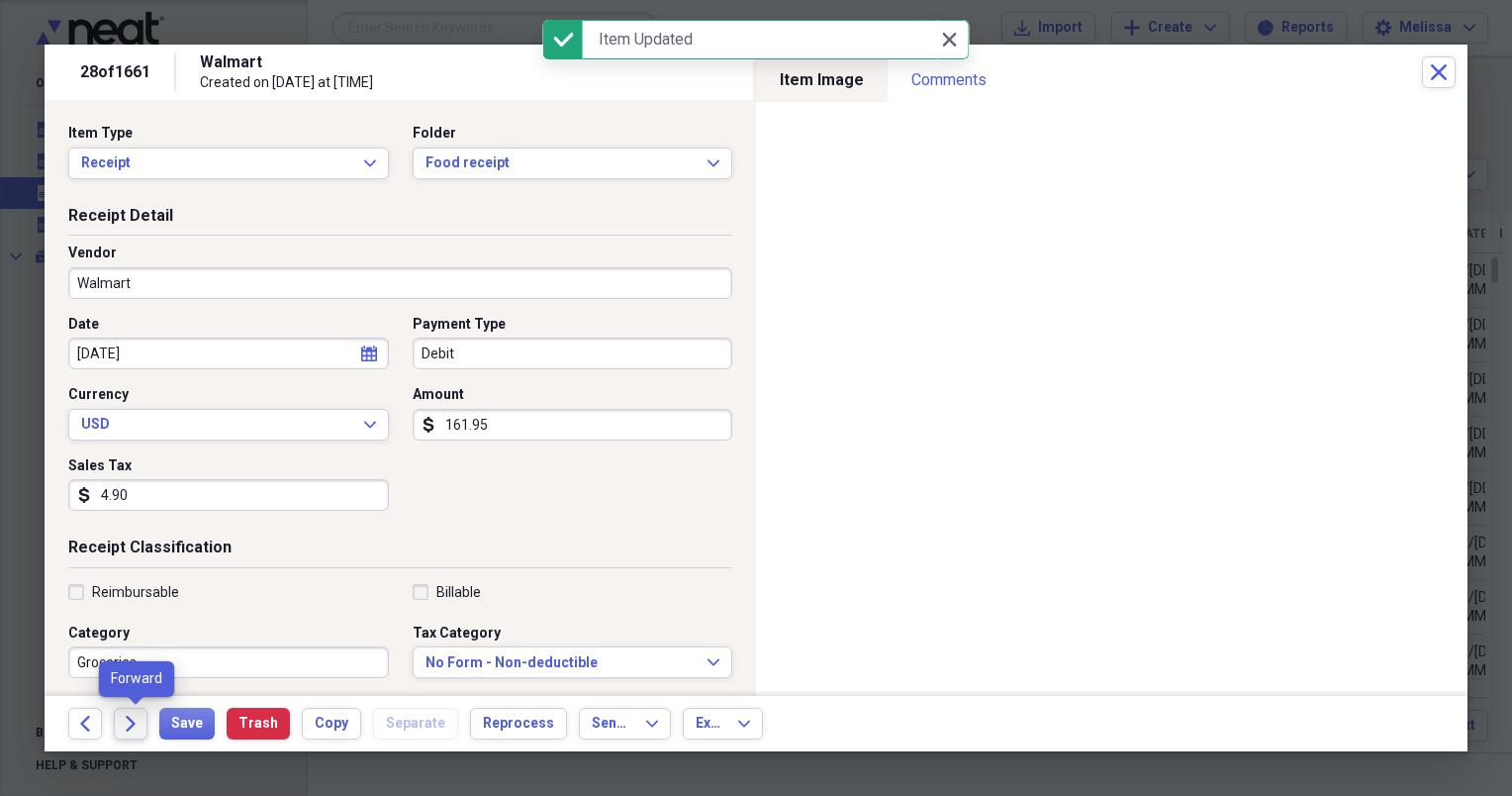 click on "Forward" 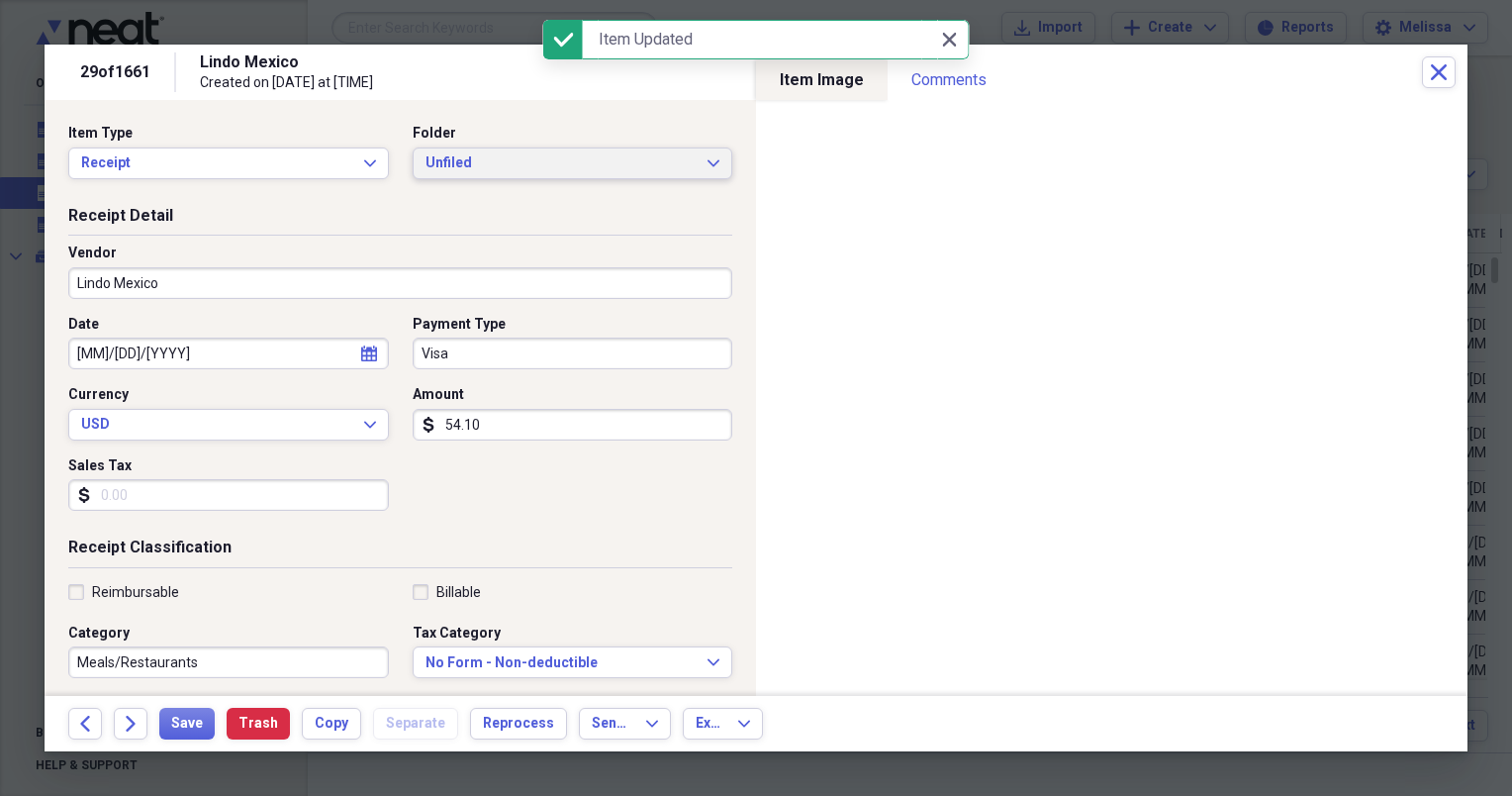click on "Unfiled Expand" at bounding box center (573, 163) 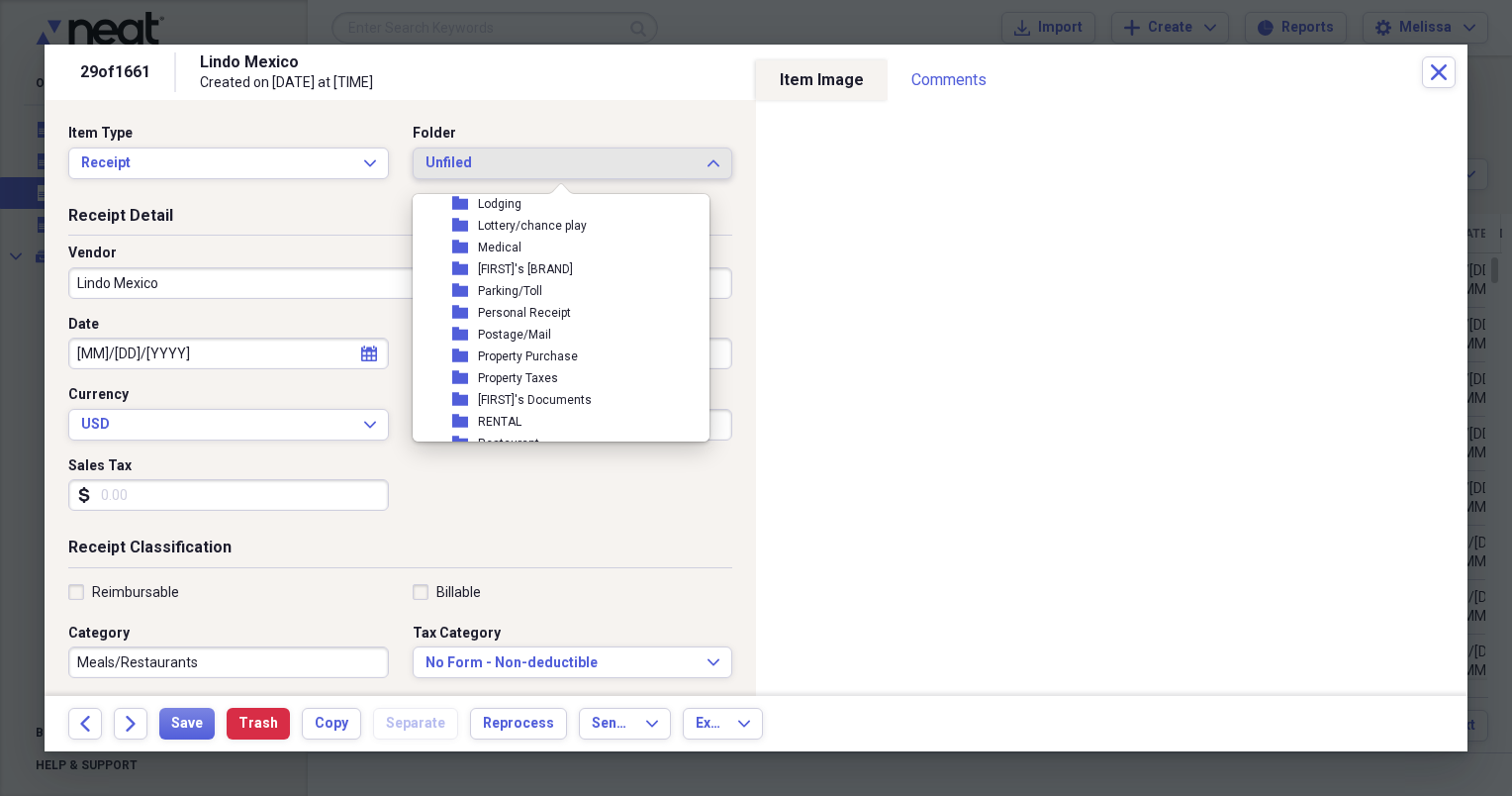 scroll, scrollTop: 317, scrollLeft: 0, axis: vertical 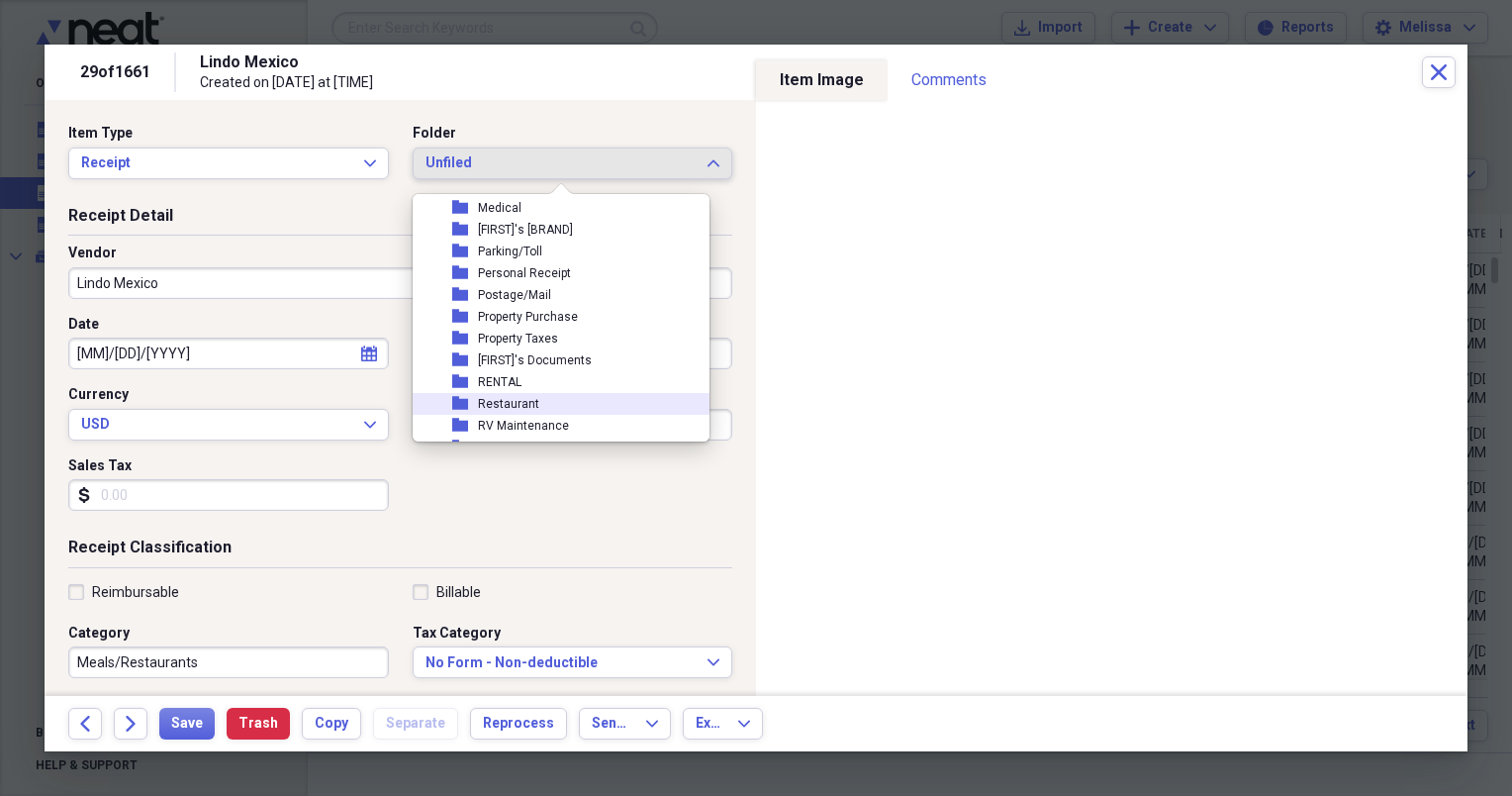 click on "folder Restaurant" at bounding box center [553, 404] 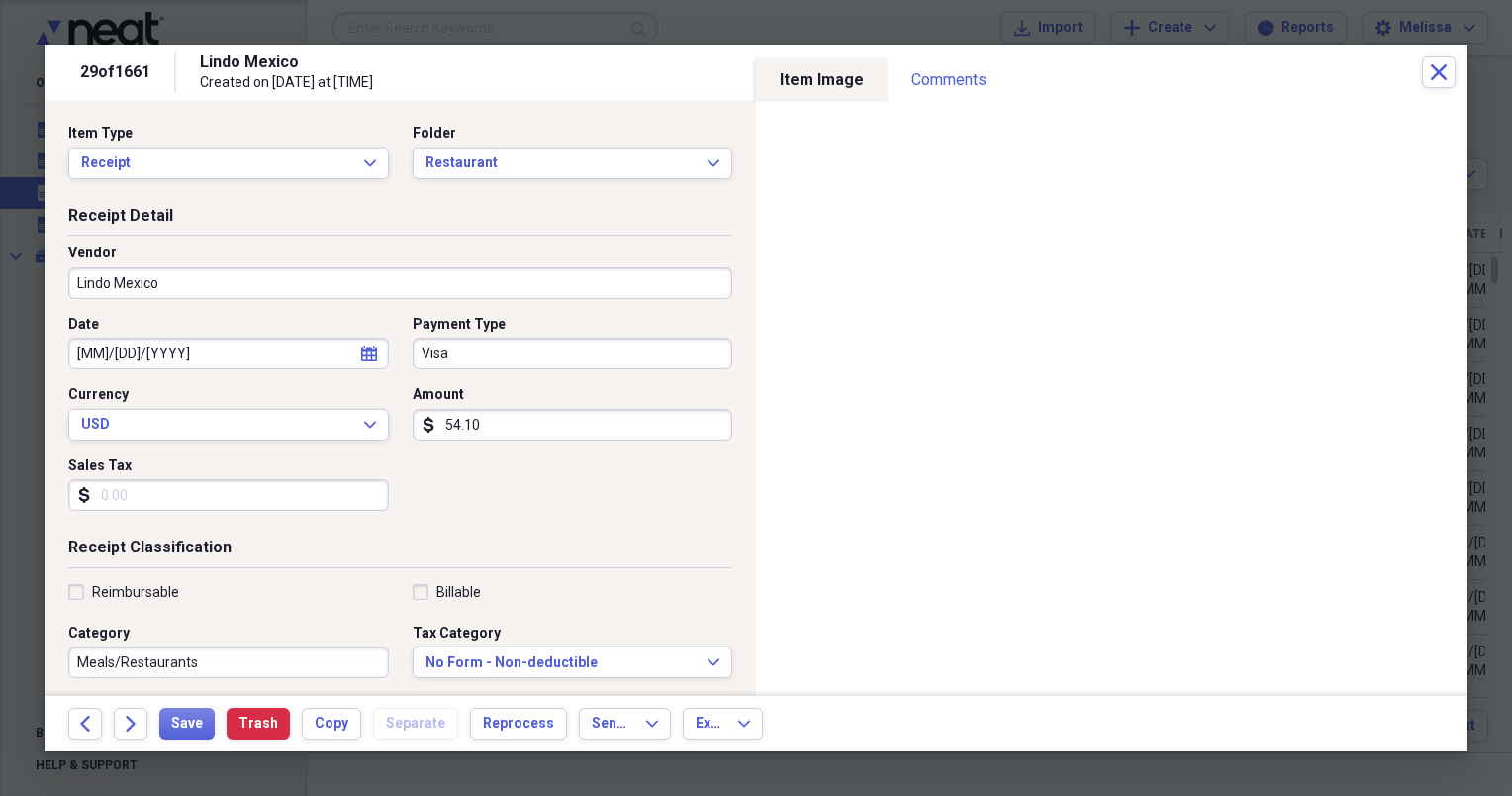 click on "54.10" at bounding box center [573, 425] 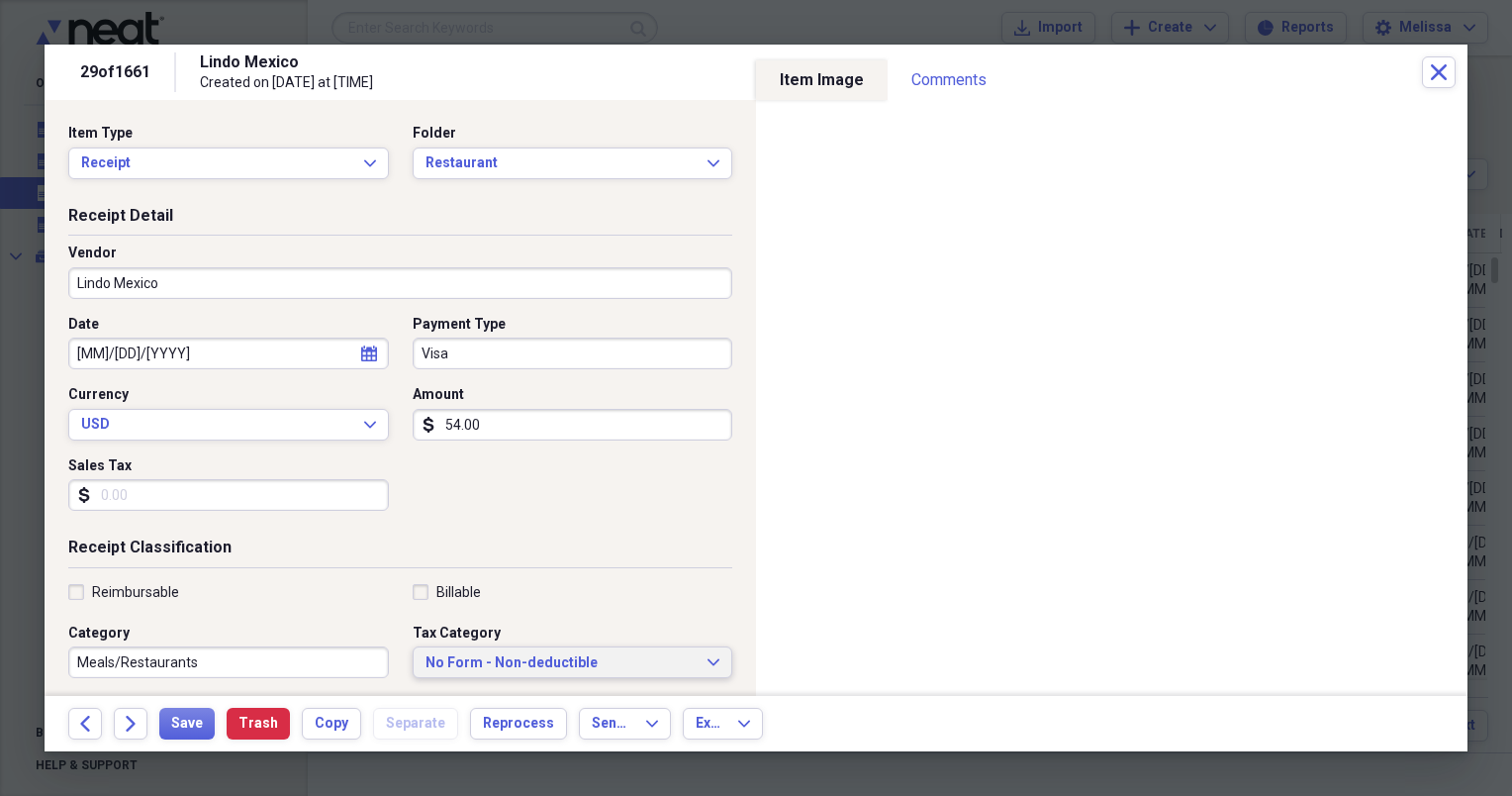 type on "54.00" 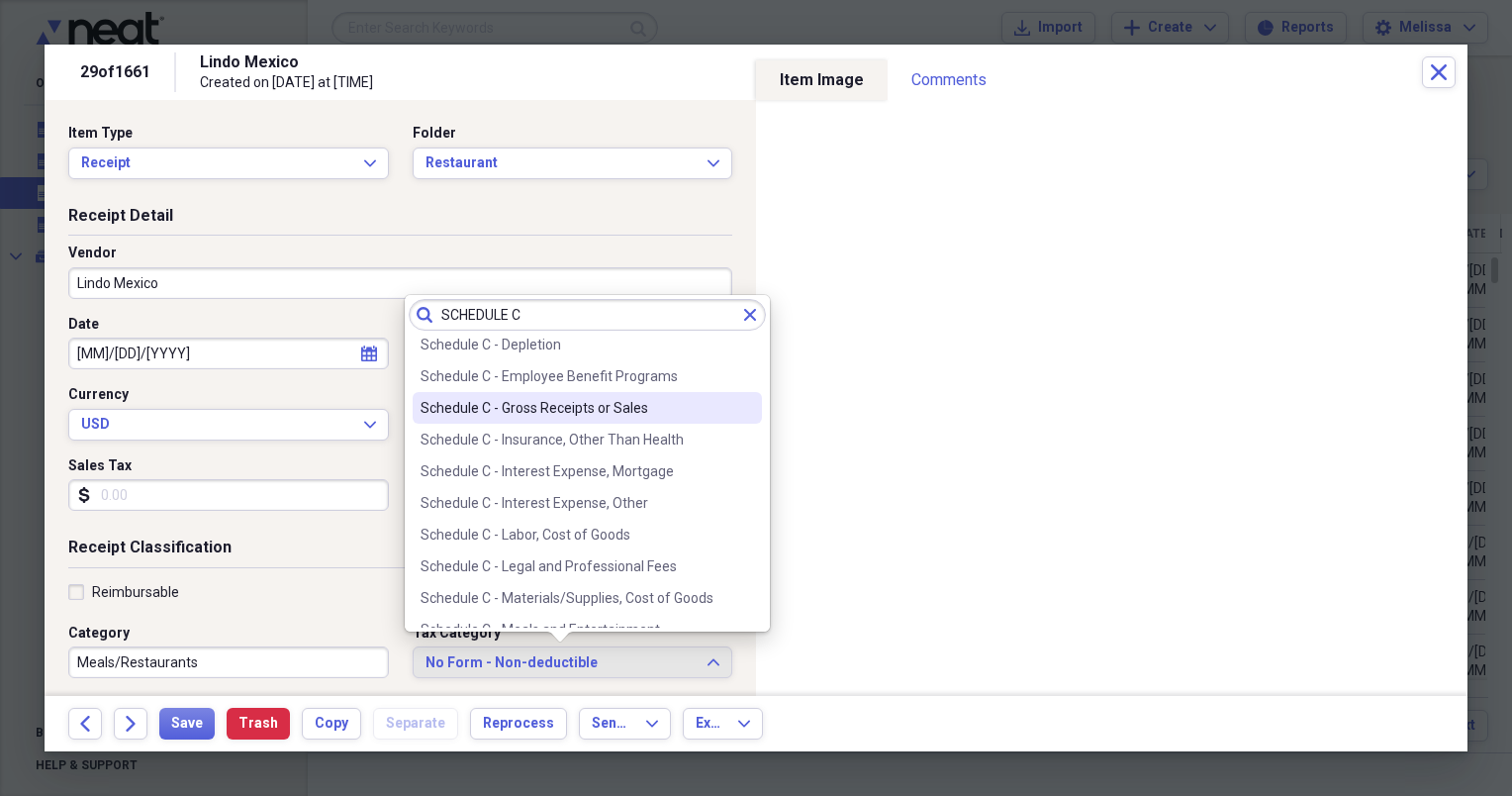 scroll, scrollTop: 238, scrollLeft: 0, axis: vertical 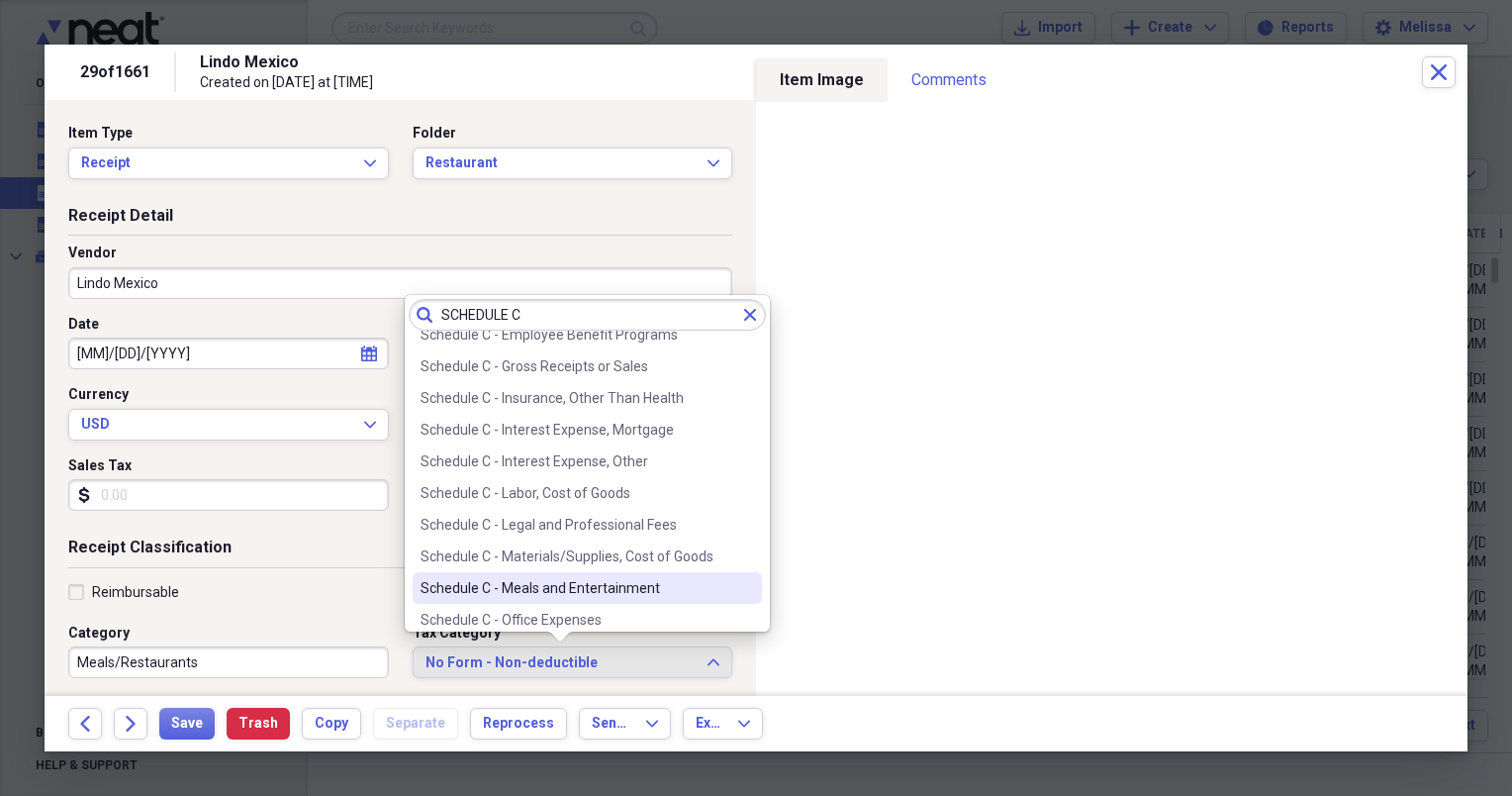 type on "SCHEDULE C" 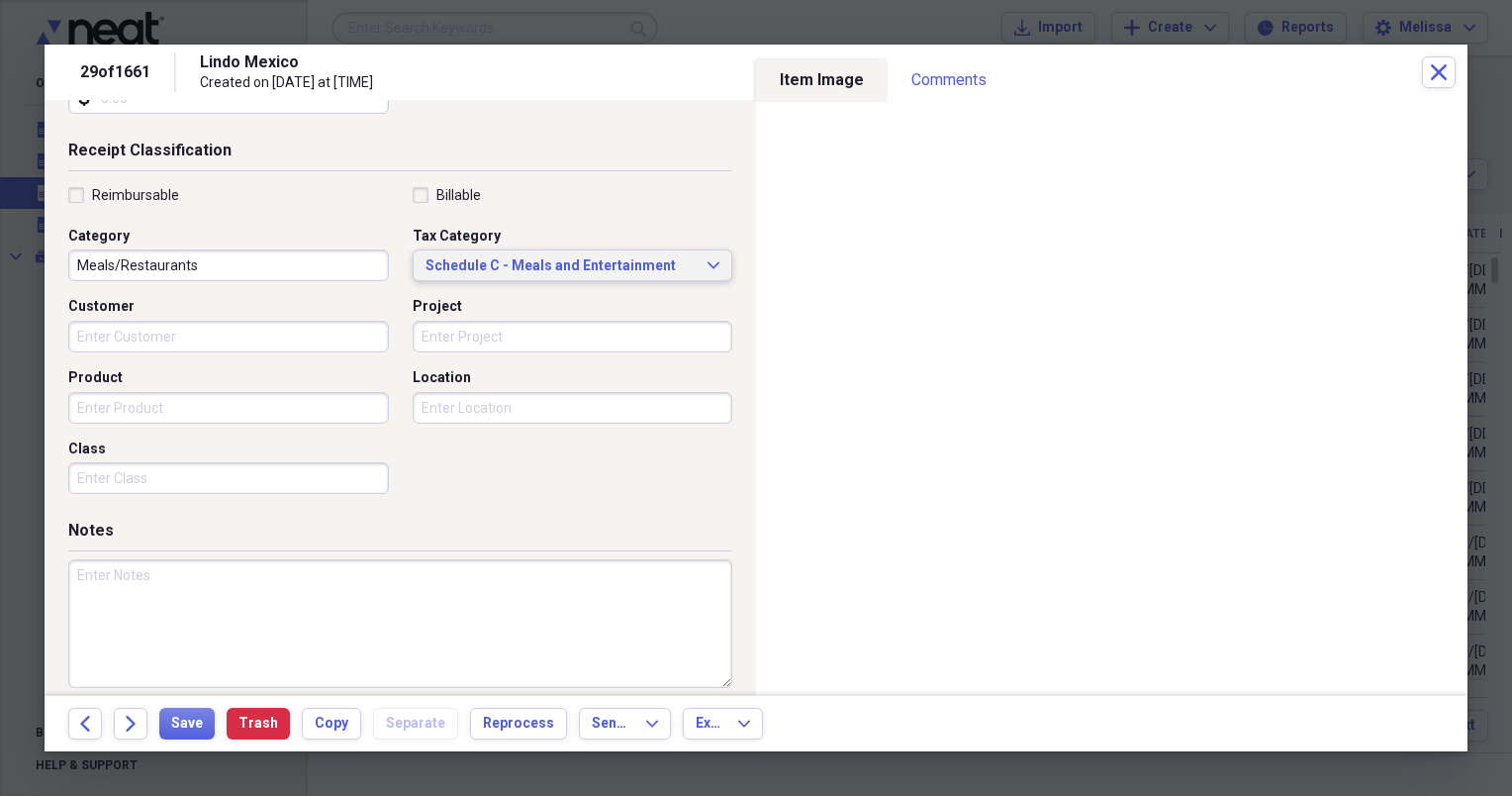 scroll, scrollTop: 413, scrollLeft: 0, axis: vertical 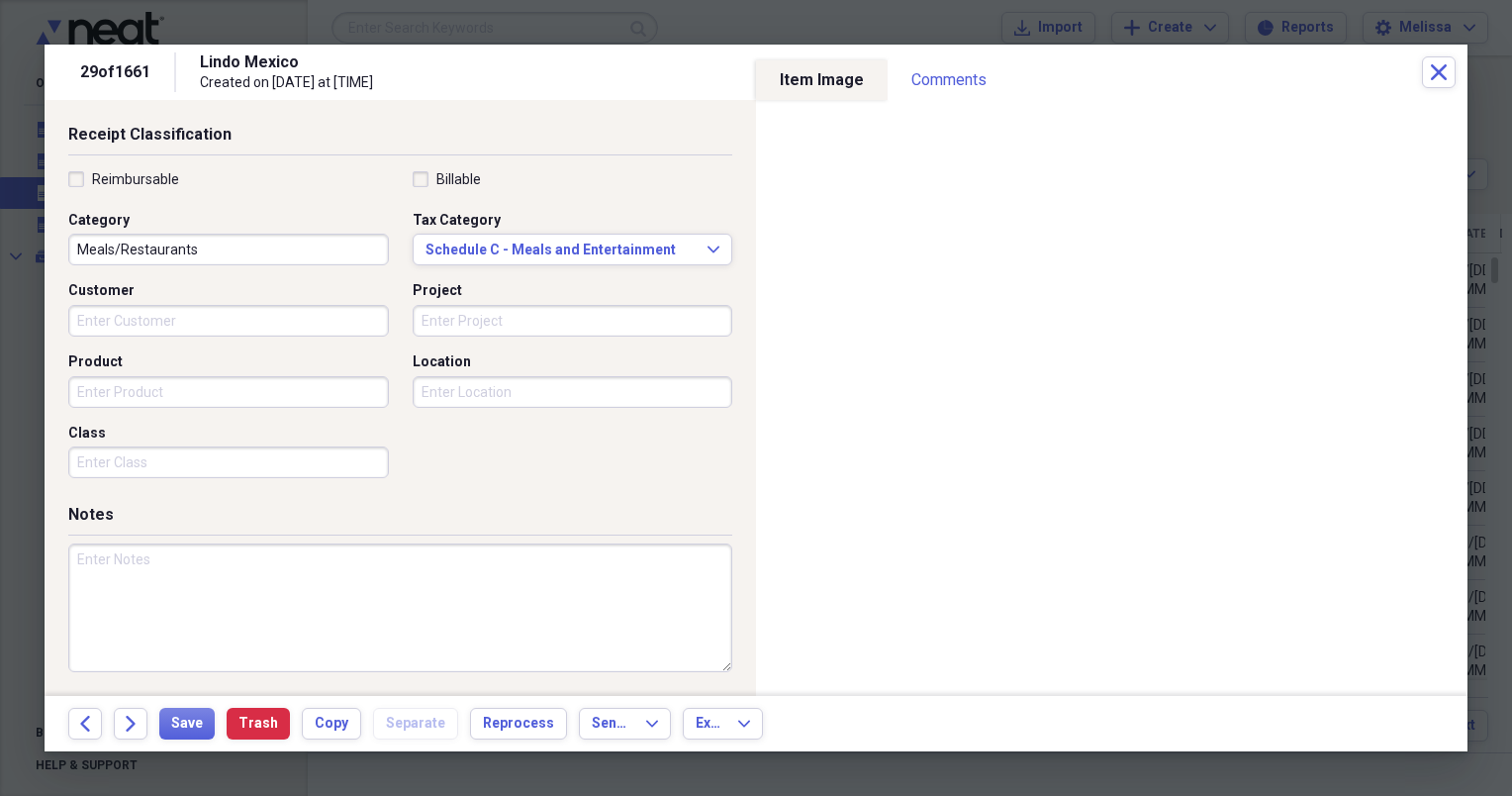 click at bounding box center (400, 608) 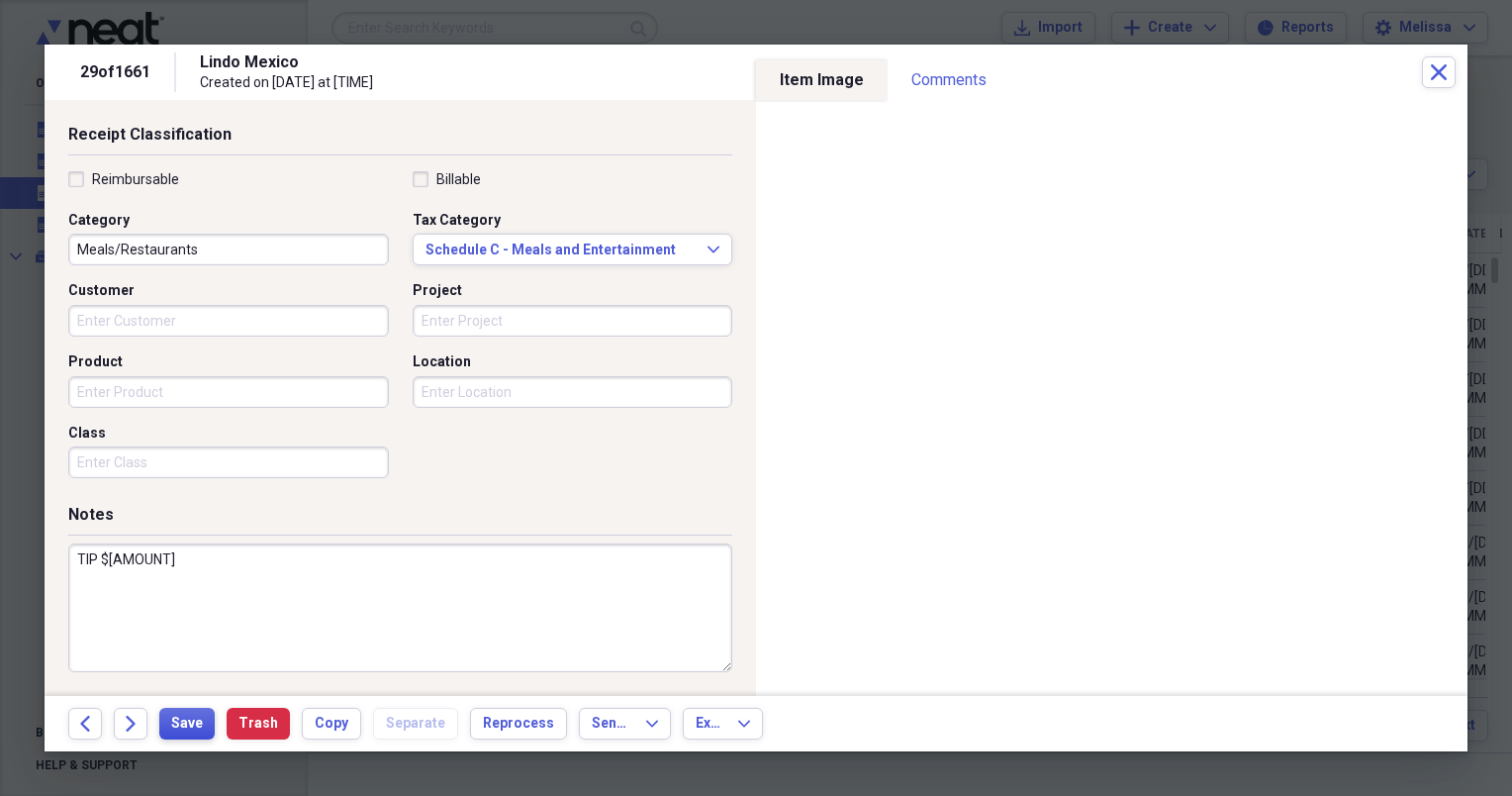type on "TIP $[AMOUNT]" 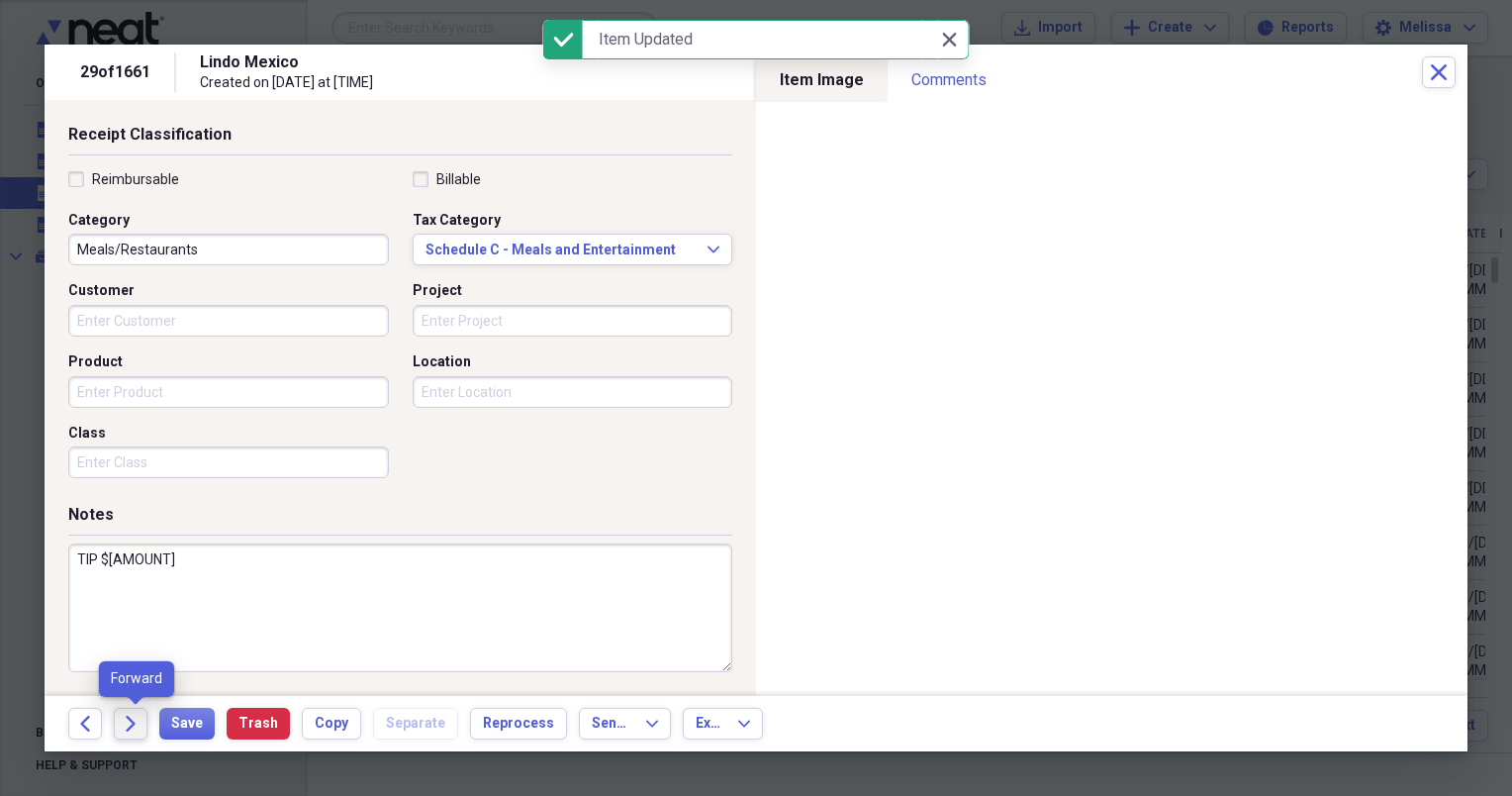 click on "Forward" 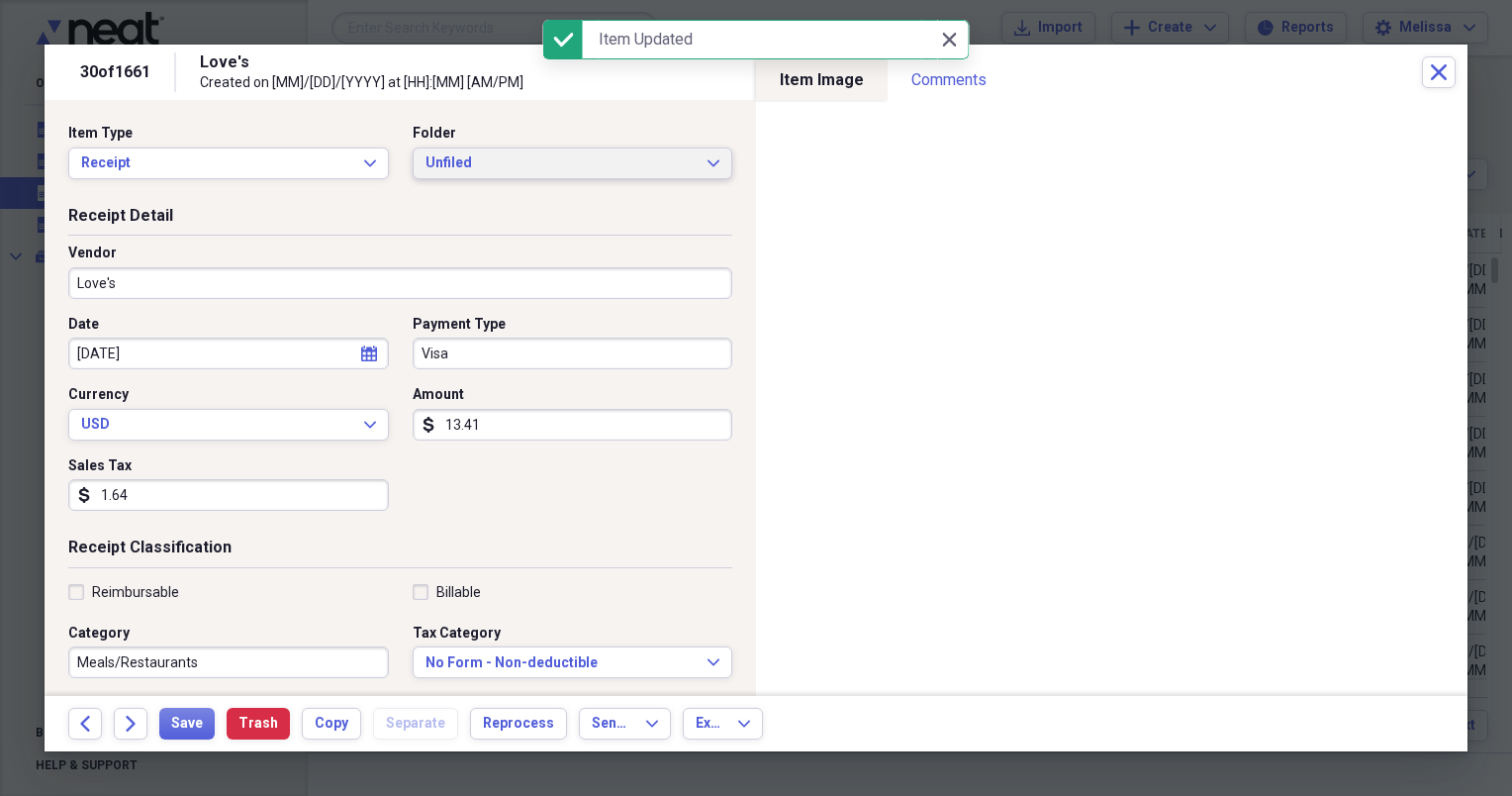 click on "Unfiled Expand" at bounding box center (573, 163) 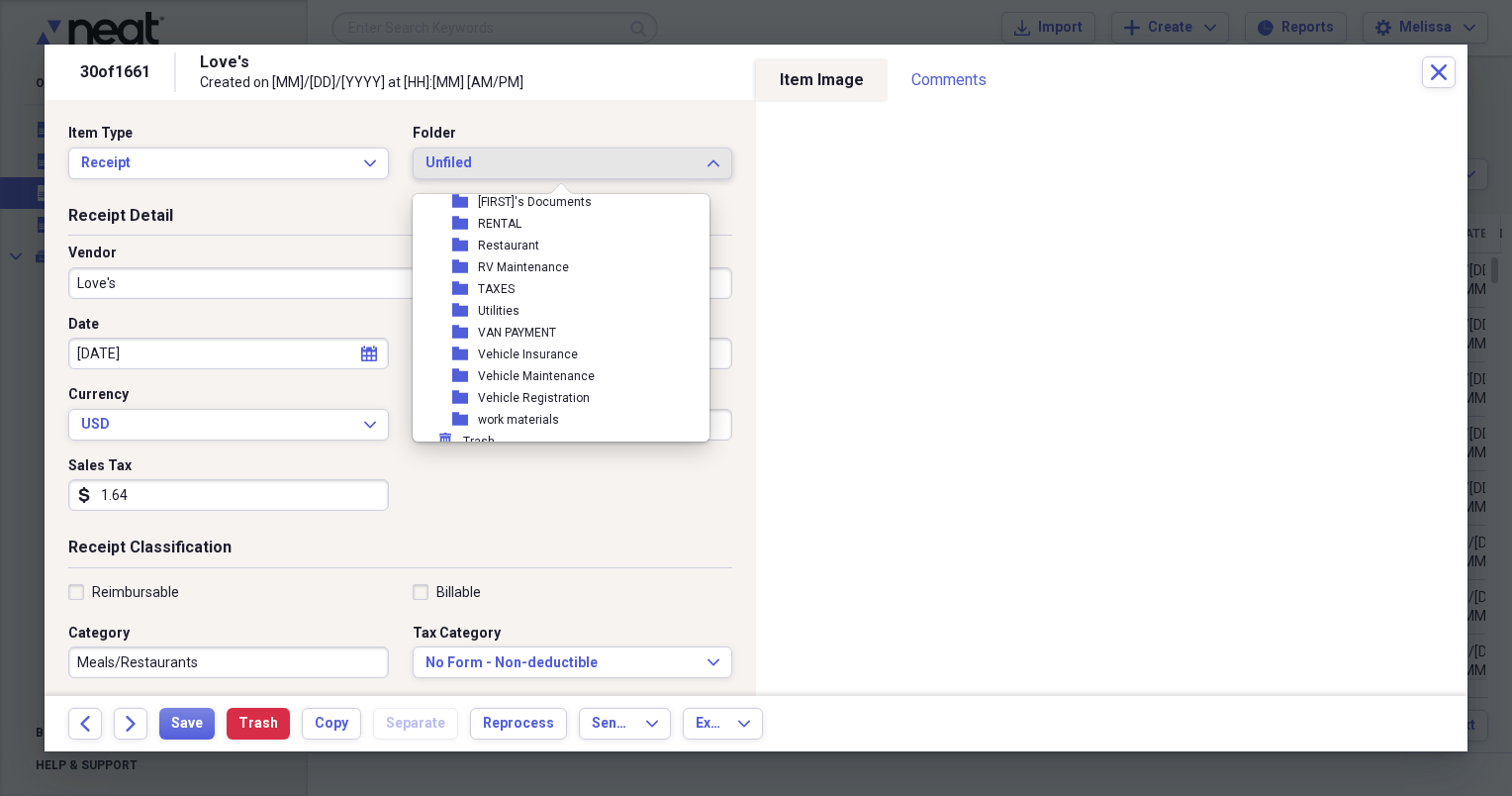 scroll, scrollTop: 485, scrollLeft: 0, axis: vertical 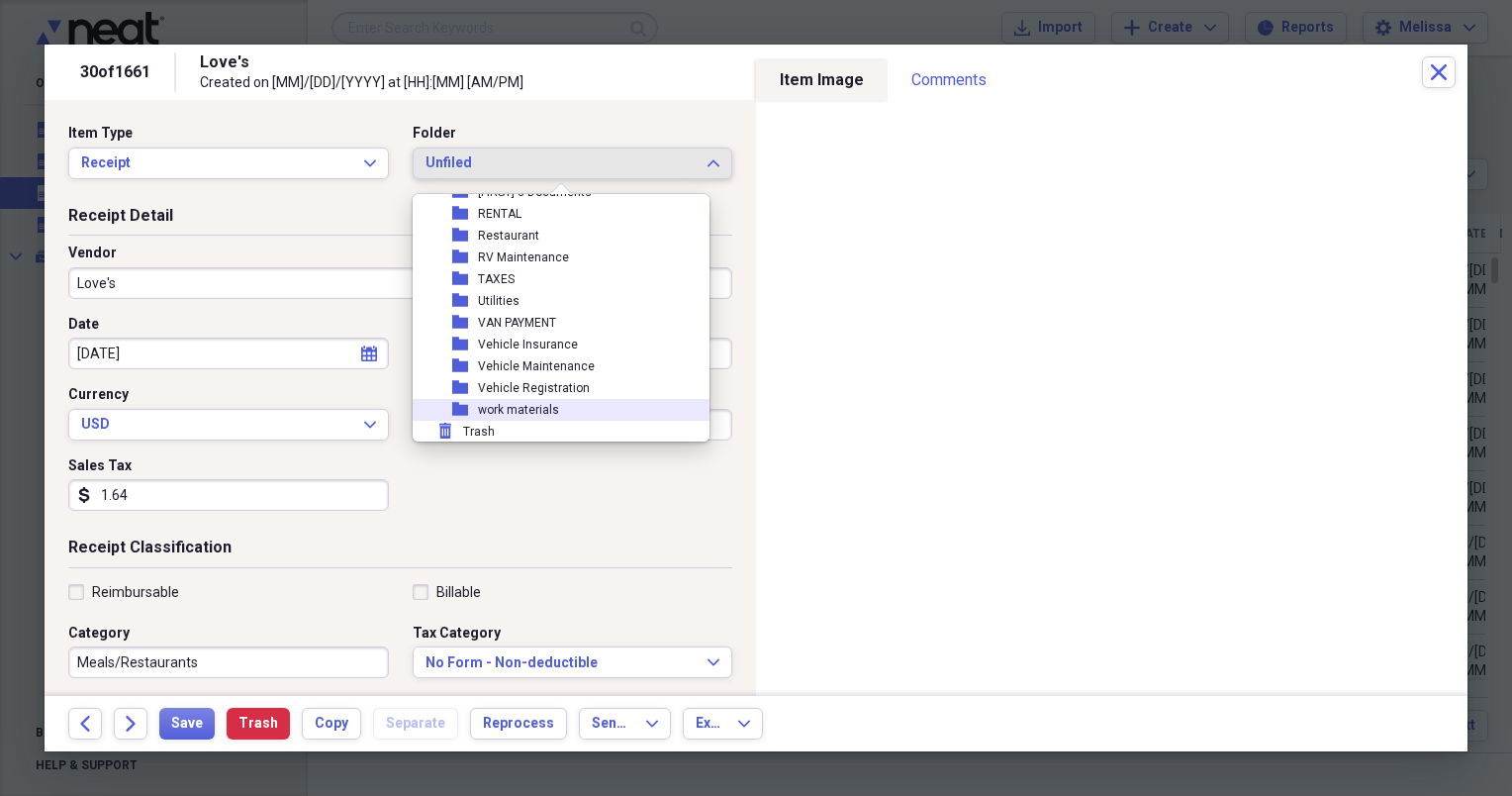 click on "folder work materials" at bounding box center [553, 410] 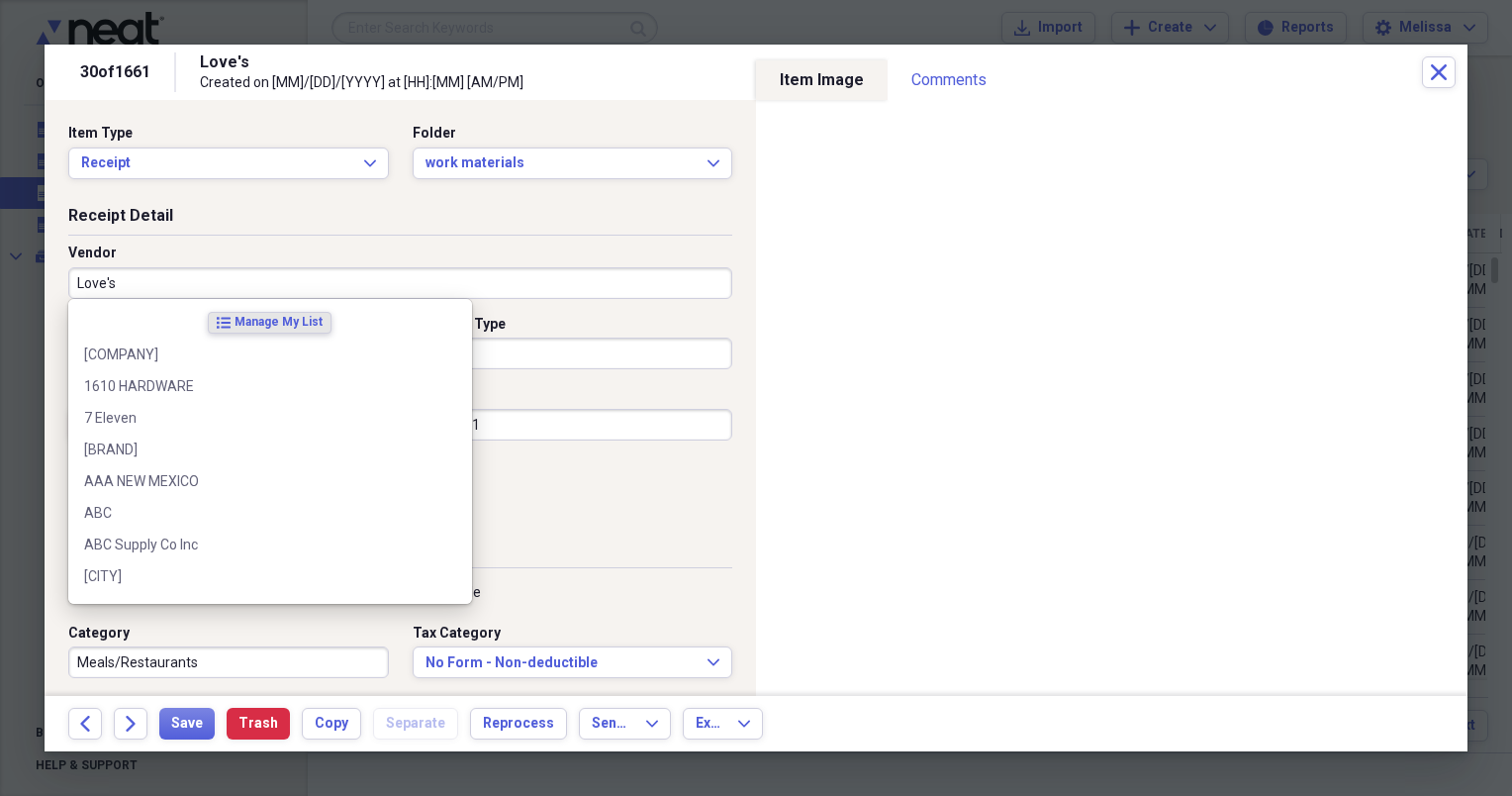 click on "Love's" at bounding box center (400, 283) 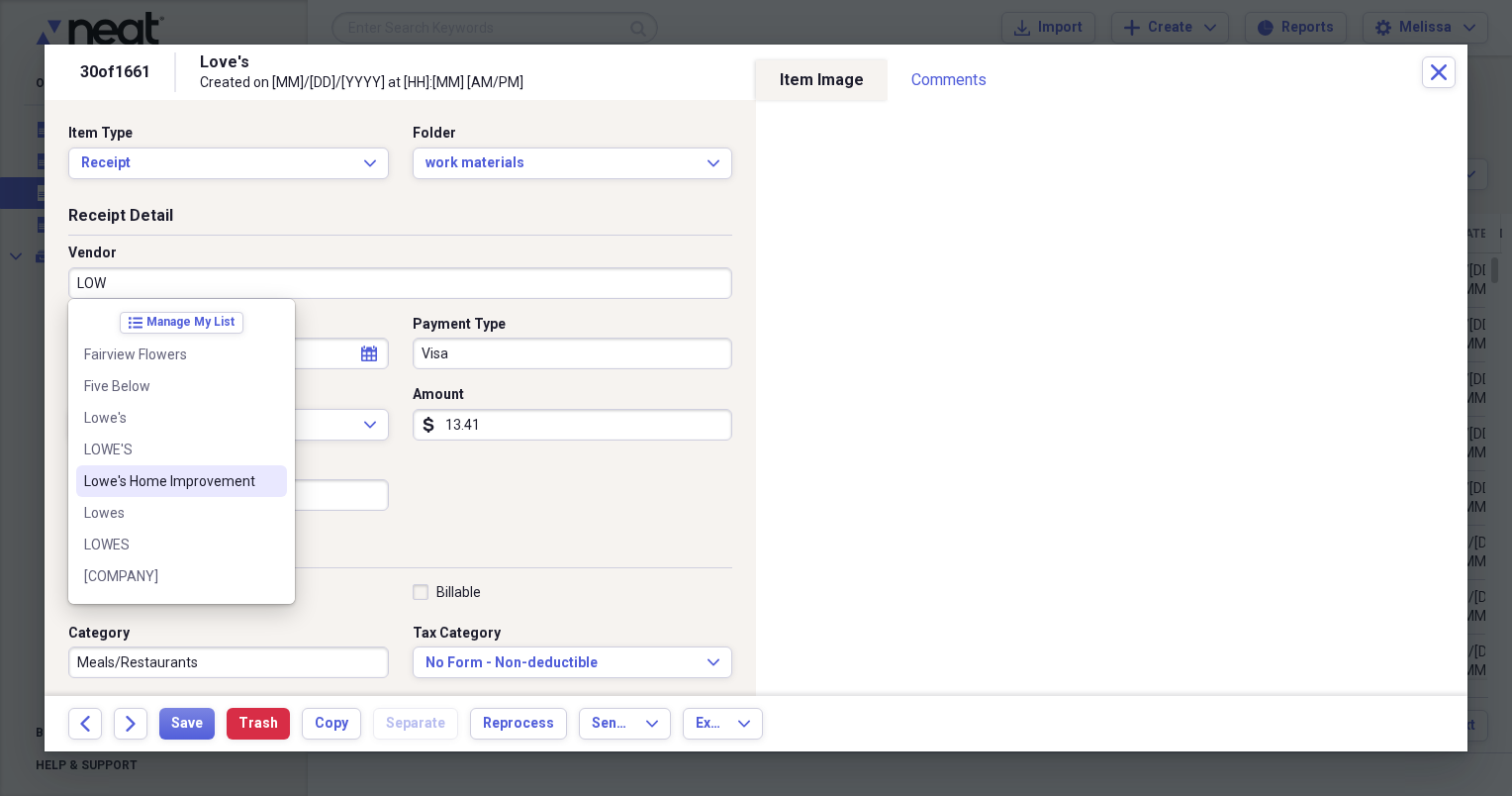 click on "Lowe's Home Improvement" at bounding box center [169, 481] 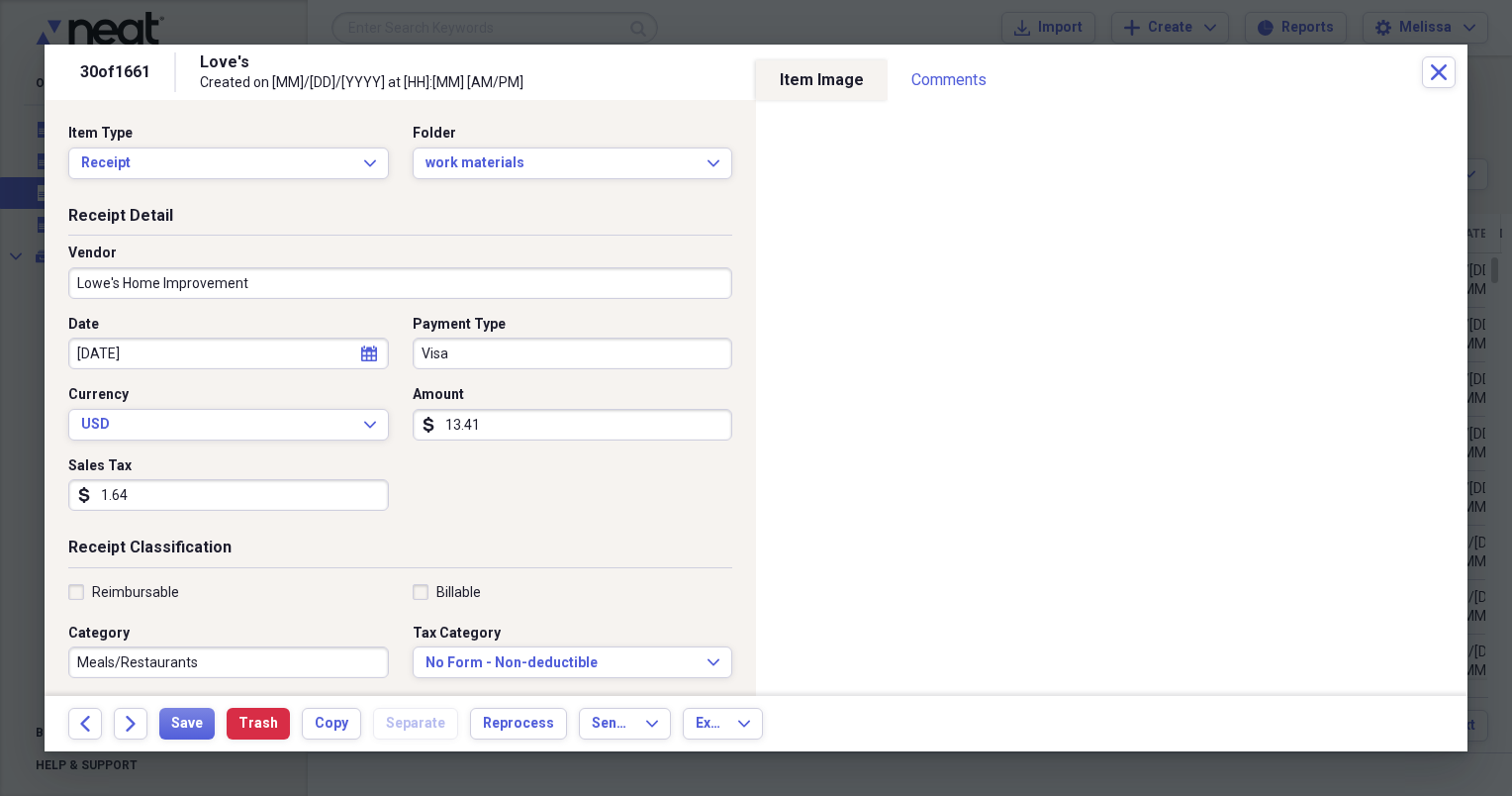 type on "materials" 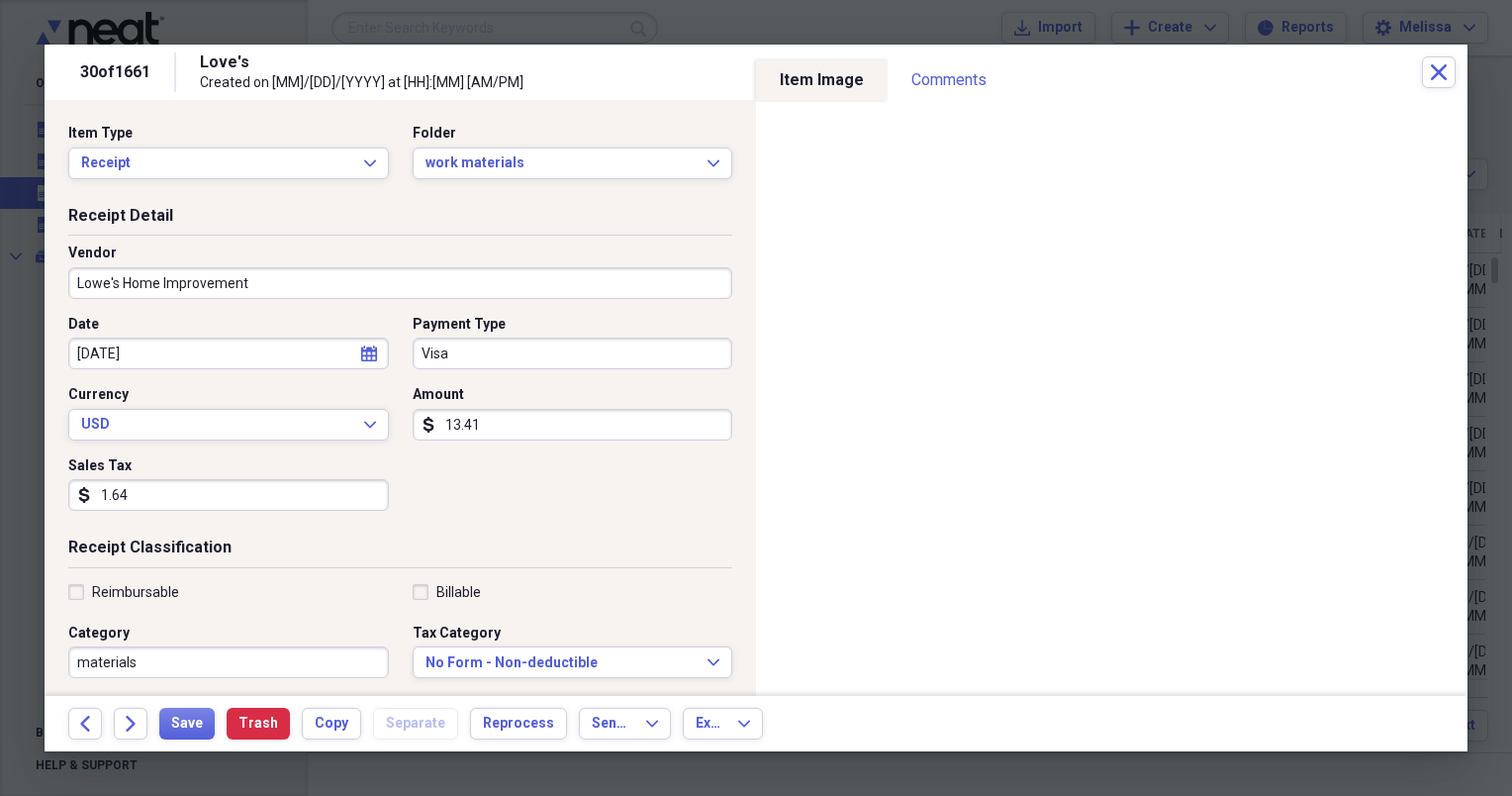 click on "13.41" at bounding box center [573, 425] 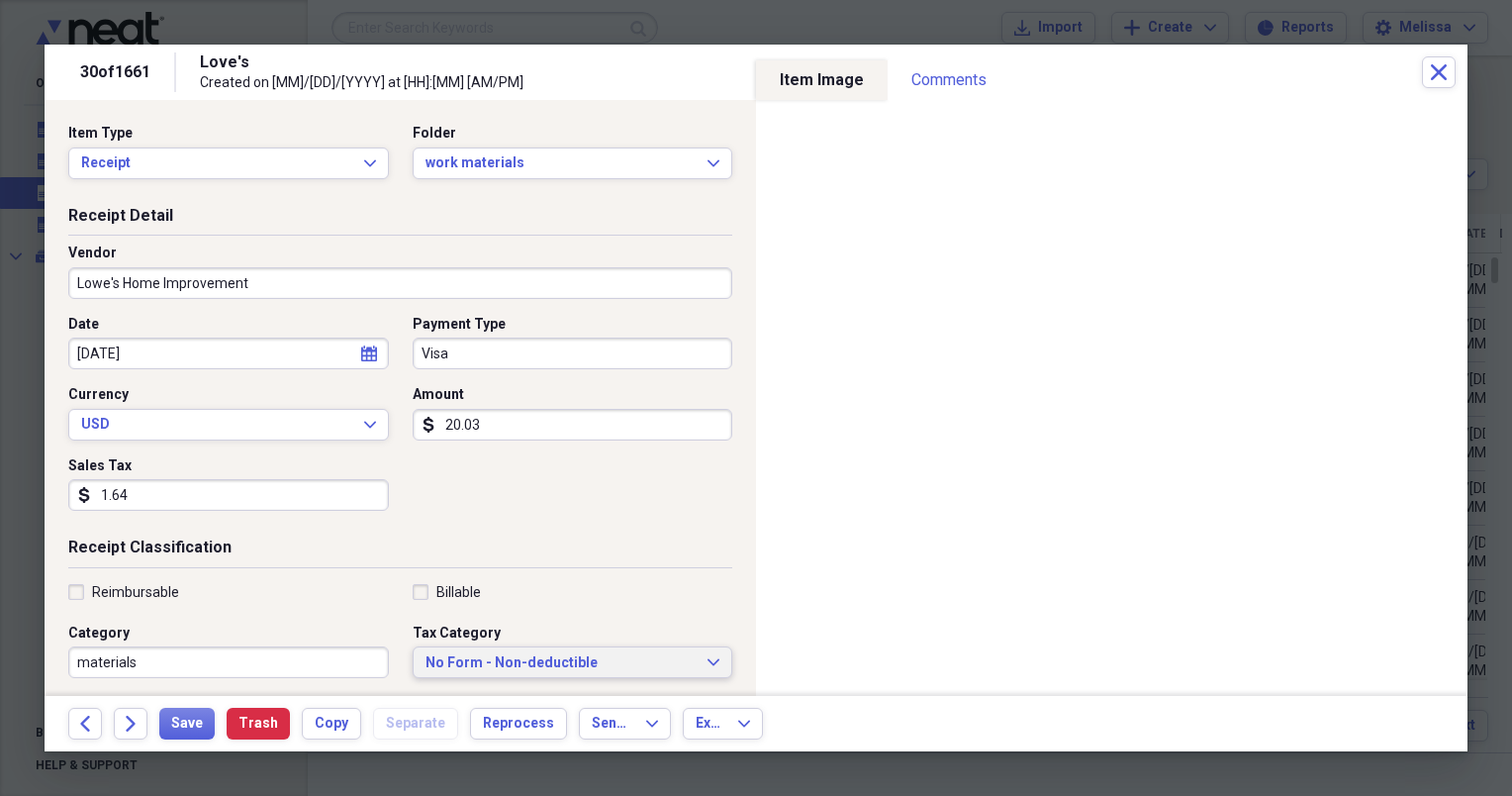 type on "20.03" 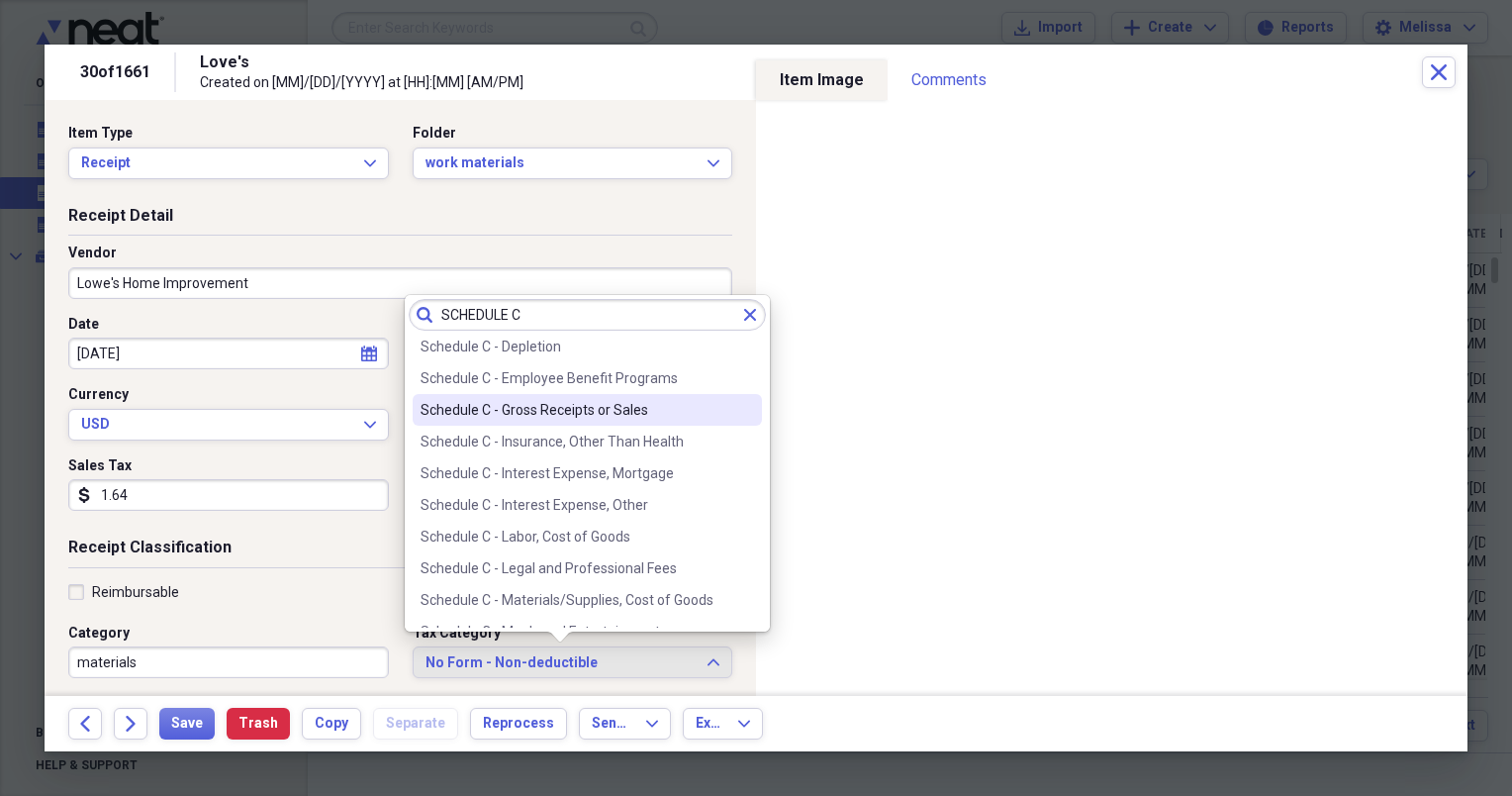 scroll, scrollTop: 238, scrollLeft: 0, axis: vertical 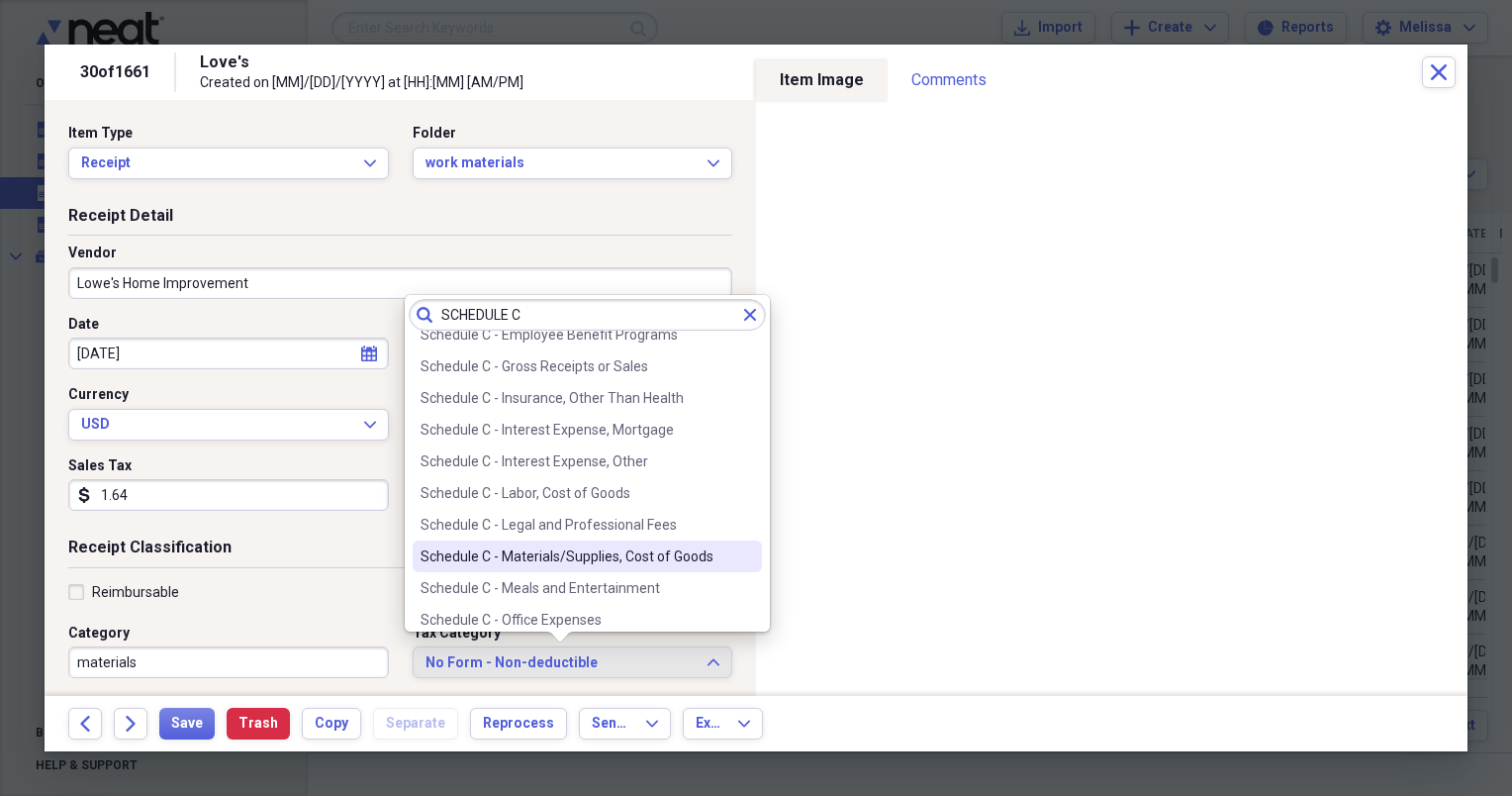 type on "SCHEDULE C" 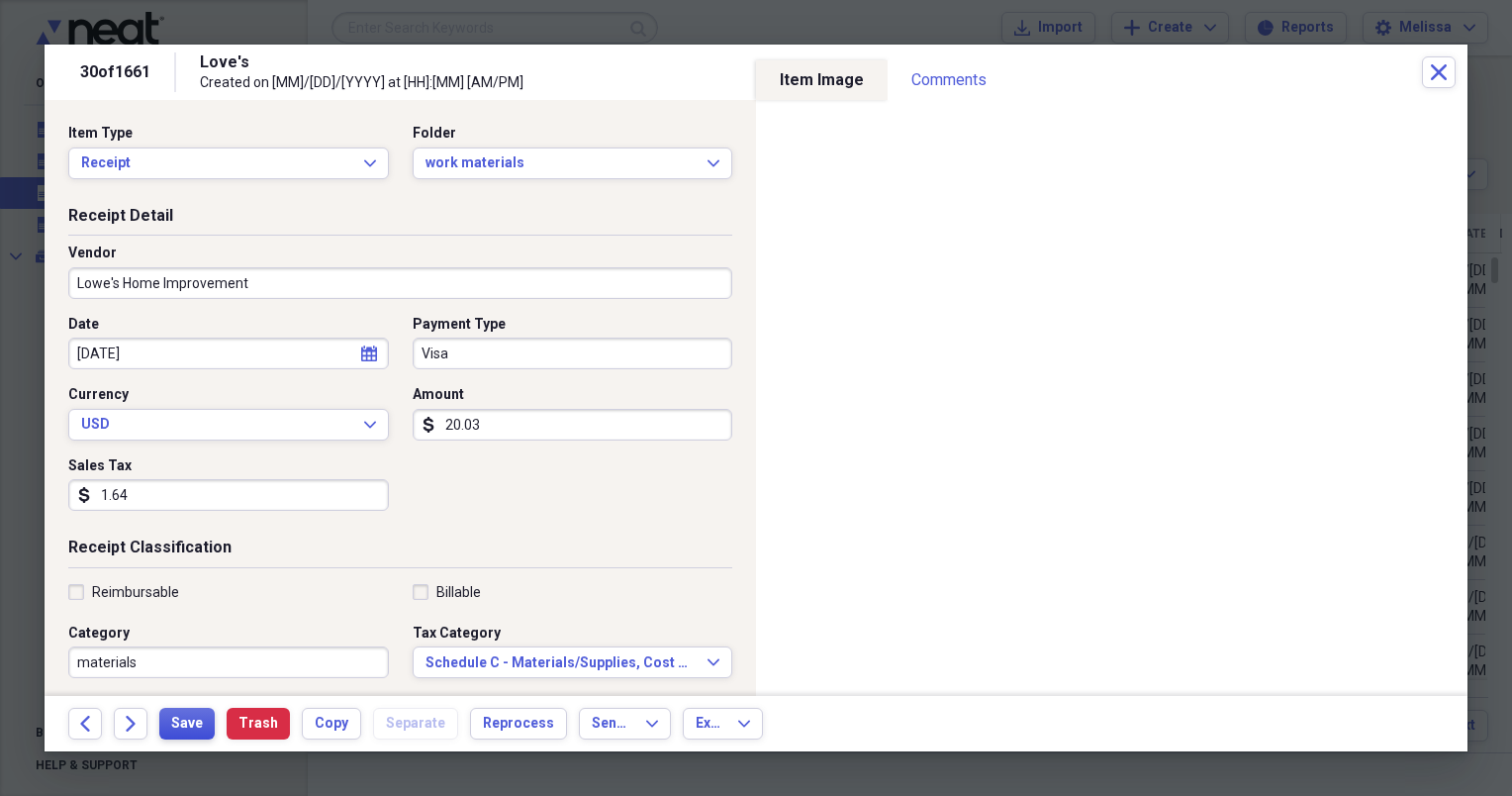 click on "Save" at bounding box center [187, 724] 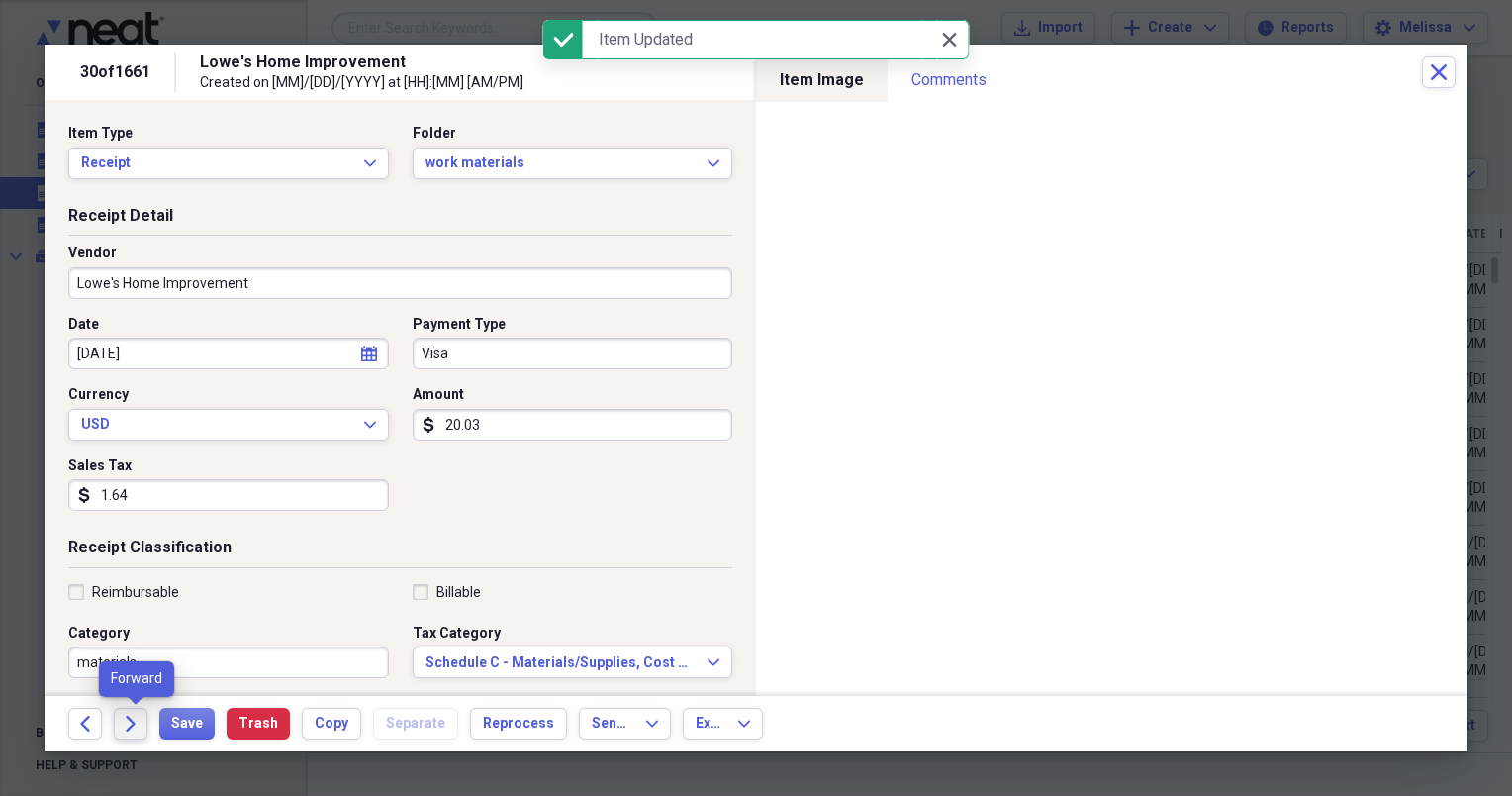 click on "Forward" 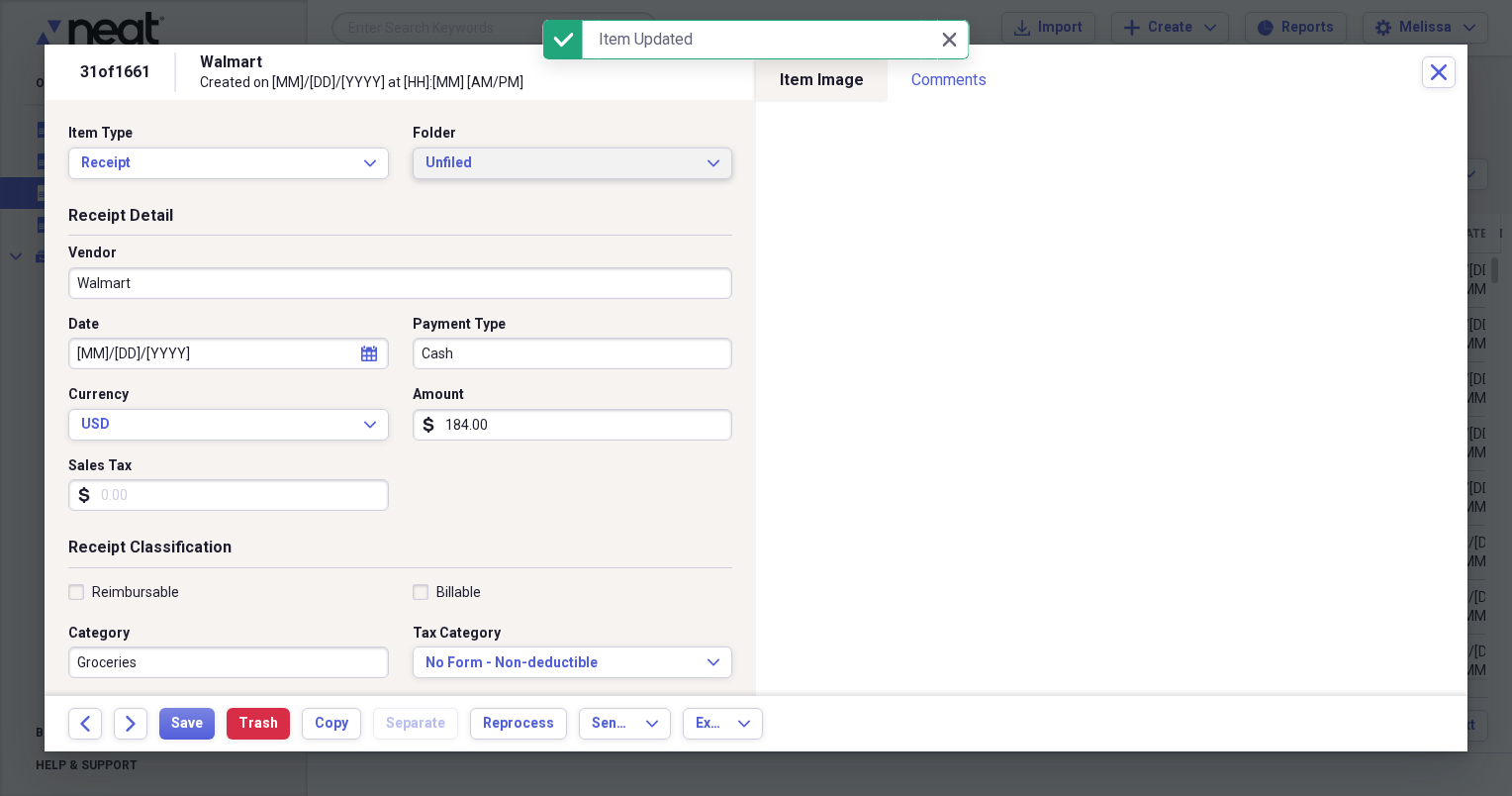 click on "Expand" 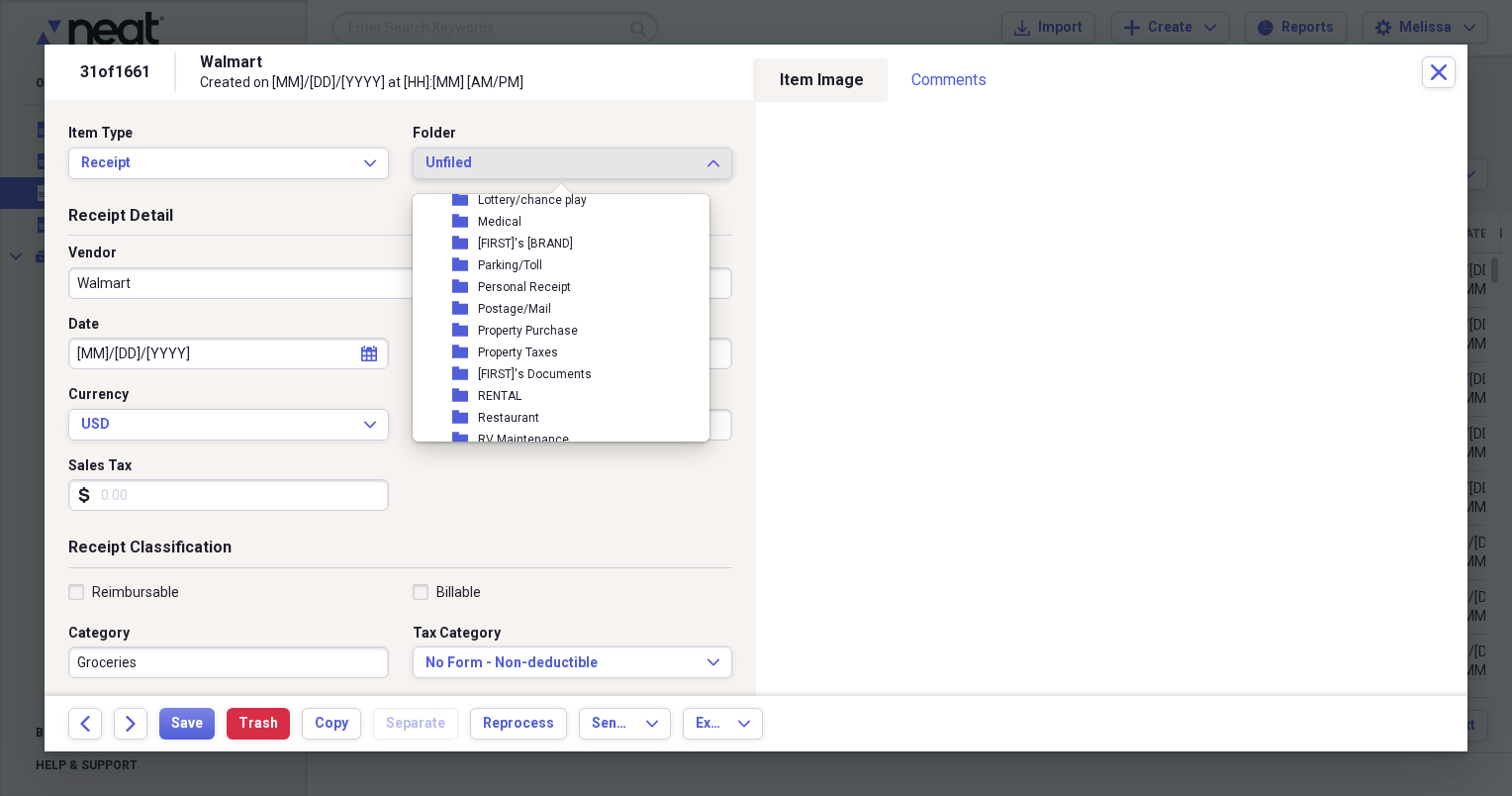 scroll, scrollTop: 317, scrollLeft: 0, axis: vertical 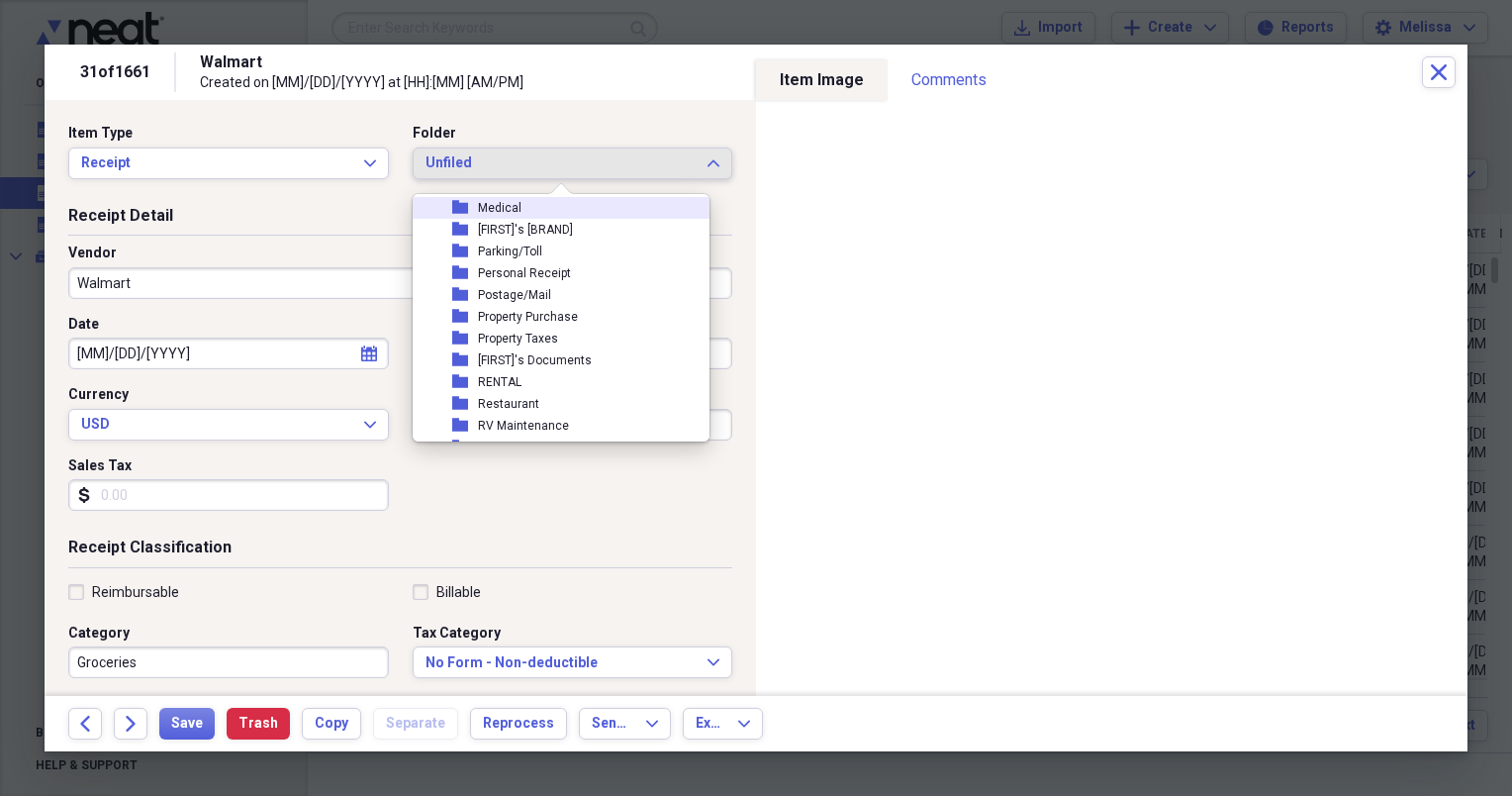 click 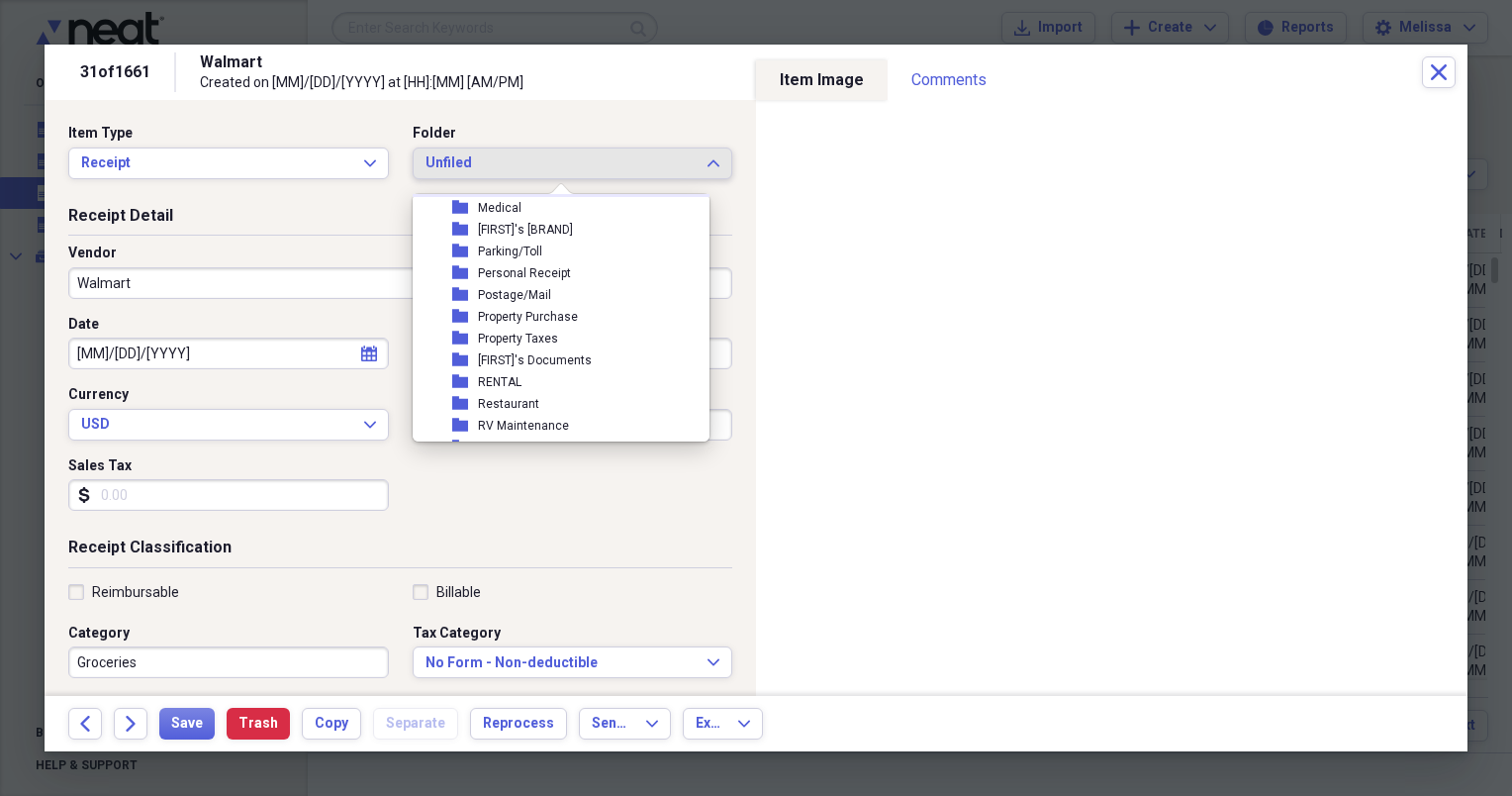 click on "folder [BRAND]/[BRAND]" at bounding box center (553, 186) 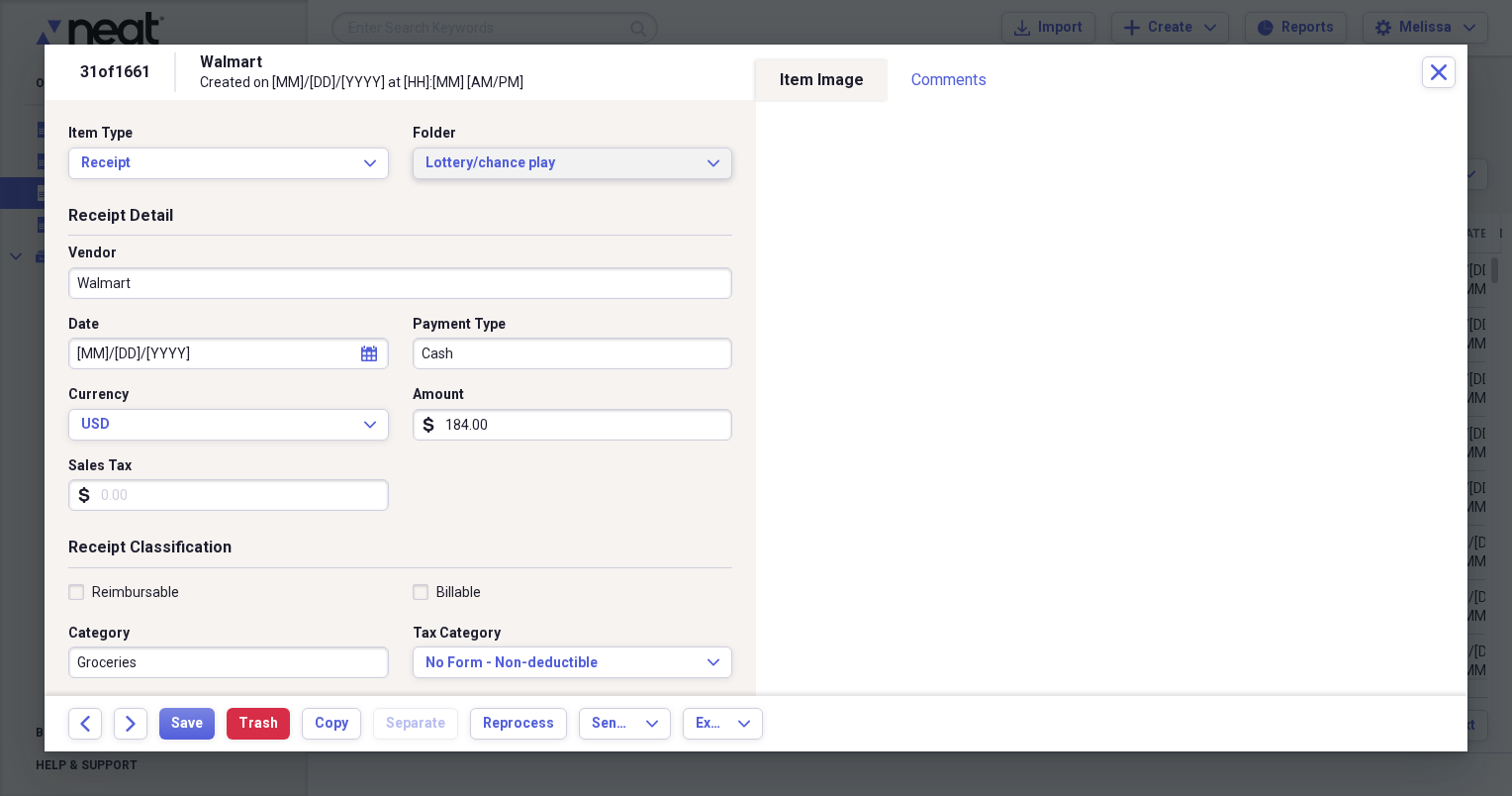 click on "Lottery/chance play Expand" at bounding box center (573, 163) 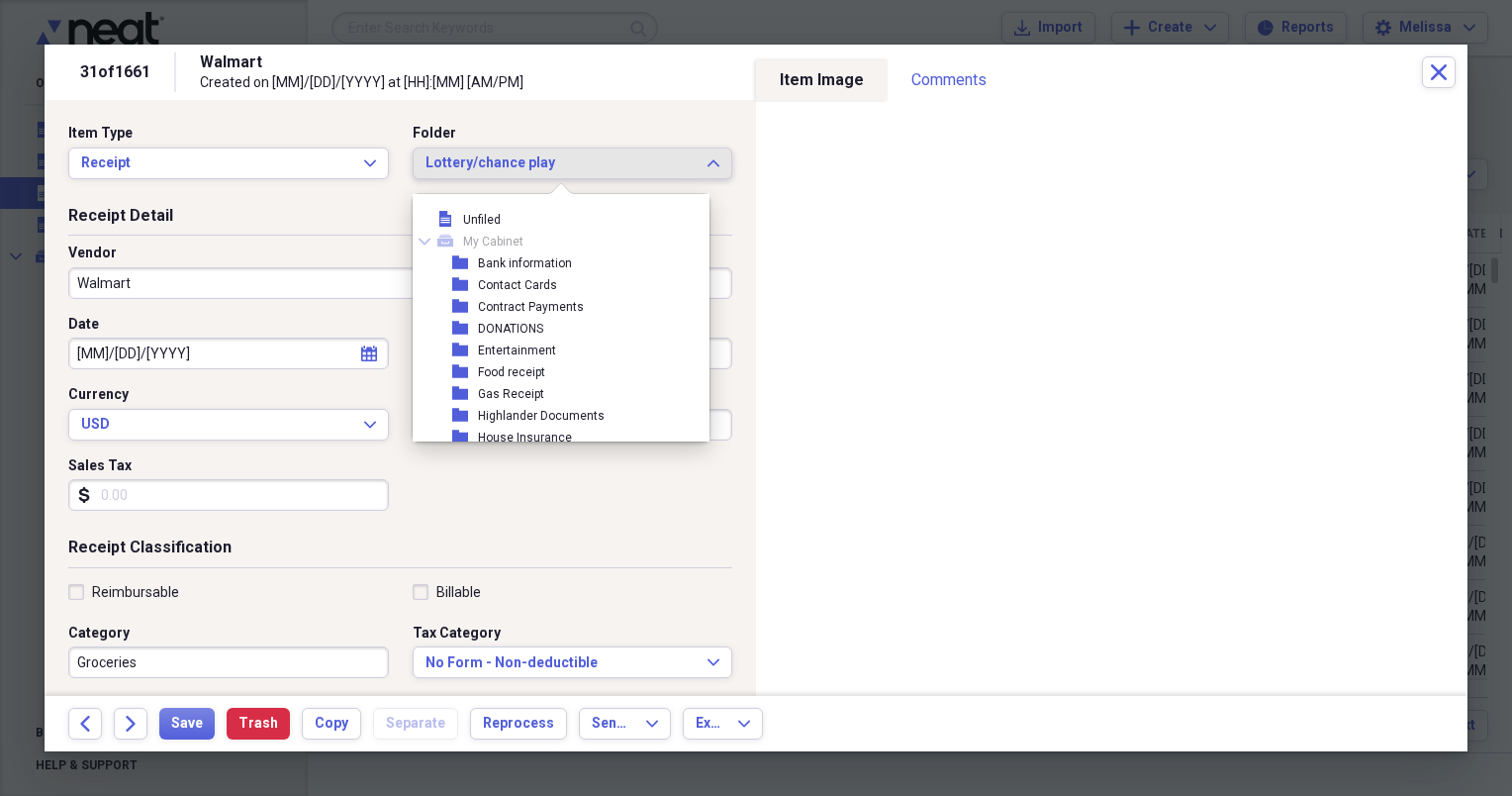 scroll, scrollTop: 185, scrollLeft: 0, axis: vertical 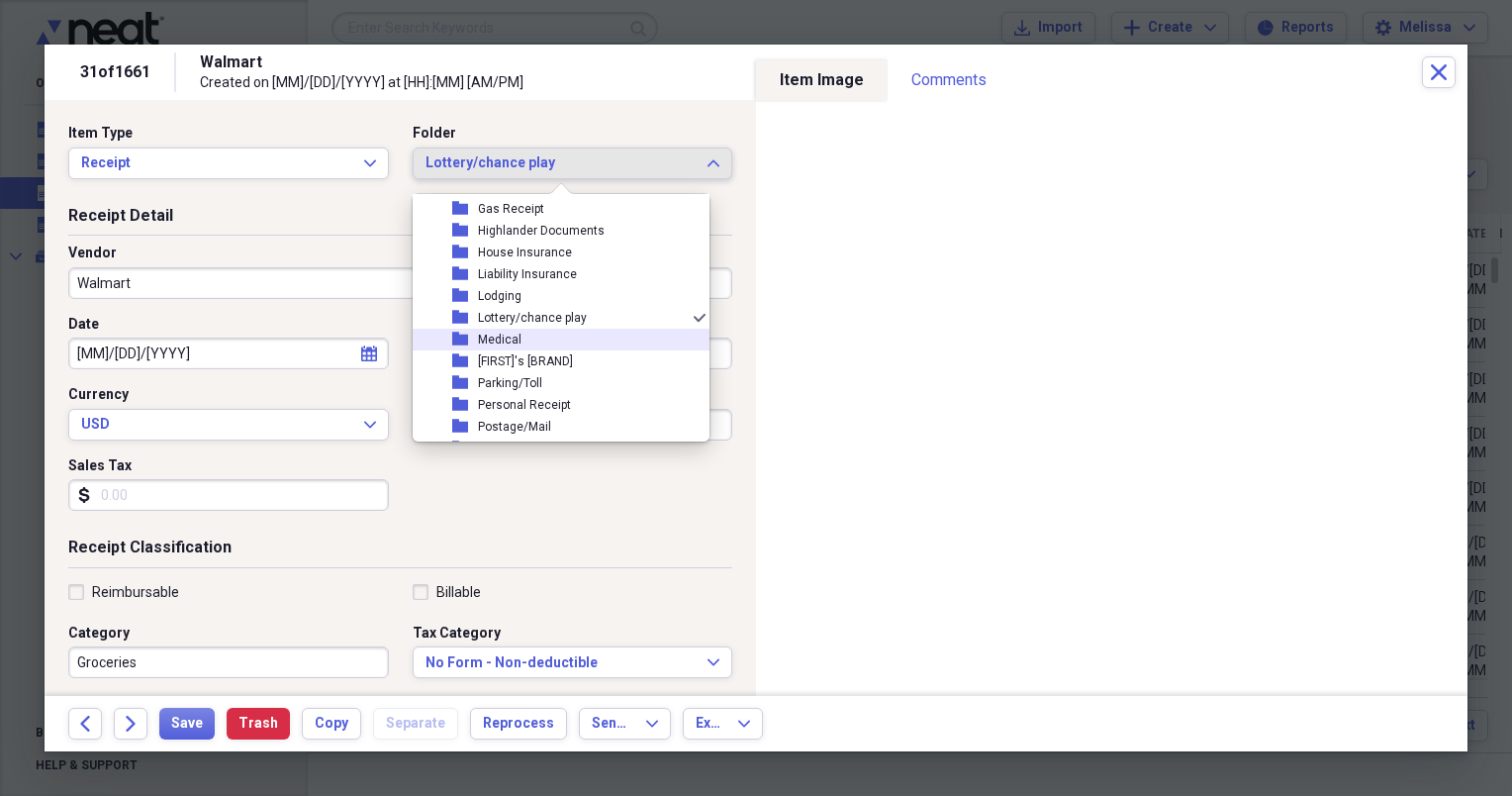 click on "Medical" at bounding box center (500, 340) 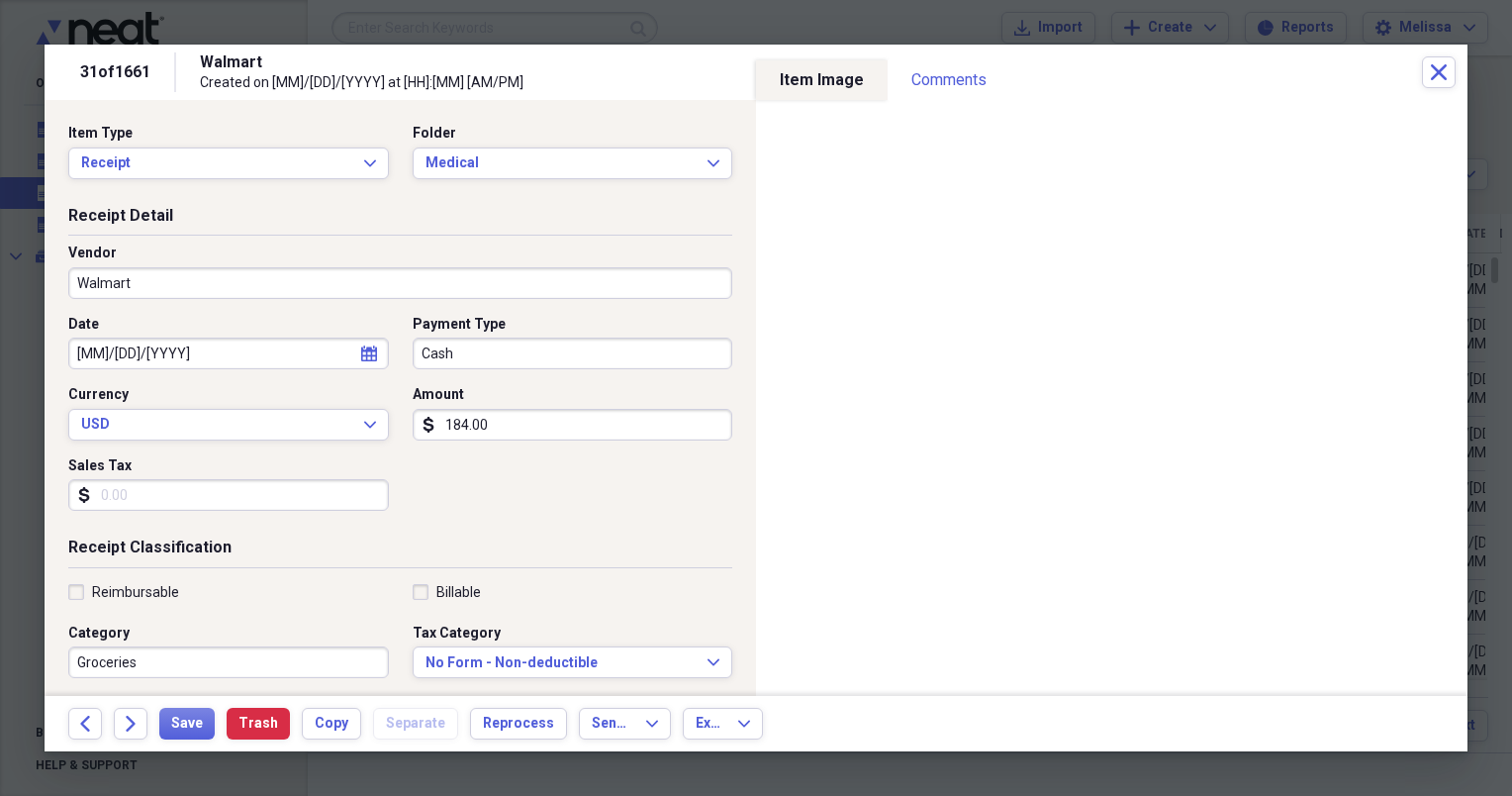 click on "184.00" at bounding box center [573, 425] 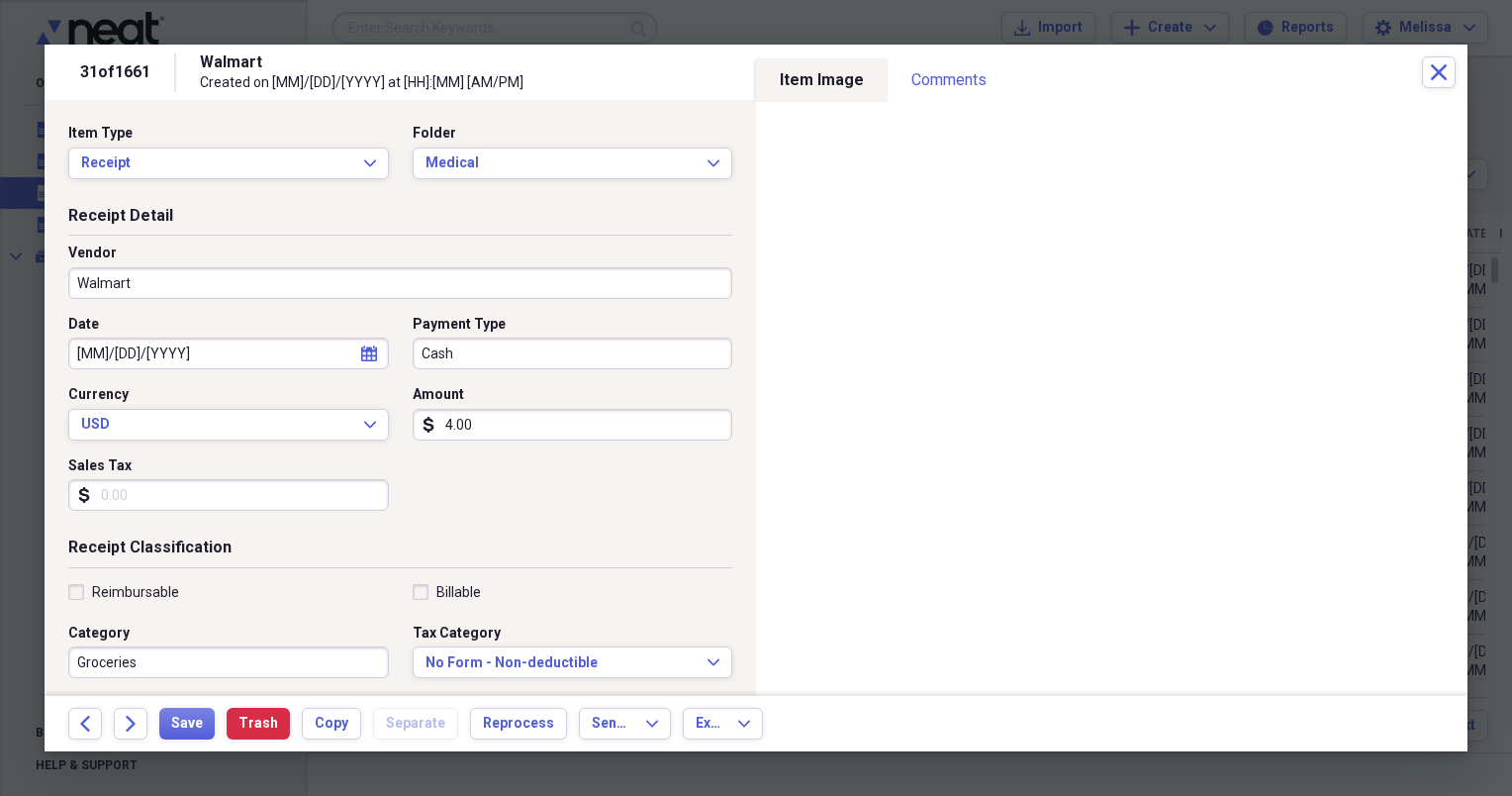 type on "4.00" 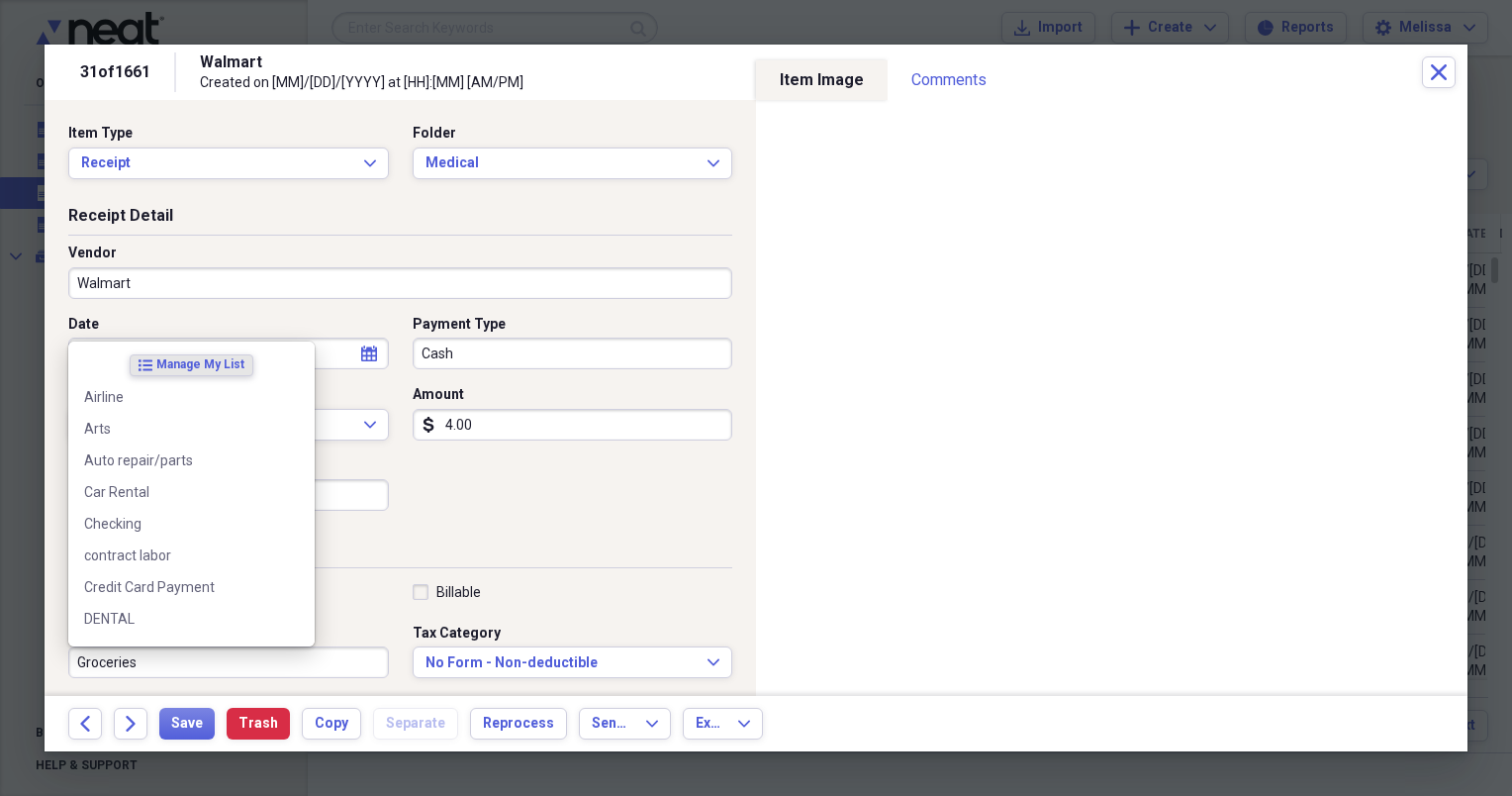 click on "Groceries" at bounding box center [229, 662] 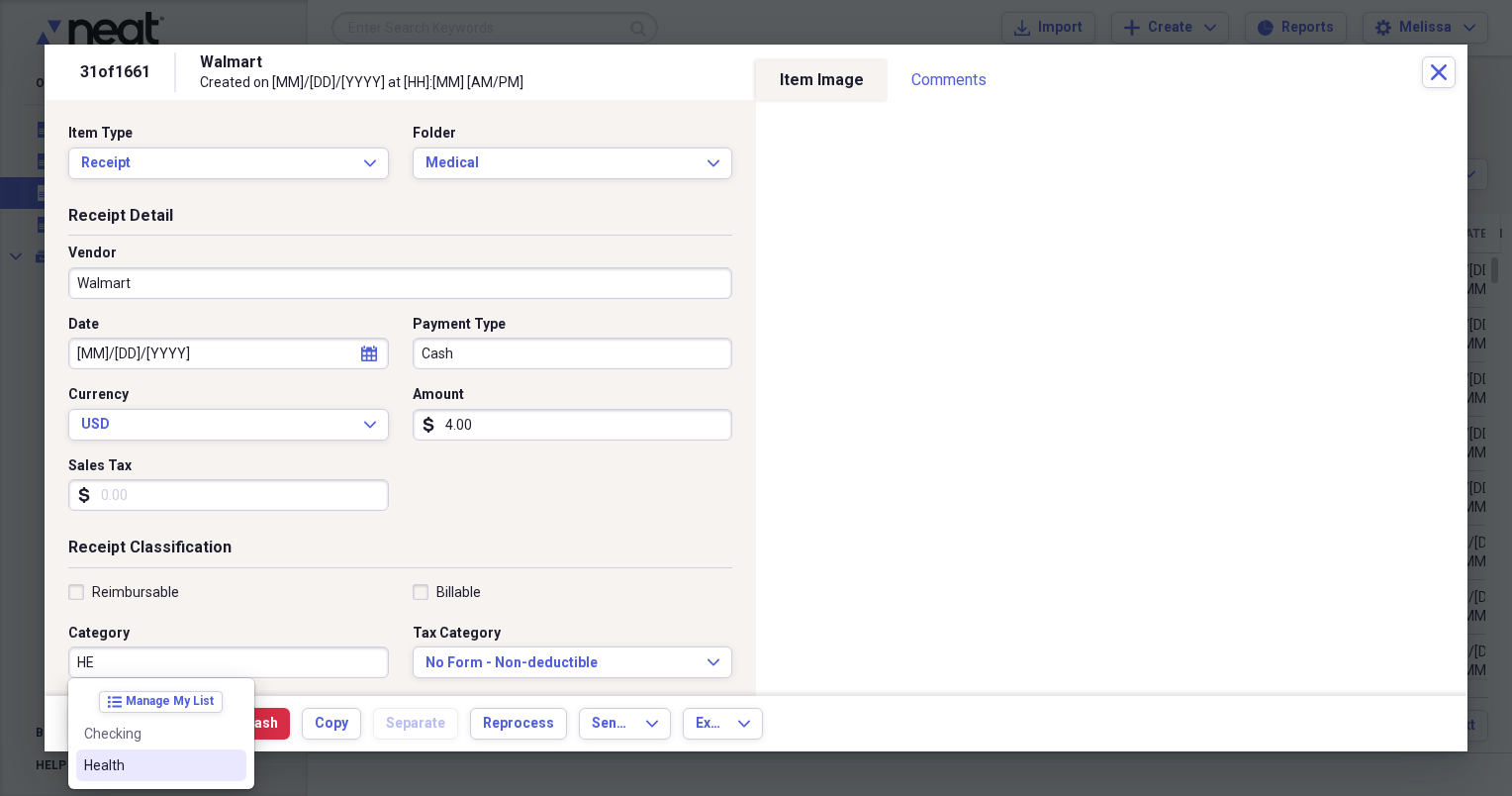 click on "Health" at bounding box center (161, 765) 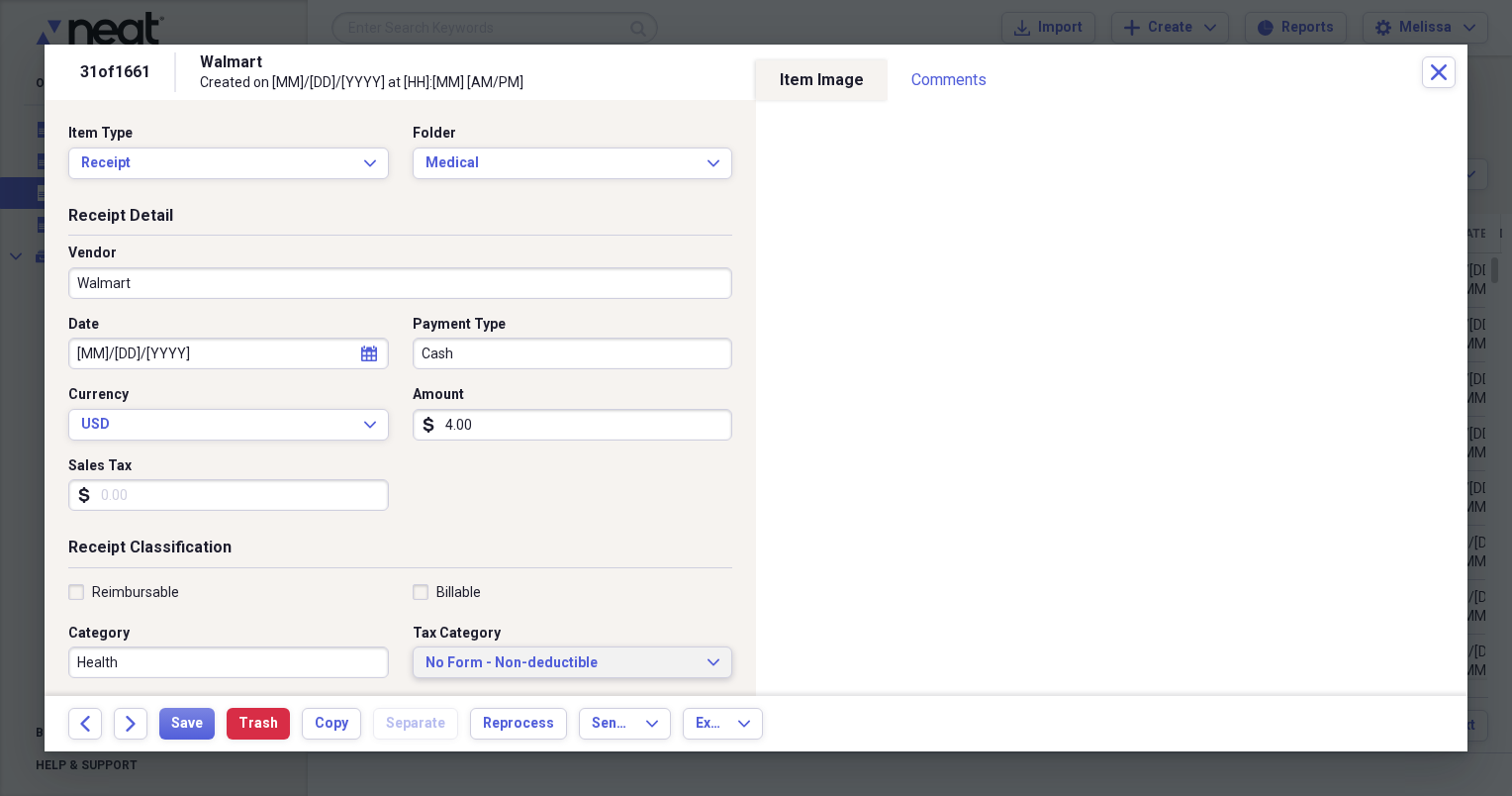 click on "No Form - Non-deductible Expand" at bounding box center (573, 662) 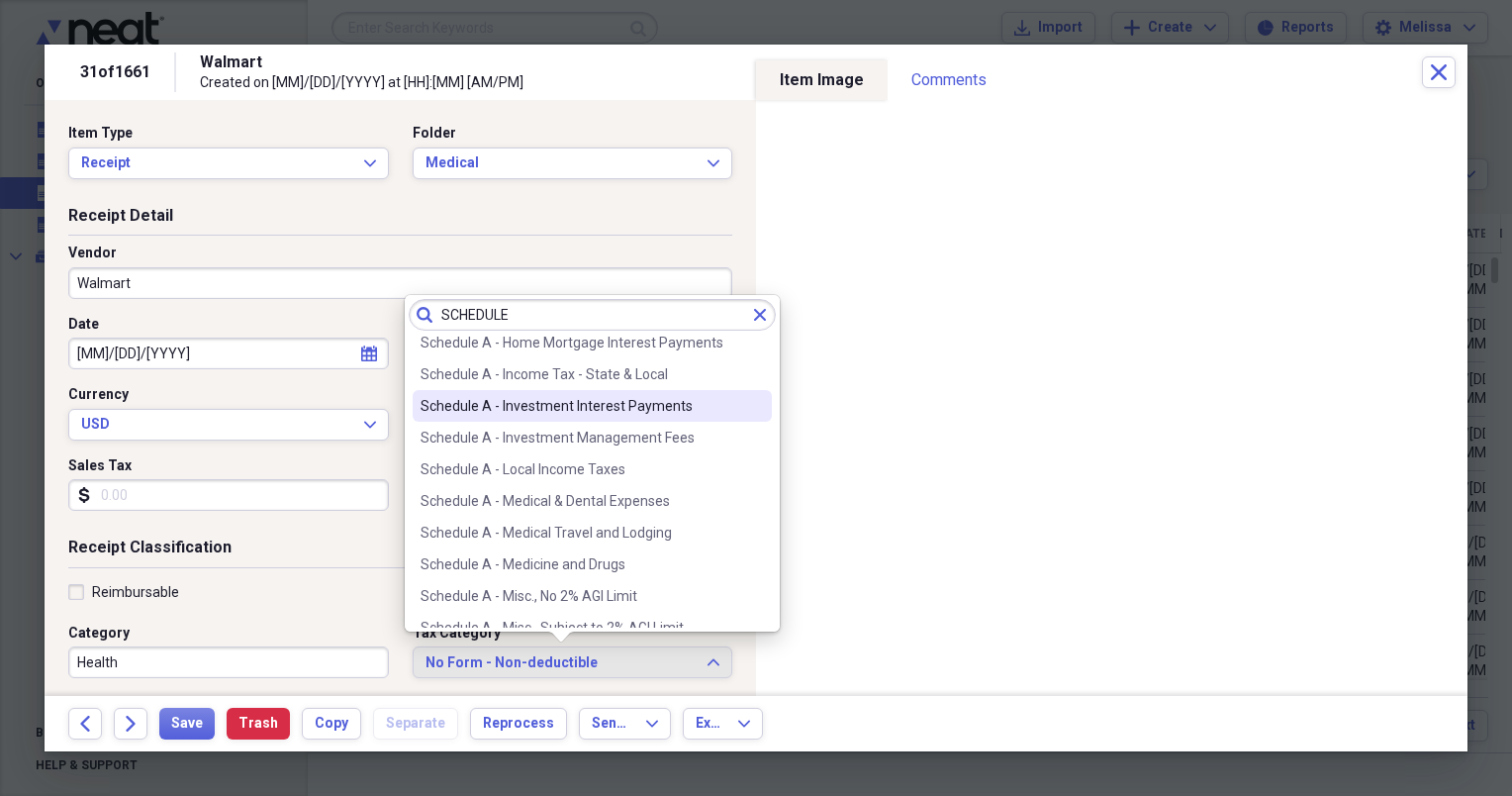 scroll, scrollTop: 238, scrollLeft: 0, axis: vertical 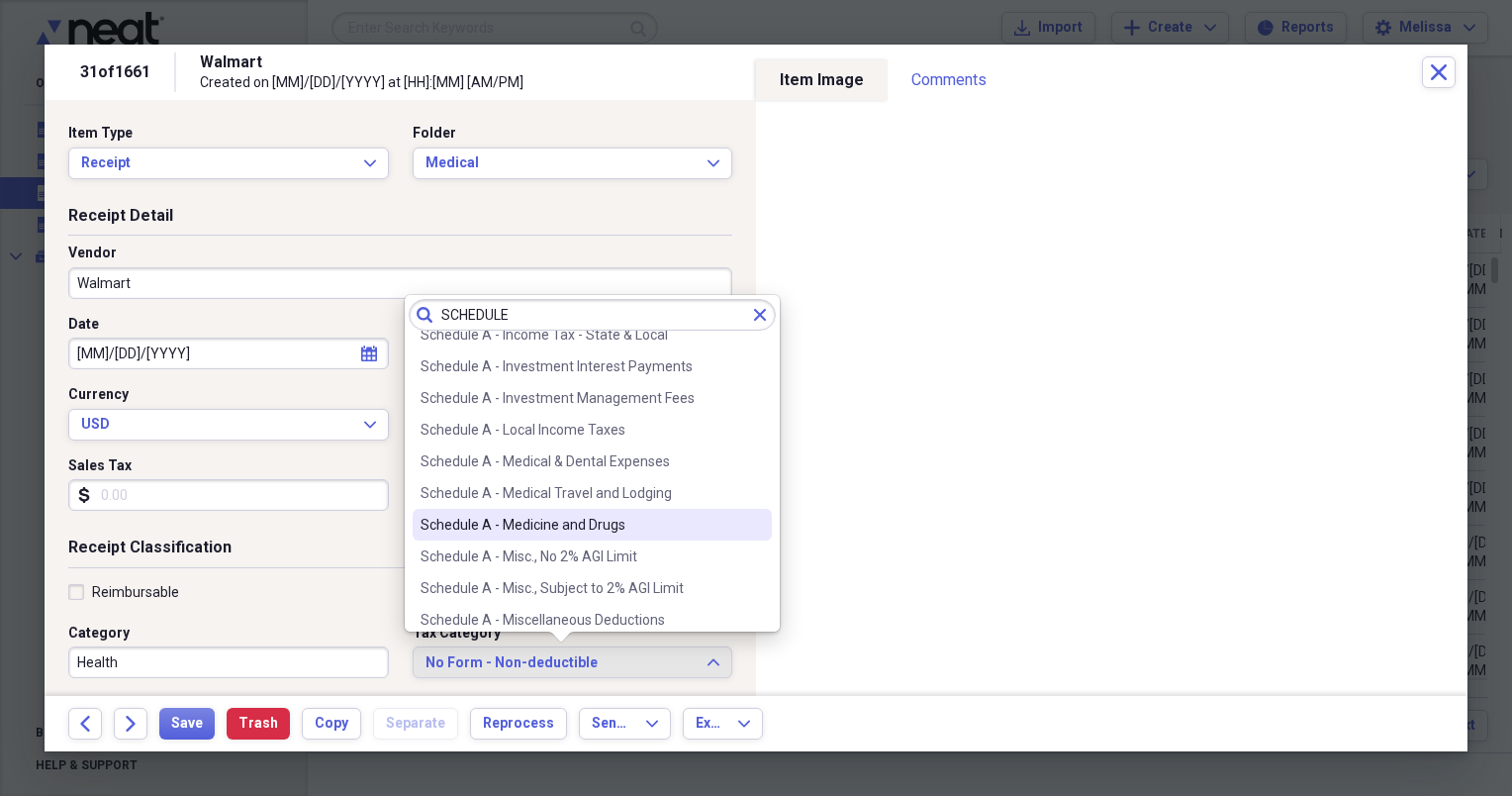 type on "SCHEDULE" 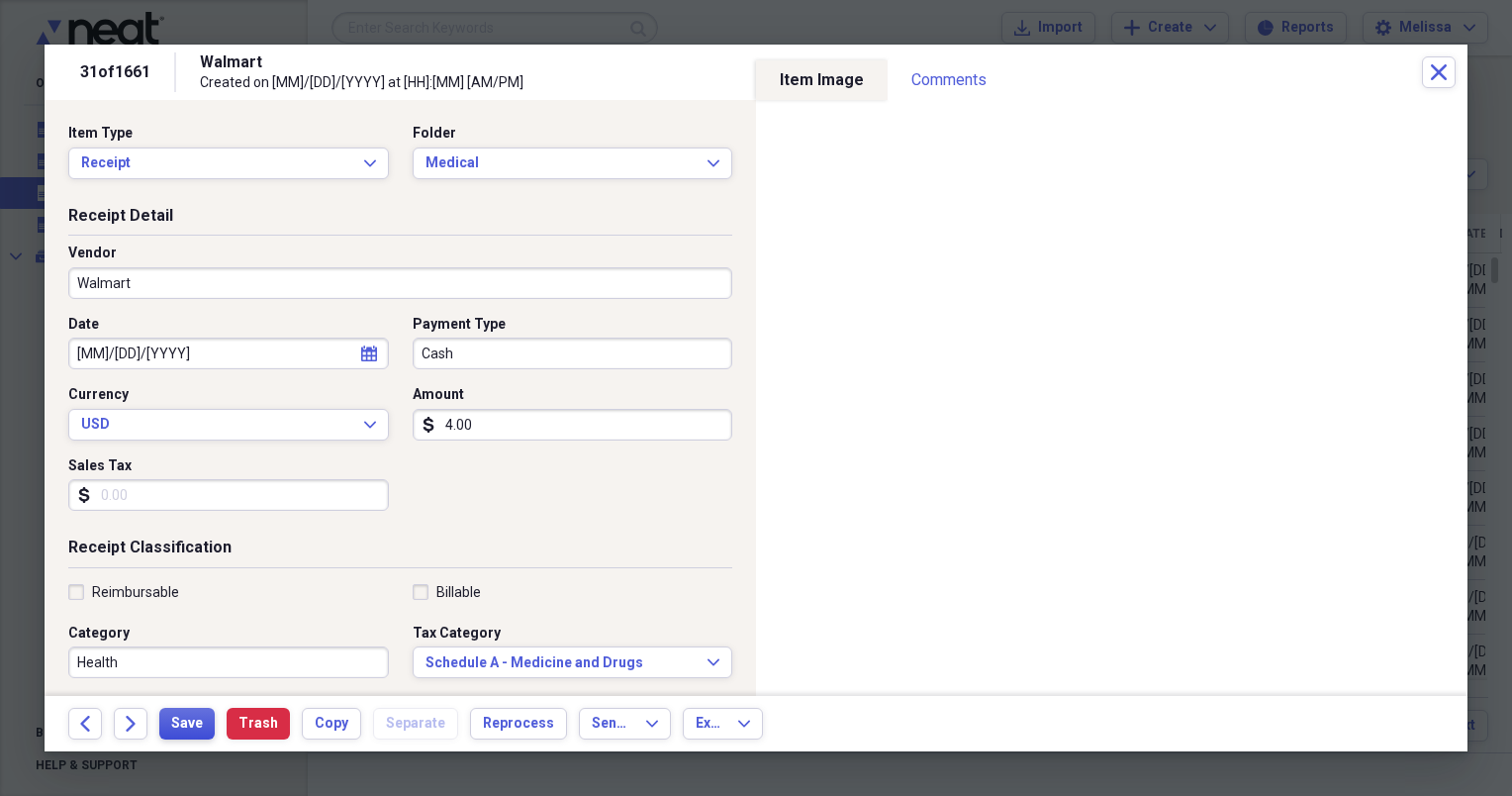 click on "Save" at bounding box center [187, 724] 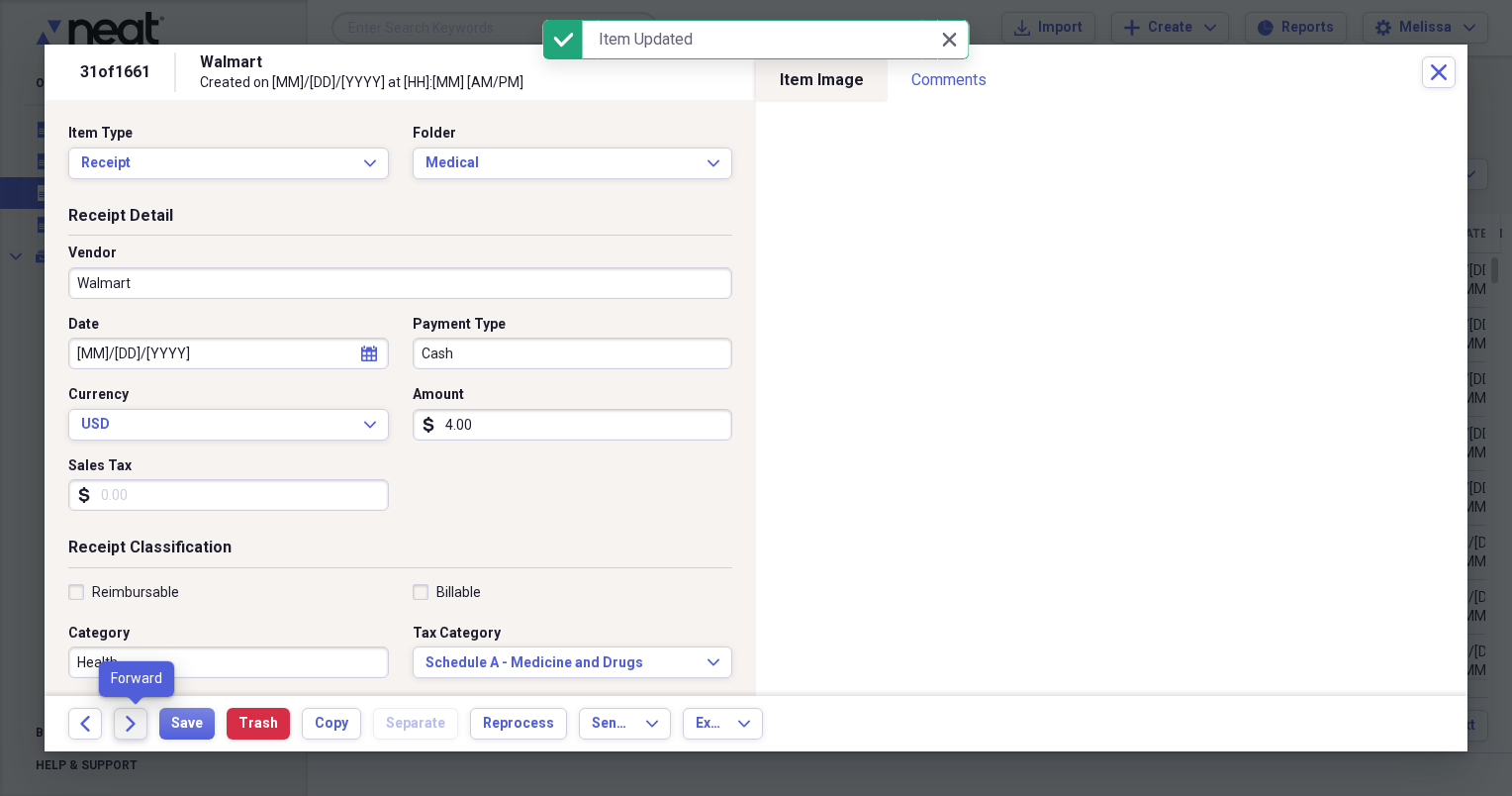 click on "Forward" 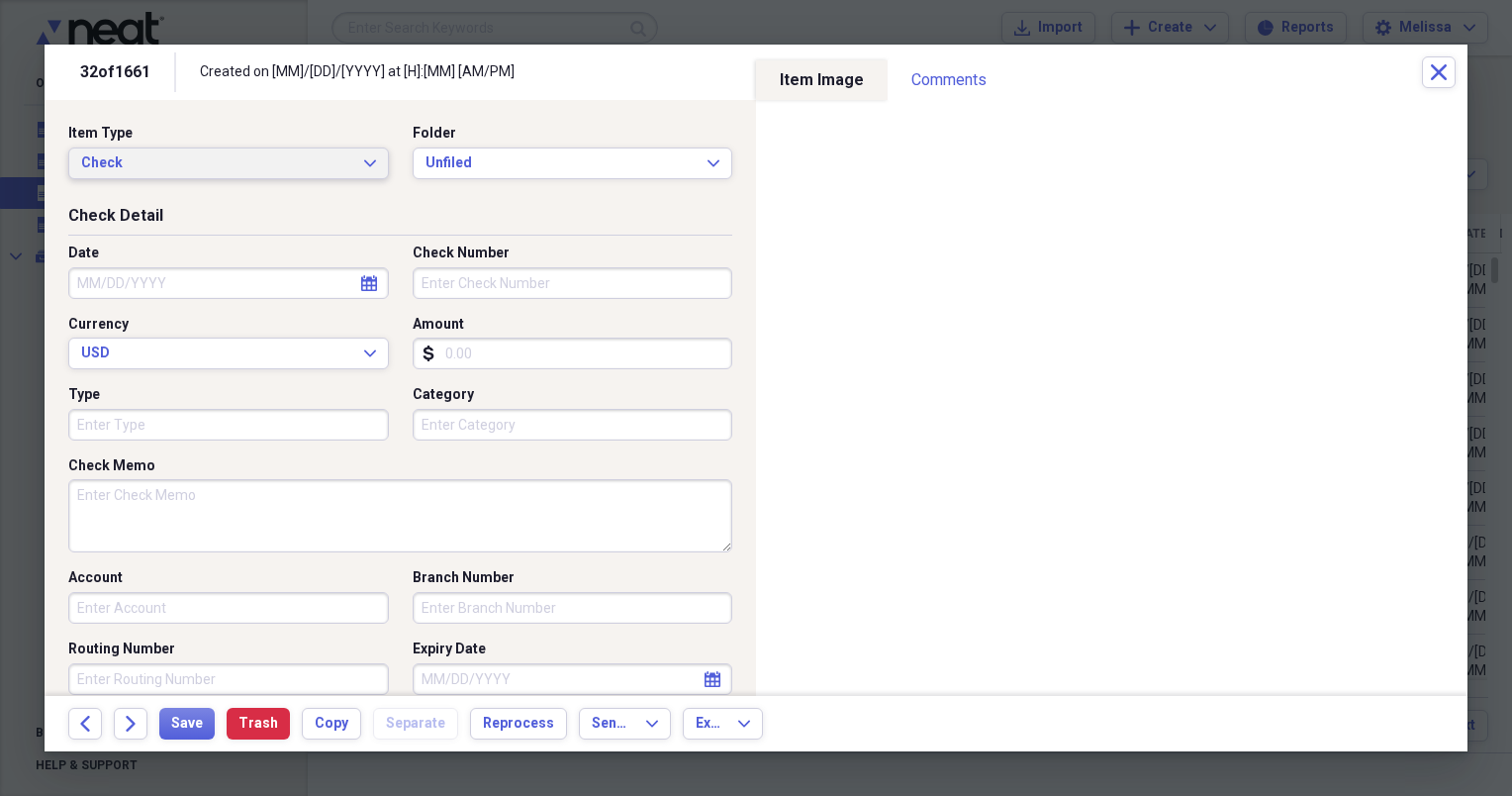 click on "Check Expand" at bounding box center (229, 163) 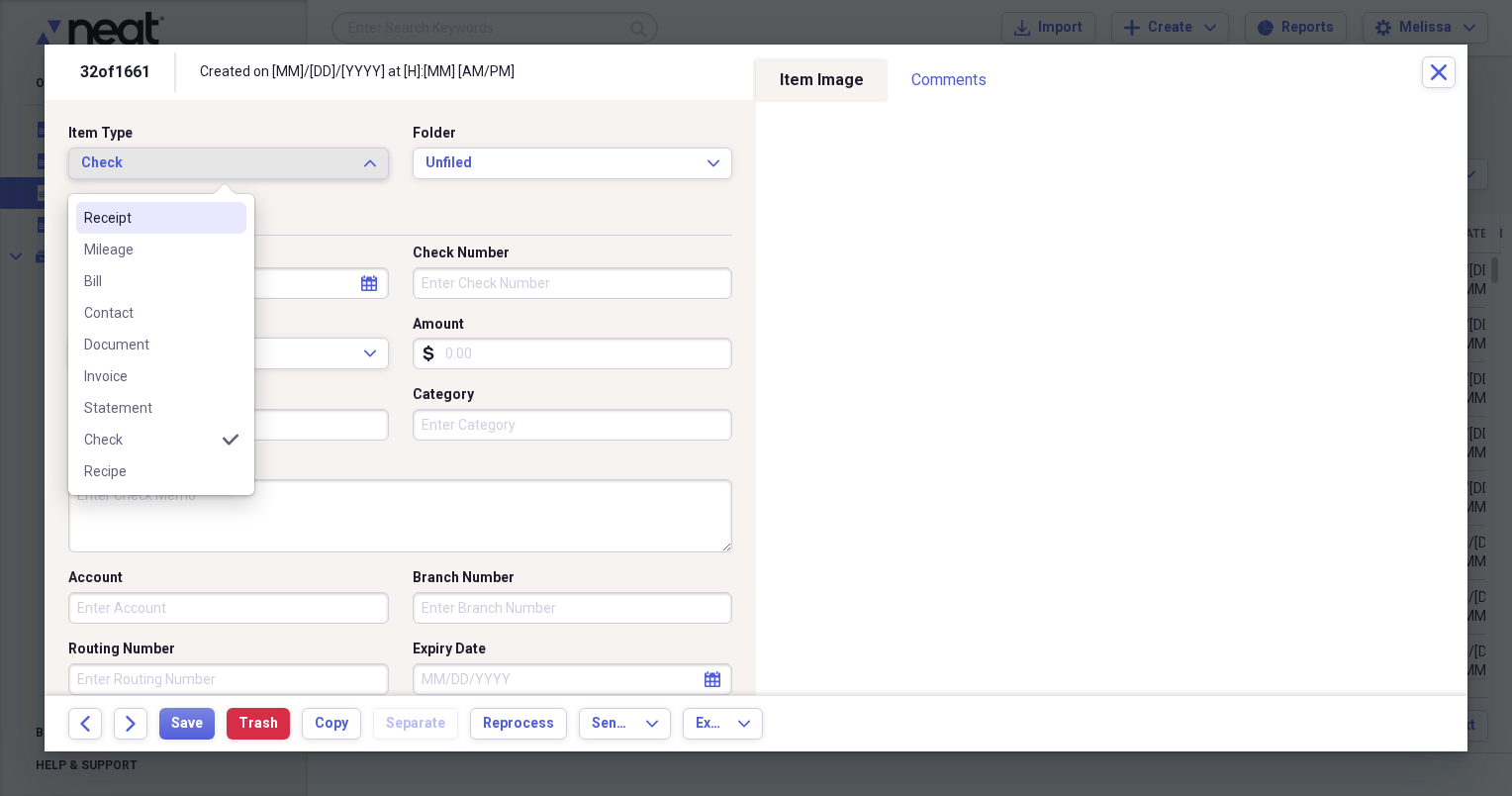 click on "Receipt" at bounding box center (149, 218) 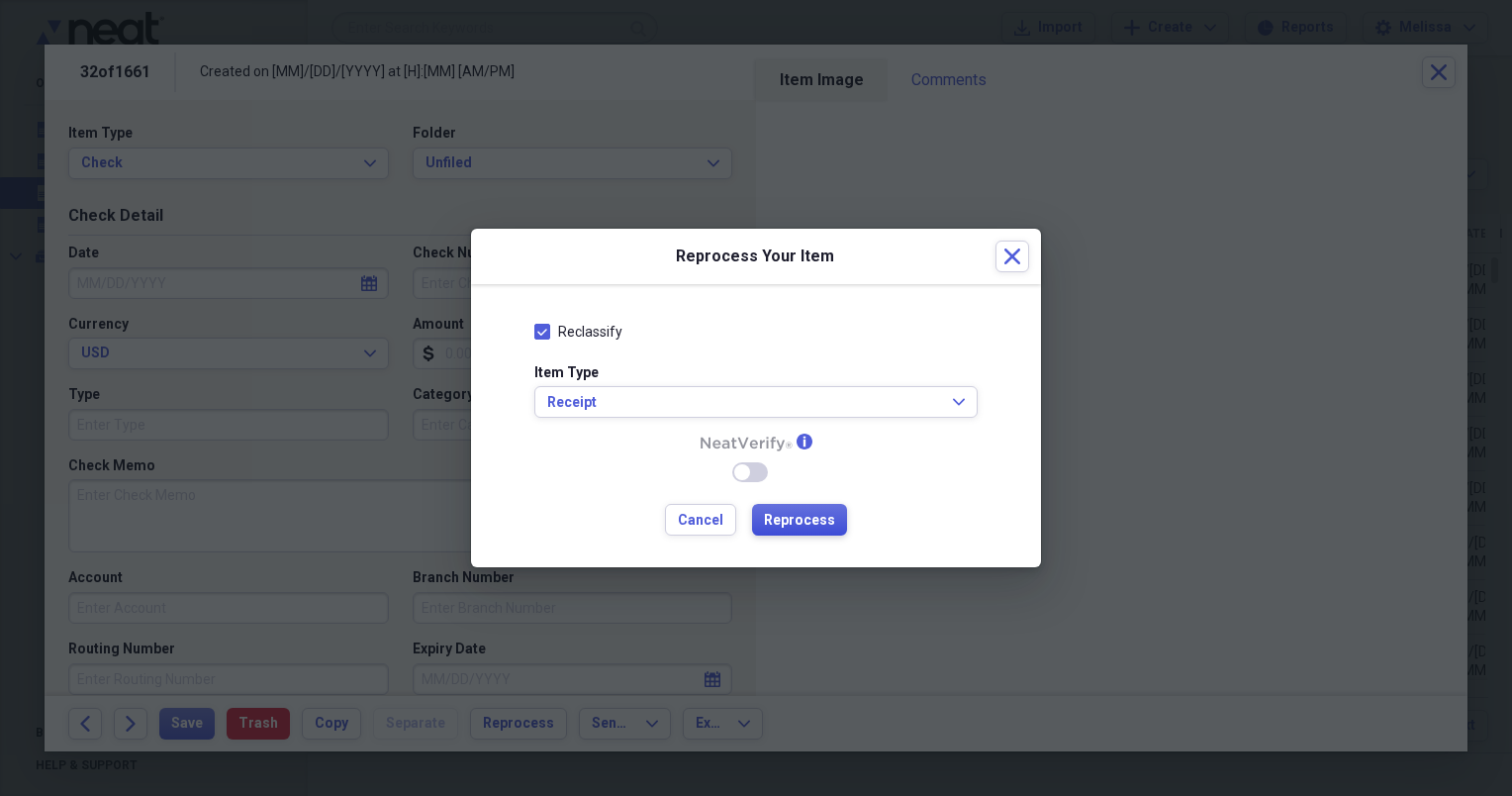 click on "Reprocess" at bounding box center [800, 521] 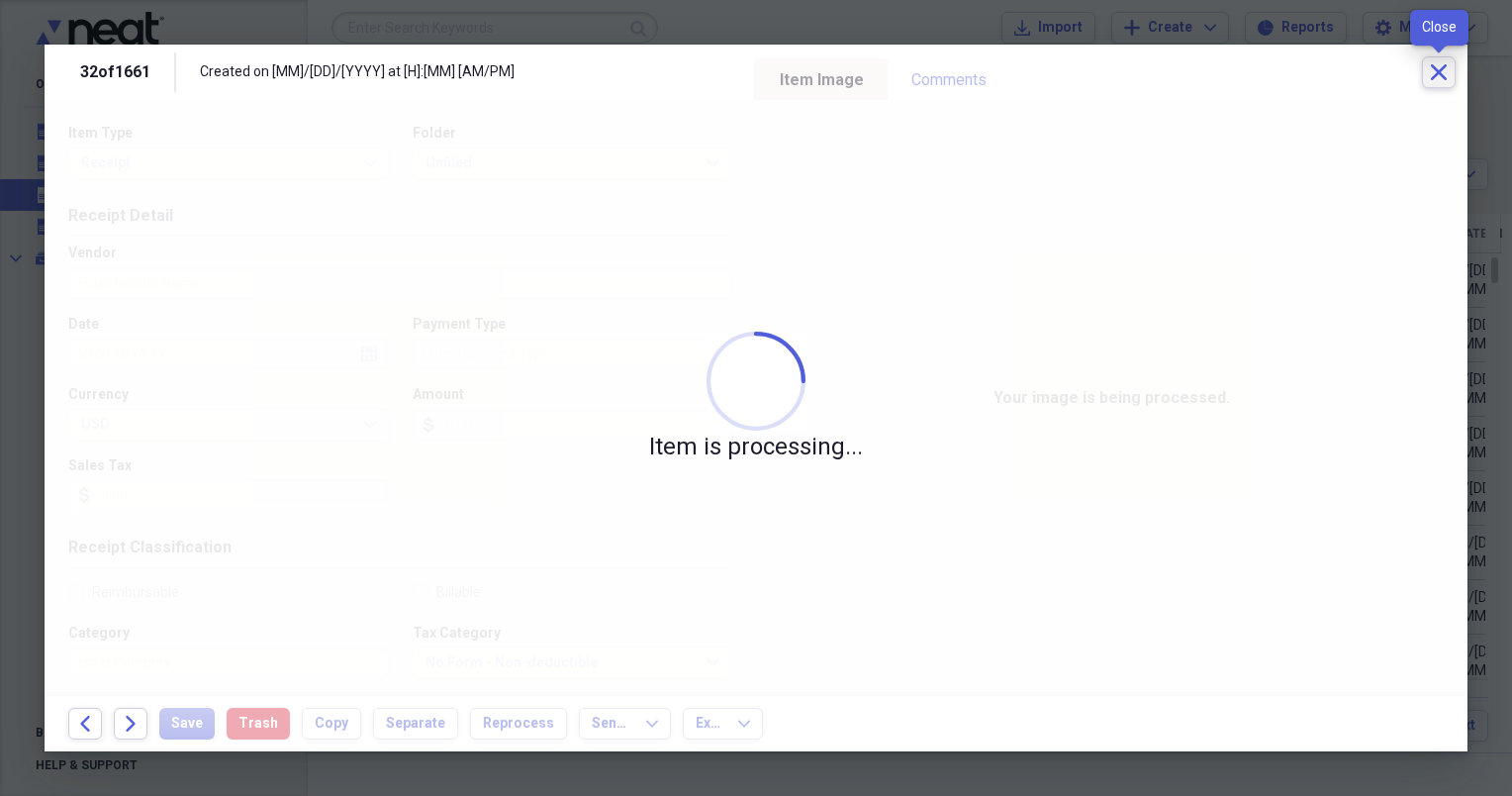 click on "Close" at bounding box center [1439, 72] 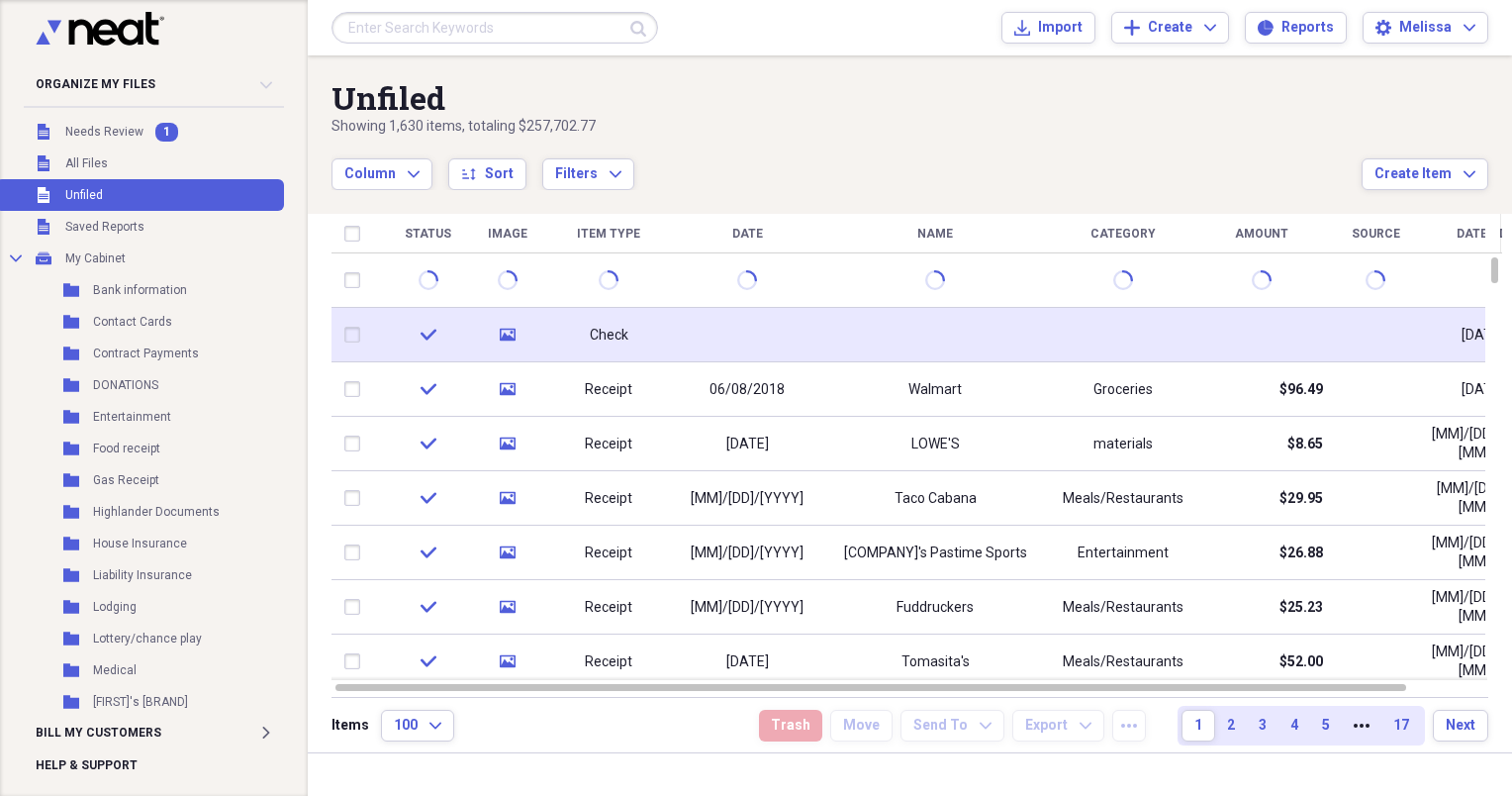 click on "Check" at bounding box center (609, 336) 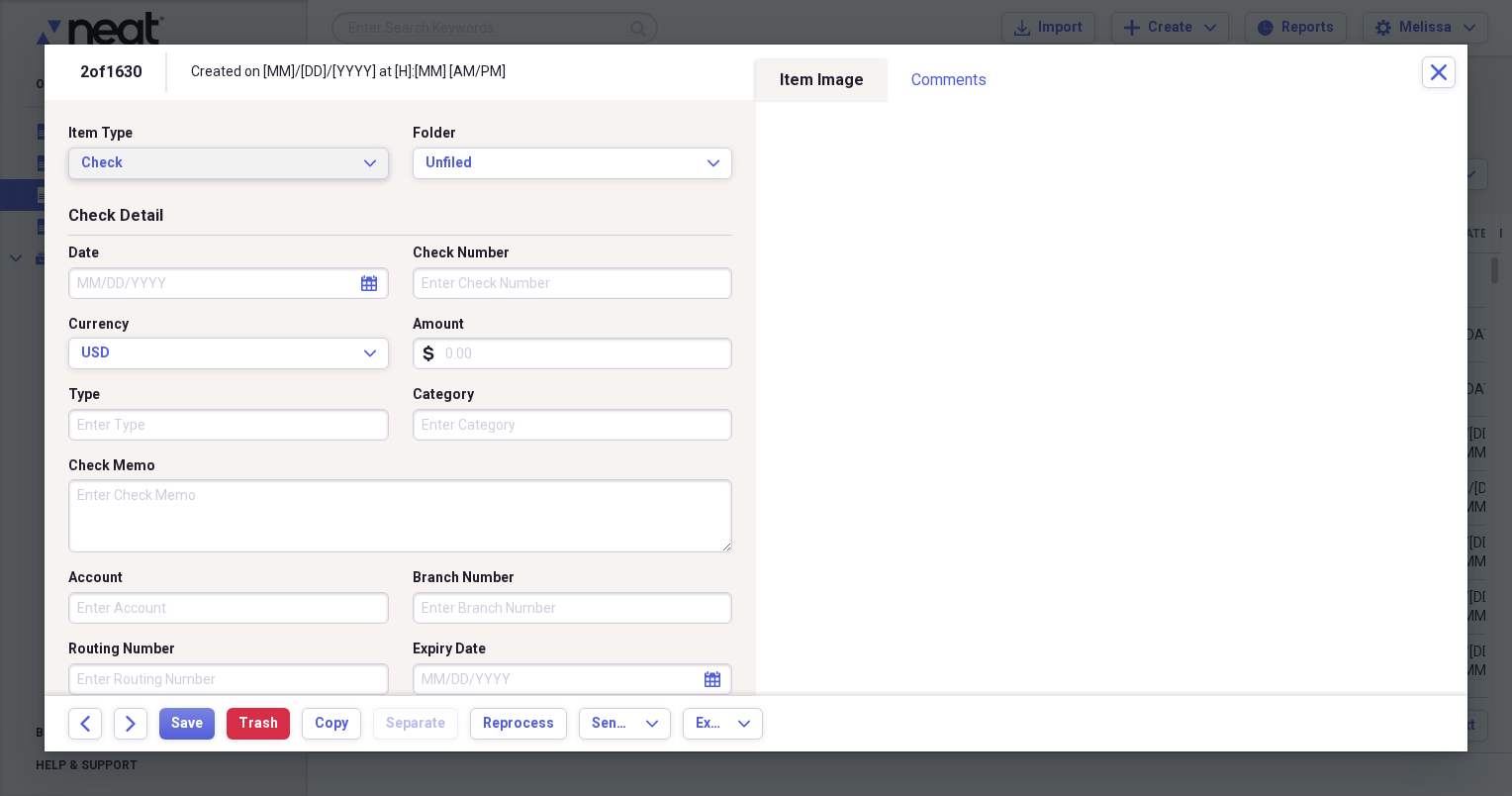 click on "Expand" 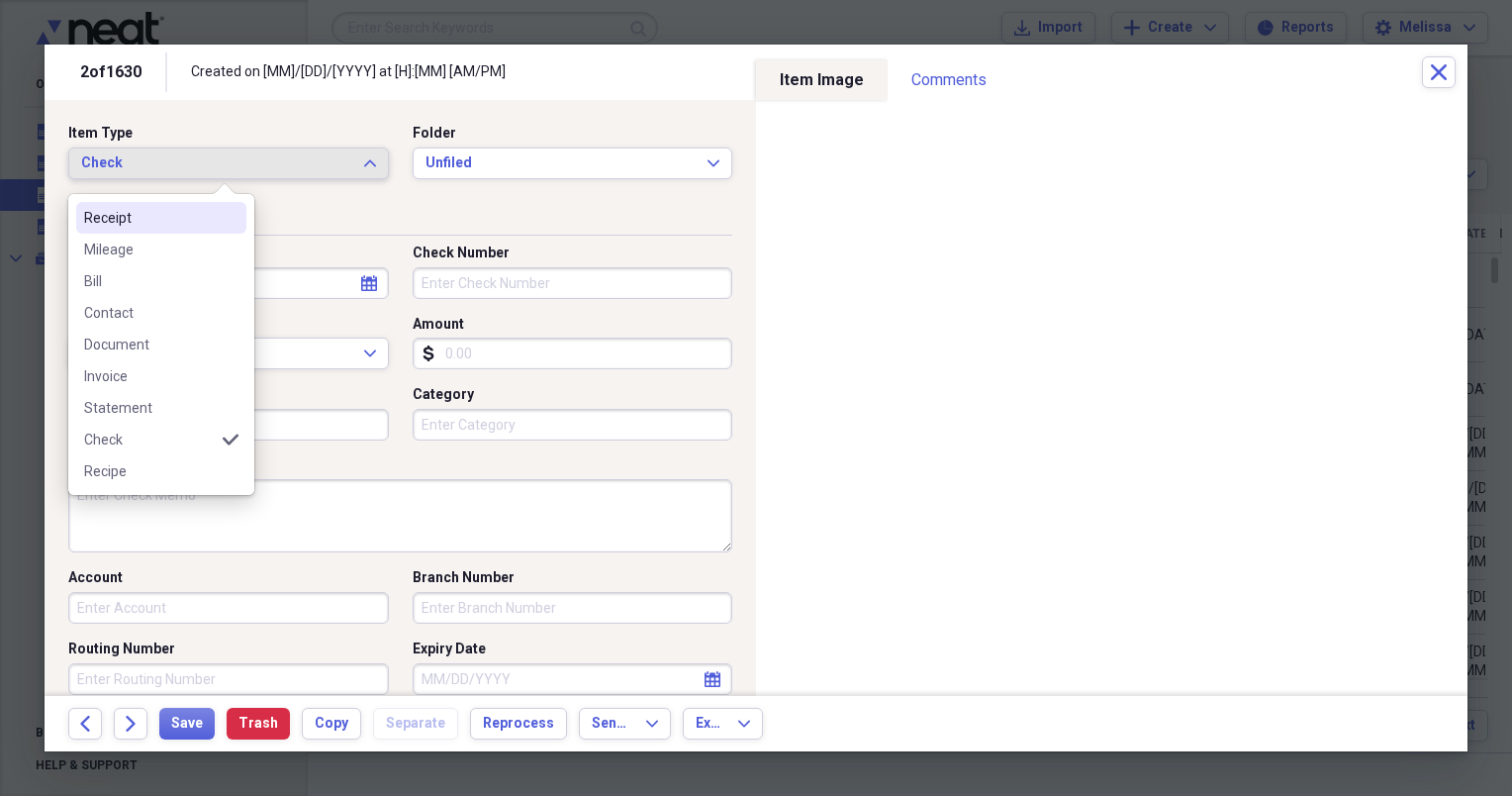 click on "Receipt" at bounding box center [161, 218] 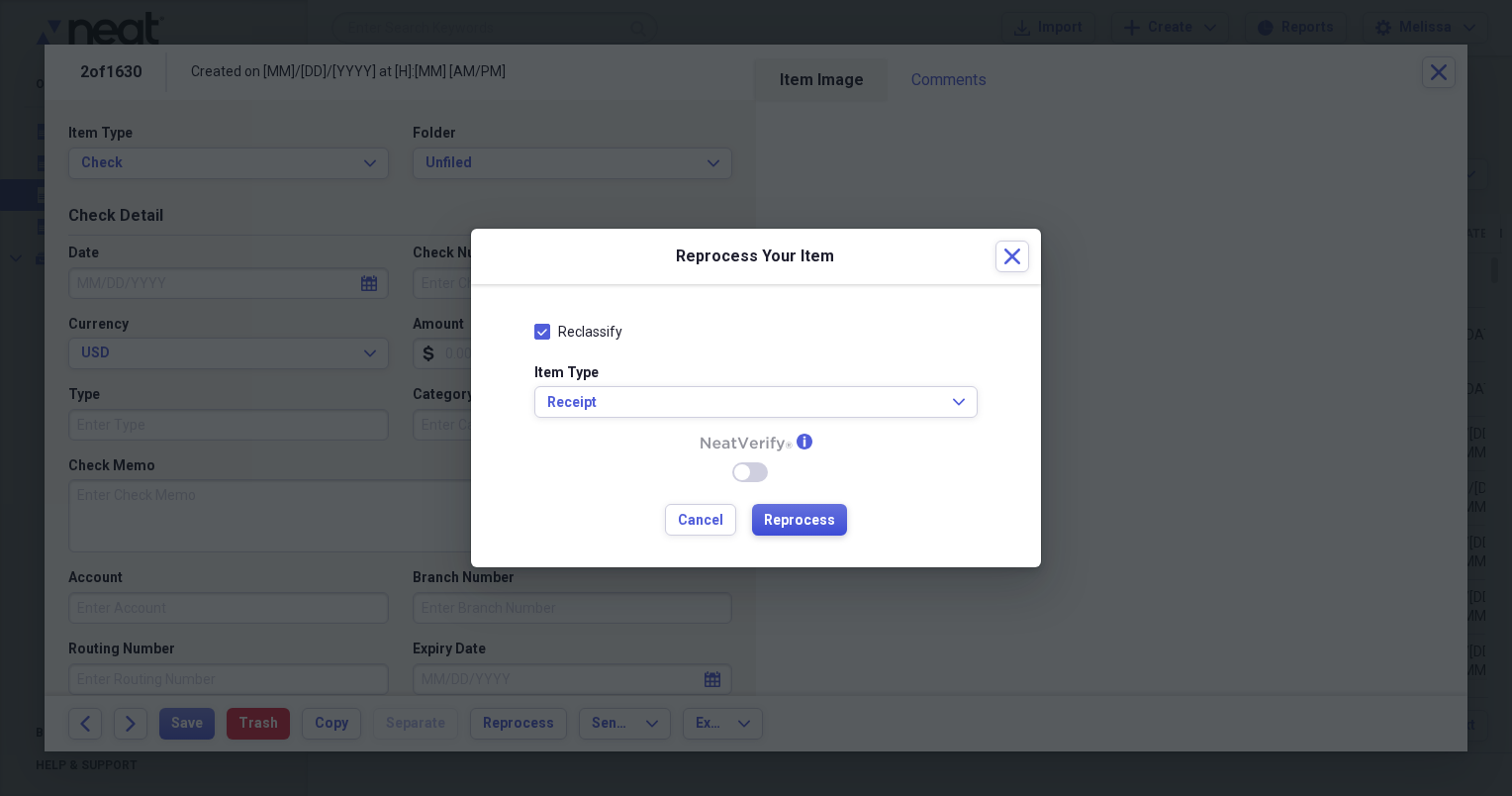 click on "Reprocess" at bounding box center (800, 521) 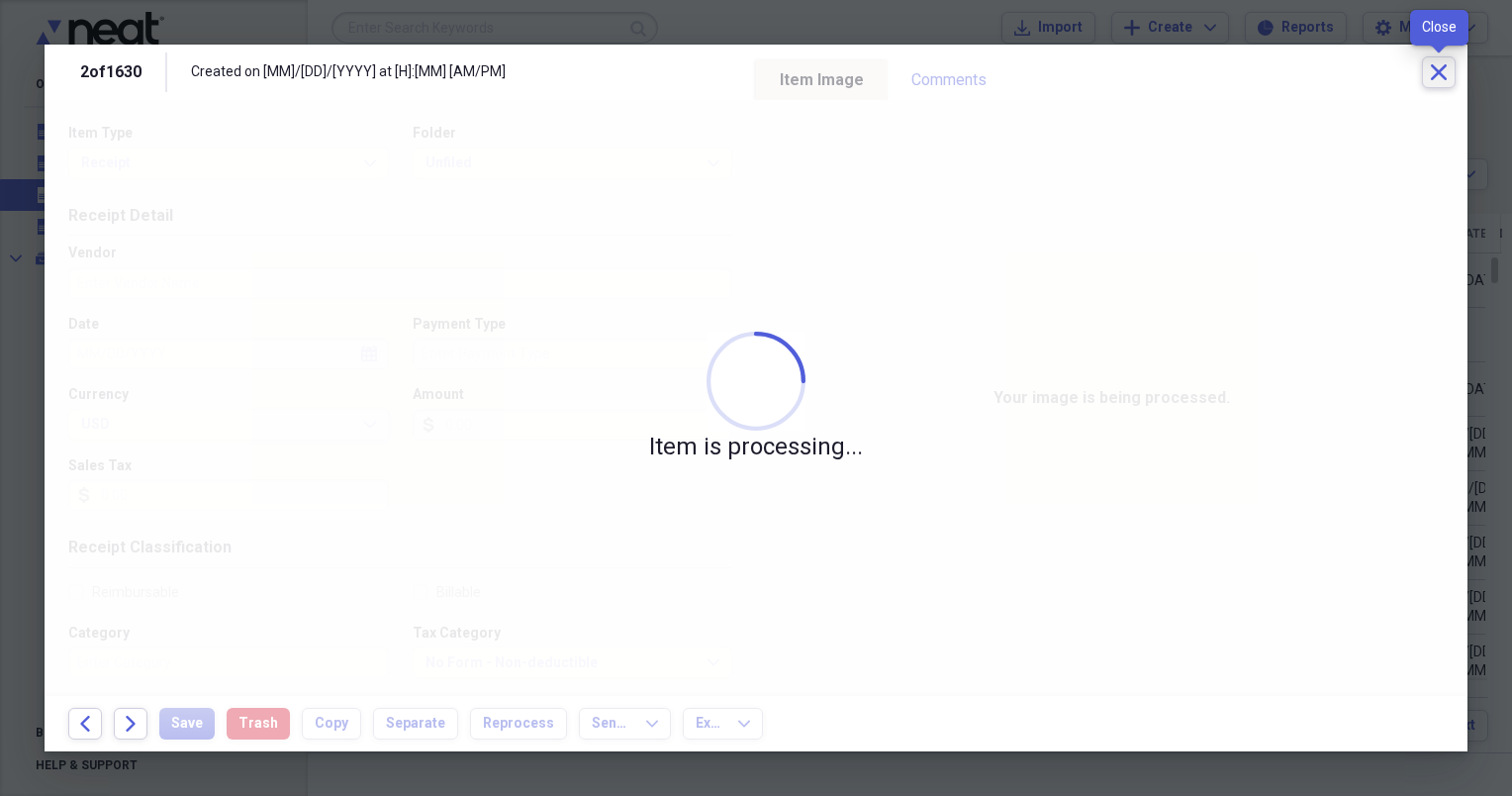 click on "Close" 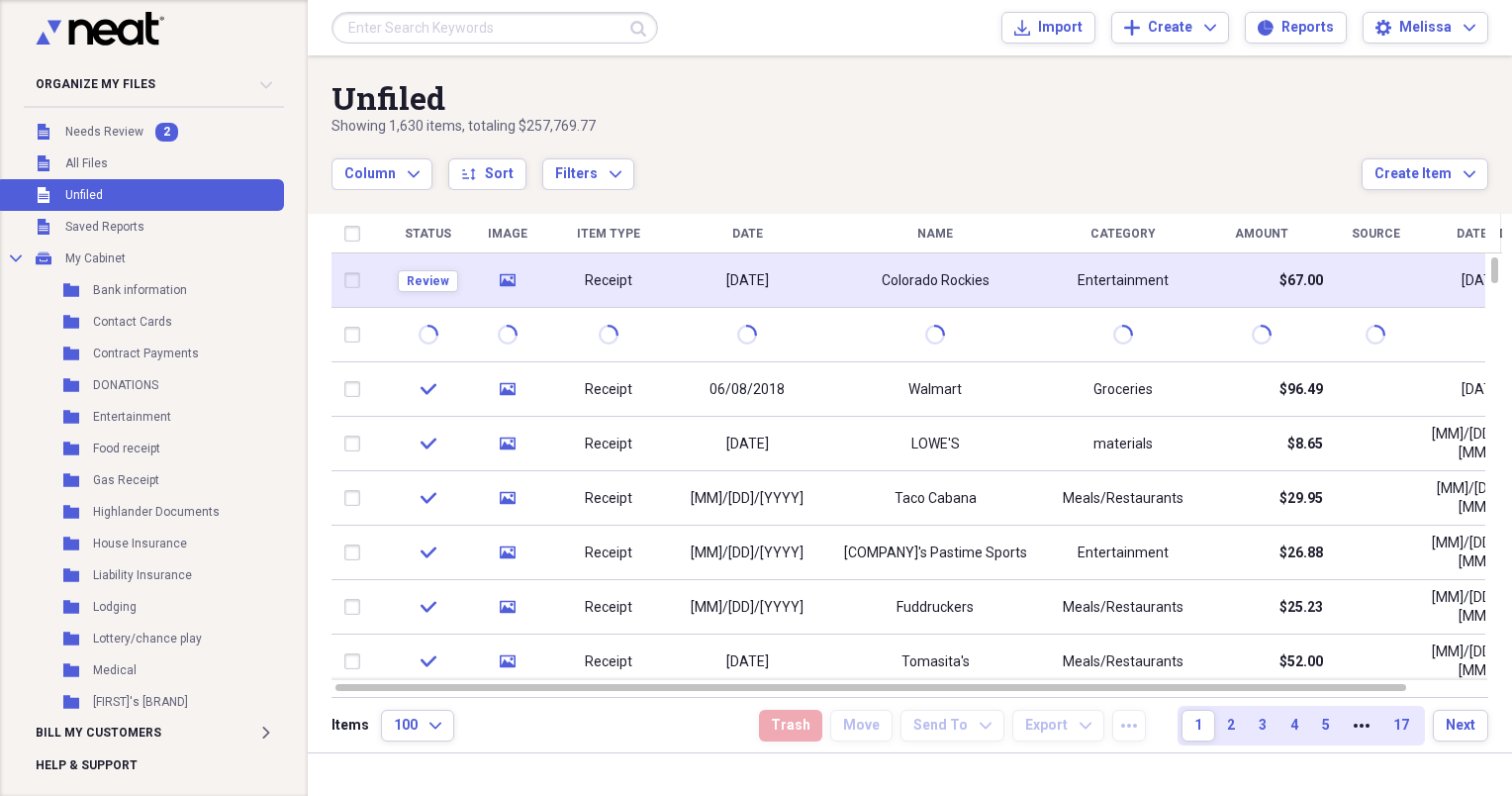 click on "Receipt" at bounding box center (609, 280) 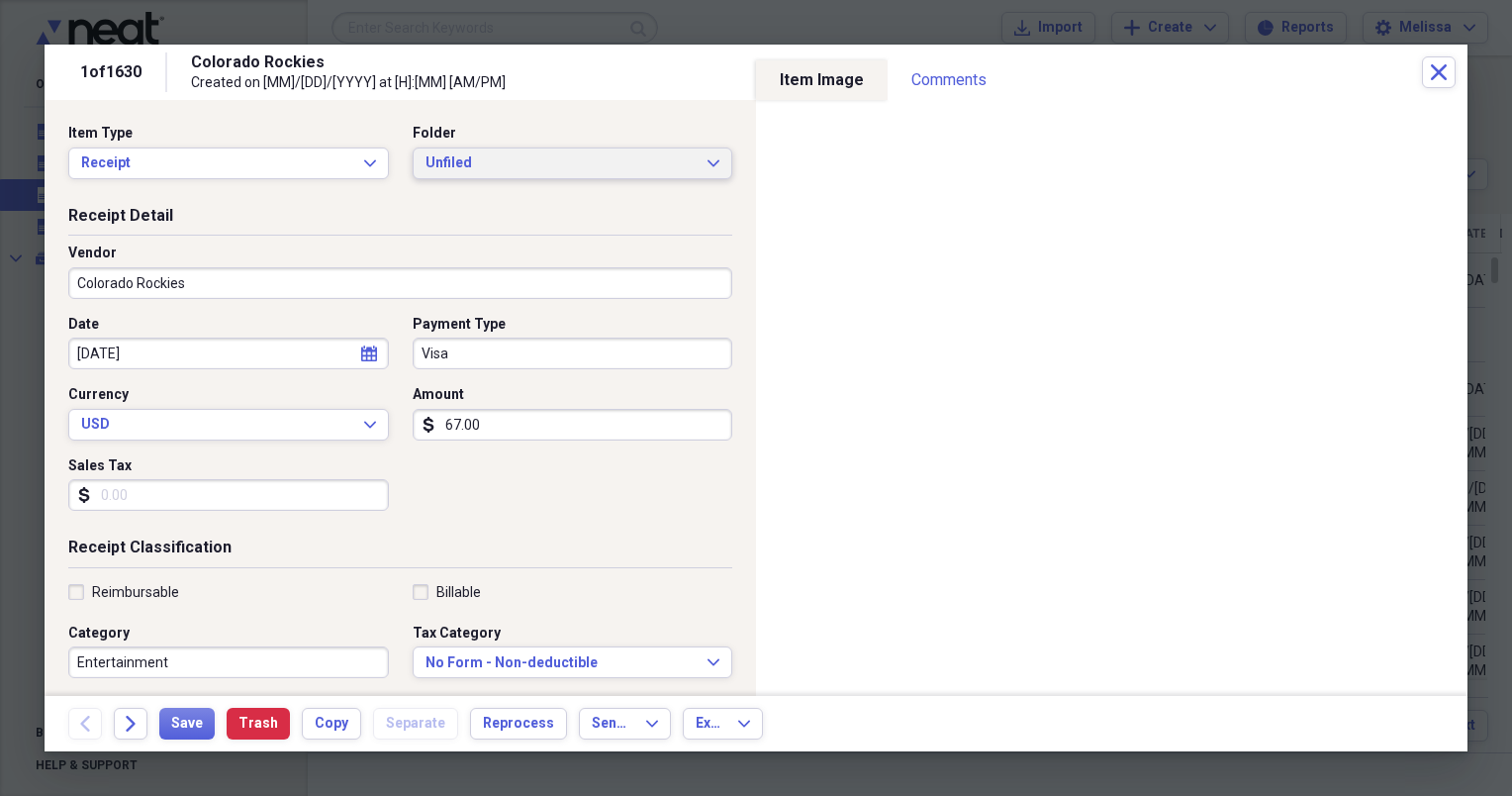 click on "Unfiled" at bounding box center [561, 163] 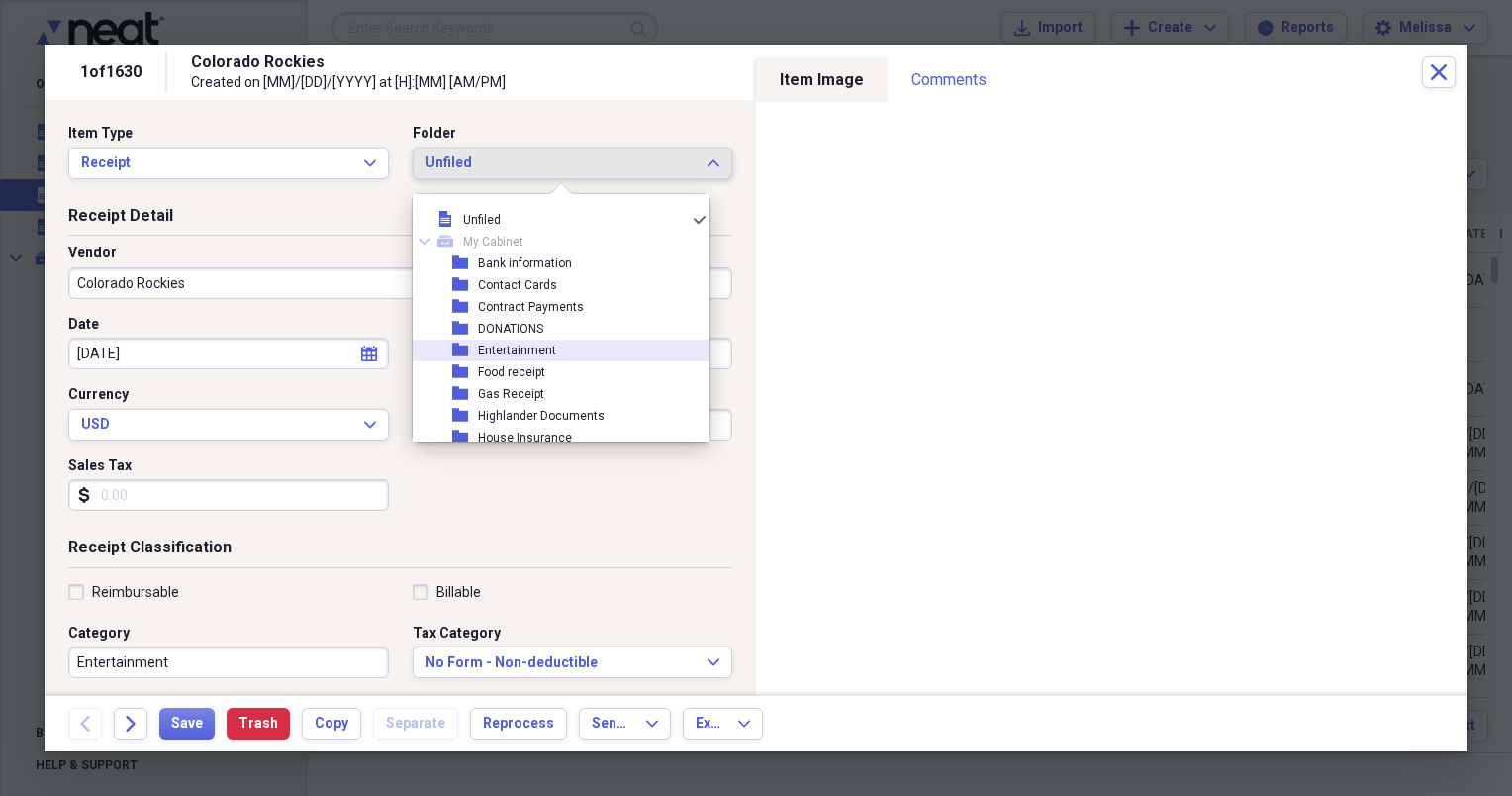 click on "Entertainment" at bounding box center (517, 350) 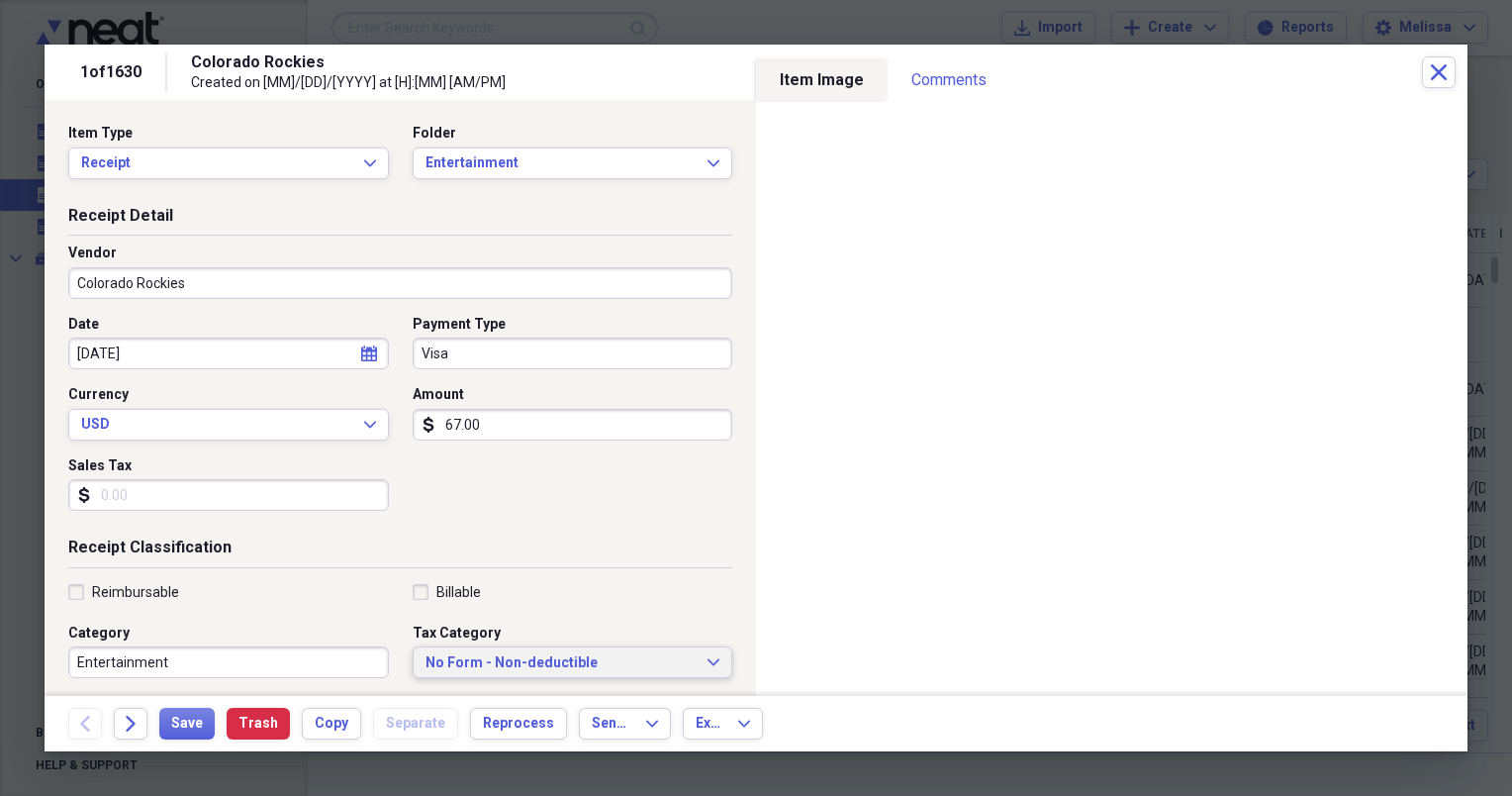 click on "No Form - Non-deductible" at bounding box center [561, 663] 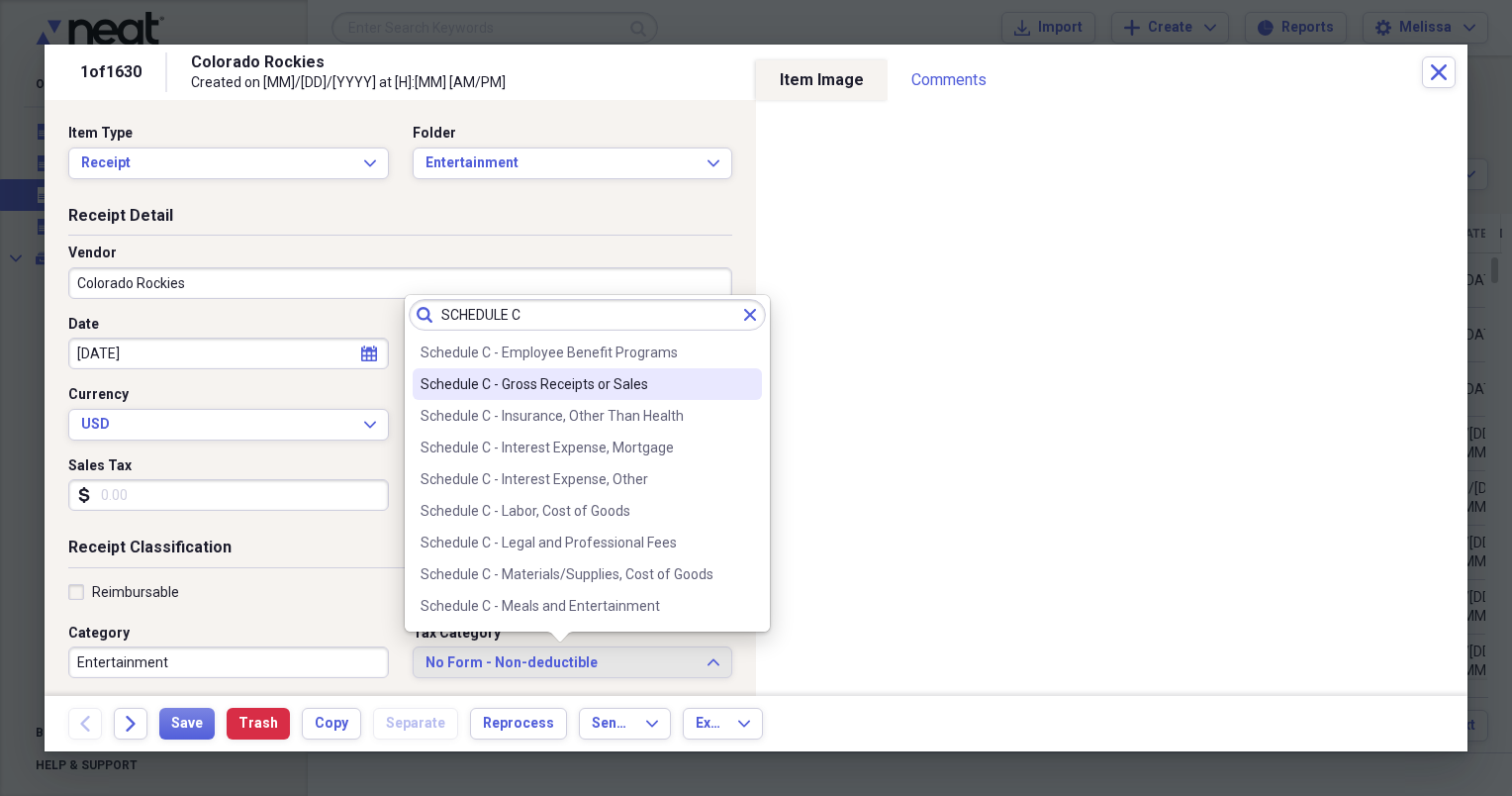 scroll, scrollTop: 238, scrollLeft: 0, axis: vertical 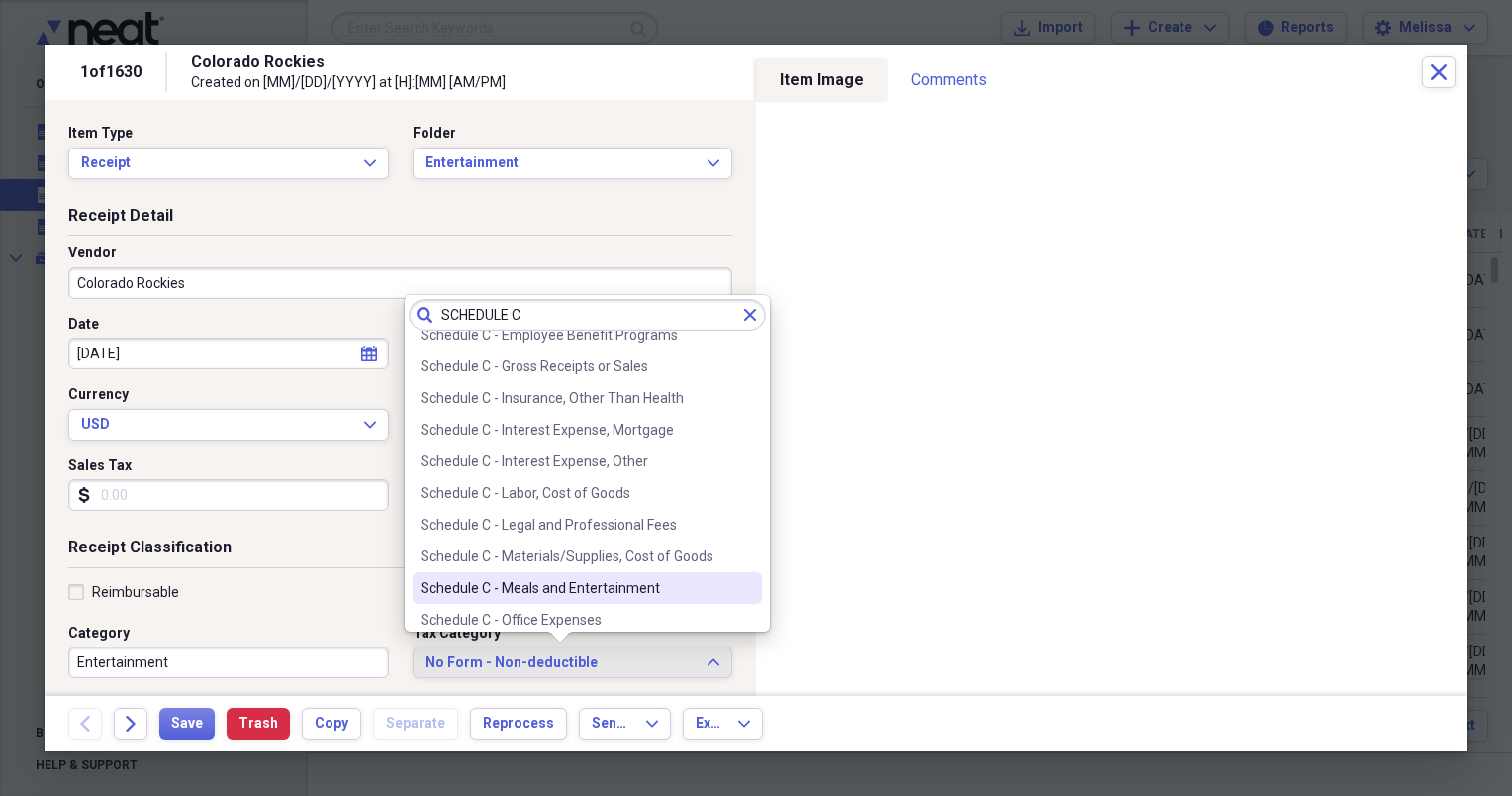 type on "SCHEDULE C" 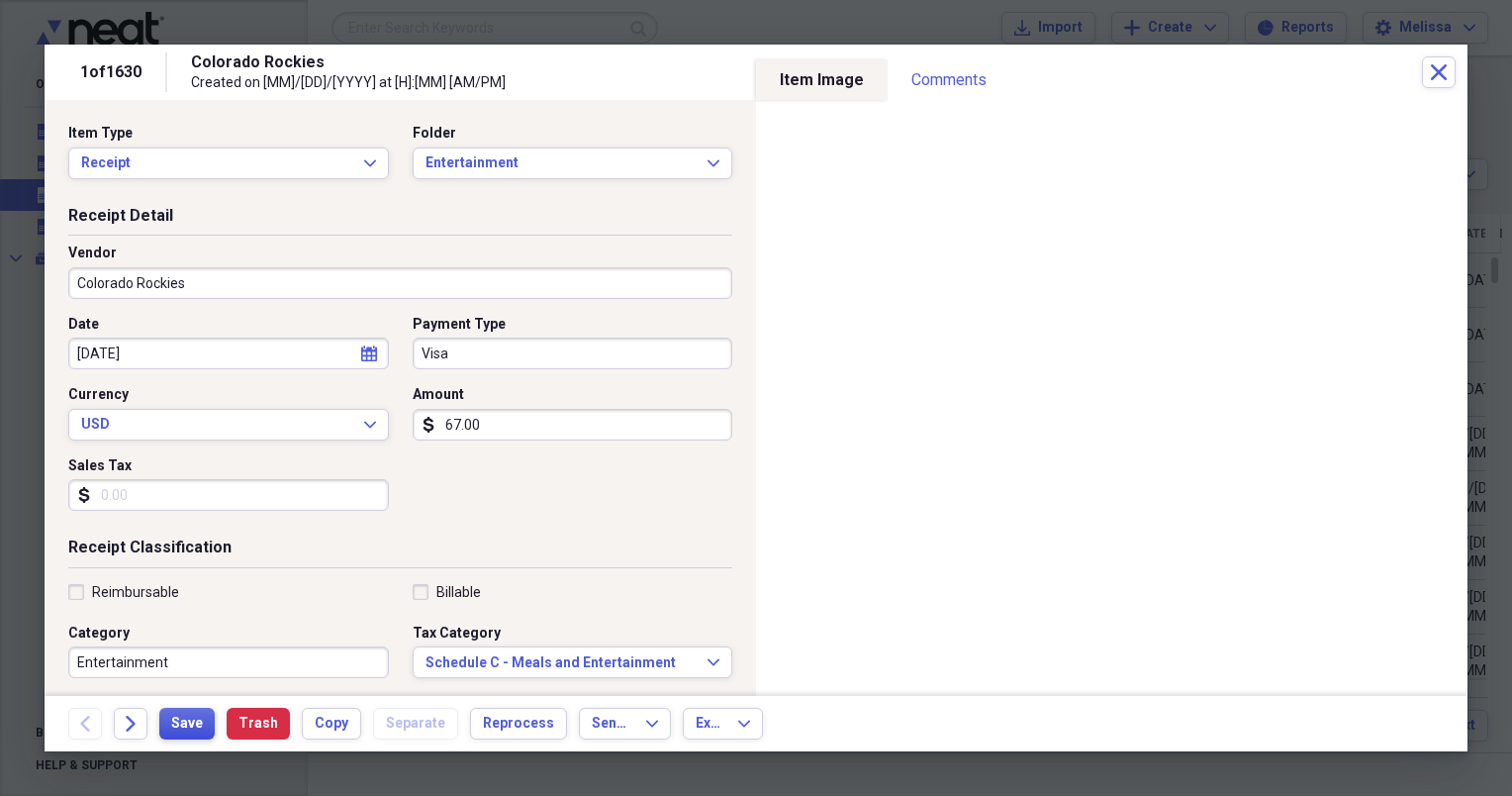click on "Save" at bounding box center (187, 724) 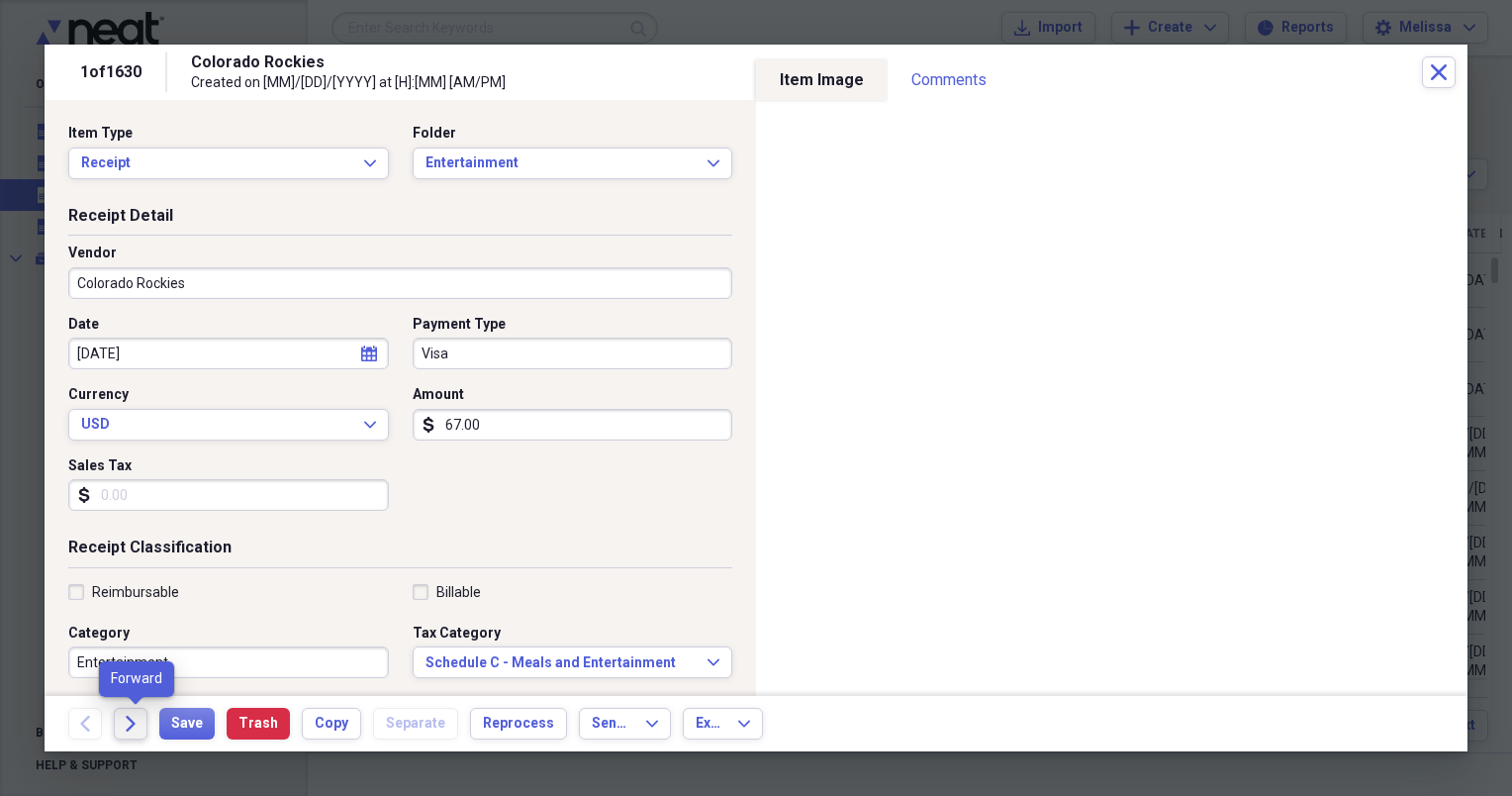 click on "Forward" 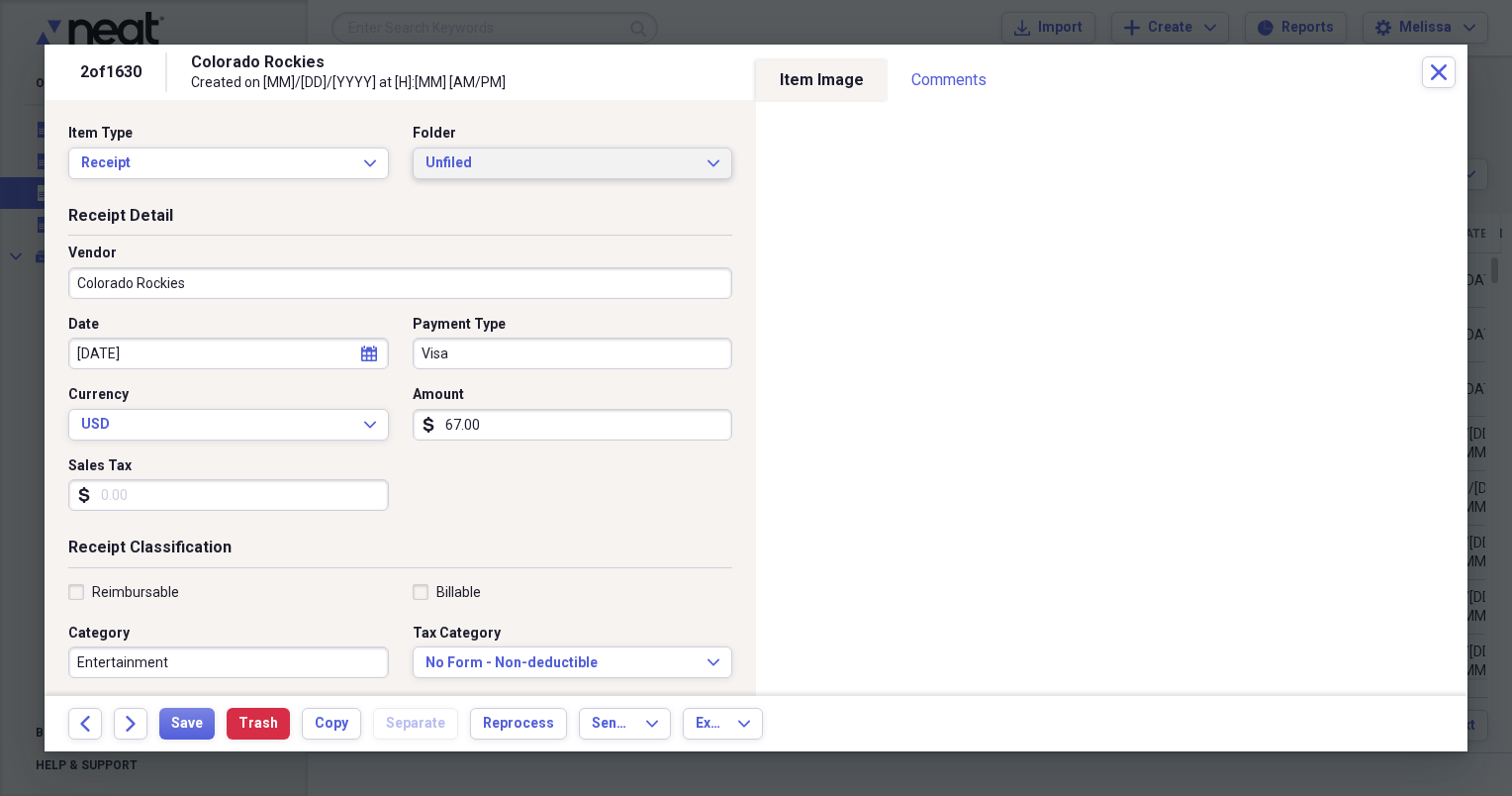 click on "Unfiled" at bounding box center (561, 163) 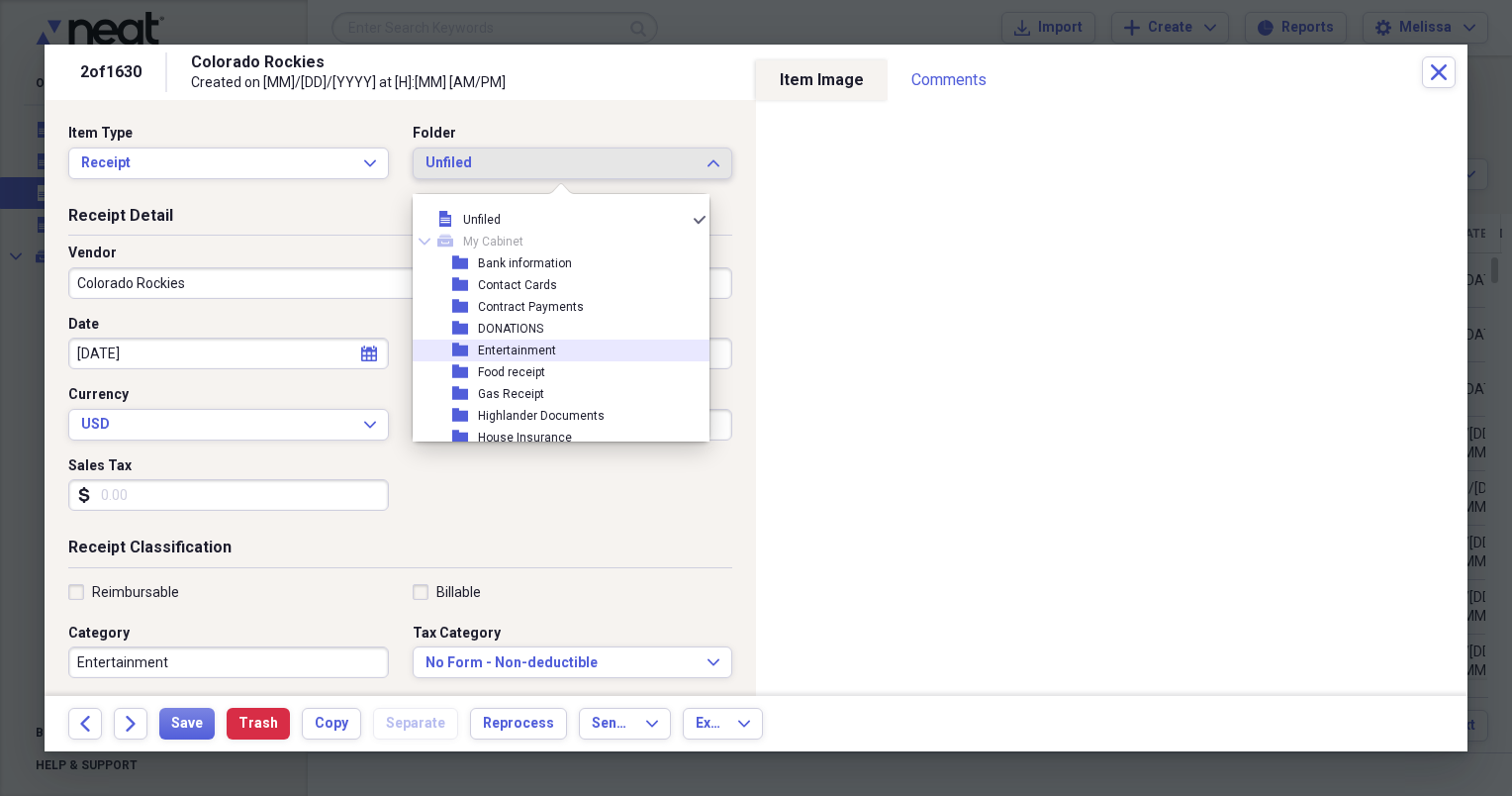 click on "Entertainment" at bounding box center [517, 350] 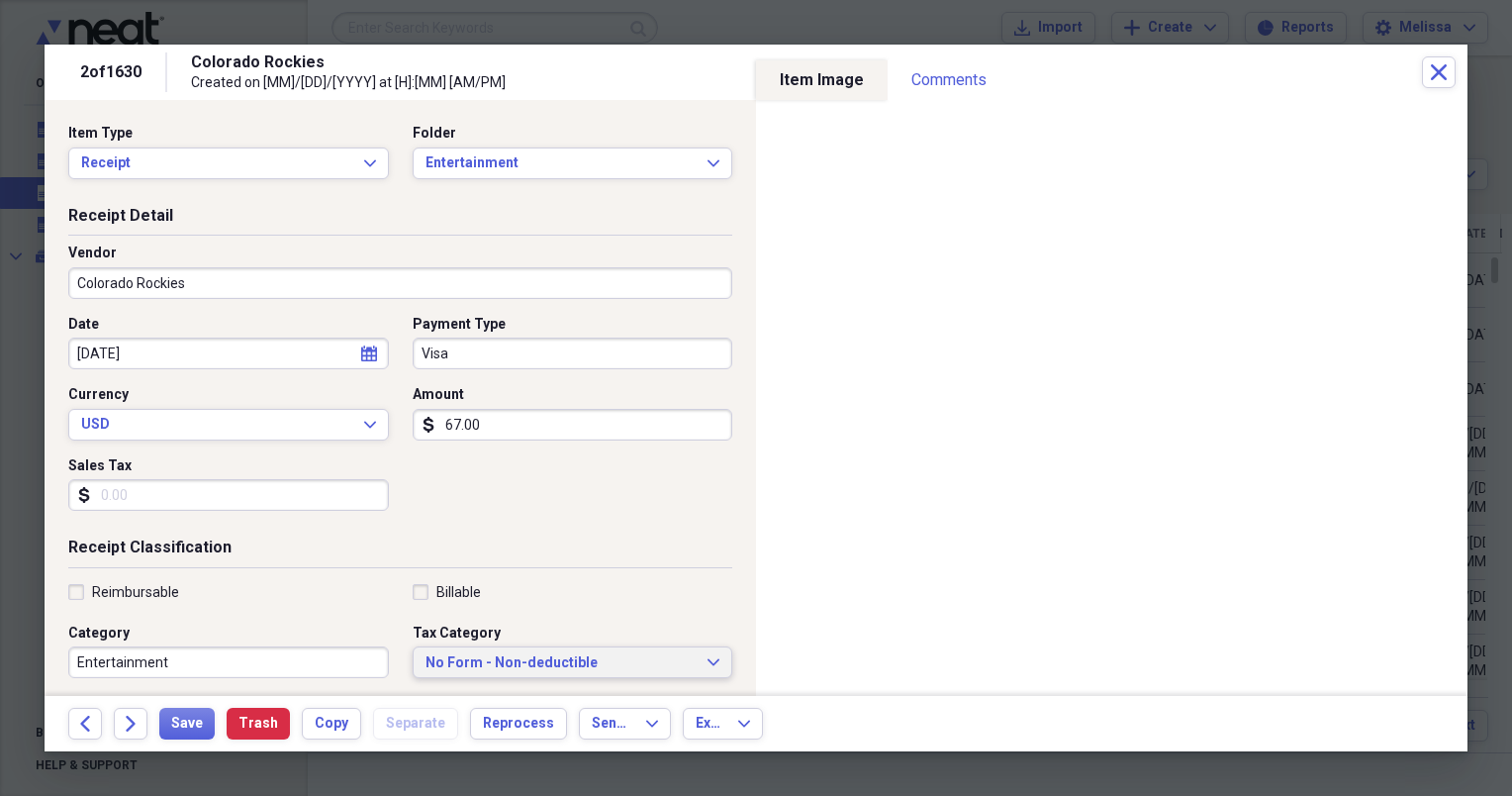 click on "No Form - Non-deductible" at bounding box center (561, 663) 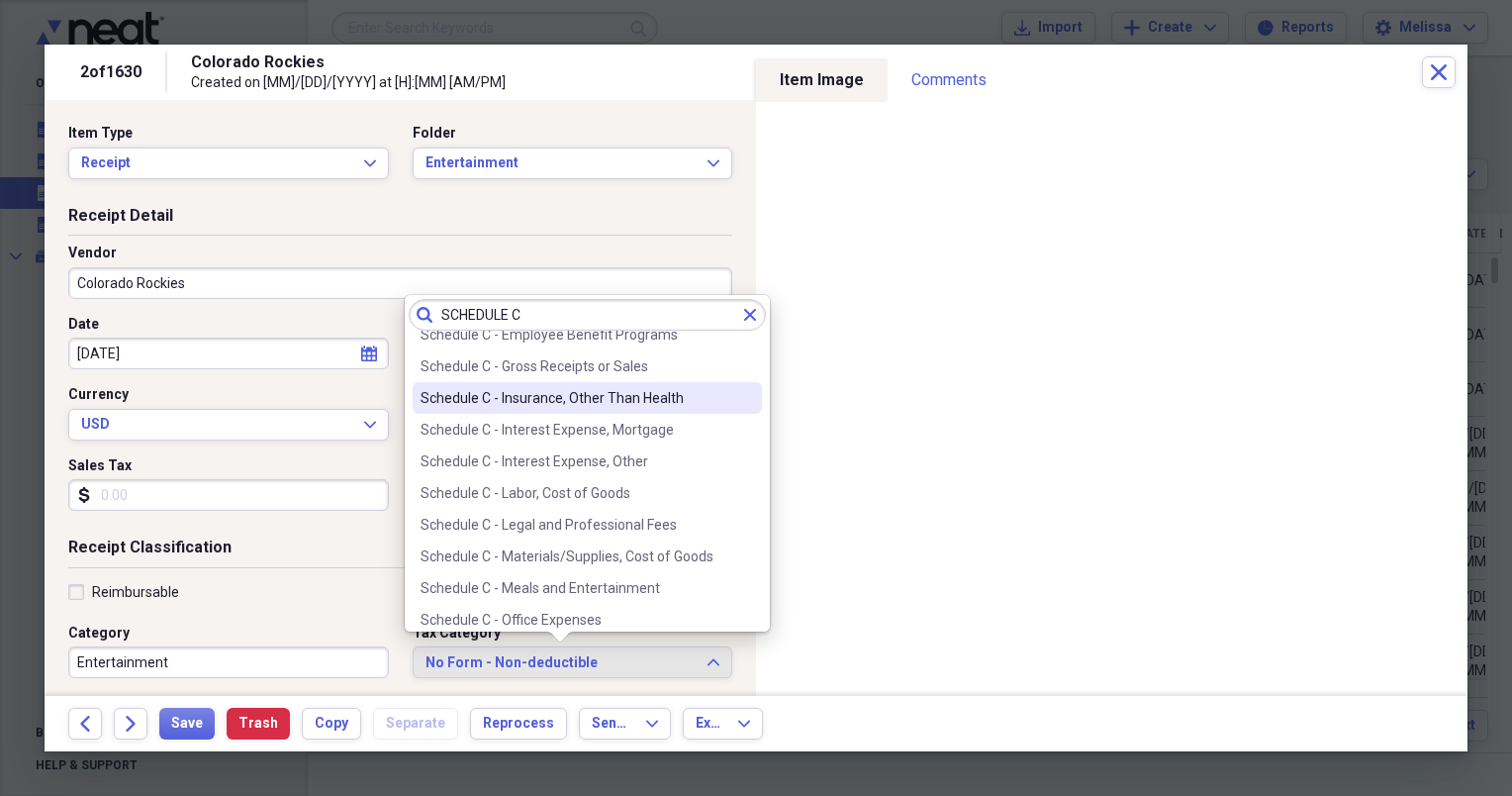 scroll, scrollTop: 250, scrollLeft: 0, axis: vertical 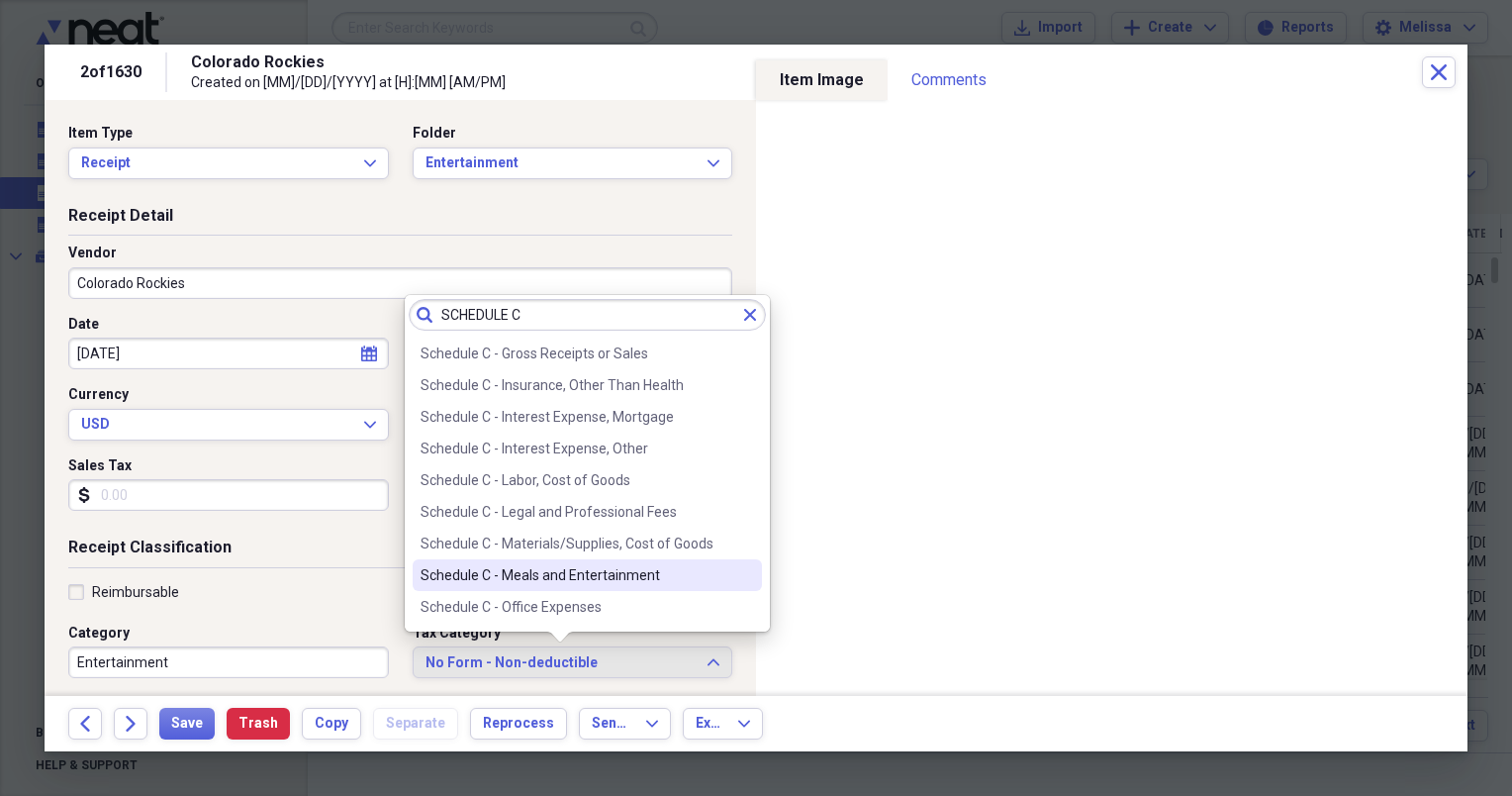 type on "SCHEDULE C" 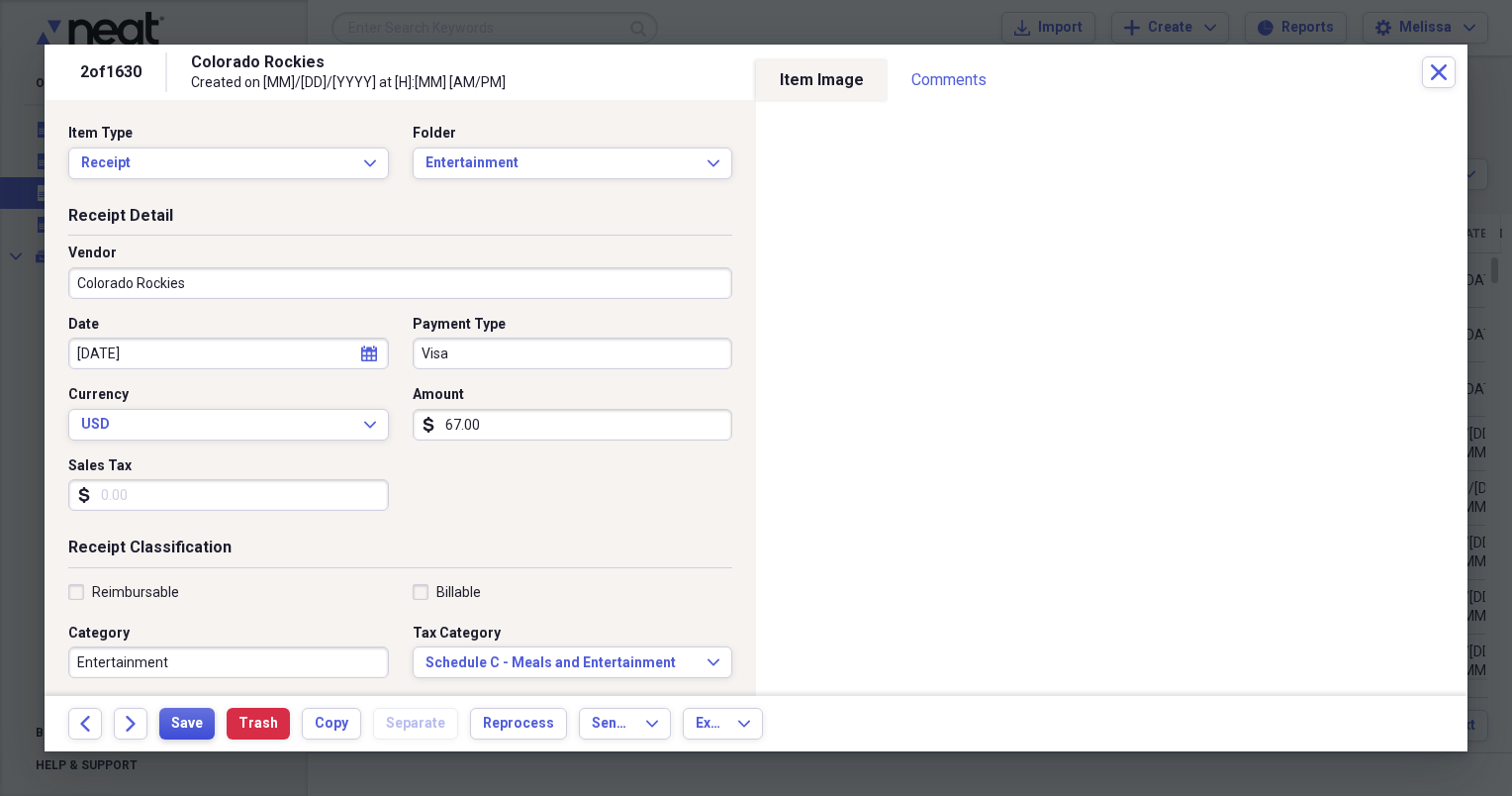 click on "Save" at bounding box center (187, 724) 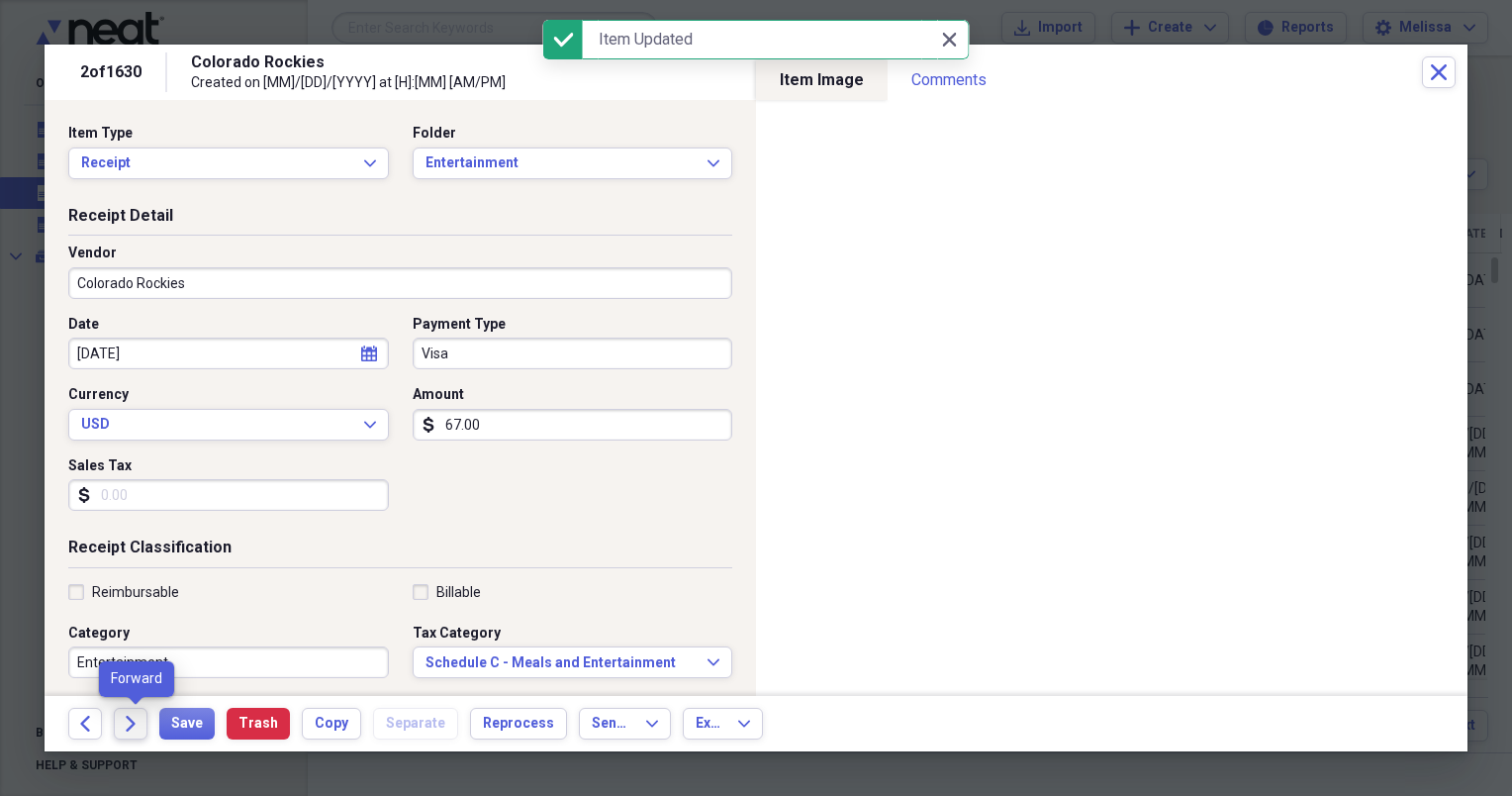 click on "Forward" 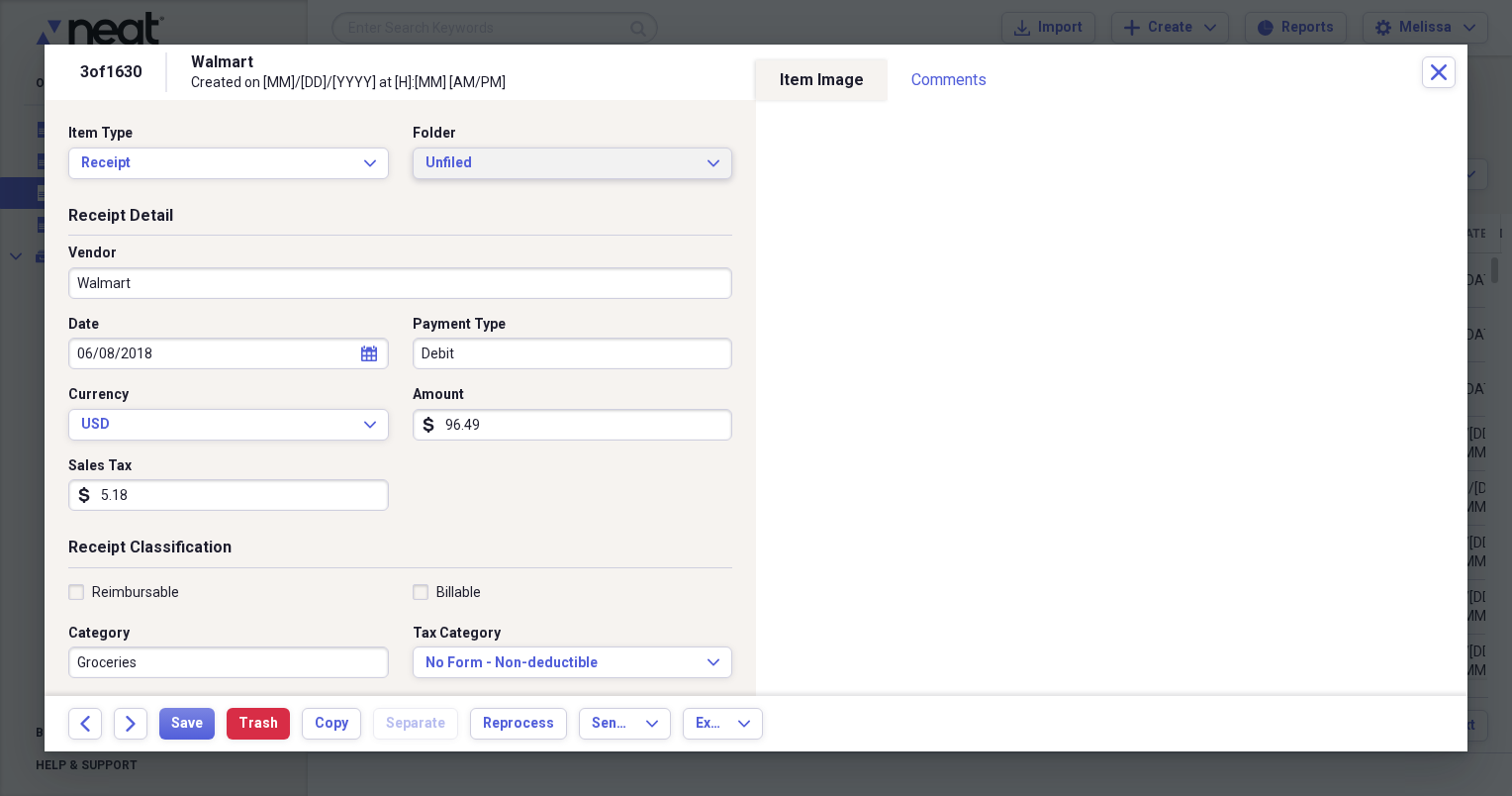 click on "Unfiled Expand" at bounding box center (573, 163) 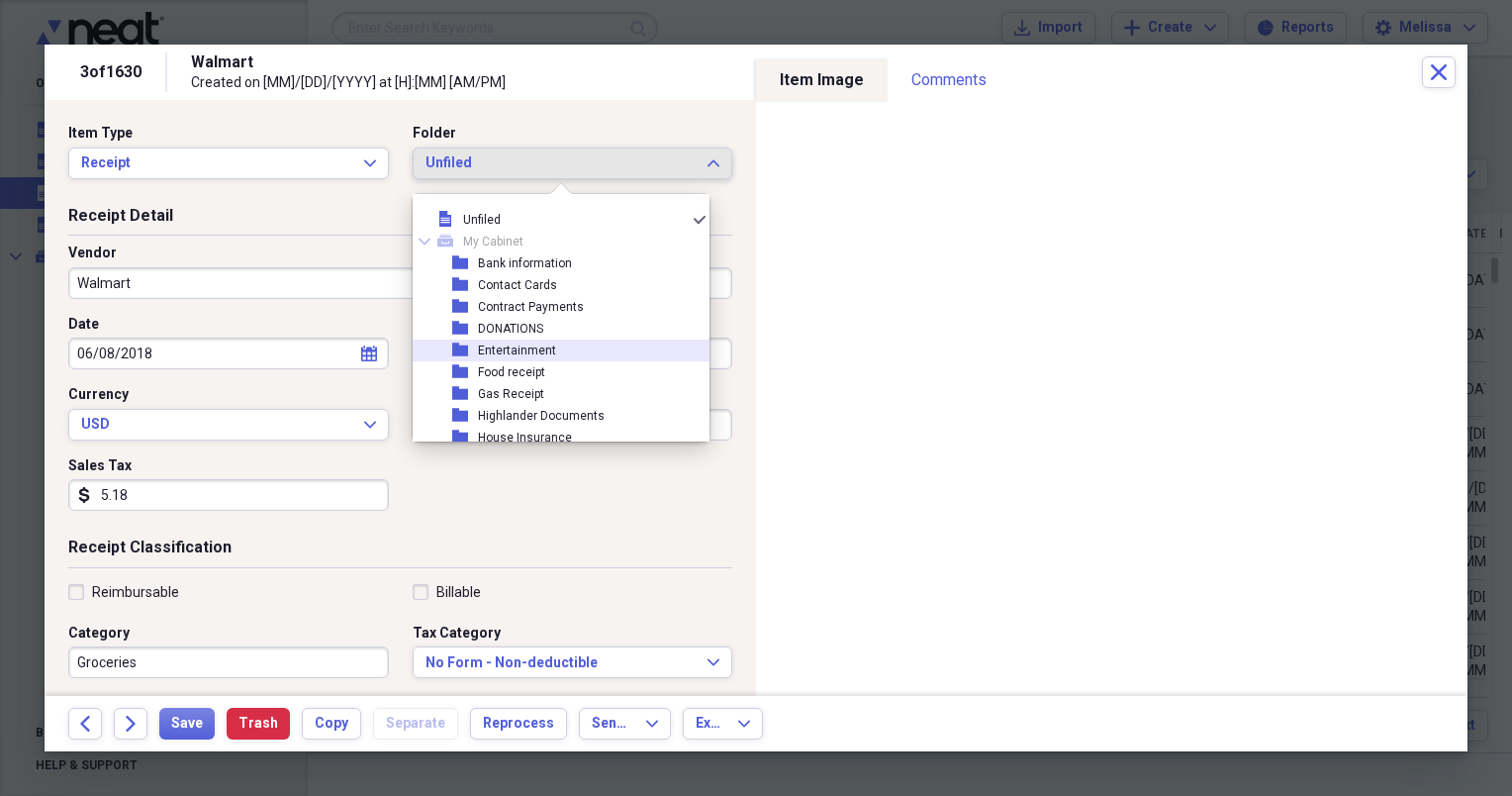 click on "folder Food receipt" at bounding box center (553, 372) 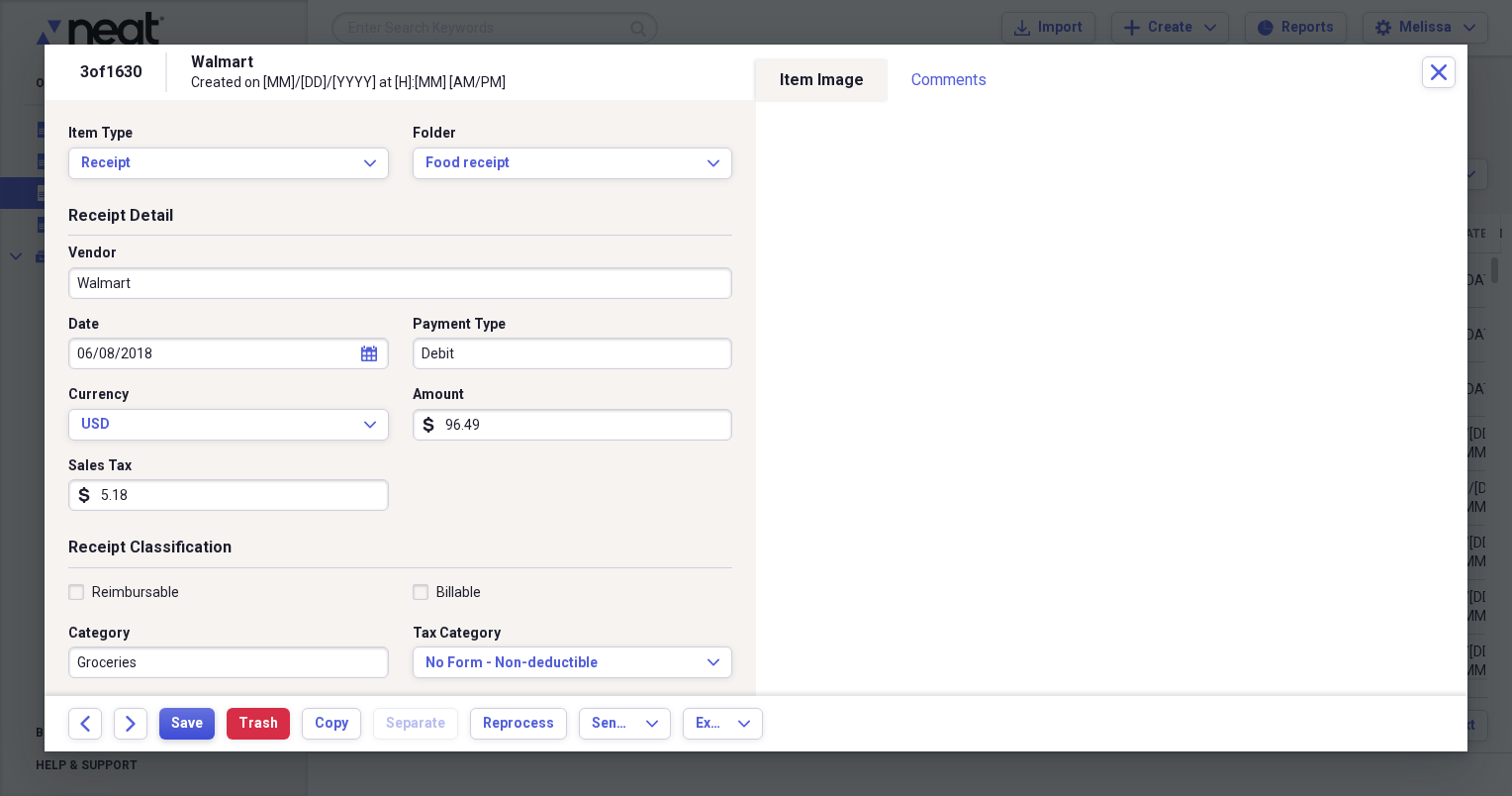 click on "Save" at bounding box center (187, 724) 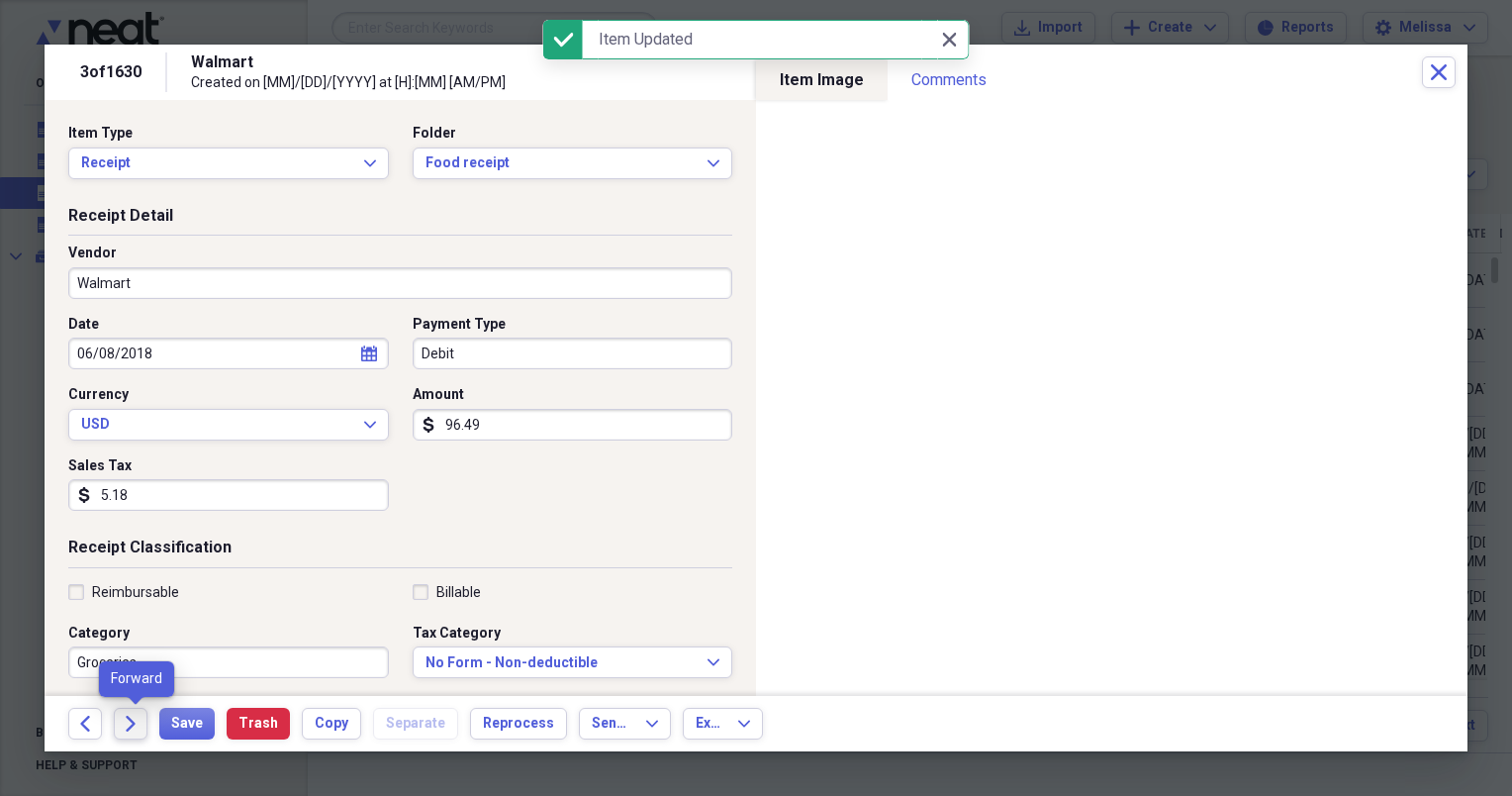 click 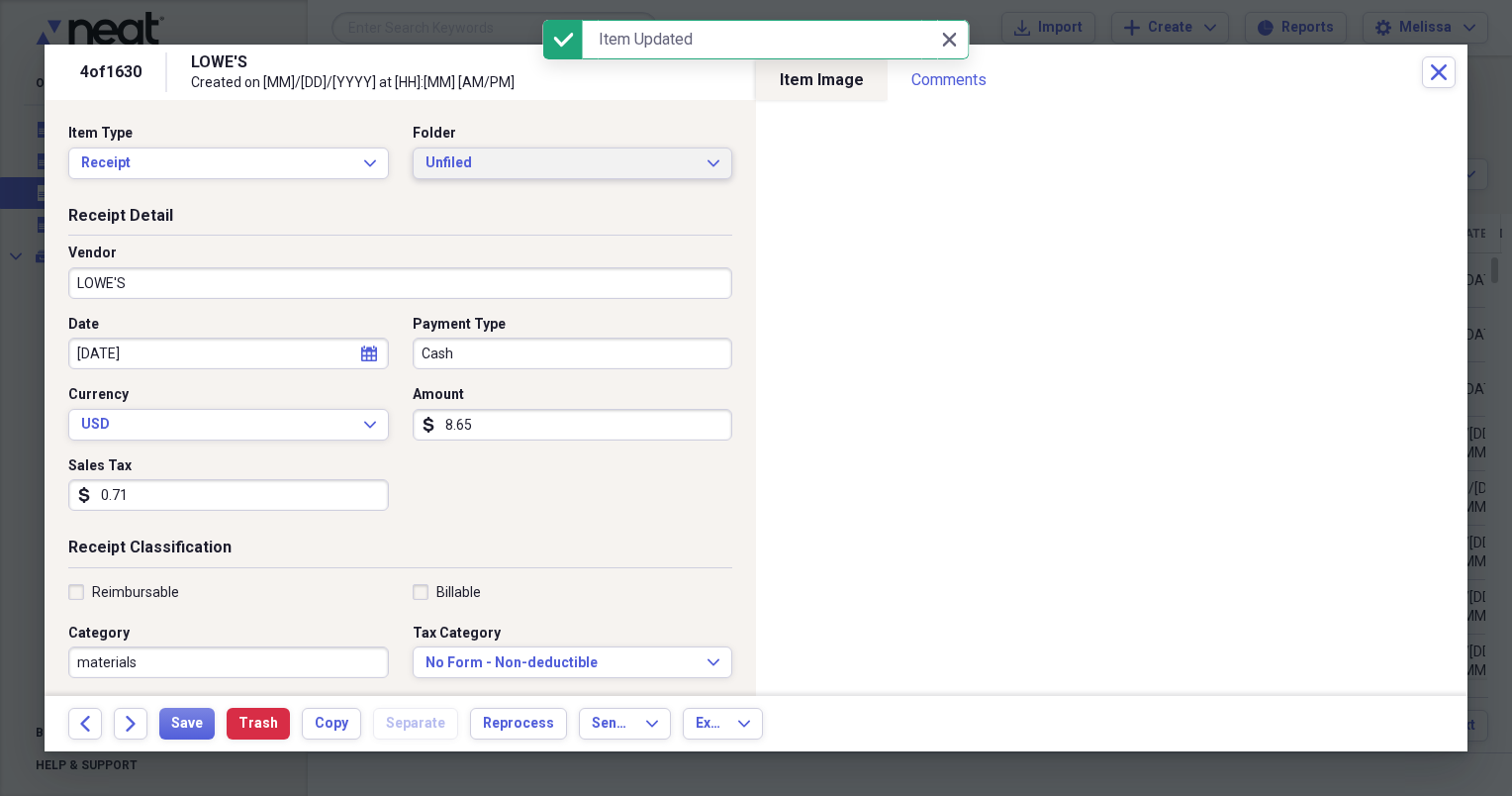 click on "Unfiled" at bounding box center [561, 163] 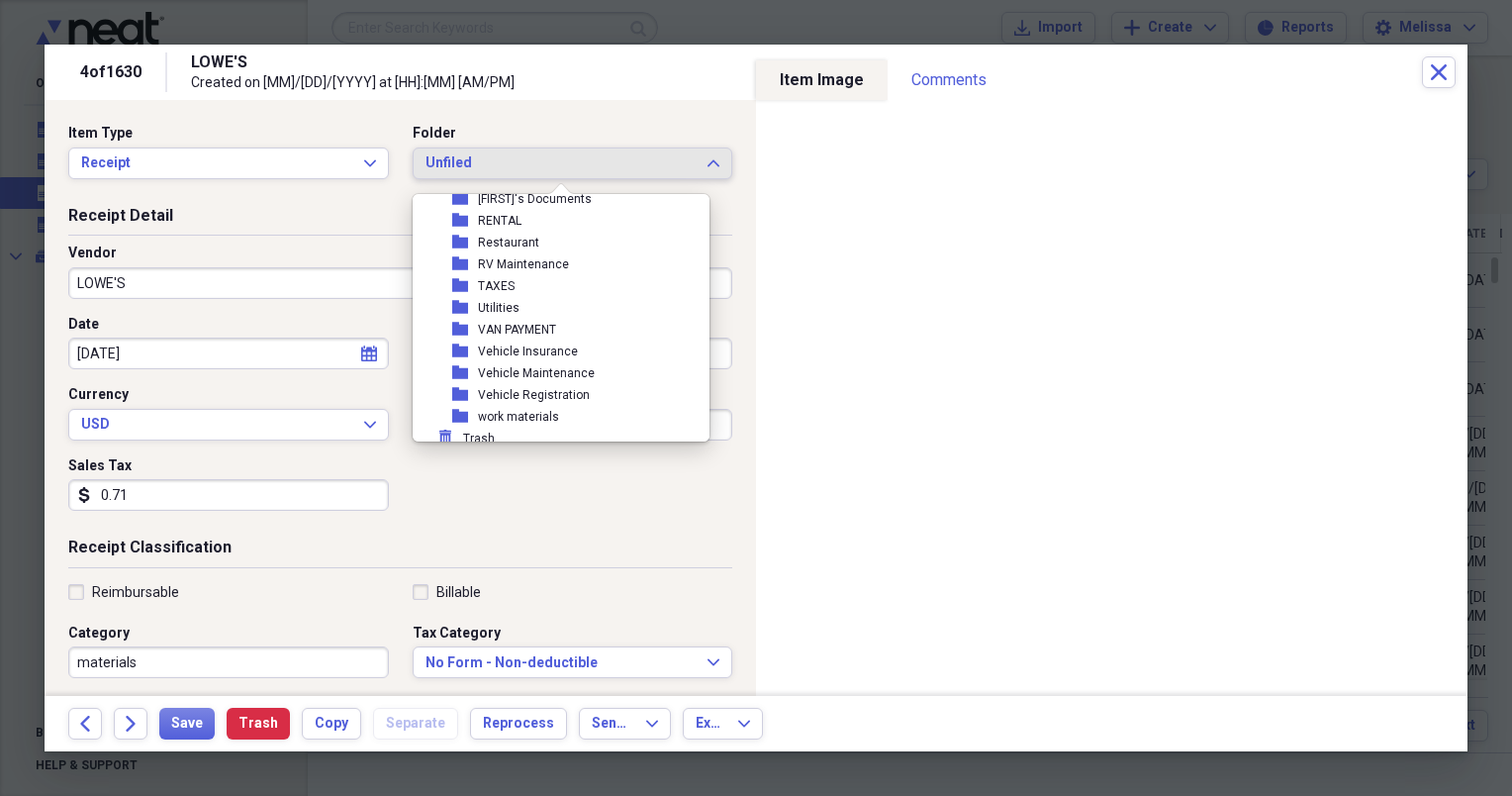 scroll, scrollTop: 485, scrollLeft: 0, axis: vertical 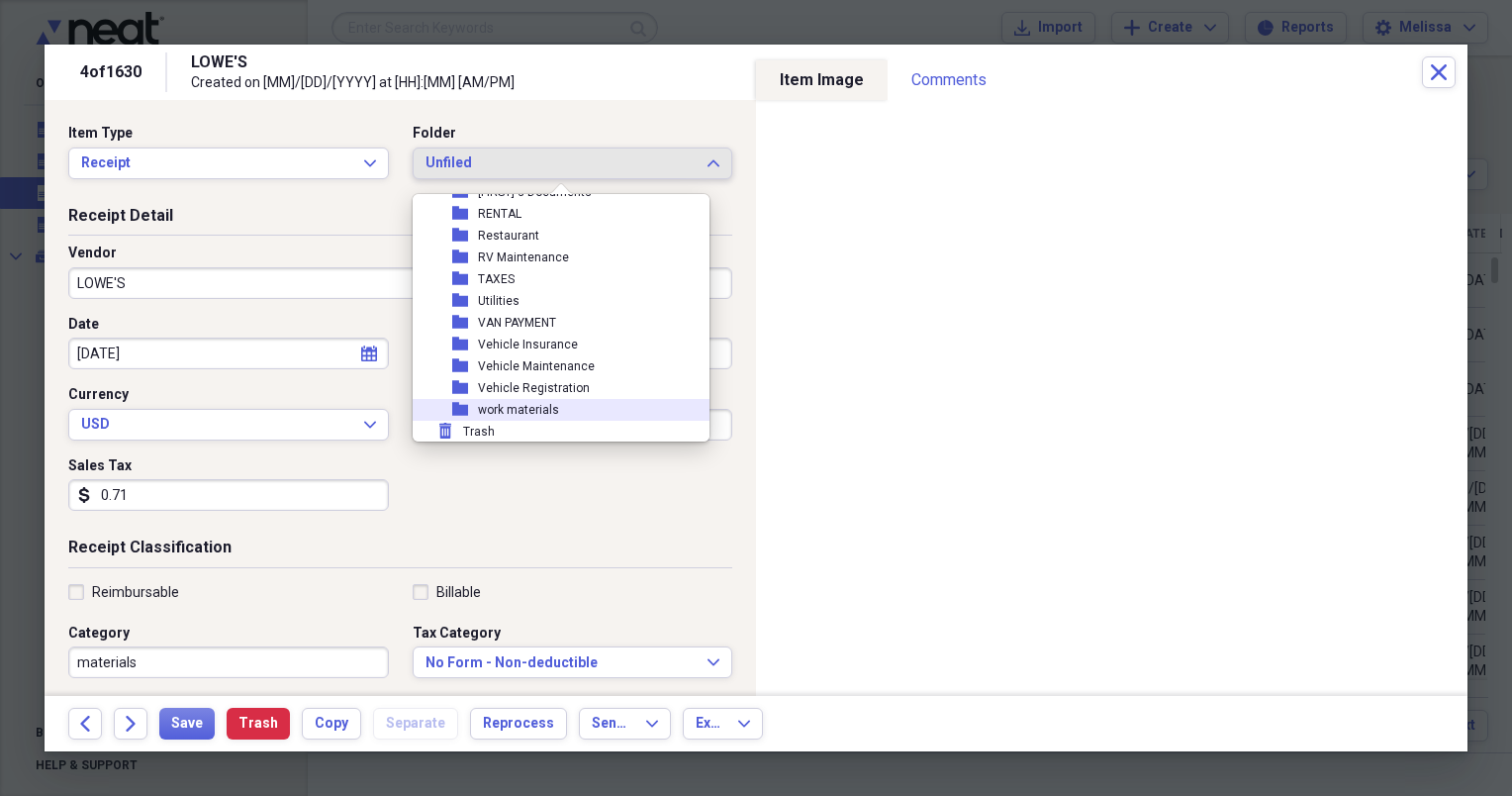 click on "folder work materials" at bounding box center (553, 410) 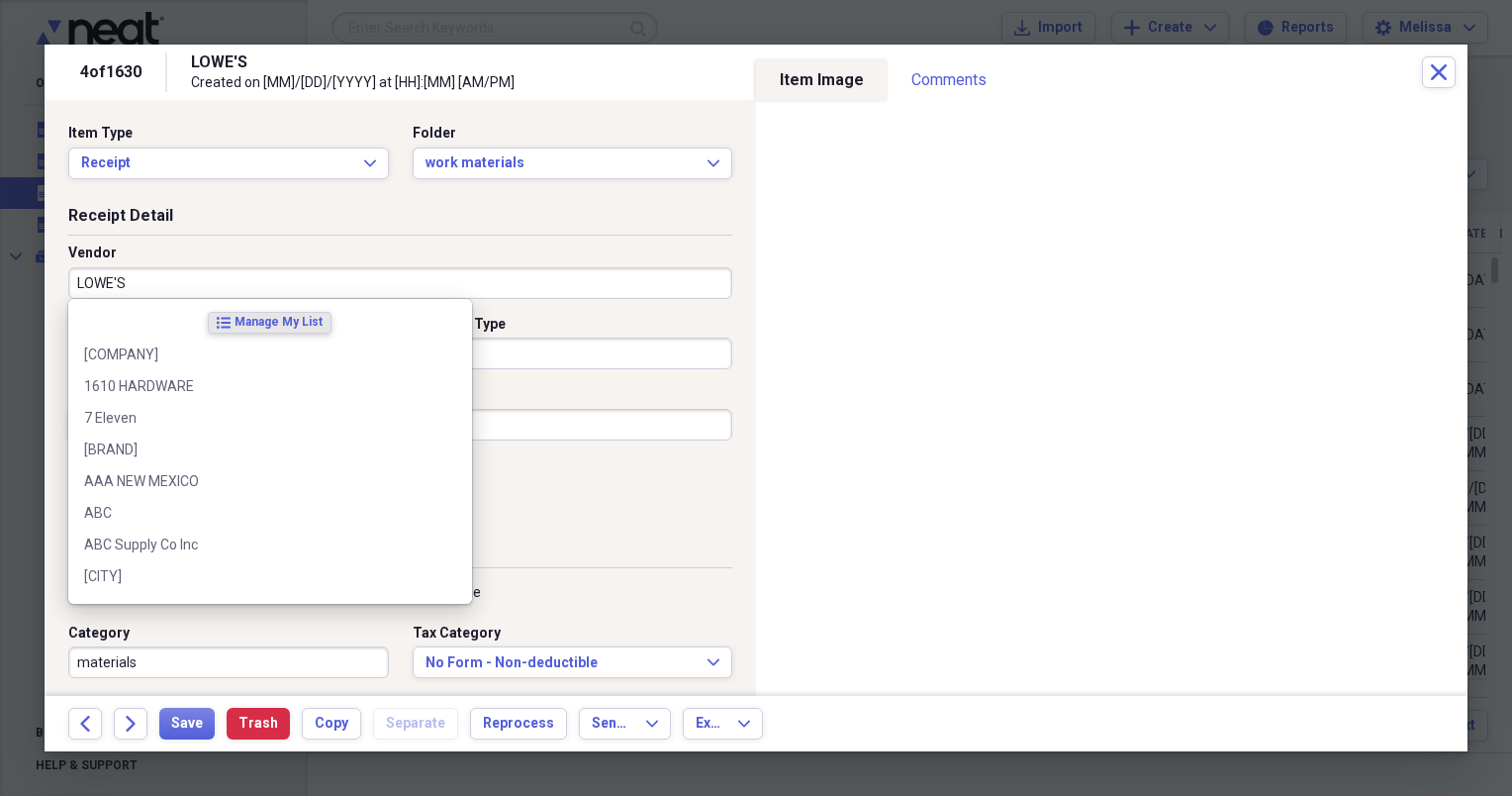 click on "LOWE'S" at bounding box center (400, 283) 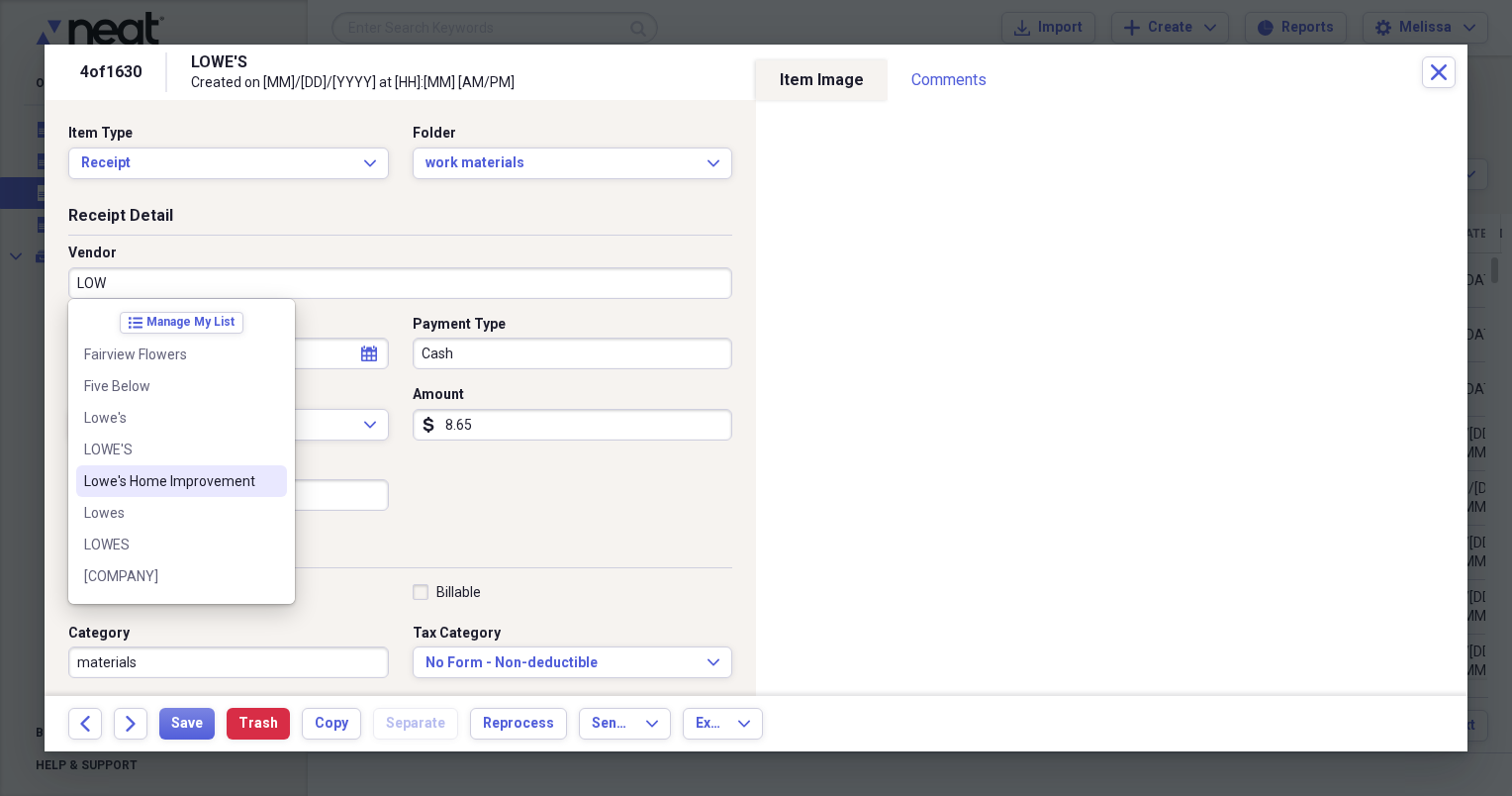 click on "Lowe's Home Improvement" at bounding box center (169, 481) 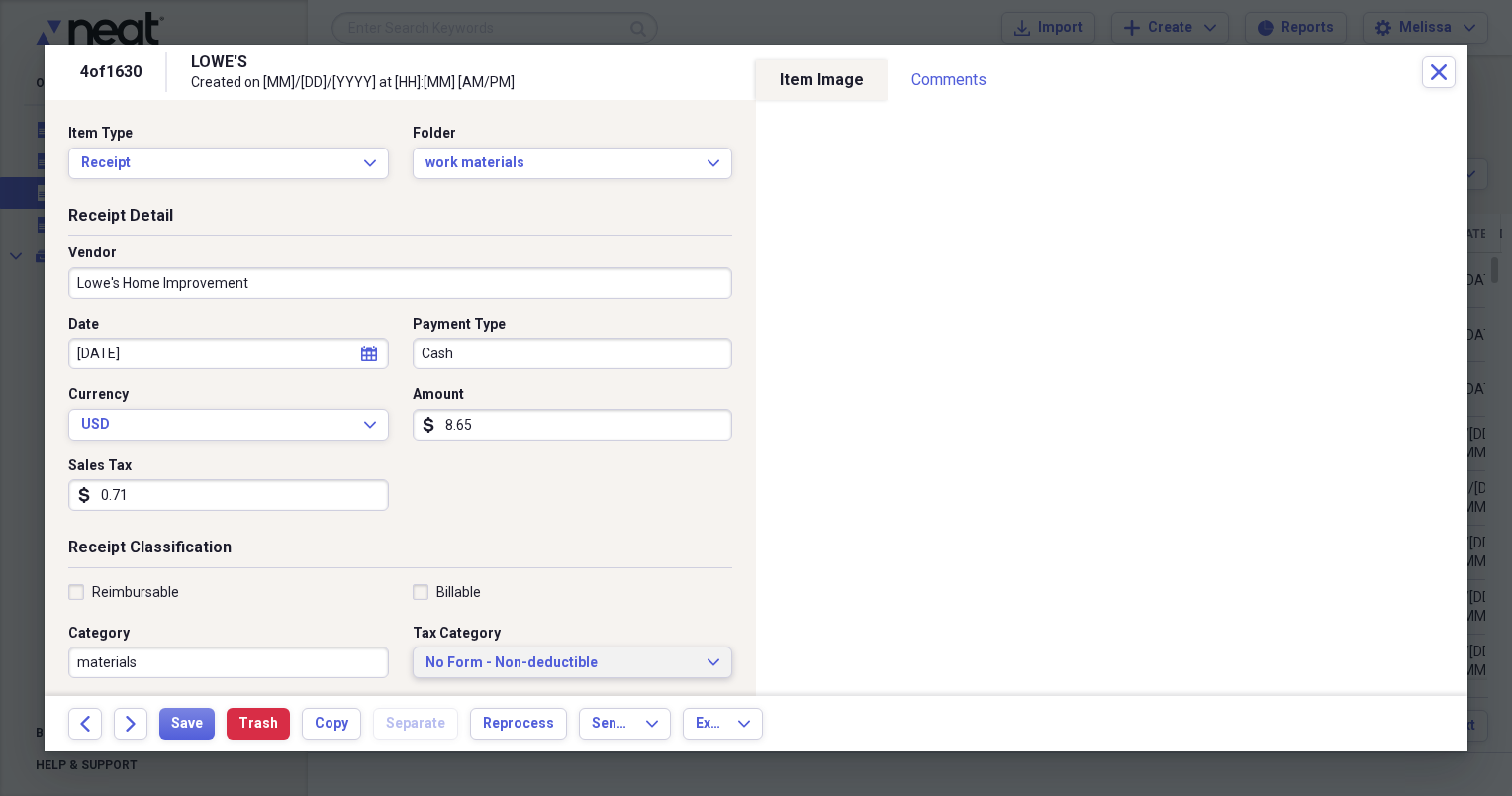 click on "No Form - Non-deductible Expand" at bounding box center [573, 662] 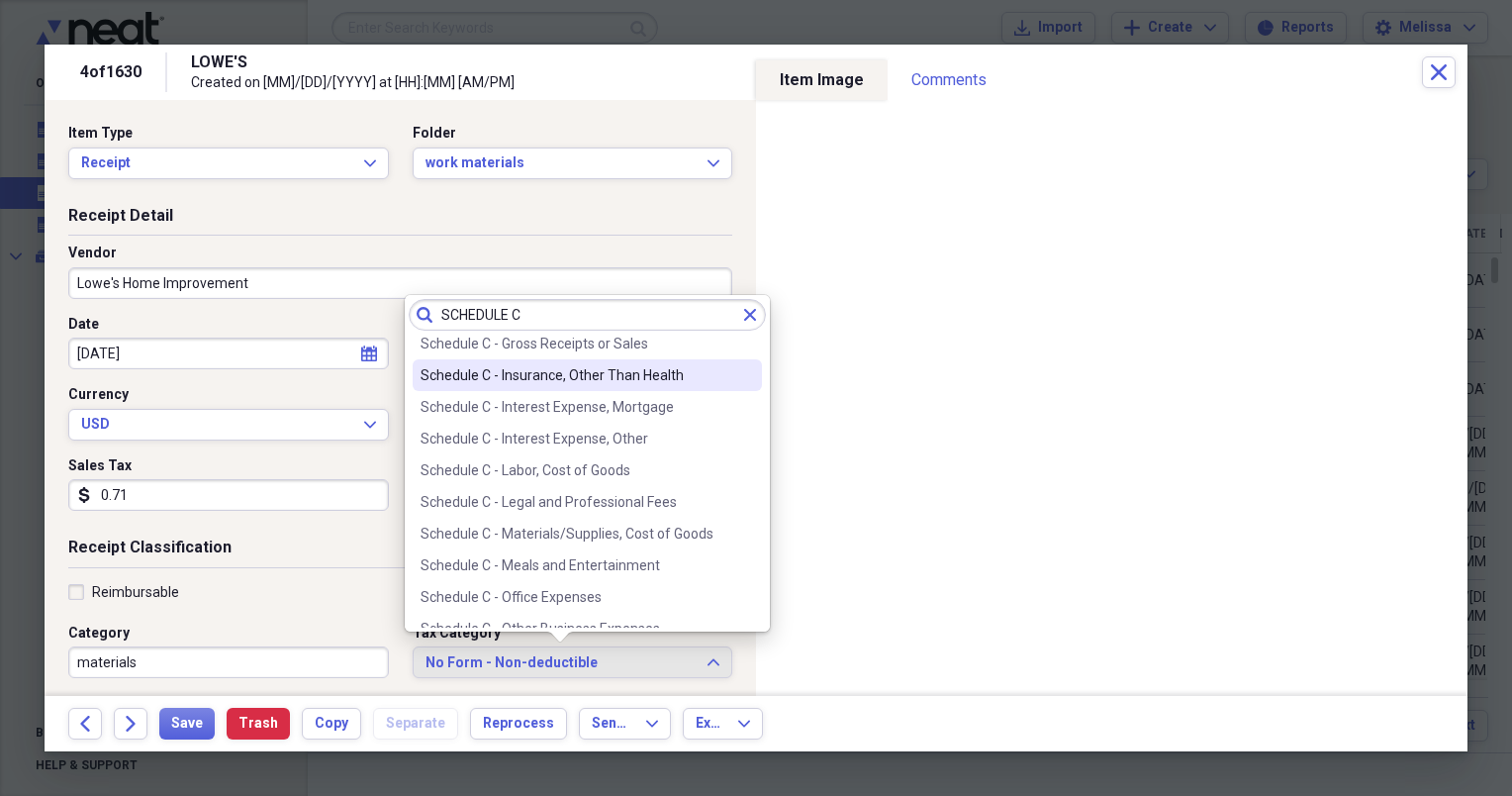 scroll, scrollTop: 277, scrollLeft: 0, axis: vertical 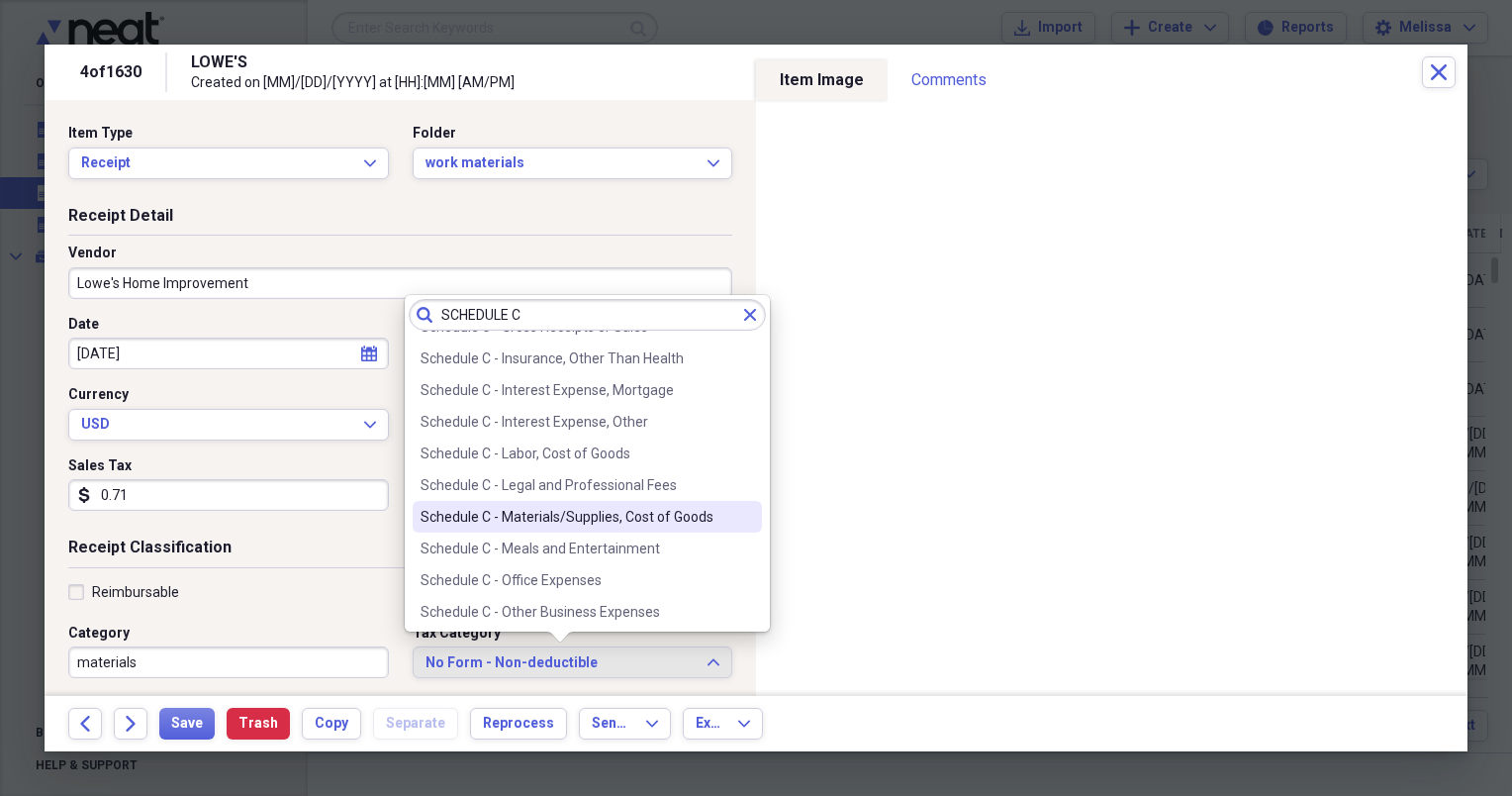 type on "SCHEDULE C" 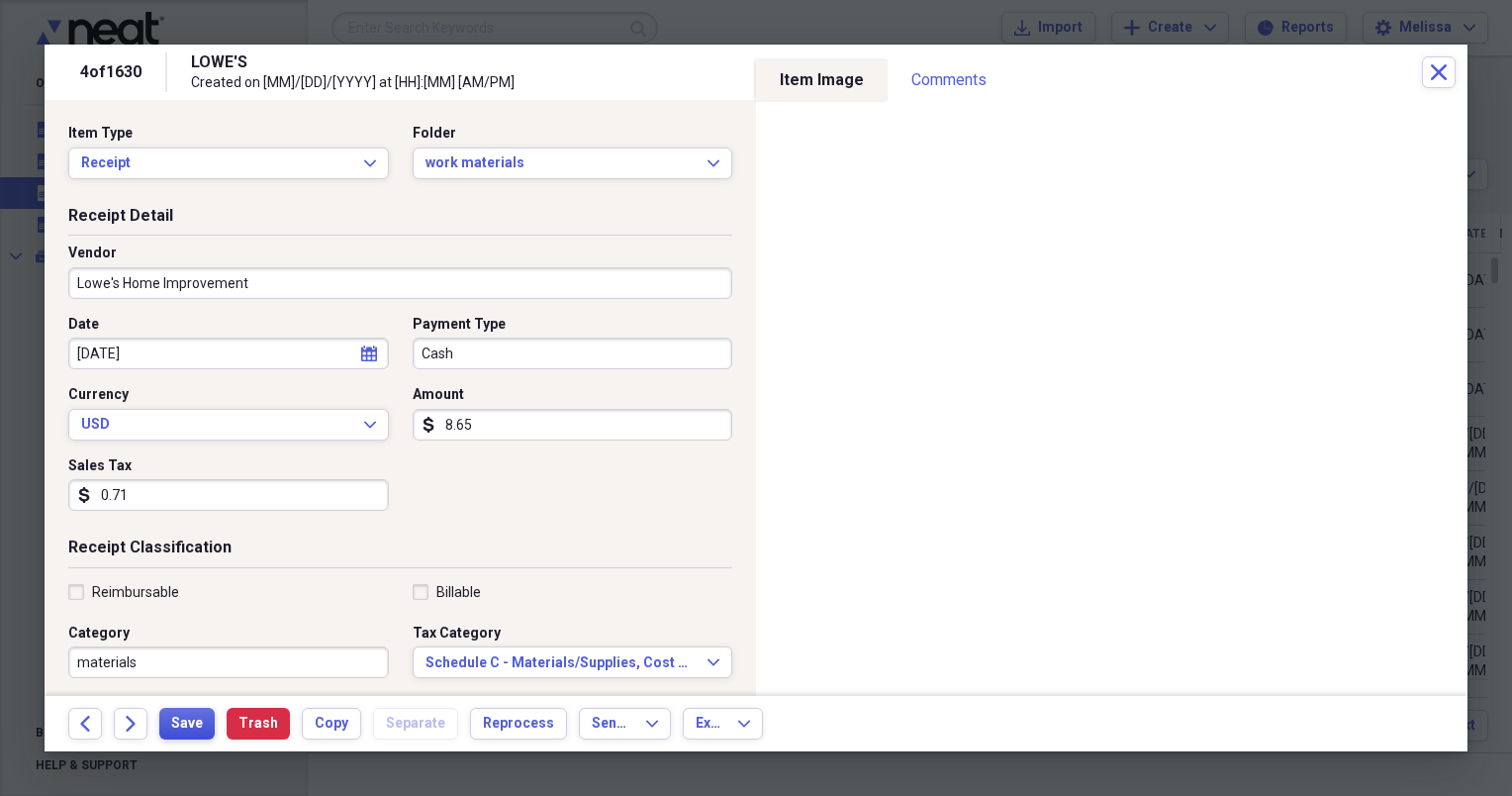 click on "Save" at bounding box center [187, 724] 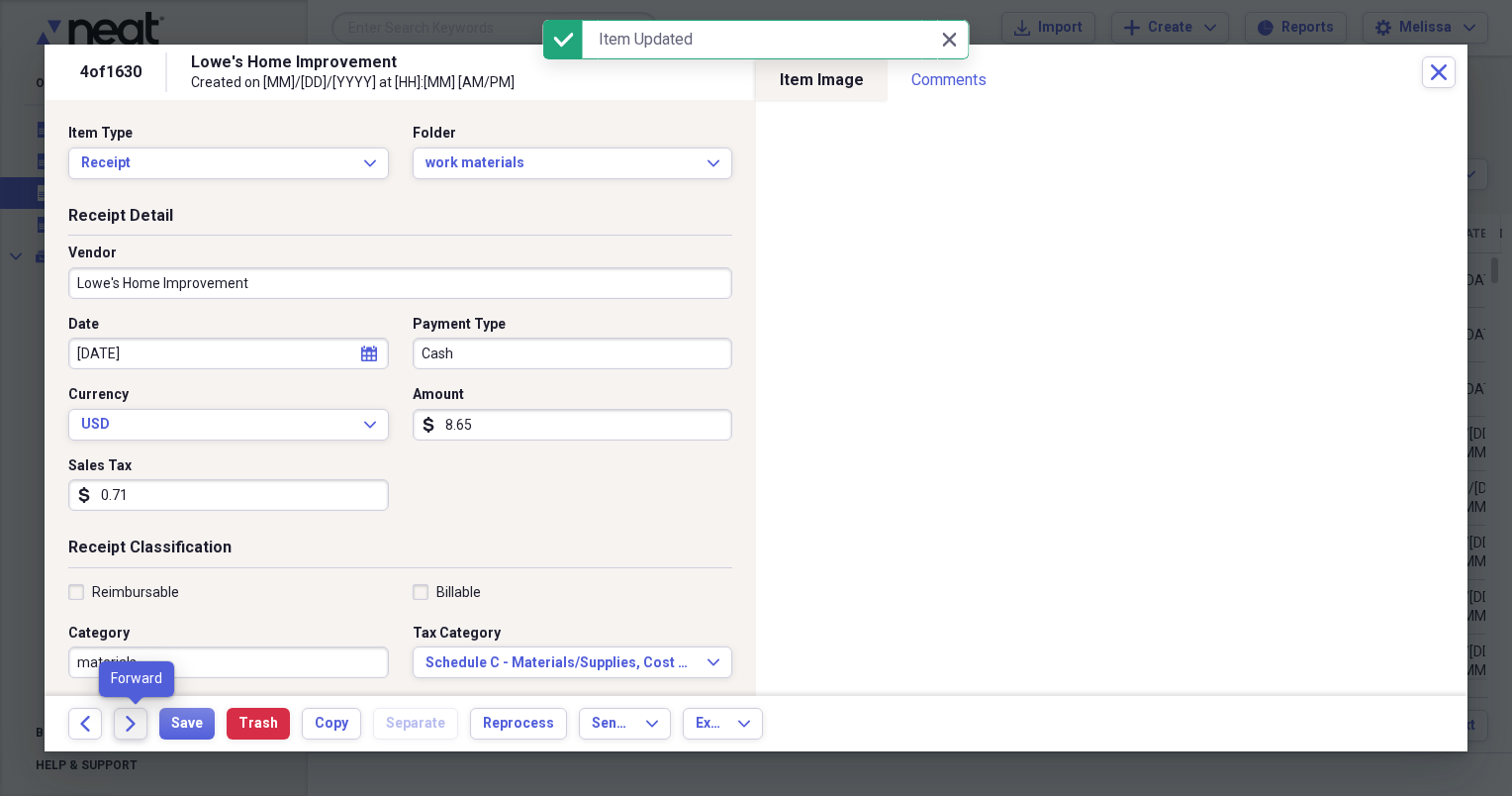 click on "Forward" 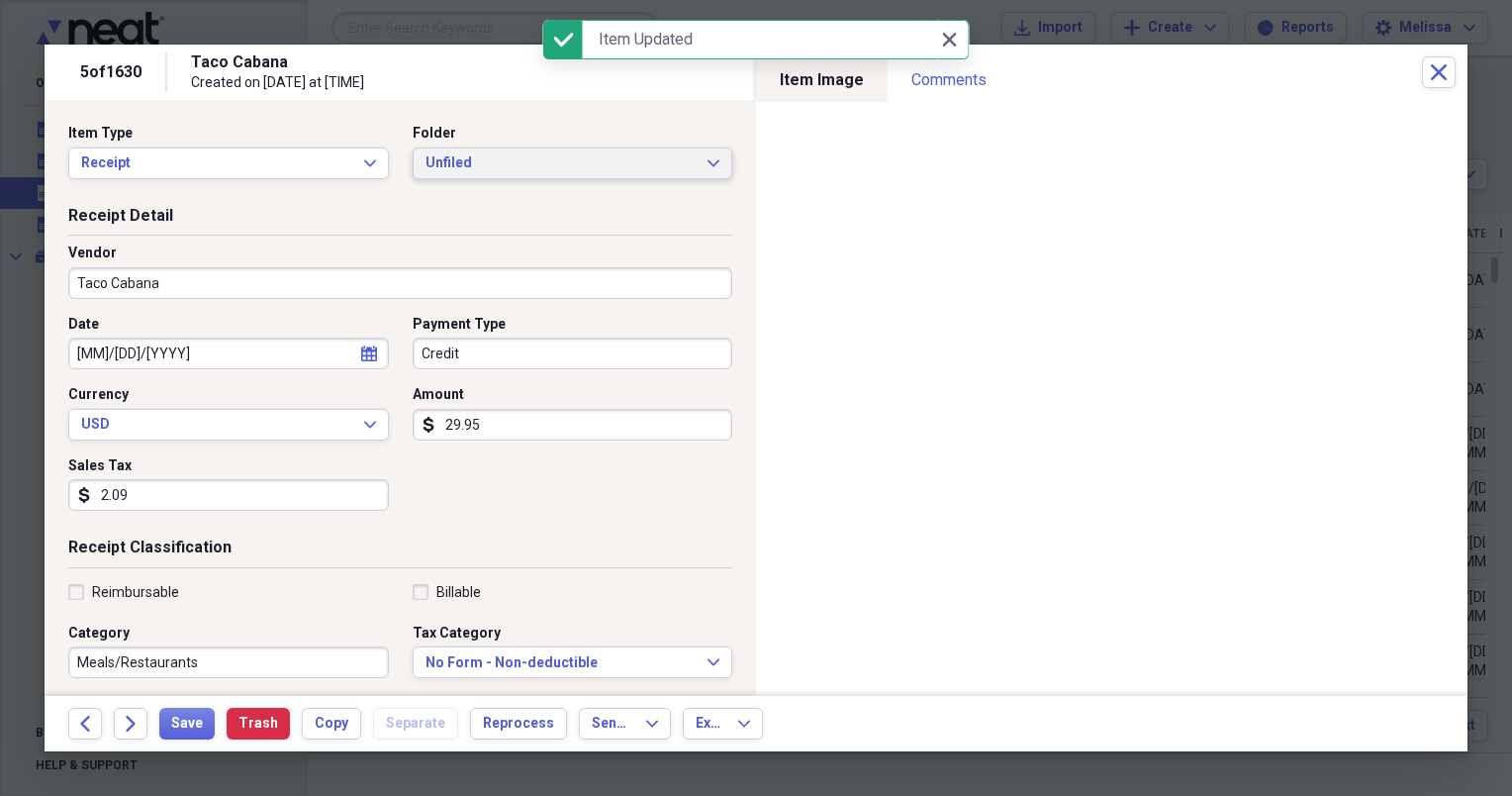 click on "Unfiled Expand" at bounding box center [573, 163] 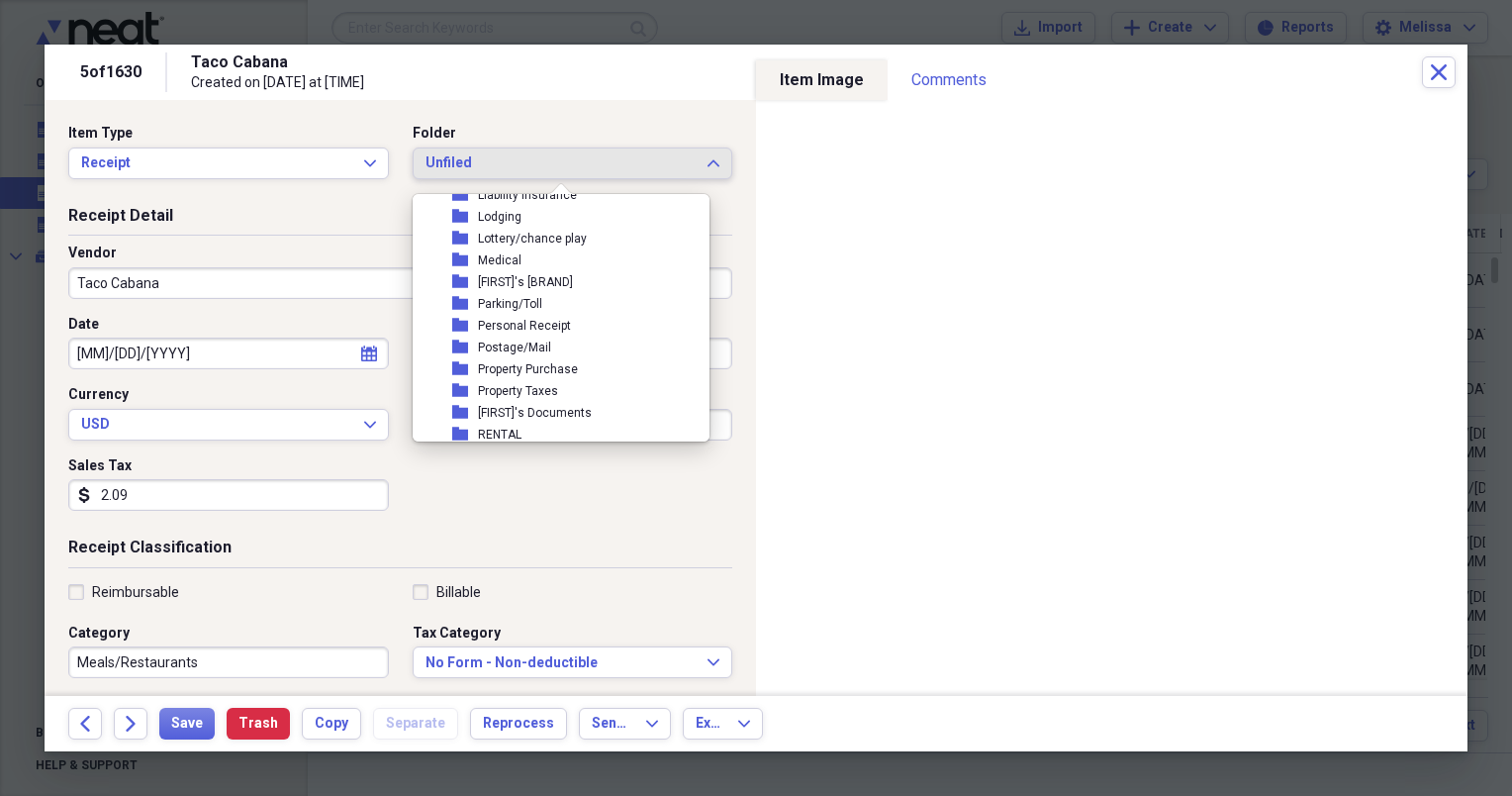 scroll, scrollTop: 356, scrollLeft: 0, axis: vertical 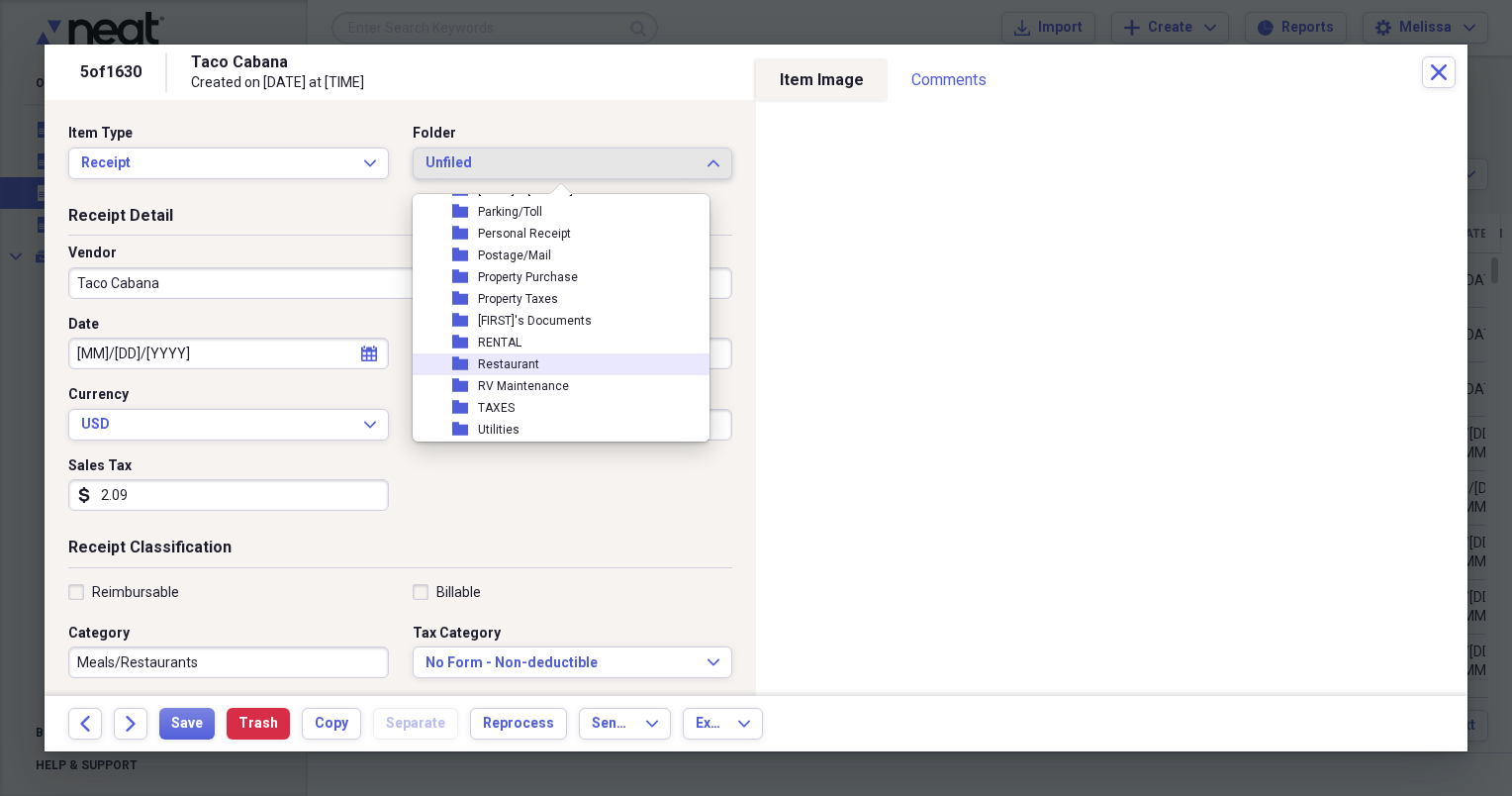 click on "folder Restaurant" at bounding box center [553, 364] 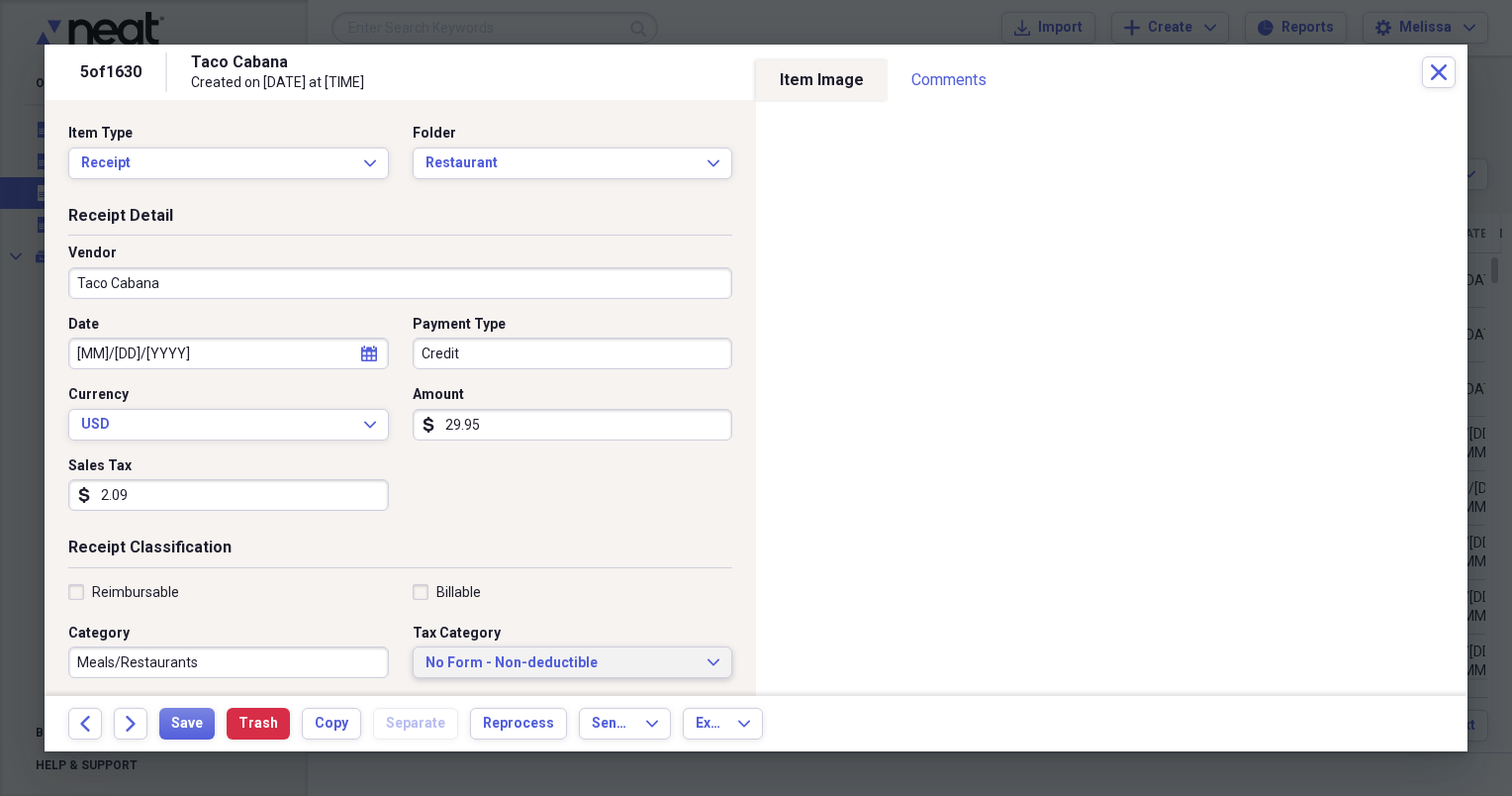 click on "No Form - Non-deductible" at bounding box center [561, 663] 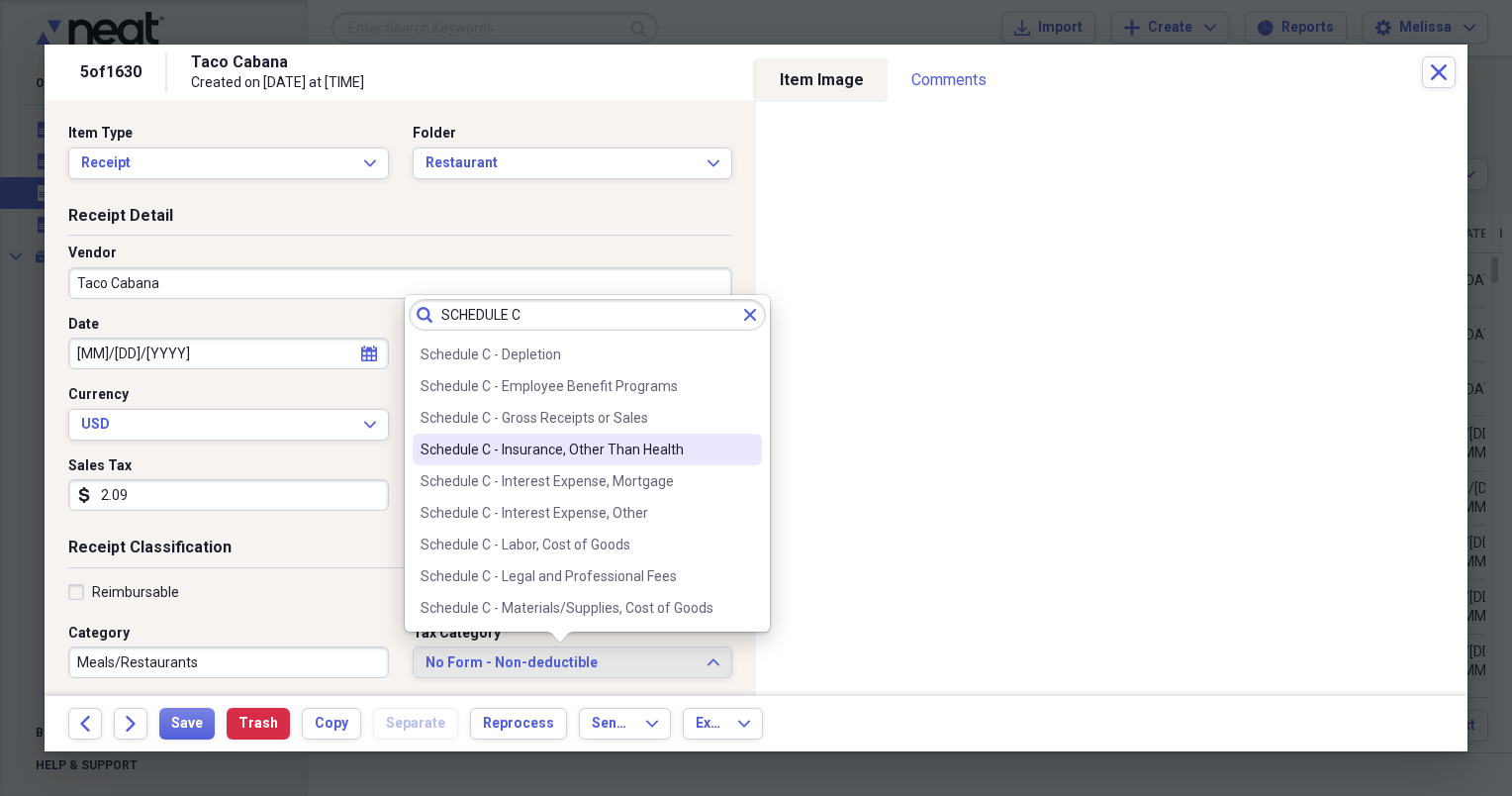 scroll, scrollTop: 198, scrollLeft: 0, axis: vertical 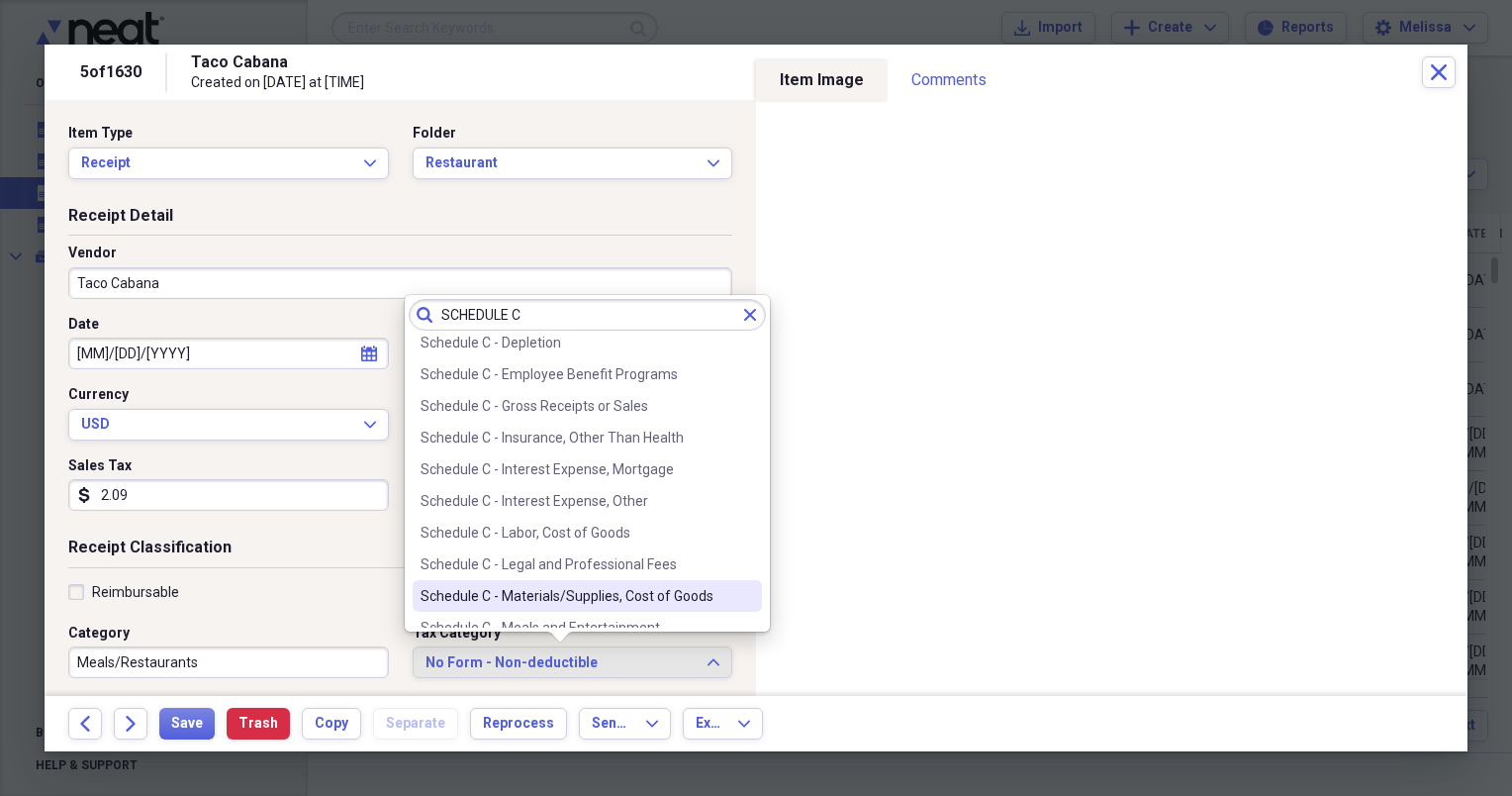 type on "SCHEDULE C" 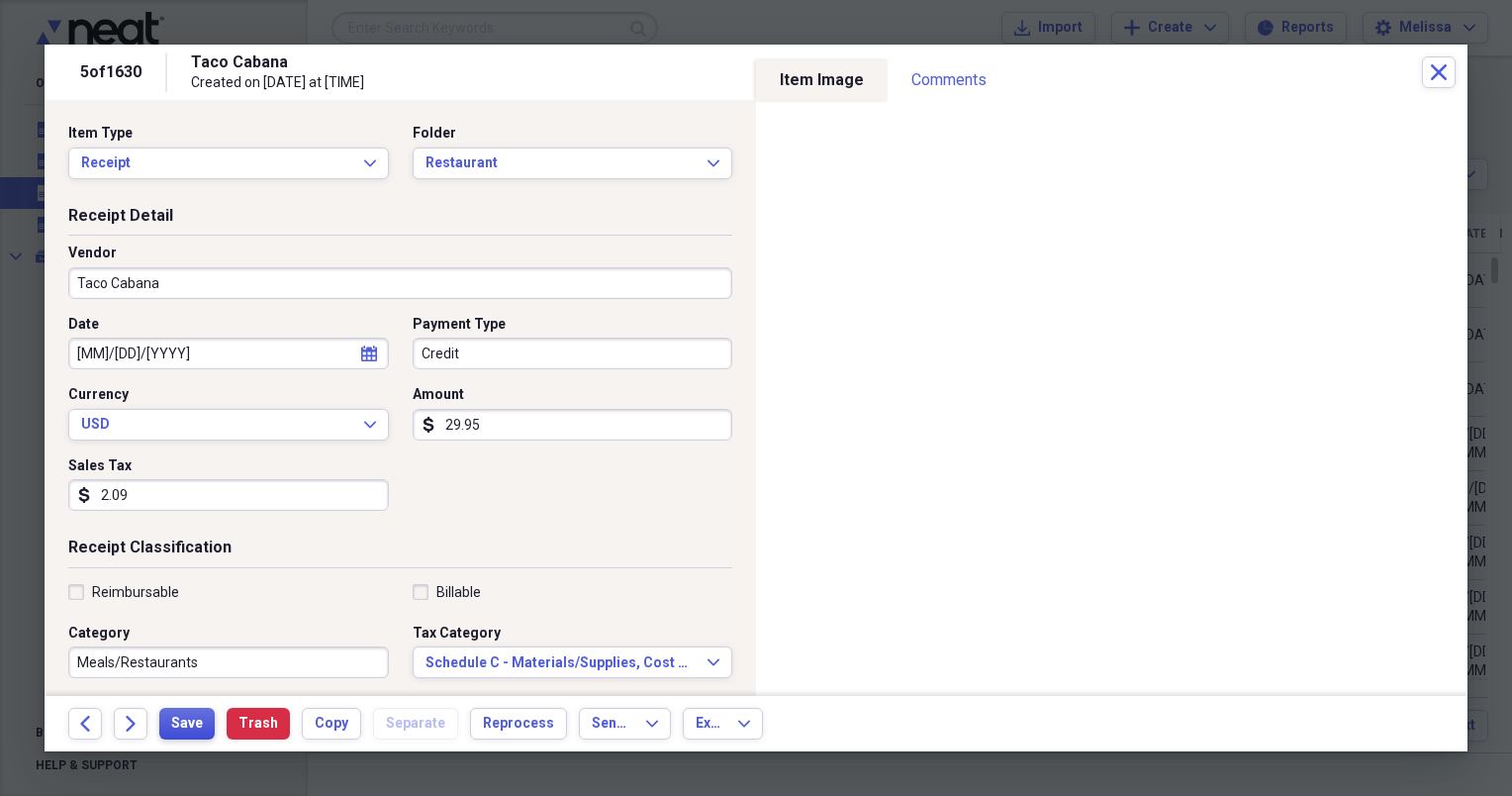 click on "Save" at bounding box center (187, 724) 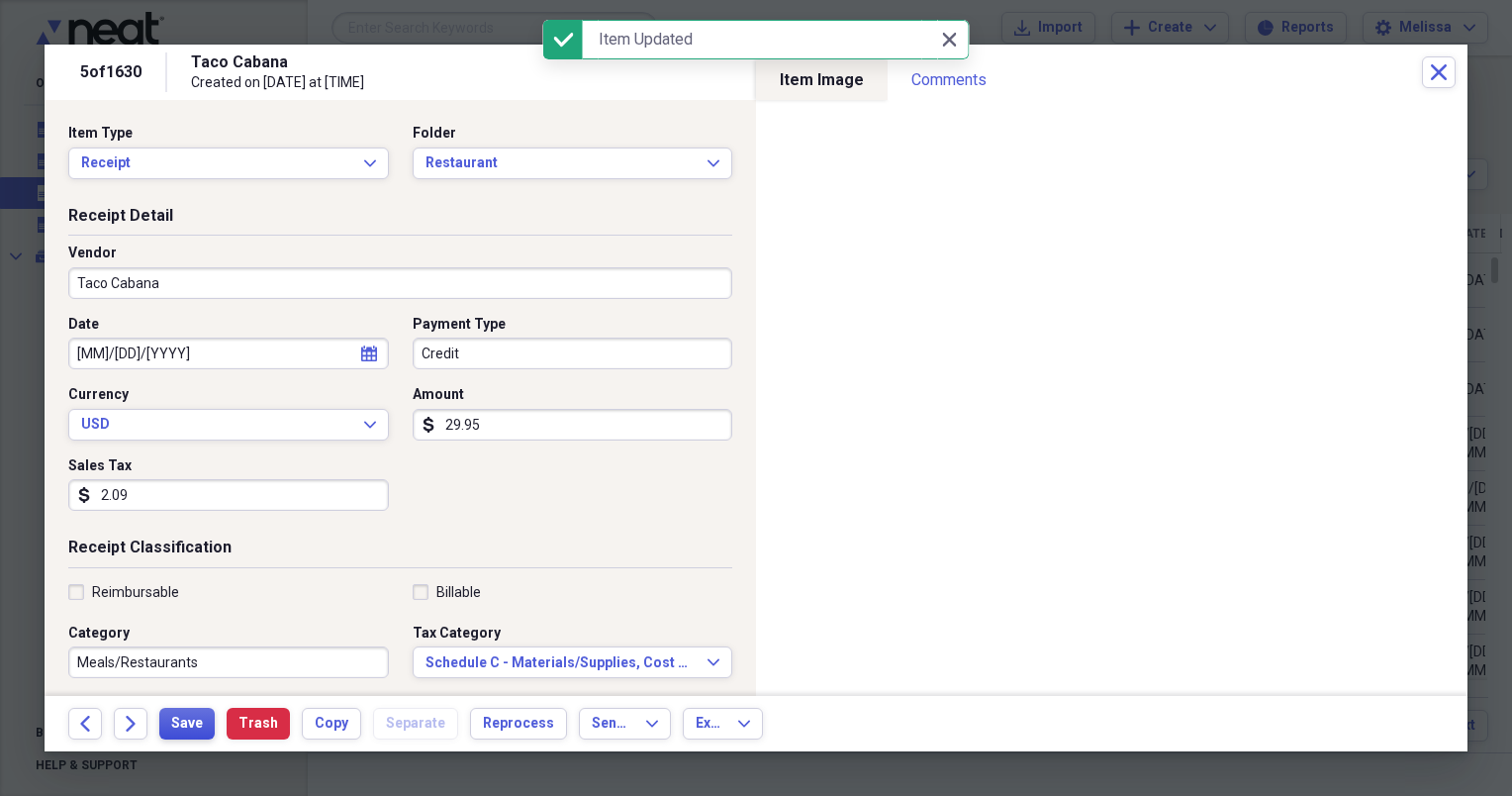 click on "Save" at bounding box center (187, 724) 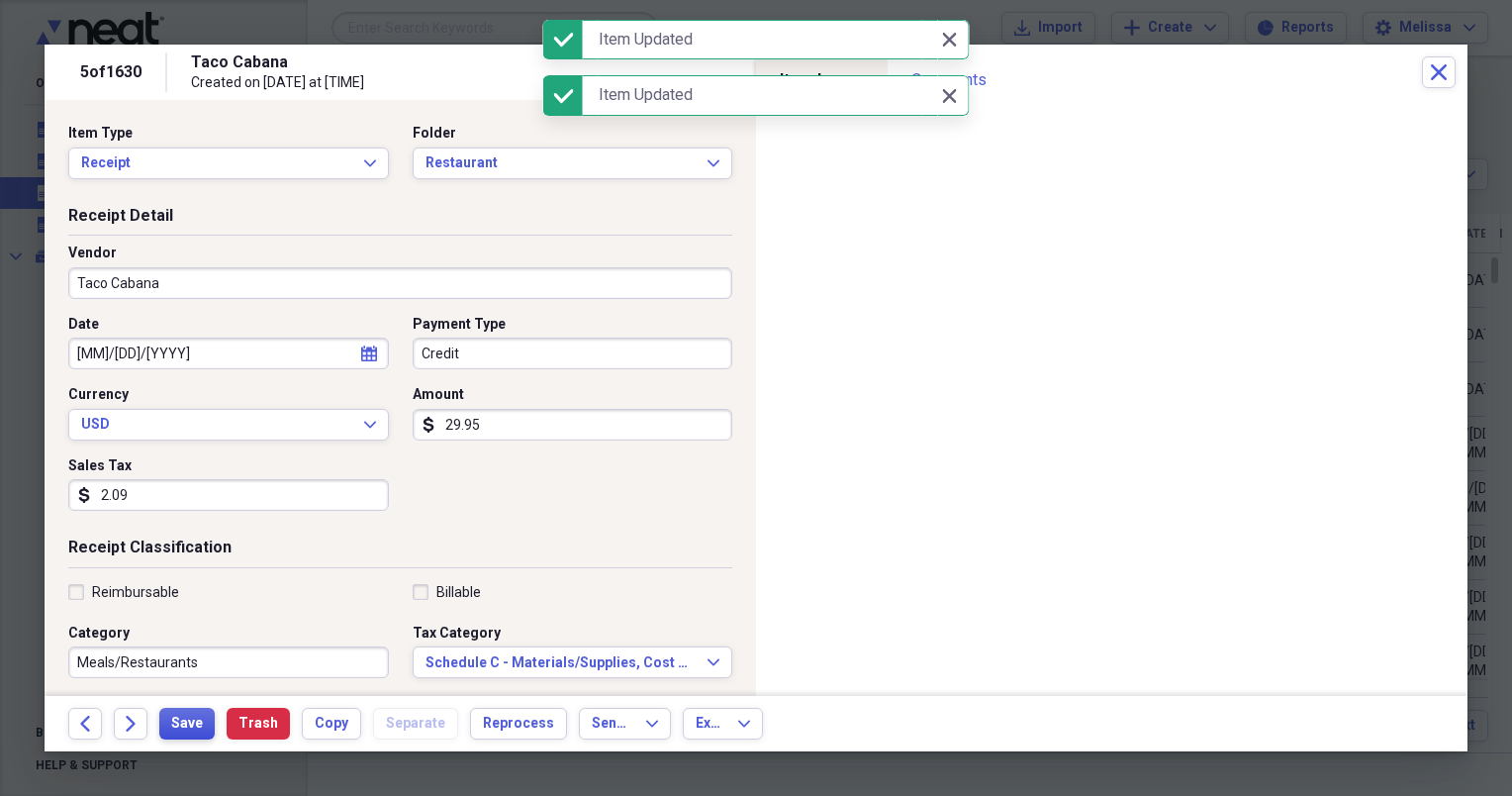 click on "Save" at bounding box center [187, 724] 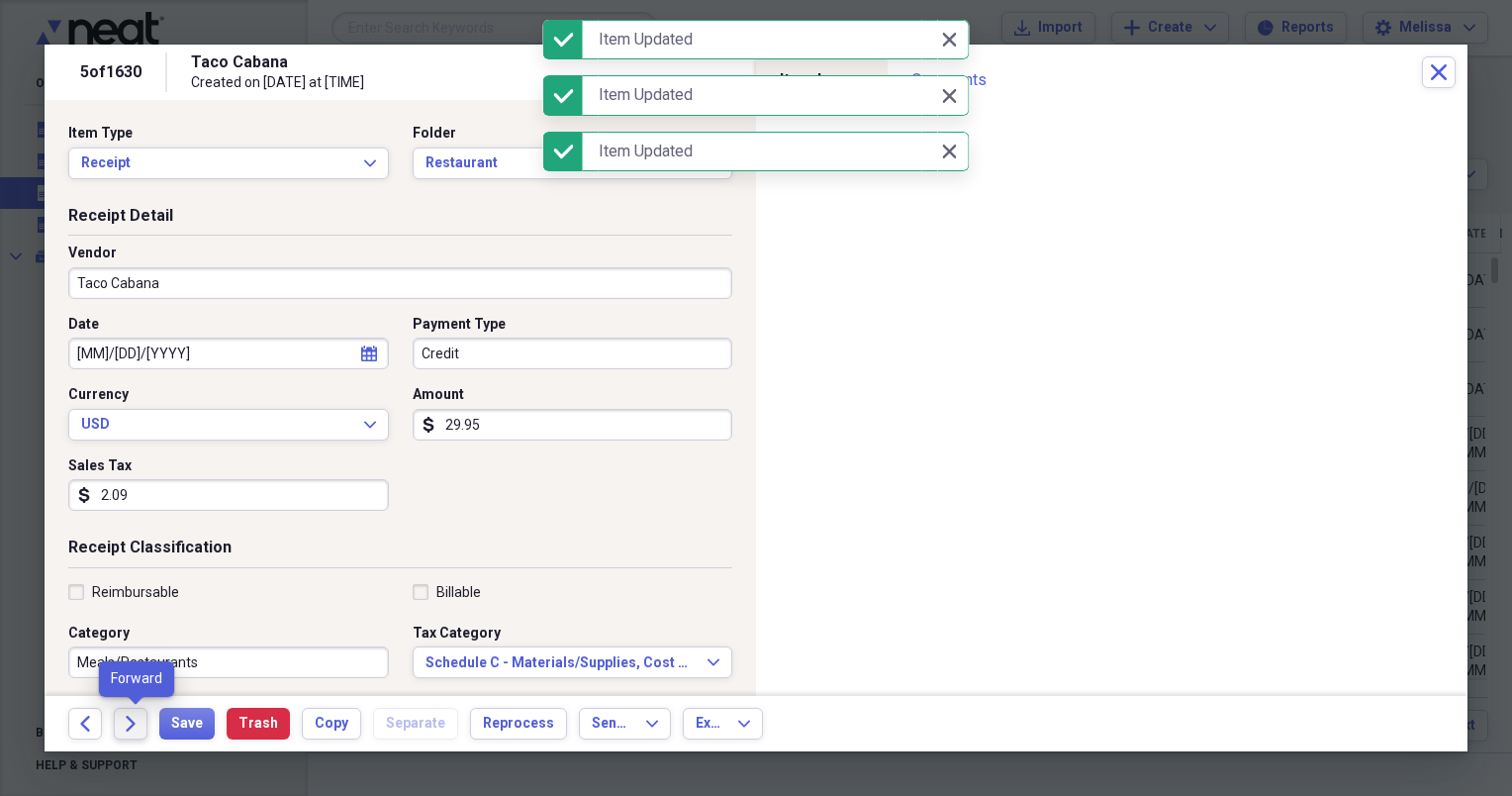 click 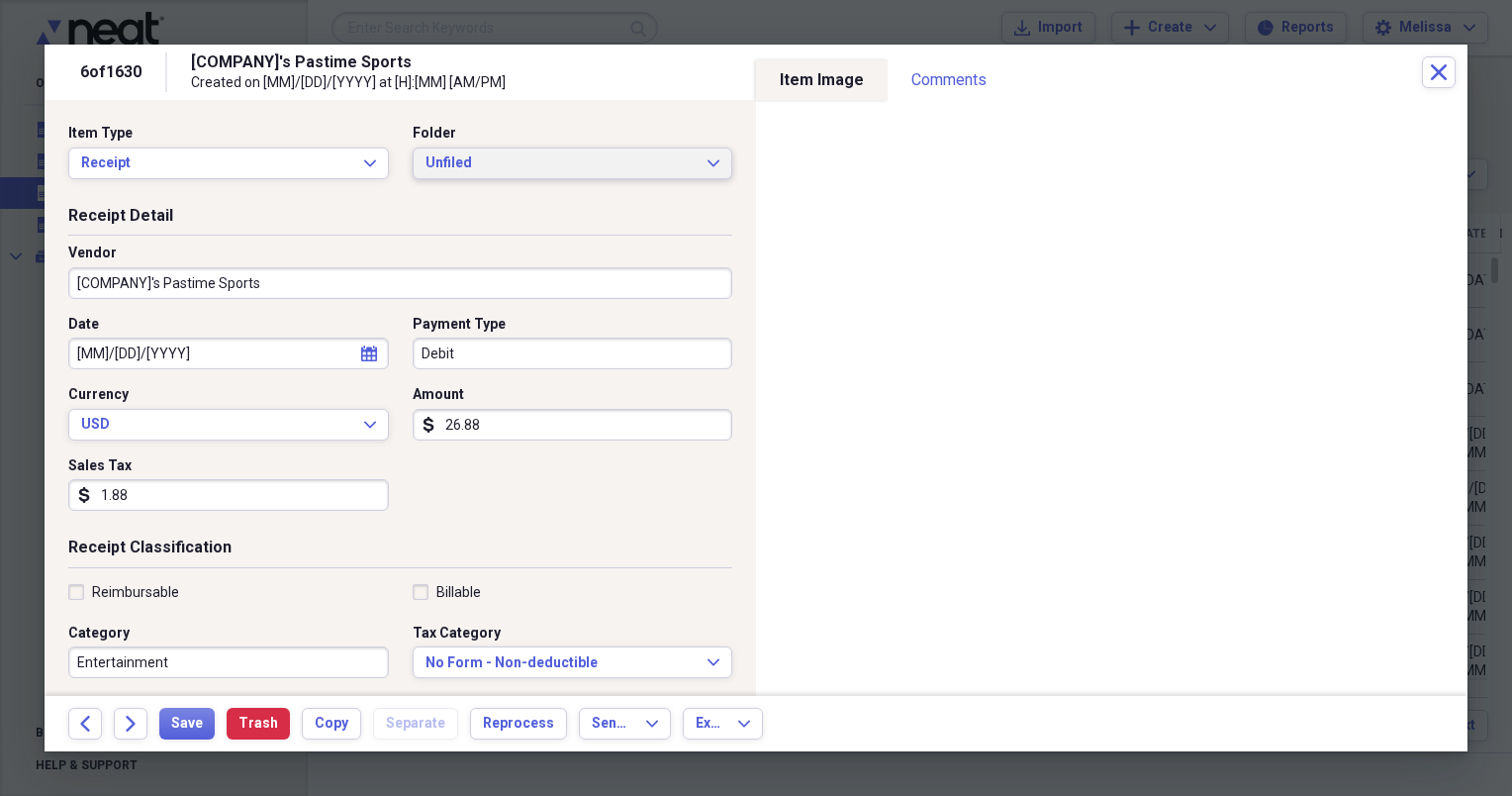 click on "Unfiled Expand" at bounding box center [573, 163] 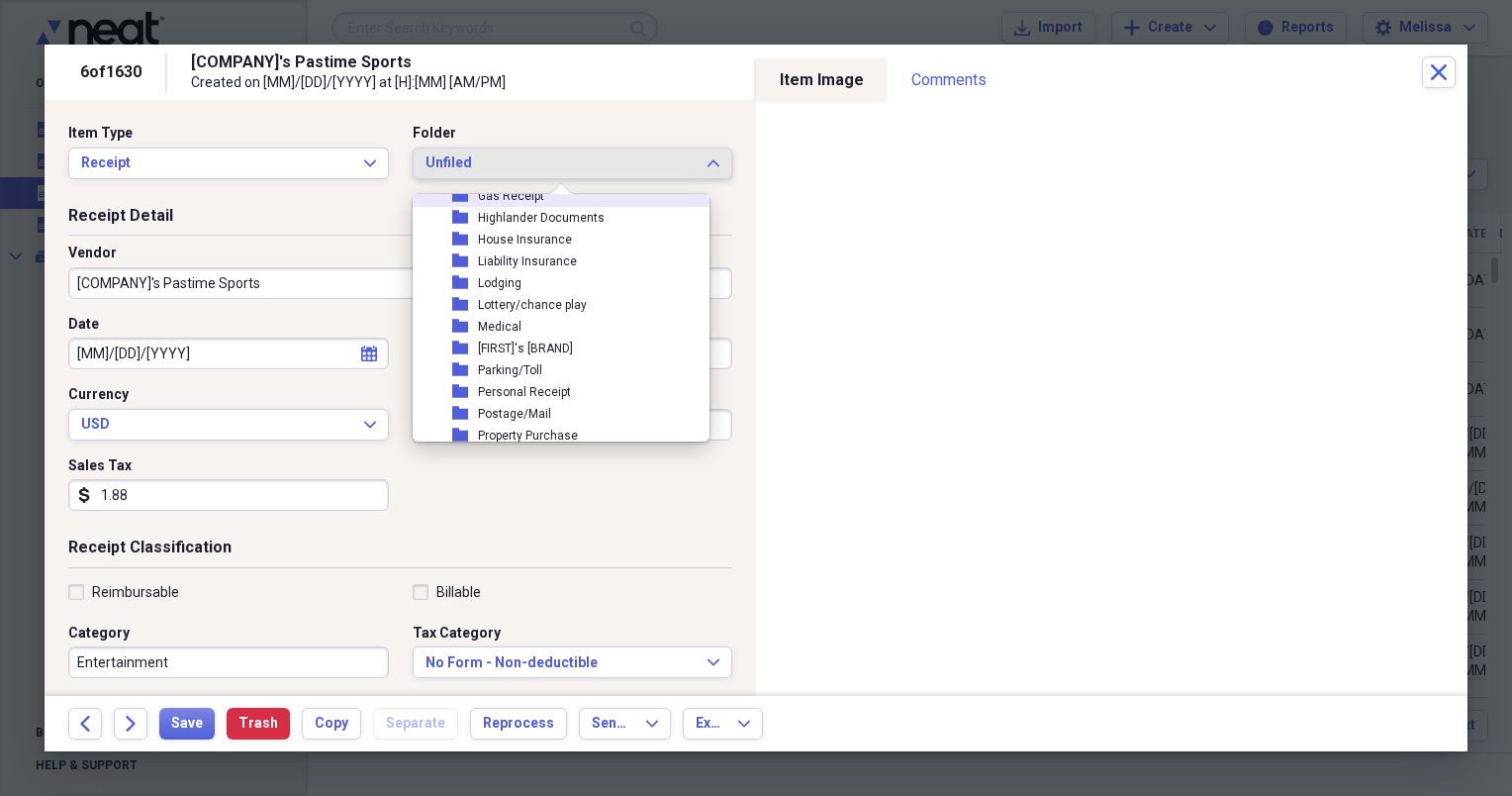 scroll, scrollTop: 238, scrollLeft: 0, axis: vertical 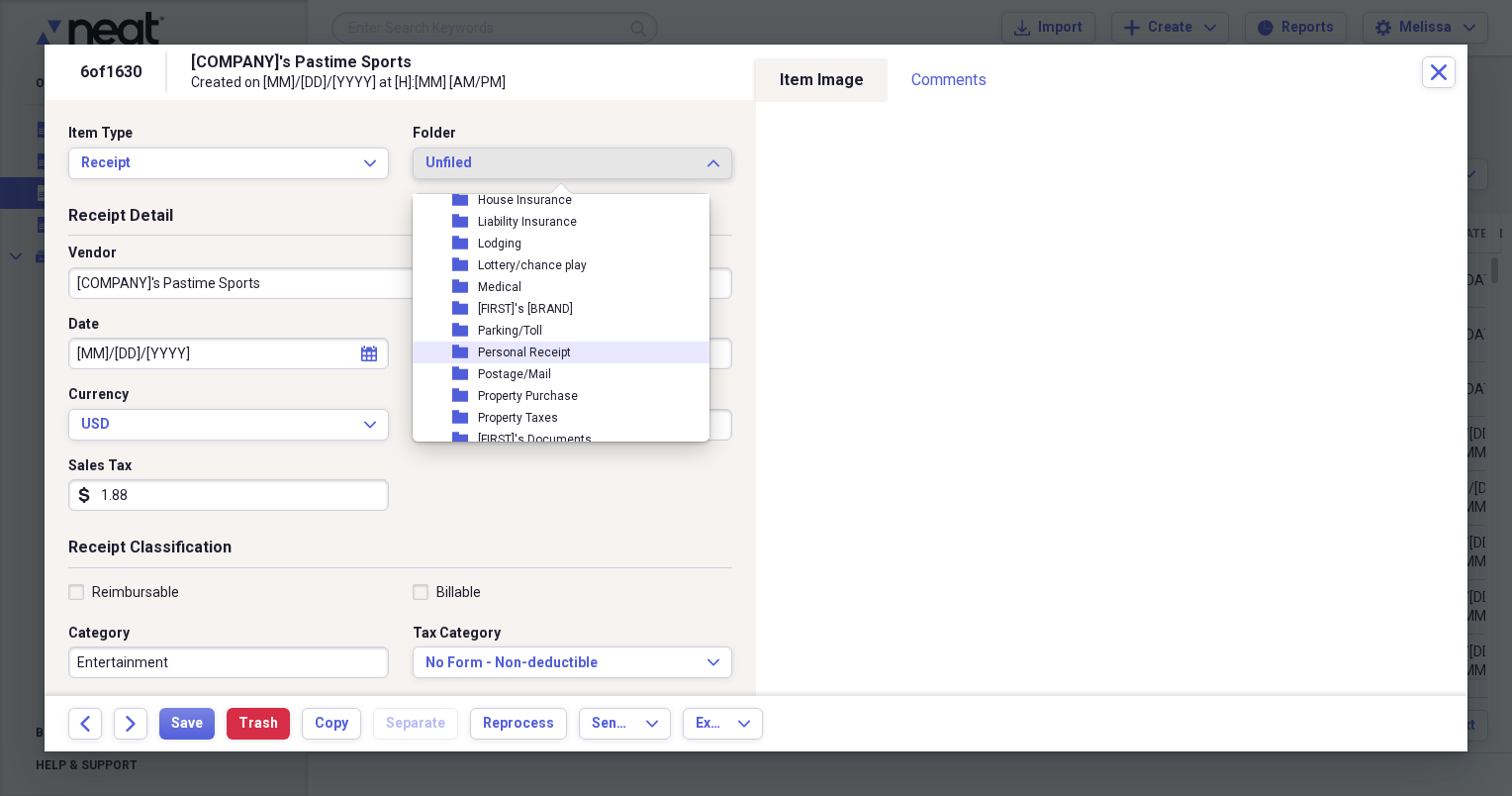 click on "folder Personal Receipt" at bounding box center (553, 352) 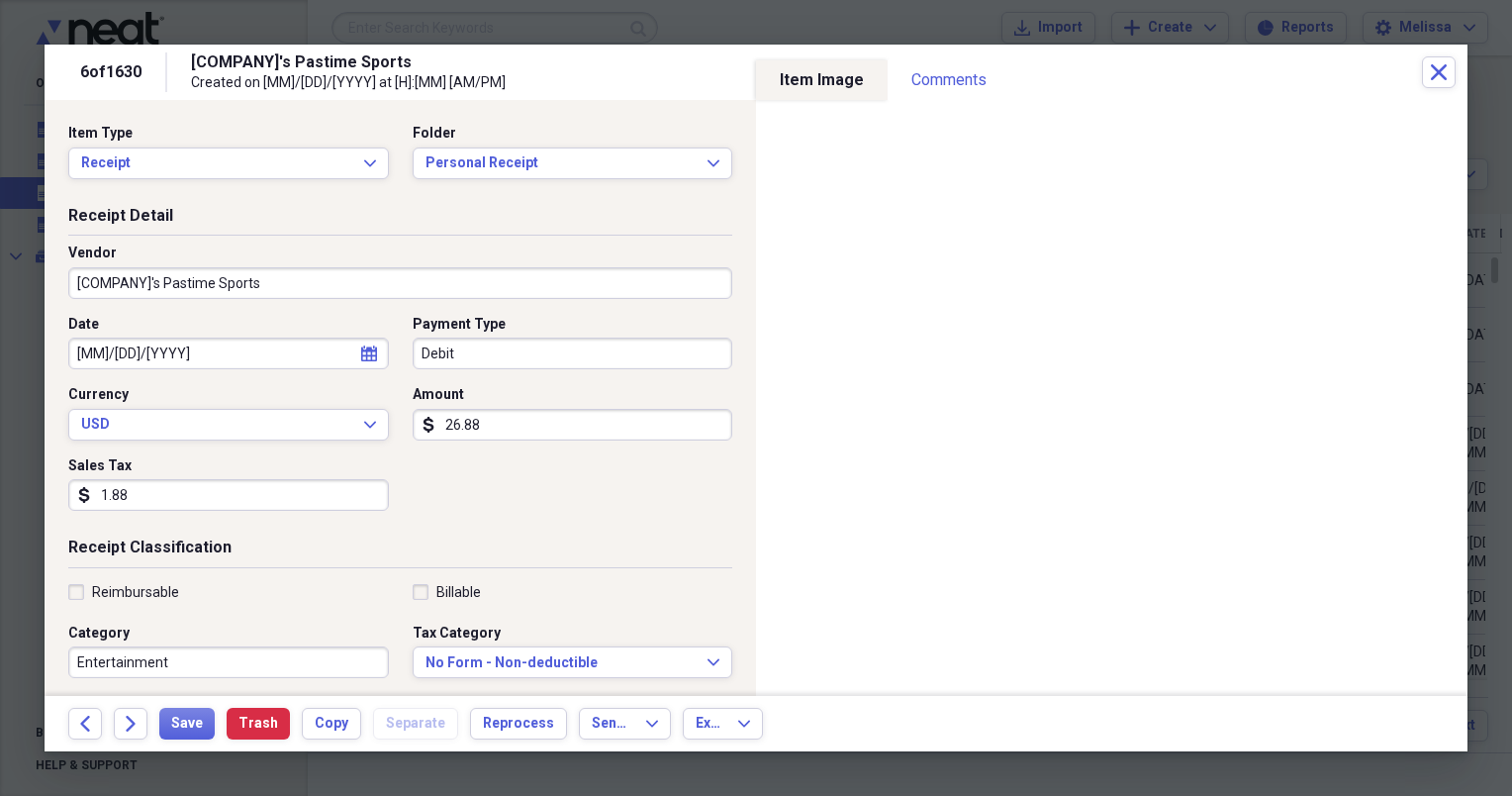 click on "Entertainment" at bounding box center [229, 662] 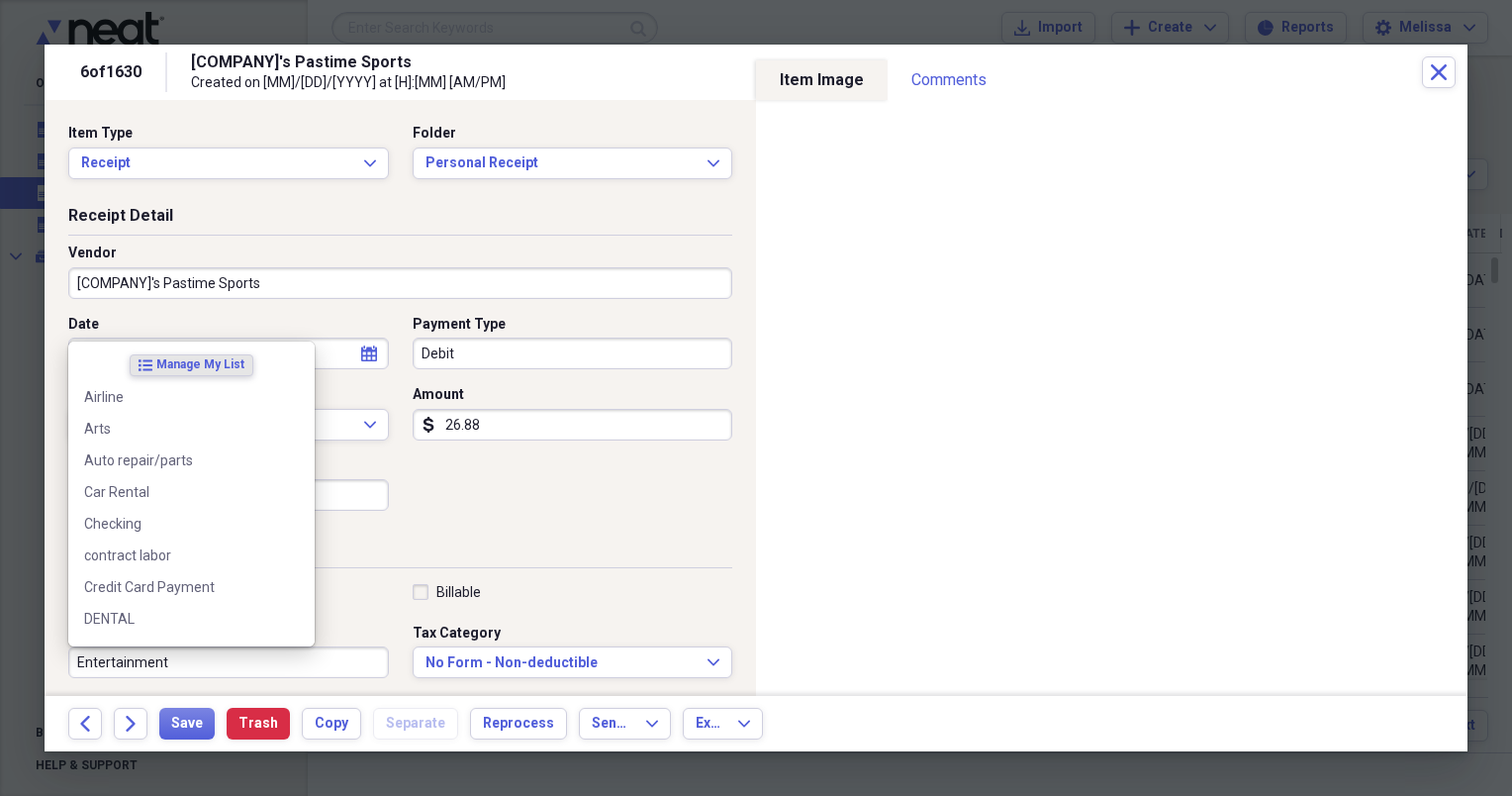 type on "E" 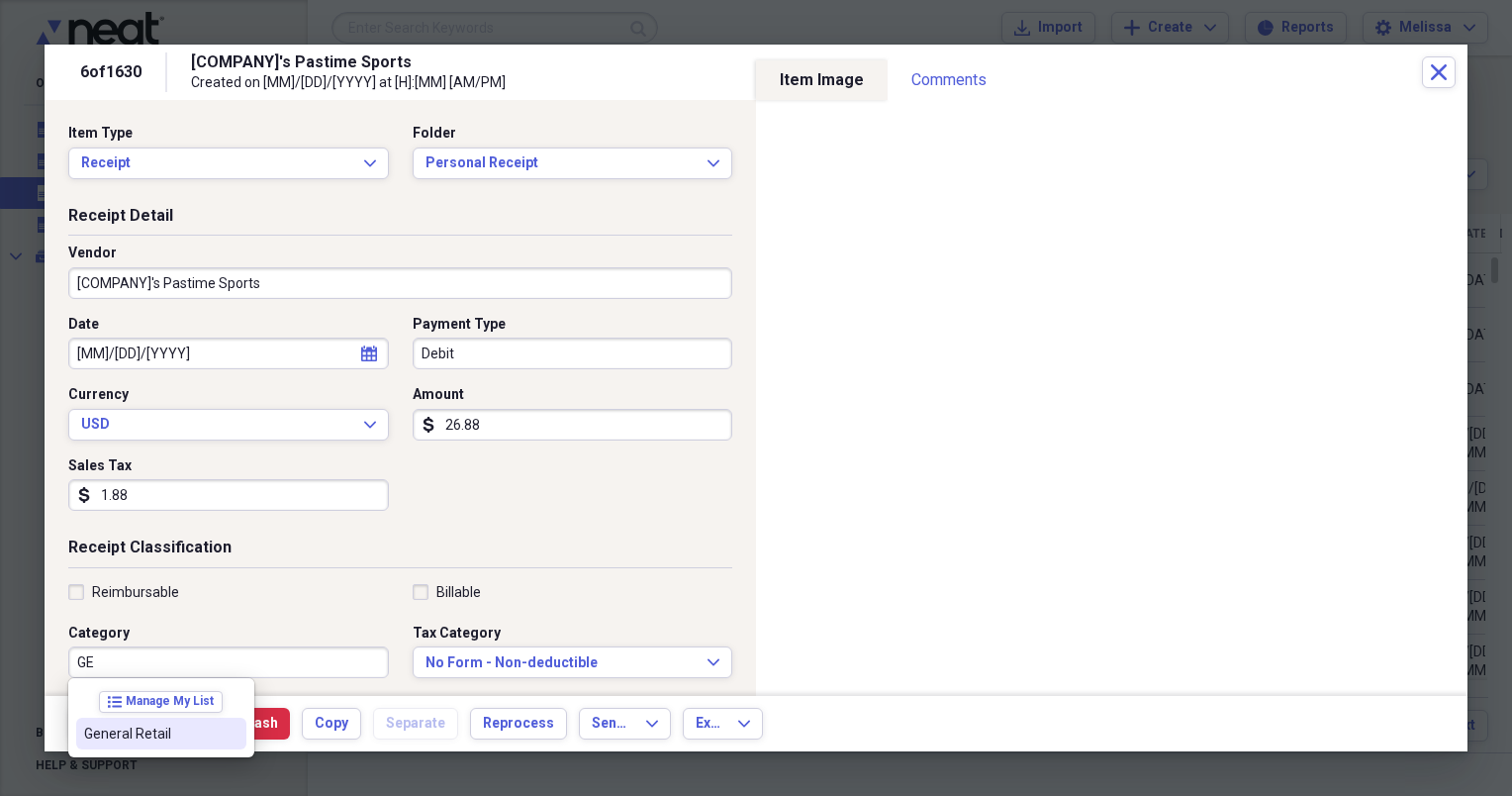 click on "General Retail" at bounding box center (149, 734) 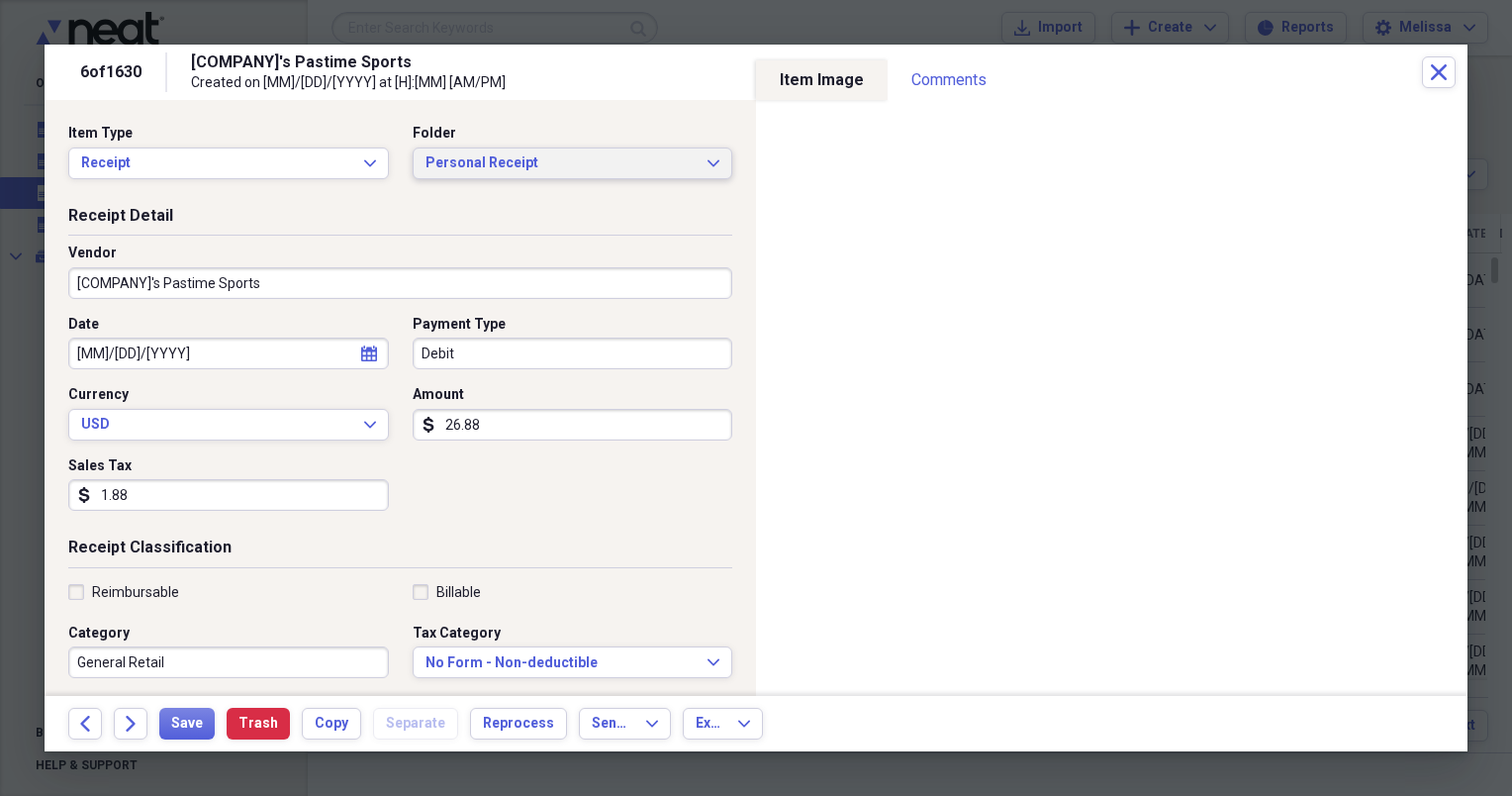 click on "Personal Receipt" at bounding box center [561, 163] 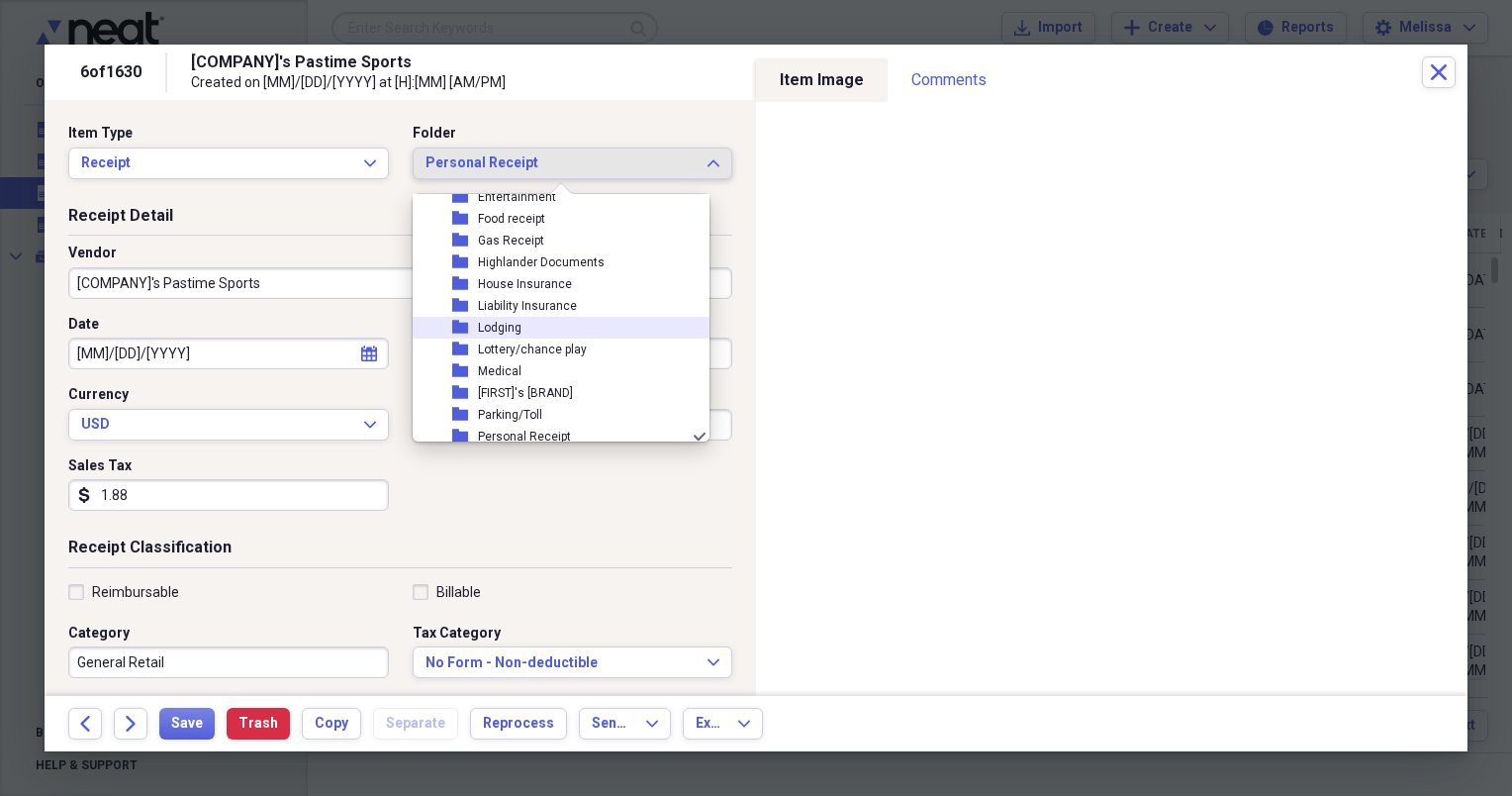 scroll, scrollTop: 114, scrollLeft: 0, axis: vertical 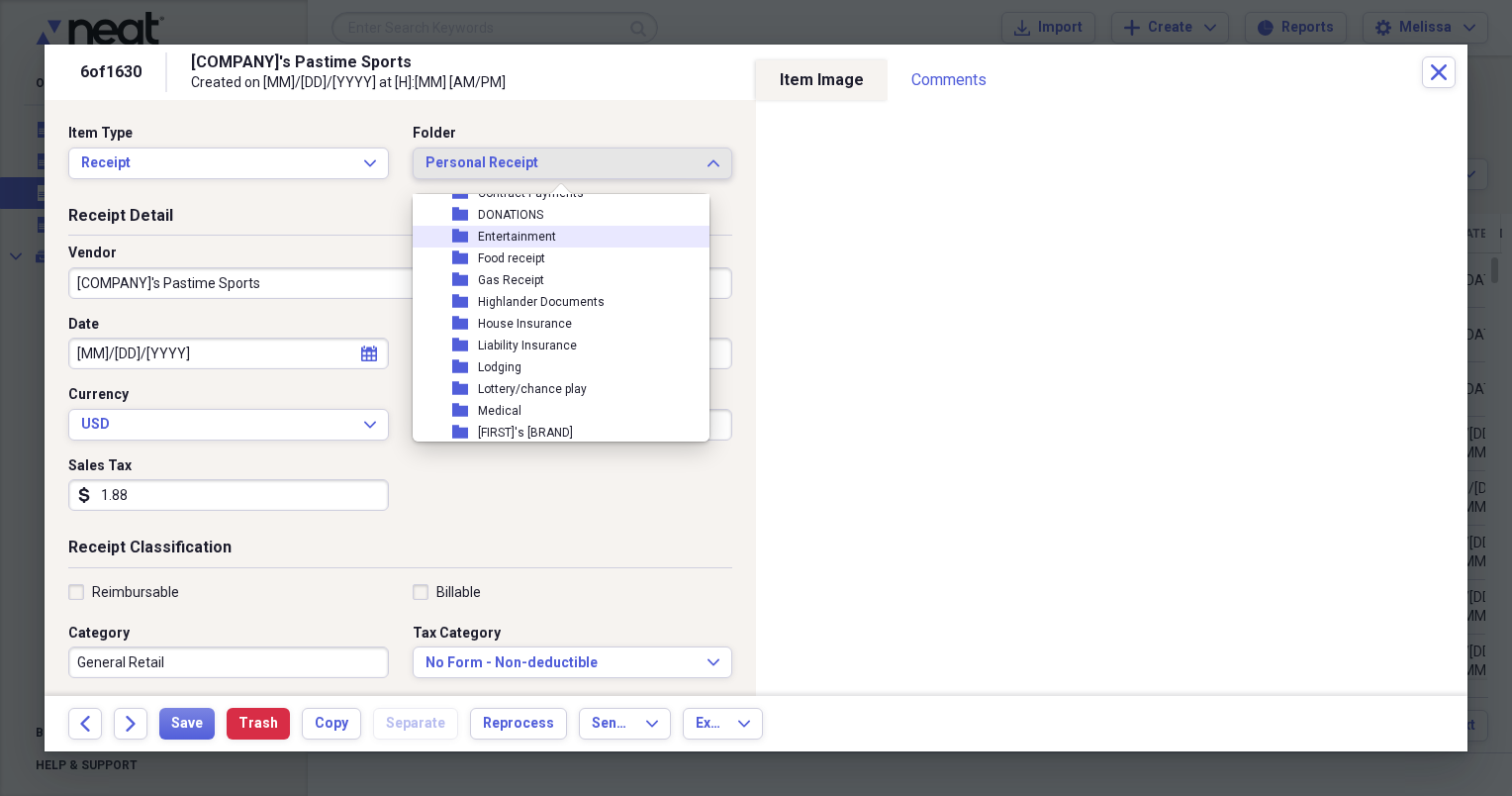 click on "folder Entertainment" at bounding box center (553, 237) 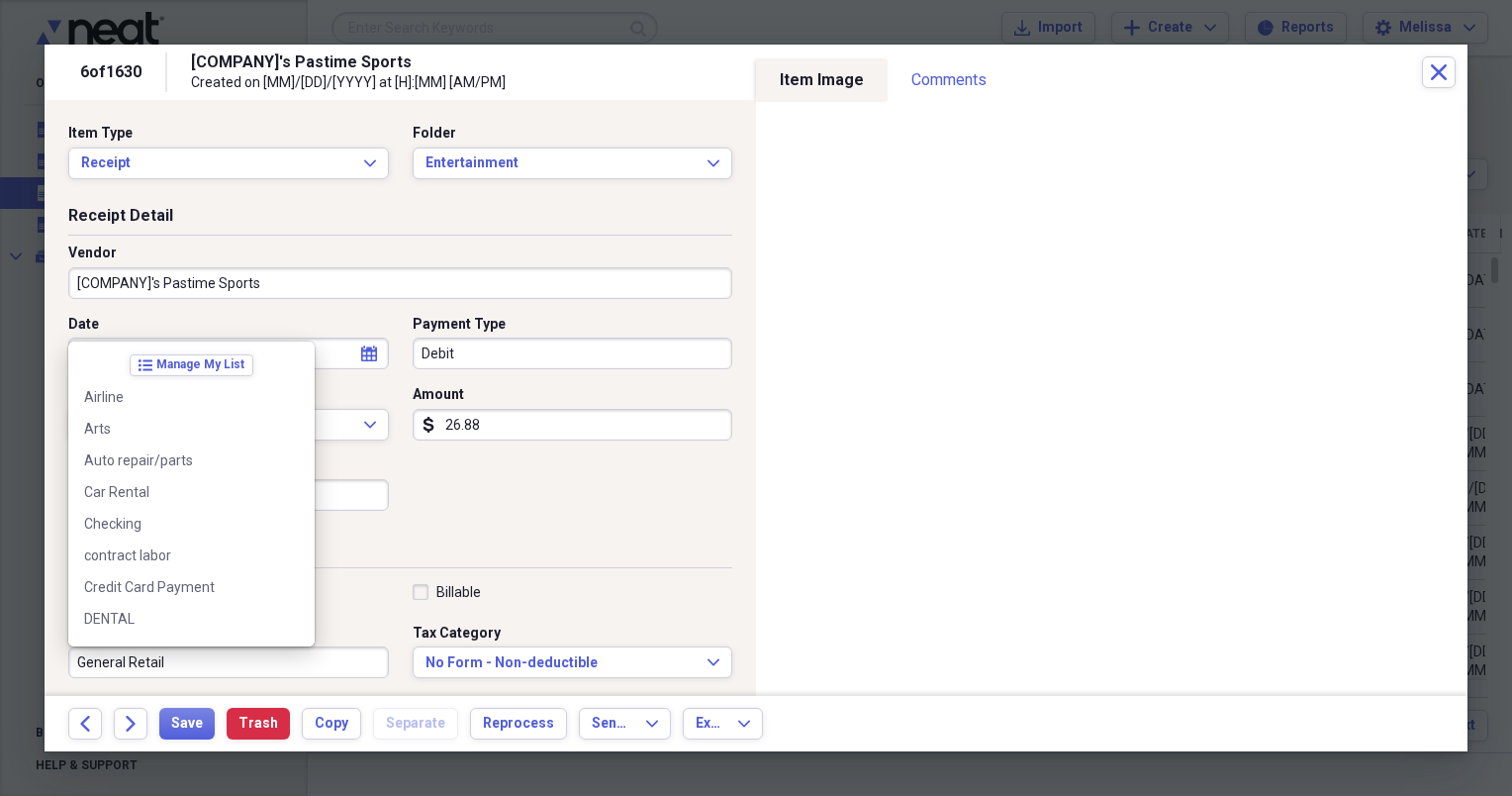 scroll, scrollTop: 281, scrollLeft: 0, axis: vertical 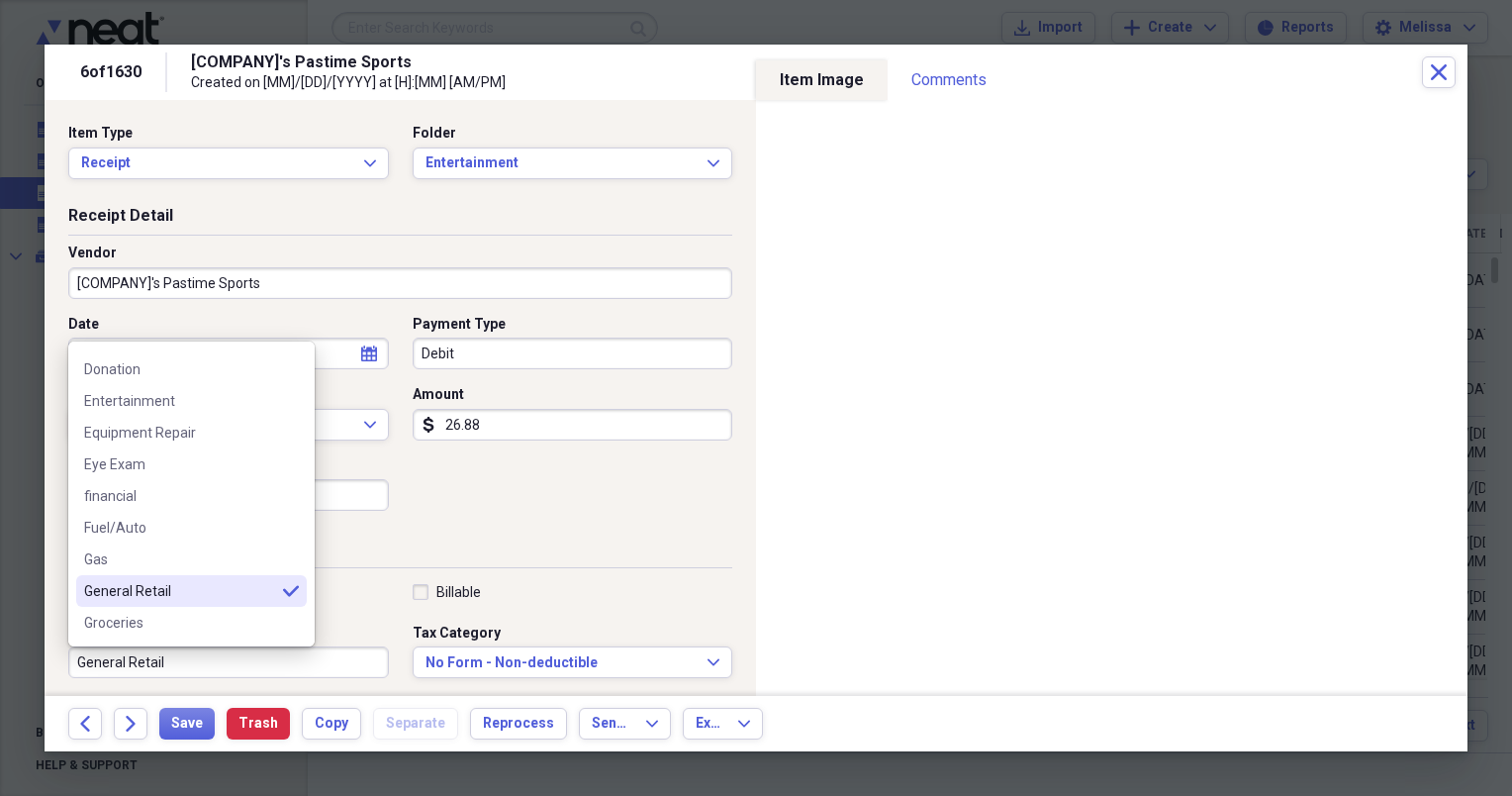 click on "General Retail" at bounding box center (229, 662) 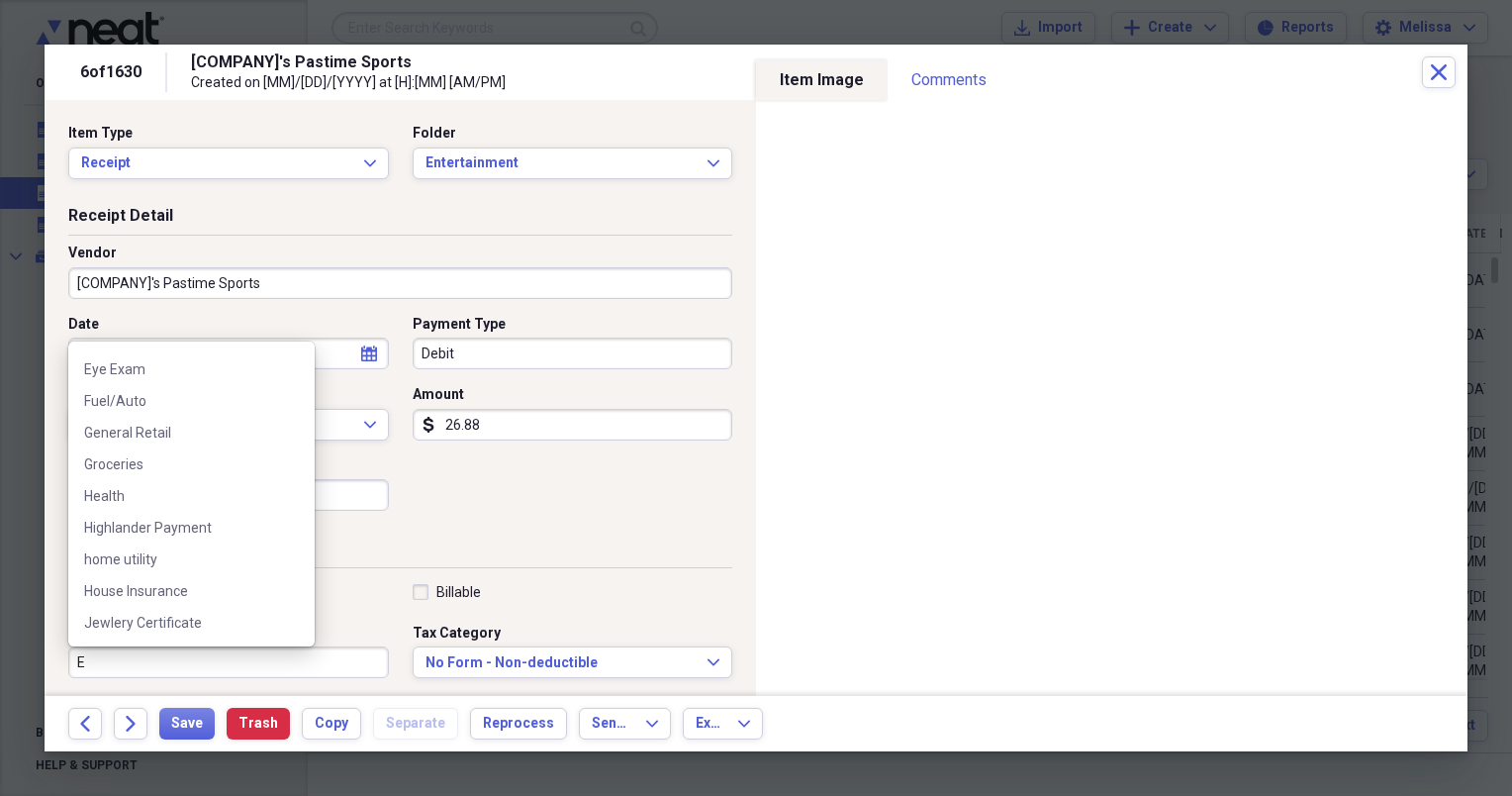 scroll, scrollTop: 0, scrollLeft: 0, axis: both 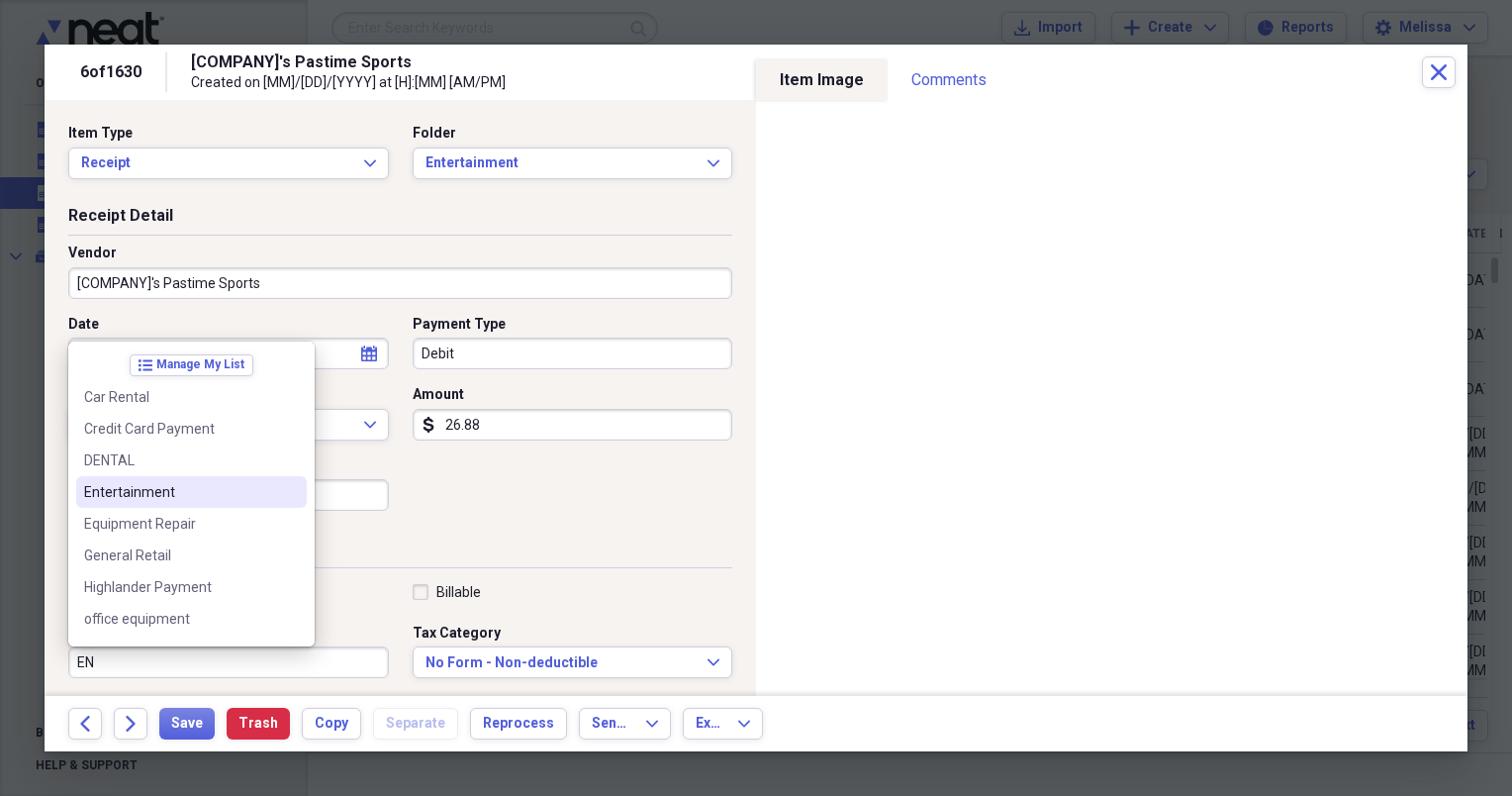 click on "Entertainment" at bounding box center (179, 492) 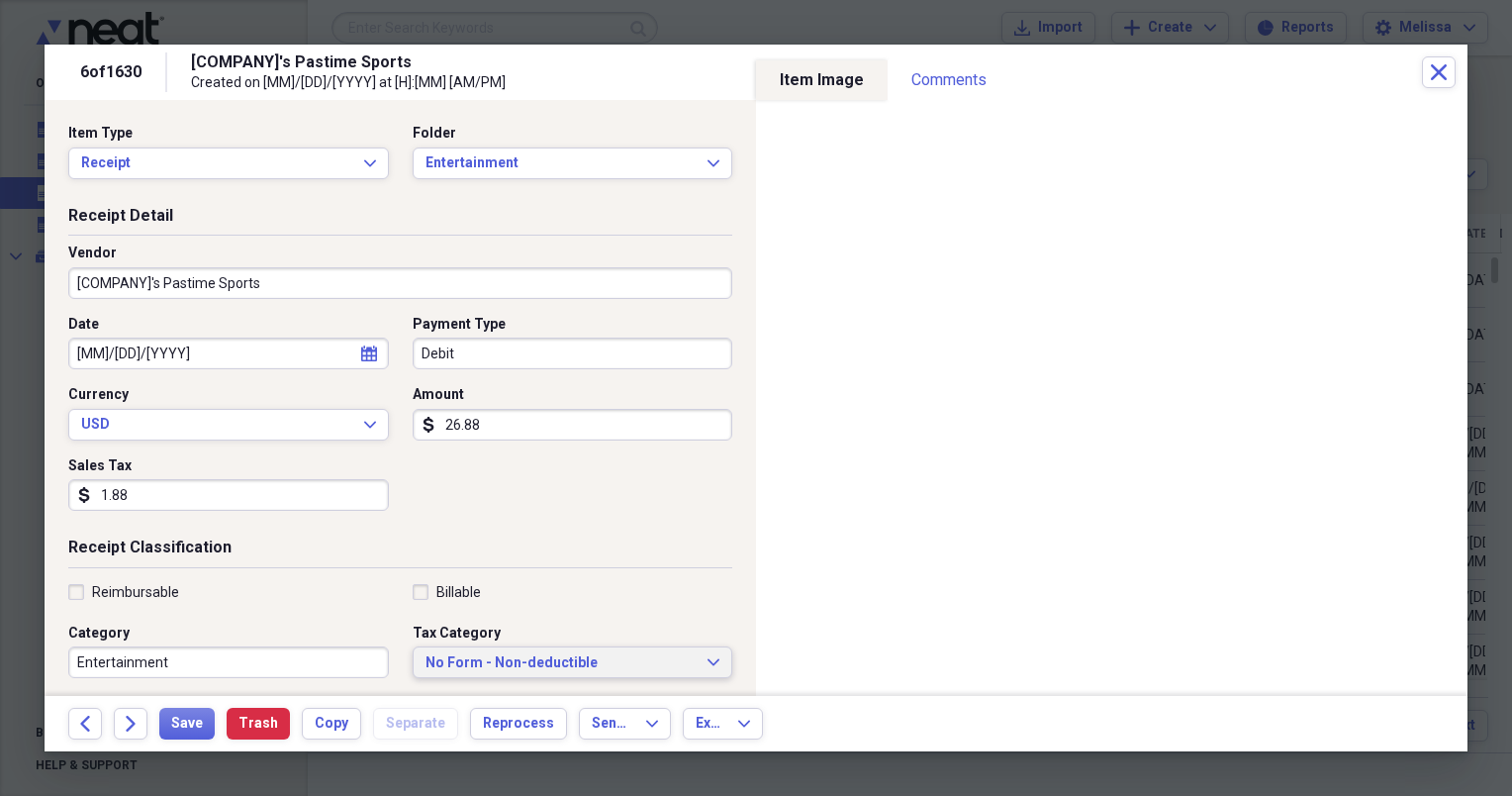 click on "No Form - Non-deductible Expand" at bounding box center (573, 662) 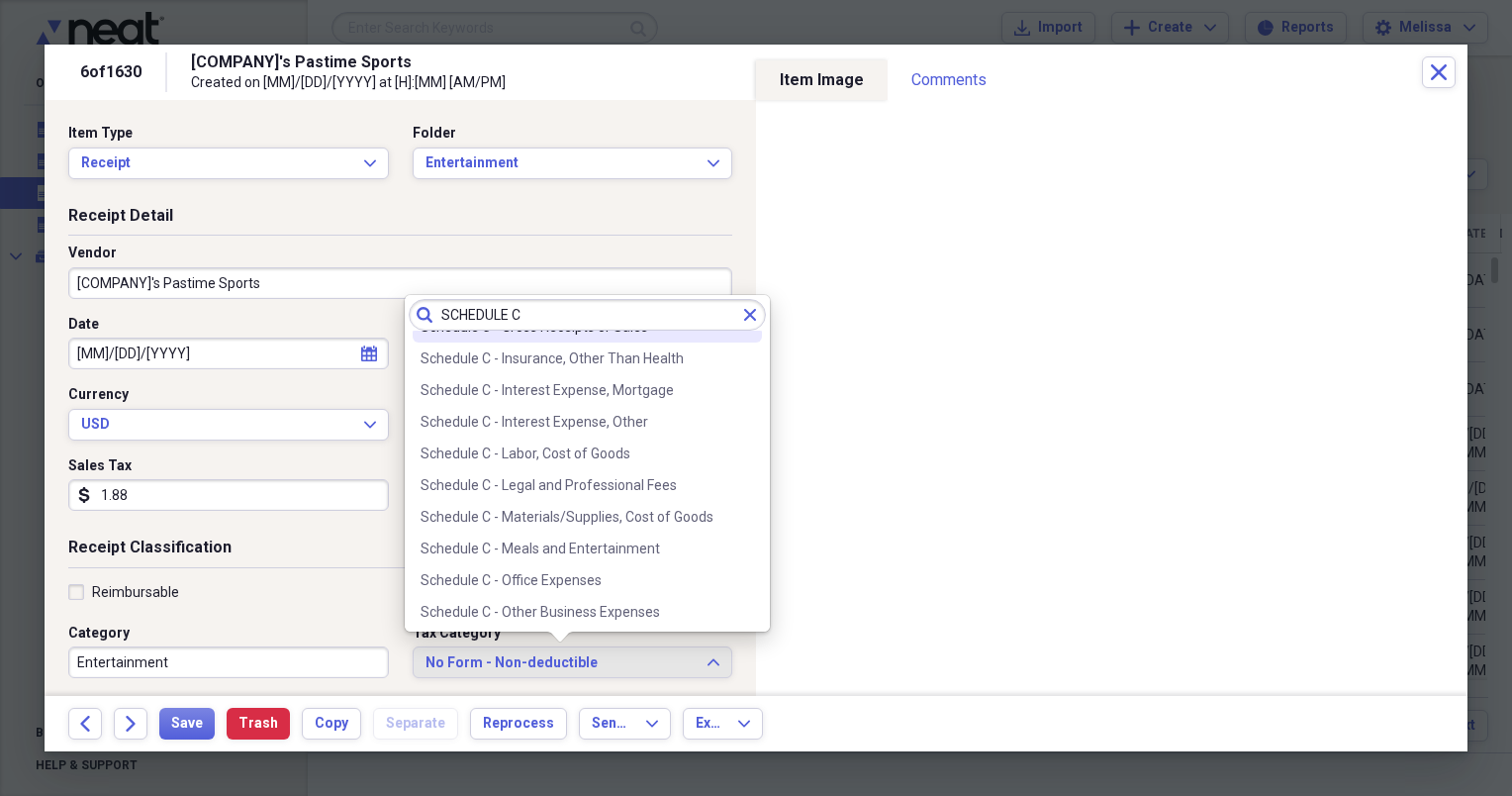 scroll, scrollTop: 317, scrollLeft: 0, axis: vertical 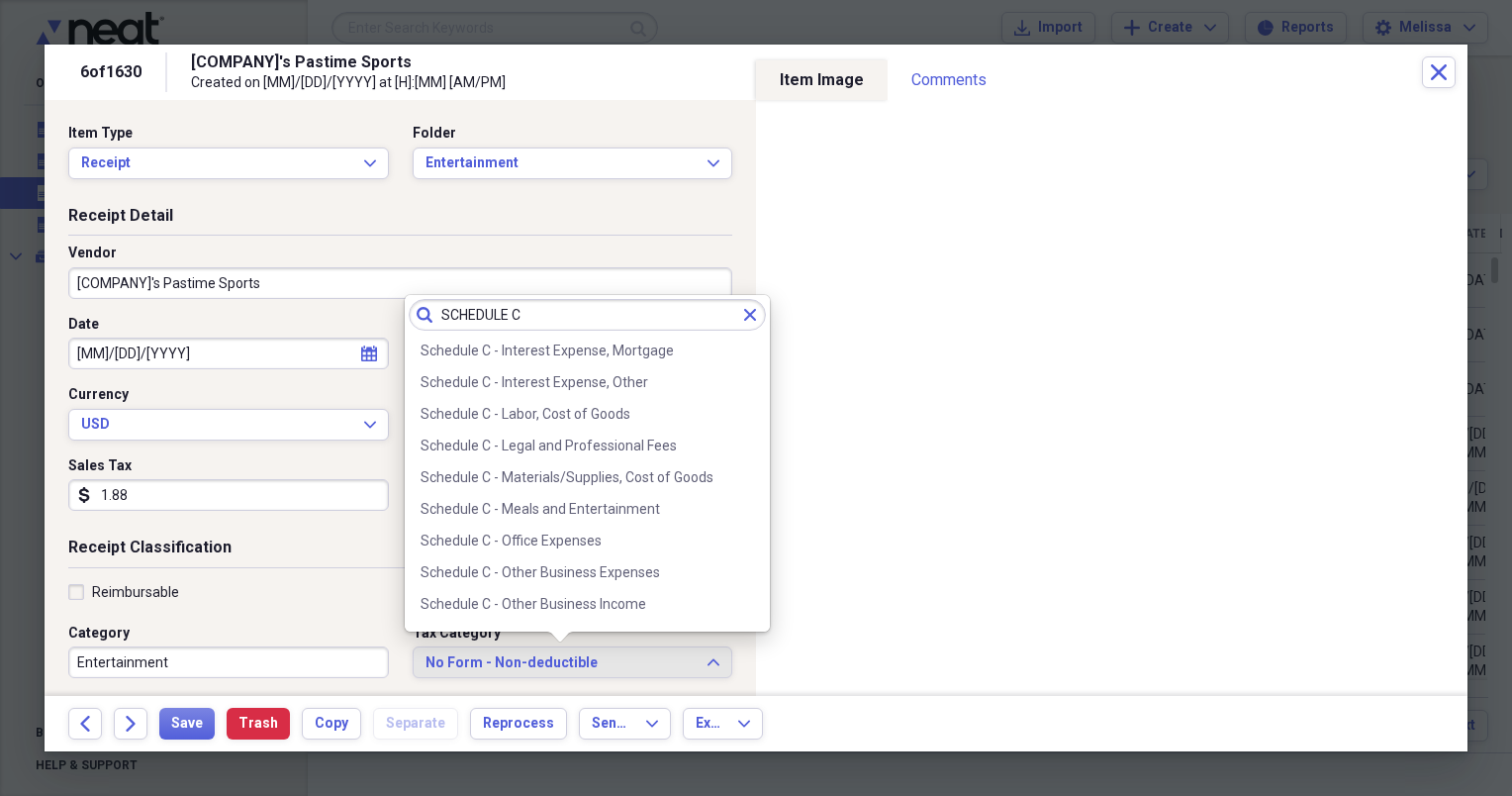 type on "SCHEDULE C" 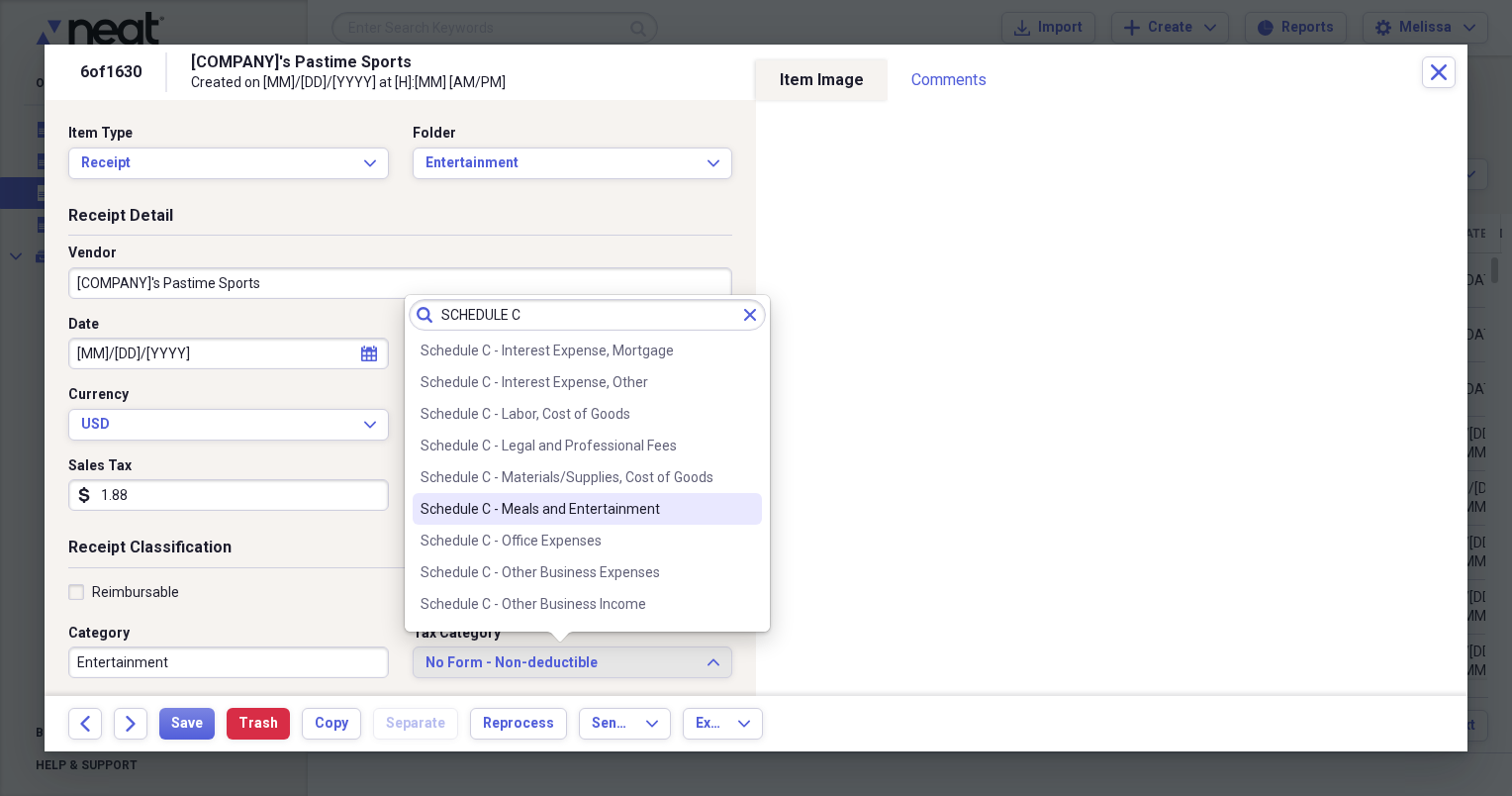 click on "Schedule C - Meals and Entertainment" at bounding box center (587, 509) 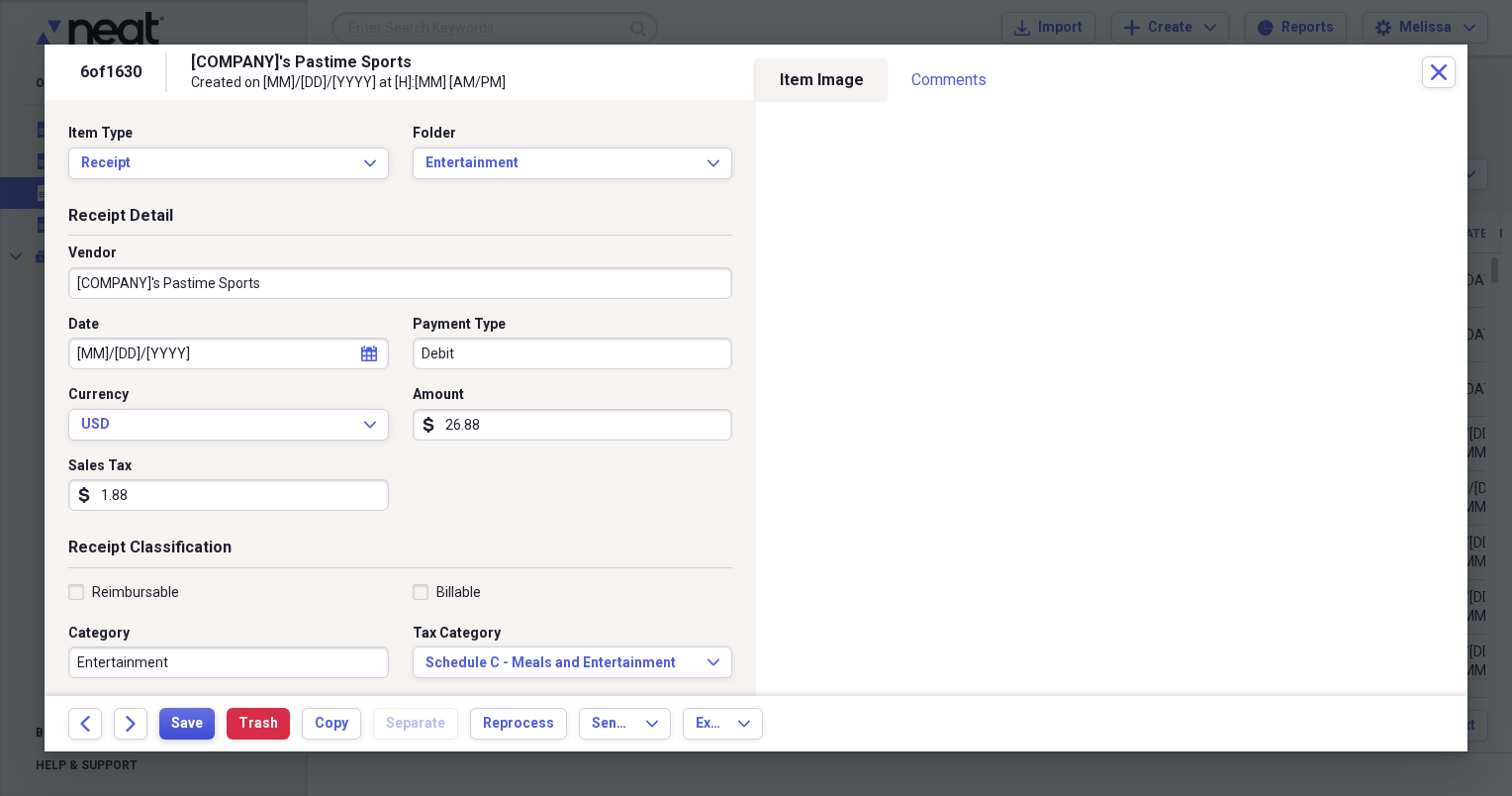 click on "Save" at bounding box center [187, 724] 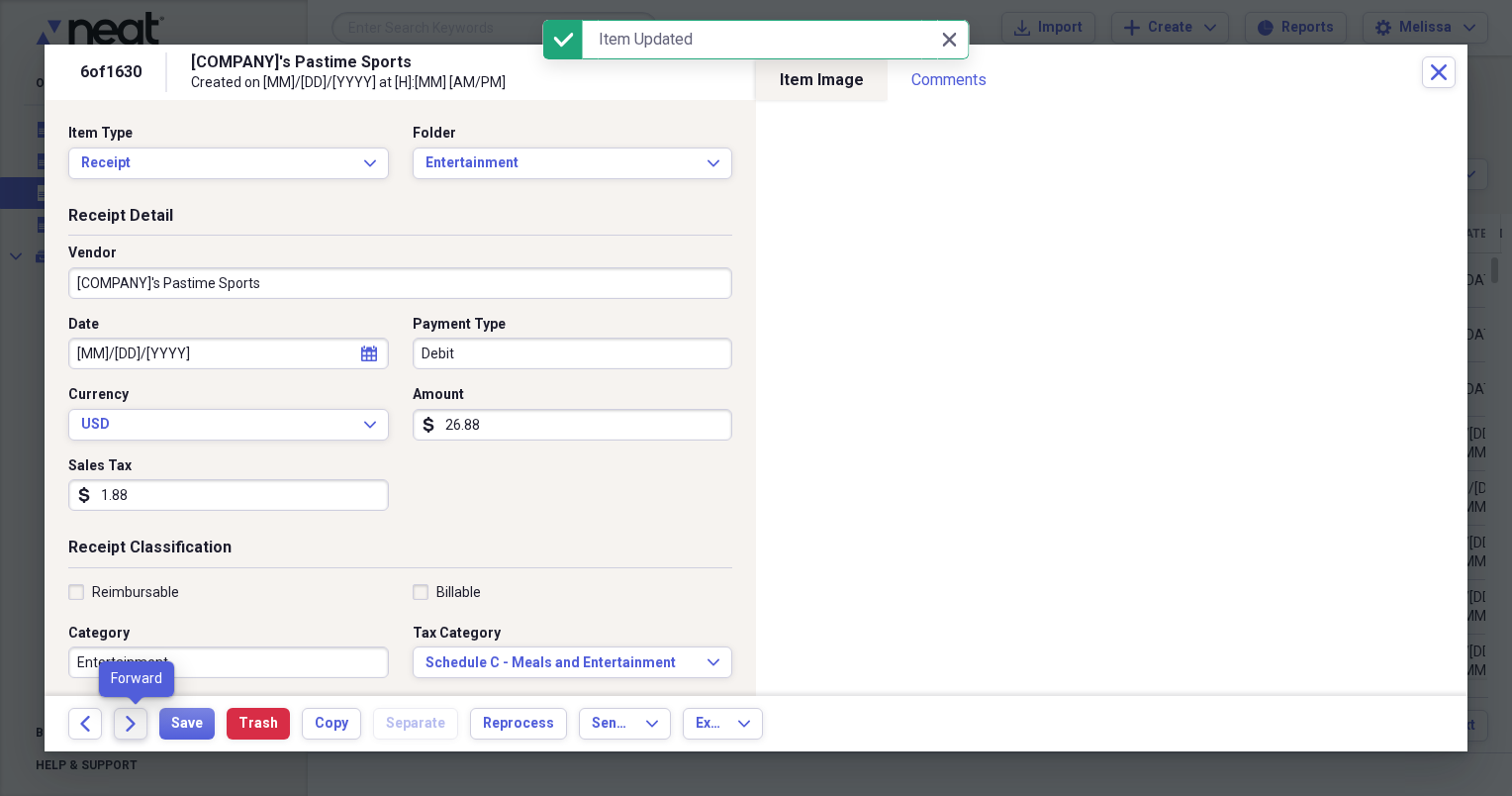 click on "Forward" 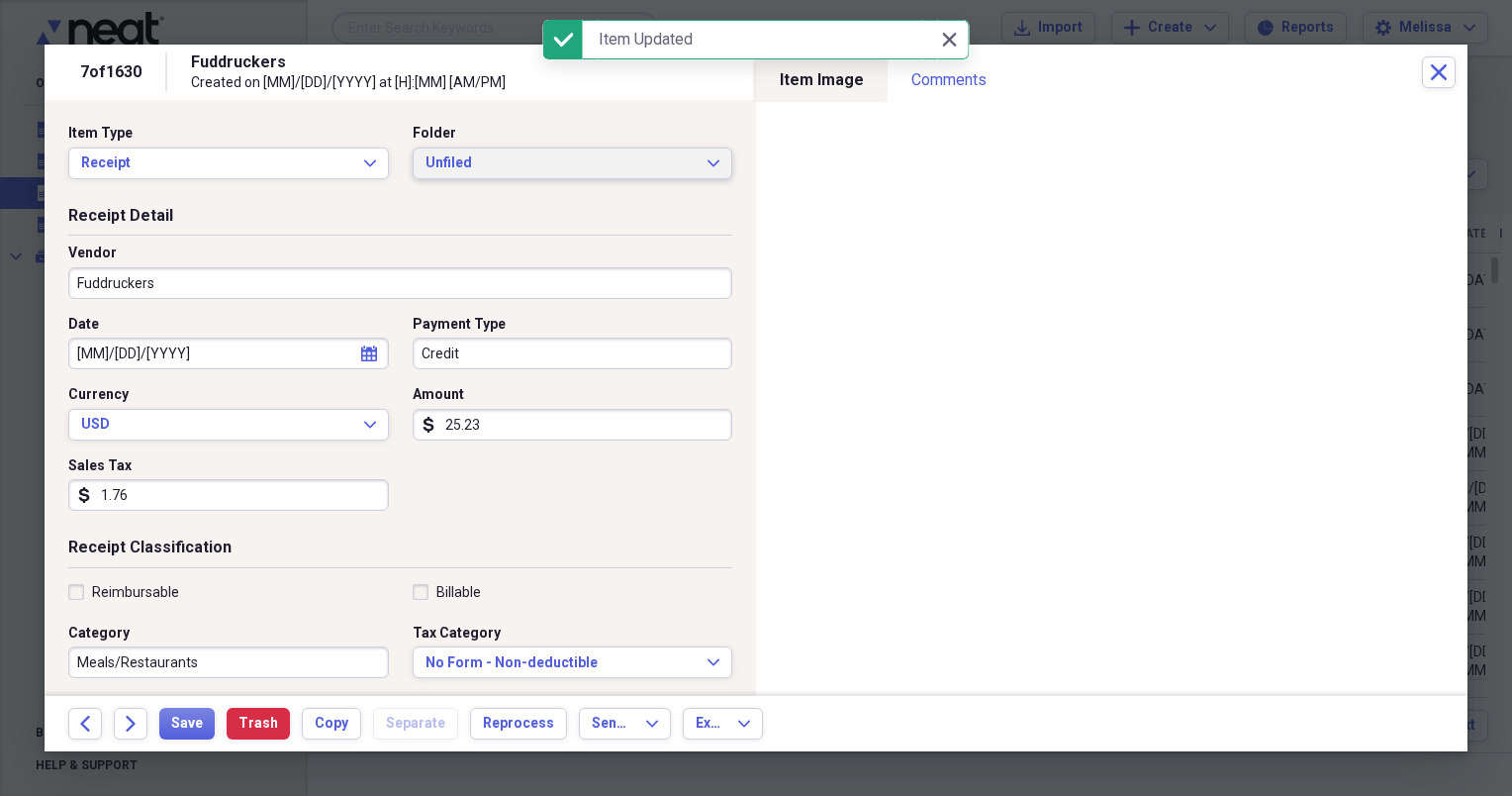 click on "Unfiled" at bounding box center [561, 163] 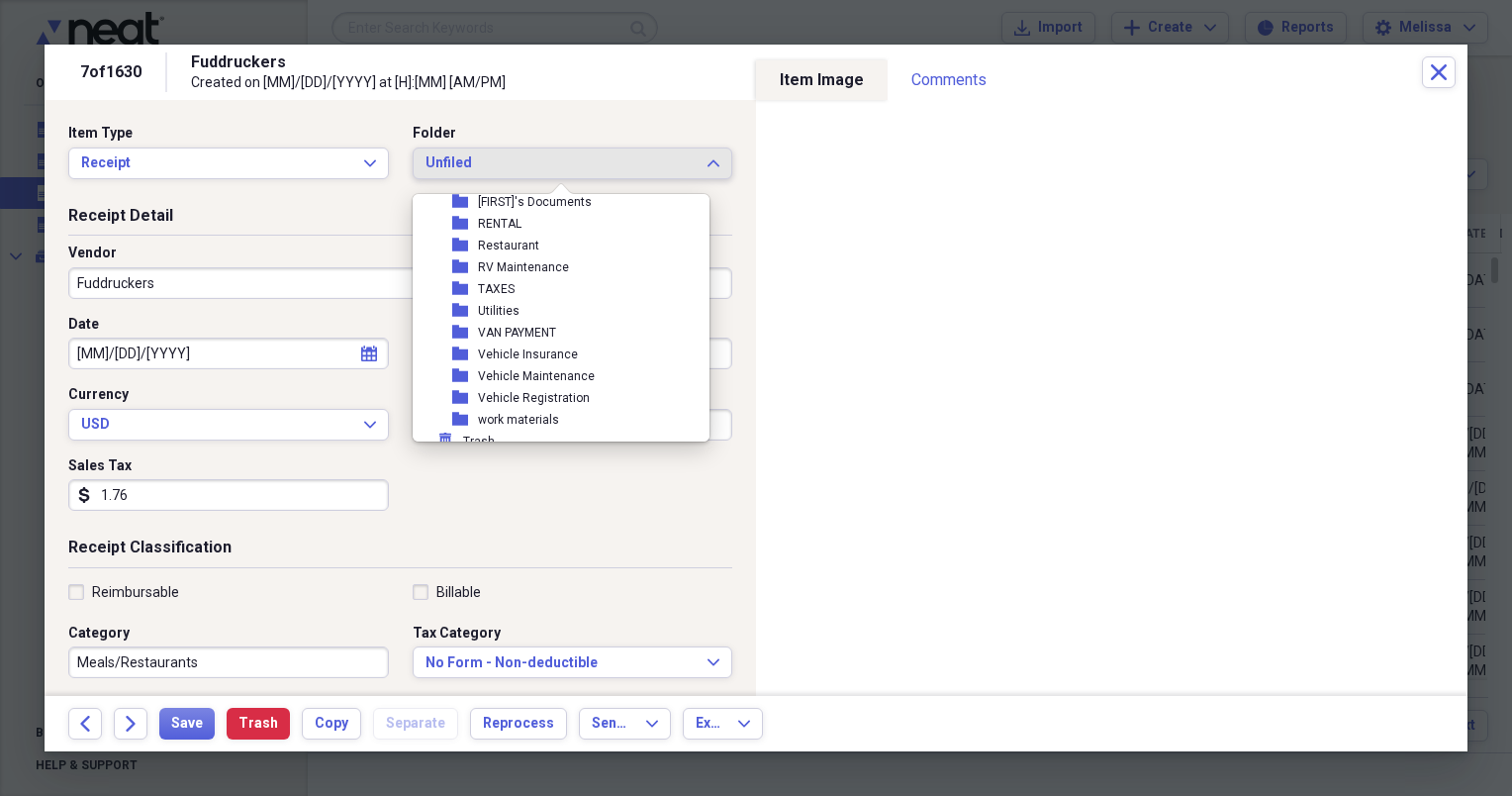 scroll, scrollTop: 485, scrollLeft: 0, axis: vertical 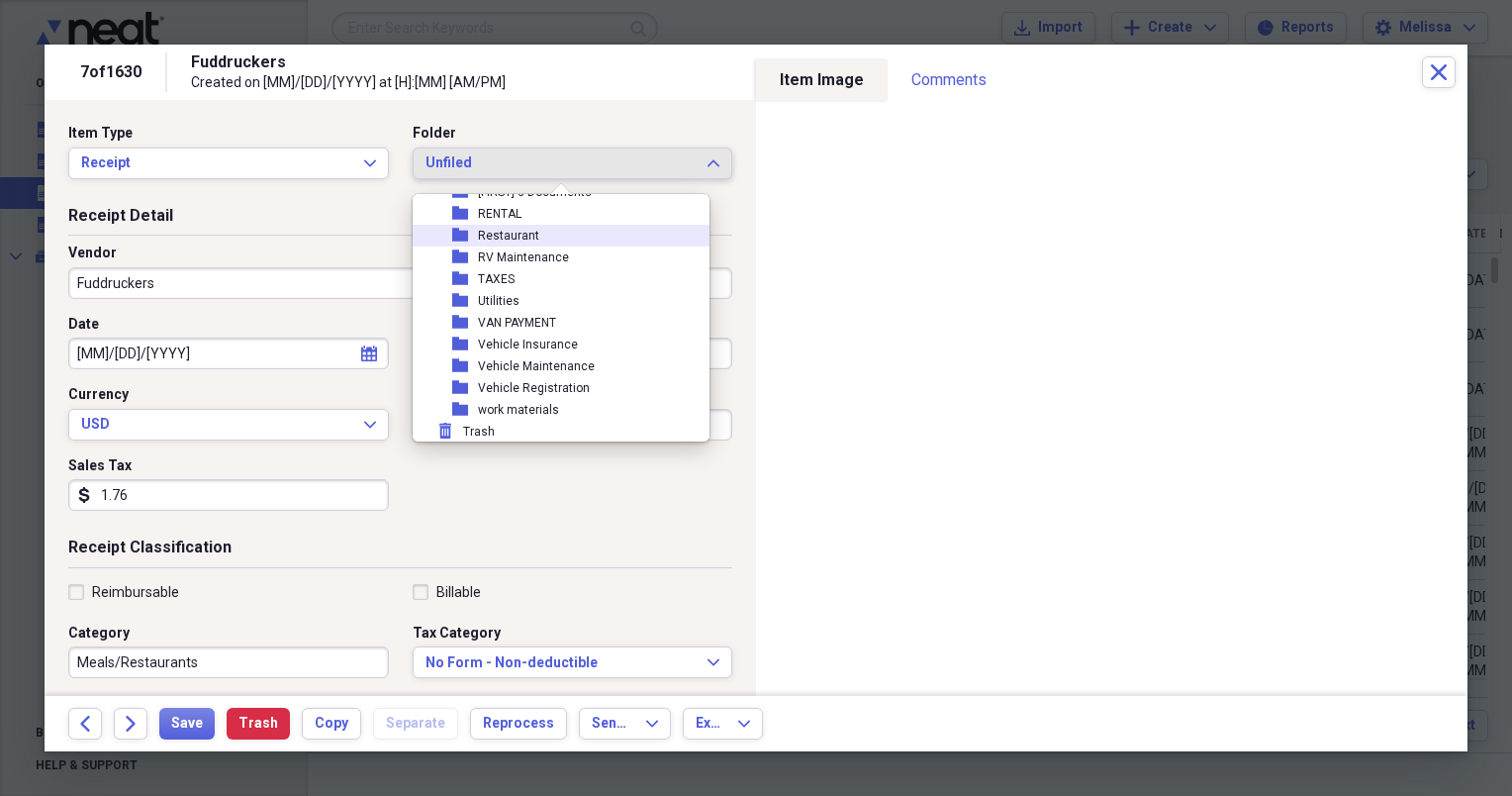 click on "folder Restaurant" at bounding box center [553, 236] 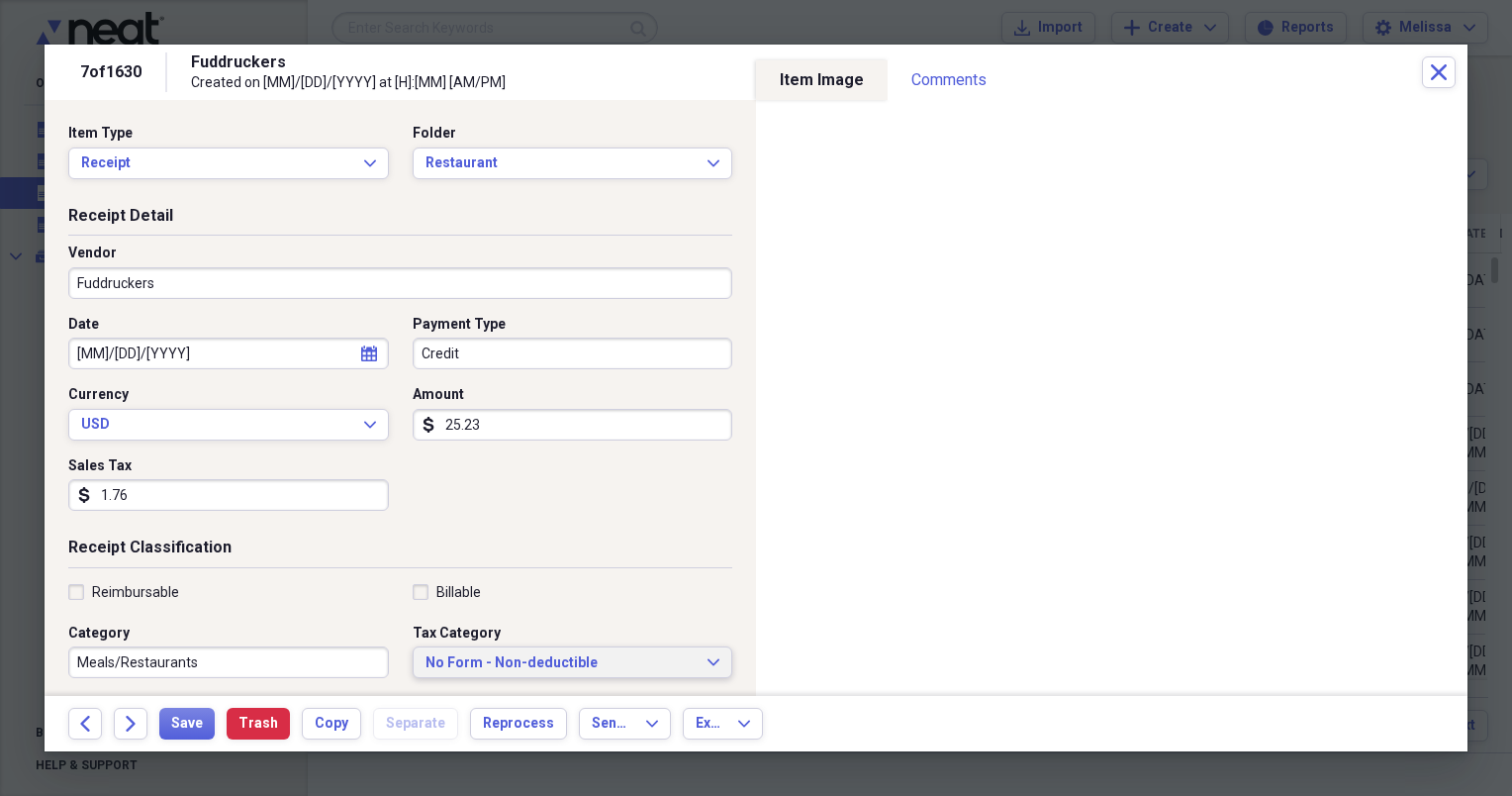 click on "No Form - Non-deductible Expand" at bounding box center [573, 662] 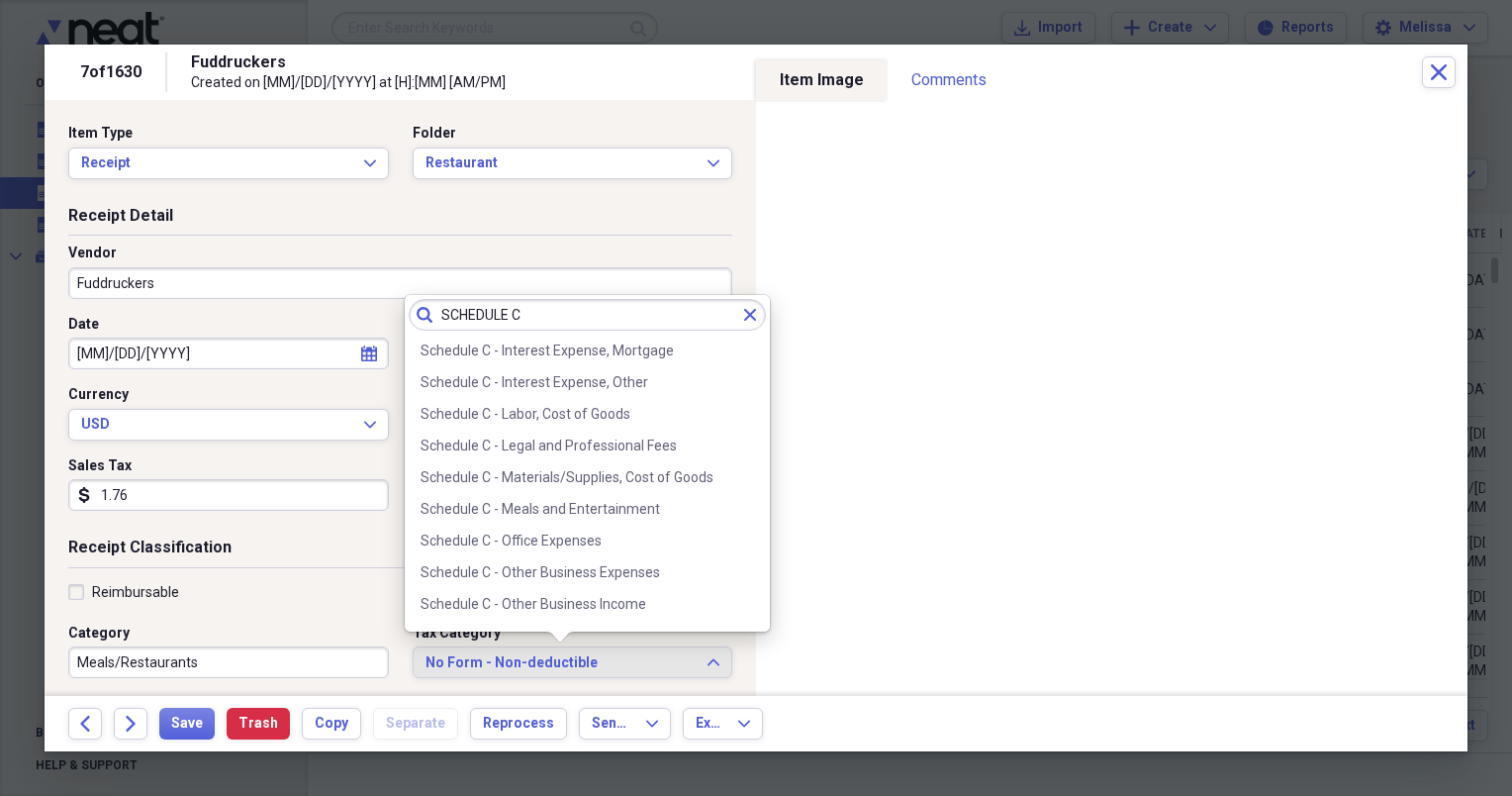 scroll, scrollTop: 356, scrollLeft: 0, axis: vertical 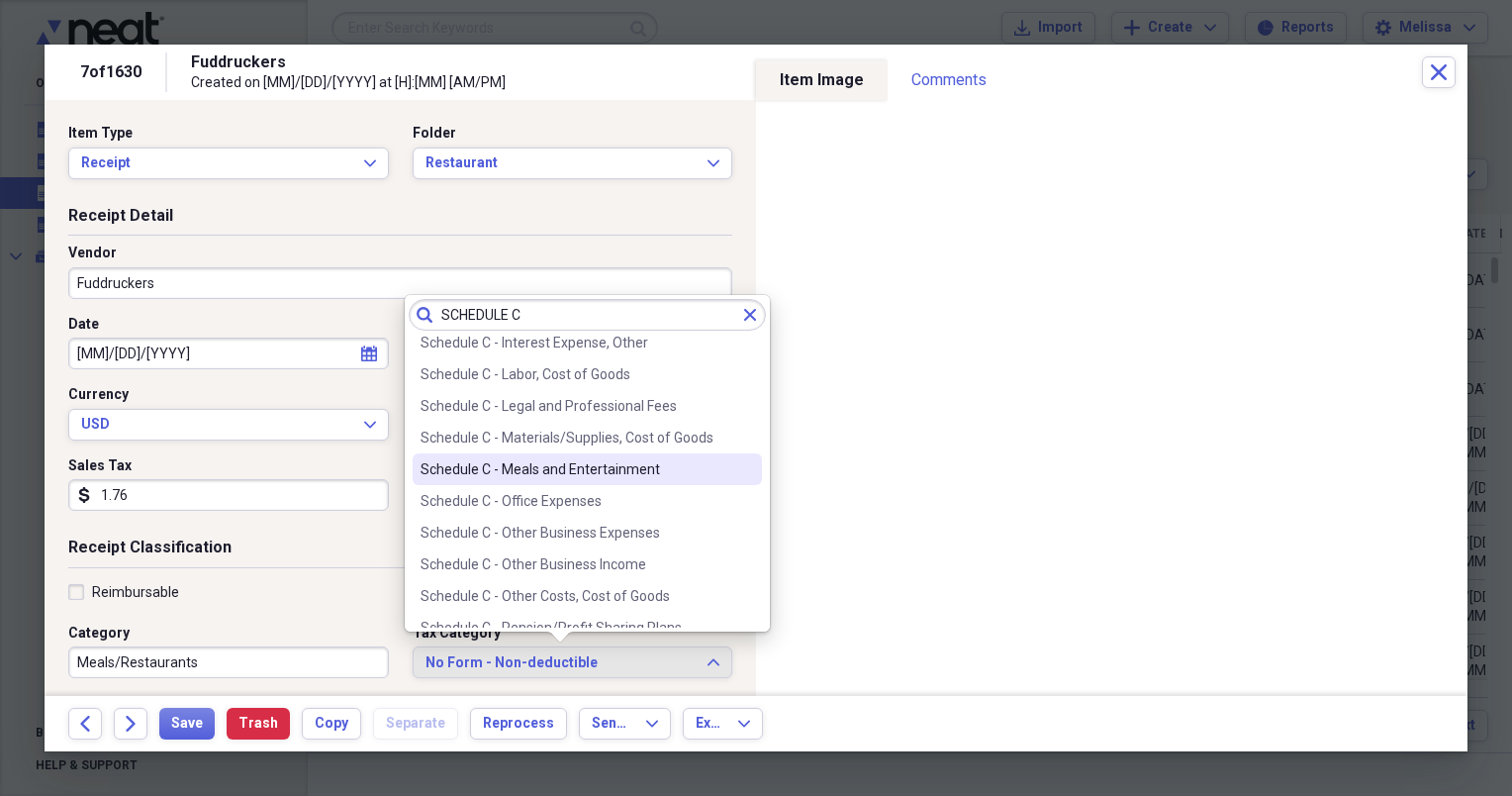 type on "SCHEDULE C" 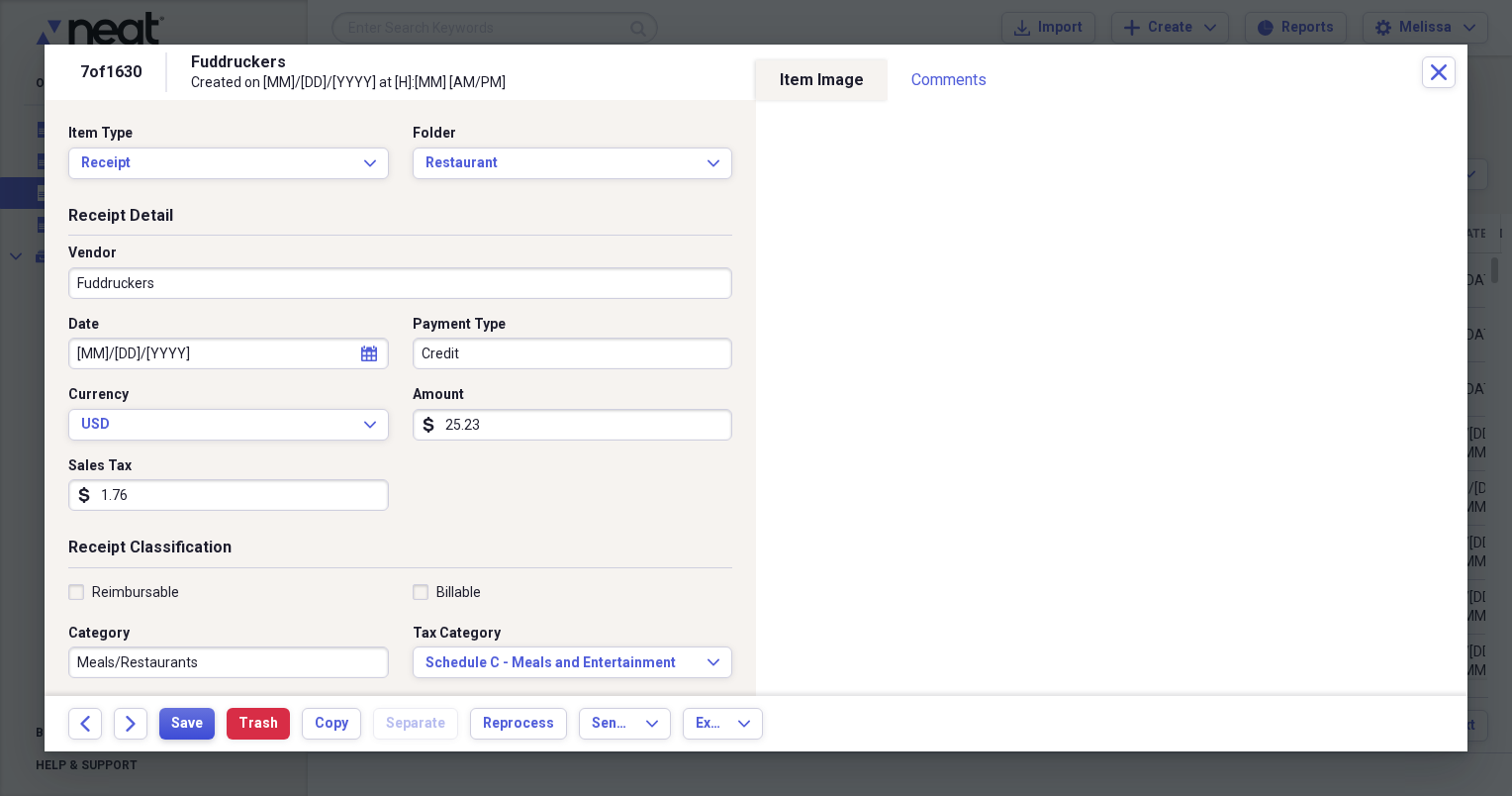 click on "Save" at bounding box center [187, 724] 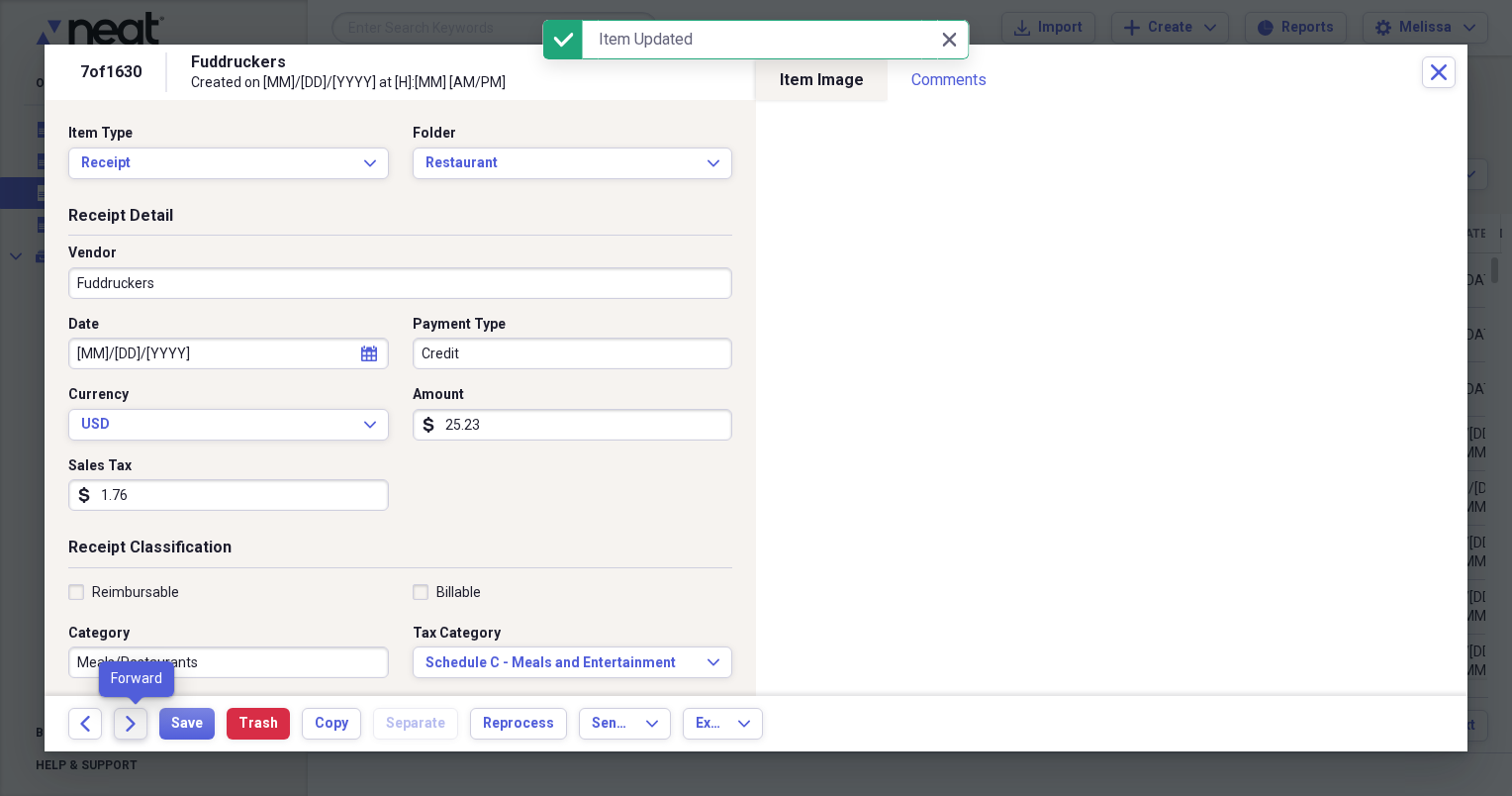 click on "Forward" 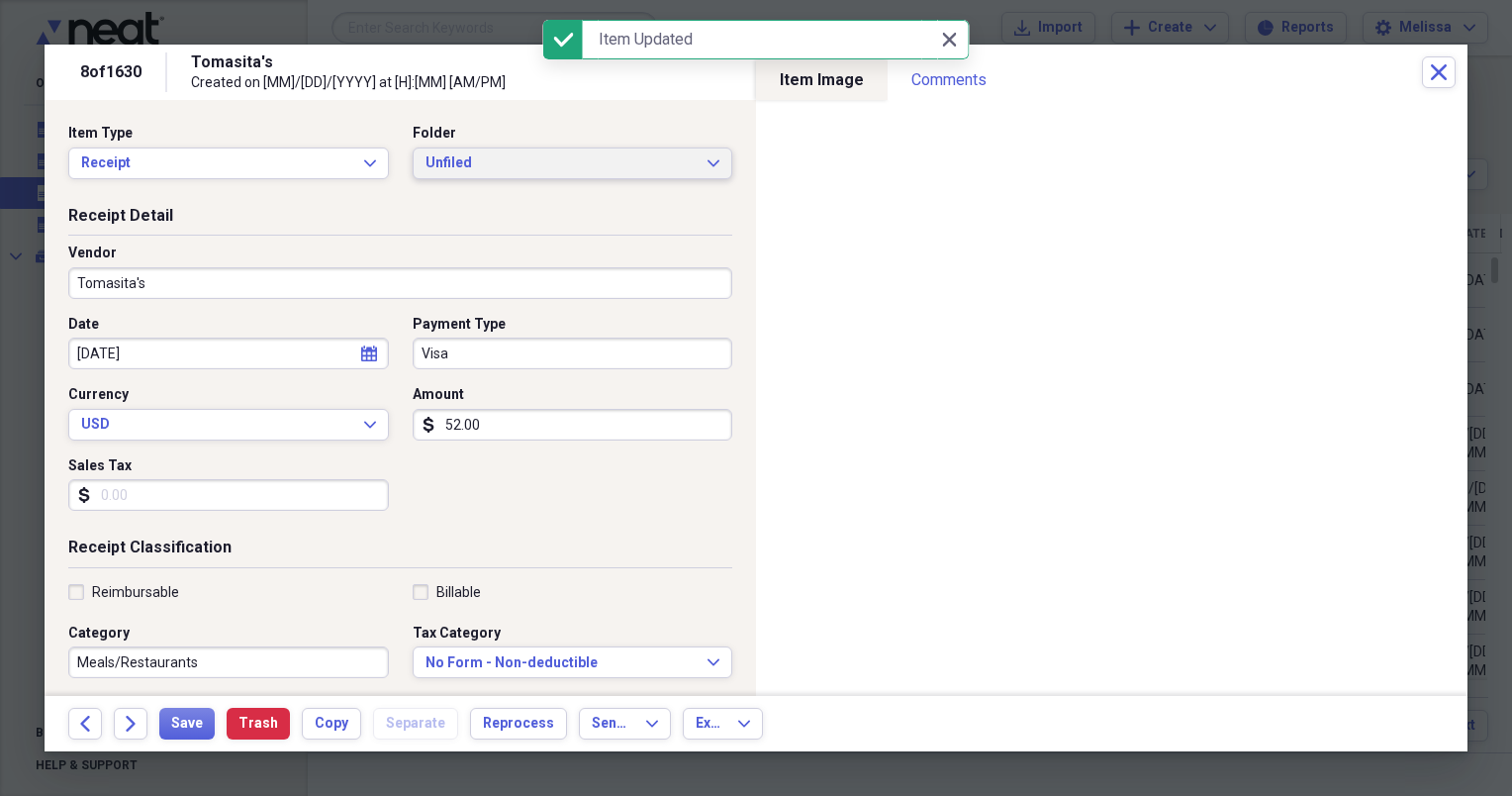 click on "Unfiled Expand" at bounding box center (573, 163) 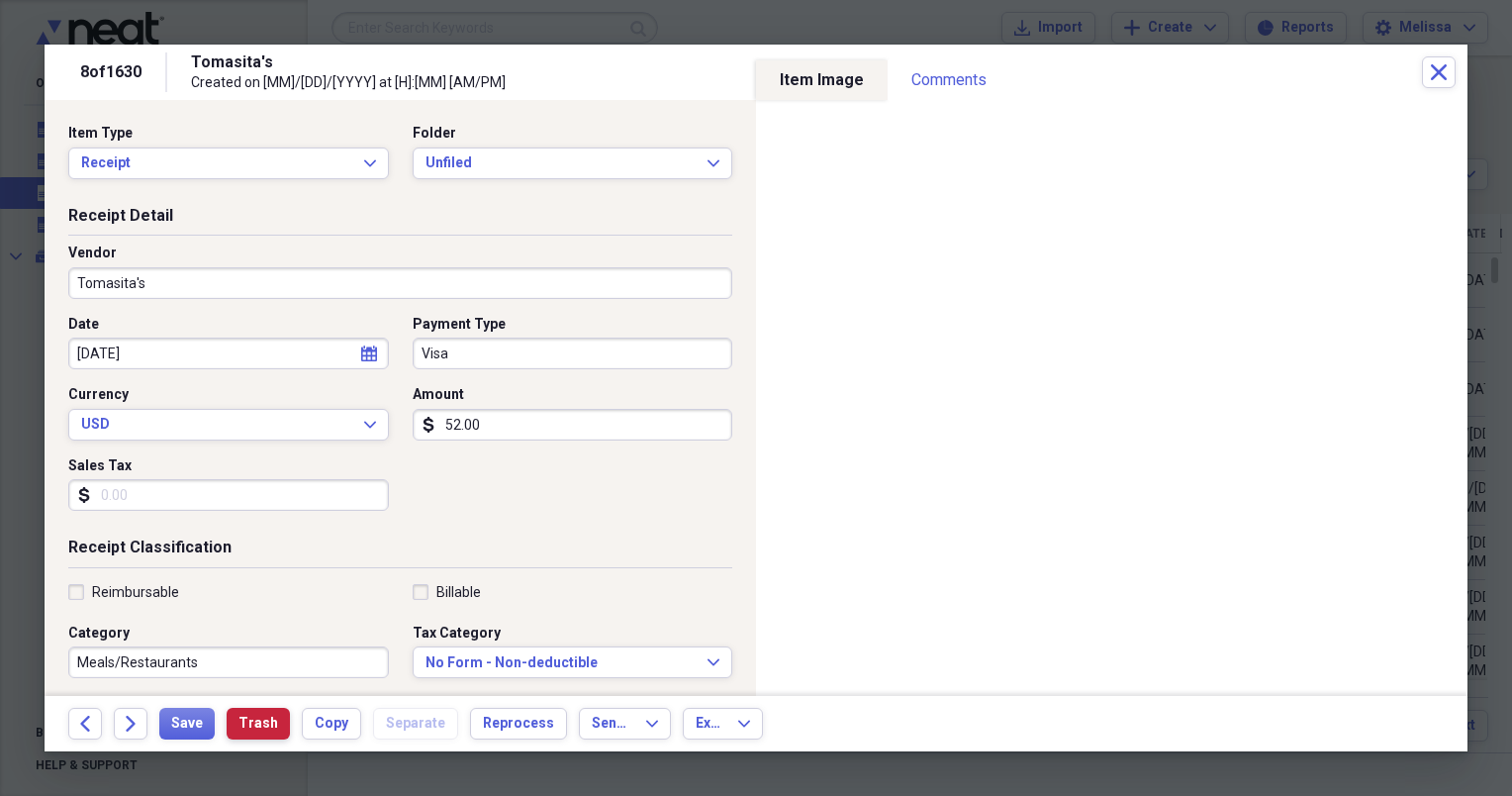 click on "Trash" at bounding box center (258, 724) 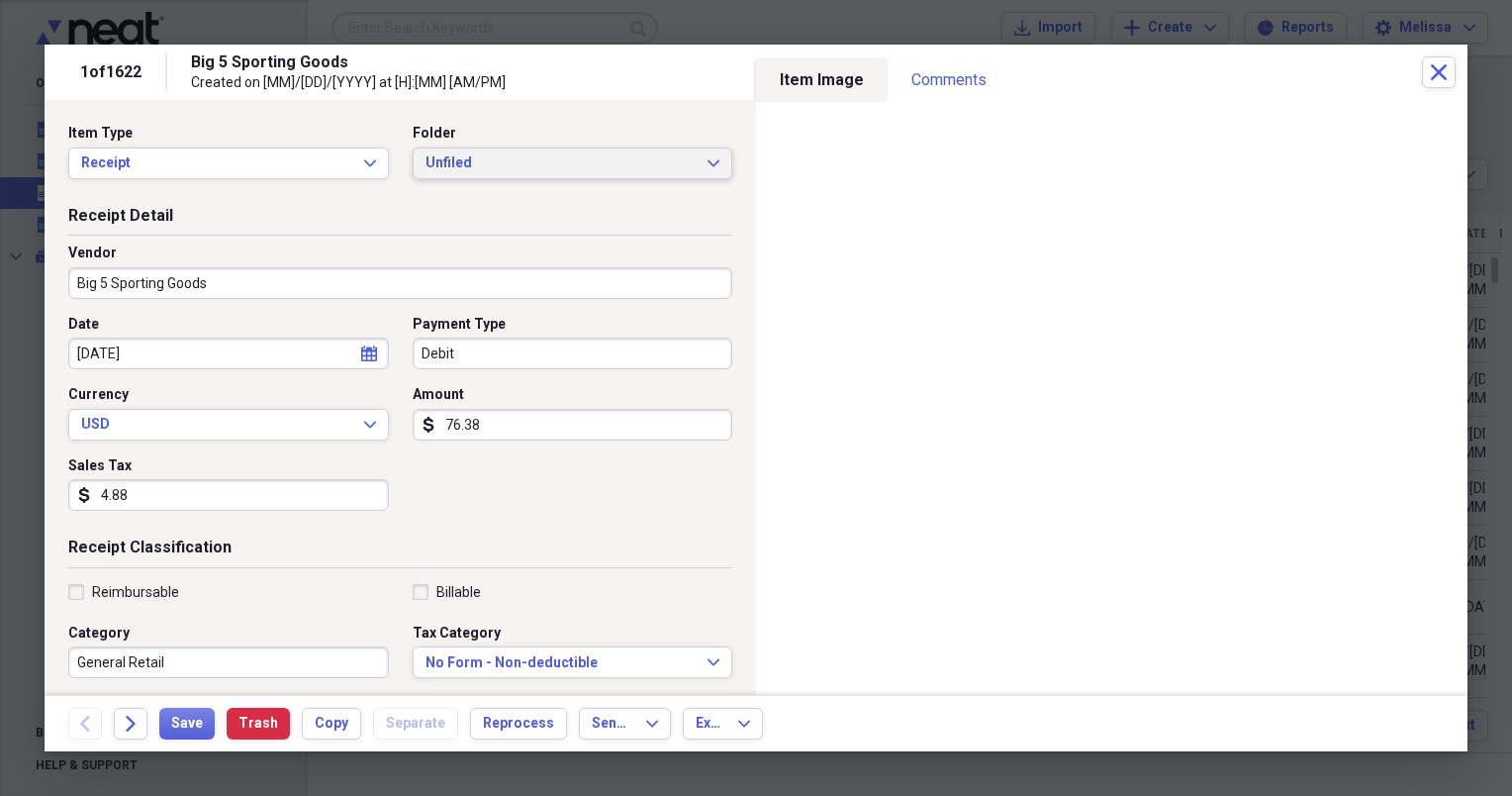 click on "Unfiled Expand" at bounding box center [573, 163] 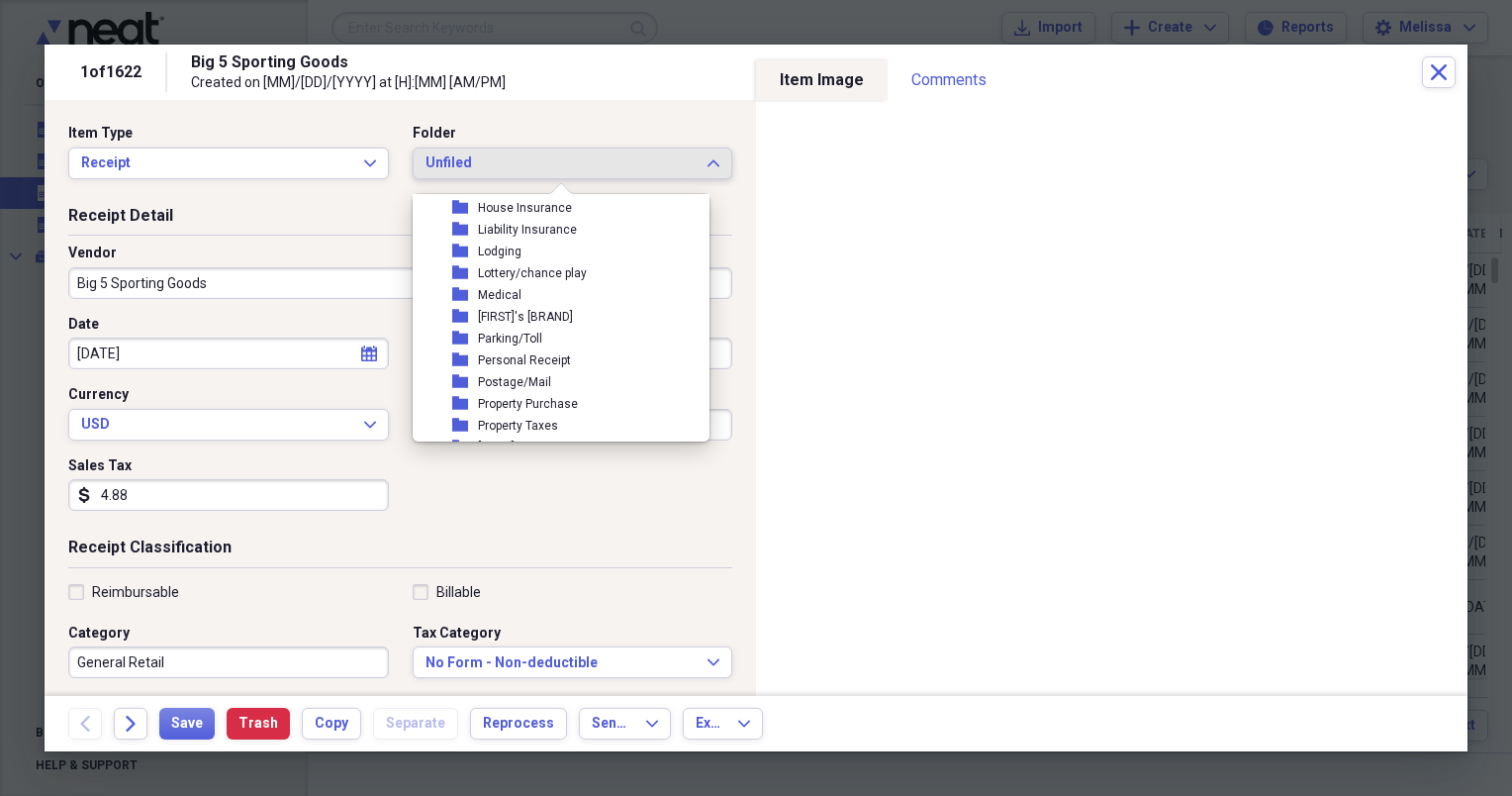 scroll, scrollTop: 238, scrollLeft: 0, axis: vertical 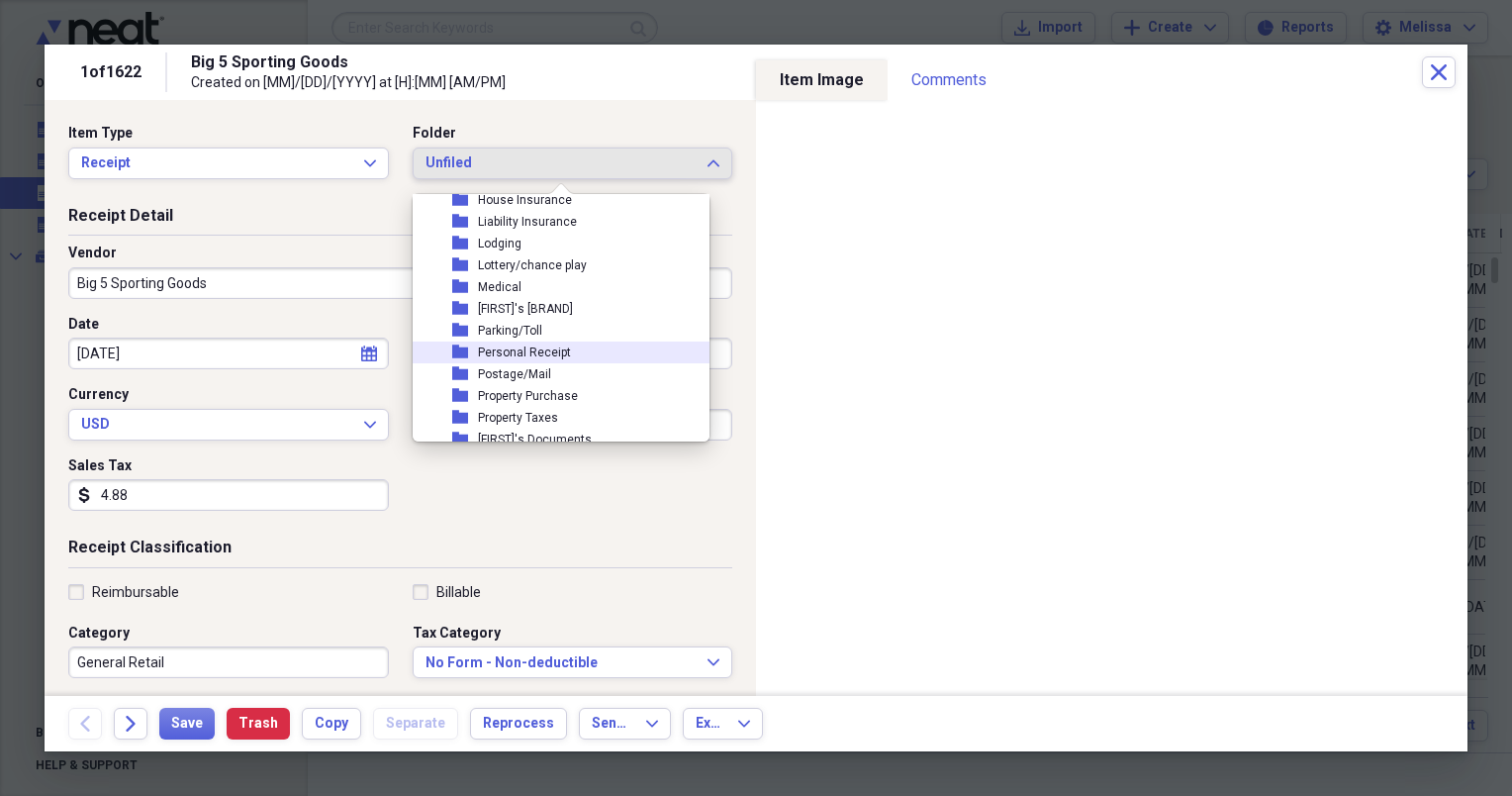 click on "Personal Receipt" at bounding box center [524, 352] 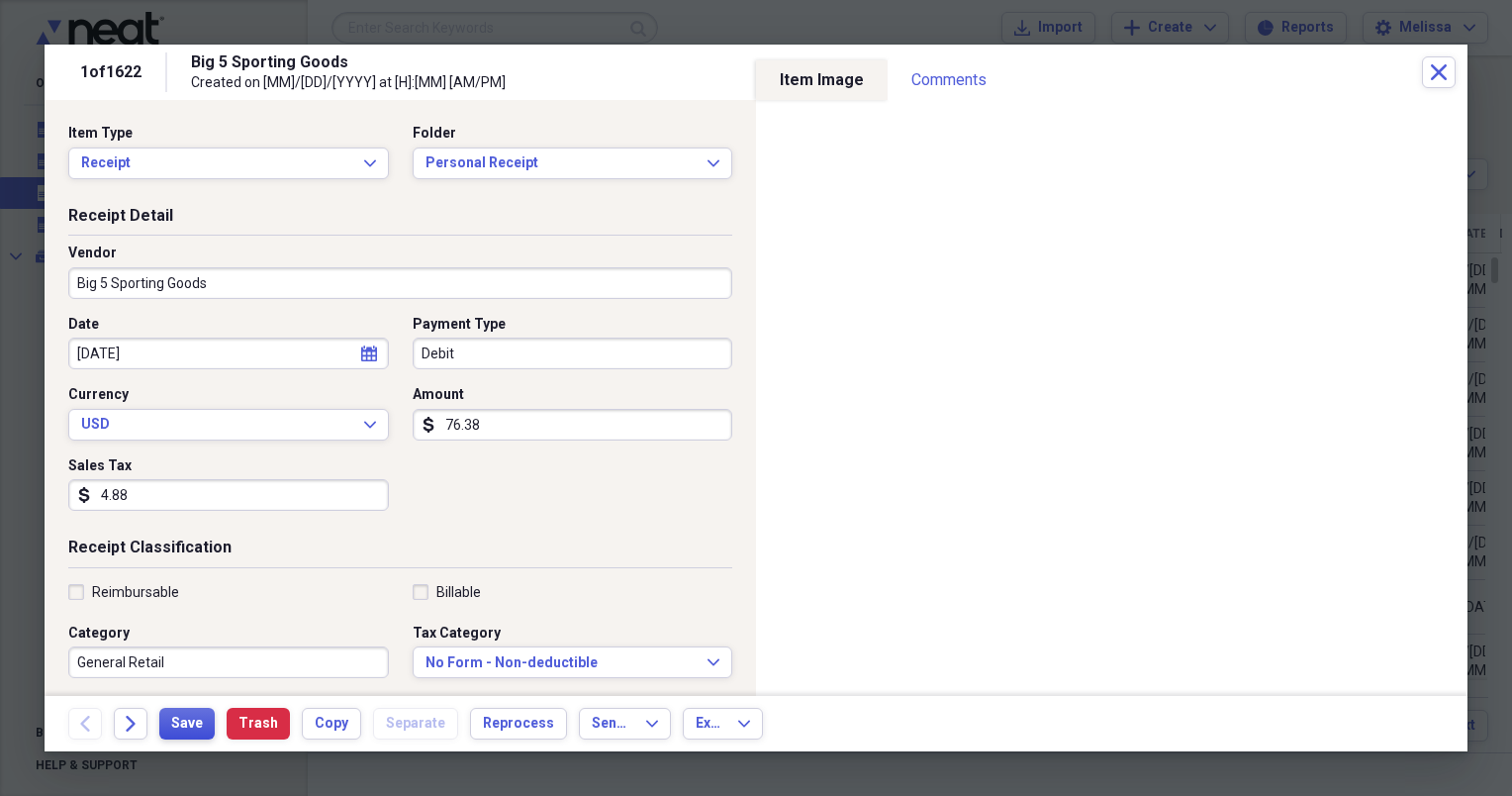 click on "Save" at bounding box center (187, 724) 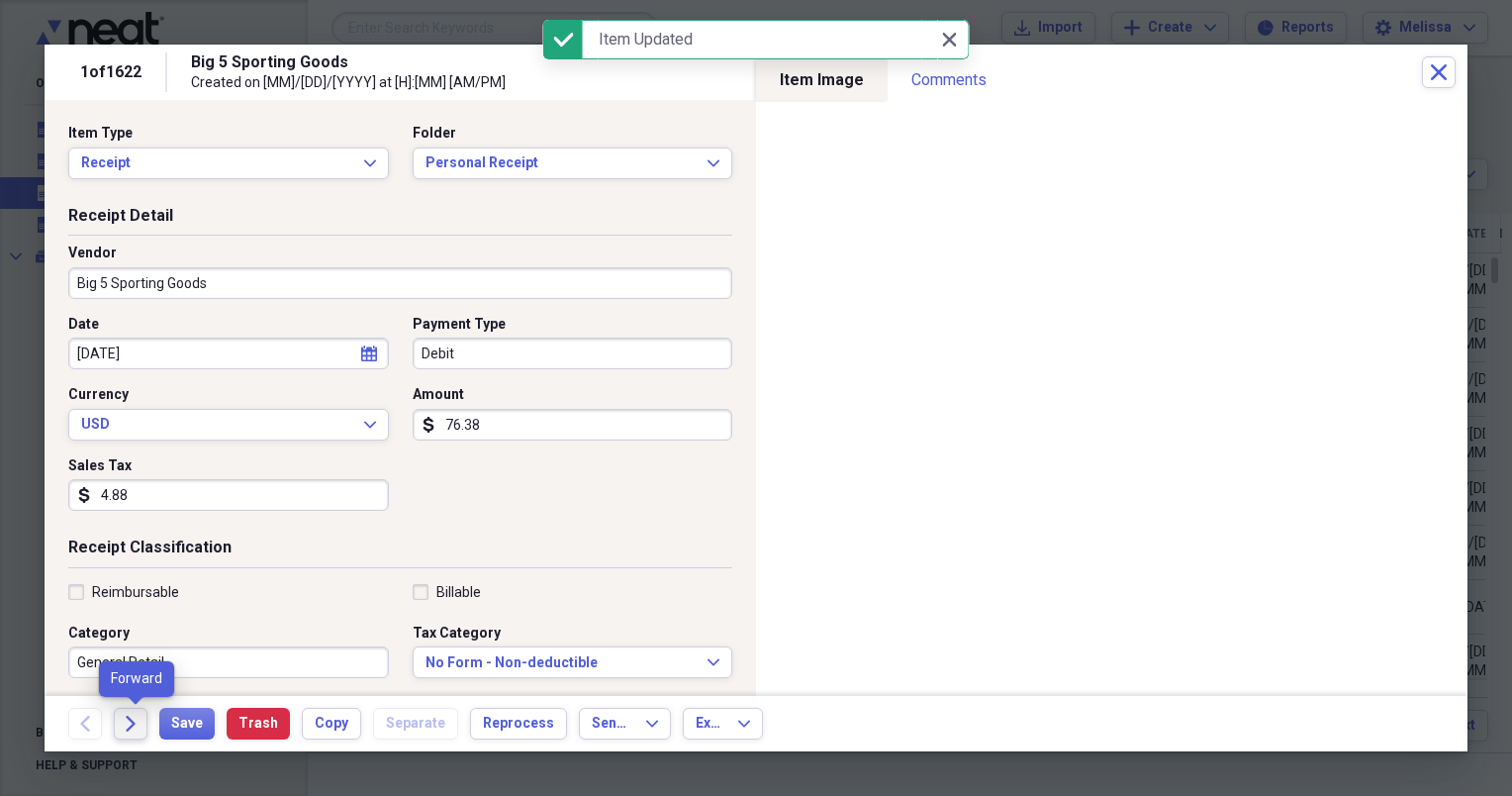 click on "Forward" 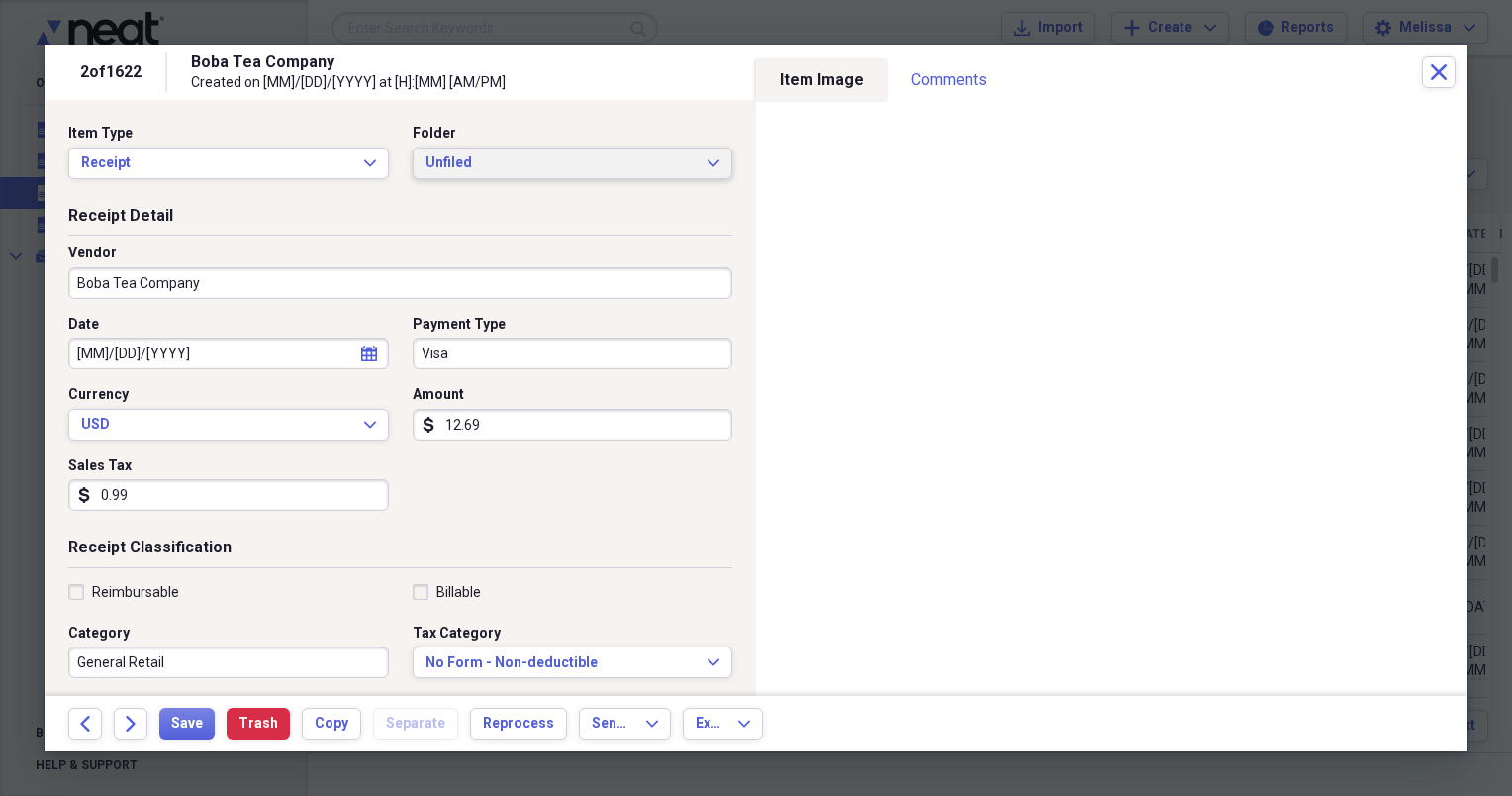 click on "Expand" 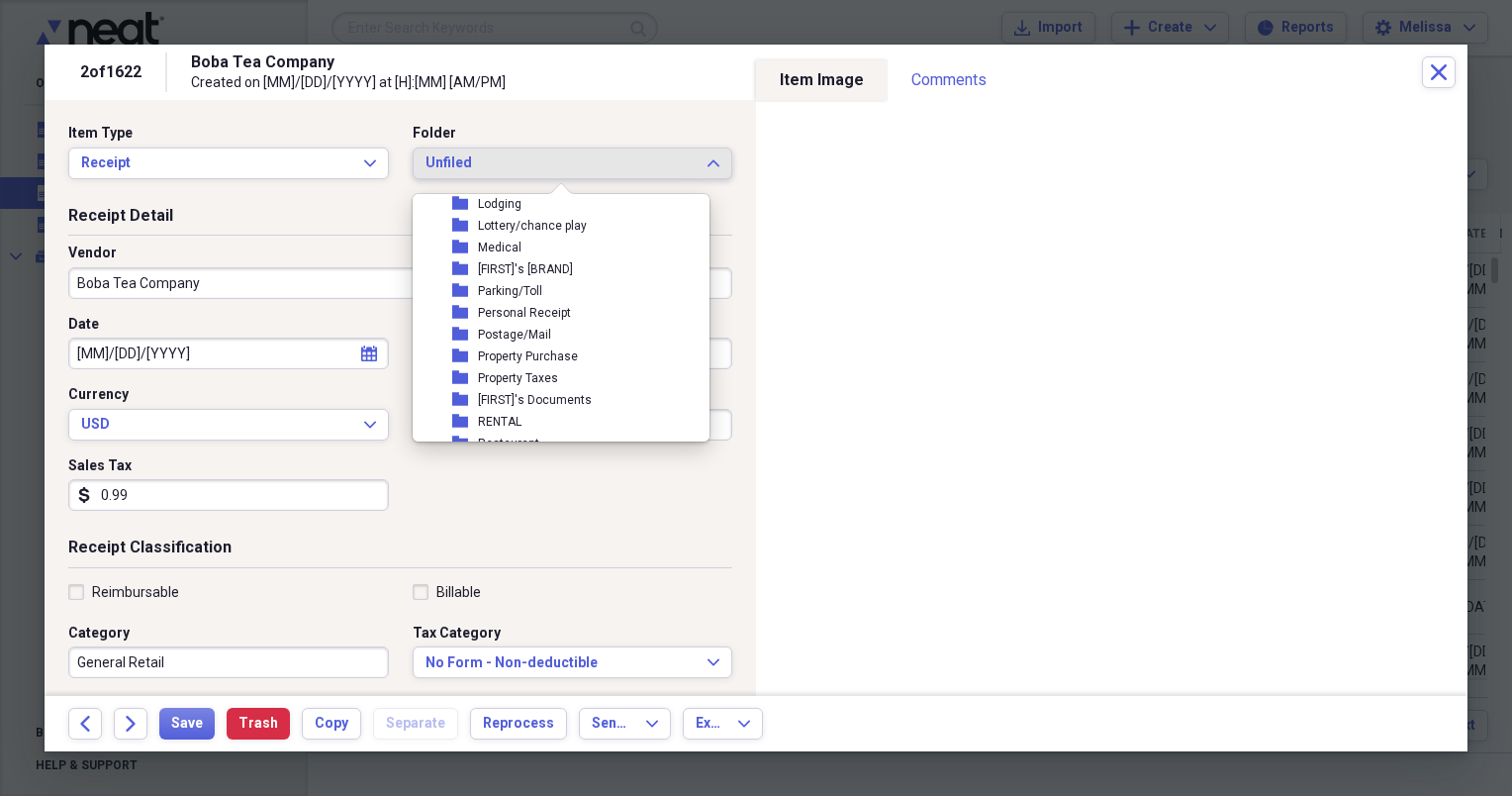 scroll, scrollTop: 317, scrollLeft: 0, axis: vertical 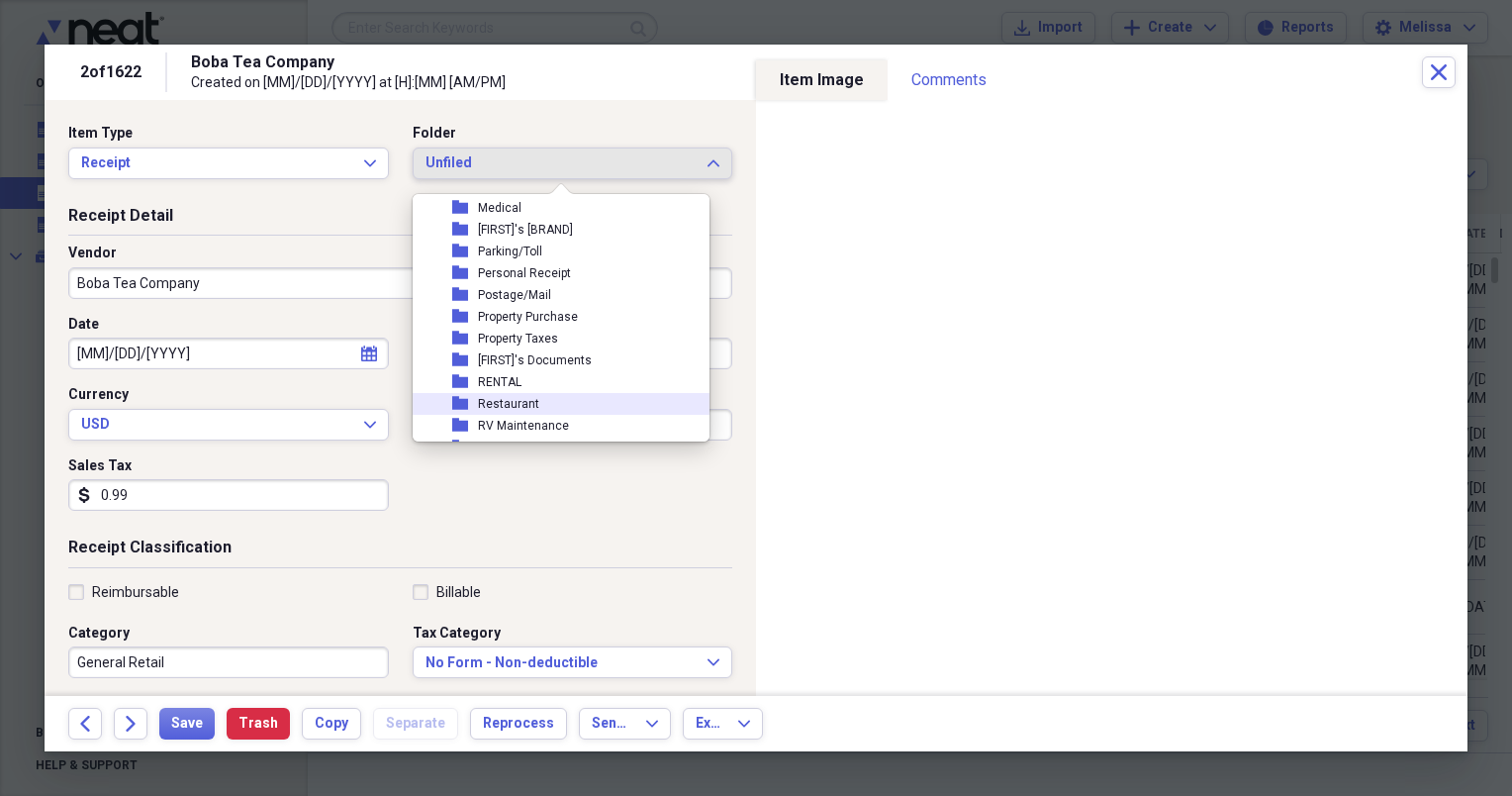 click on "folder Restaurant" at bounding box center [553, 404] 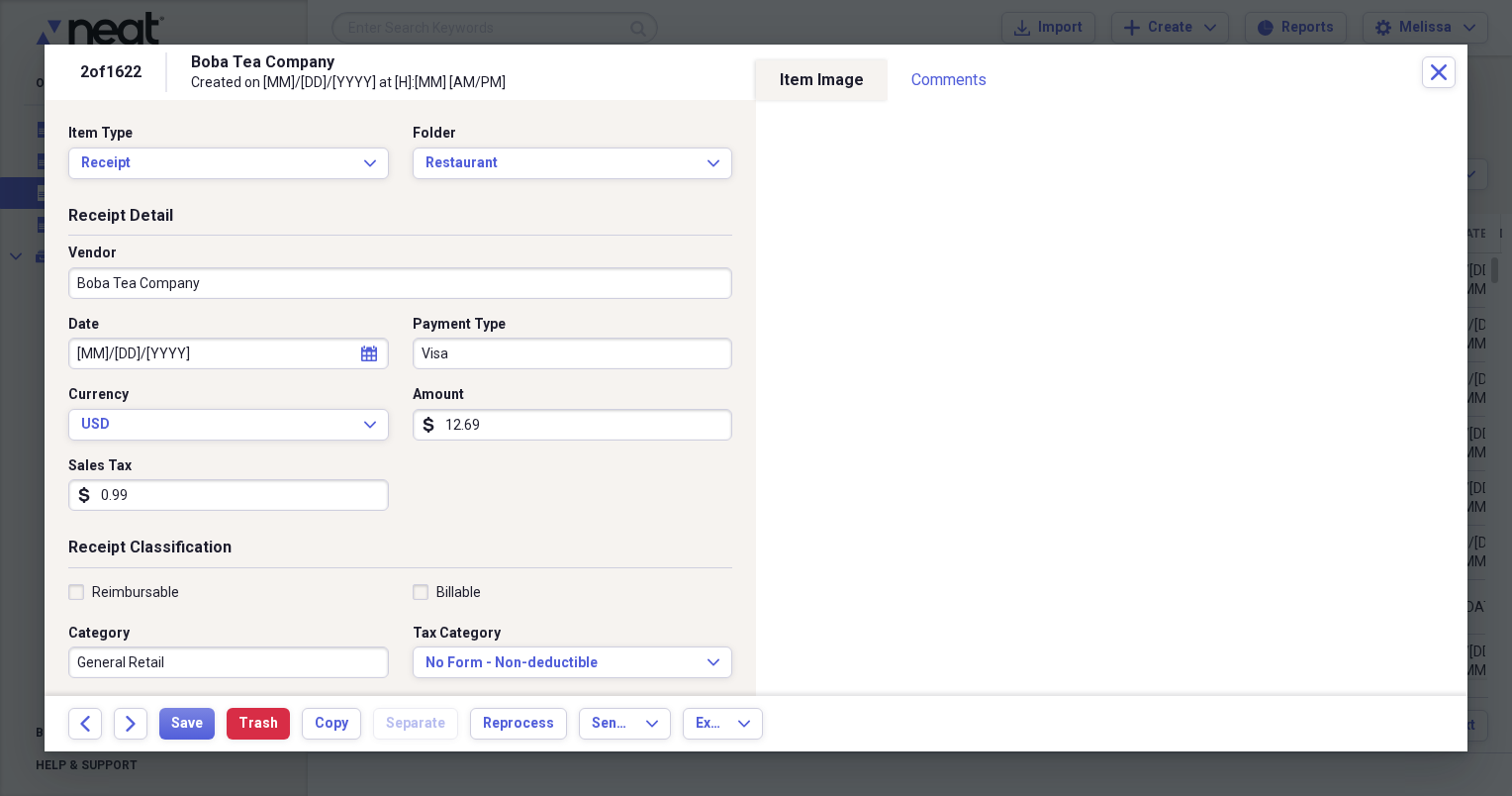 select on "5" 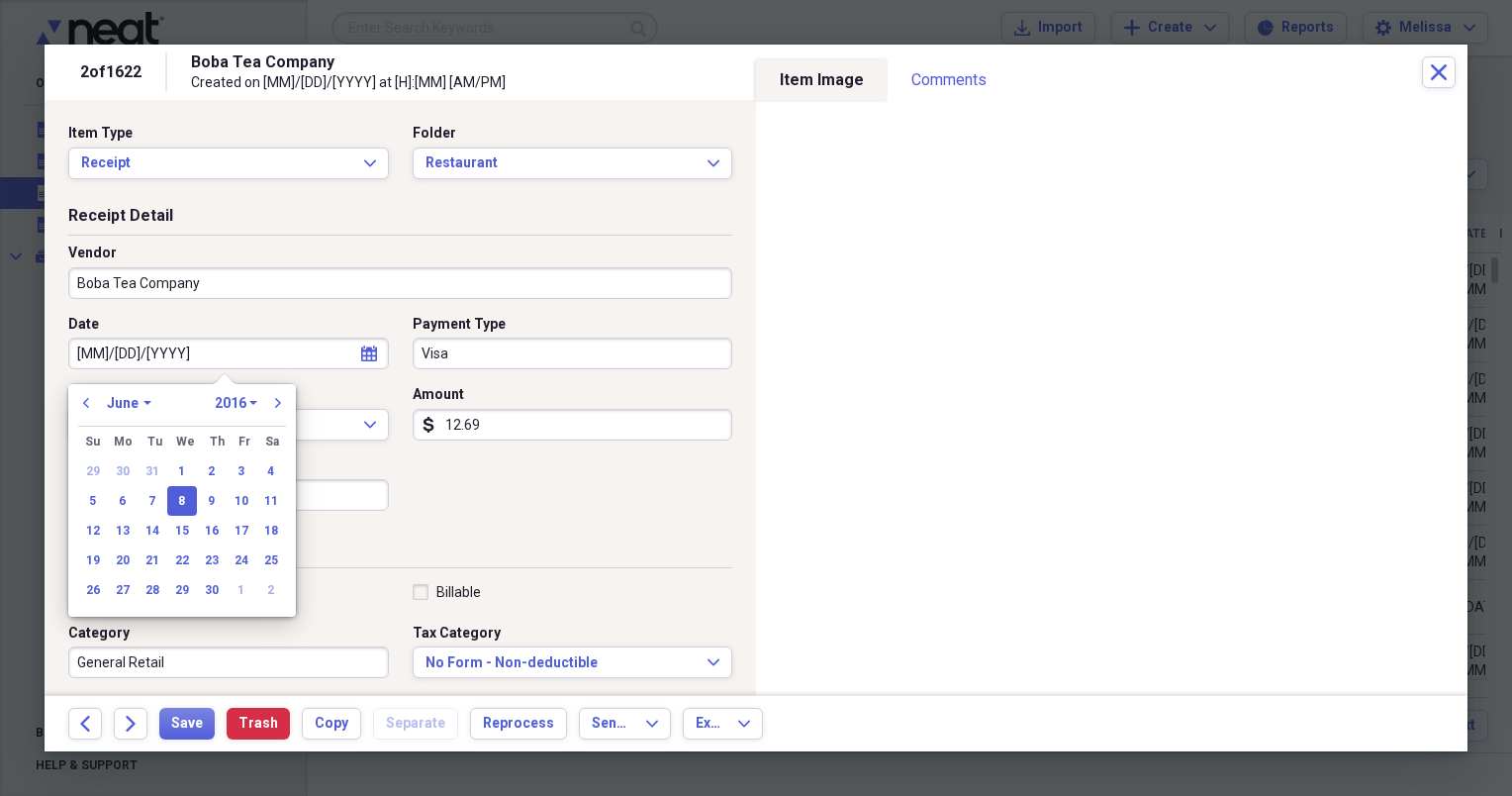 click on "[MM]/[DD]/[YYYY]" at bounding box center [229, 353] 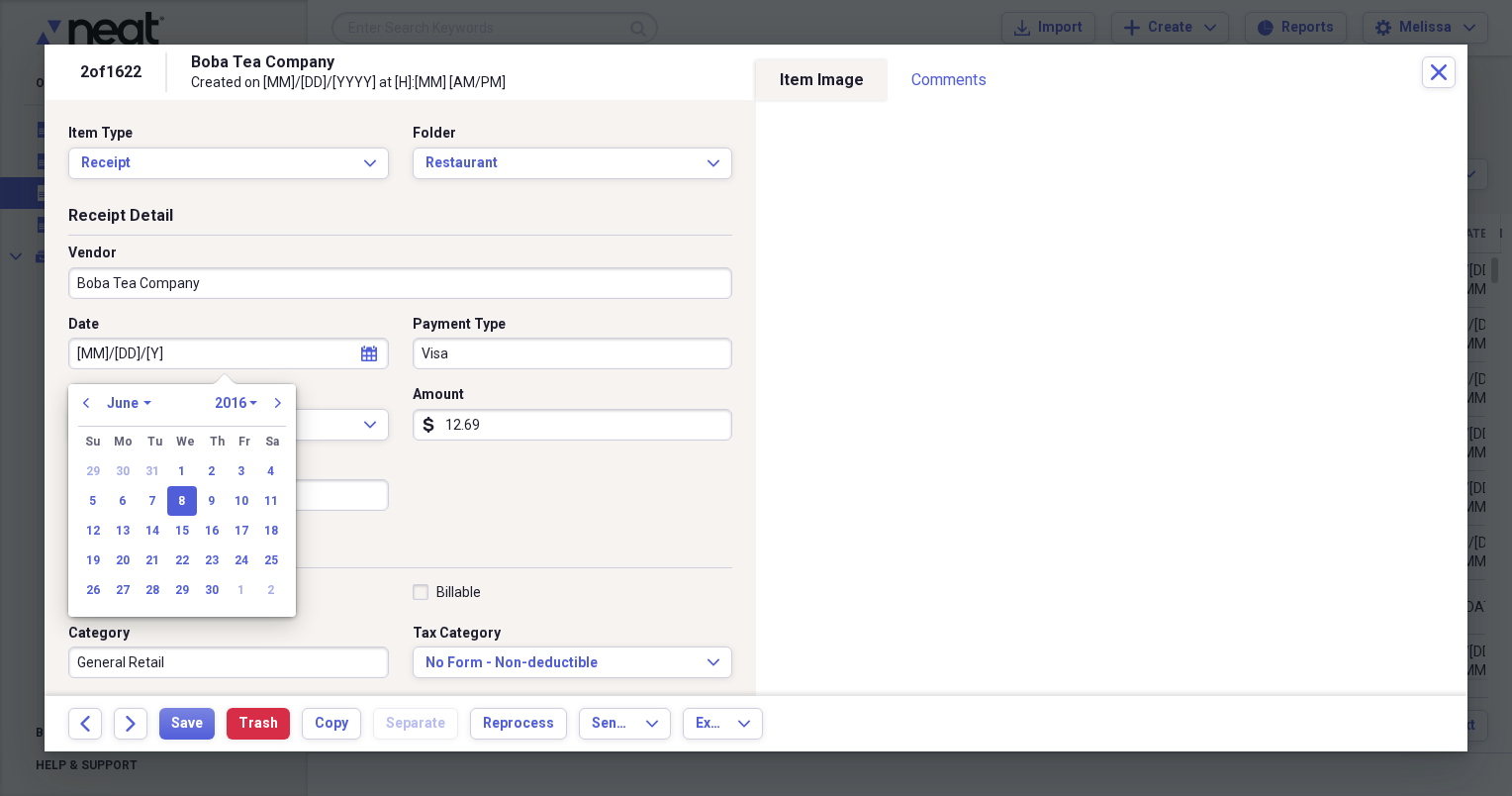 type on "[DATE]" 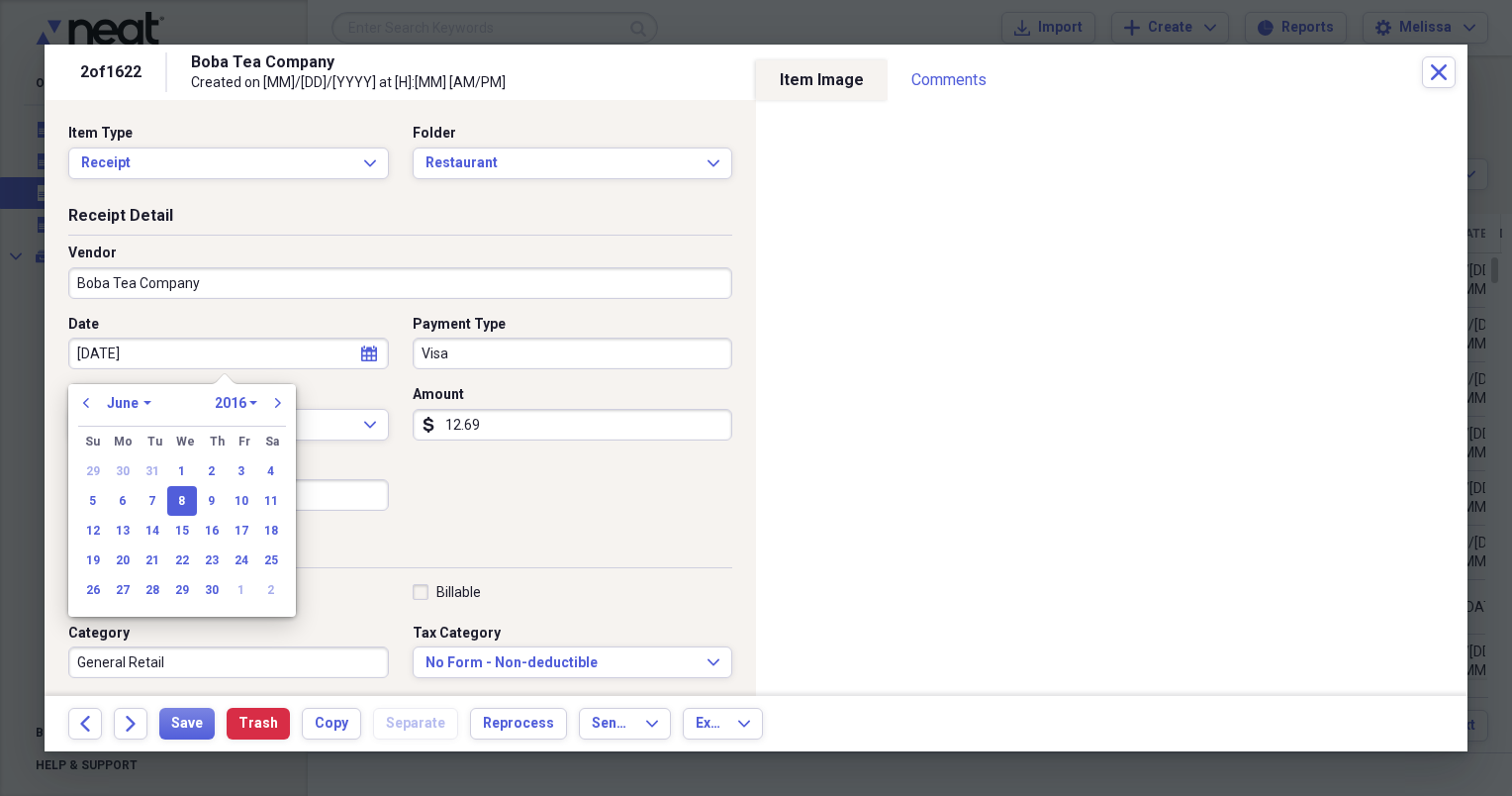 select on "2020" 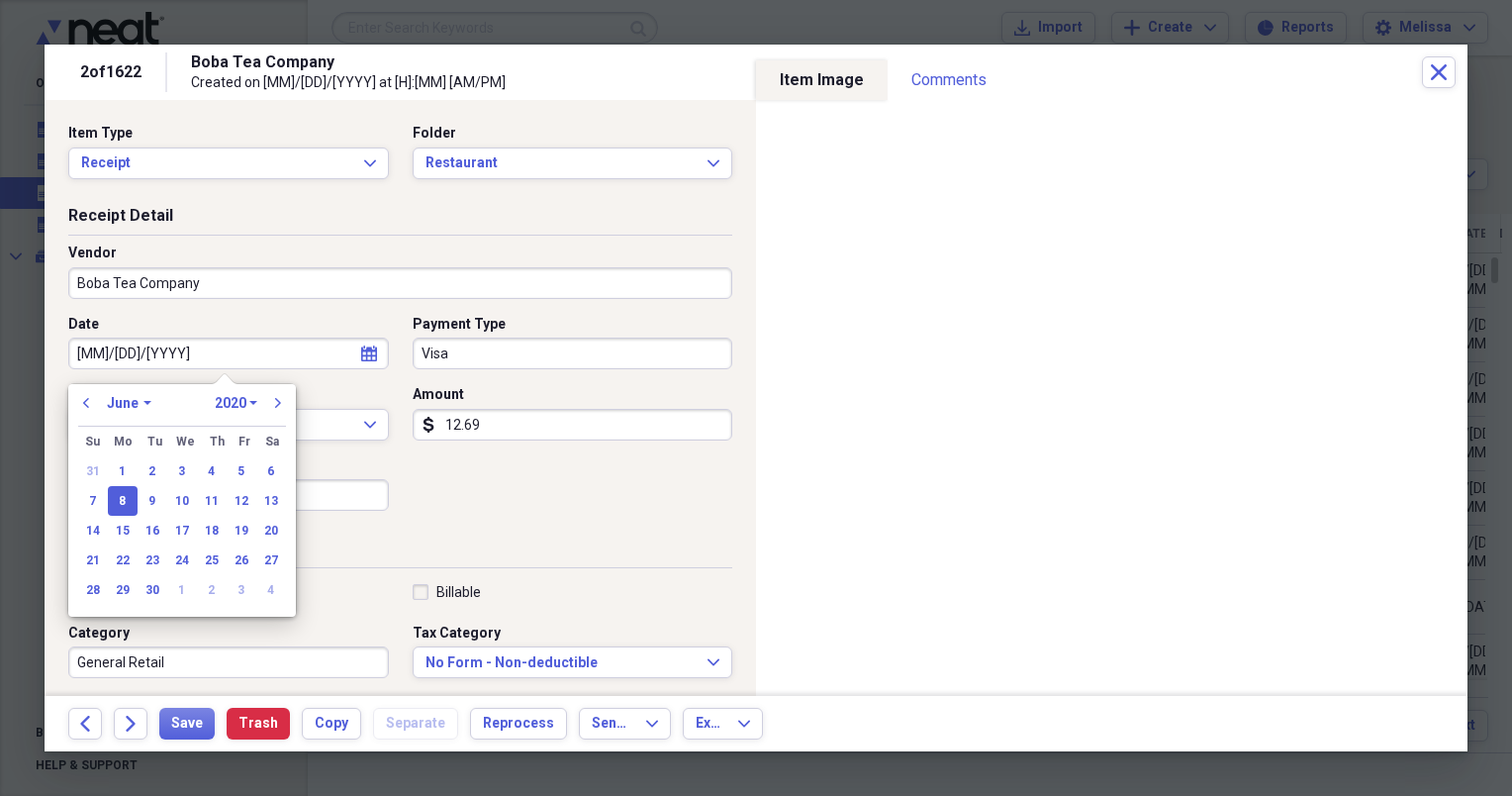 type on "[MM]/[DD]/[YY]" 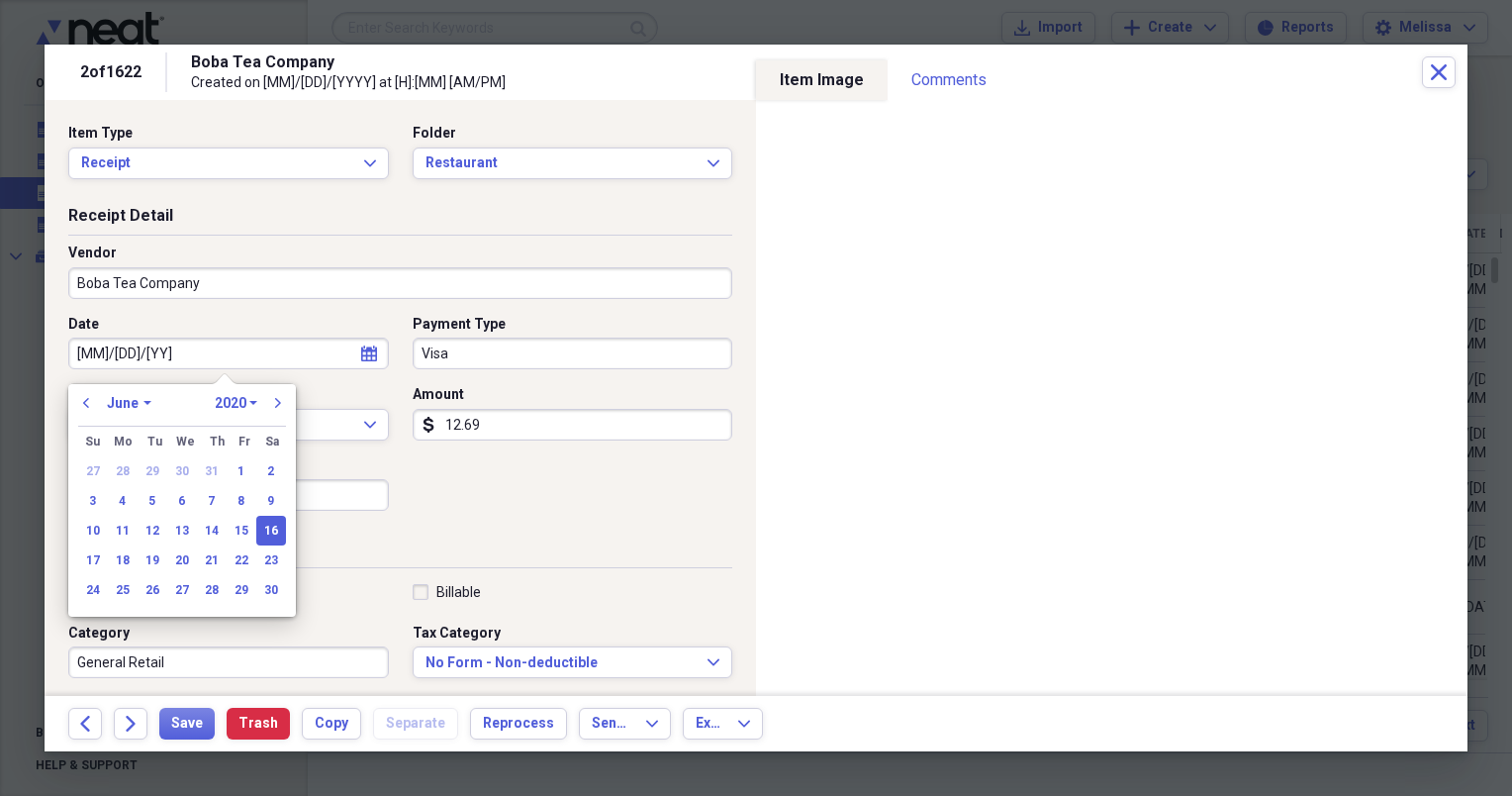 select on "2018" 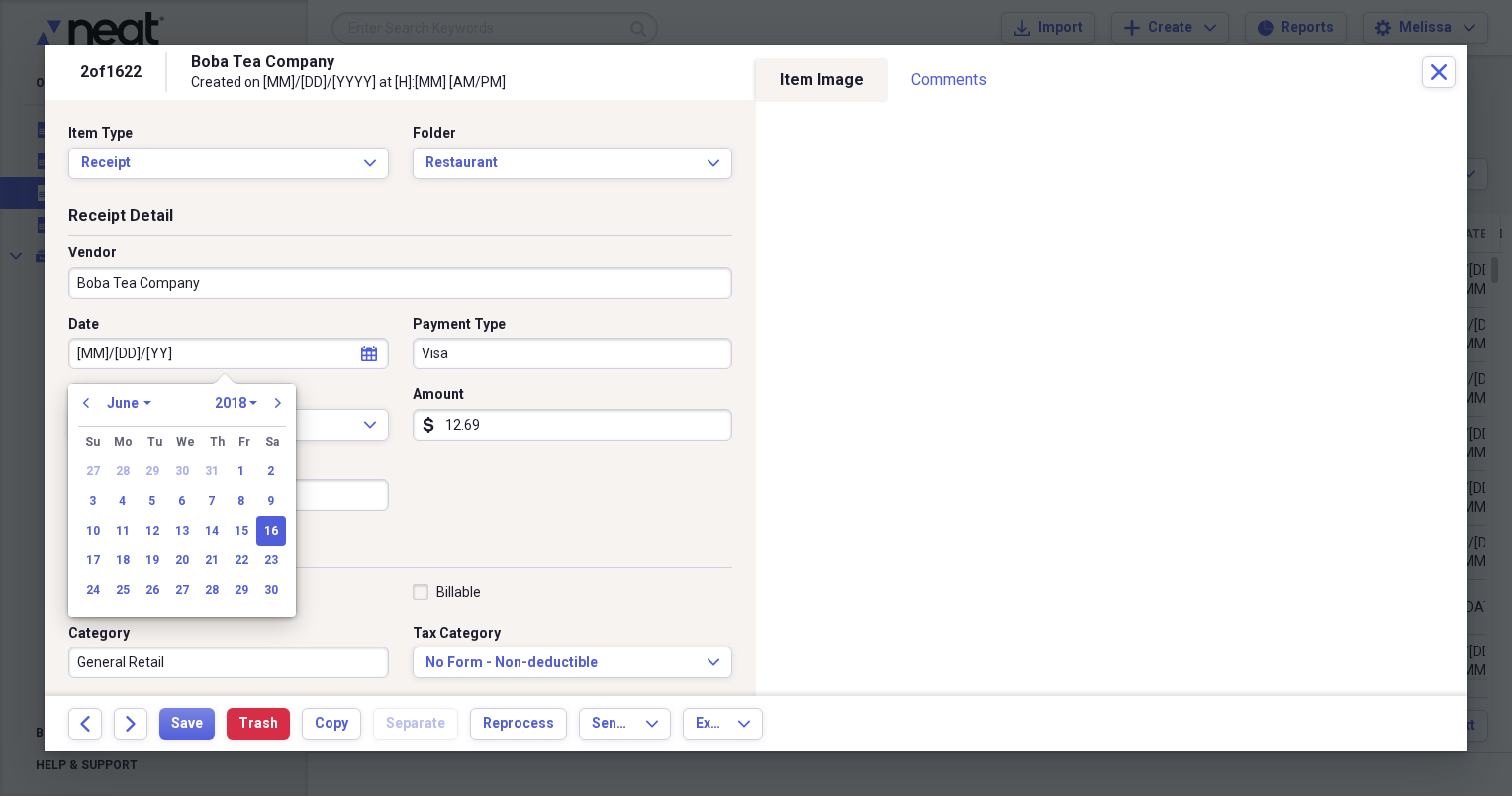 type on "[MM]/[DD]/[YYYY]" 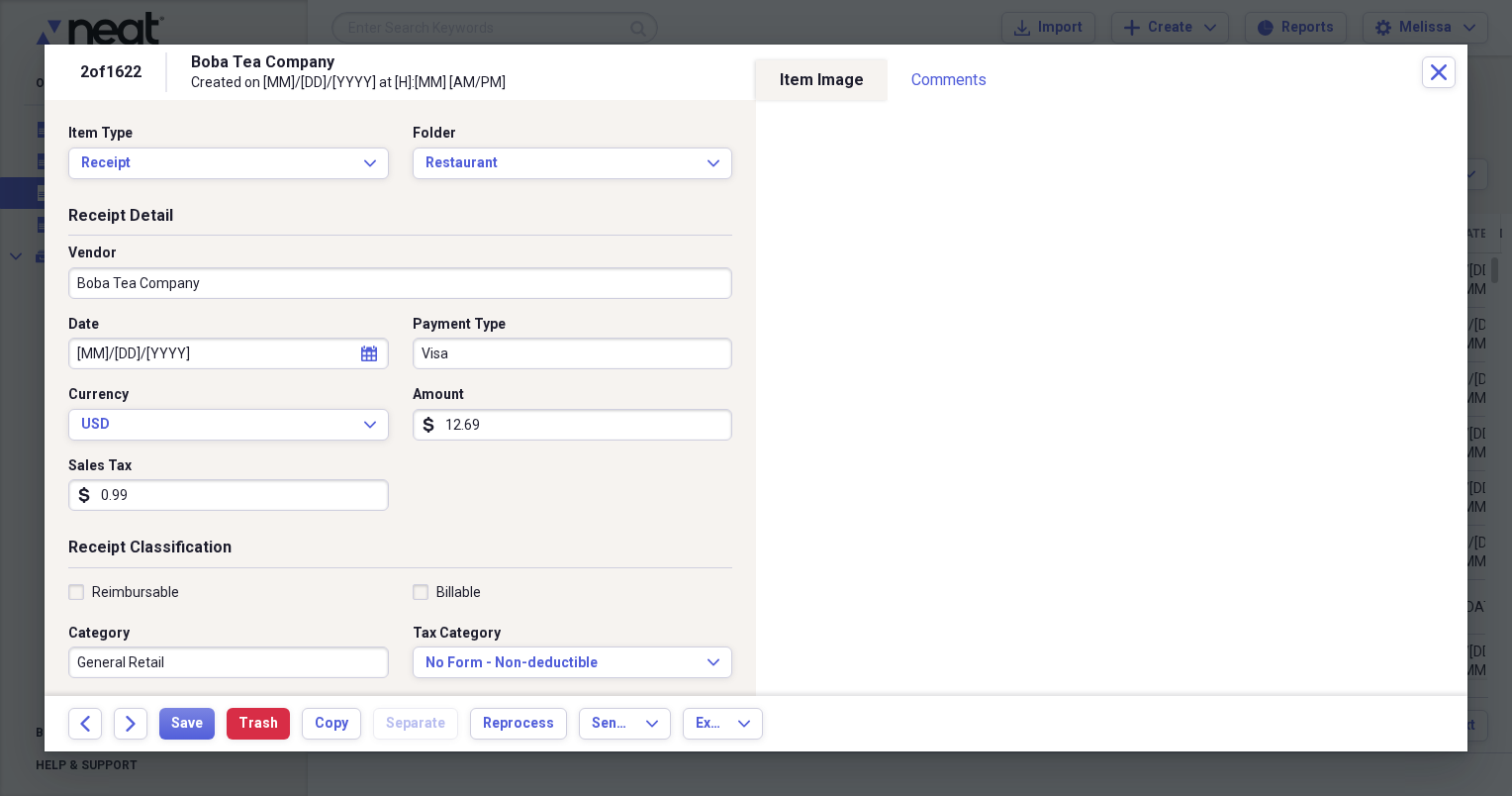 click on "Date [DATE] calendar Calendar Payment Type Visa Currency USD Expand Amount dollar-sign [AMOUNT] Sales Tax dollar-sign [AMOUNT]" at bounding box center [400, 421] 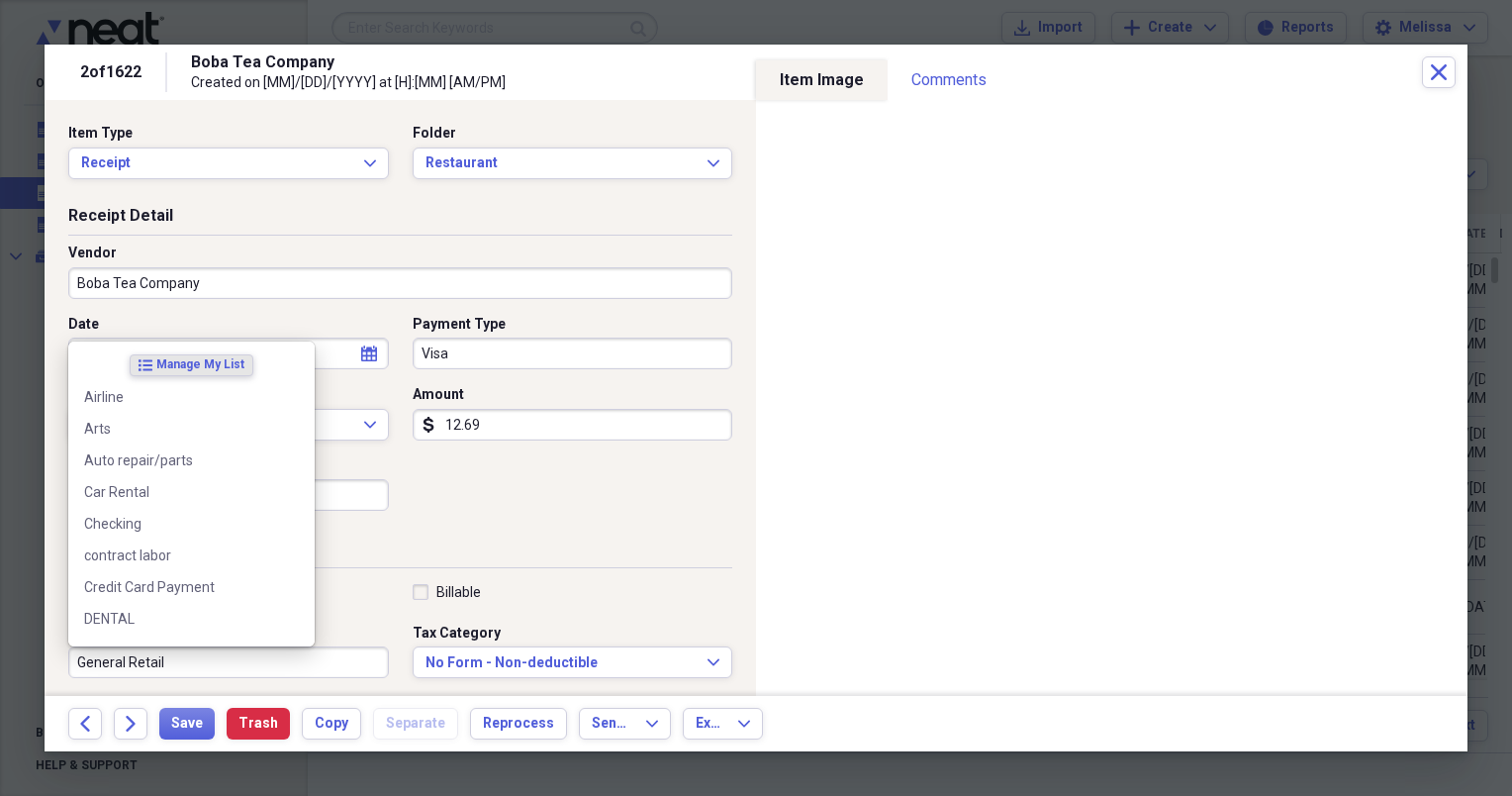 click on "General Retail" at bounding box center [229, 662] 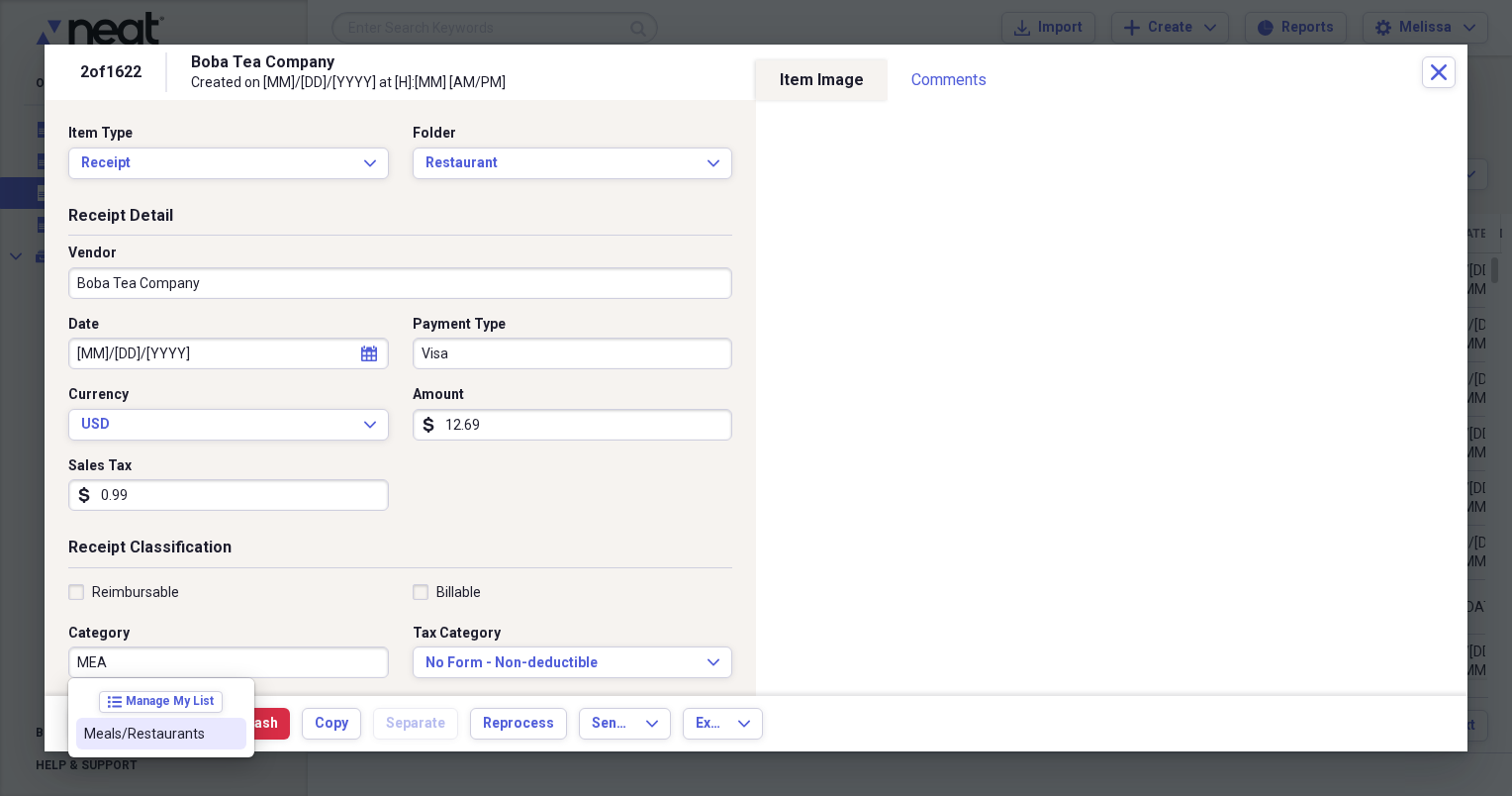 click on "Meals/Restaurants" at bounding box center (149, 734) 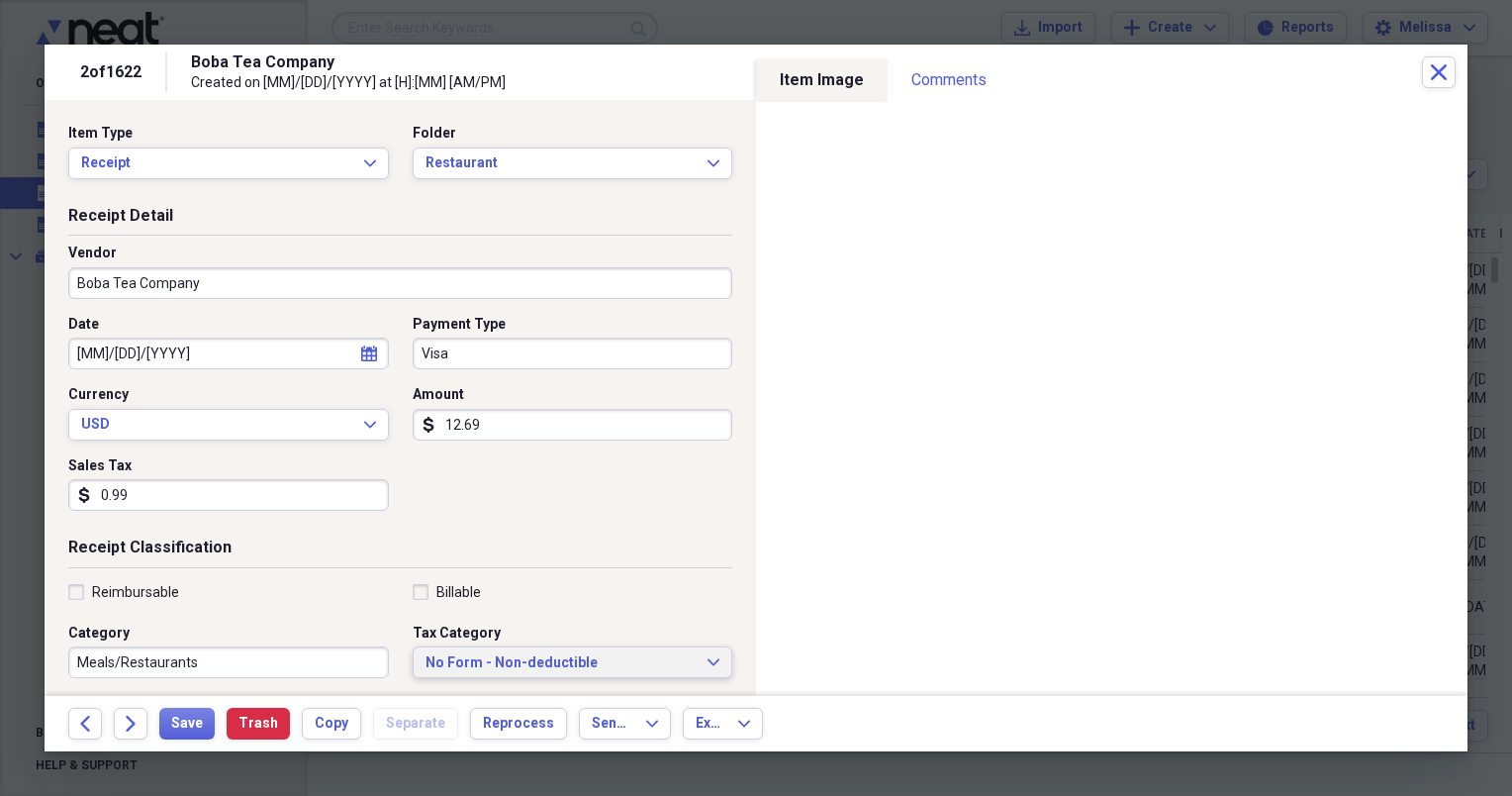 click on "No Form - Non-deductible Expand" at bounding box center (573, 662) 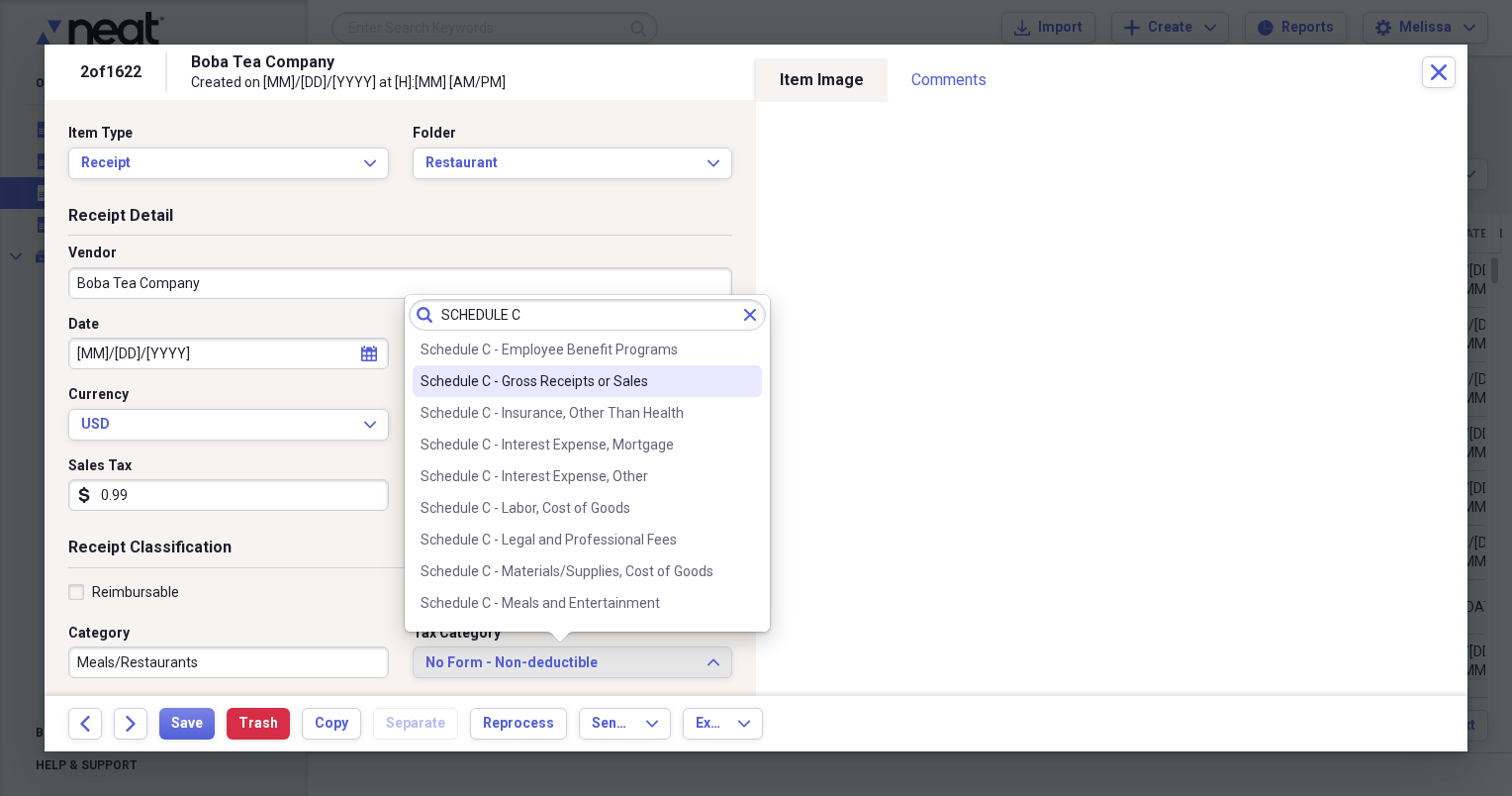 scroll, scrollTop: 238, scrollLeft: 0, axis: vertical 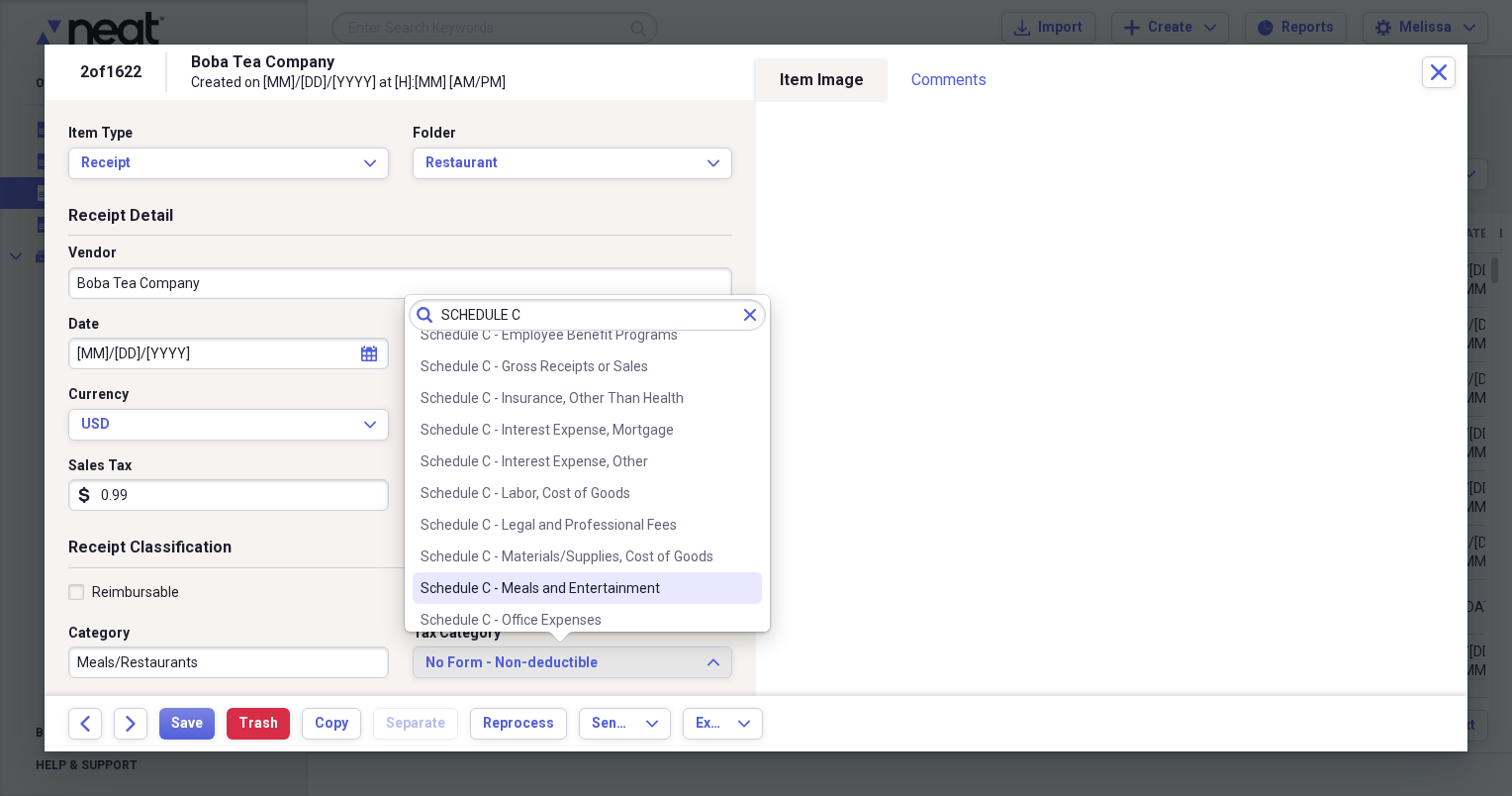 type on "SCHEDULE C" 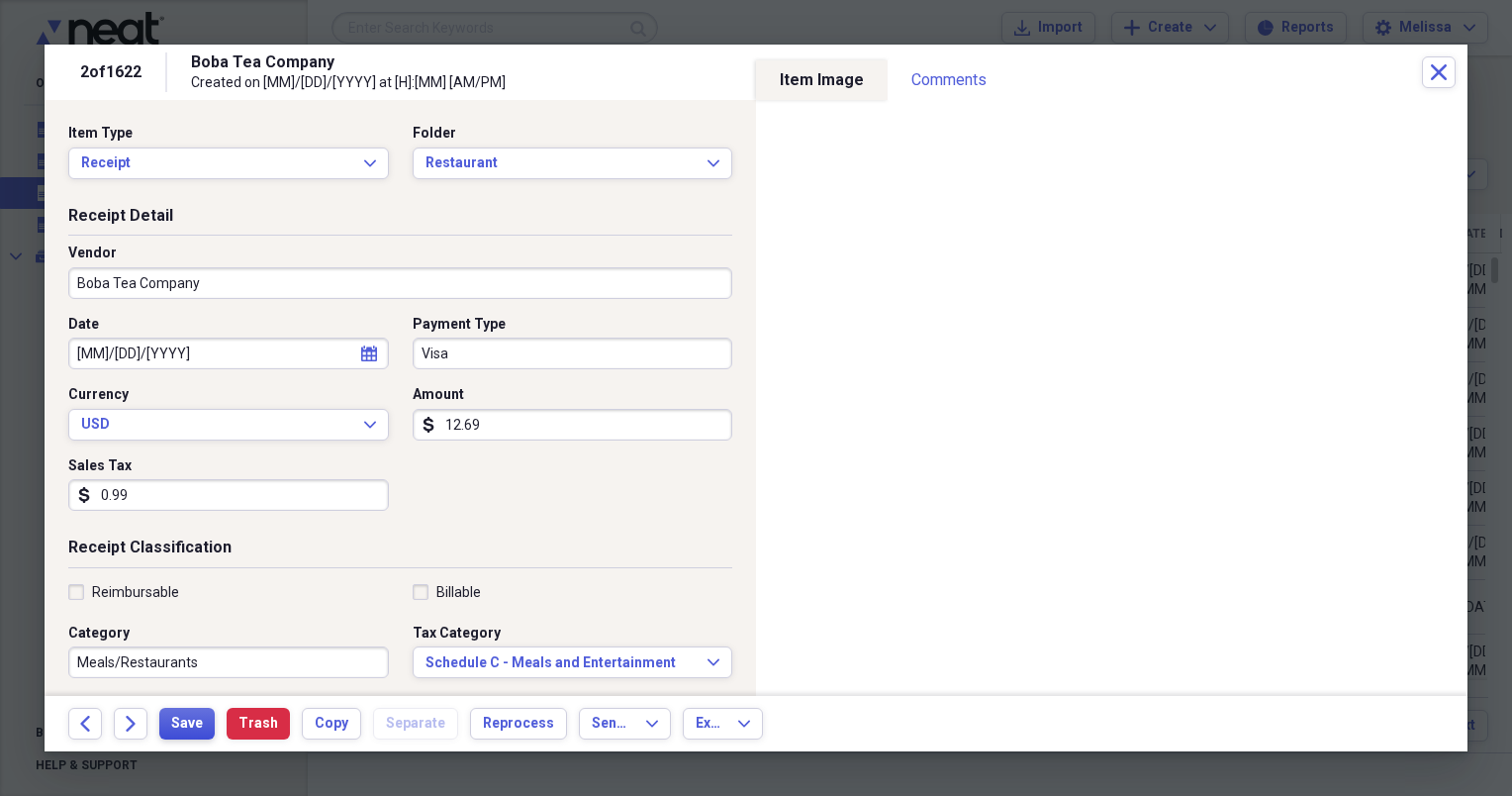 click on "Save" at bounding box center (187, 724) 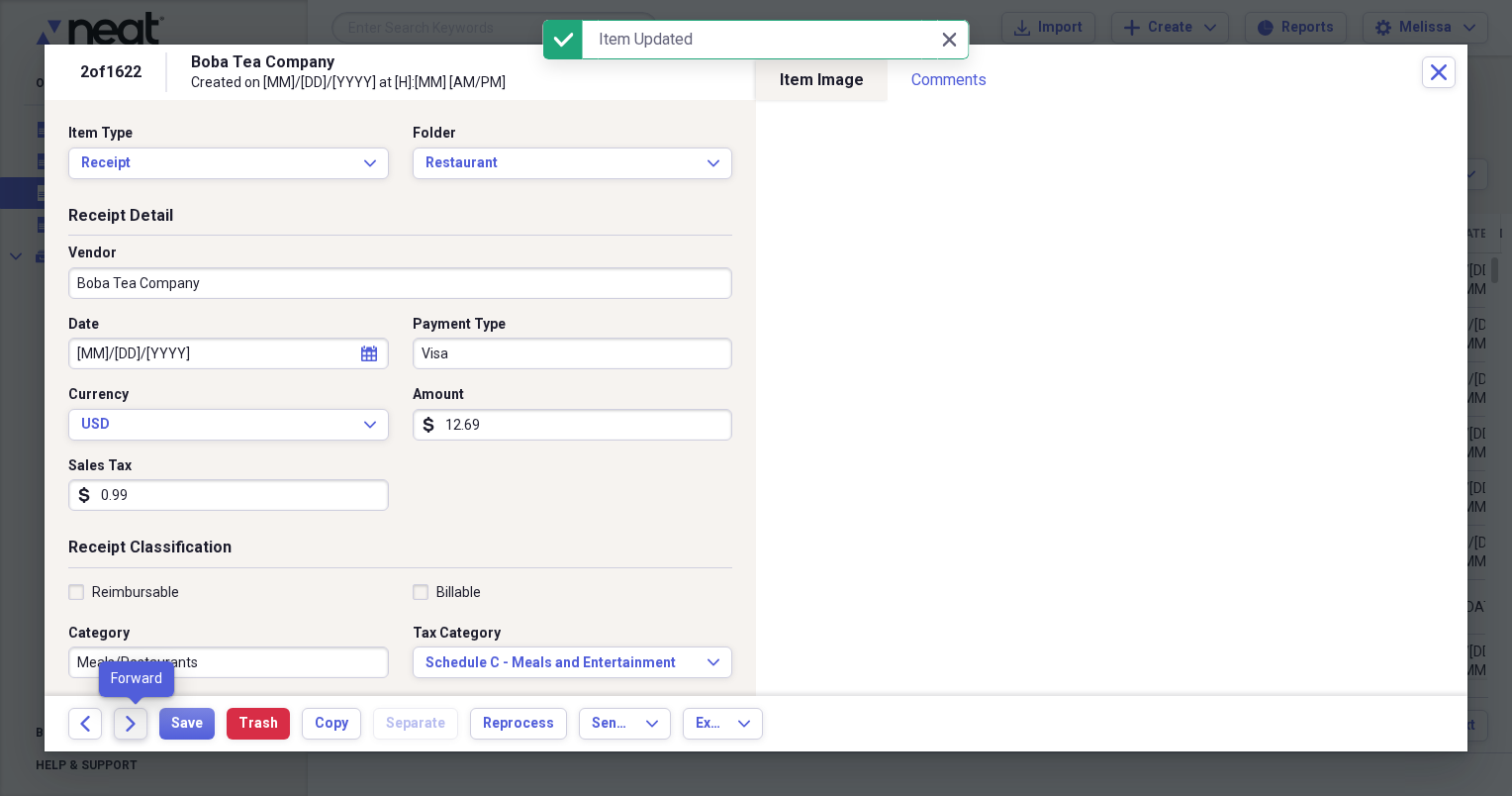 click on "Forward" at bounding box center [131, 724] 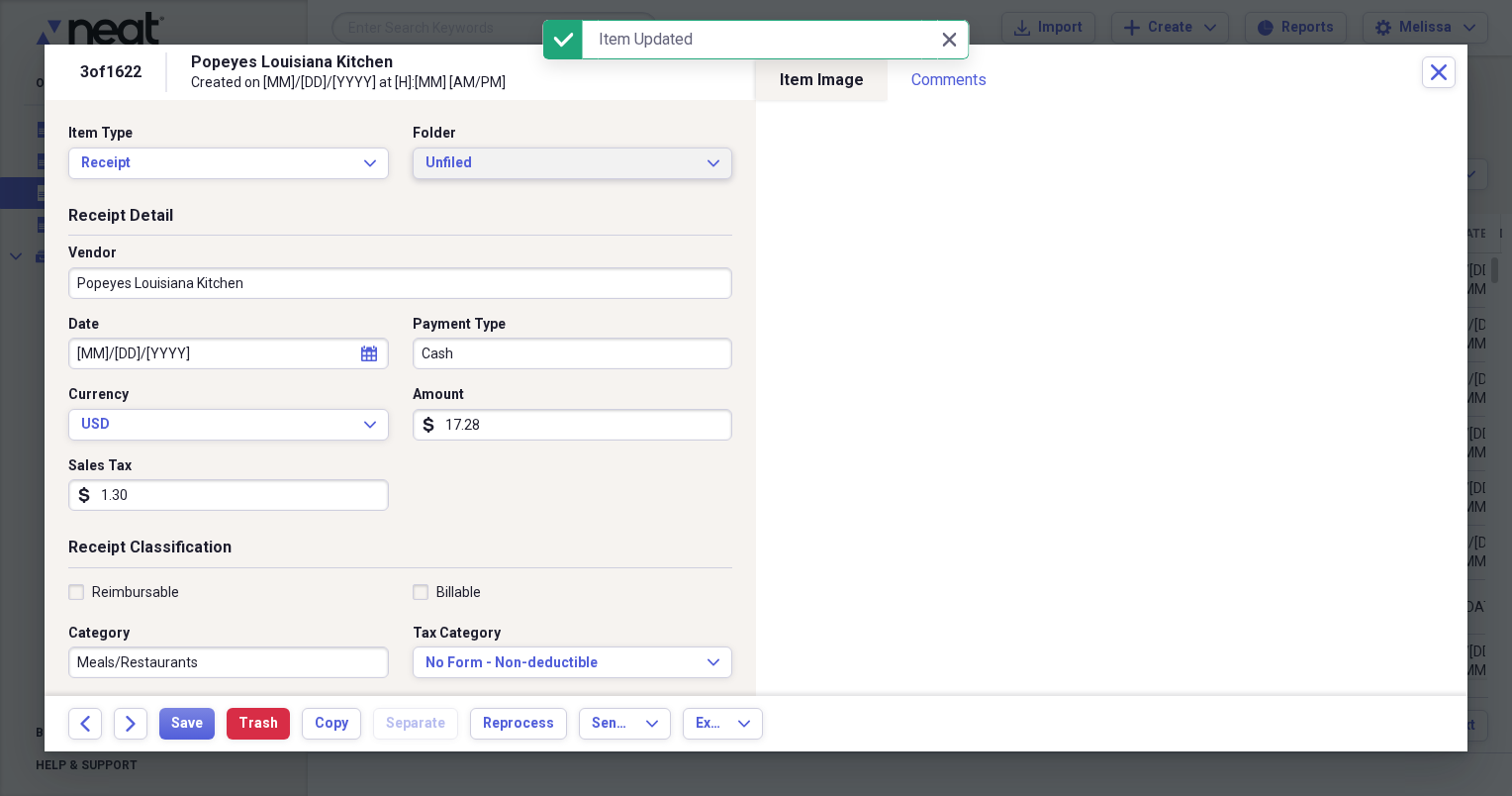 click on "Unfiled Expand" at bounding box center (573, 163) 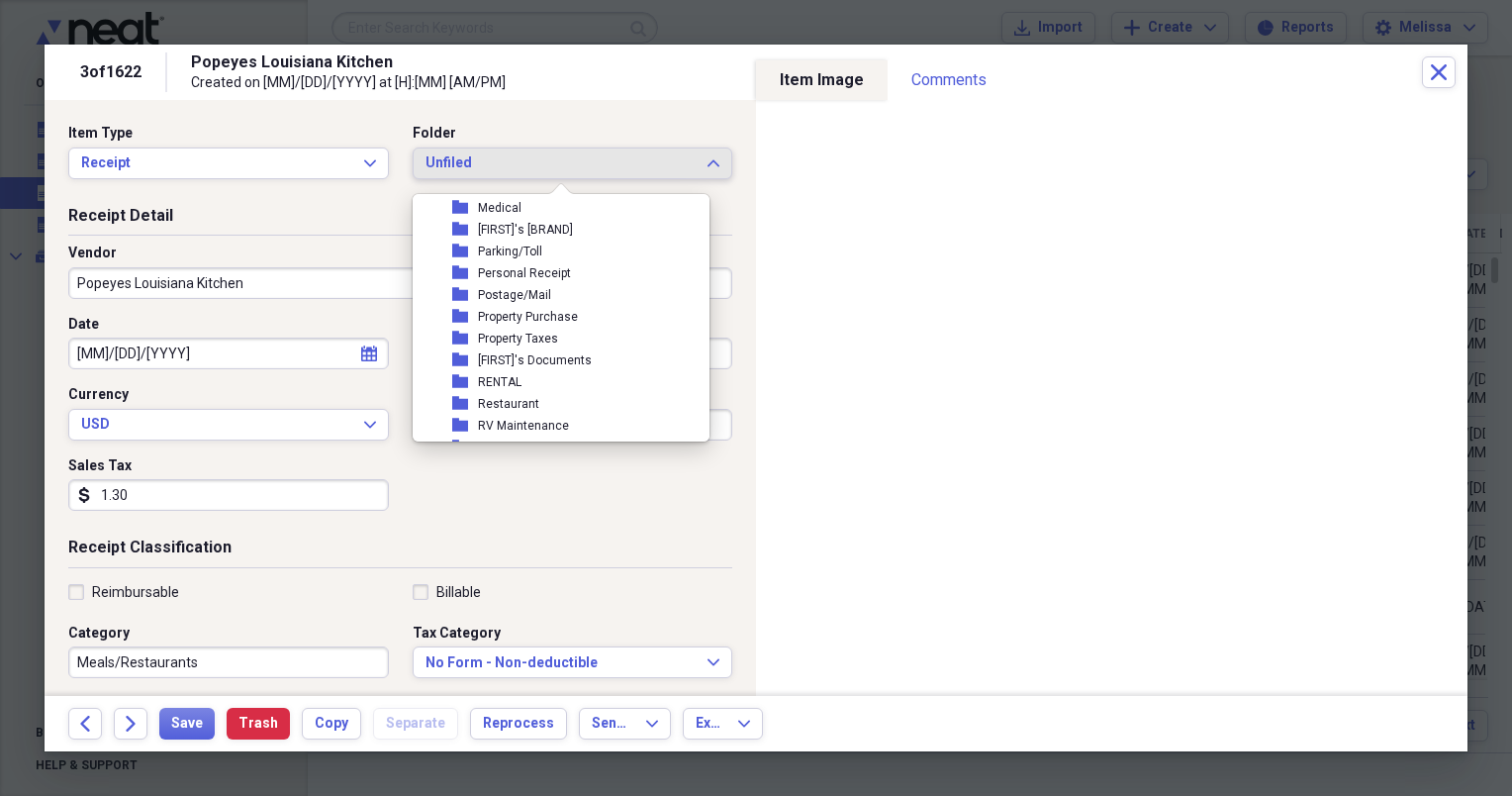 scroll, scrollTop: 356, scrollLeft: 0, axis: vertical 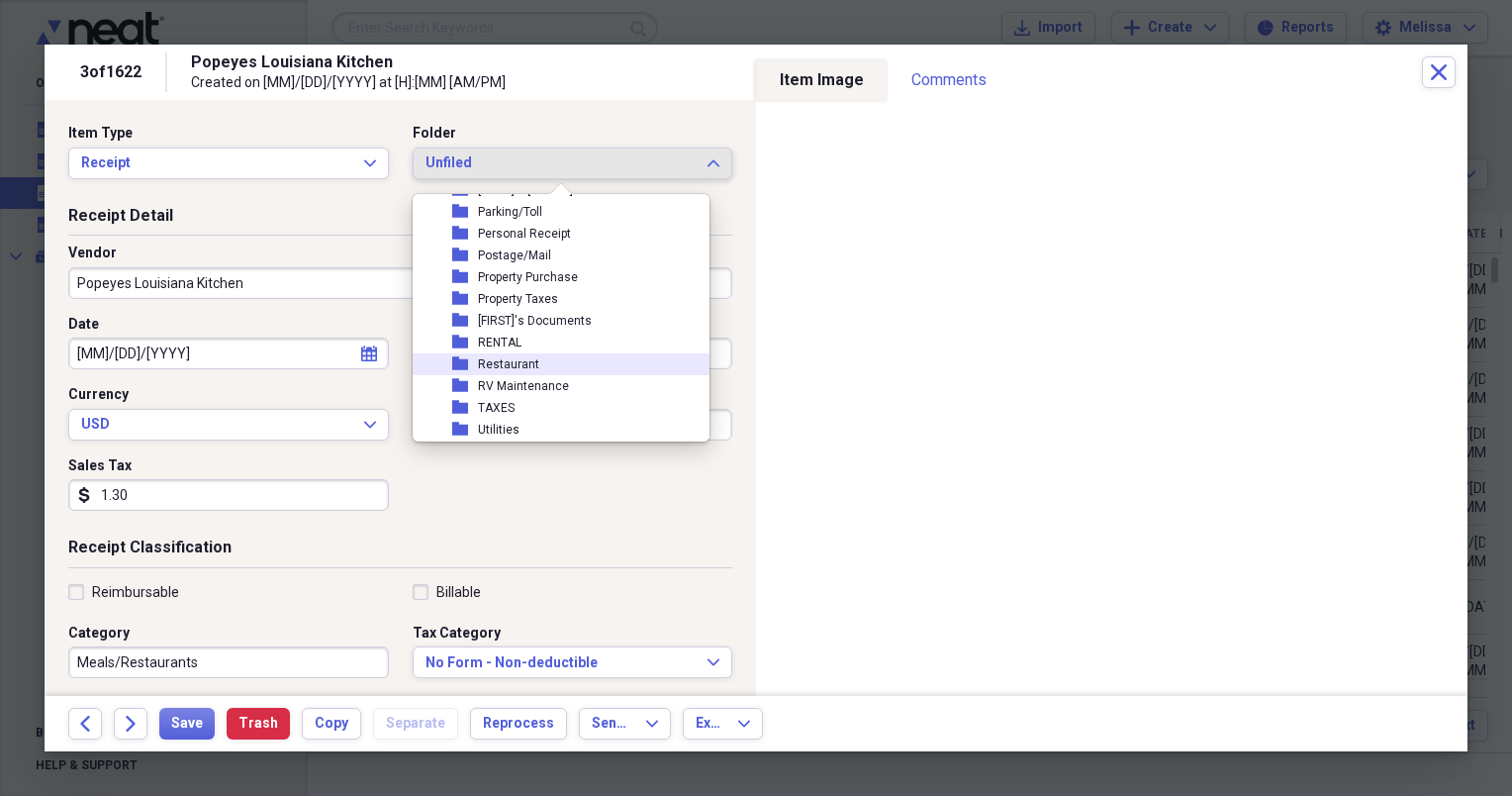 click on "folder Restaurant" at bounding box center (553, 364) 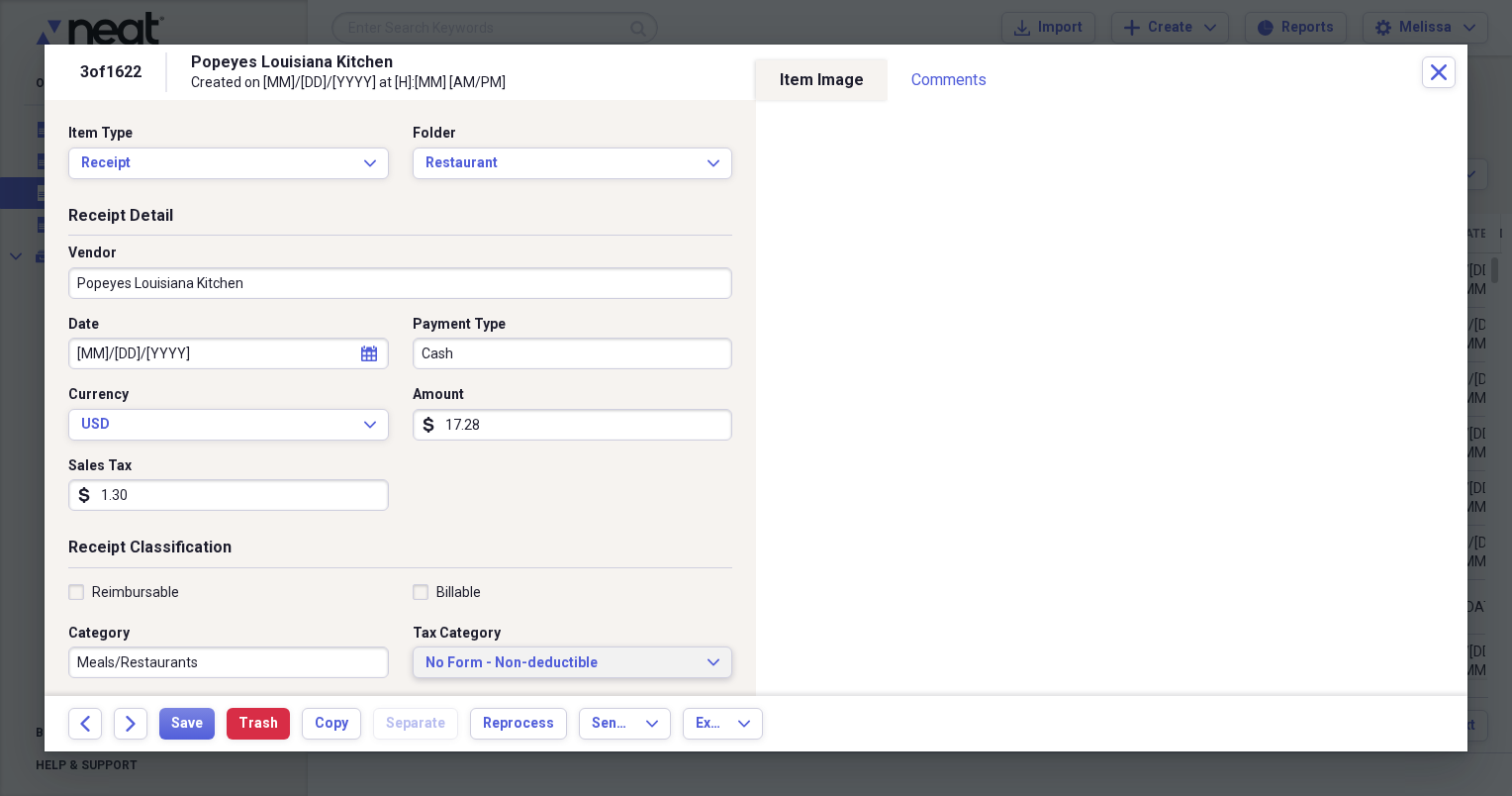 click on "No Form - Non-deductible" at bounding box center (561, 663) 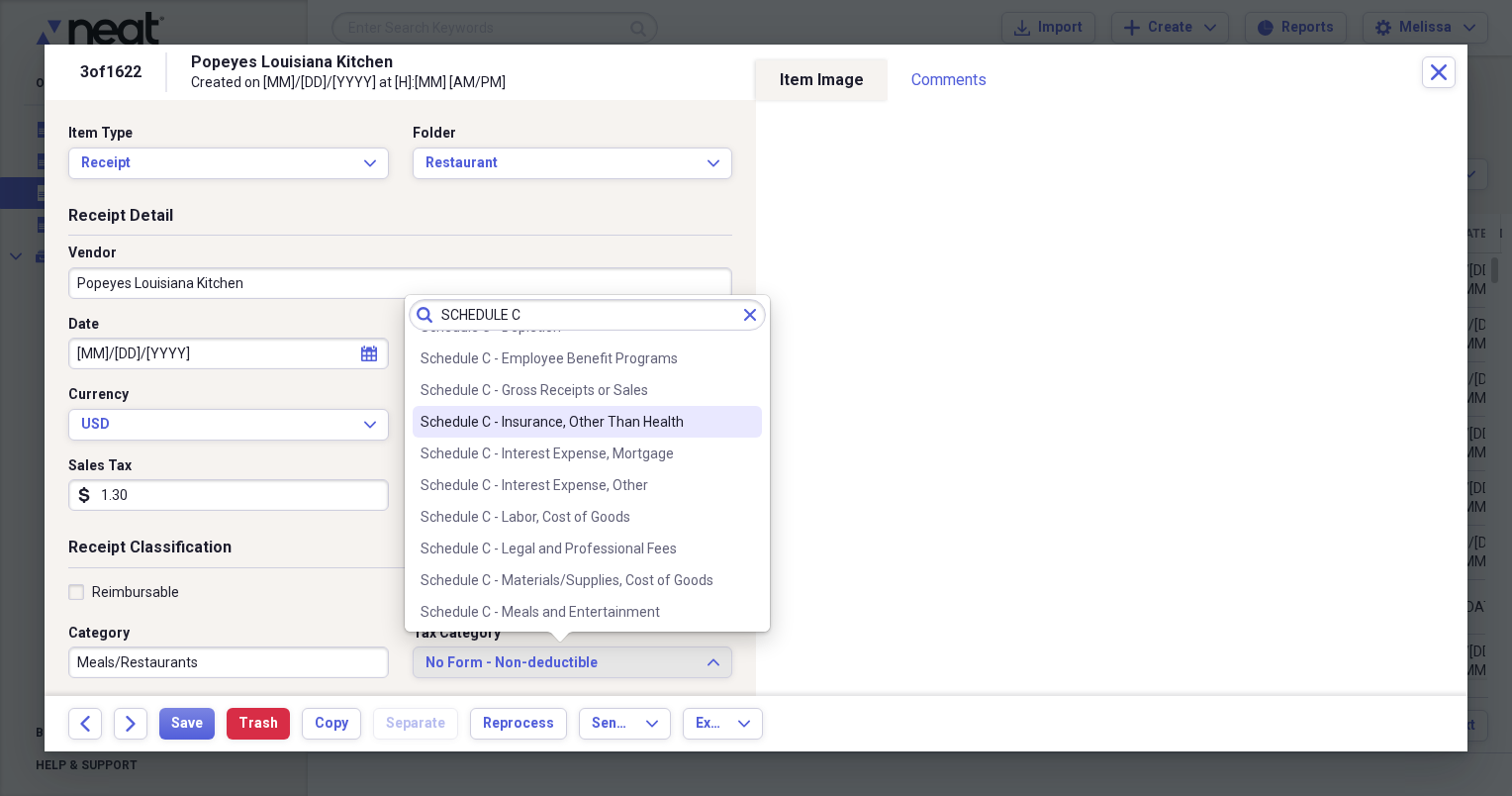 scroll, scrollTop: 238, scrollLeft: 0, axis: vertical 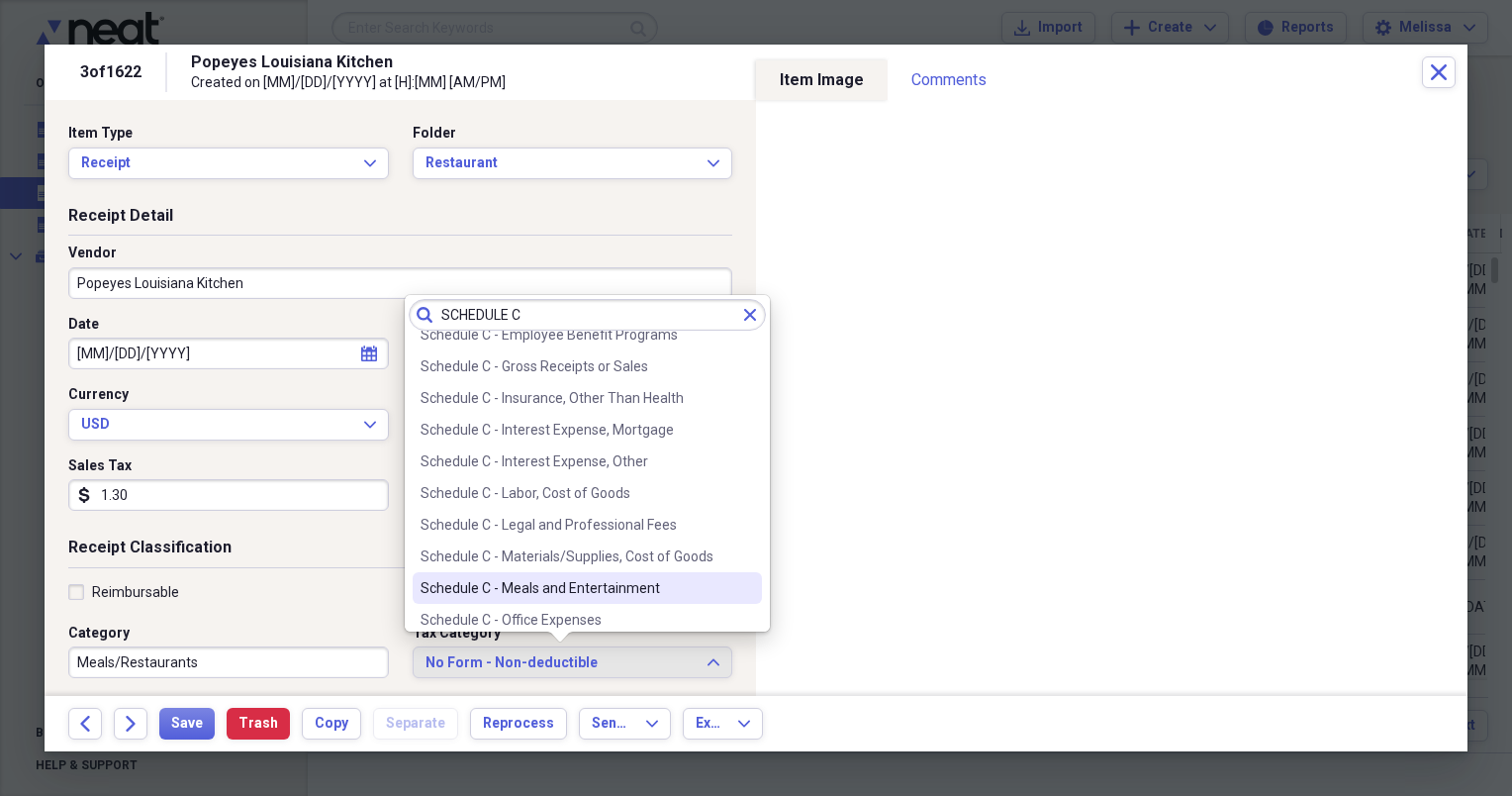 type on "SCHEDULE C" 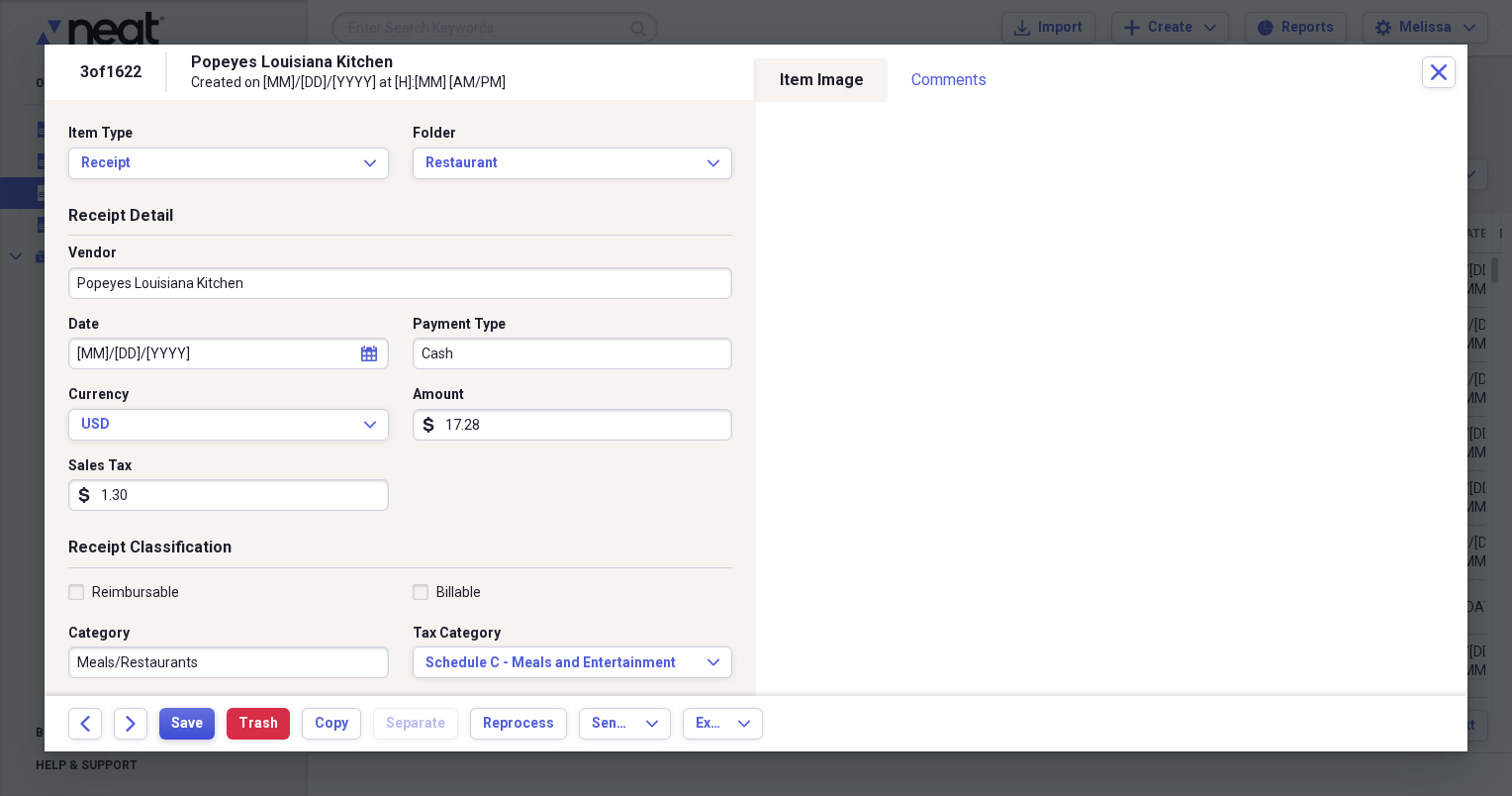 click on "Save" at bounding box center (187, 724) 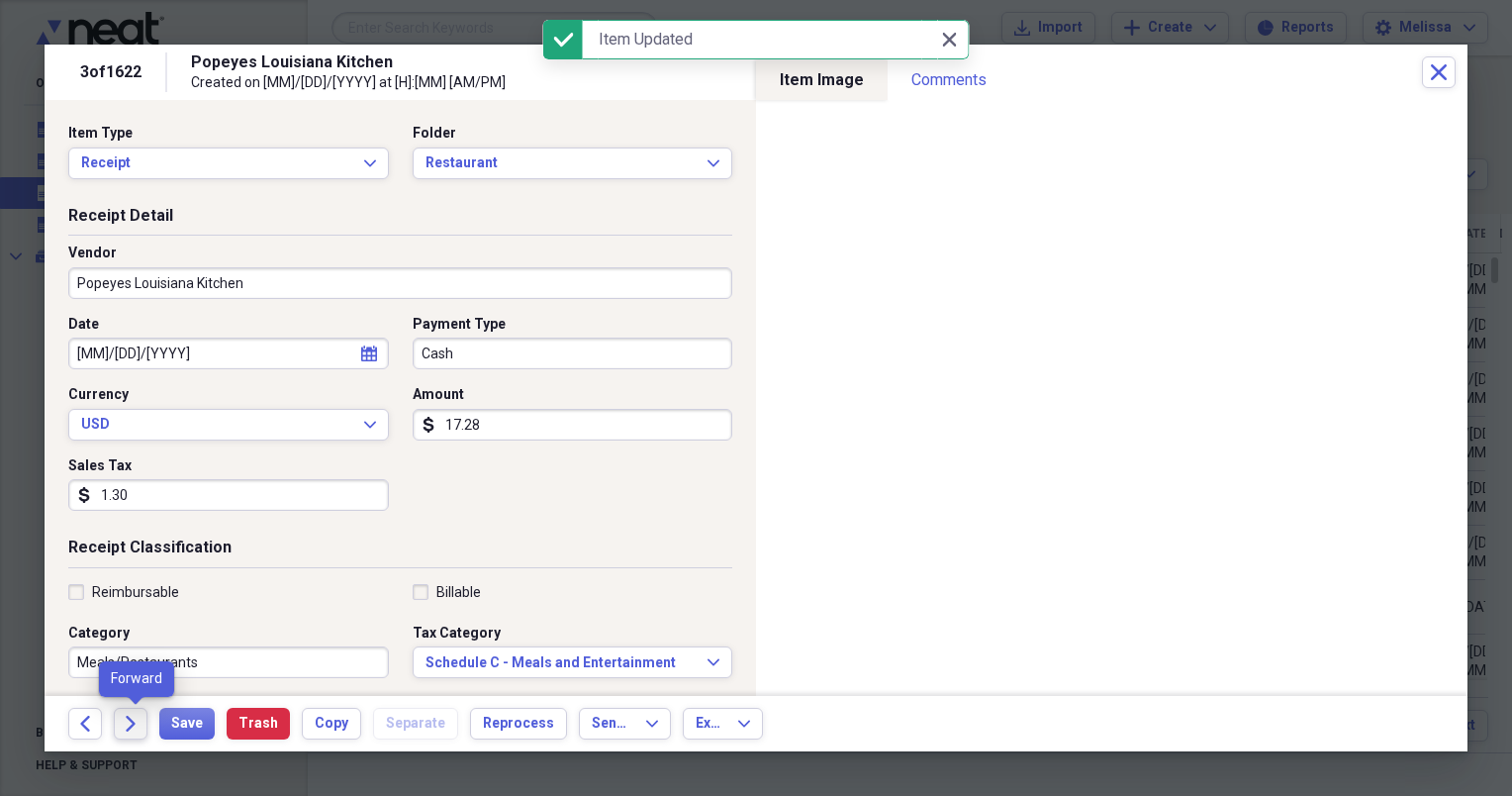 click on "Forward" at bounding box center [131, 724] 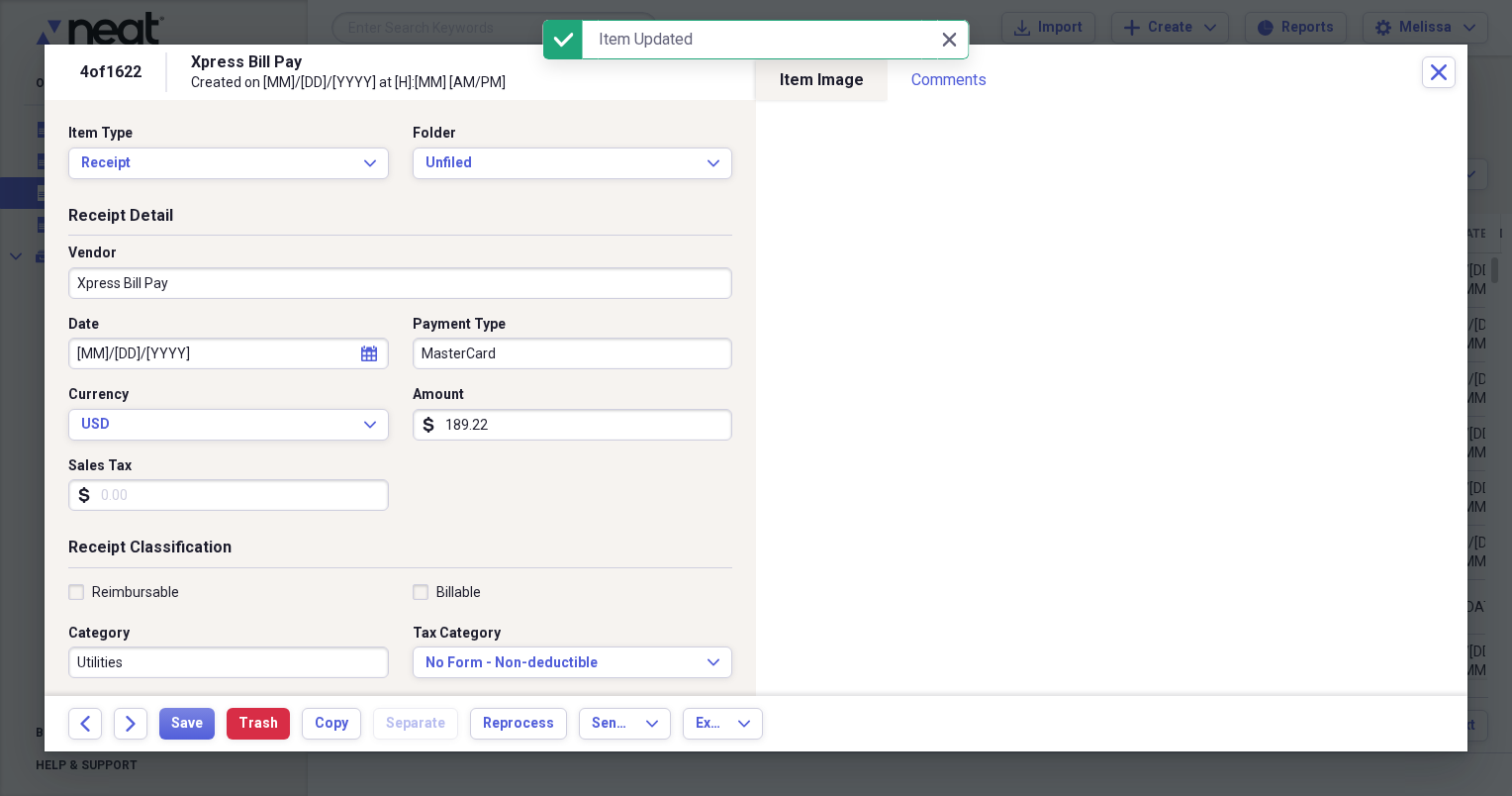 click on "Receipt Detail" at bounding box center (400, 220) 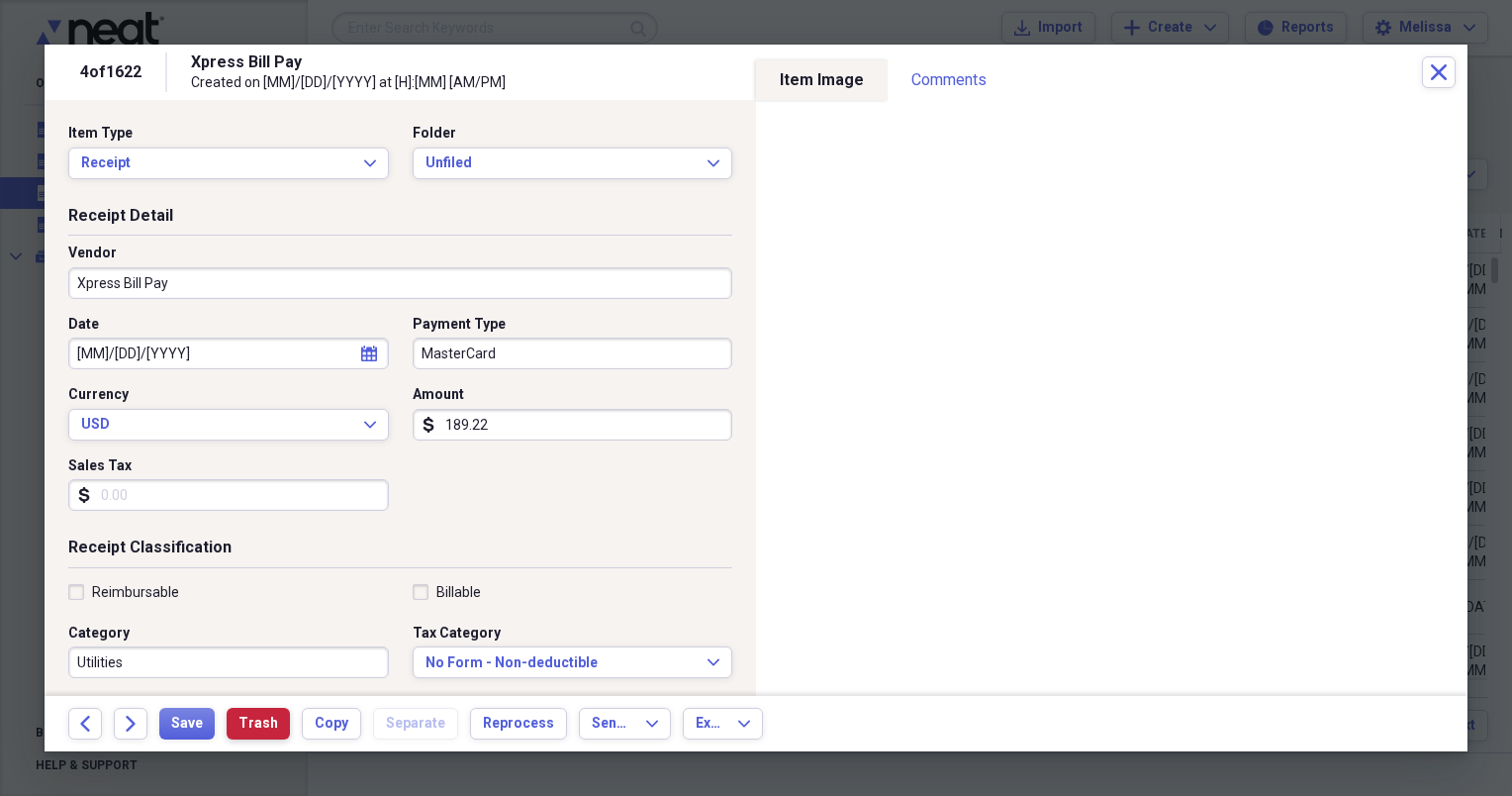 click on "Trash" at bounding box center [258, 724] 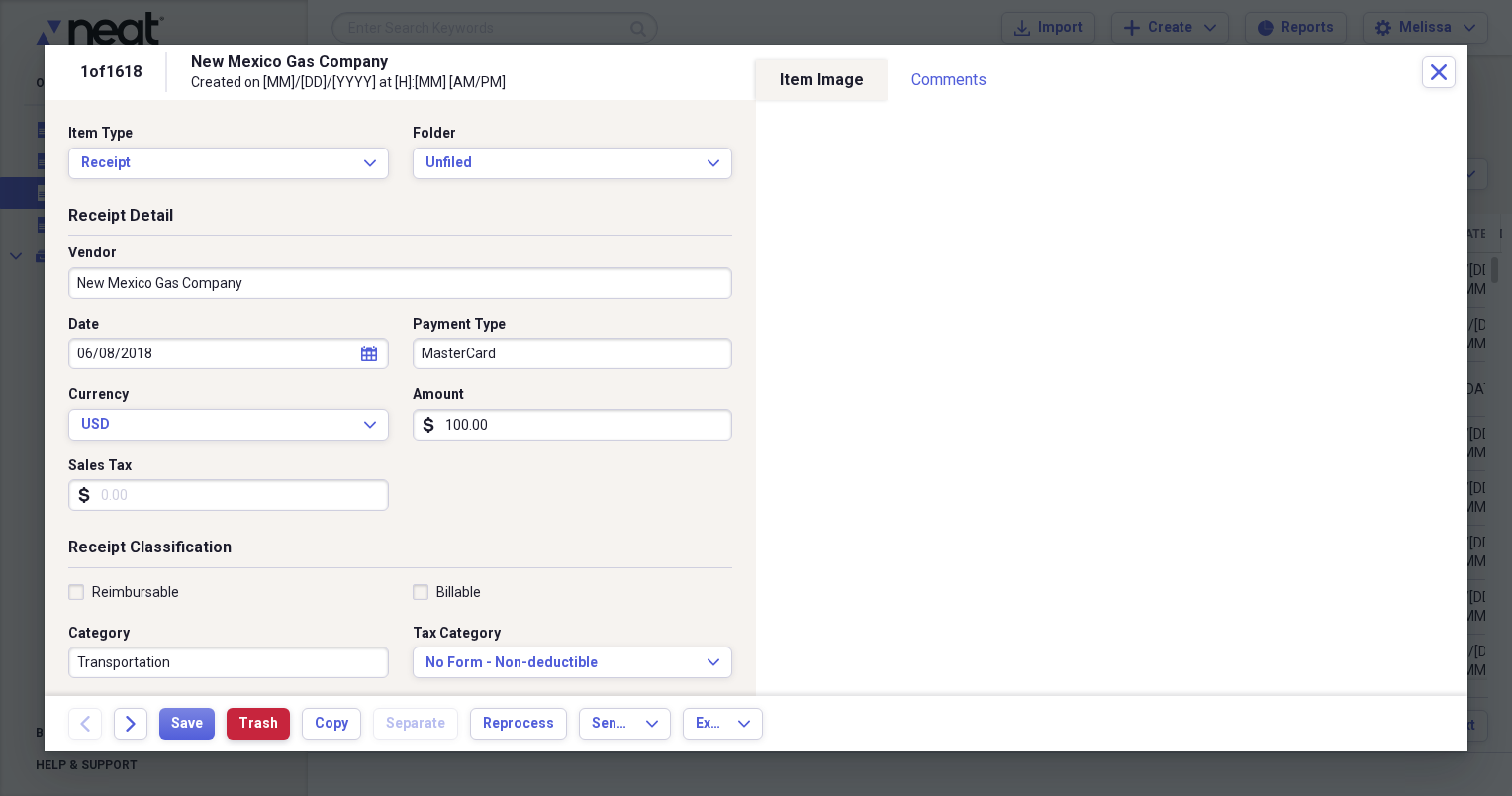 click on "Trash" at bounding box center (258, 724) 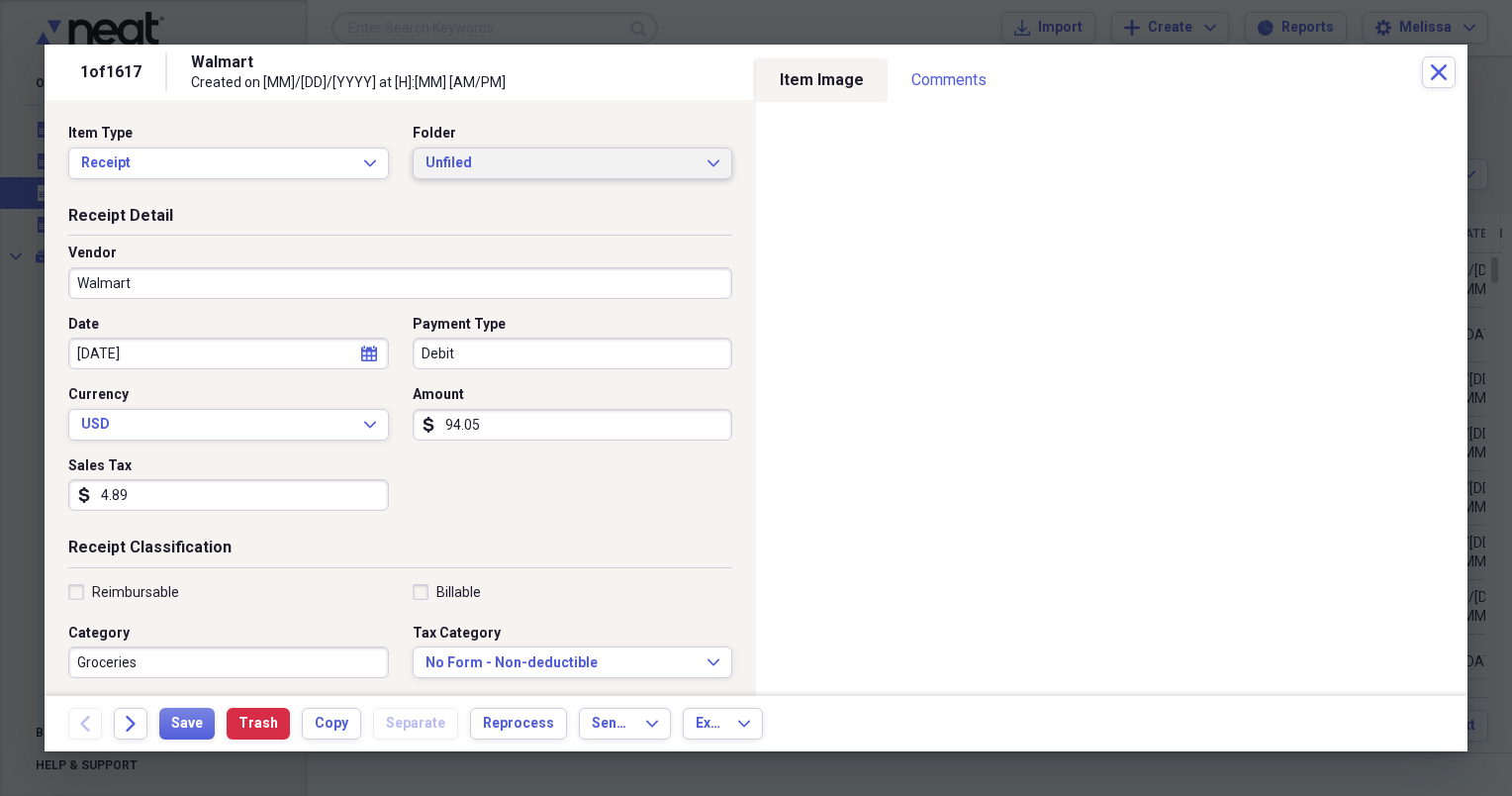 click on "Unfiled Expand" at bounding box center [573, 163] 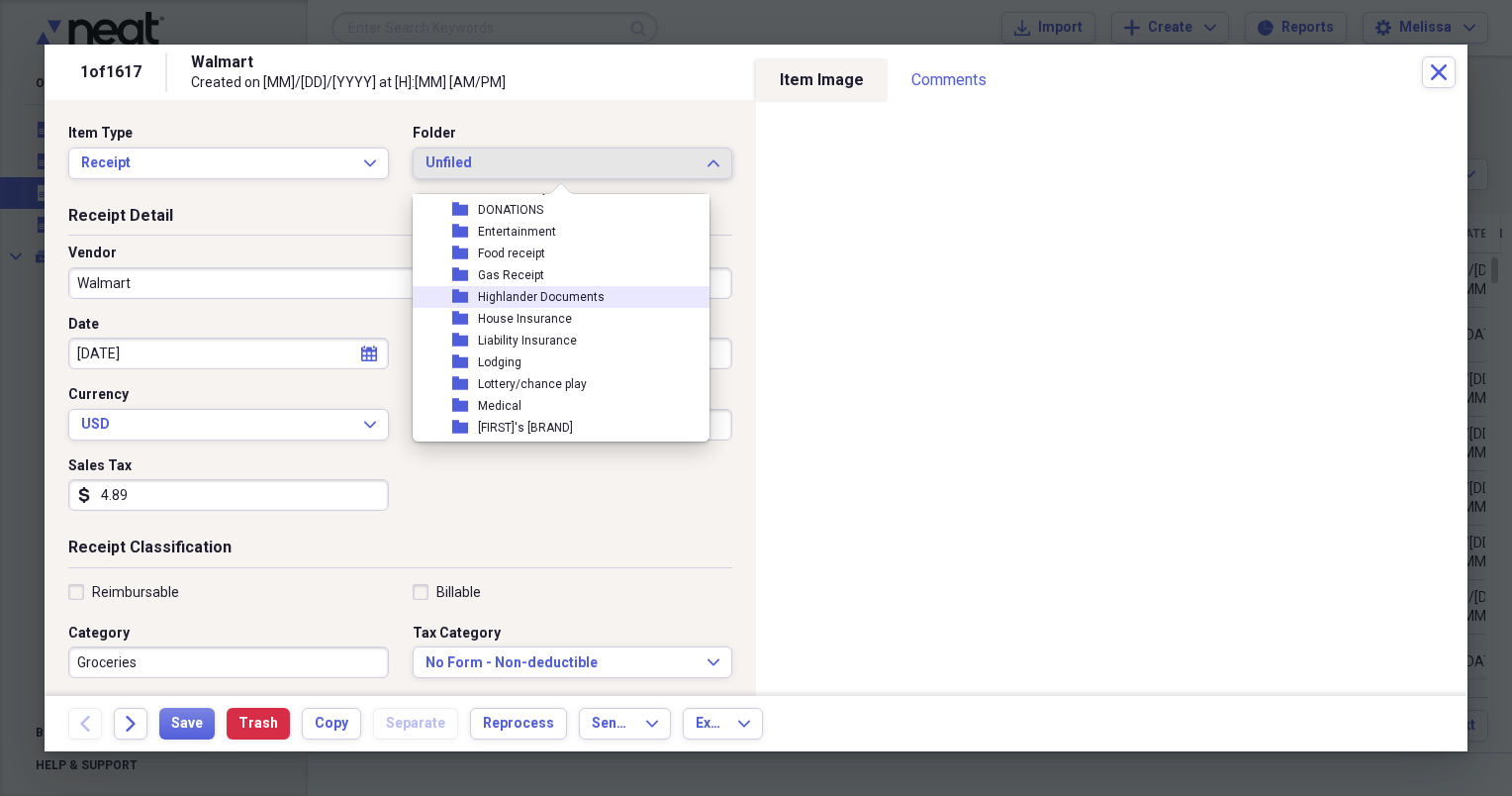 scroll, scrollTop: 158, scrollLeft: 0, axis: vertical 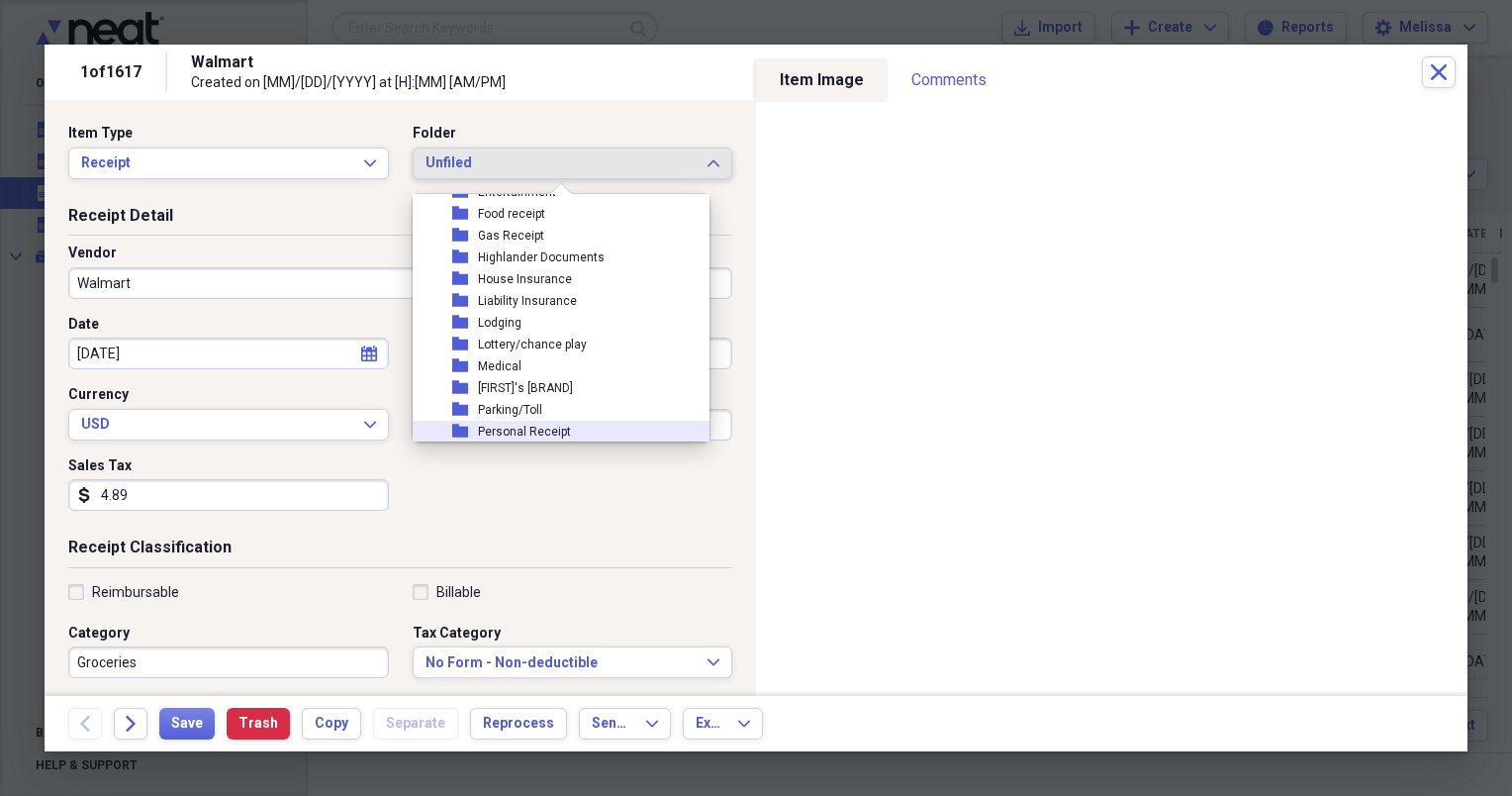 click on "folder Personal Receipt" at bounding box center [553, 432] 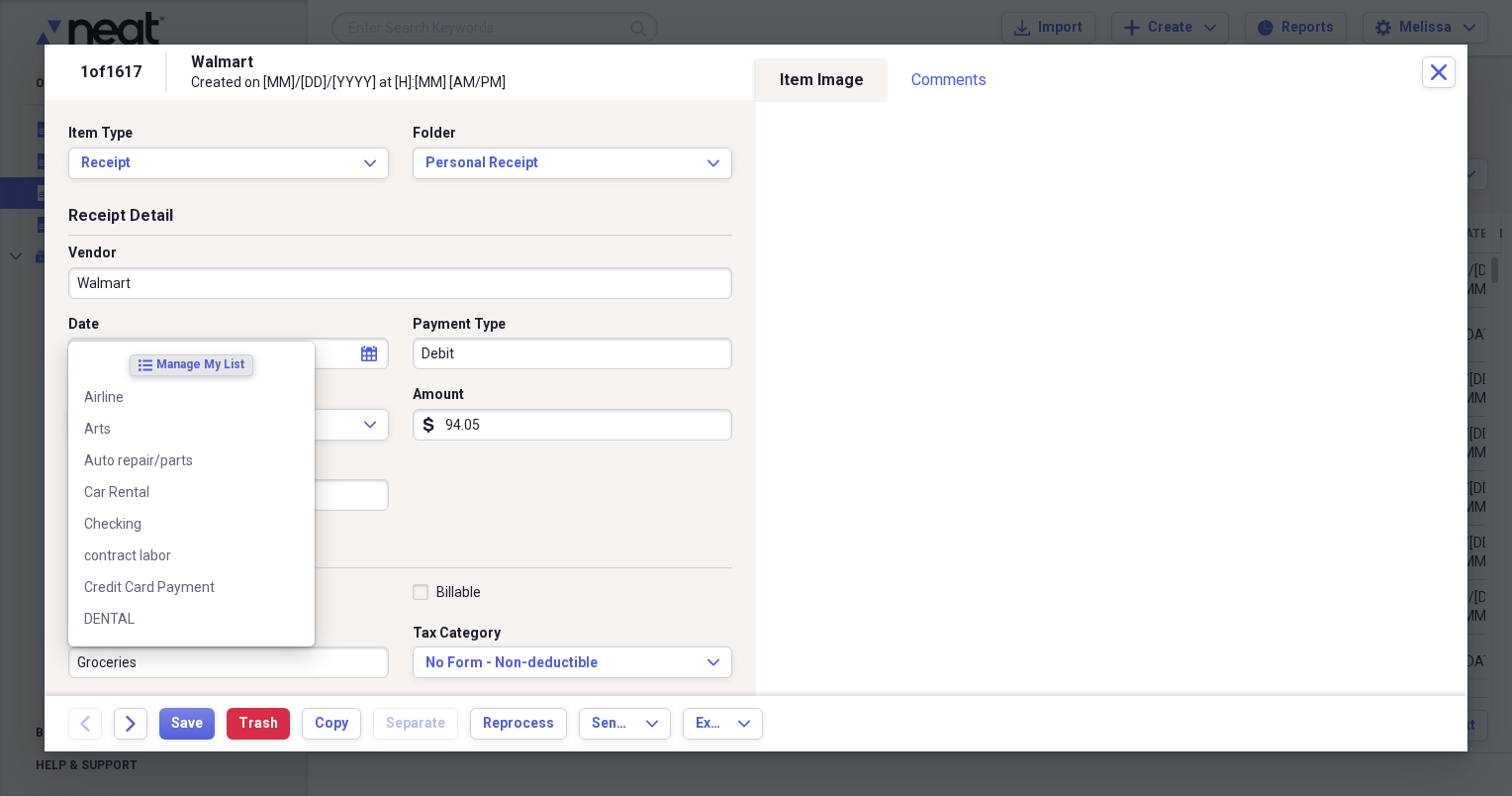 click on "Groceries" at bounding box center [229, 662] 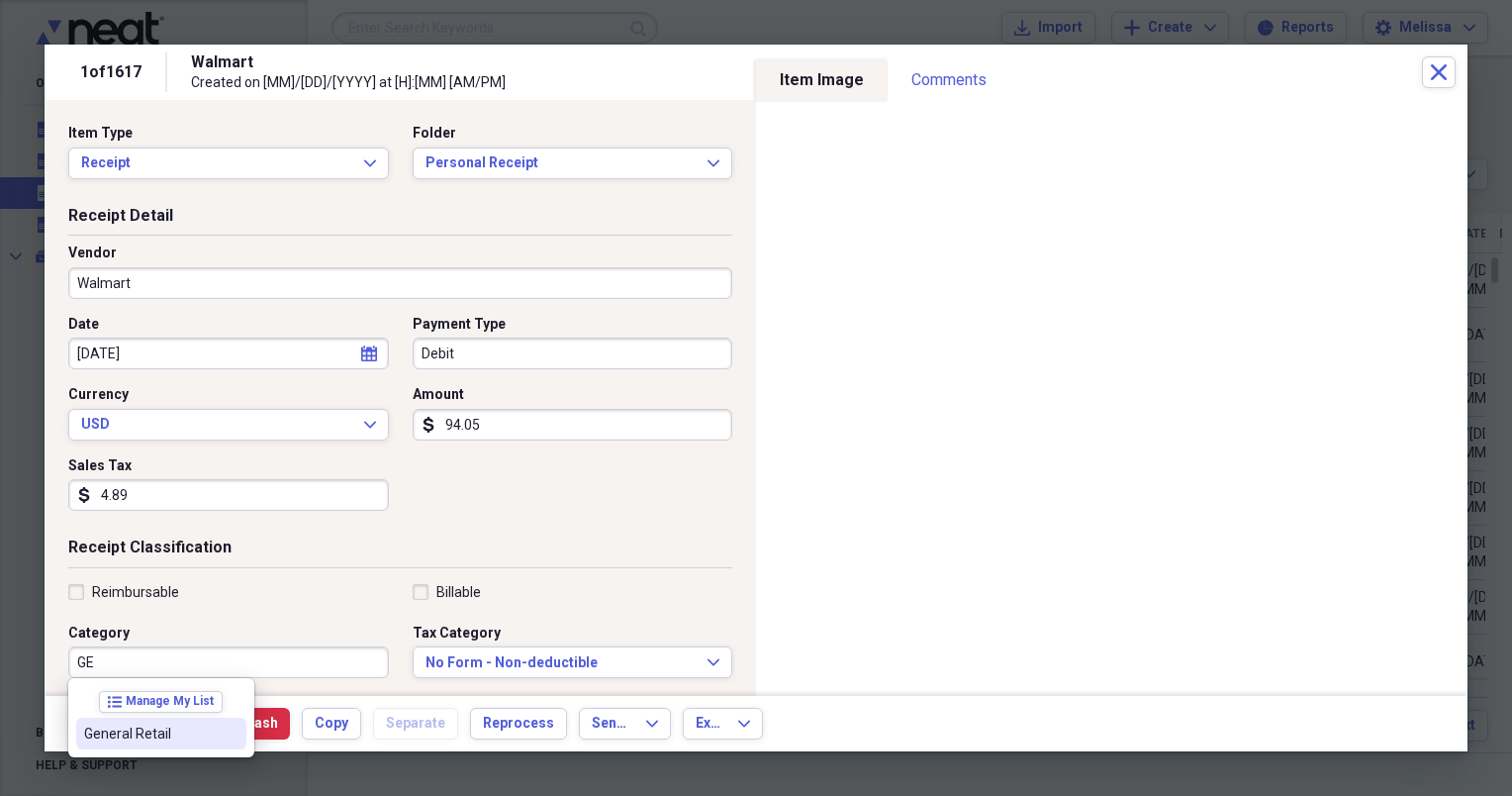 click on "General Retail" at bounding box center (161, 734) 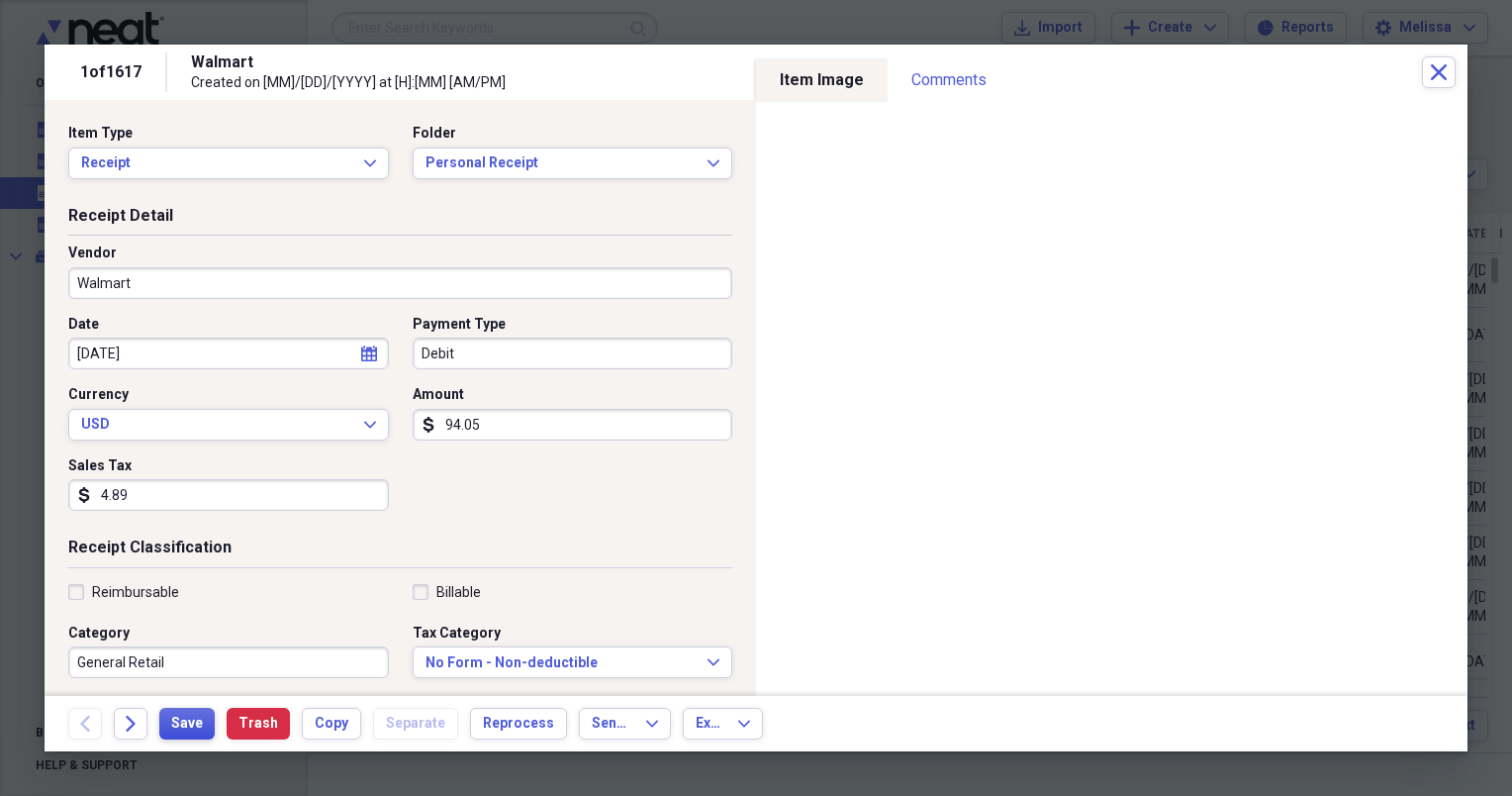 click on "Save" at bounding box center (187, 724) 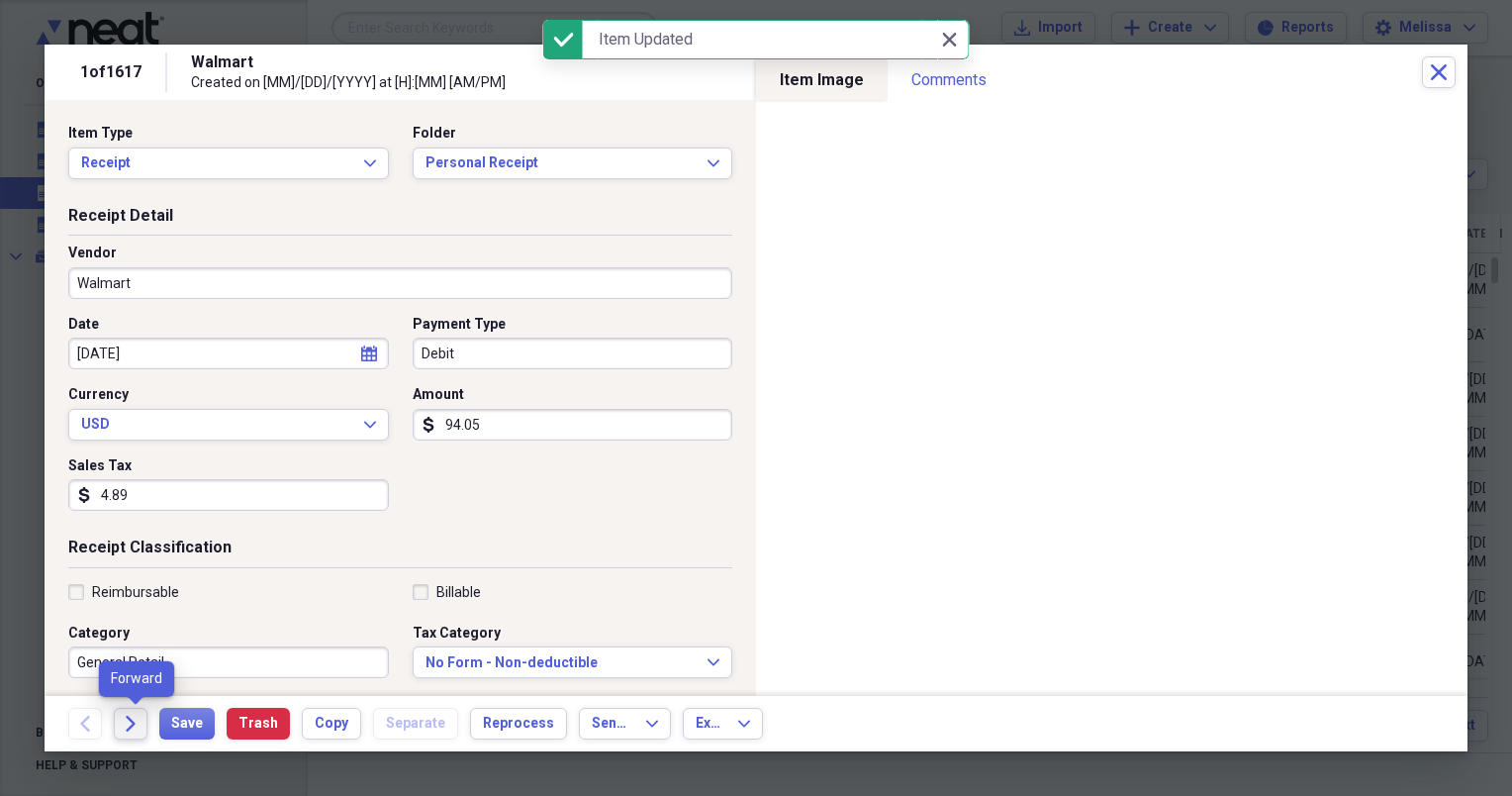 click on "Forward" at bounding box center [131, 724] 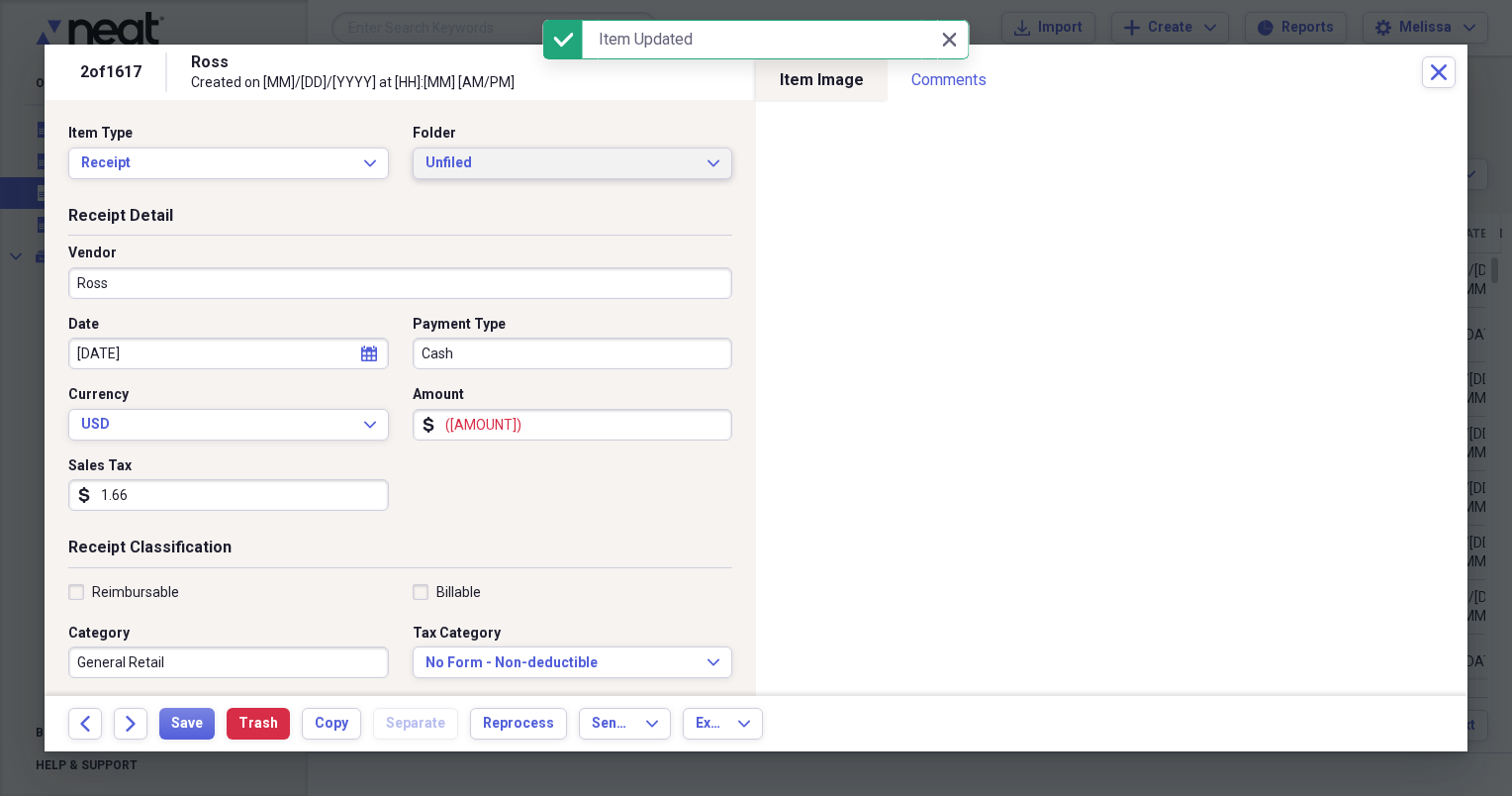 click on "Unfiled Expand" at bounding box center (573, 163) 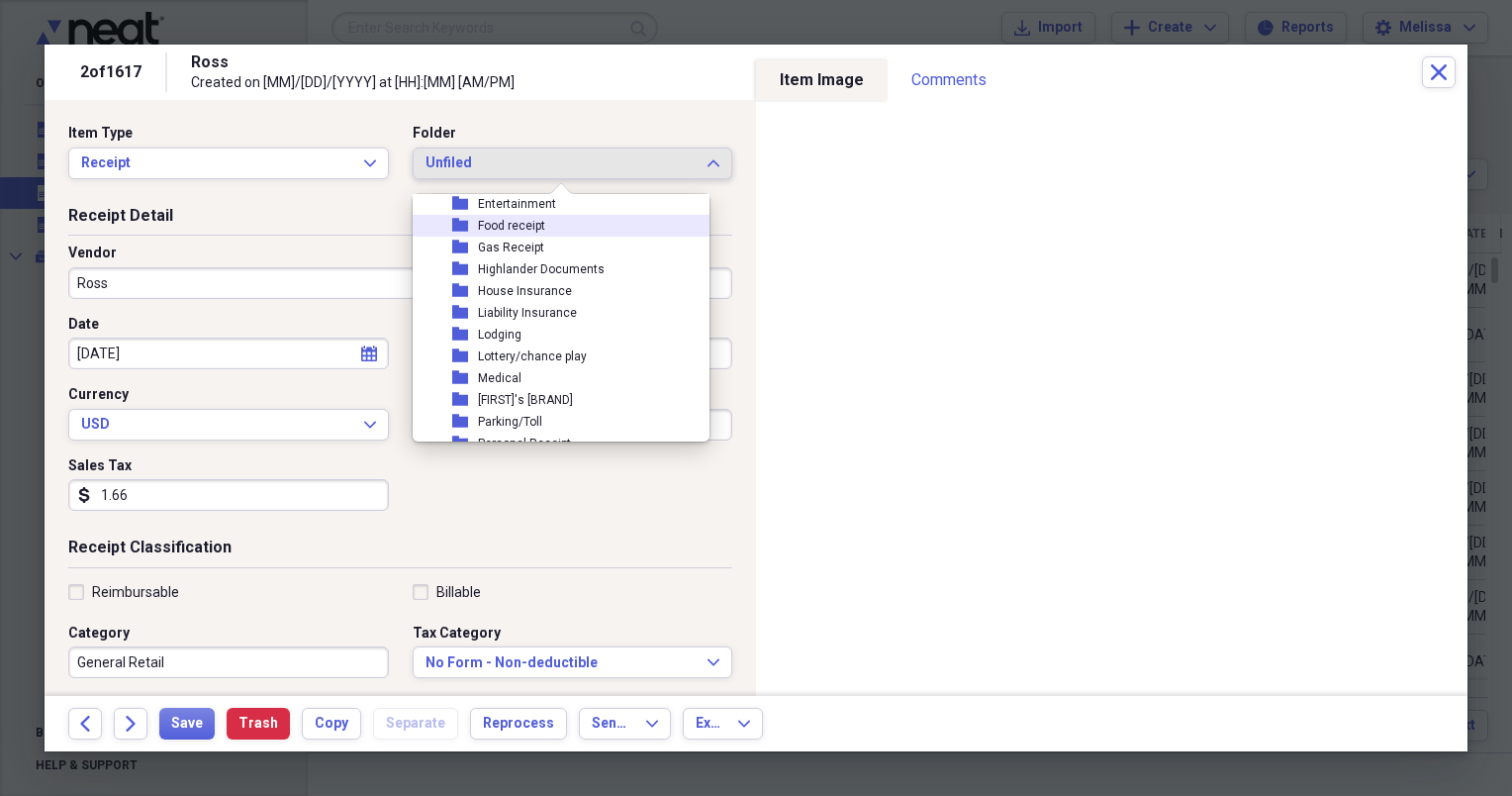scroll, scrollTop: 198, scrollLeft: 0, axis: vertical 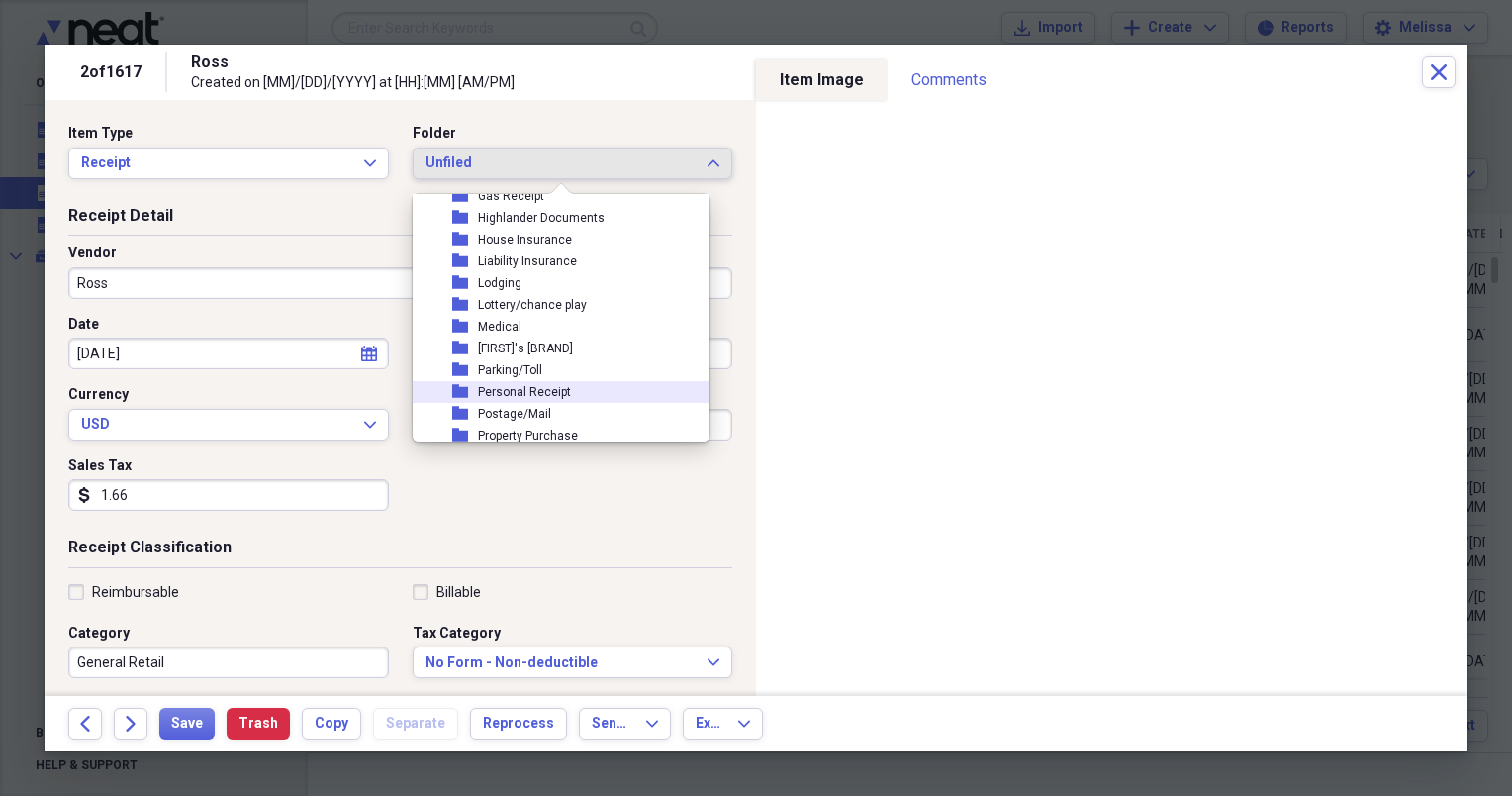click on "folder Personal Receipt" at bounding box center [553, 392] 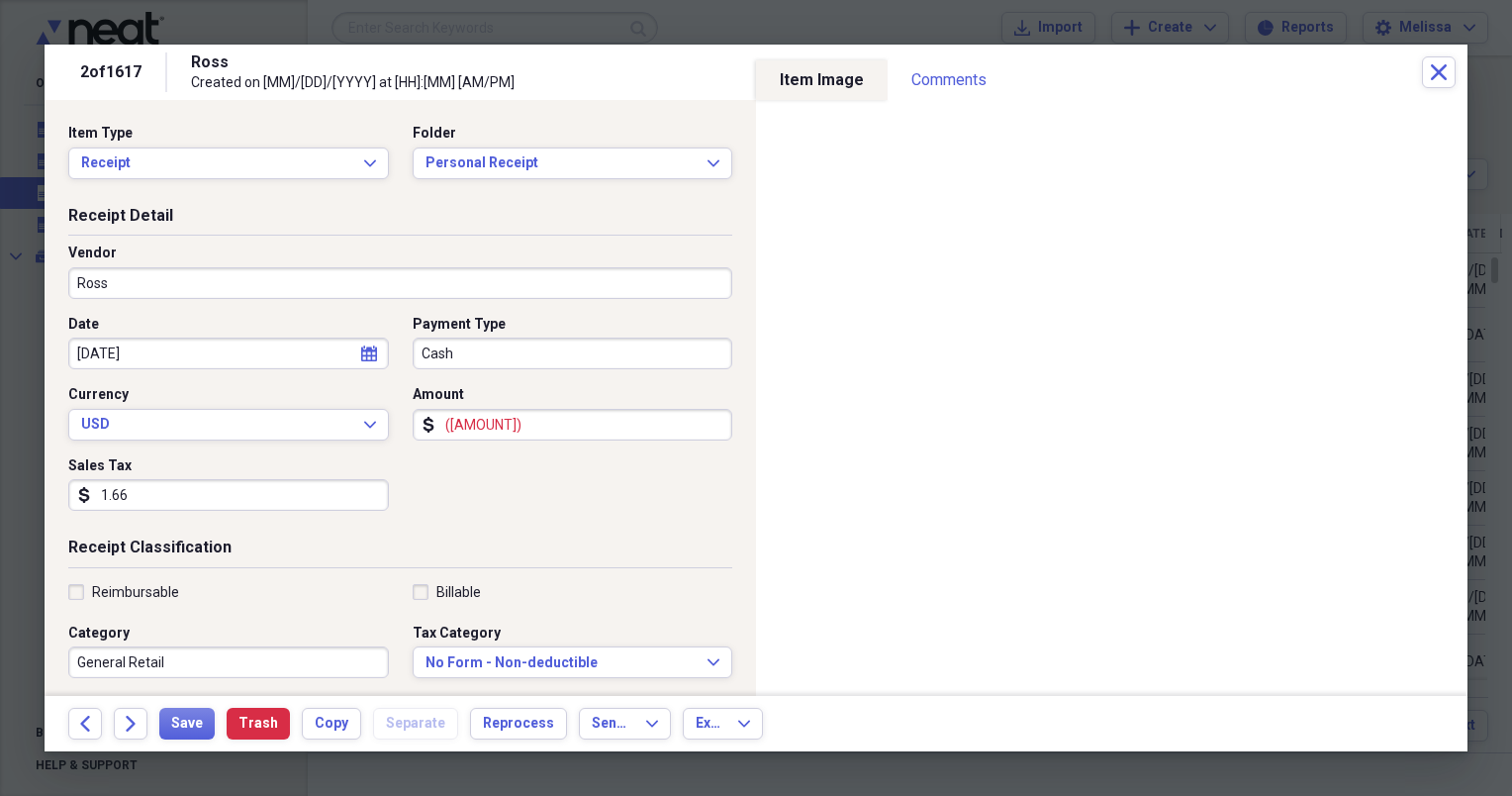 click on "([AMOUNT])" at bounding box center (573, 425) 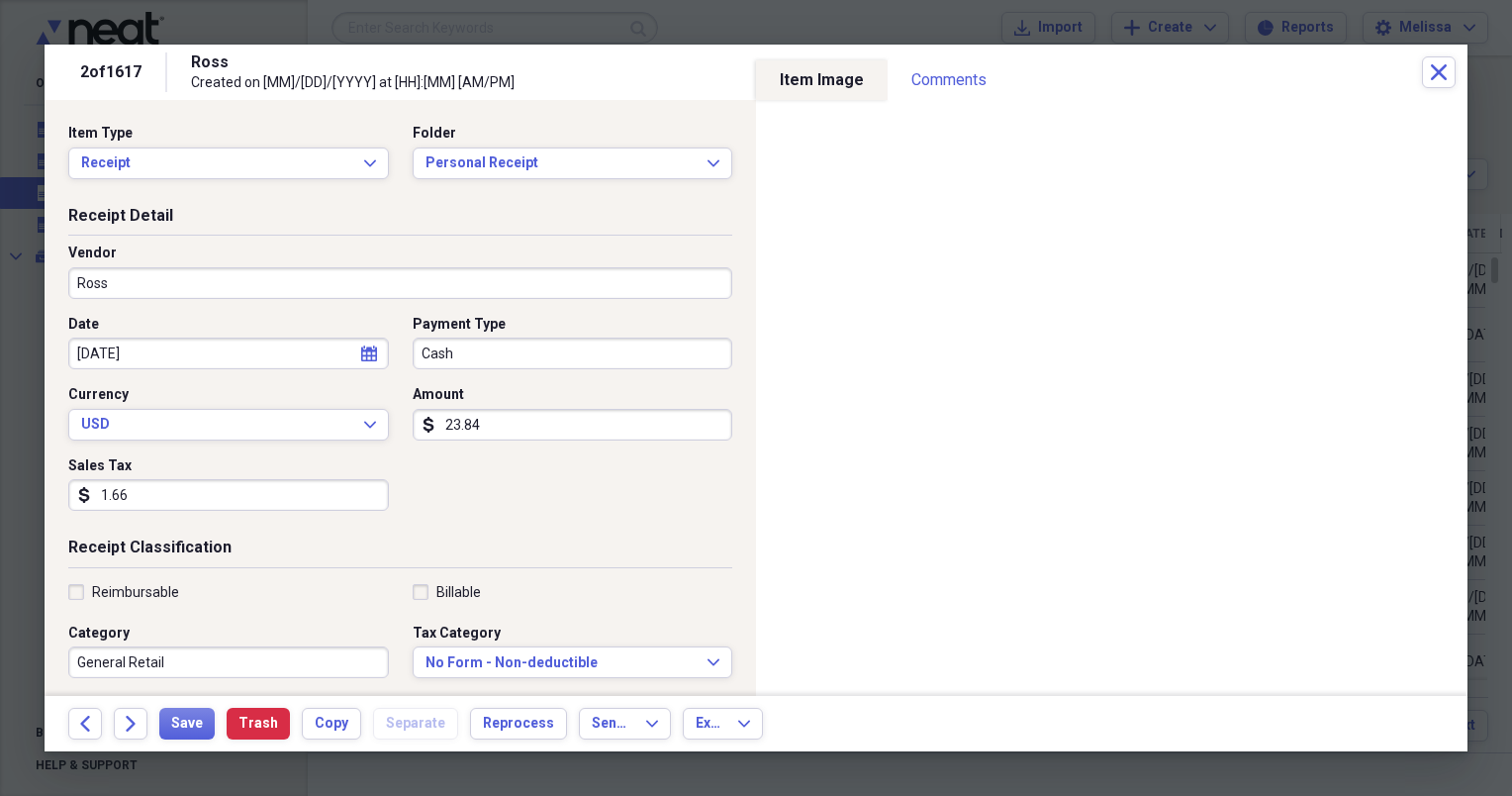 type on "23.84" 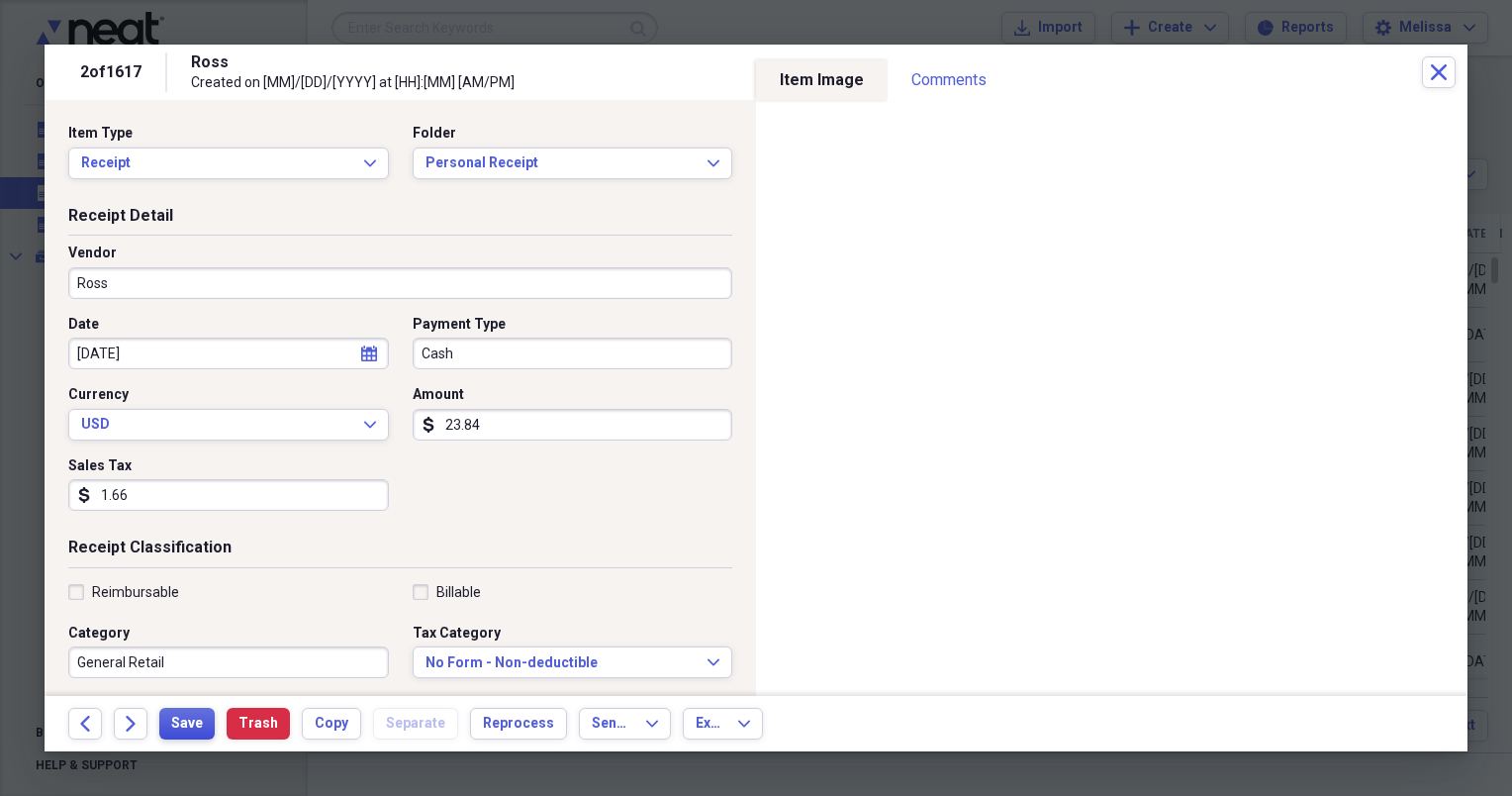 click on "Save" at bounding box center [187, 724] 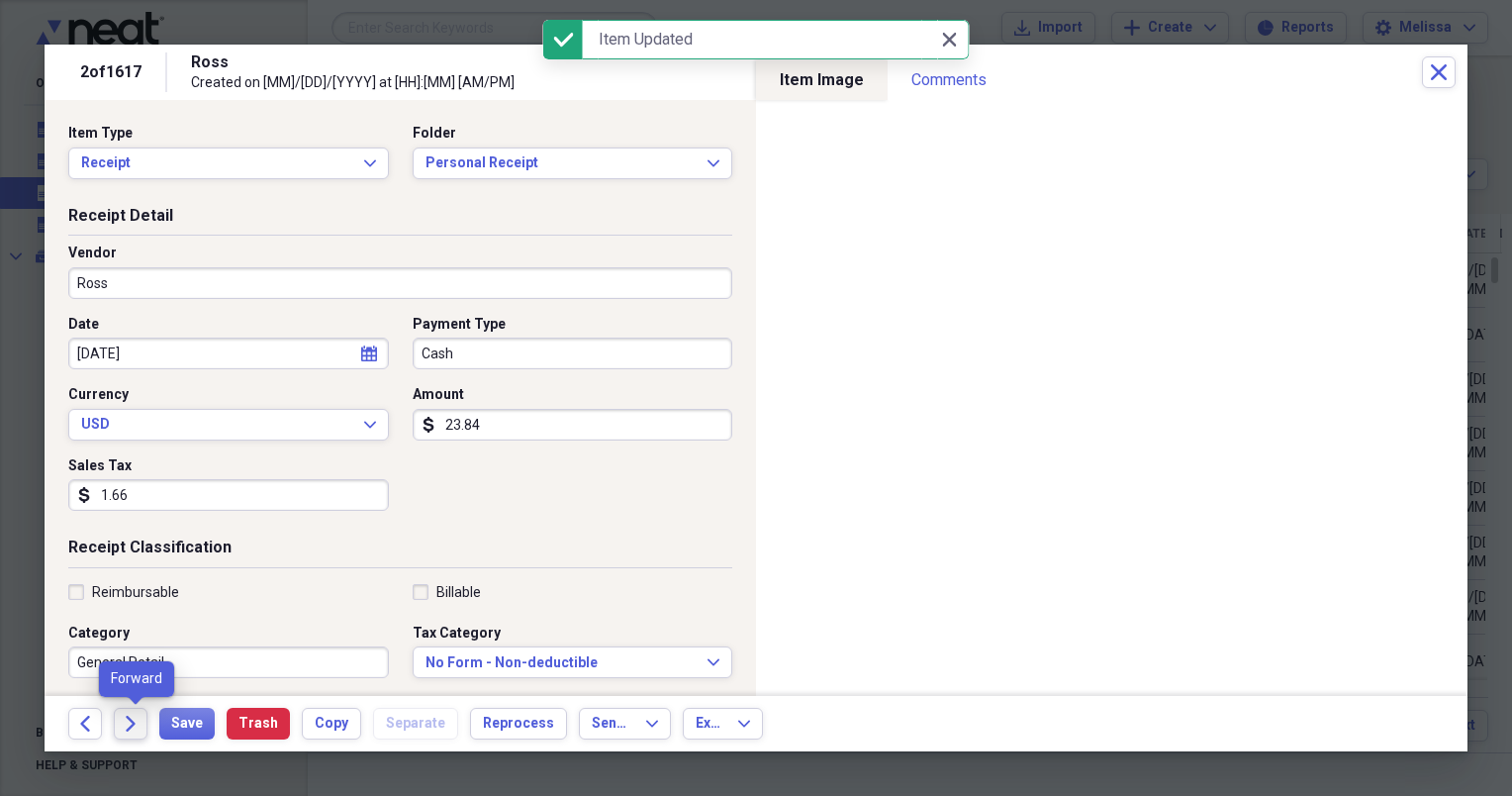 click on "Forward" 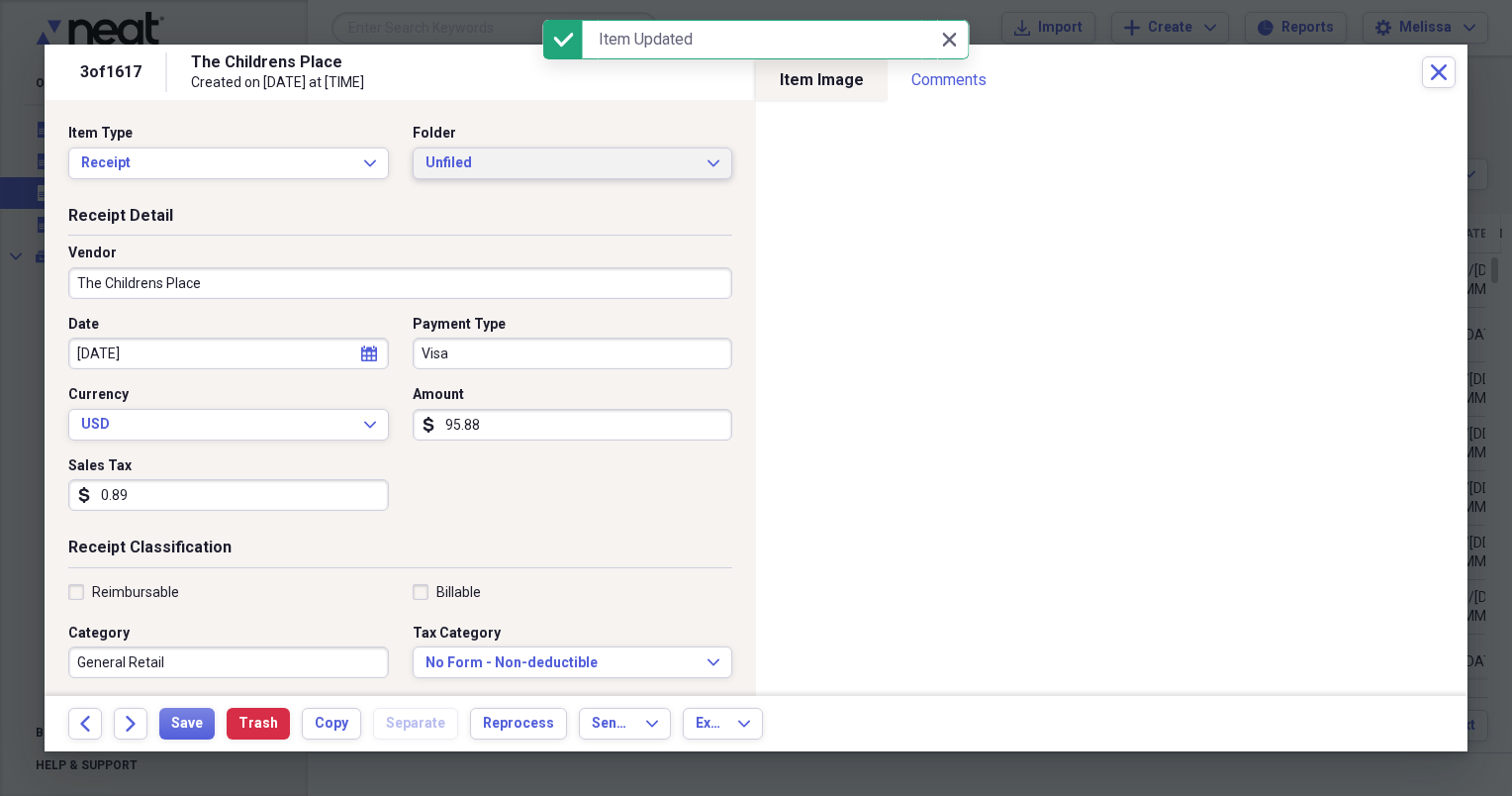 click on "Unfiled Expand" at bounding box center (573, 163) 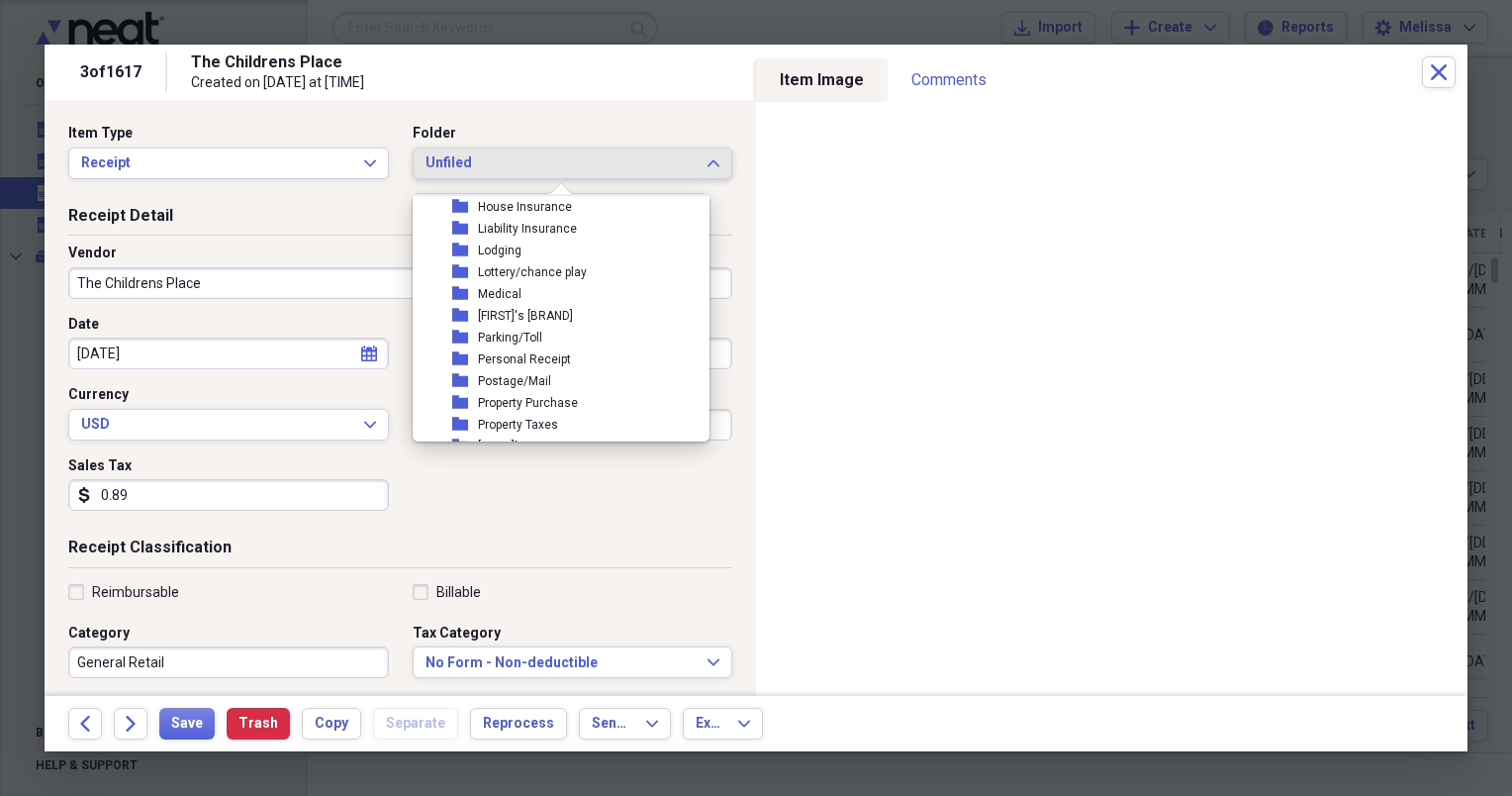 scroll, scrollTop: 238, scrollLeft: 0, axis: vertical 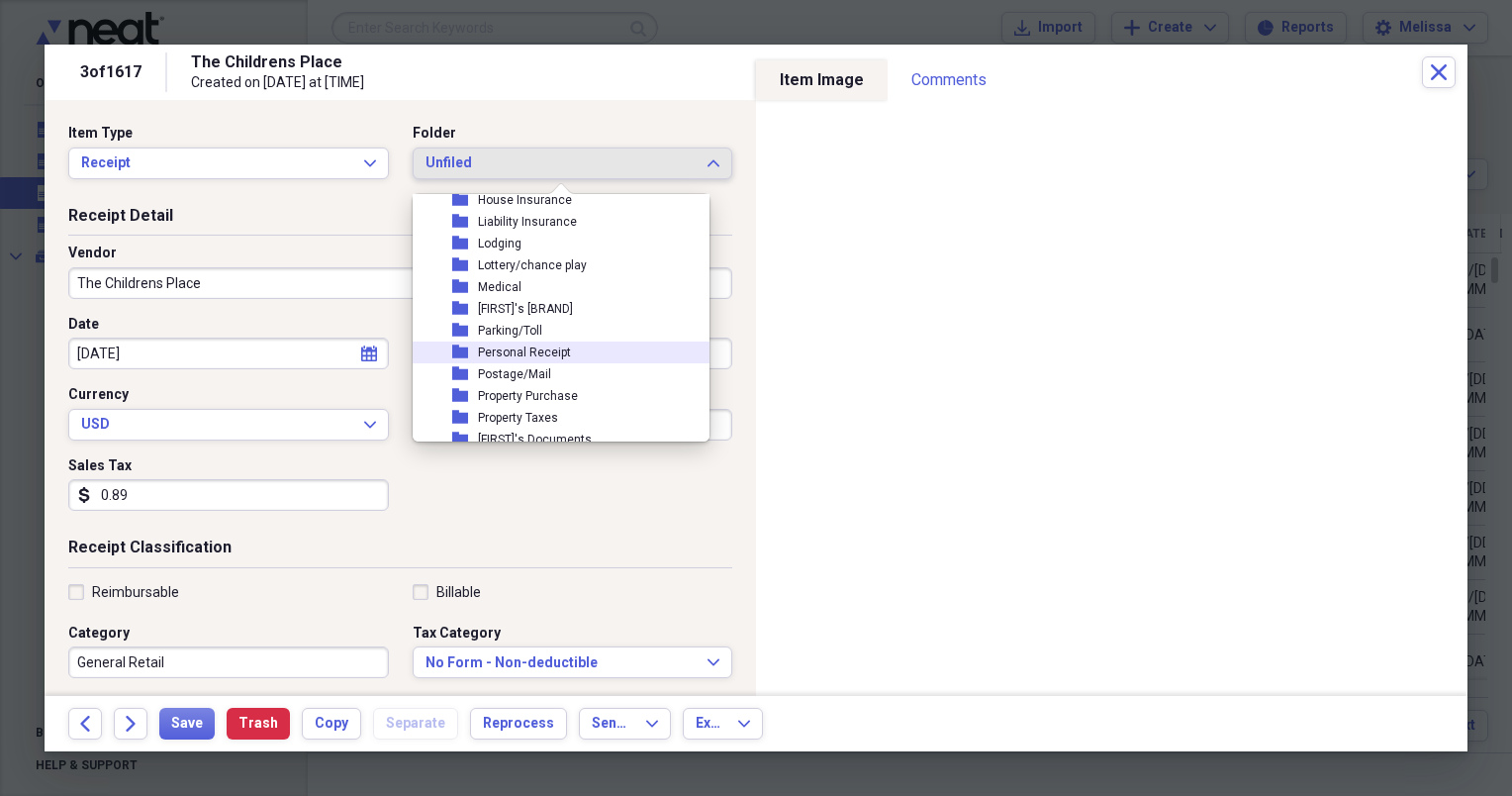 click on "folder Personal Receipt" at bounding box center [553, 352] 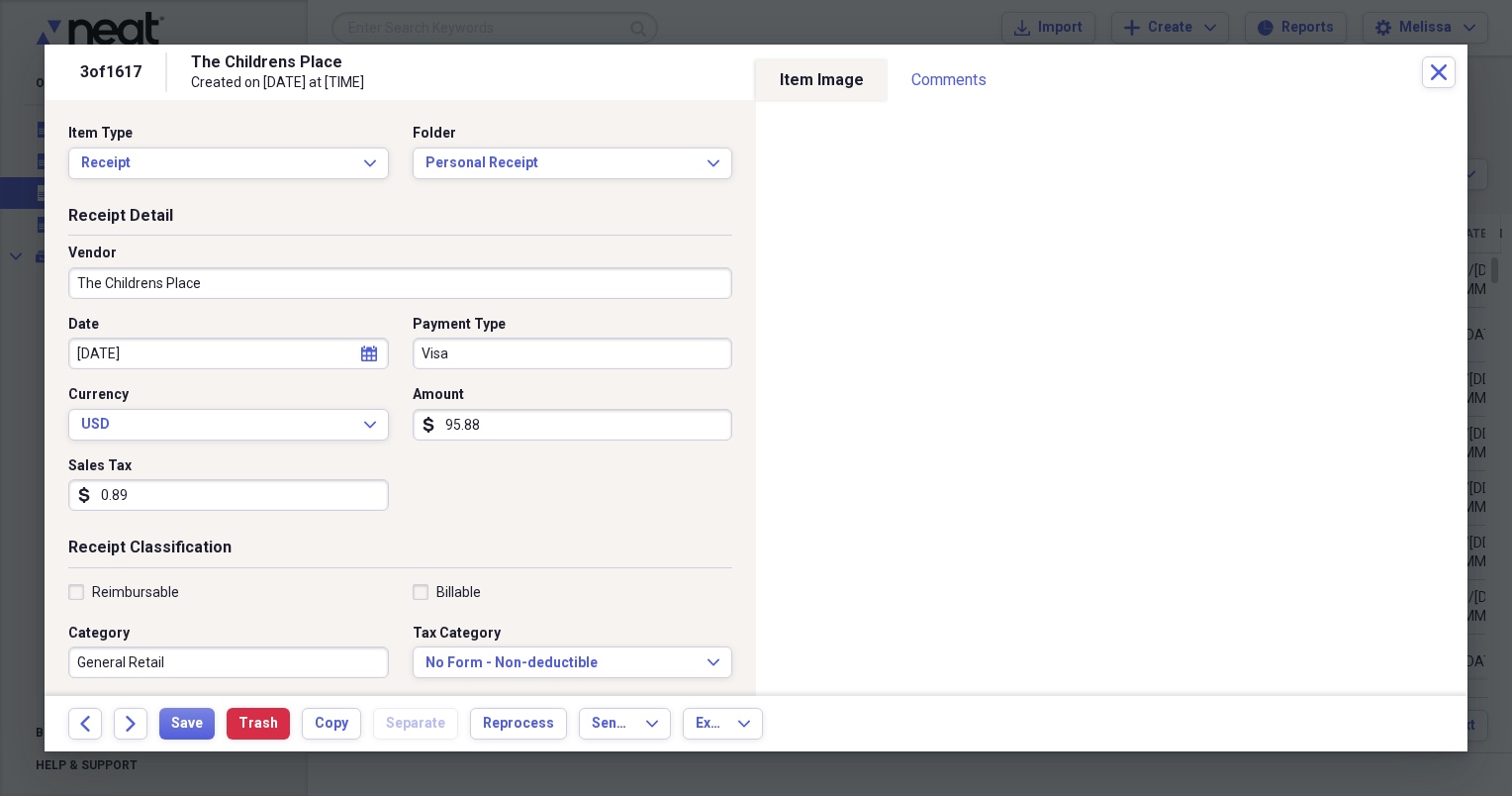 click on "0.89" at bounding box center (229, 495) 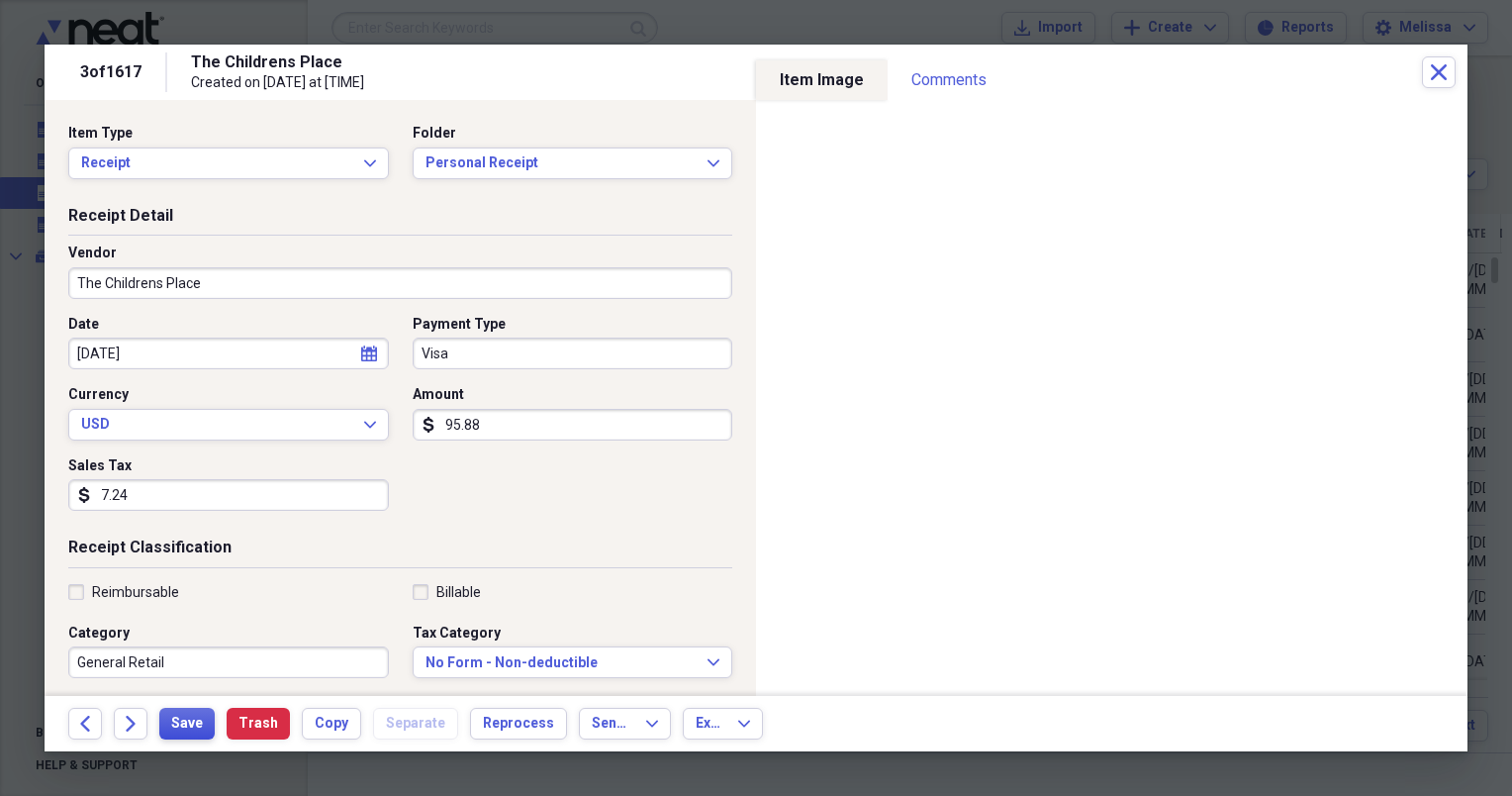 type on "7.24" 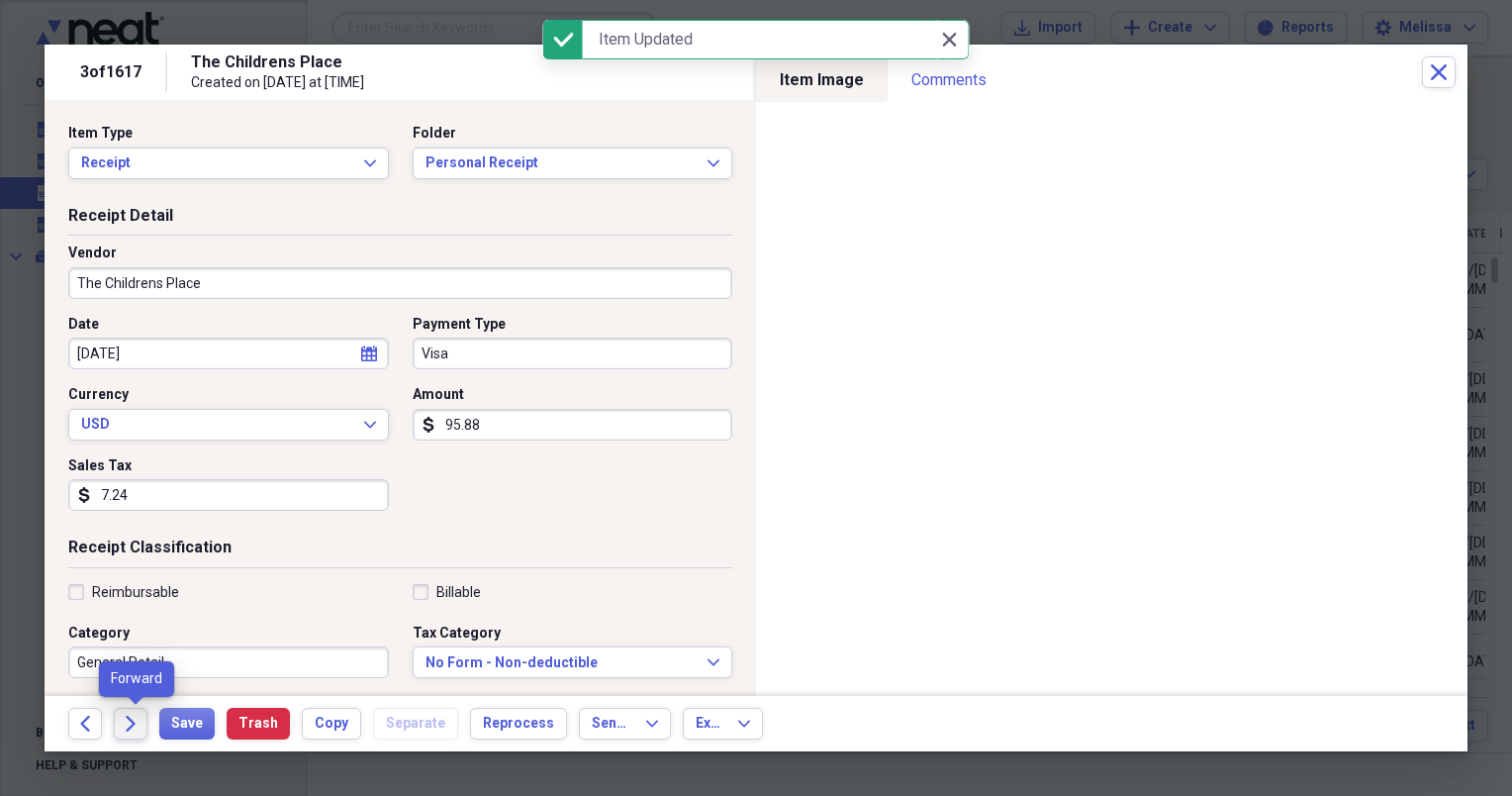 click on "Forward" 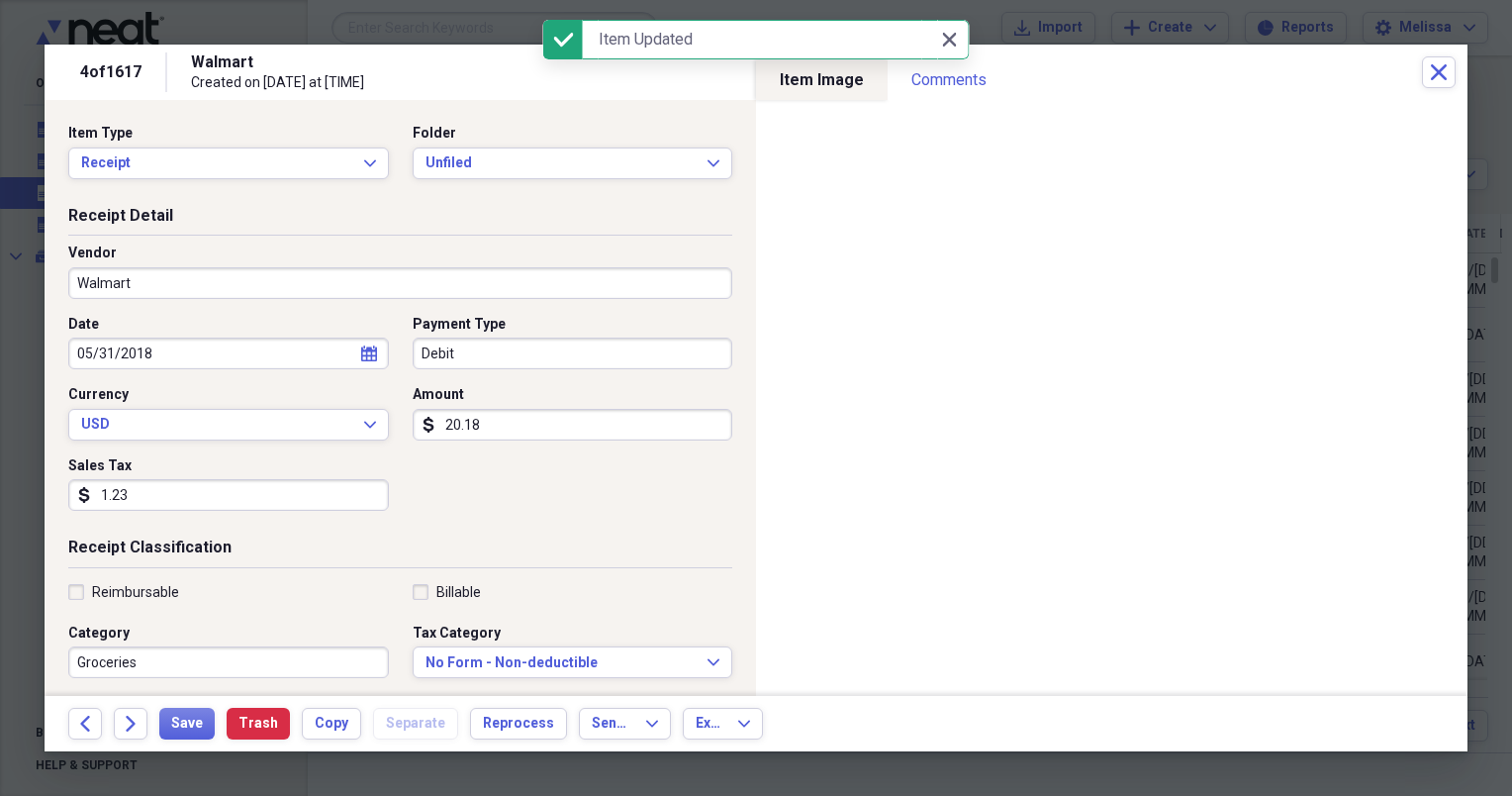 click on "Item Type Receipt Expand Folder Unfiled Expand" at bounding box center (400, 159) 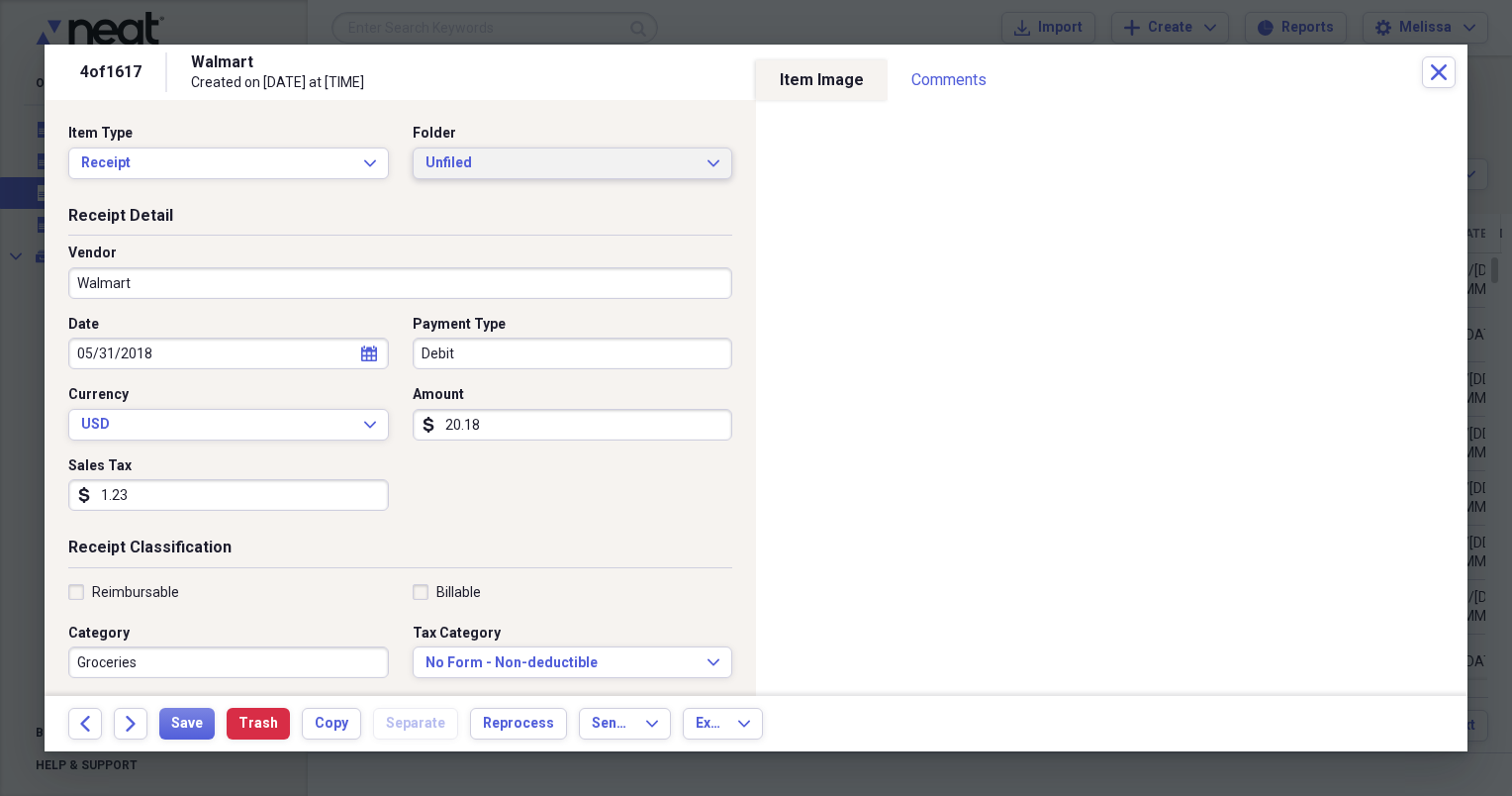 click on "Expand" 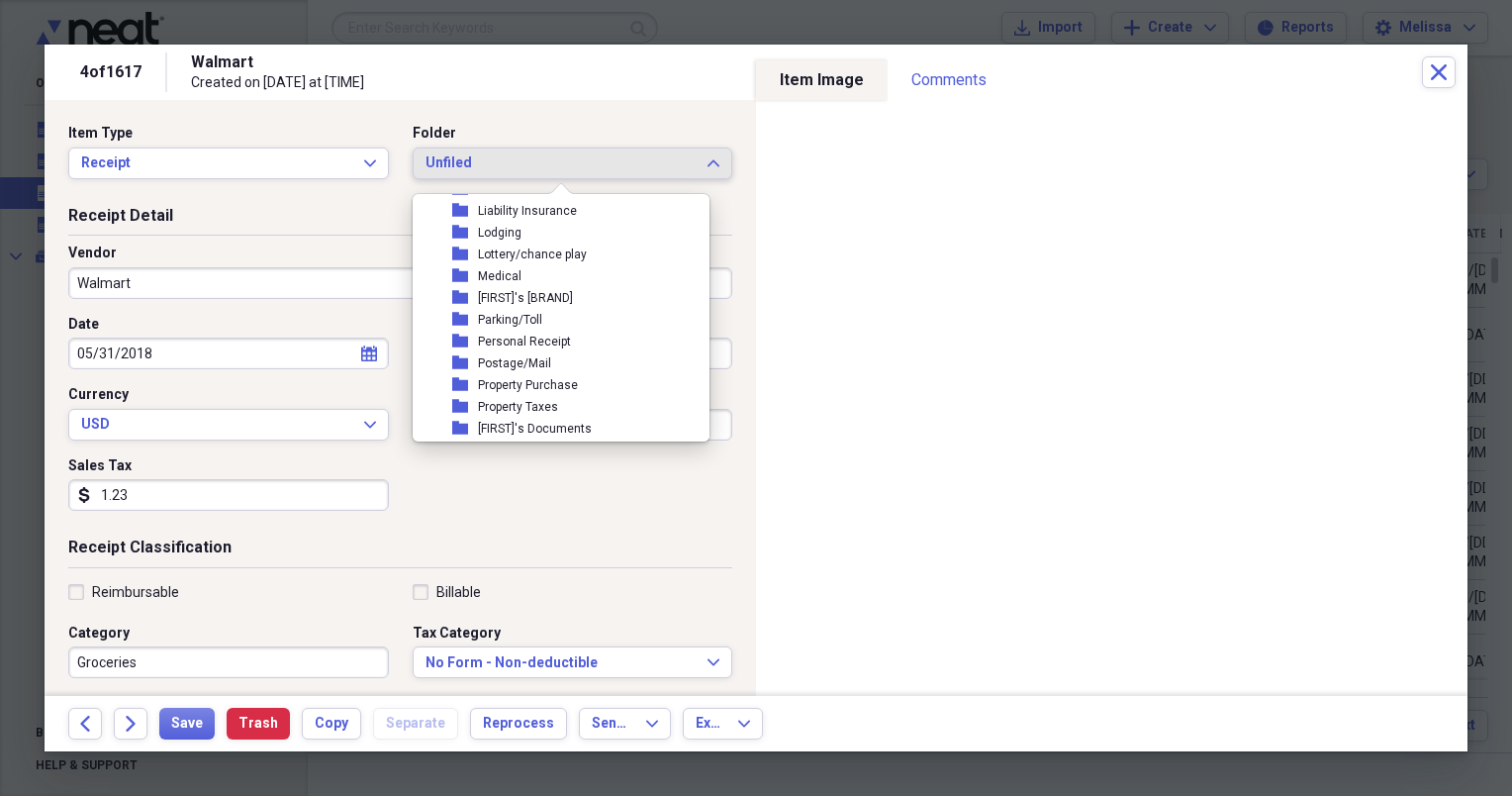 scroll, scrollTop: 277, scrollLeft: 0, axis: vertical 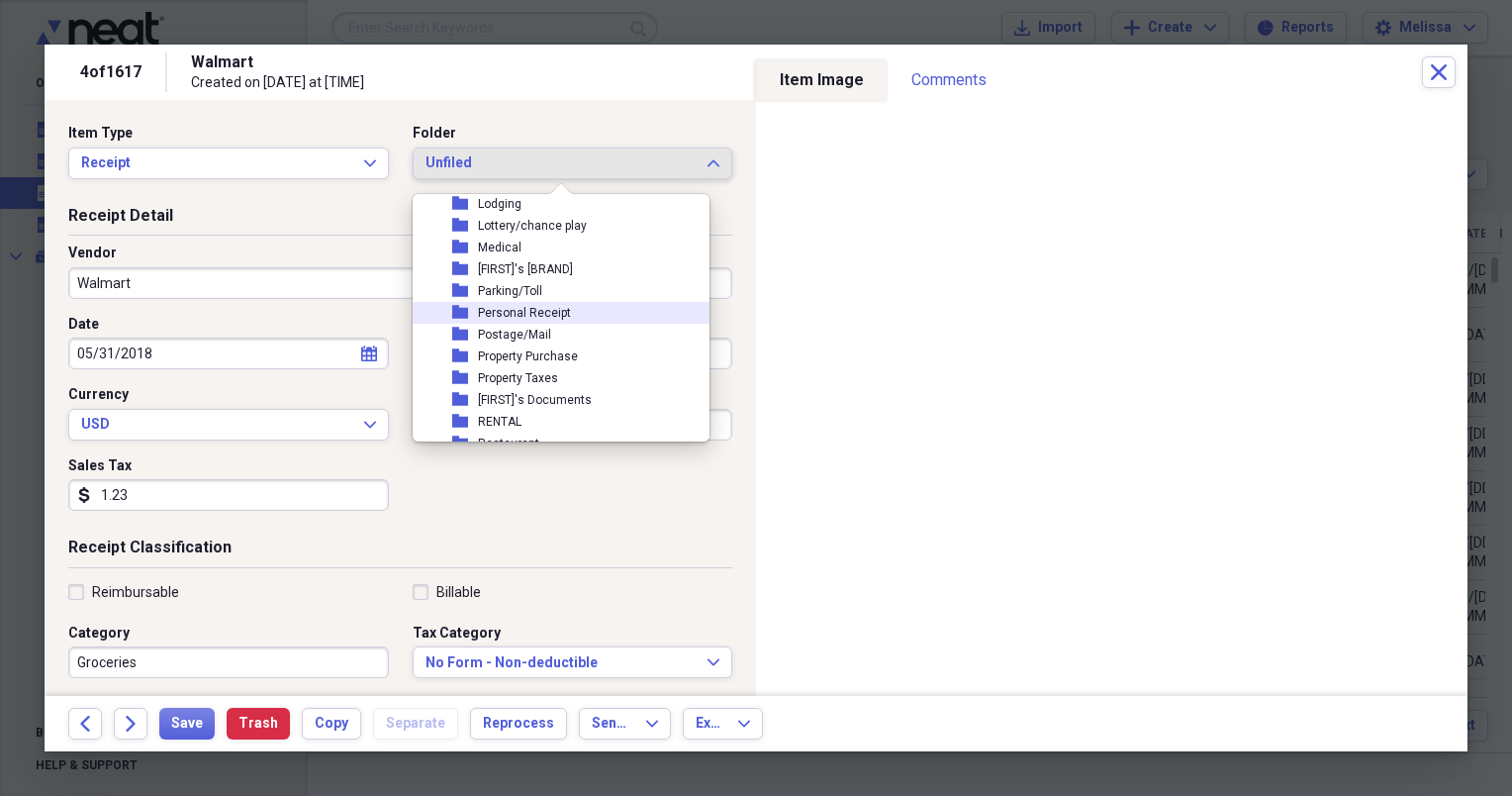click on "folder Personal Receipt" at bounding box center [553, 313] 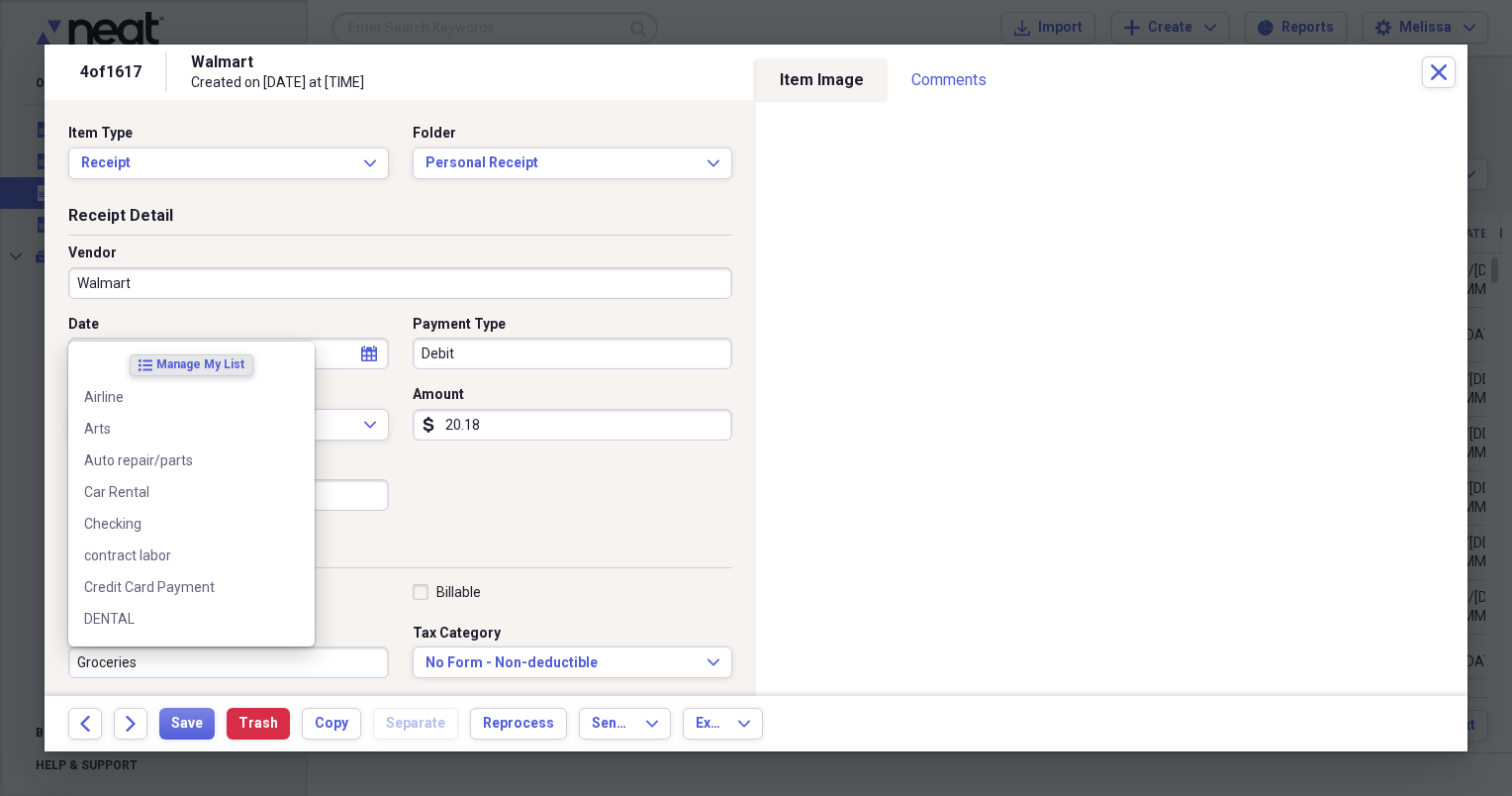 click on "Groceries" at bounding box center (229, 662) 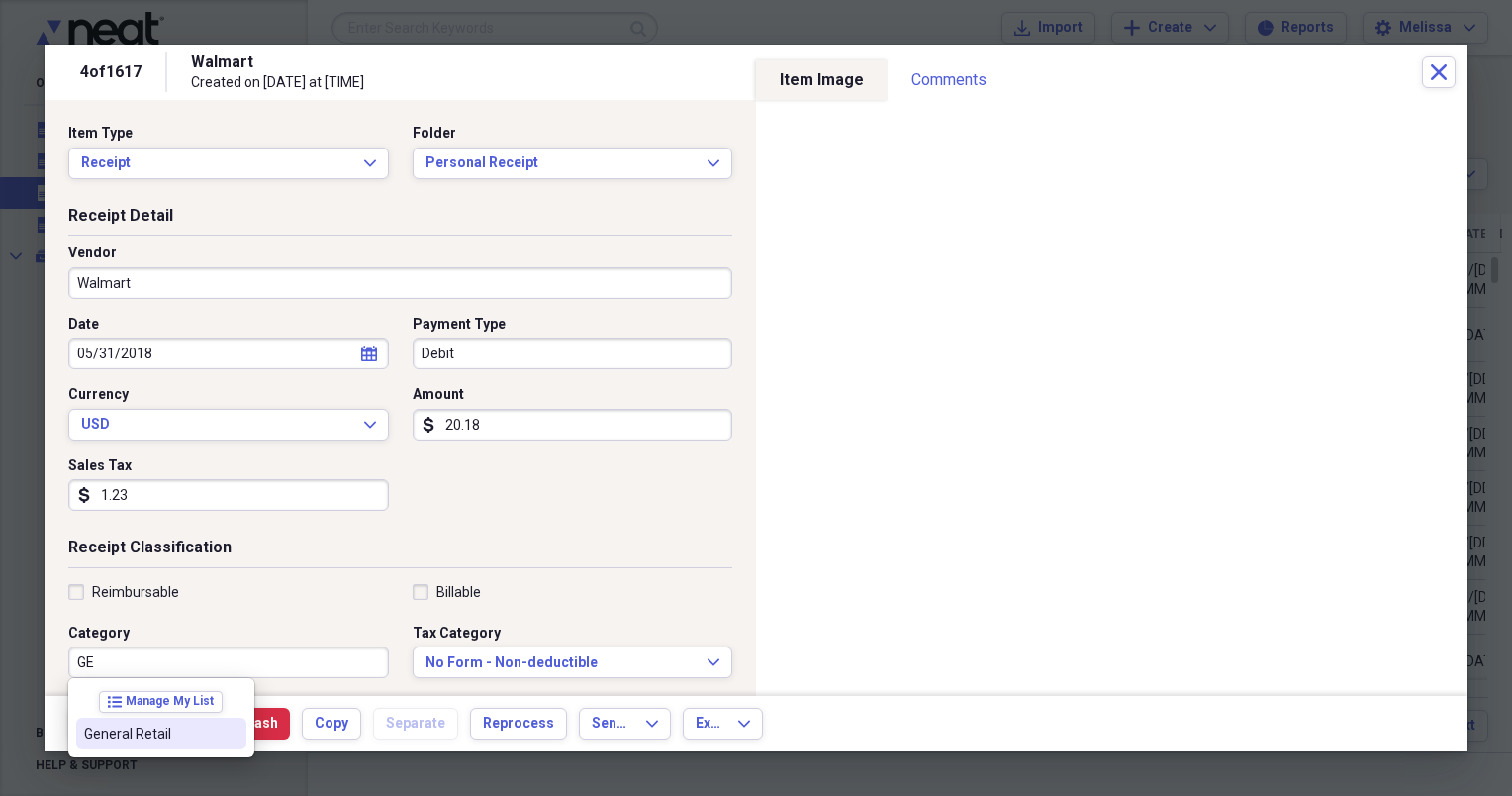 click on "General Retail" at bounding box center (149, 734) 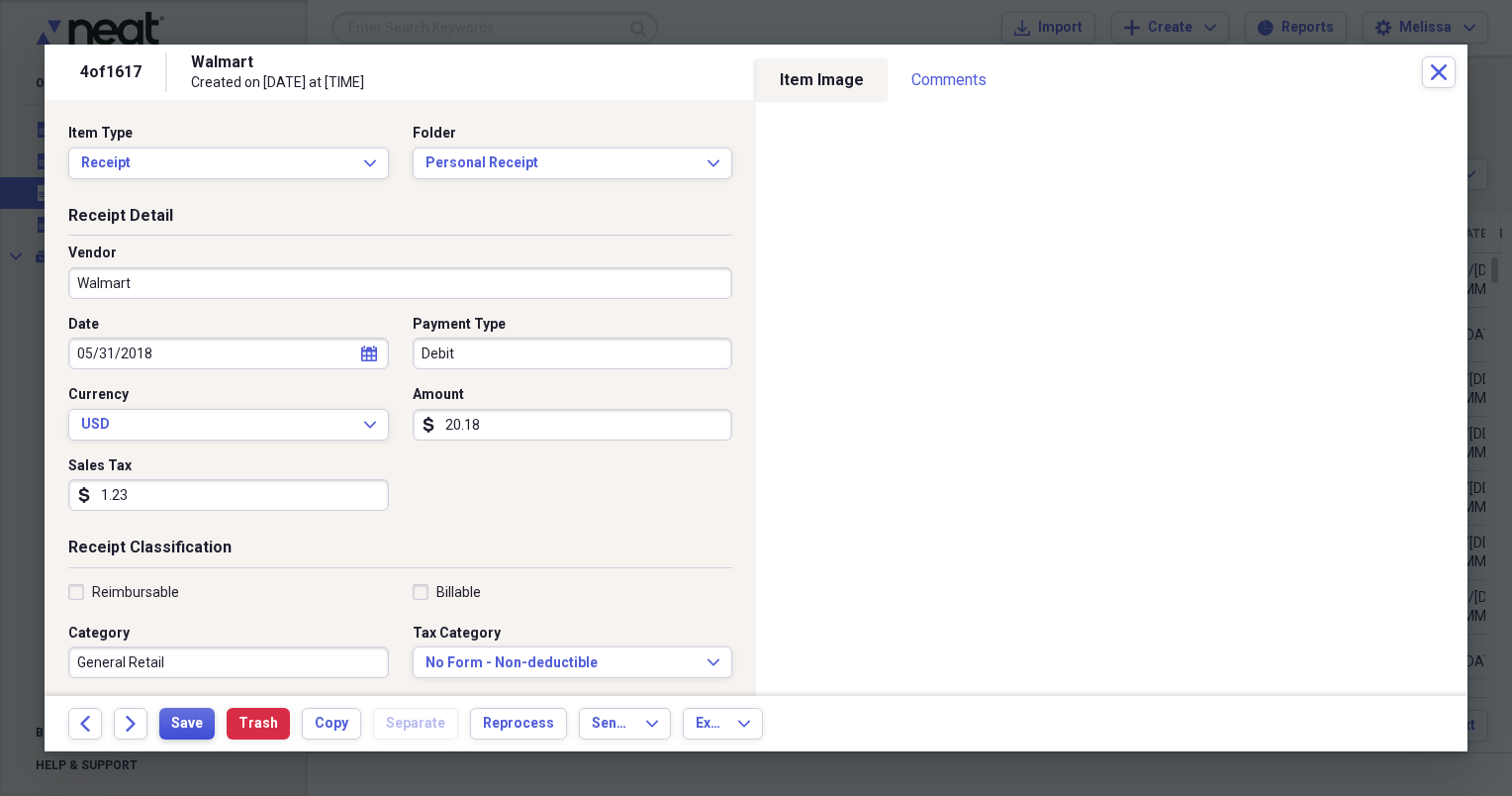click on "Save" at bounding box center (187, 724) 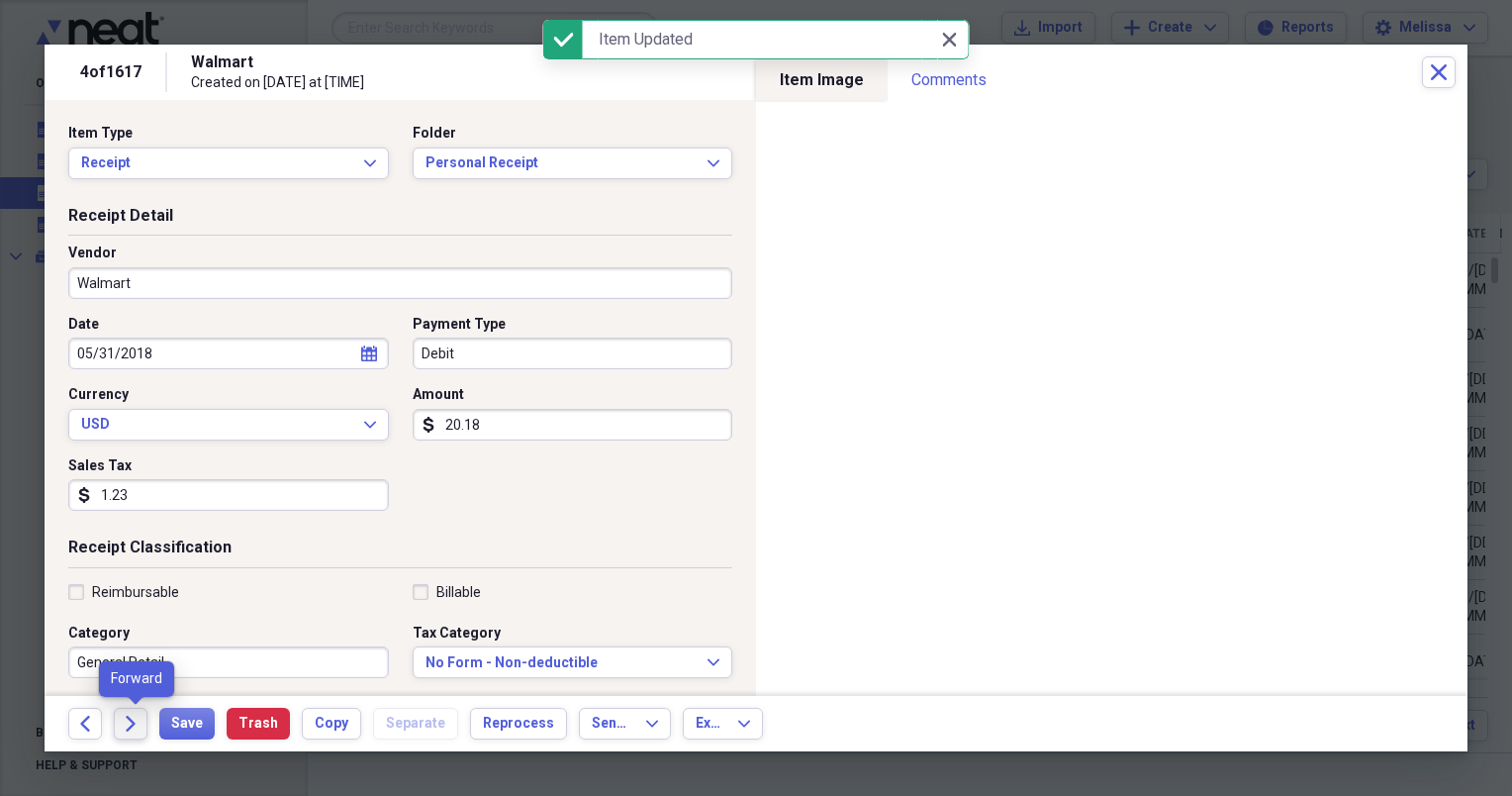 click on "Forward" 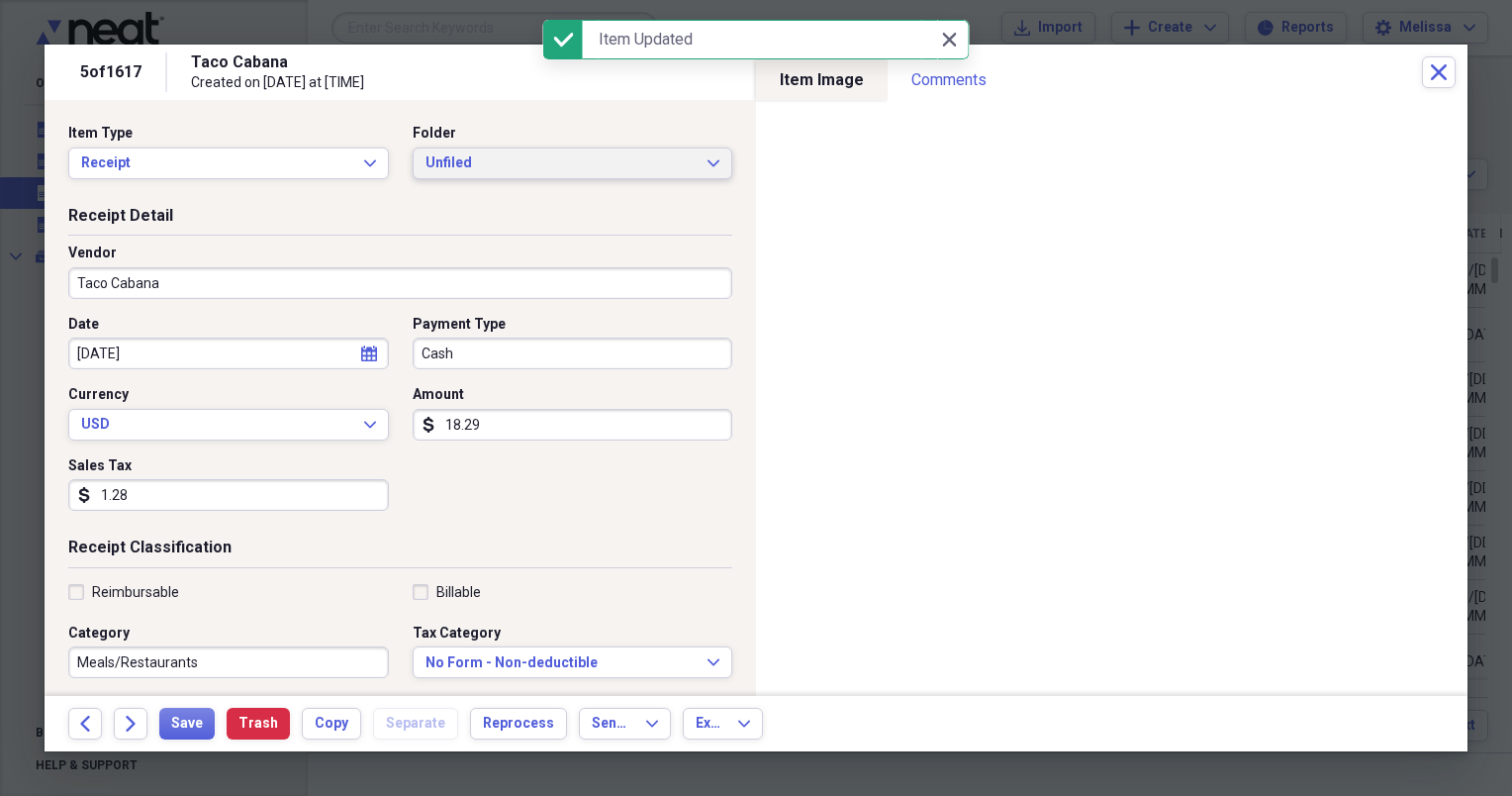 click on "Unfiled" at bounding box center (561, 163) 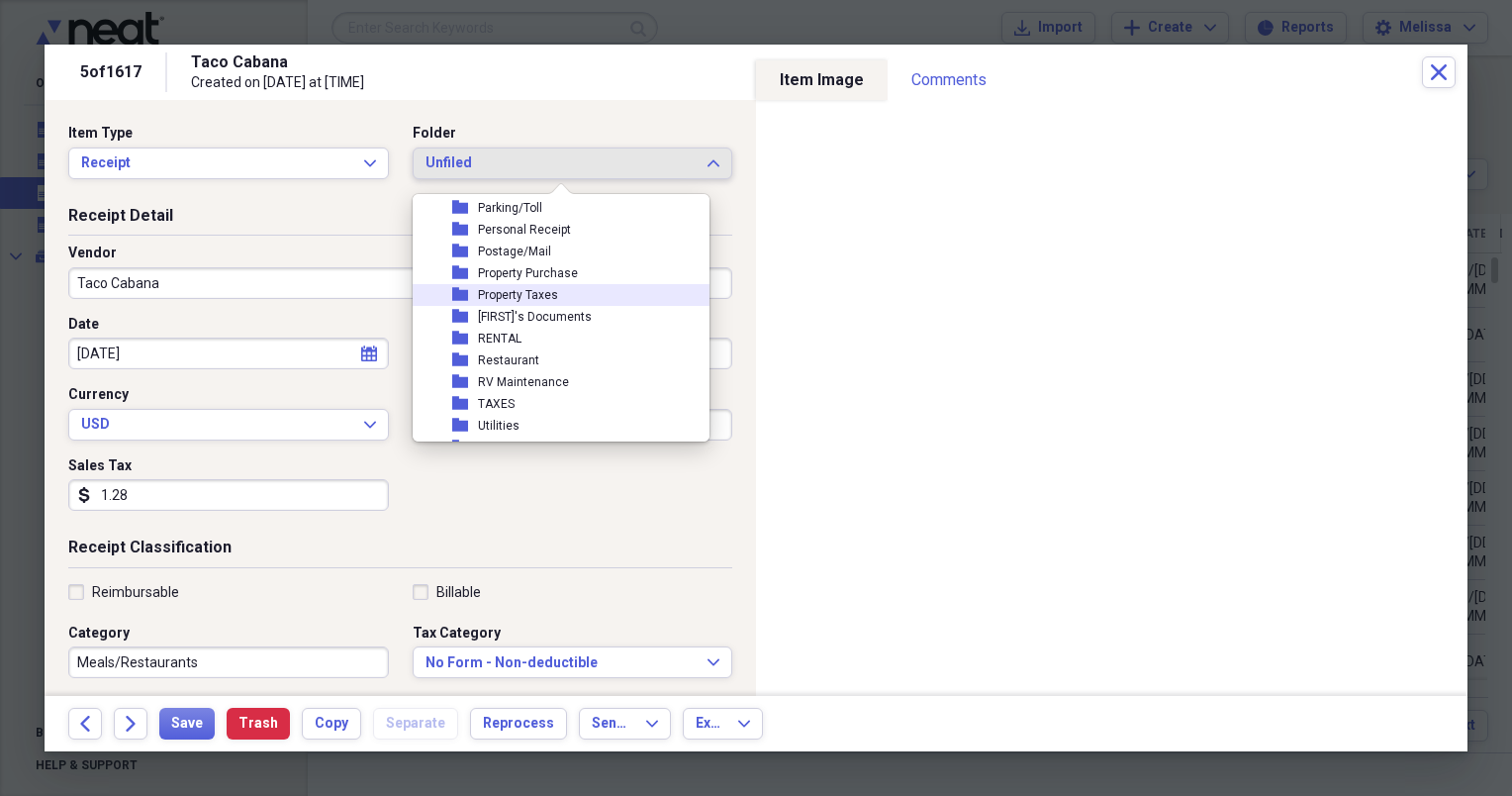 scroll, scrollTop: 382, scrollLeft: 0, axis: vertical 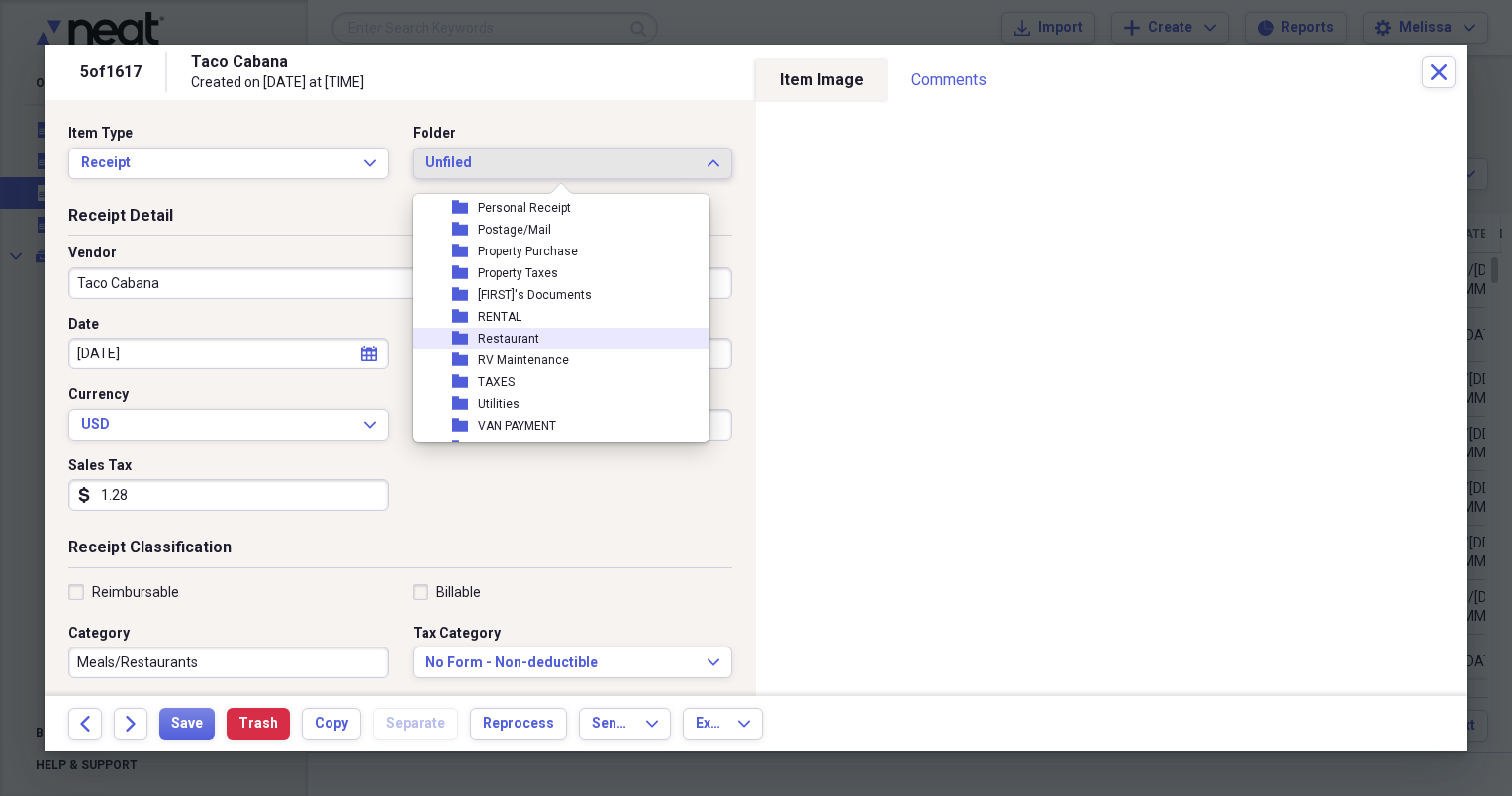 click on "Restaurant" at bounding box center [509, 339] 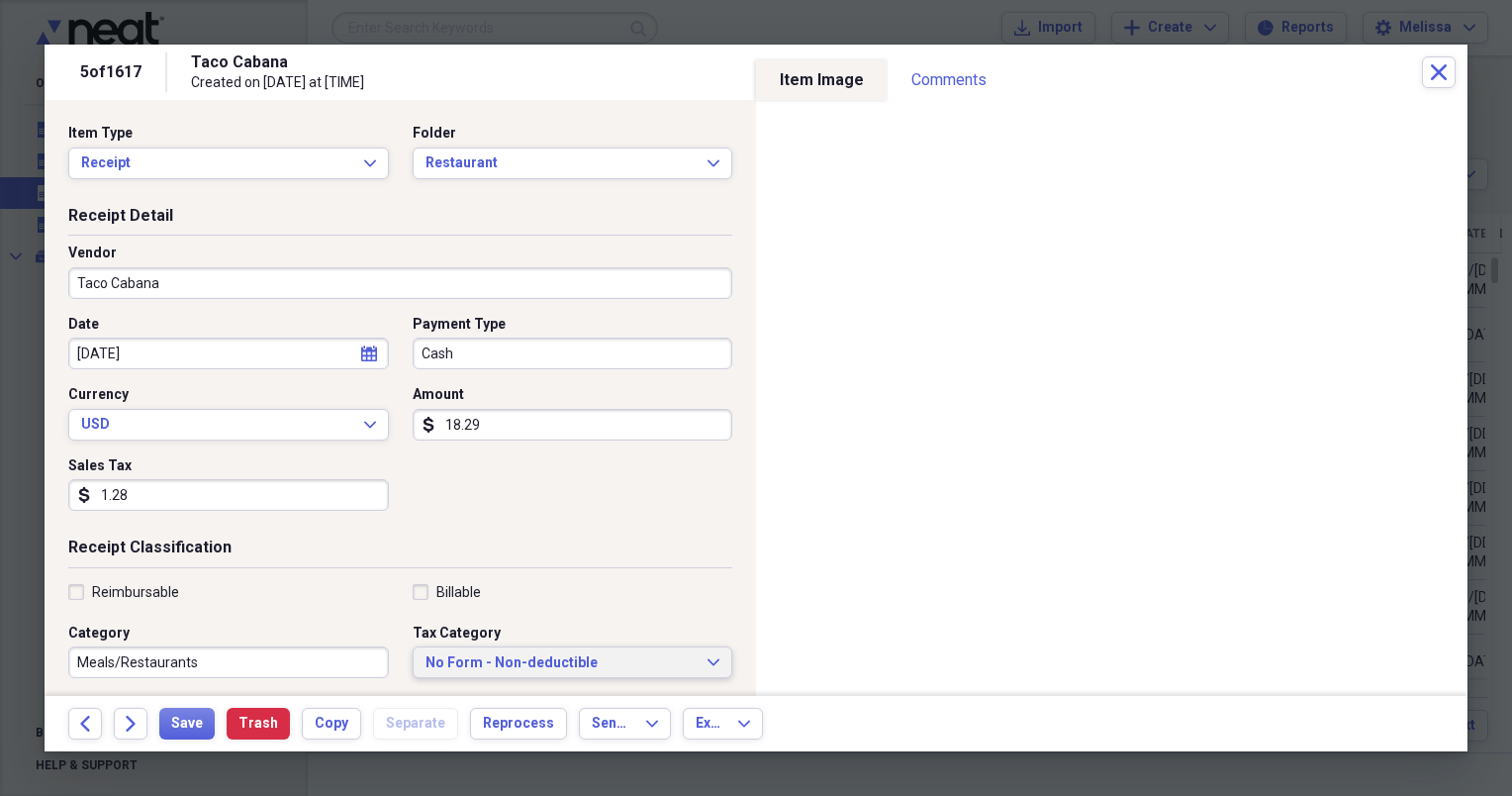 click on "No Form - Non-deductible" at bounding box center (561, 663) 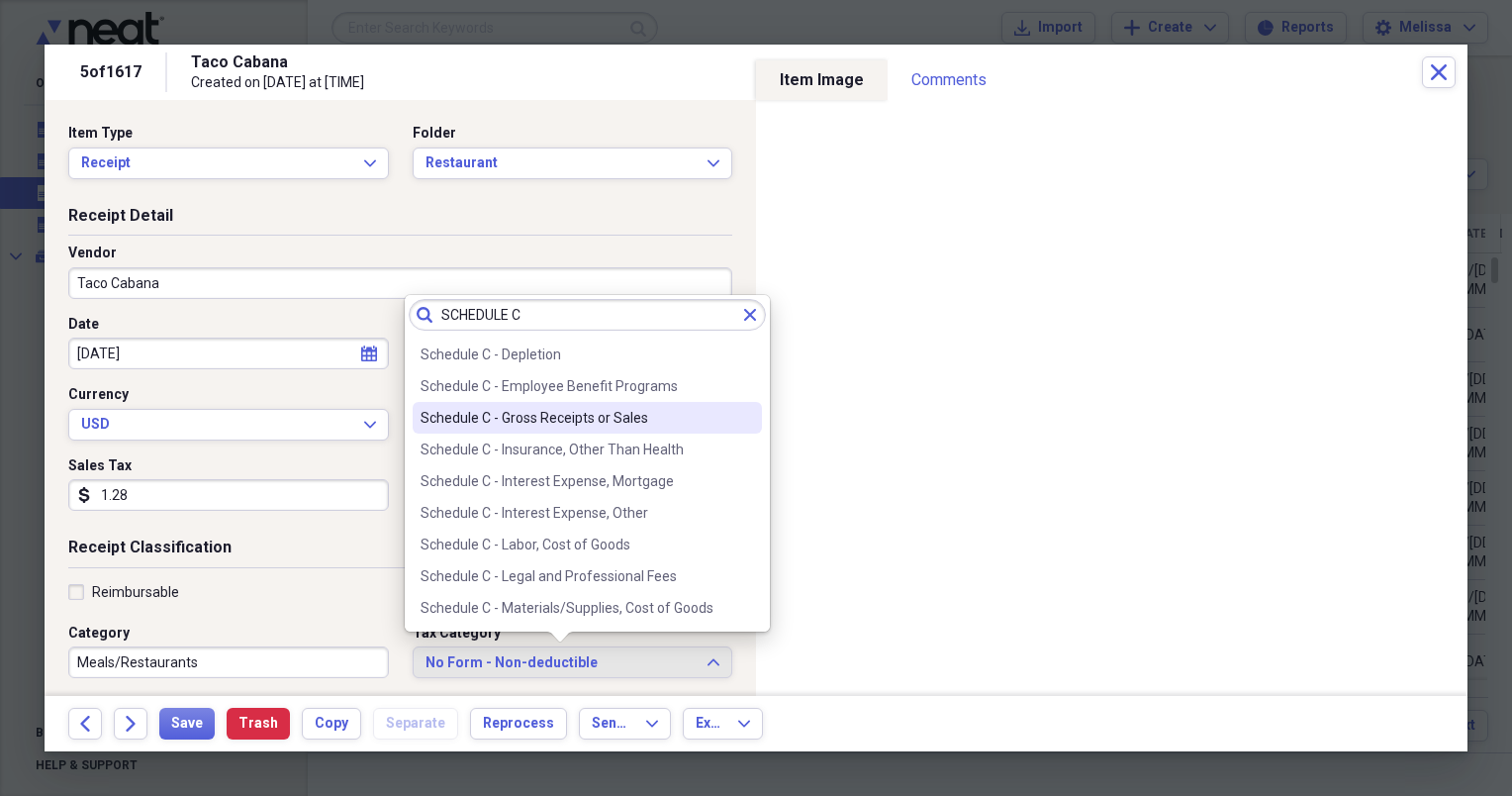 scroll, scrollTop: 198, scrollLeft: 0, axis: vertical 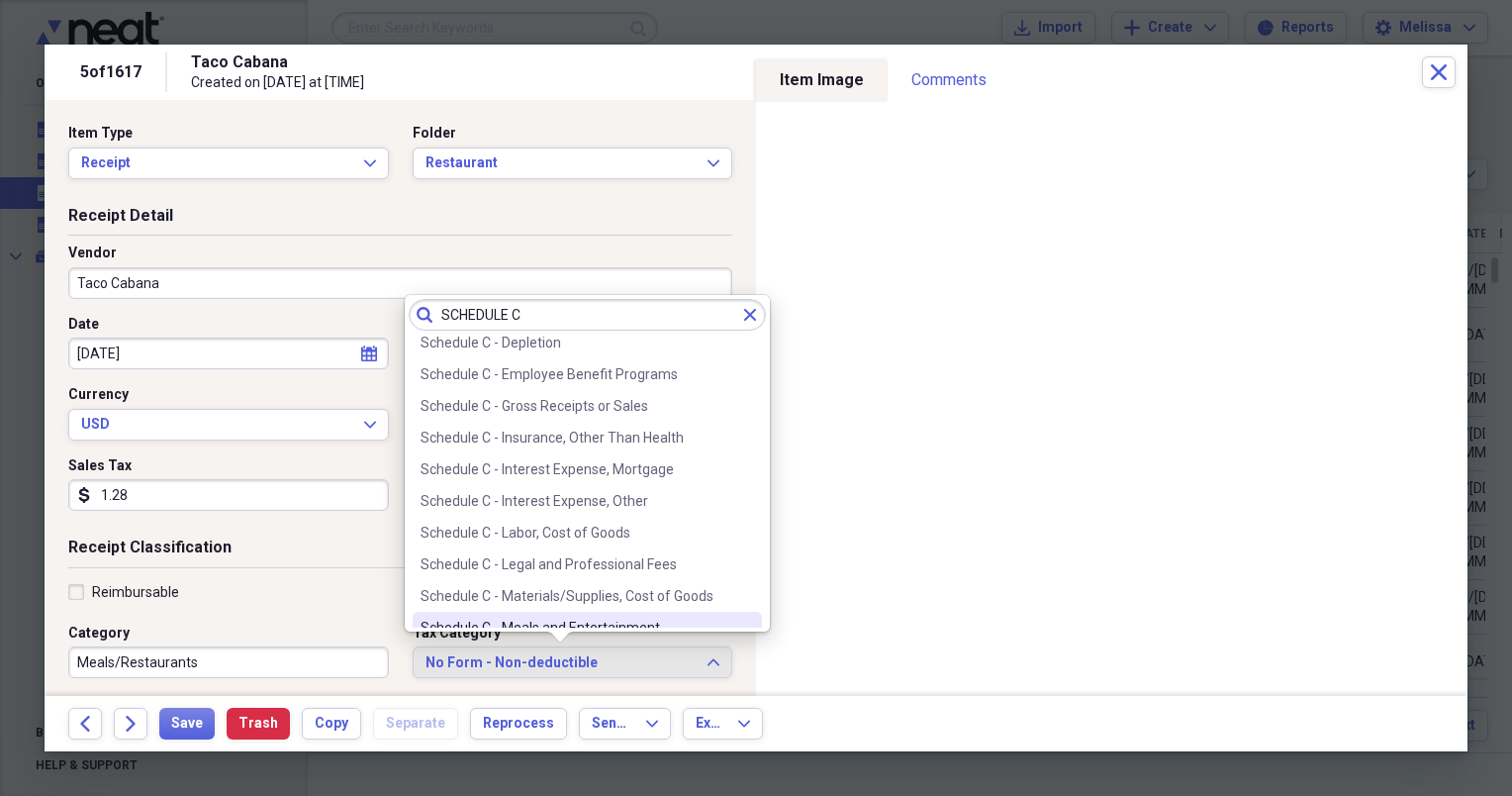 type on "SCHEDULE C" 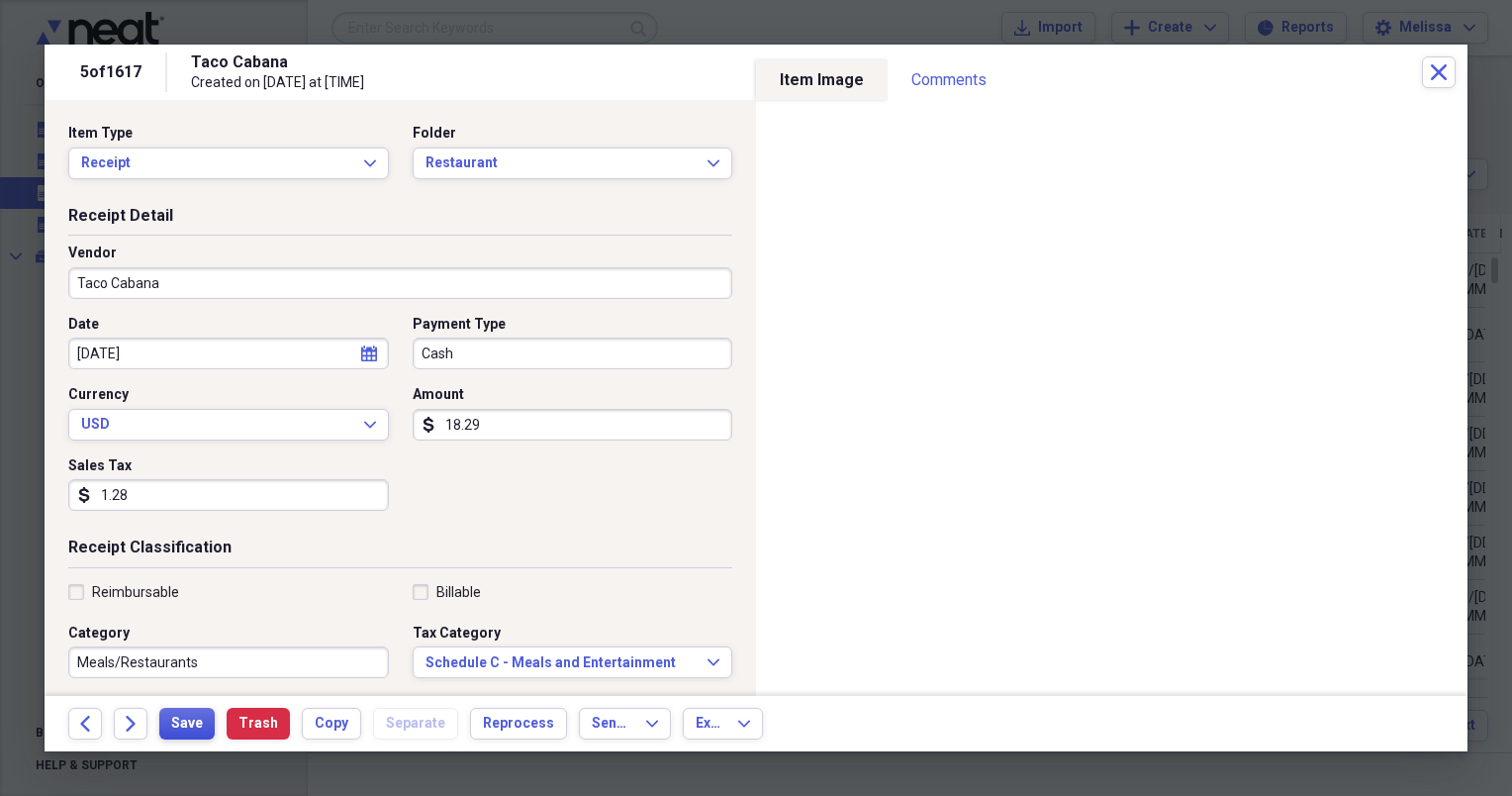 click on "Save" at bounding box center (187, 724) 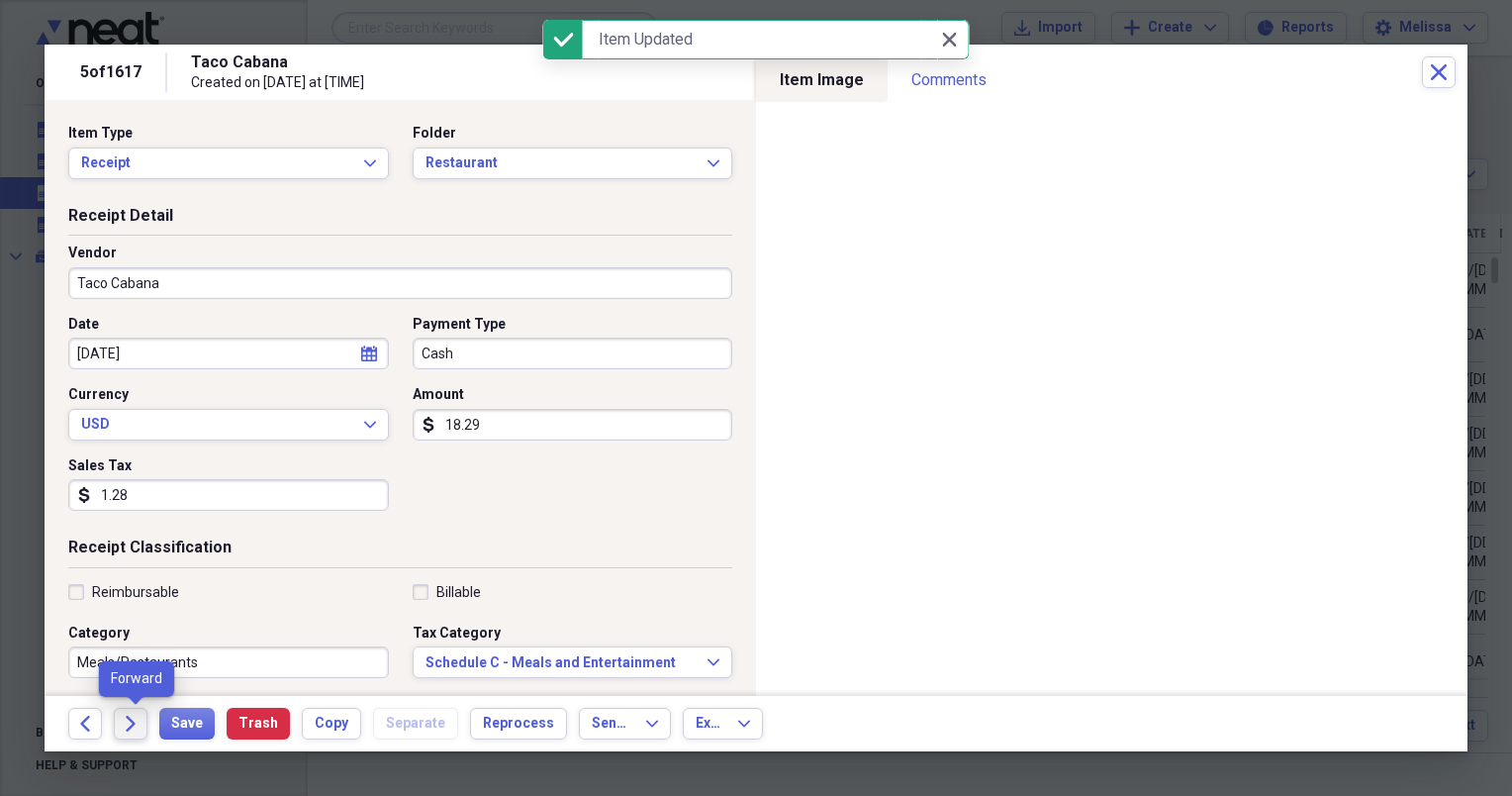 click on "Forward" 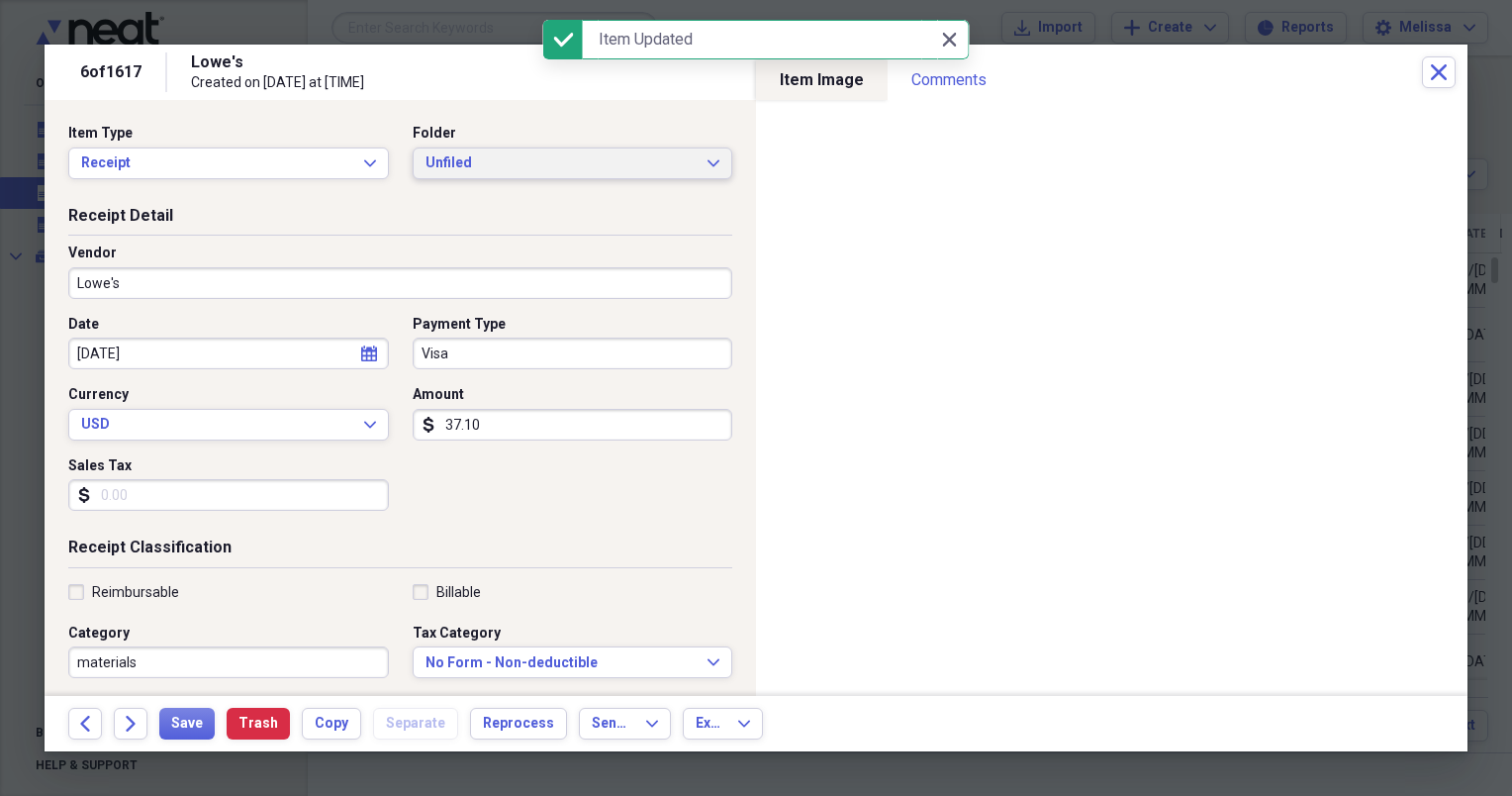 click on "Unfiled Expand" at bounding box center [573, 163] 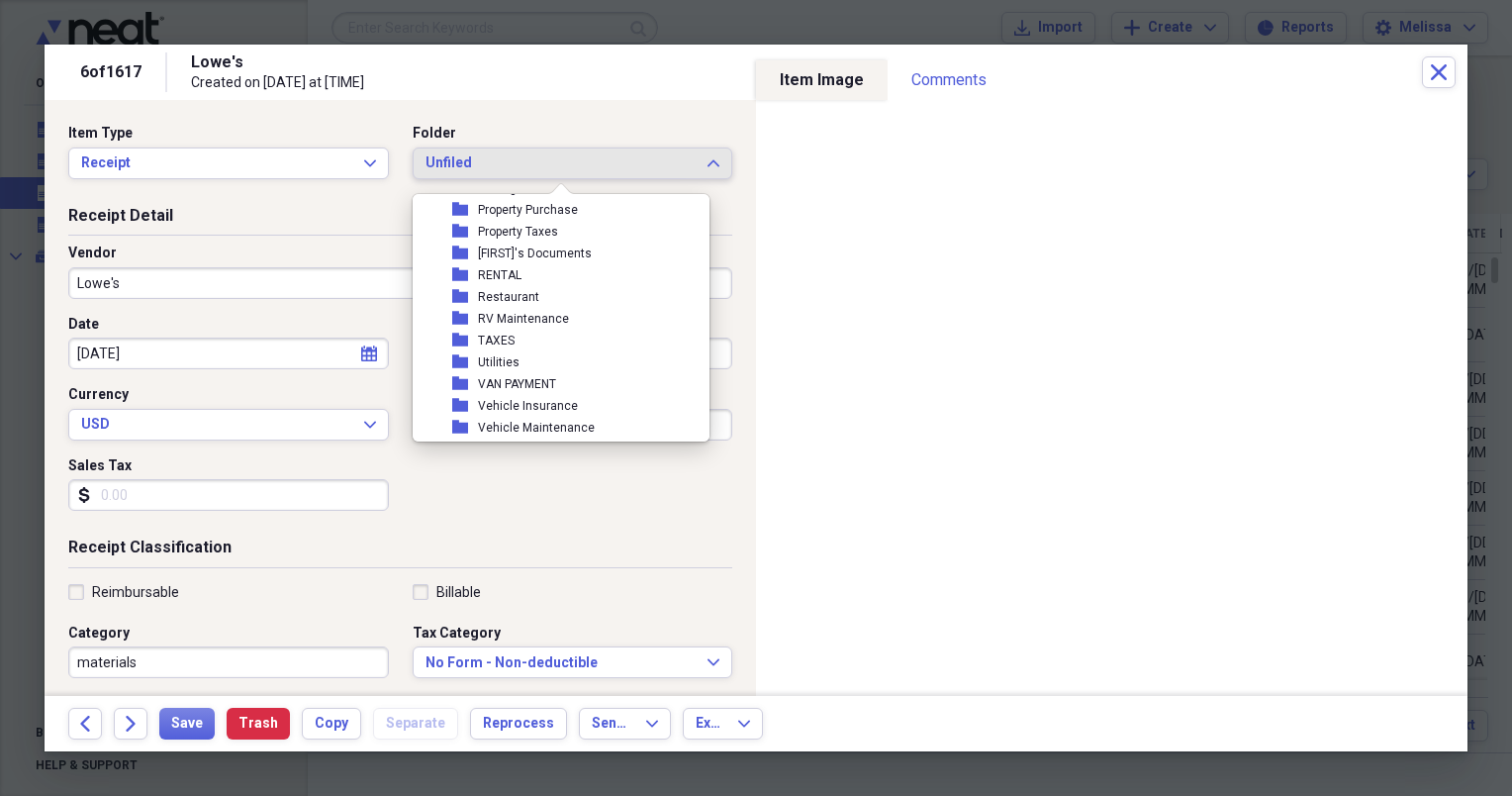 scroll, scrollTop: 462, scrollLeft: 0, axis: vertical 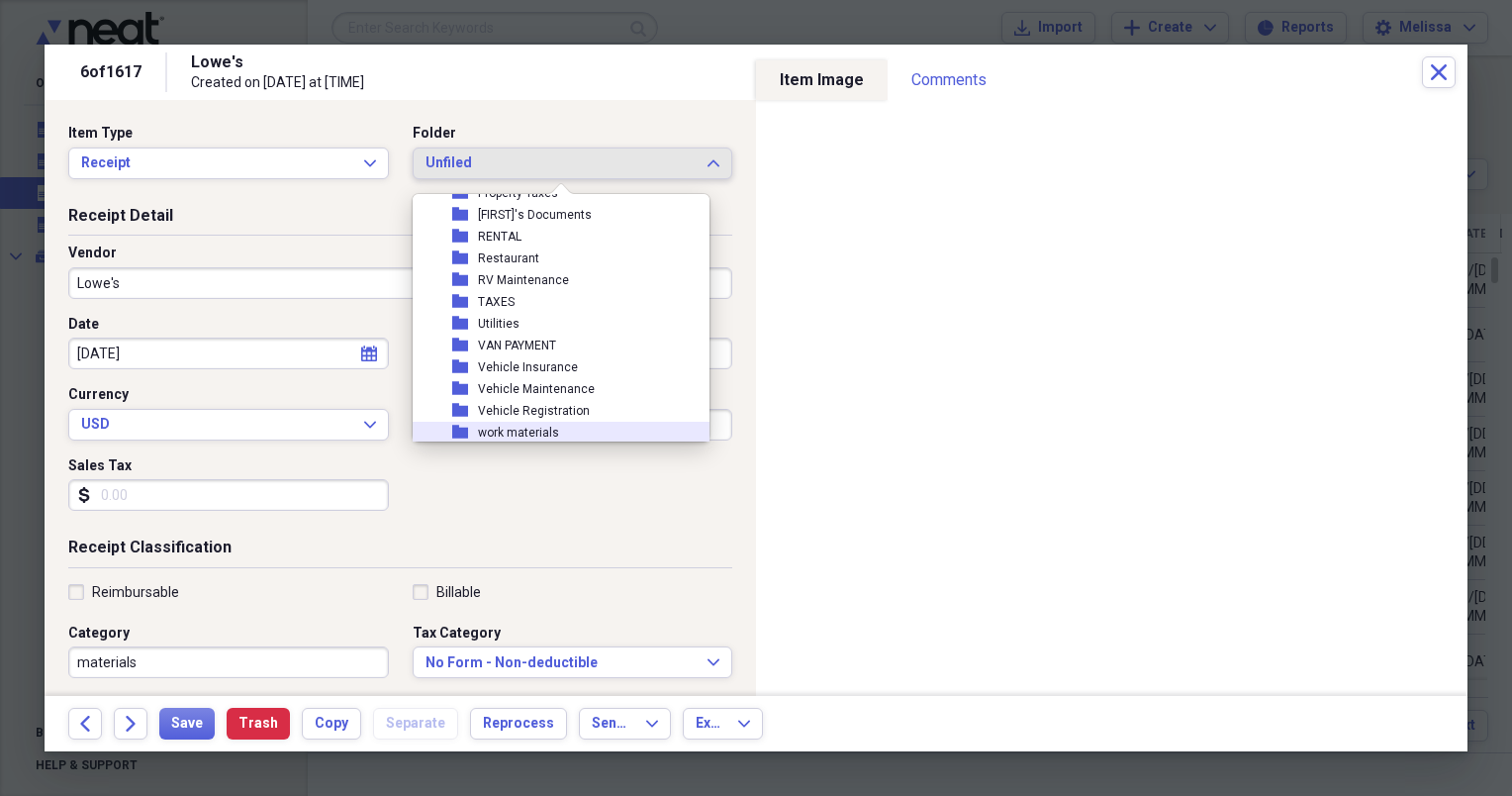 click on "folder work materials" at bounding box center (553, 433) 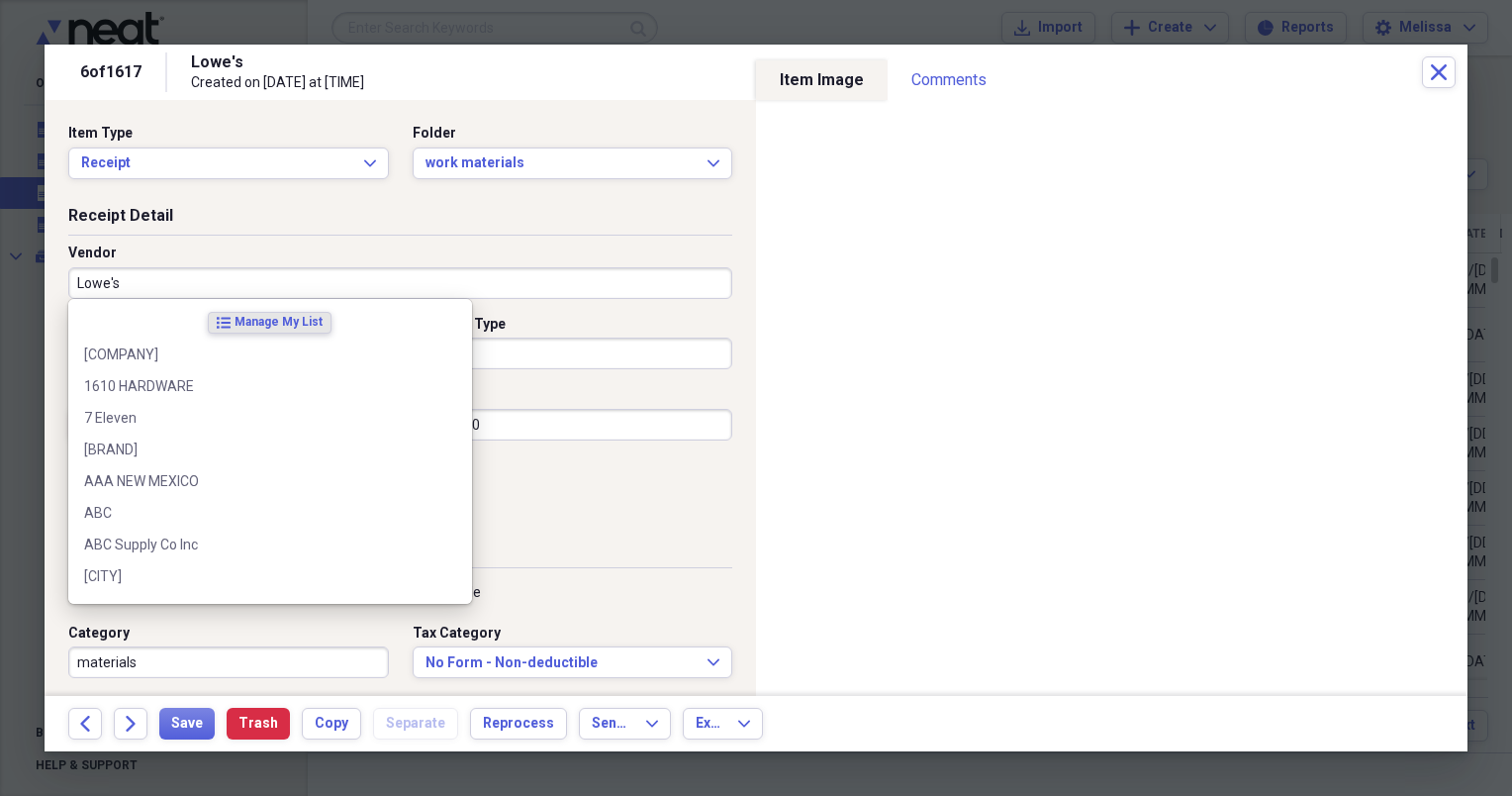 click on "Lowe's" at bounding box center [400, 283] 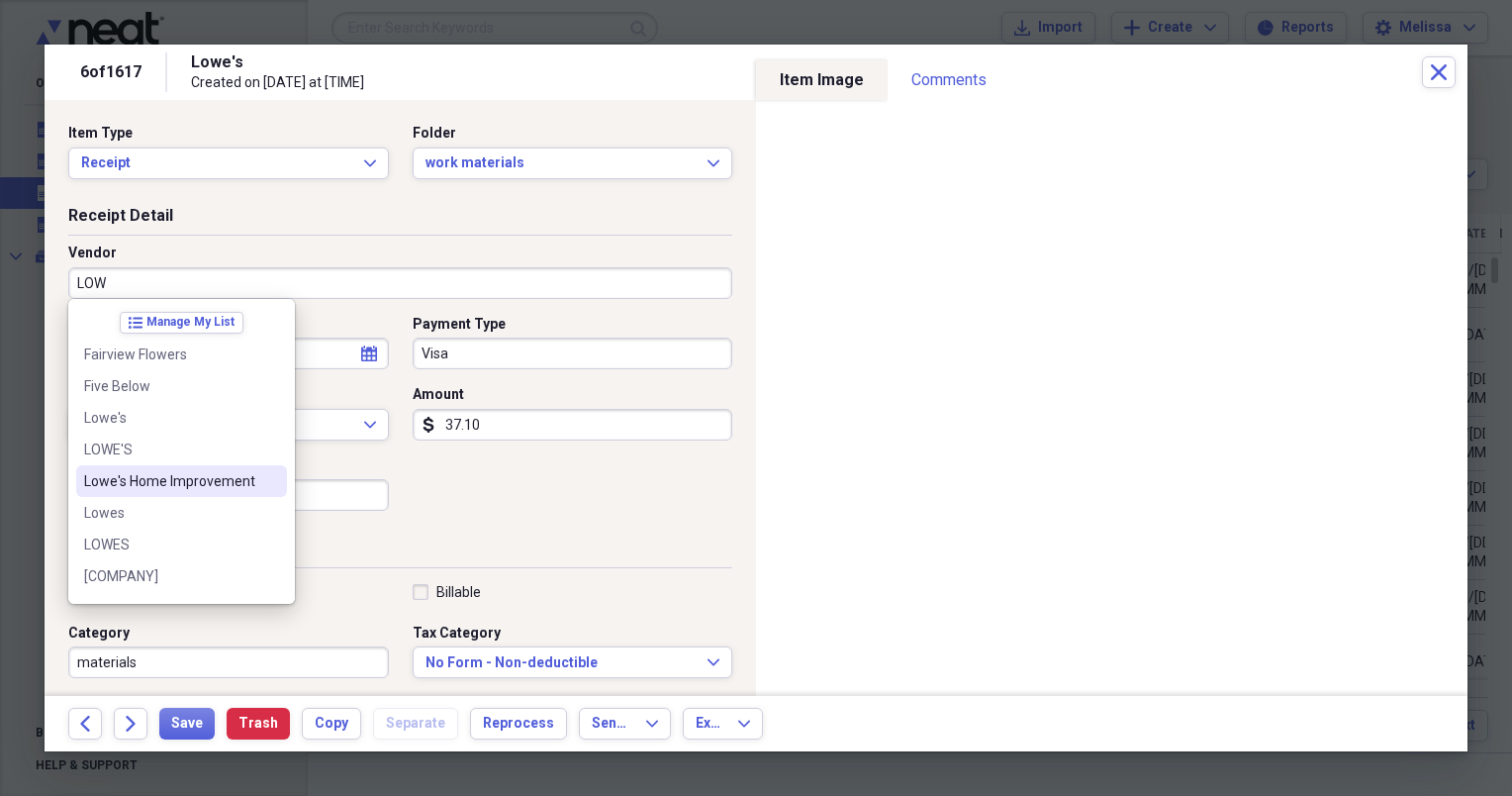 click on "Lowe's Home Improvement" at bounding box center (181, 481) 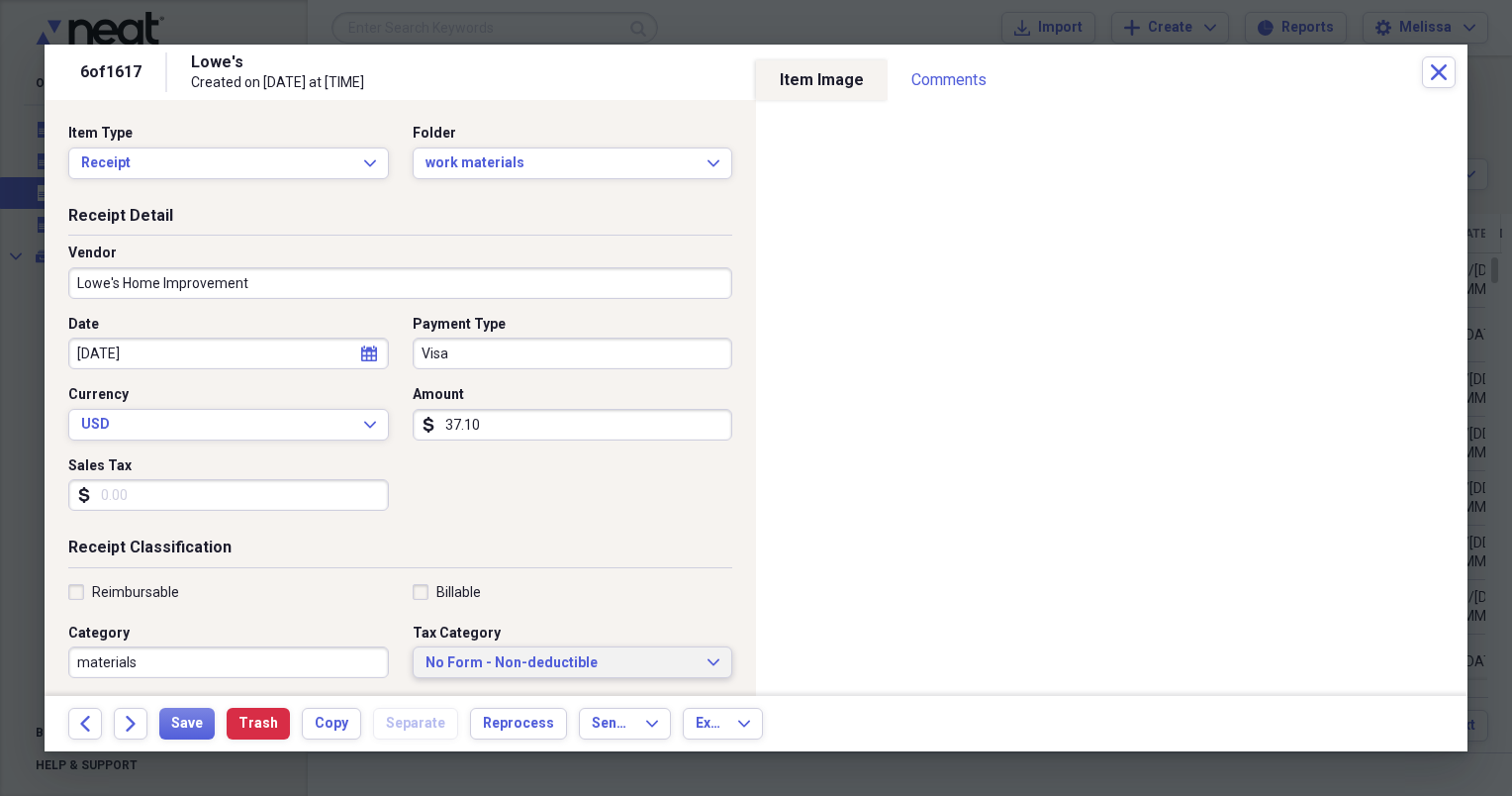click on "No Form - Non-deductible" at bounding box center [561, 663] 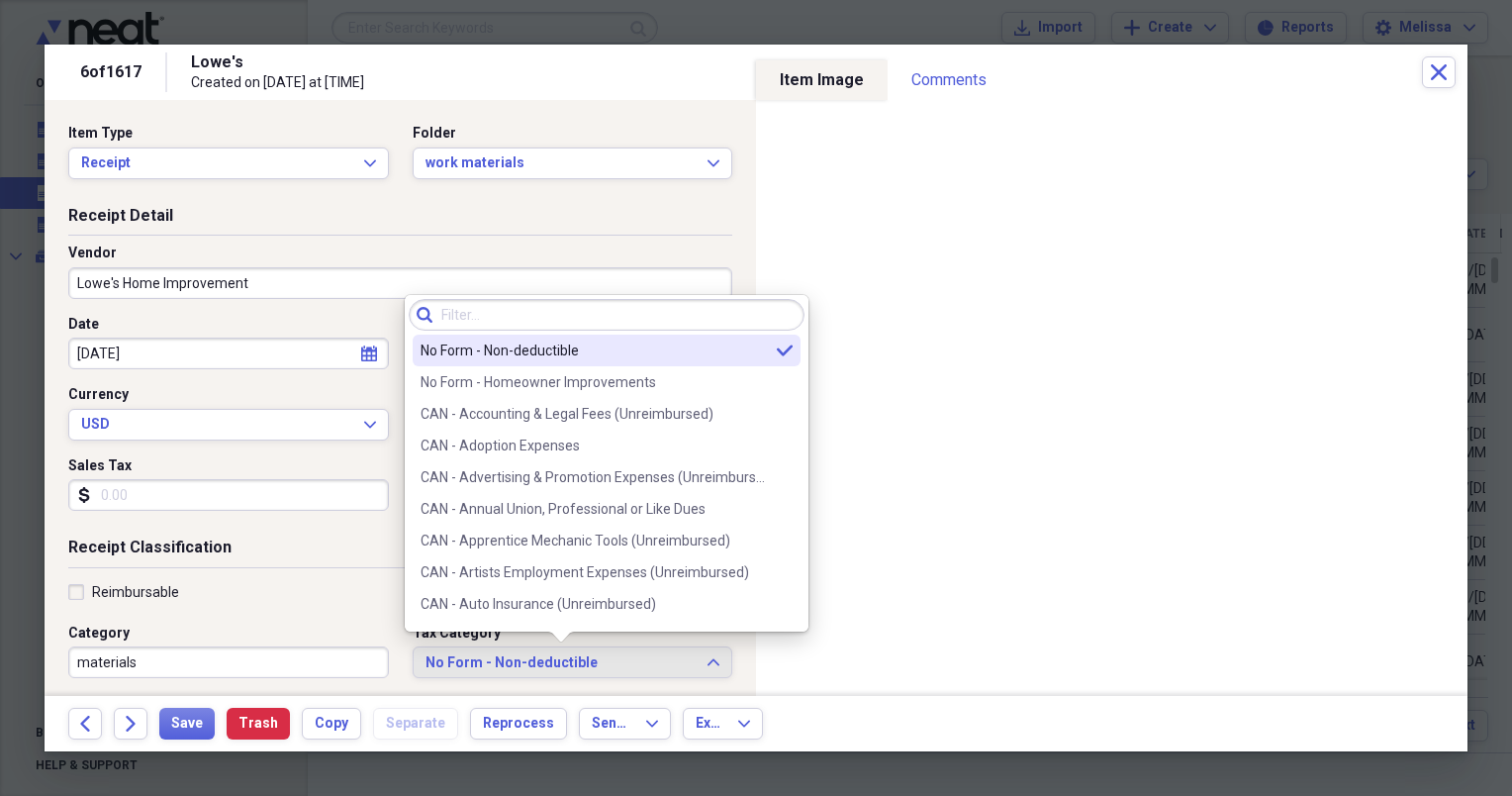 select on "4" 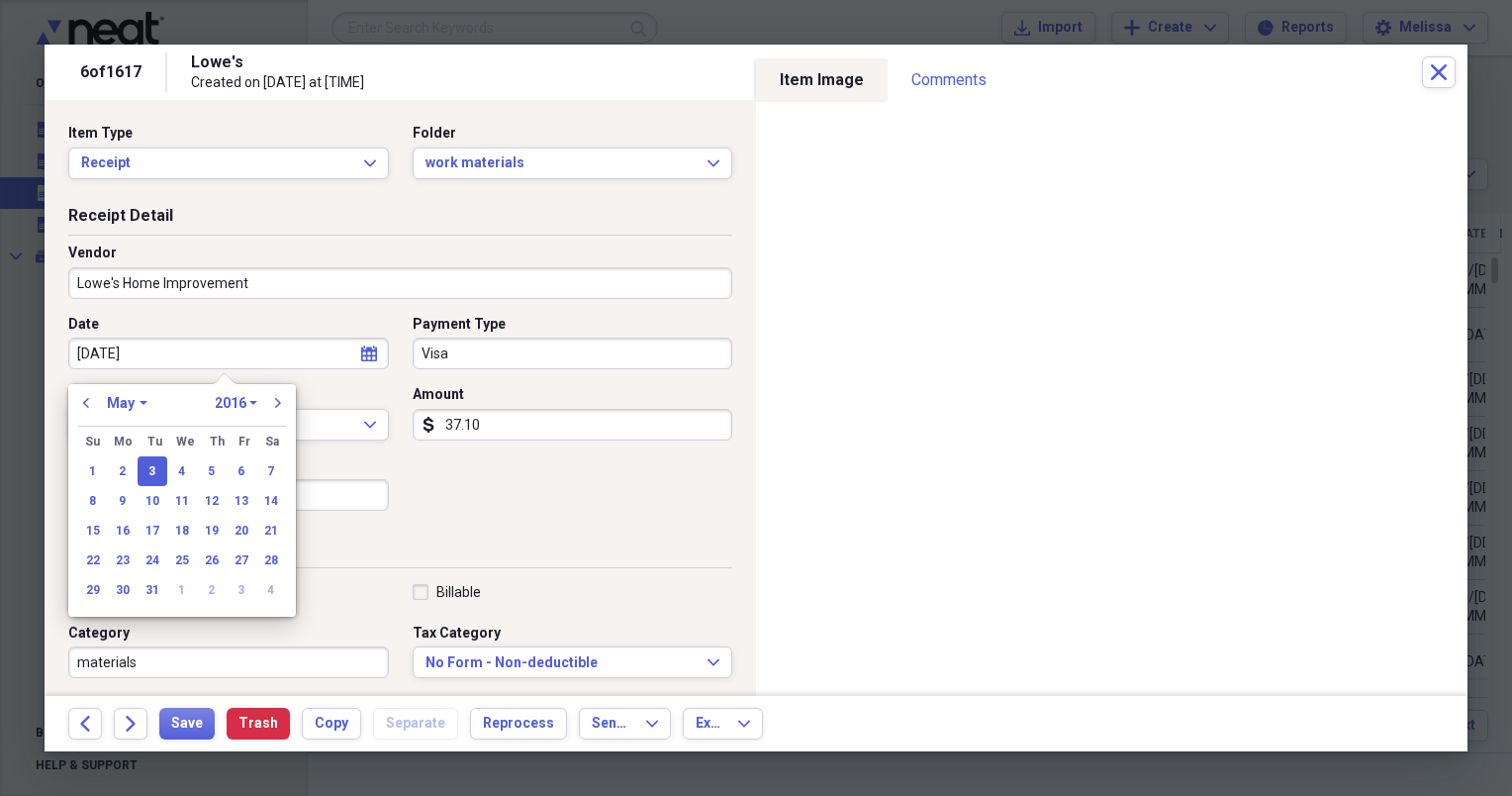 click on "[DATE]" at bounding box center [229, 353] 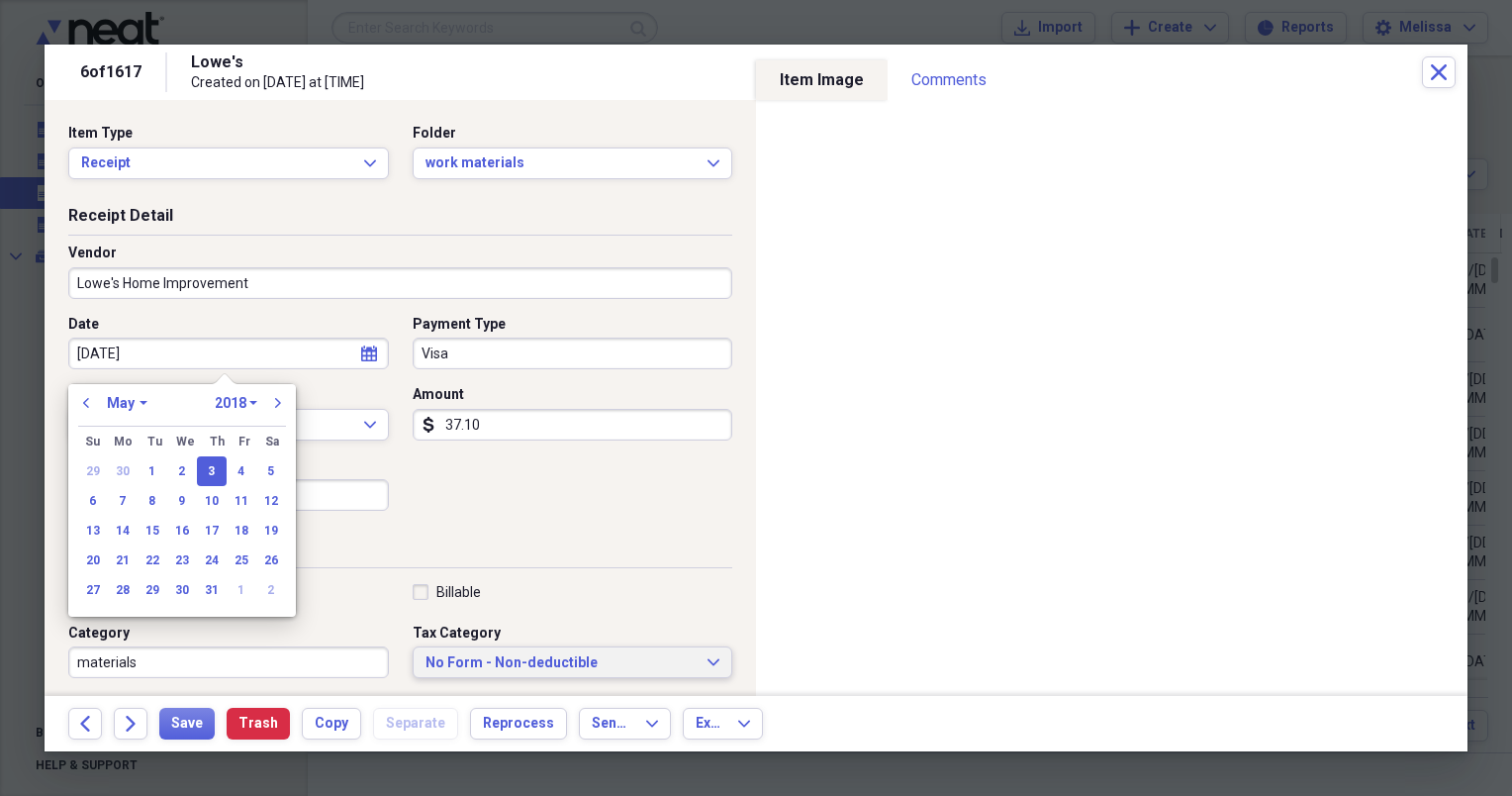 type on "[DATE]" 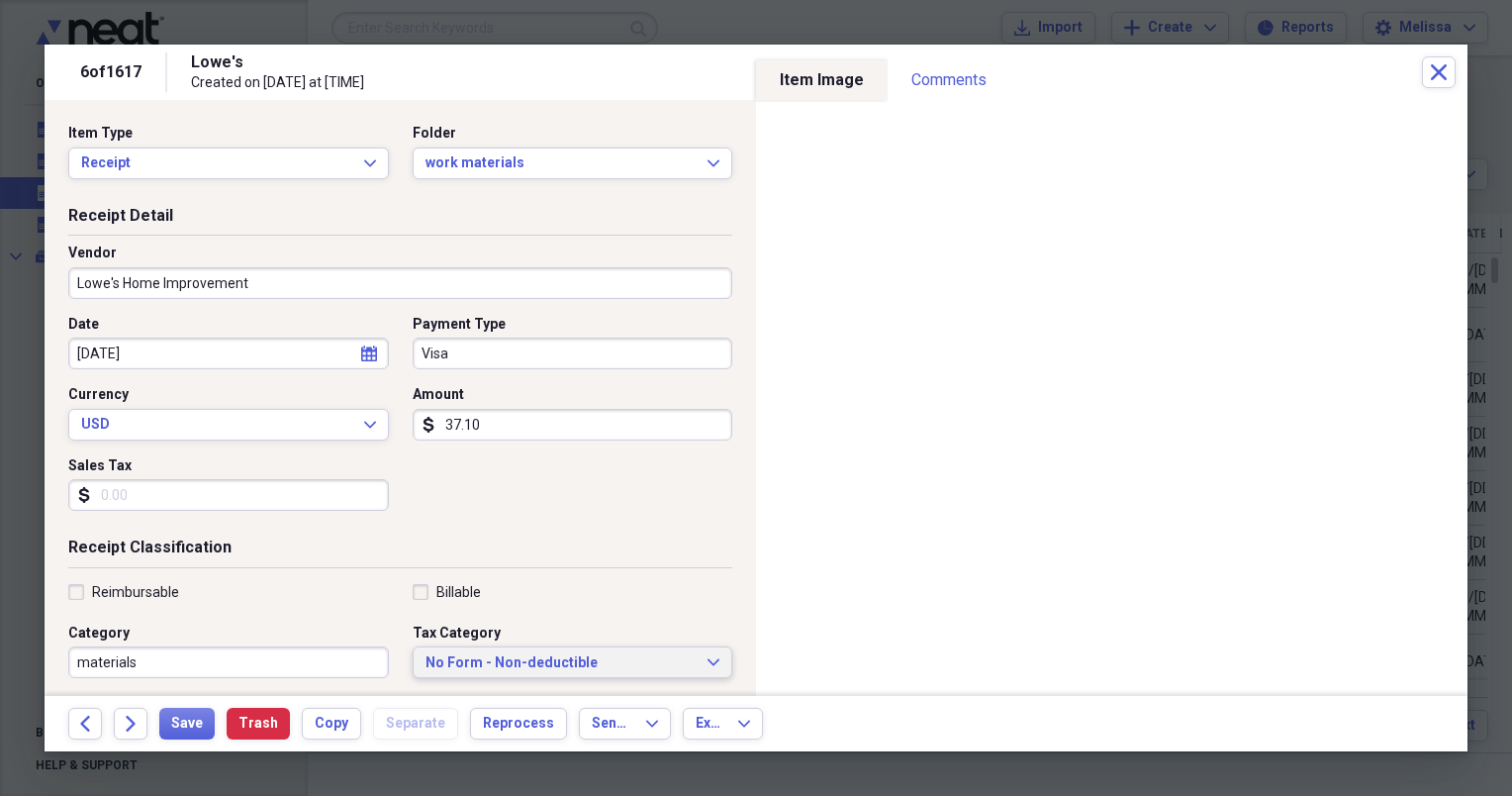 click on "No Form - Non-deductible" at bounding box center (561, 663) 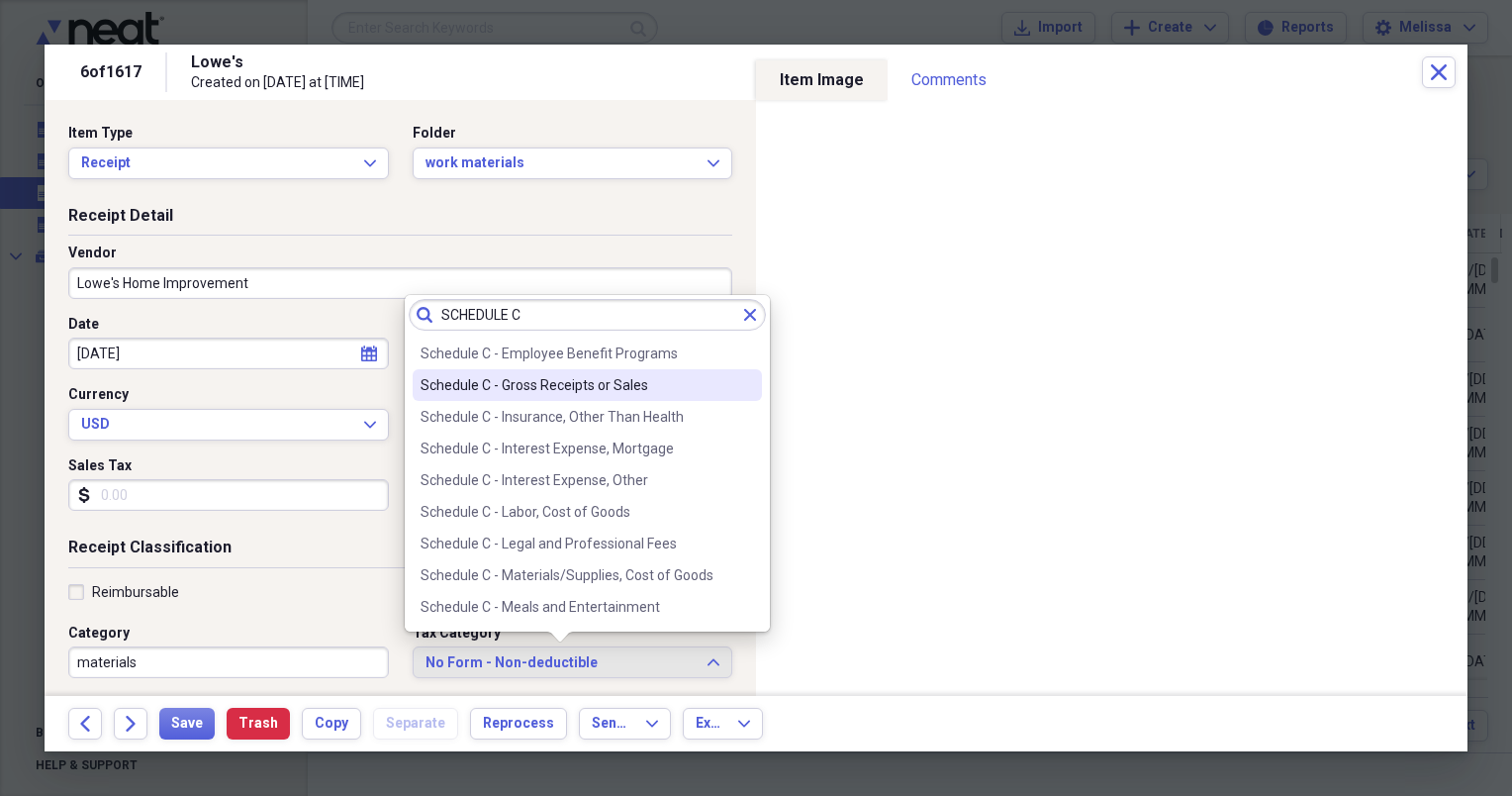 scroll, scrollTop: 238, scrollLeft: 0, axis: vertical 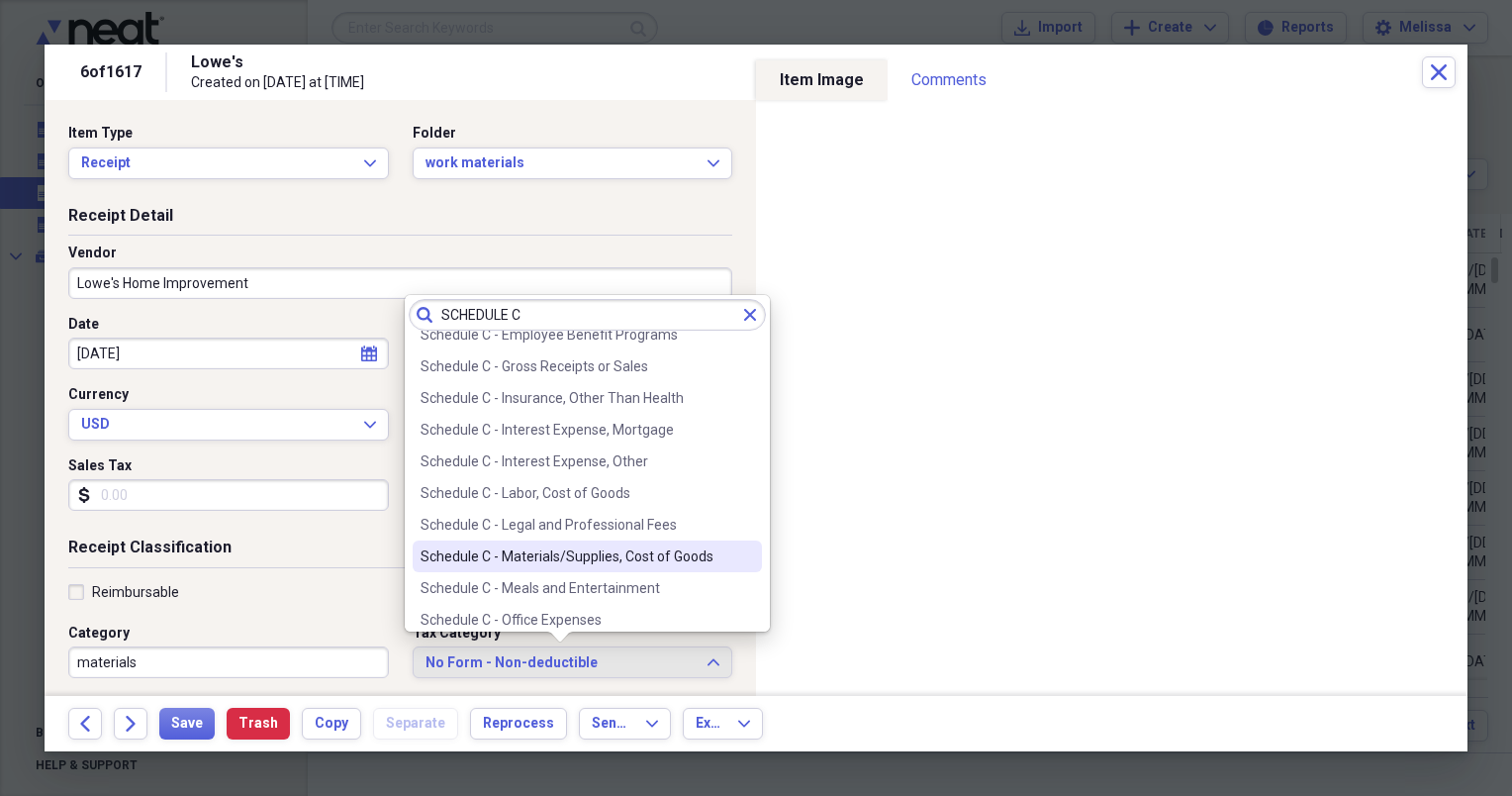 type on "SCHEDULE C" 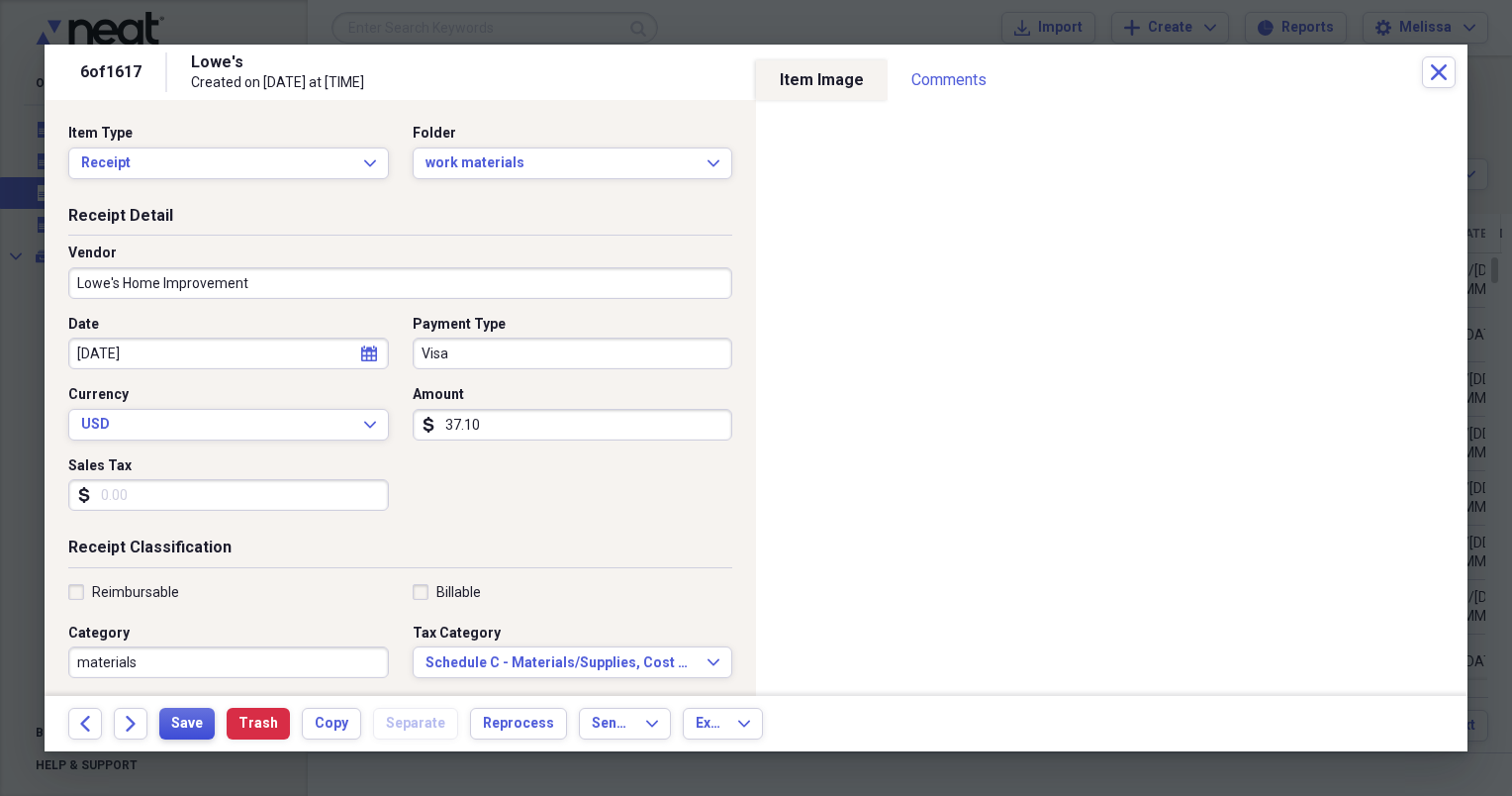 click on "Save" at bounding box center (187, 724) 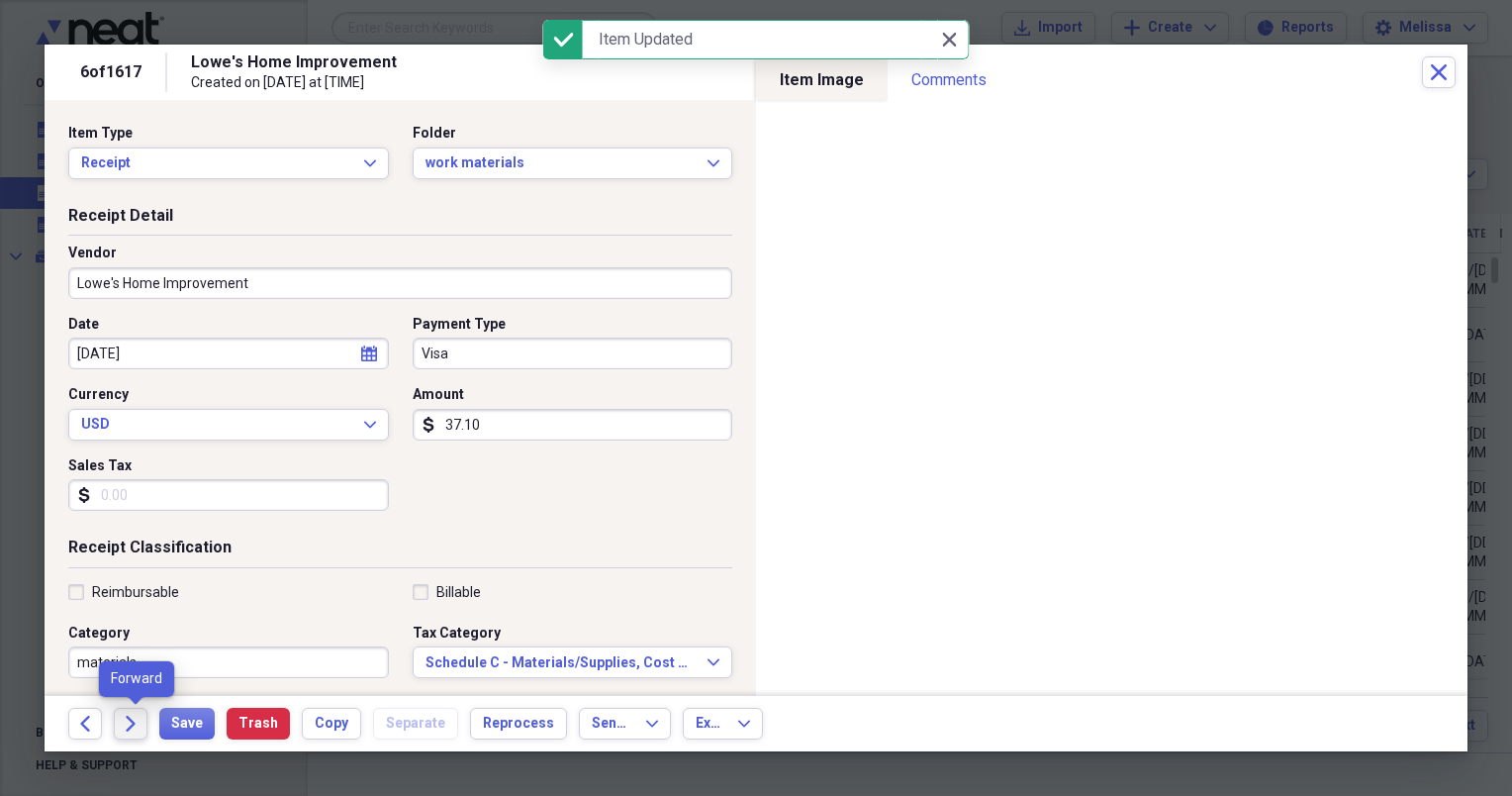 click on "Forward" 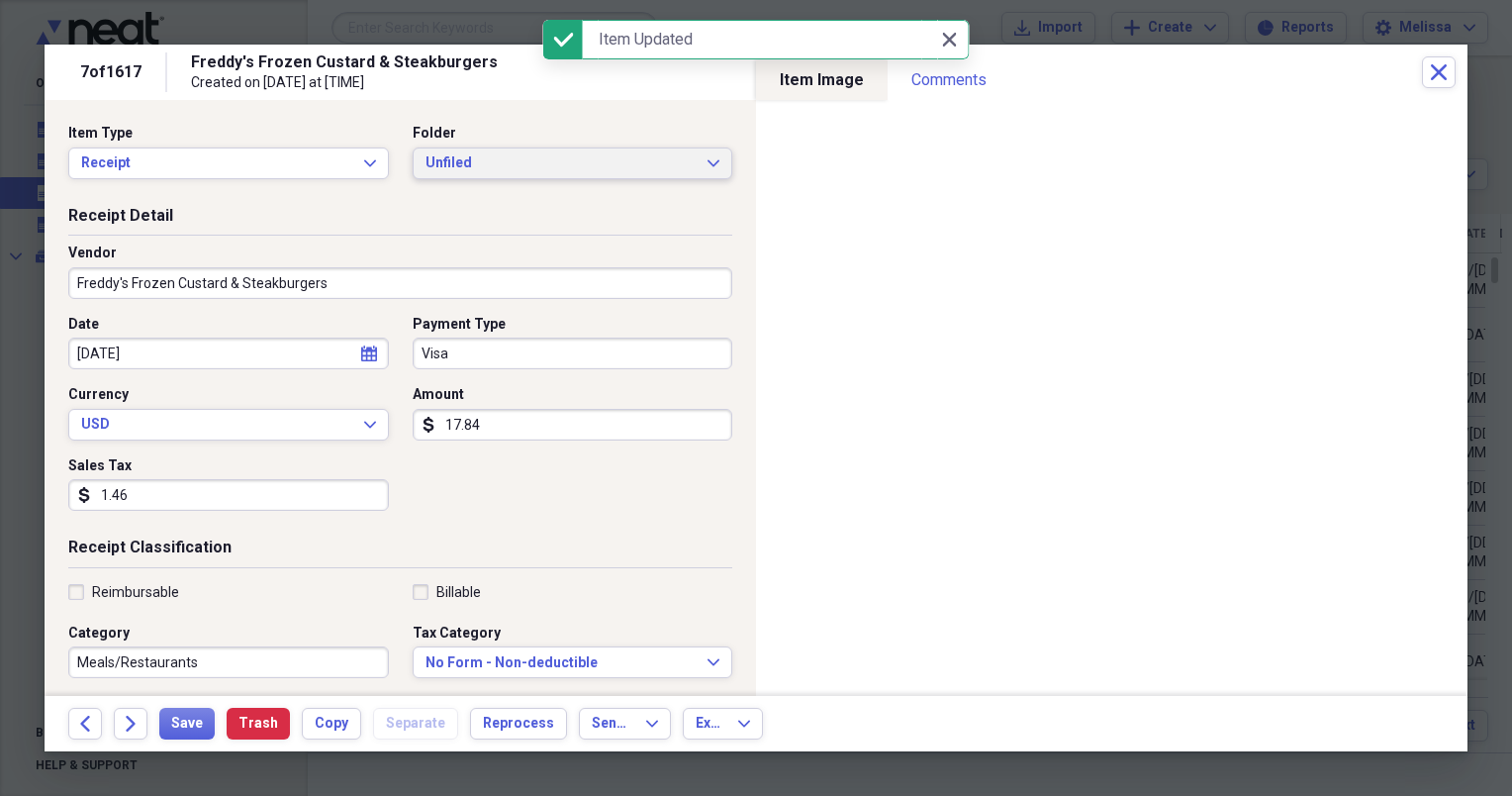 click on "Expand" 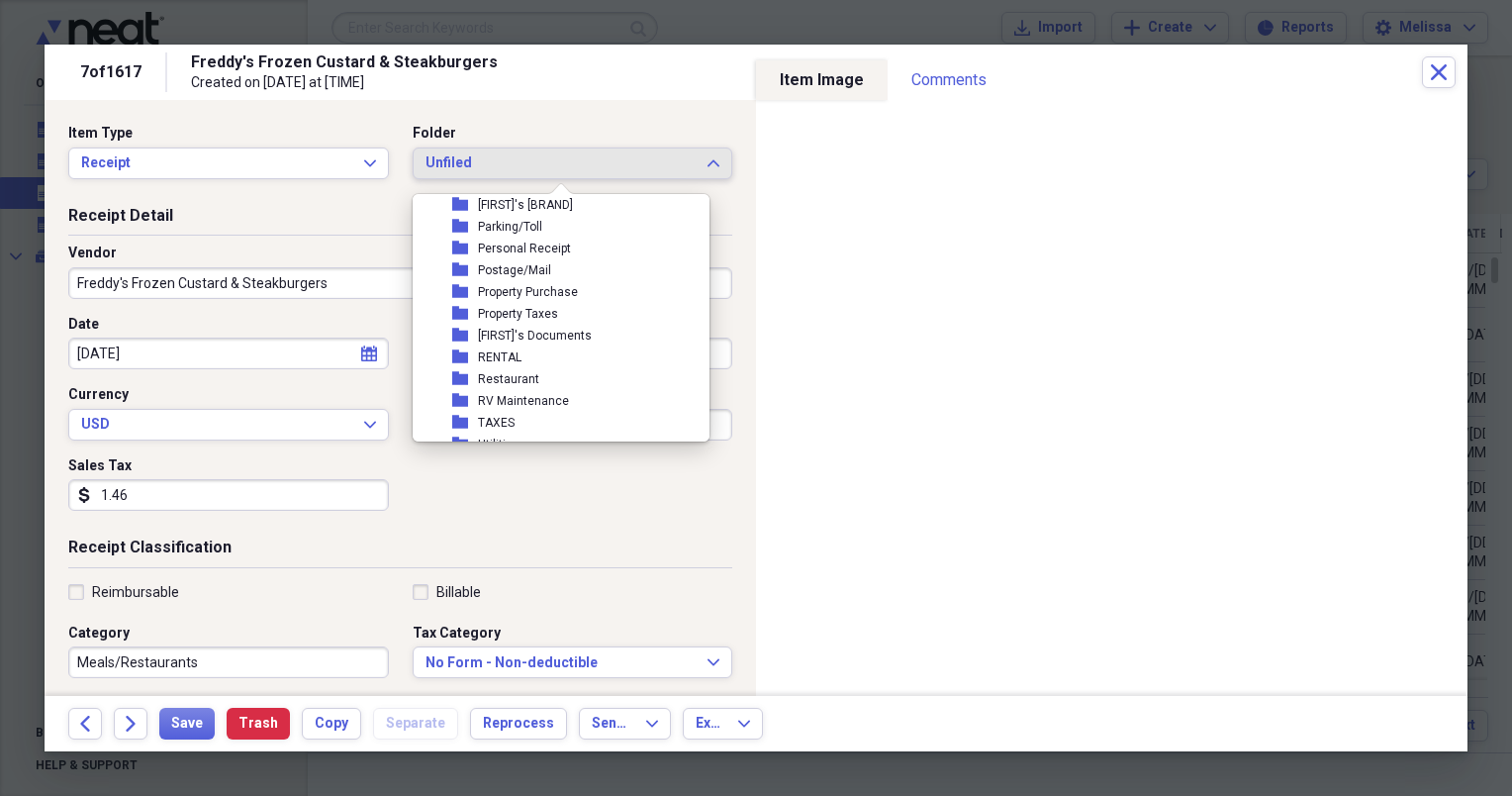 scroll, scrollTop: 356, scrollLeft: 0, axis: vertical 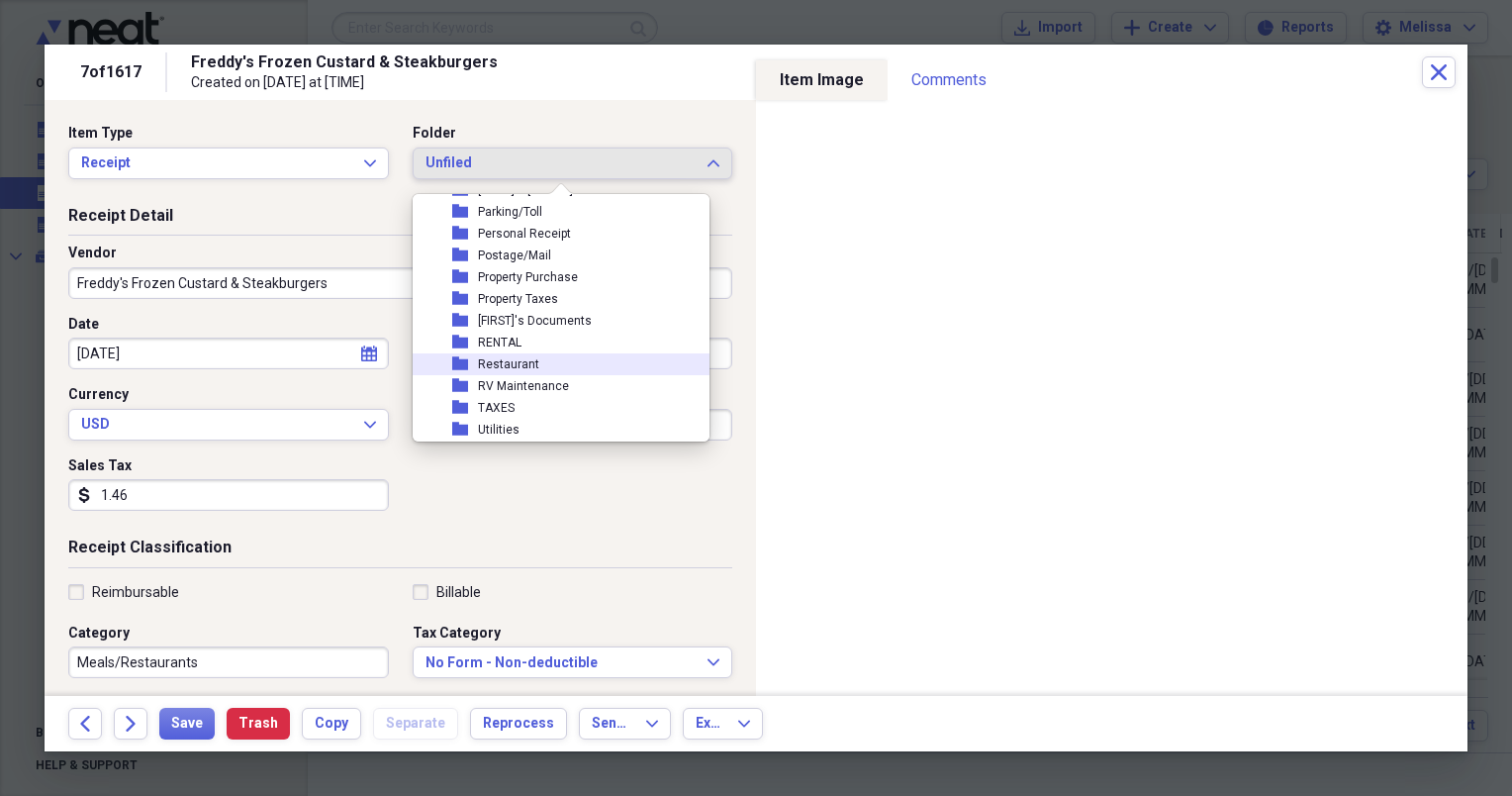 click on "folder Restaurant" at bounding box center (553, 364) 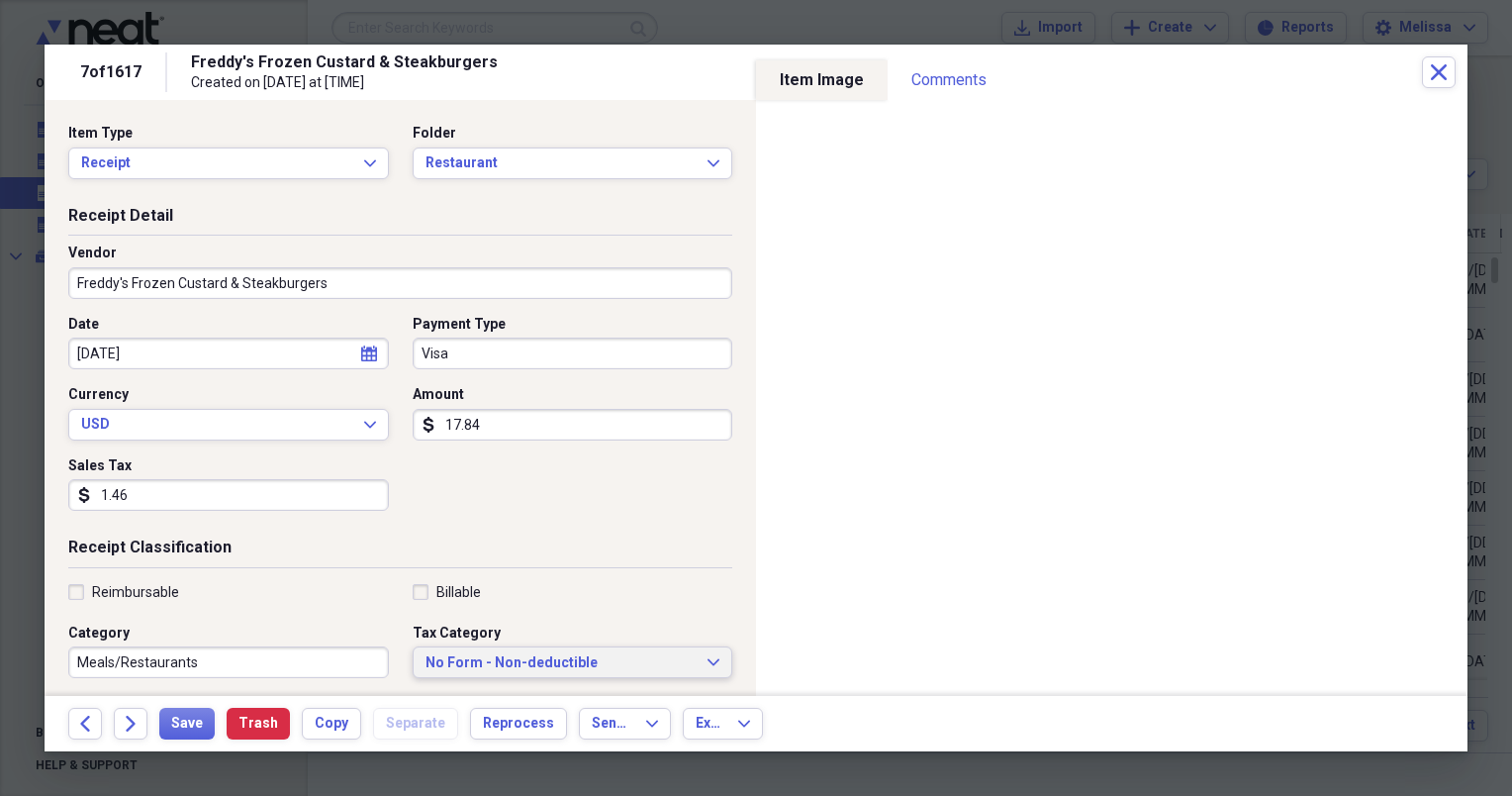 click on "No Form - Non-deductible" at bounding box center (561, 663) 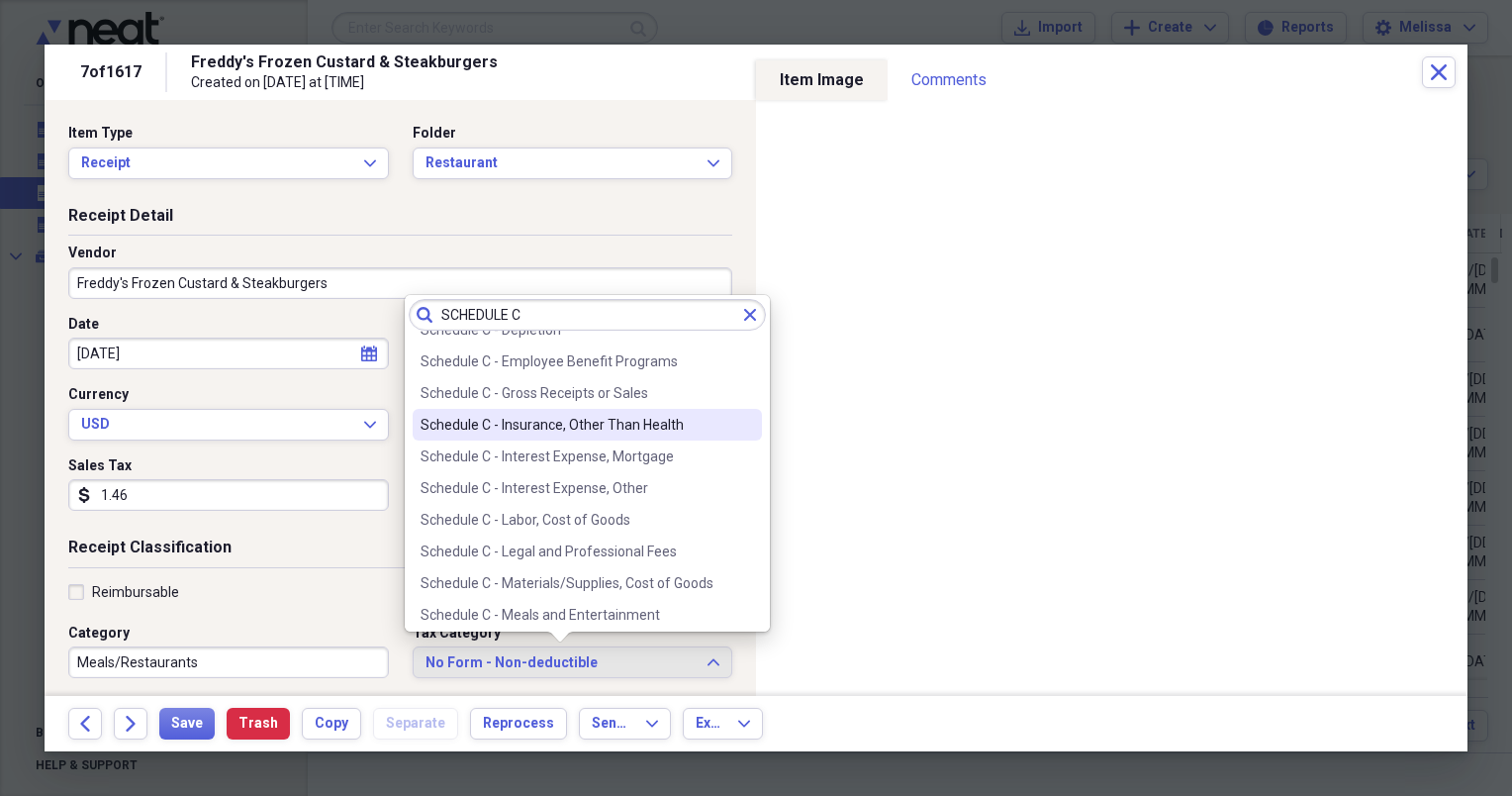 scroll, scrollTop: 224, scrollLeft: 0, axis: vertical 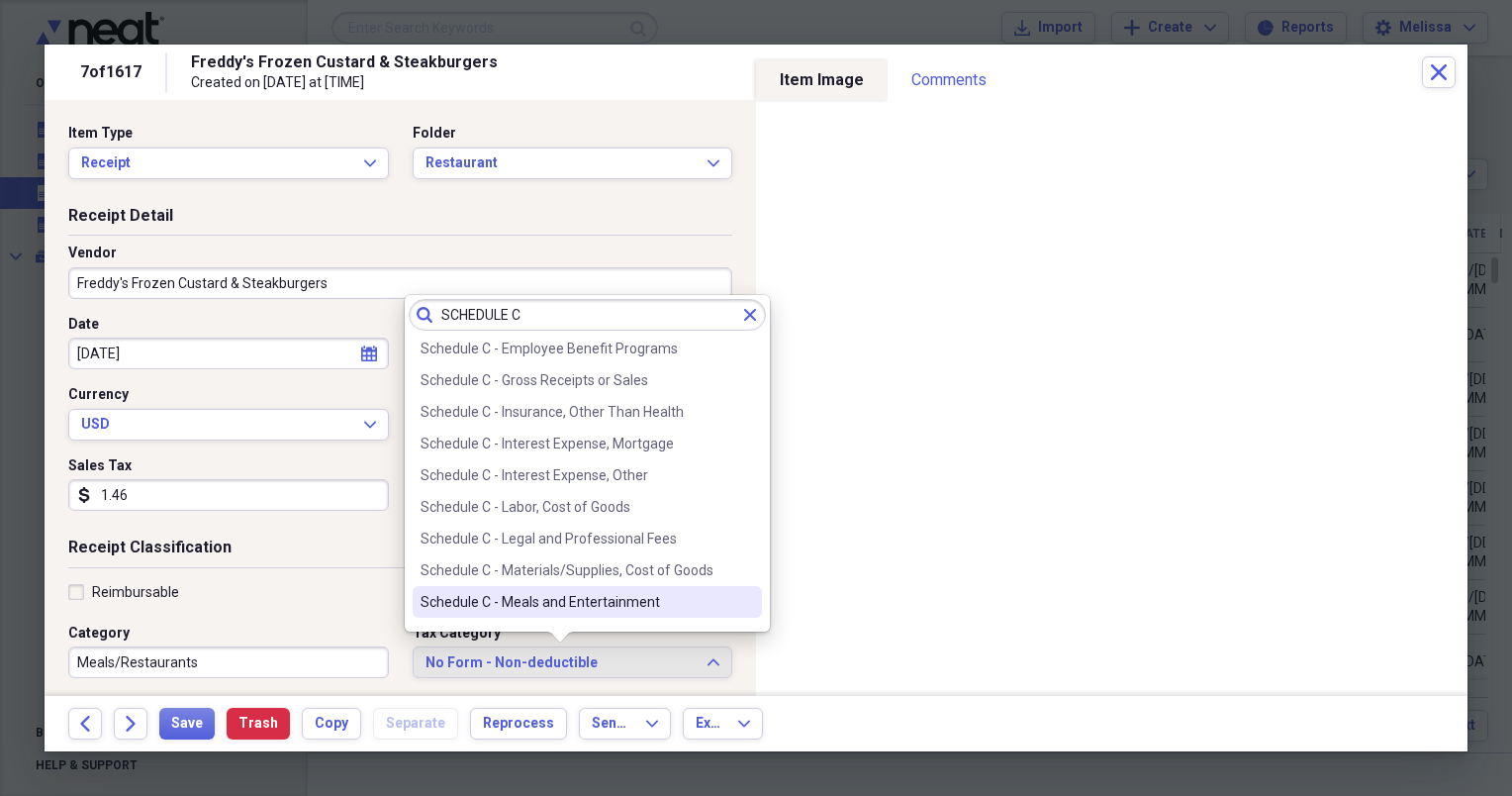 type on "SCHEDULE C" 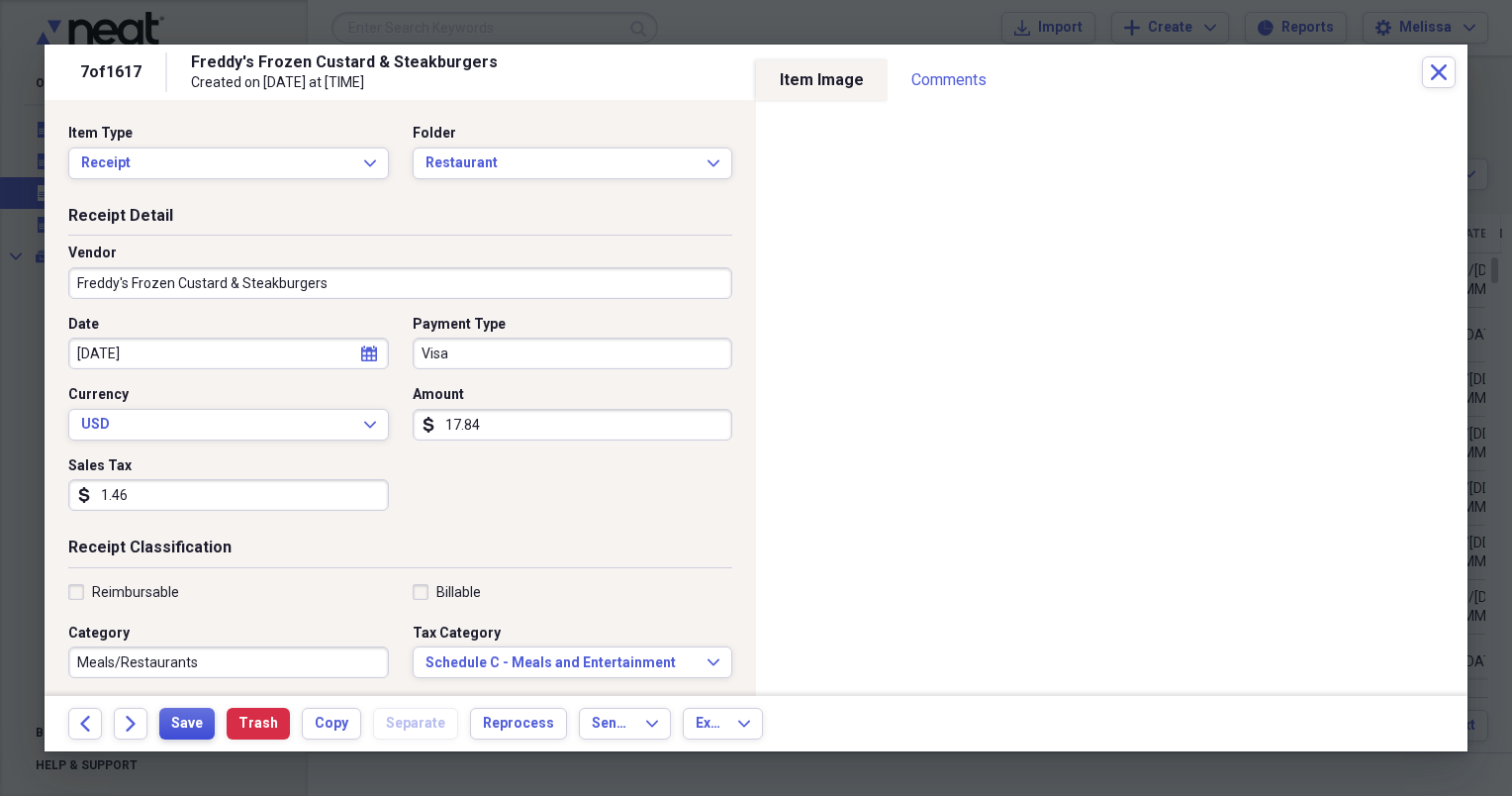 click on "Save" at bounding box center (187, 724) 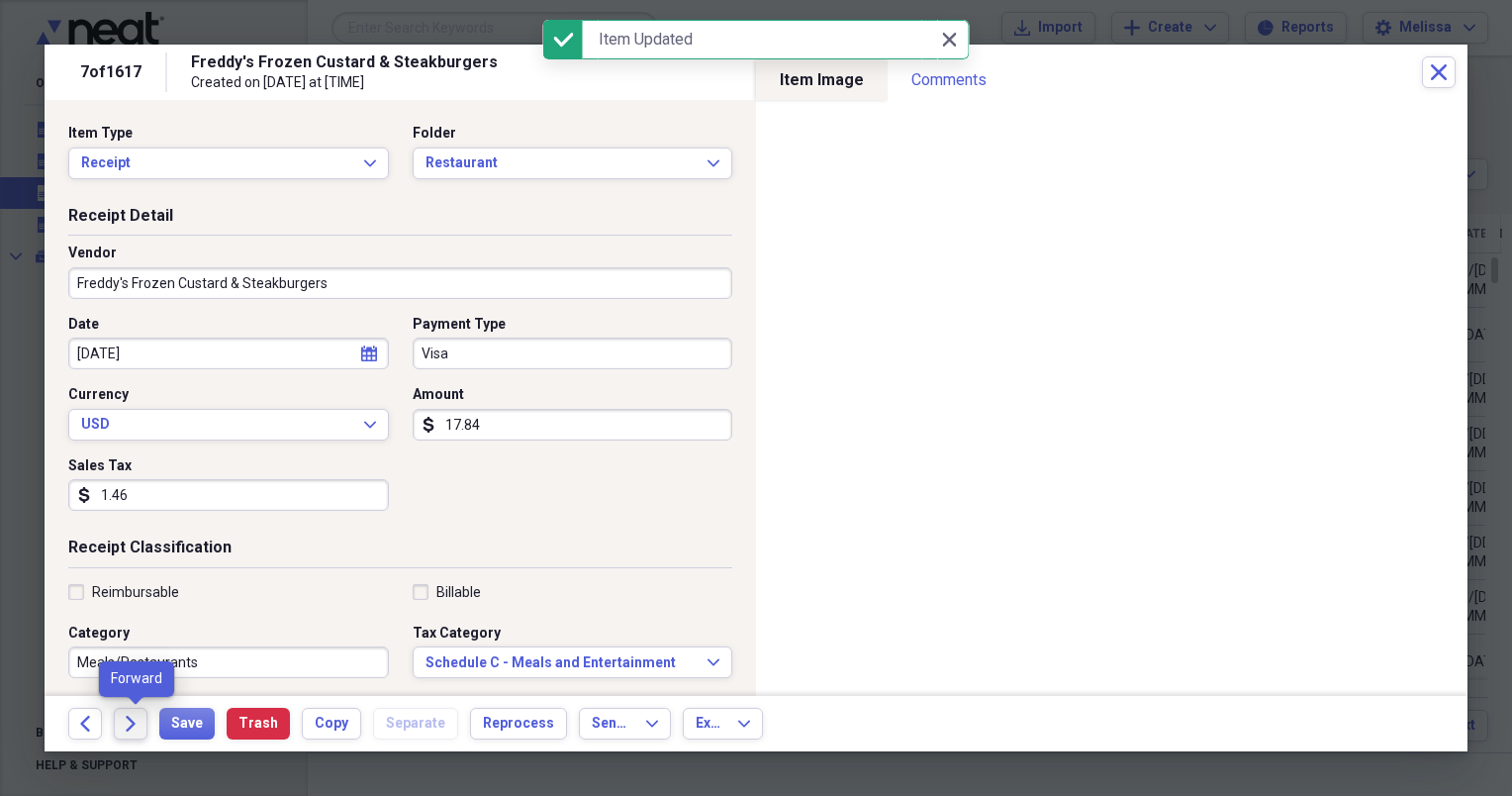 click on "Forward" at bounding box center (131, 724) 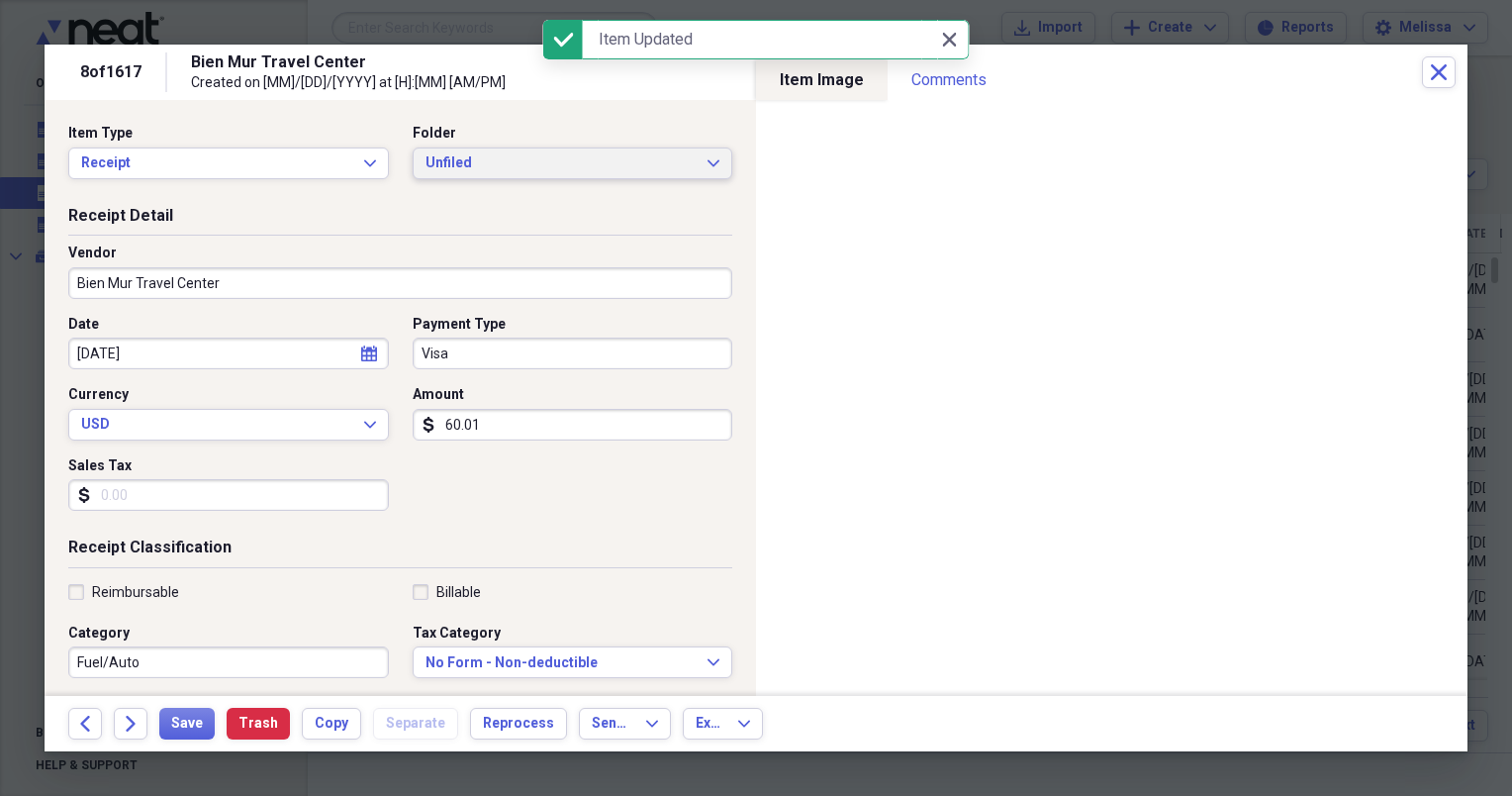 click on "Unfiled Expand" at bounding box center (573, 163) 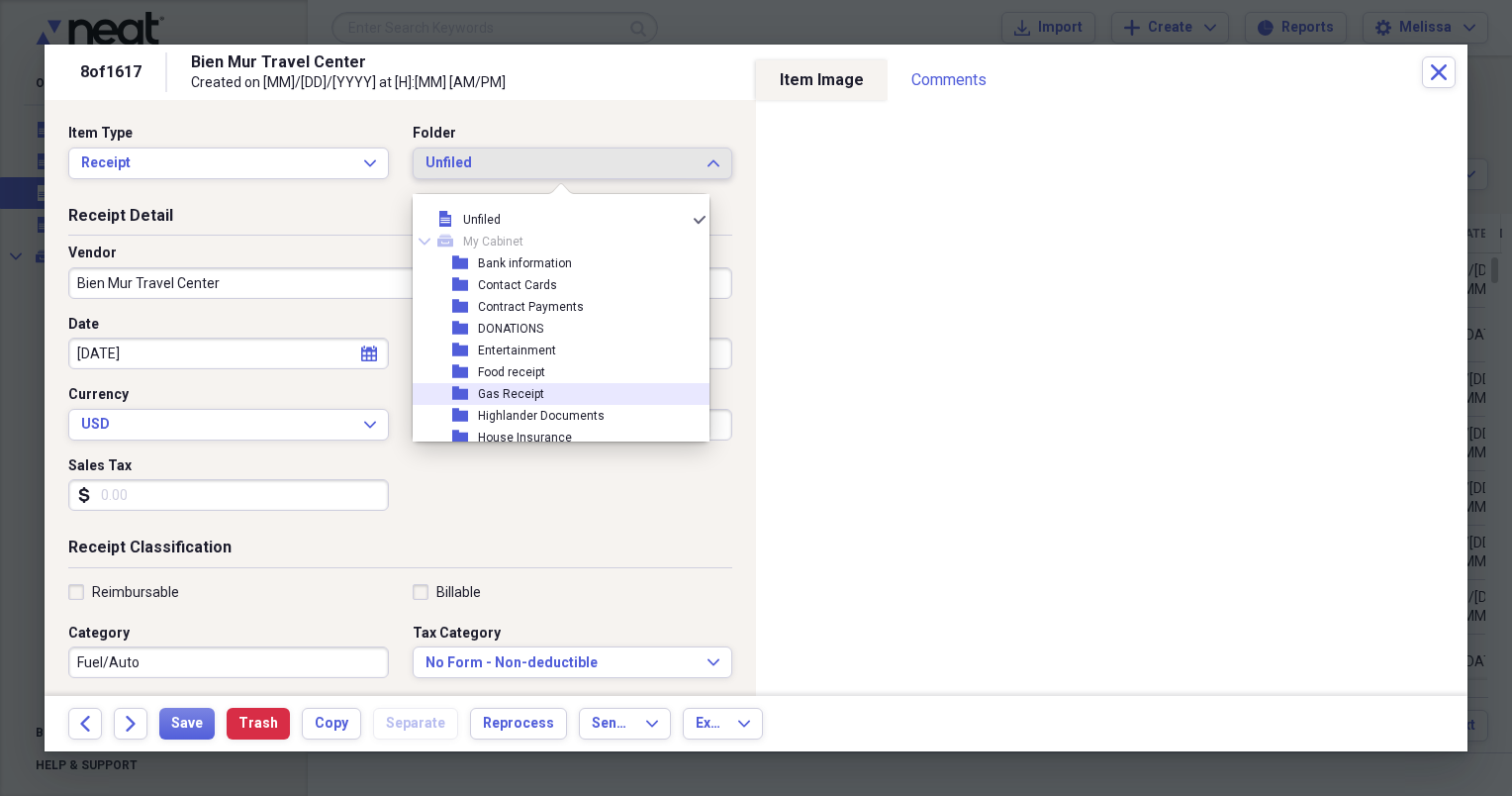 click on "folder Gas Receipt" at bounding box center [553, 394] 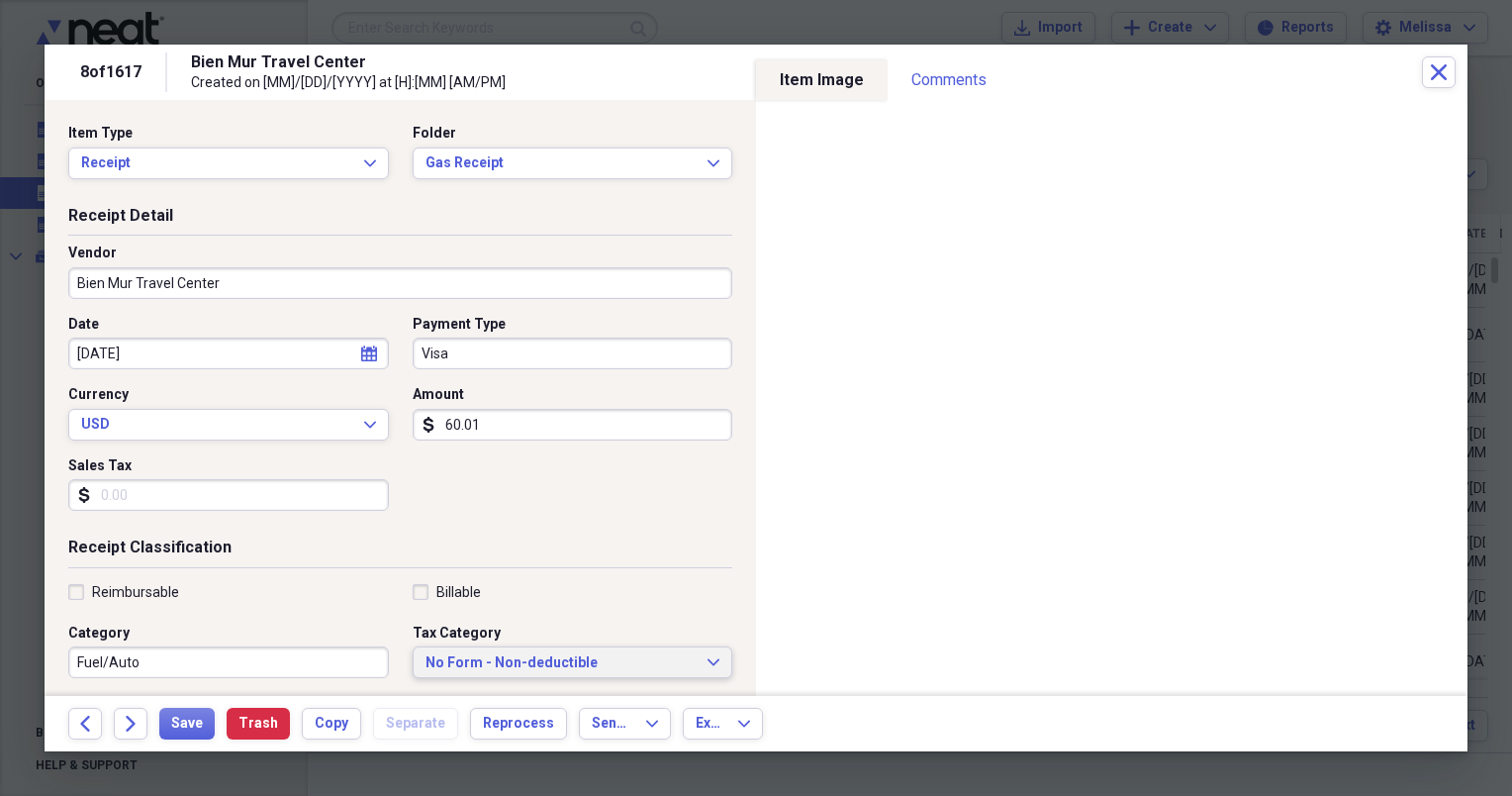 click on "No Form - Non-deductible" at bounding box center [561, 663] 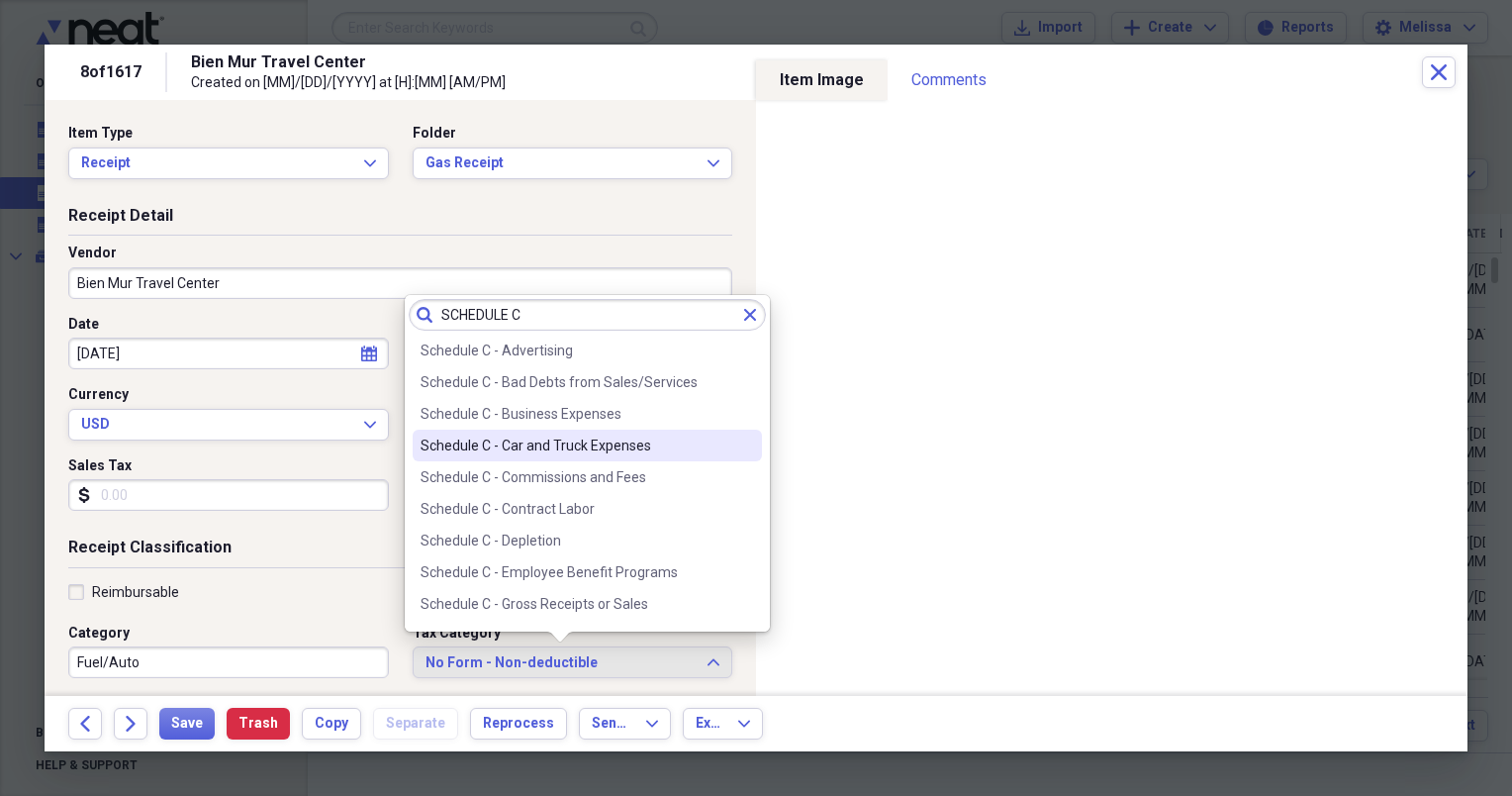 type on "SCHEDULE C" 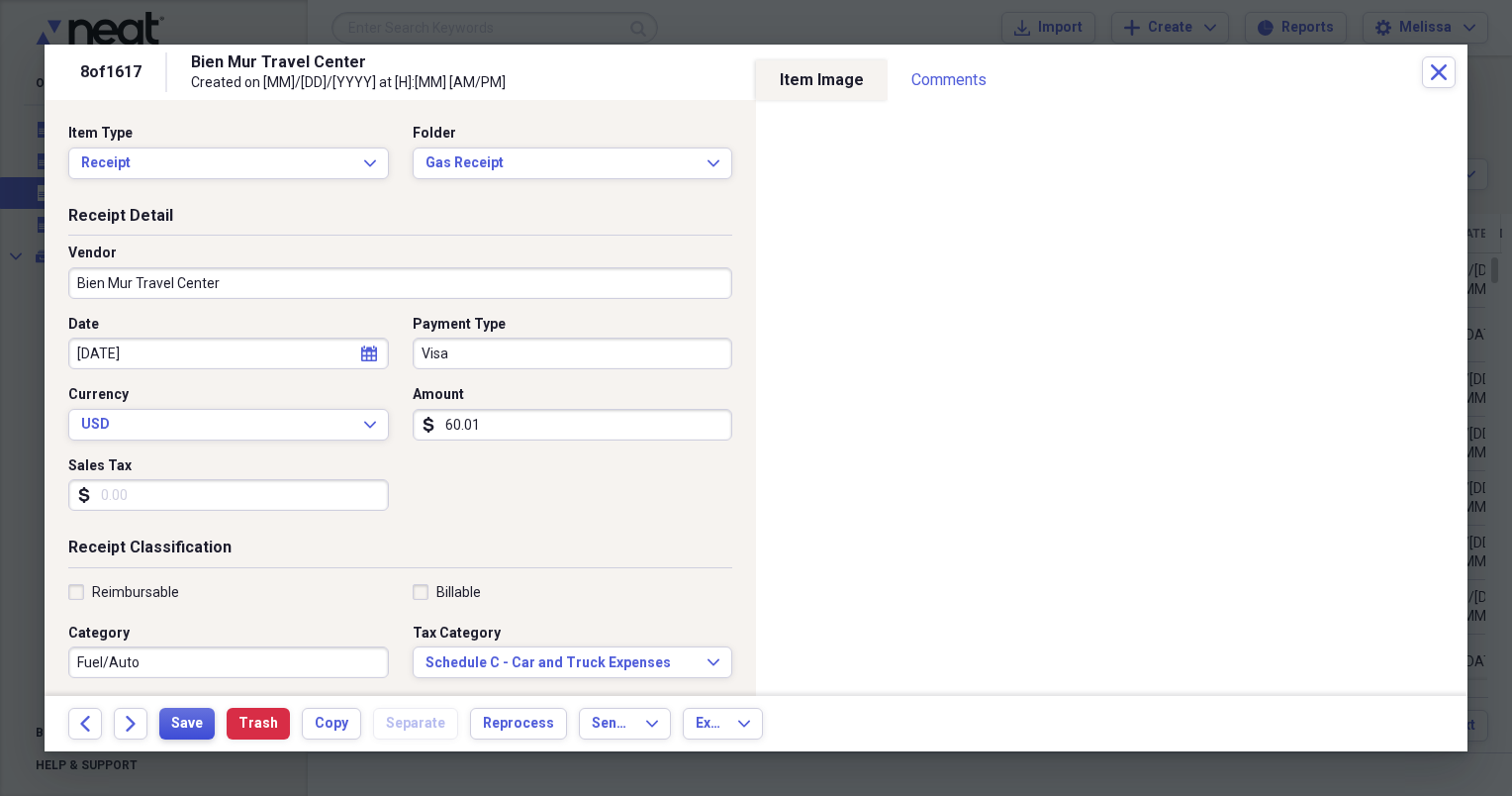 click on "Save" at bounding box center (187, 724) 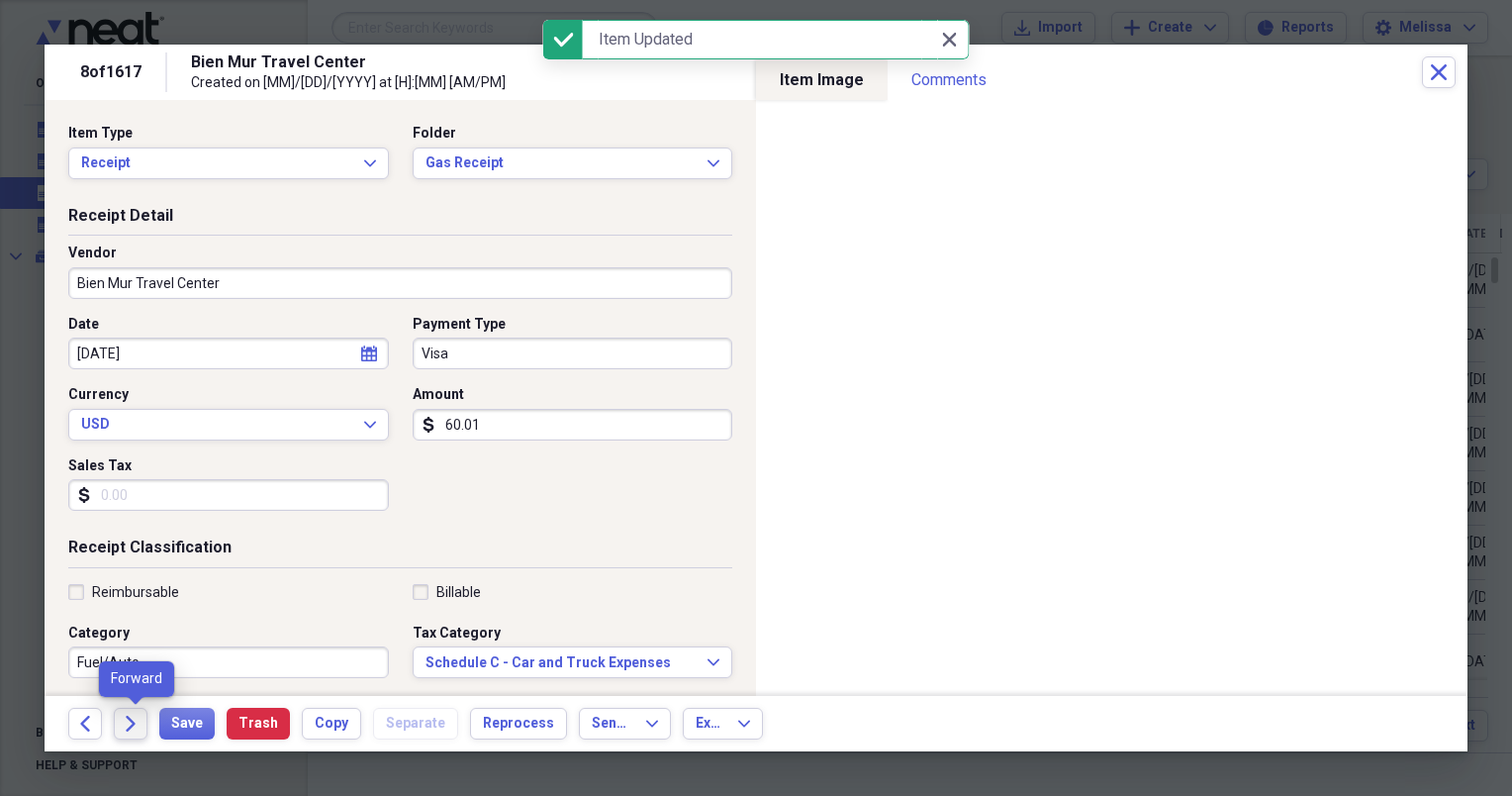 click on "Forward" at bounding box center (131, 724) 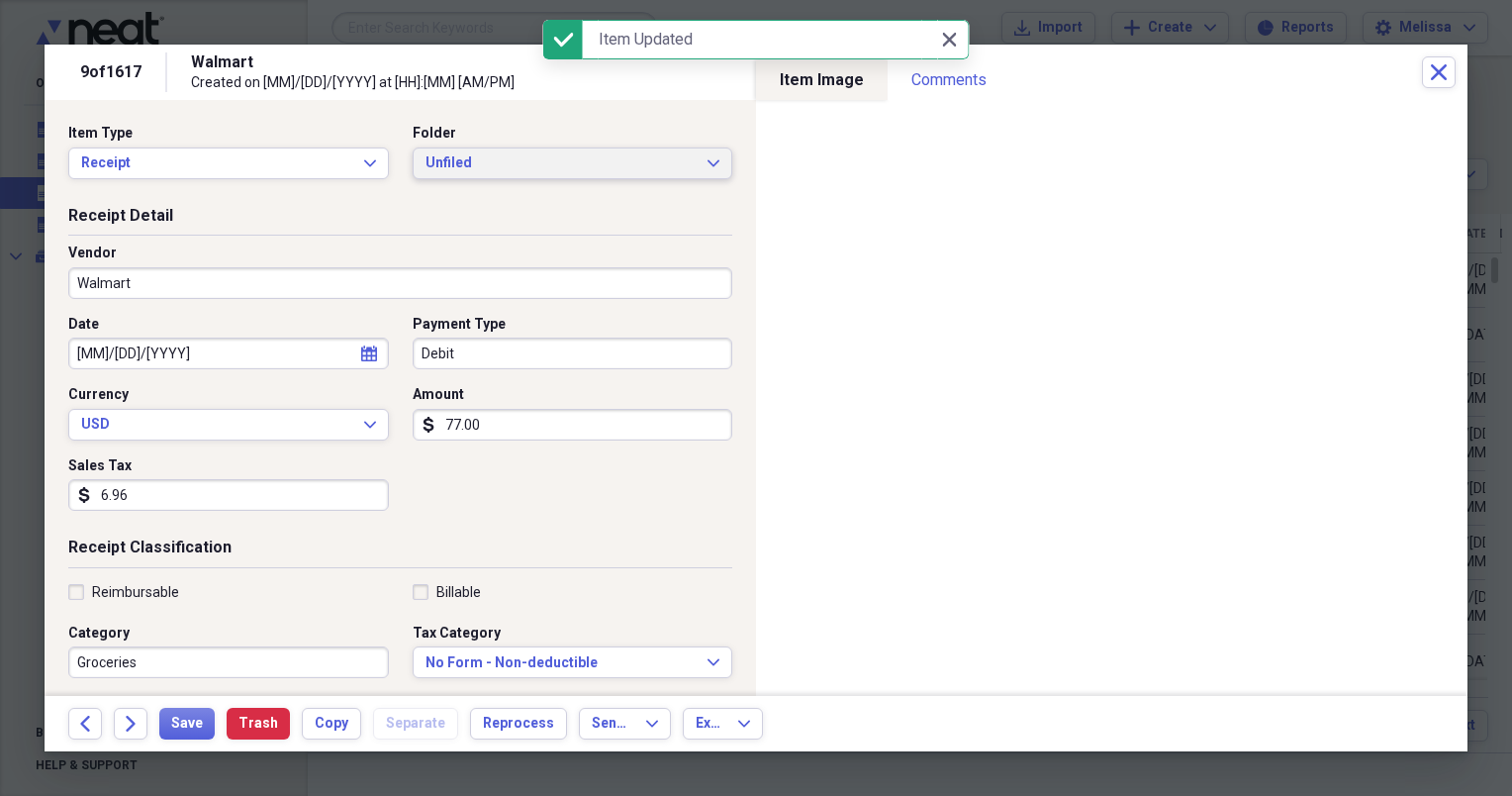 click on "Unfiled" at bounding box center [561, 163] 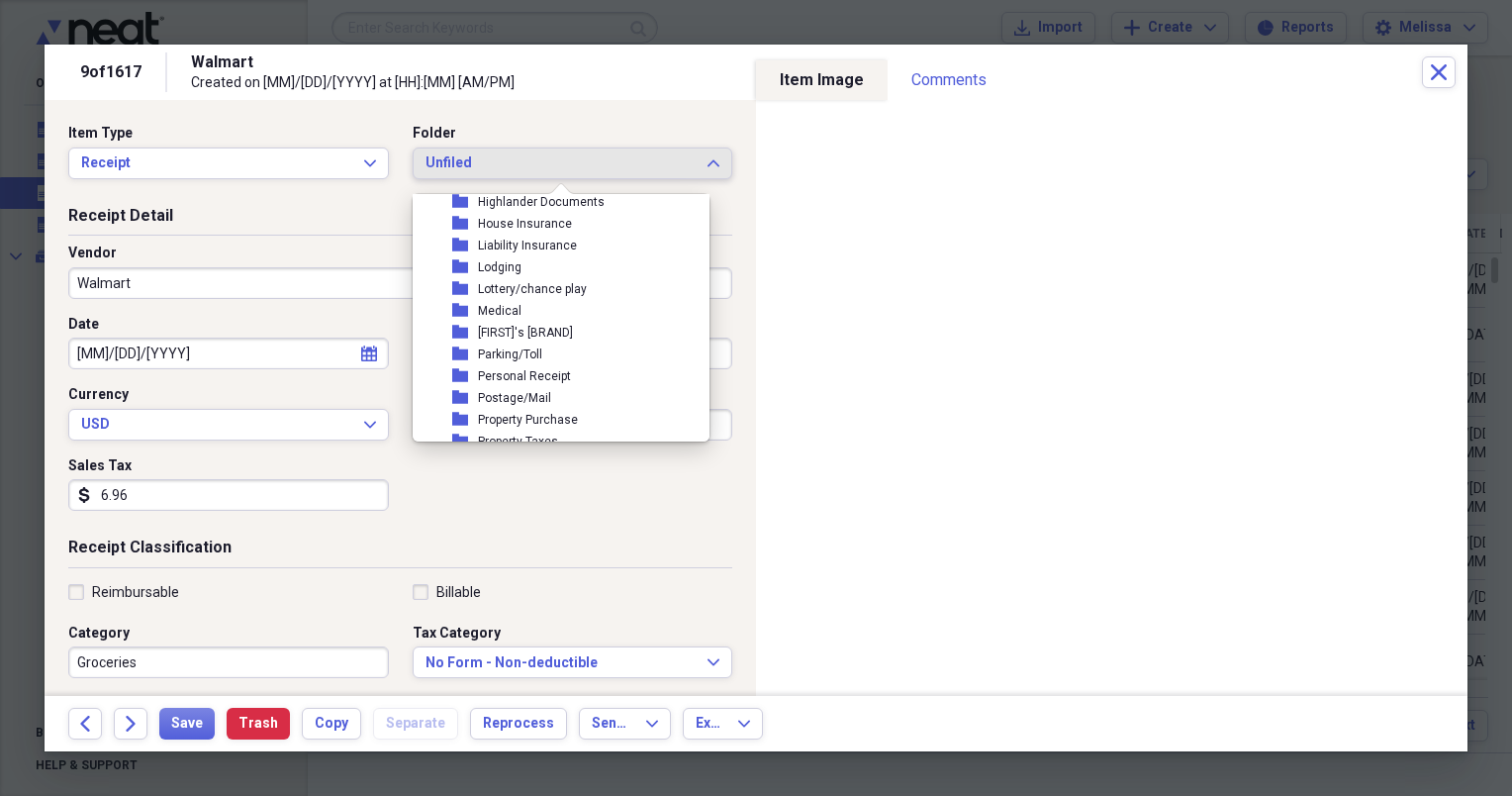 scroll, scrollTop: 238, scrollLeft: 0, axis: vertical 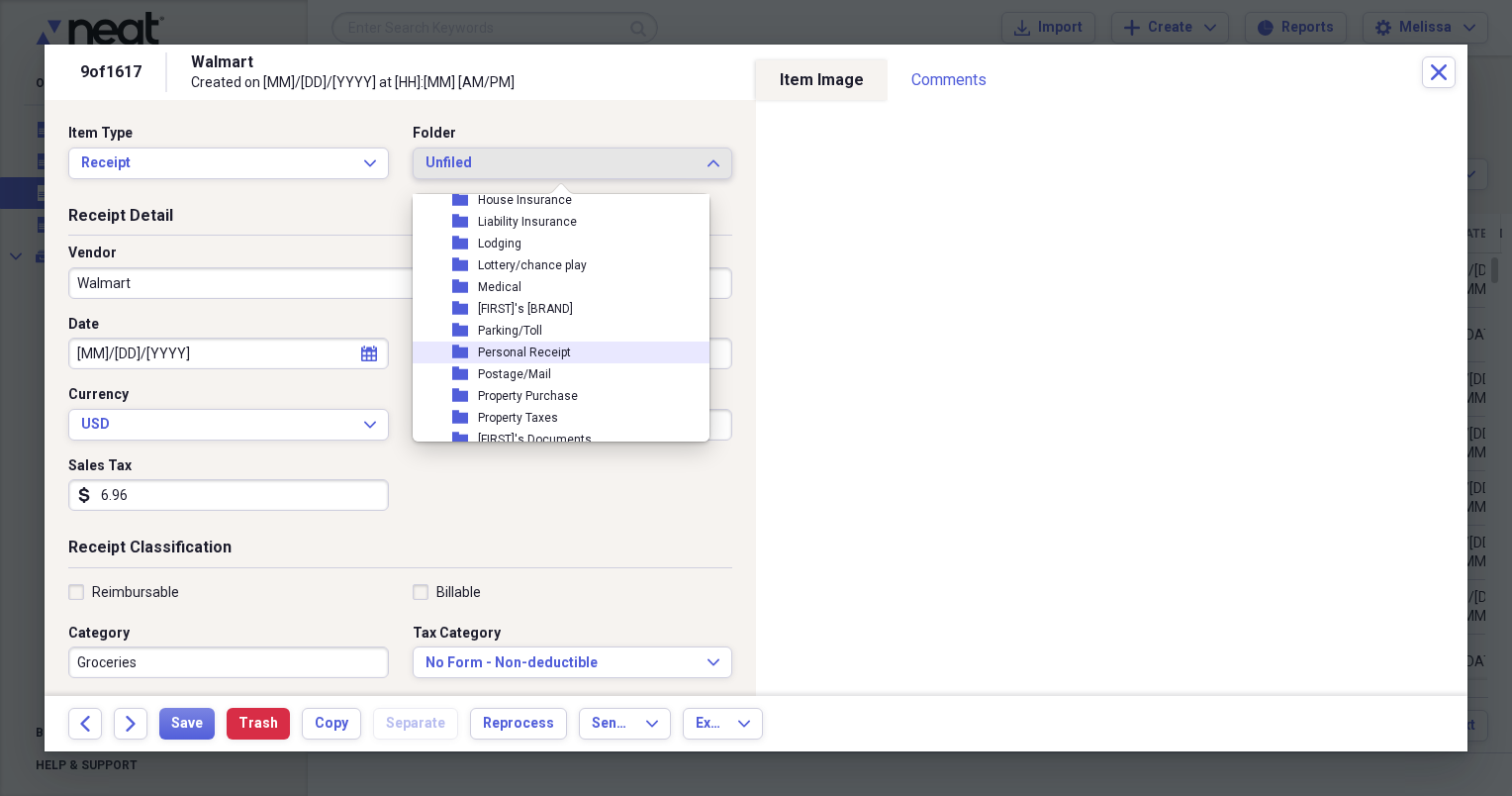click on "folder Personal Receipt" at bounding box center [553, 352] 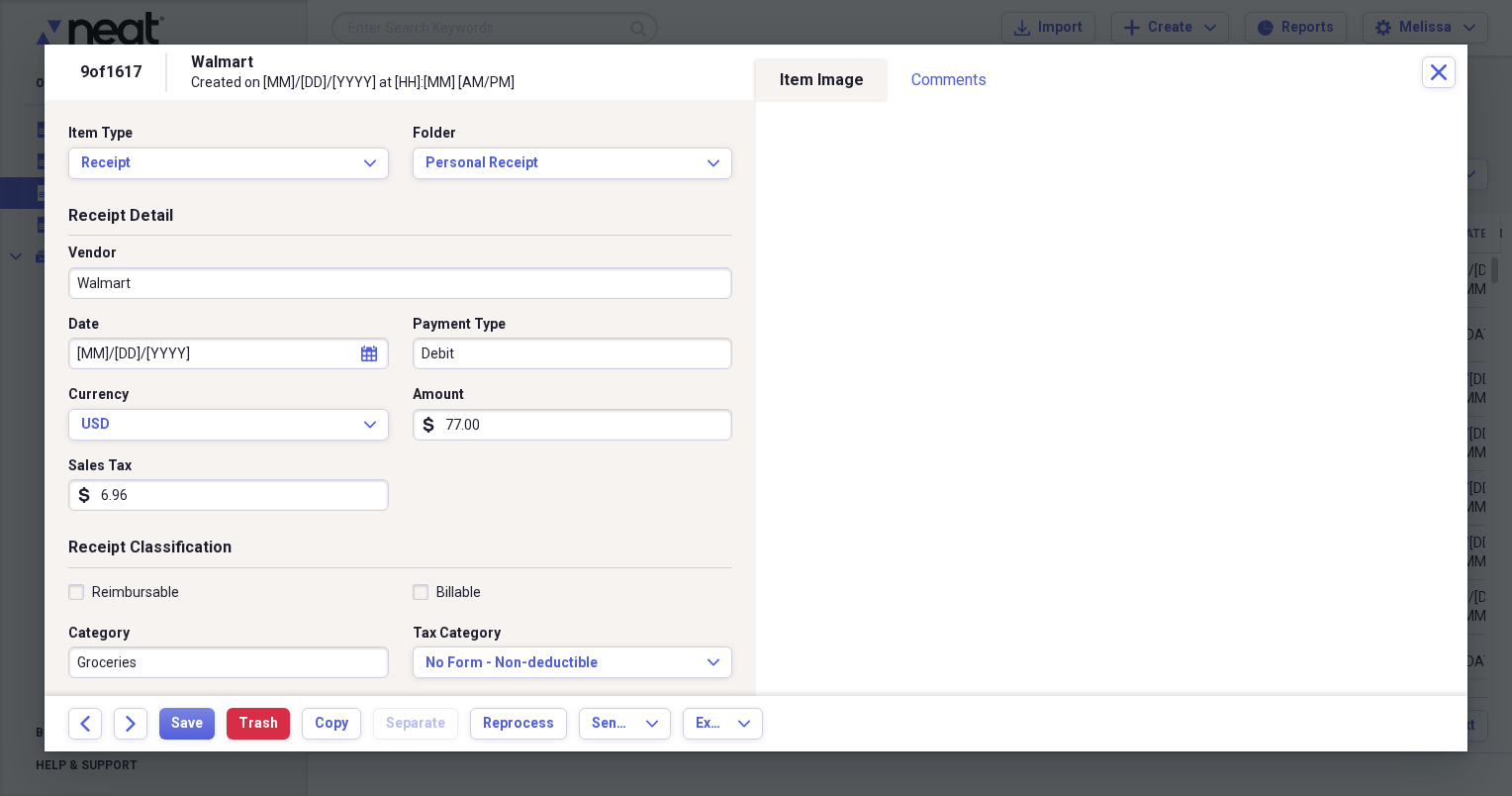 click on "77.00" at bounding box center [573, 425] 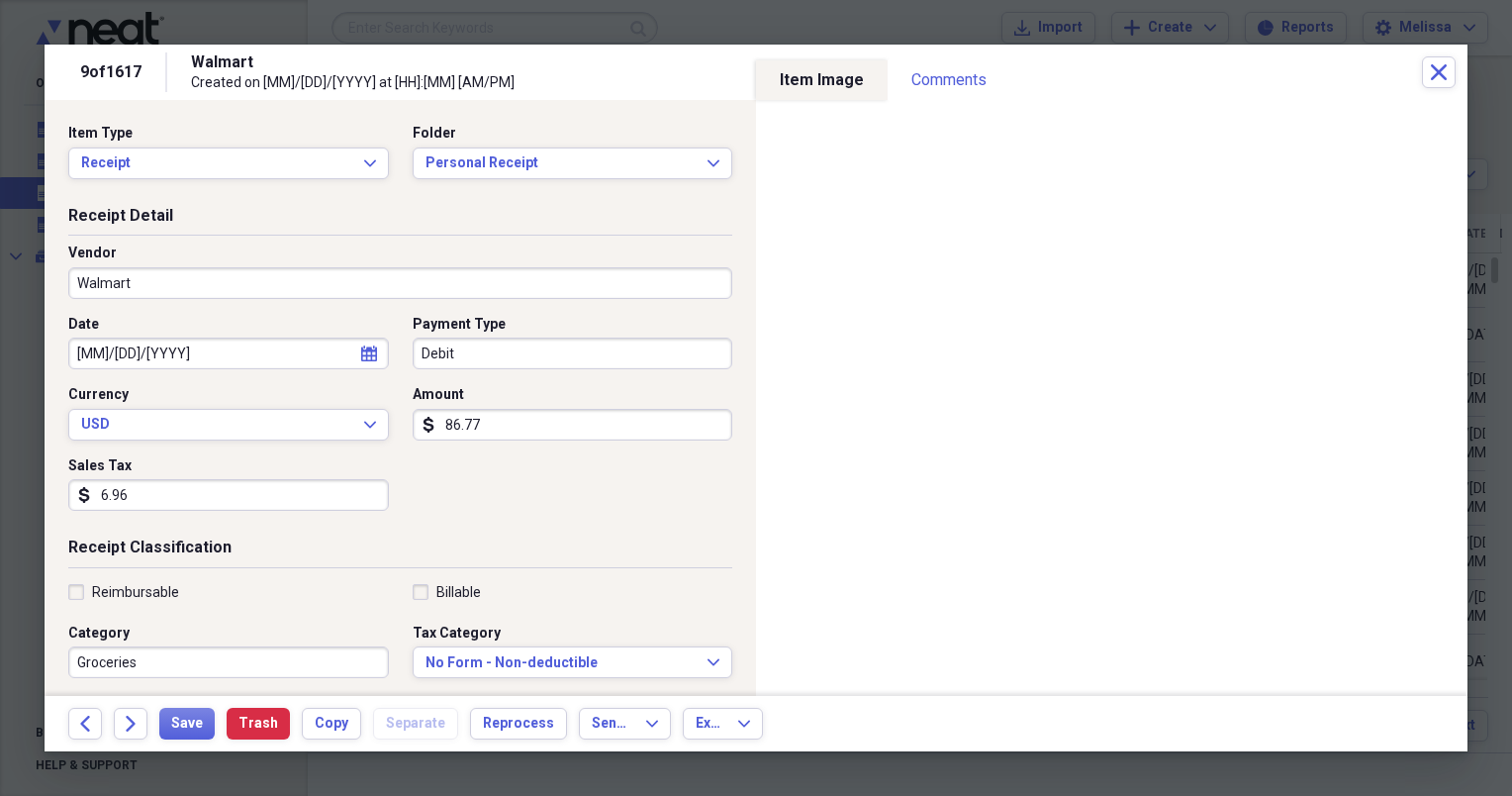 type on "86.77" 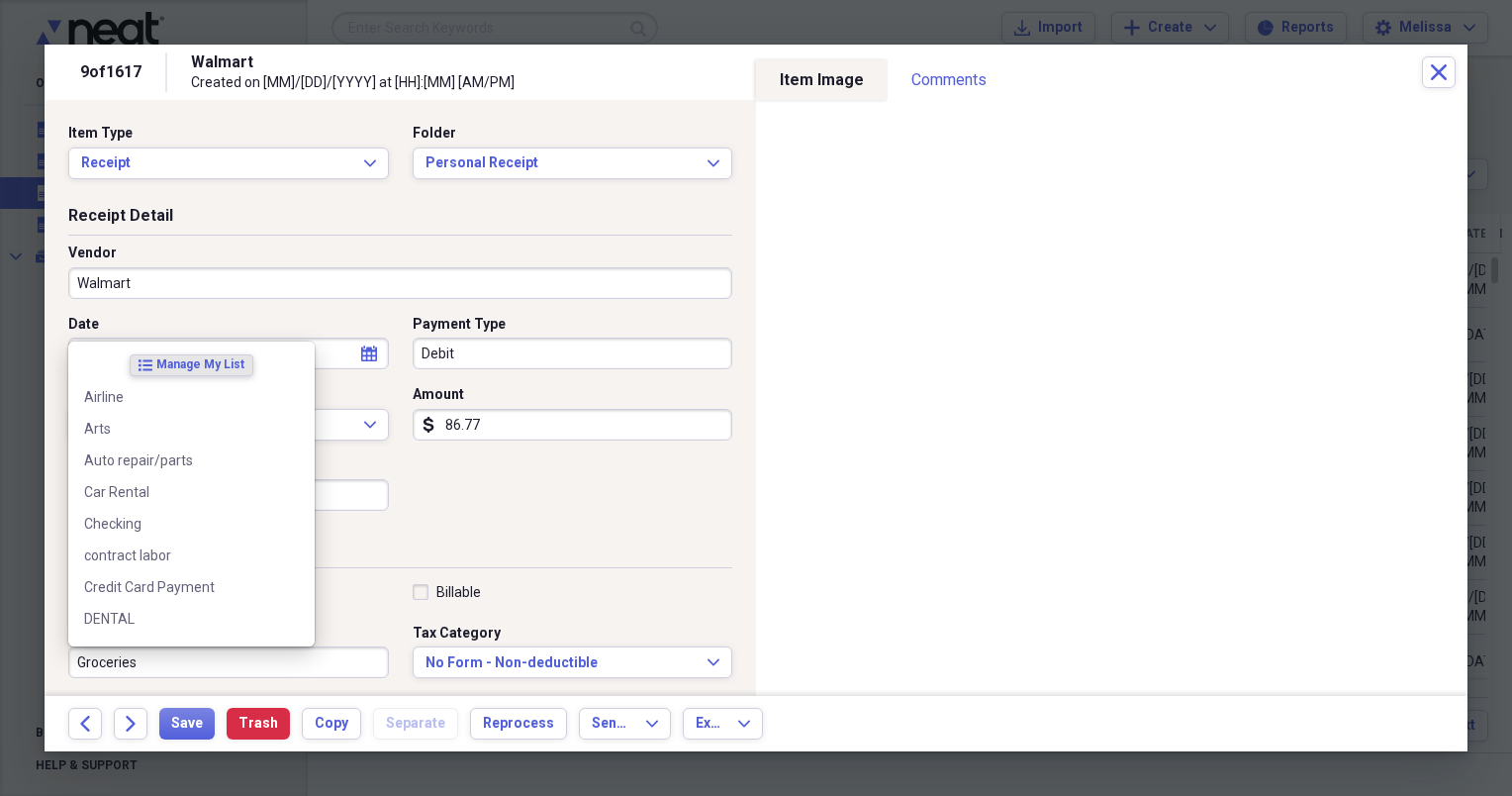 click on "Groceries" at bounding box center (229, 662) 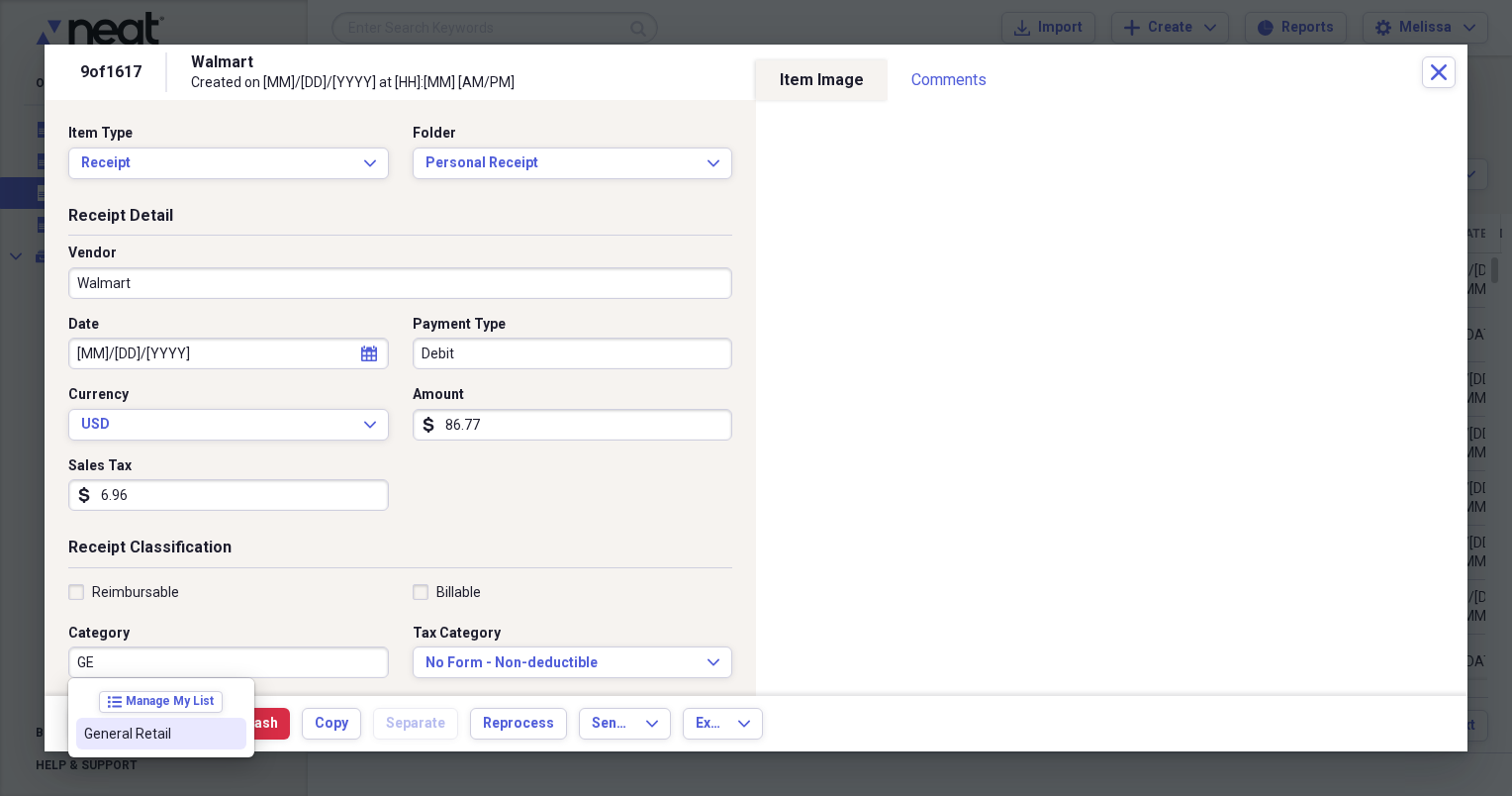 click on "General Retail" at bounding box center (149, 734) 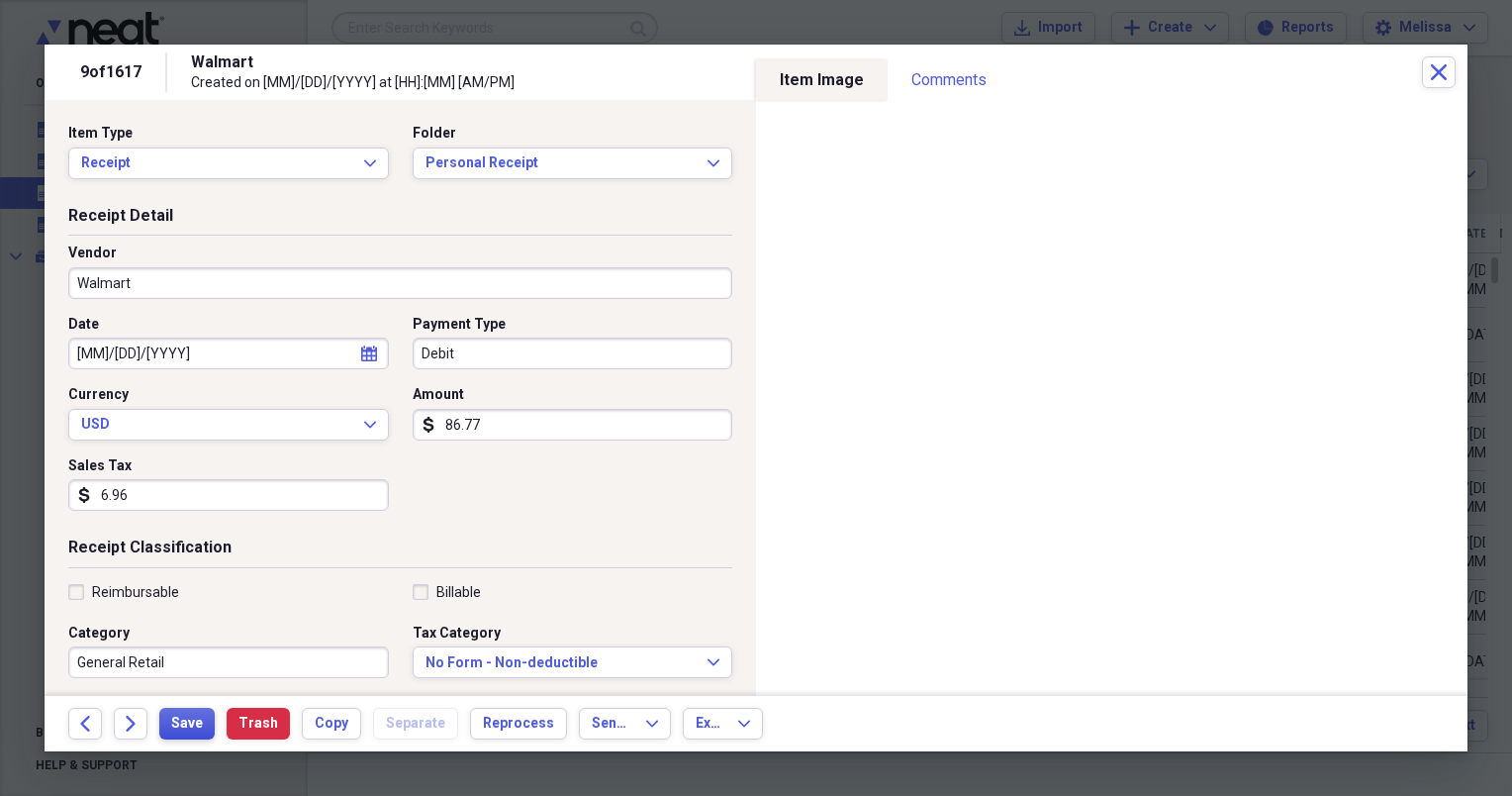 click on "Save" at bounding box center [187, 724] 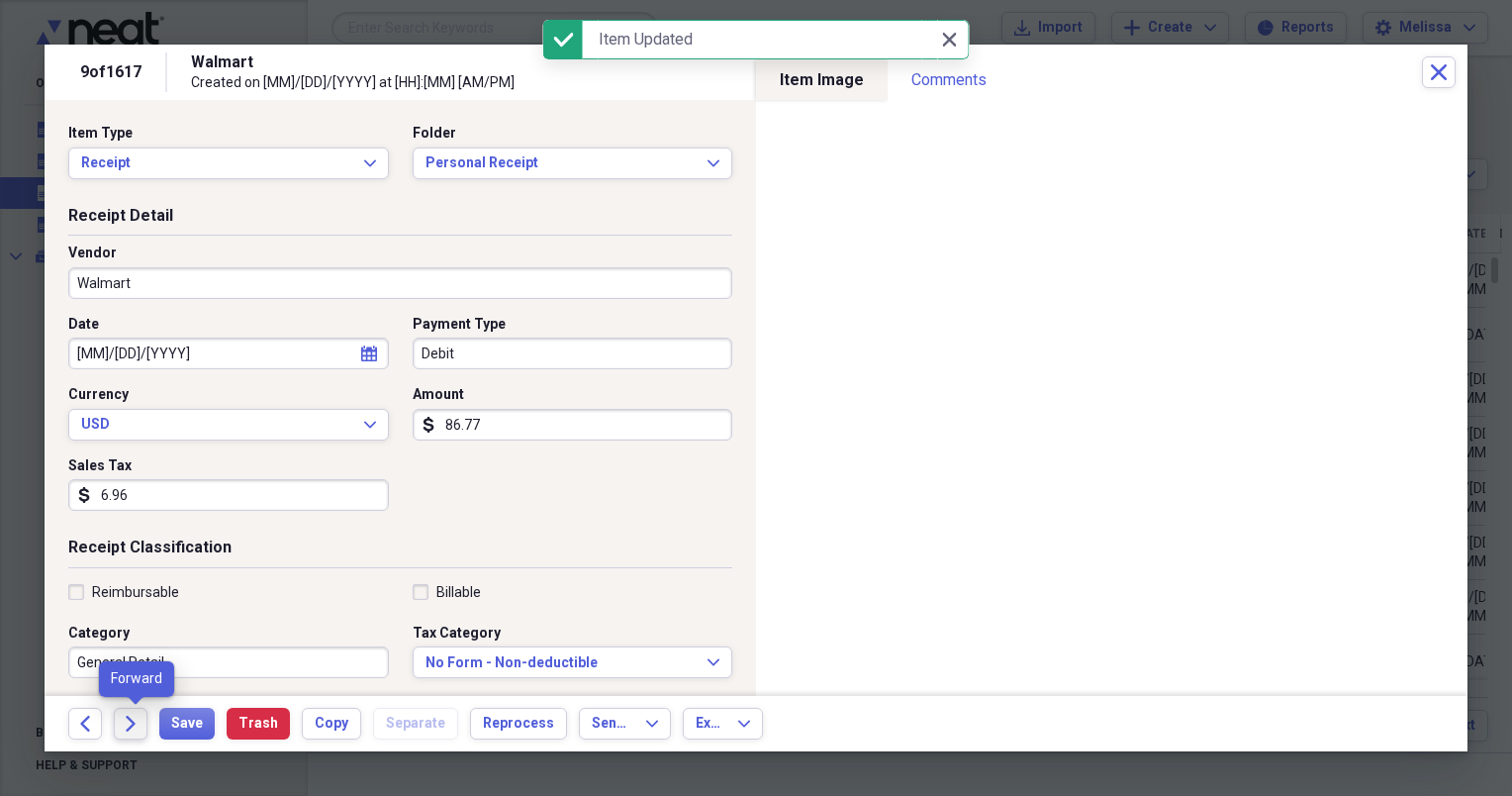 click on "Forward" 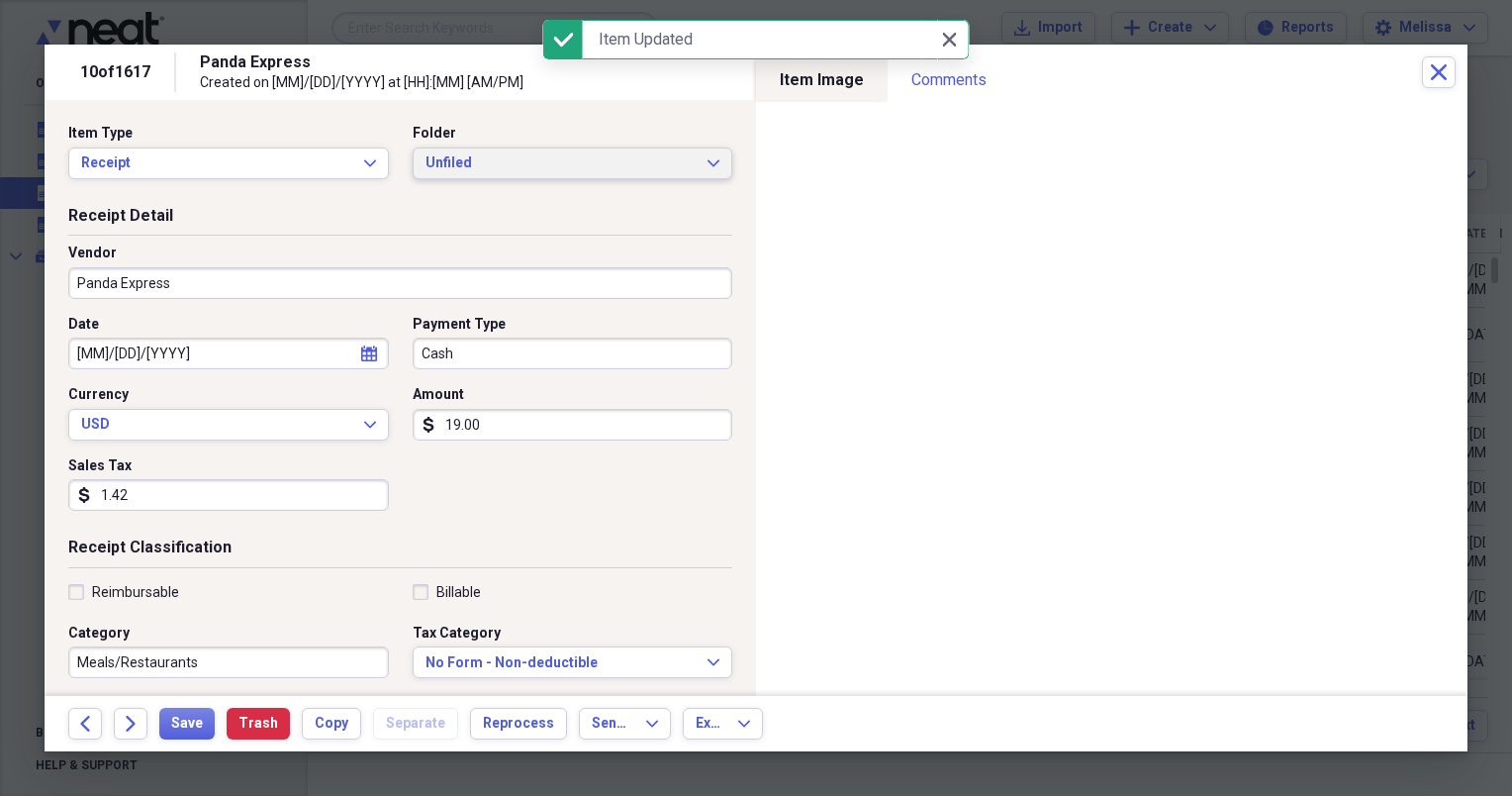 click on "Unfiled Expand" at bounding box center (573, 163) 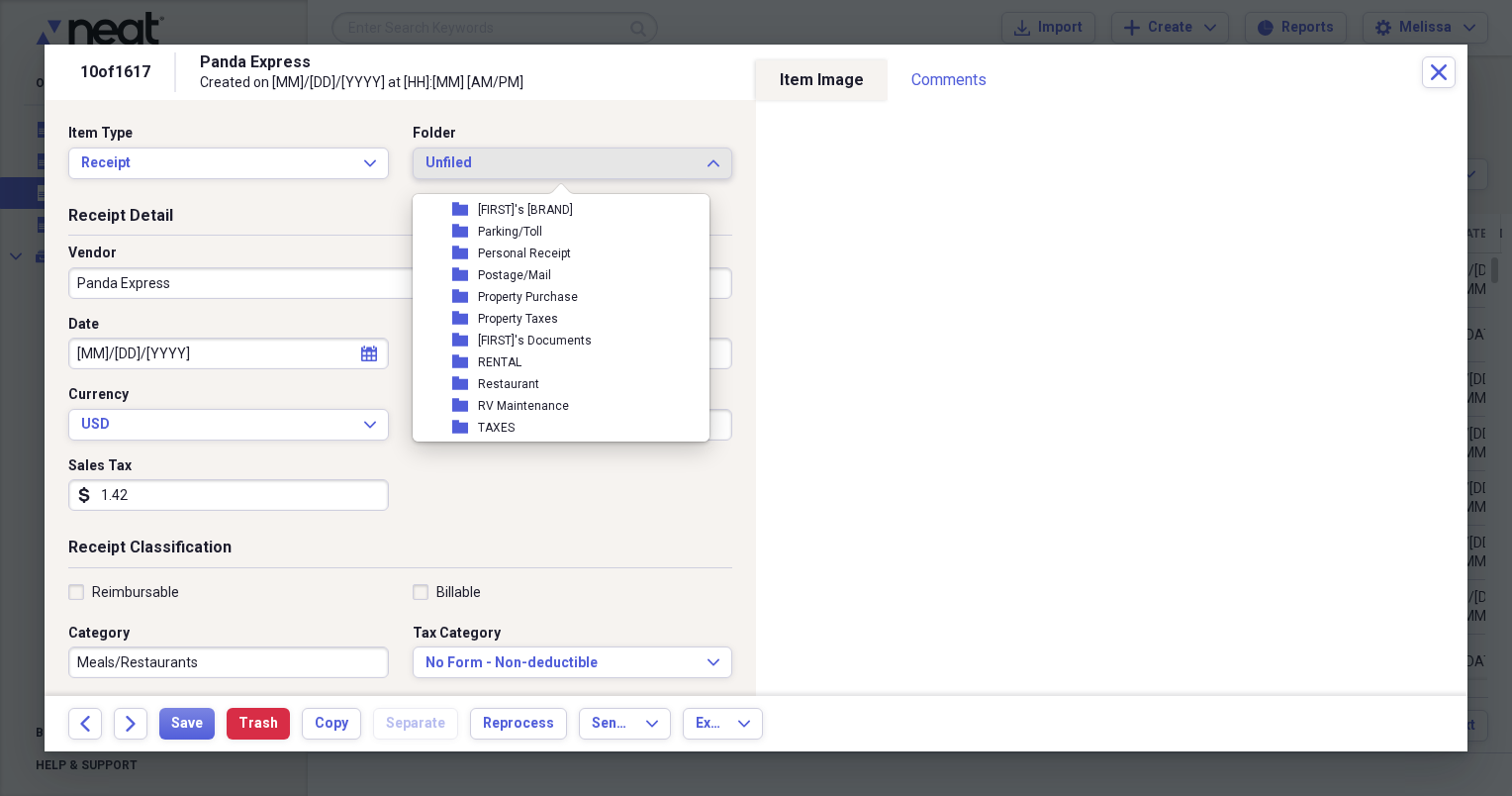 scroll, scrollTop: 356, scrollLeft: 0, axis: vertical 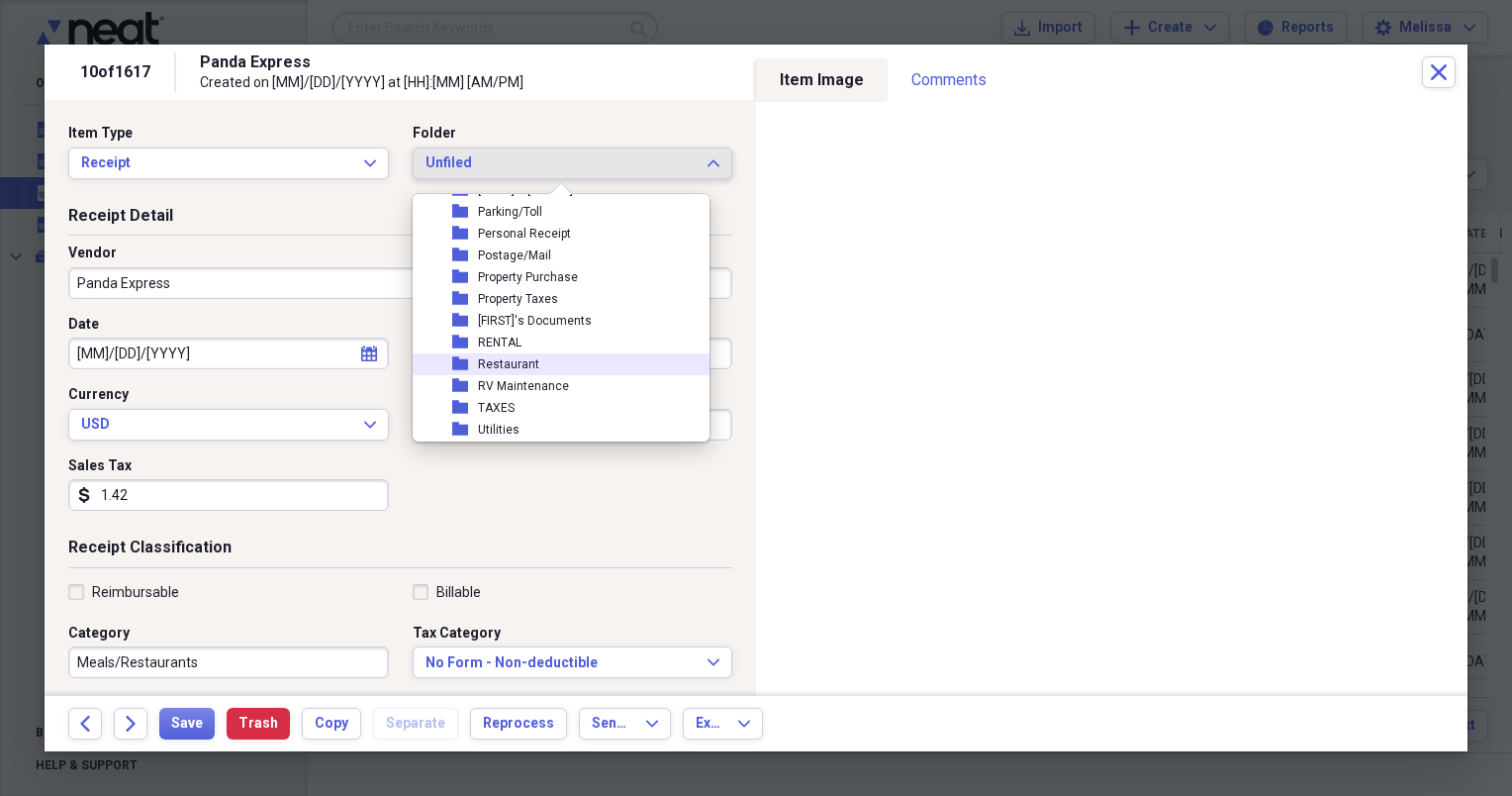 click on "folder Restaurant" at bounding box center [553, 364] 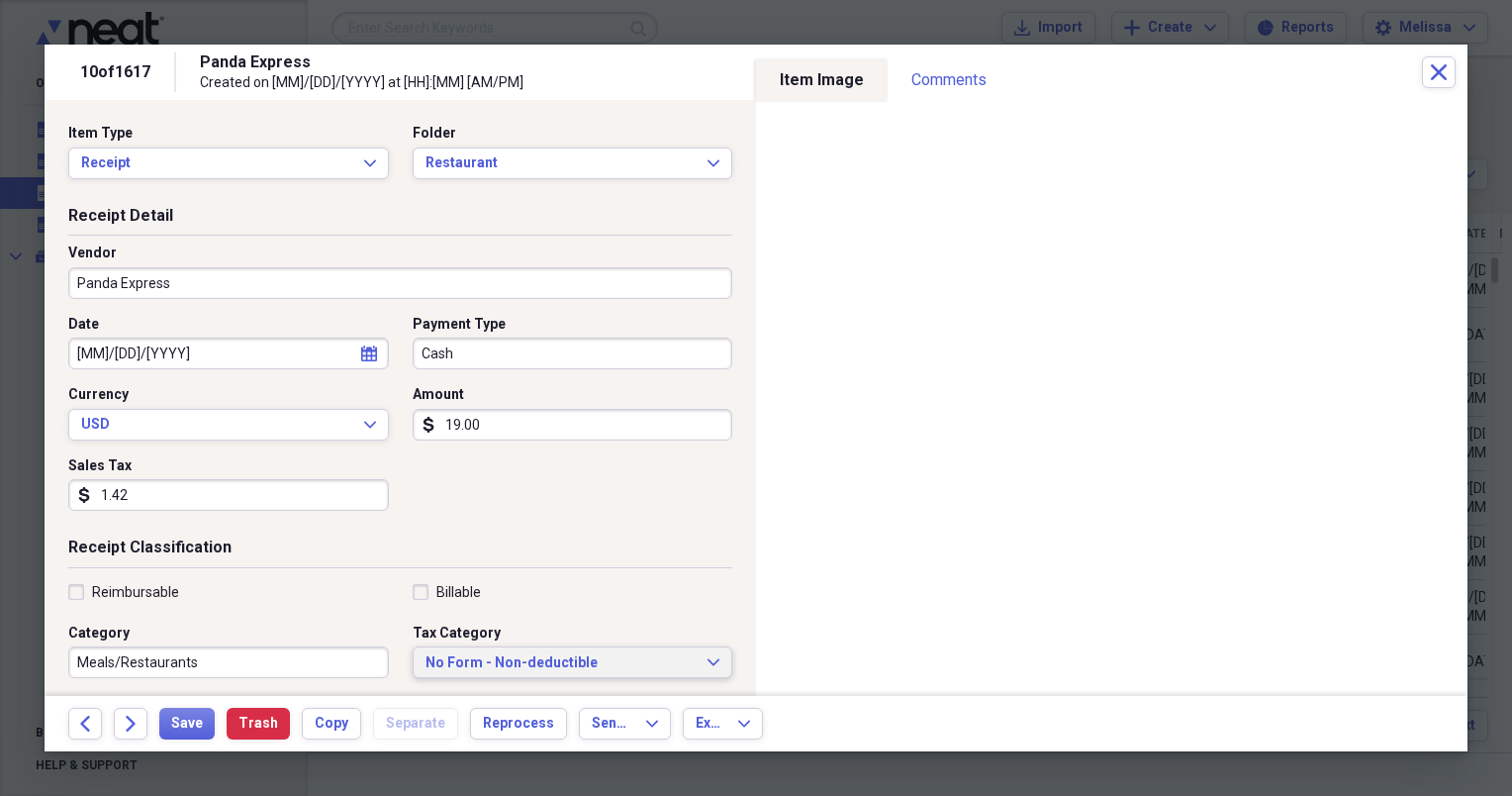 click on "No Form - Non-deductible" at bounding box center (561, 663) 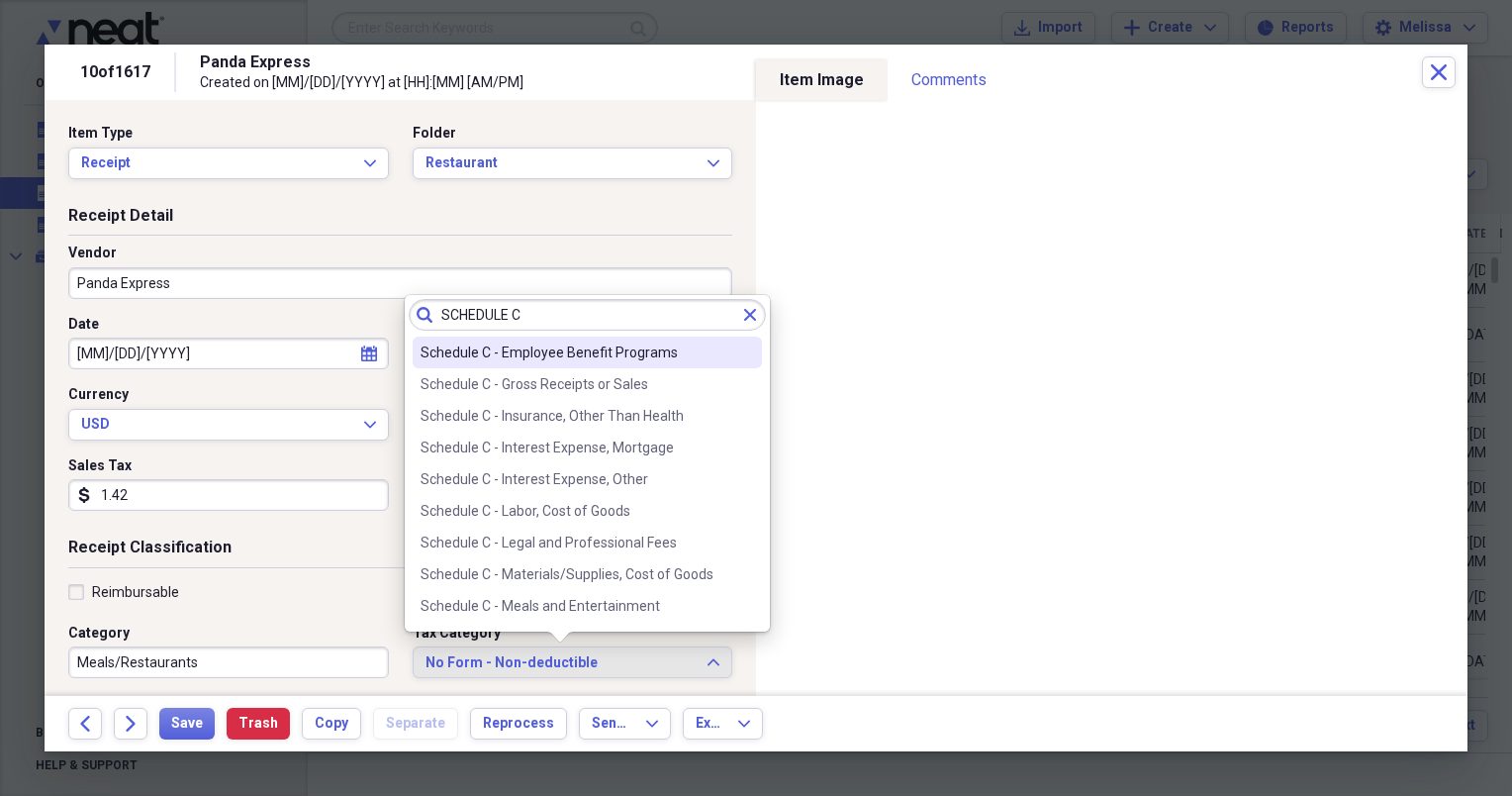 scroll, scrollTop: 238, scrollLeft: 0, axis: vertical 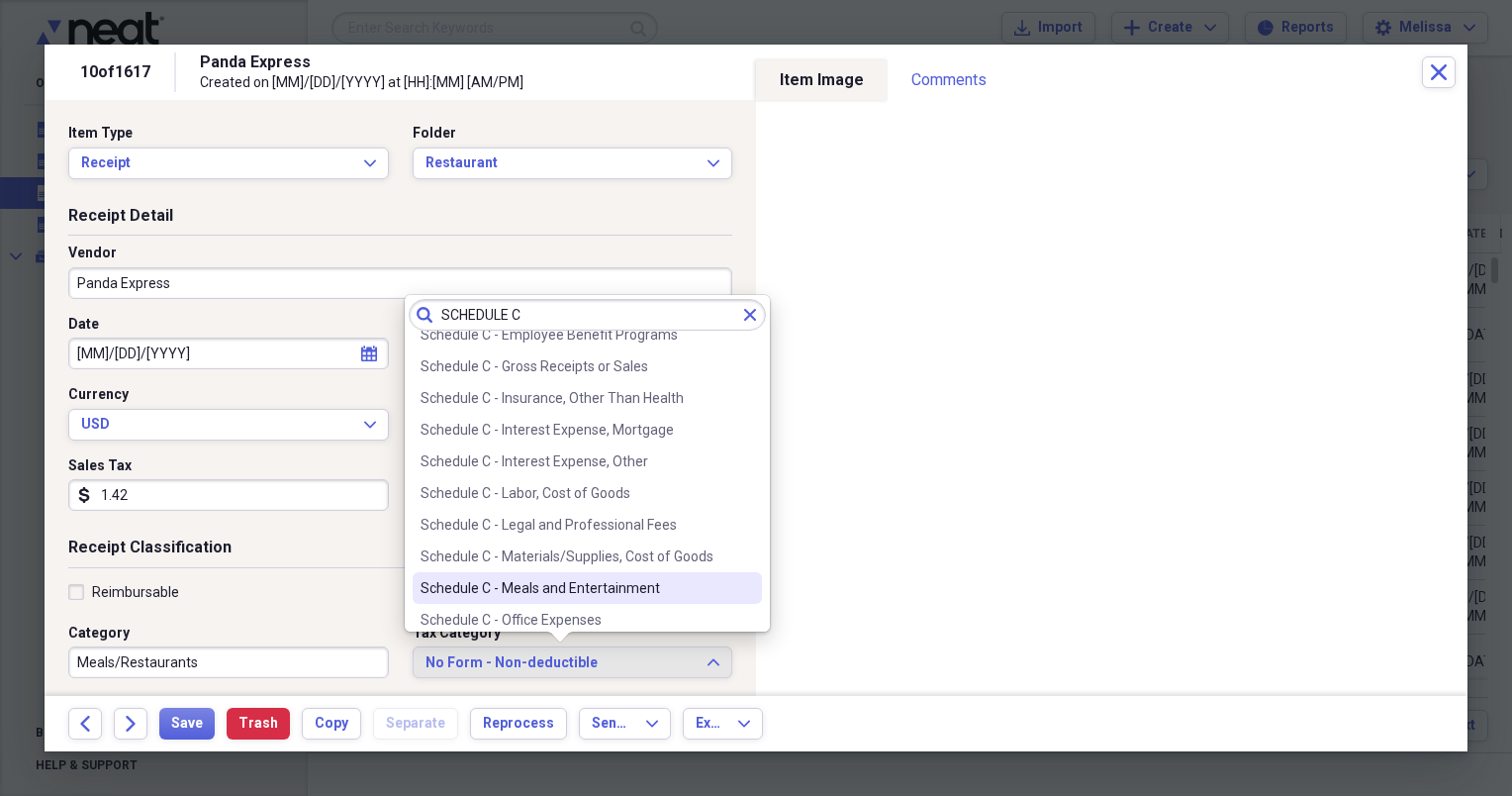 type on "SCHEDULE C" 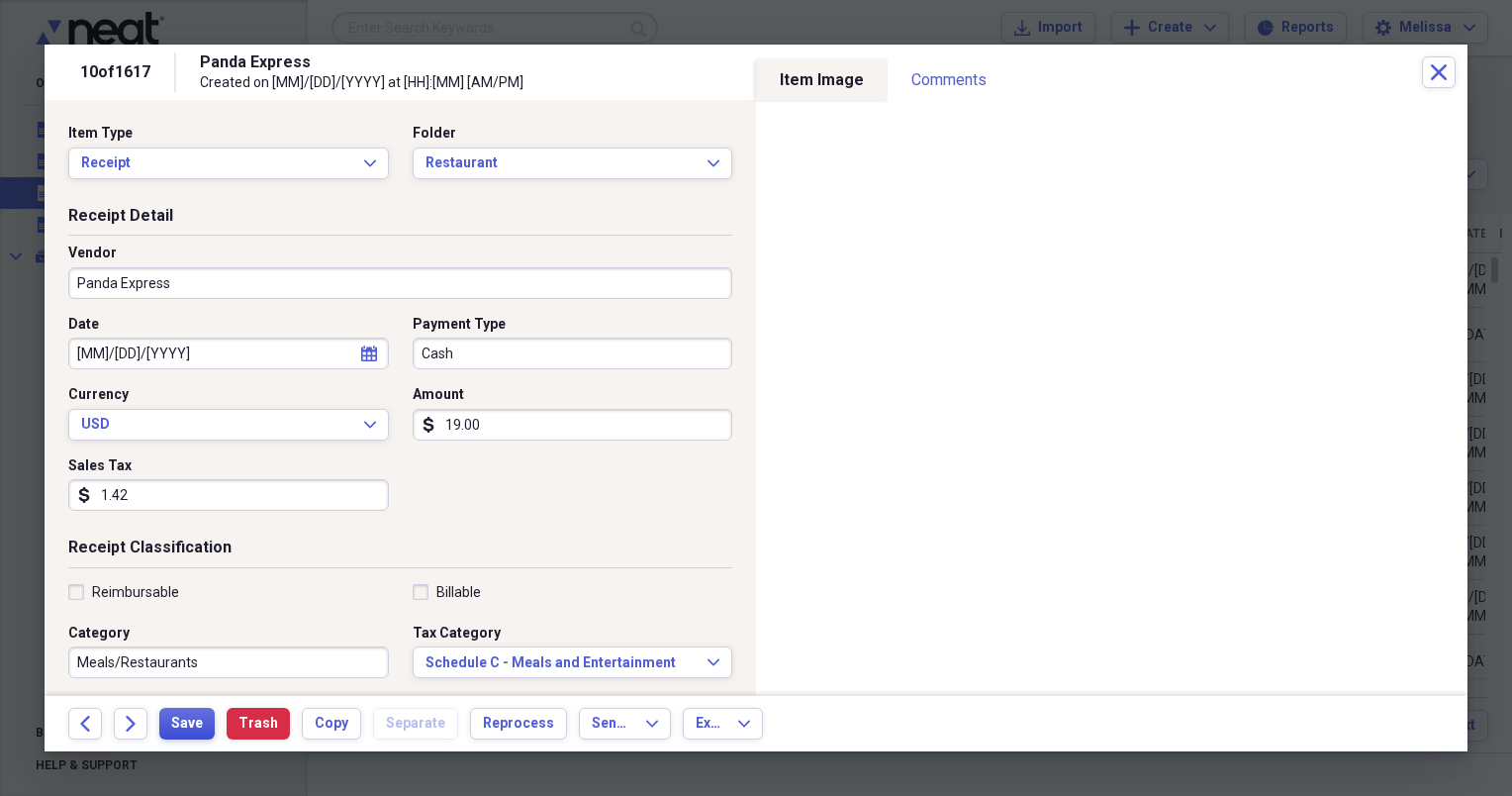 click on "Save" at bounding box center (187, 724) 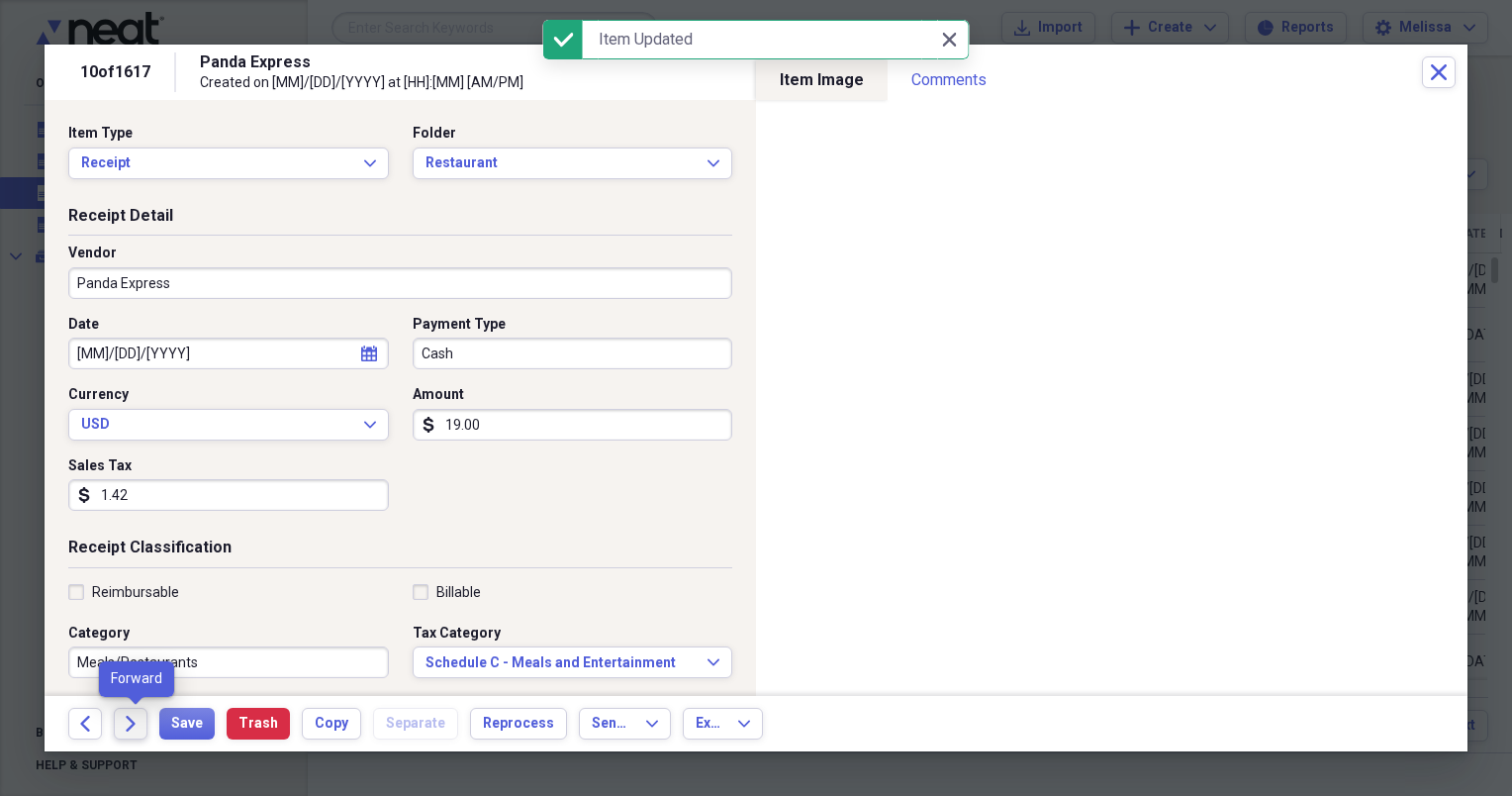 click on "Forward" at bounding box center [131, 724] 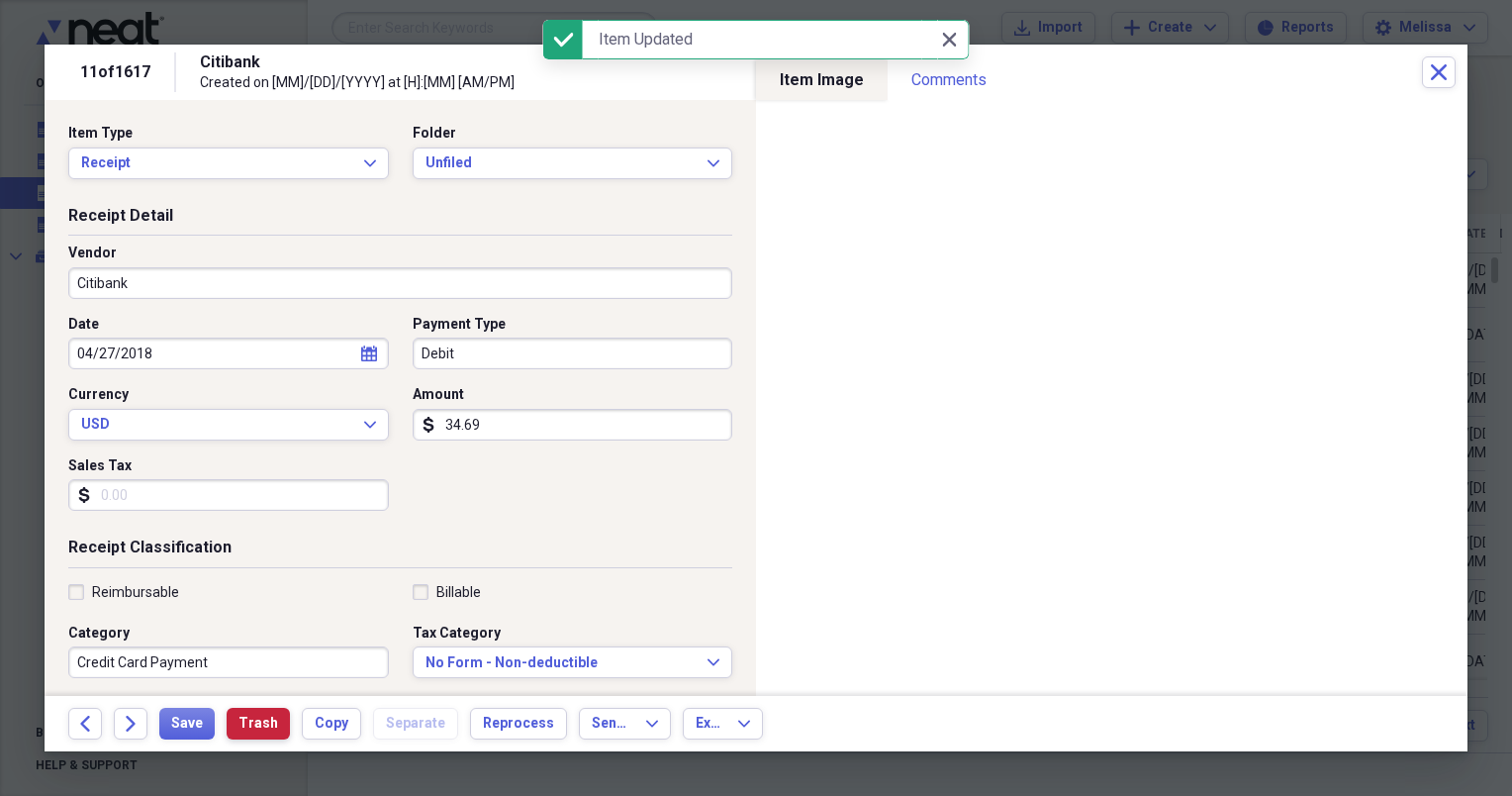 click on "Trash" at bounding box center [258, 724] 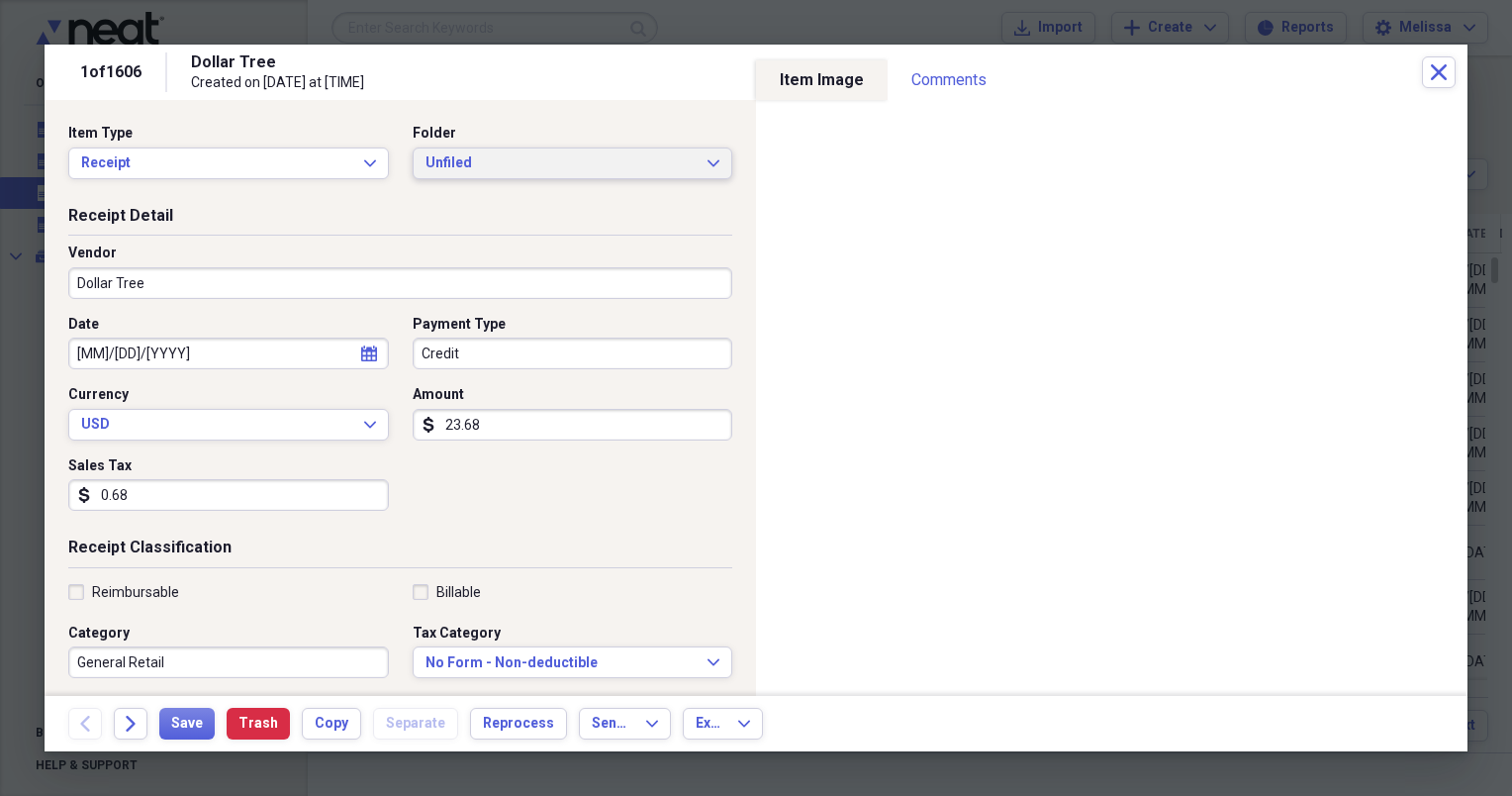 click on "Expand" 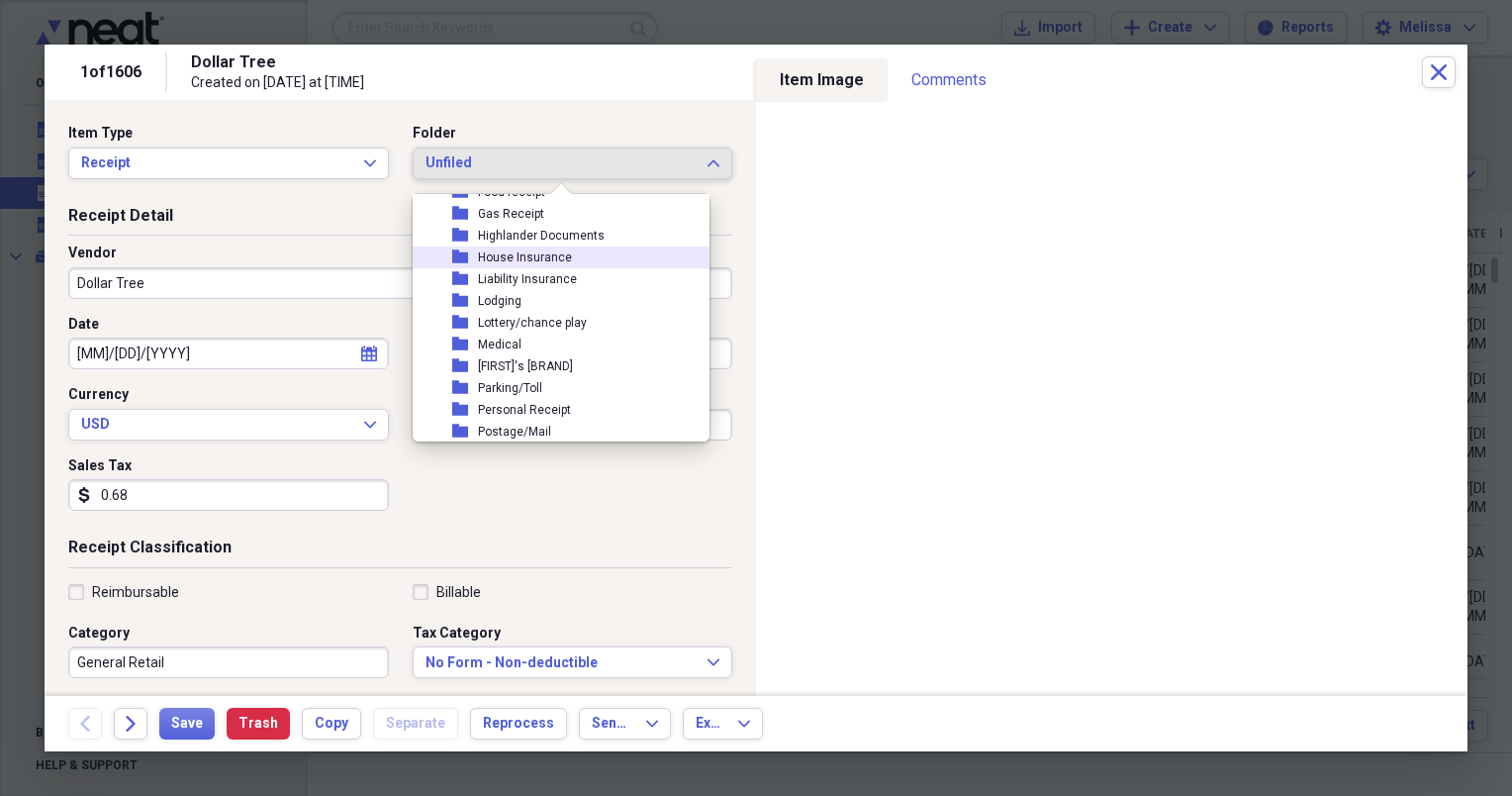 scroll, scrollTop: 198, scrollLeft: 0, axis: vertical 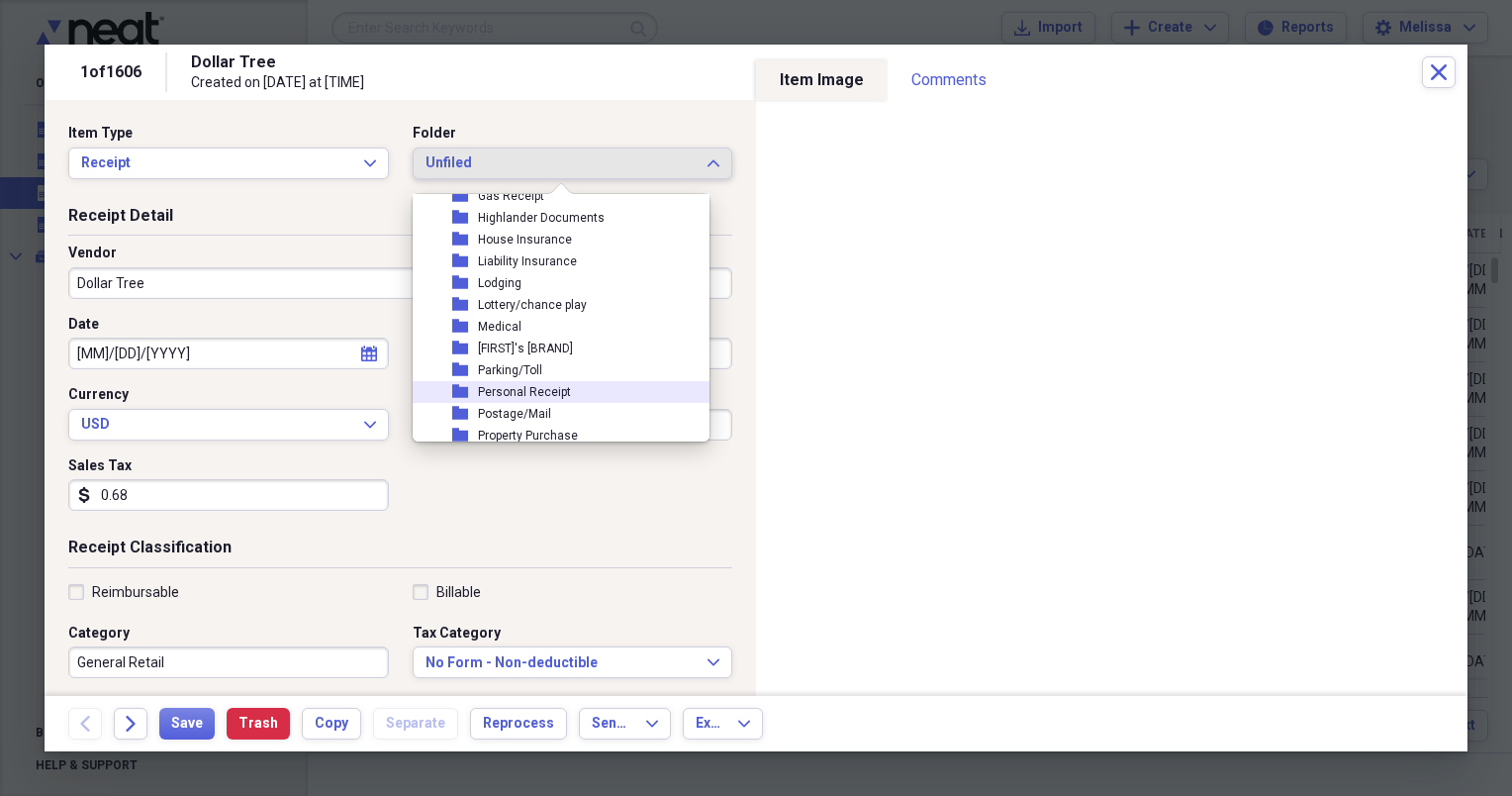 click on "folder Personal Receipt" at bounding box center [553, 392] 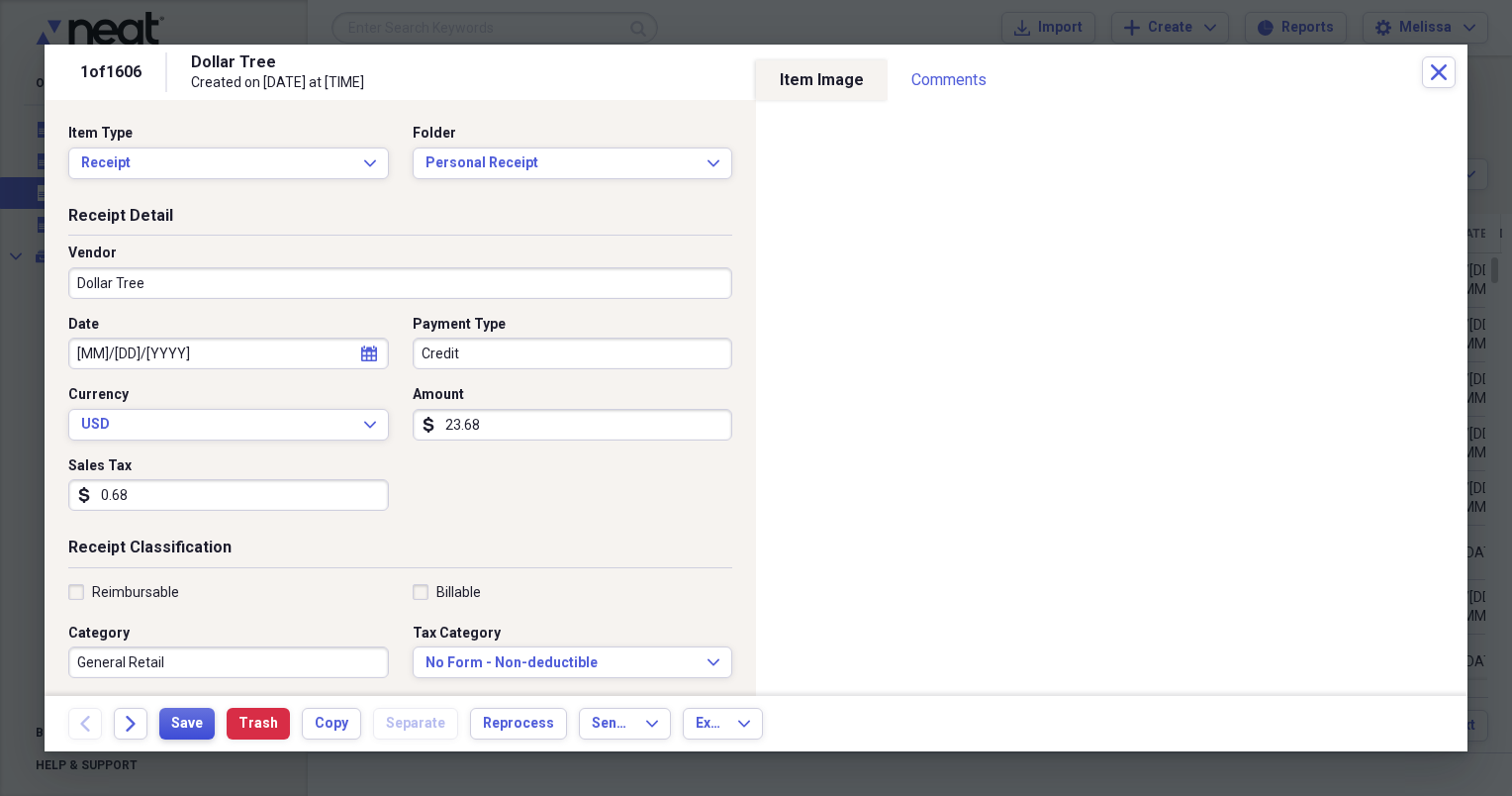 click on "Save" at bounding box center (187, 724) 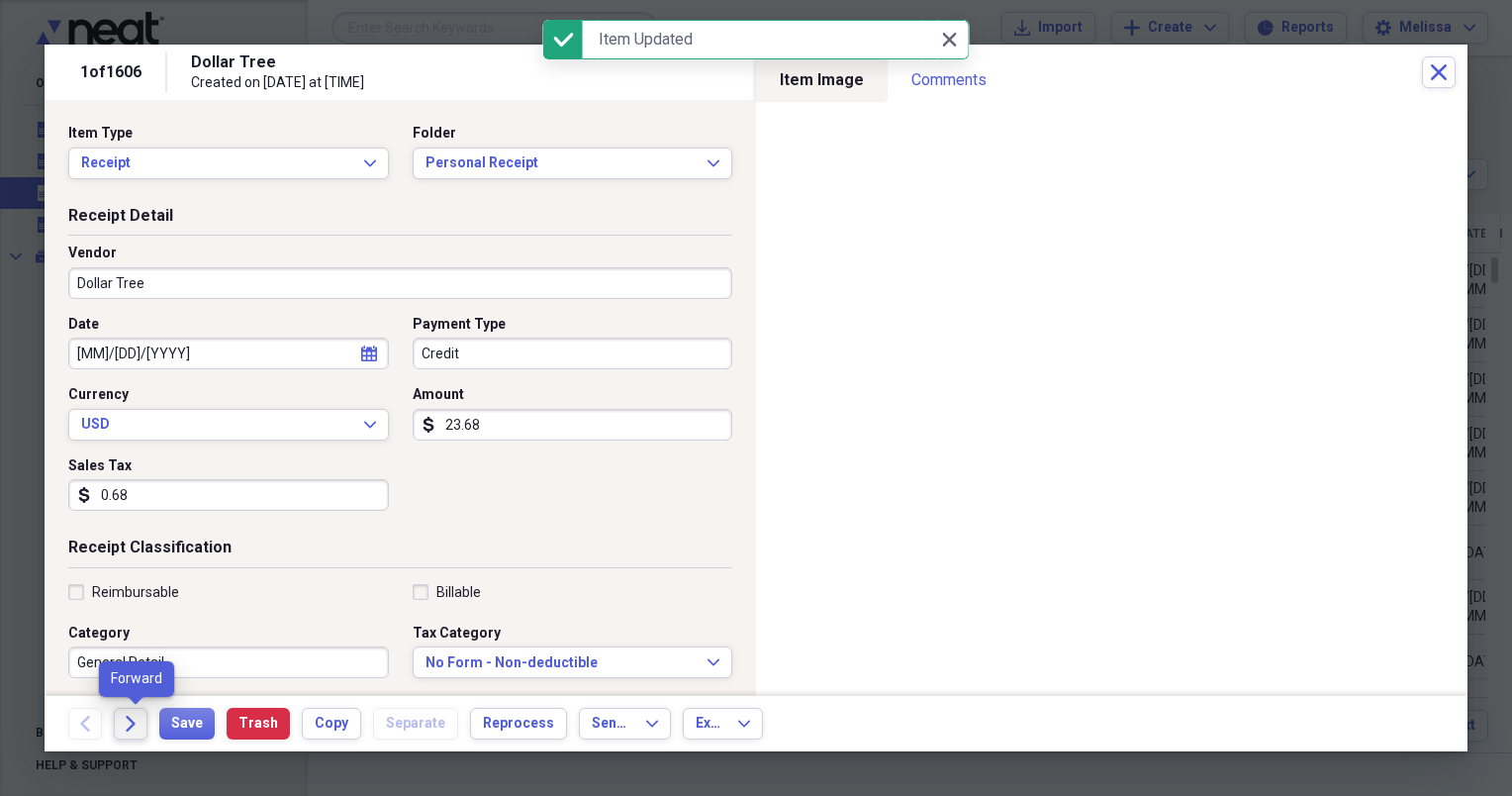 click on "Forward" at bounding box center (131, 724) 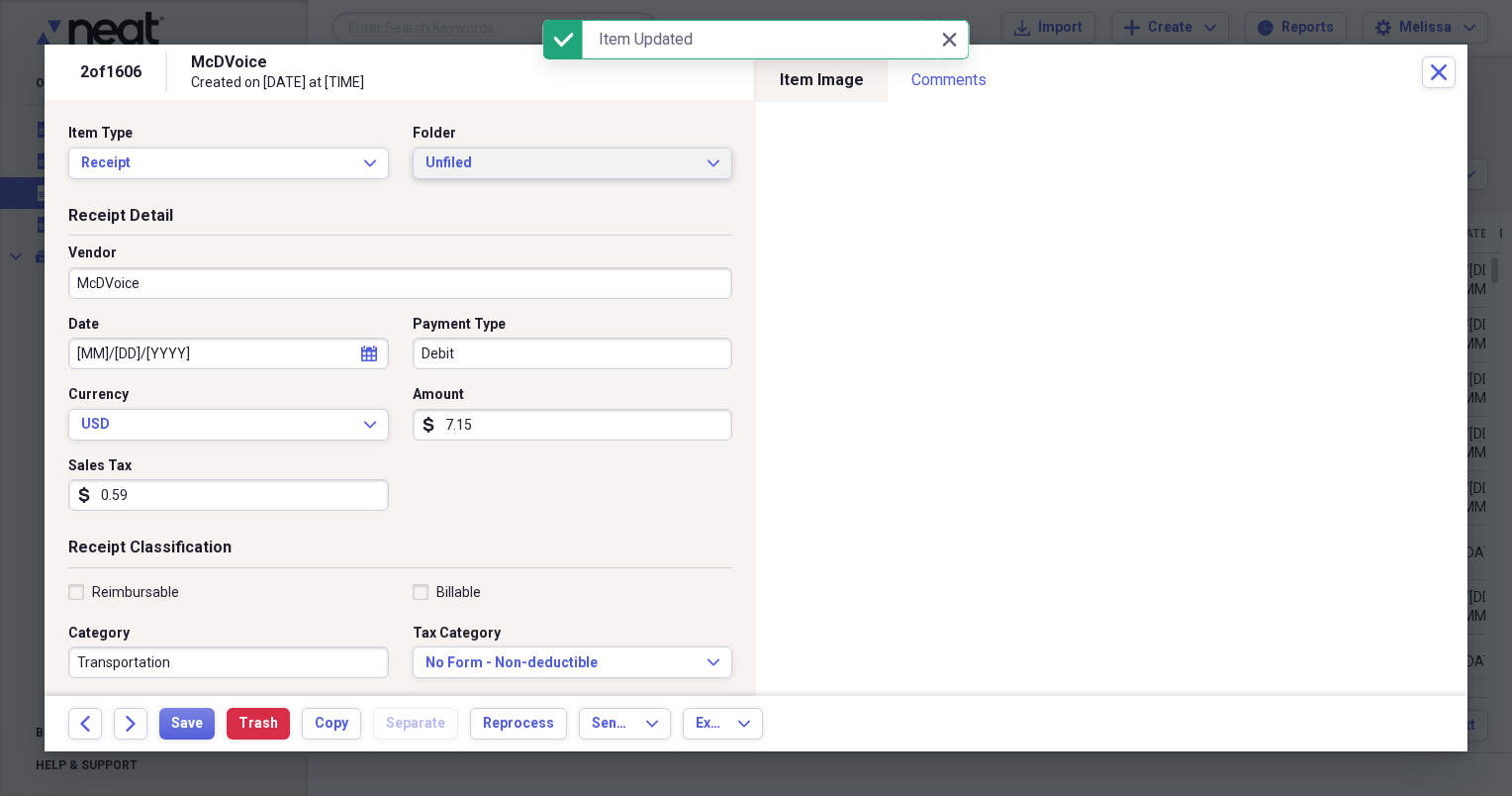 click on "Unfiled Expand" at bounding box center [573, 163] 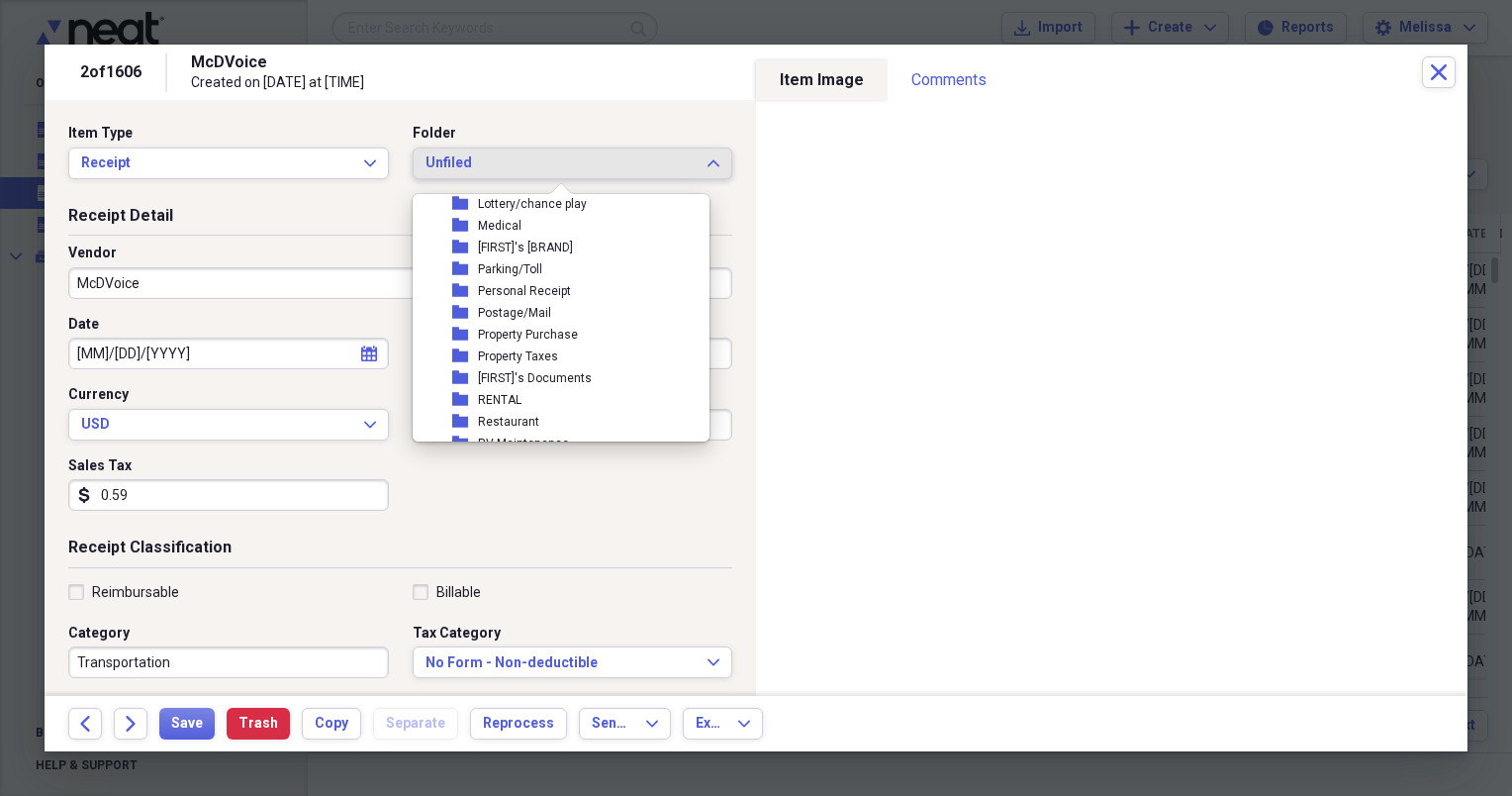 scroll, scrollTop: 317, scrollLeft: 0, axis: vertical 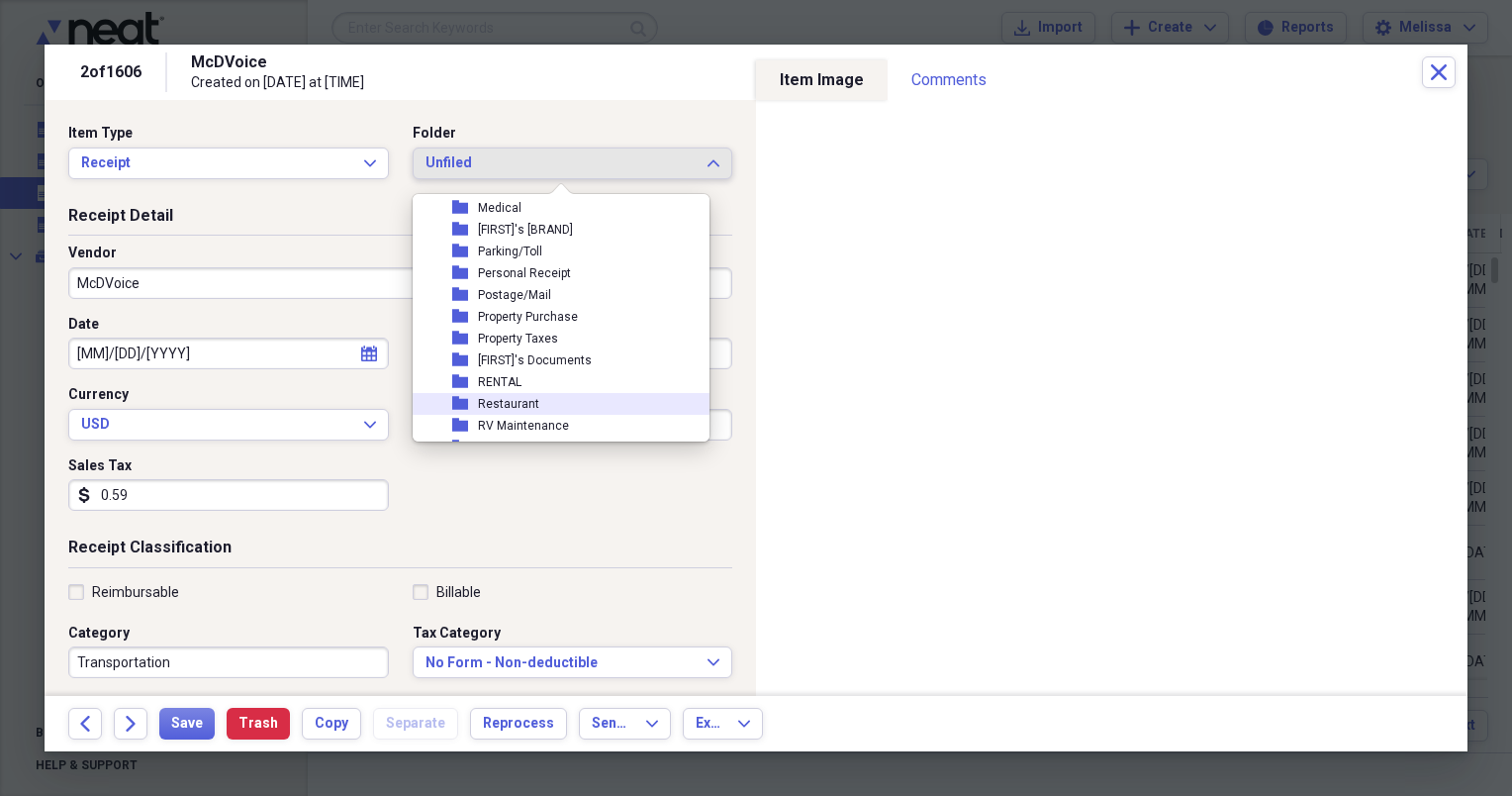 click on "folder Restaurant" at bounding box center (553, 404) 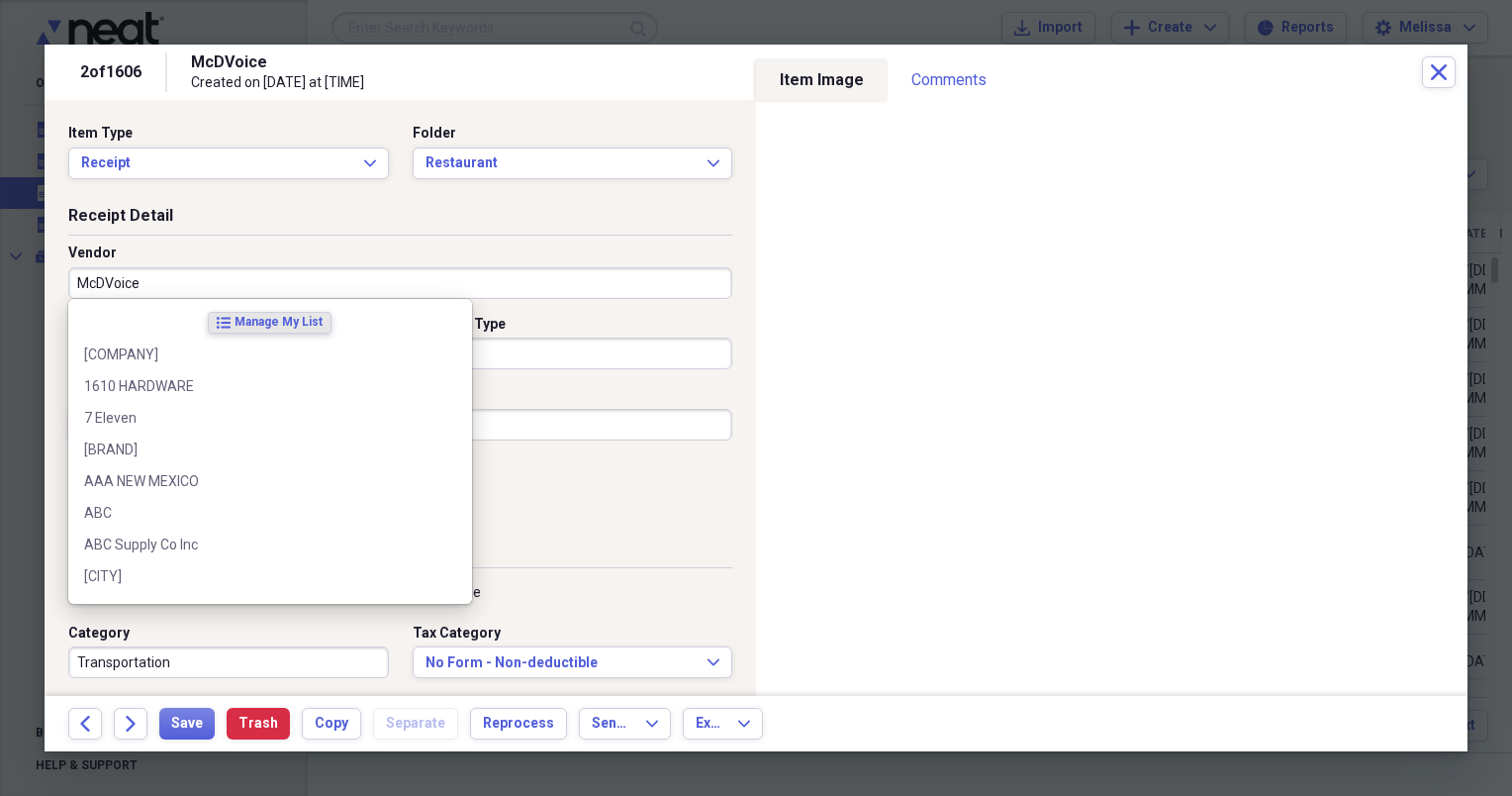 click on "McDVoice" at bounding box center (400, 283) 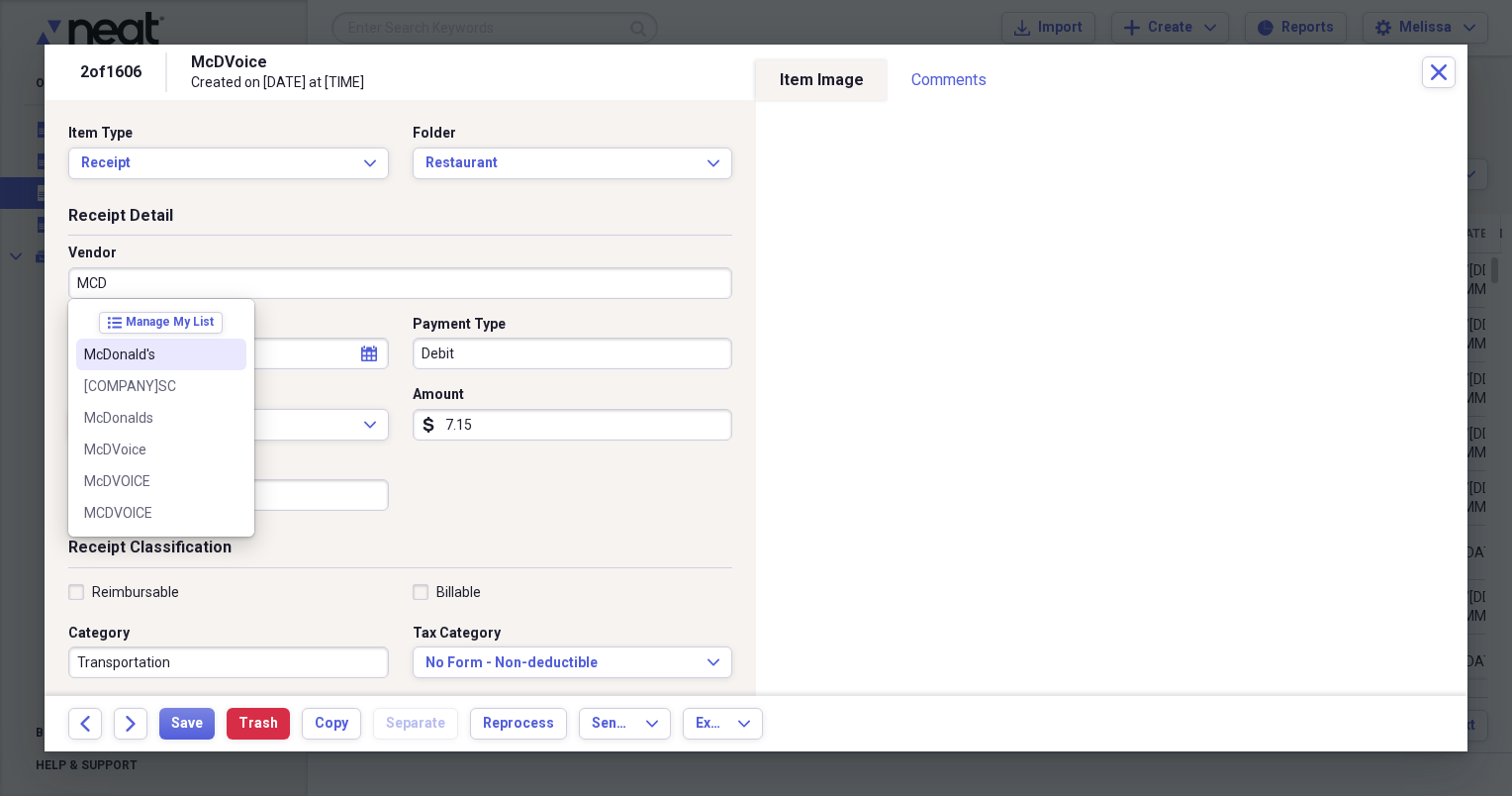 click on "McDonald's" at bounding box center (149, 354) 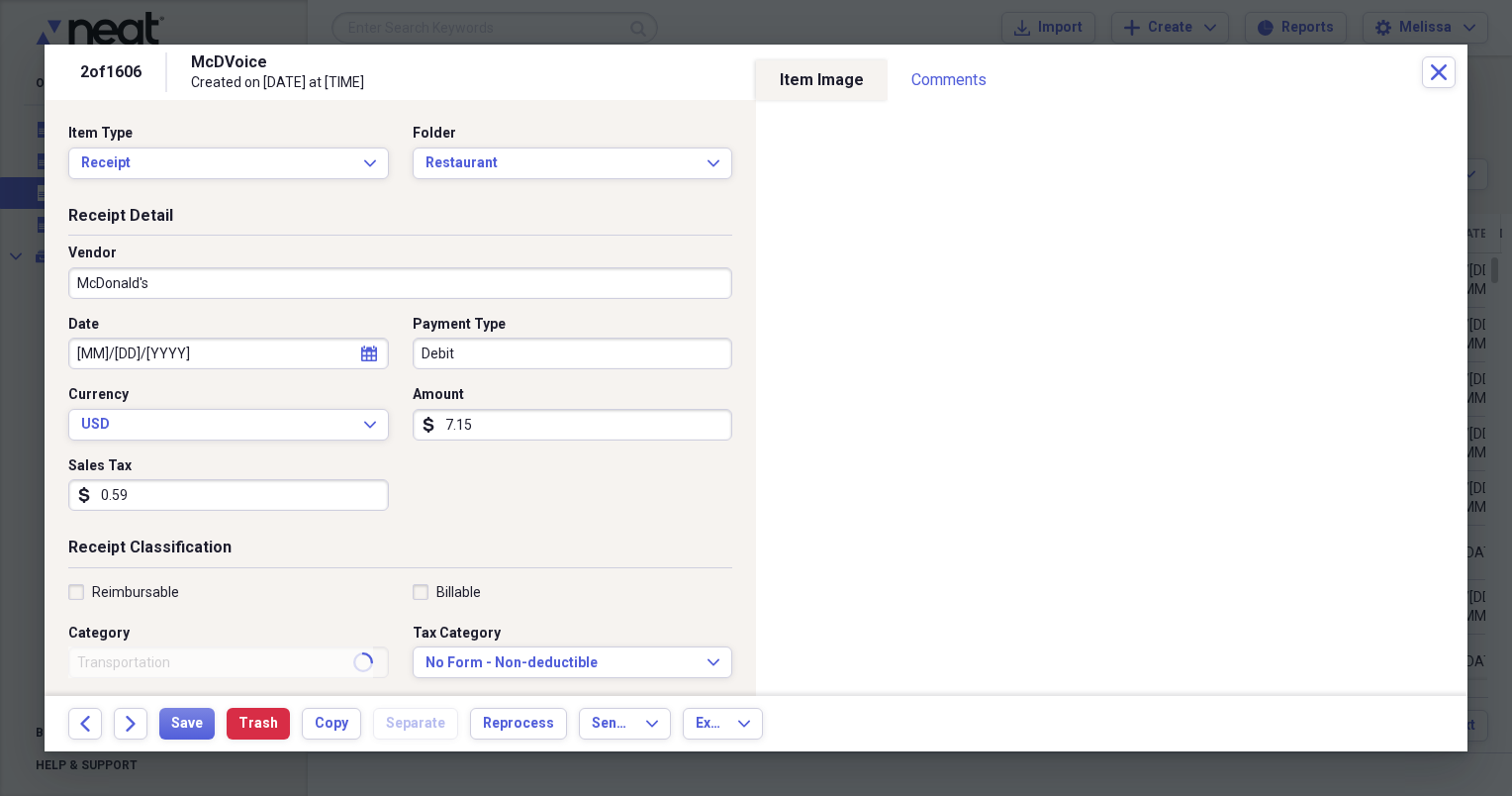 type on "Meals/Restaurants" 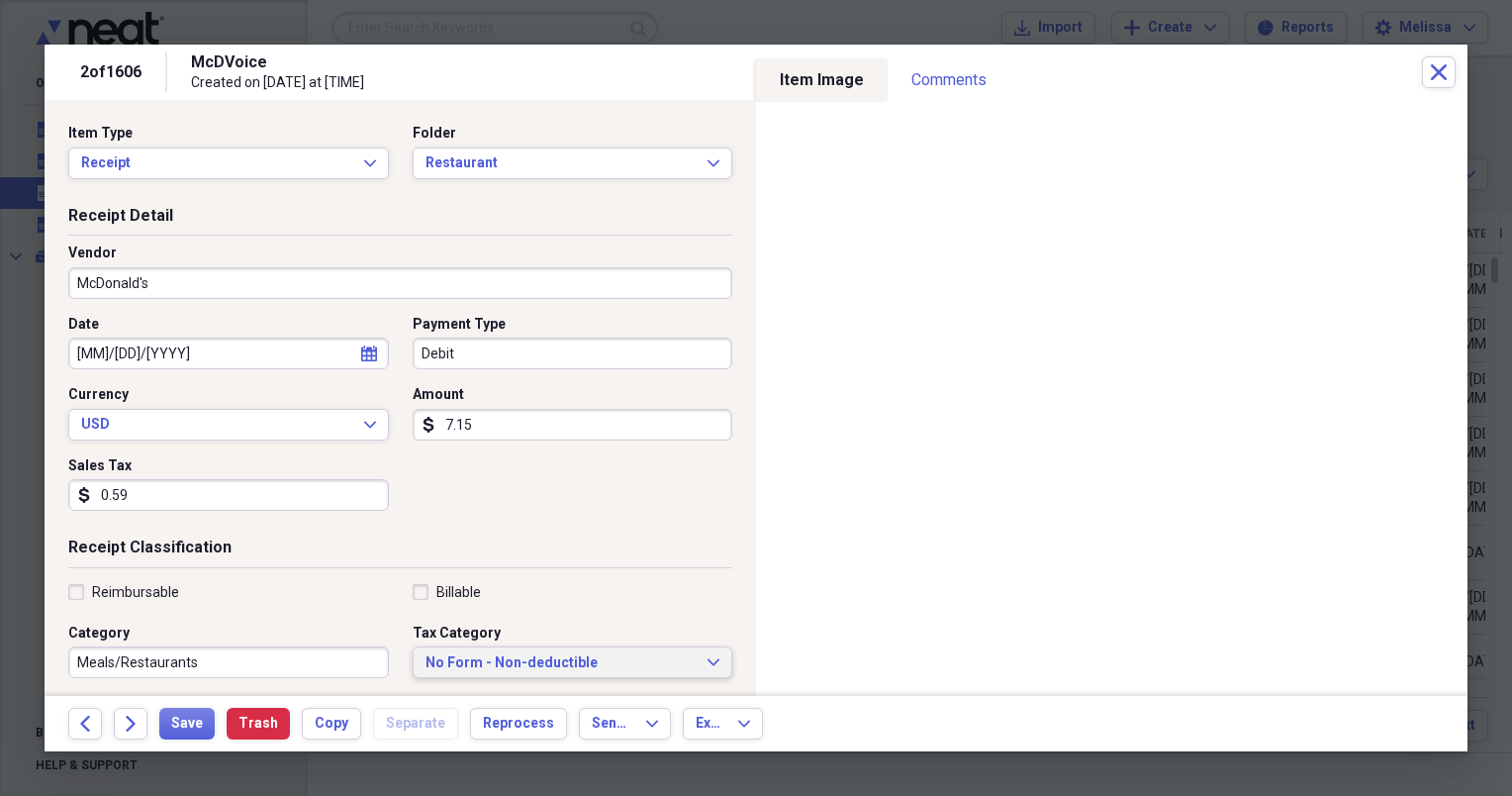 click on "No Form - Non-deductible" at bounding box center [561, 663] 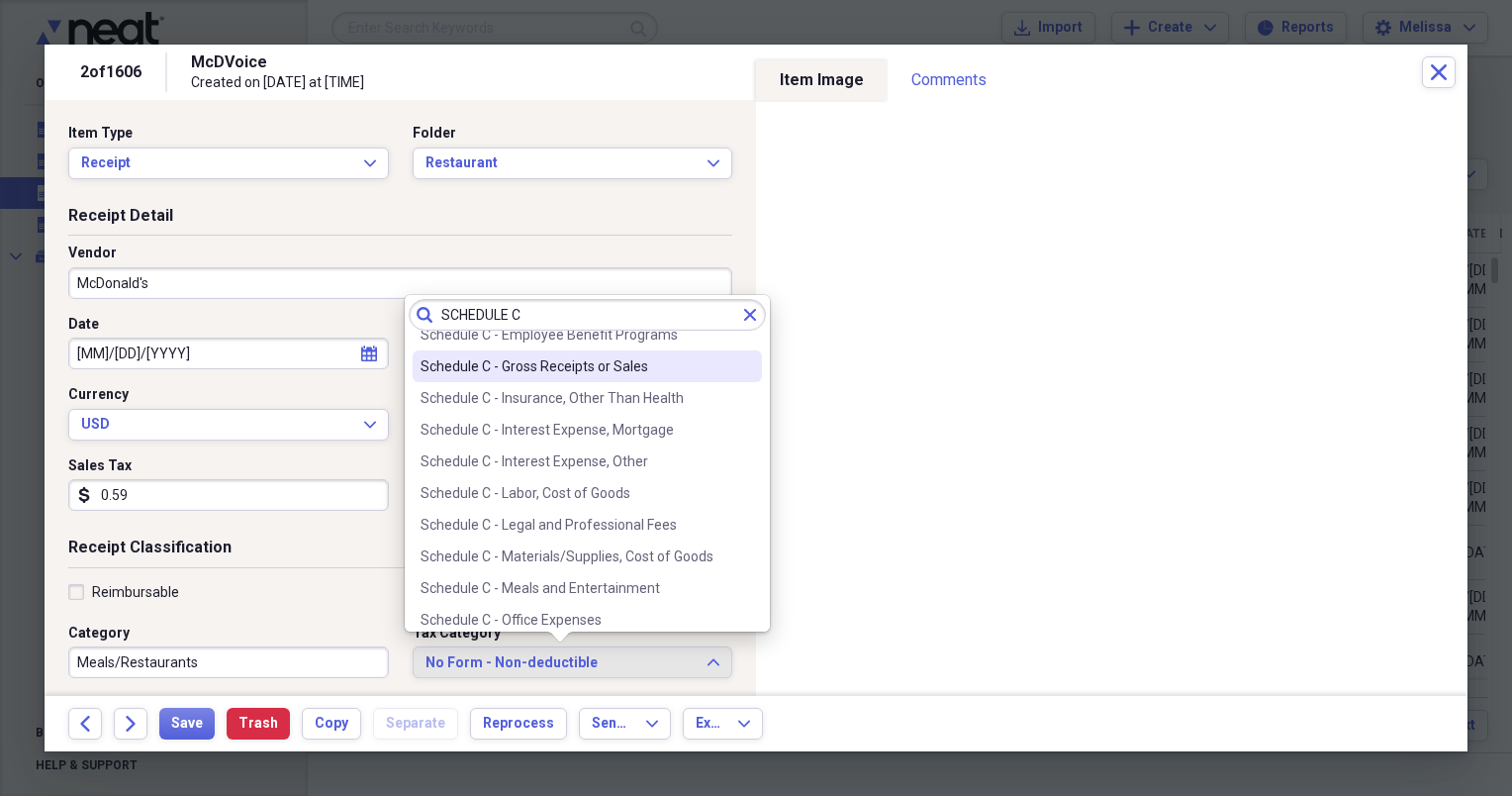 scroll, scrollTop: 250, scrollLeft: 0, axis: vertical 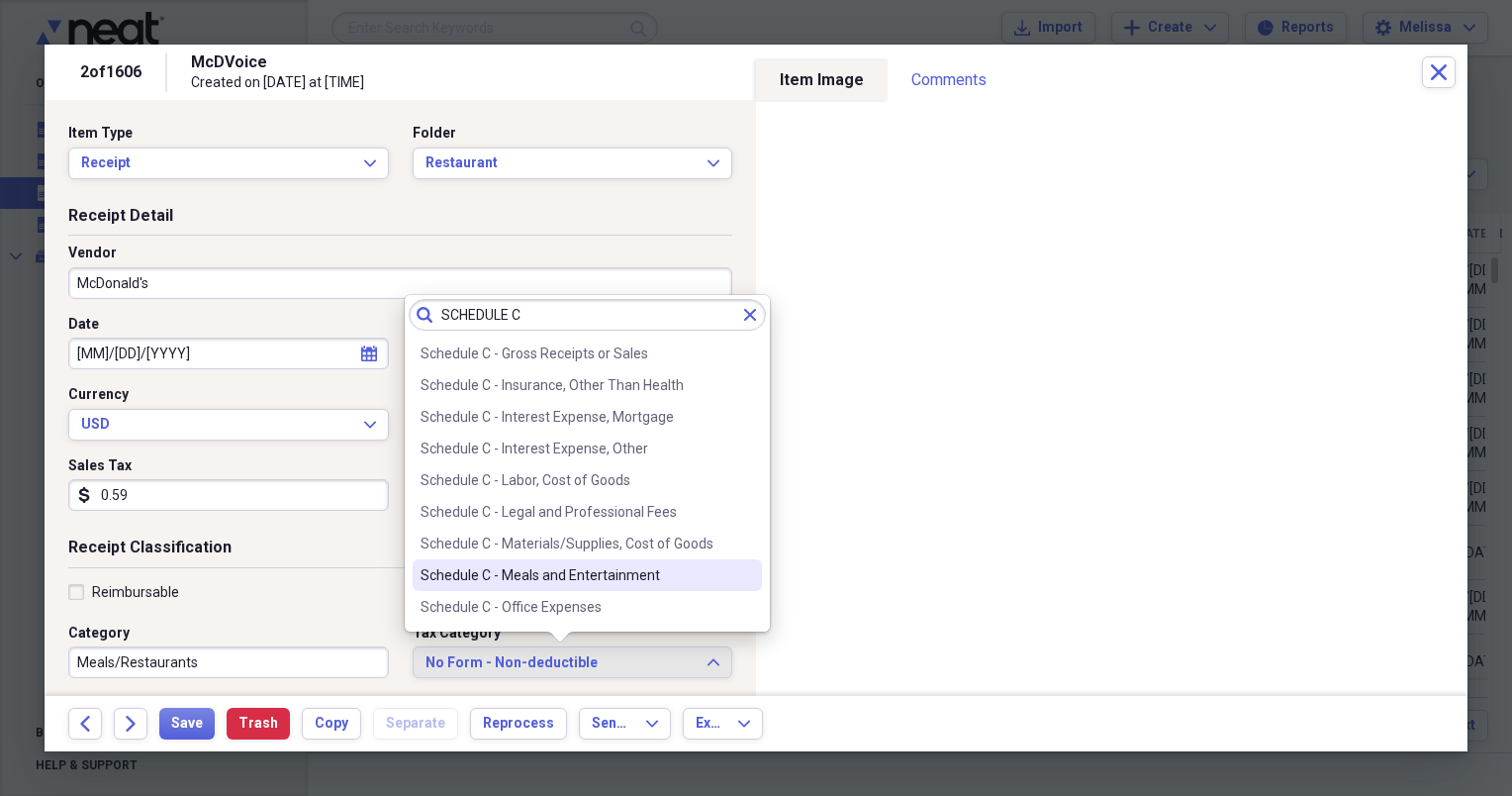 type on "SCHEDULE C" 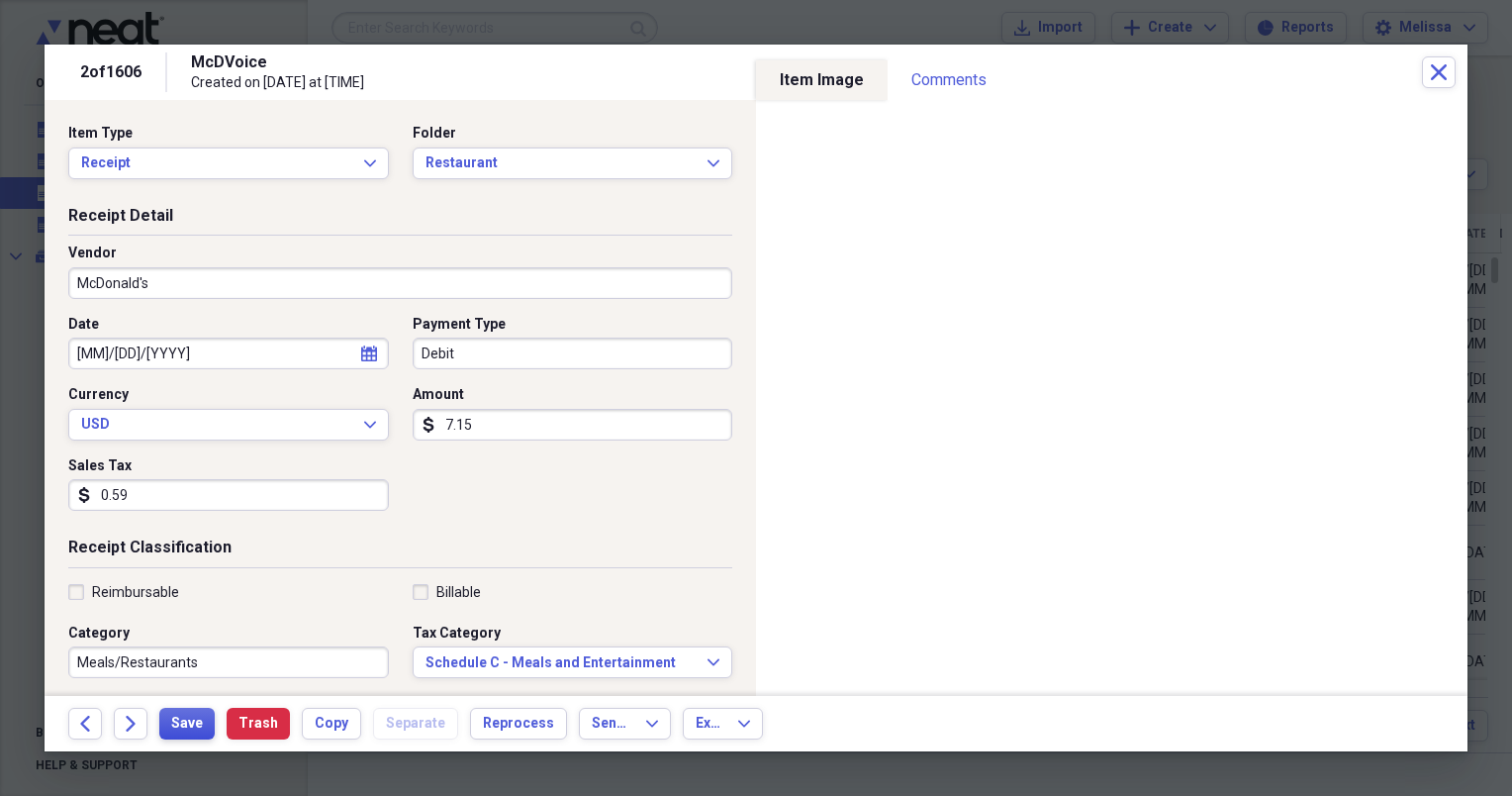 click on "Save" at bounding box center [187, 724] 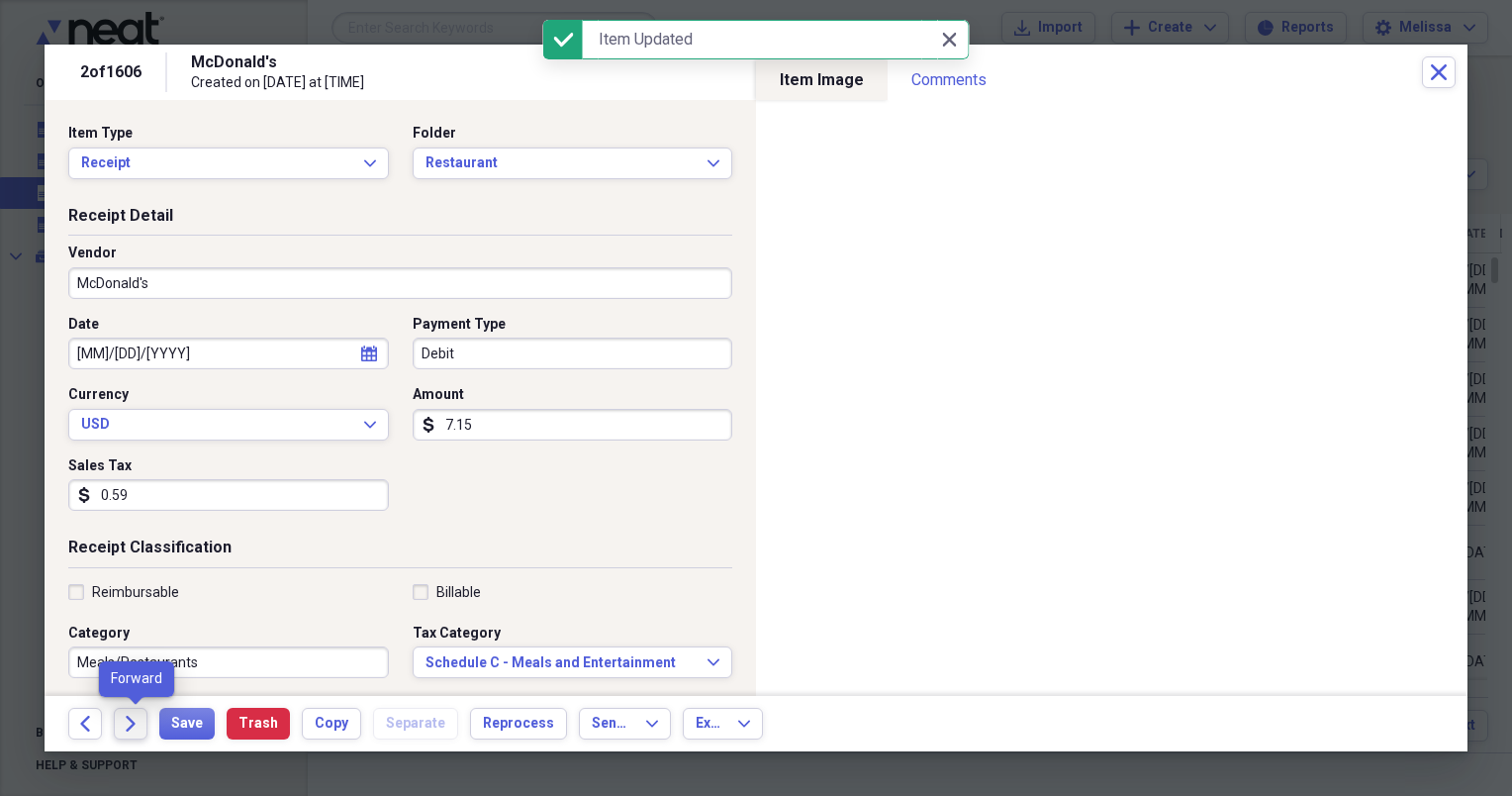 click 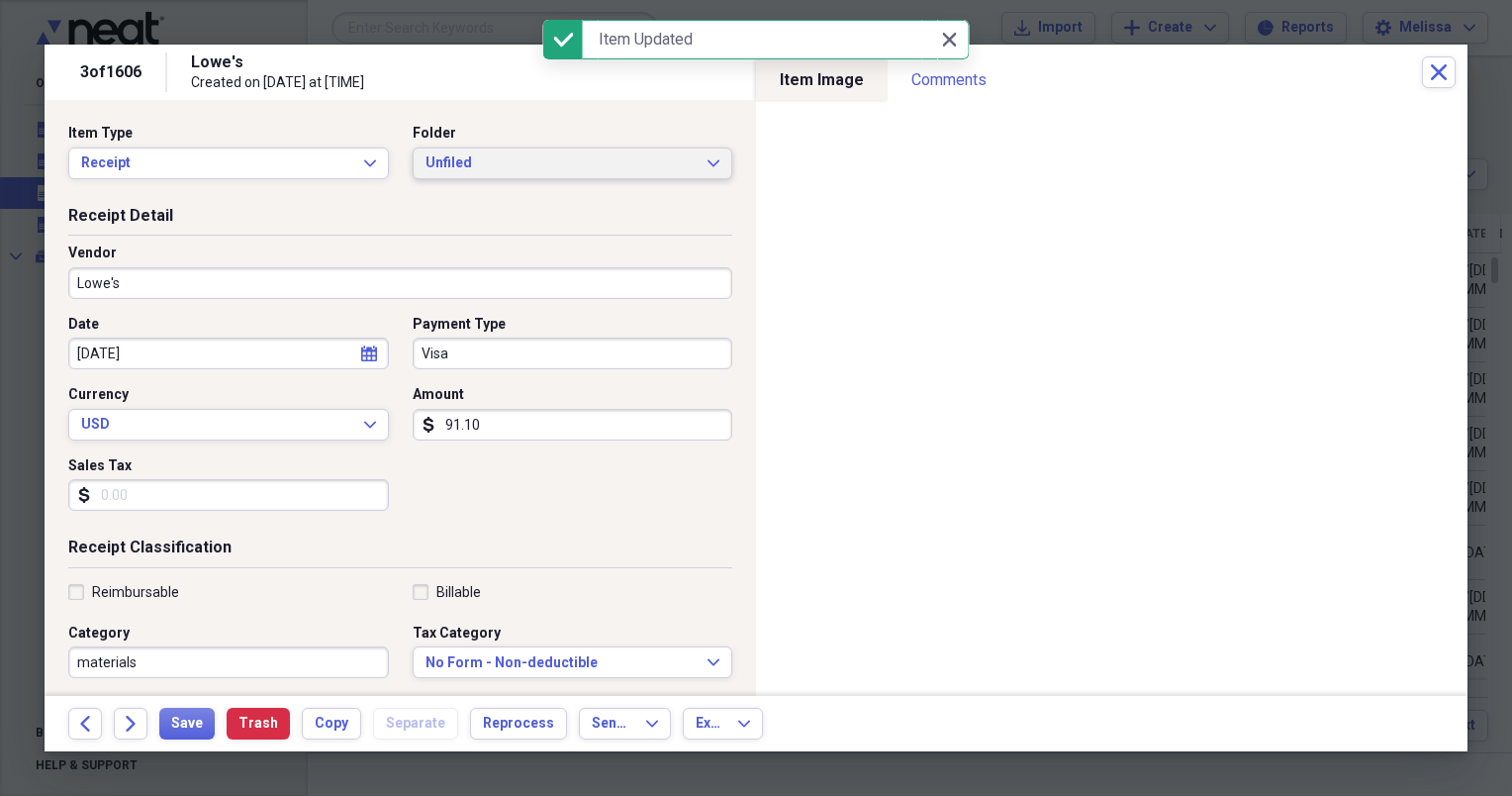click on "Unfiled Expand" at bounding box center (573, 163) 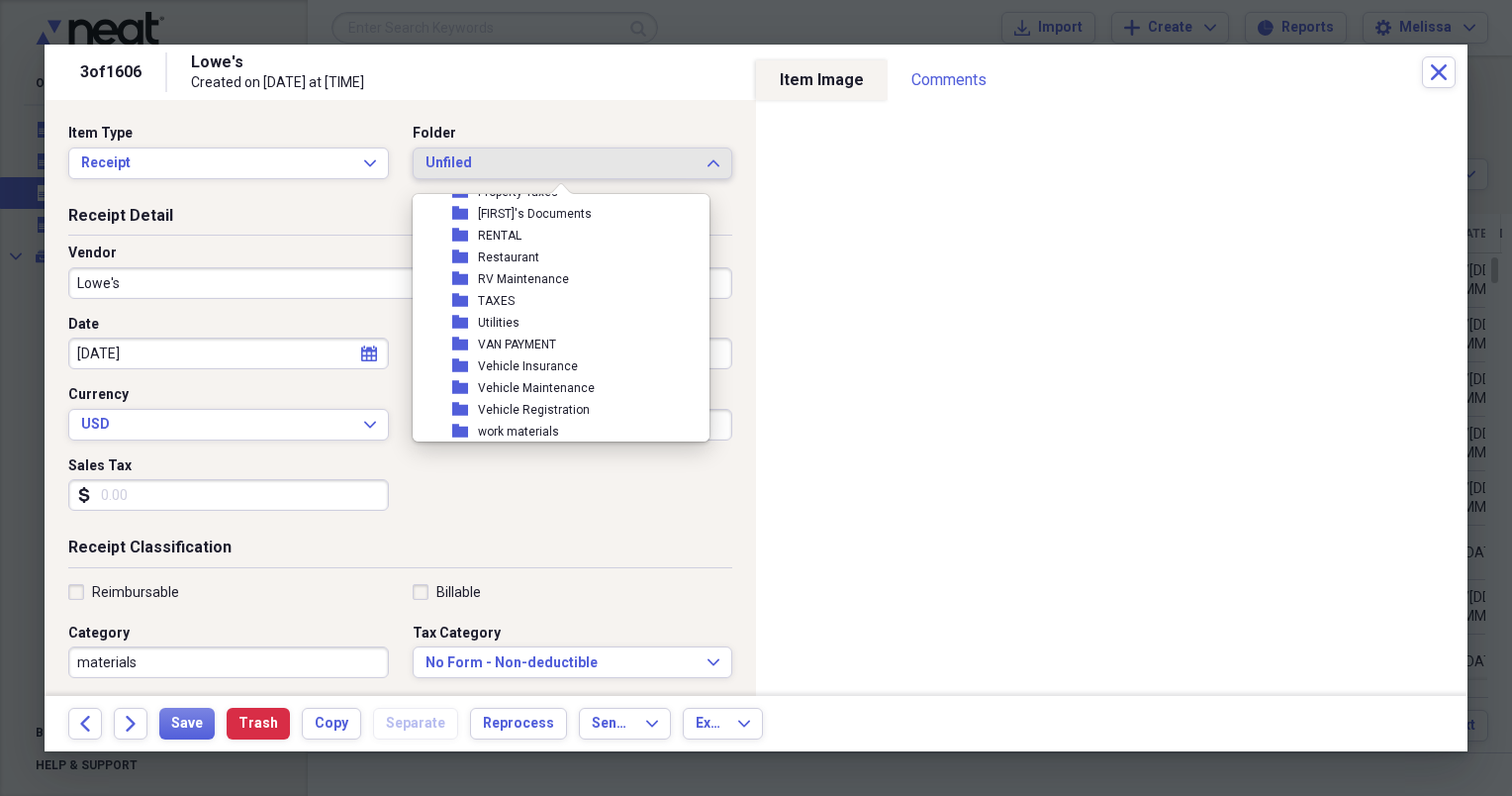 scroll, scrollTop: 475, scrollLeft: 0, axis: vertical 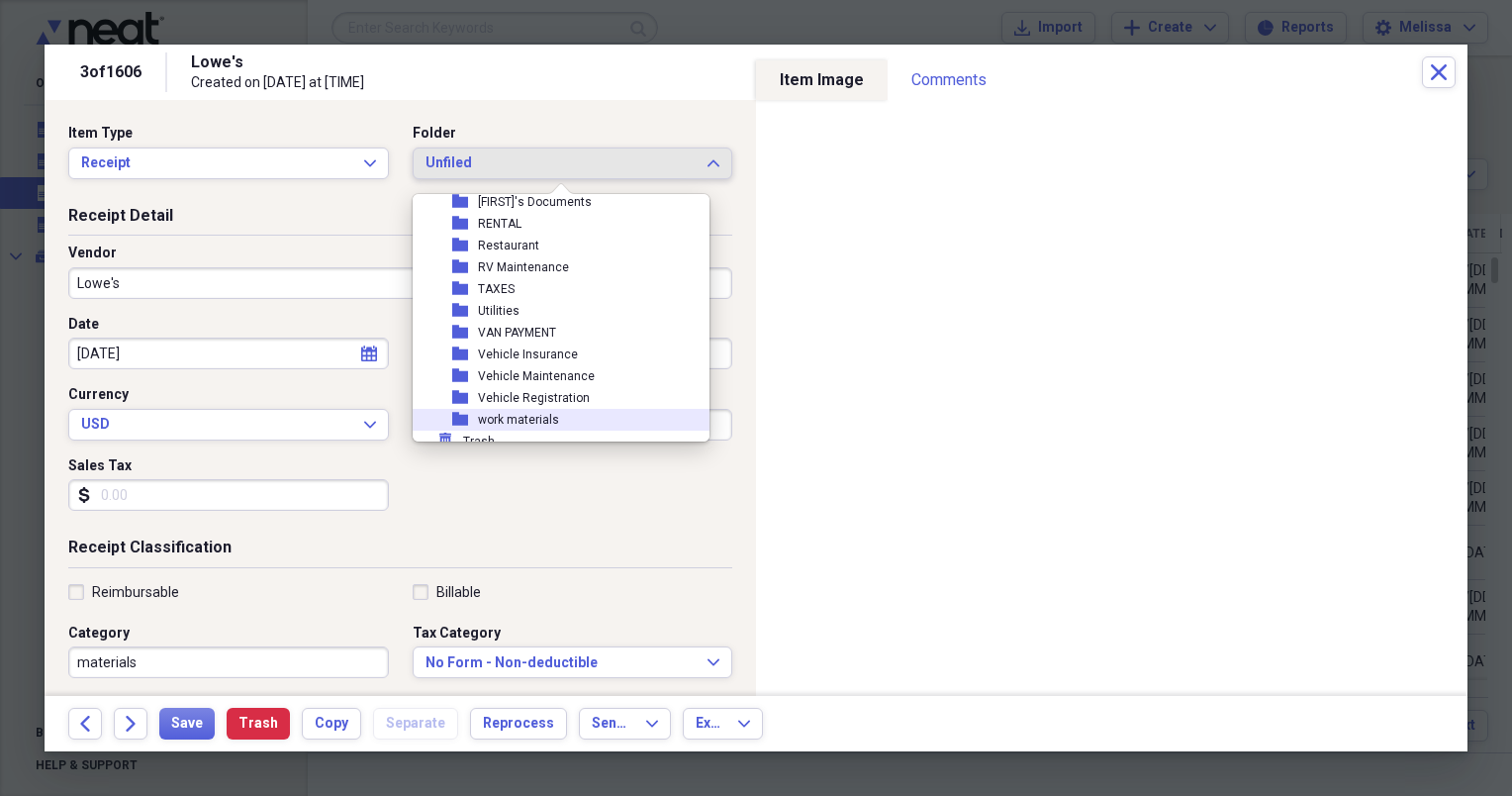 click on "folder work materials" at bounding box center [553, 420] 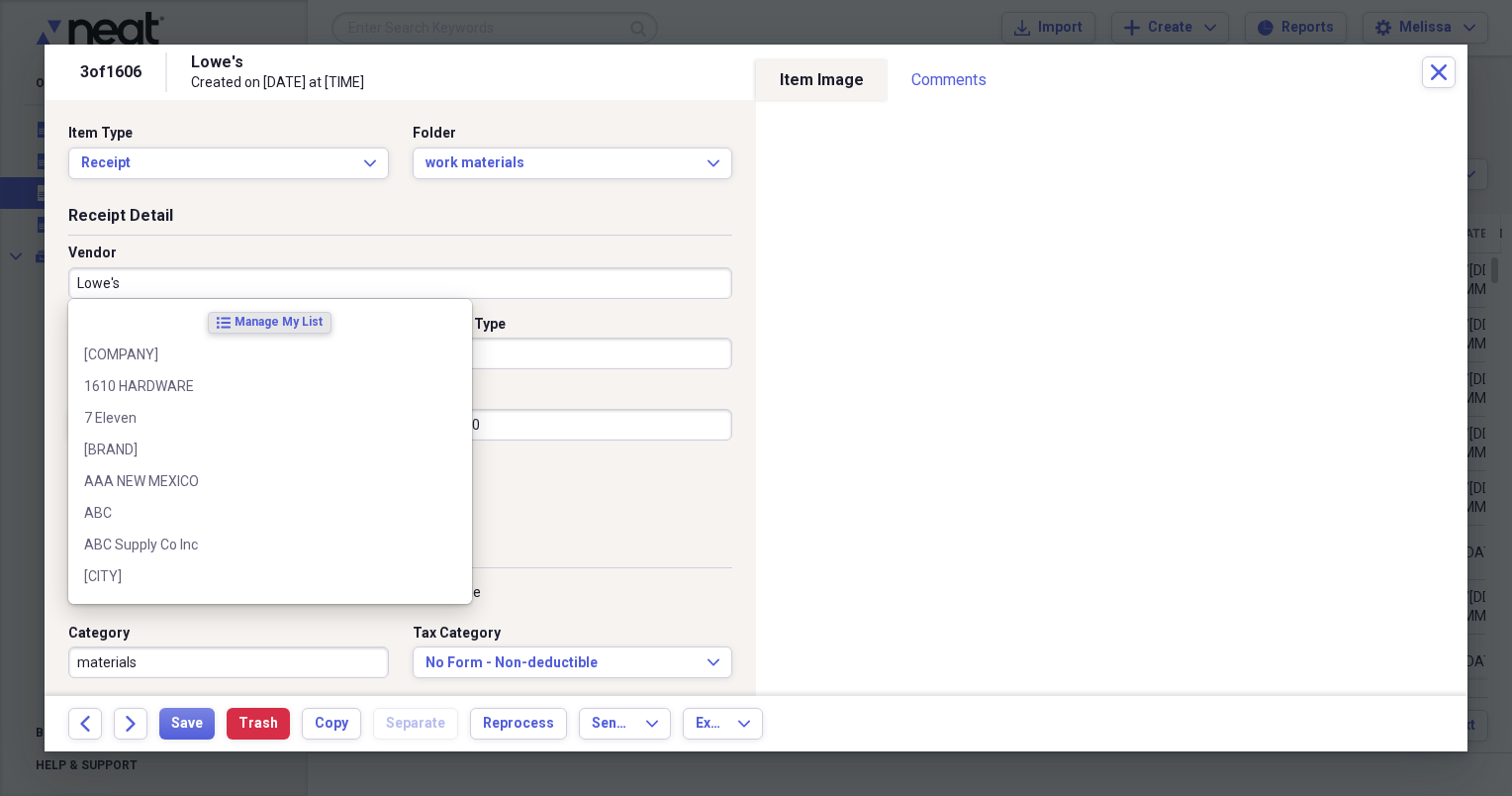 click on "Lowe's" at bounding box center [400, 283] 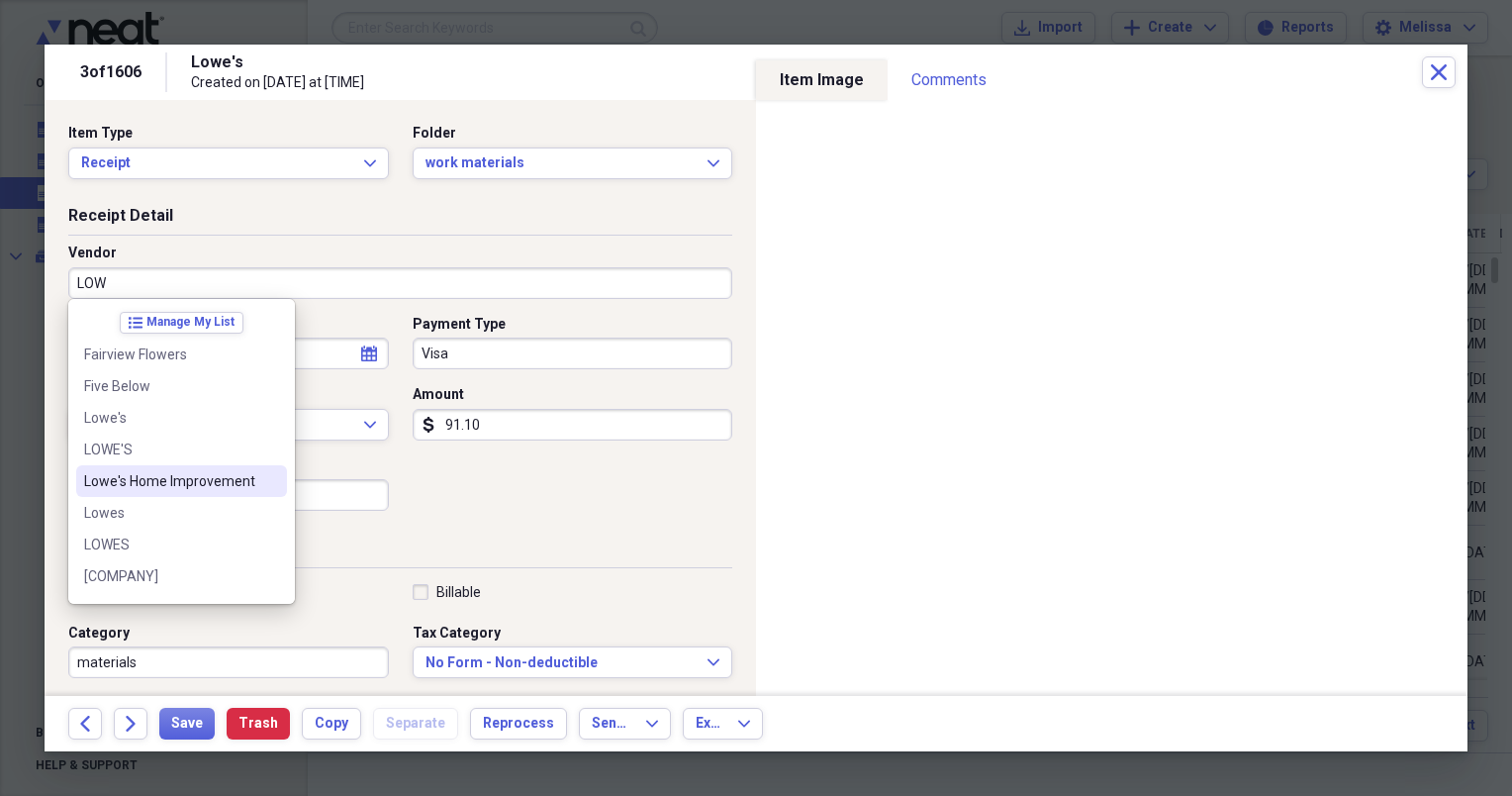 click on "Lowe's Home Improvement" at bounding box center (181, 481) 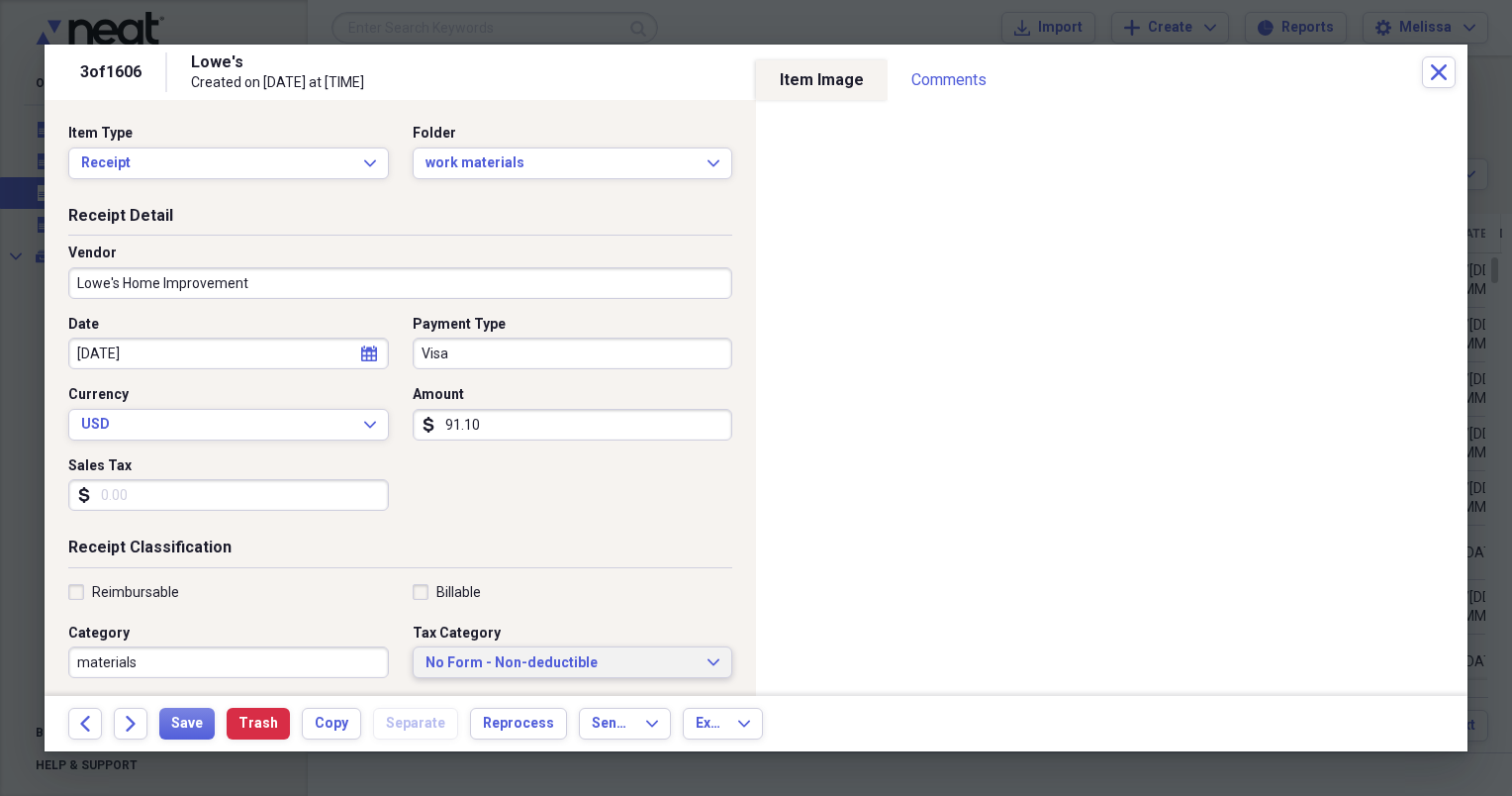 click on "No Form - Non-deductible" at bounding box center (561, 663) 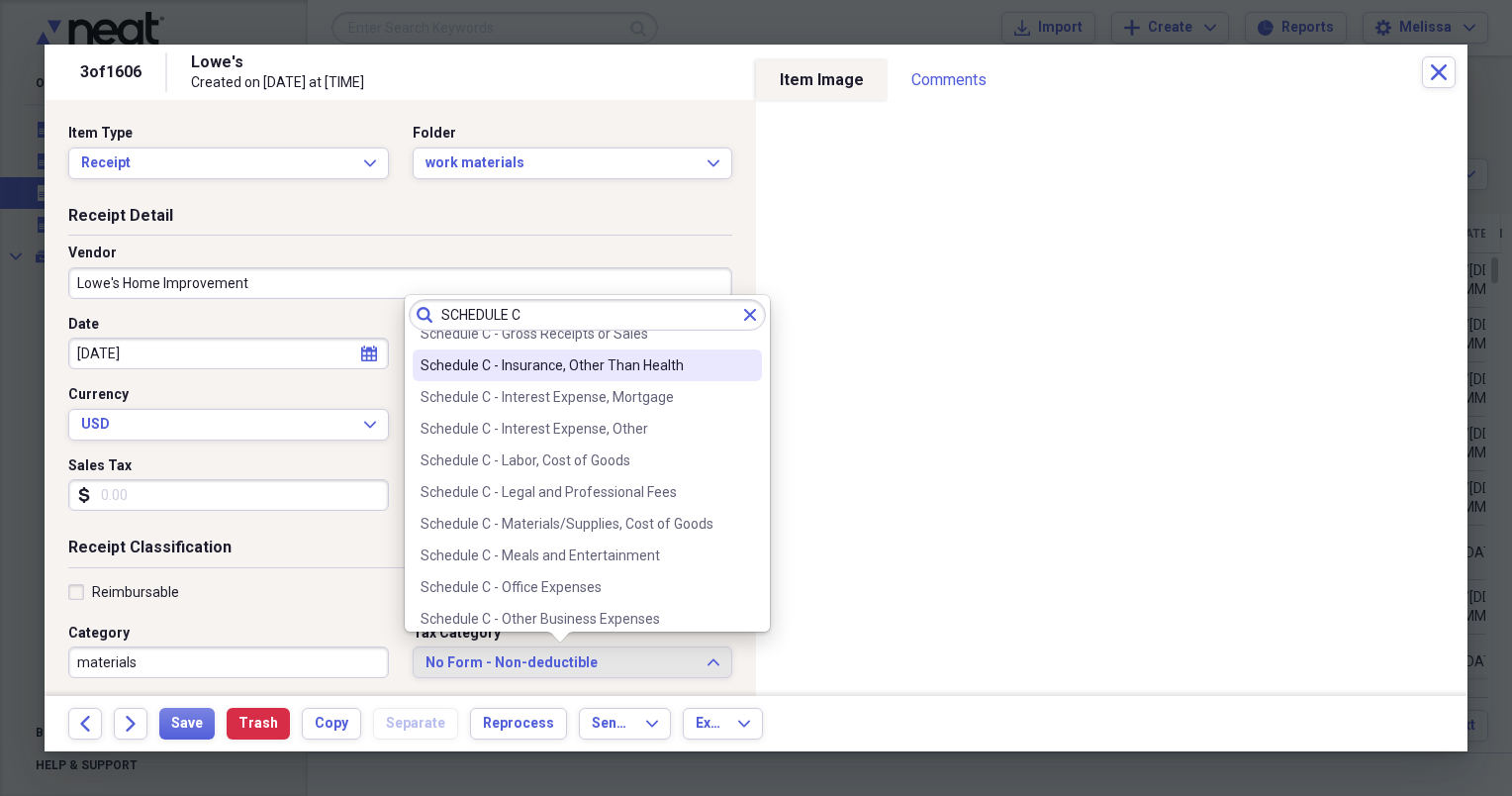 scroll, scrollTop: 277, scrollLeft: 0, axis: vertical 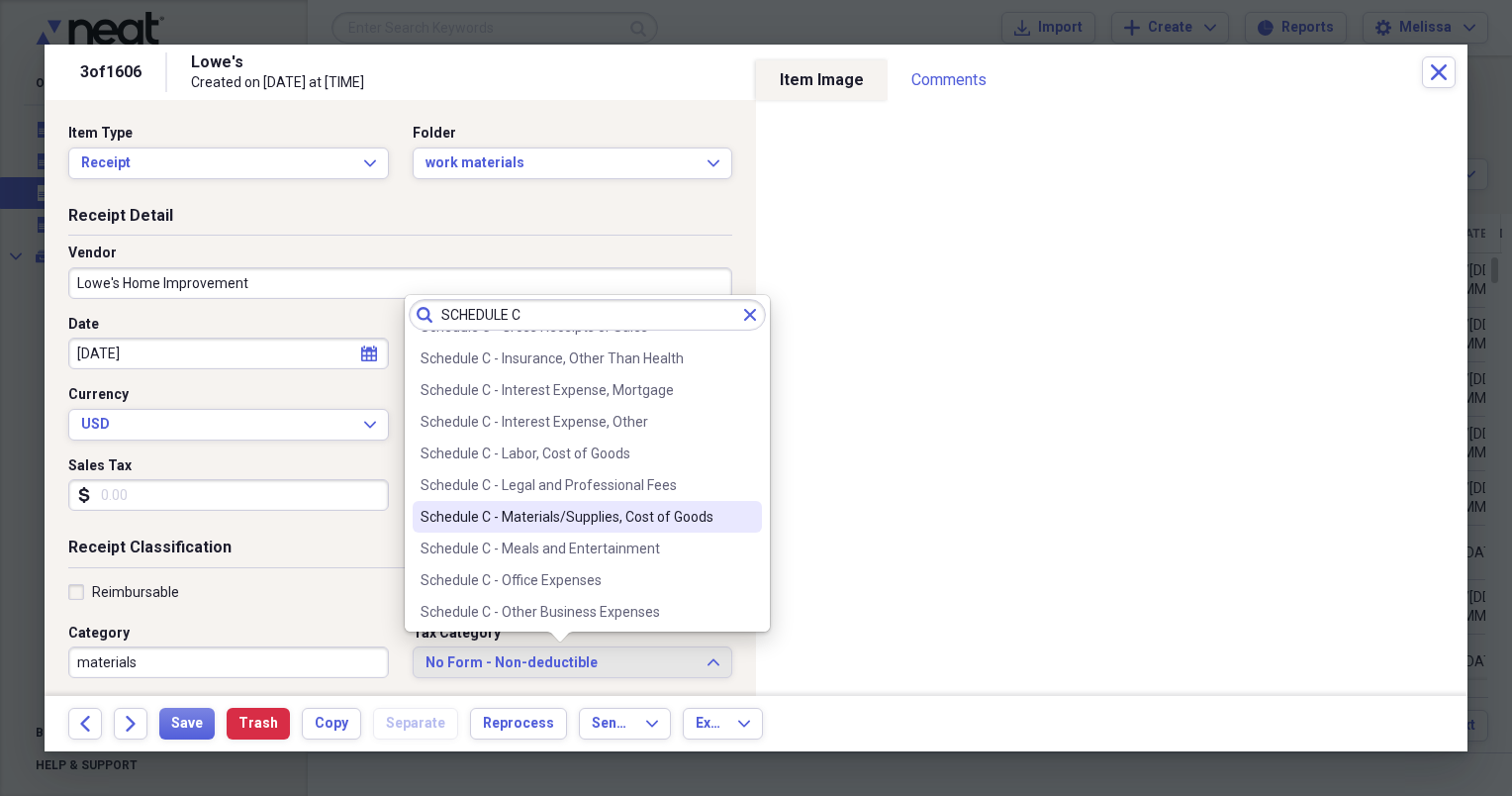 type on "SCHEDULE C" 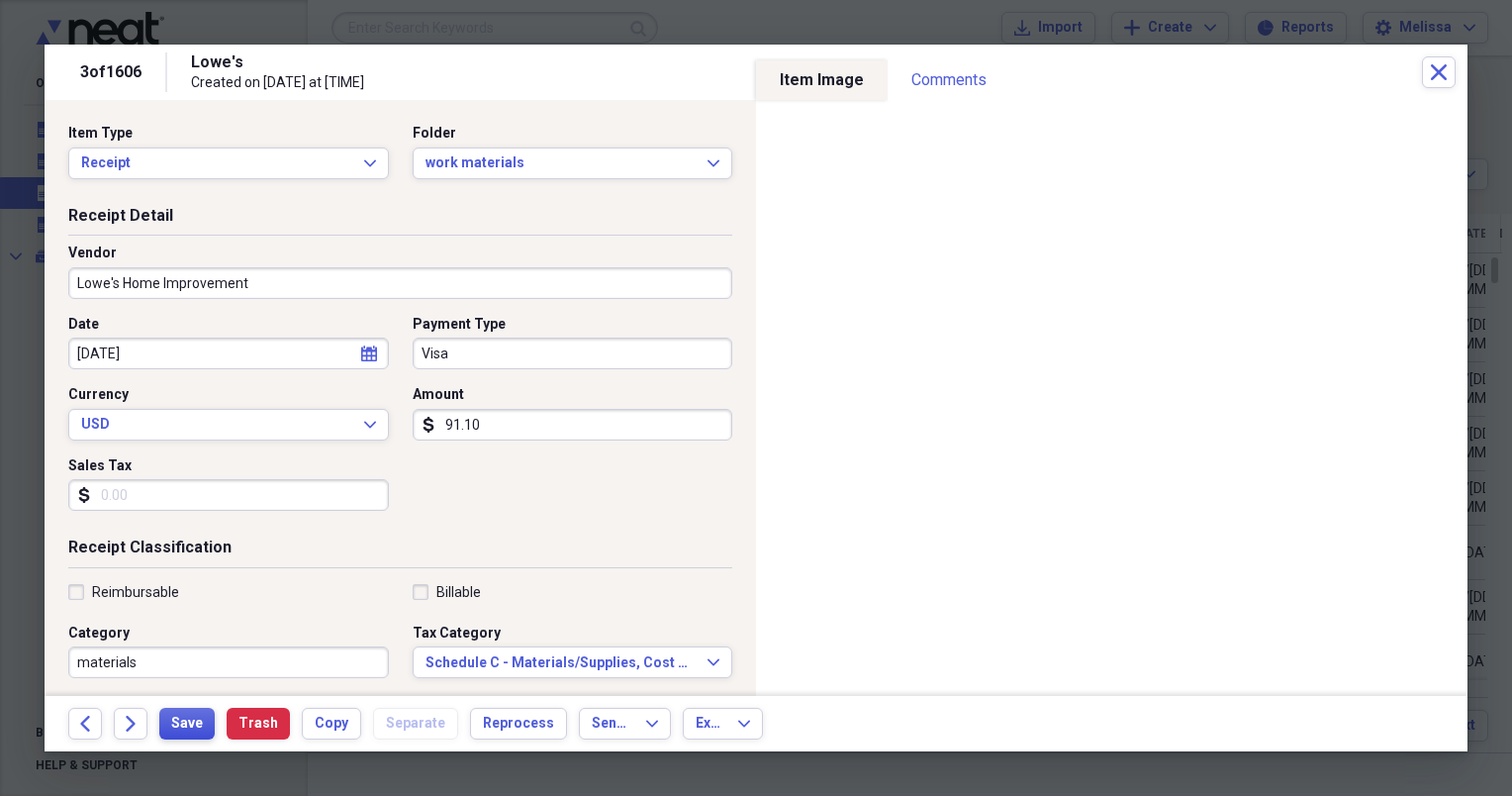 click on "Save" at bounding box center [187, 724] 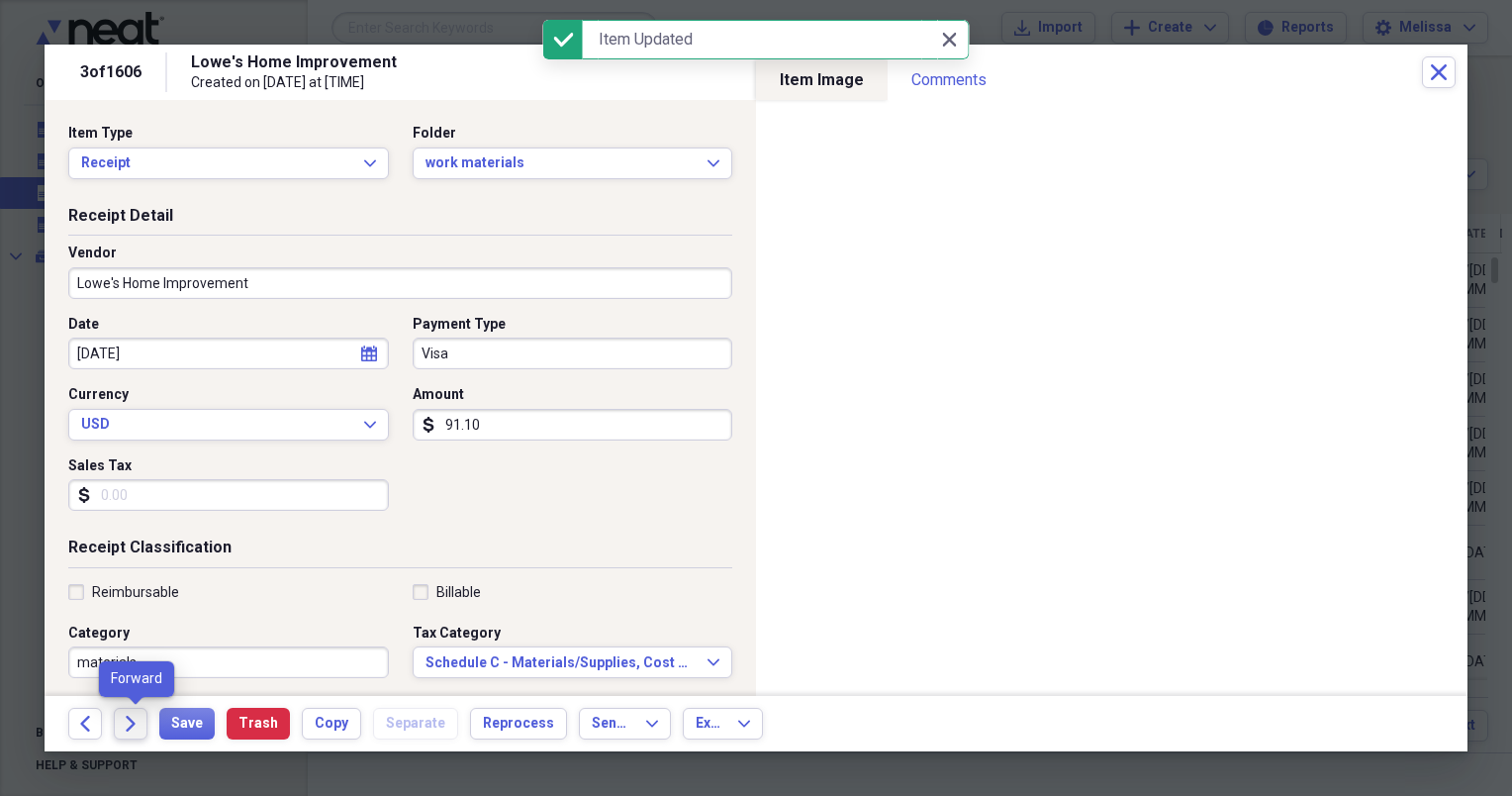 click on "Forward" 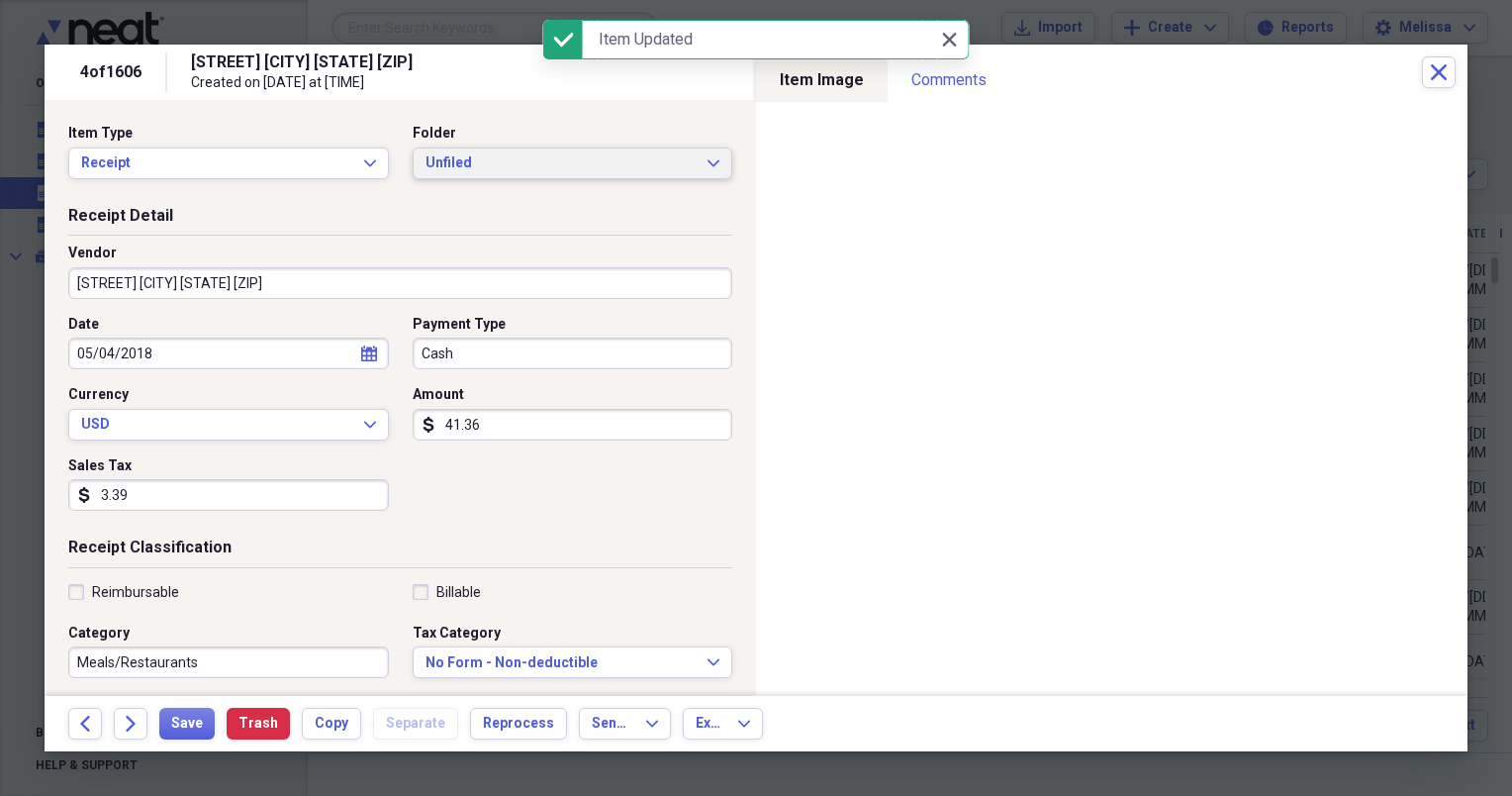 click on "Unfiled Expand" at bounding box center [573, 163] 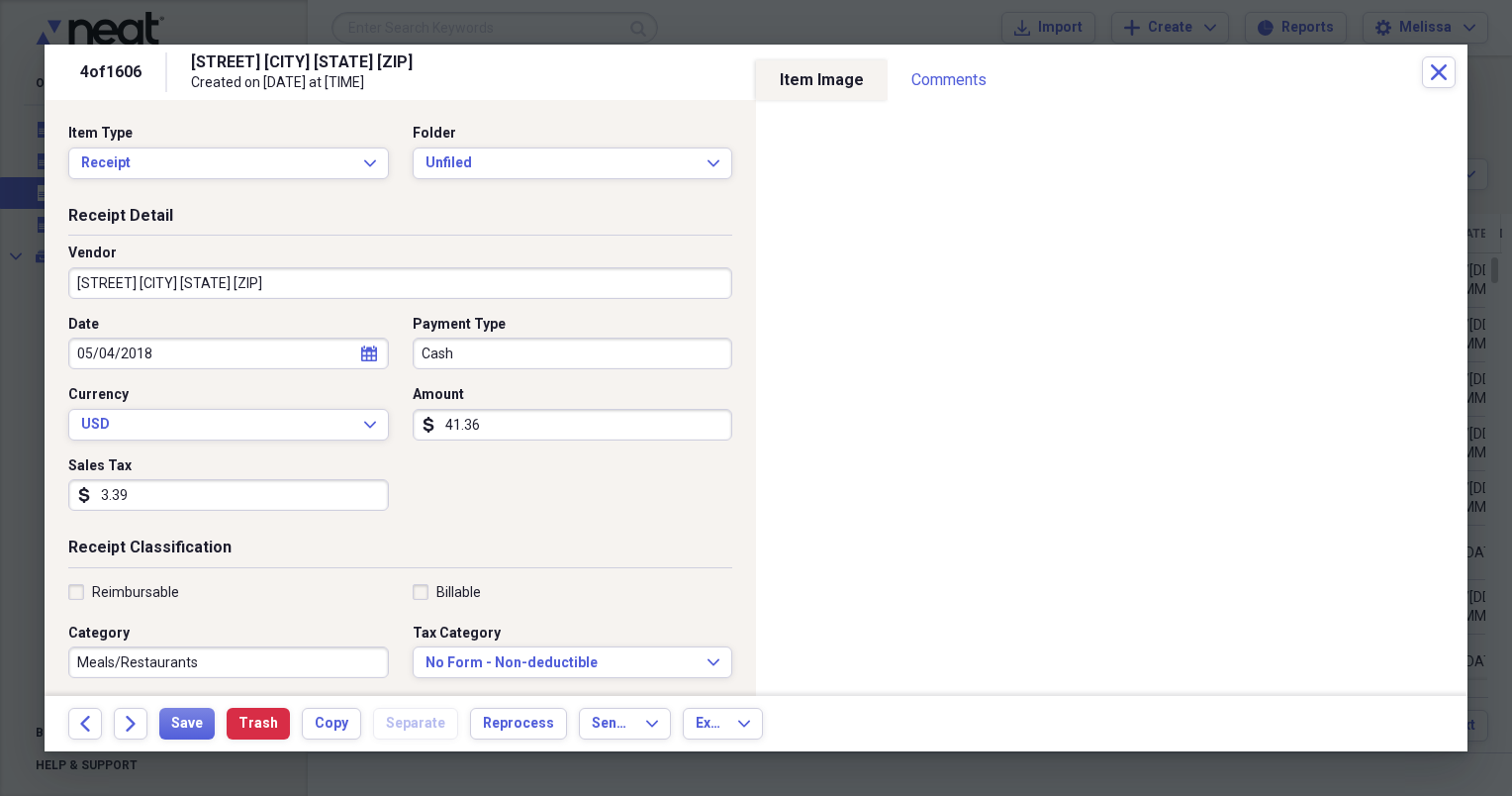 drag, startPoint x: 705, startPoint y: 442, endPoint x: 730, endPoint y: 186, distance: 257.21781 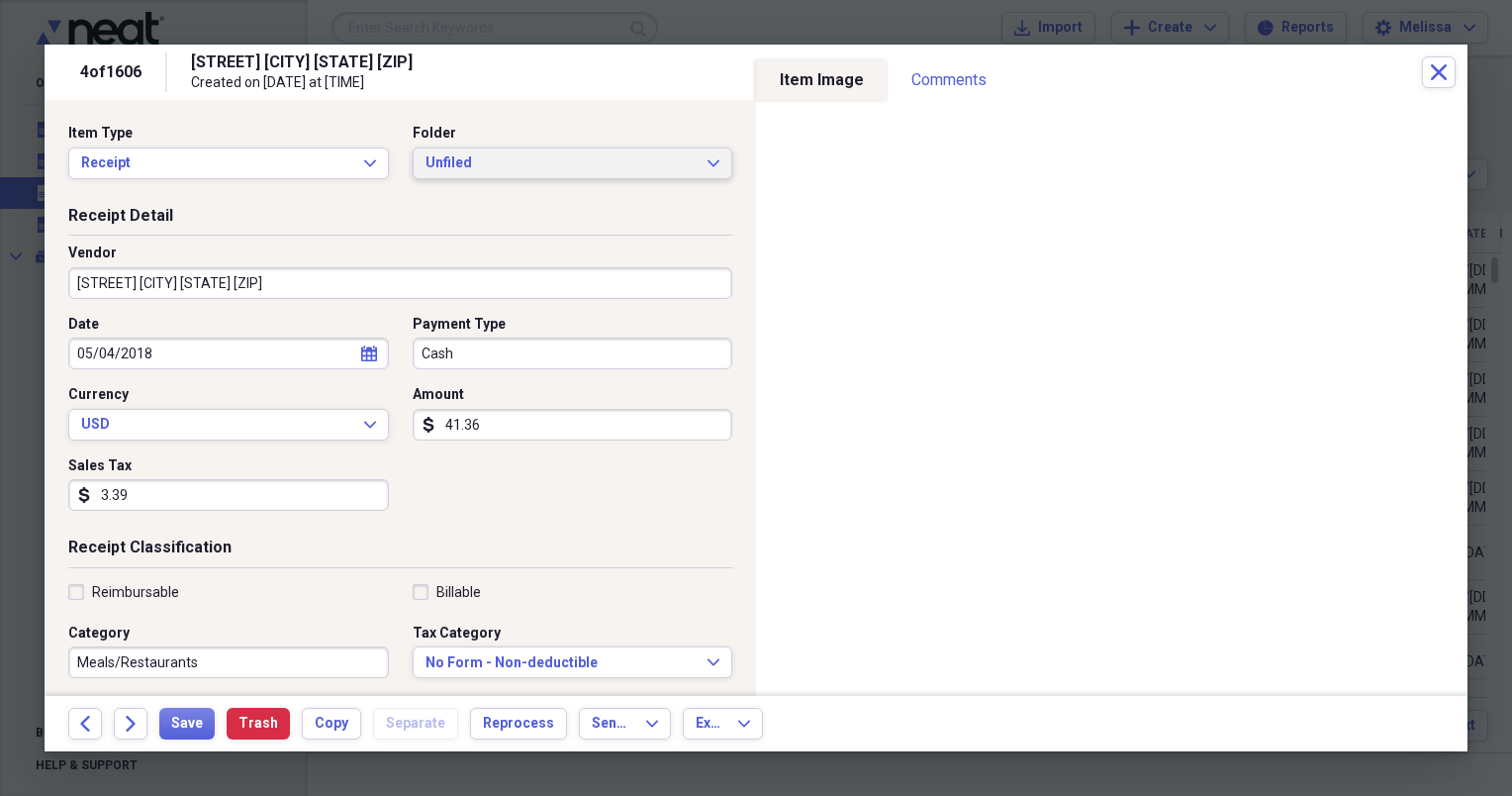 click on "Unfiled Expand" at bounding box center (573, 163) 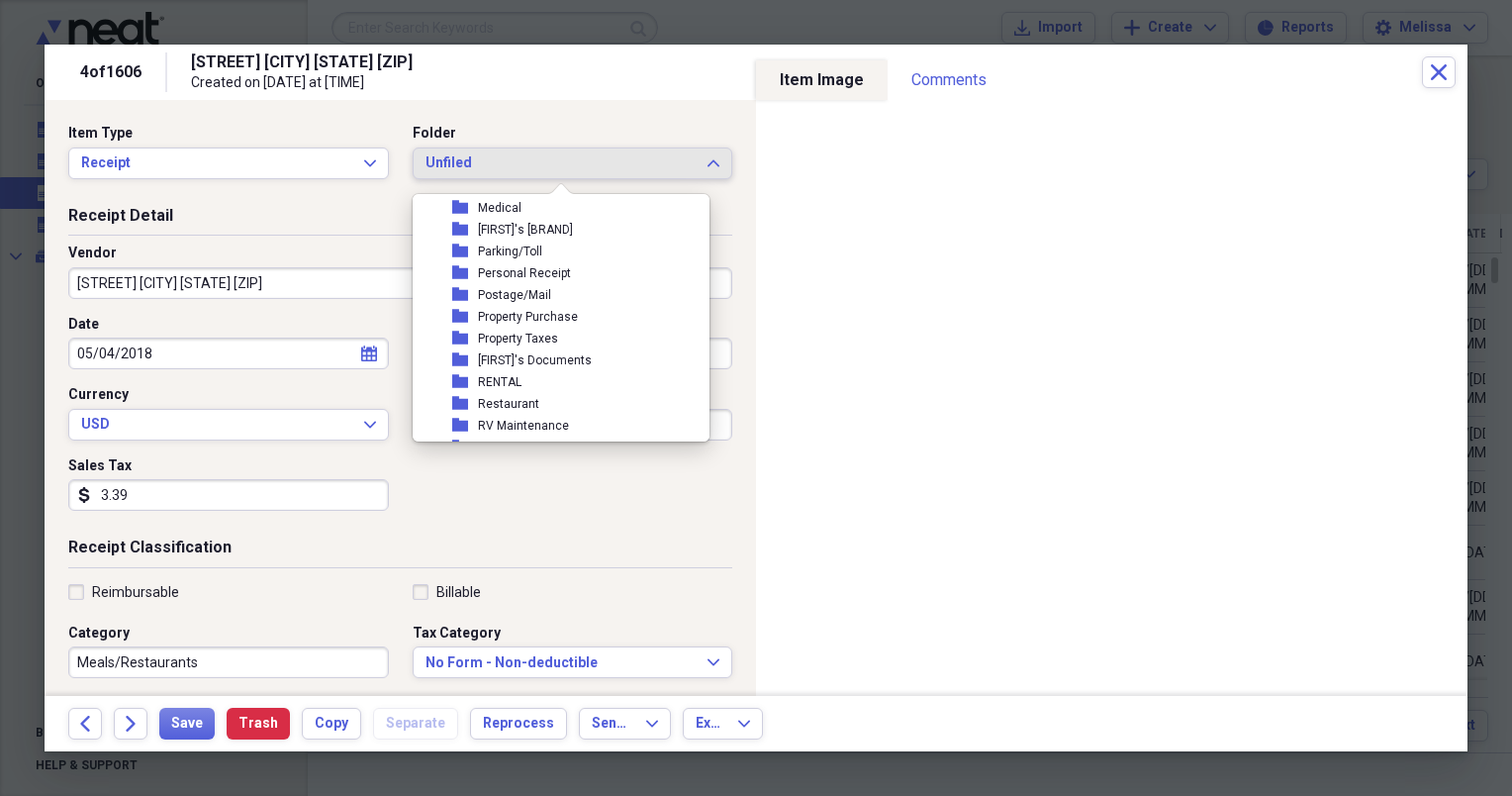 scroll, scrollTop: 356, scrollLeft: 0, axis: vertical 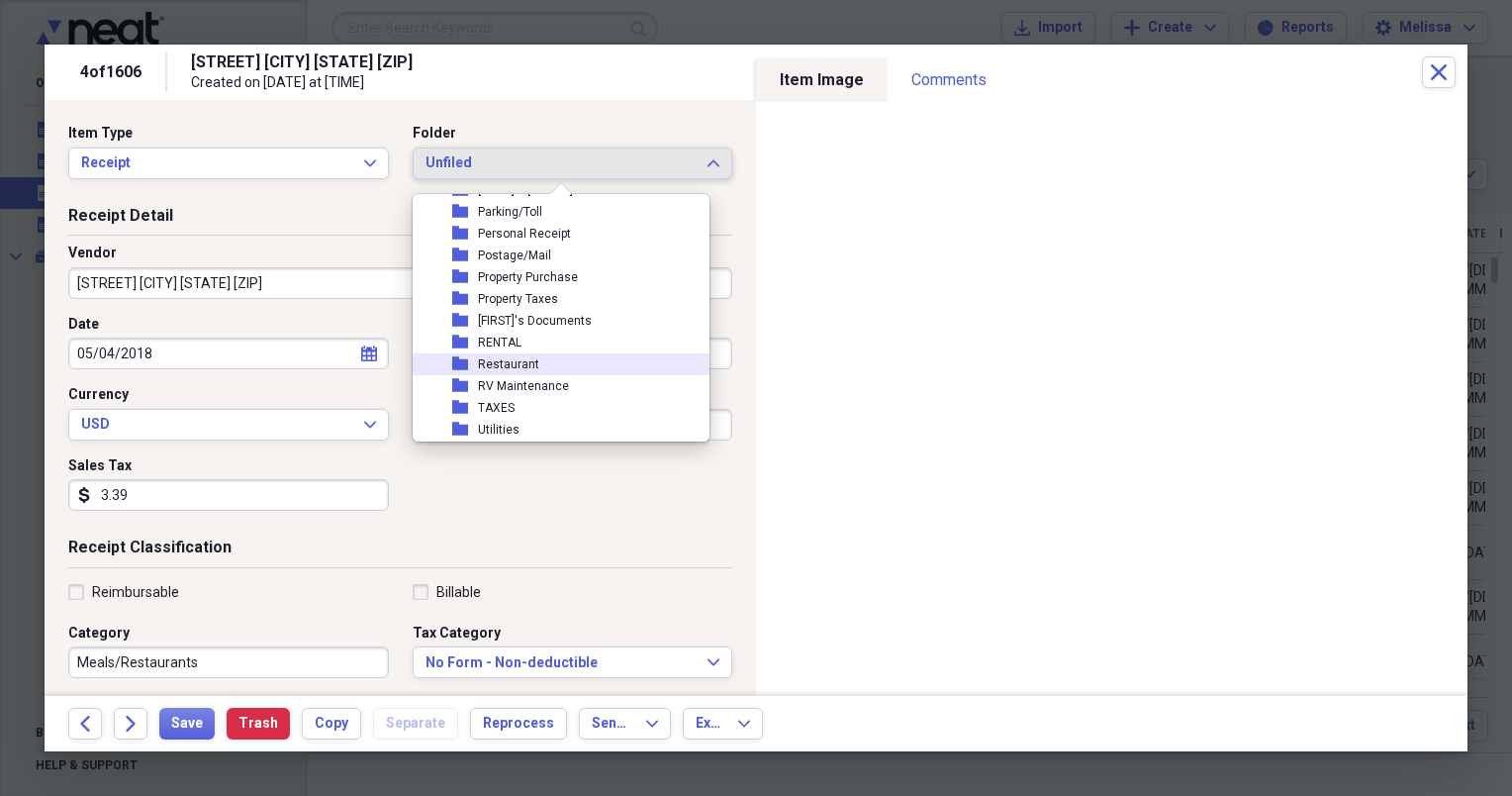 click on "Restaurant" at bounding box center (509, 364) 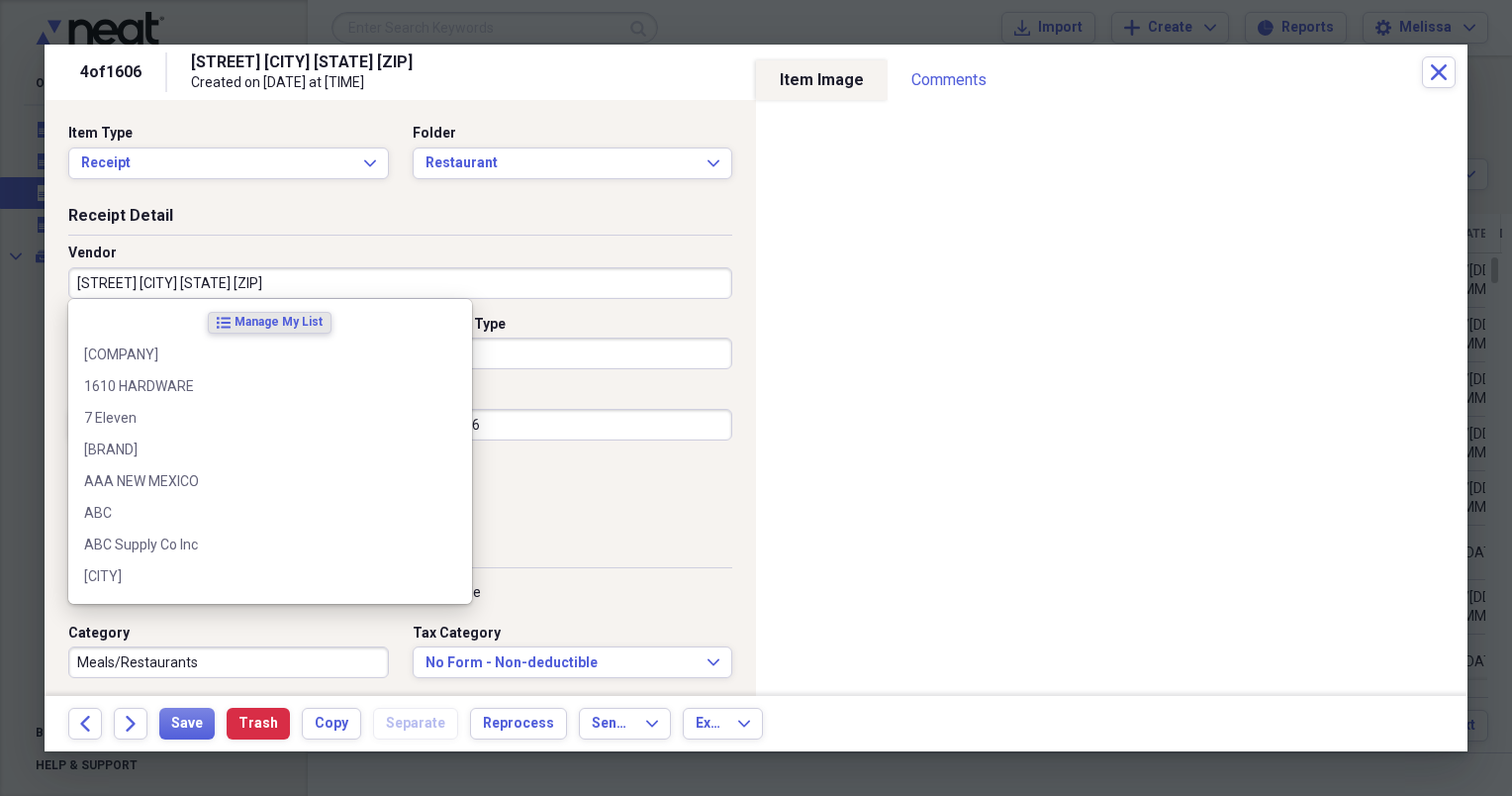 click on "[STREET] [CITY] [STATE] [ZIP]" at bounding box center (400, 283) 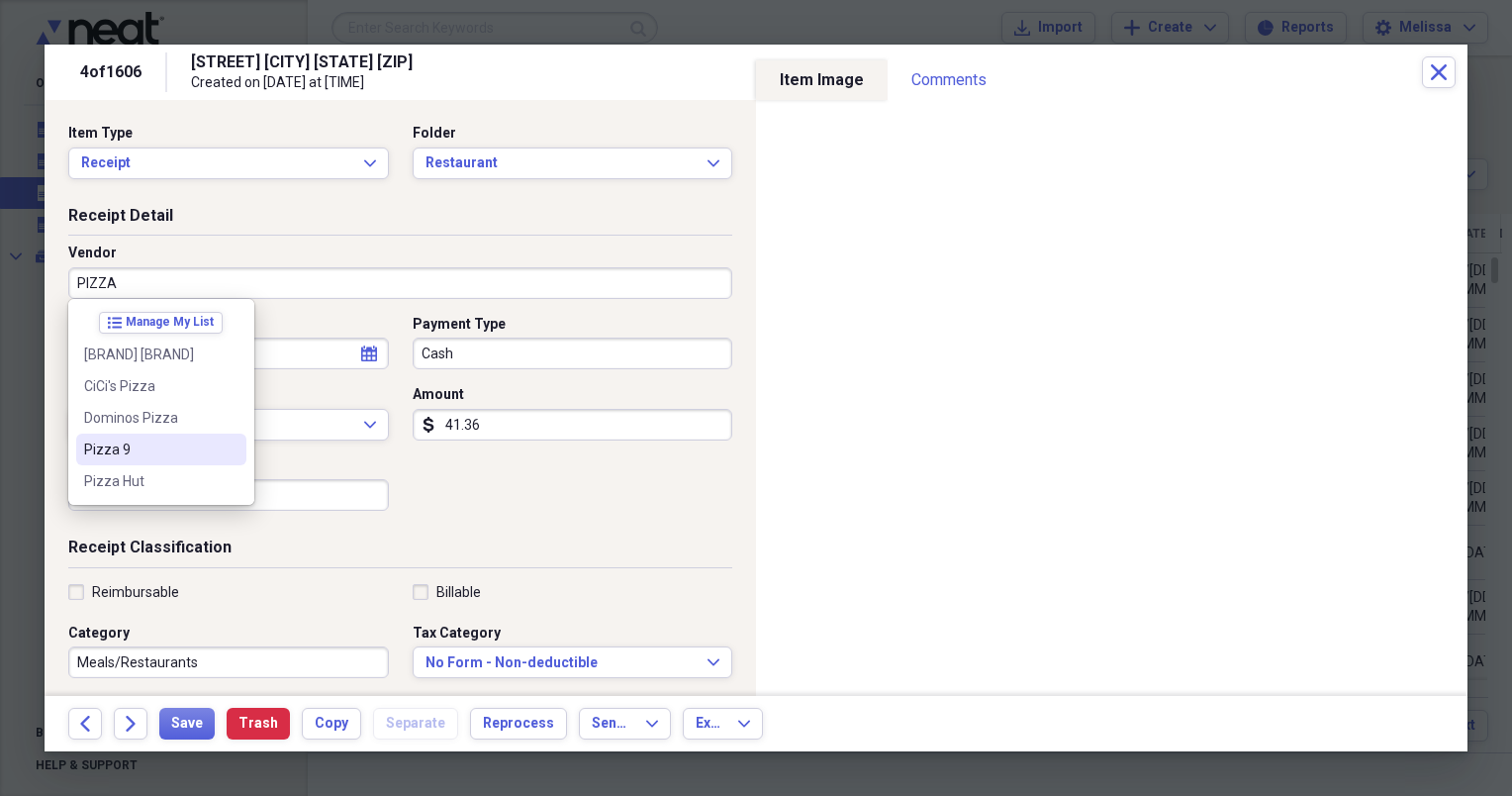click on "Pizza 9" at bounding box center (161, 449) 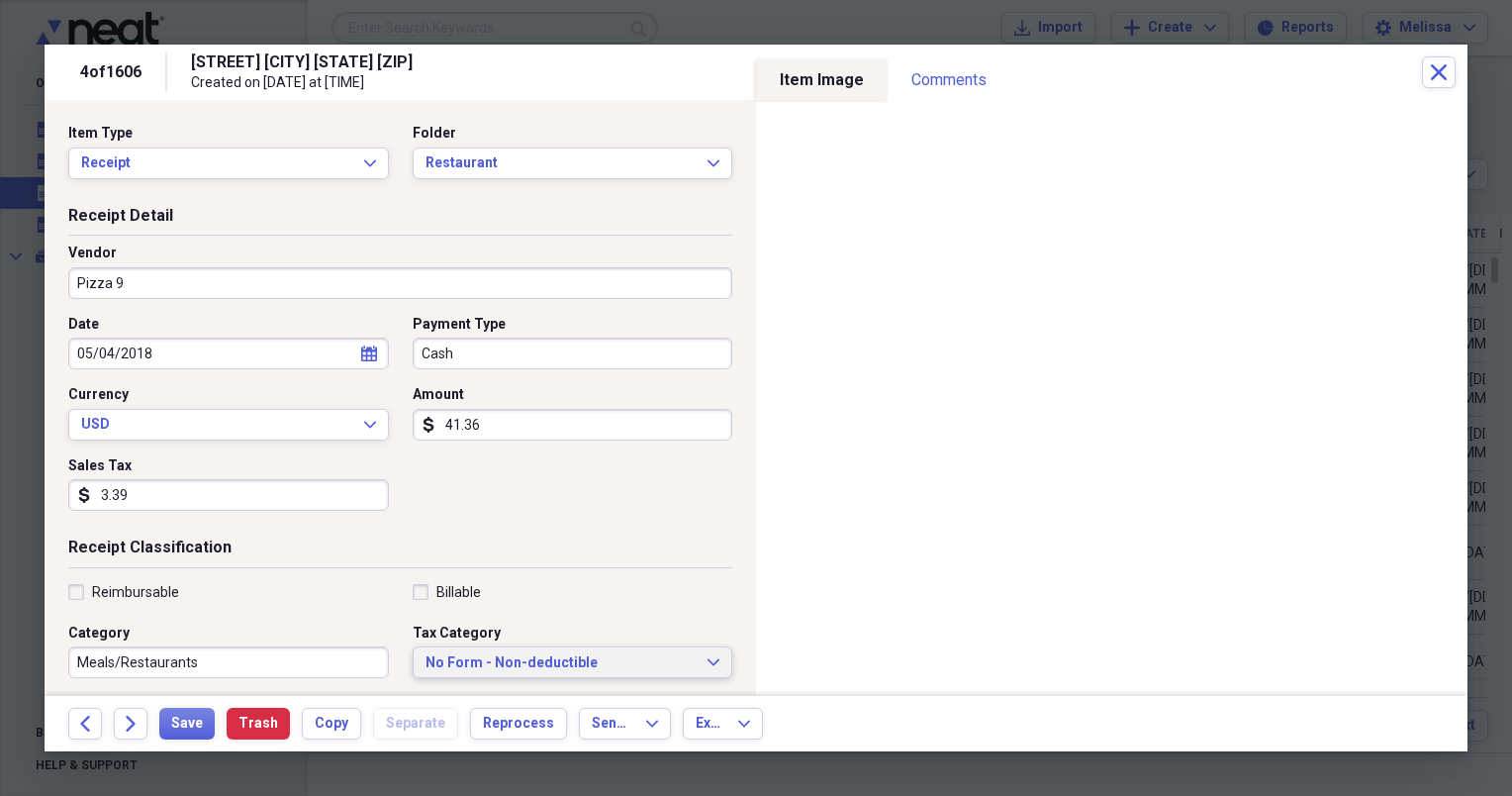 click on "No Form - Non-deductible Expand" at bounding box center [573, 662] 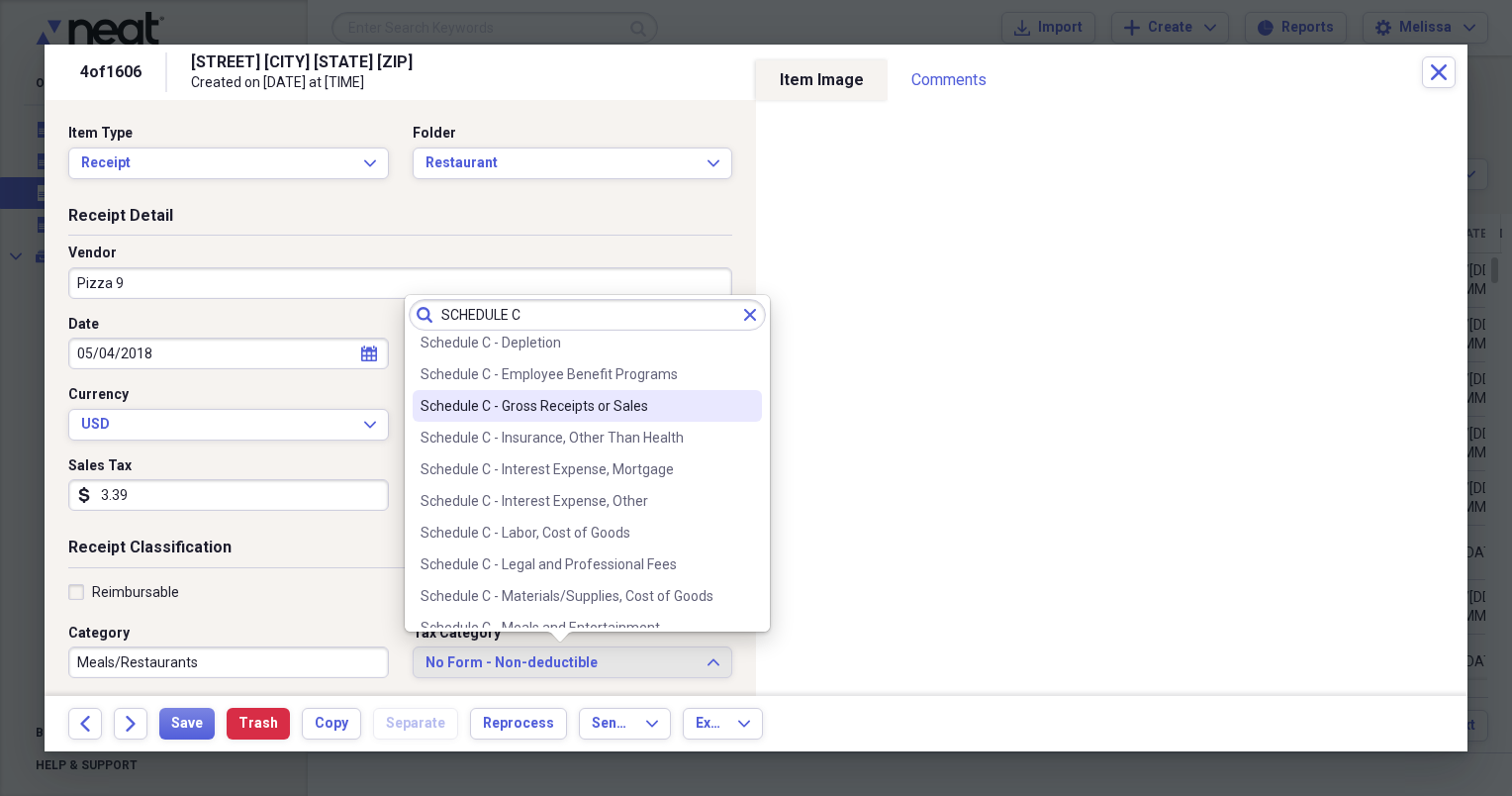 scroll, scrollTop: 238, scrollLeft: 0, axis: vertical 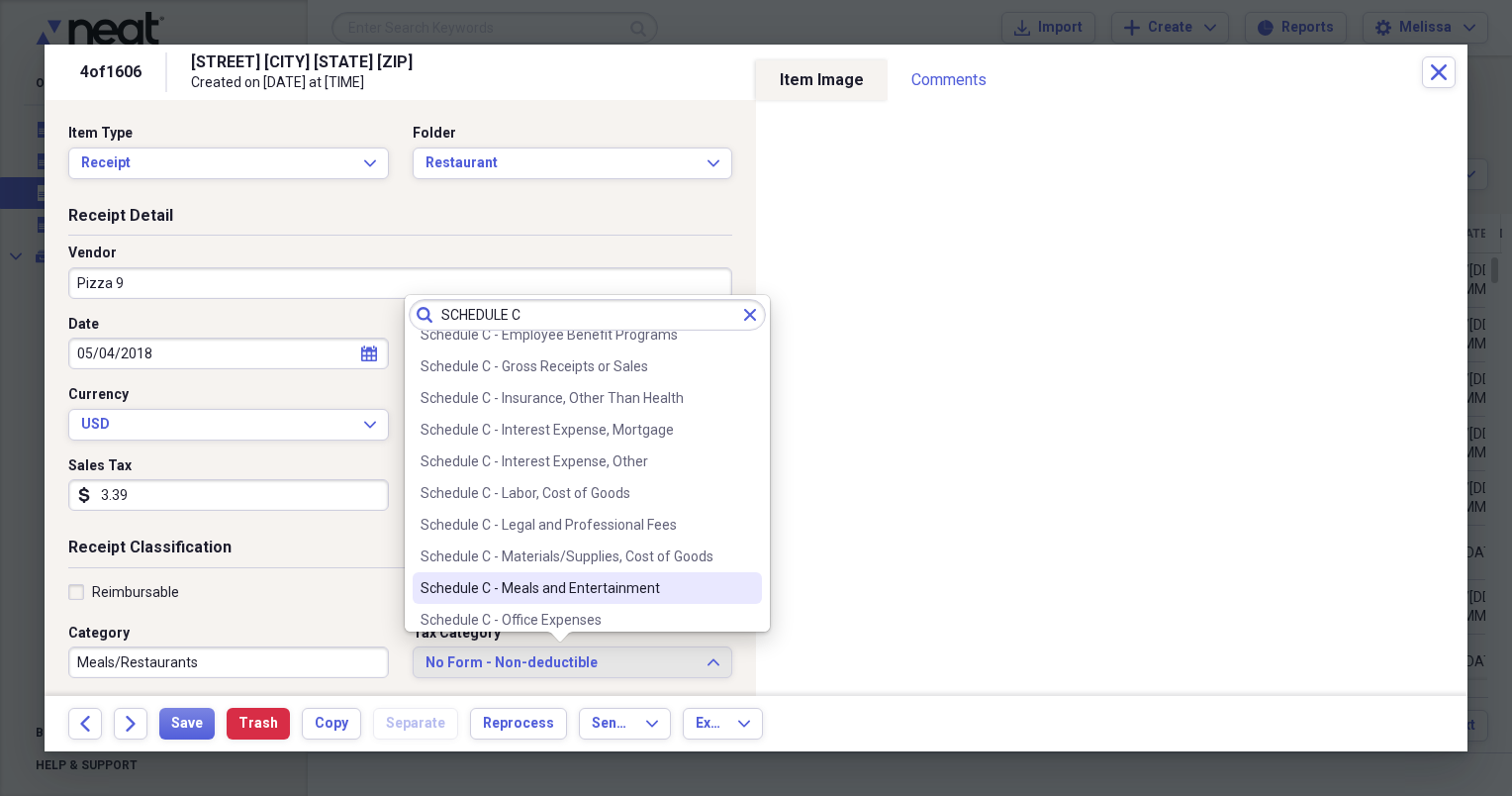 type on "SCHEDULE C" 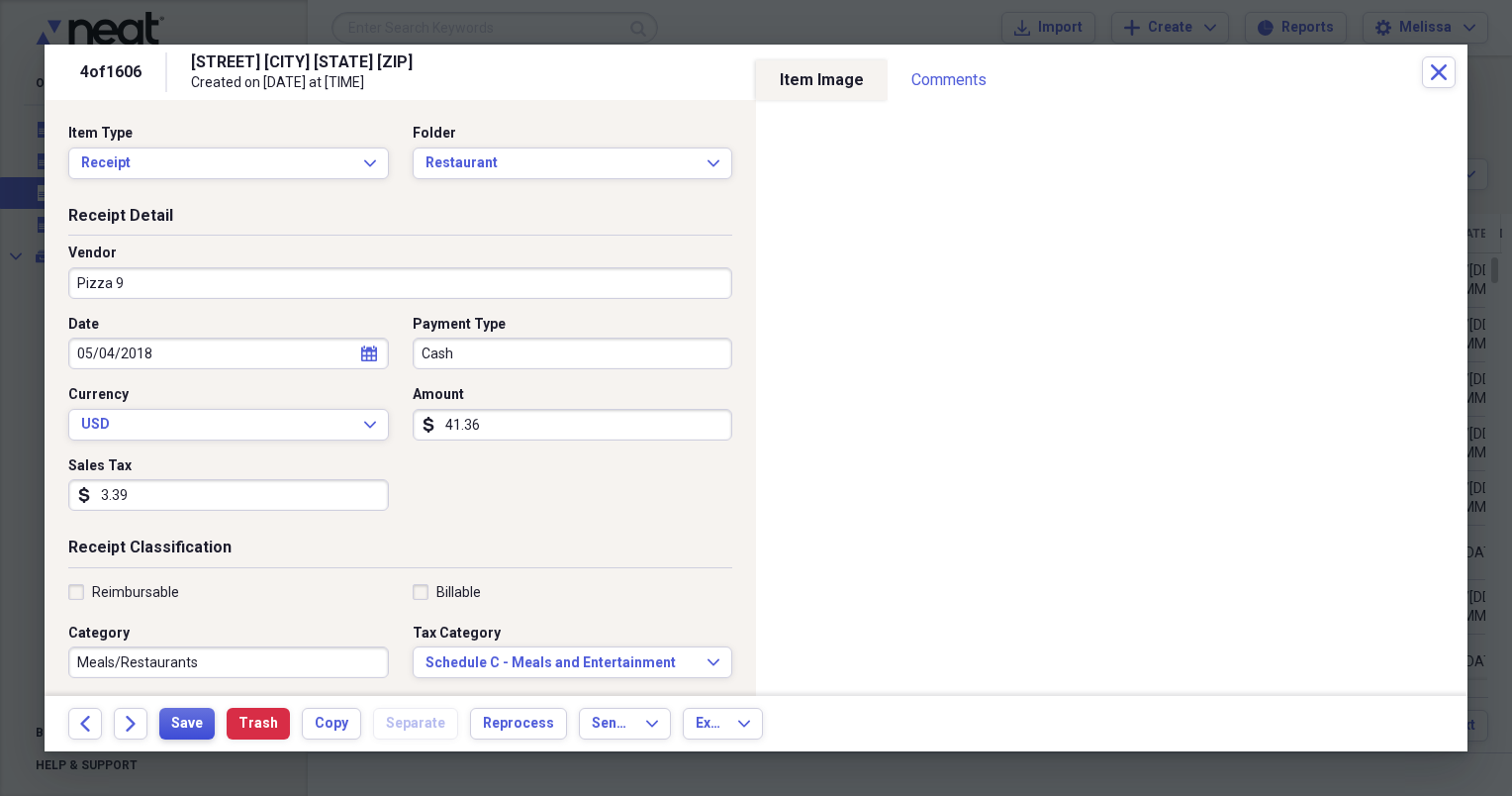 click on "Save" at bounding box center (187, 724) 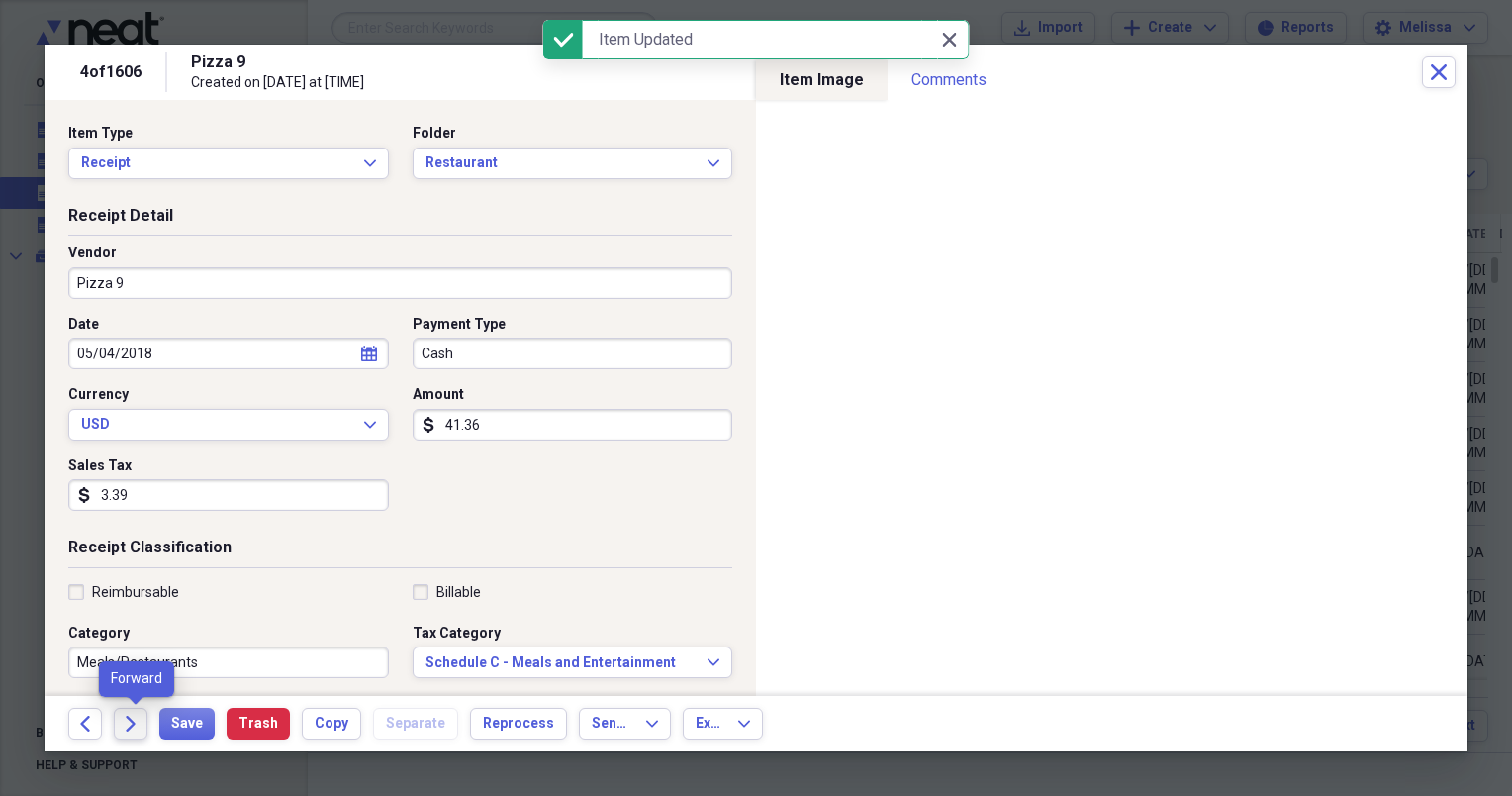 click on "Forward" at bounding box center [131, 724] 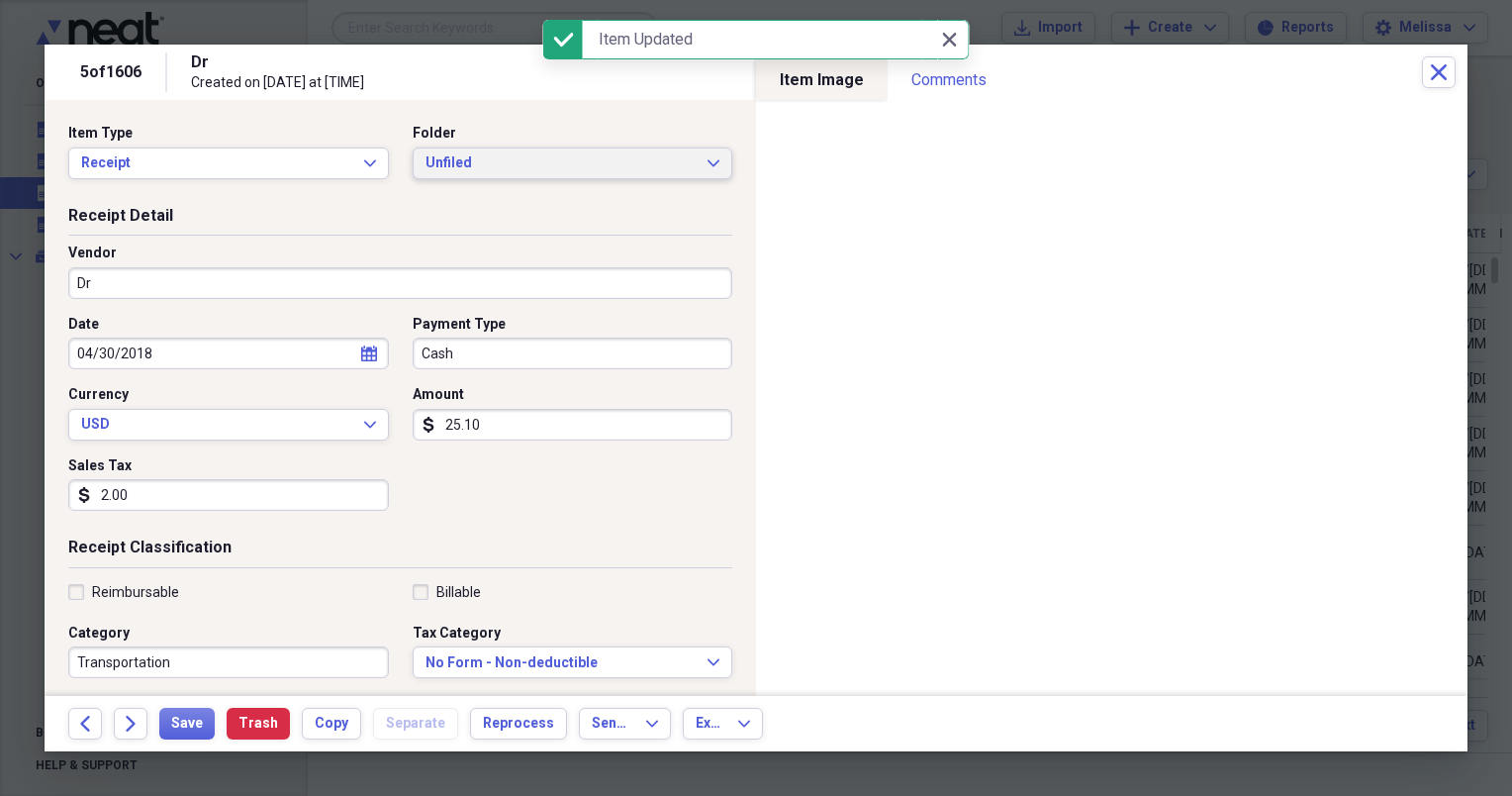 click on "Unfiled Expand" at bounding box center (573, 163) 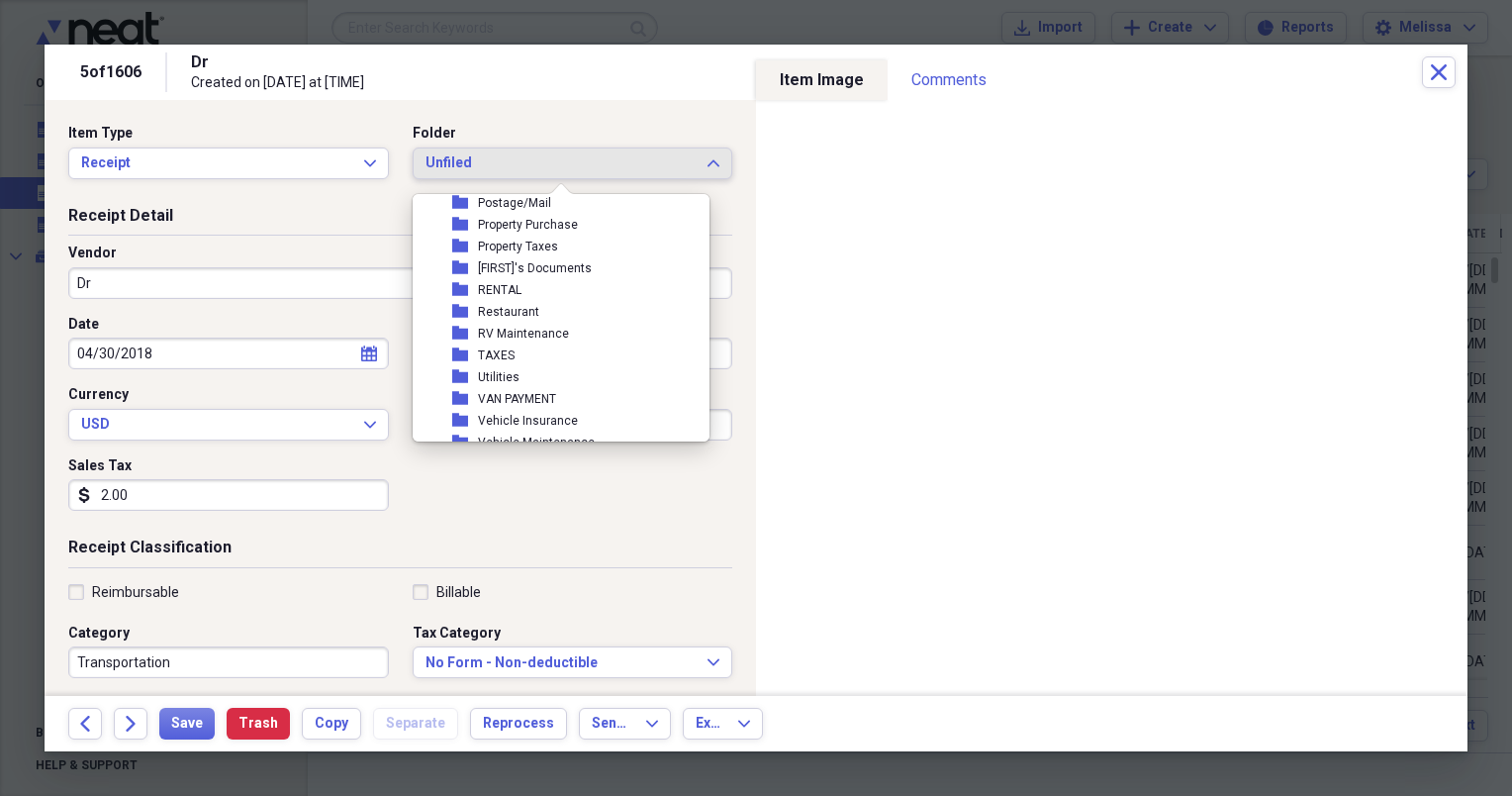scroll, scrollTop: 485, scrollLeft: 0, axis: vertical 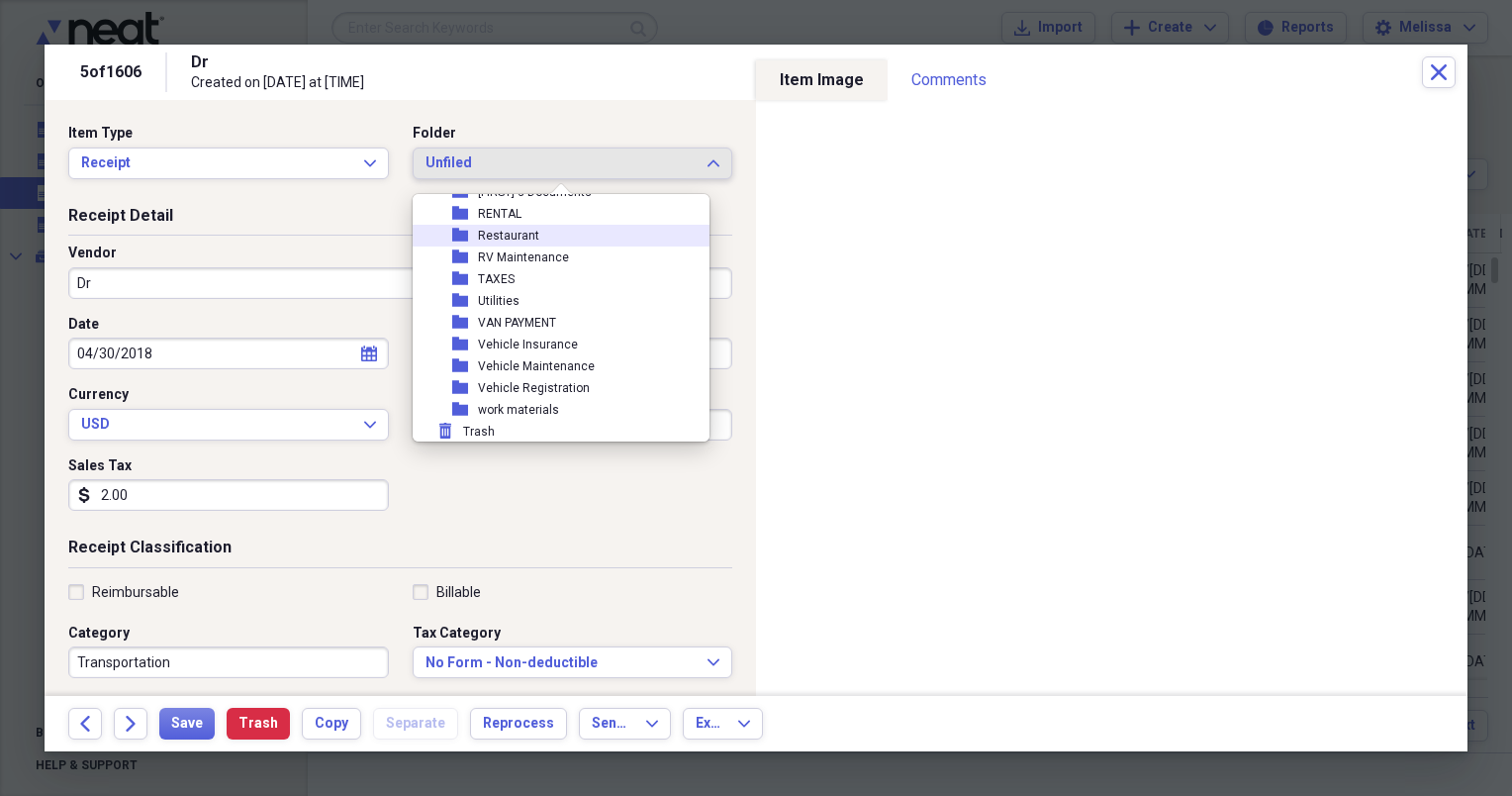 click on "folder Restaurant" at bounding box center [553, 236] 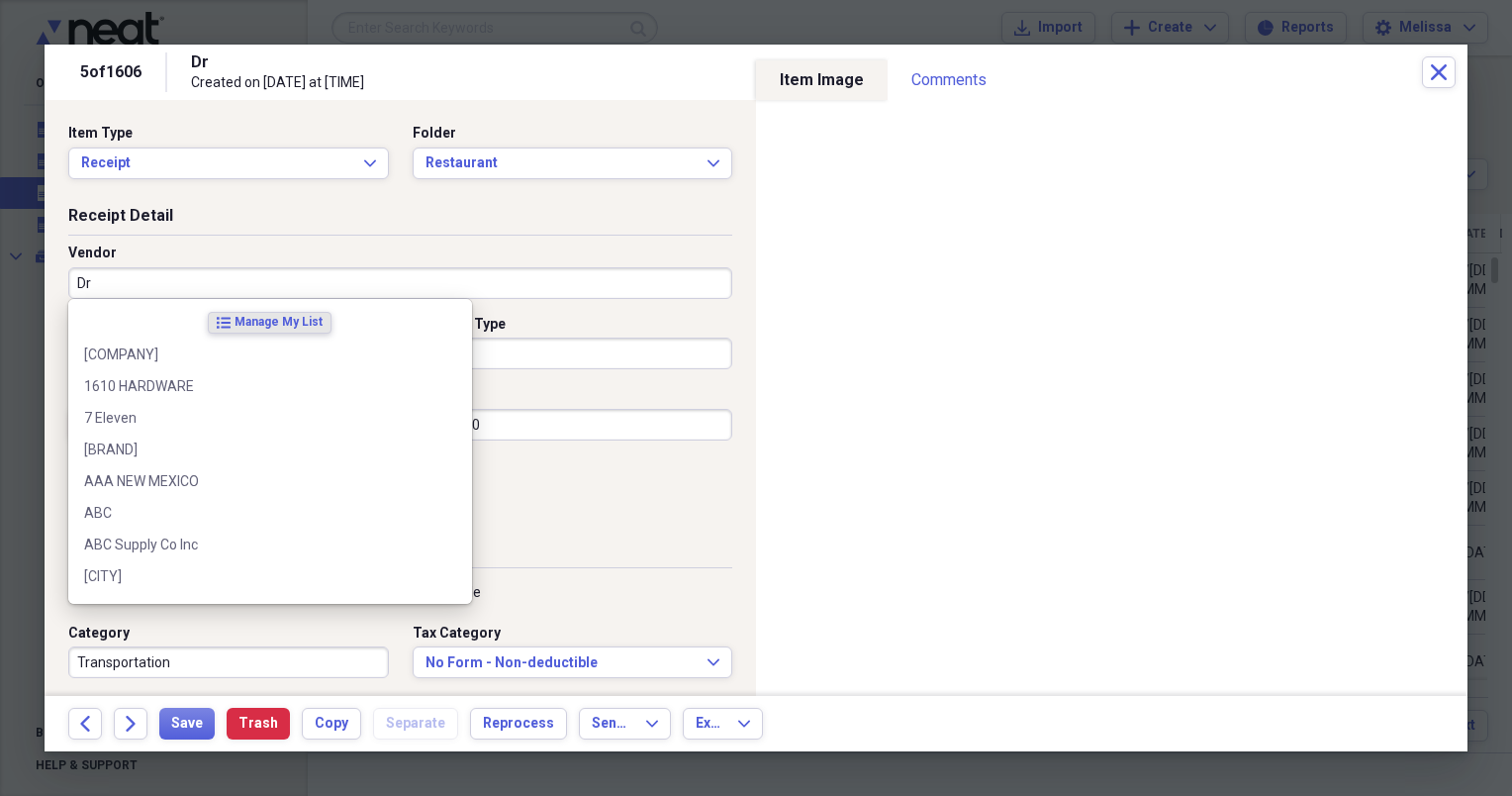 click on "Dr" at bounding box center [400, 283] 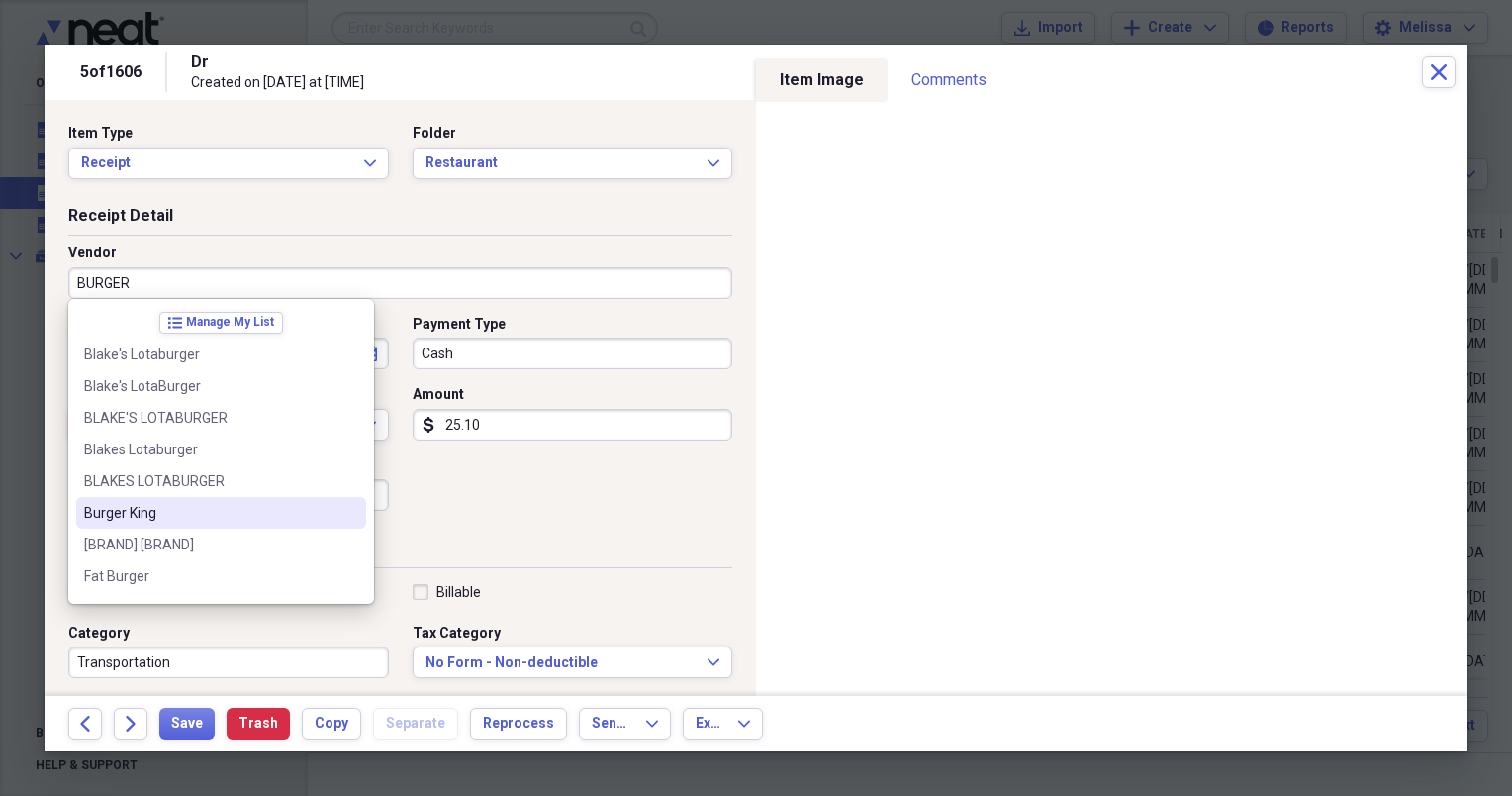 click on "Burger King" at bounding box center (209, 513) 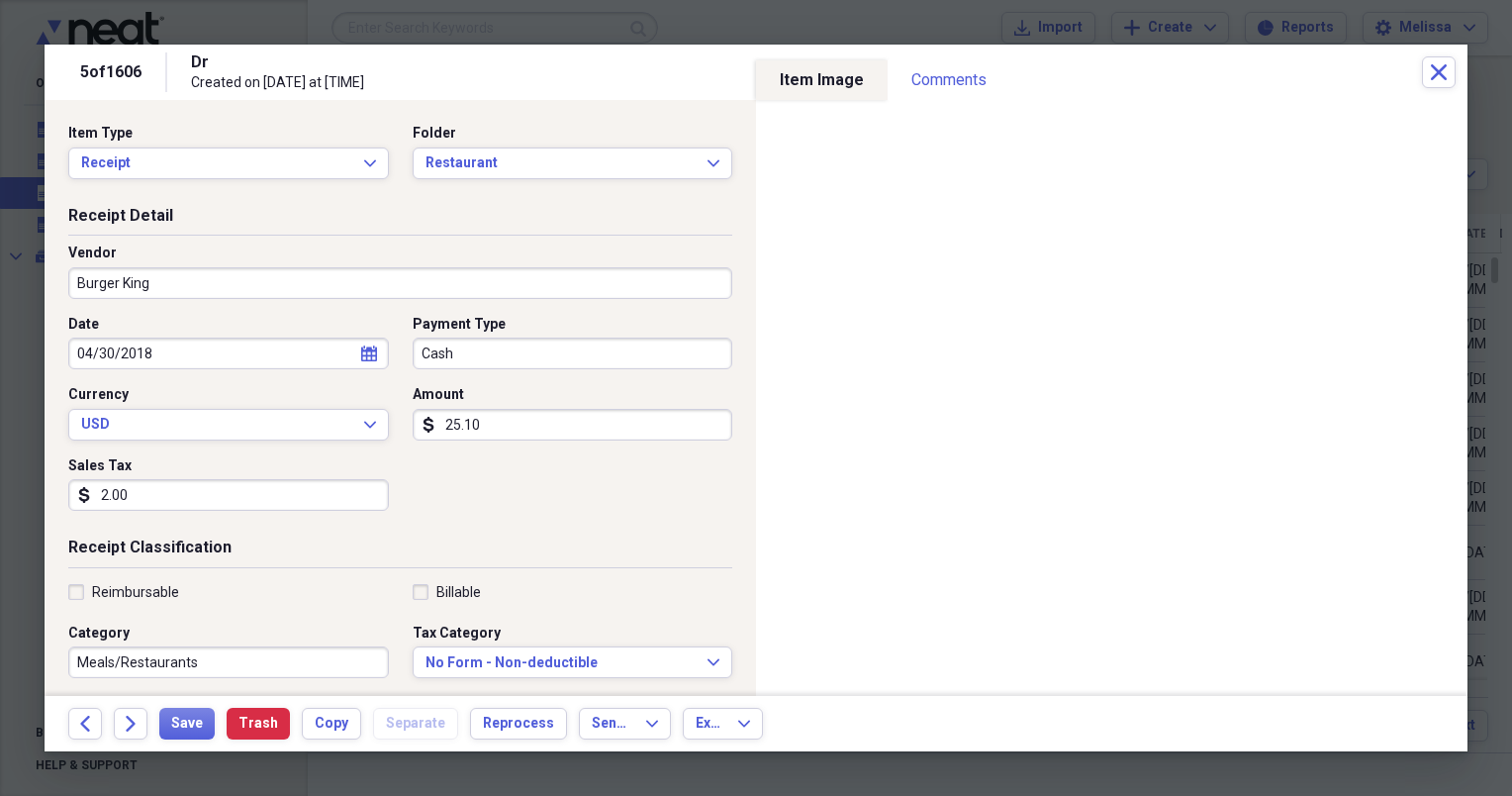 type on "Meals/Restaurants" 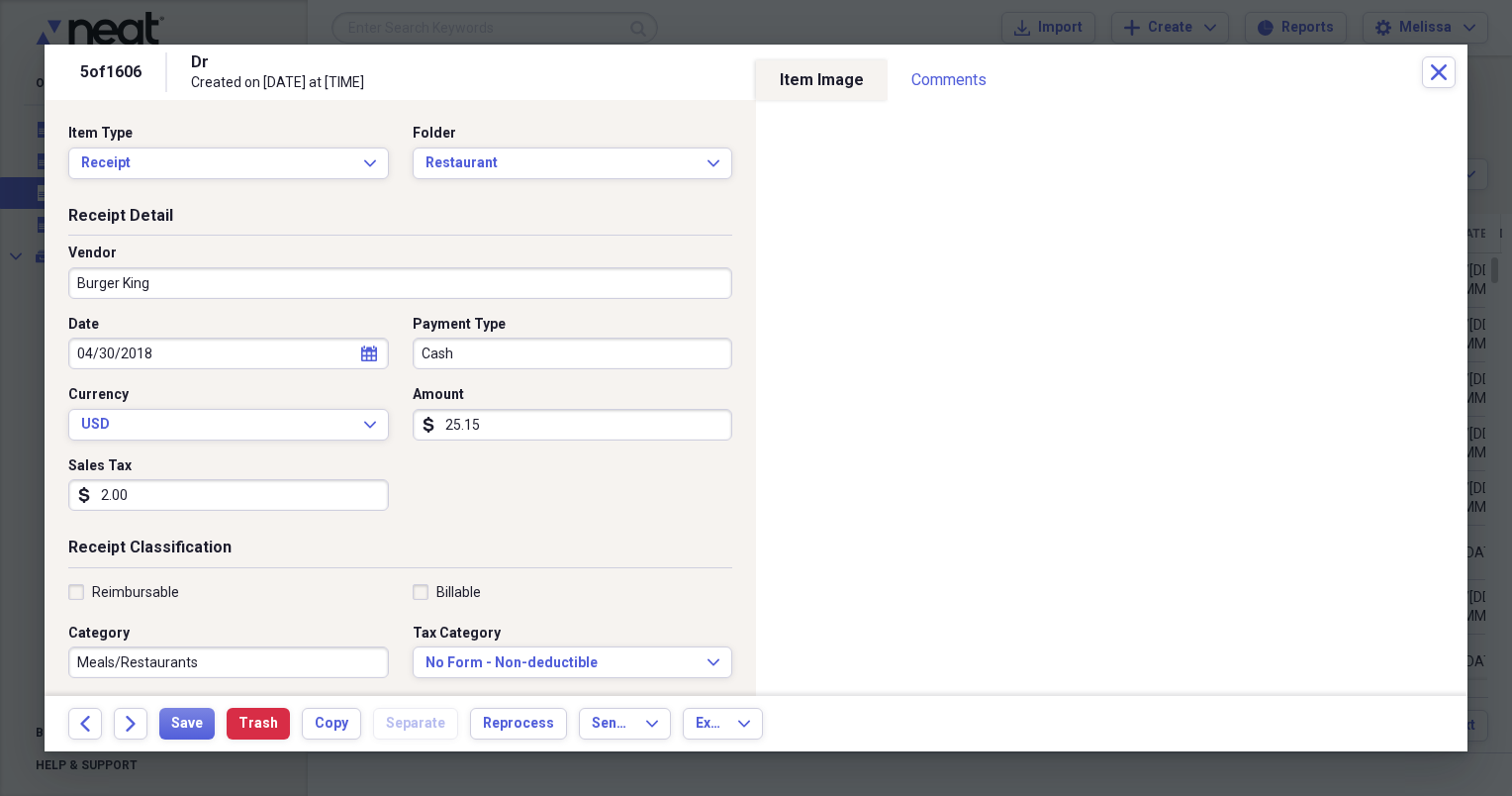 type on "25.15" 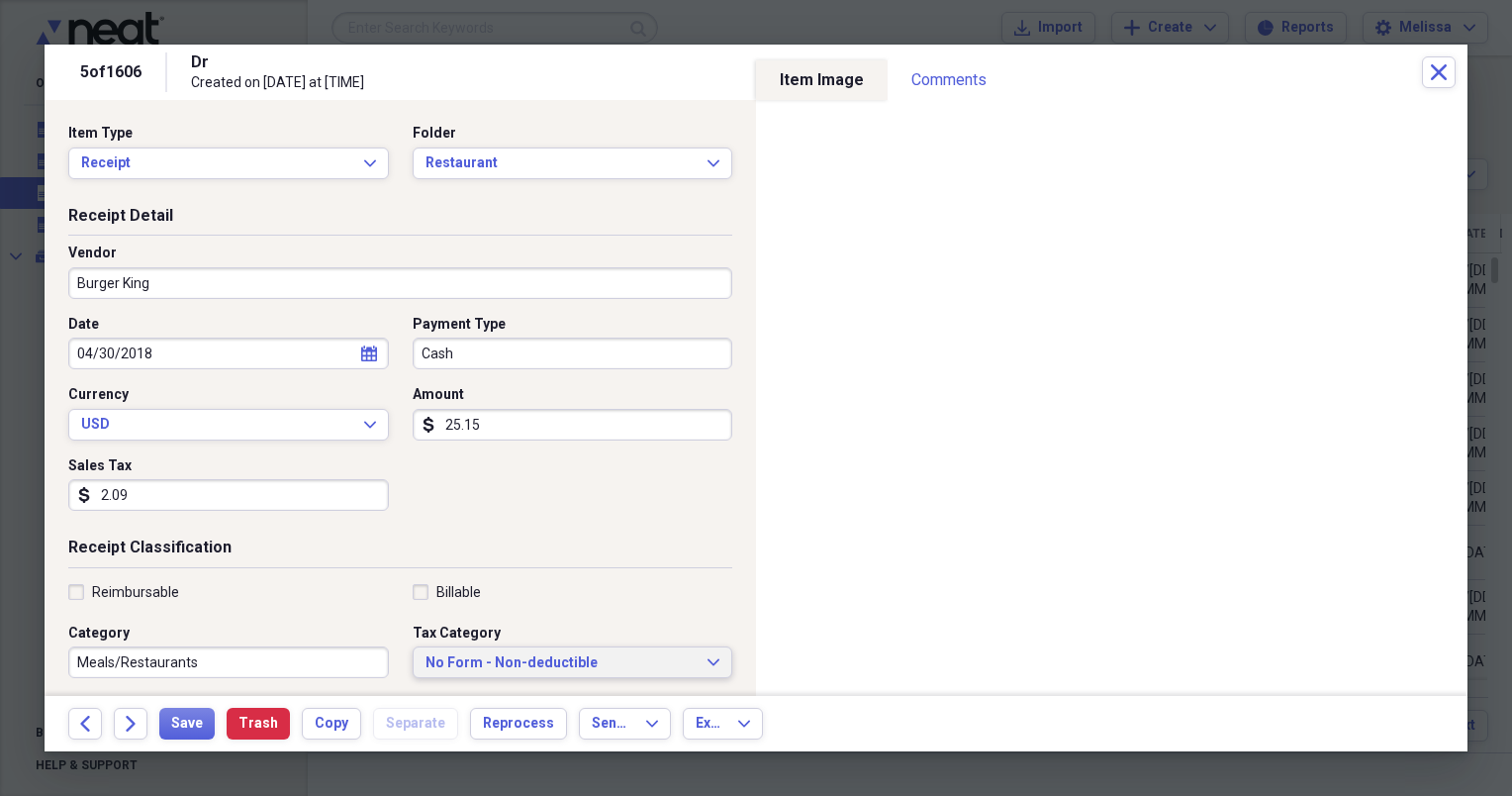 type on "2.09" 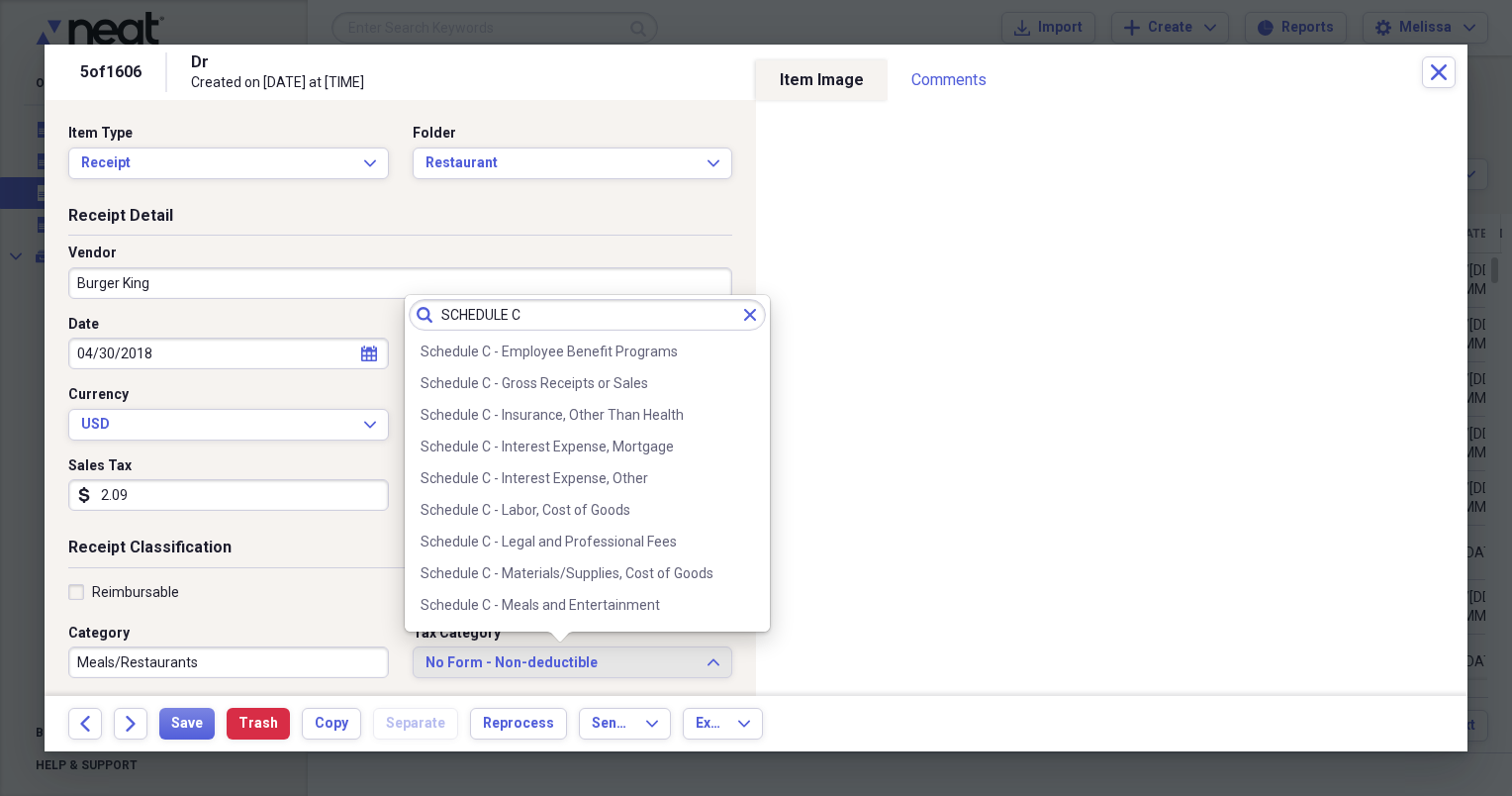 scroll, scrollTop: 238, scrollLeft: 0, axis: vertical 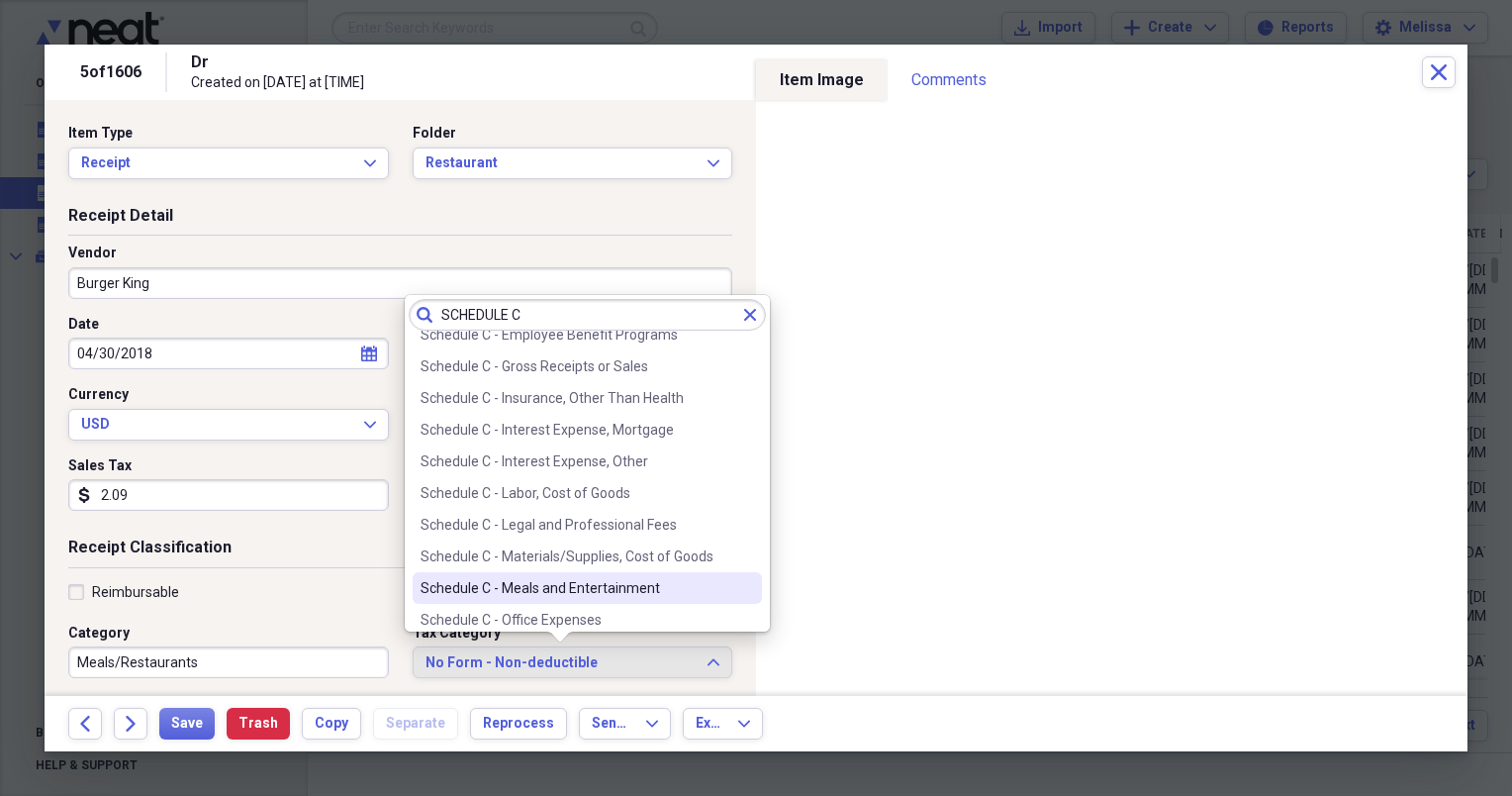 type on "SCHEDULE C" 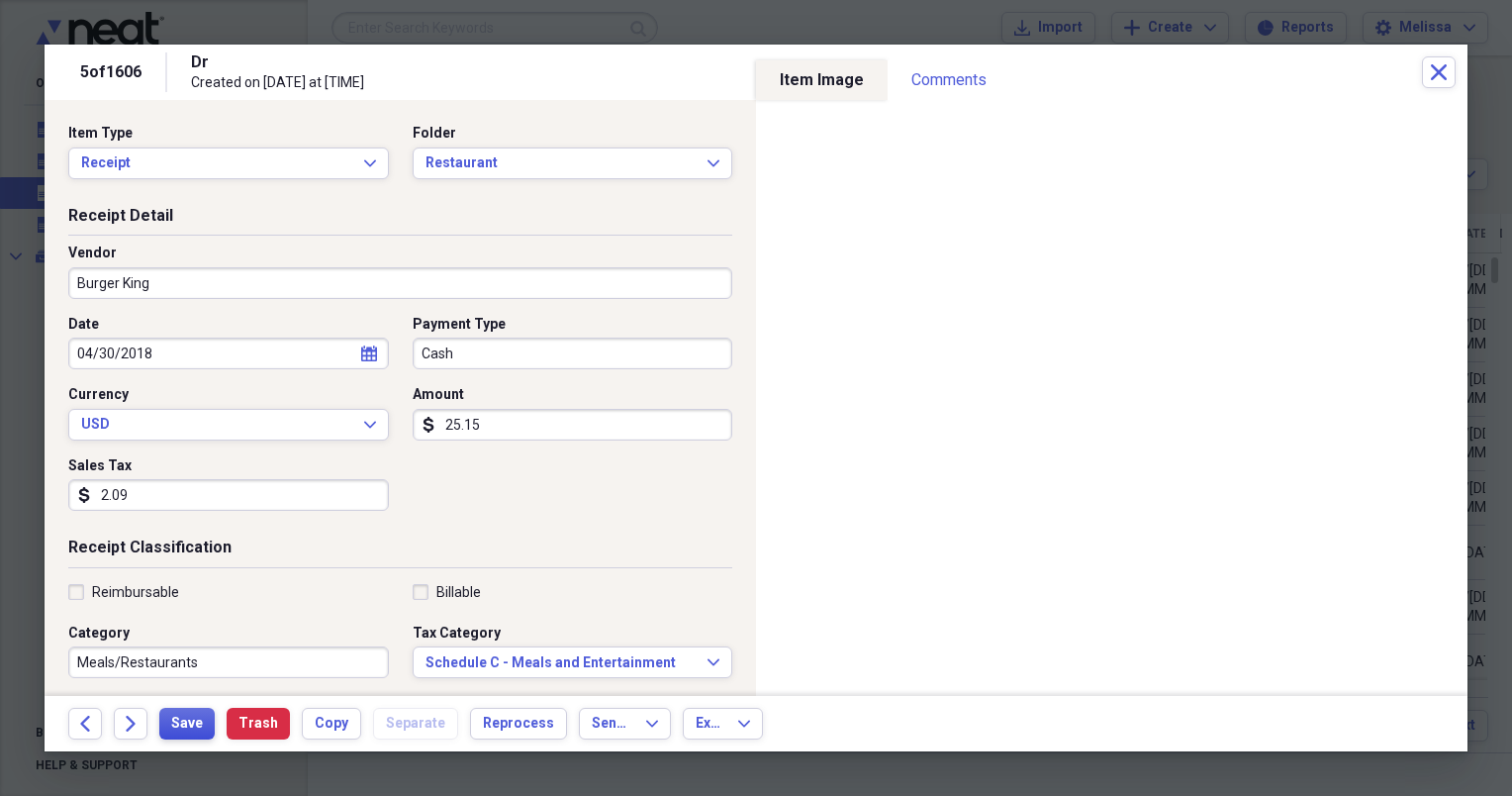 click on "Save" at bounding box center (187, 724) 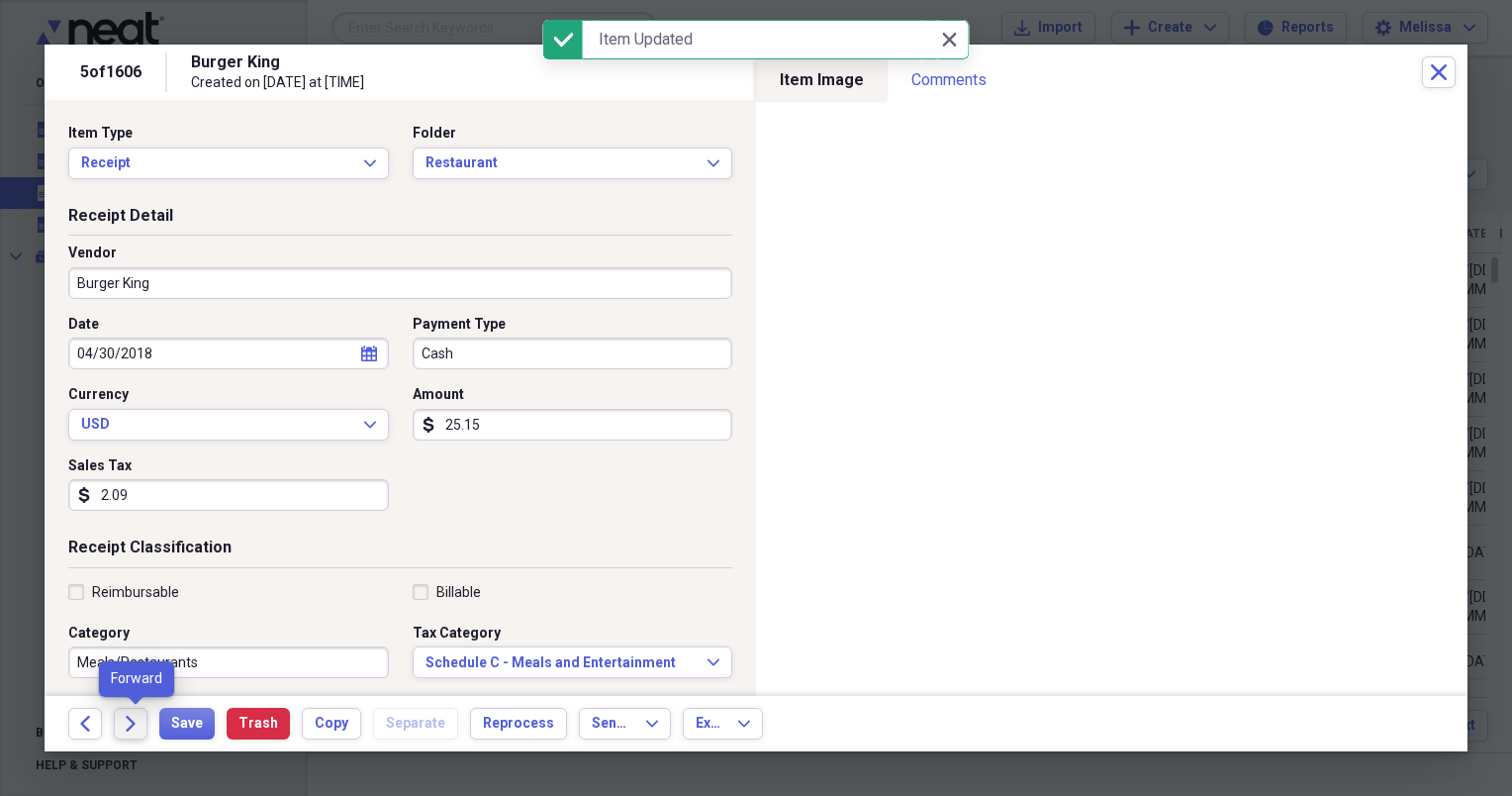 click on "Forward" 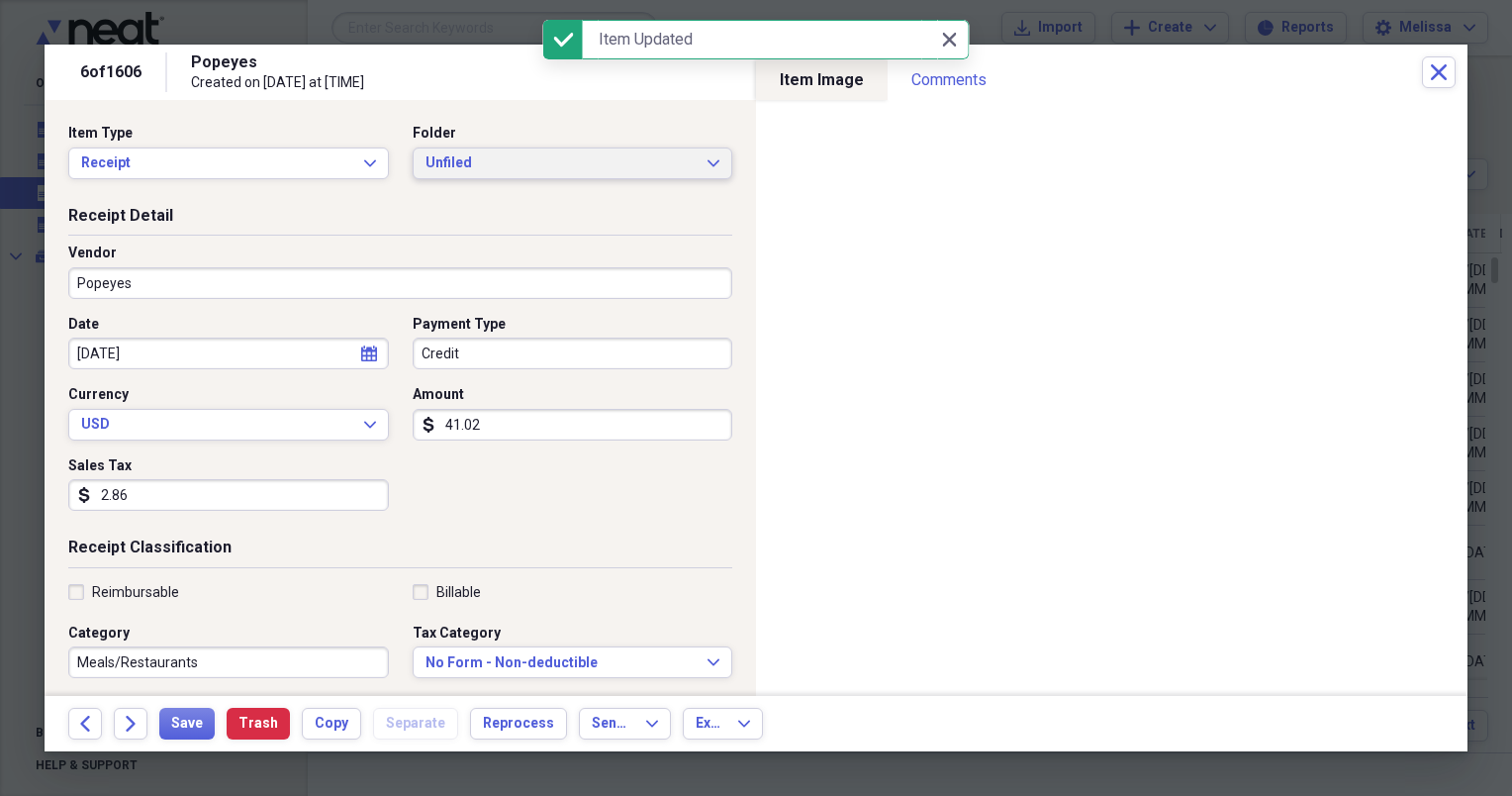 click on "Unfiled" at bounding box center [561, 163] 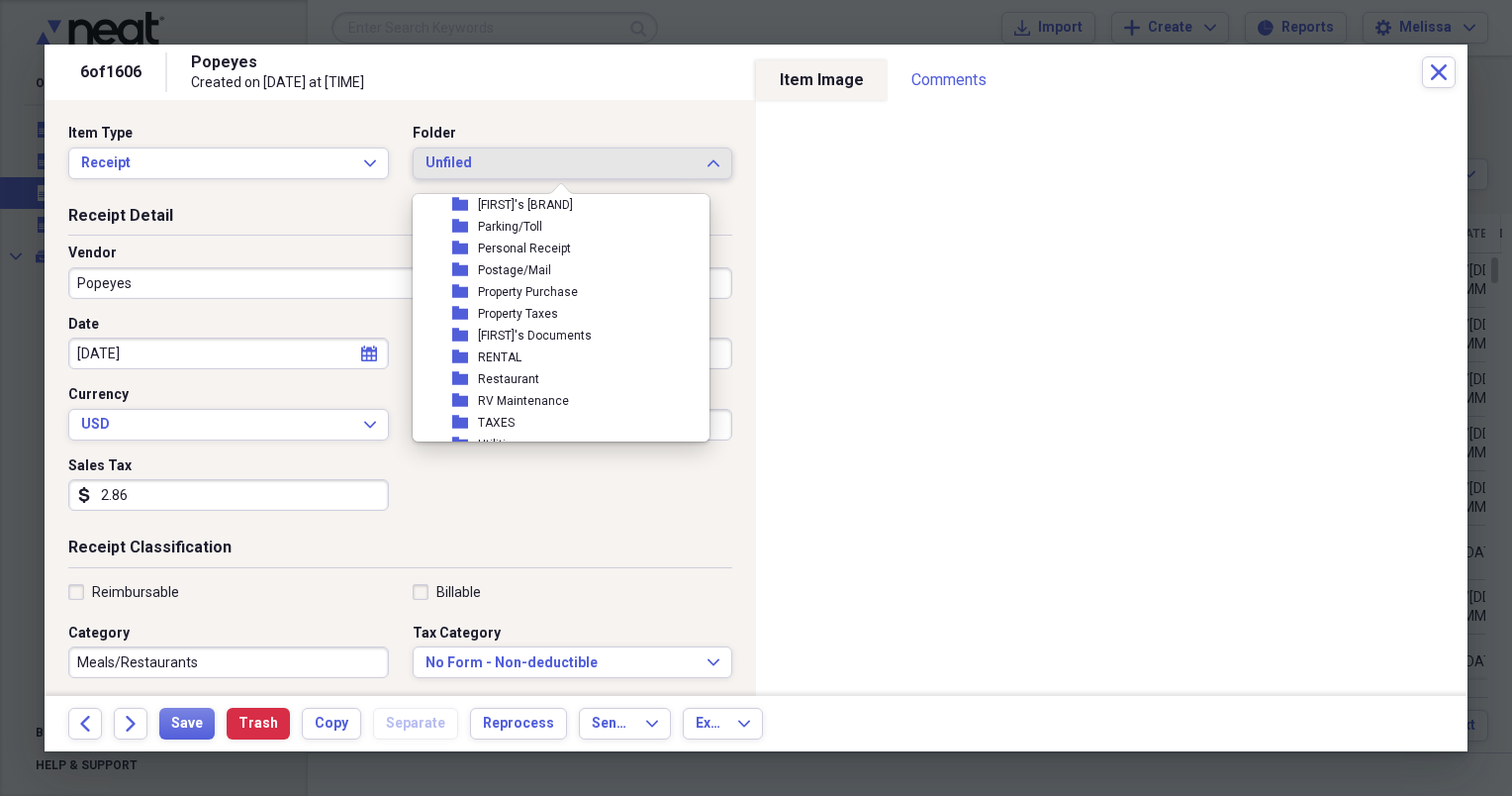 scroll, scrollTop: 356, scrollLeft: 0, axis: vertical 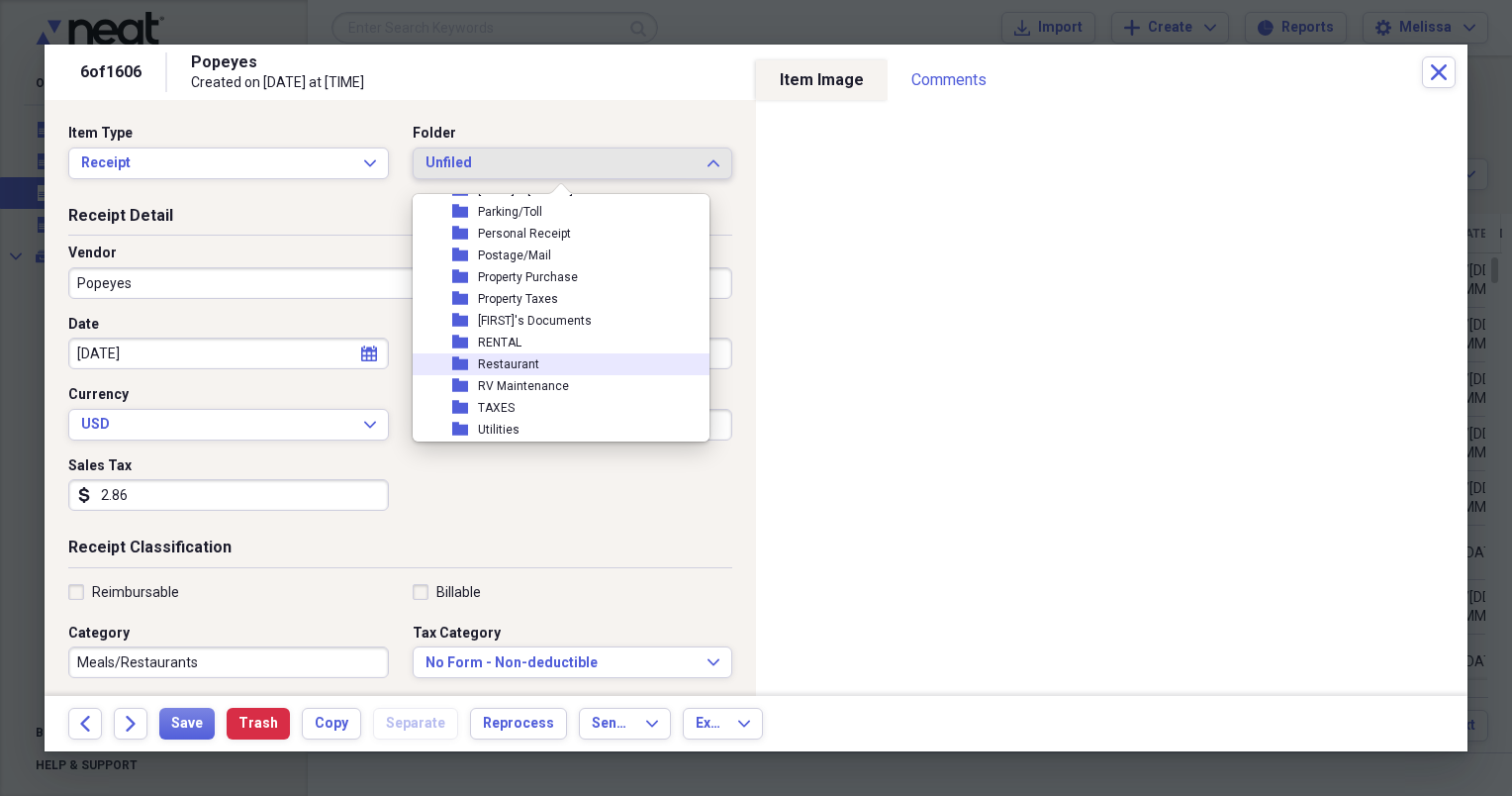 click on "Restaurant" at bounding box center (509, 364) 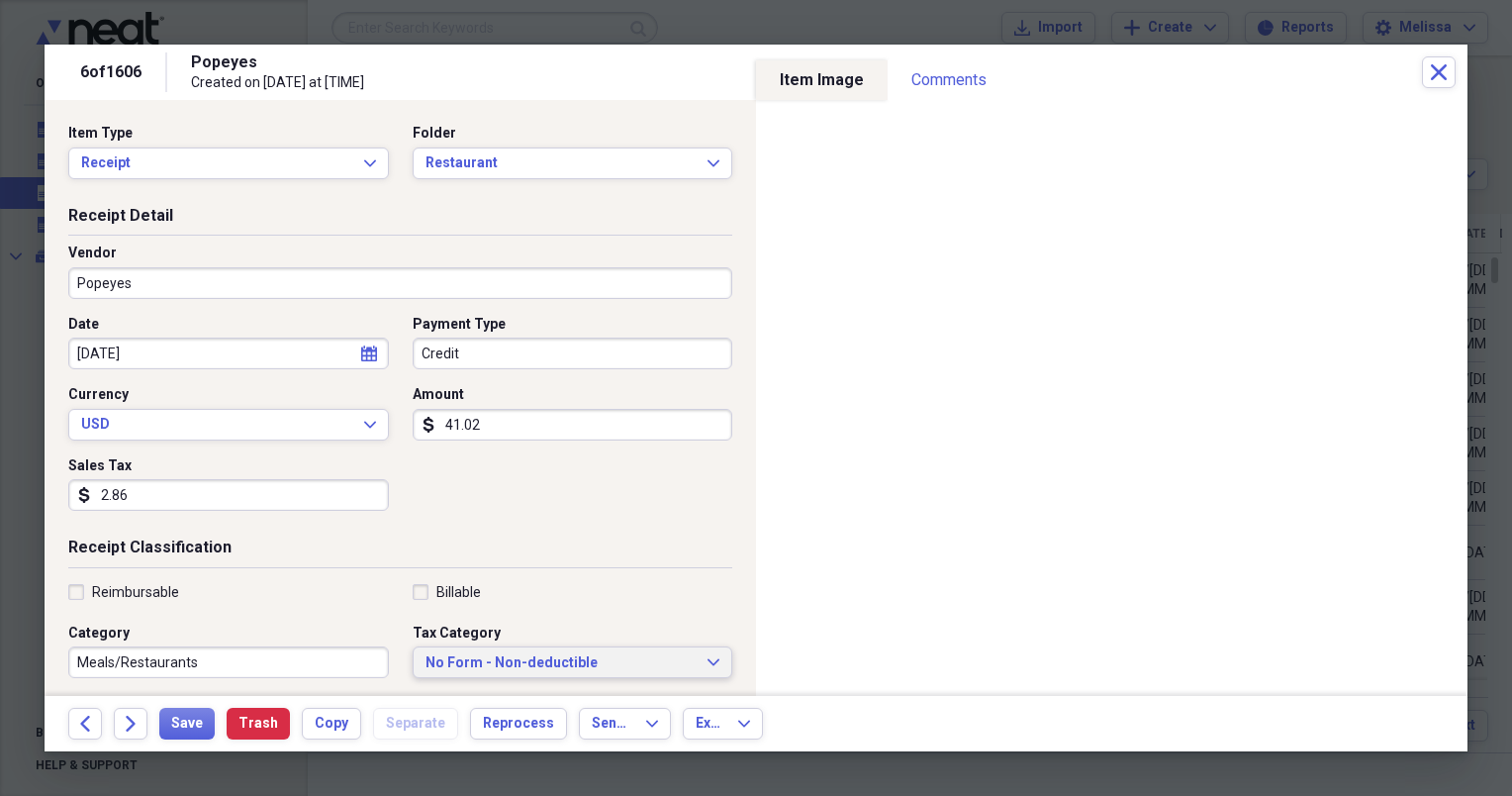 click on "No Form - Non-deductible" at bounding box center [561, 663] 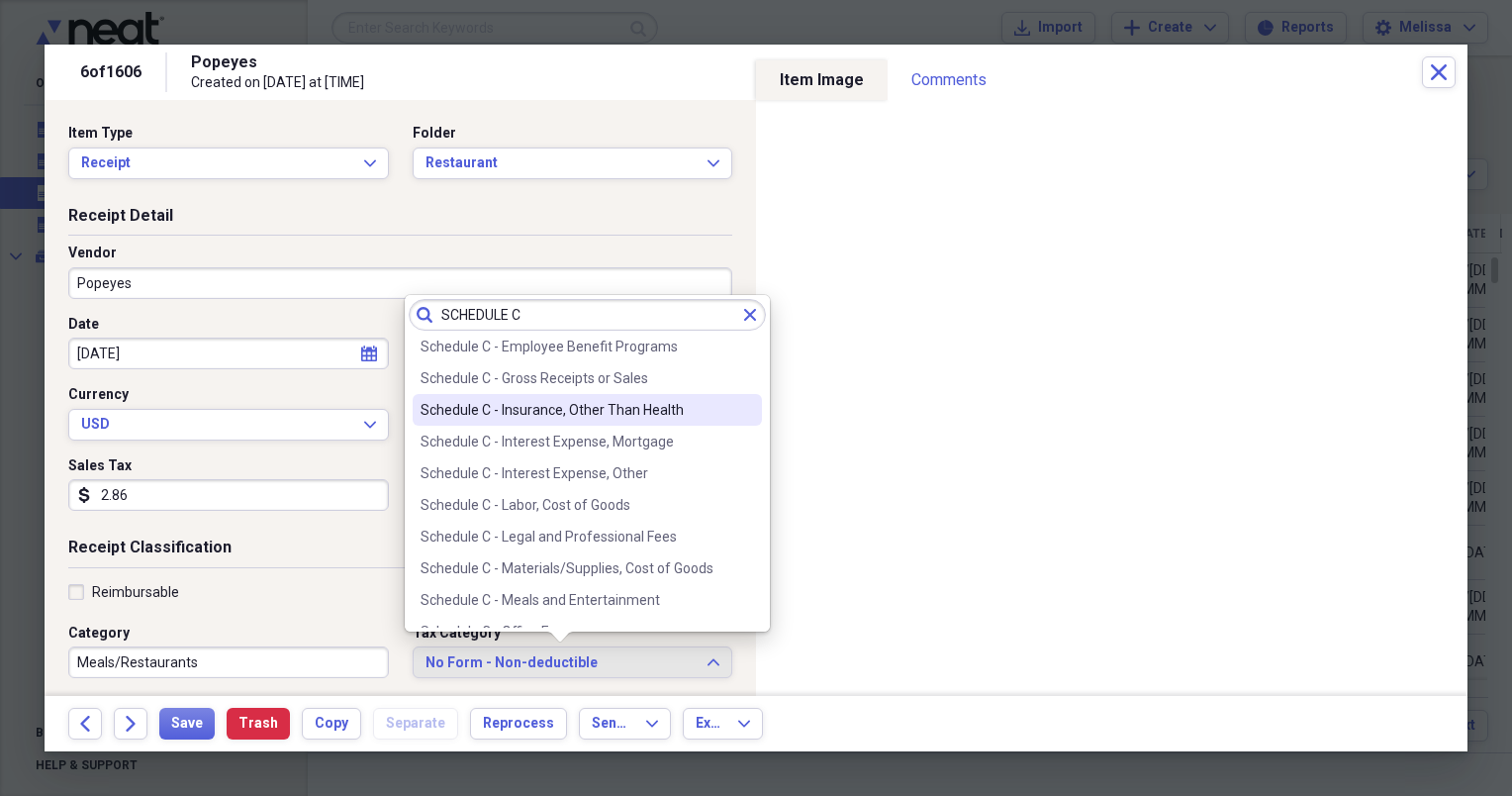scroll, scrollTop: 238, scrollLeft: 0, axis: vertical 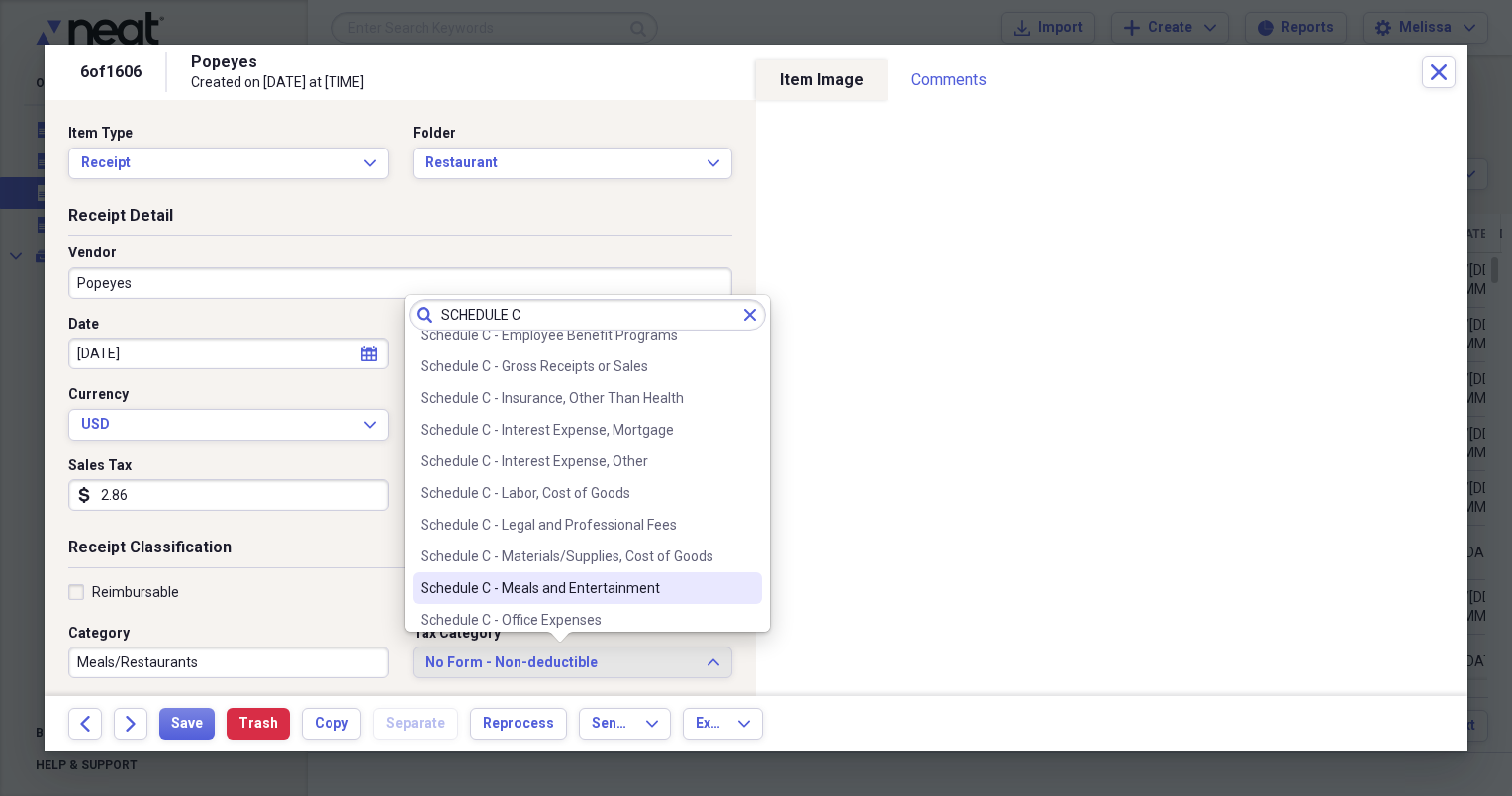 type on "SCHEDULE C" 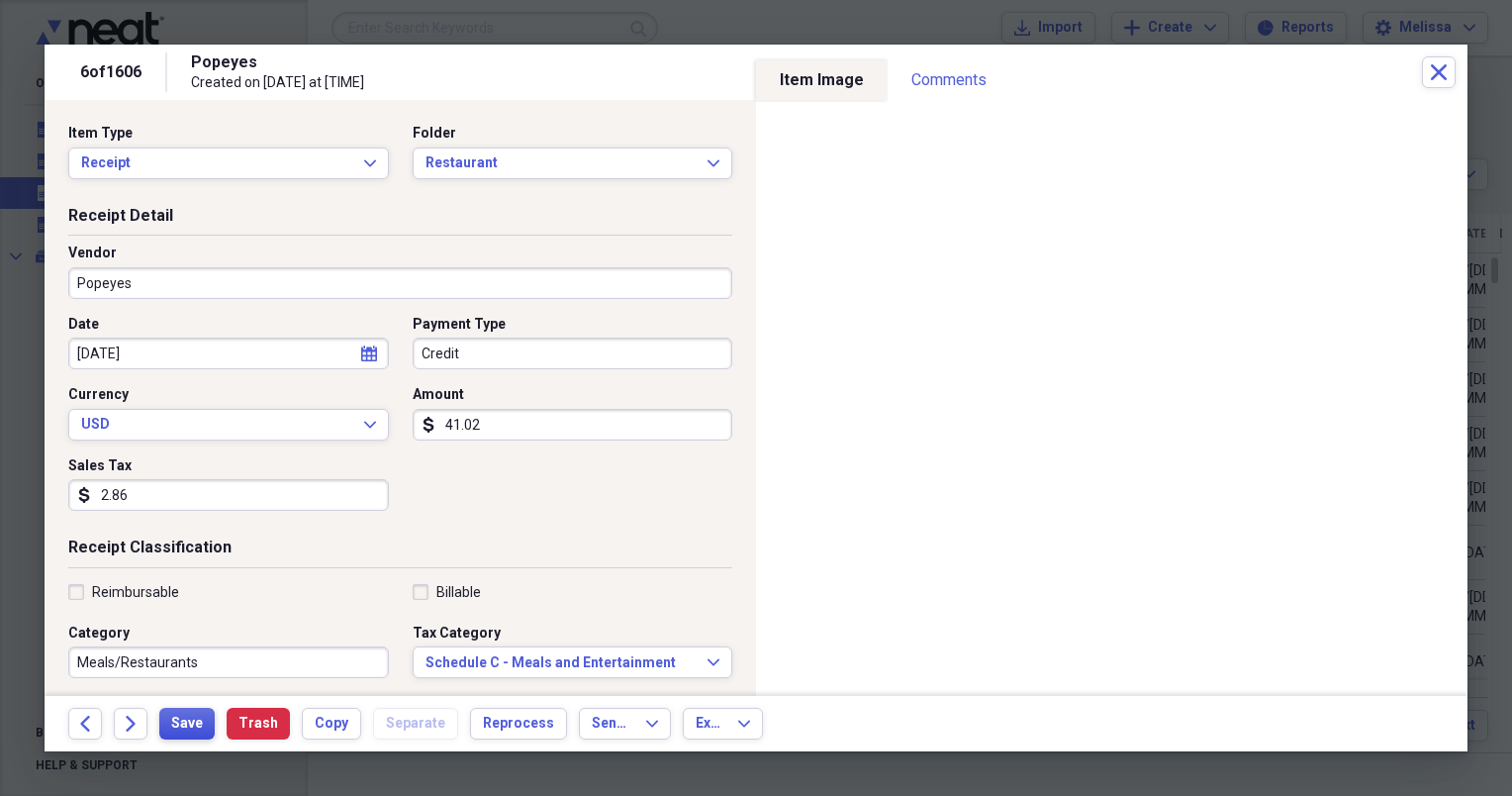 click on "Save" at bounding box center [187, 724] 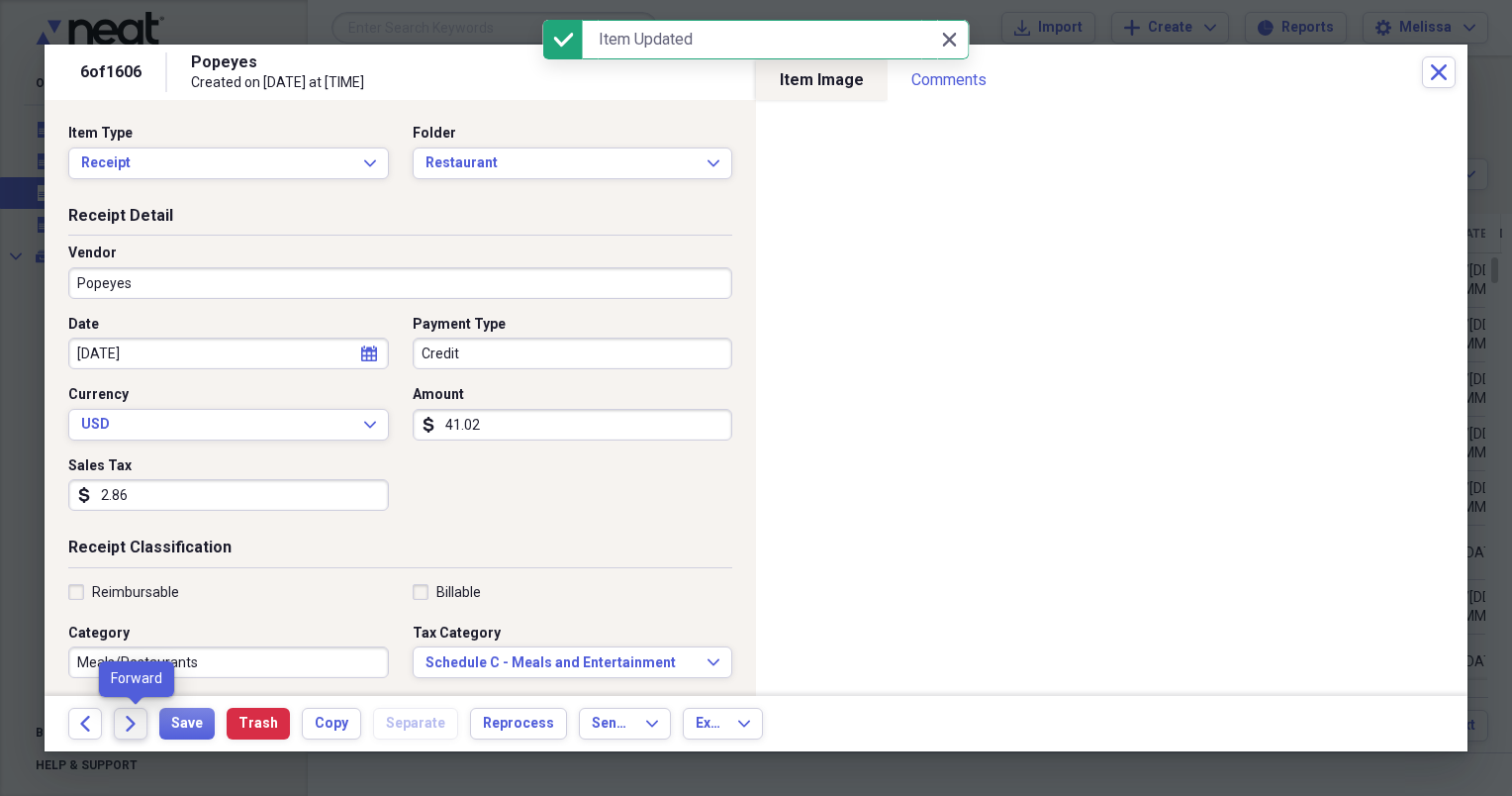 click on "Forward" 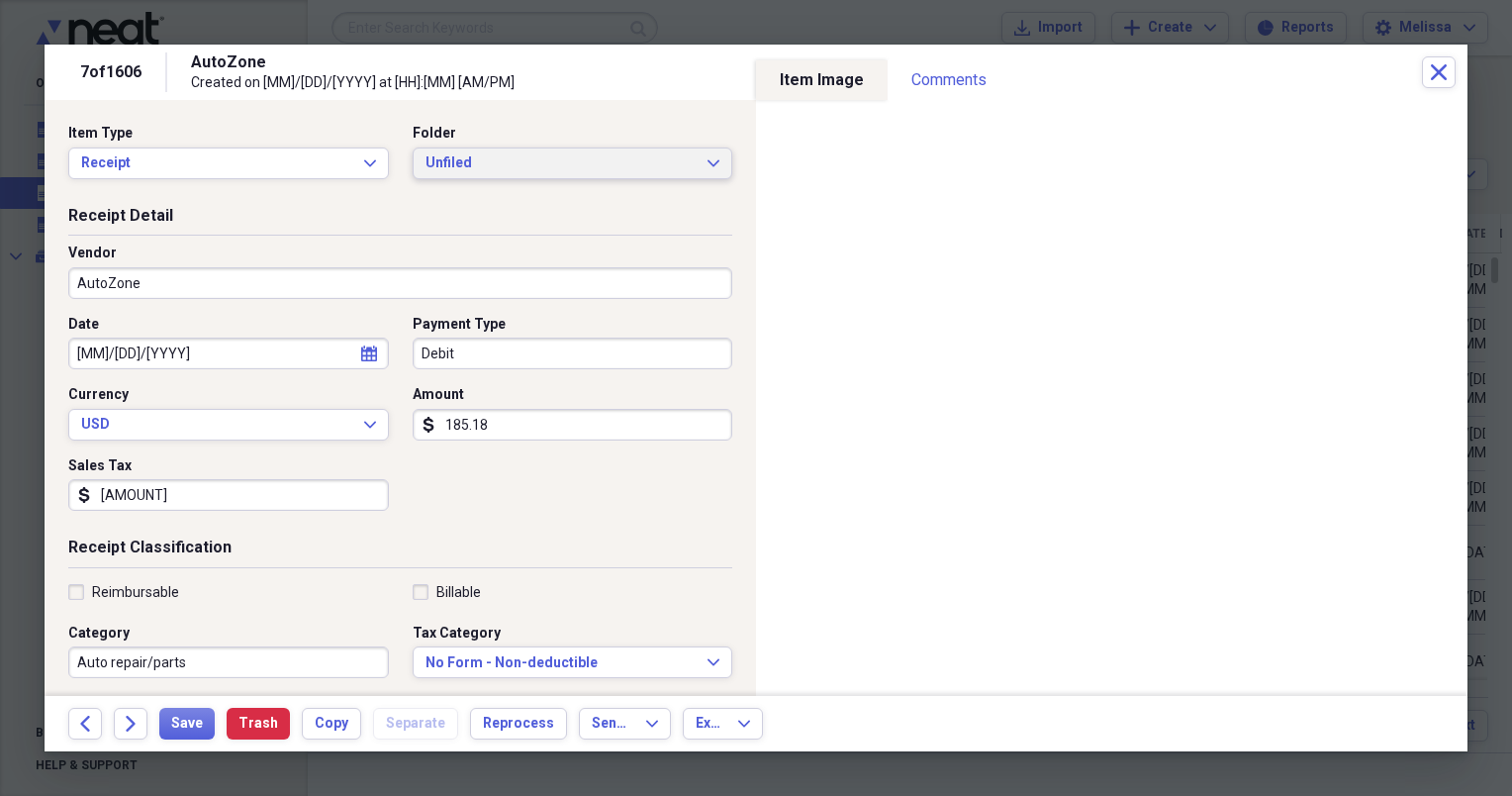 click on "Unfiled Expand" at bounding box center [573, 163] 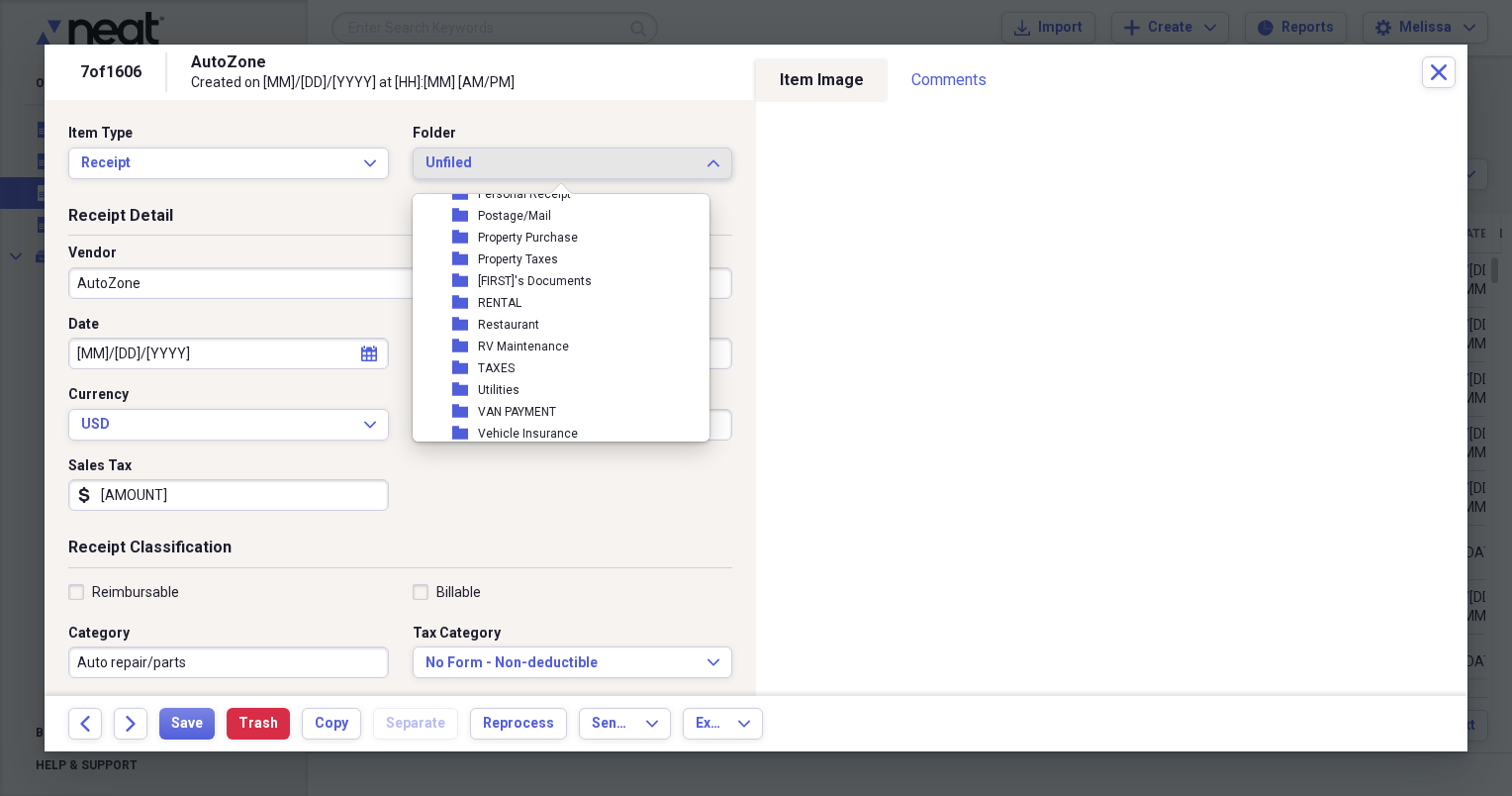 scroll, scrollTop: 485, scrollLeft: 0, axis: vertical 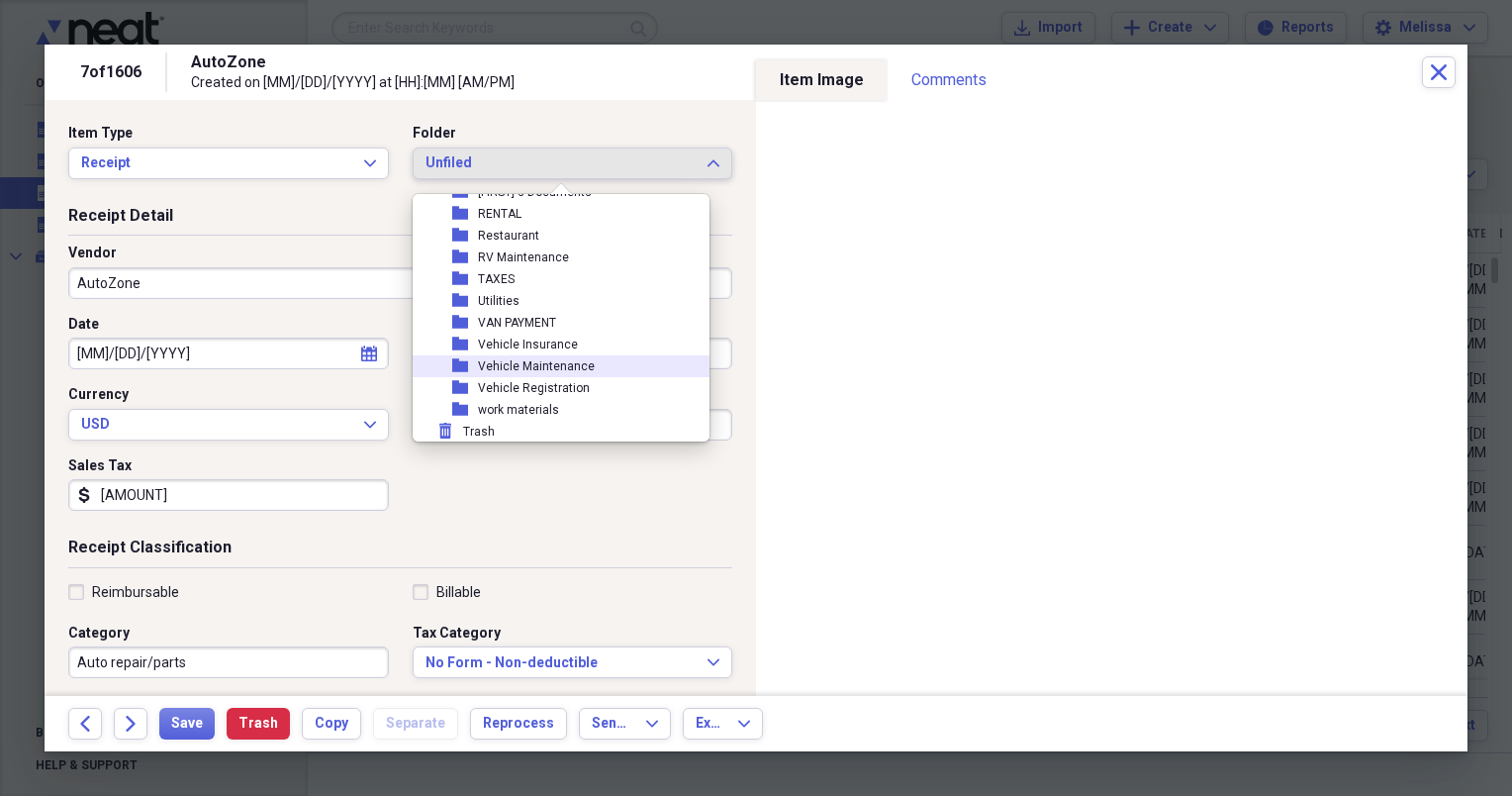 click on "Vehicle Maintenance" at bounding box center (536, 366) 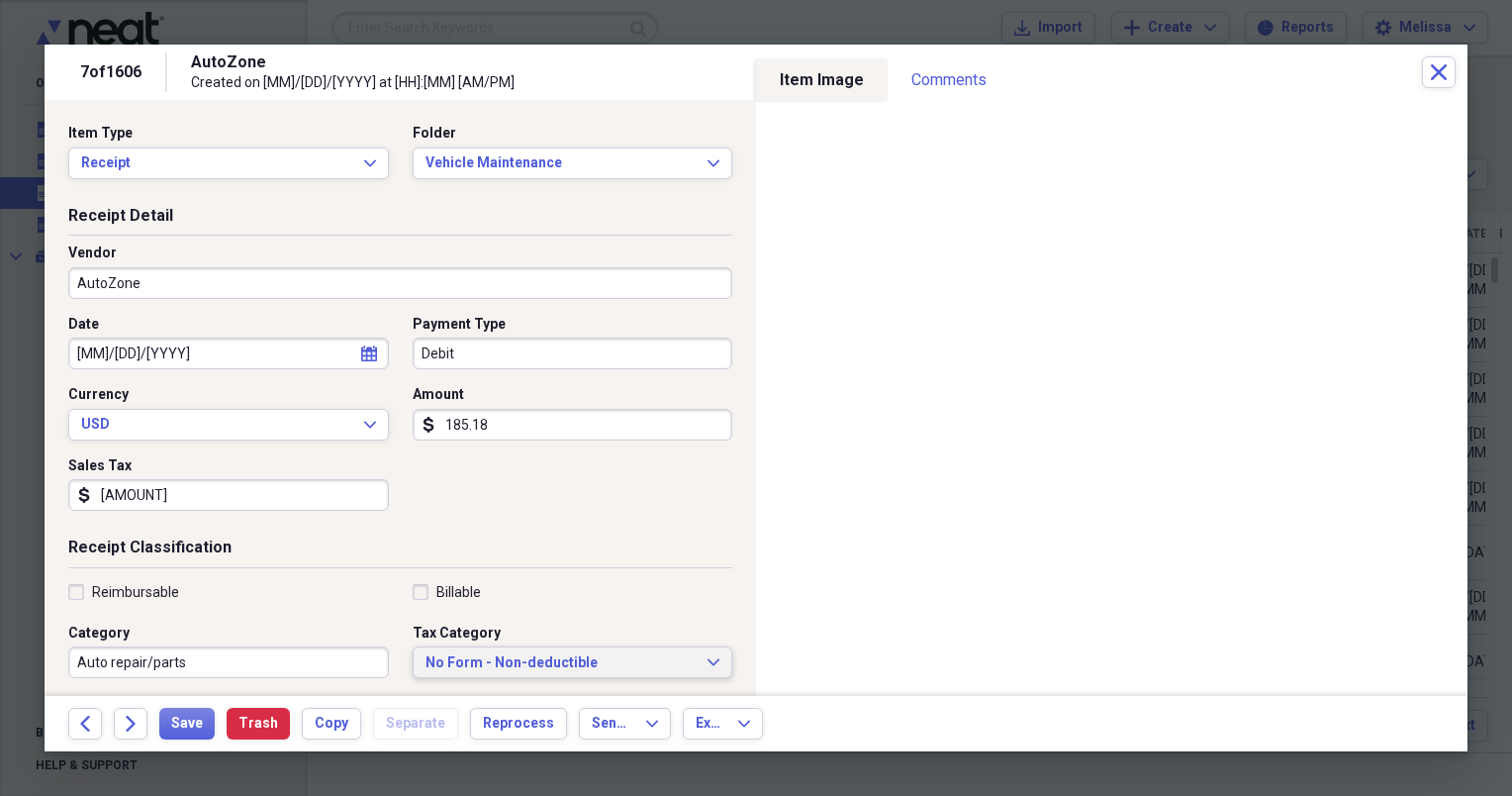 click on "No Form - Non-deductible Expand" at bounding box center (573, 662) 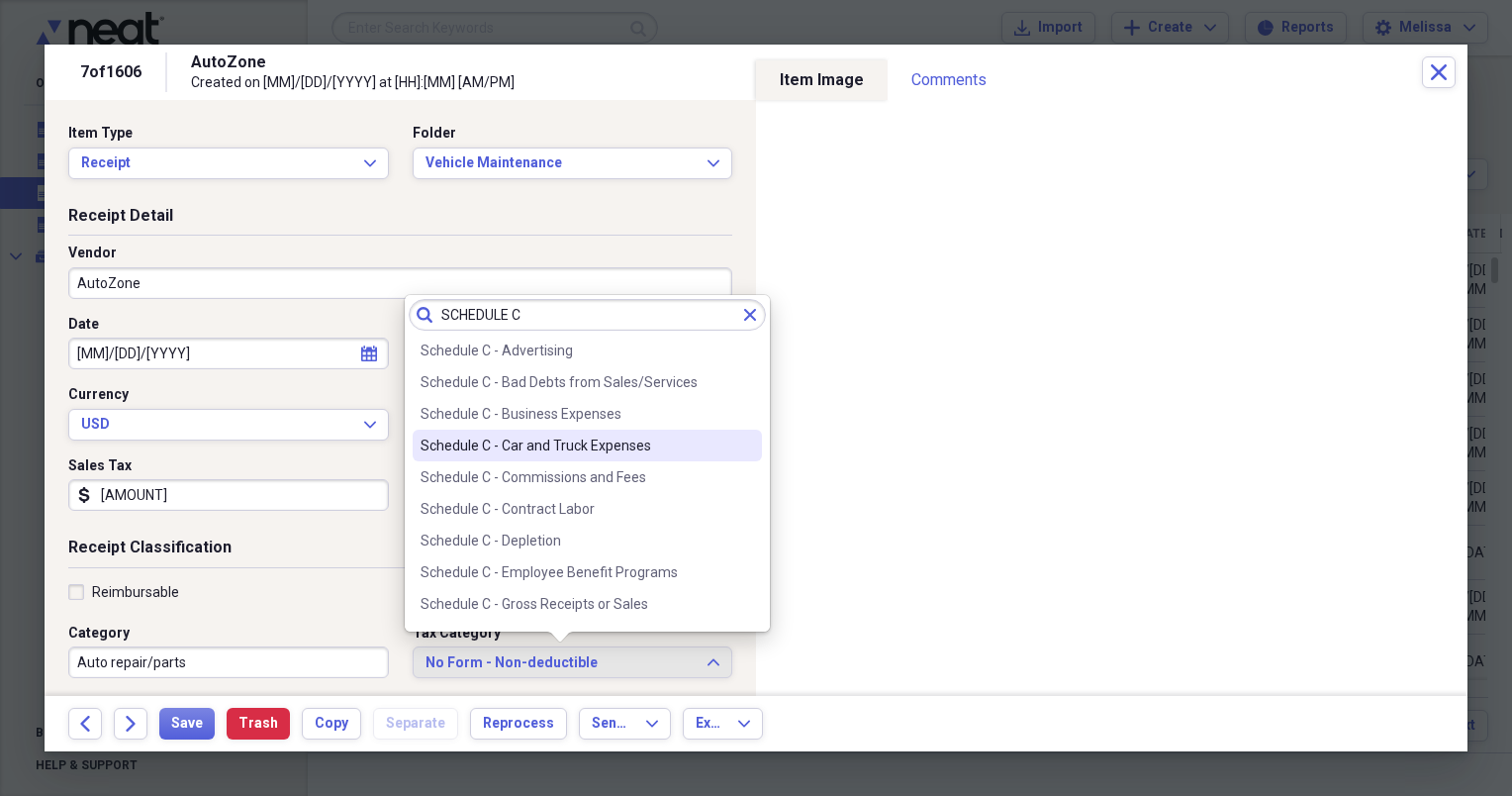 type on "SCHEDULE C" 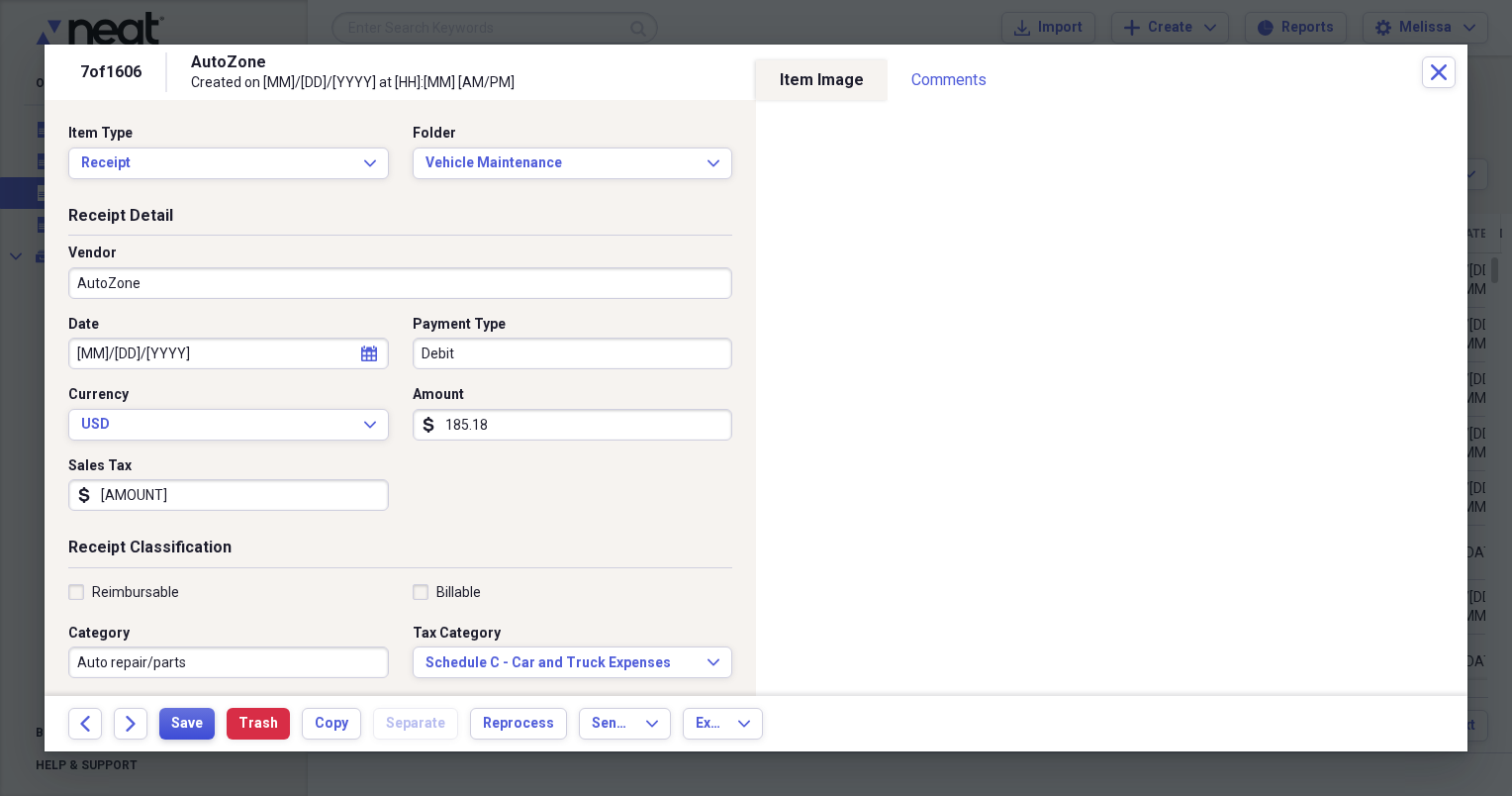 click on "Save" at bounding box center (187, 724) 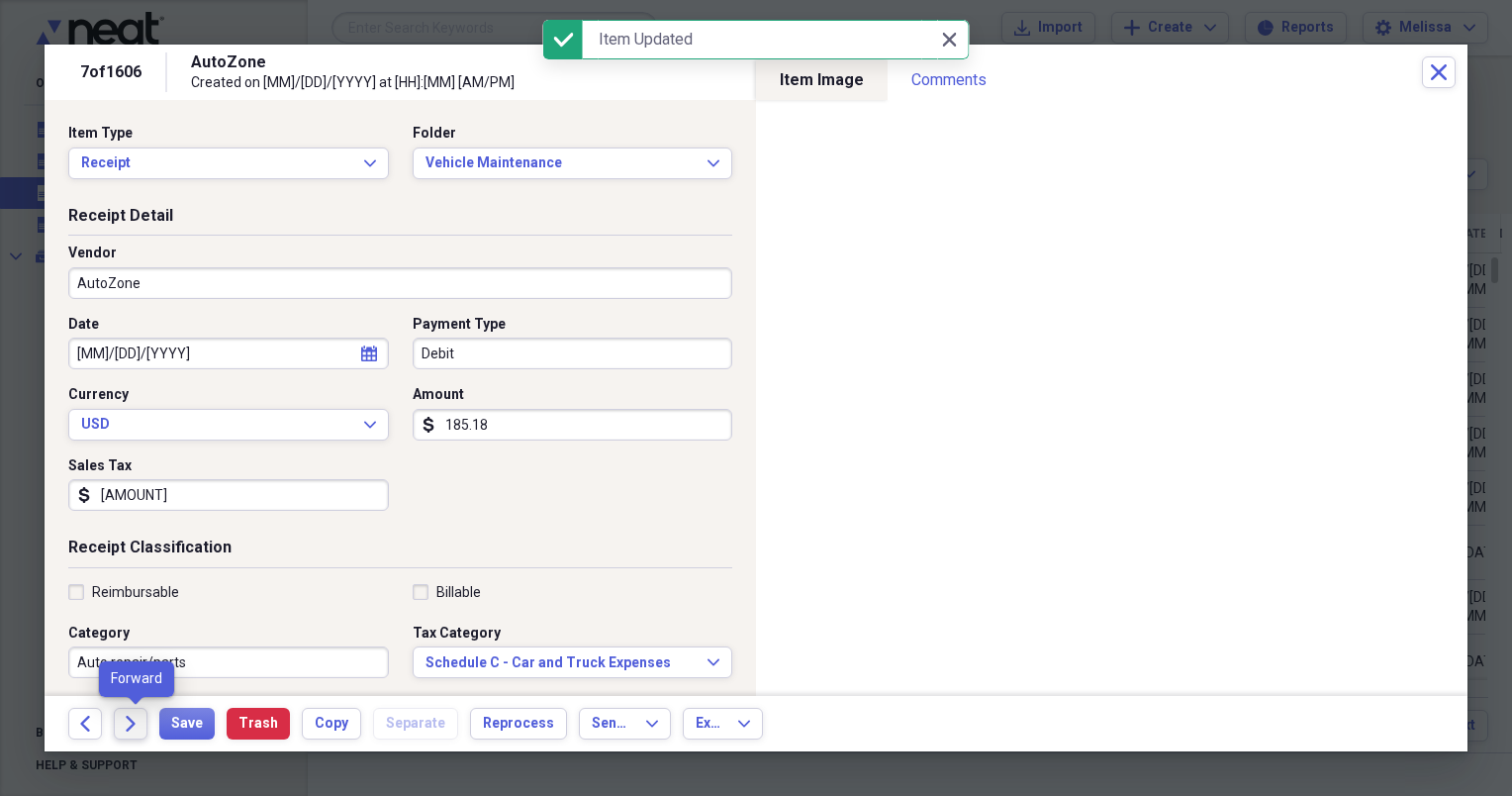 click on "Forward" 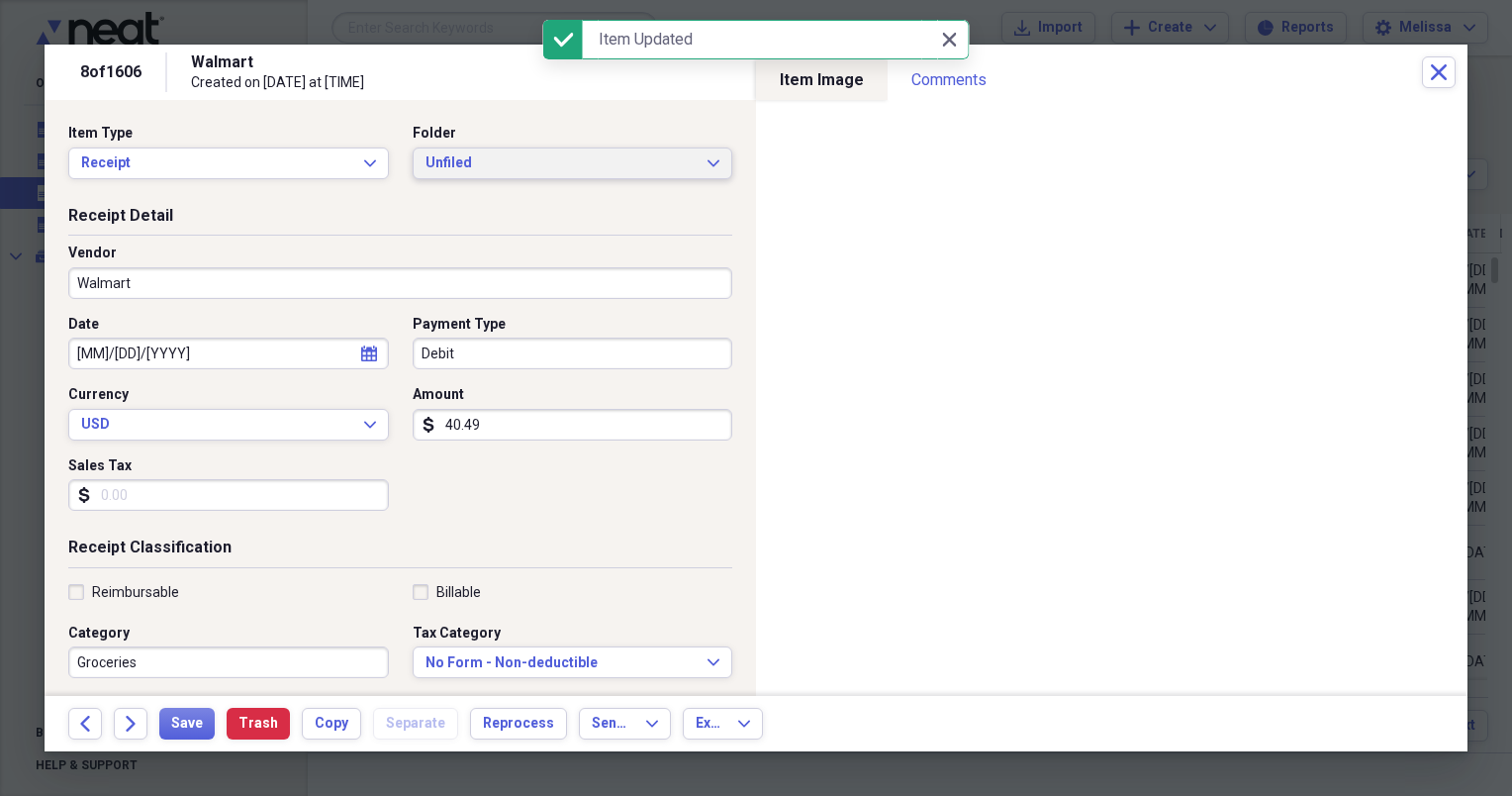 click on "Unfiled Expand" at bounding box center [573, 163] 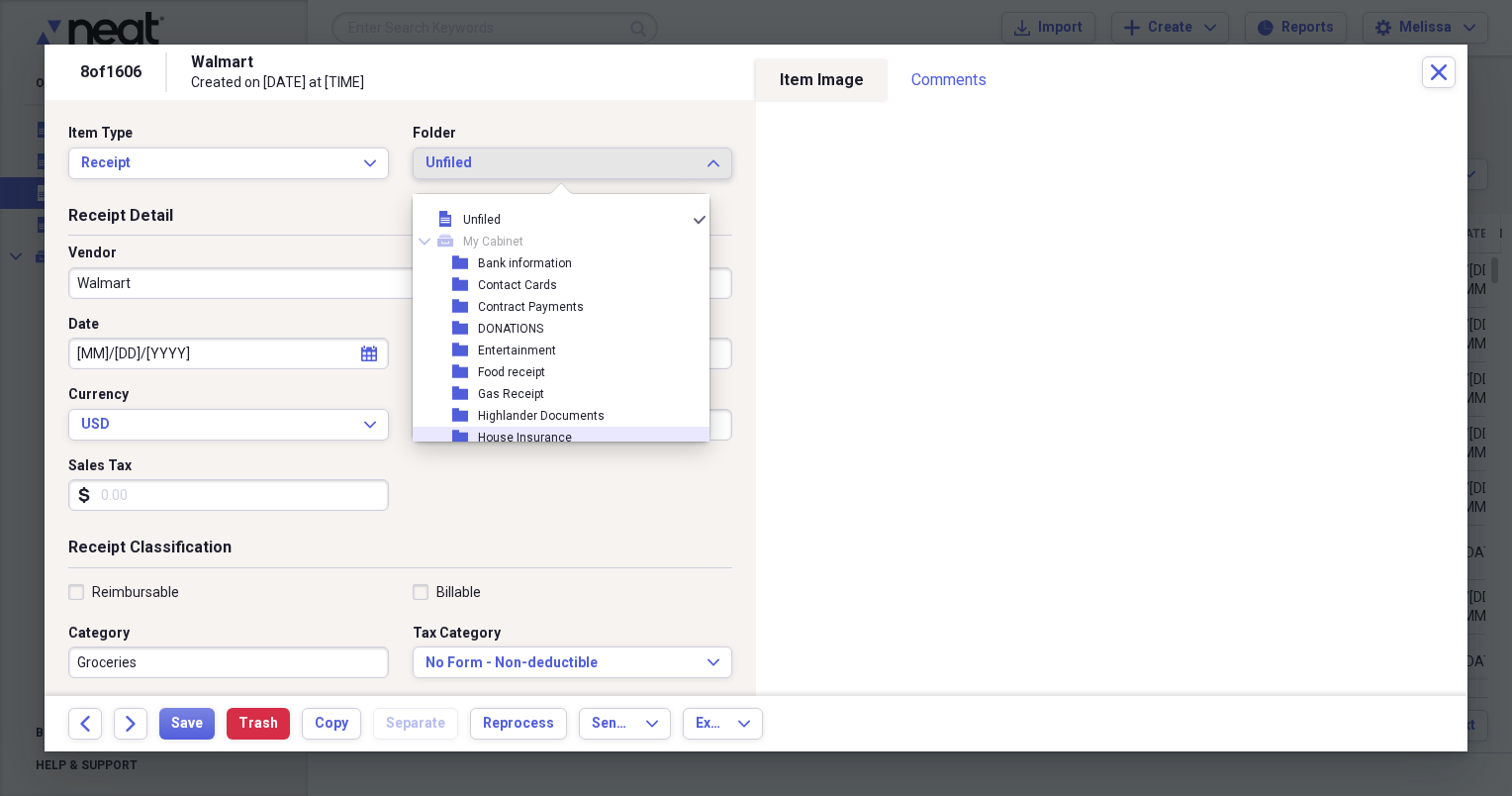 click on "folder House Insurance" at bounding box center (553, 438) 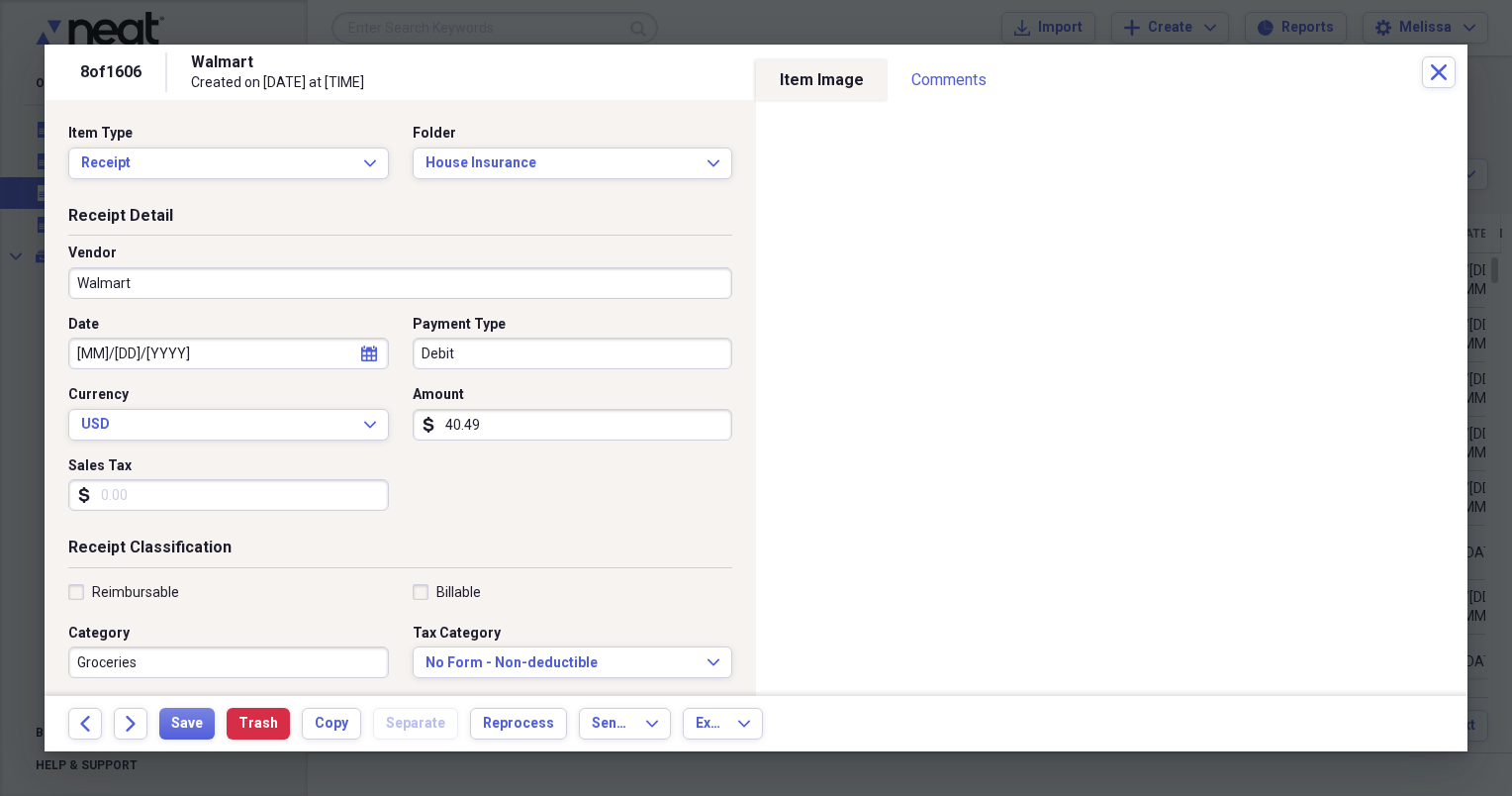 click on "Organize My Files Collapse Unfiled Needs Review Unfiled All Files Unfiled Unfiled Unfiled Saved Reports Collapse My Cabinet My Cabinet Add Folder Folder Bank information Add Folder Folder Contact Cards Add Folder Folder Contract Payments Add Folder Folder DONATIONS Add Folder Folder Entertainment Add Folder Folder Food receipt Add Folder Folder Gas Receipt Add Folder Folder Highlander Documents Add Folder Folder House Insurance Add Folder Folder Liability Insurance Add Folder Folder Lodging Add Folder Folder Lottery/chance play Add Folder Folder Medical Add Folder Folder [FIRST]'s information Add Folder Folder Parking/Toll Add Folder Folder Personal Receipt Add Folder Folder Postage/Mail Add Folder Folder Property Purchase Add Folder Folder Property Taxes Add Folder Folder [FIRST]'s Documents Add Folder Folder RENTAL Add Folder Folder Restaurant Add Folder Folder RV Maintenance Add Folder Folder TAXES Add Folder Folder Utilities Add Folder Folder VAN PAYMENT Add Folder Folder Vehicle Insurance Add Folder Folder" at bounding box center (756, 398) 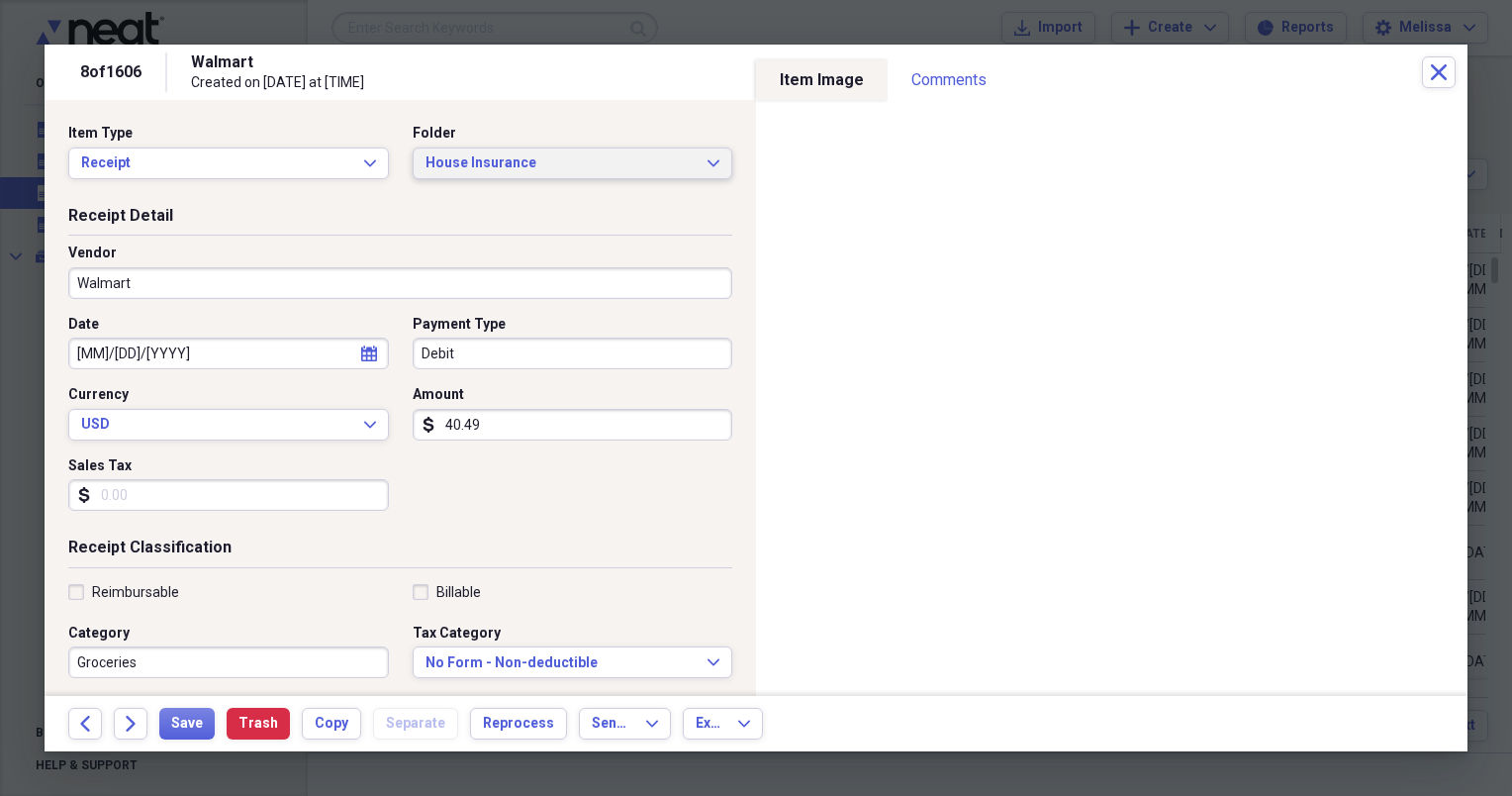 click on "House Insurance Expand" at bounding box center [573, 163] 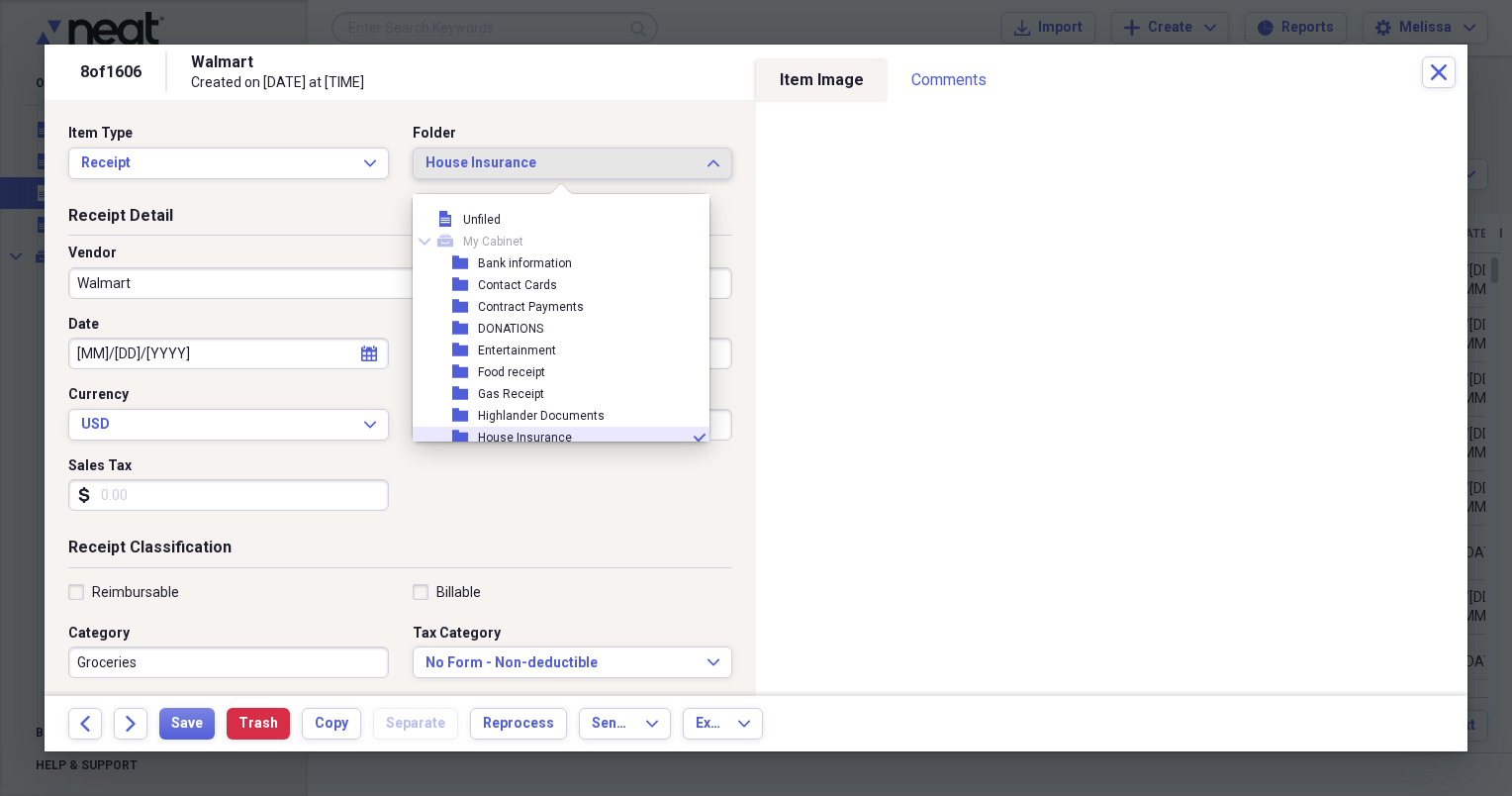 scroll, scrollTop: 119, scrollLeft: 0, axis: vertical 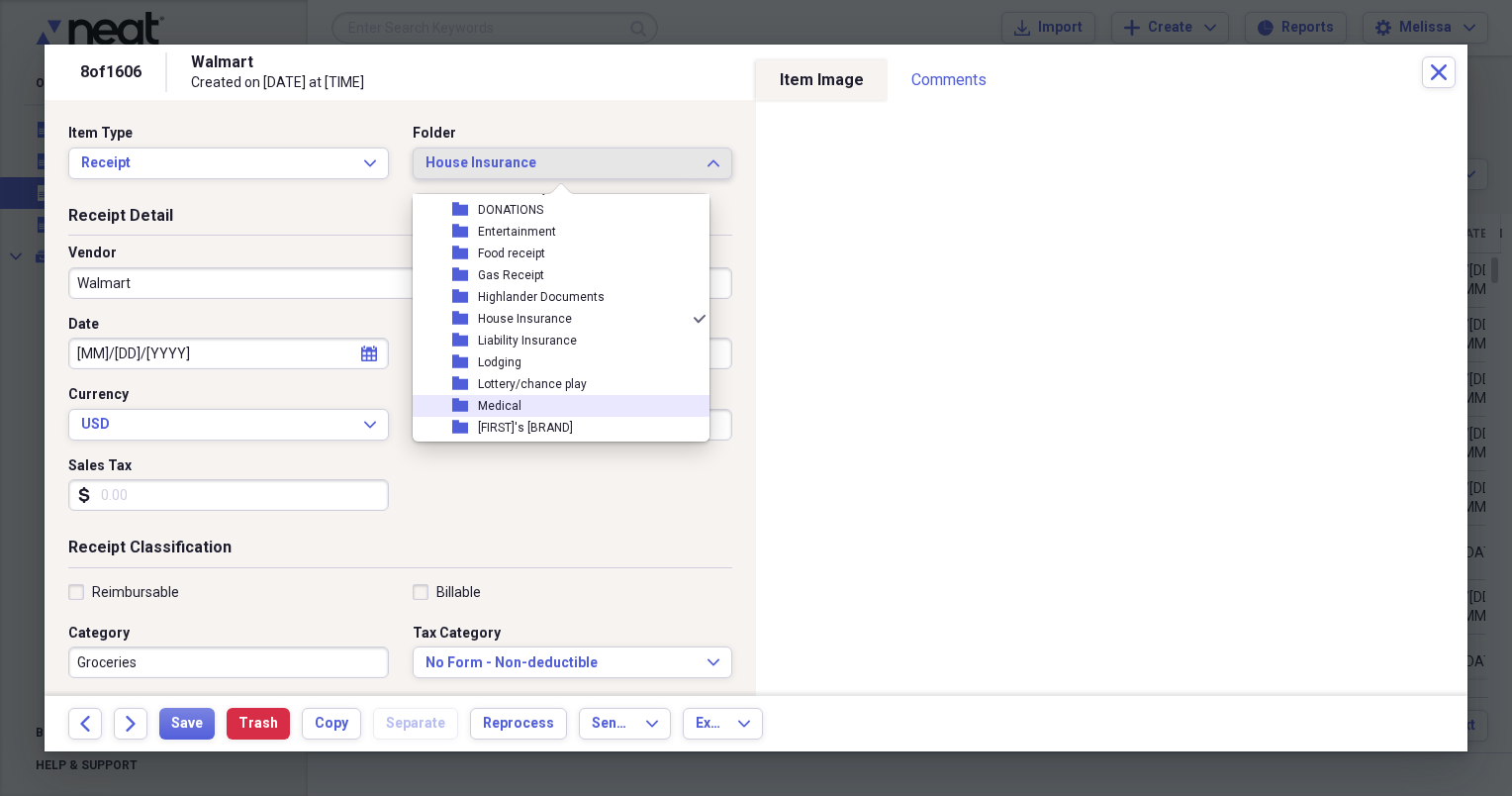 click on "folder Medical" at bounding box center [553, 406] 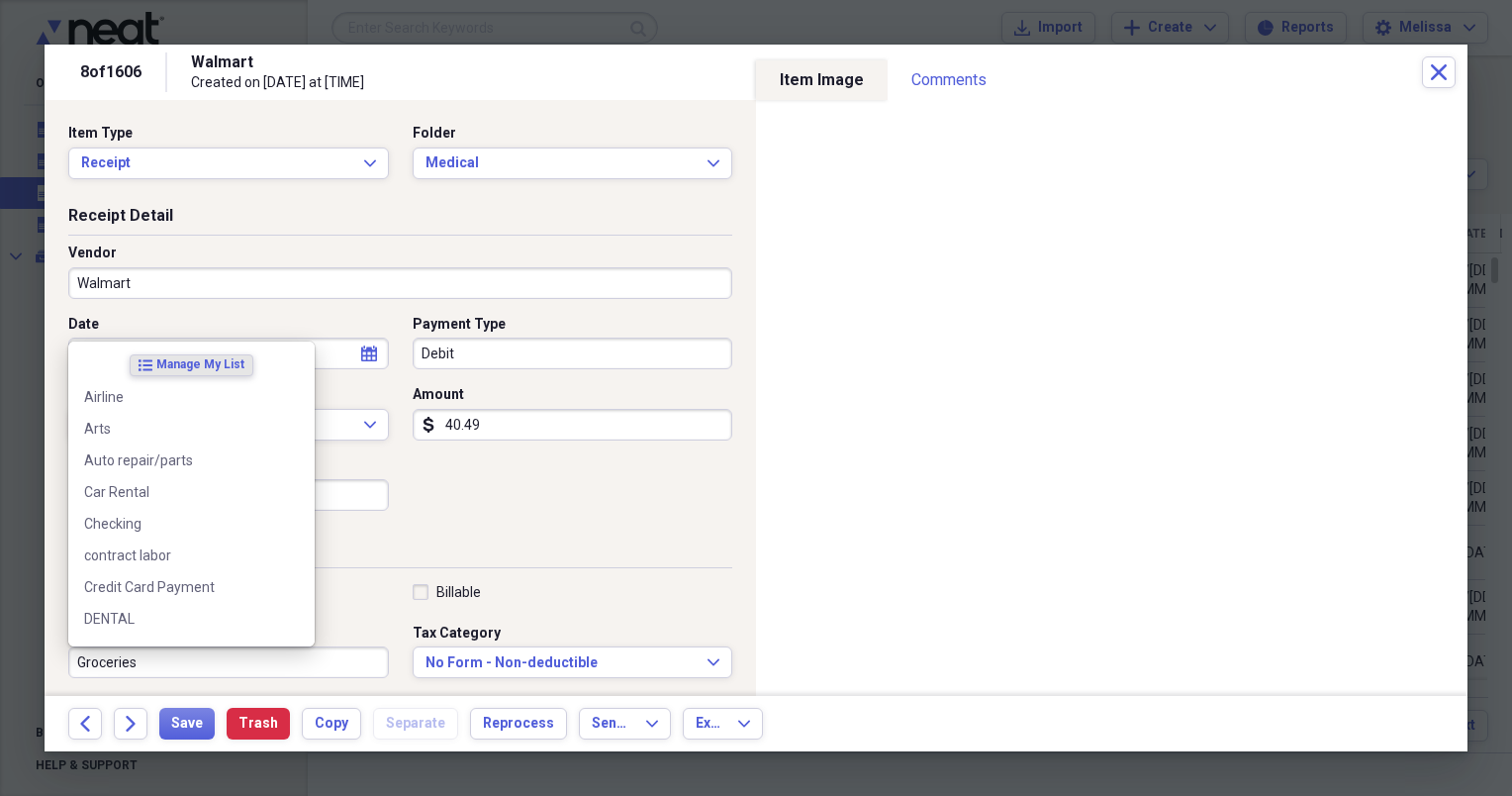 click on "Groceries" at bounding box center [229, 662] 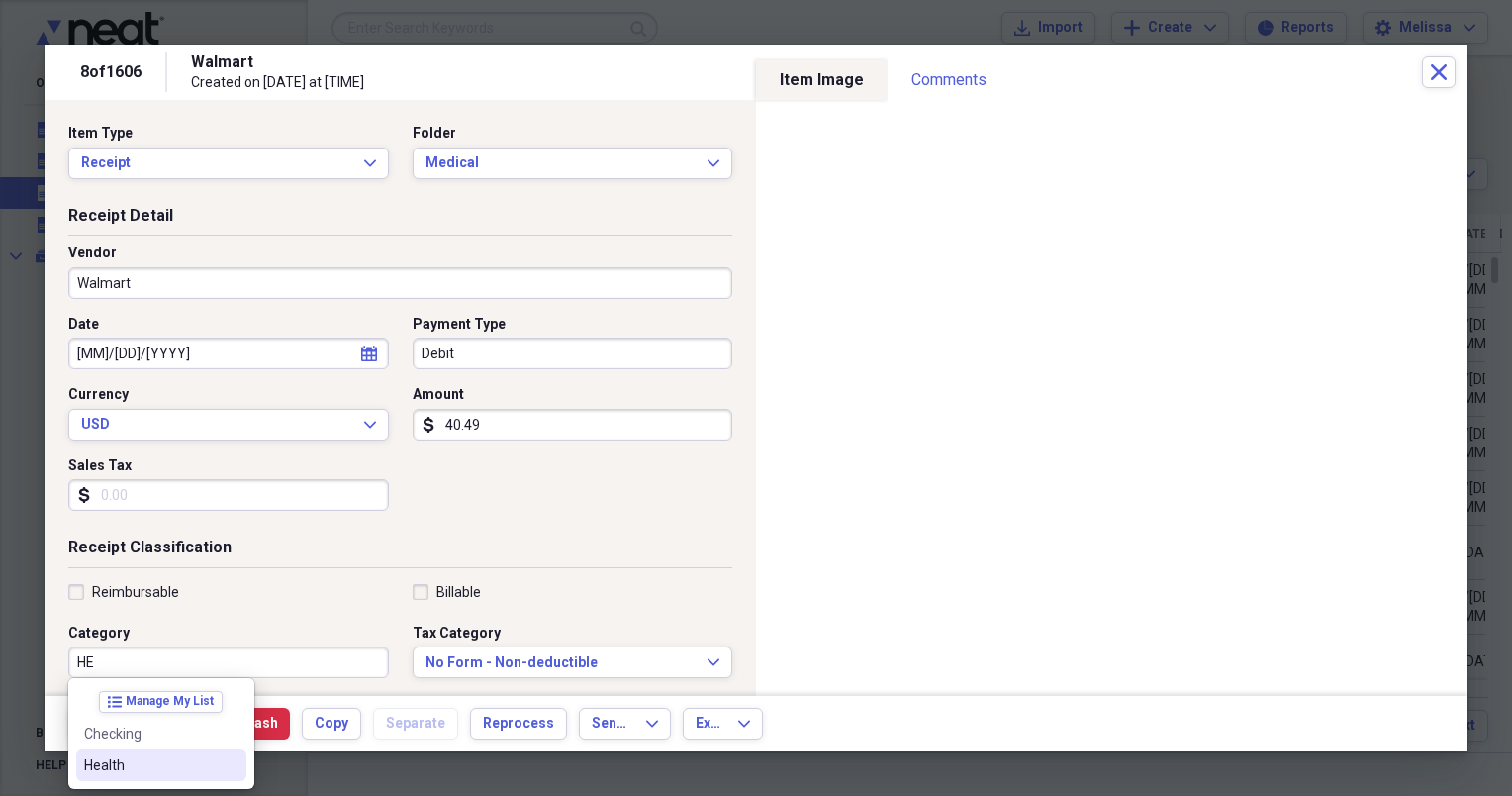 click on "Health" at bounding box center [161, 765] 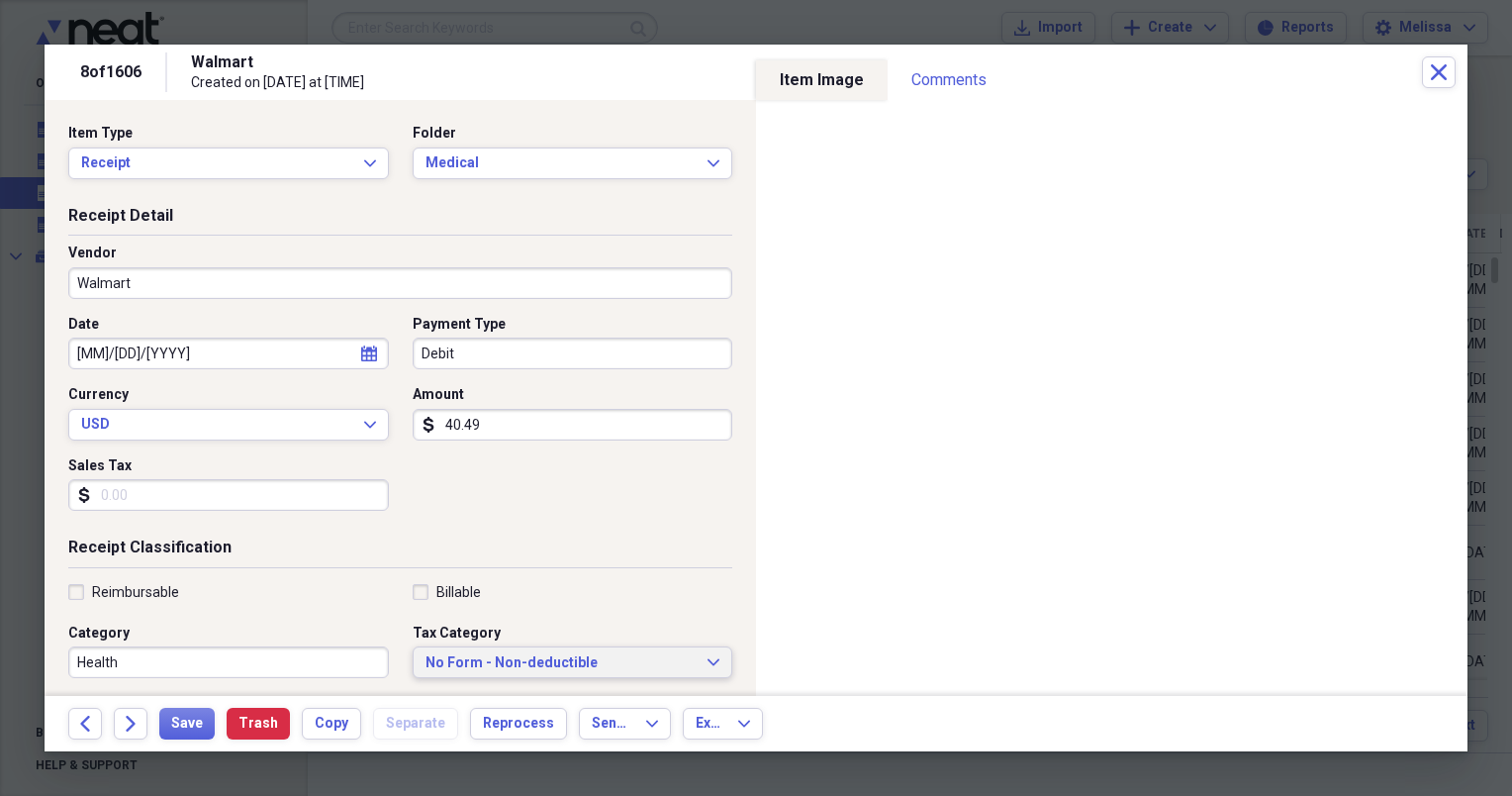 click on "No Form - Non-deductible" at bounding box center (561, 663) 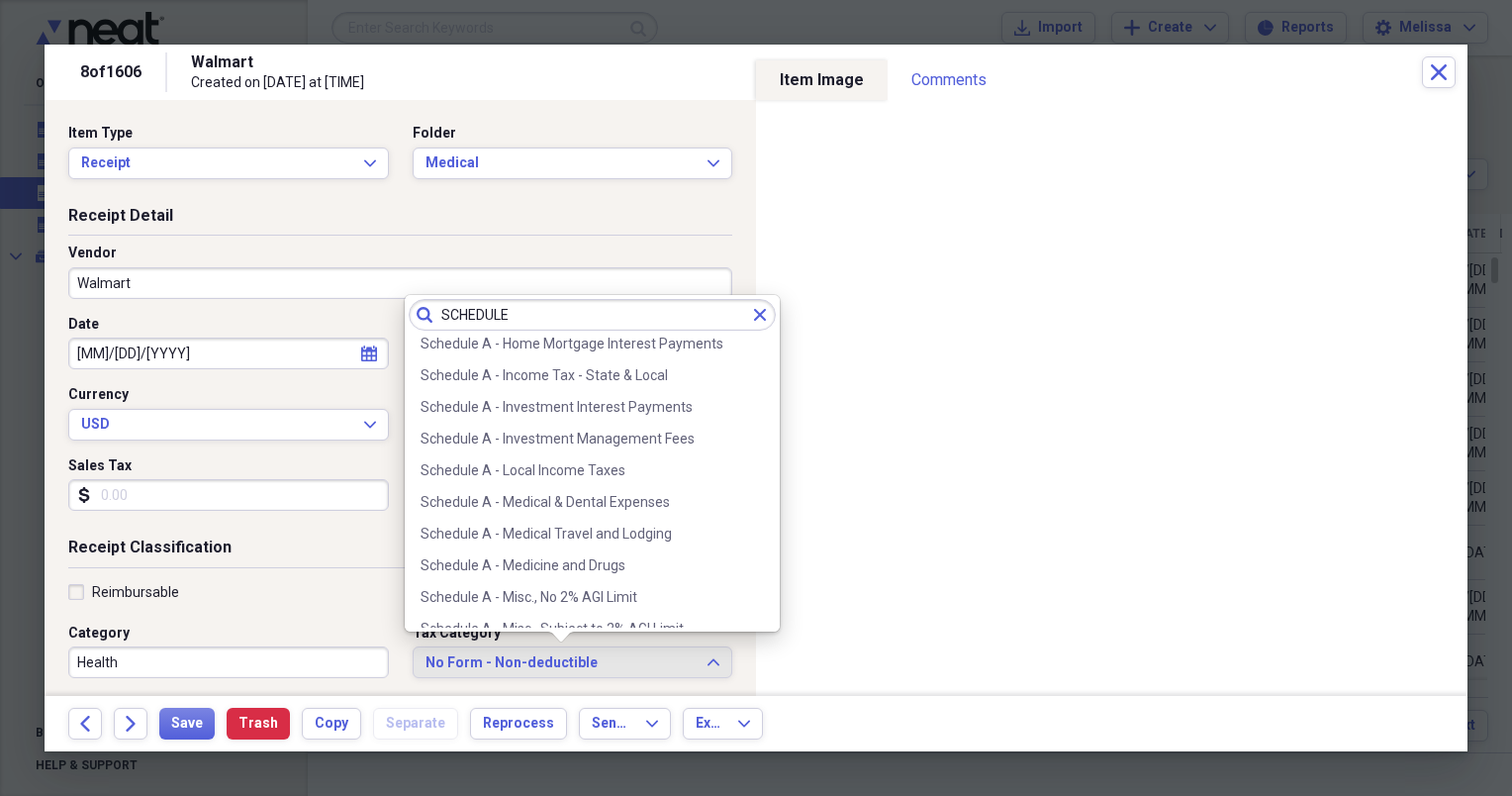 scroll, scrollTop: 198, scrollLeft: 0, axis: vertical 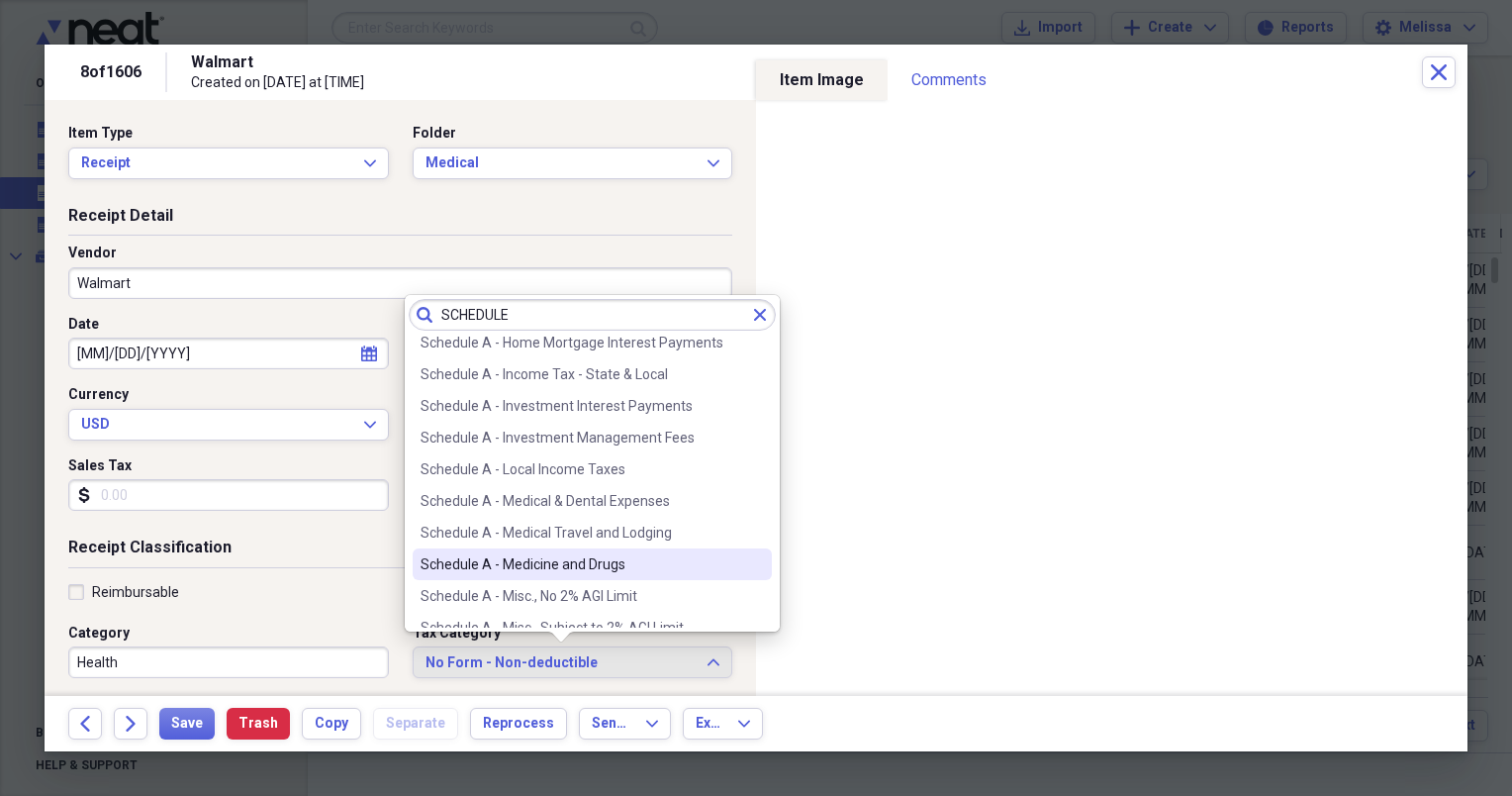 type on "SCHEDULE" 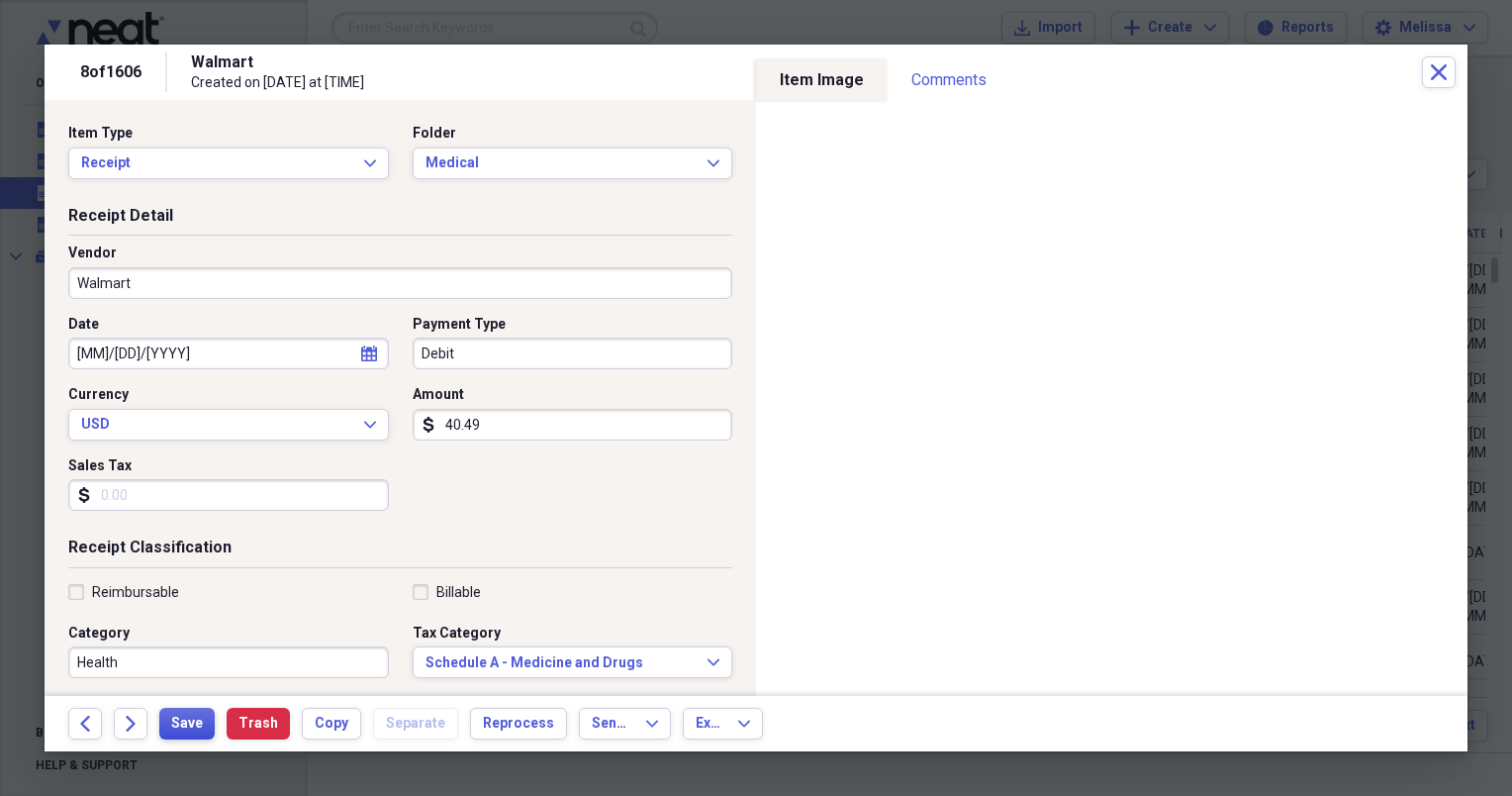 click on "Save" at bounding box center [187, 724] 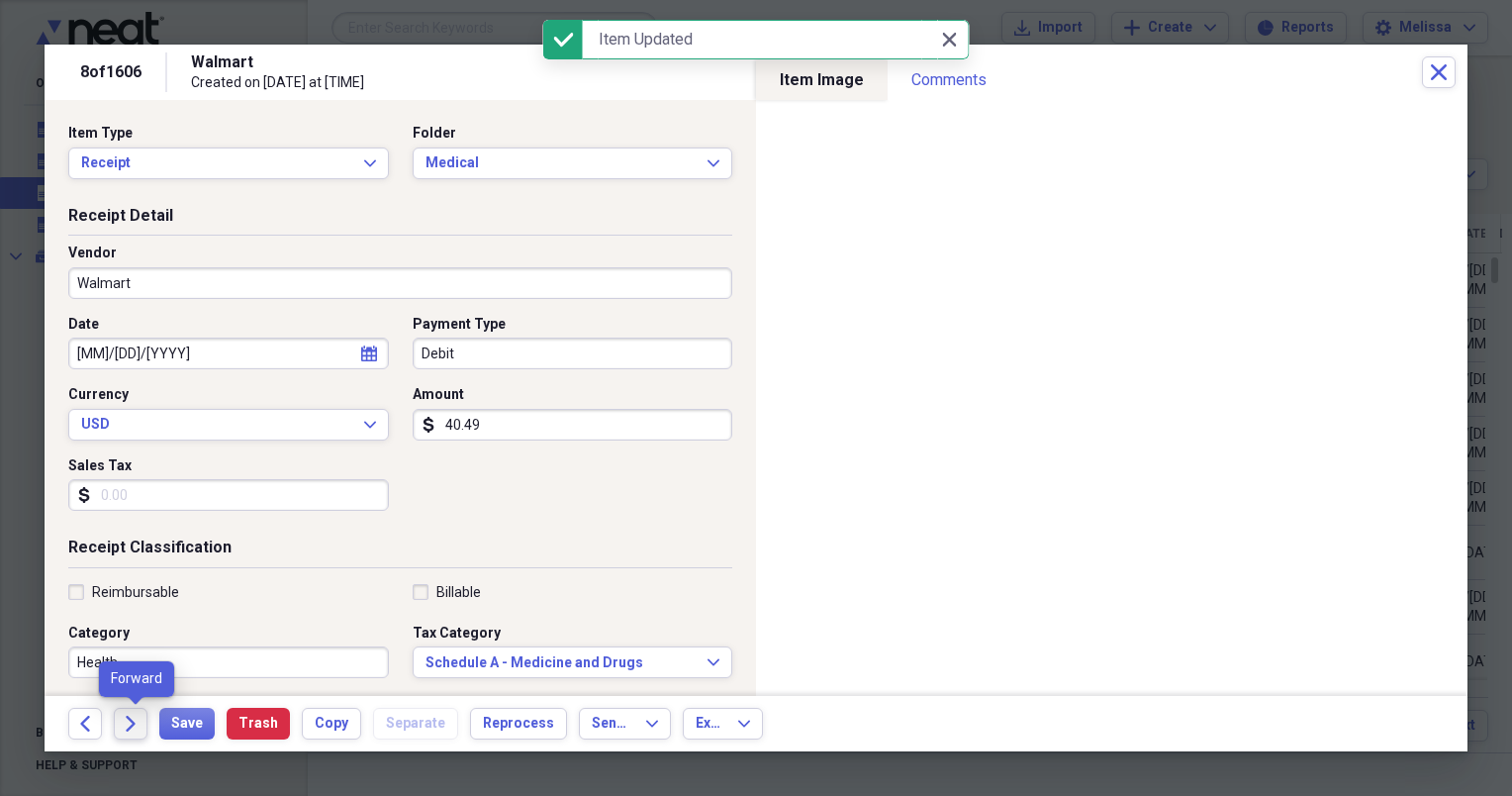 click on "Forward" 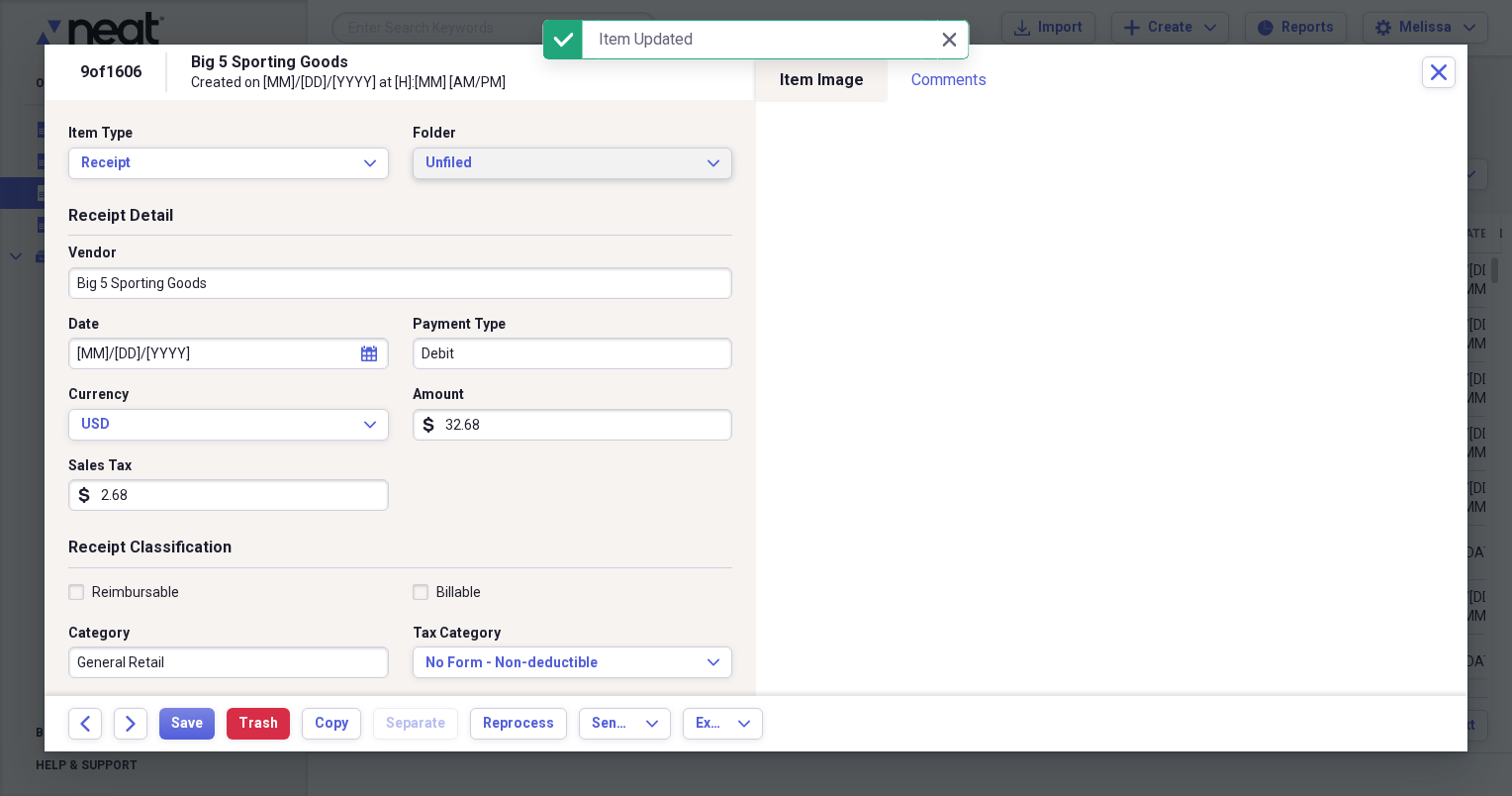 click on "Unfiled Expand" at bounding box center (573, 163) 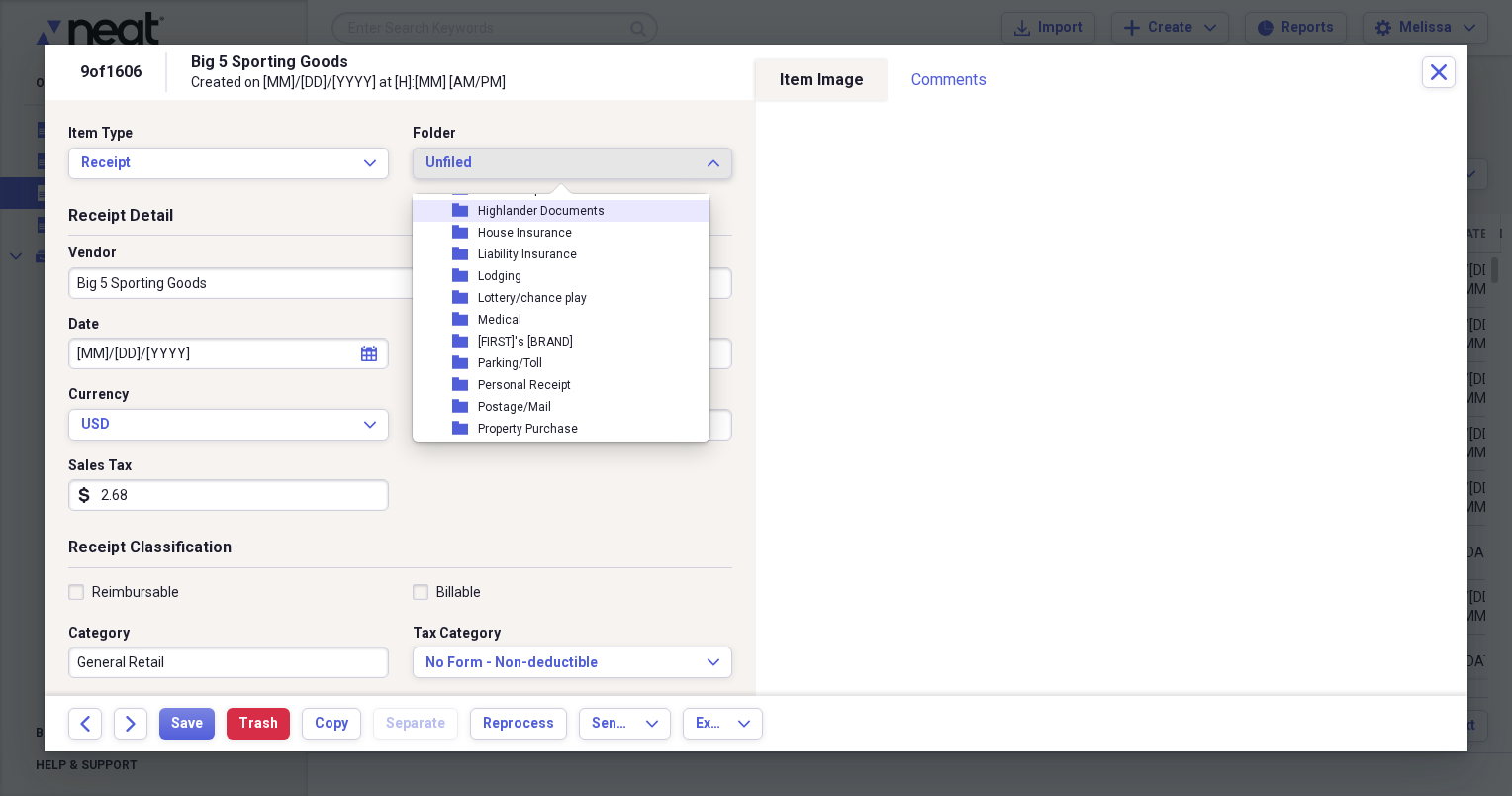 scroll, scrollTop: 238, scrollLeft: 0, axis: vertical 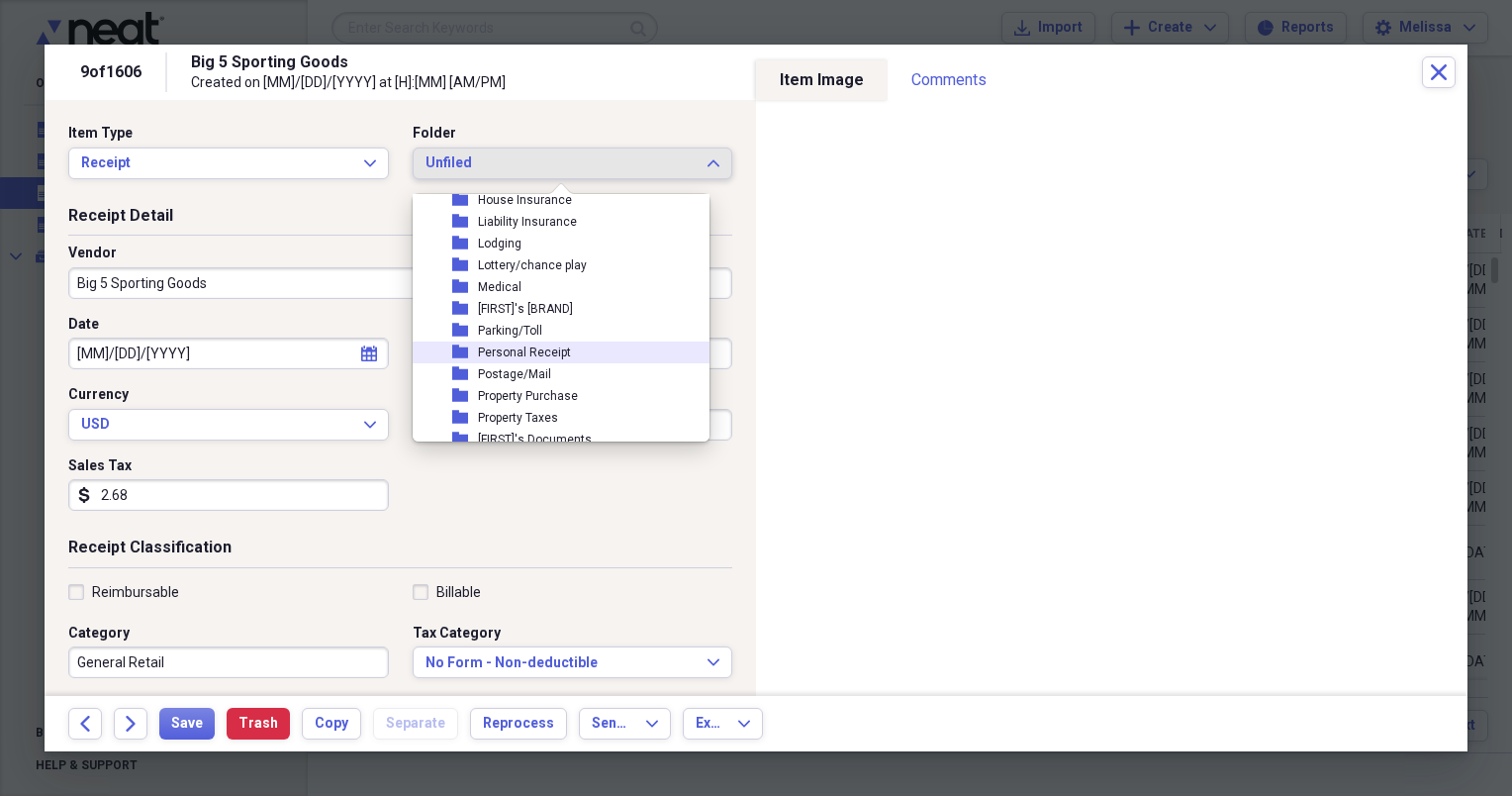 click on "folder Personal Receipt" at bounding box center (553, 352) 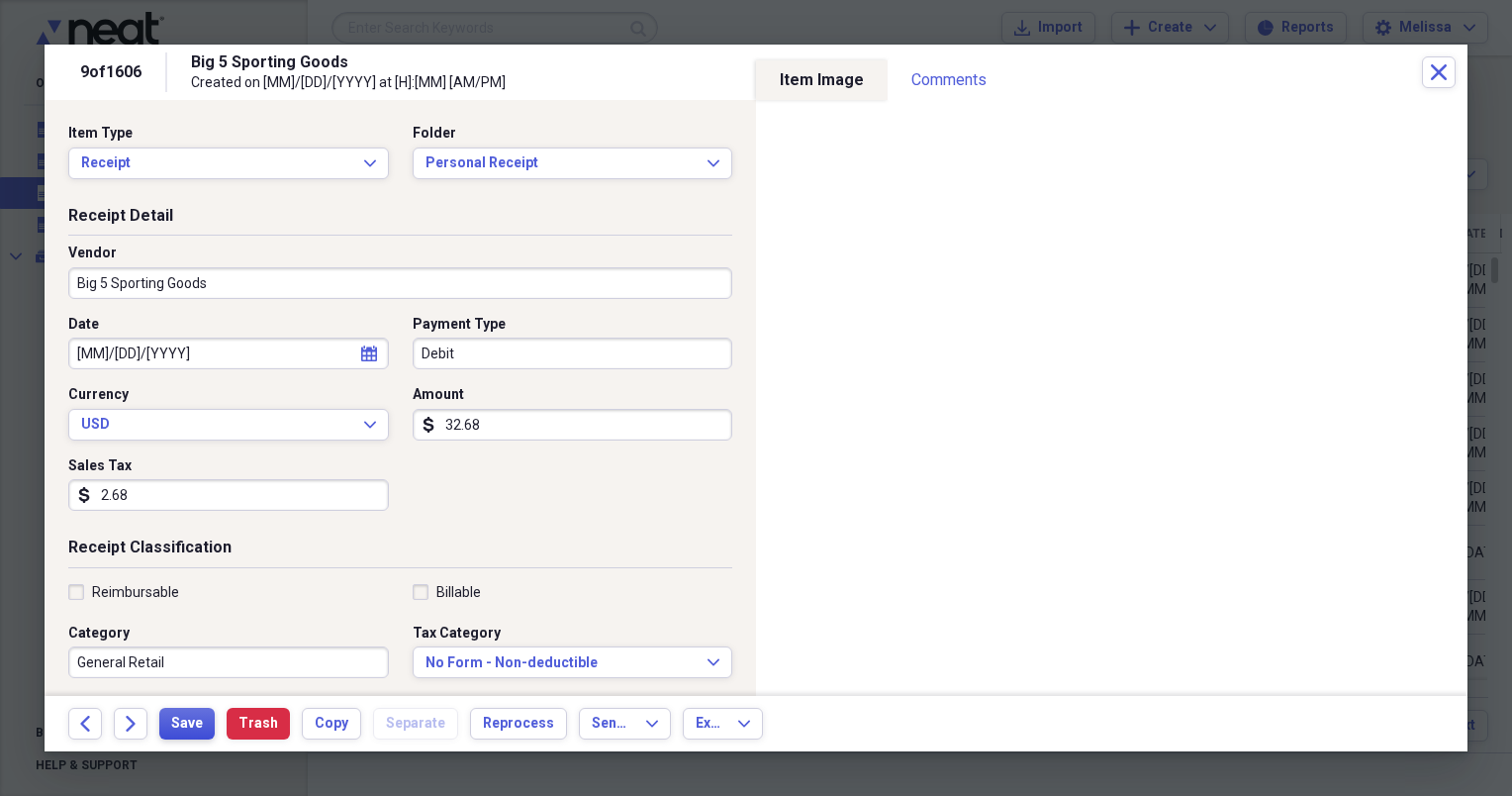 click on "Save" at bounding box center [187, 724] 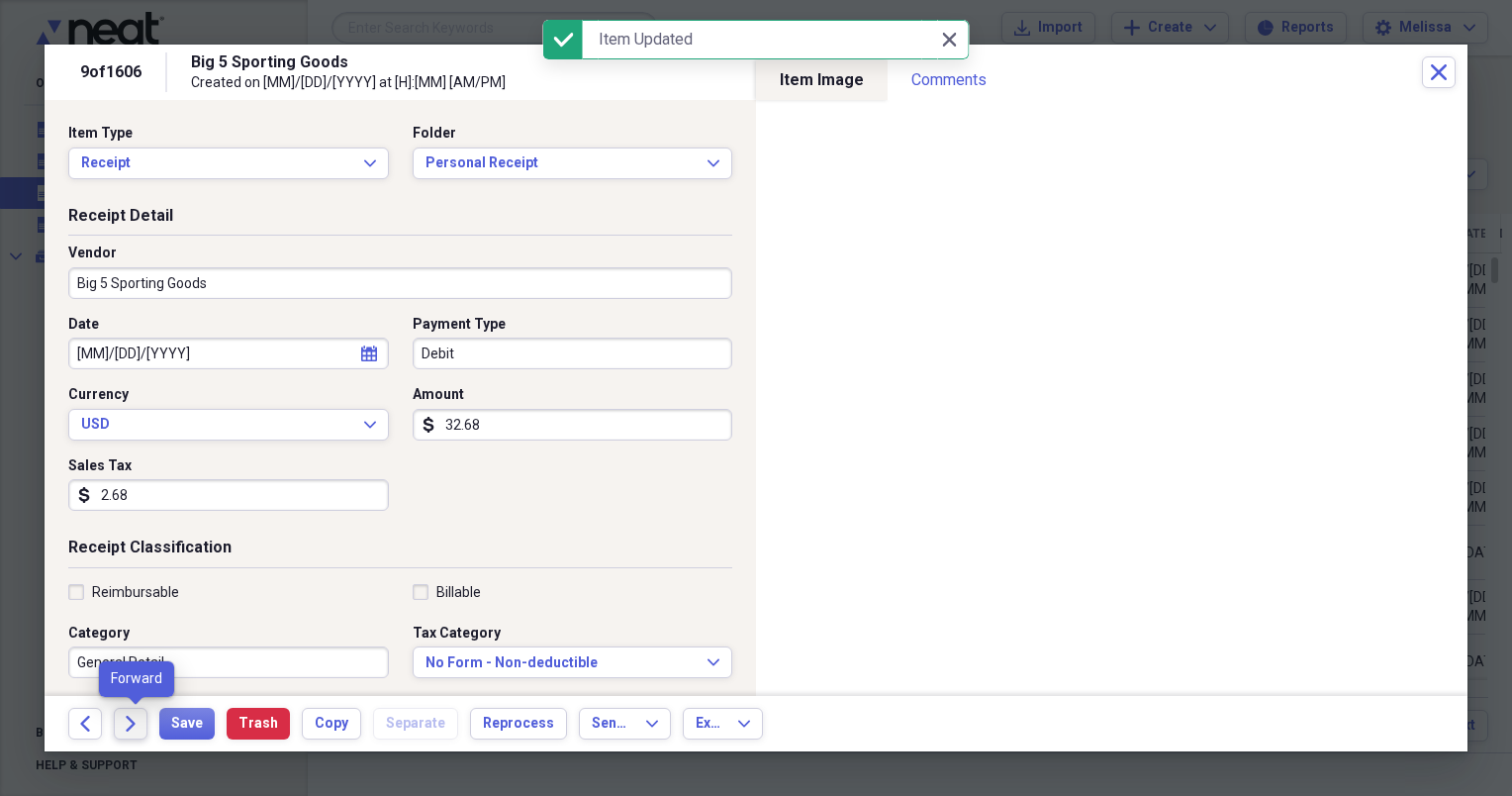click on "Forward" 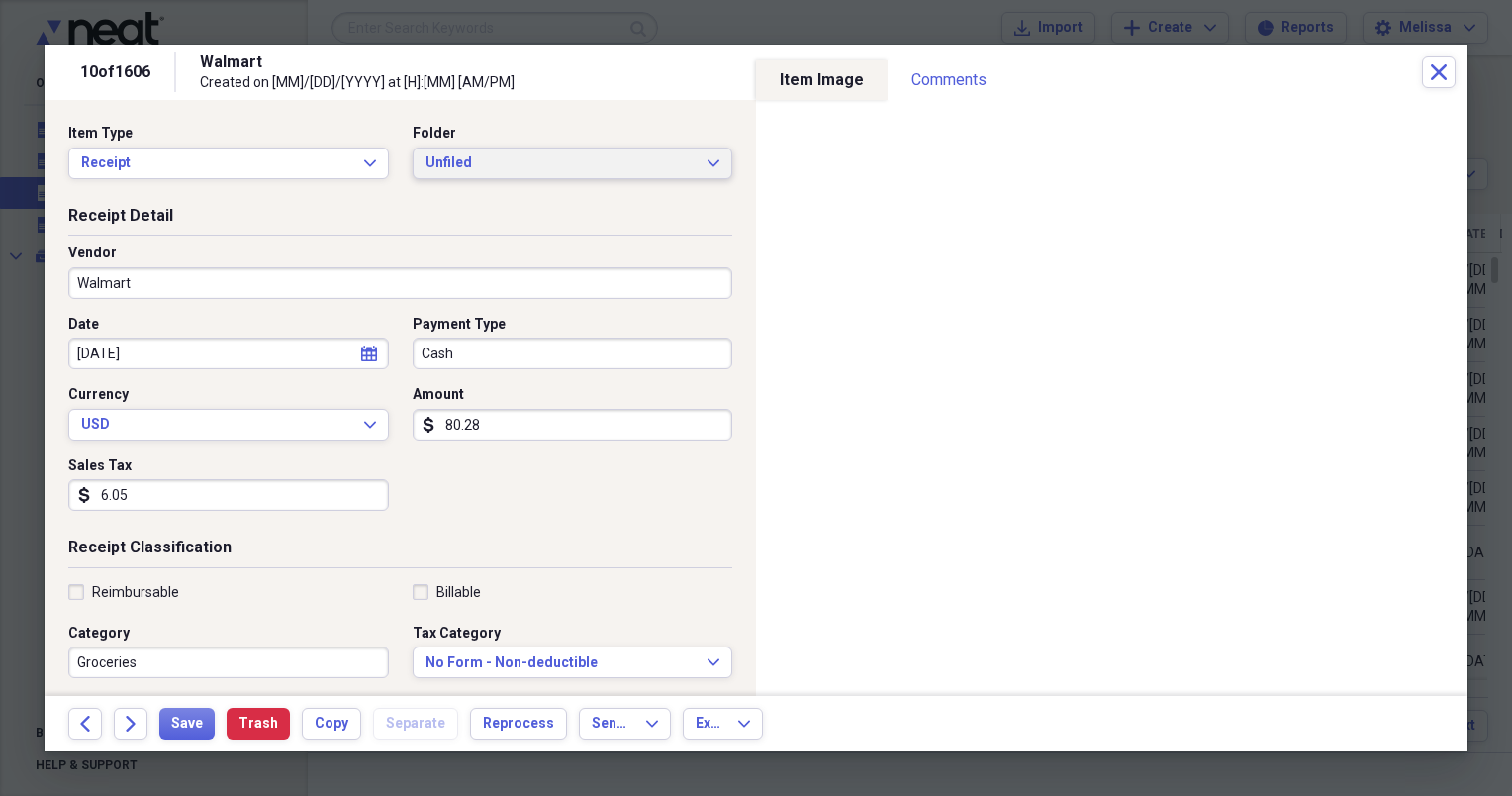 click on "Unfiled Expand" at bounding box center [573, 163] 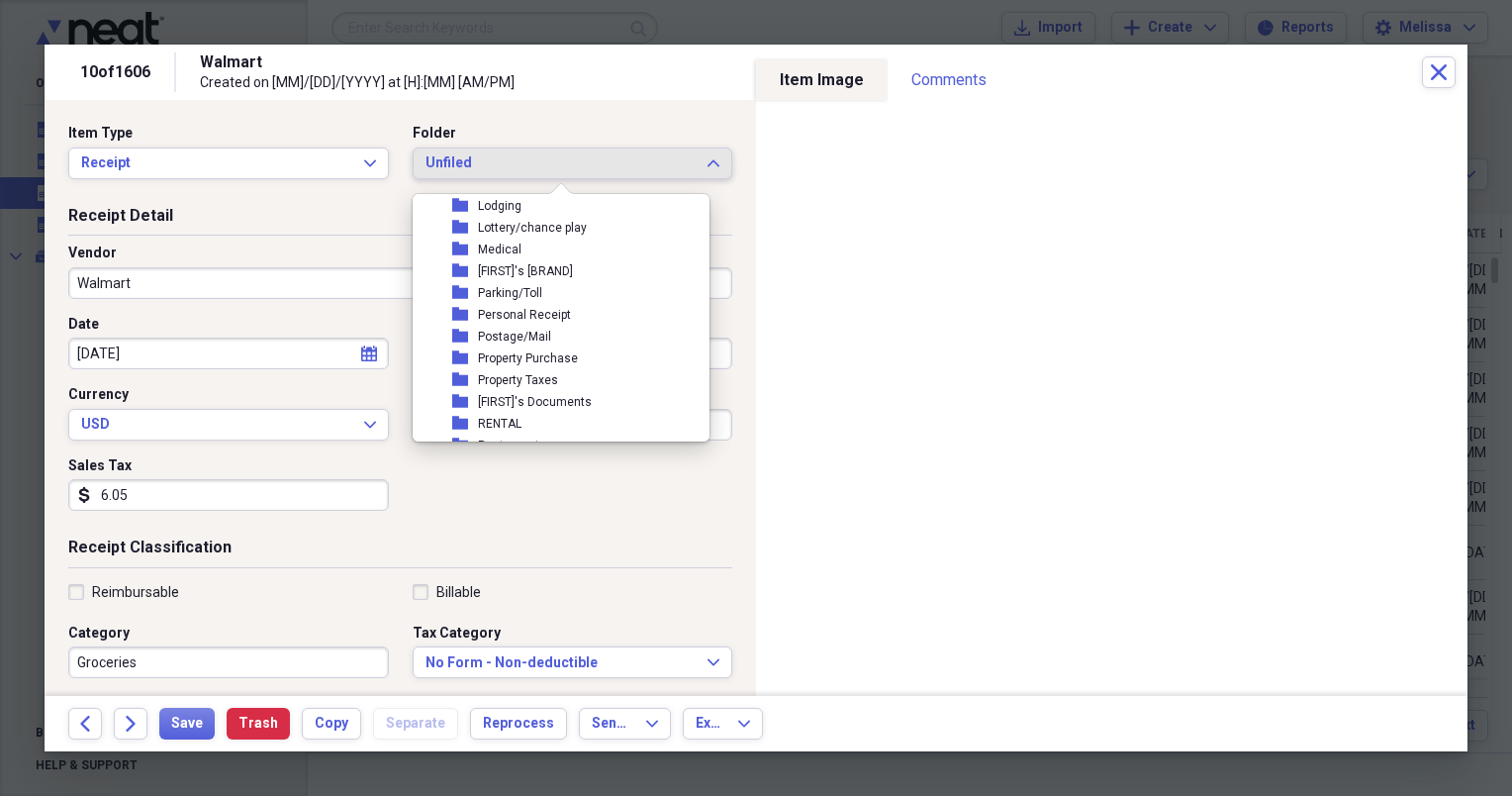 scroll, scrollTop: 277, scrollLeft: 0, axis: vertical 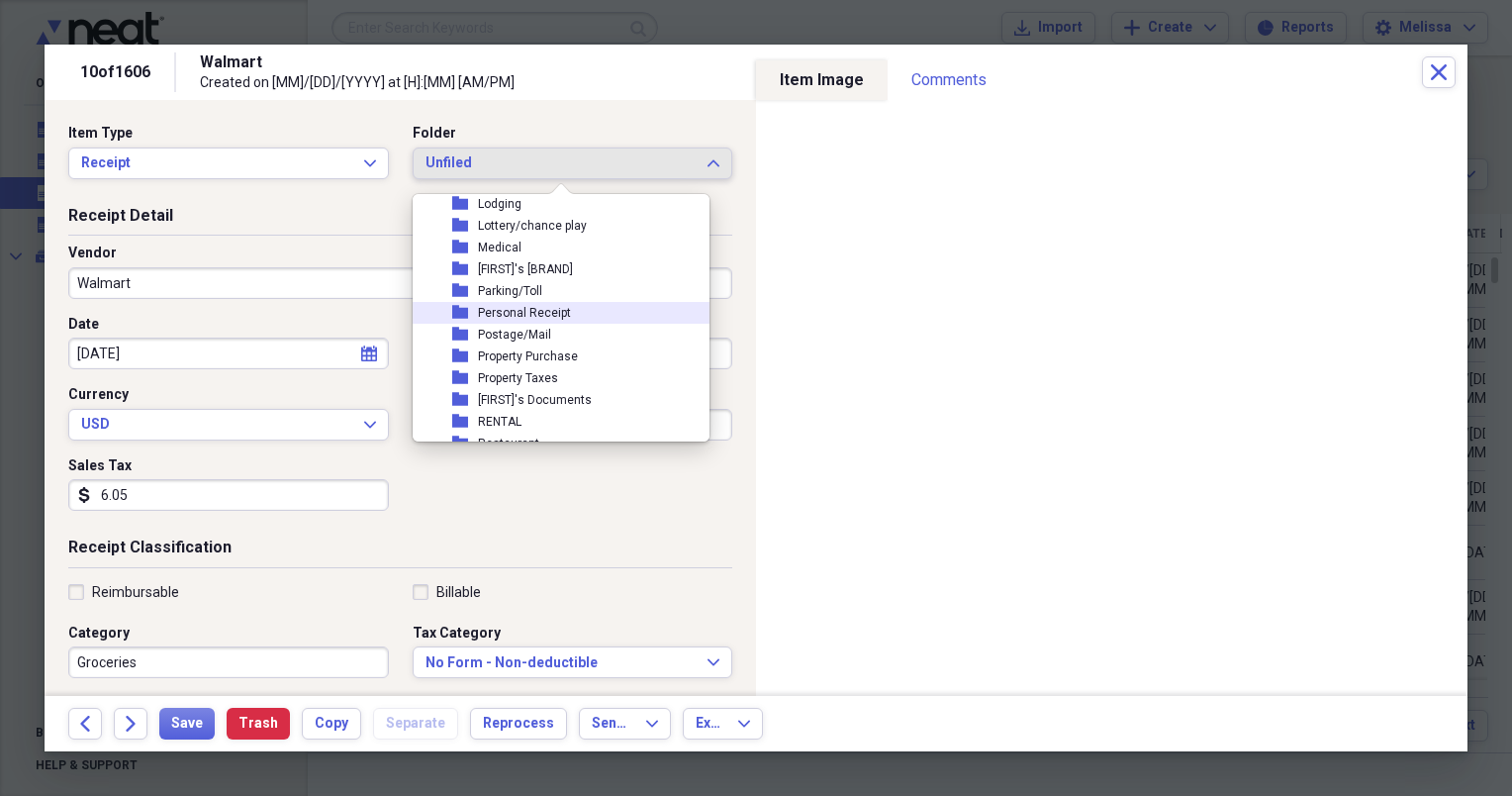 click on "folder Personal Receipt" at bounding box center [553, 313] 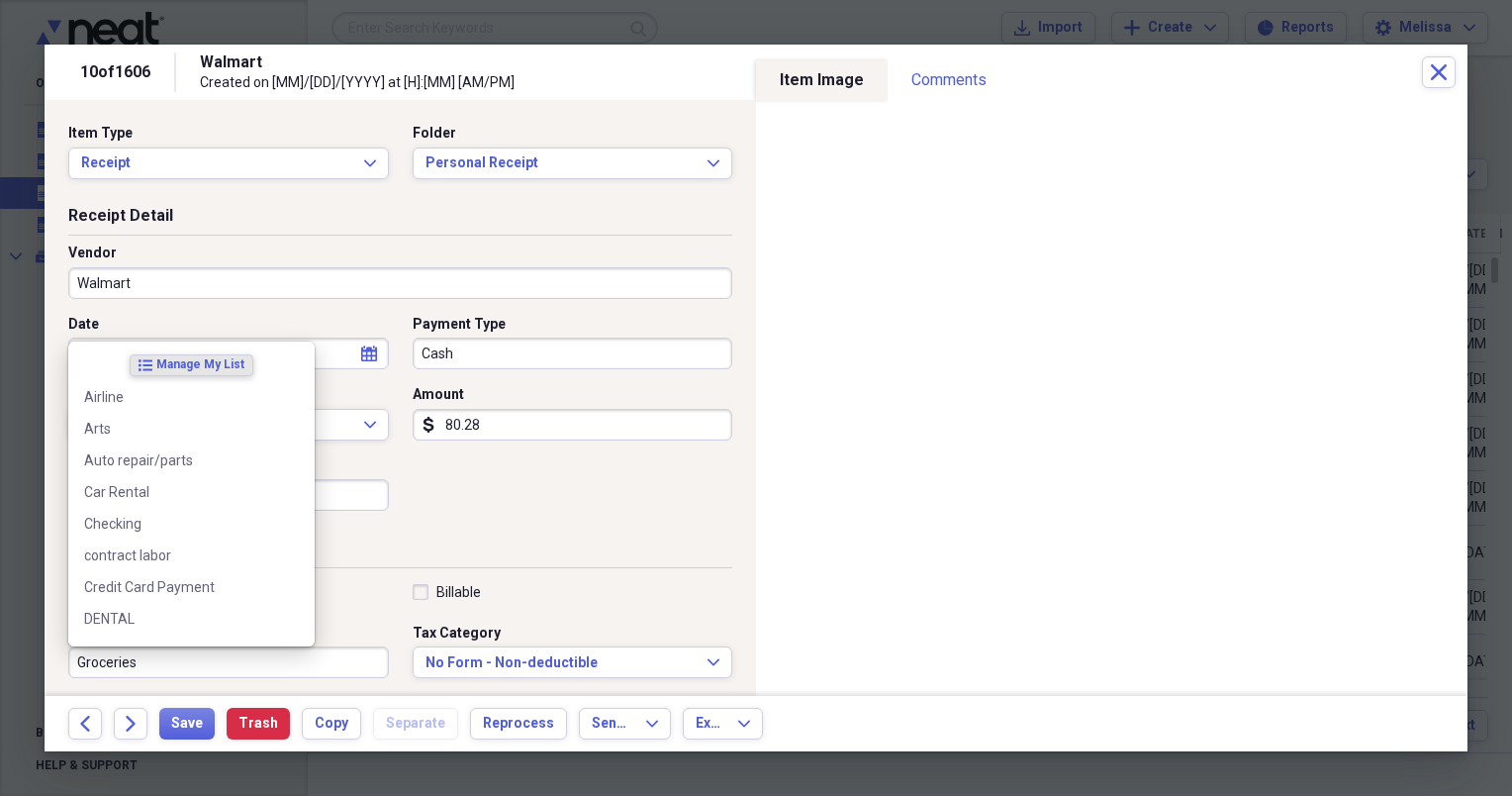 click on "Groceries" at bounding box center [229, 662] 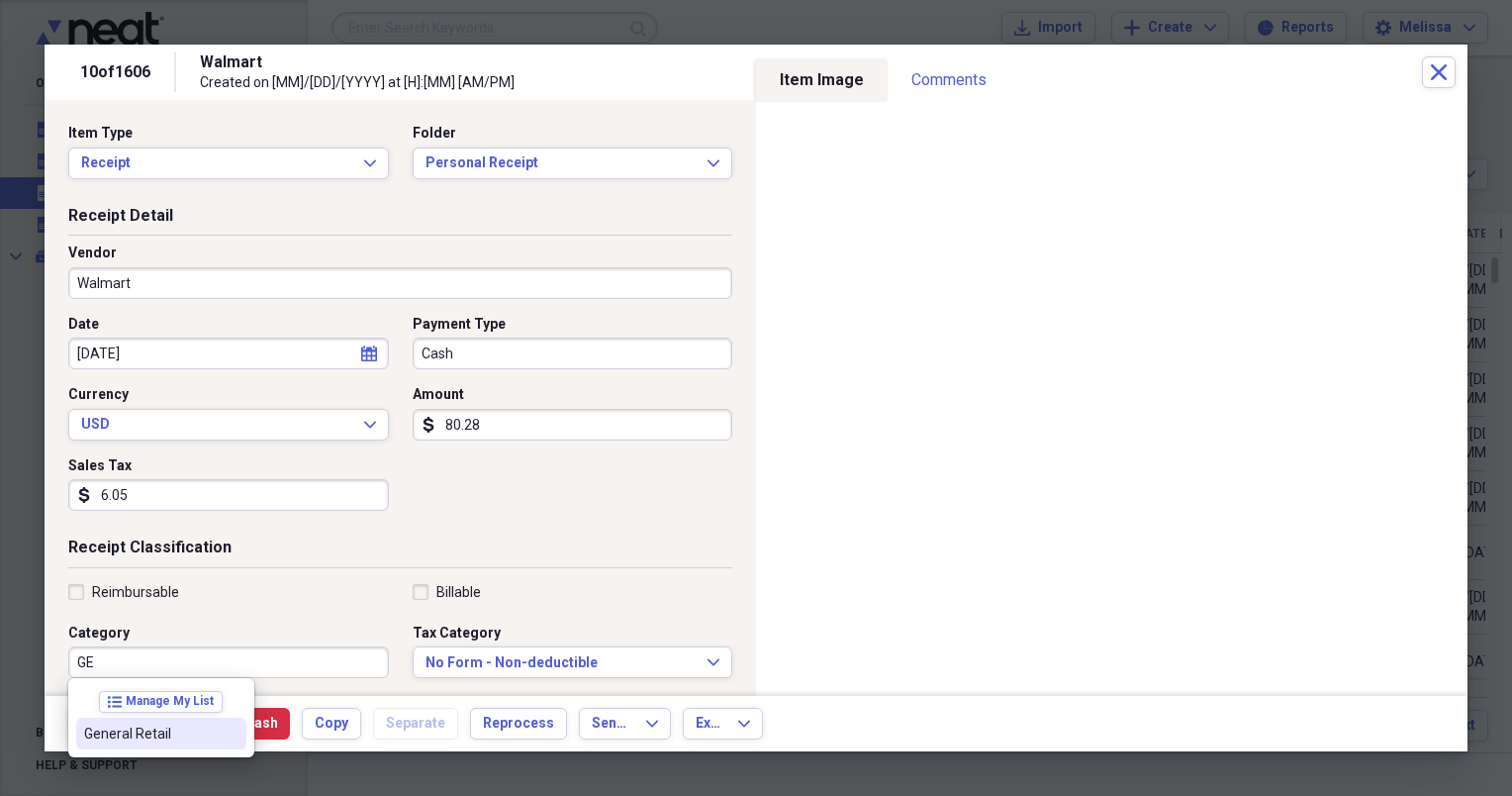 click on "General Retail" at bounding box center (149, 734) 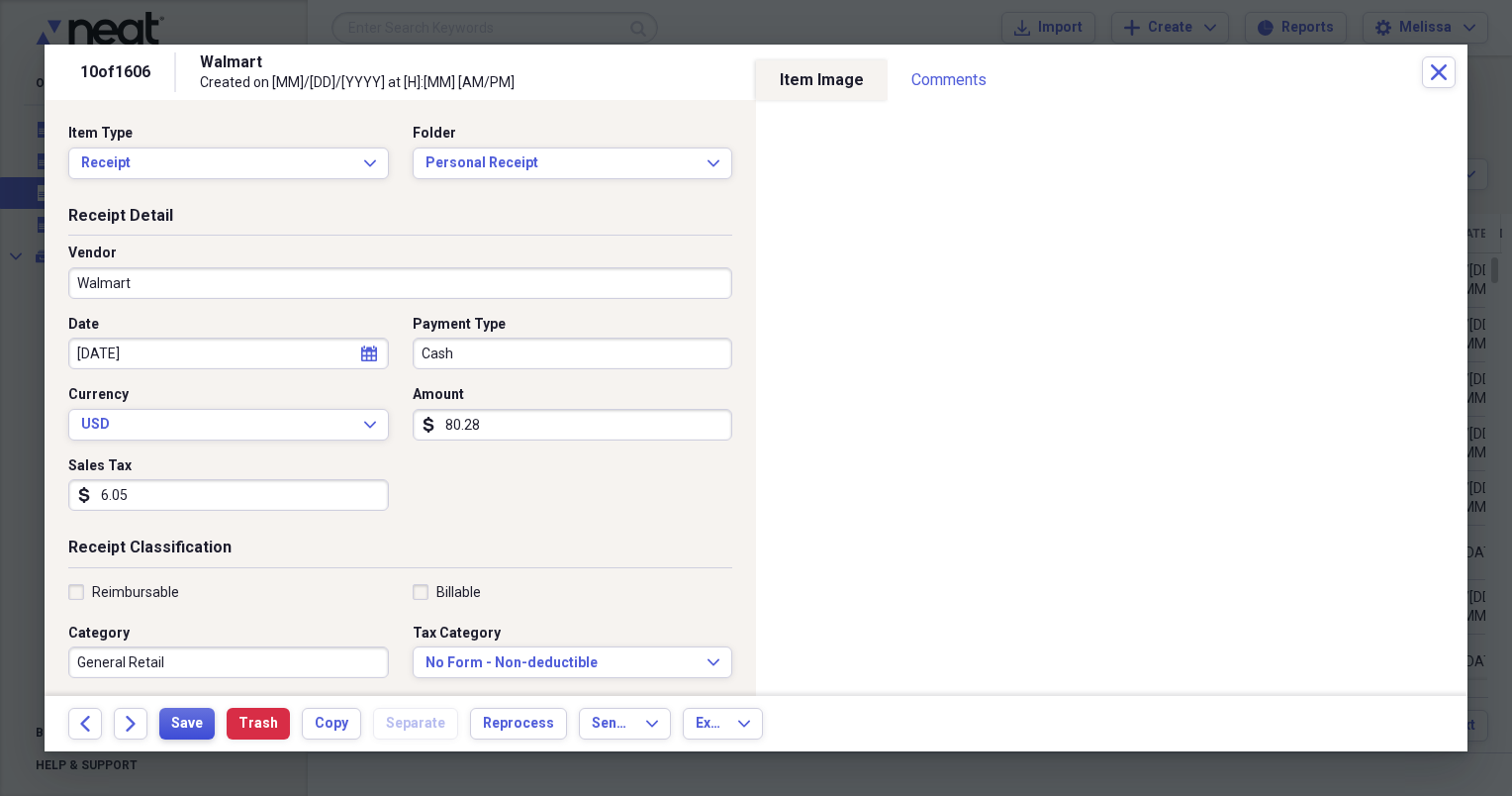 click on "Save" at bounding box center (187, 724) 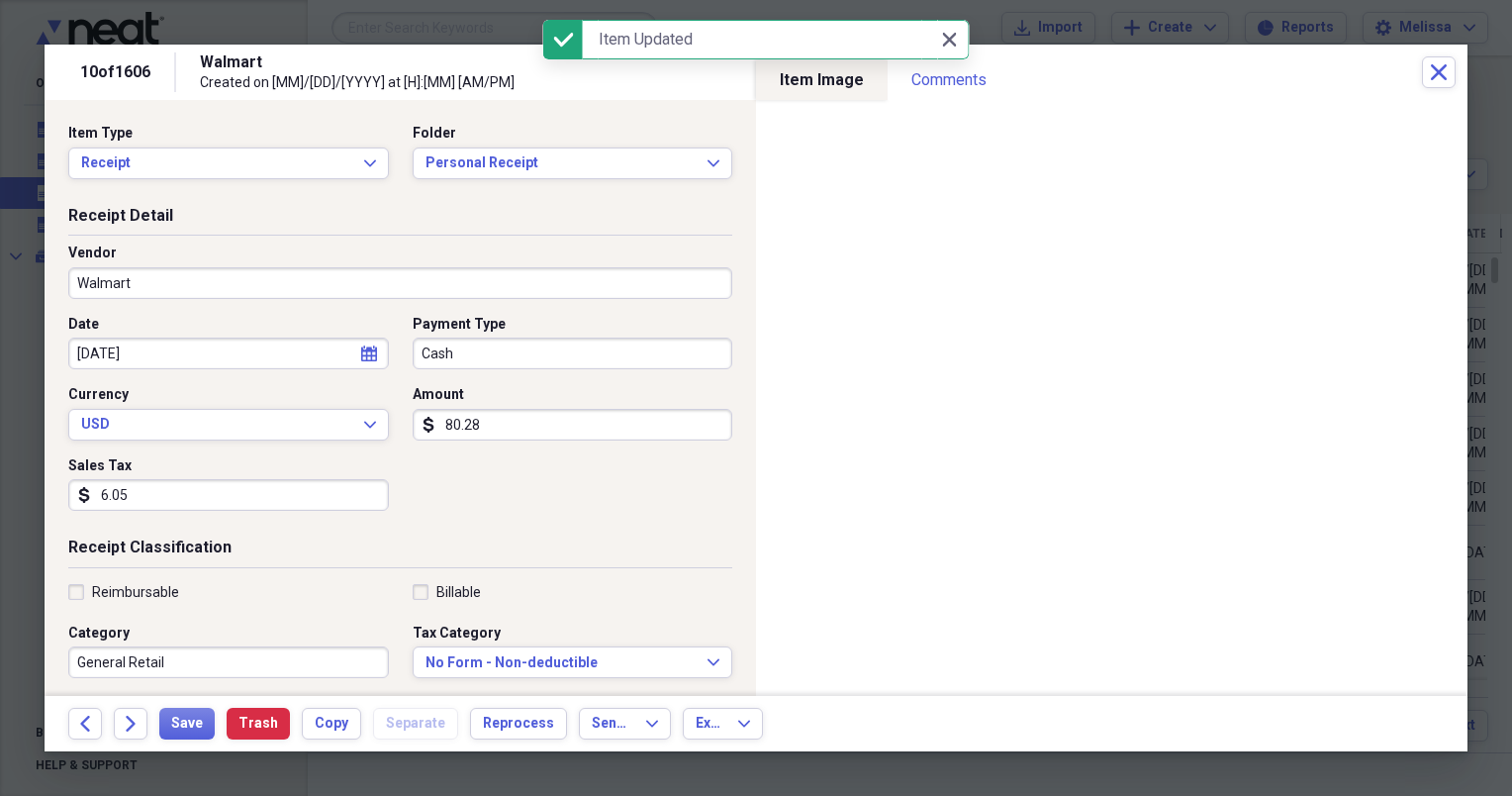 click on "Created on [DATE] at [TIME]" at bounding box center (810, 72) 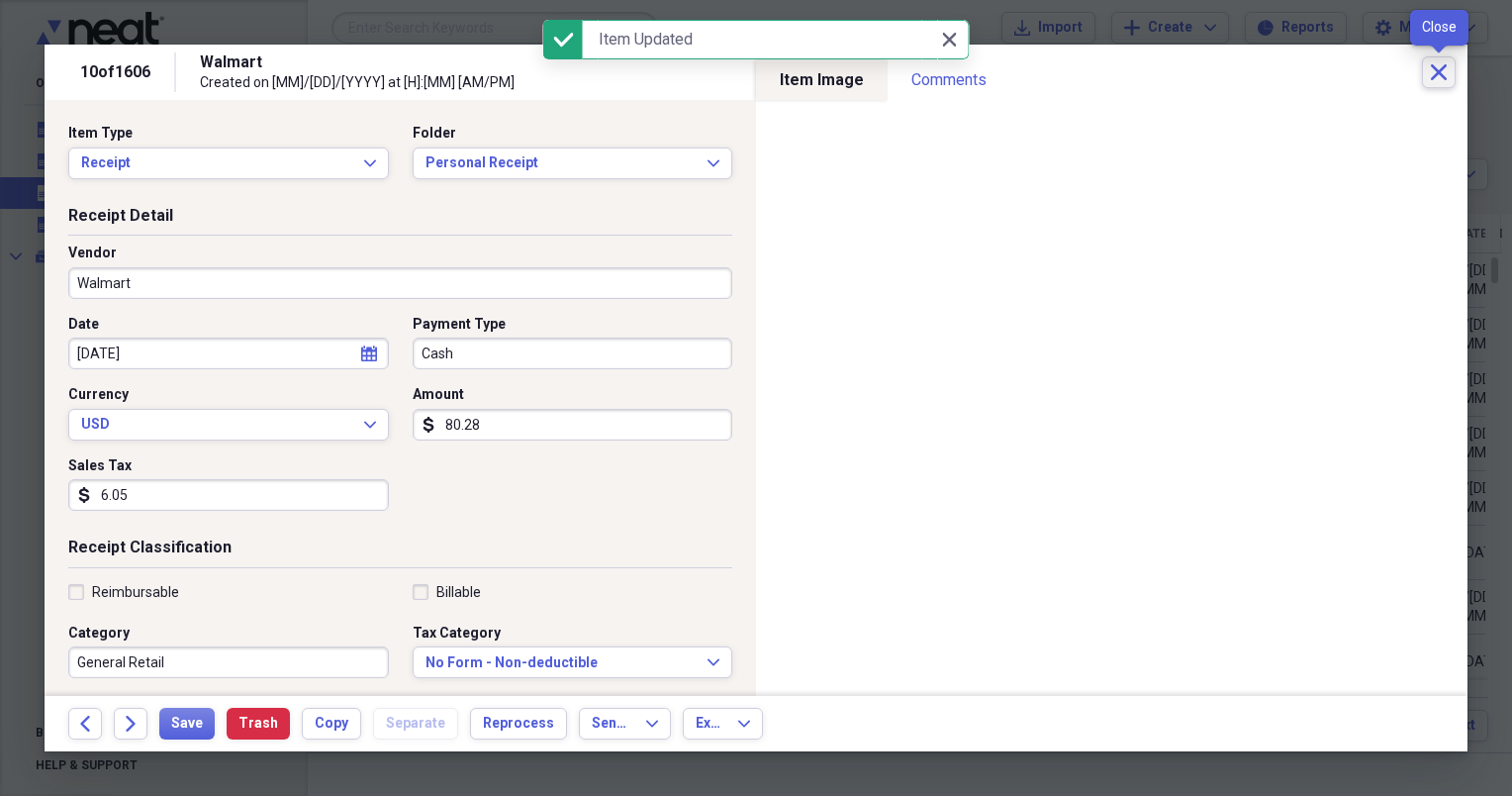 click on "Close" 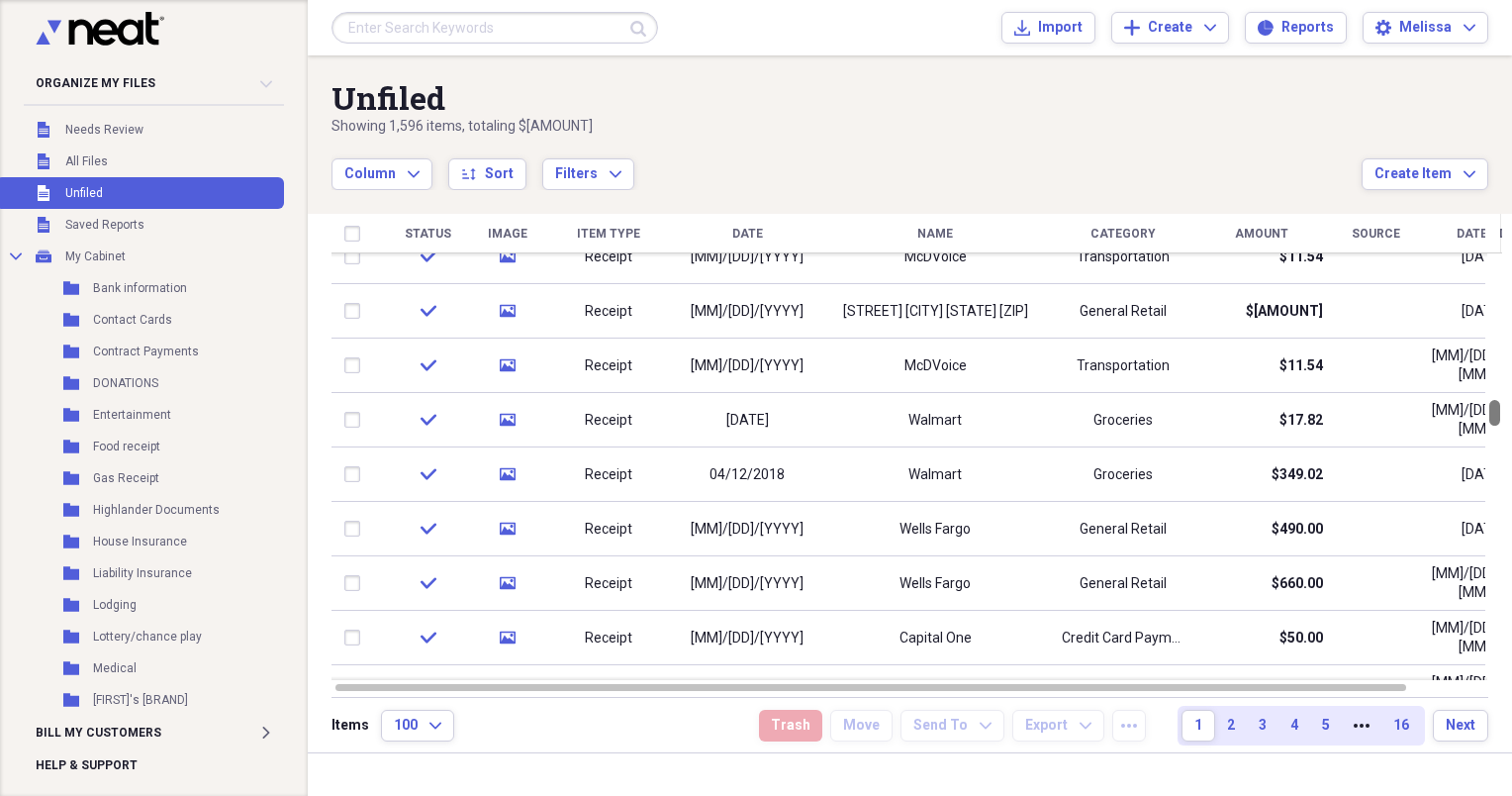click on "Organize My Files Collapse Unfiled Needs Review Unfiled All Files Unfiled Unfiled Unfiled Saved Reports Collapse My Cabinet My Cabinet Add Folder Folder Bank information Add Folder Folder Contact Cards Add Folder Folder Contract Payments Add Folder Folder DONATIONS Add Folder Folder Entertainment Add Folder Folder Food receipt Add Folder Folder Gas Receipt Add Folder Folder Highlander Documents Add Folder Folder House Insurance Add Folder Folder Liability Insurance Add Folder Folder Lodging Add Folder Folder Lottery/chance play Add Folder Folder Medical Add Folder Folder [FIRST]'s information Add Folder Folder Parking/Toll Add Folder Folder Personal Receipt Add Folder Folder Postage/Mail Add Folder Folder Property Purchase Add Folder Folder Property Taxes Add Folder Folder [FIRST]'s Documents Add Folder Folder RENTAL Add Folder Folder Restaurant Add Folder Folder RV Maintenance Add Folder Folder TAXES Add Folder Folder Utilities Add Folder Folder VAN PAYMENT Add Folder Folder Vehicle Insurance Add Folder Folder" at bounding box center [756, 398] 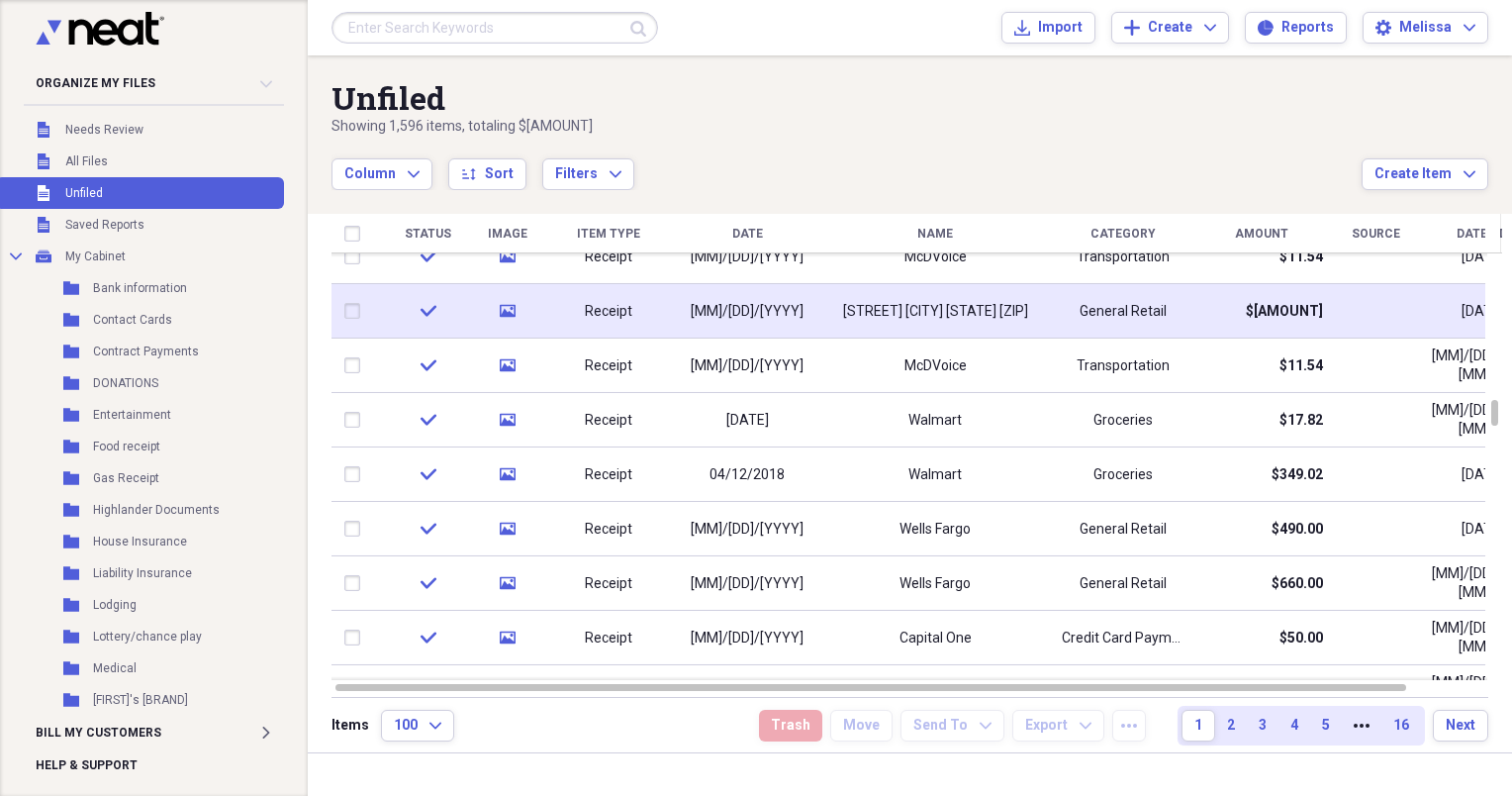 click on "$[AMOUNT]" at bounding box center [1262, 311] 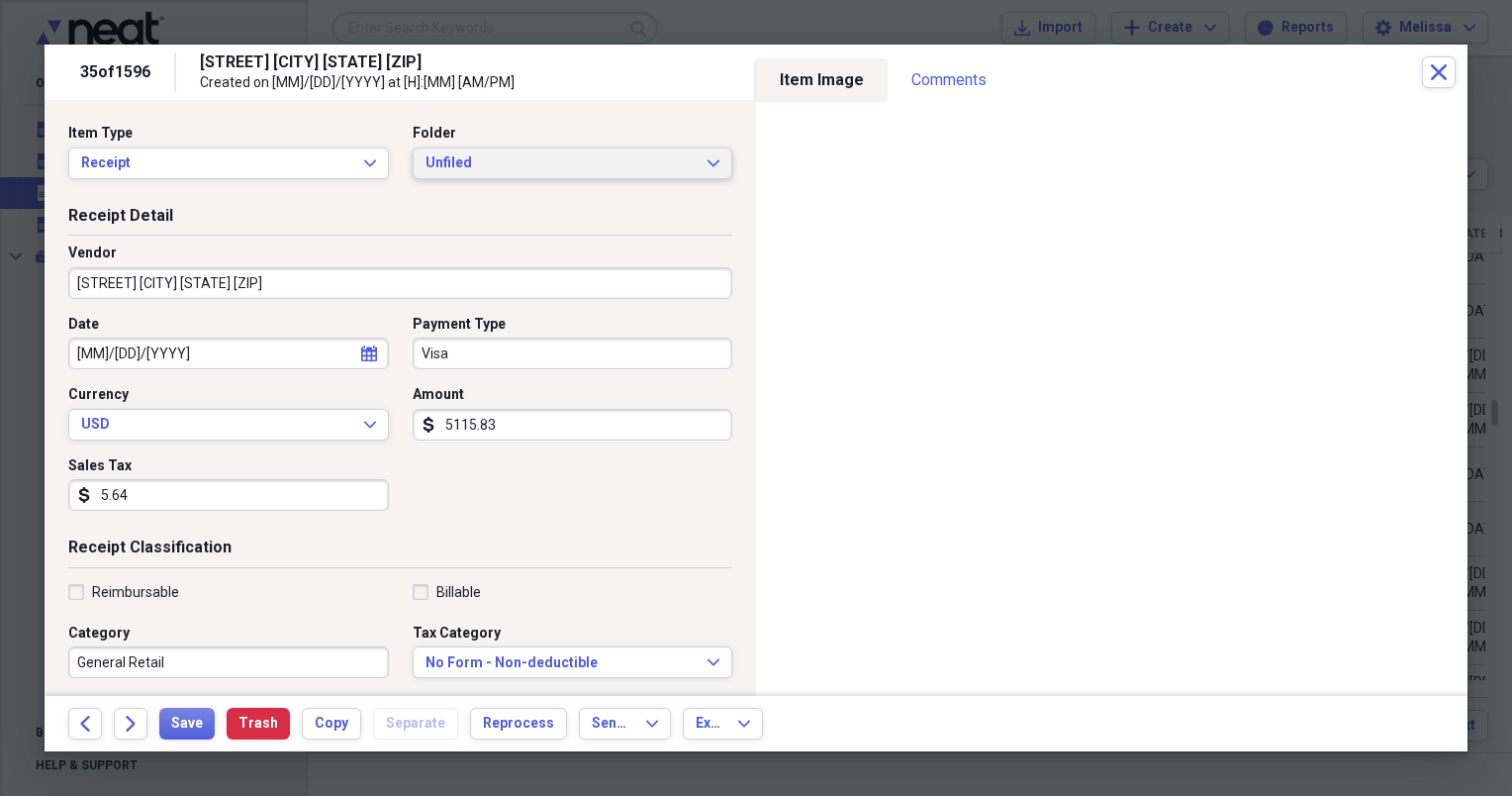 click on "Unfiled" at bounding box center [561, 163] 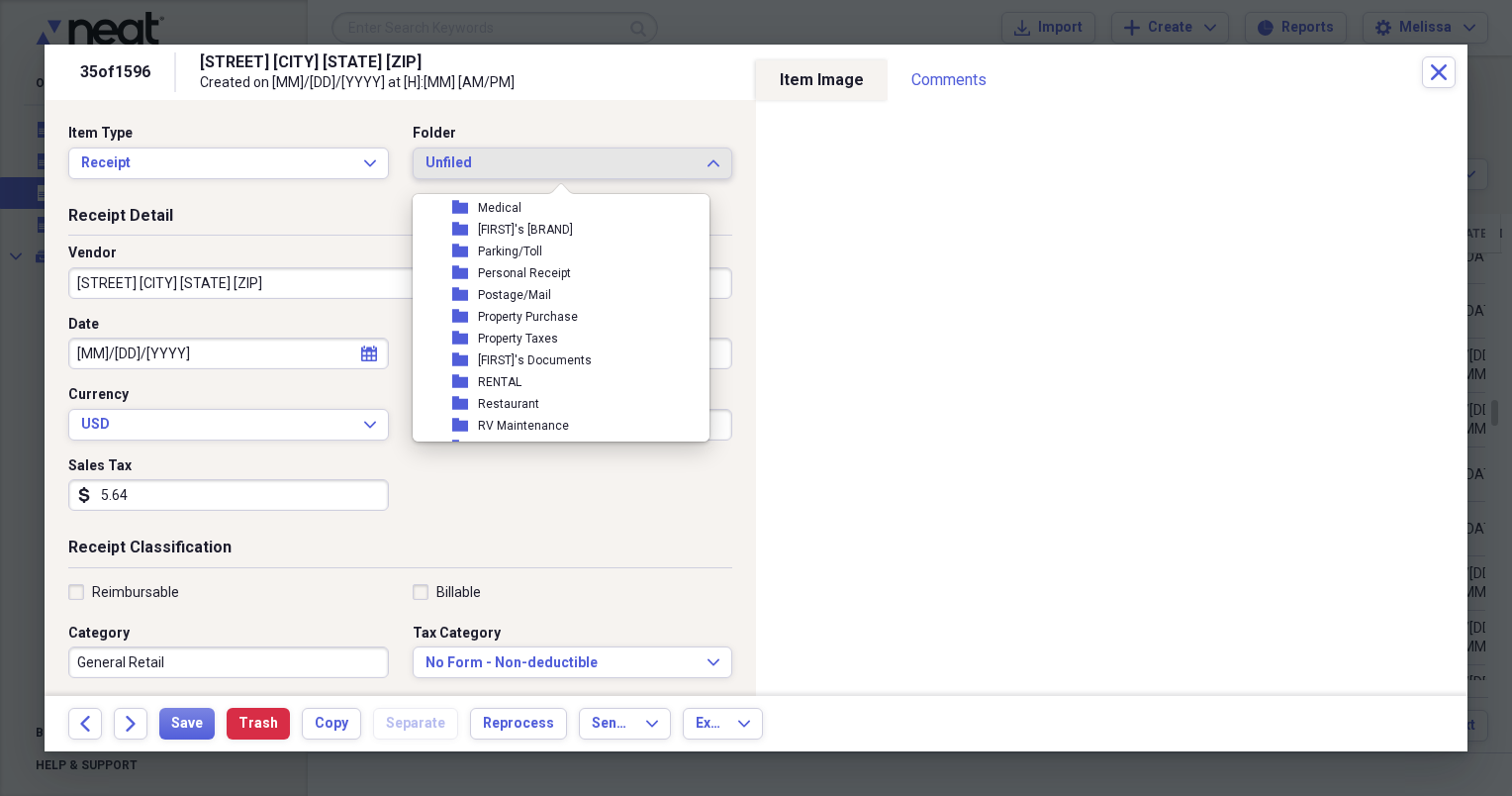 scroll, scrollTop: 356, scrollLeft: 0, axis: vertical 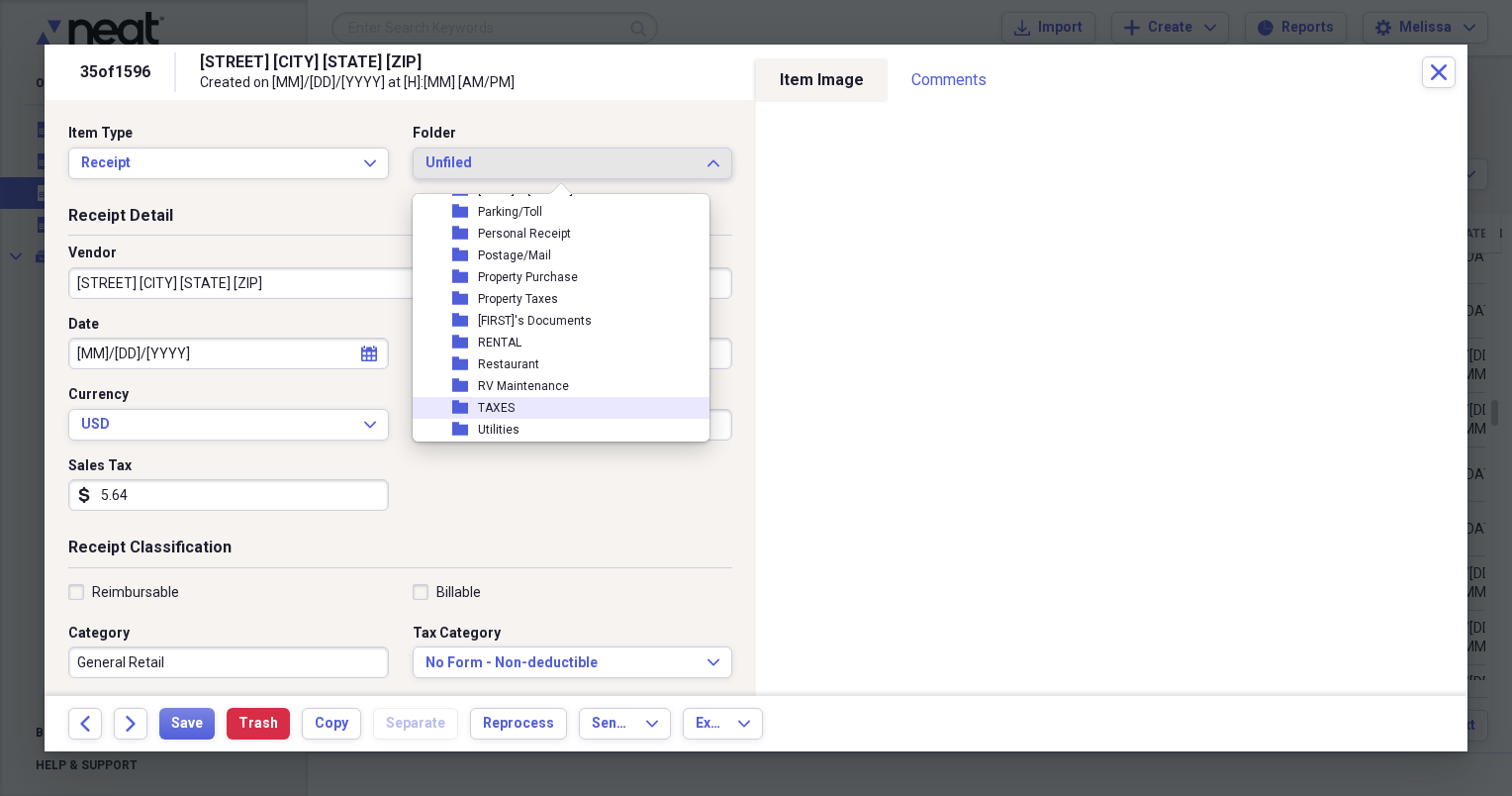 click on "folder TAXES" at bounding box center (553, 408) 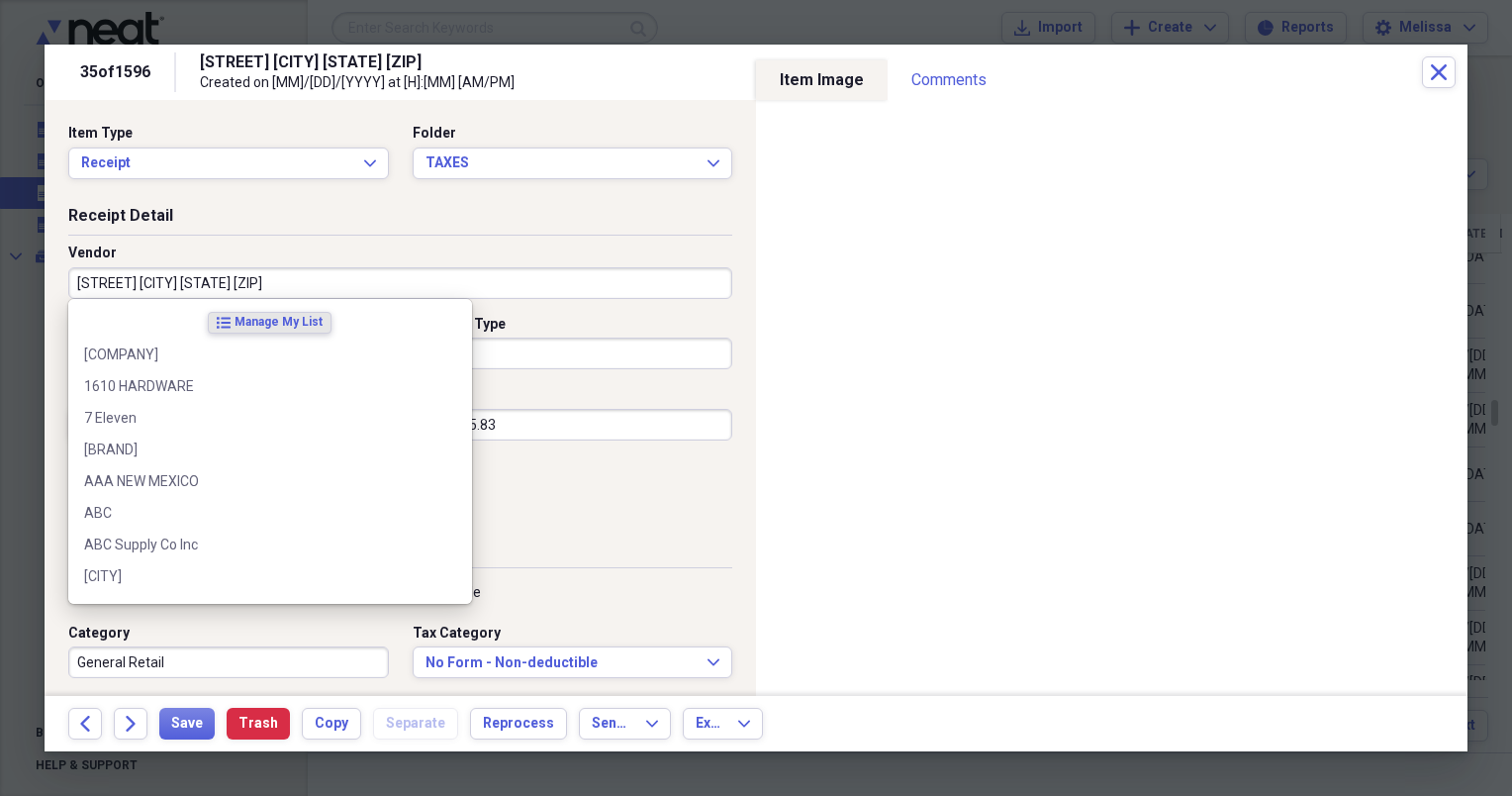 click on "[STREET] [CITY] [STATE] [ZIP]" at bounding box center [400, 283] 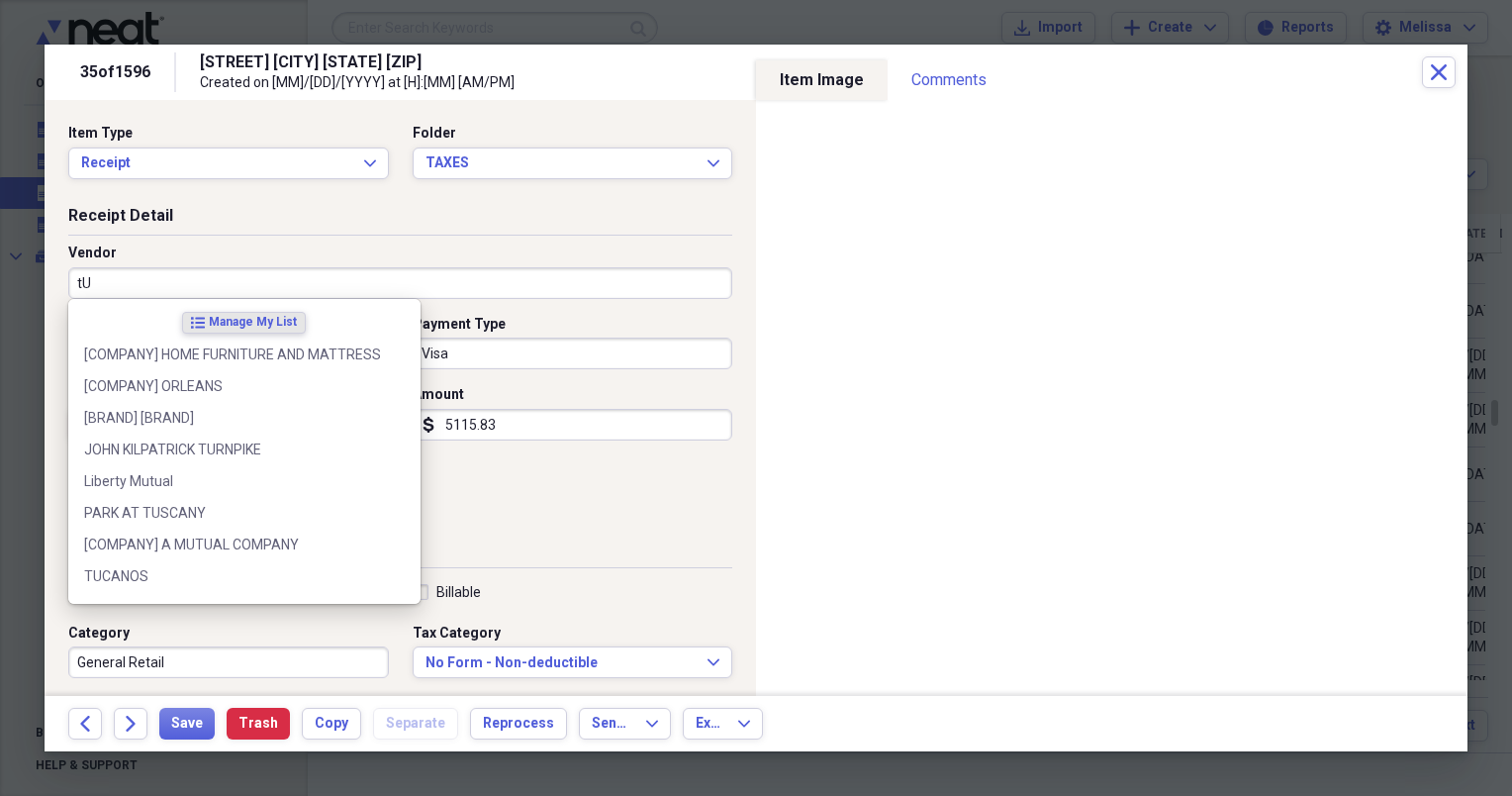 type on "t" 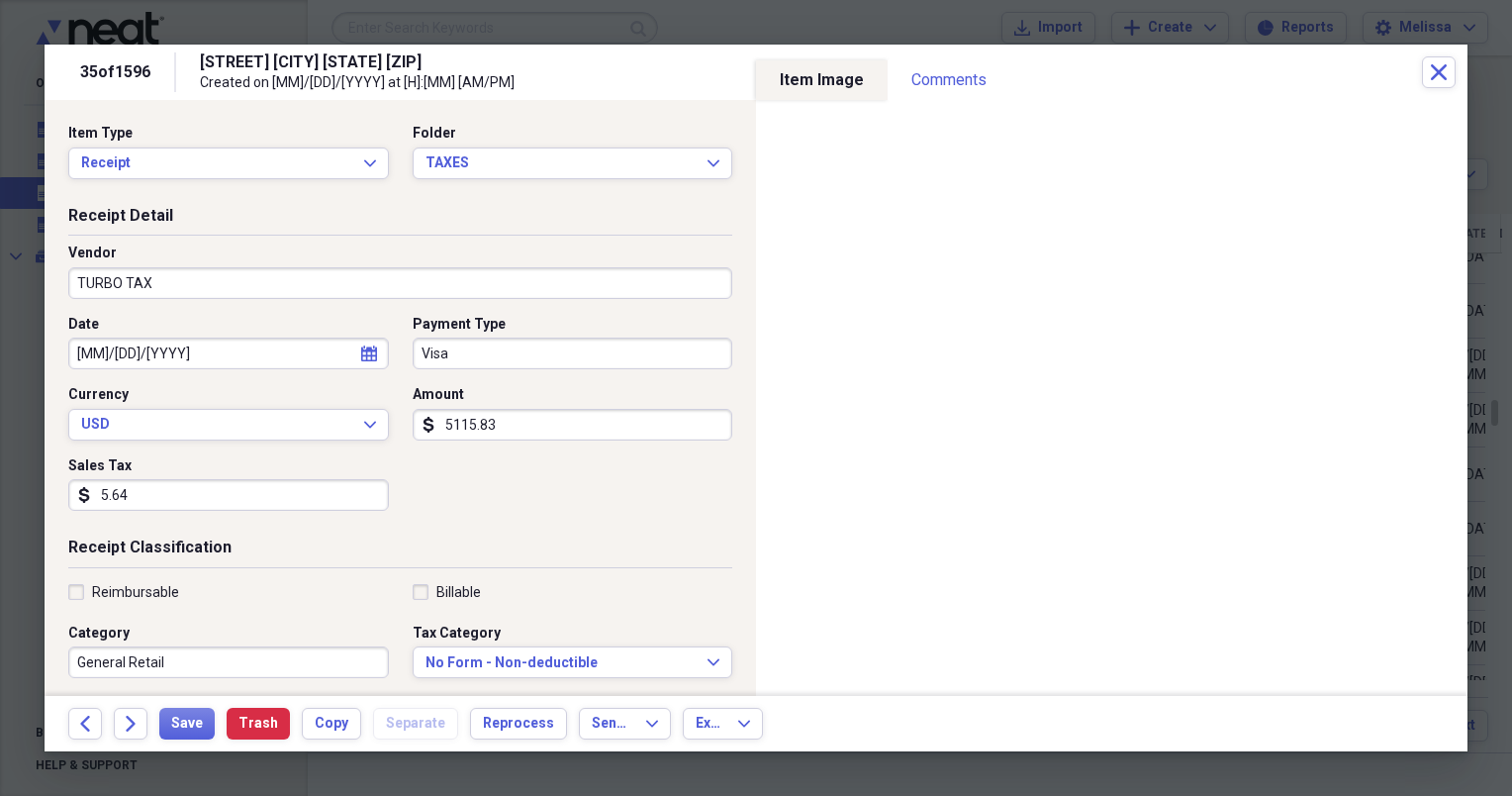 type on "TURBO TAX" 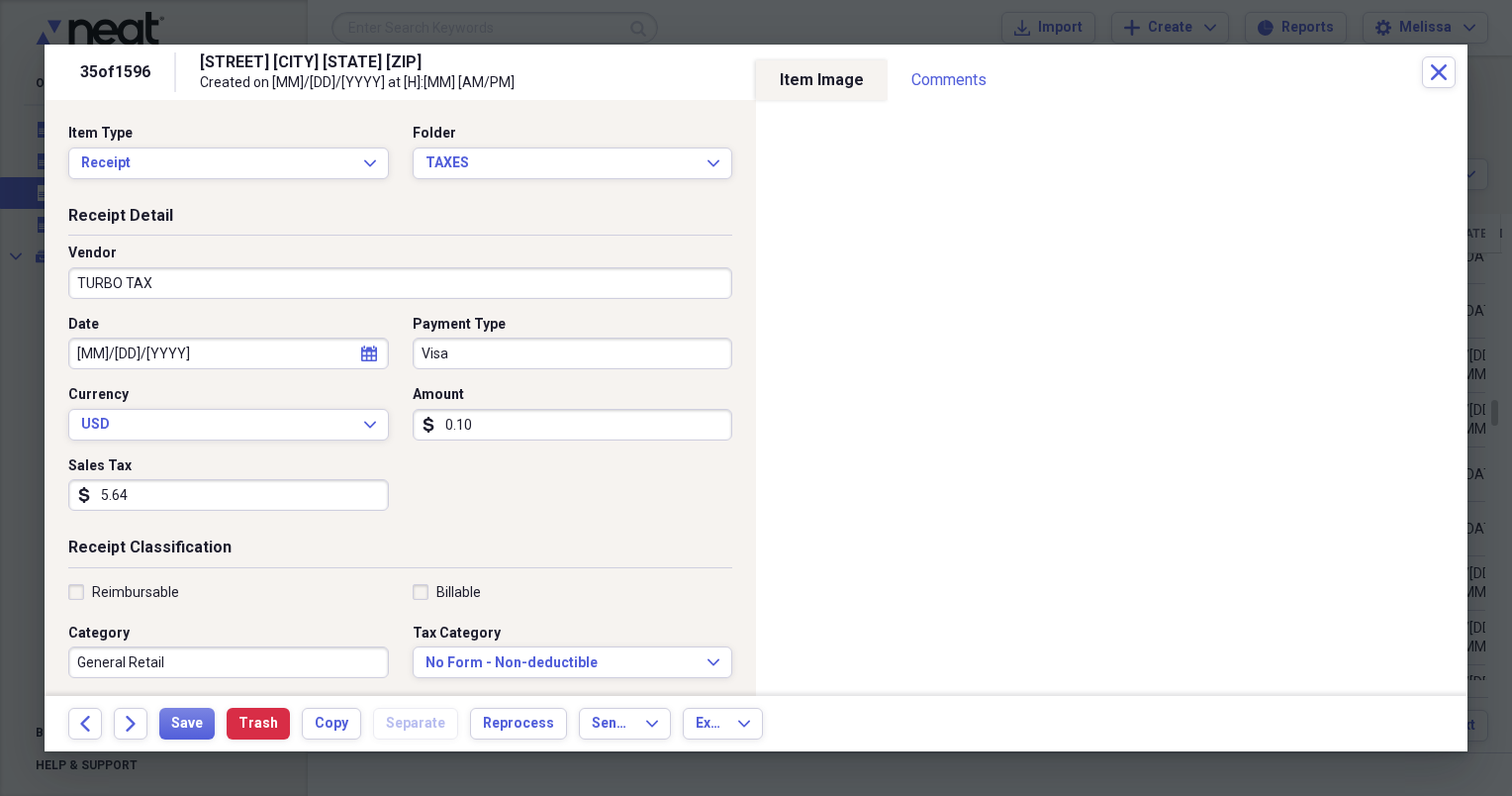 type on "0.01" 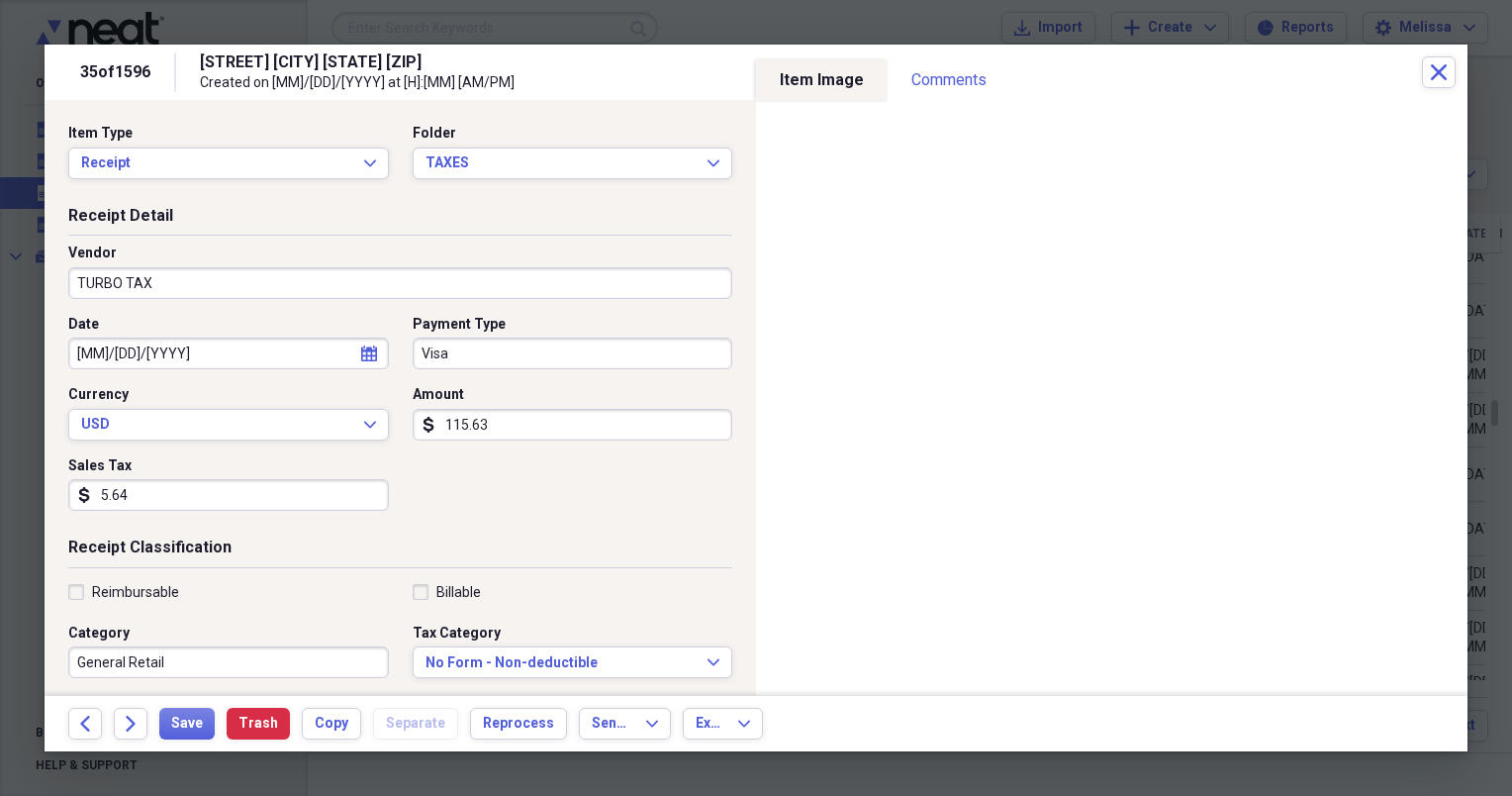 type on "115.63" 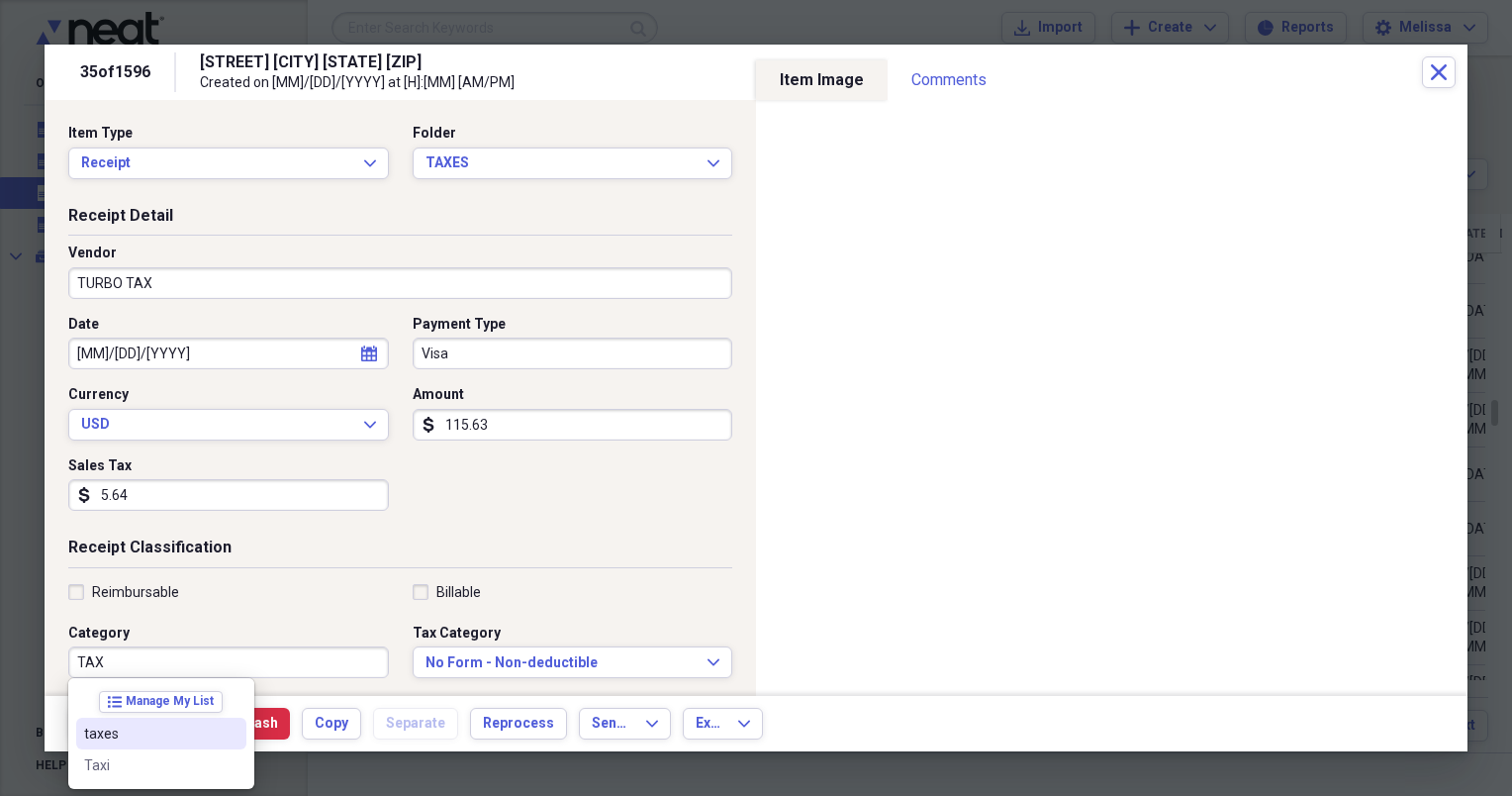 click on "taxes" at bounding box center [149, 734] 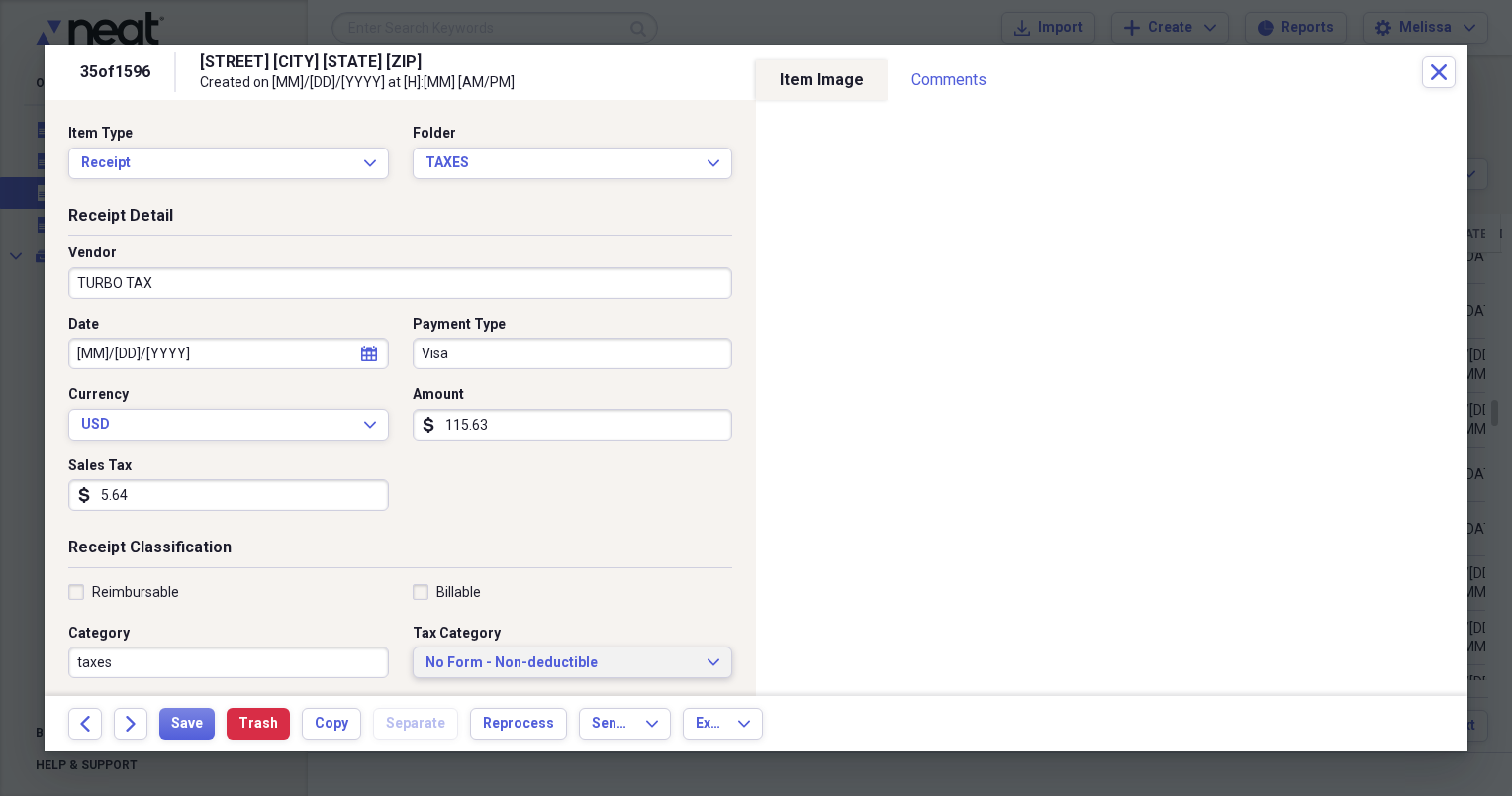 click on "No Form - Non-deductible" at bounding box center (561, 663) 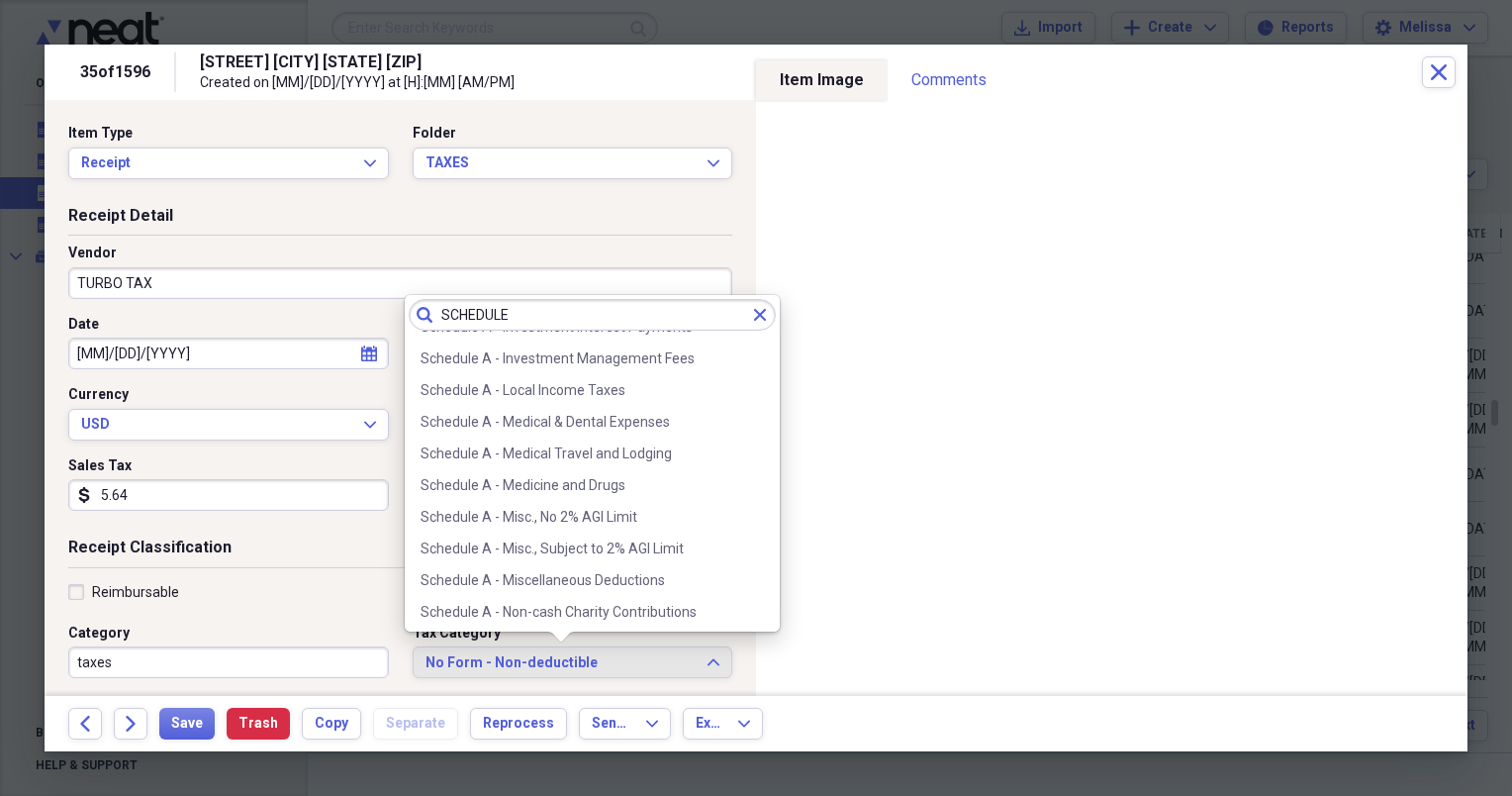 scroll, scrollTop: 317, scrollLeft: 0, axis: vertical 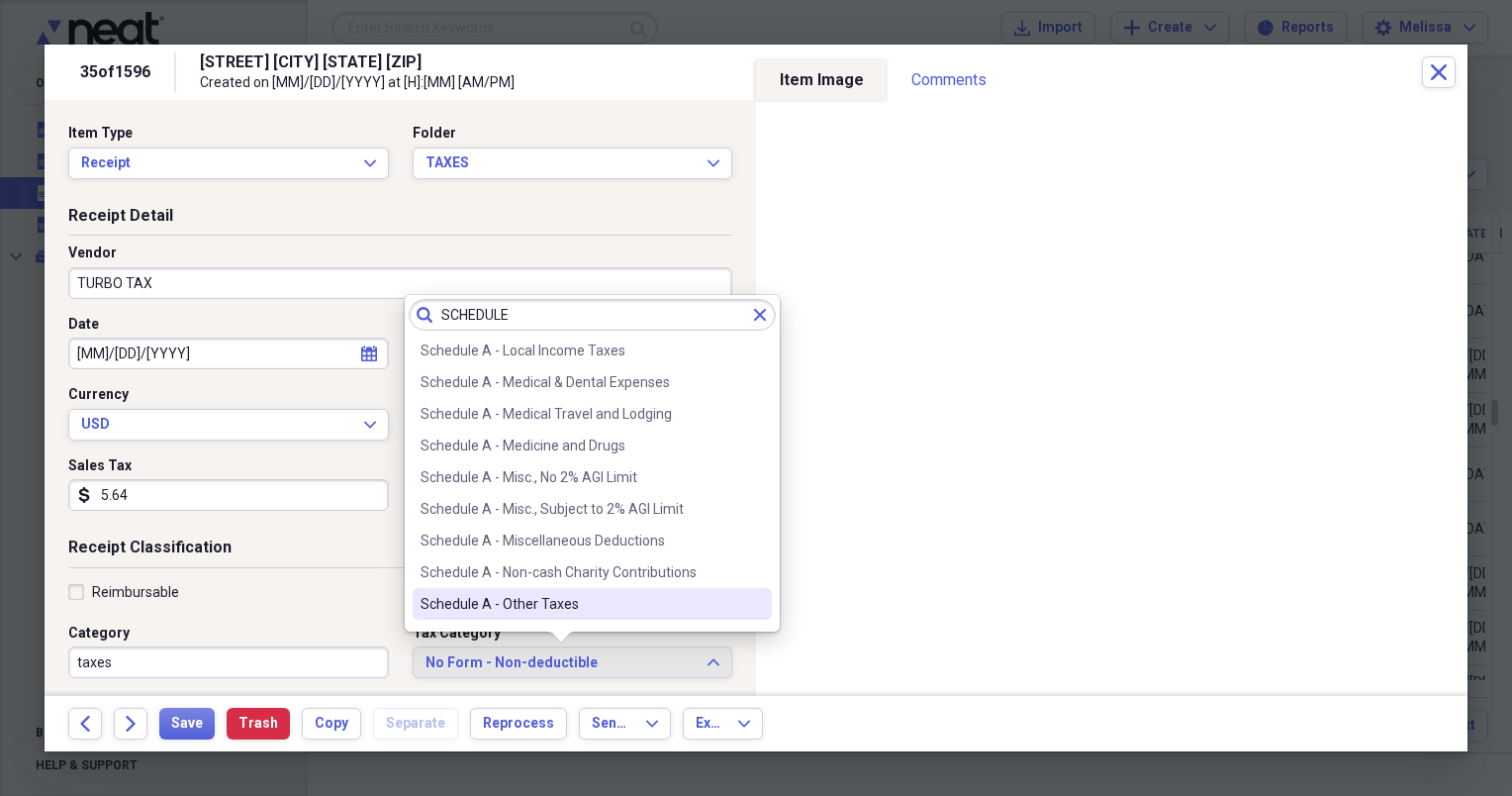 type on "SCHEDULE" 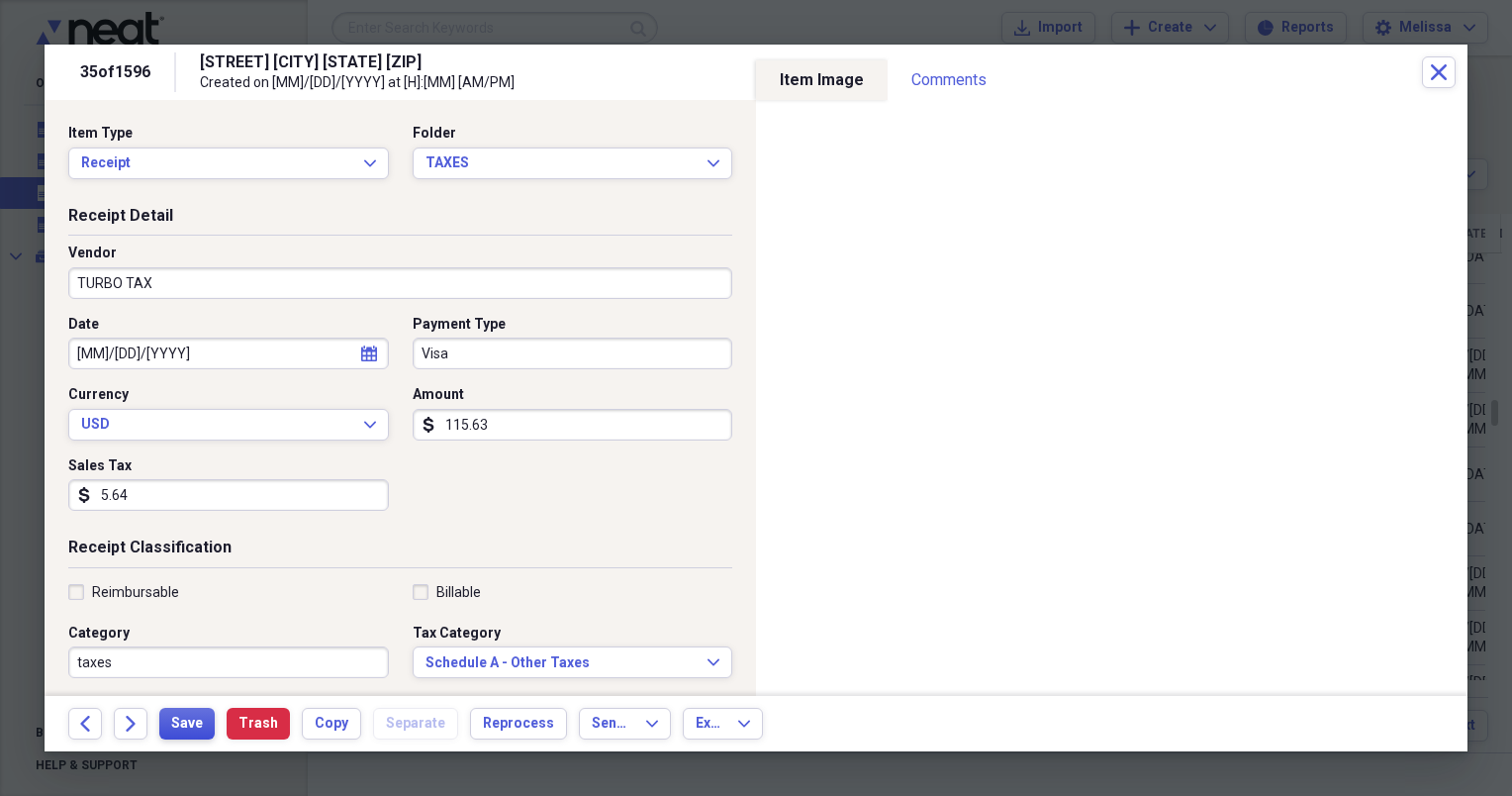 click on "Save" at bounding box center (187, 724) 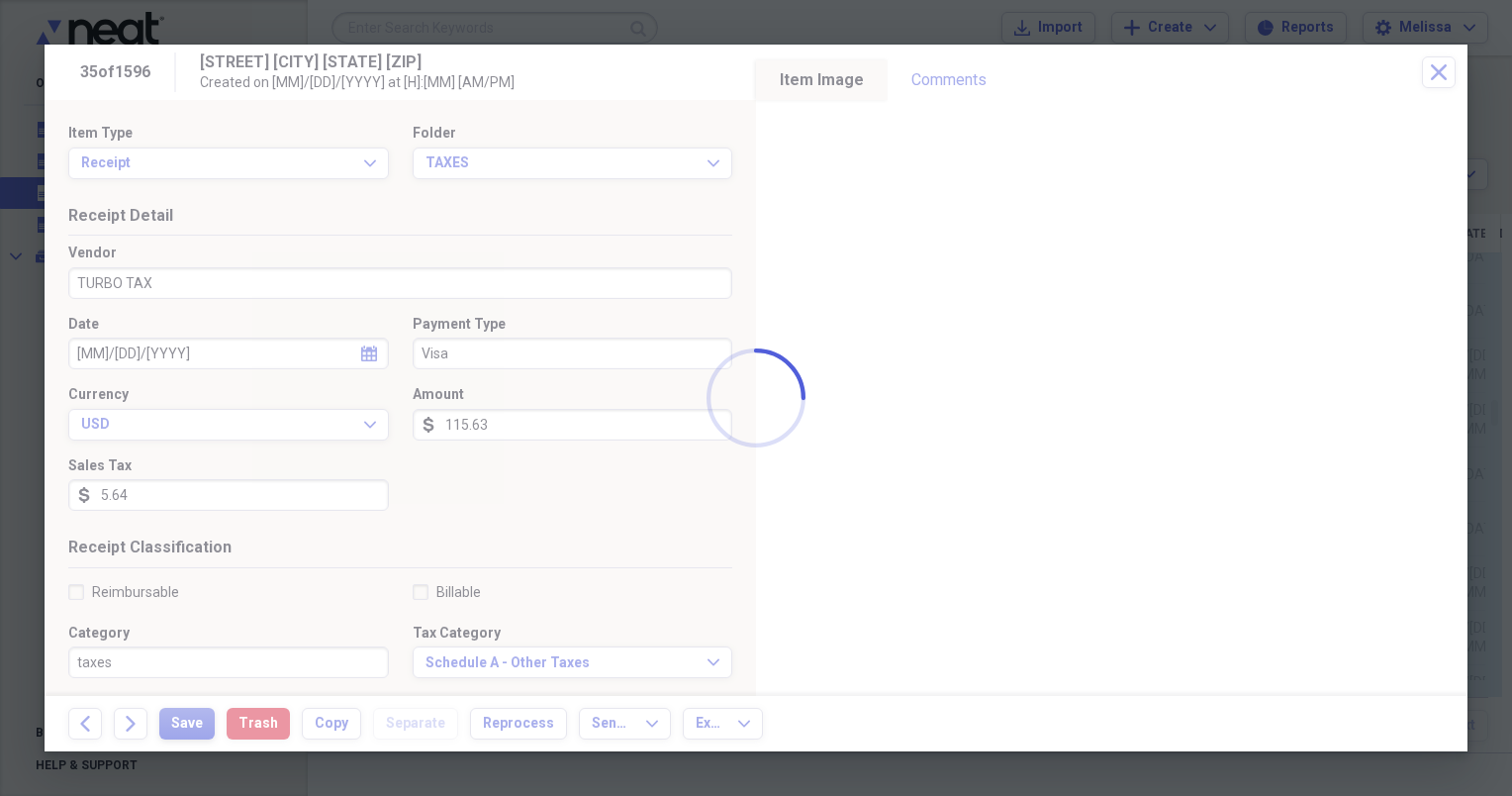 type on "TURBO TAX" 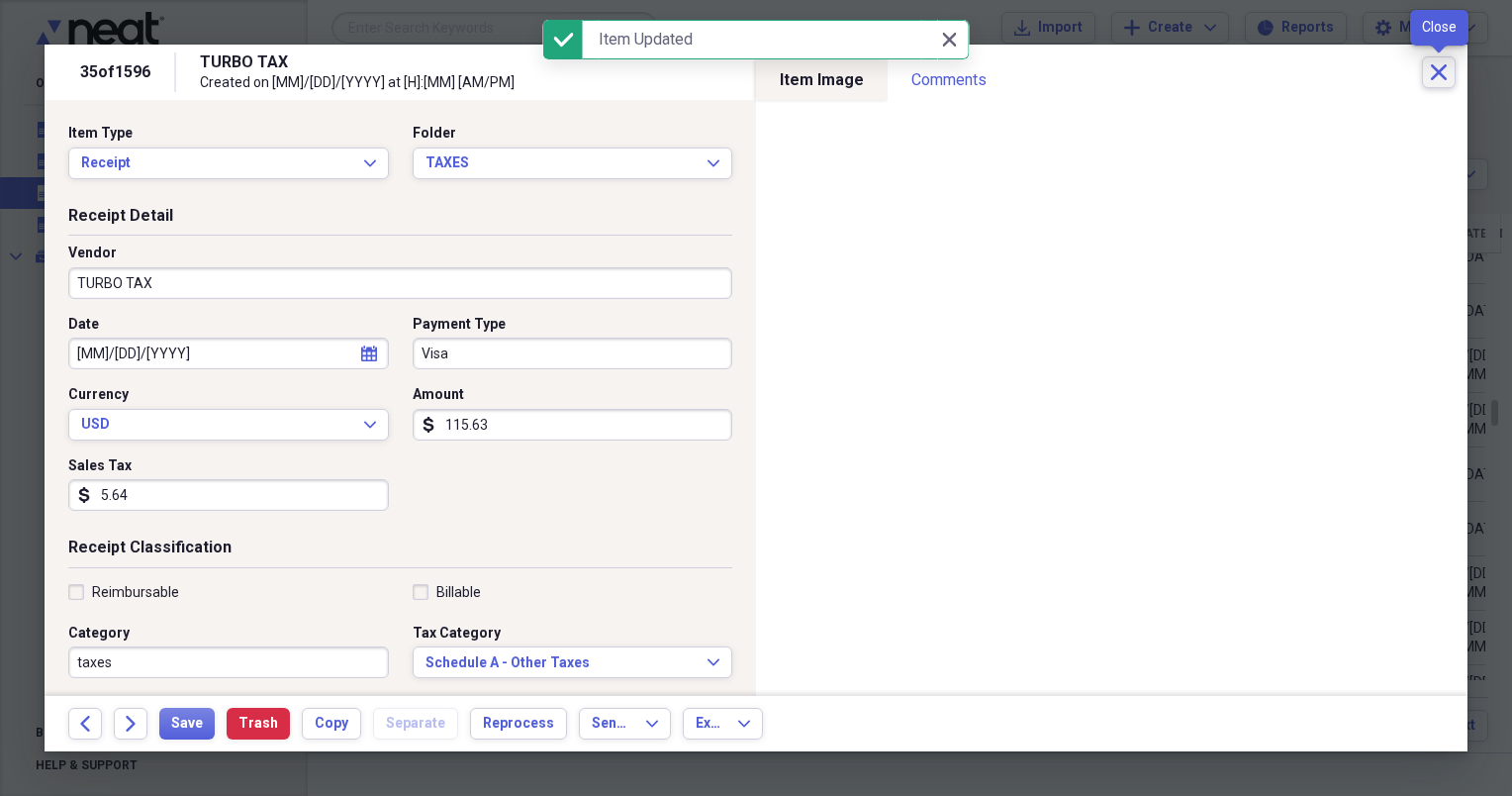 click on "Close" 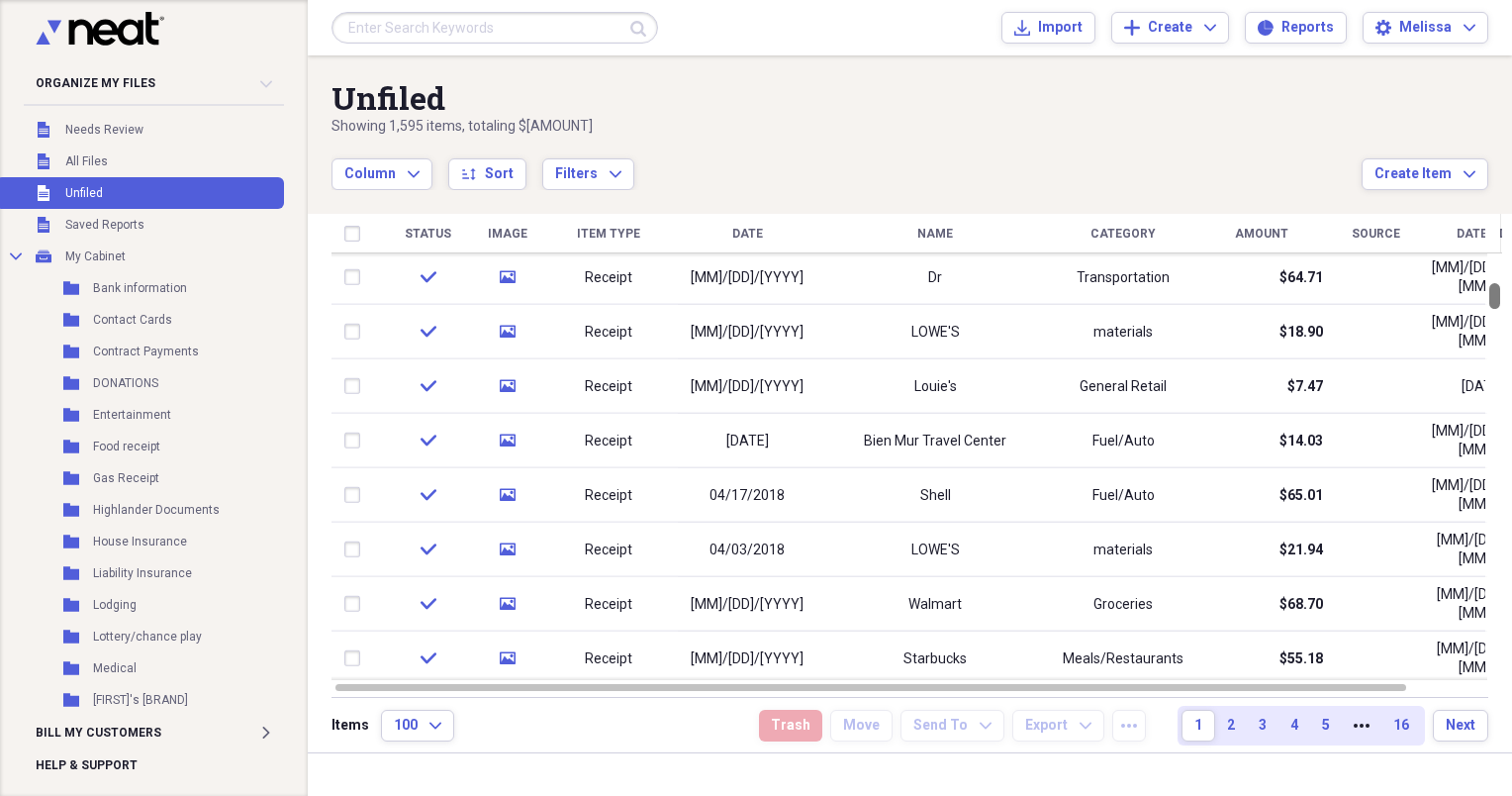 click at bounding box center [1494, 466] 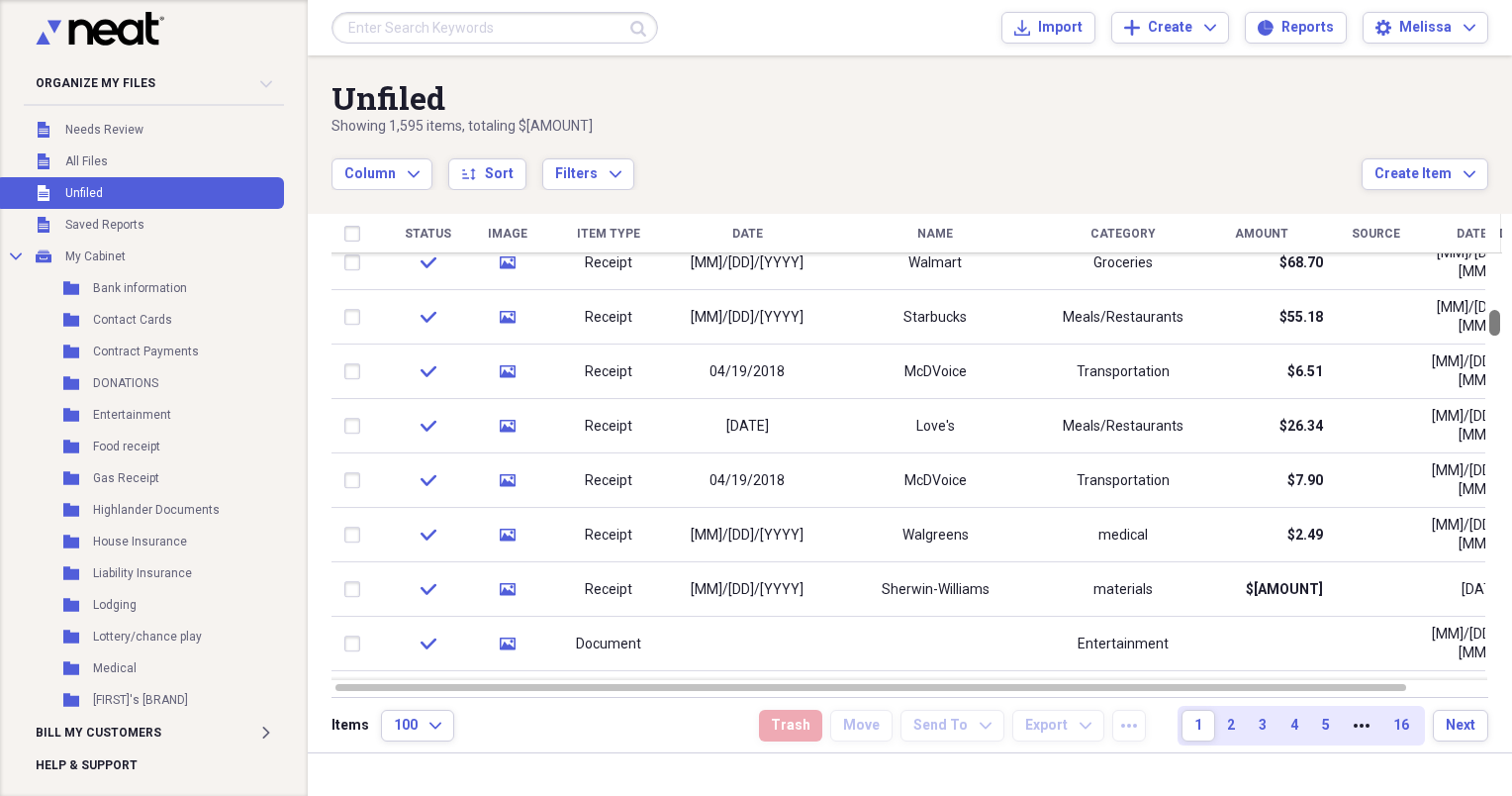 click at bounding box center [1494, 466] 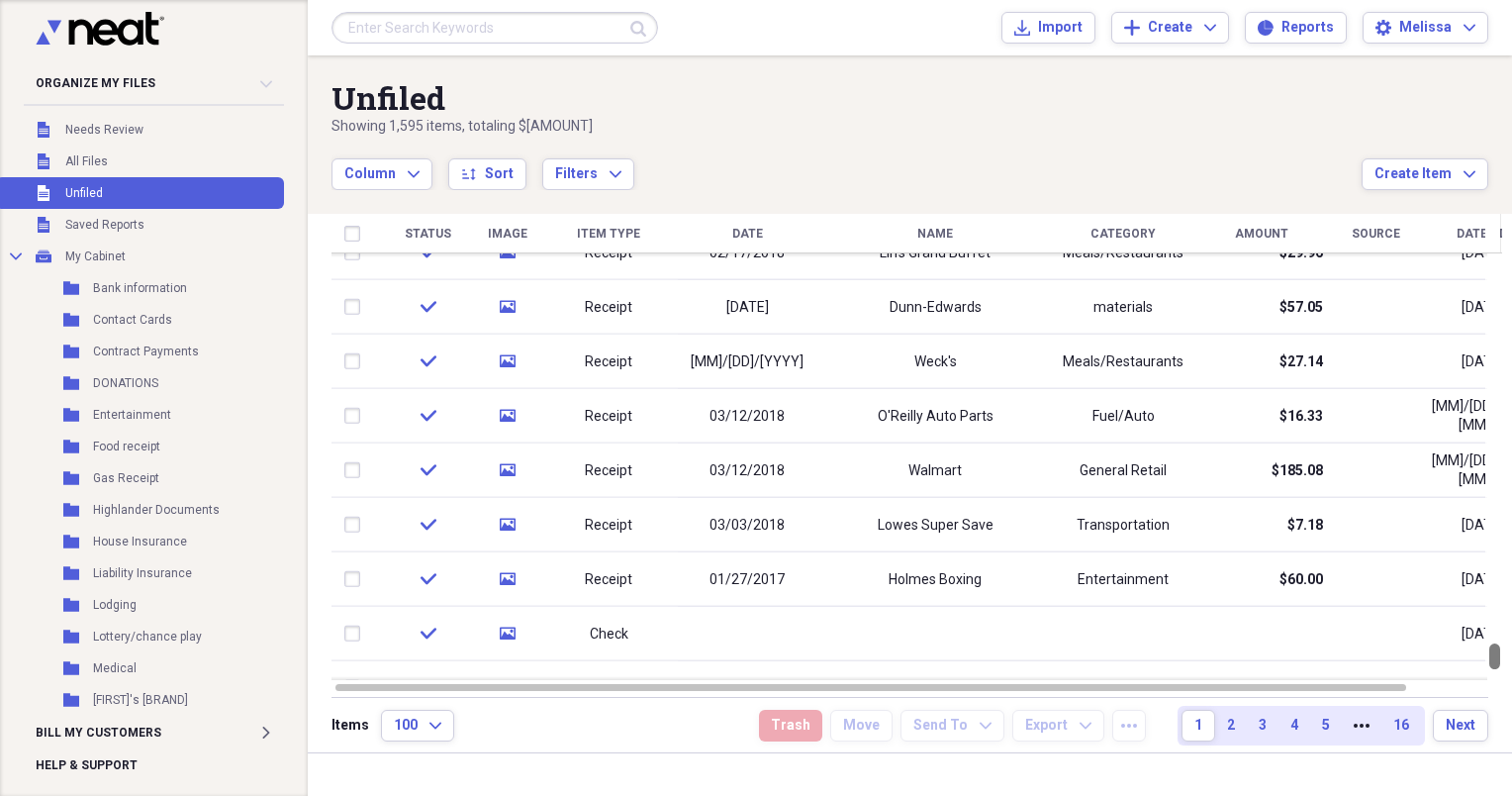 click at bounding box center (1494, 466) 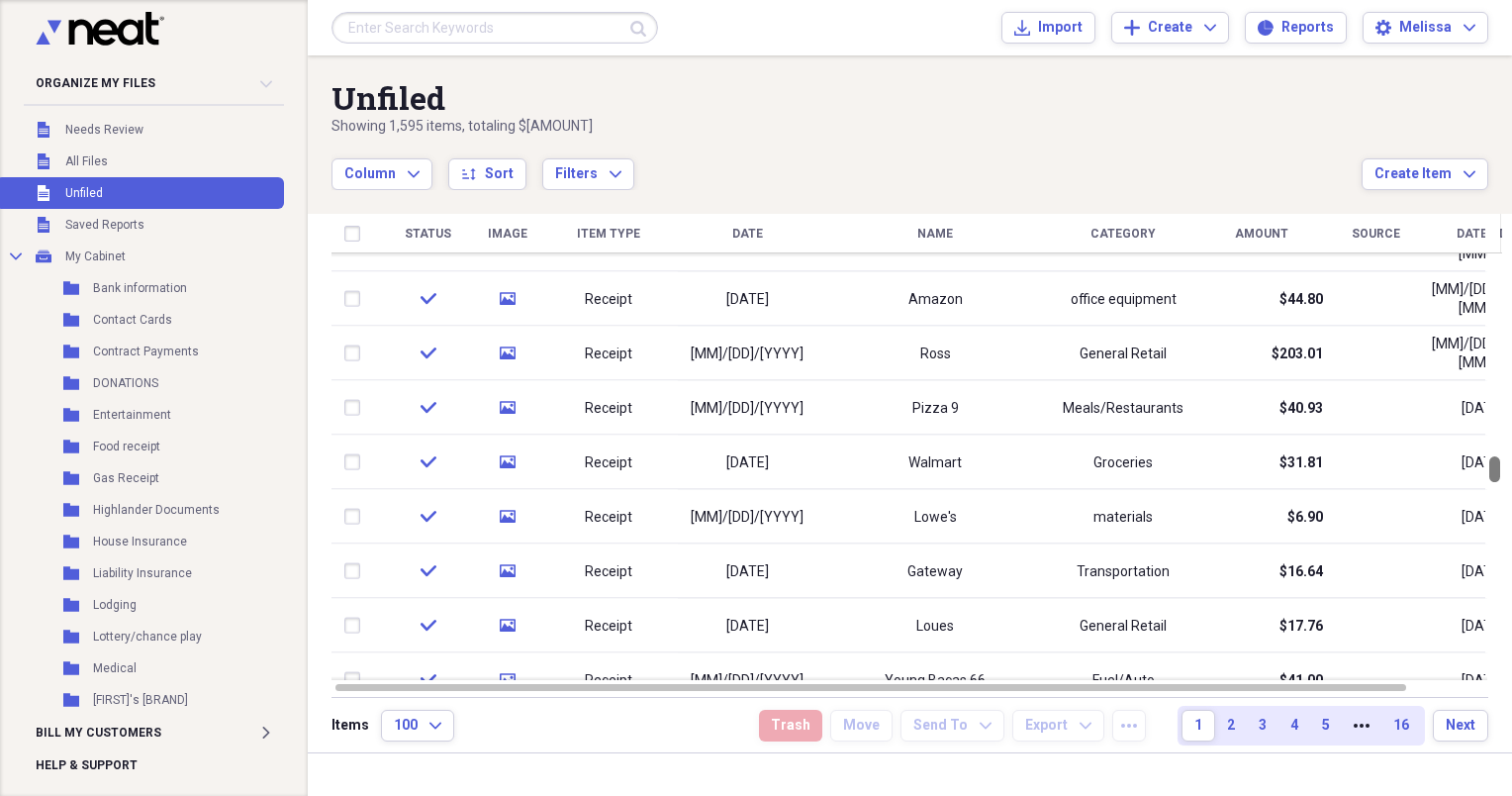 drag, startPoint x: 1500, startPoint y: 659, endPoint x: 1501, endPoint y: 472, distance: 187.00267 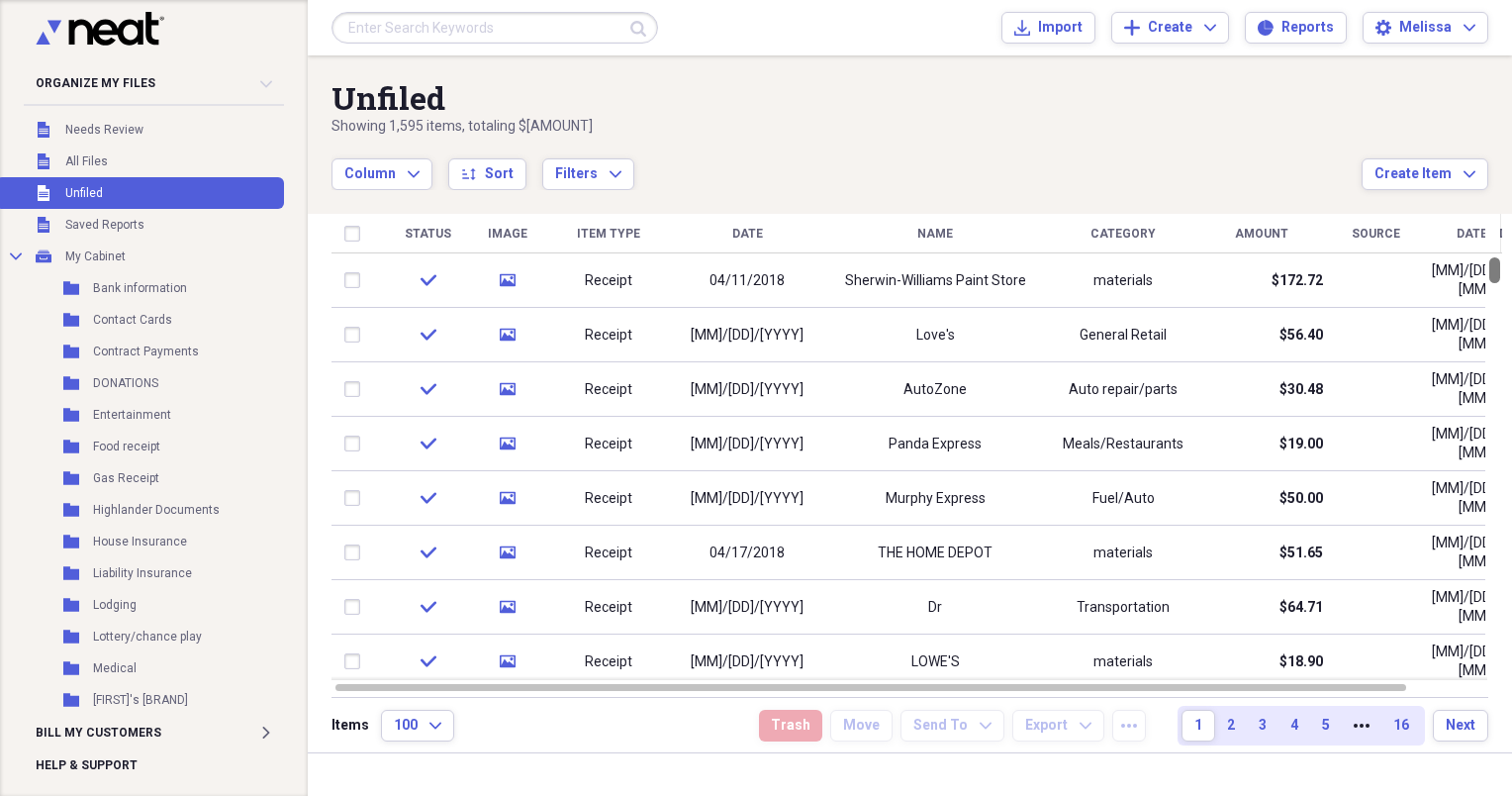 click at bounding box center (1494, 466) 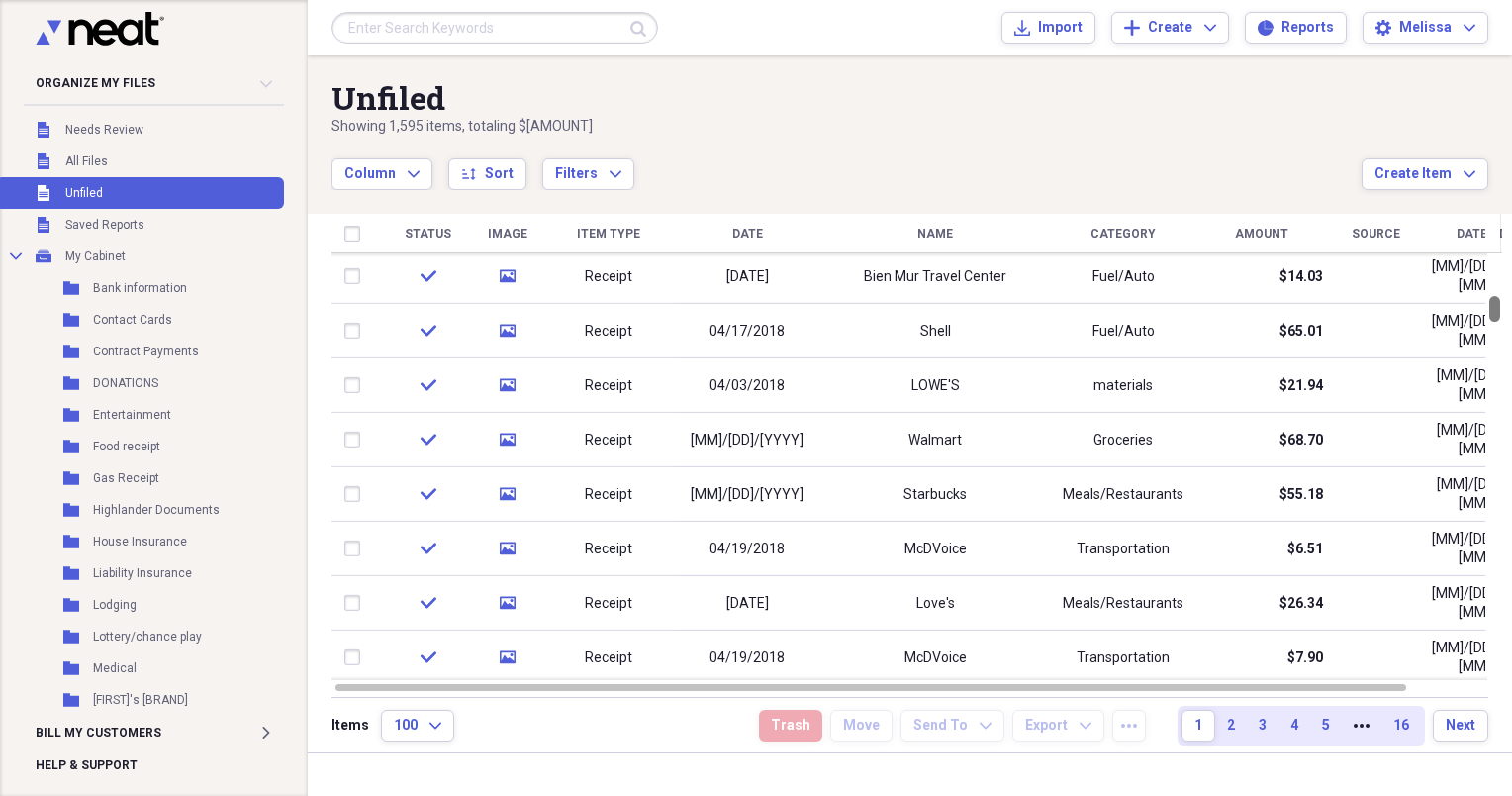 click at bounding box center [1494, 466] 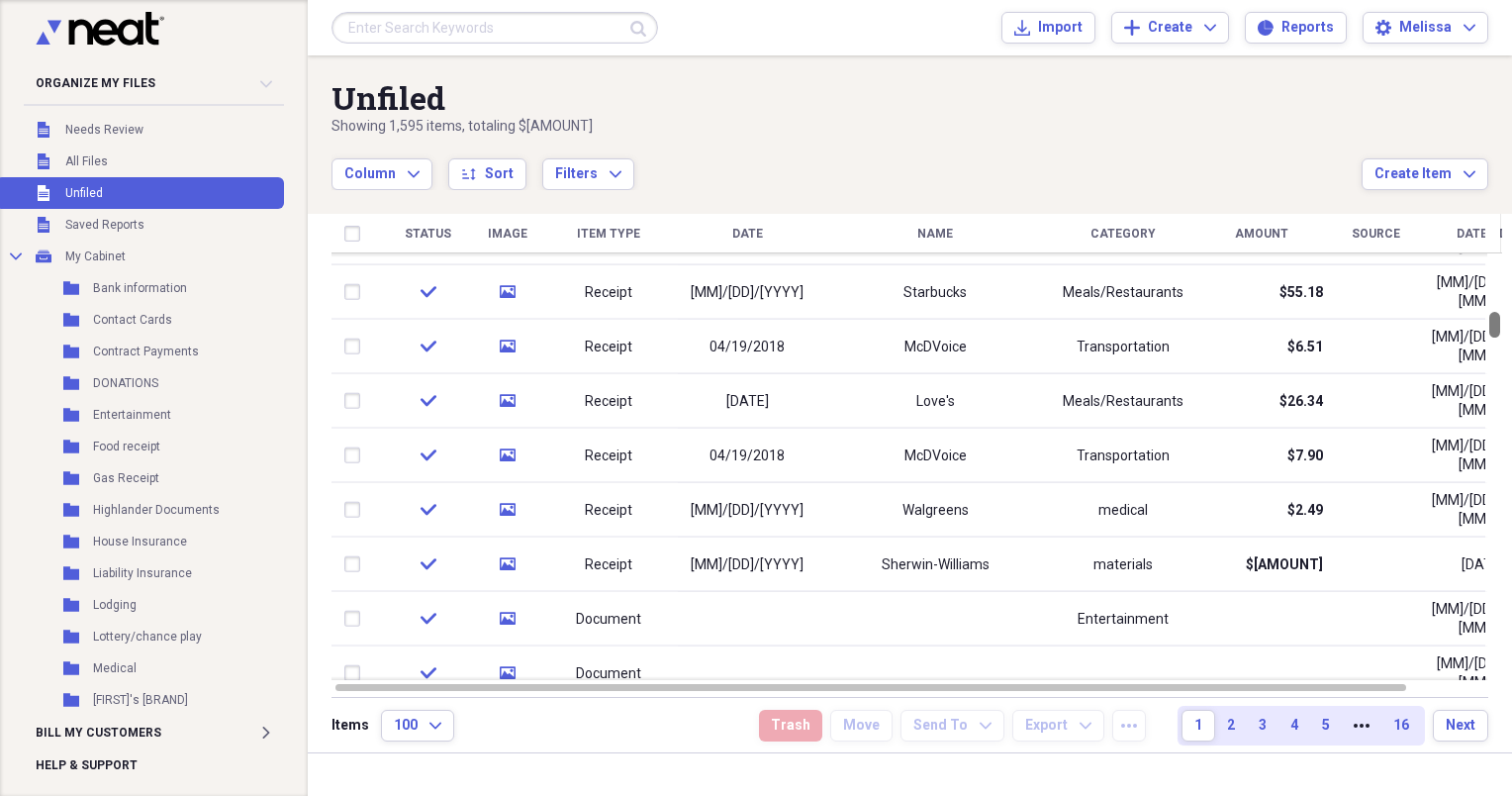 click at bounding box center (1494, 466) 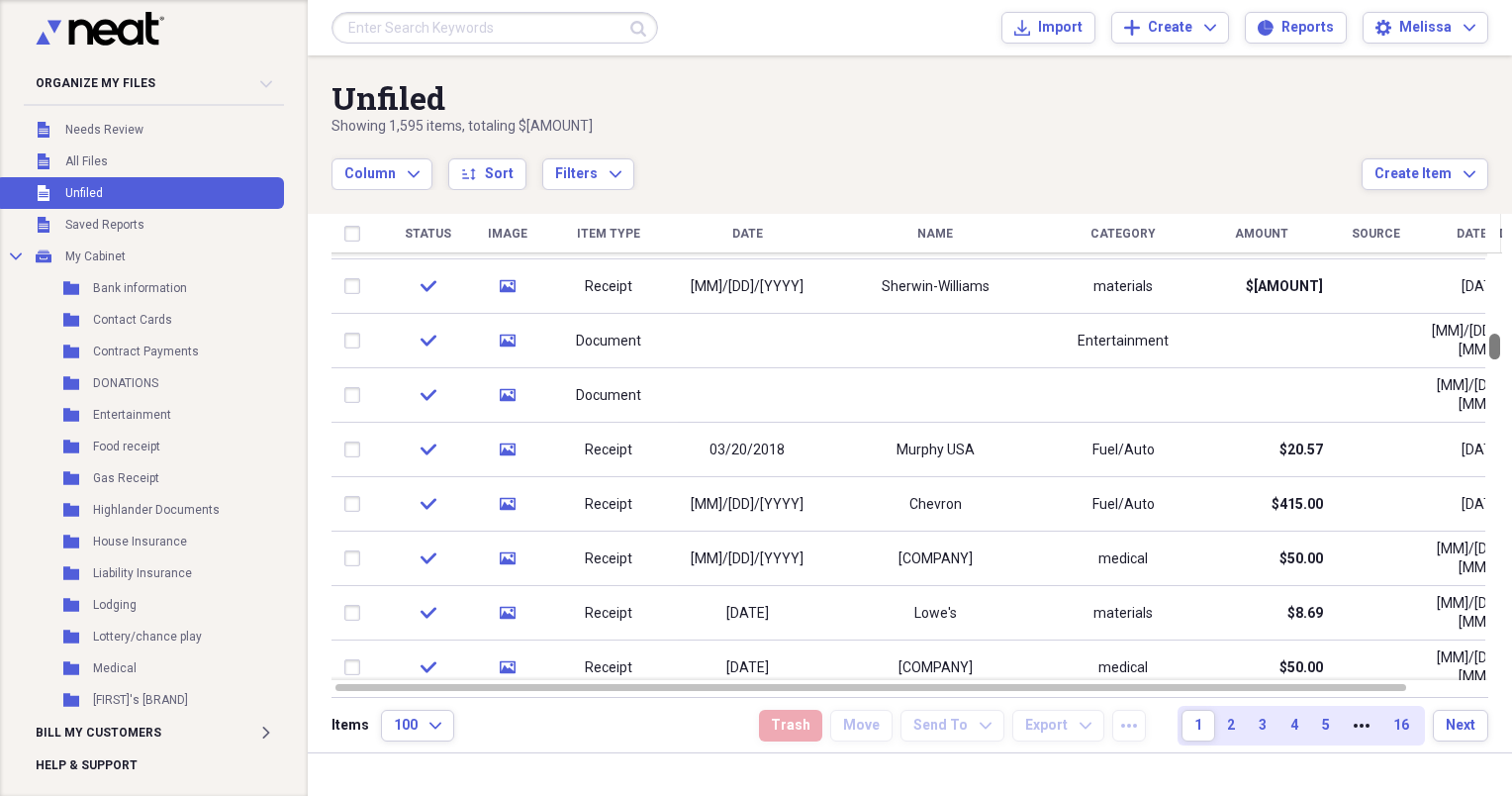 click at bounding box center (1494, 466) 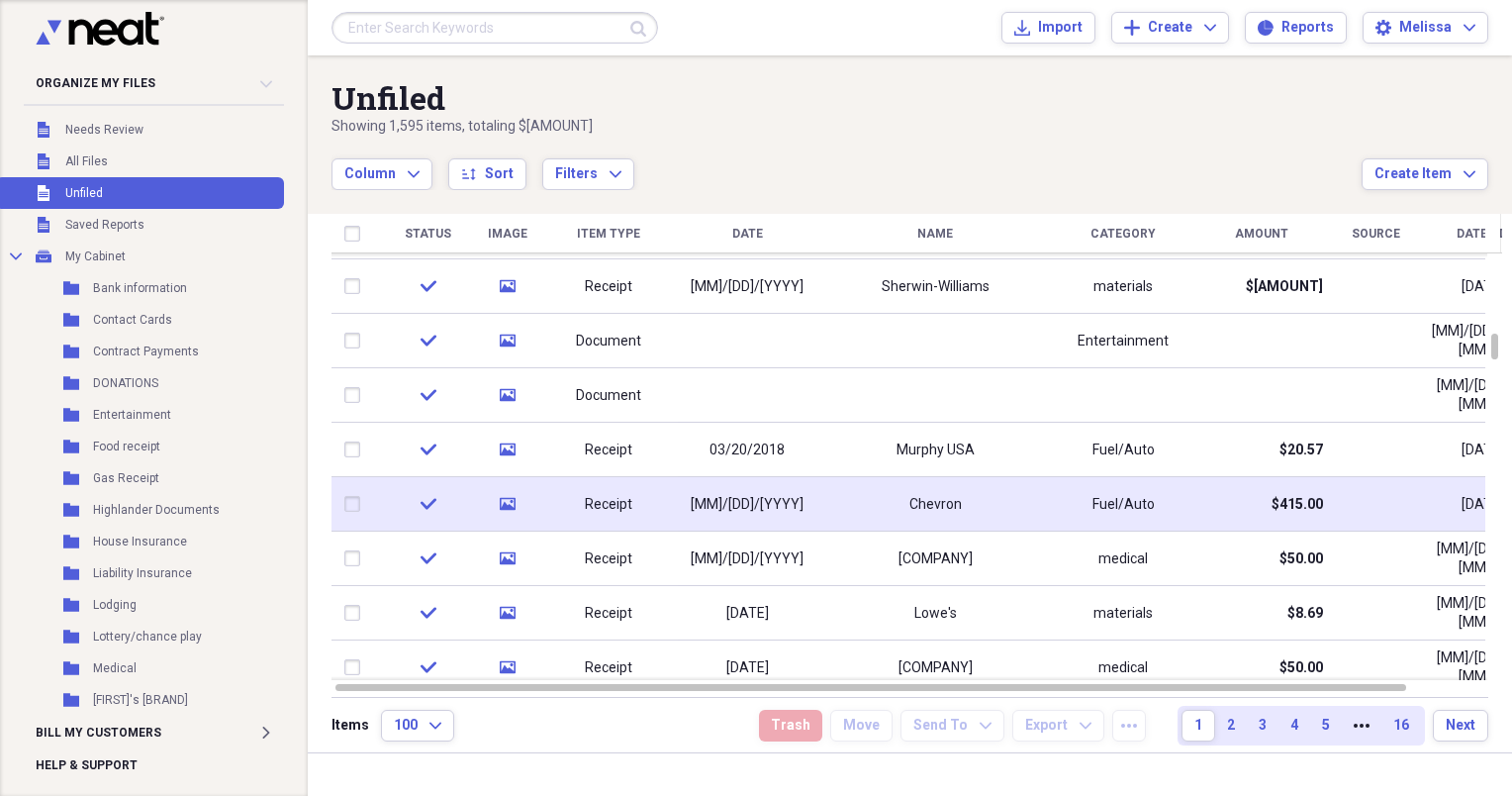 click on "Fuel/Auto" at bounding box center (1123, 504) 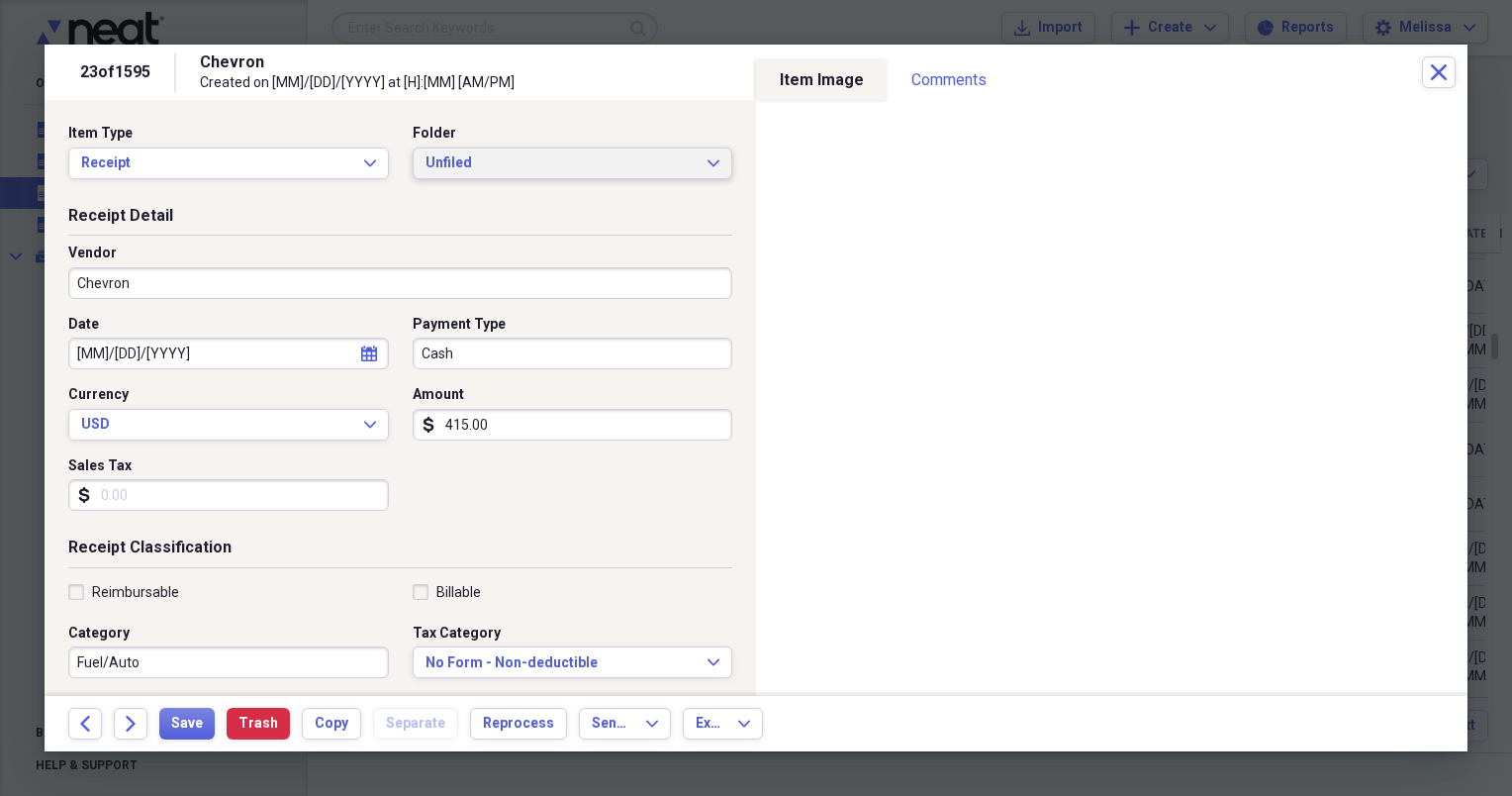 click on "Unfiled Expand" at bounding box center (573, 163) 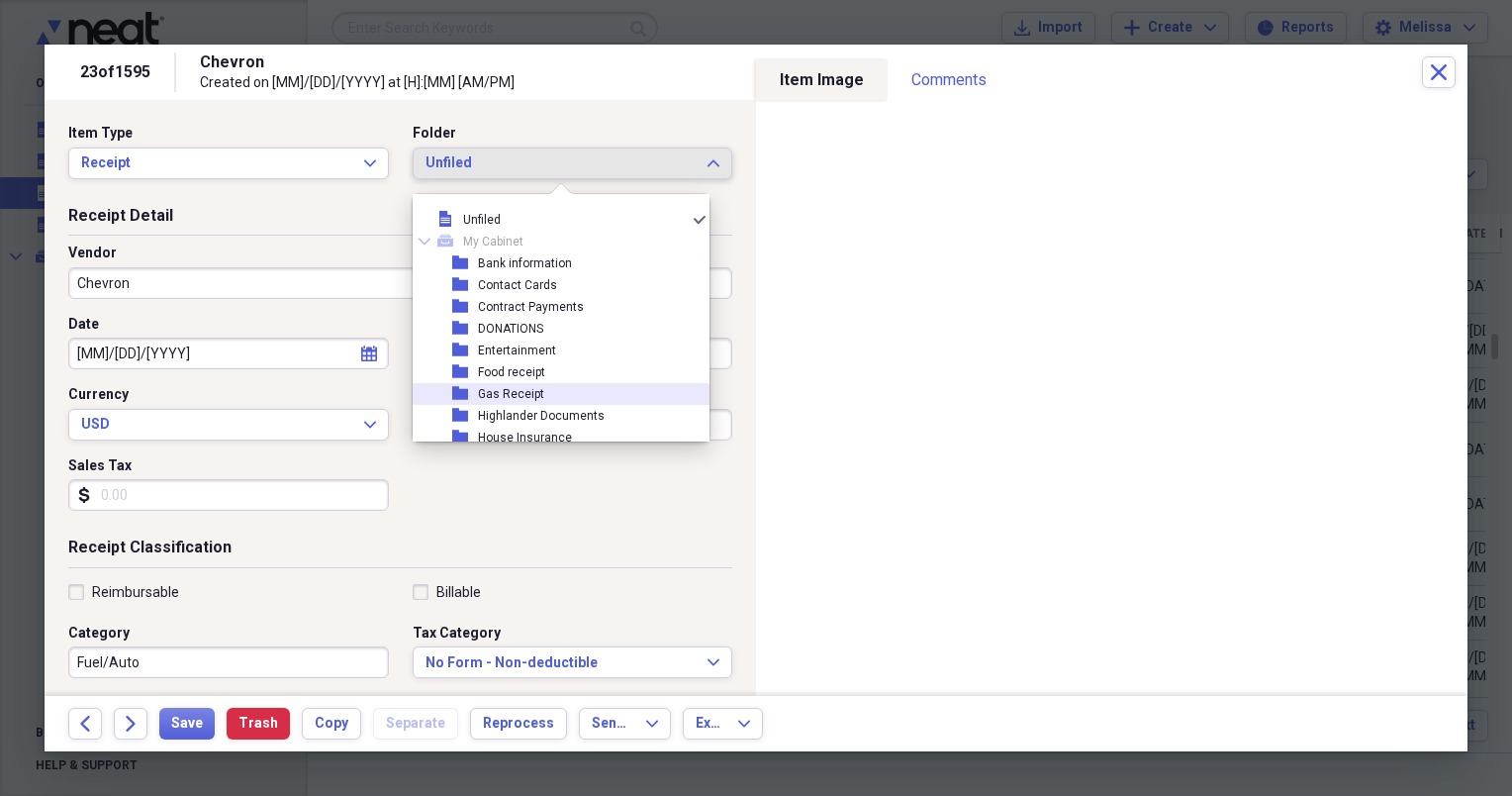 click on "folder Gas Receipt" at bounding box center [553, 394] 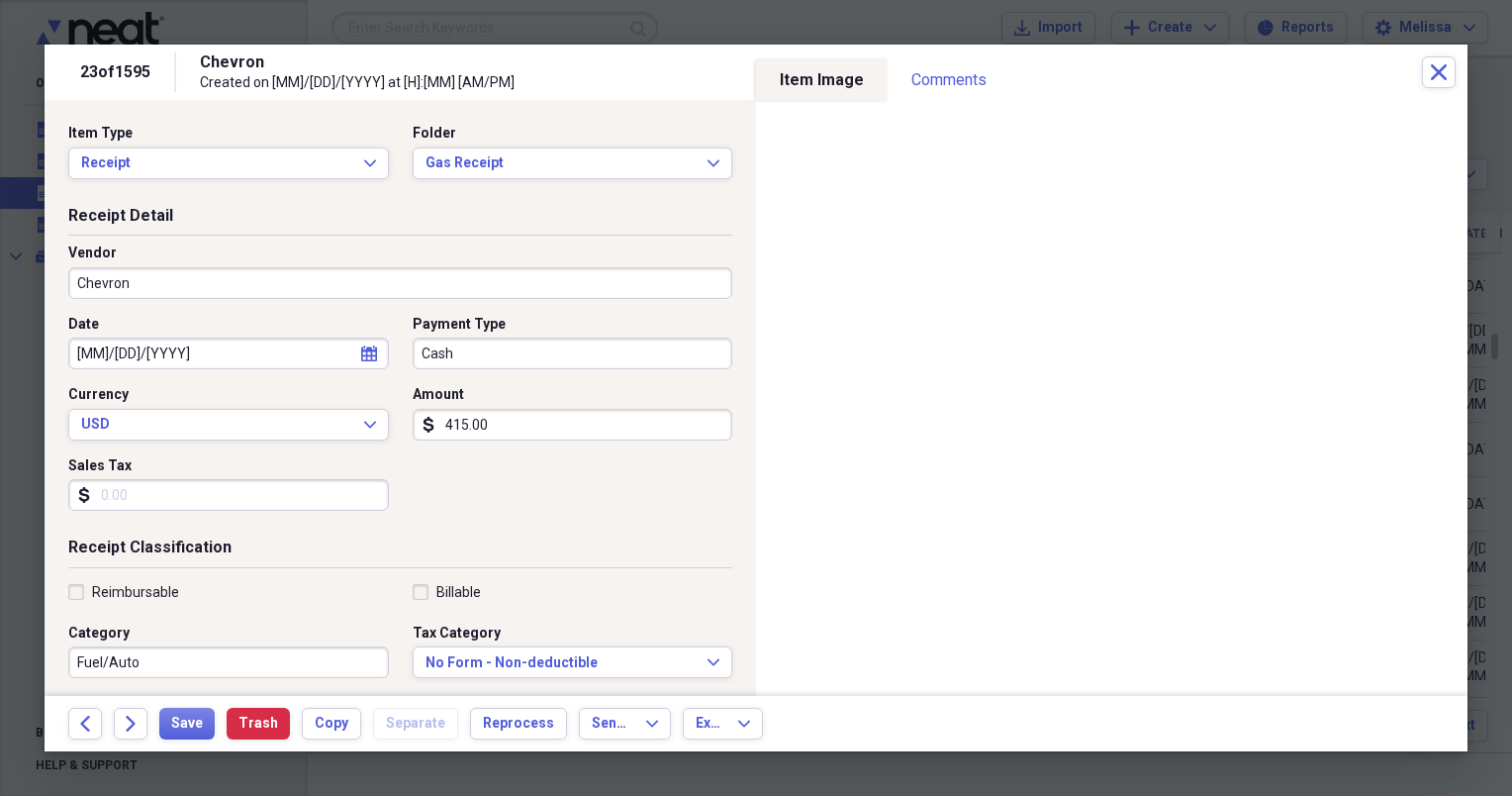 click on "415.00" at bounding box center [573, 425] 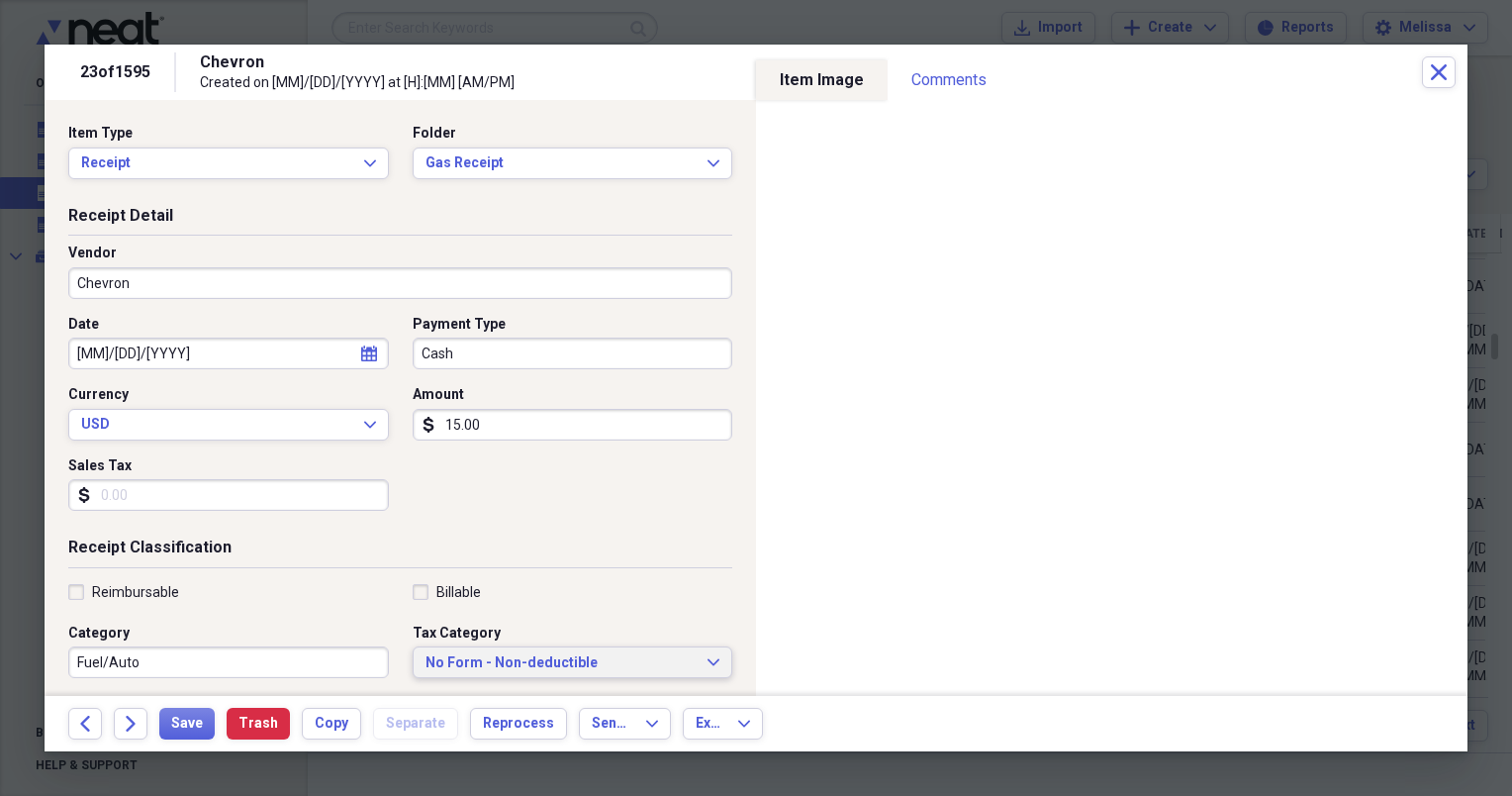 type on "15.00" 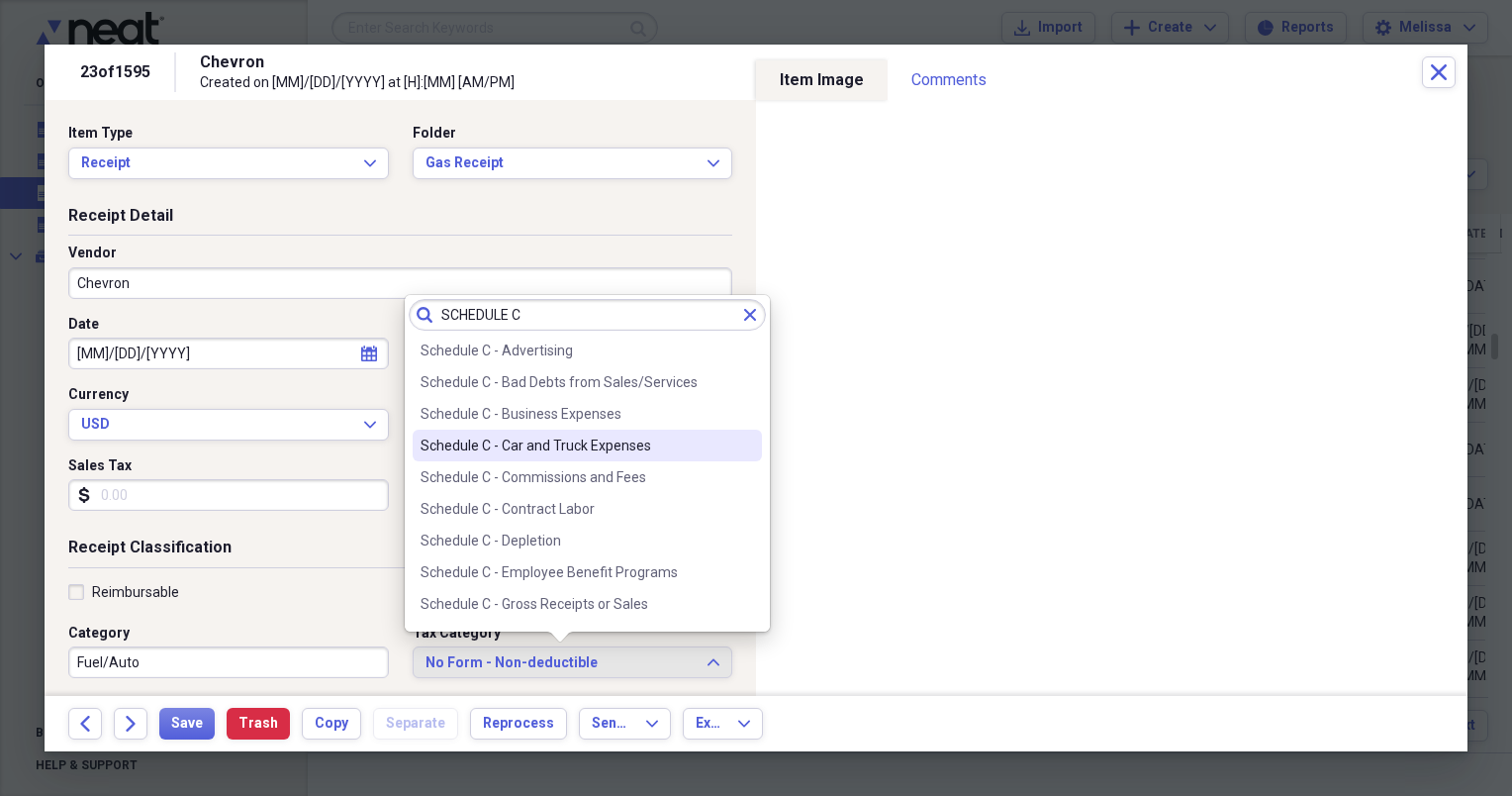 type on "SCHEDULE C" 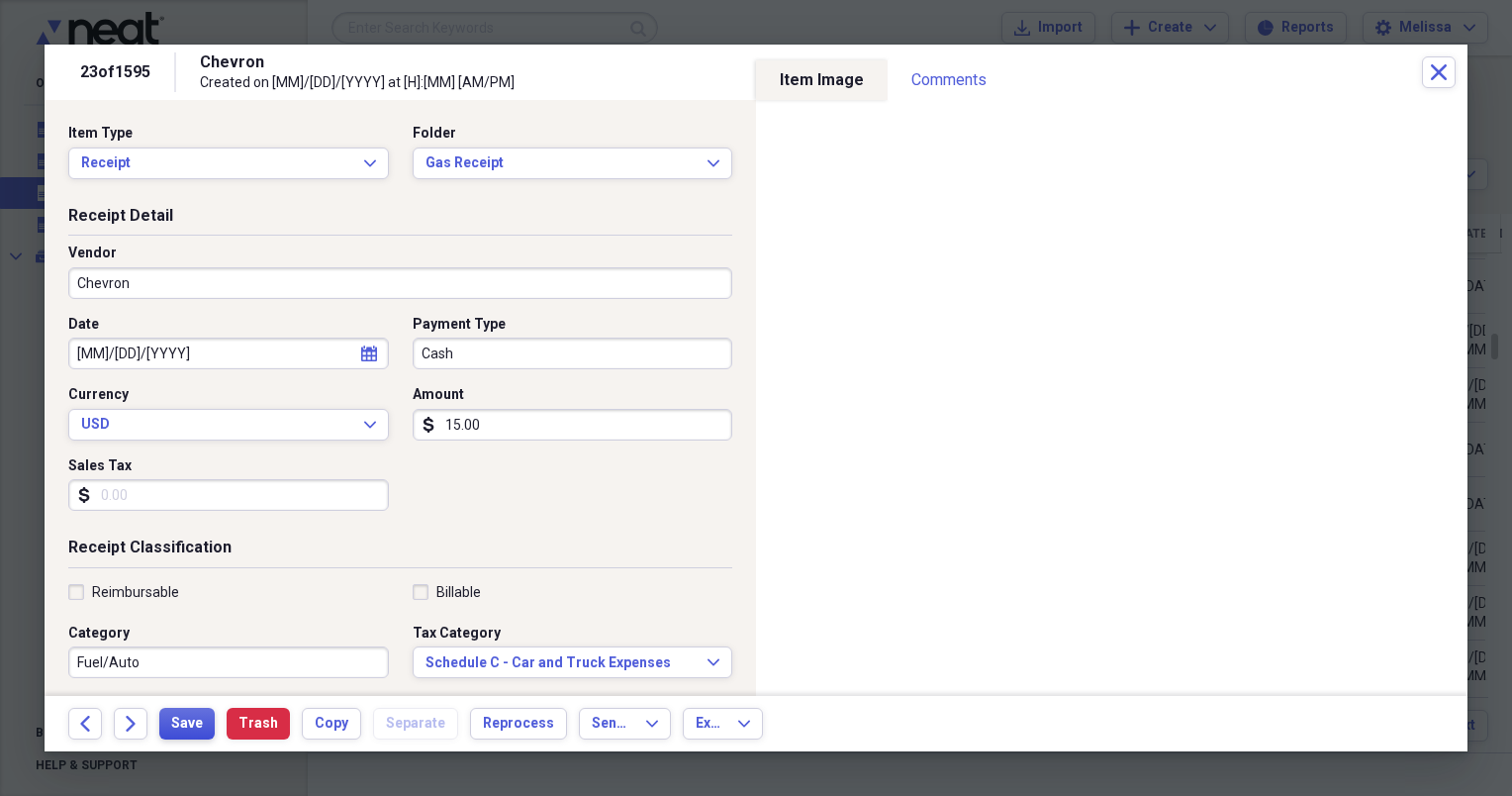 click on "Save" at bounding box center (187, 724) 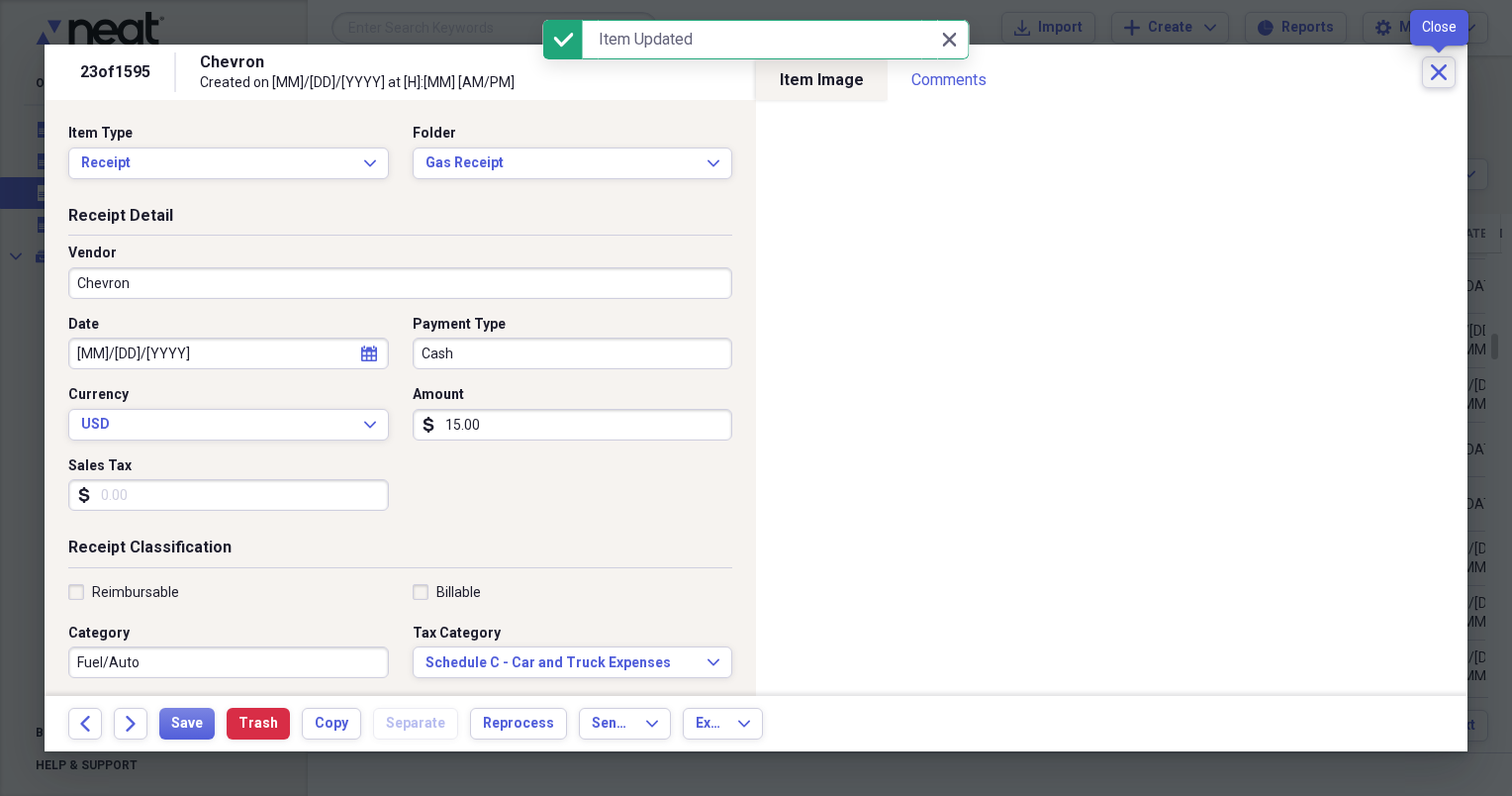 click 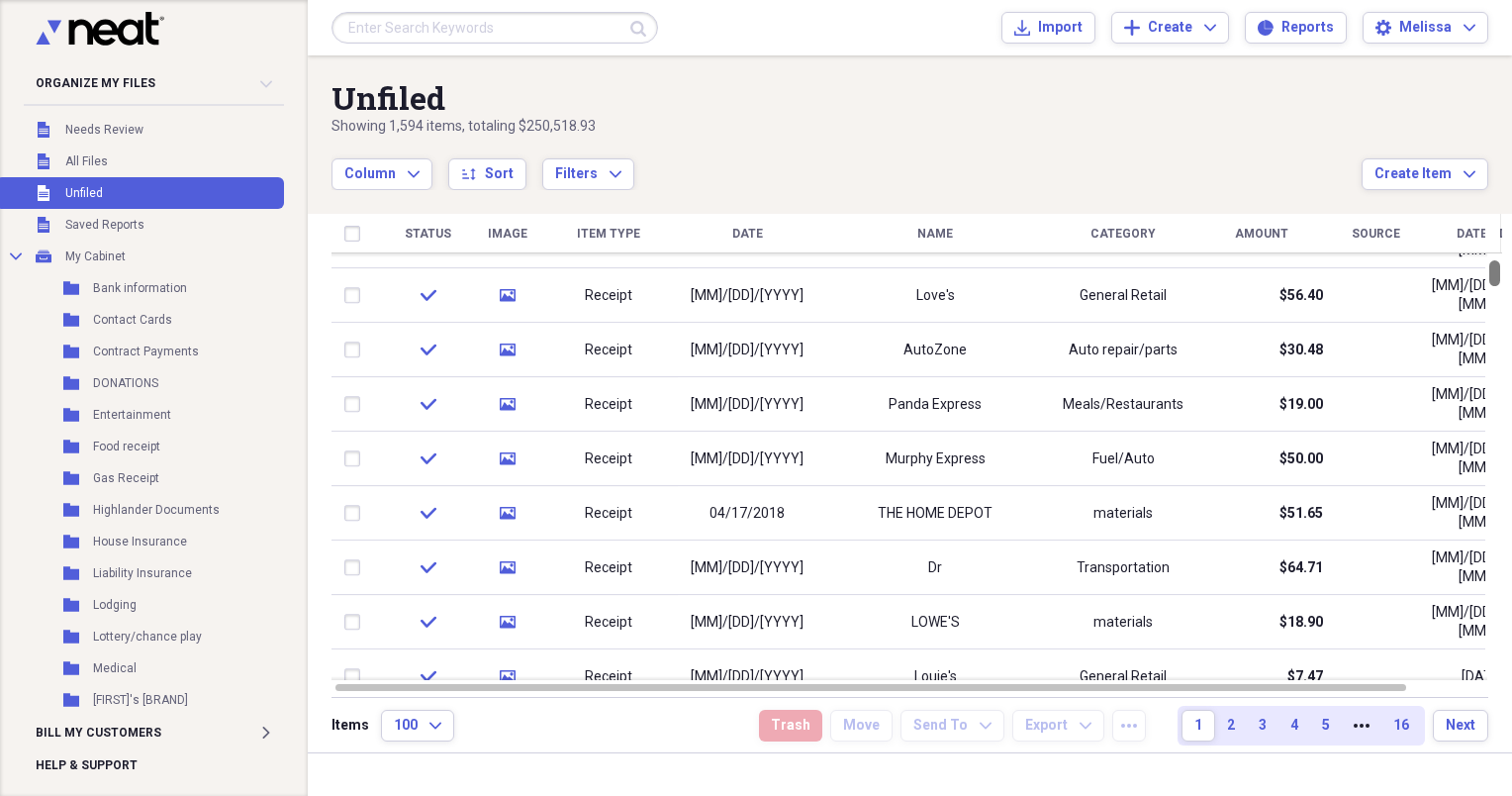click at bounding box center (1494, 466) 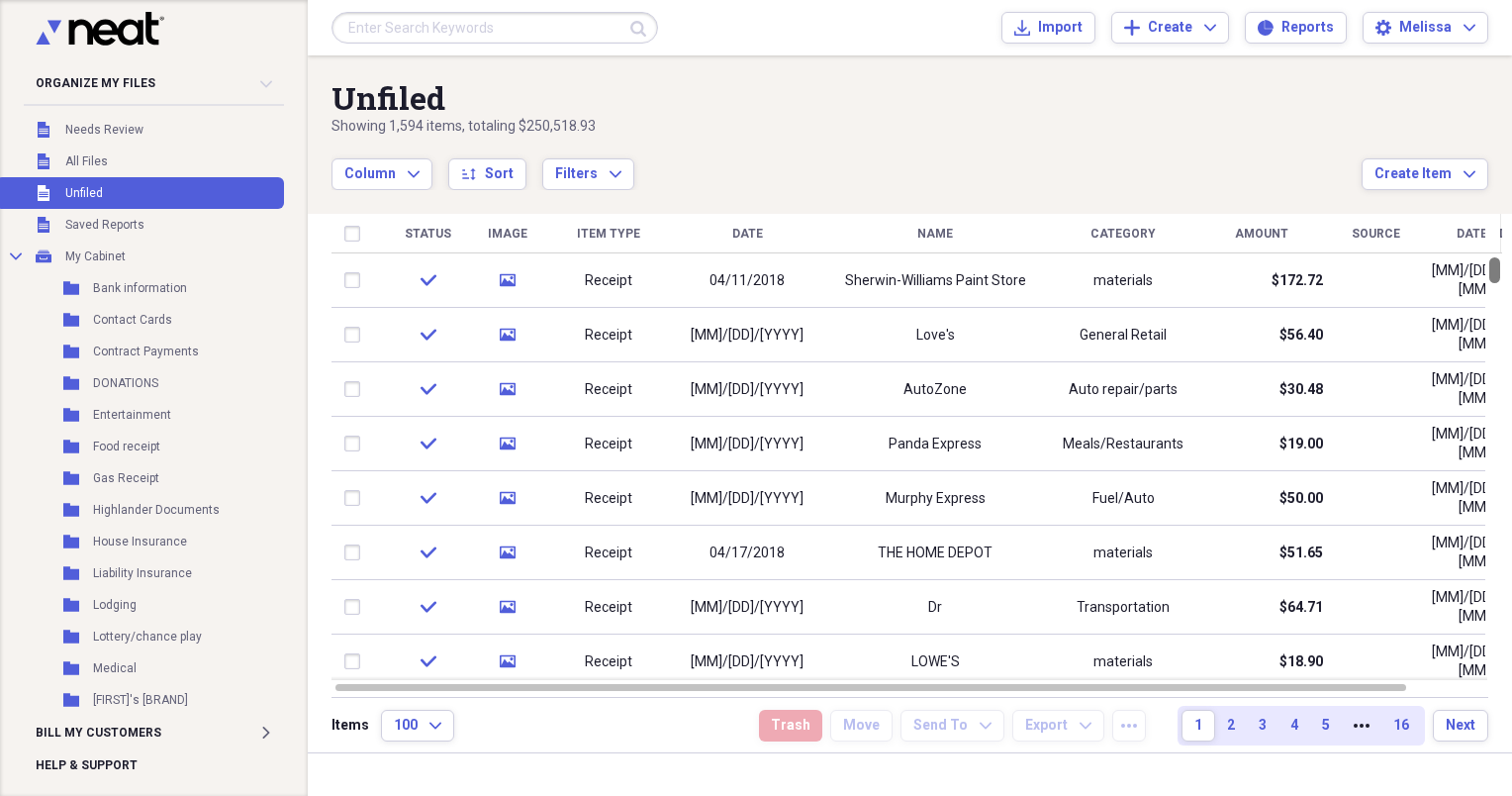 drag, startPoint x: 1499, startPoint y: 273, endPoint x: 1504, endPoint y: 259, distance: 14.866069 